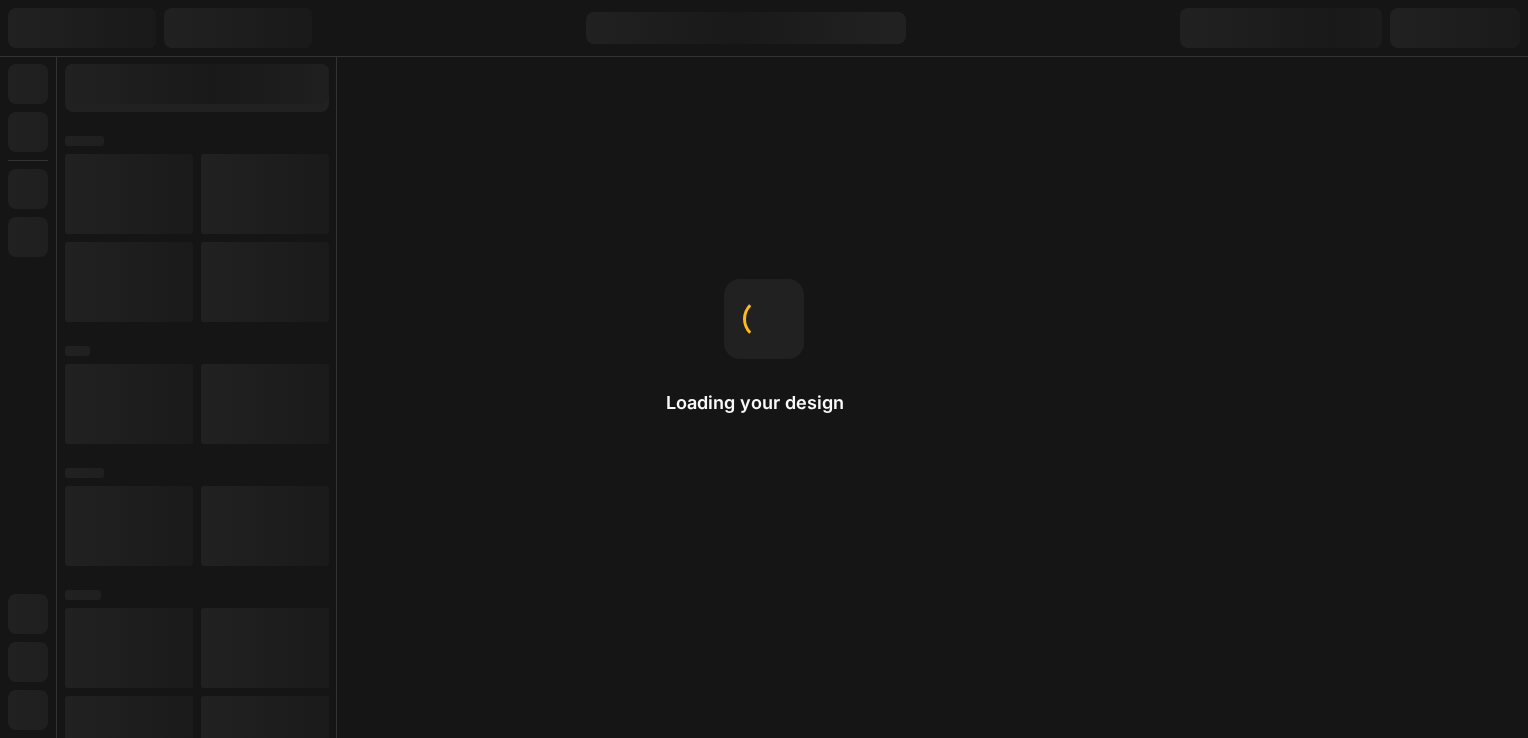 scroll, scrollTop: 0, scrollLeft: 0, axis: both 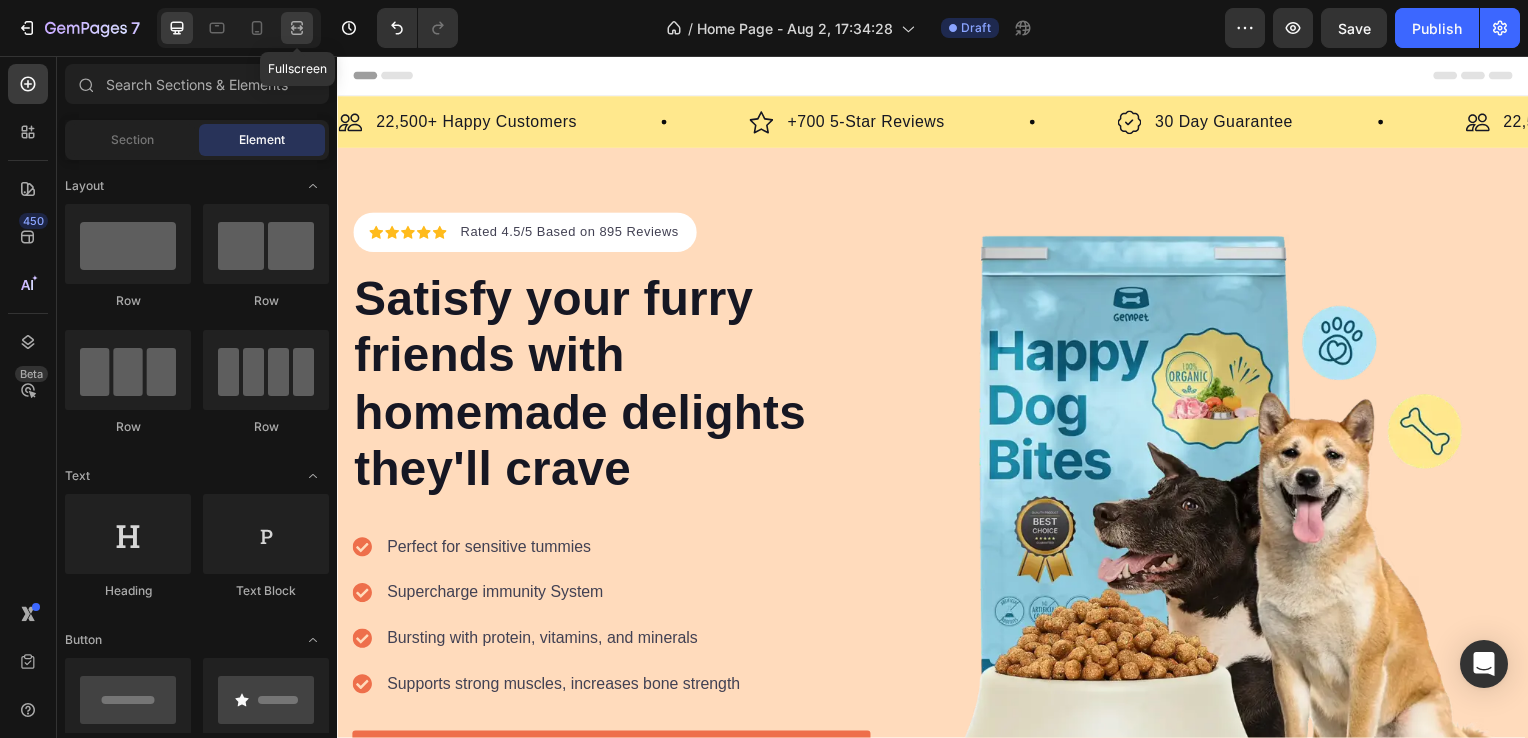 click 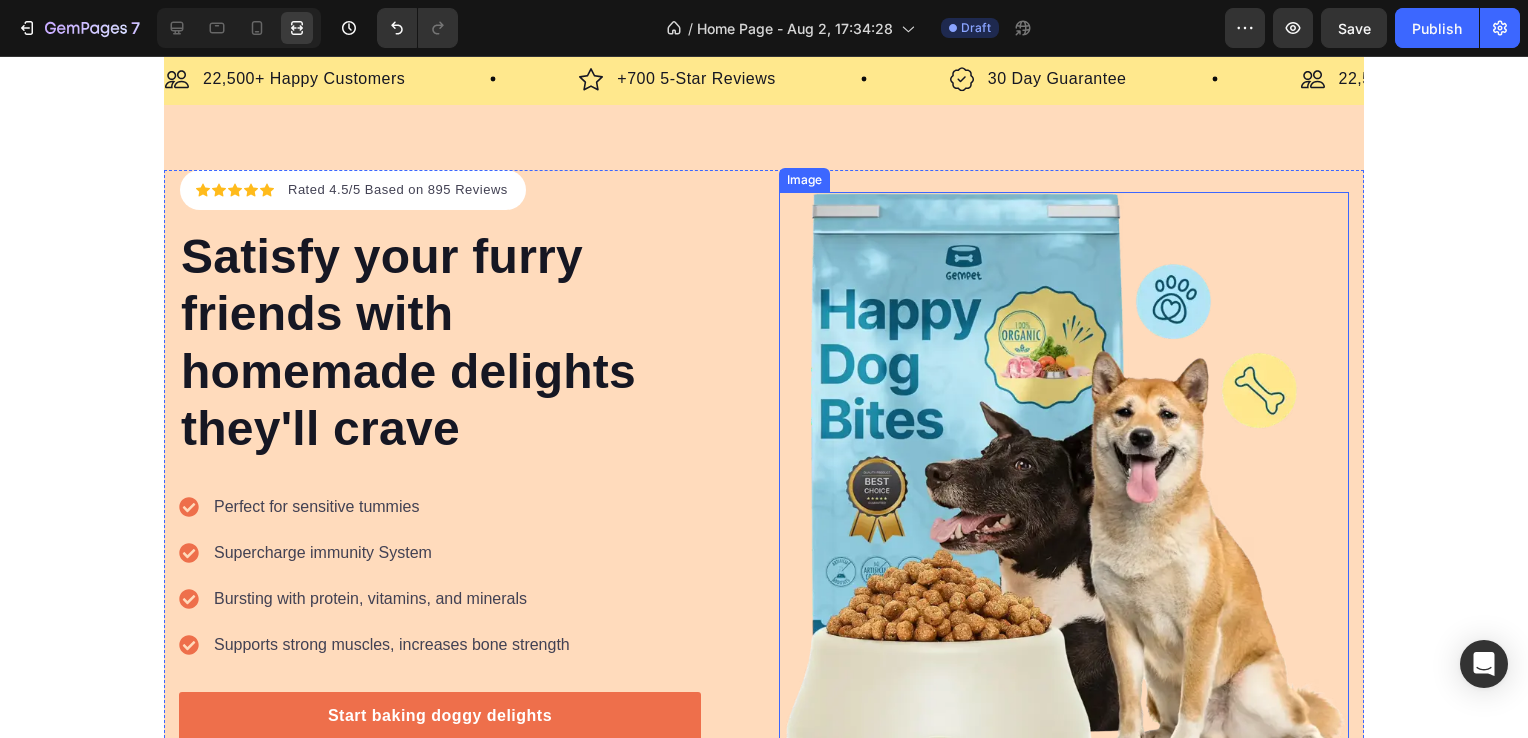 scroll, scrollTop: 0, scrollLeft: 0, axis: both 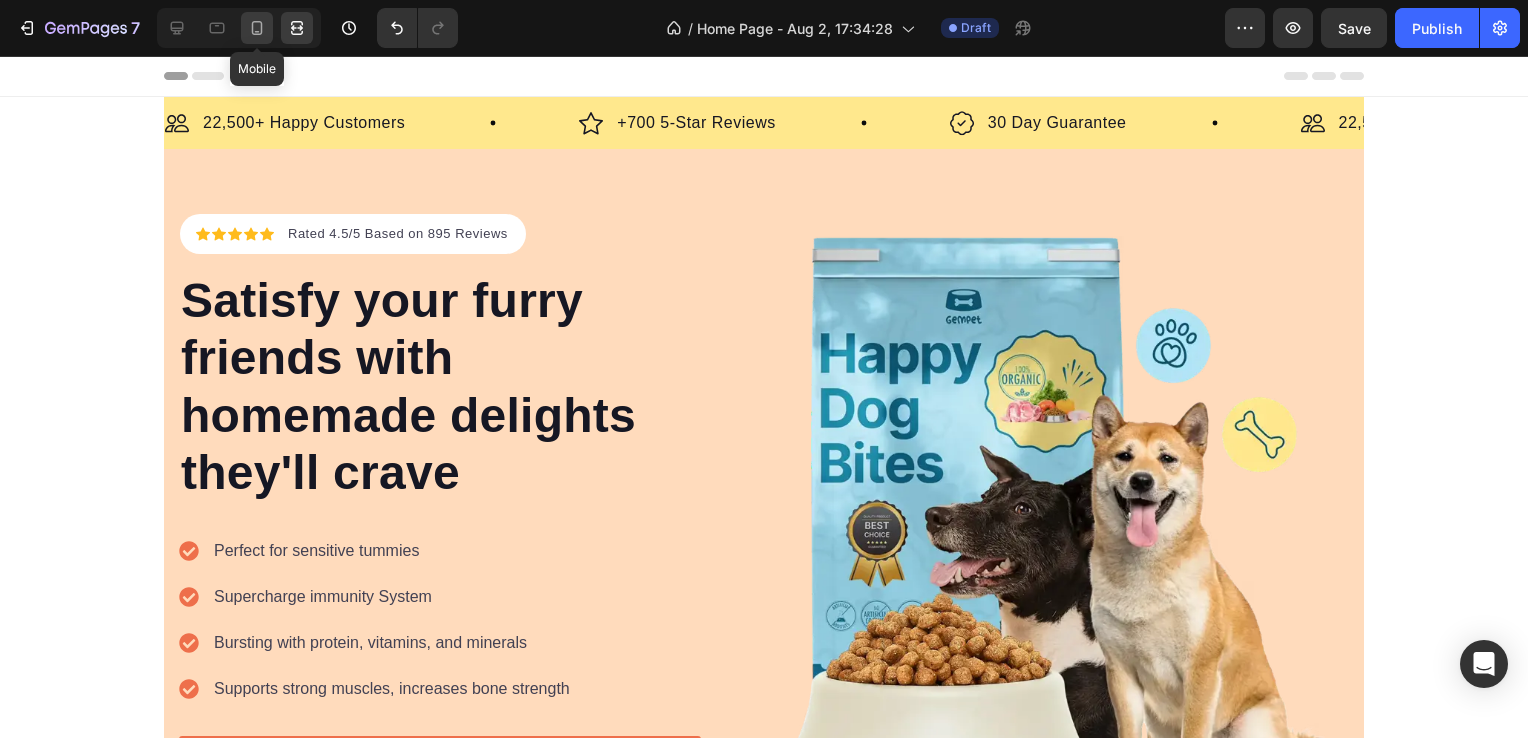 click 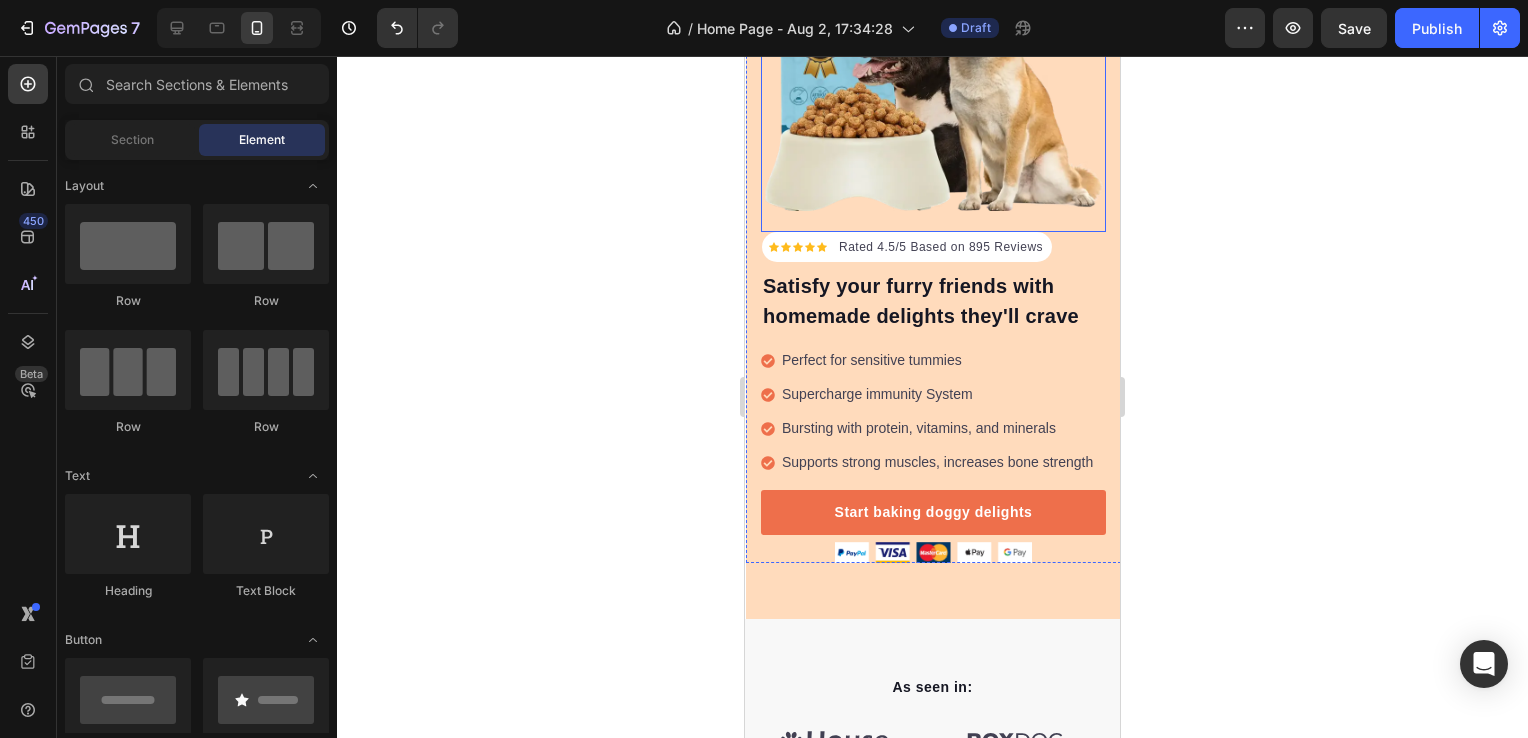 scroll, scrollTop: 0, scrollLeft: 0, axis: both 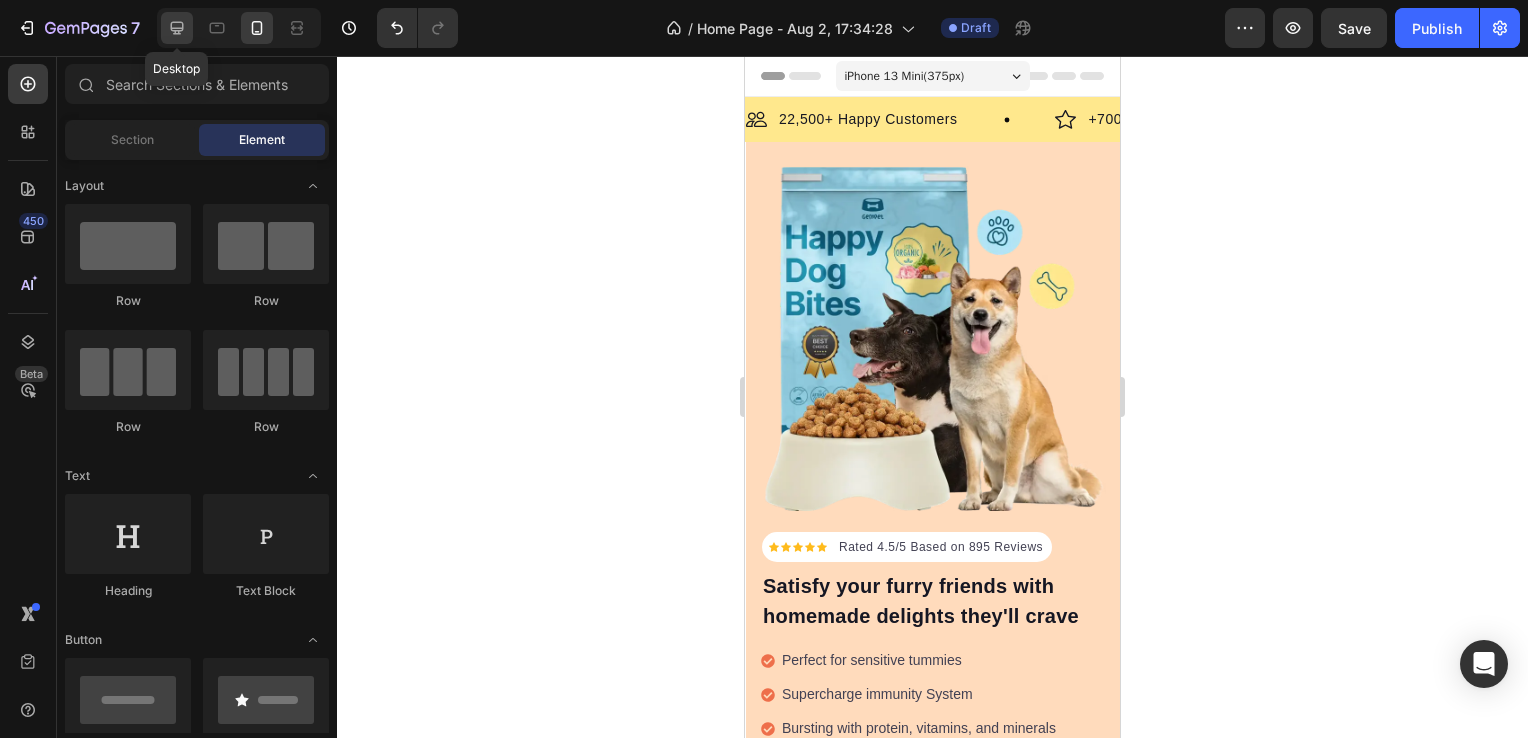 click 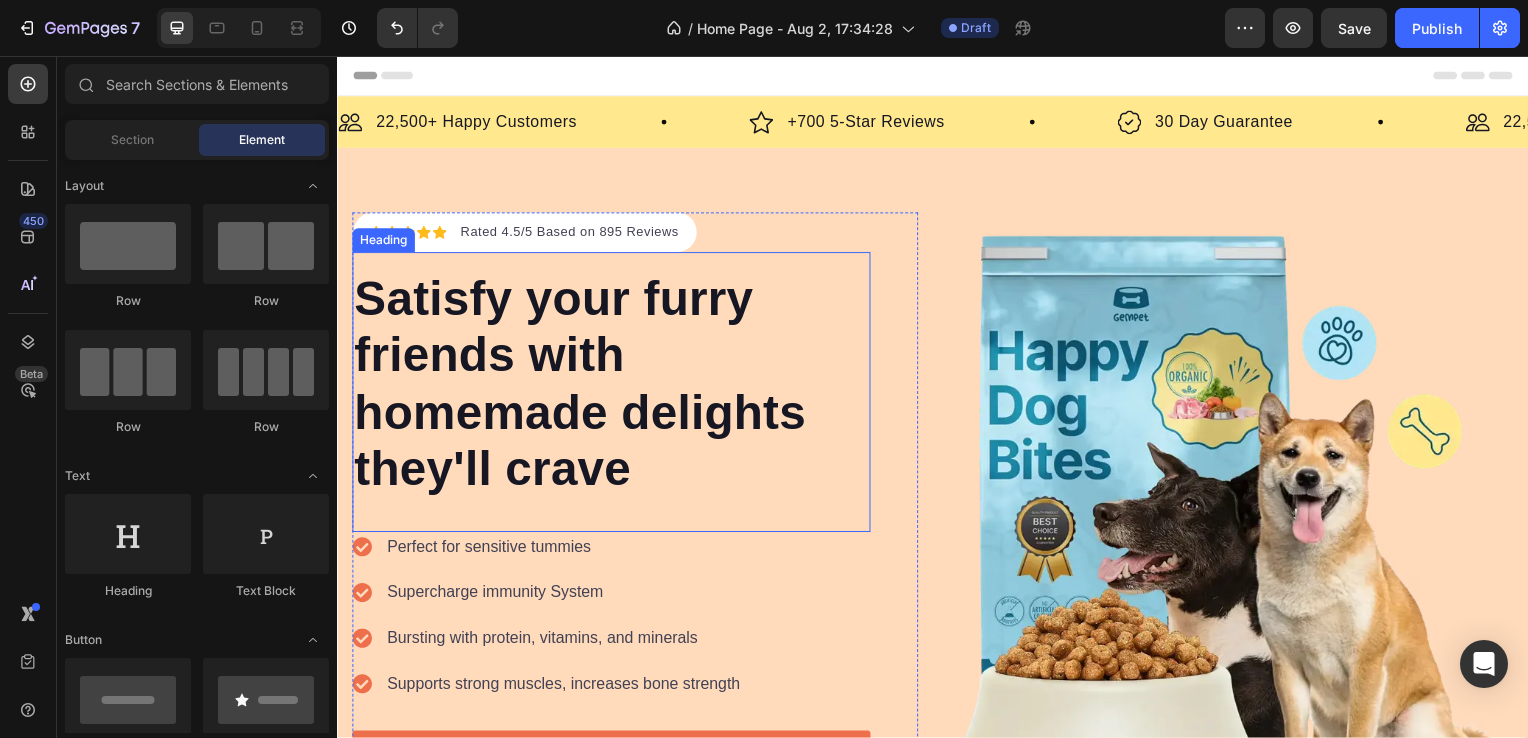 click on "Satisfy your furry friends with homemade delights they'll crave" at bounding box center (613, 387) 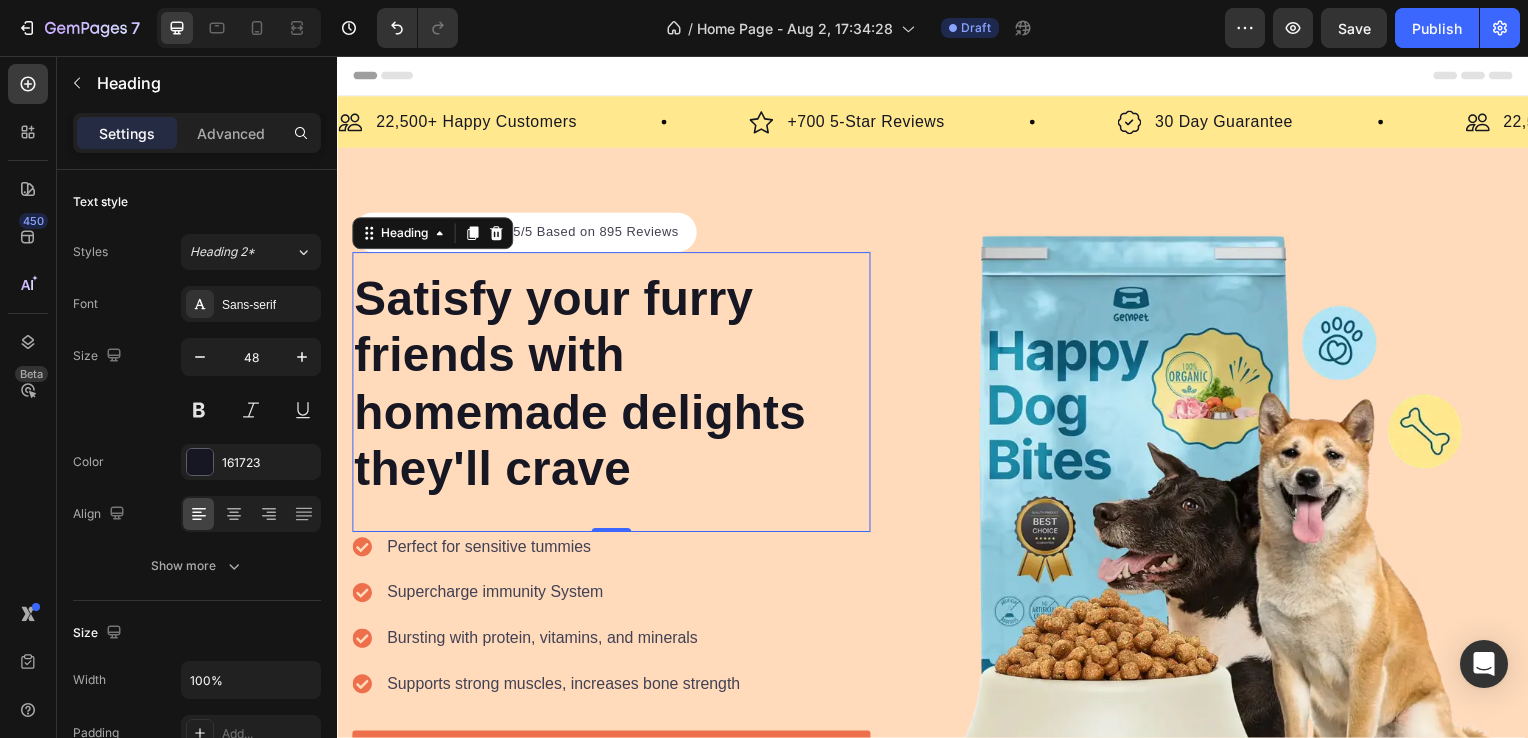 click on "Satisfy your furry friends with homemade delights they'll crave" at bounding box center (613, 387) 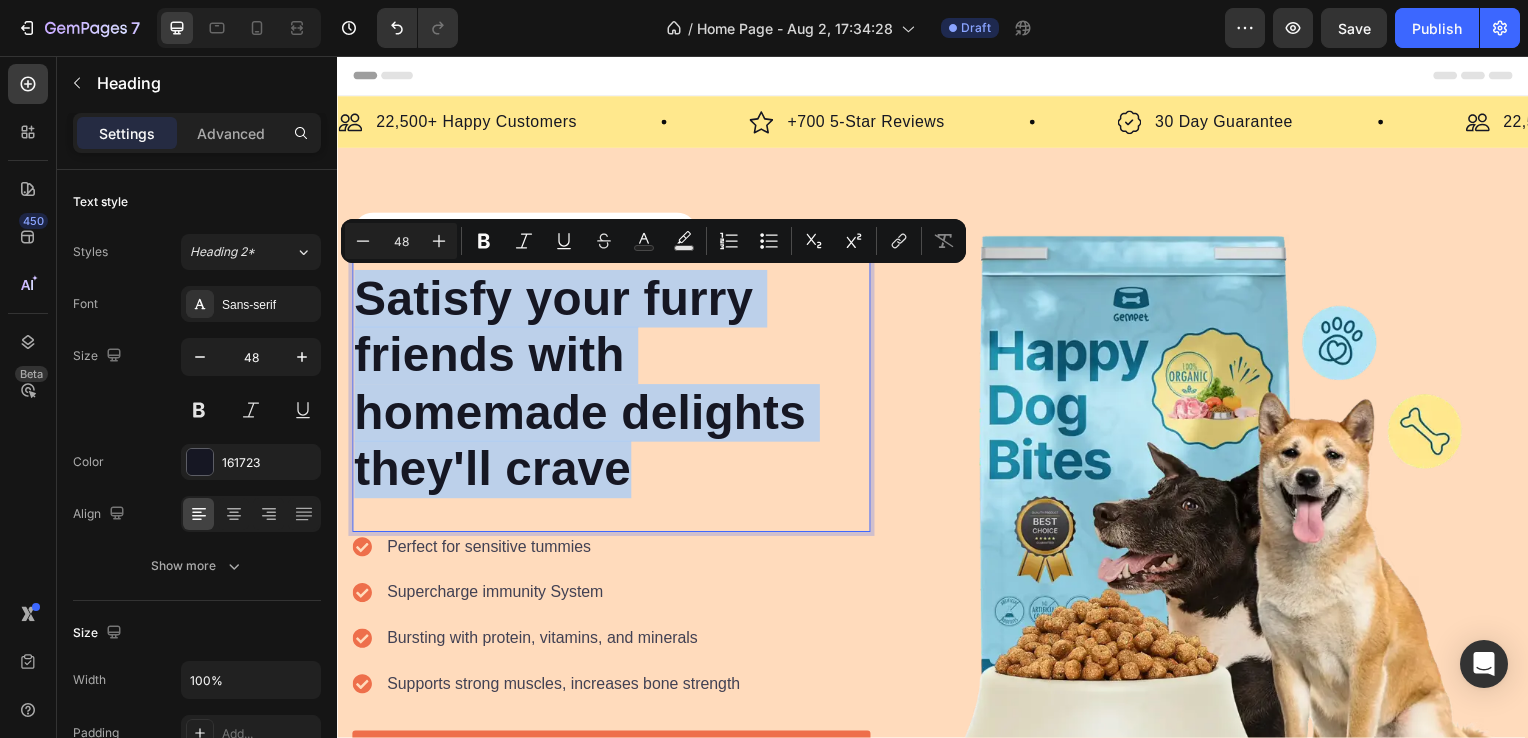 drag, startPoint x: 638, startPoint y: 490, endPoint x: 361, endPoint y: 319, distance: 325.53033 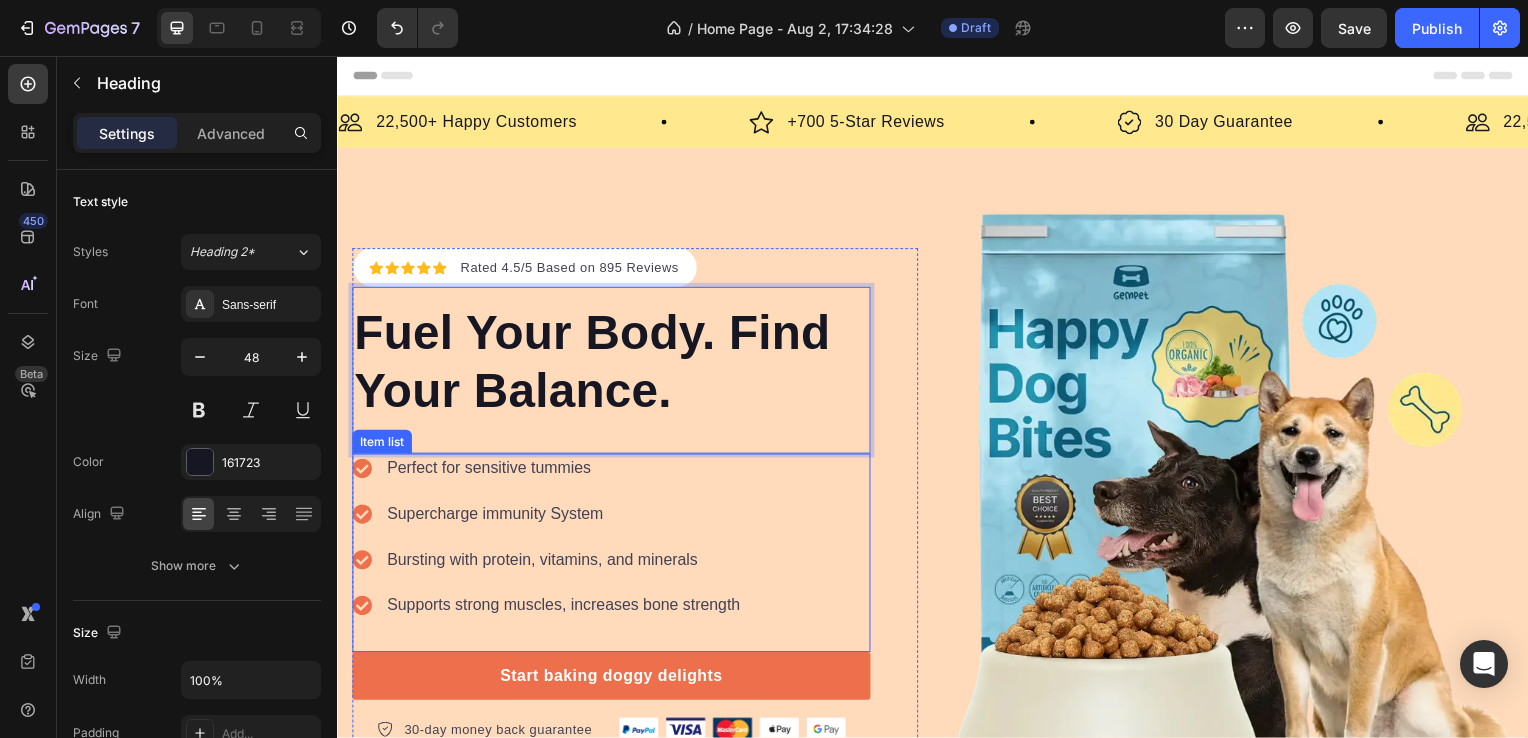 scroll, scrollTop: 100, scrollLeft: 0, axis: vertical 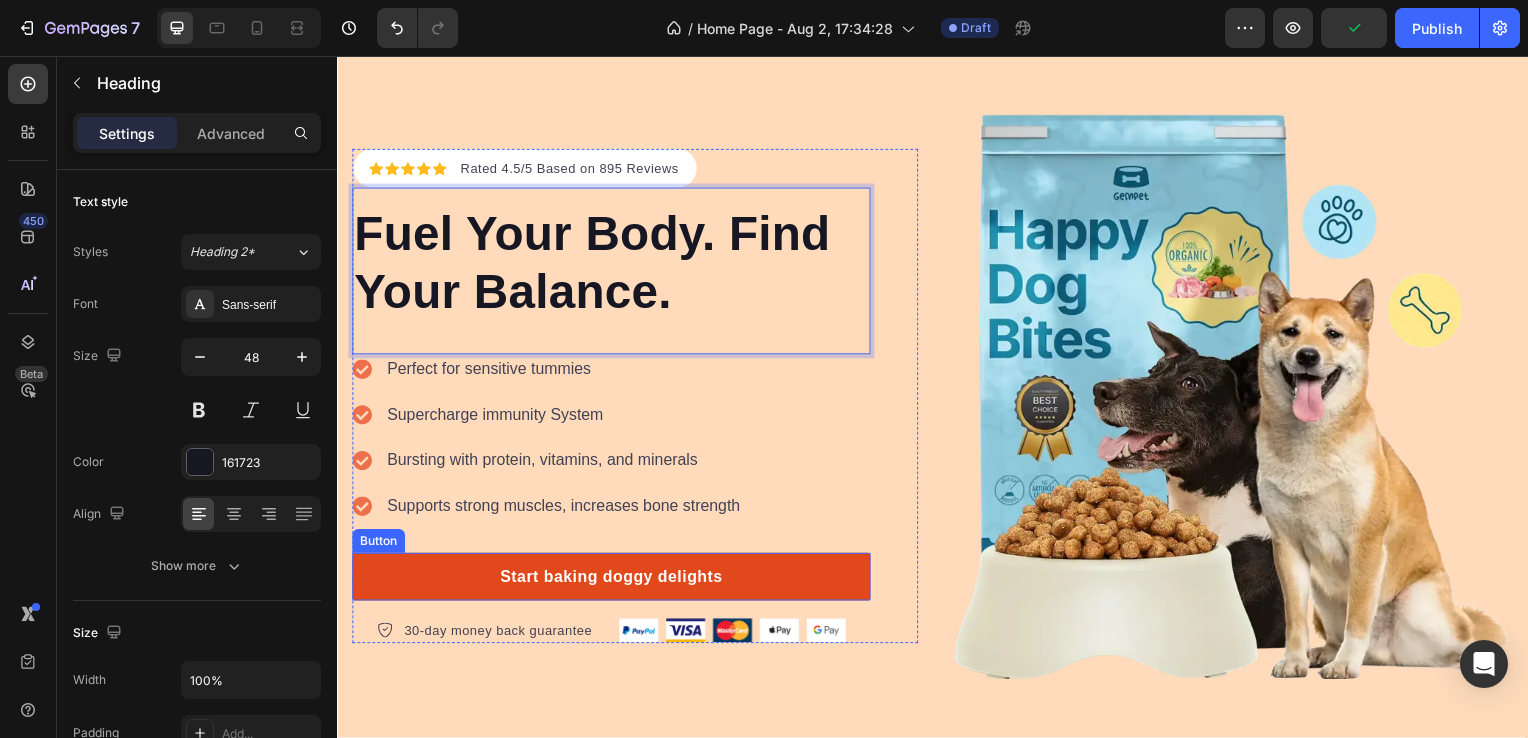 click on "Start baking doggy delights" at bounding box center [613, 581] 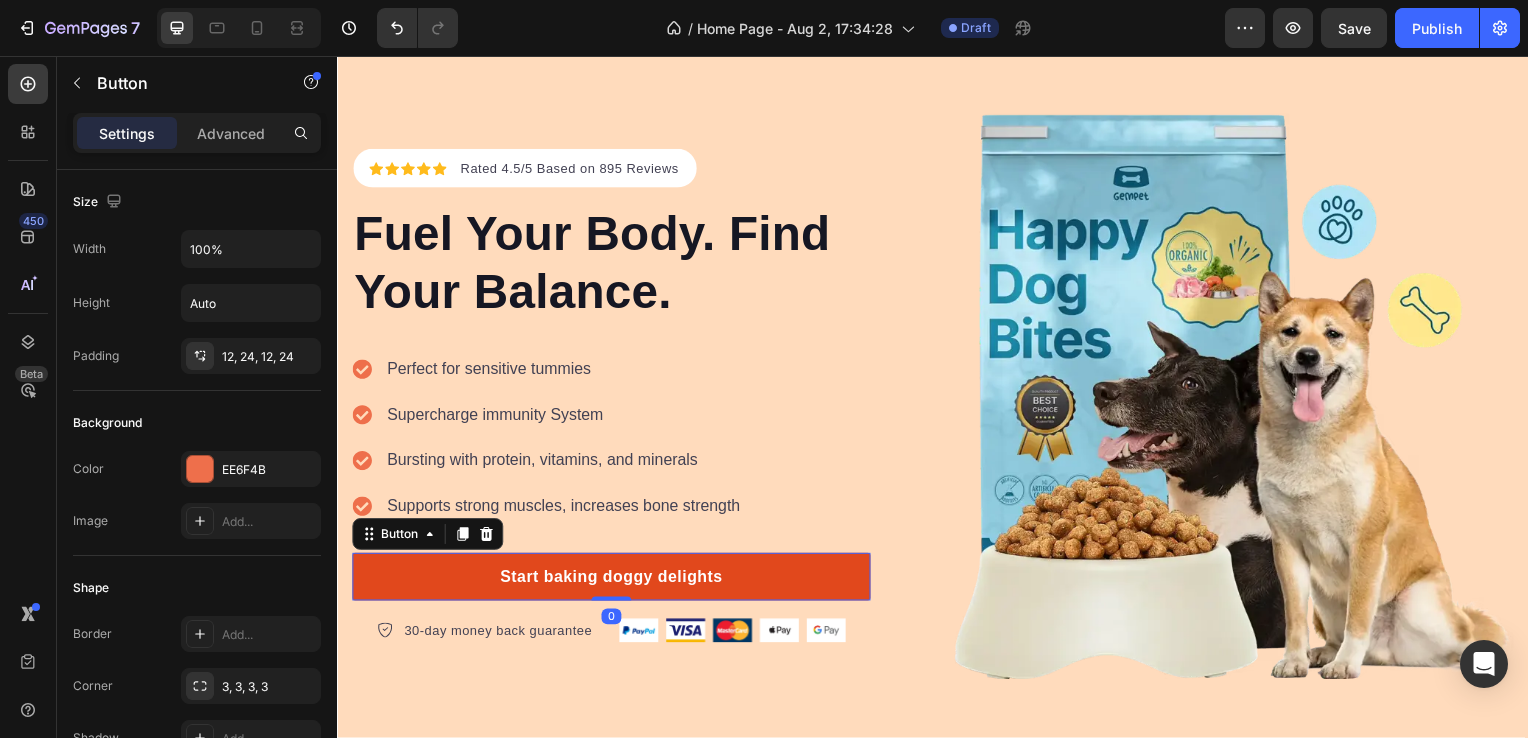 click on "Start baking doggy delights" at bounding box center (613, 581) 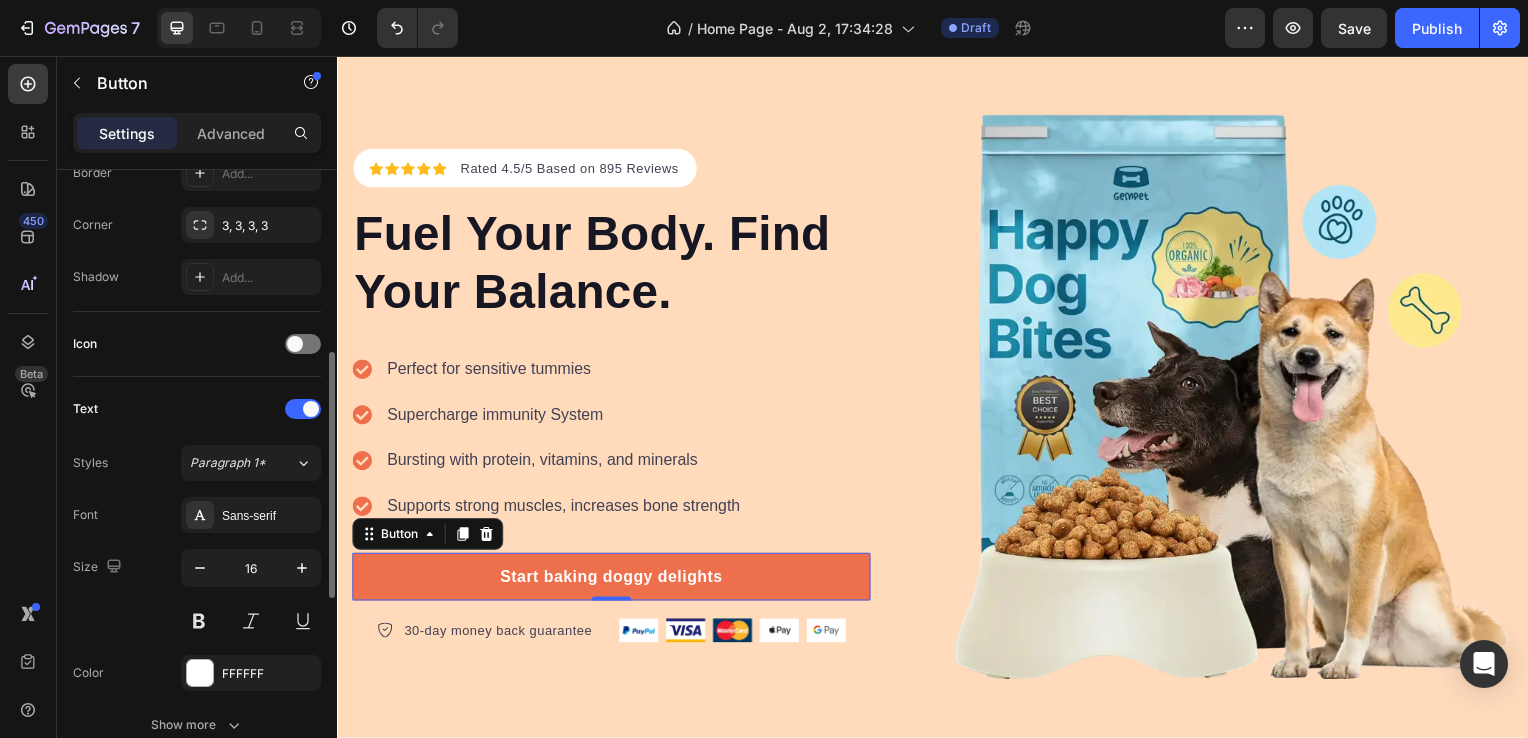 scroll, scrollTop: 0, scrollLeft: 0, axis: both 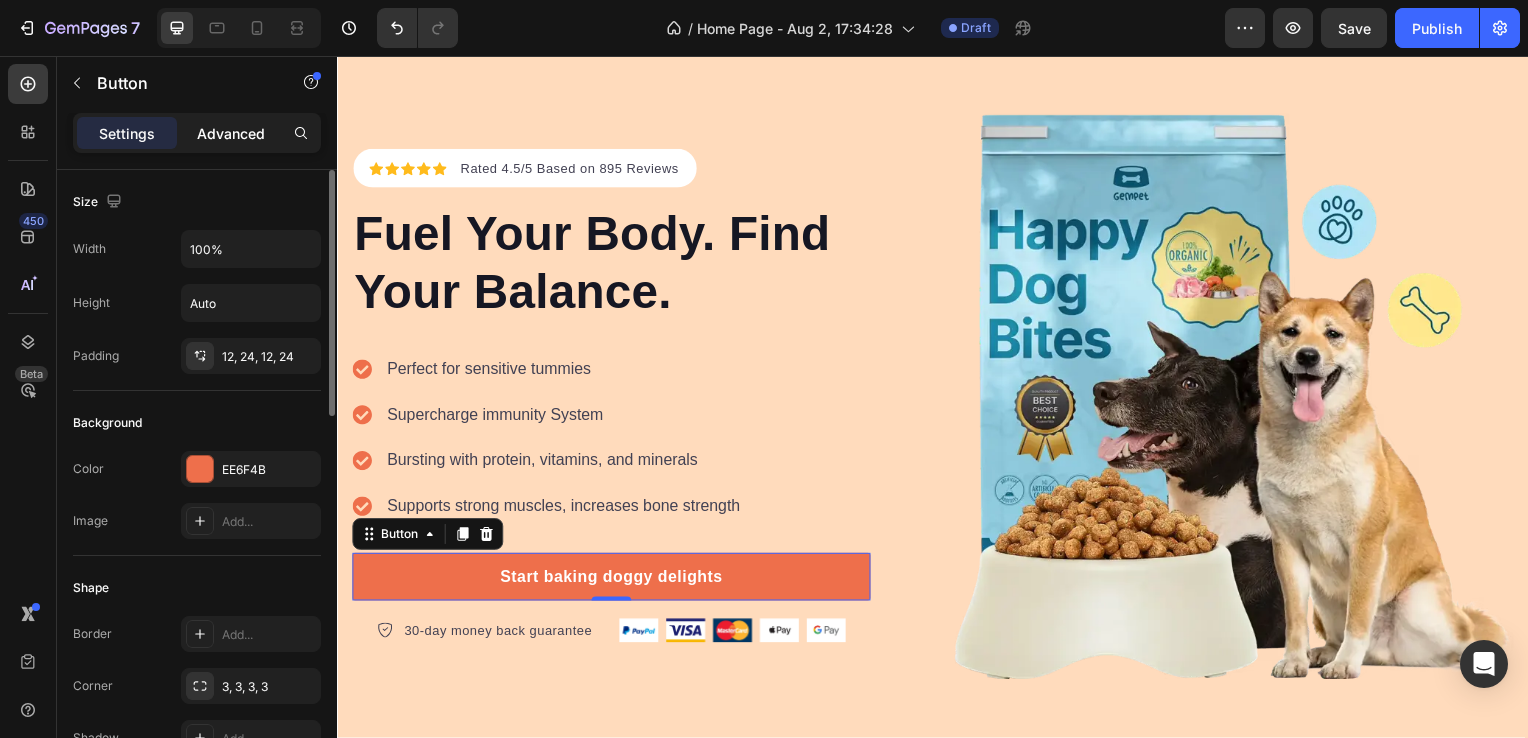 click on "Advanced" 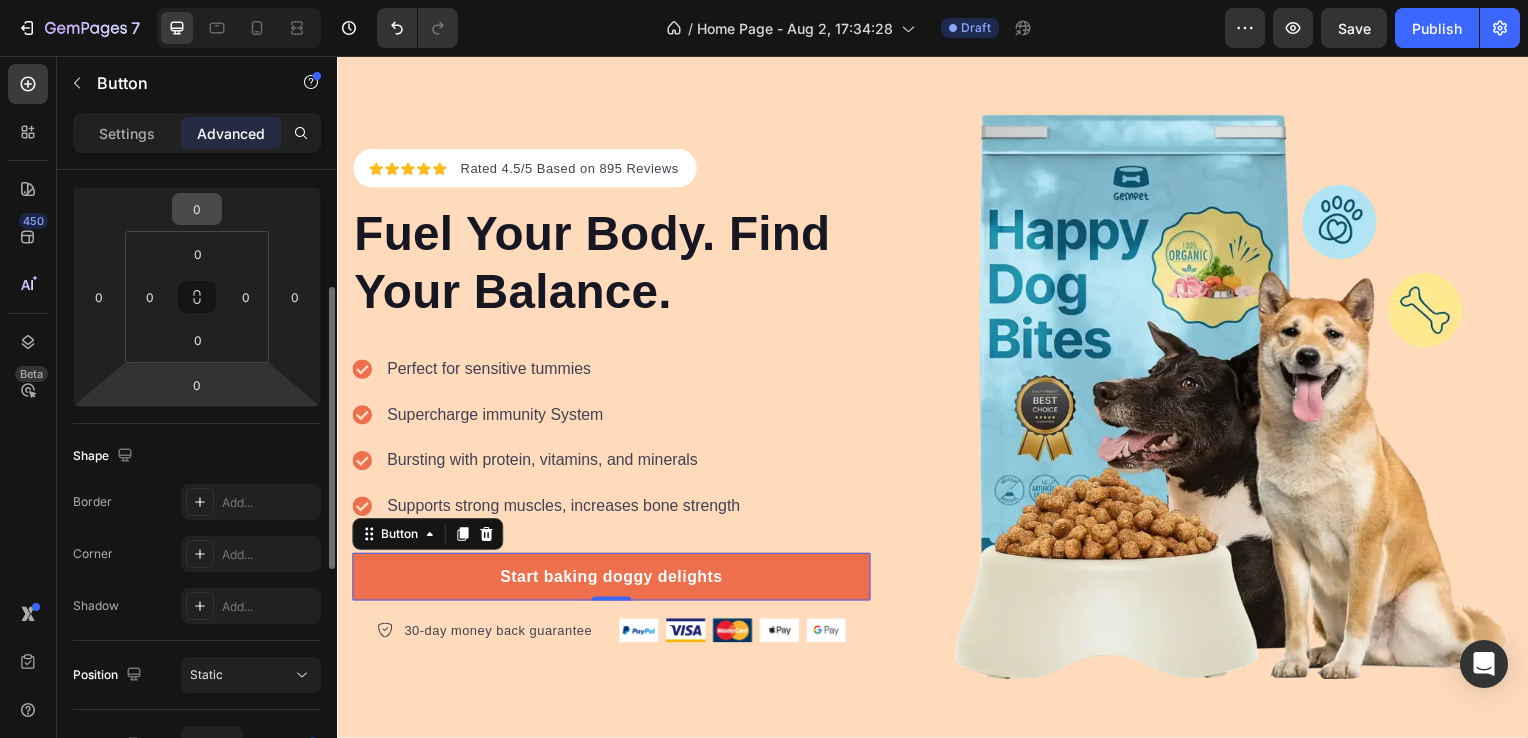 scroll, scrollTop: 0, scrollLeft: 0, axis: both 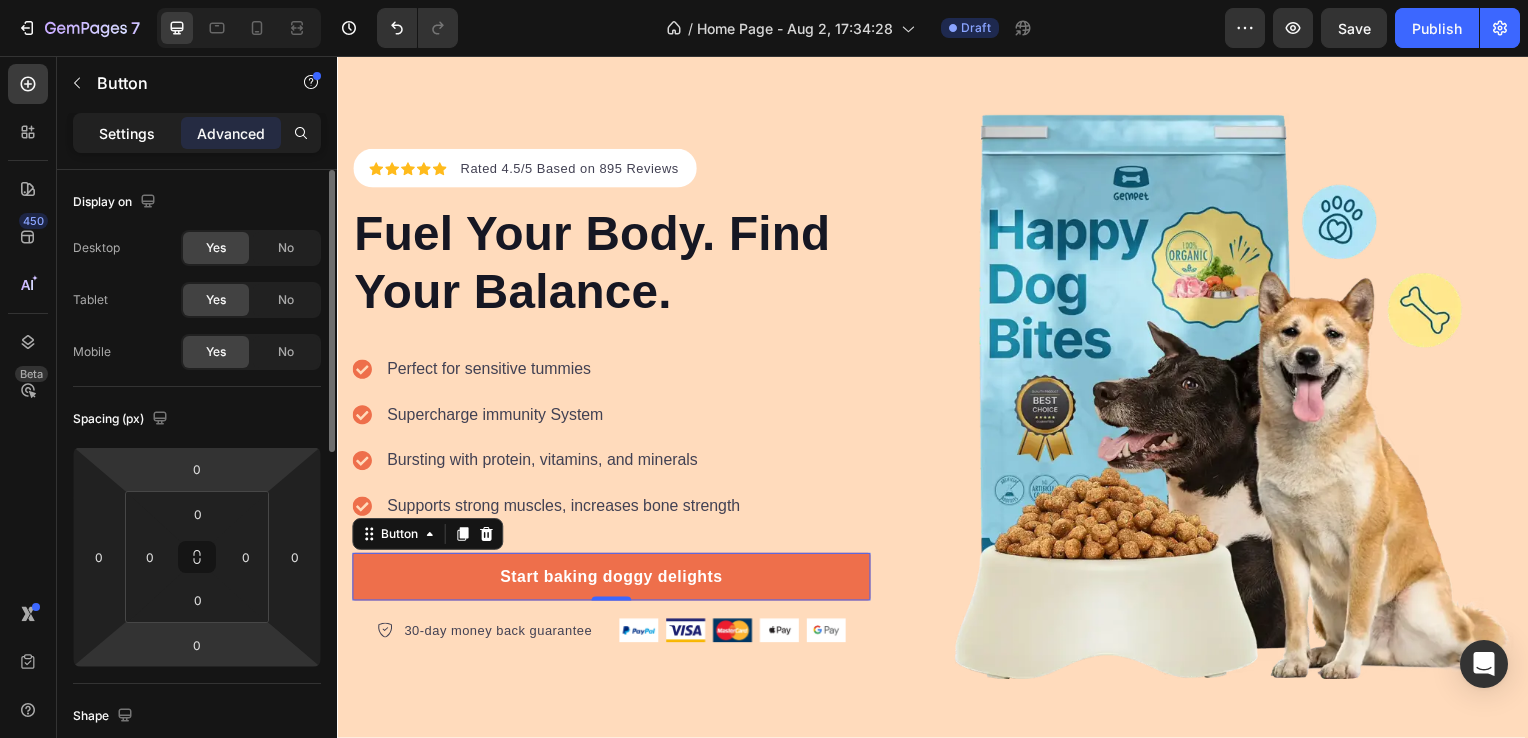 click on "Settings" at bounding box center (127, 133) 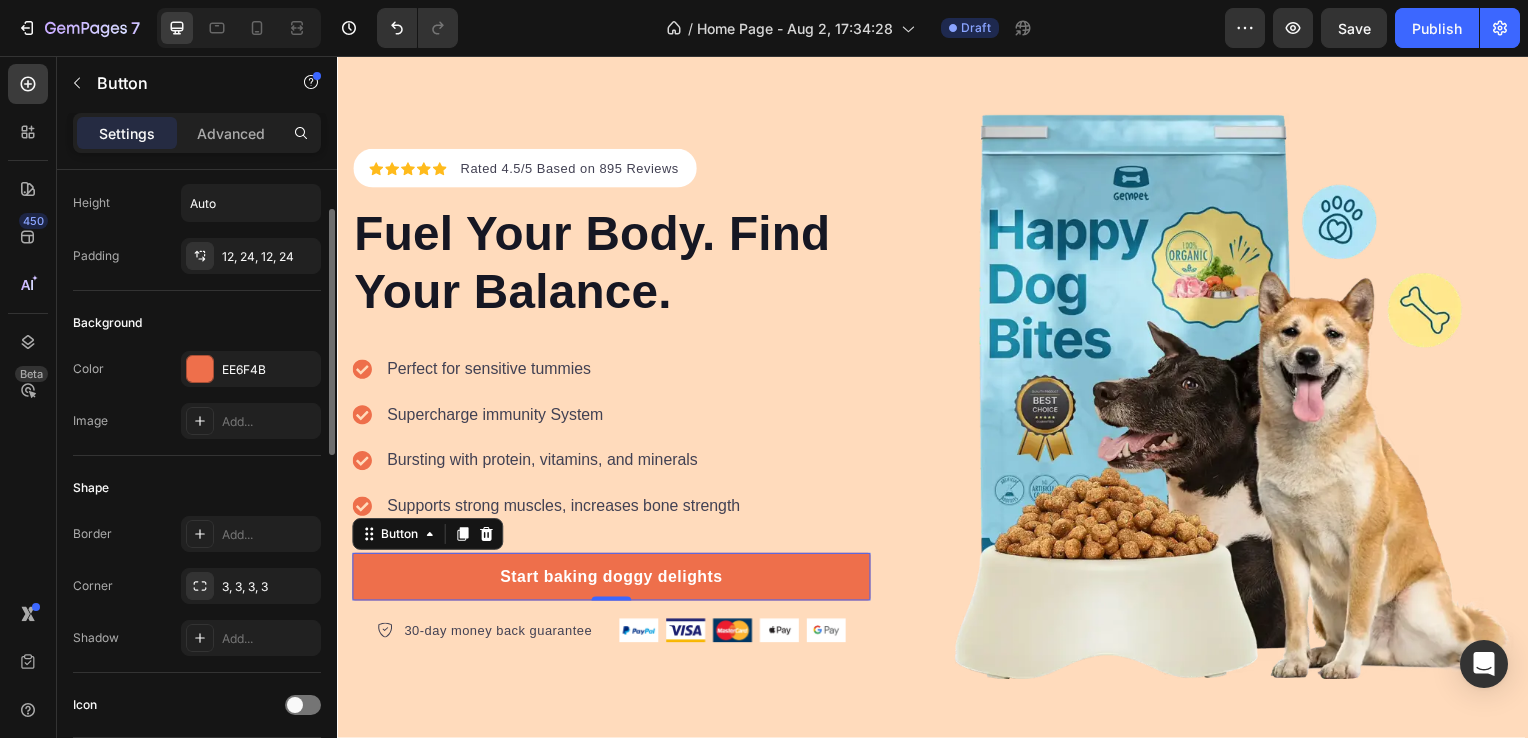 scroll, scrollTop: 0, scrollLeft: 0, axis: both 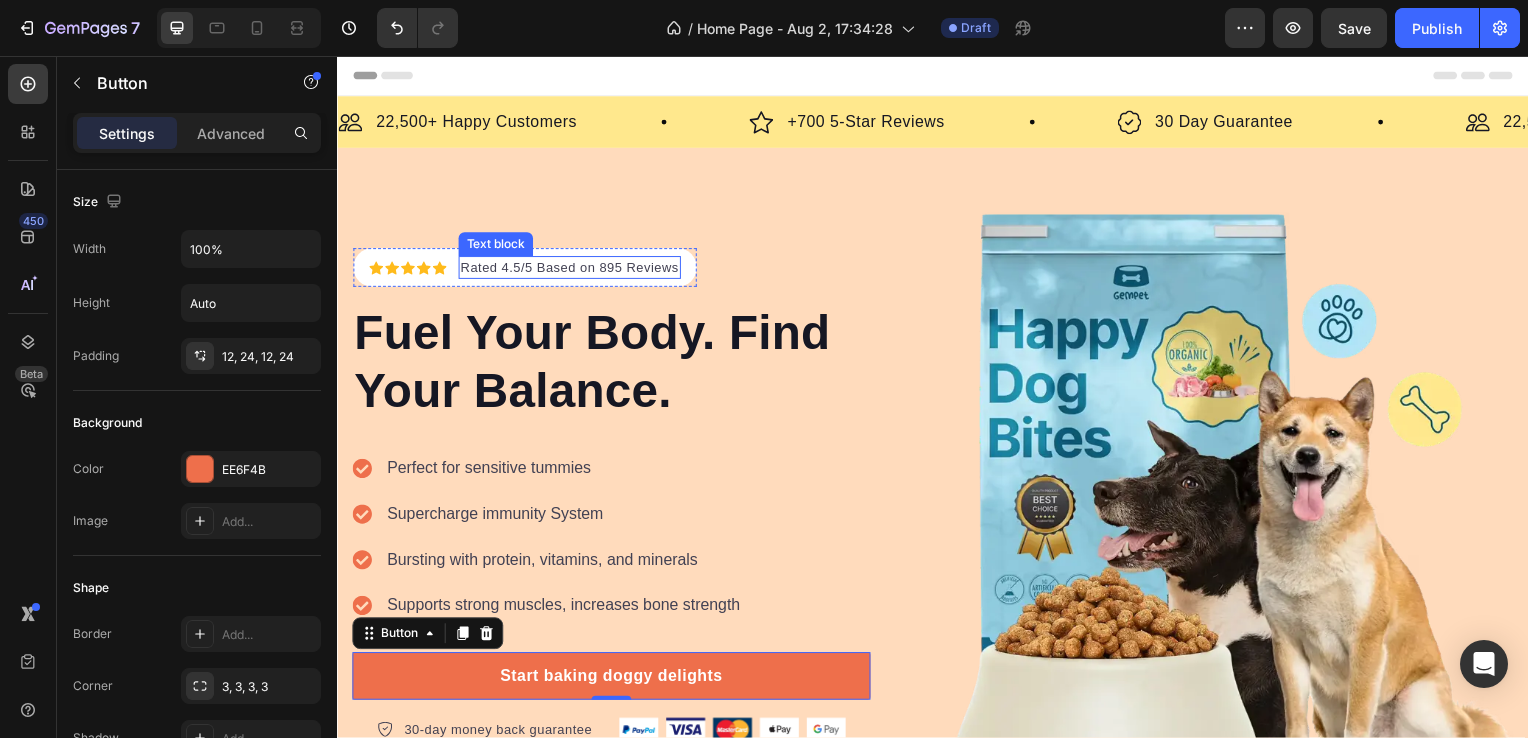 click on "Rated 4.5/5 Based on 895 Reviews" at bounding box center (571, 270) 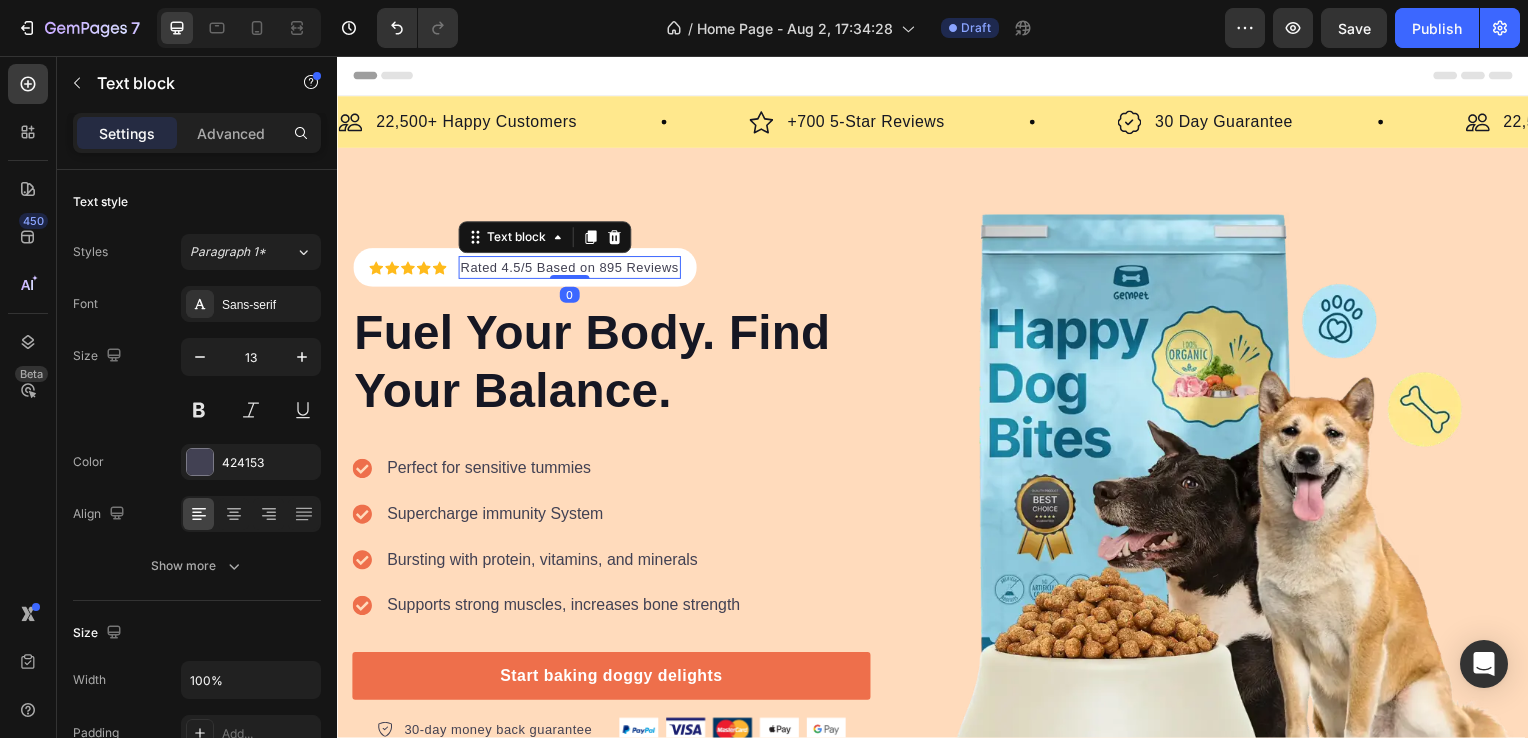 click on "Rated 4.5/5 Based on 895 Reviews" at bounding box center (571, 270) 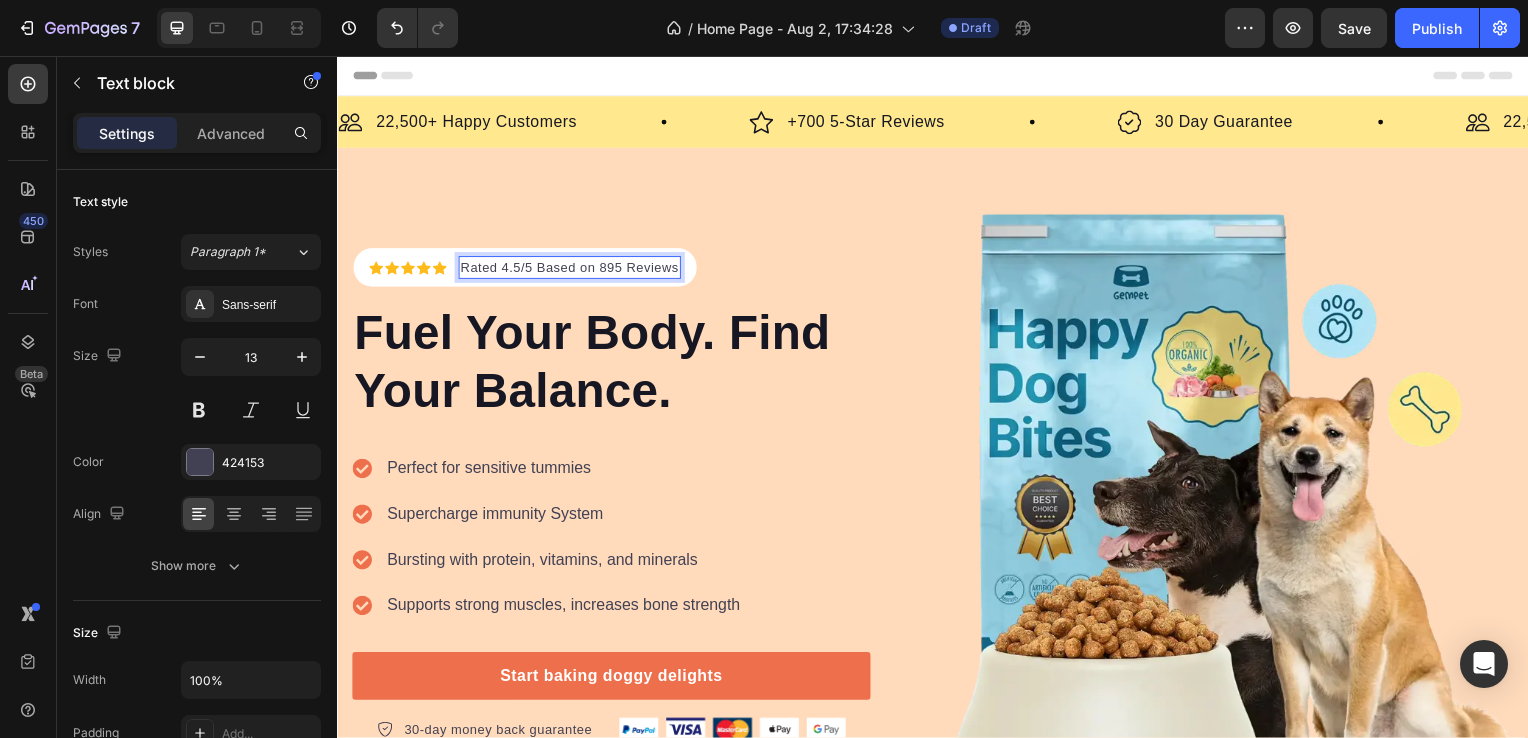 click on "Rated 4.5/5 Based on 895 Reviews" at bounding box center [571, 270] 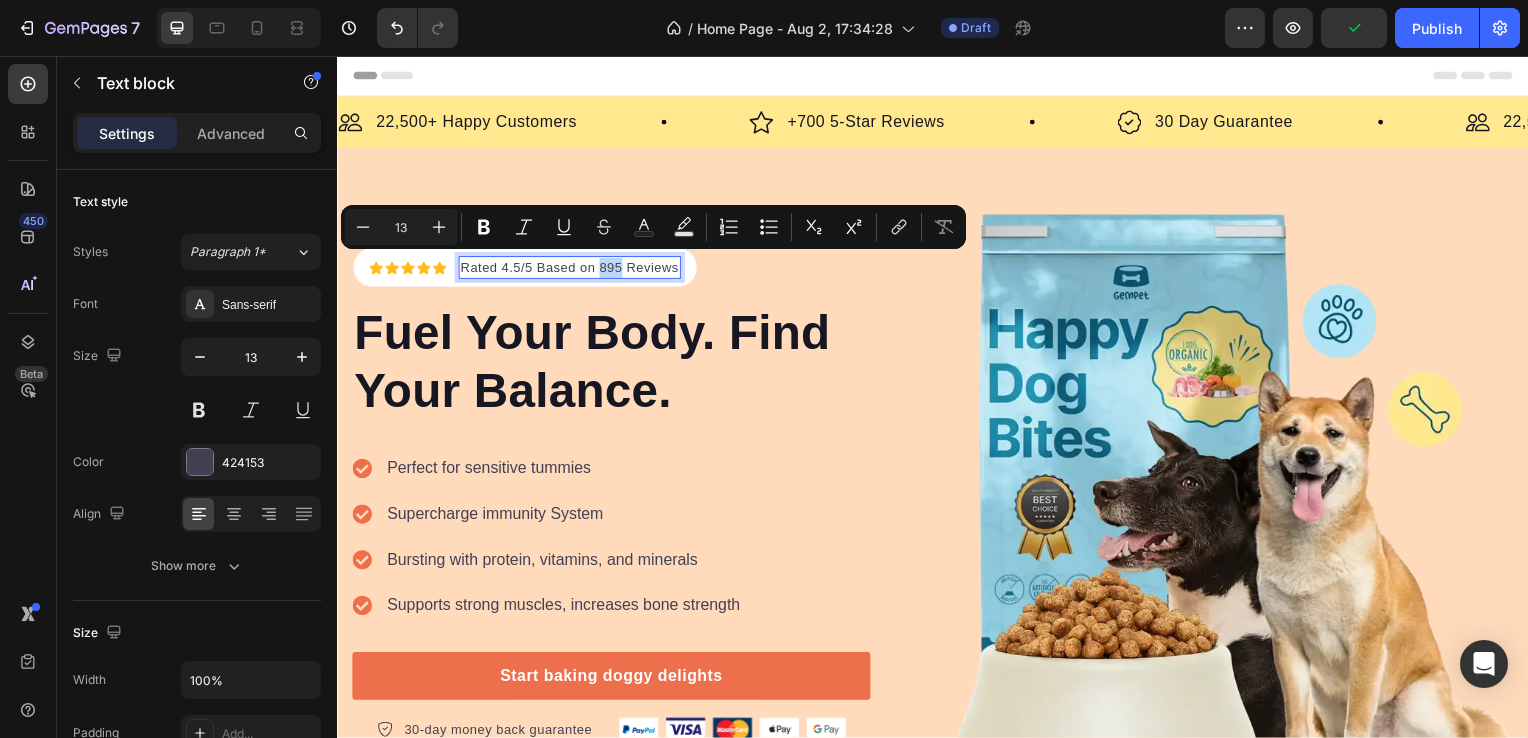 drag, startPoint x: 625, startPoint y: 264, endPoint x: 601, endPoint y: 267, distance: 24.186773 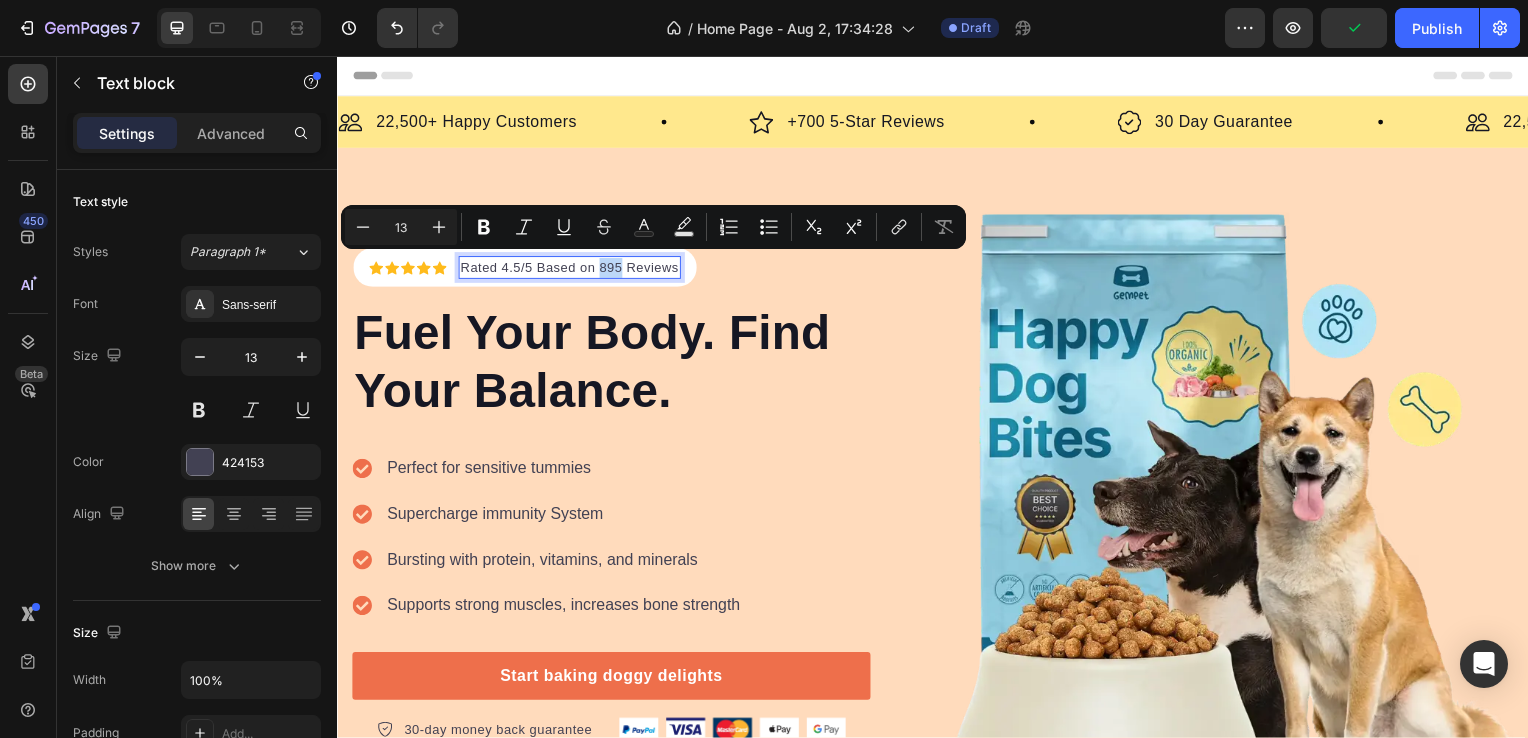 click on "Rated 4.5/5 Based on 895 Reviews" at bounding box center [571, 270] 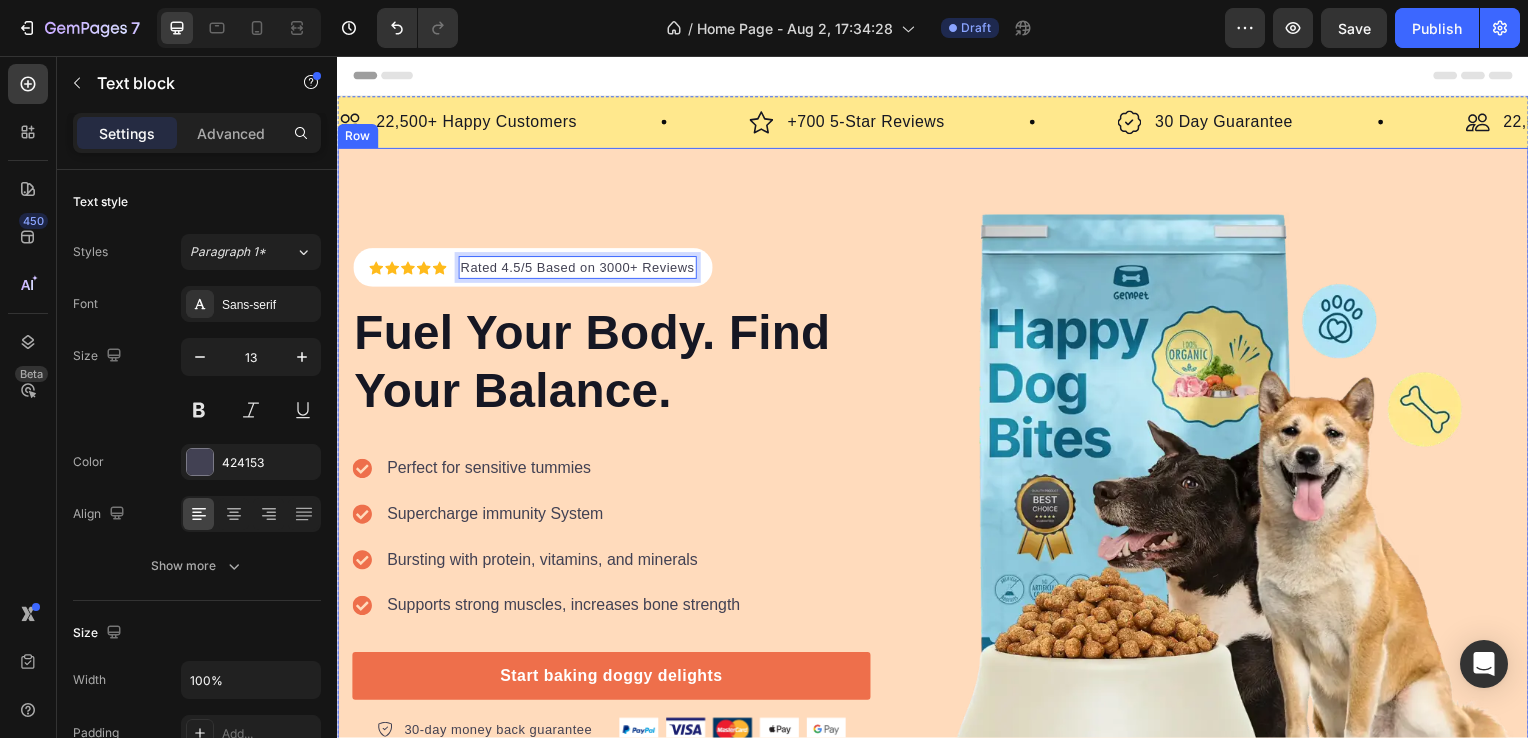 click on "Icon Icon Icon Icon Icon Icon List Hoz Rated 4.5/5 Based on 3000+ Reviews Text block   0 Row ⁠⁠⁠⁠⁠⁠⁠ Fuel Your Body. Find Your Balance. Heading Perfect for sensitive tummies Supercharge immunity System Bursting with protein, vitamins, and minerals Supports strong muscles, increases bone strength Item list Start baking doggy delights Button
30-day money back guarantee Item list Image Row Row Image Row Row" at bounding box center (937, 499) 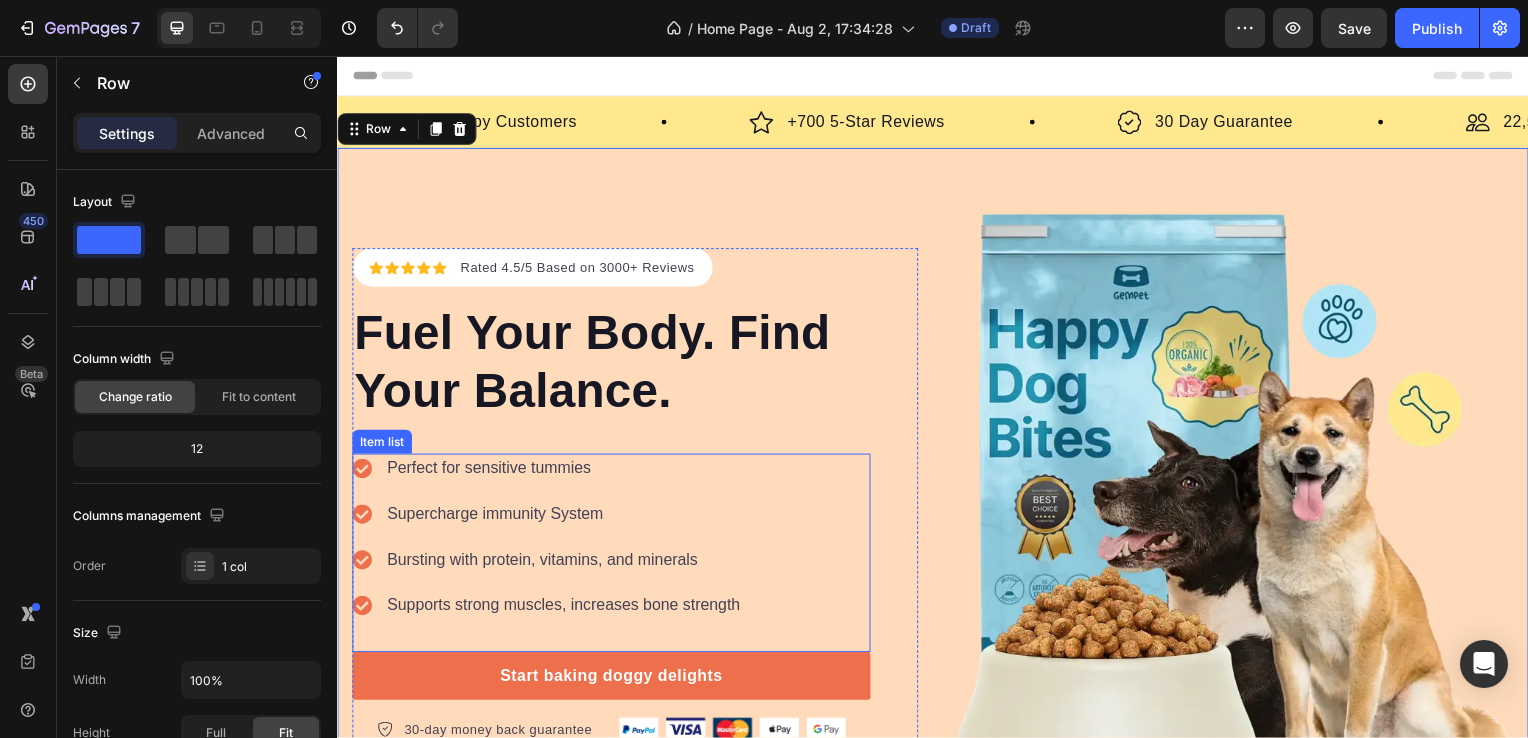 click 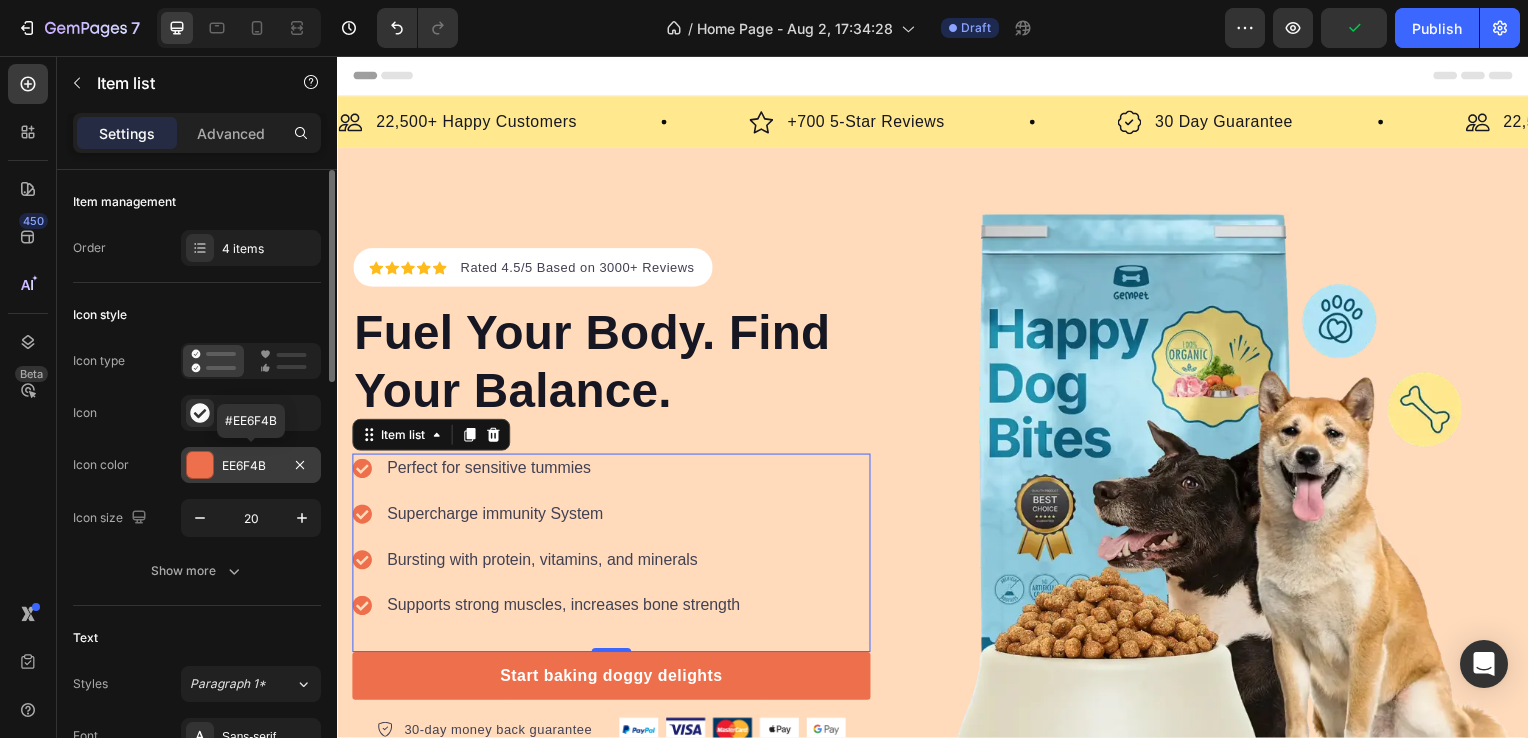 click at bounding box center (200, 465) 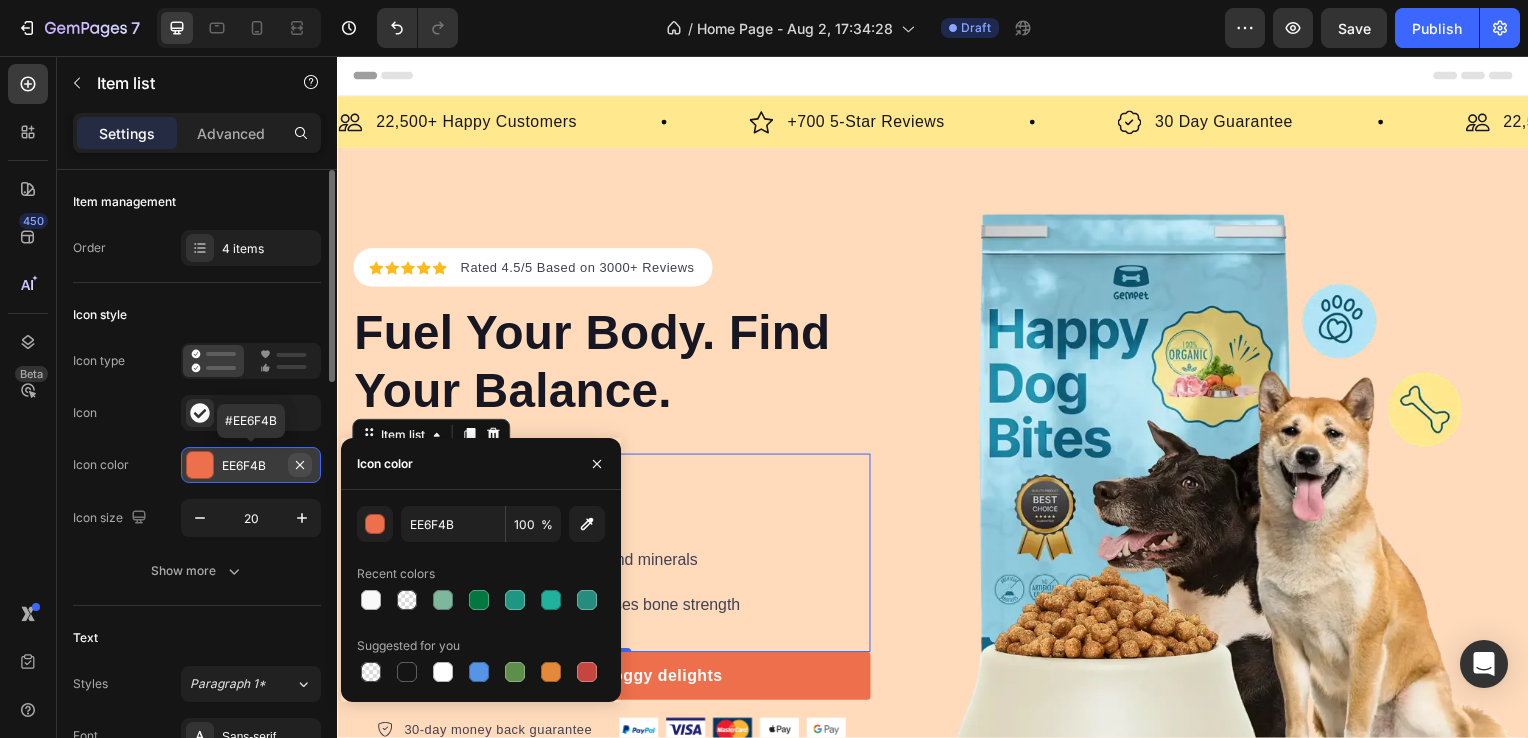 click 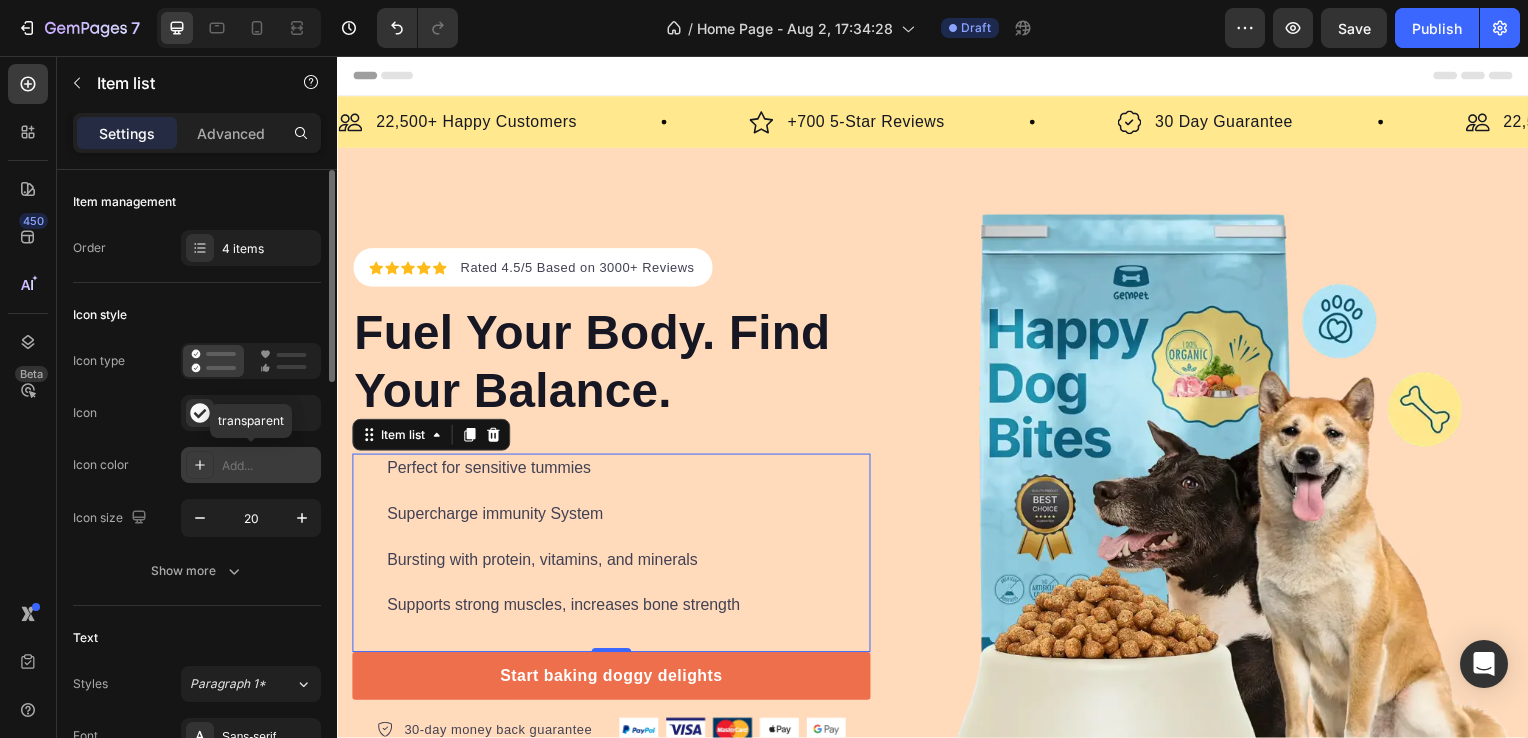 click on "Add..." at bounding box center [269, 466] 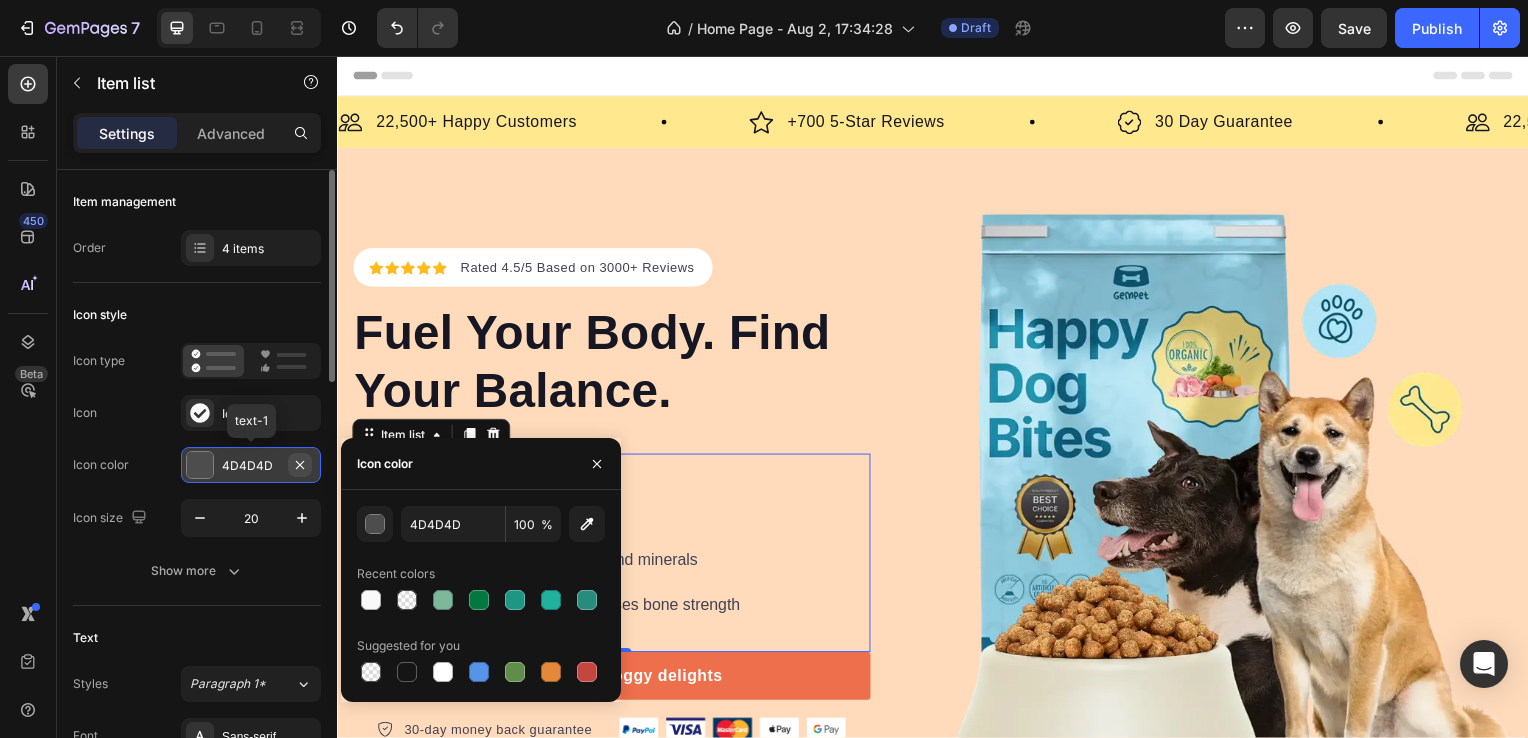 click 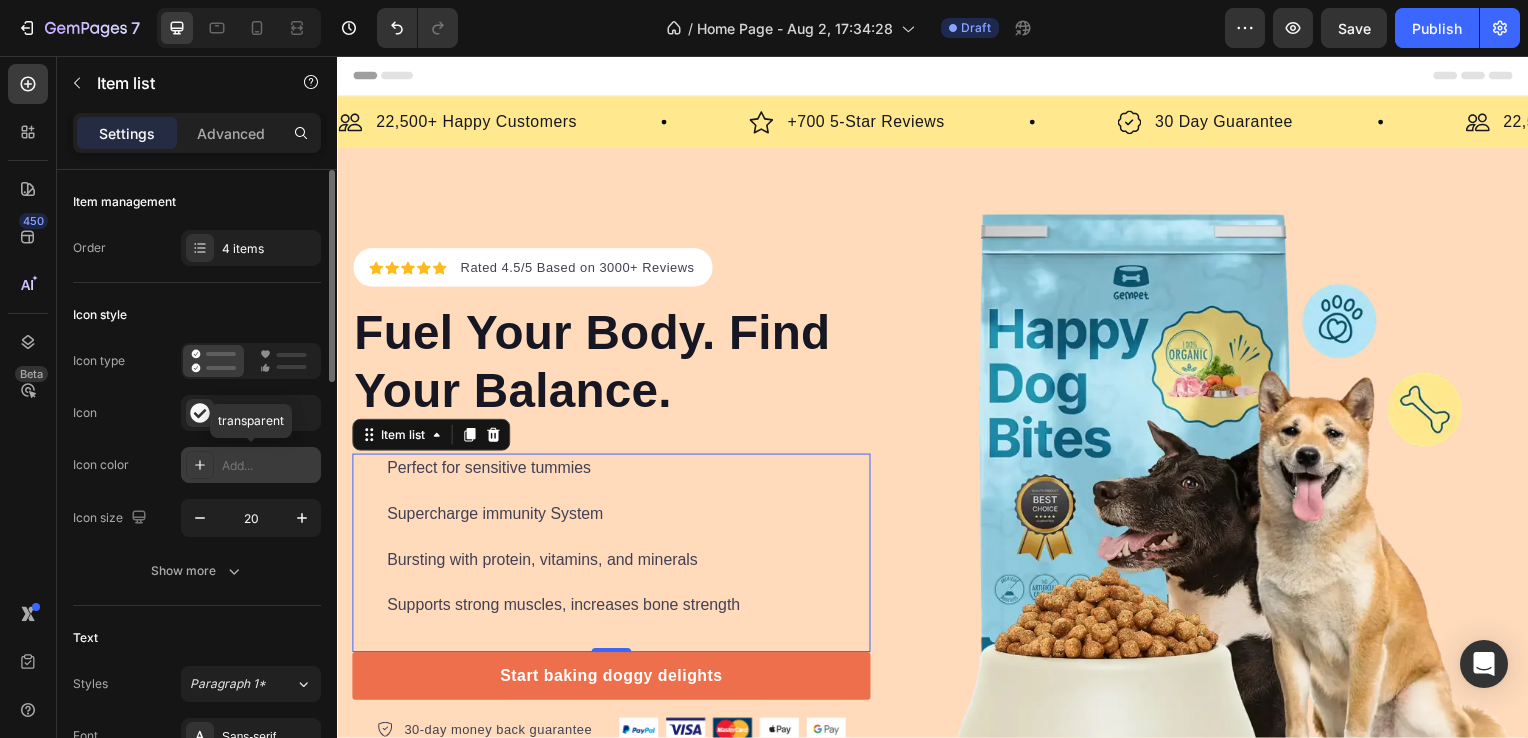 drag, startPoint x: 272, startPoint y: 459, endPoint x: 230, endPoint y: 458, distance: 42.0119 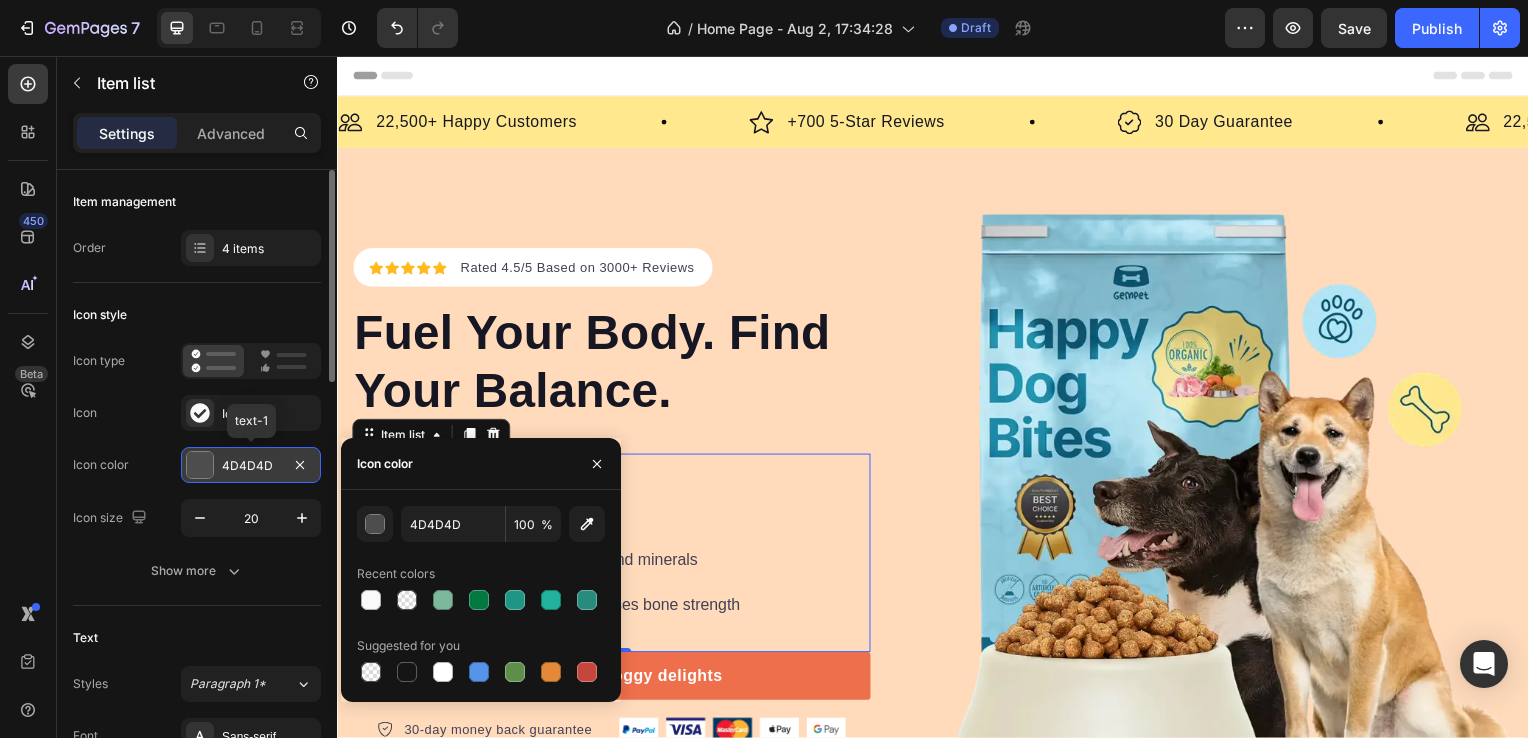 drag, startPoint x: 263, startPoint y: 465, endPoint x: 250, endPoint y: 466, distance: 13.038404 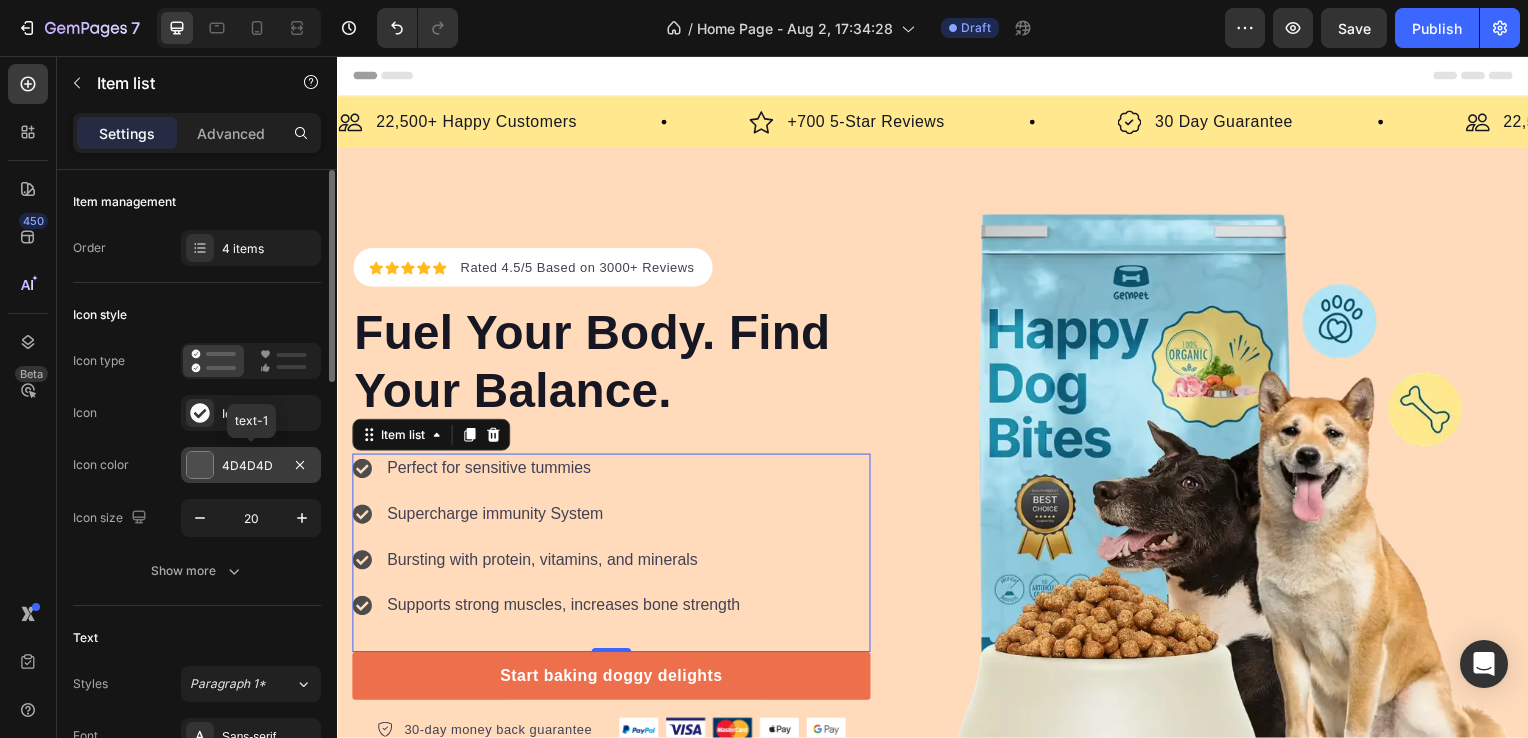click on "4D4D4D" at bounding box center (251, 465) 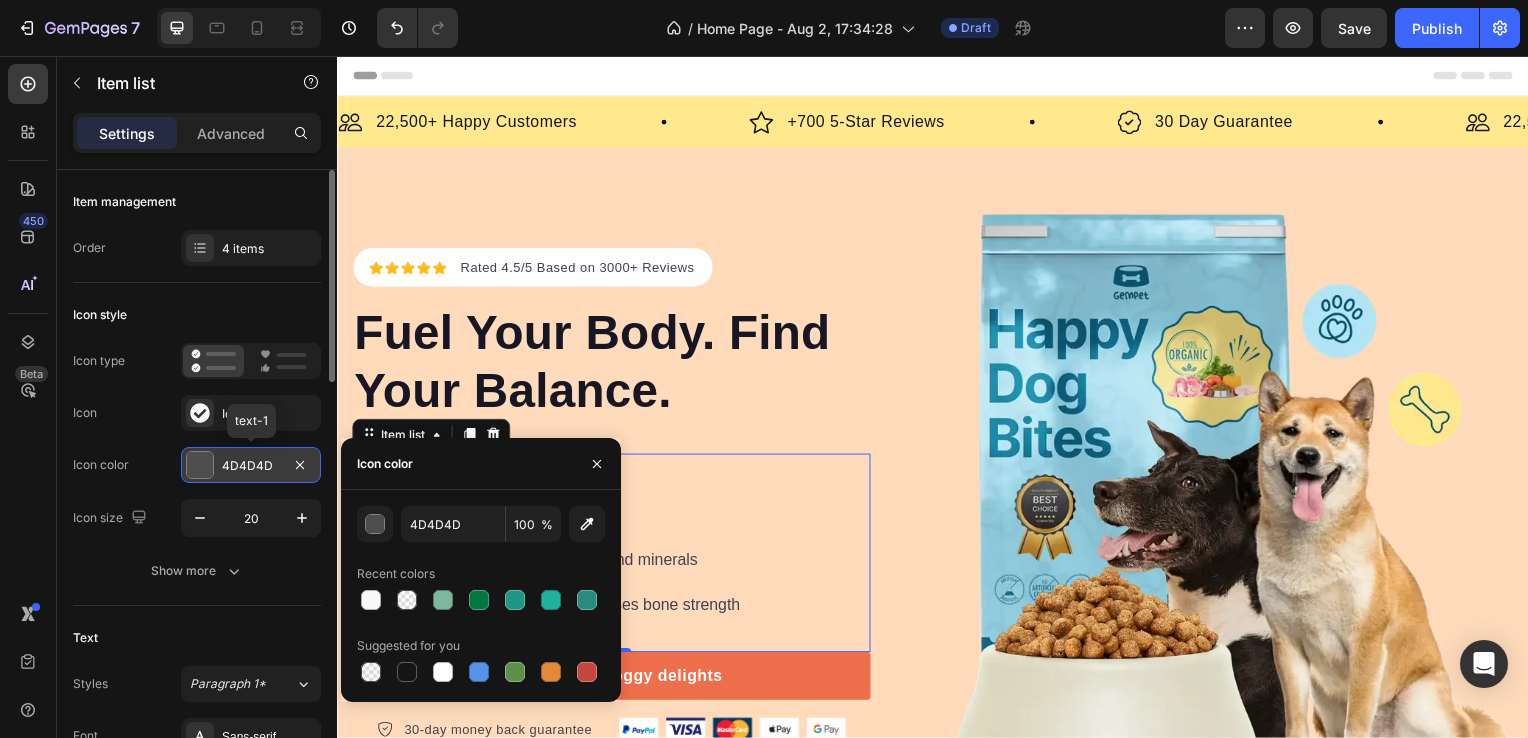 click at bounding box center (200, 465) 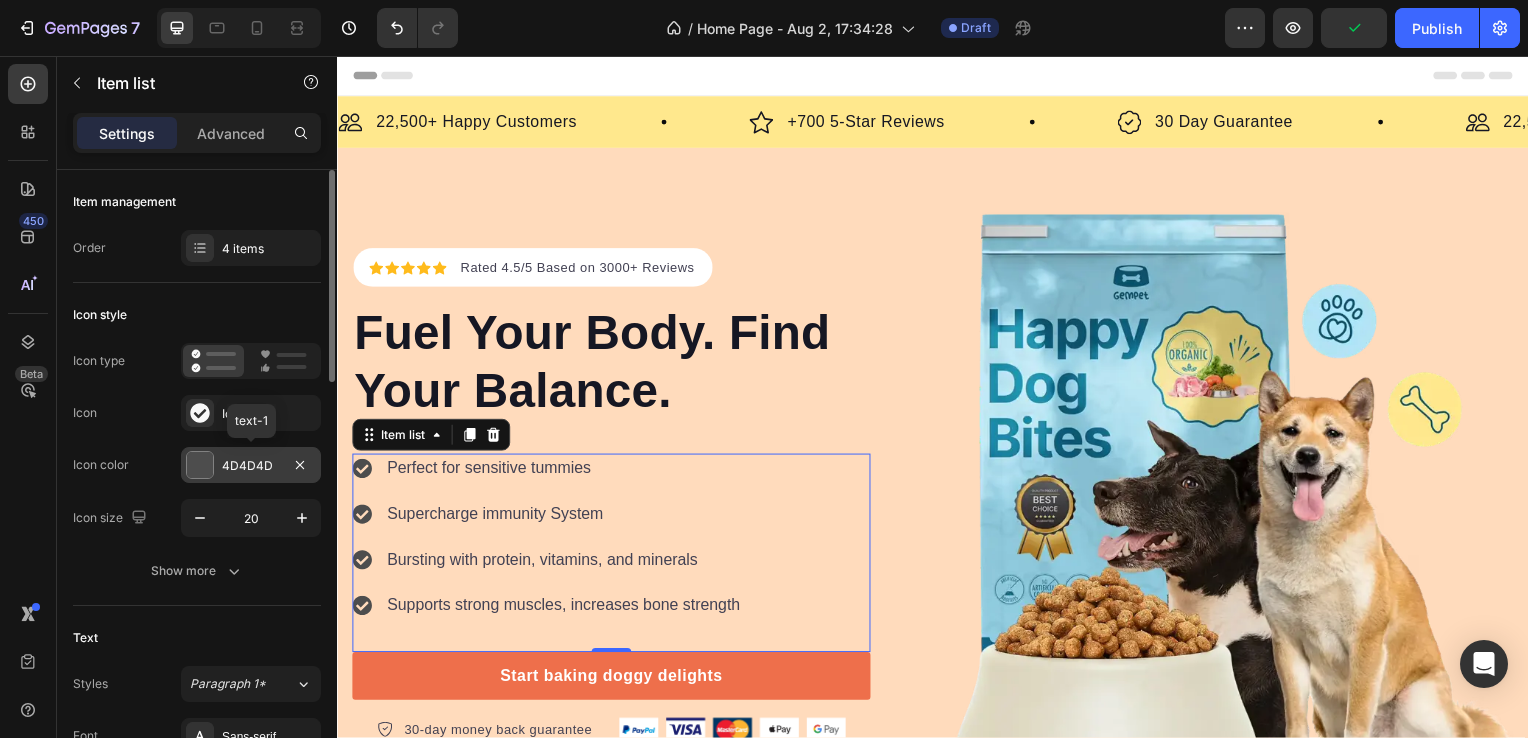 click at bounding box center (200, 465) 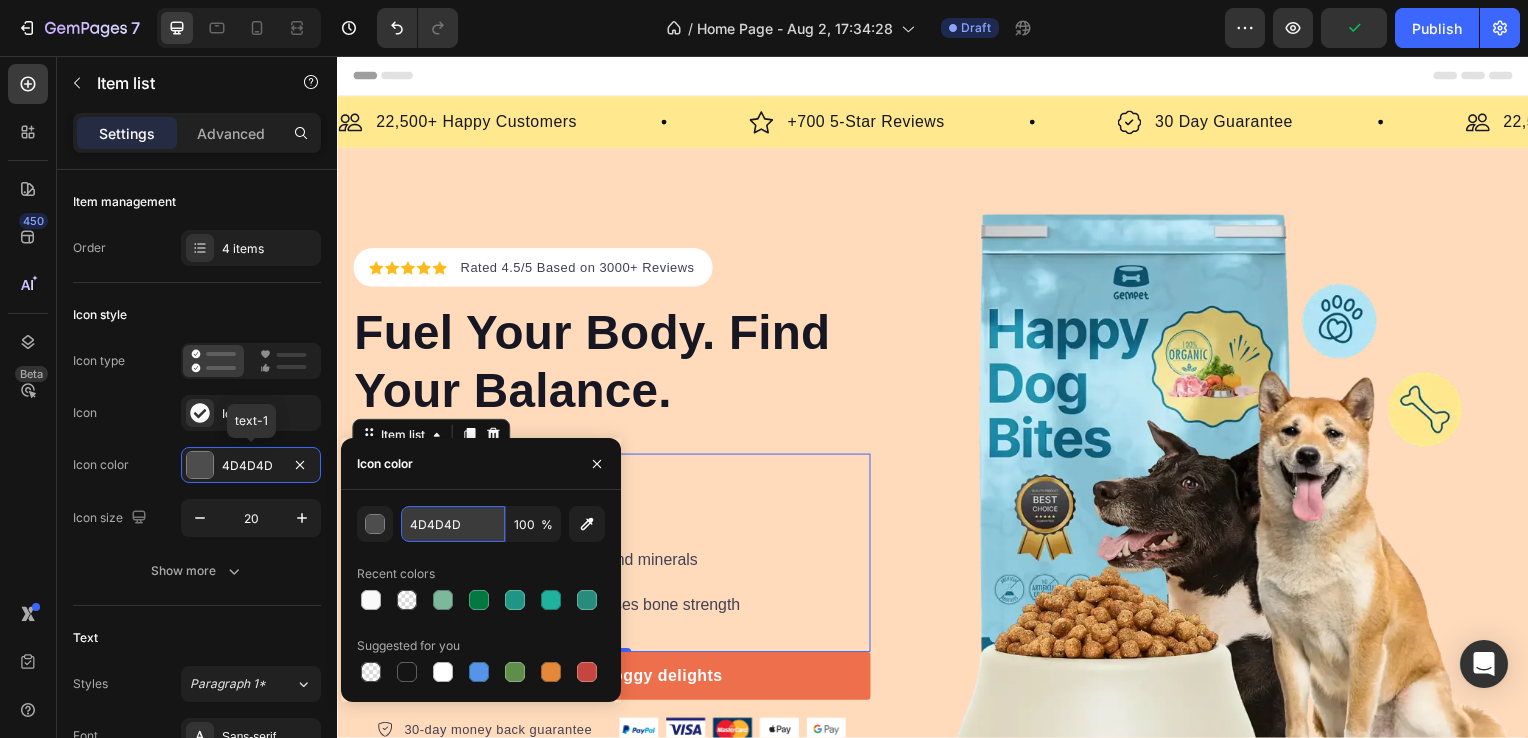 drag, startPoint x: 208, startPoint y: 466, endPoint x: 444, endPoint y: 529, distance: 244.2642 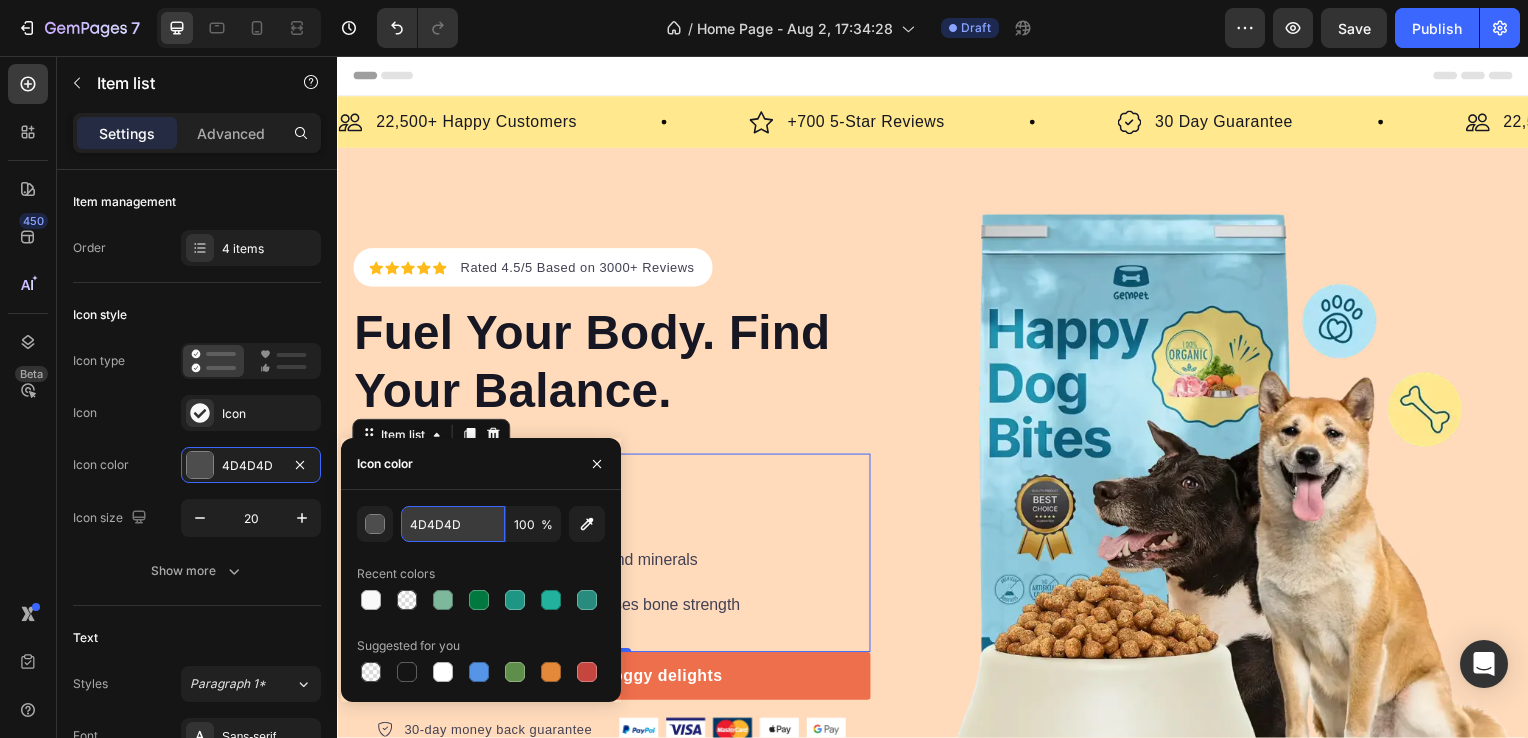 paste on "#01783F" 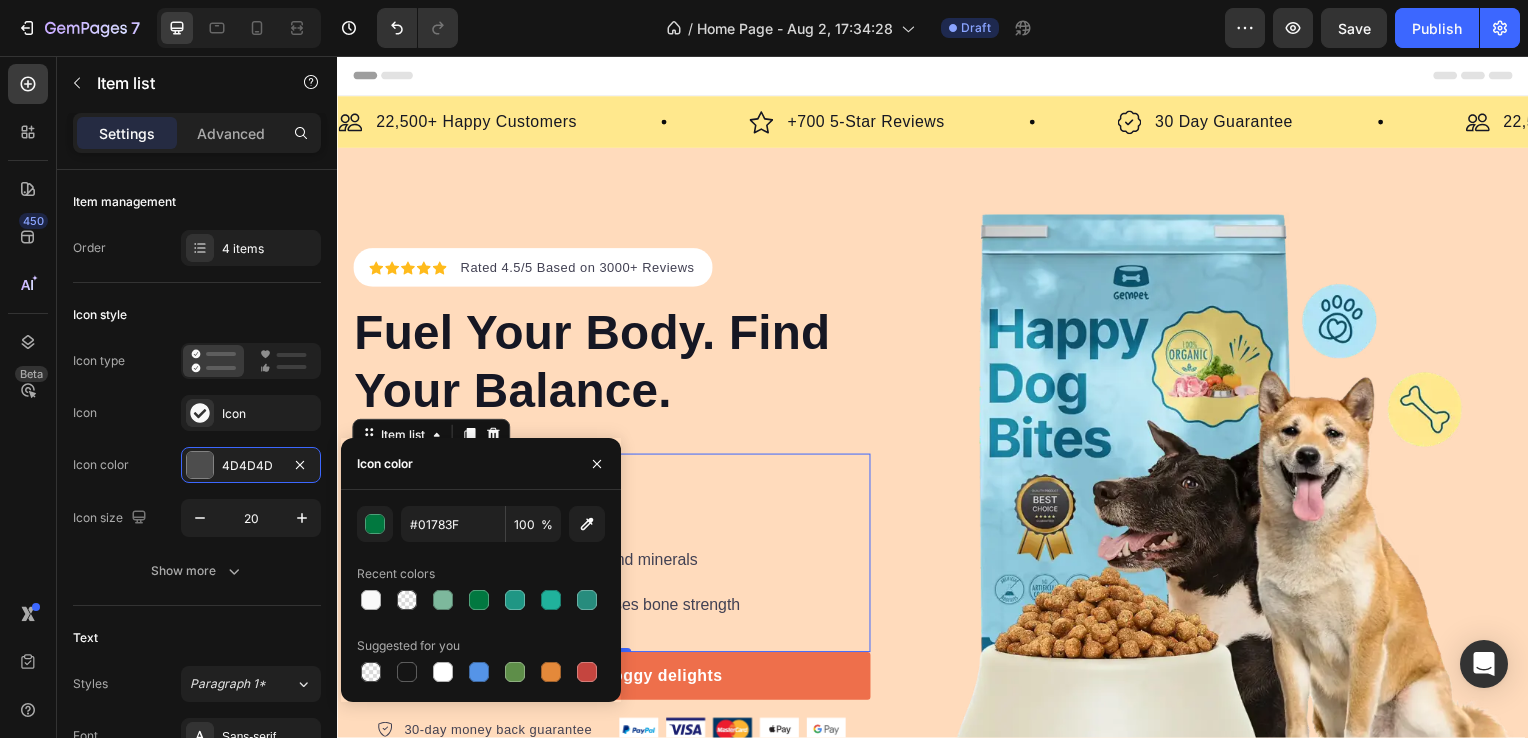type on "01783F" 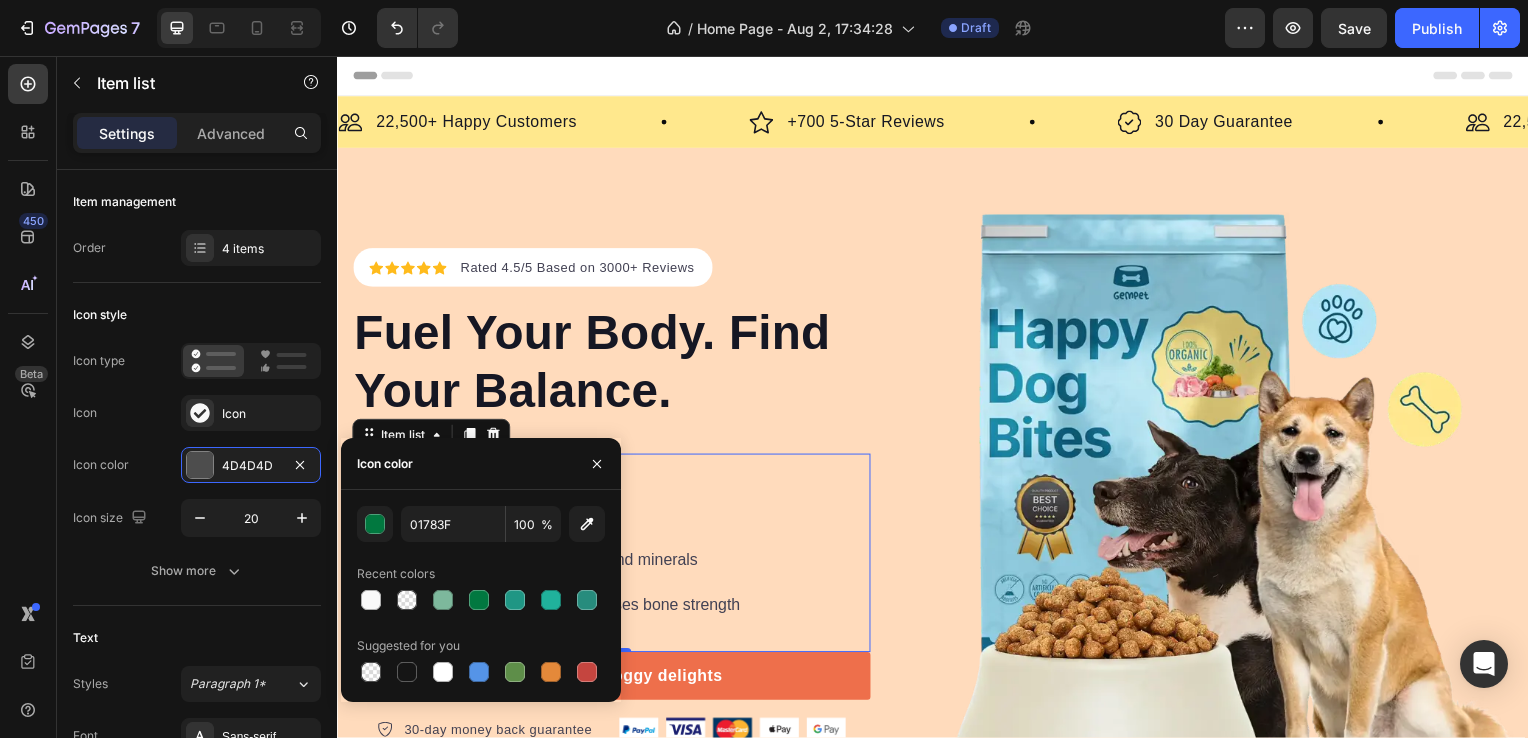 click on "Recent colors" at bounding box center (481, 574) 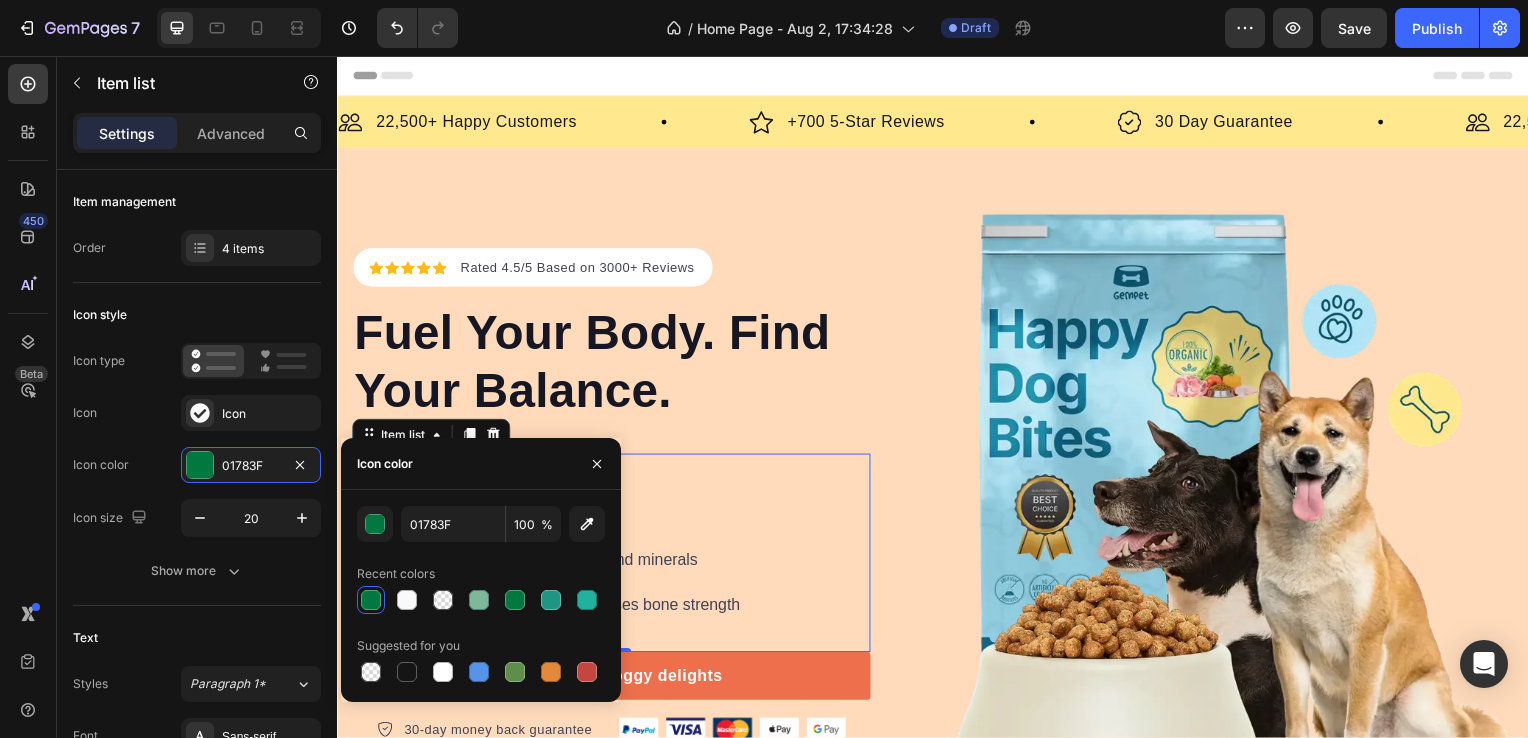 click on "450 Beta" at bounding box center (28, 329) 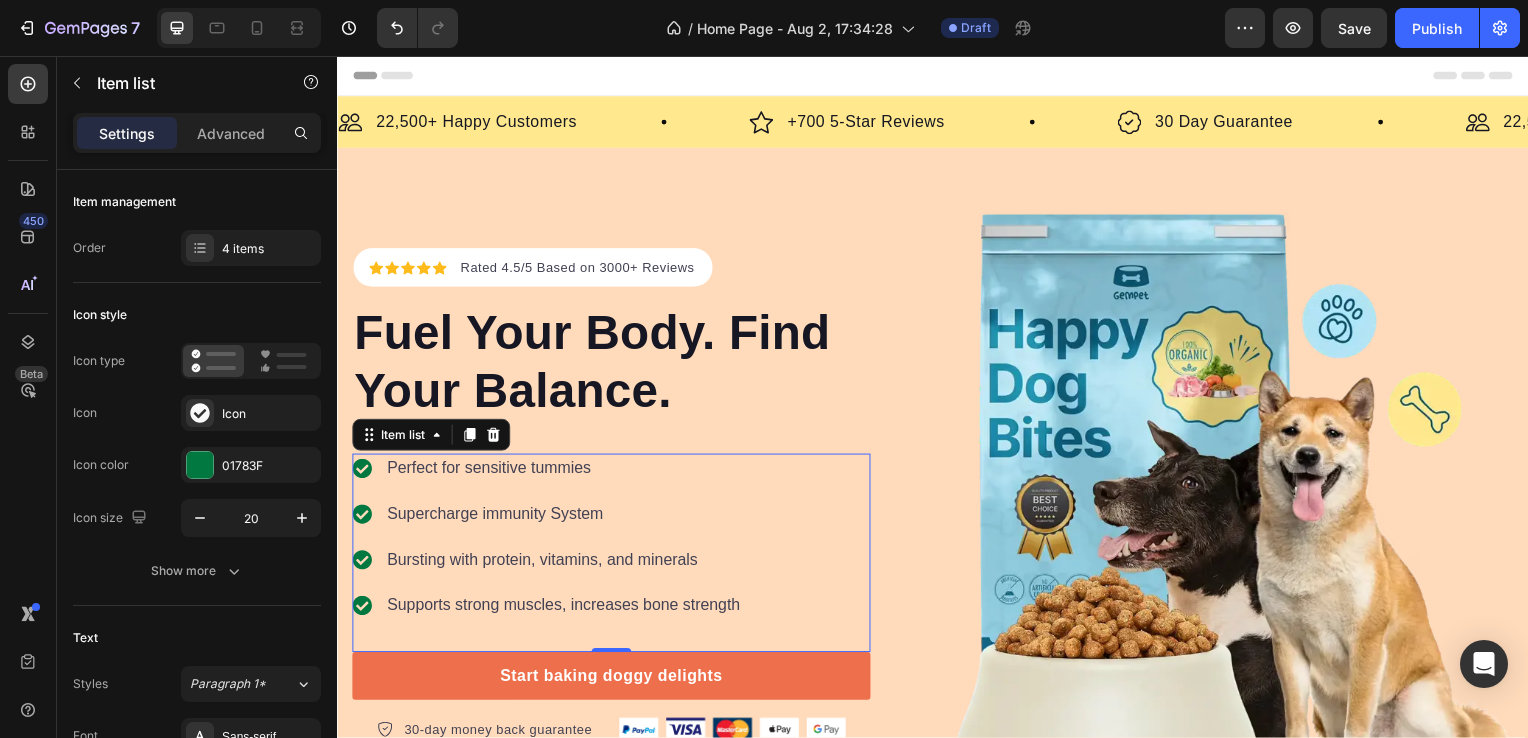 click on "450 Beta" at bounding box center [28, 329] 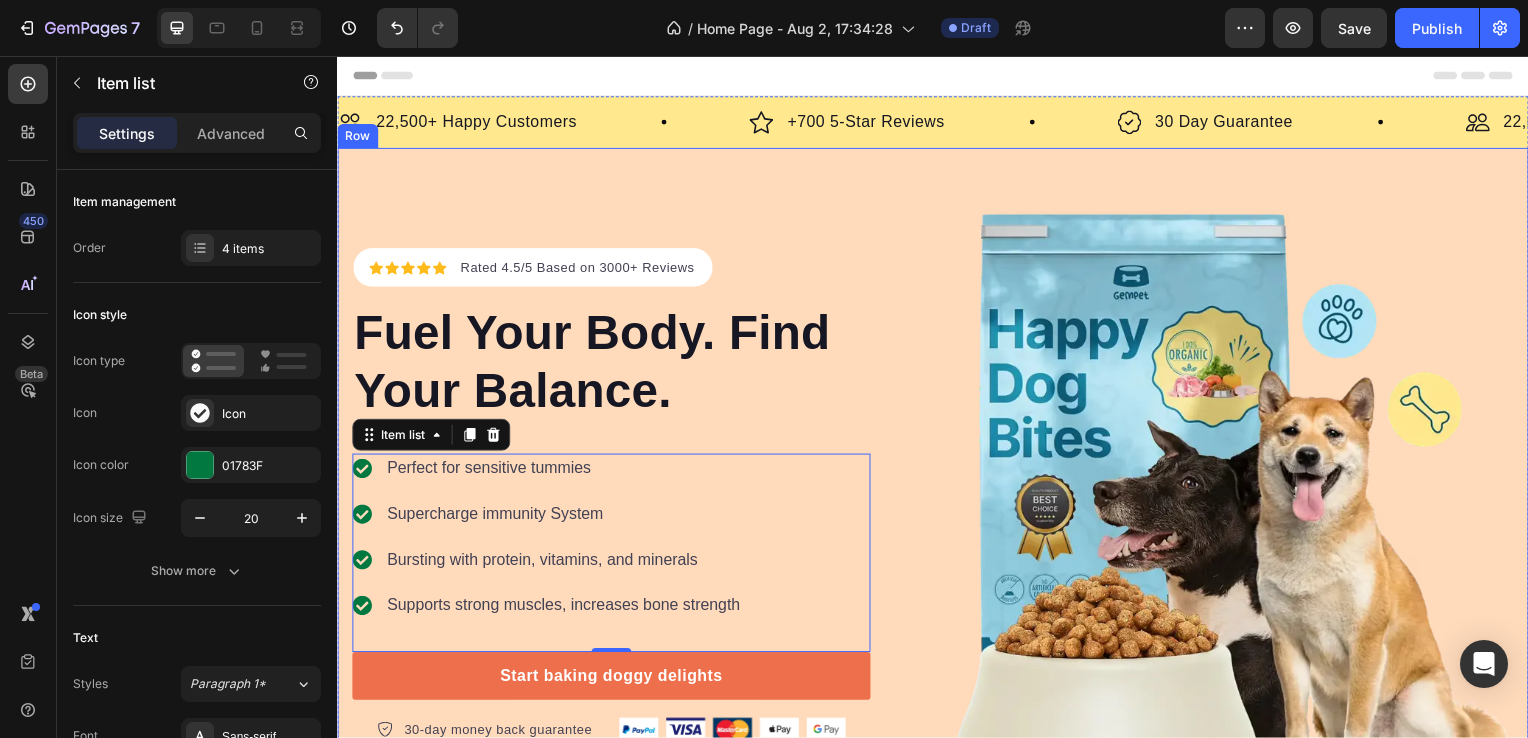 click on "Icon Icon Icon Icon Icon Icon List Hoz Rated 4.5/5 Based on 3000+ Reviews Text block Row ⁠⁠⁠⁠⁠⁠⁠ Fuel Your Body. Find Your Balance. Heading Perfect for sensitive tummies Supercharge immunity System Bursting with protein, vitamins, and minerals Supports strong muscles, increases bone strength Item list   0 Start baking doggy delights Button
30-day money back guarantee Item list Image Row Row Image Row Row" at bounding box center [937, 499] 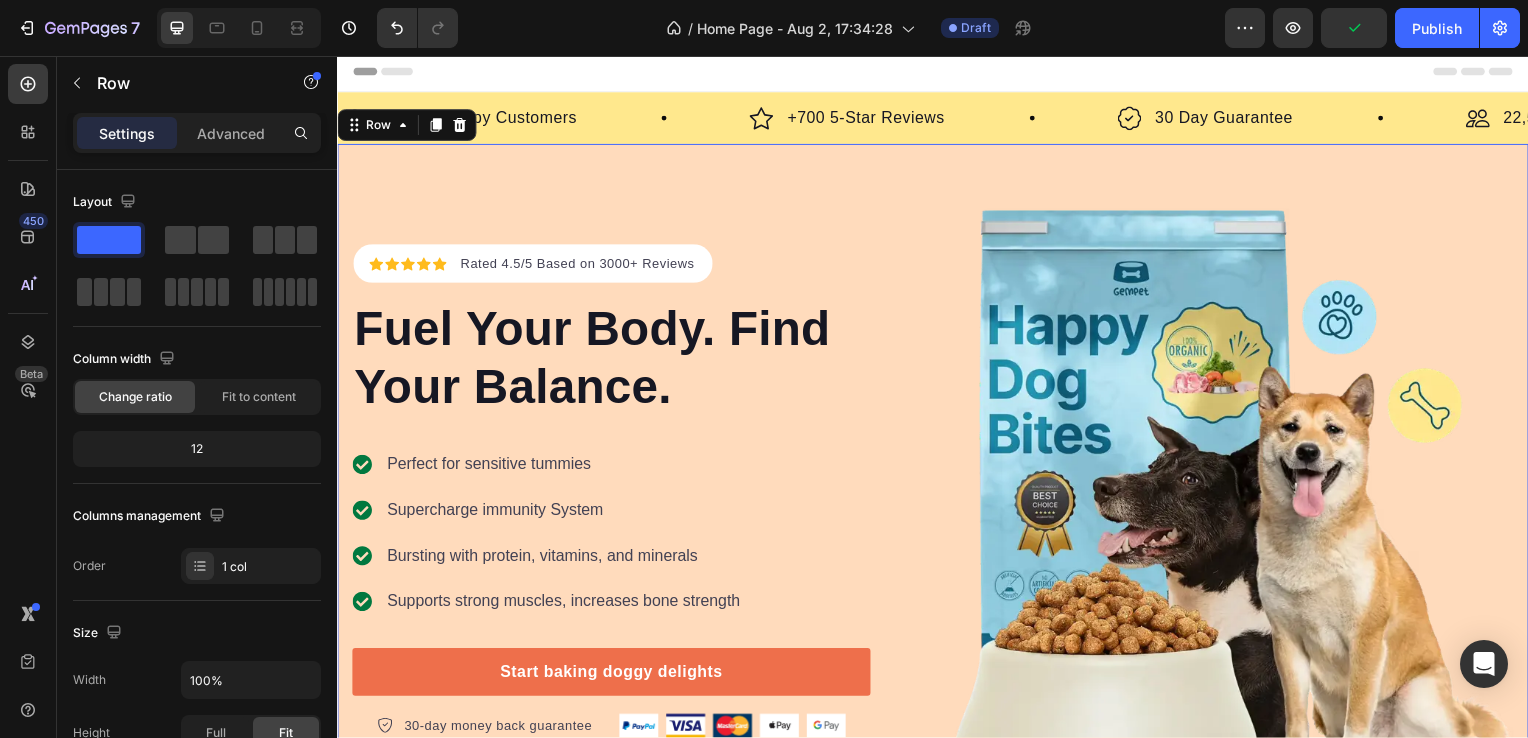 scroll, scrollTop: 0, scrollLeft: 0, axis: both 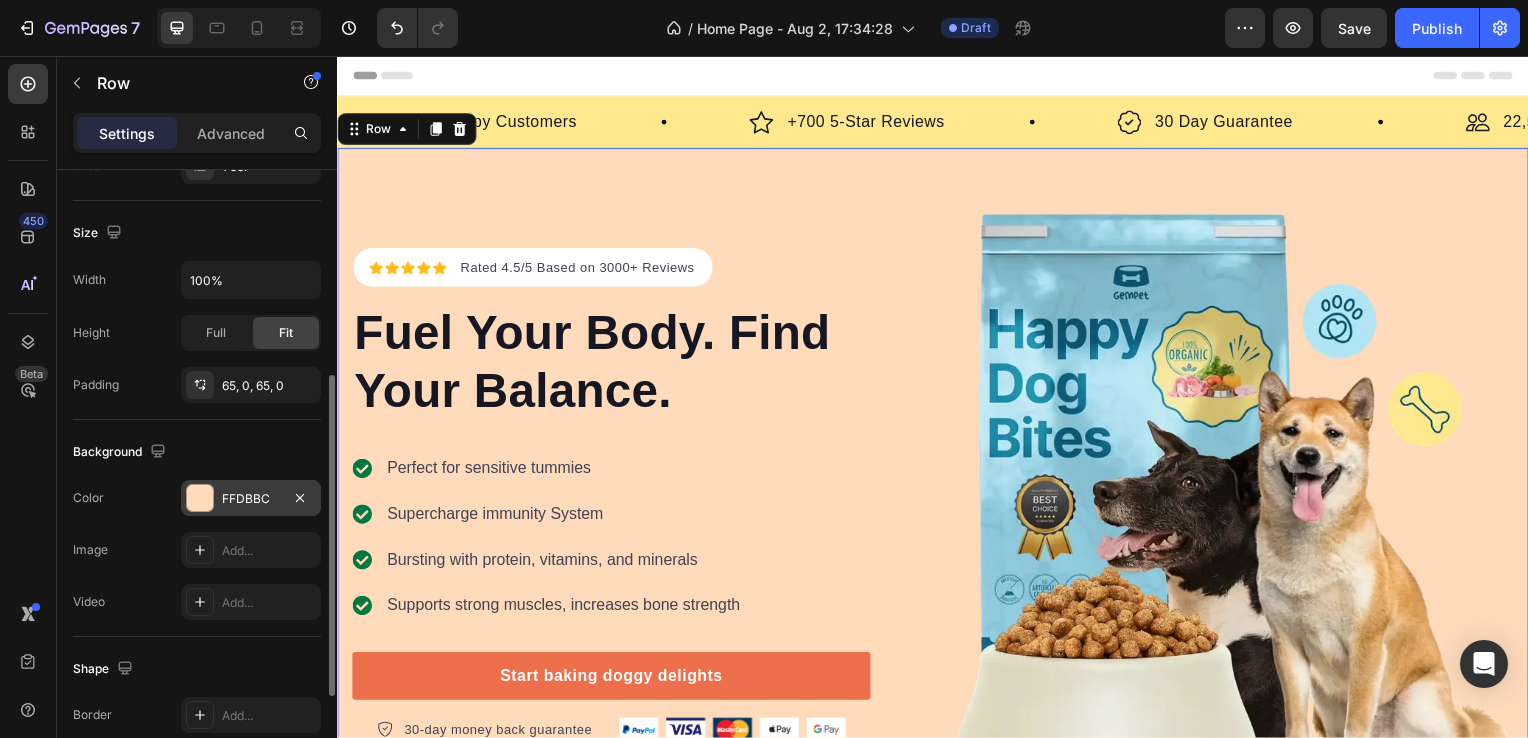 click at bounding box center (200, 498) 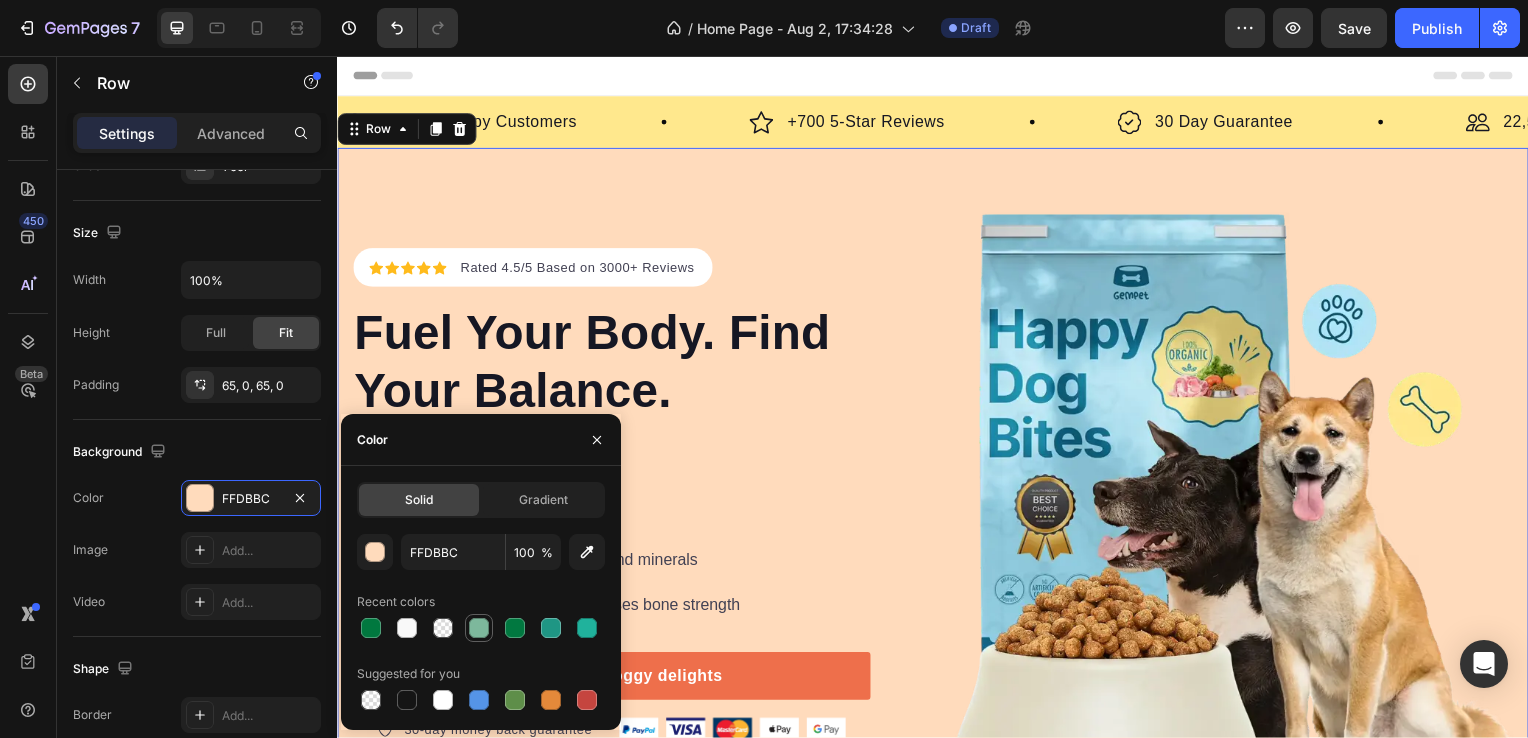 click at bounding box center [479, 628] 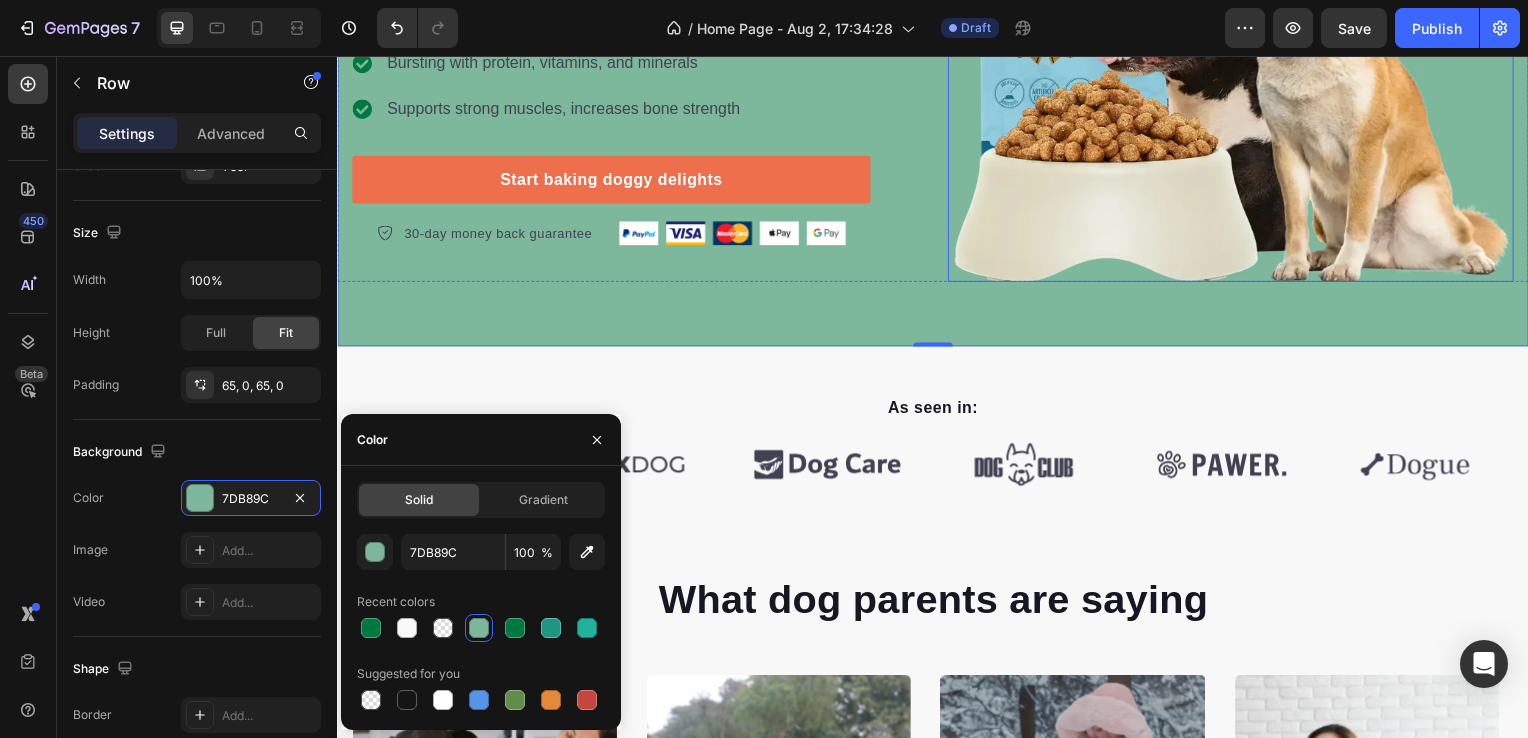 scroll, scrollTop: 0, scrollLeft: 0, axis: both 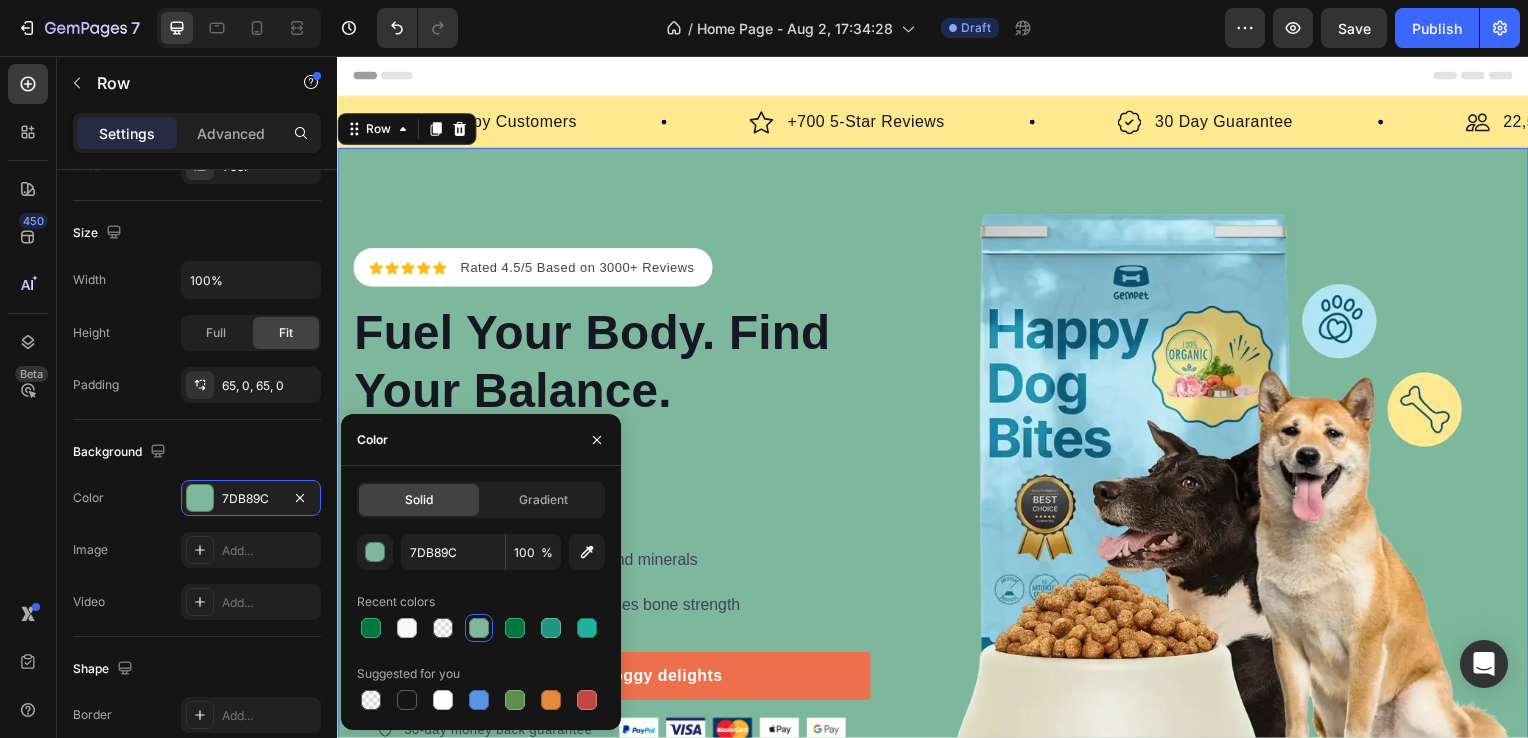 click at bounding box center (479, 628) 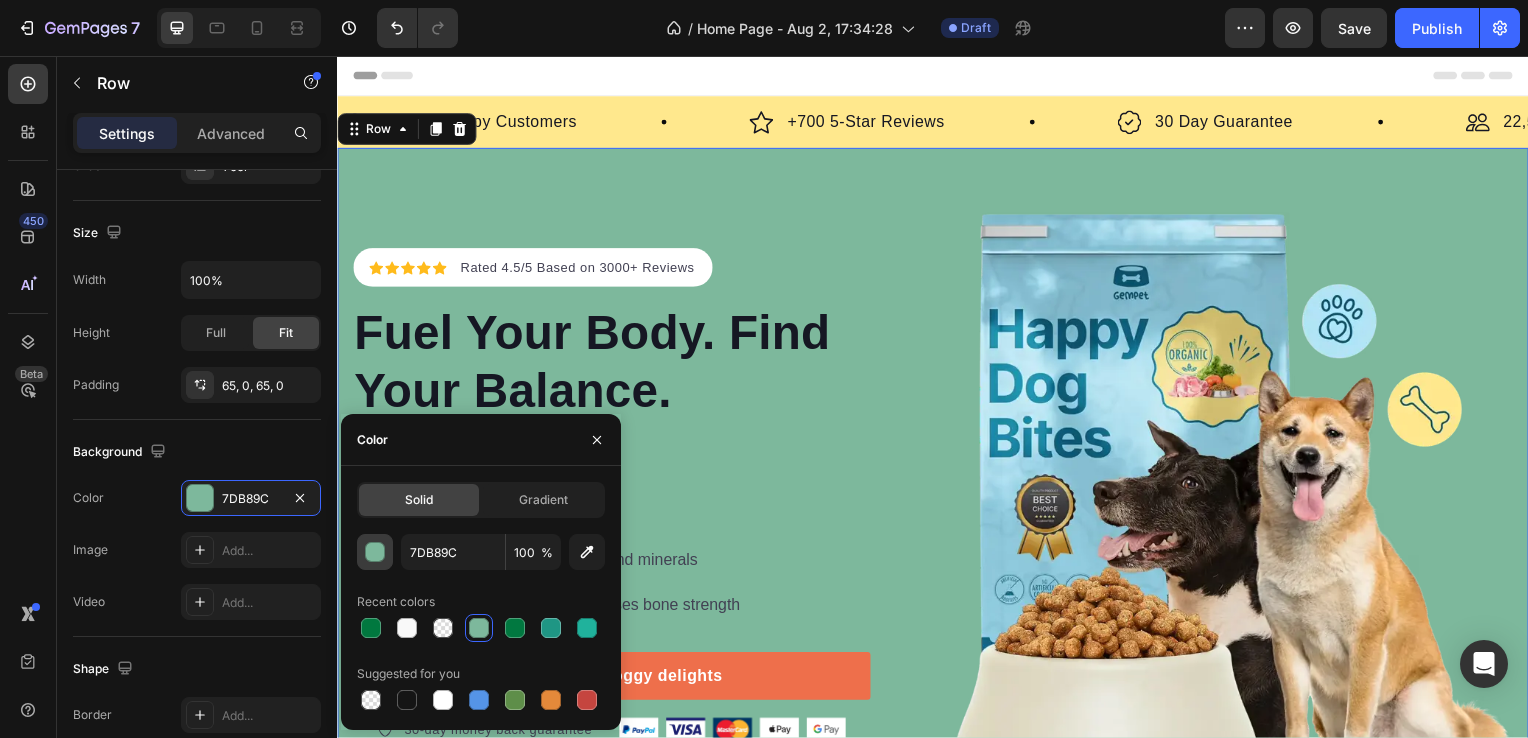 click at bounding box center (376, 553) 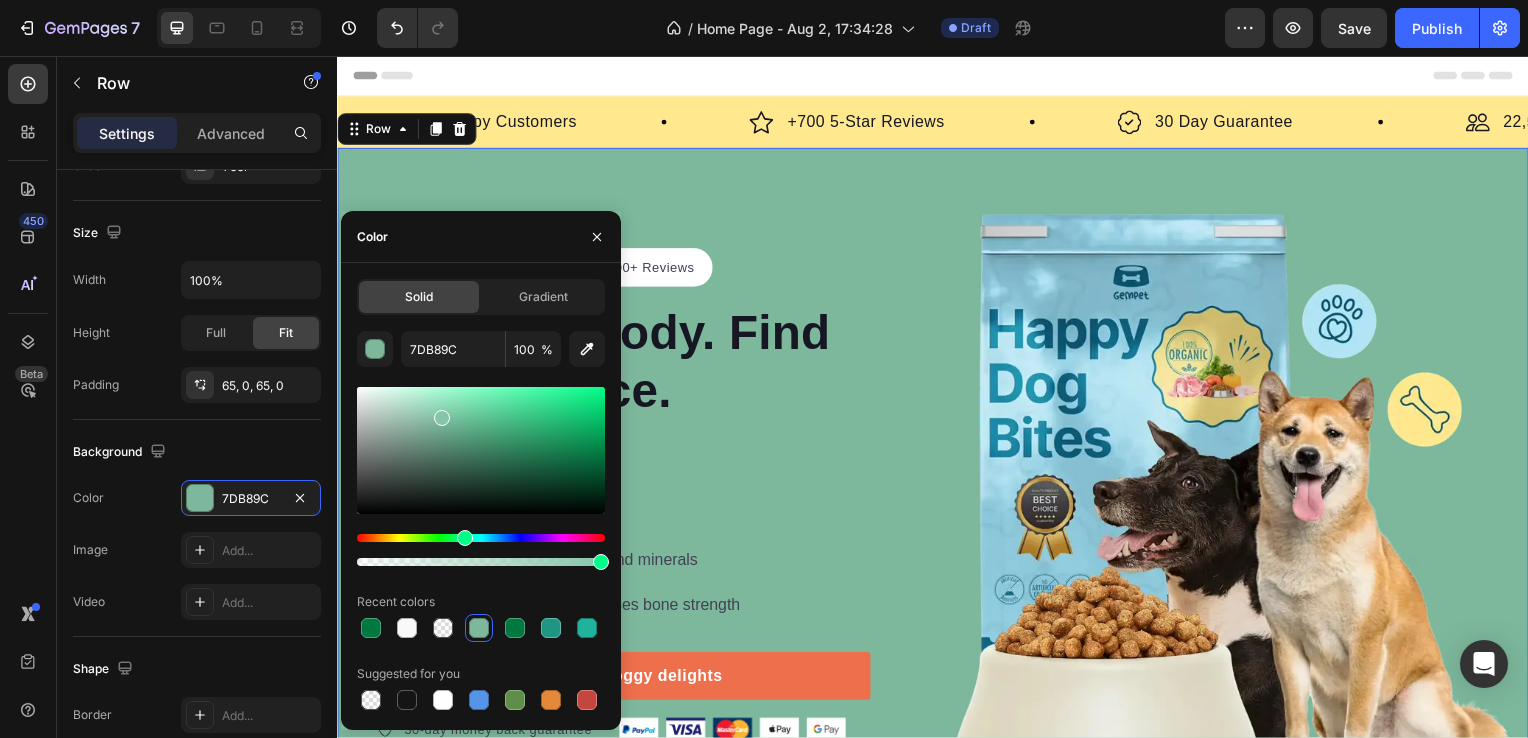click at bounding box center [481, 450] 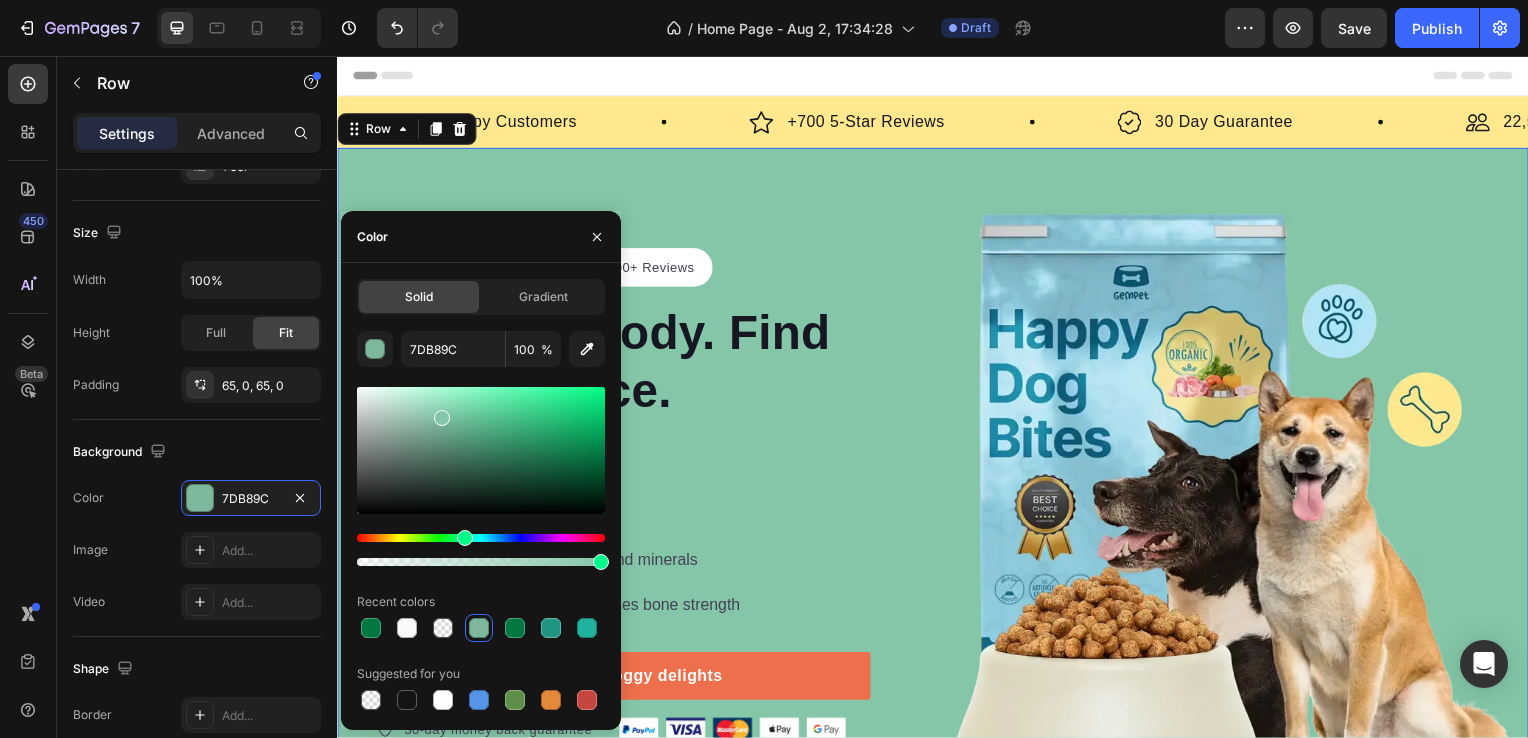 click at bounding box center [481, 450] 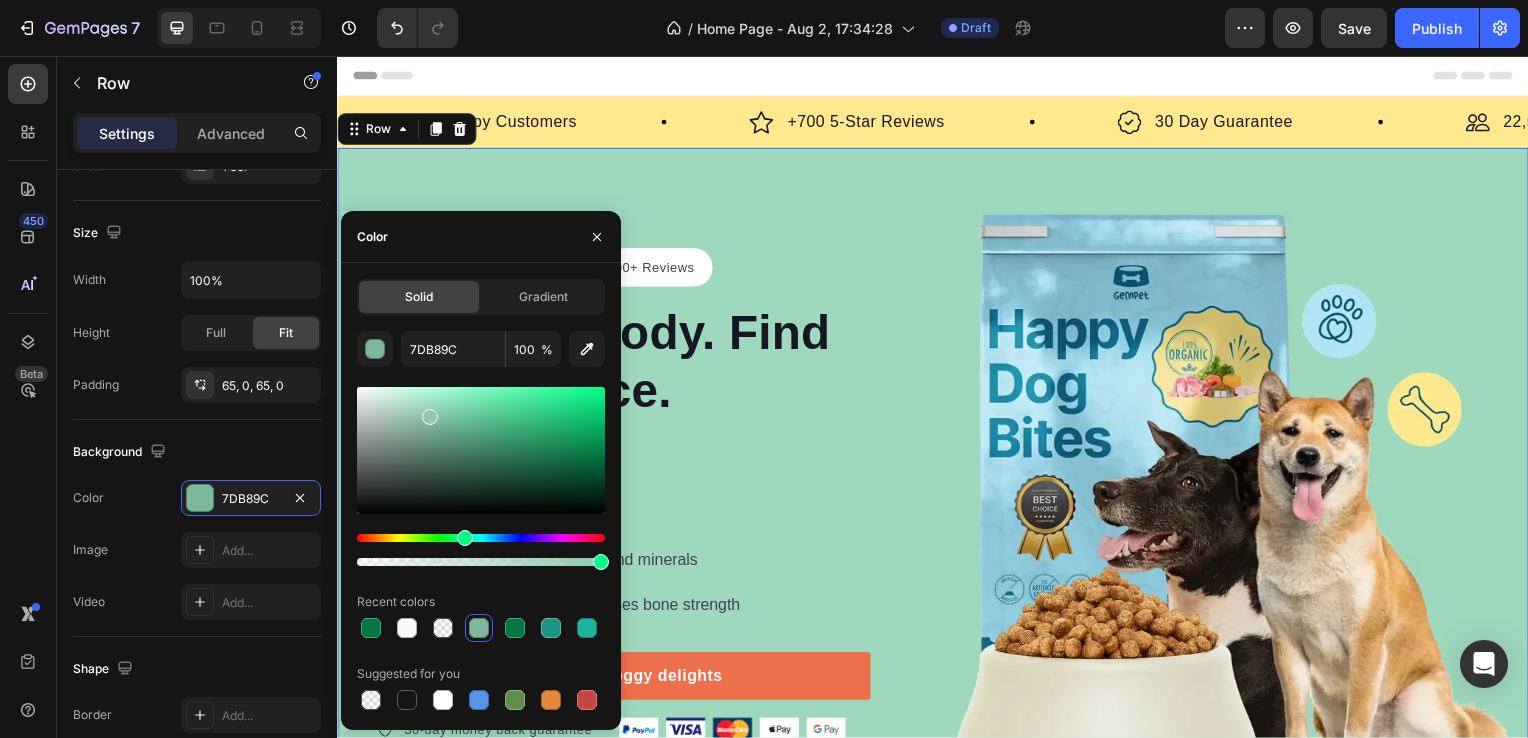 click at bounding box center [481, 450] 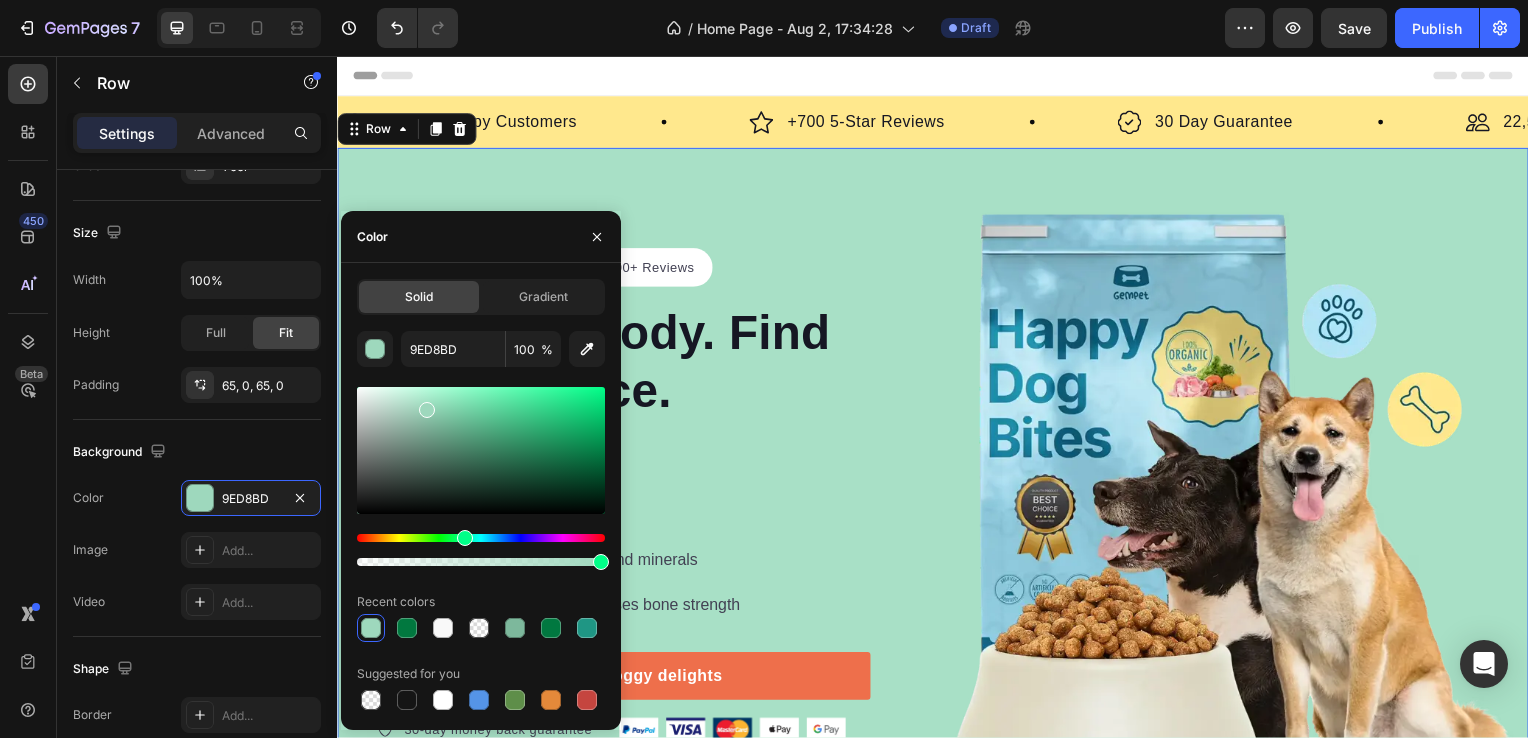 click at bounding box center [481, 450] 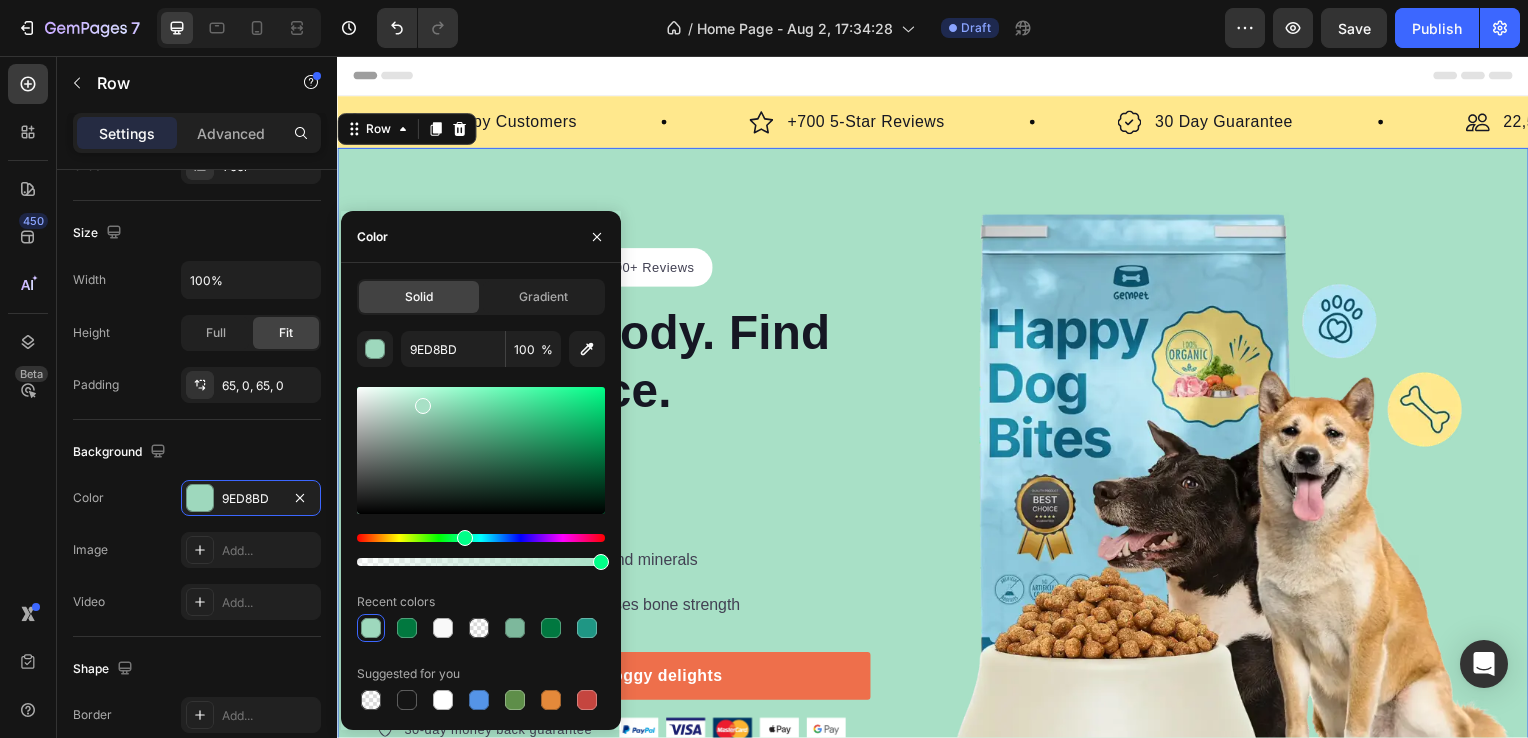 click at bounding box center (481, 450) 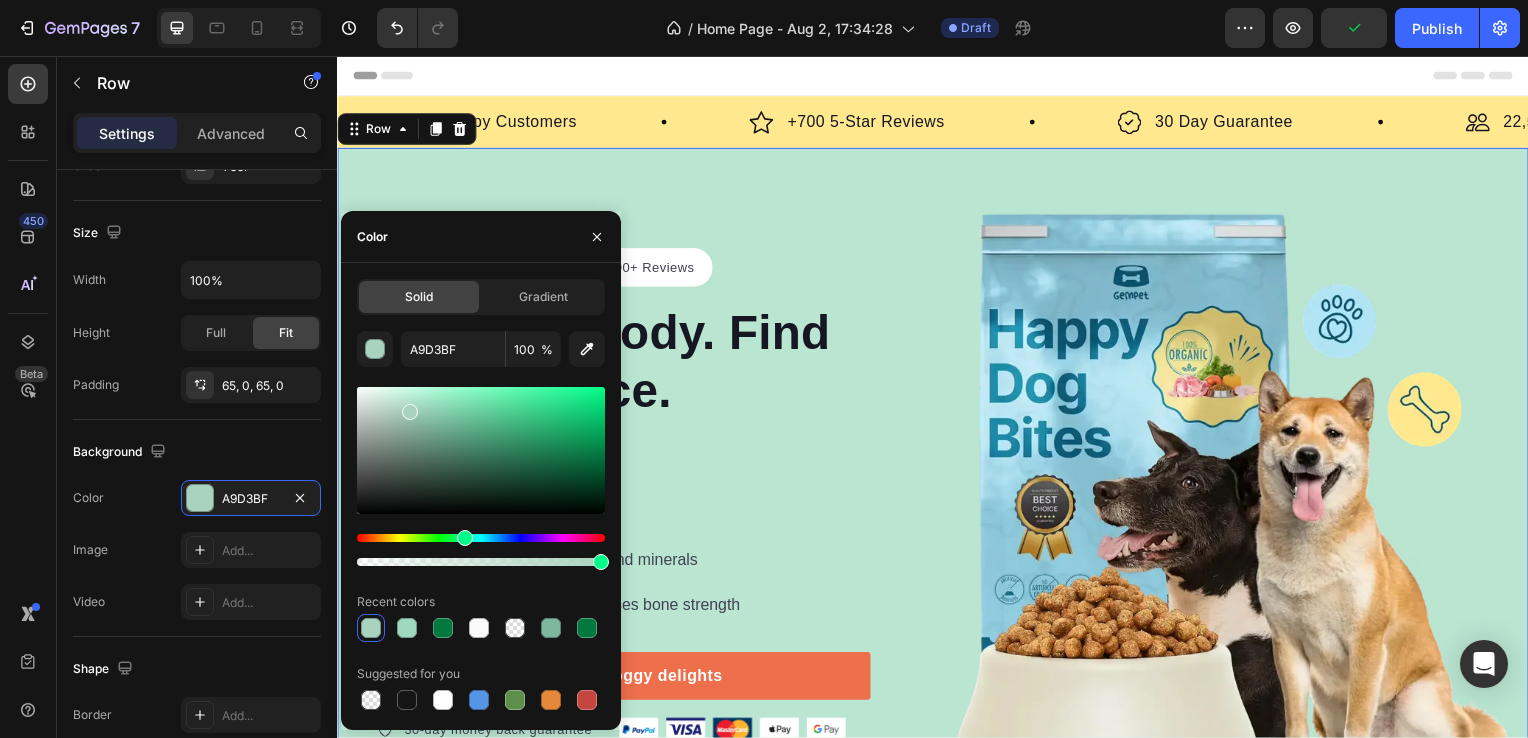 click at bounding box center [481, 450] 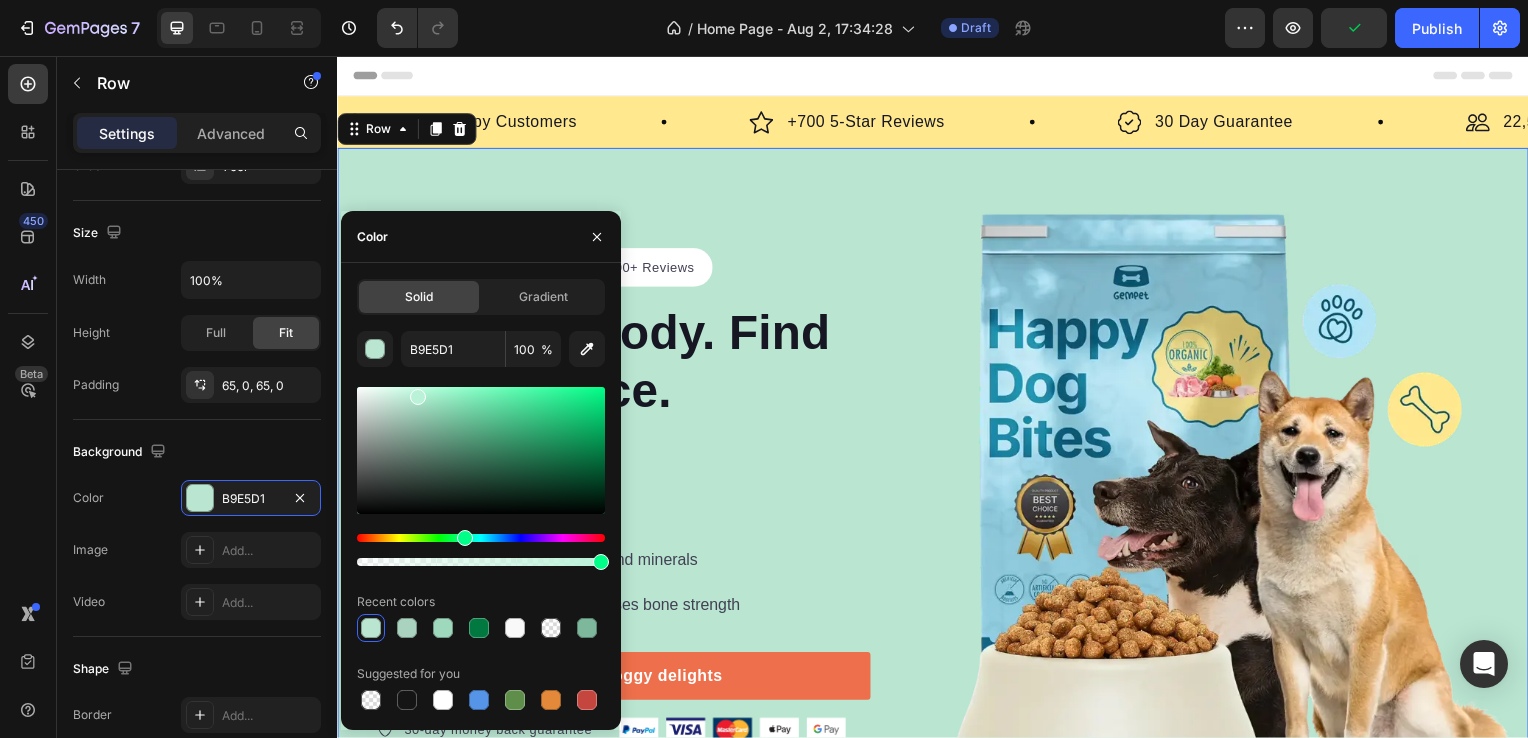 click at bounding box center [481, 450] 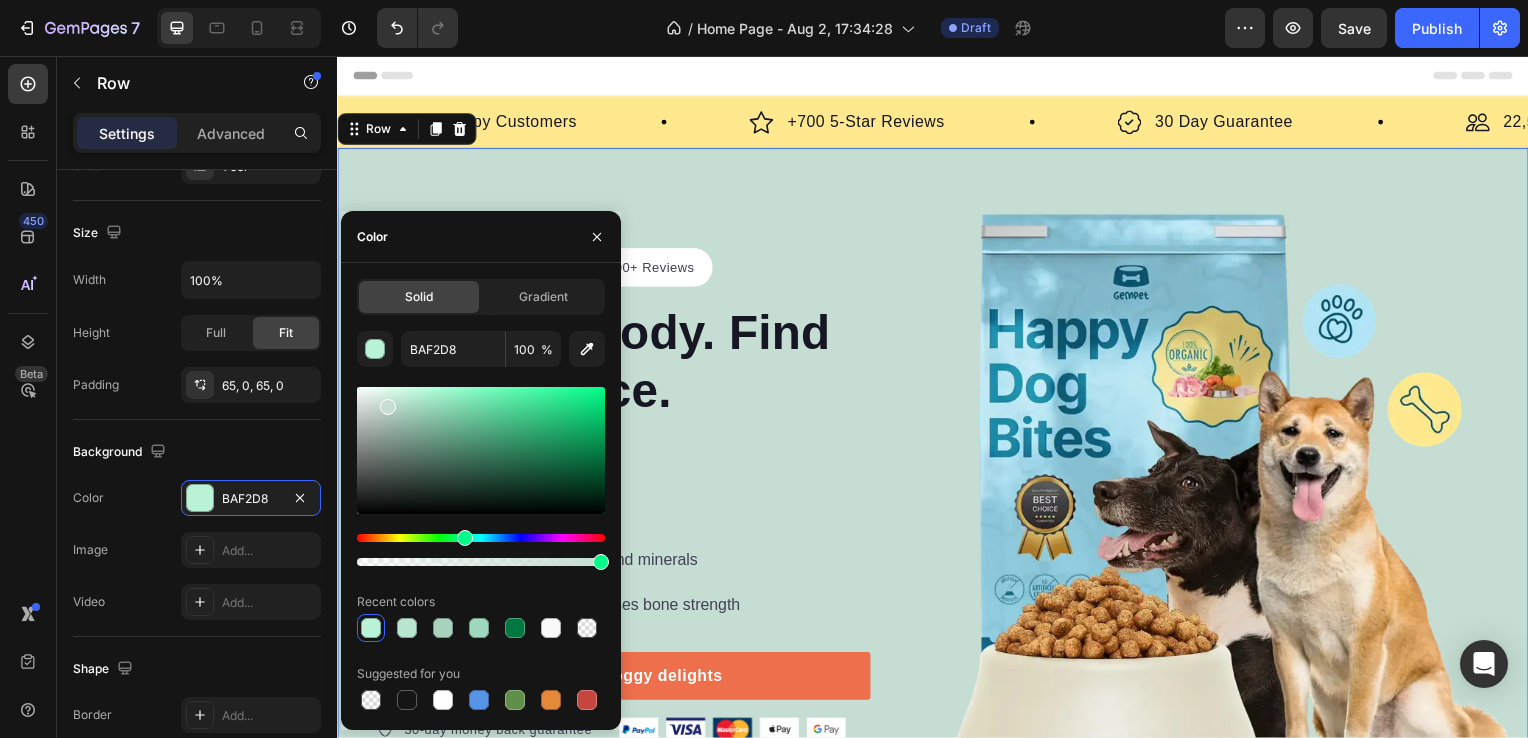 type on "C5DDD2" 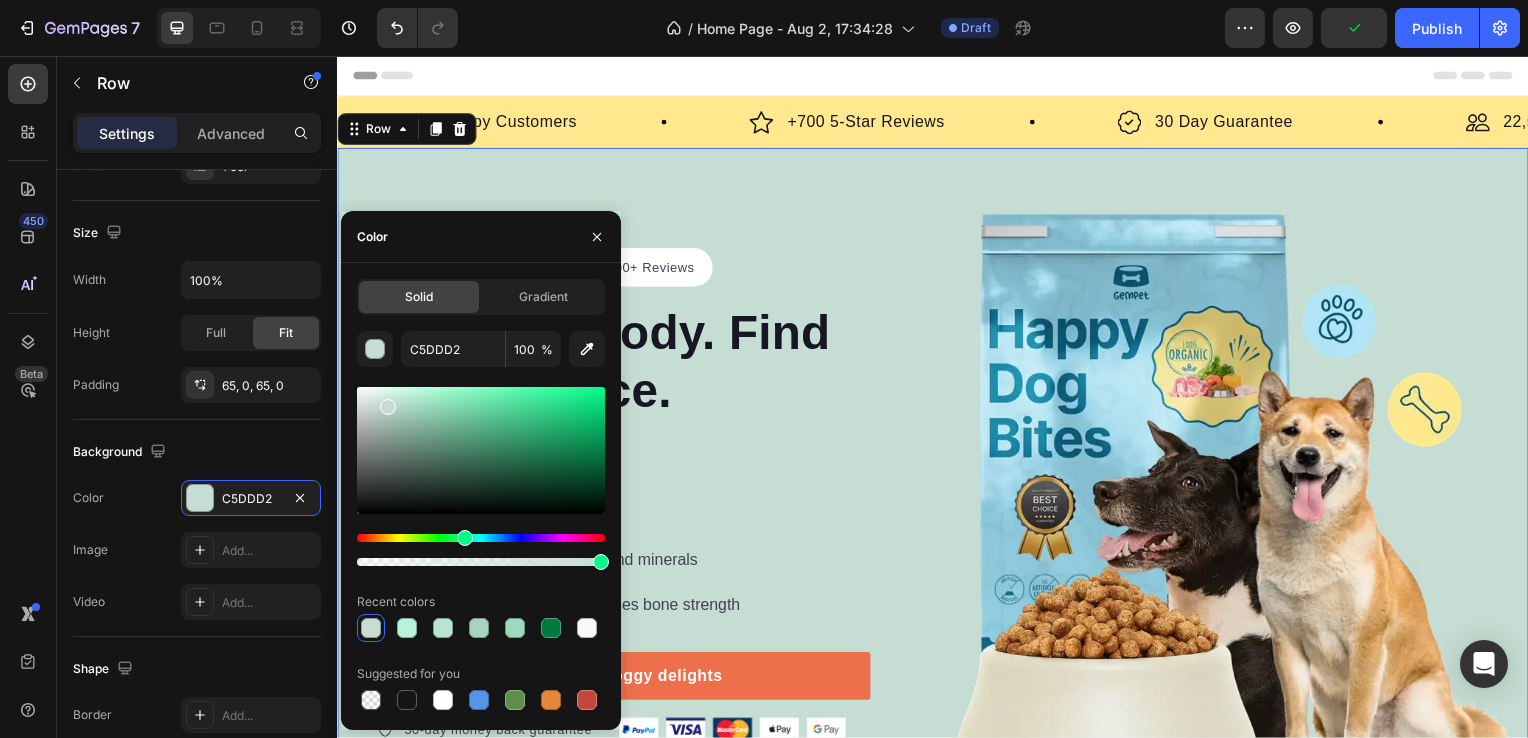 drag, startPoint x: 416, startPoint y: 395, endPoint x: 386, endPoint y: 403, distance: 31.04835 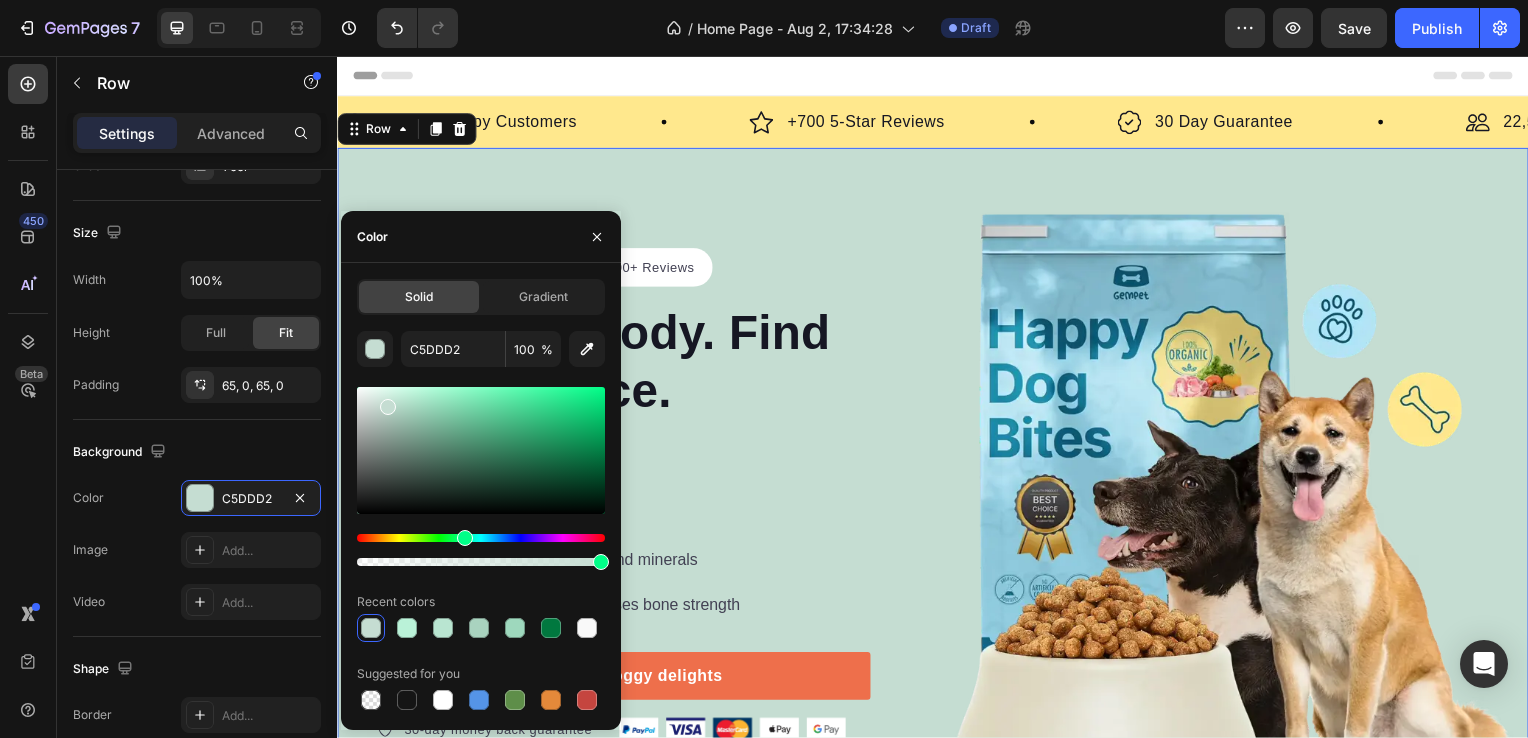 click on "Header" at bounding box center (937, 76) 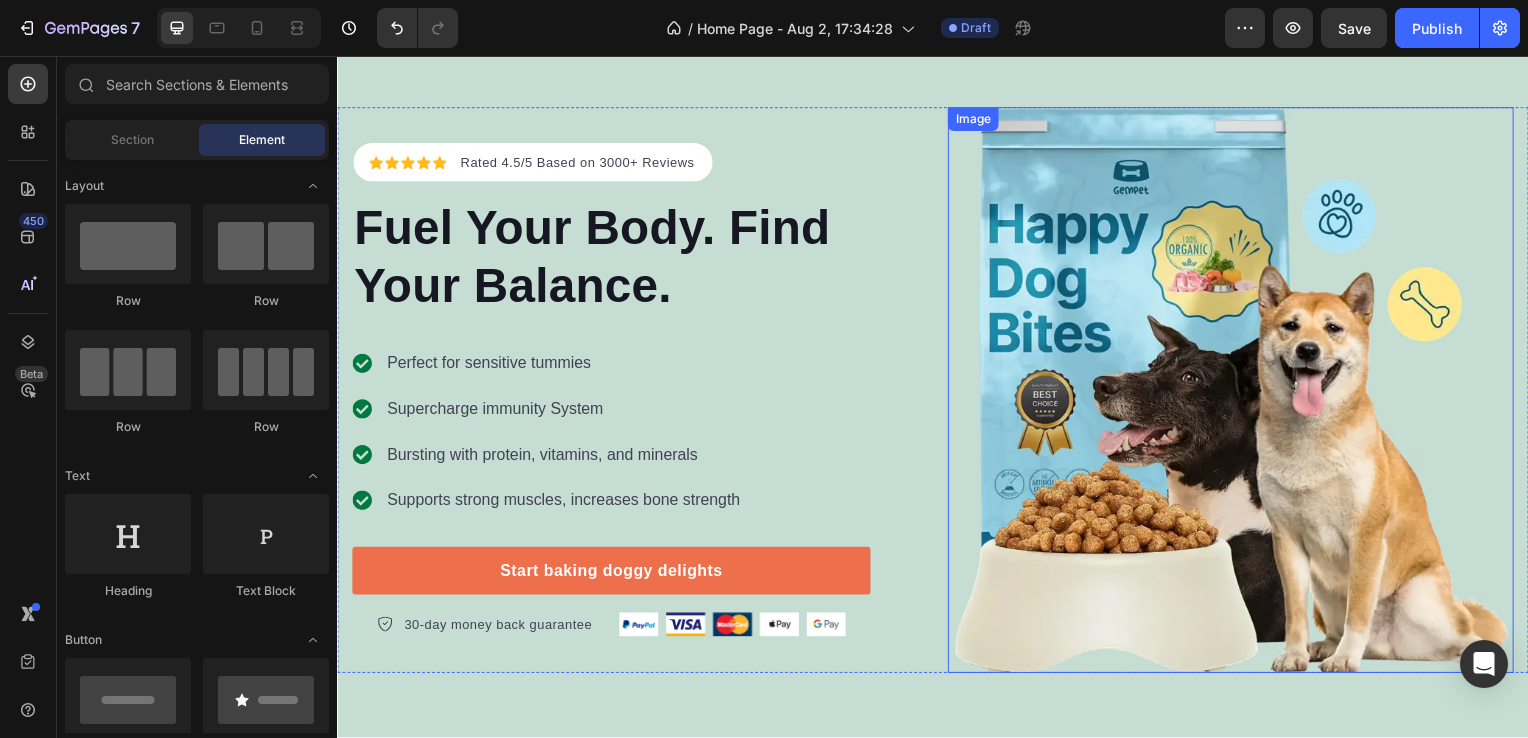 scroll, scrollTop: 0, scrollLeft: 0, axis: both 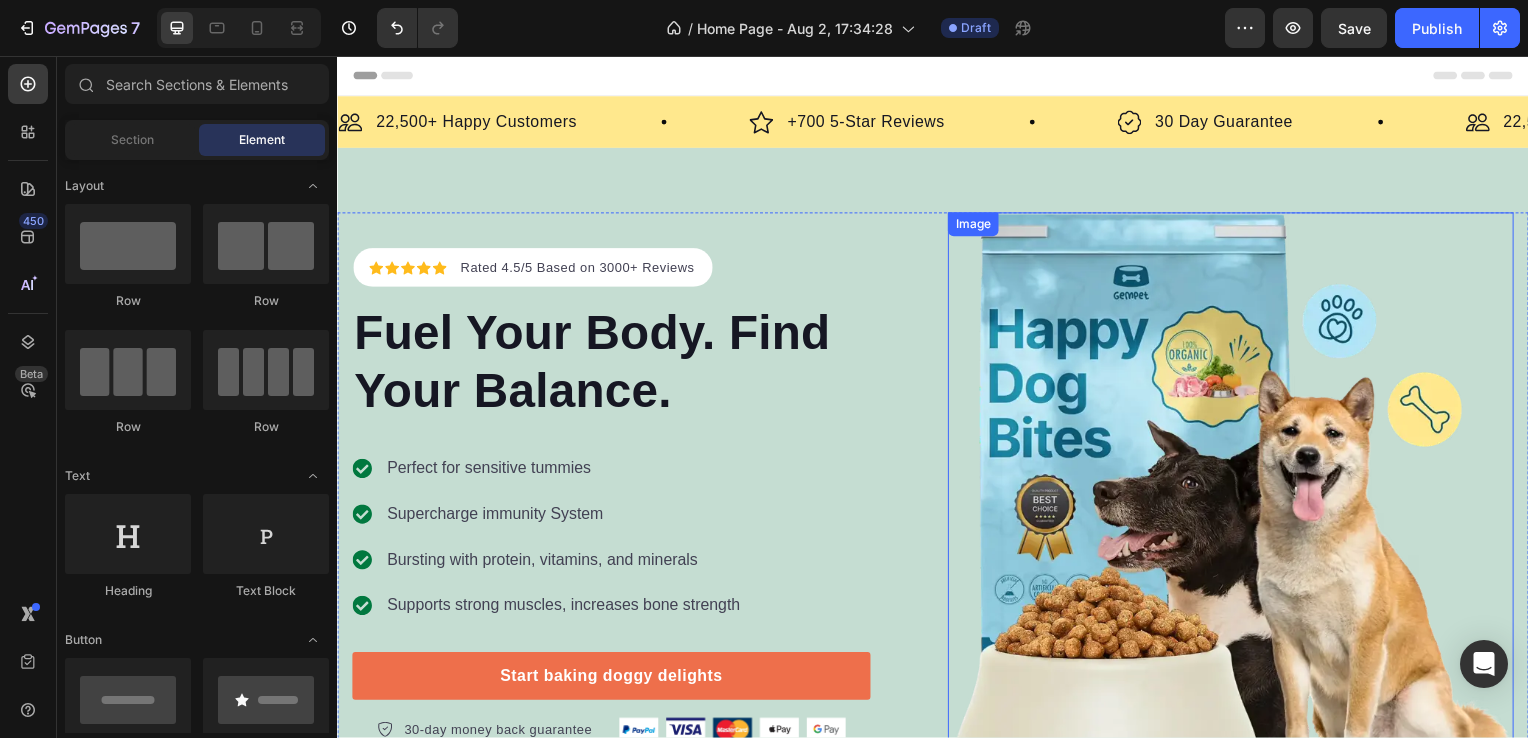 click at bounding box center [1237, 499] 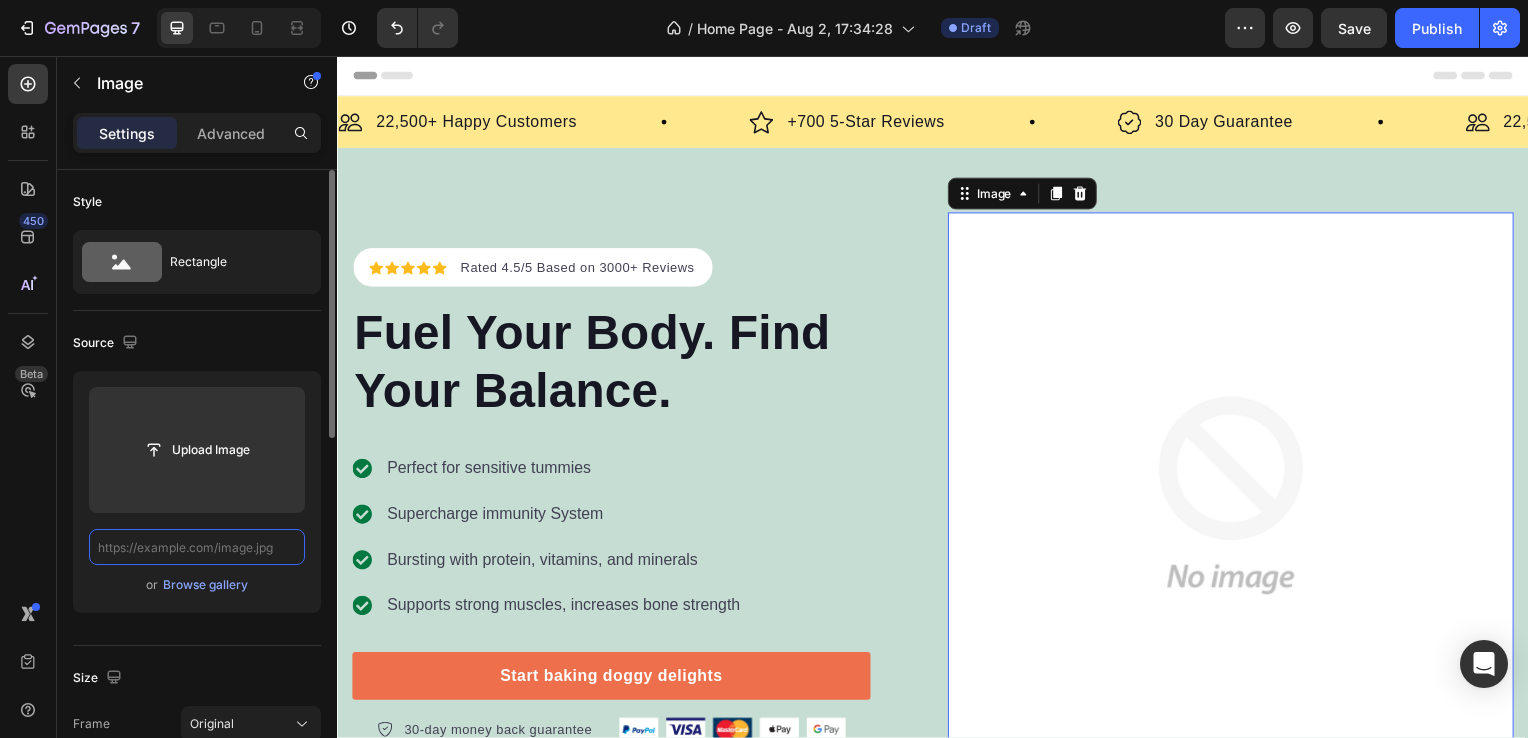 scroll, scrollTop: 0, scrollLeft: 0, axis: both 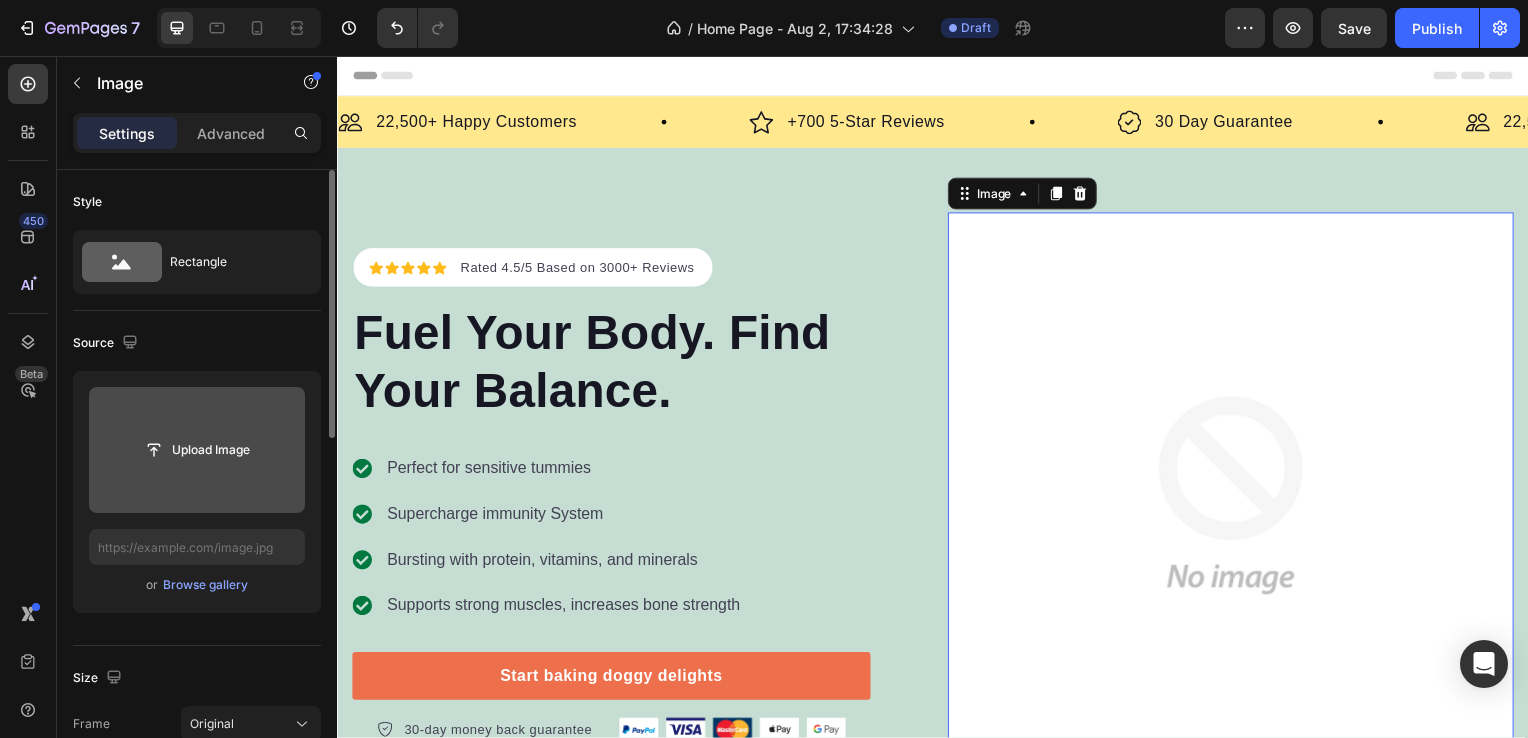 click 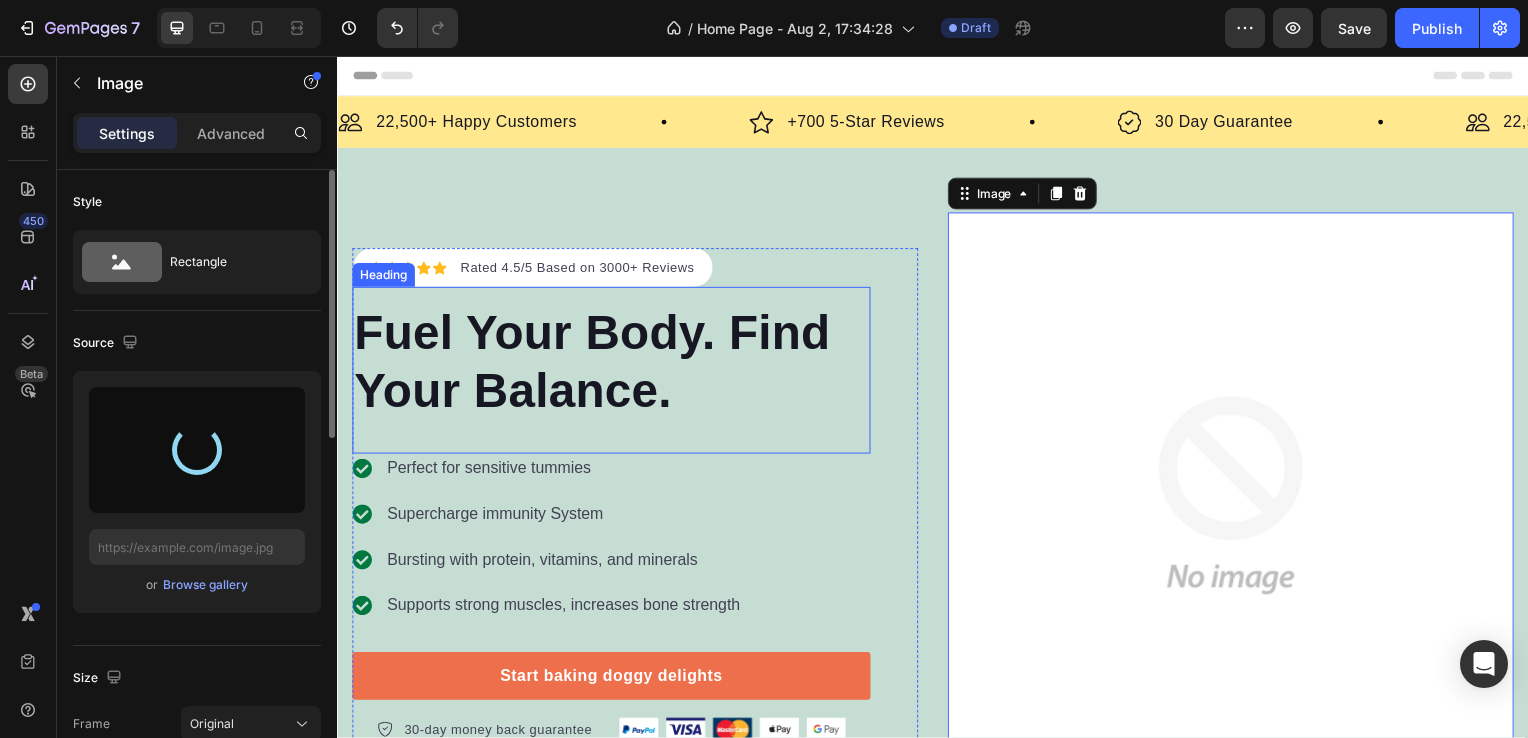 type on "https://cdn.shopify.com/s/files/1/0891/1529/6048/files/gempages_543012567912547332-58e30ee0-6d4f-4282-98eb-e63d1f3fe209.png" 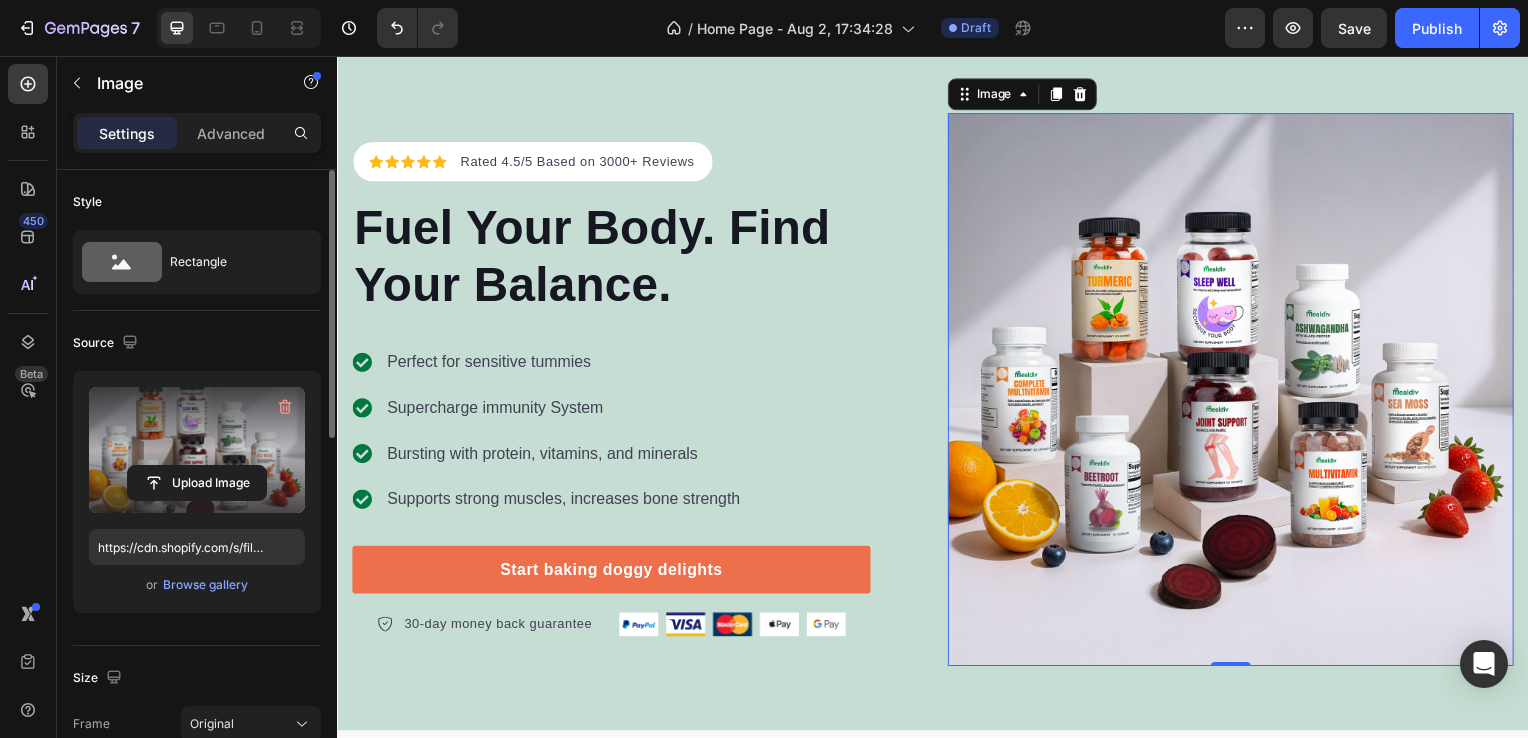 scroll, scrollTop: 0, scrollLeft: 0, axis: both 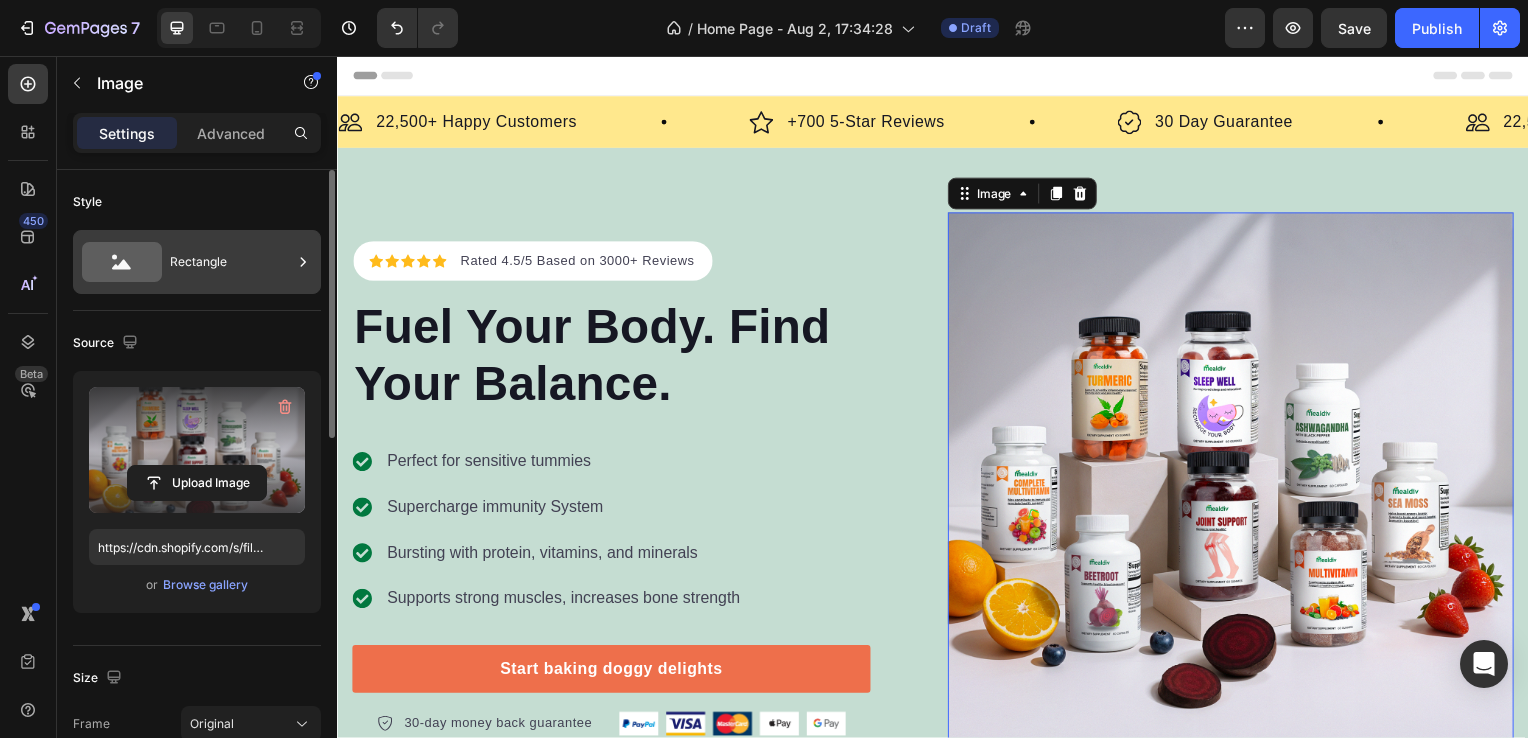 click on "Rectangle" at bounding box center [231, 262] 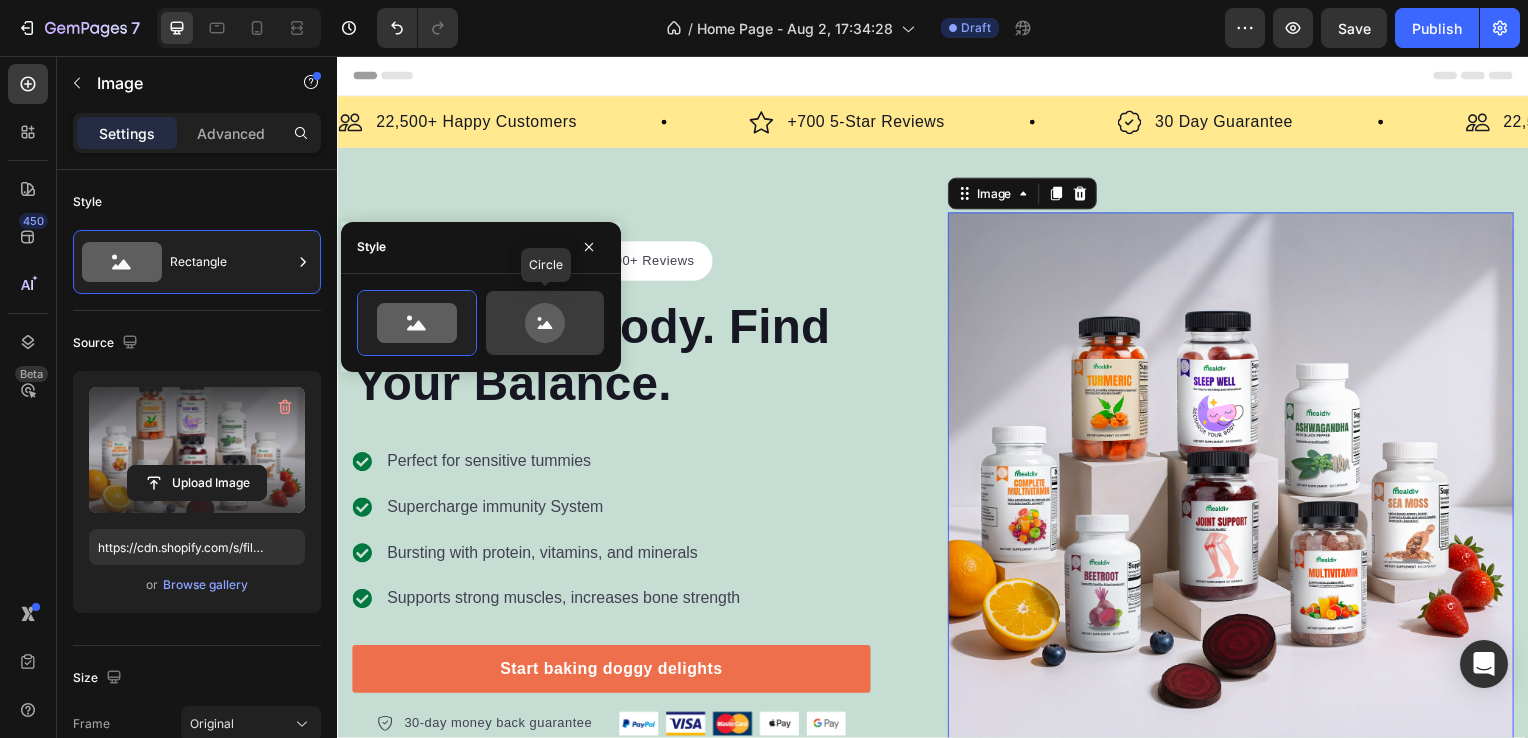 click 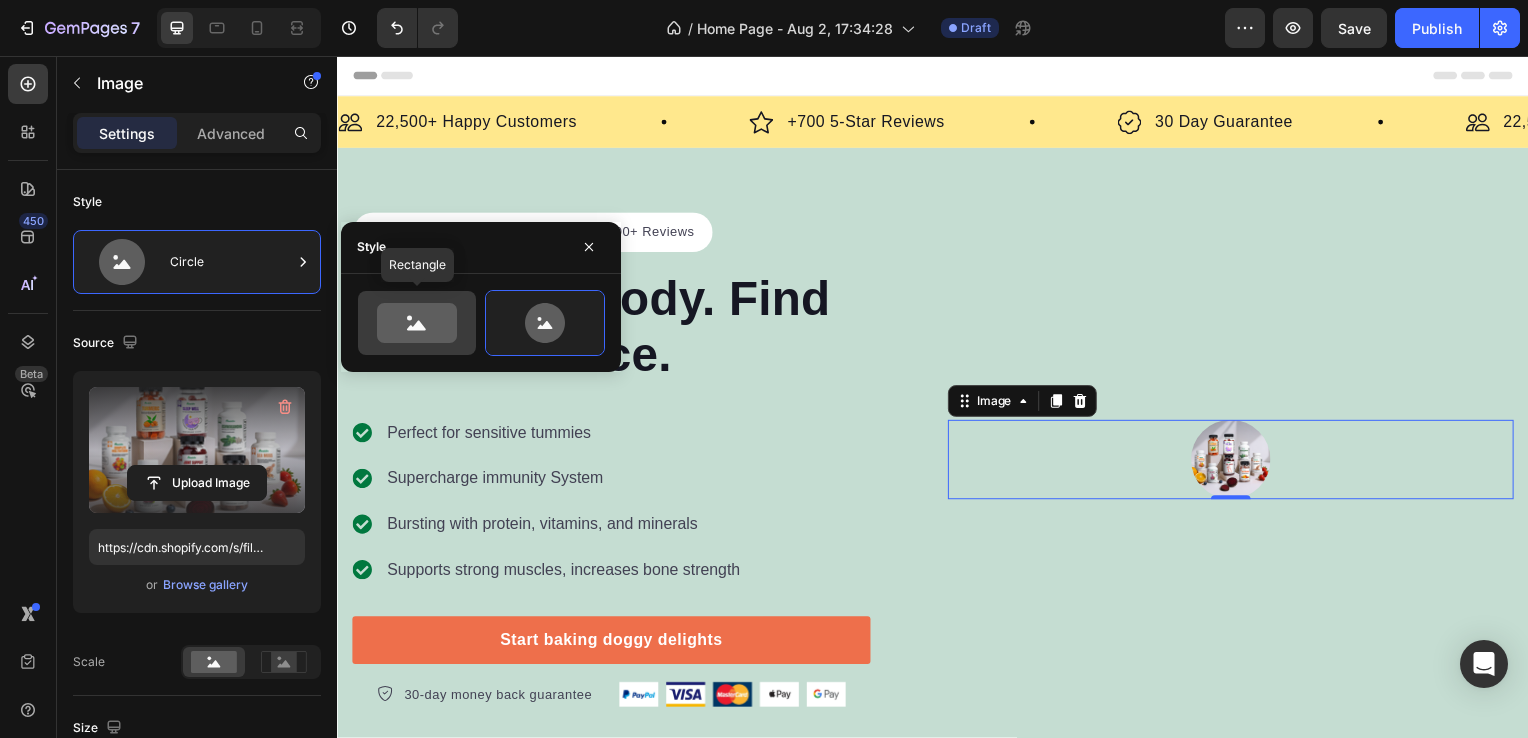 click 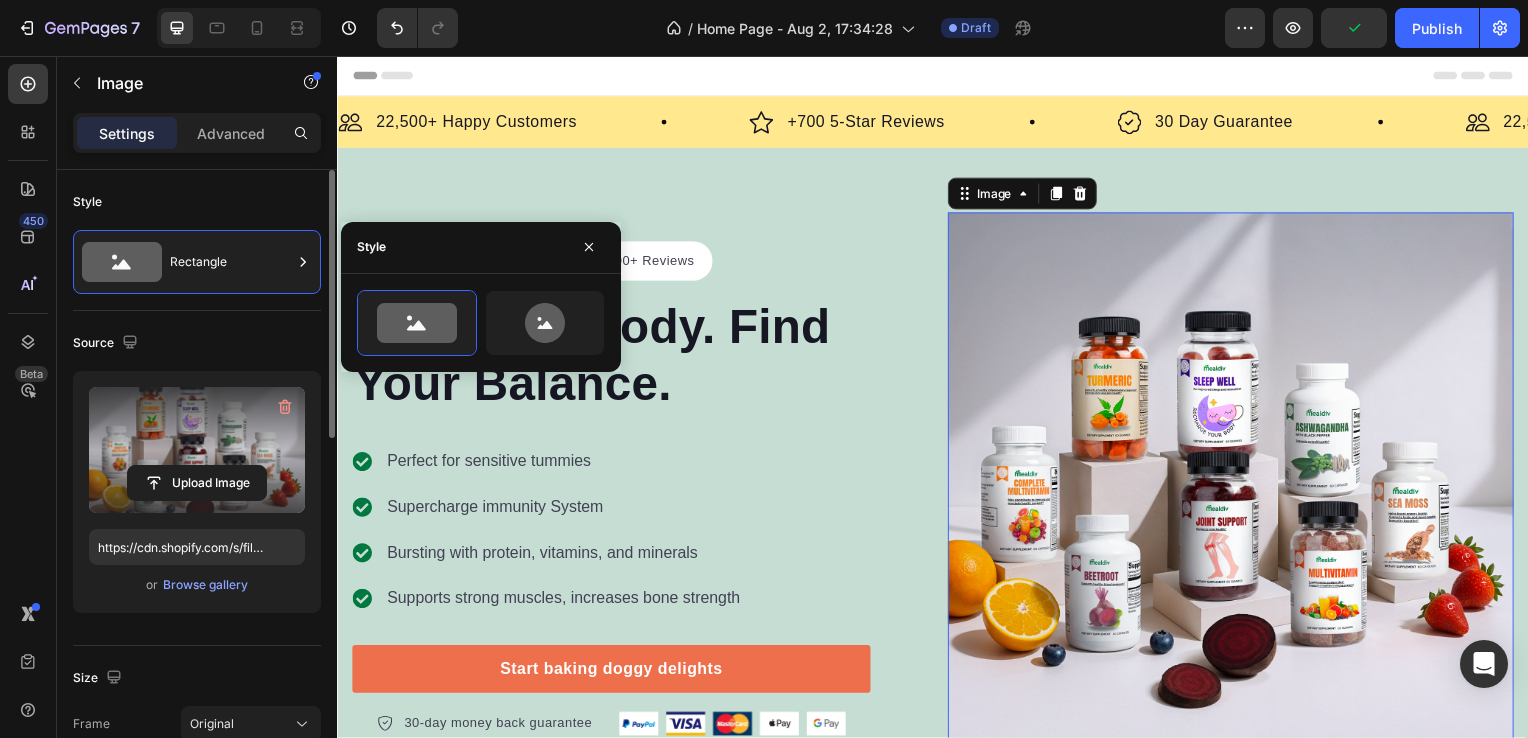 click on "Style" at bounding box center (197, 202) 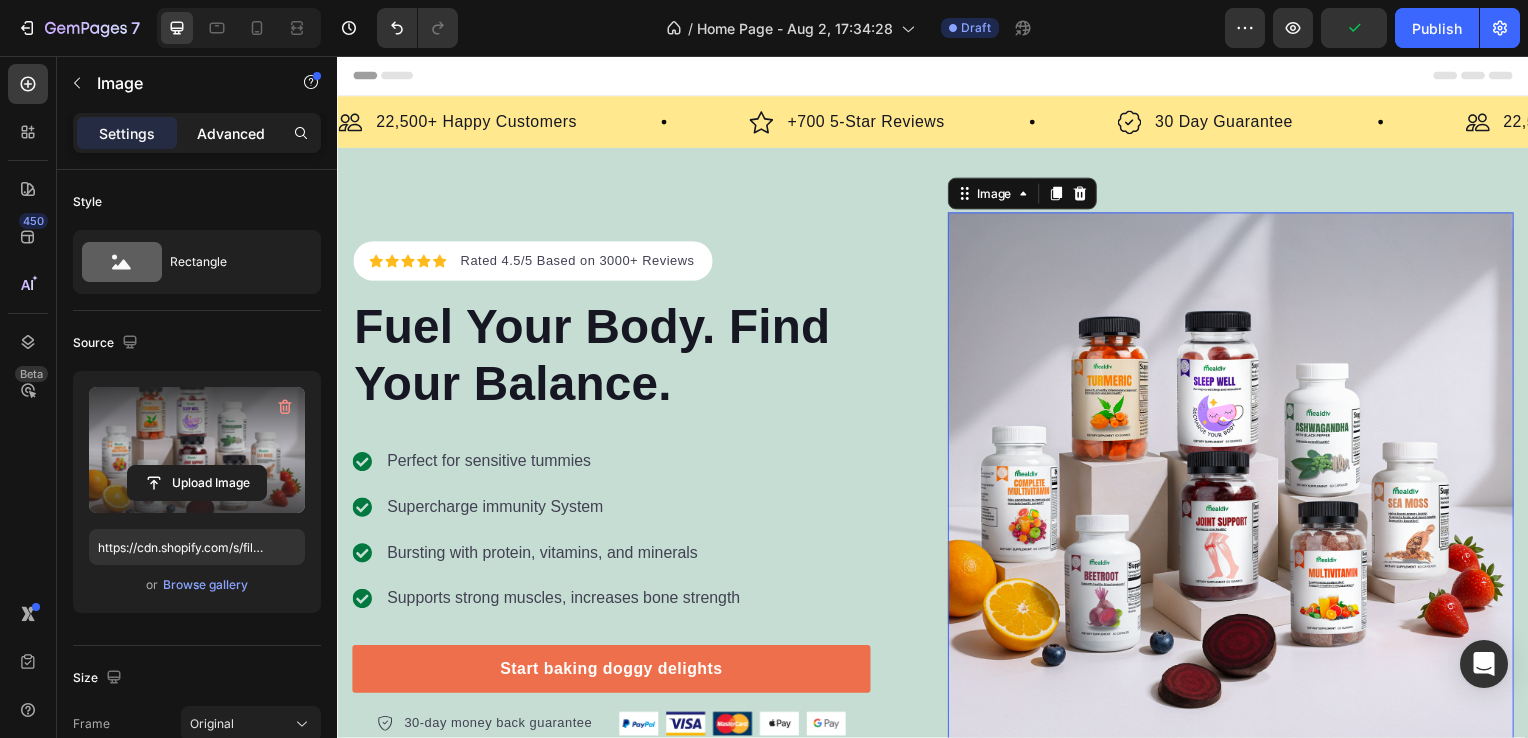click on "Advanced" at bounding box center (231, 133) 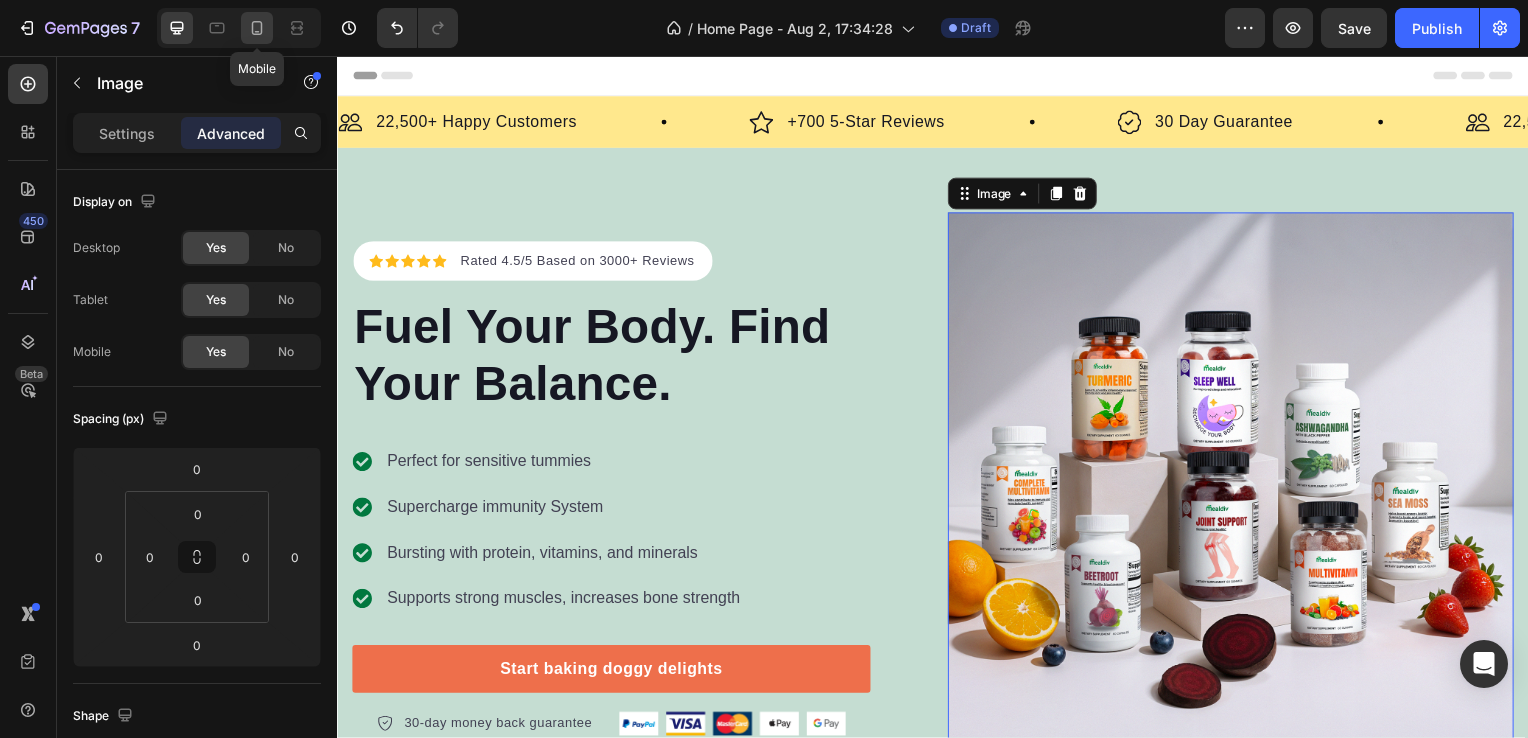 click 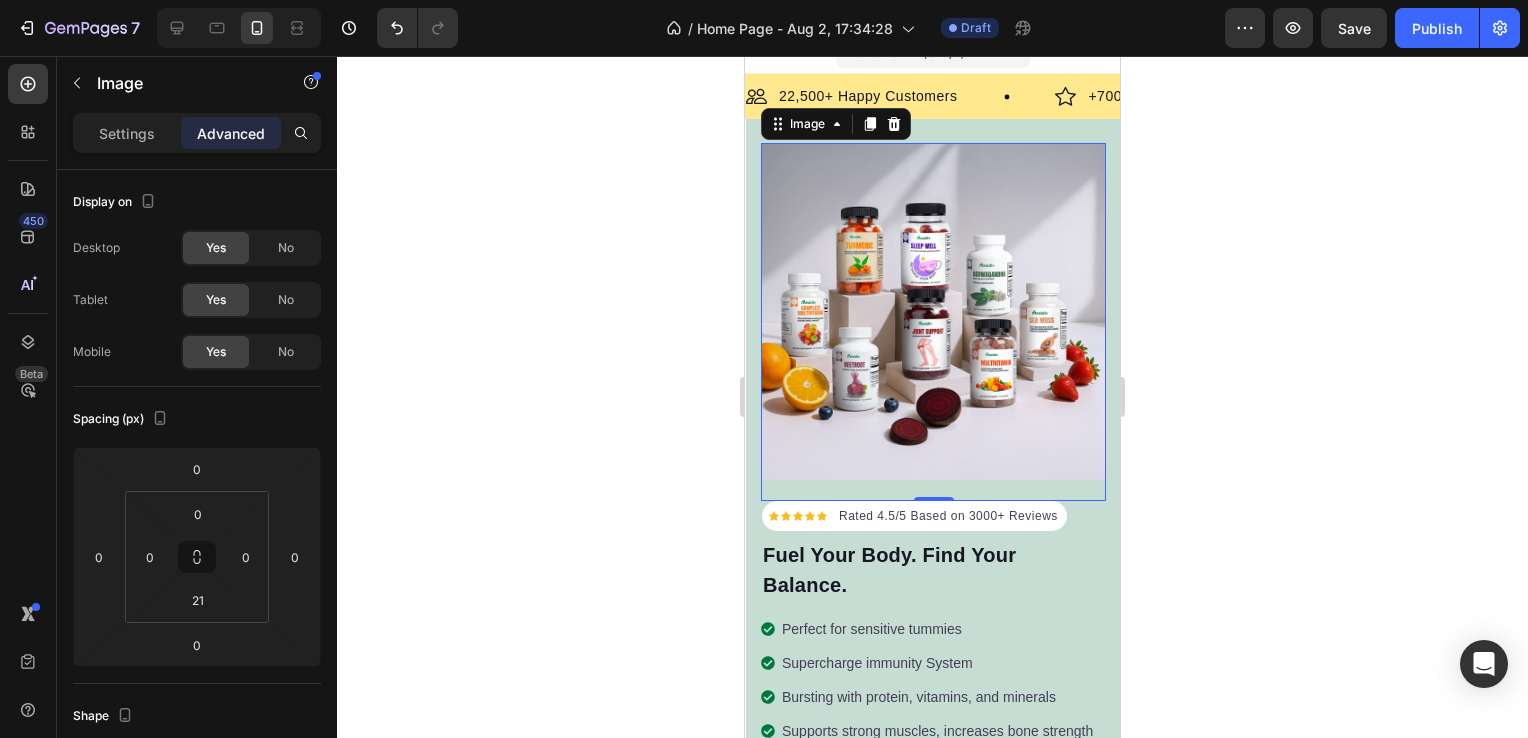 scroll, scrollTop: 0, scrollLeft: 0, axis: both 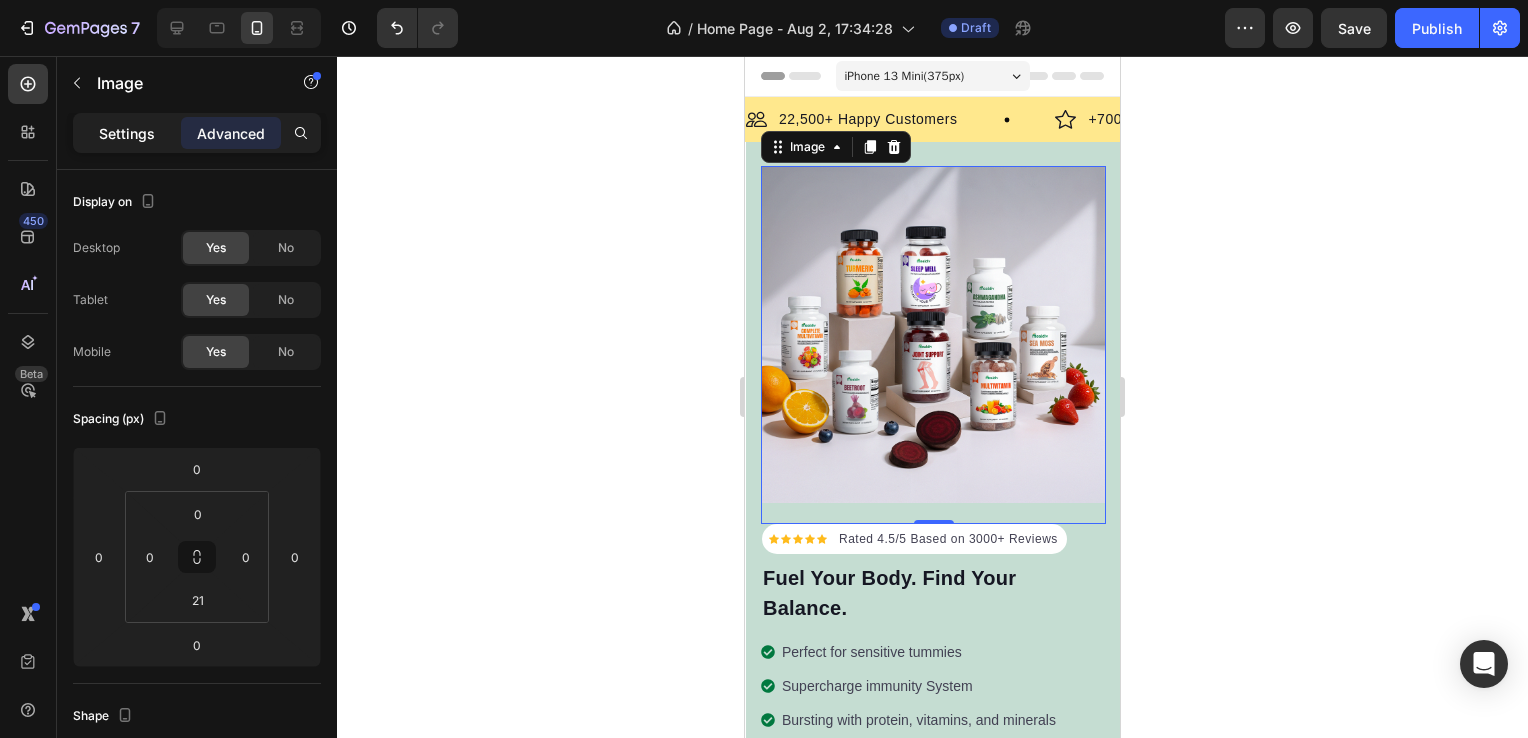 click on "Settings" at bounding box center [127, 133] 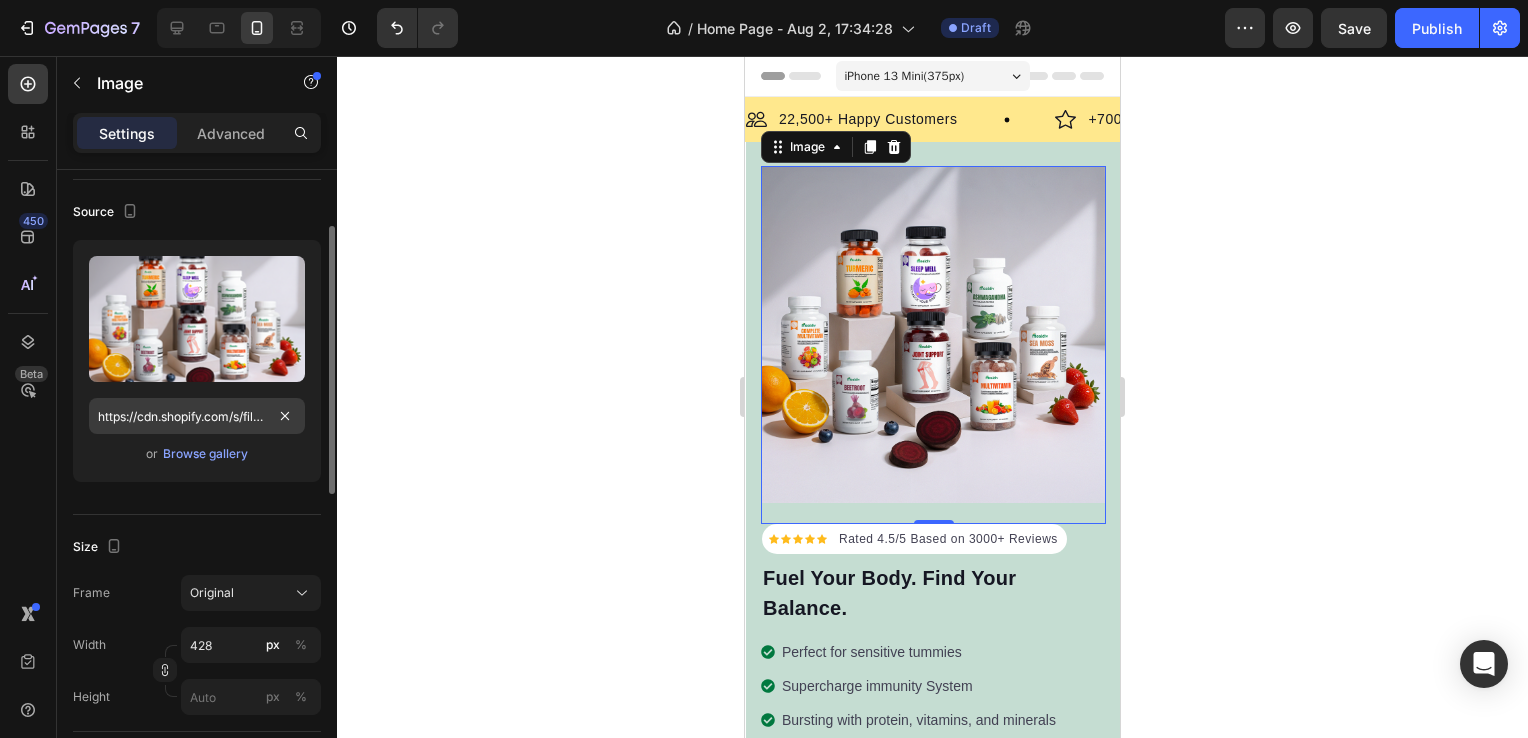 scroll, scrollTop: 0, scrollLeft: 0, axis: both 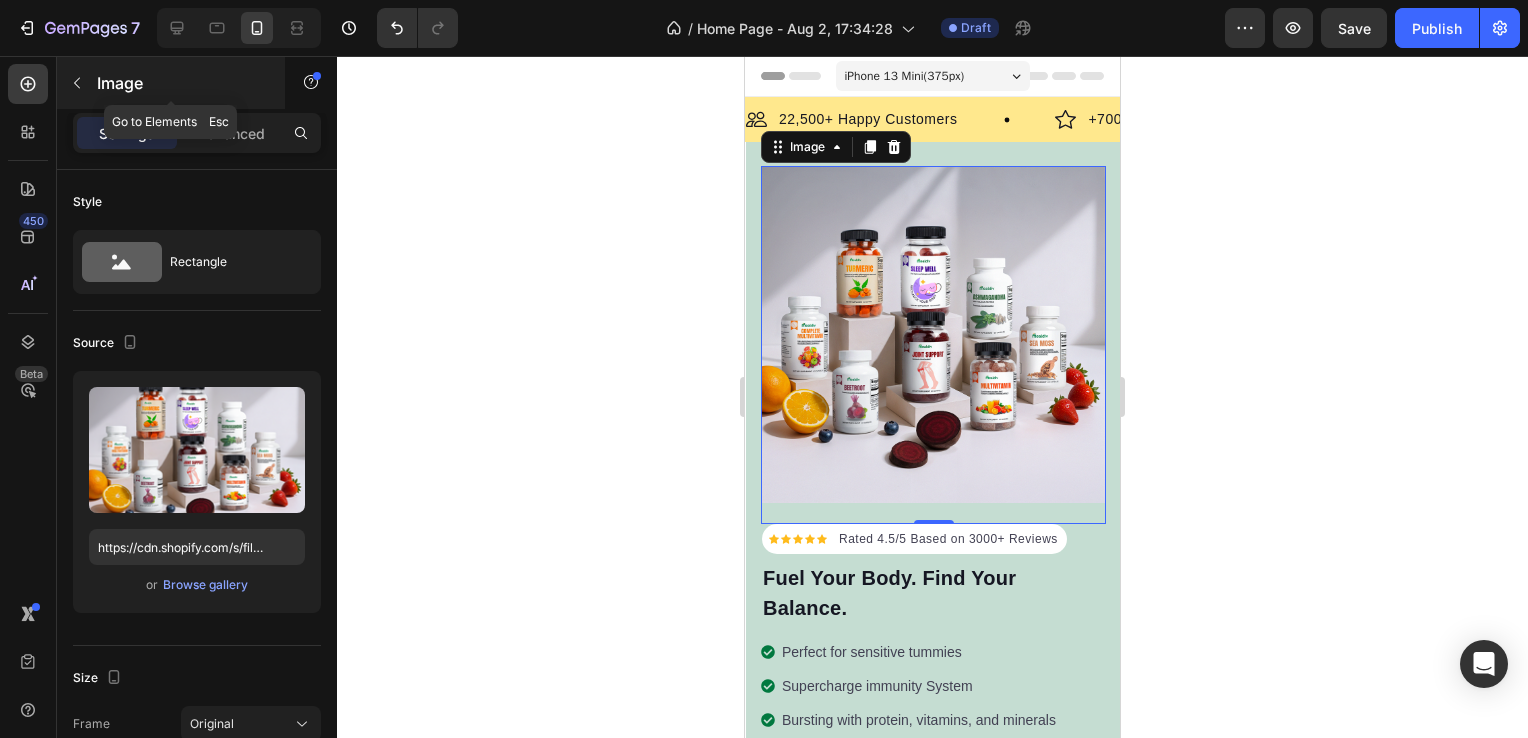 click 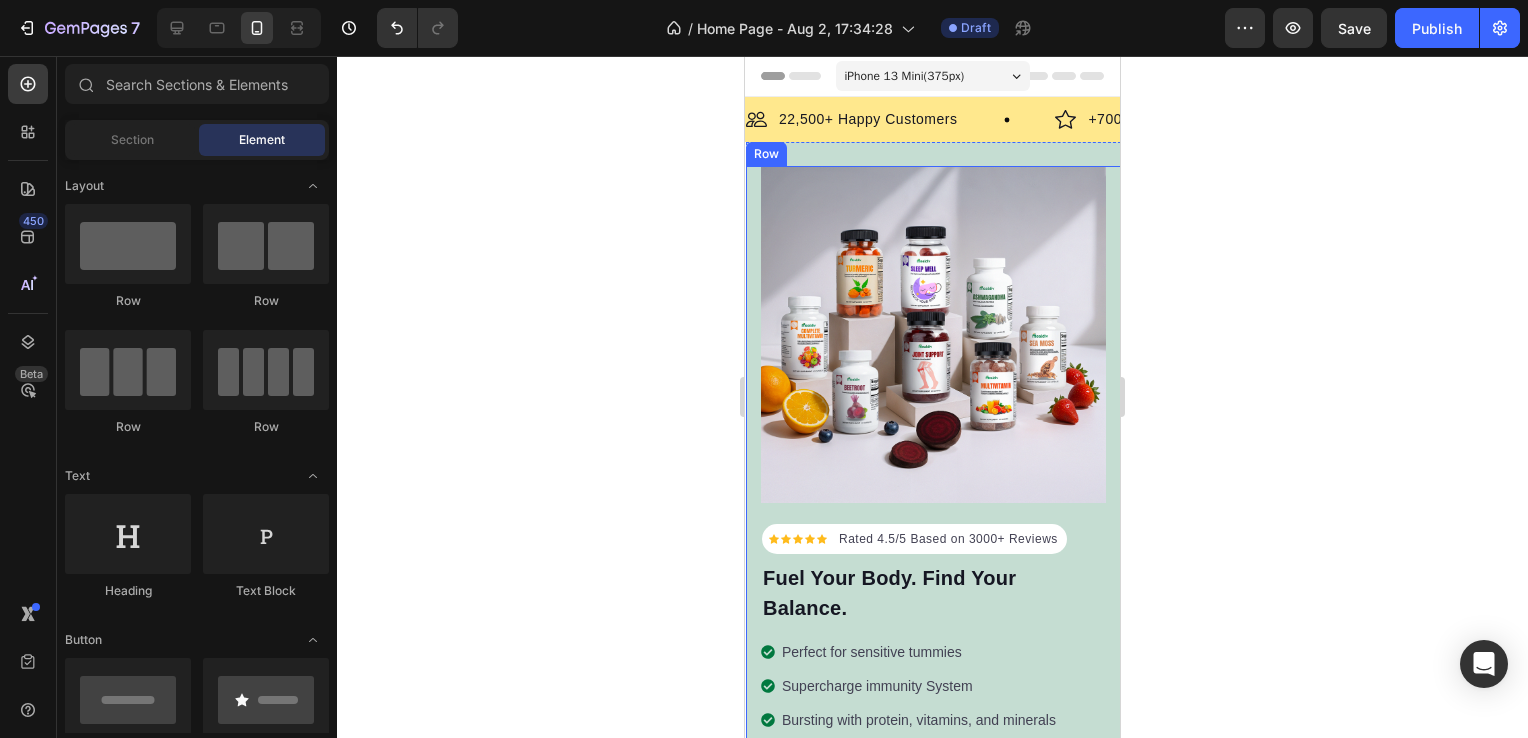 click on "Icon Icon Icon Icon Icon Icon List Hoz Rated 4.5/5 Based on 3000+ Reviews Text block Row ⁠⁠⁠⁠⁠⁠⁠ Fuel Your Body. Find Your Balance. Heading Perfect for sensitive tummies Supercharge immunity System Bursting with protein, vitamins, and minerals Supports strong muscles, increases bone strength Item list Start baking doggy delights Button
30-day money back guarantee Item list Image Row Row Image Row" at bounding box center (933, 510) 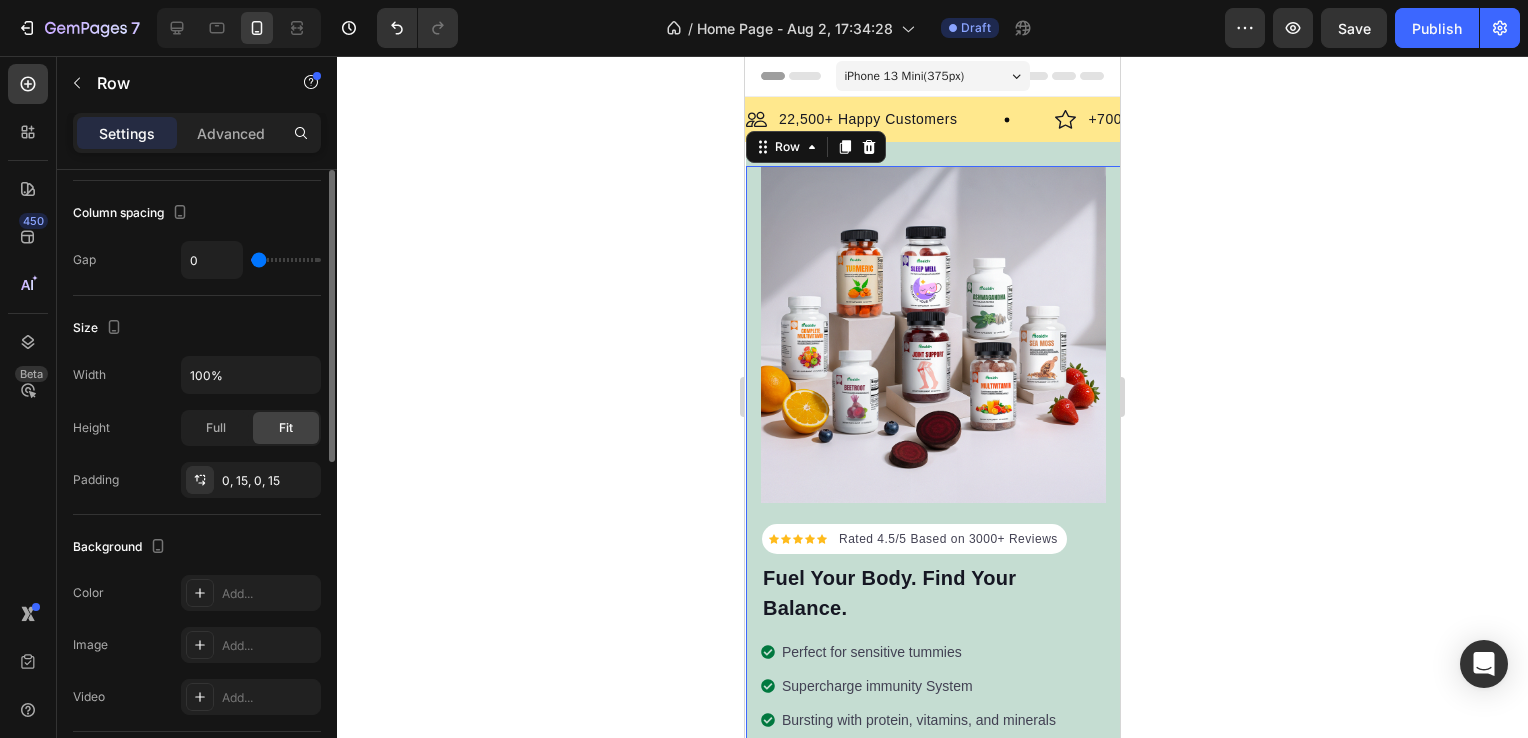 scroll, scrollTop: 0, scrollLeft: 0, axis: both 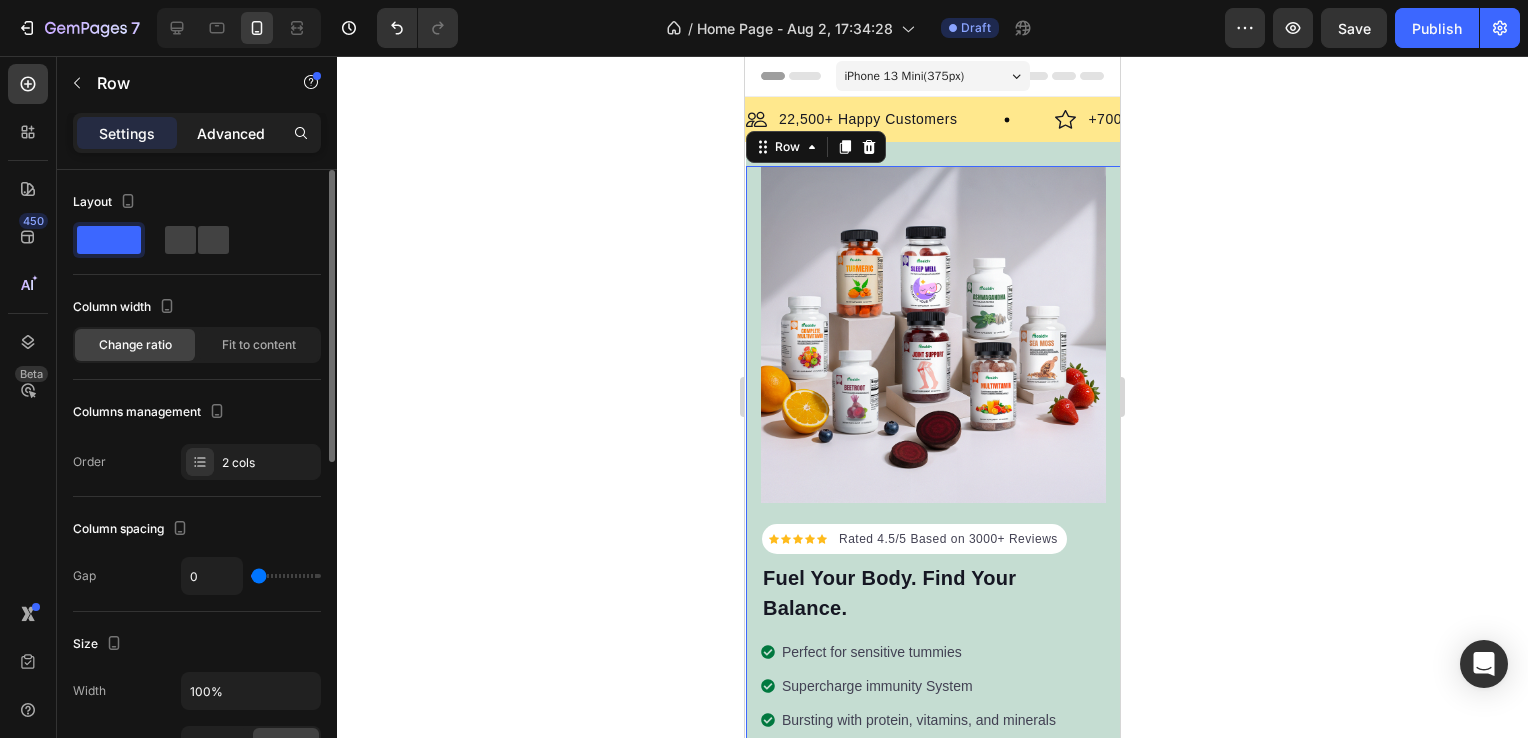 click on "Advanced" at bounding box center (231, 133) 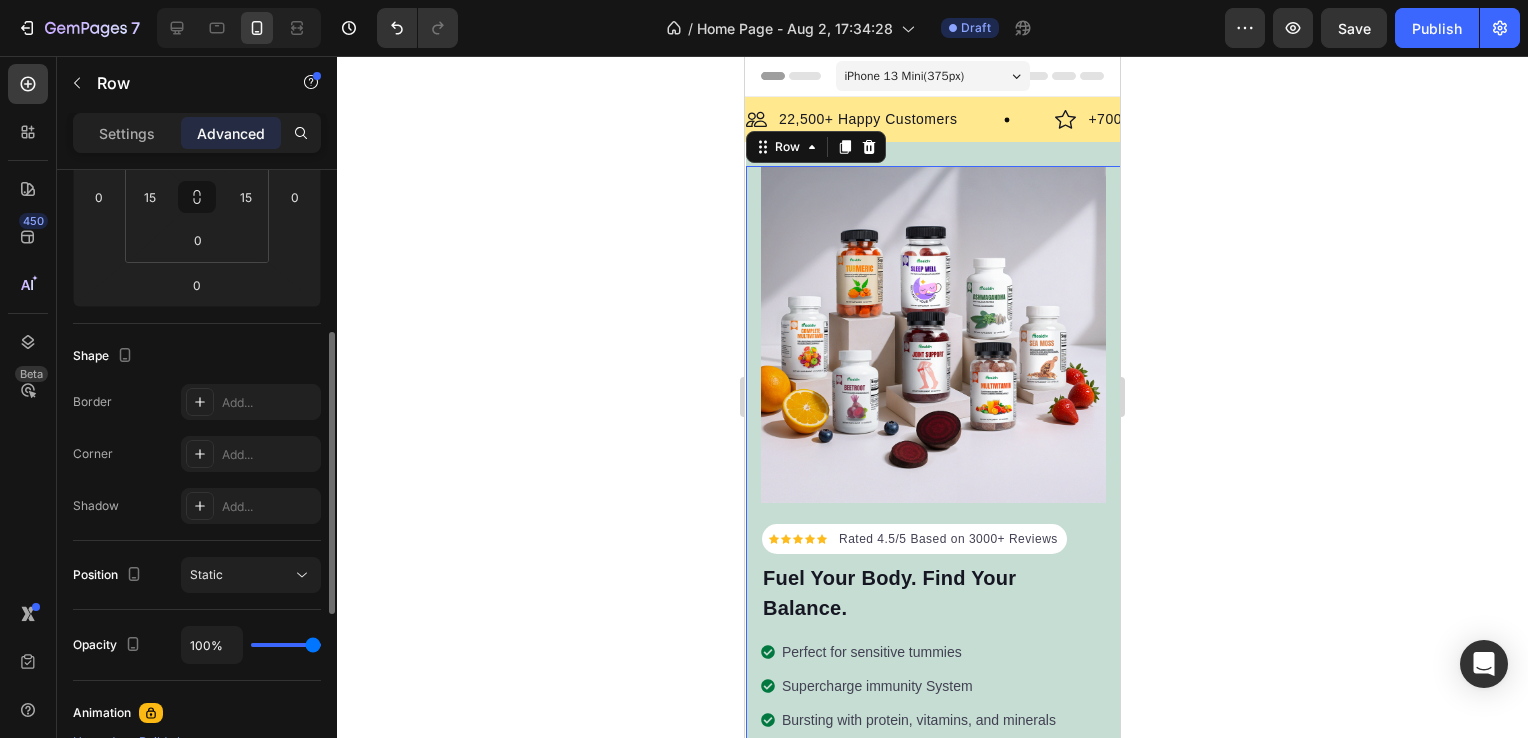 scroll, scrollTop: 0, scrollLeft: 0, axis: both 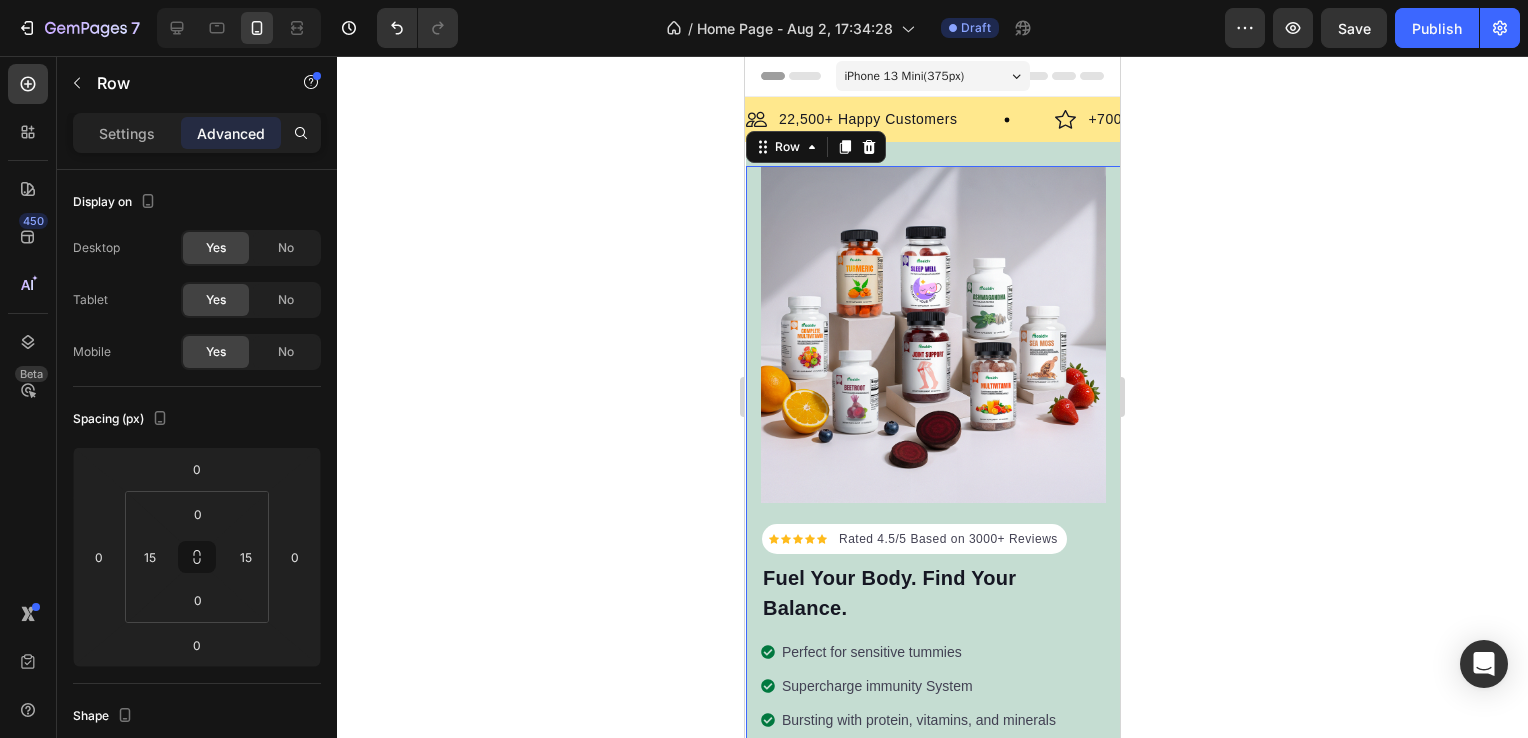 click on "Icon Icon Icon Icon Icon Icon List Hoz Rated 4.5/5 Based on 3000+ Reviews Text block Row ⁠⁠⁠⁠⁠⁠⁠ Fuel Your Body. Find Your Balance. Heading Perfect for sensitive tummies Supercharge immunity System Bursting with protein, vitamins, and minerals Supports strong muscles, increases bone strength Item list Start baking doggy delights Button
30-day money back guarantee Item list Image Row Row Image Row   0" at bounding box center [933, 510] 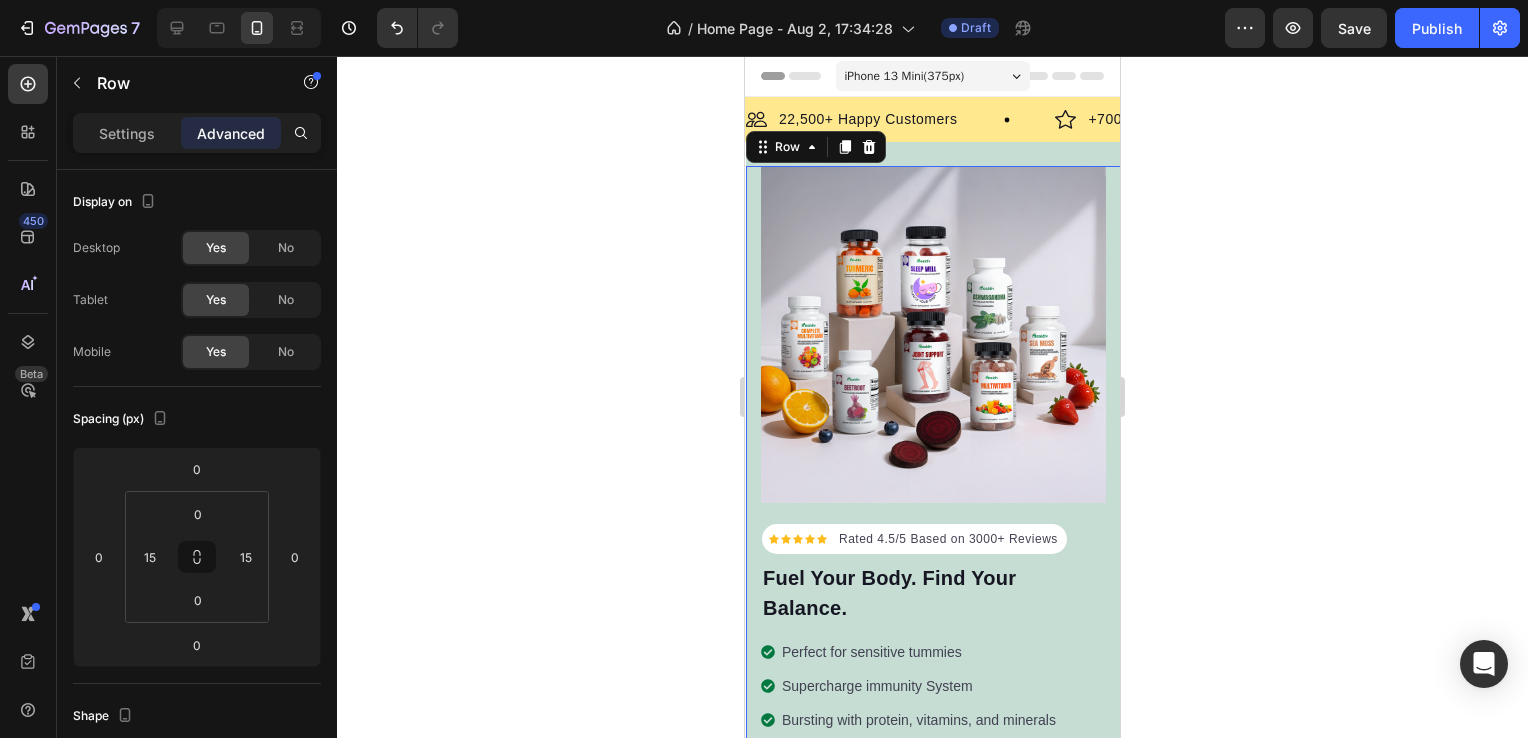 click on "Icon Icon Icon Icon Icon Icon List Hoz Rated 4.5/5 Based on 3000+ Reviews Text block Row ⁠⁠⁠⁠⁠⁠⁠ Fuel Your Body. Find Your Balance. Heading Perfect for sensitive tummies Supercharge immunity System Bursting with protein, vitamins, and minerals Supports strong muscles, increases bone strength Item list Start baking doggy delights Button
30-day money back guarantee Item list Image Row Row Image Row   0" at bounding box center [933, 510] 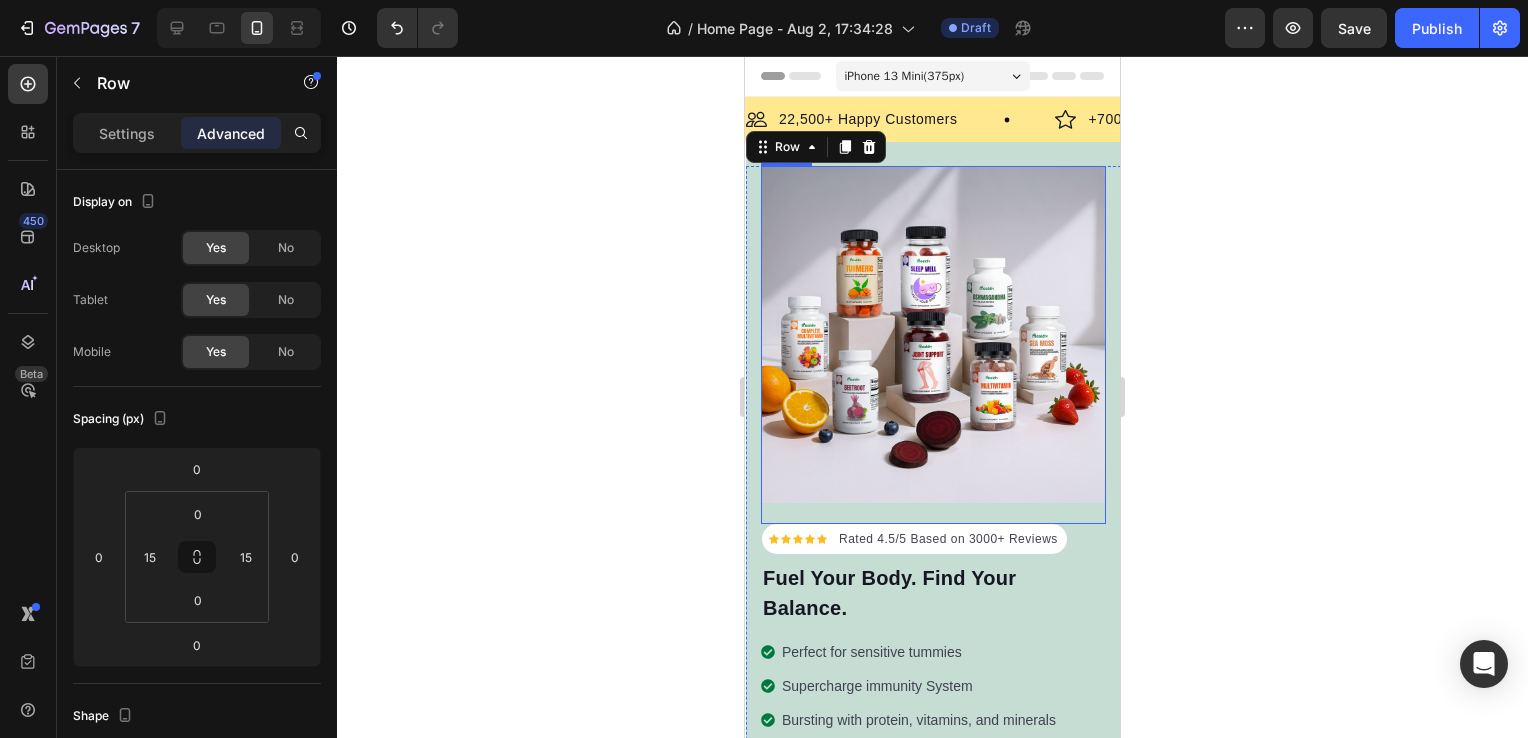 click on "Icon Icon Icon Icon Icon Icon List Hoz Rated 4.5/5 Based on 3000+ Reviews Text block Row ⁠⁠⁠⁠⁠⁠⁠ Fuel Your Body. Find Your Balance. Heading Perfect for sensitive tummies Supercharge immunity System Bursting with protein, vitamins, and minerals Supports strong muscles, increases bone strength Item list Start baking doggy delights Button
30-day money back guarantee Item list Image Row Row Image Row   0 Row" at bounding box center [933, 526] 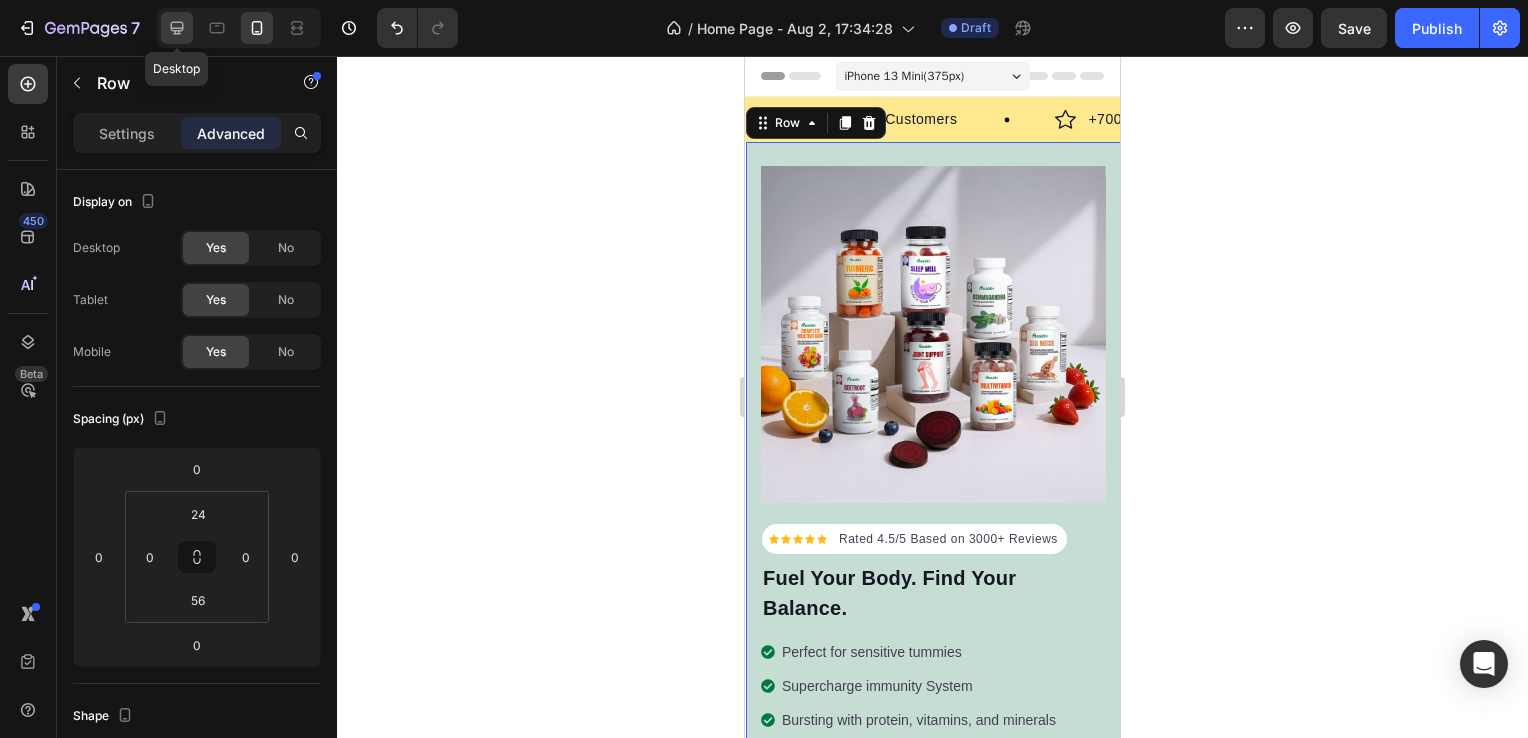 click 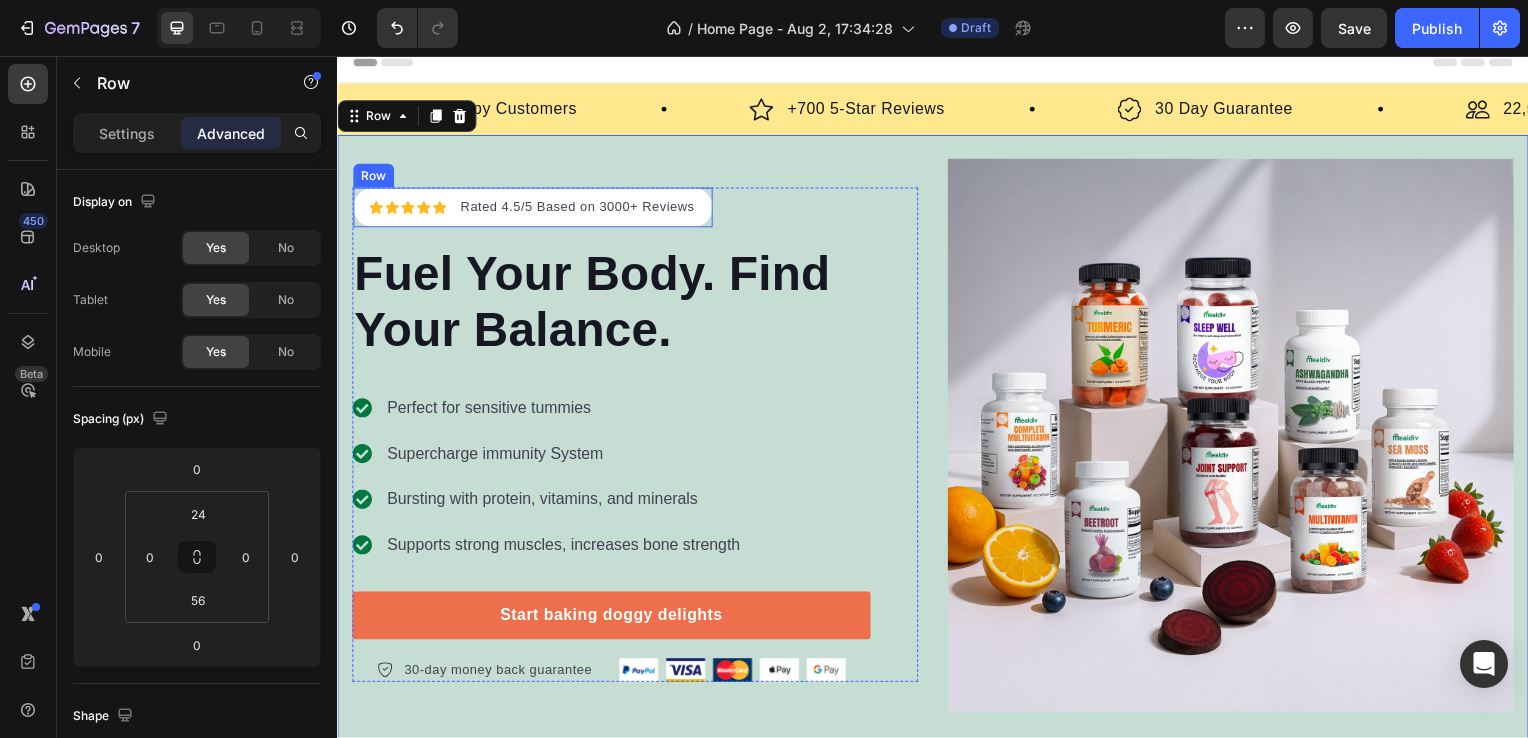 scroll, scrollTop: 23, scrollLeft: 0, axis: vertical 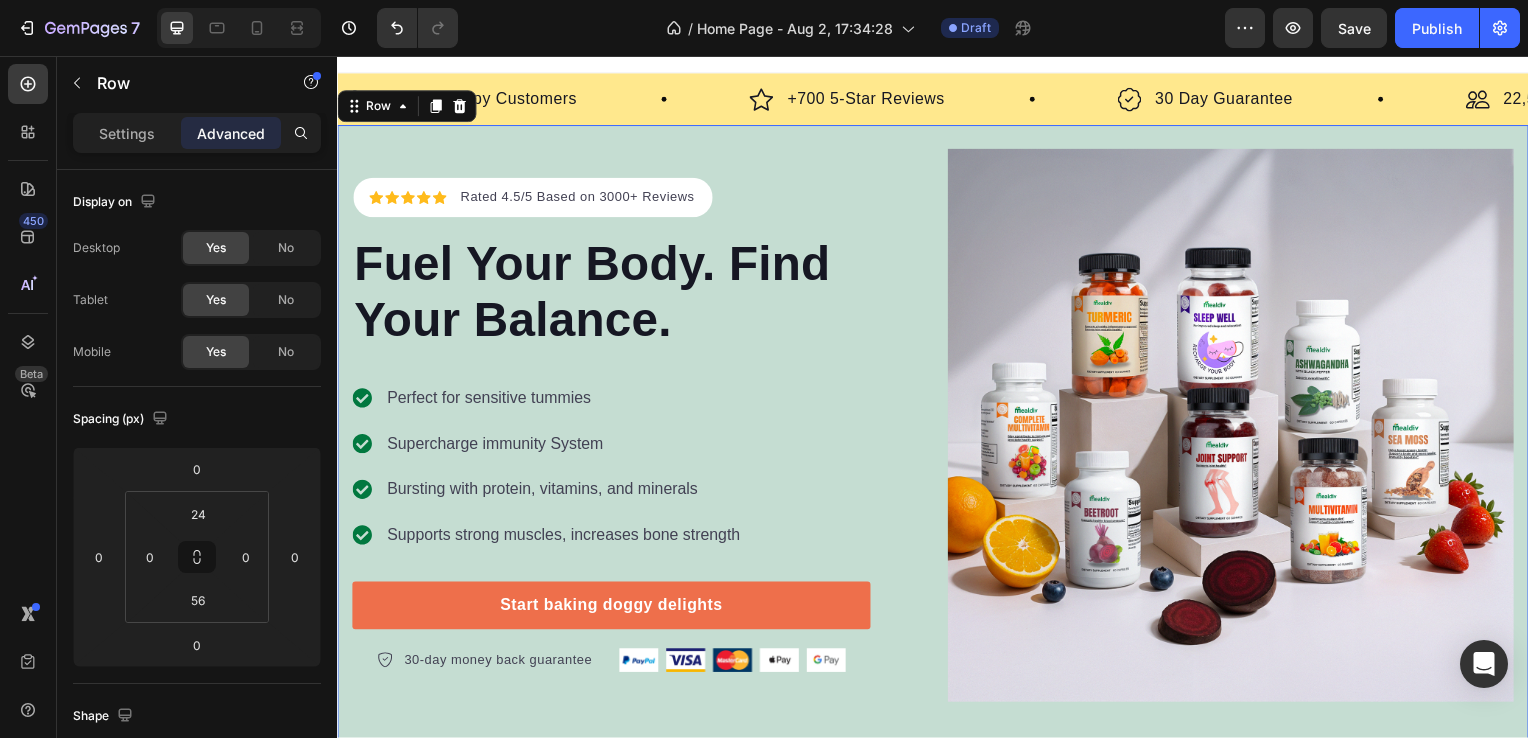 click on "Icon Icon Icon Icon Icon Icon List Hoz Rated 4.5/5 Based on 3000+ Reviews Text block Row ⁠⁠⁠⁠⁠⁠⁠ Fuel Your Body. Find Your Balance. Heading Perfect for sensitive tummies Supercharge immunity System Bursting with protein, vitamins, and minerals Supports strong muscles, increases bone strength Item list Start baking doggy delights Button
30-day money back guarantee Item list Image Row Row Image Row Row   0" at bounding box center [937, 444] 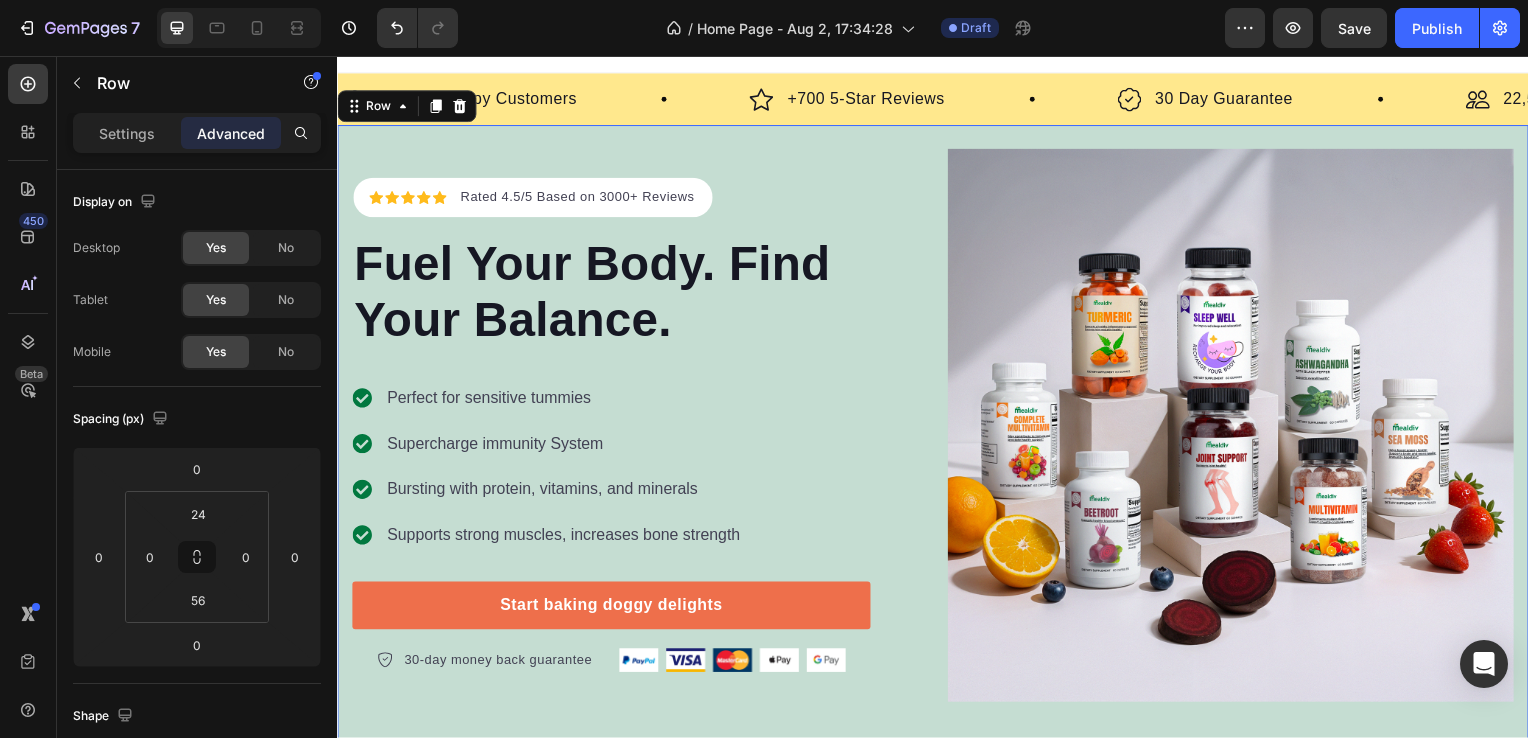 click on "Icon Icon Icon Icon Icon Icon List Hoz Rated 4.5/5 Based on 3000+ Reviews Text block Row ⁠⁠⁠⁠⁠⁠⁠ Fuel Your Body. Find Your Balance. Heading Perfect for sensitive tummies Supercharge immunity System Bursting with protein, vitamins, and minerals Supports strong muscles, increases bone strength Item list Start baking doggy delights Button
30-day money back guarantee Item list Image Row Row Image Row Row   0" at bounding box center (937, 444) 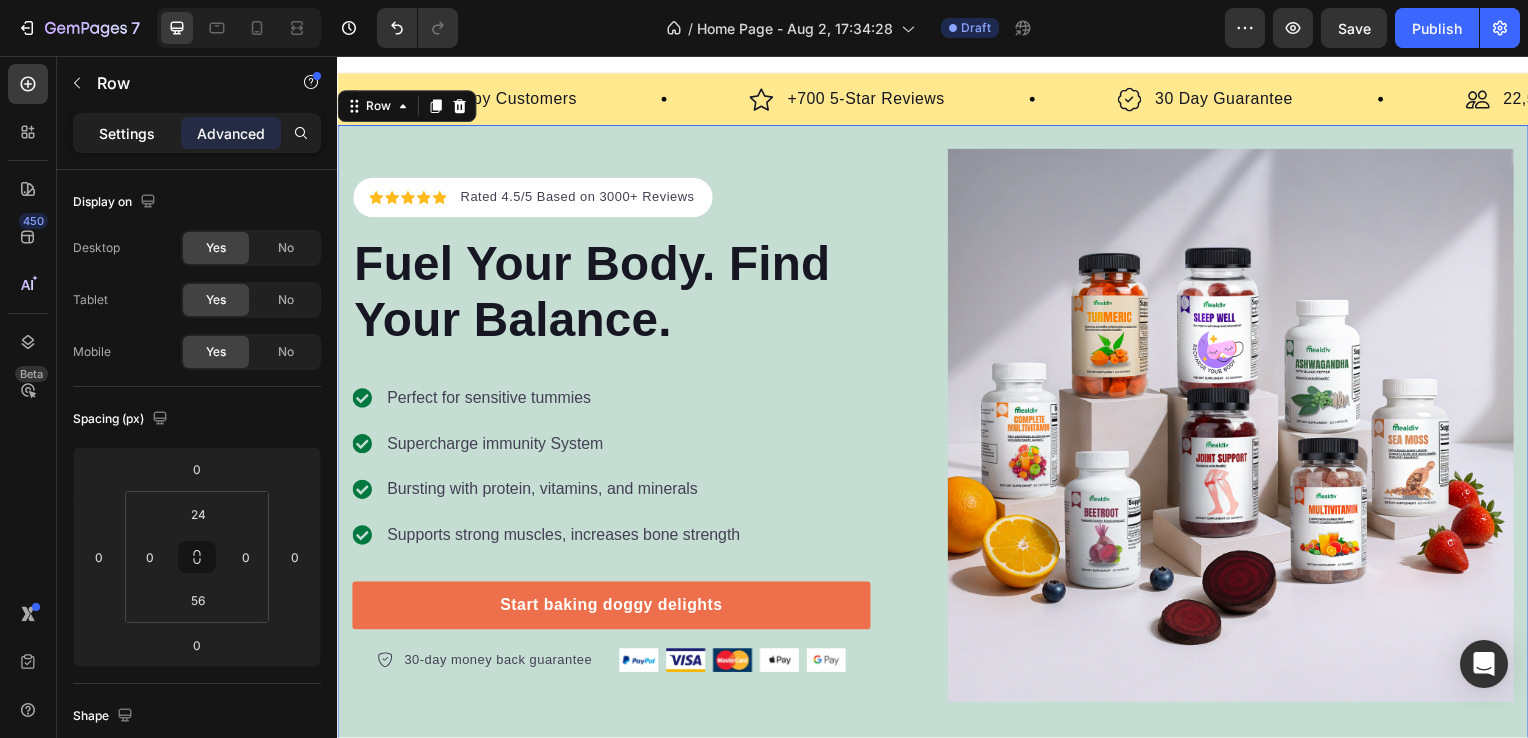 click on "Settings" 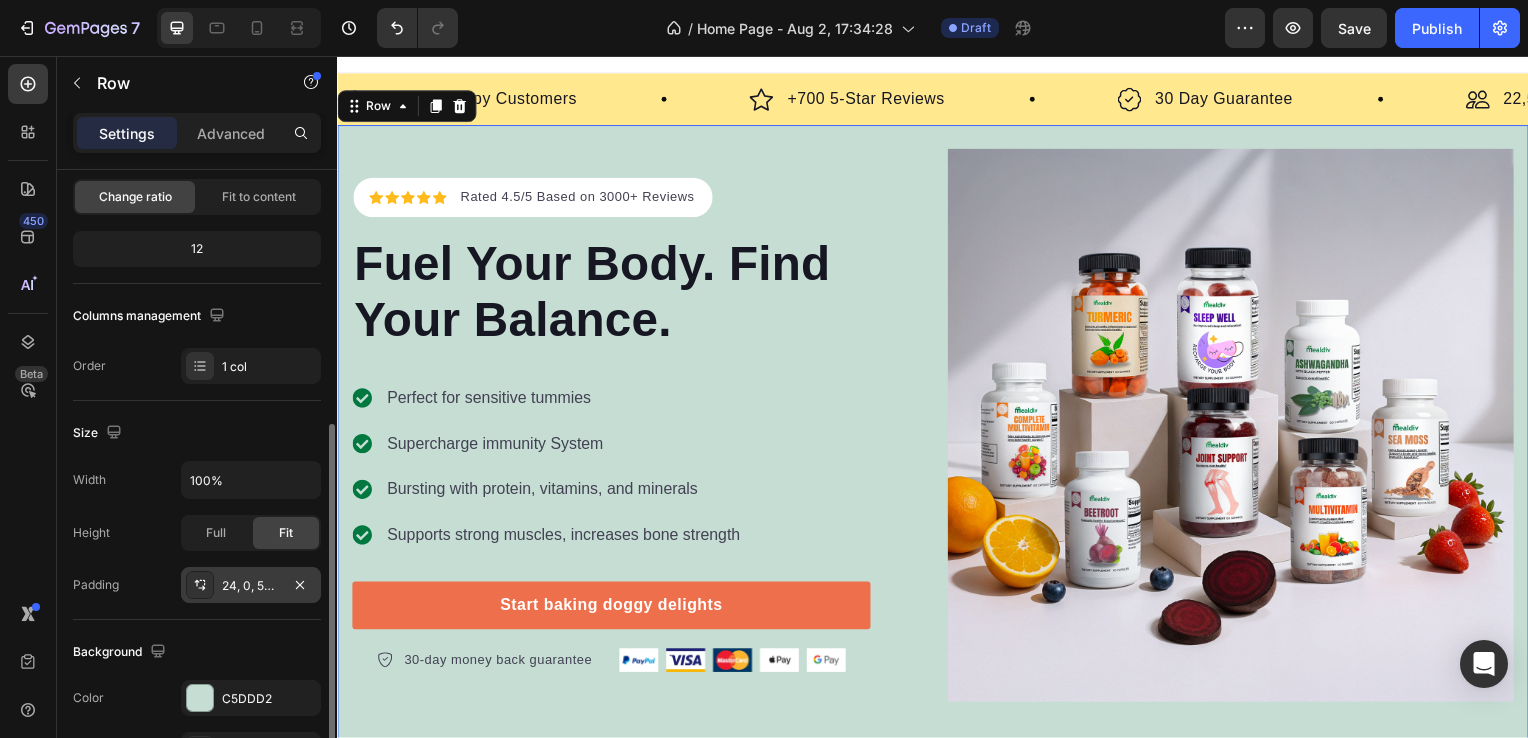 scroll, scrollTop: 500, scrollLeft: 0, axis: vertical 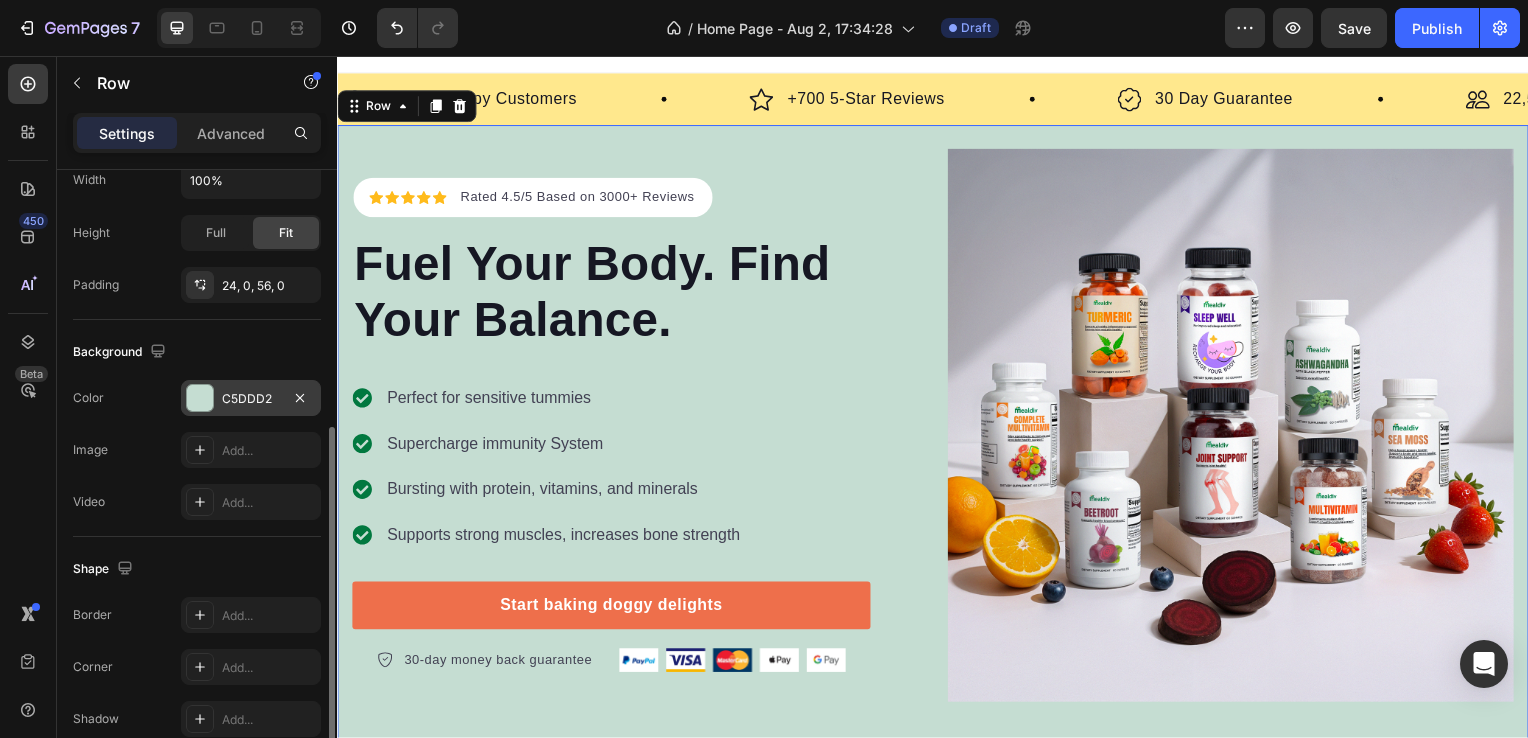 click on "C5DDD2" at bounding box center [251, 398] 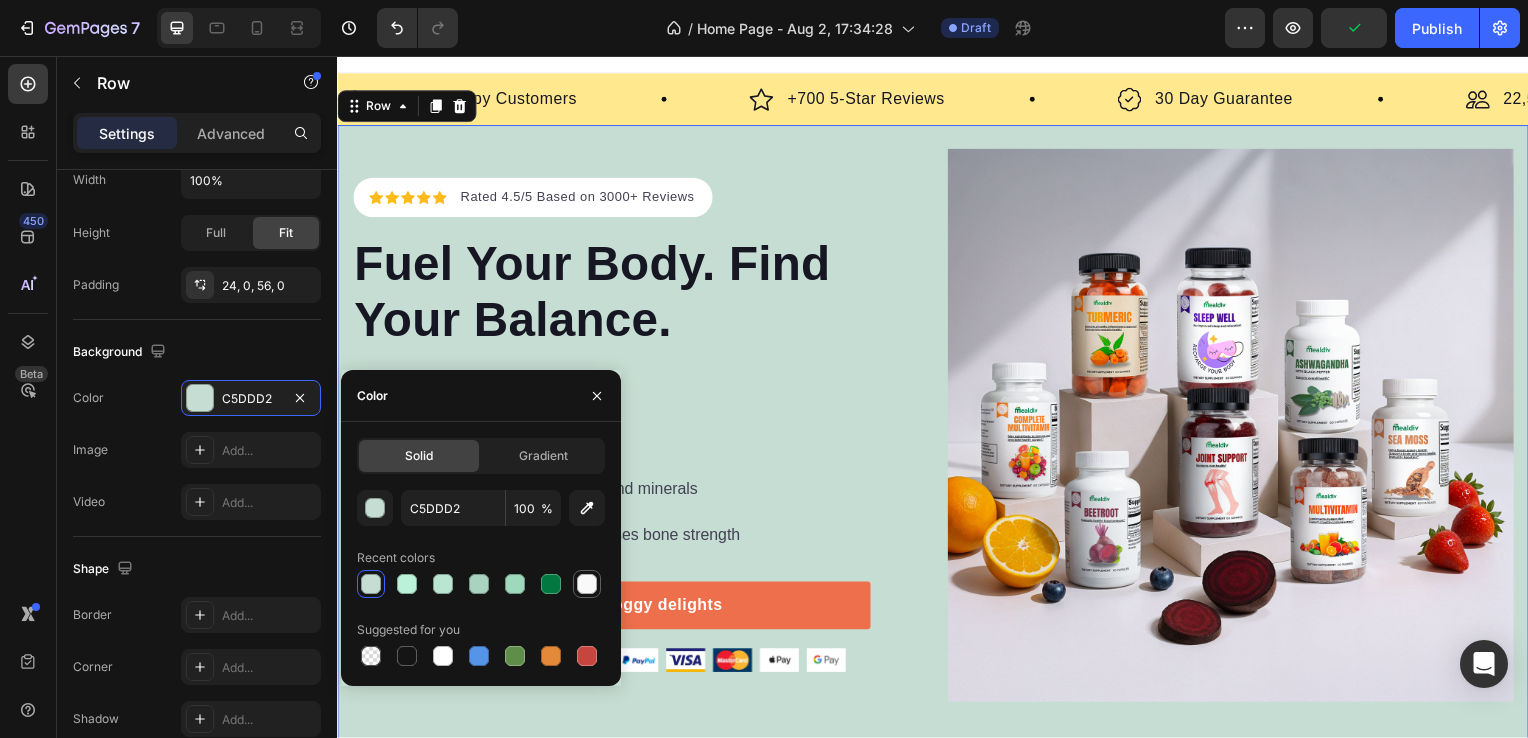 click at bounding box center (587, 584) 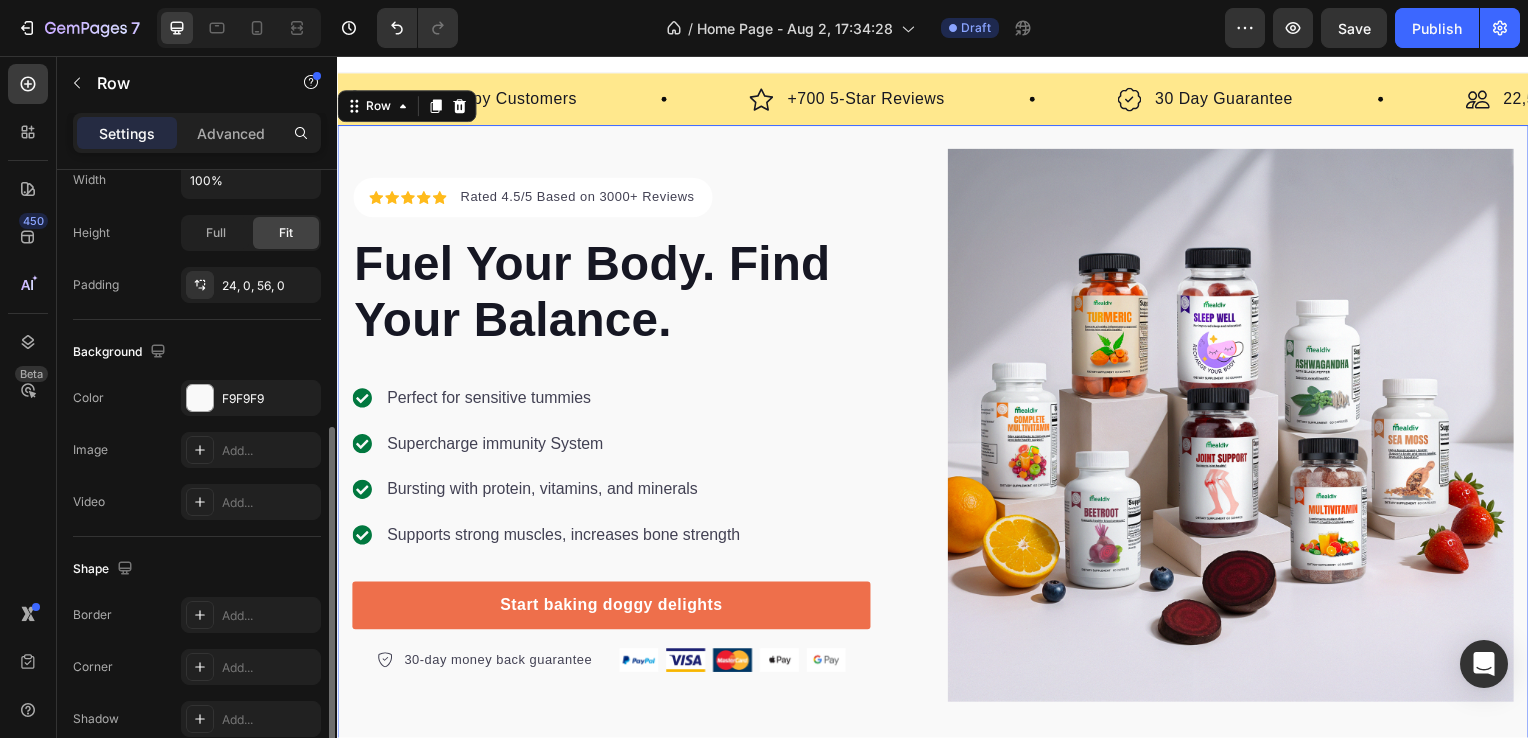 click on "Background" at bounding box center [197, 352] 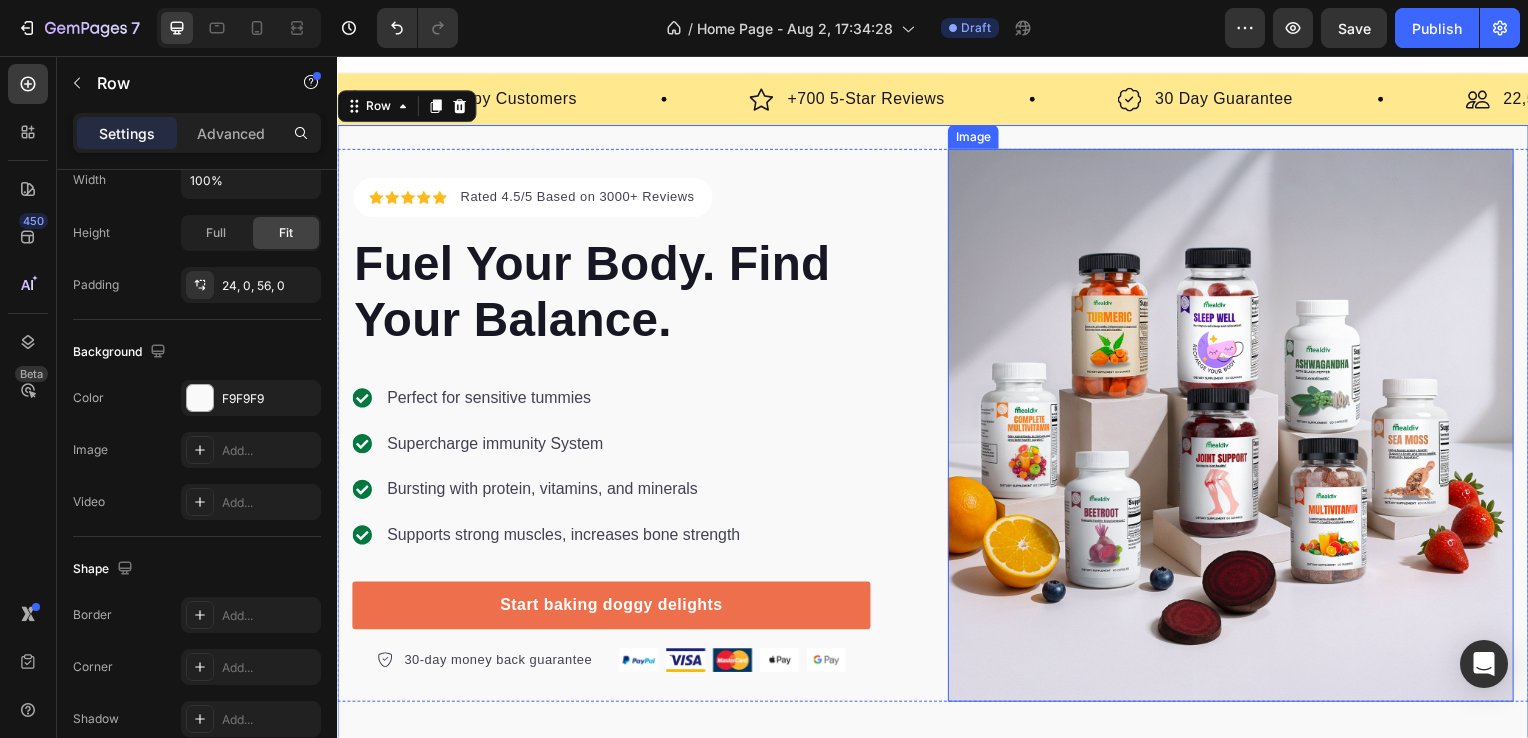 click at bounding box center (1237, 428) 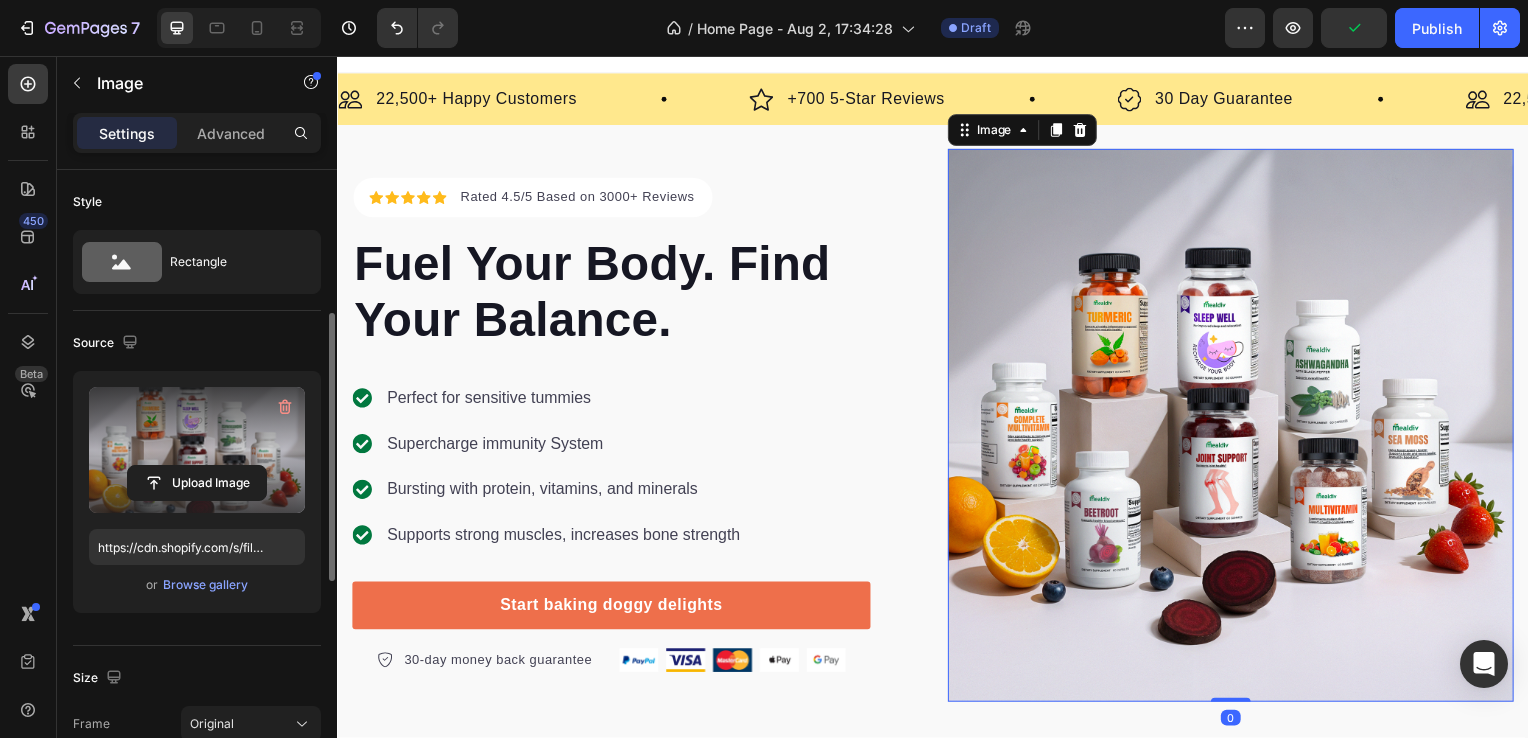 scroll, scrollTop: 300, scrollLeft: 0, axis: vertical 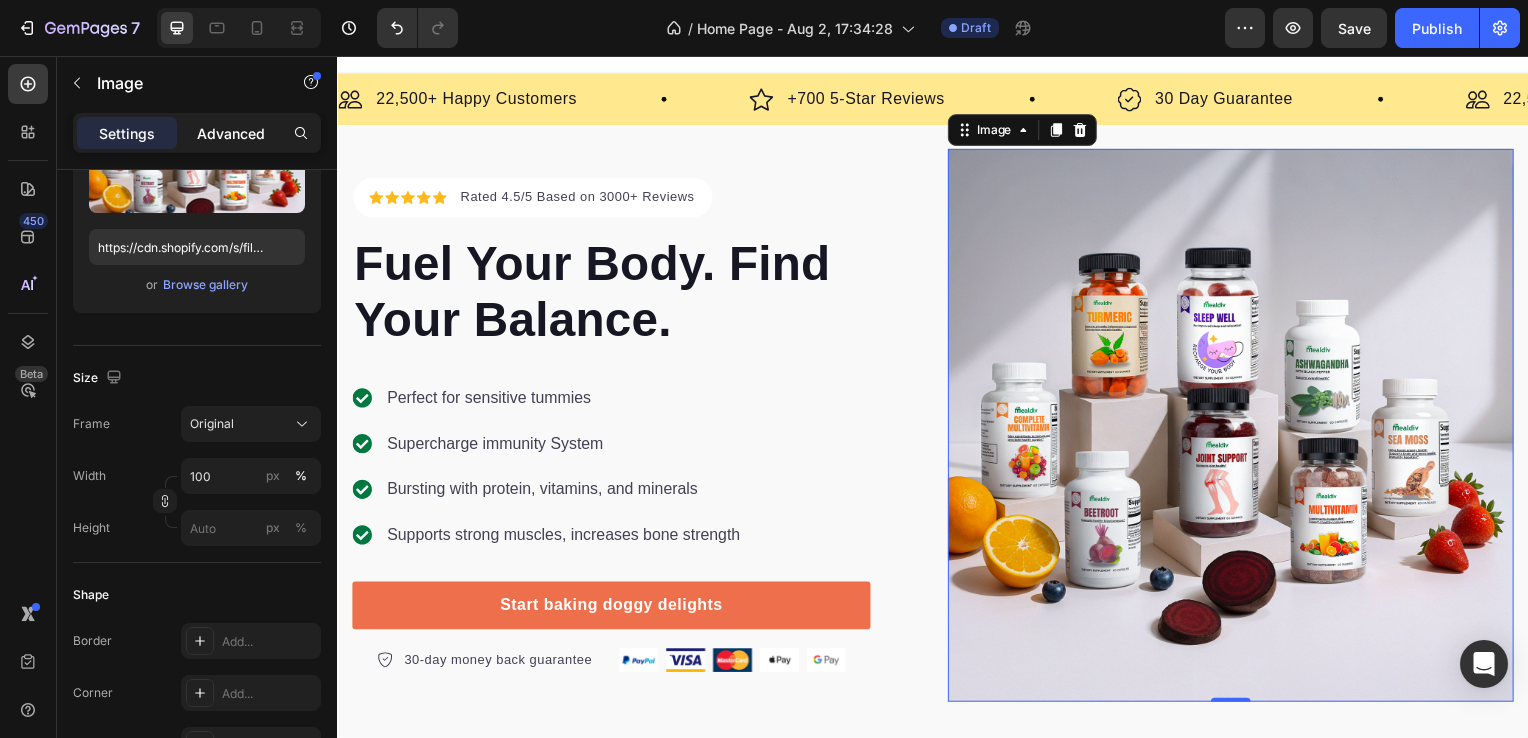 click on "Advanced" at bounding box center [231, 133] 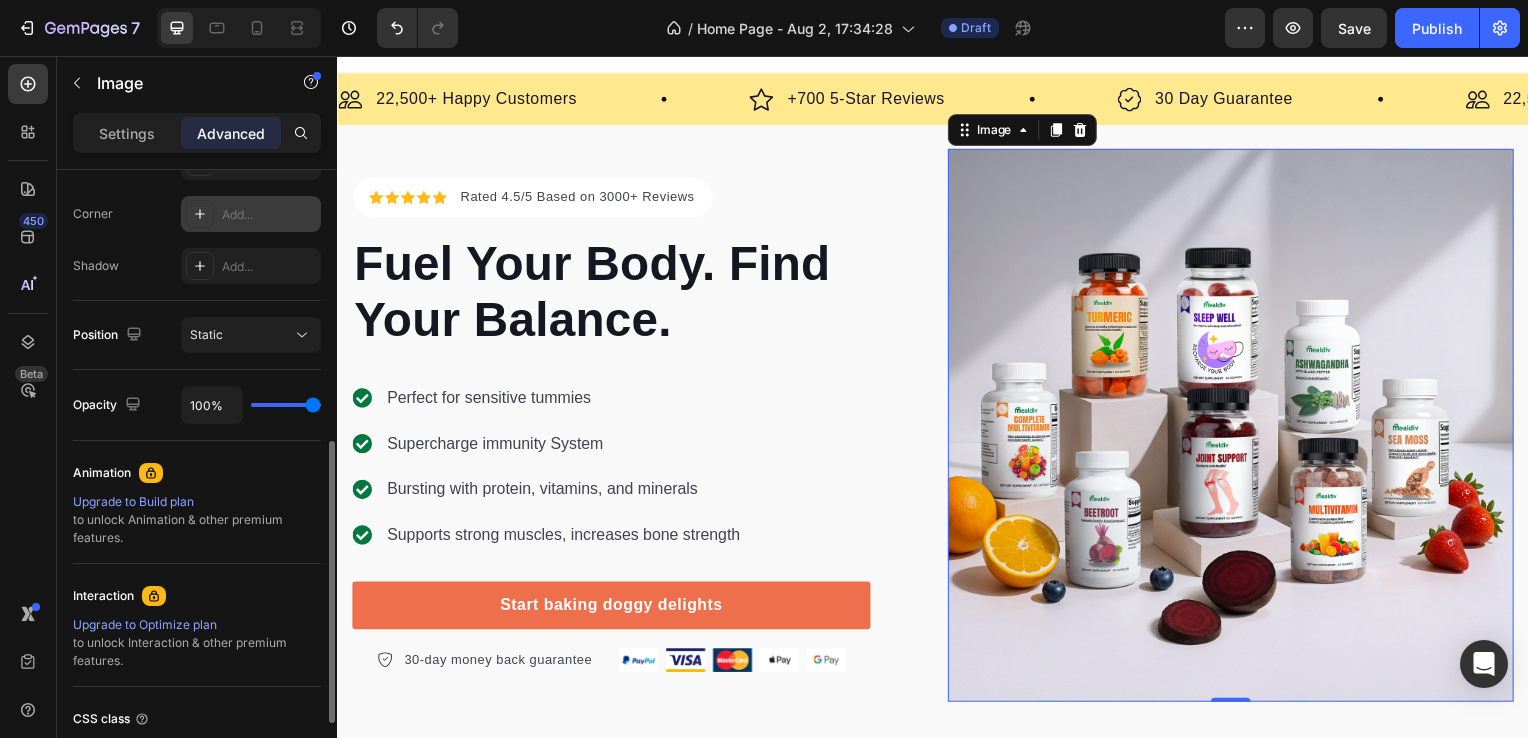 scroll, scrollTop: 500, scrollLeft: 0, axis: vertical 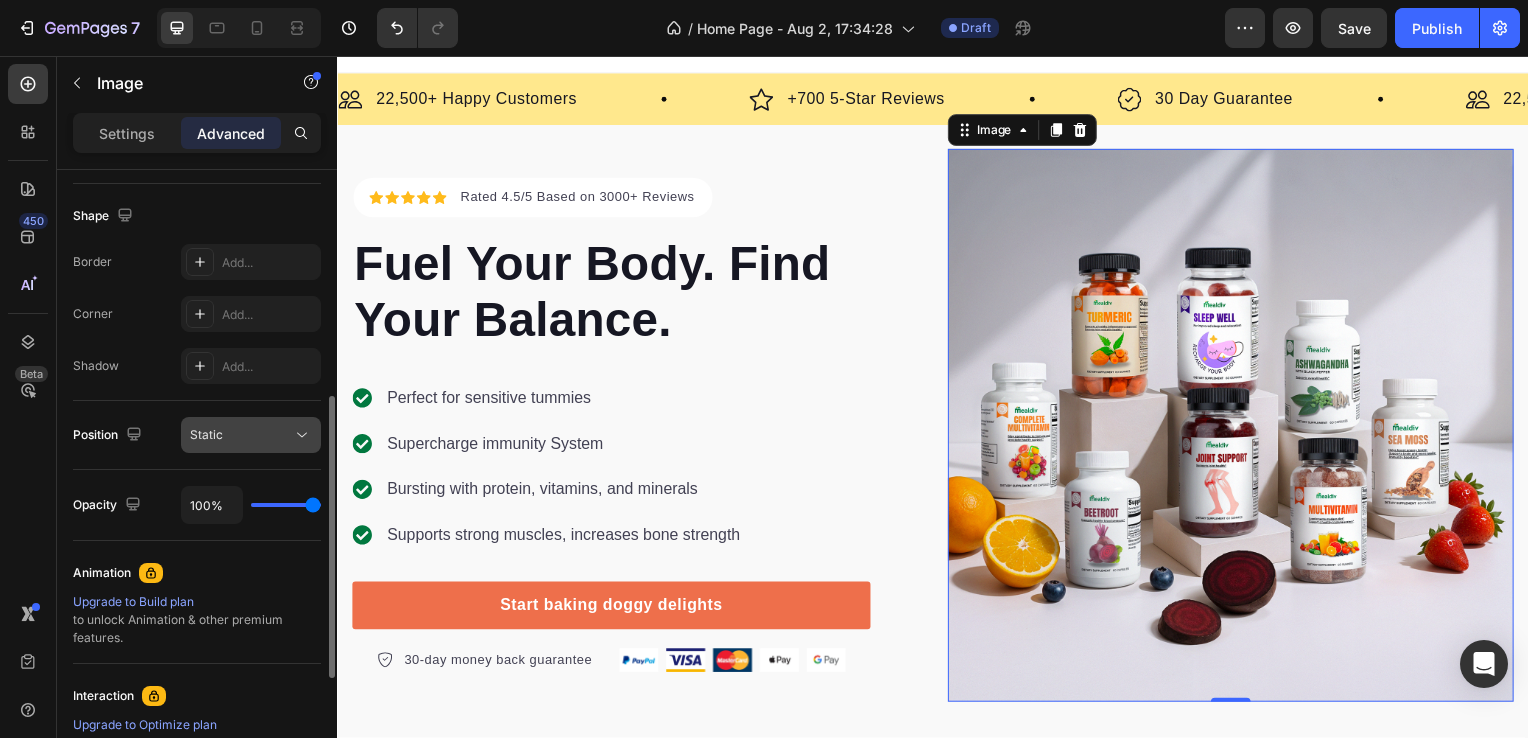 click on "Static" at bounding box center [206, 434] 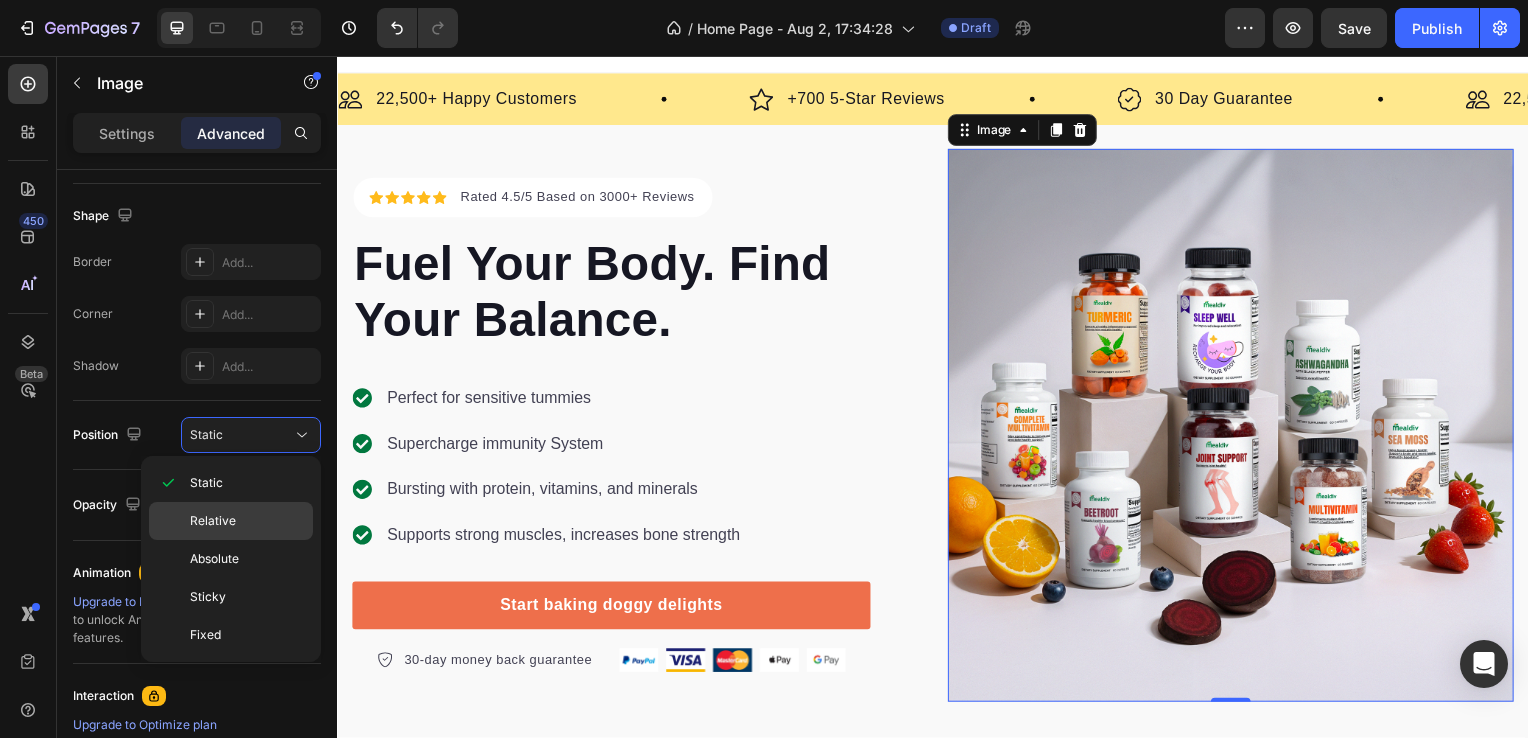 click on "Relative" 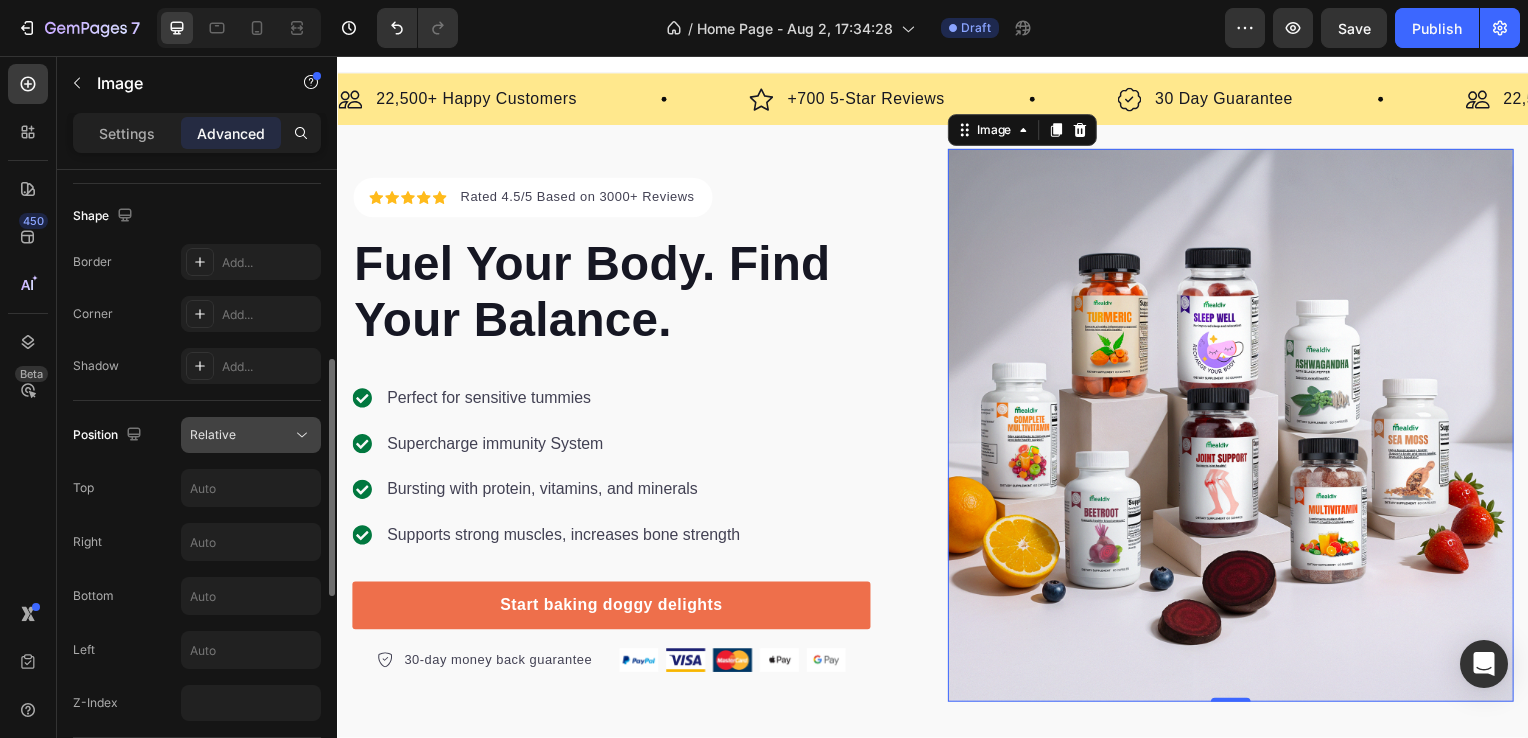 click on "Relative" at bounding box center (241, 435) 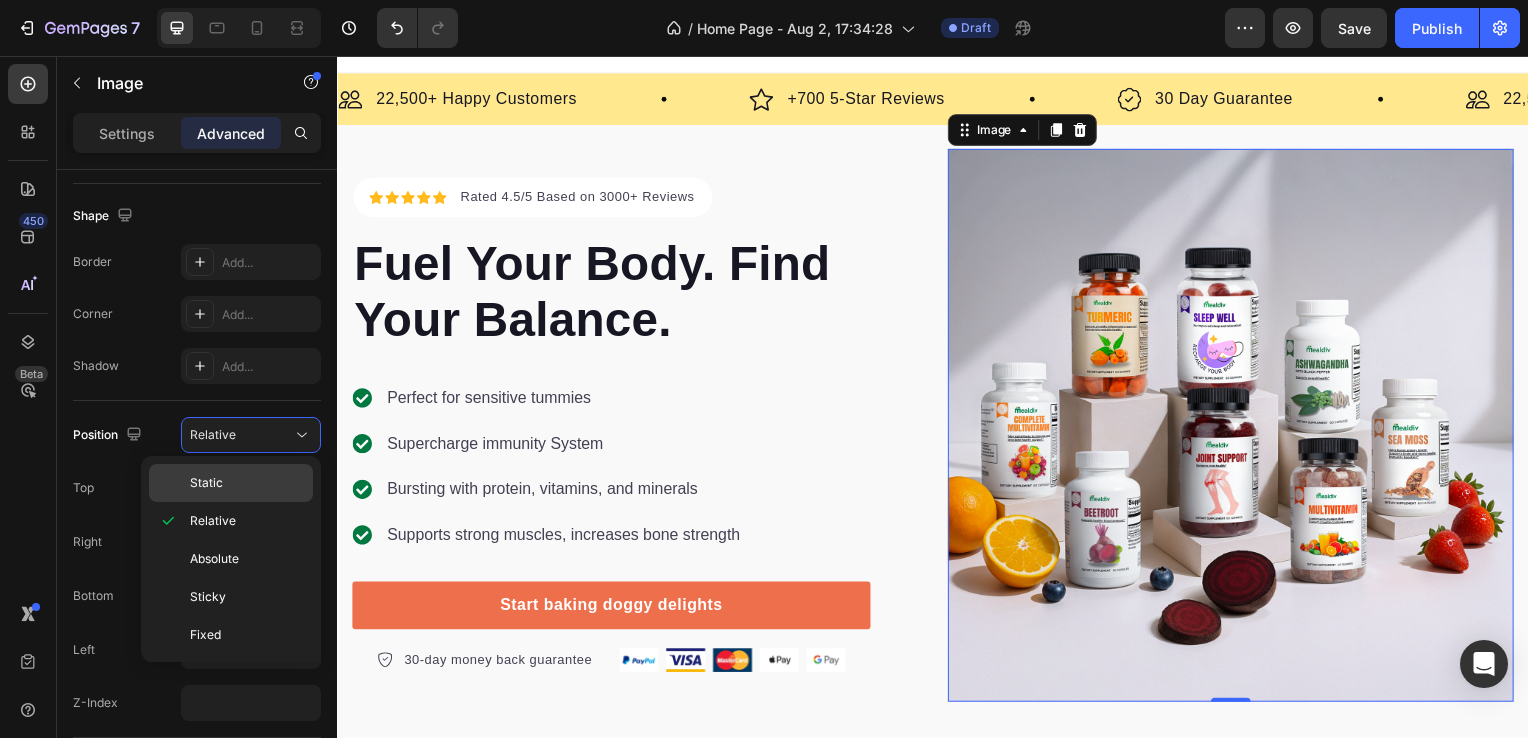 click on "Static" 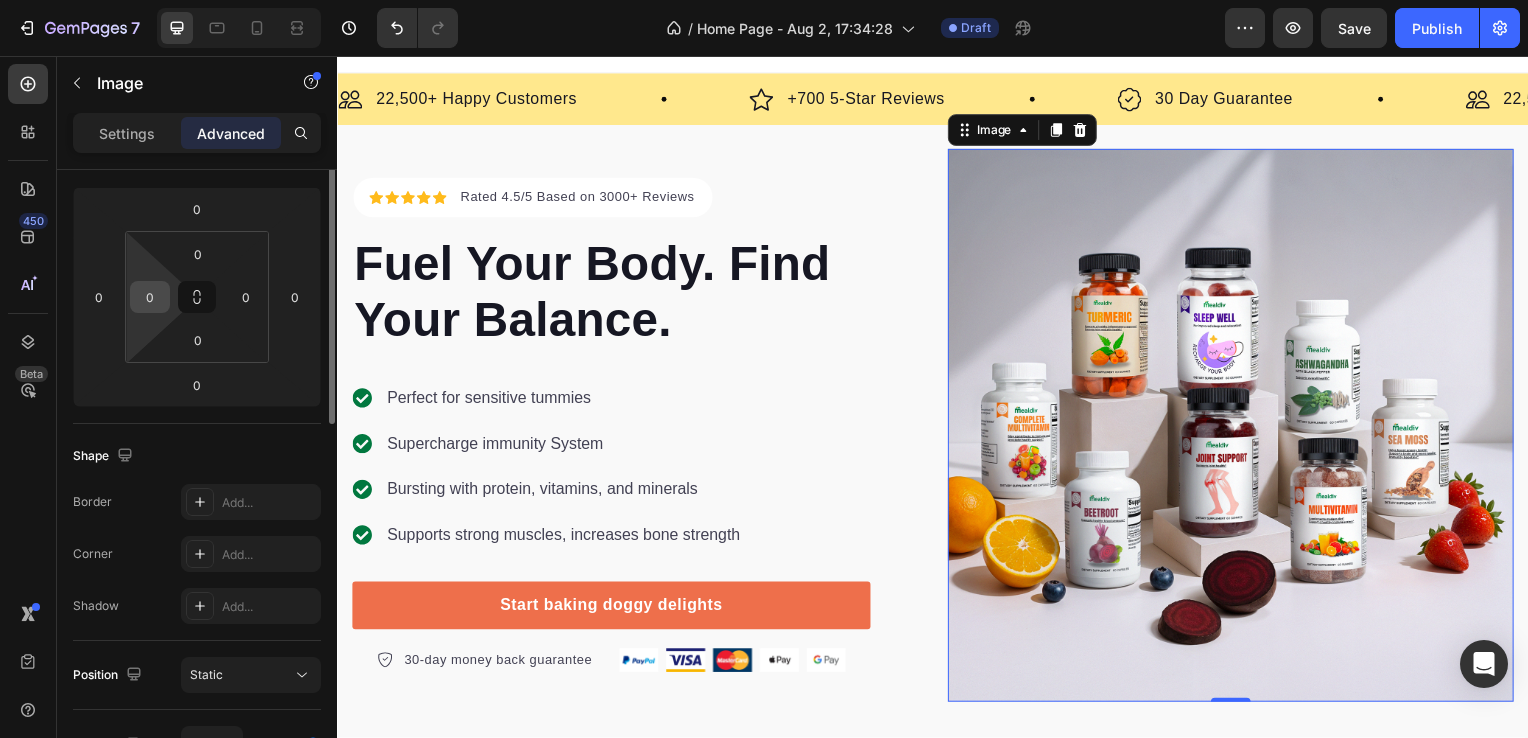 scroll, scrollTop: 0, scrollLeft: 0, axis: both 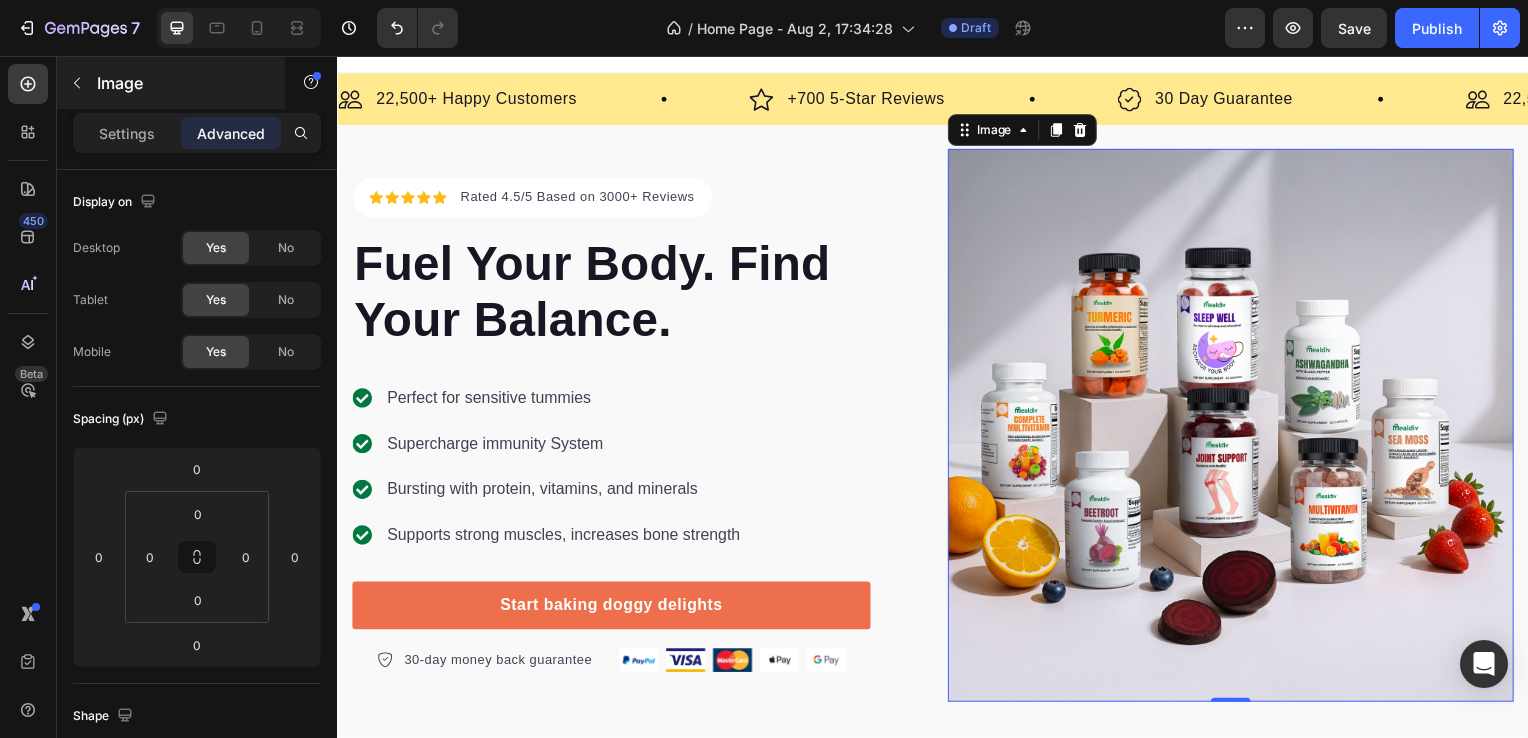 click on "Image" at bounding box center (171, 83) 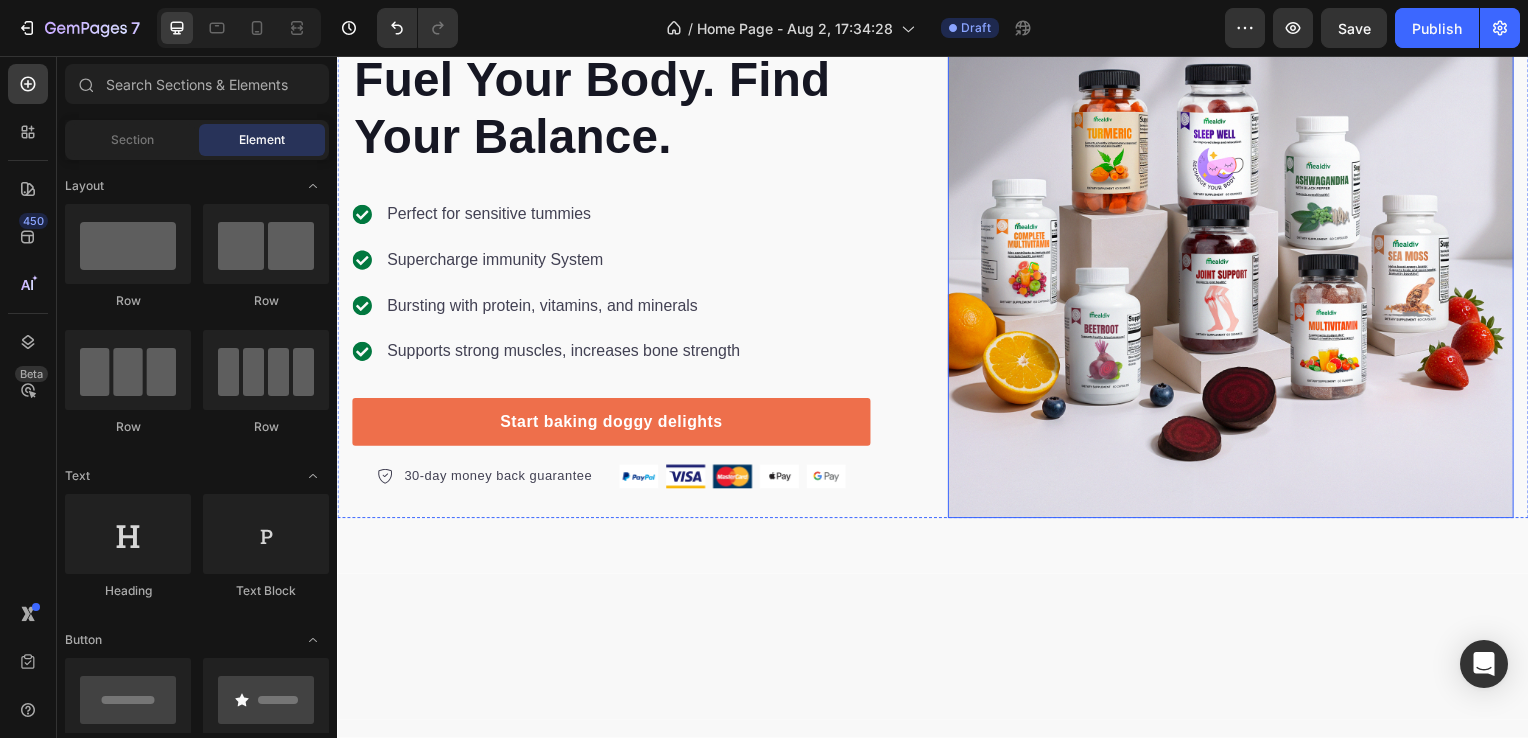 scroll, scrollTop: 0, scrollLeft: 0, axis: both 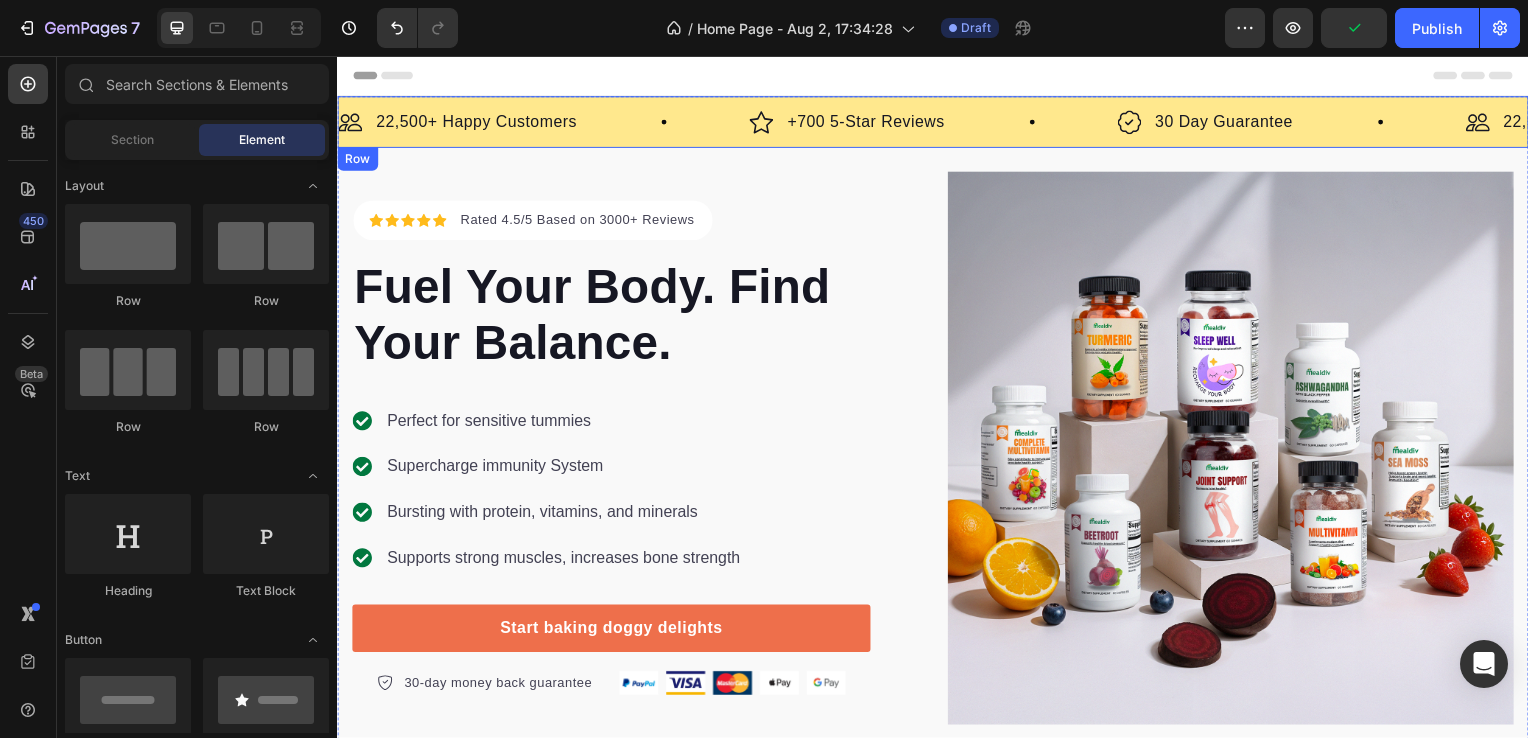 click on "Image 22,500+ Happy Customers Text Block Row
Image +700 5-Star Reviews Text Block Row
Image 30 Day Guarantee Text Block Row
Image 22,500+ Happy Customers Text Block Row
Image +700 5-Star Reviews Text Block Row
Image 30 Day Guarantee Text Block Row
Image 22,500+ Happy Customers Text Block Row
Image +700 5-Star Reviews Text Block Row
Image 30 Day Guarantee Text Block Row
Image 22,500+ Happy Customers Text Block Row
Image +700 5-Star Reviews Text Block Row
Image 30 Day Guarantee Text Block Row
Image 22,500+ Happy Customers Text Block Row
Image +700 5-Star Reviews Text Block Row
Image 30 Day Guarantee Text Block Row
Image 22,500+ Happy Customers Text Block Row
Image +700 5-Star Reviews Text Block Row
Image 30 Day Guarantee Text Block Row Marquee" at bounding box center [937, 123] 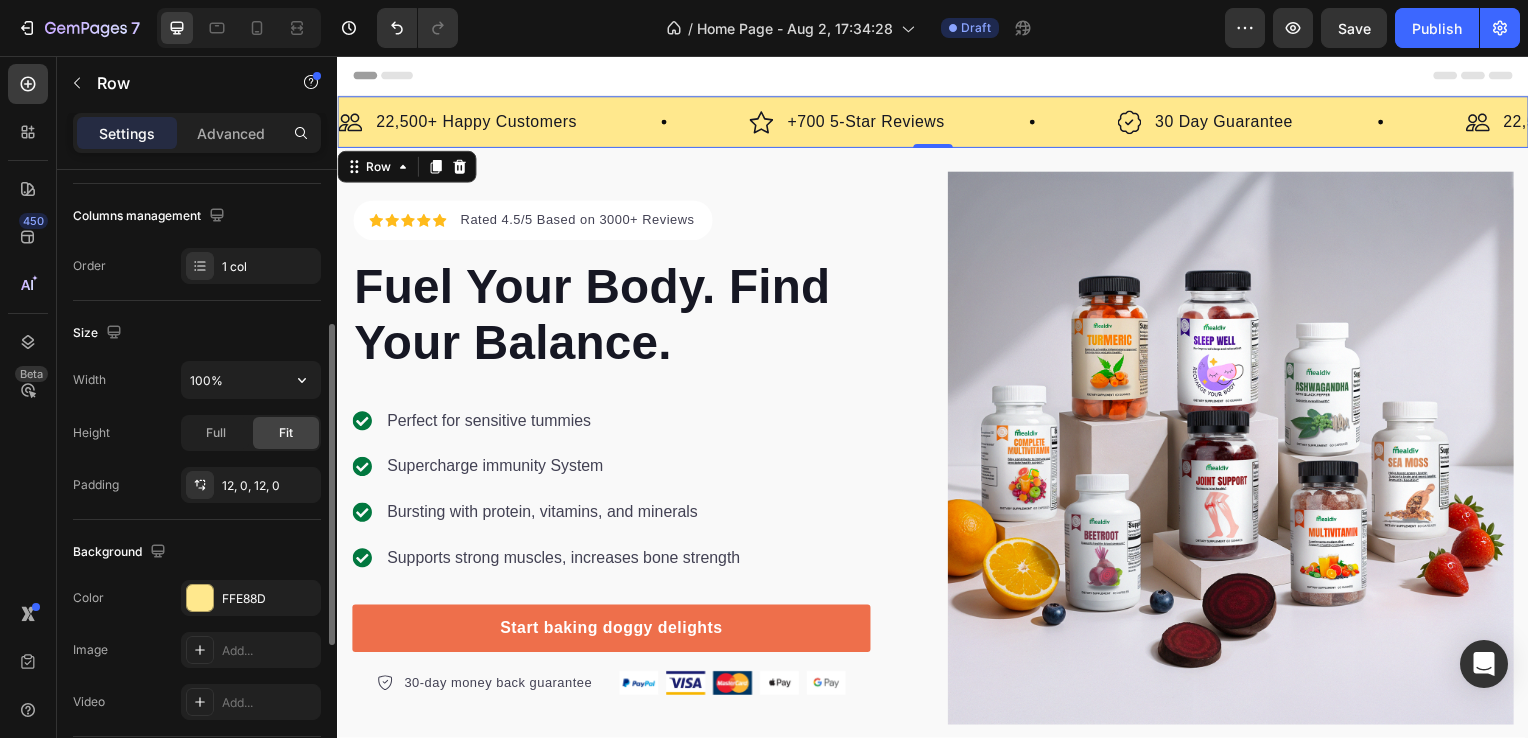scroll, scrollTop: 500, scrollLeft: 0, axis: vertical 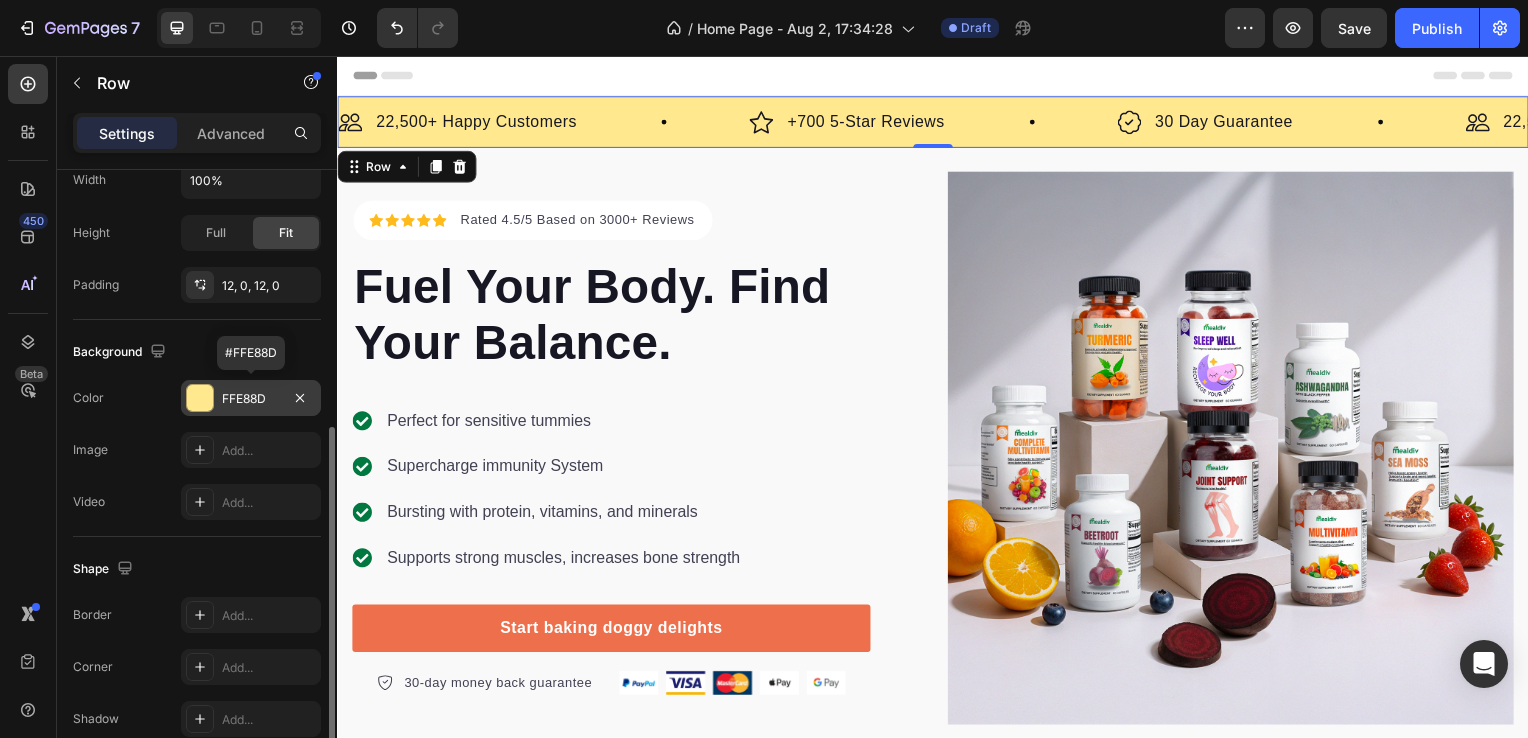 click at bounding box center [200, 398] 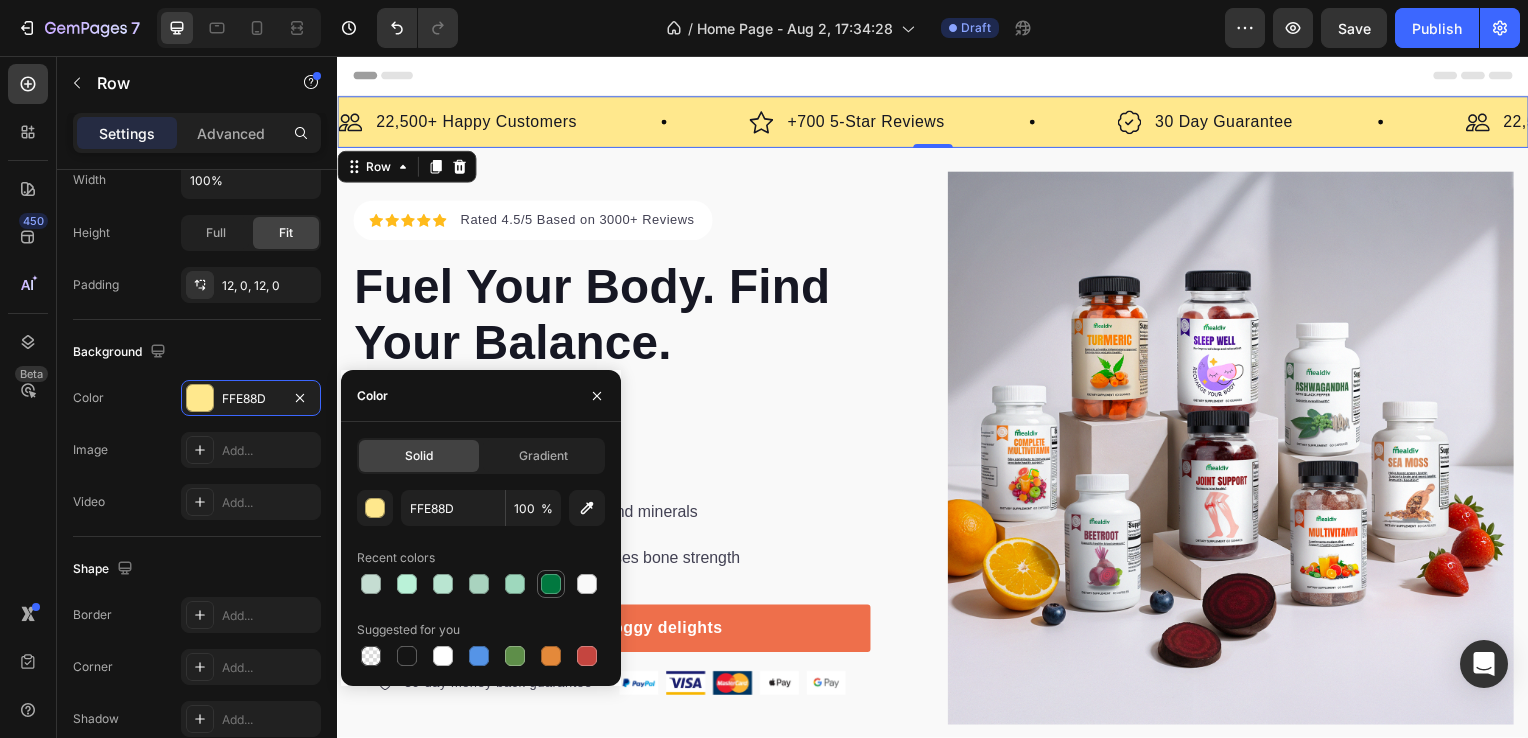 click at bounding box center (551, 584) 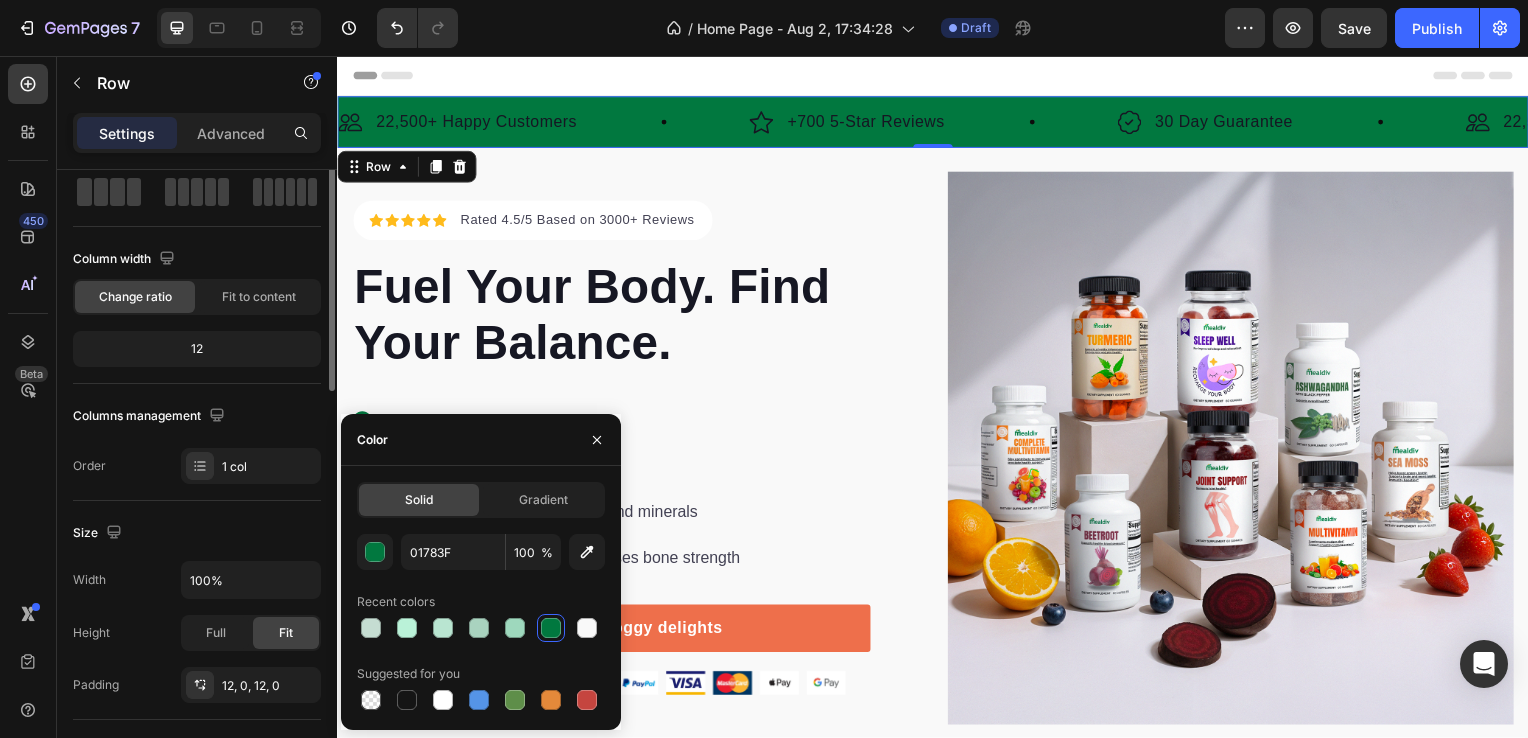 scroll, scrollTop: 0, scrollLeft: 0, axis: both 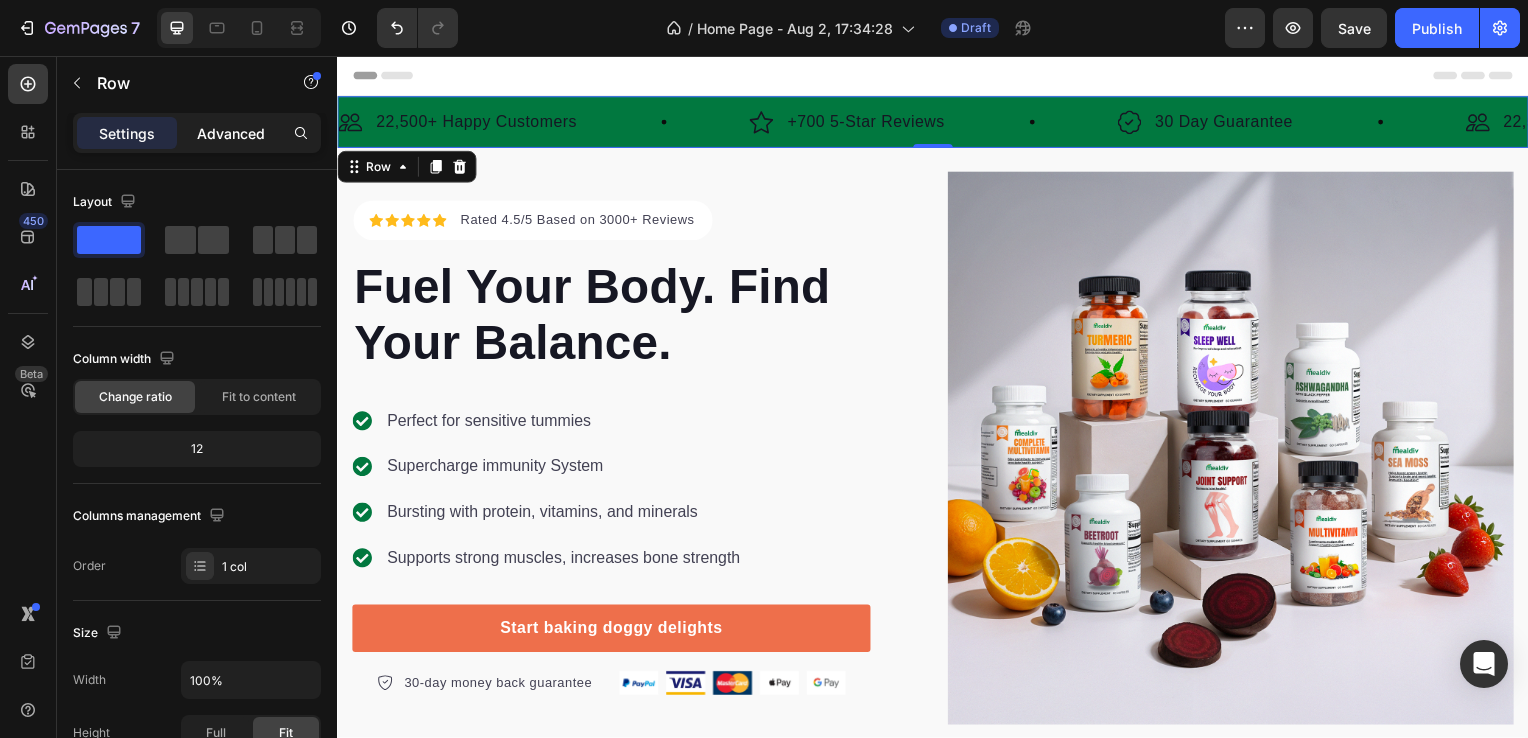 click on "Advanced" at bounding box center [231, 133] 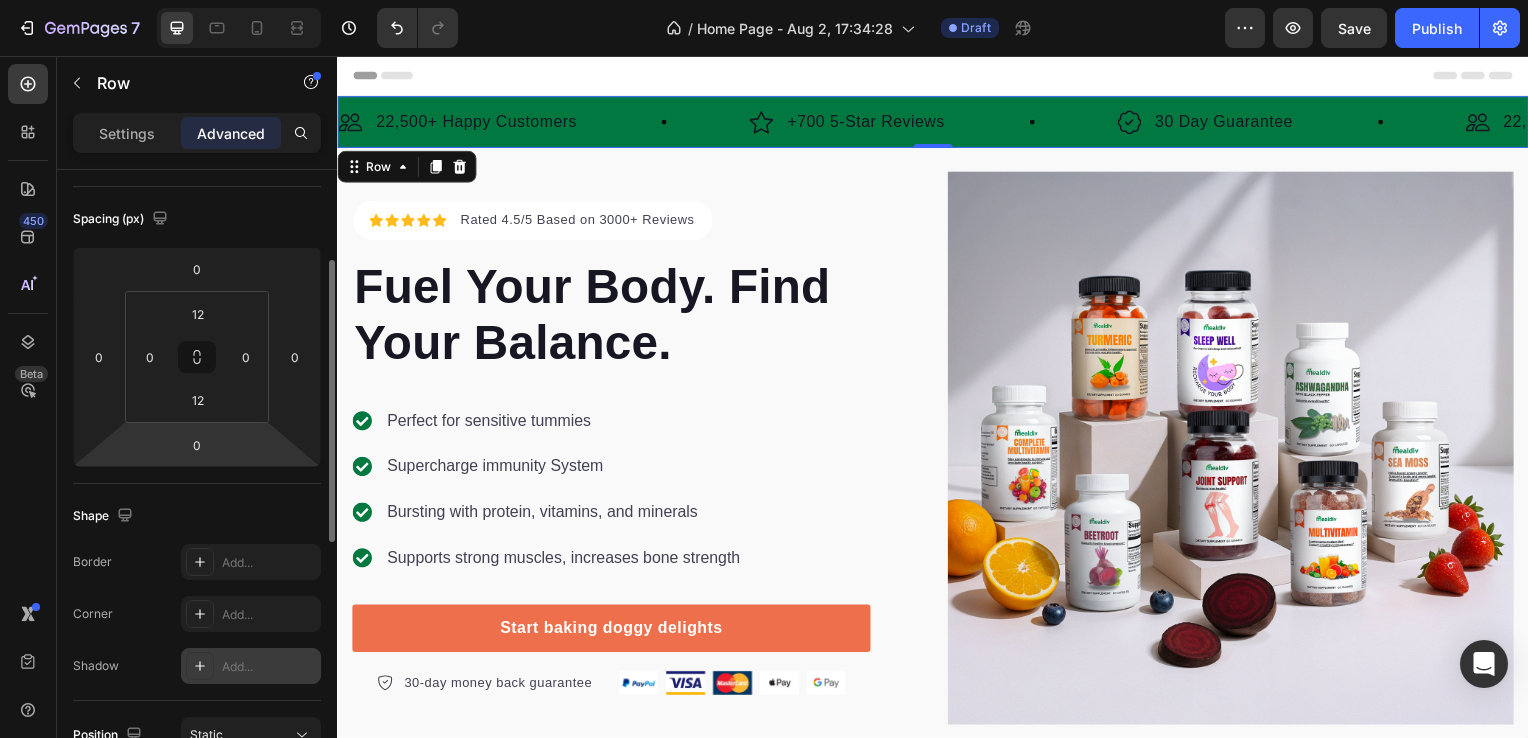 scroll, scrollTop: 0, scrollLeft: 0, axis: both 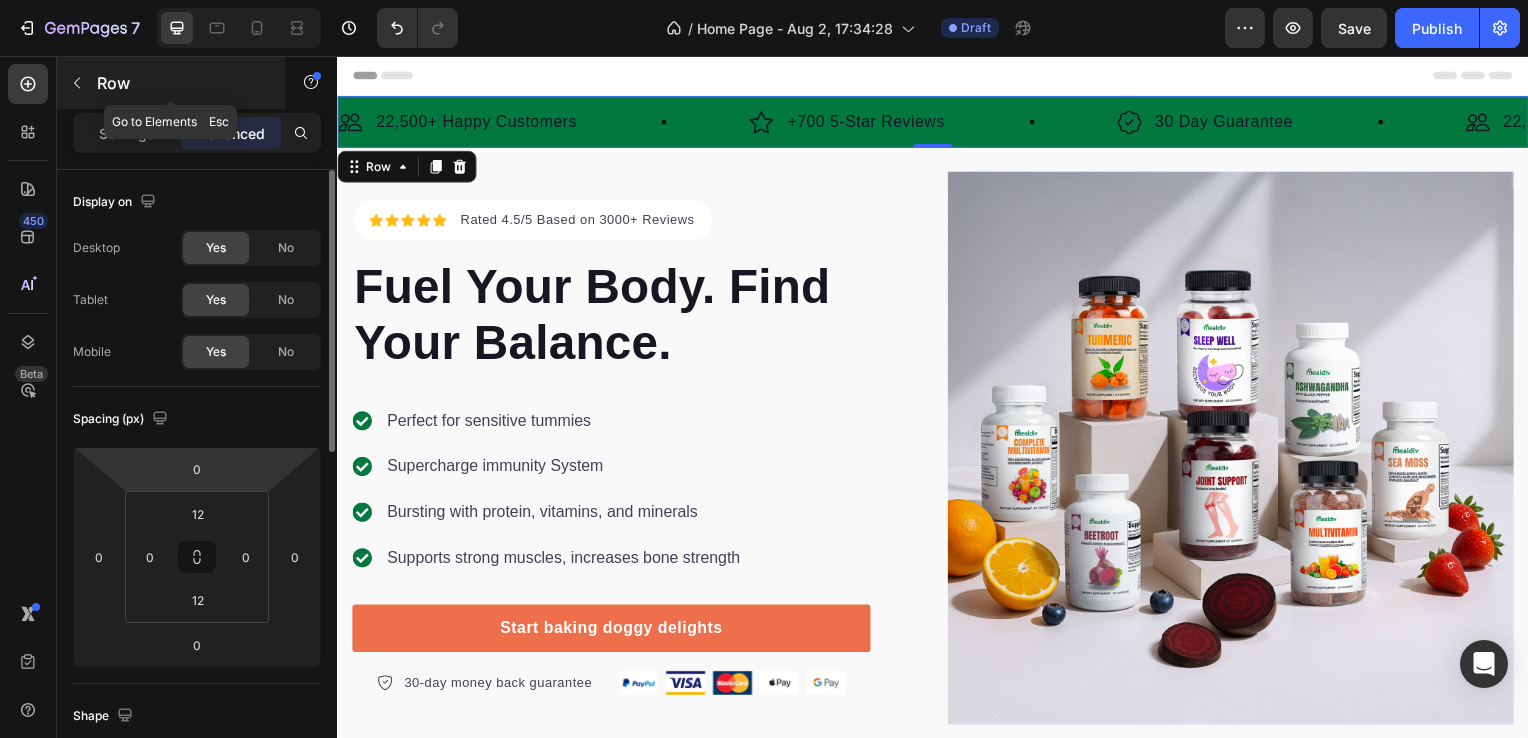 click on "Row" at bounding box center (182, 83) 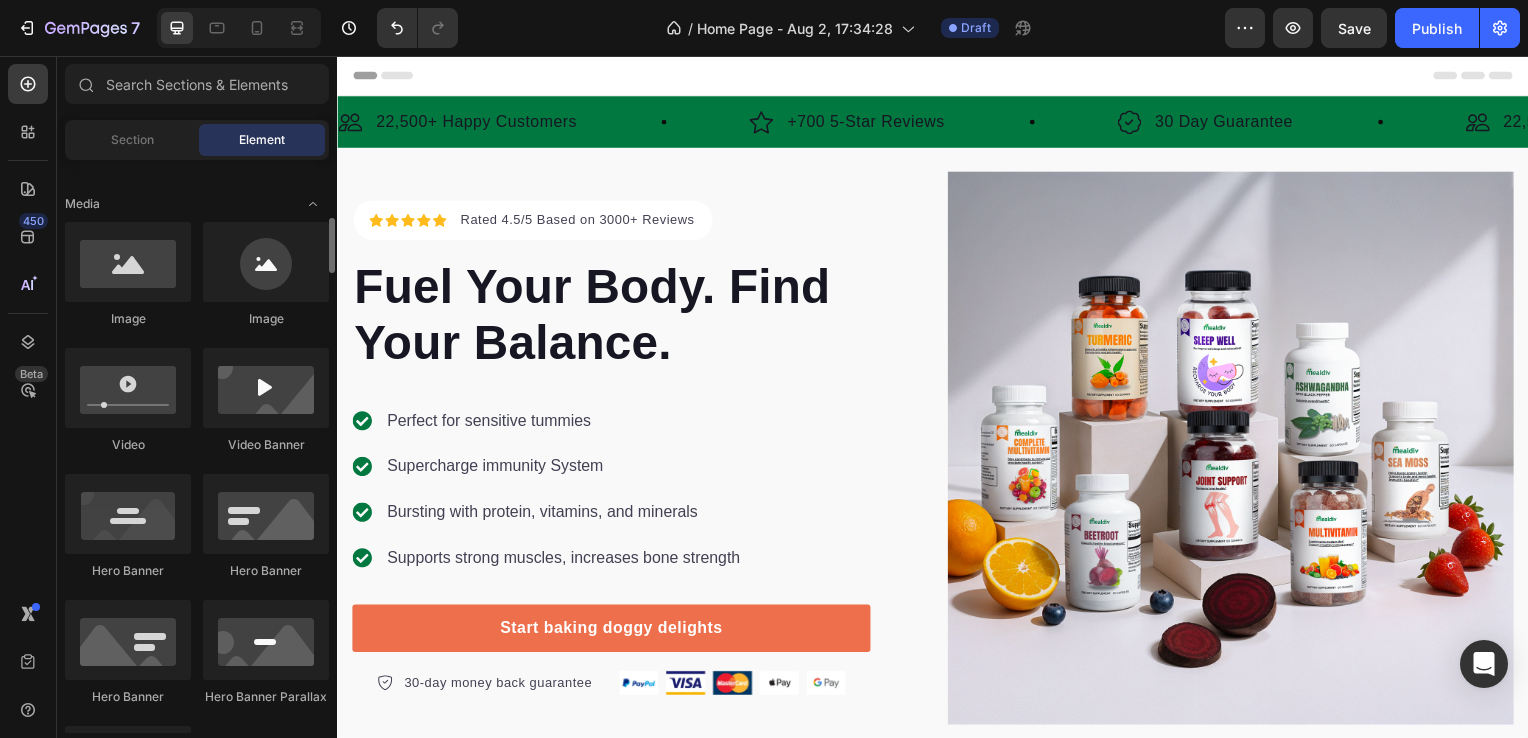 scroll, scrollTop: 0, scrollLeft: 0, axis: both 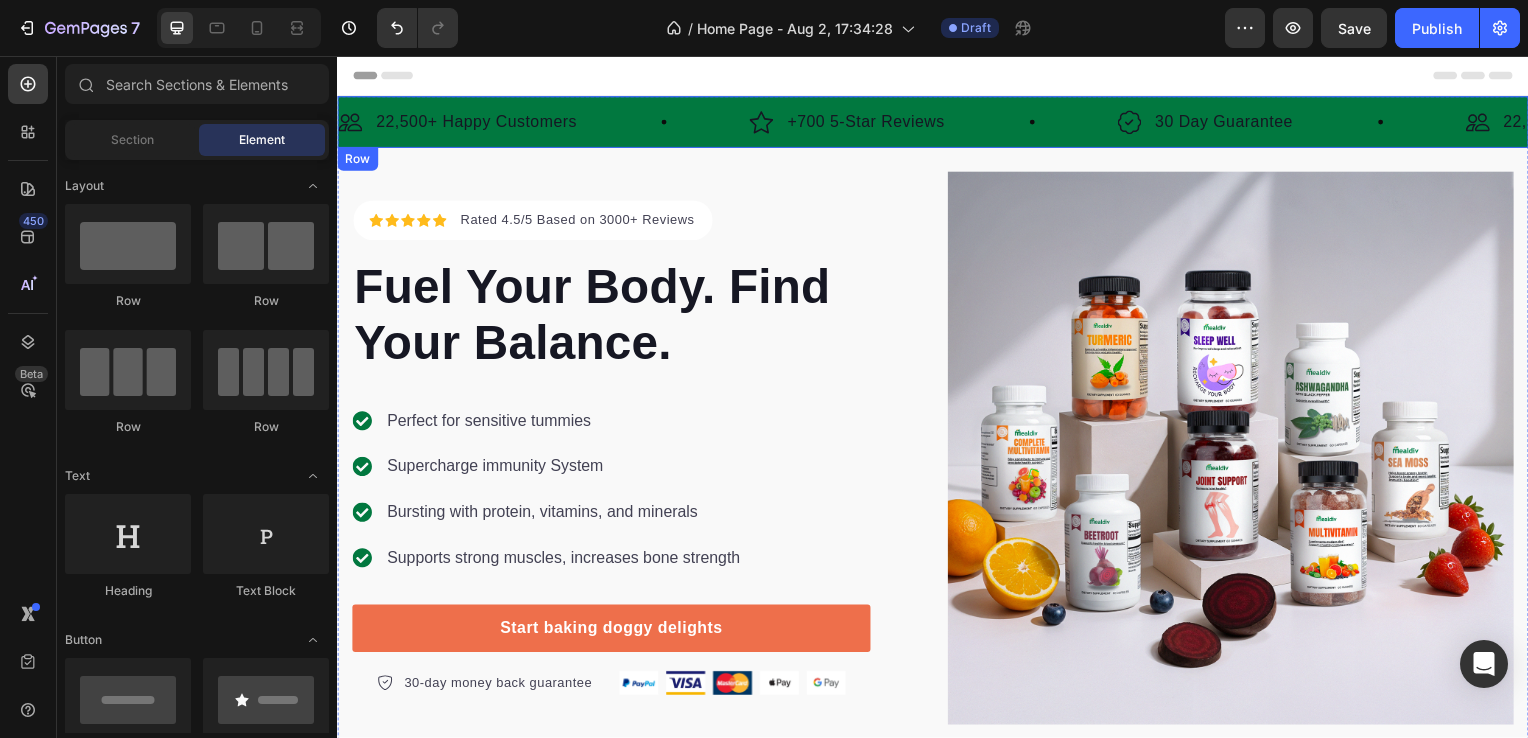 click on "Image 22,500+ Happy Customers Text Block Row
Image +700 5-Star Reviews Text Block Row
Image 30 Day Guarantee Text Block Row
Image 22,500+ Happy Customers Text Block Row
Image +700 5-Star Reviews Text Block Row
Image 30 Day Guarantee Text Block Row
Image 22,500+ Happy Customers Text Block Row
Image +700 5-Star Reviews Text Block Row
Image 30 Day Guarantee Text Block Row
Image 22,500+ Happy Customers Text Block Row
Image +700 5-Star Reviews Text Block Row
Image 30 Day Guarantee Text Block Row
Image 22,500+ Happy Customers Text Block Row
Image +700 5-Star Reviews Text Block Row
Image 30 Day Guarantee Text Block Row
Image 22,500+ Happy Customers Text Block Row
Image +700 5-Star Reviews Text Block Row
Image 30 Day Guarantee Text Block Row Marquee" at bounding box center (937, 123) 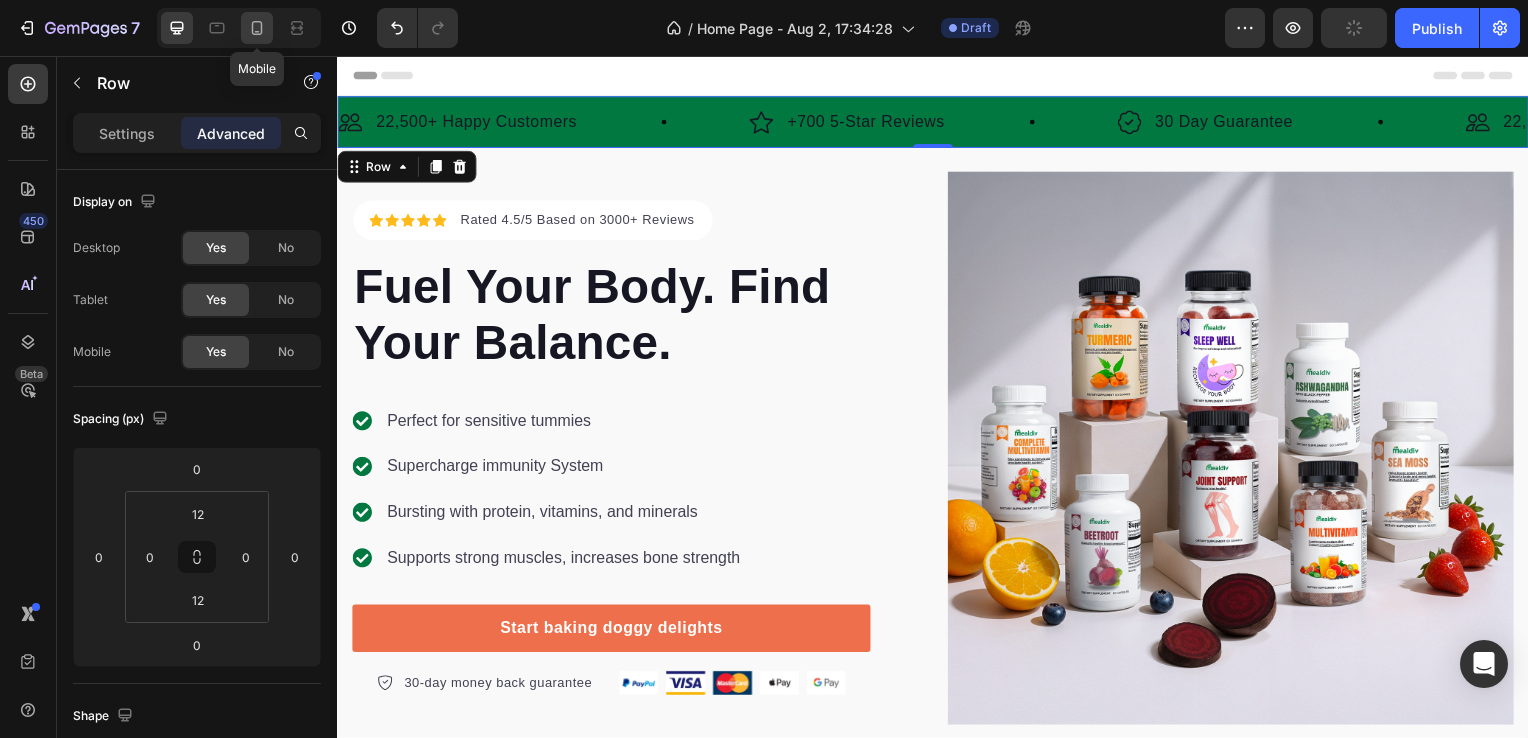 click 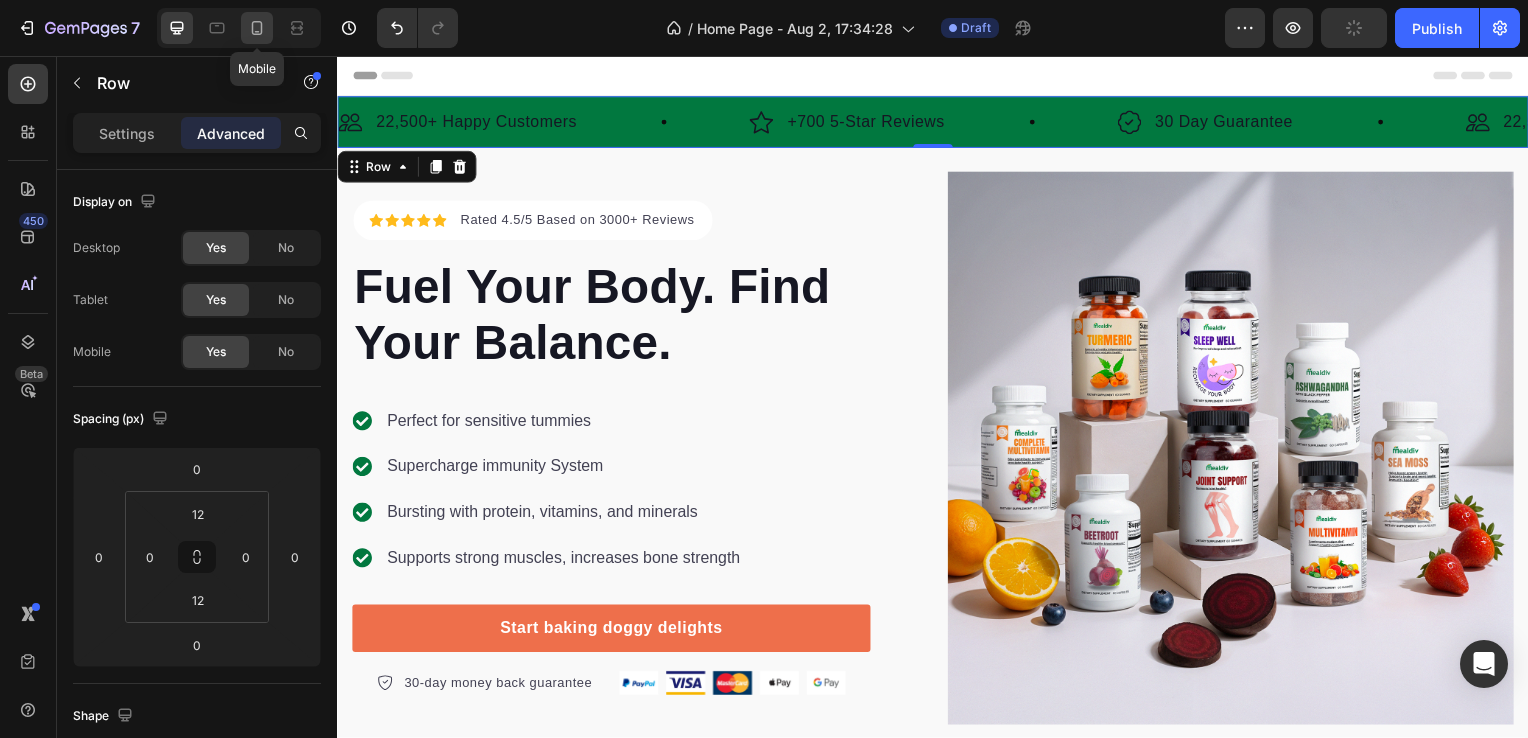 type on "10" 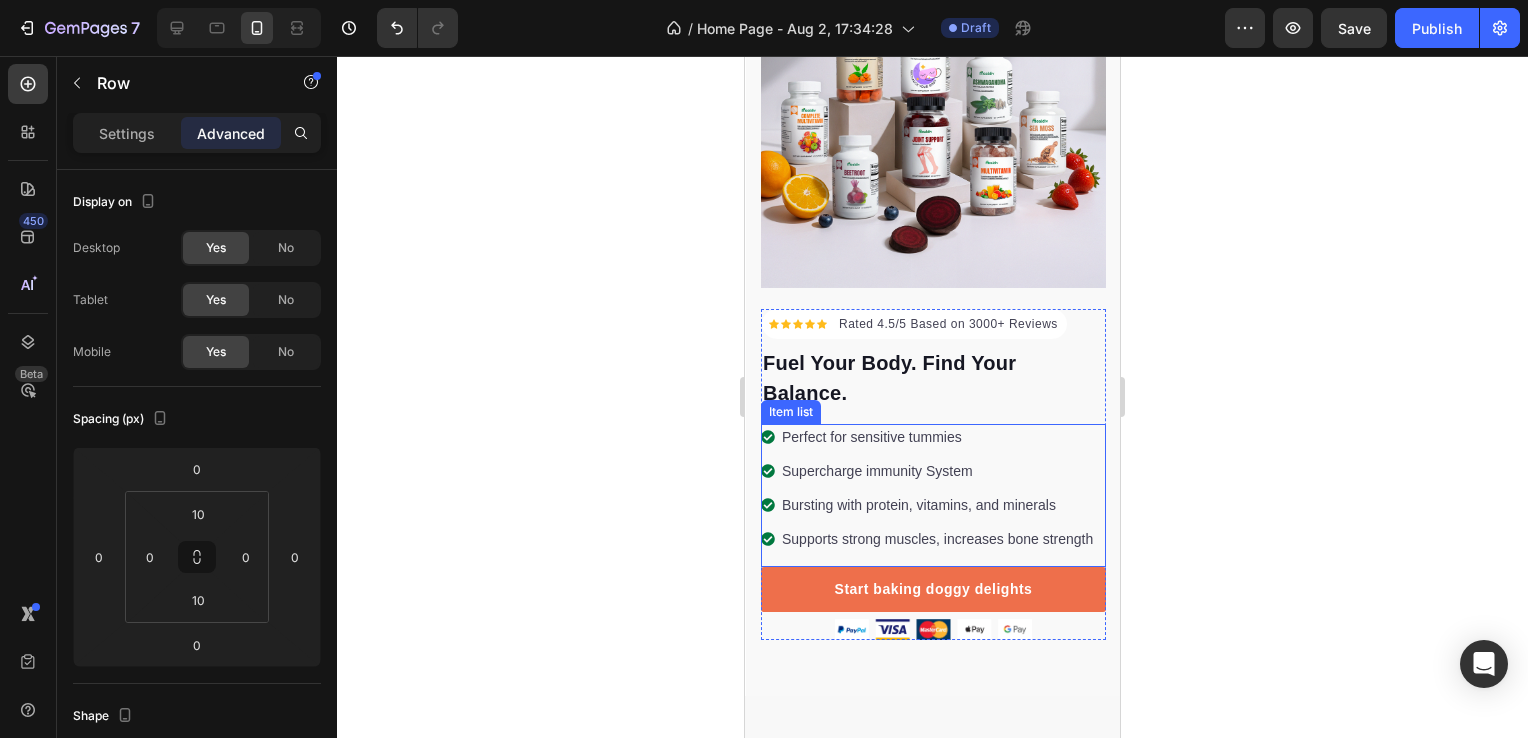 scroll, scrollTop: 0, scrollLeft: 0, axis: both 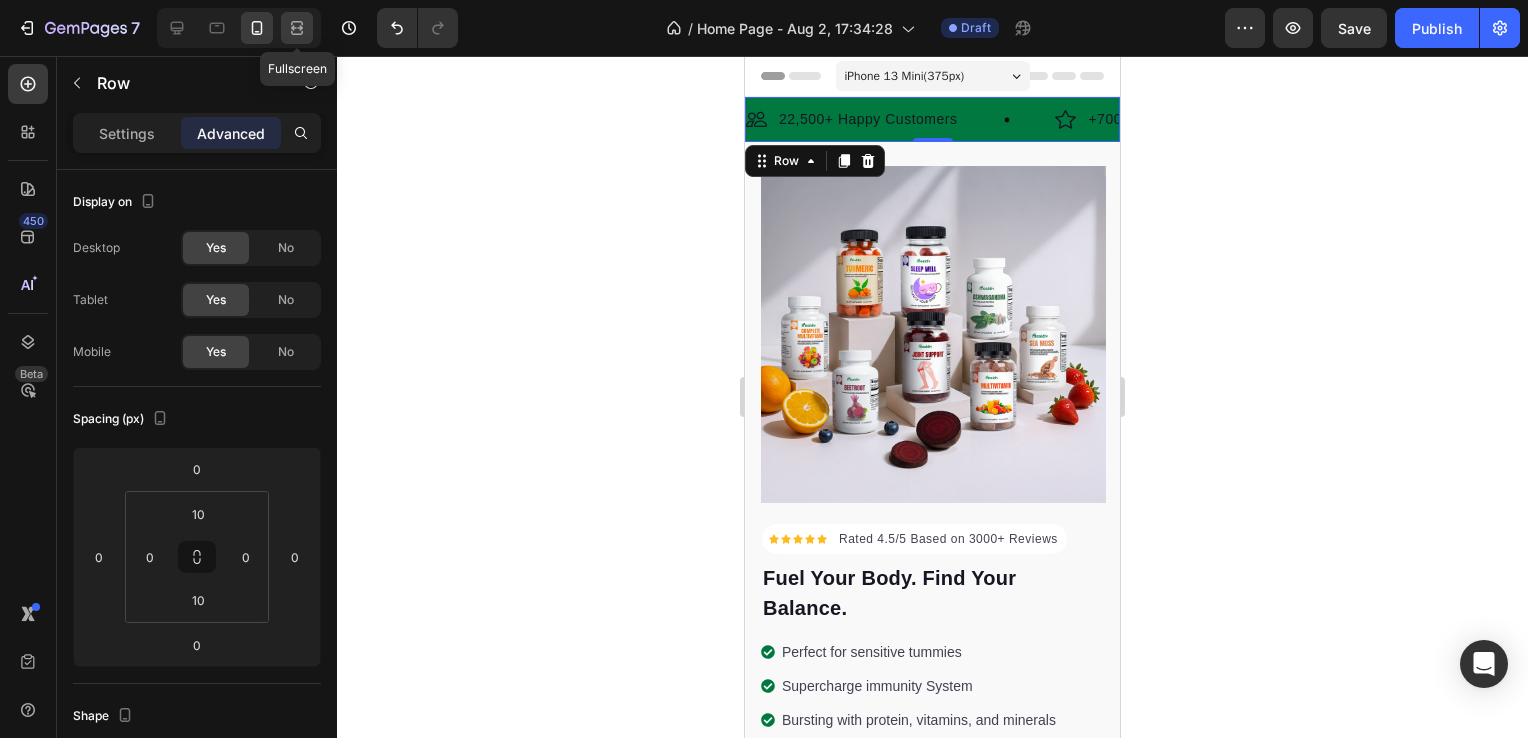 click 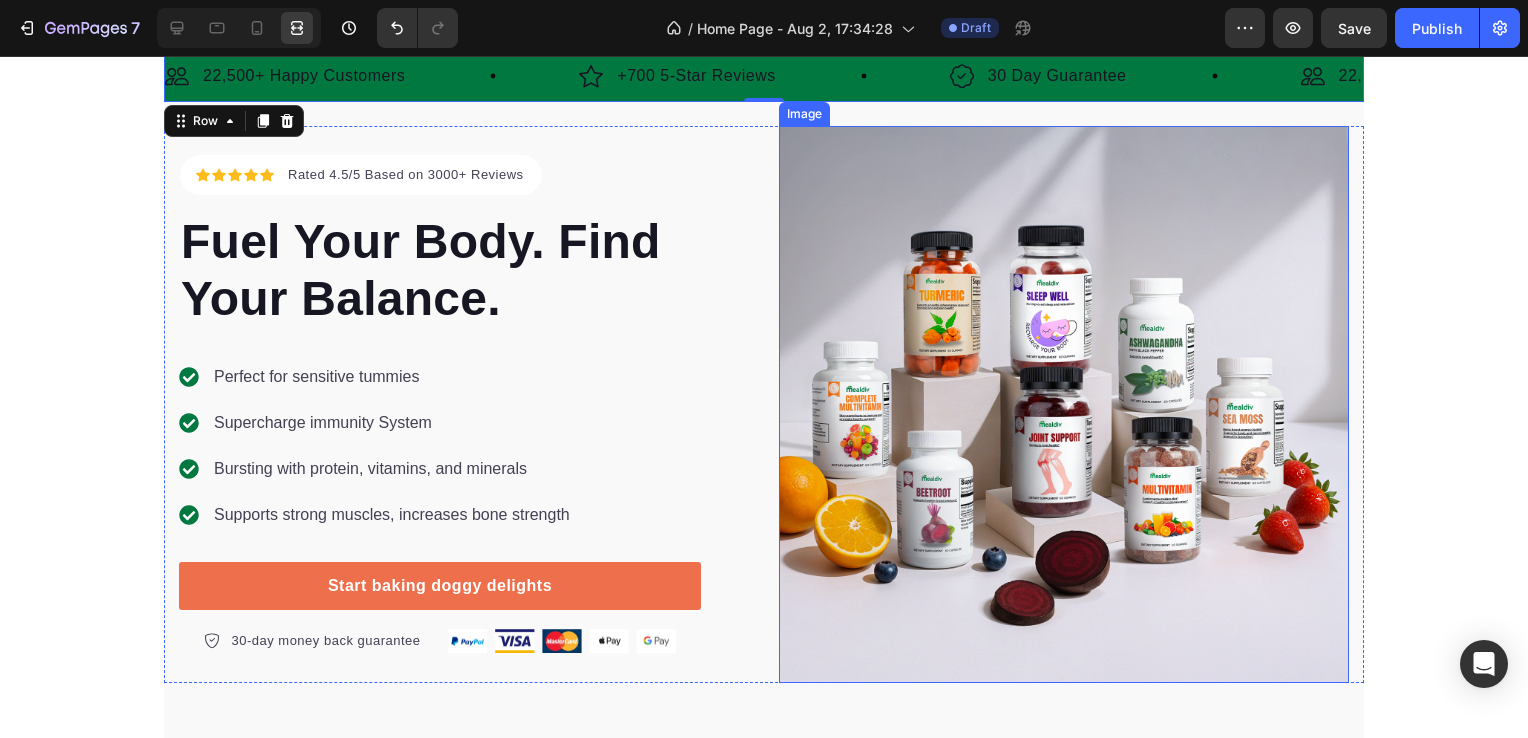scroll, scrollTop: 0, scrollLeft: 0, axis: both 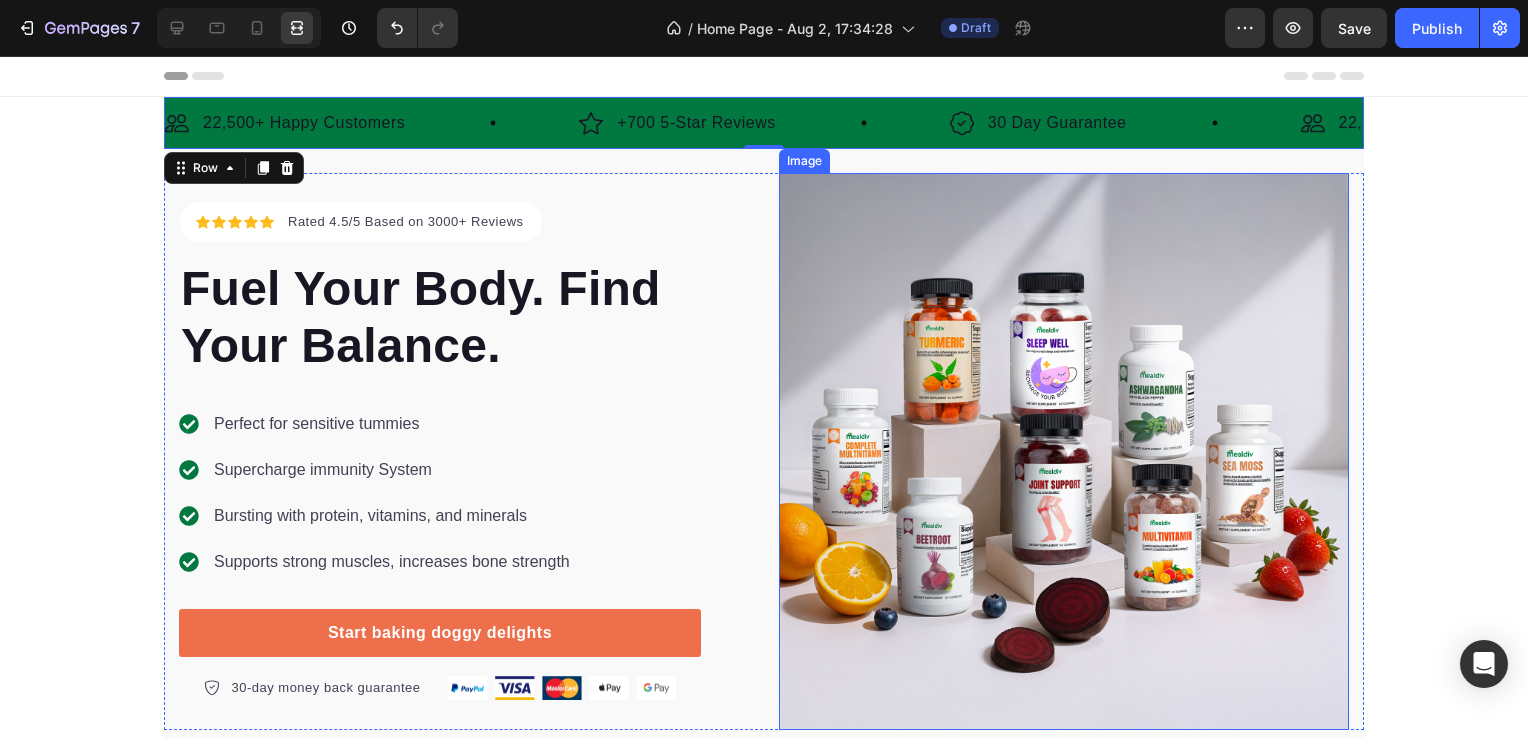 click at bounding box center (1064, 451) 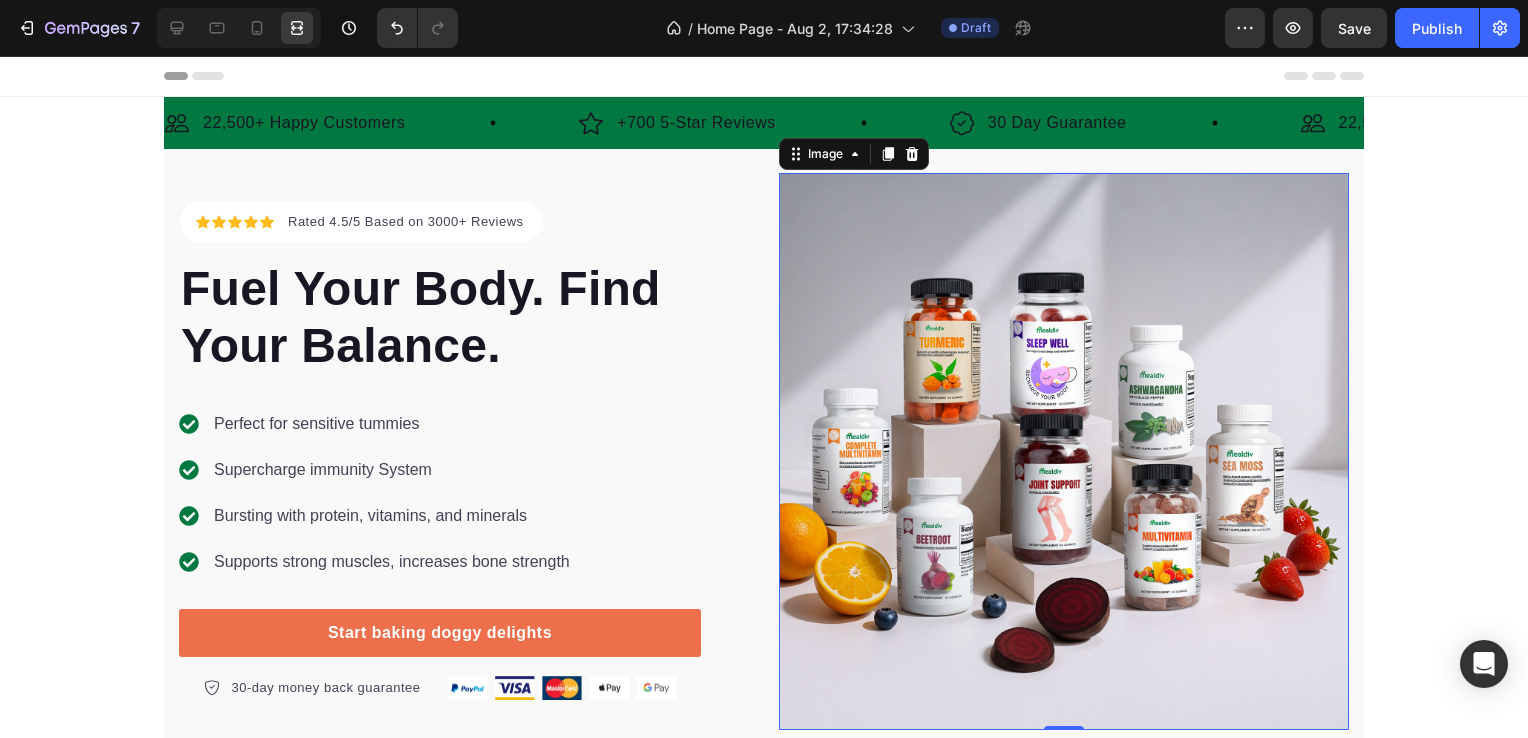 click at bounding box center (1064, 451) 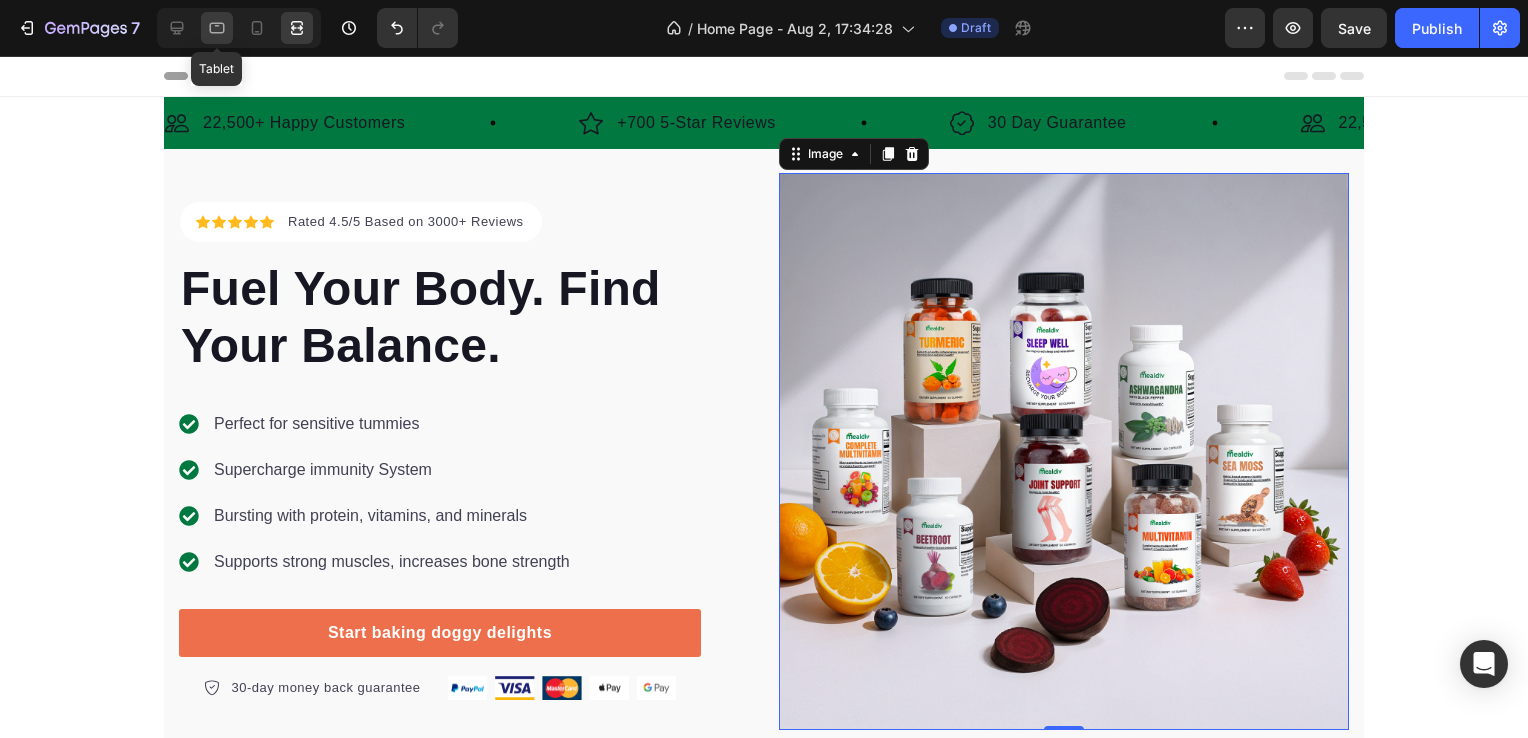 click 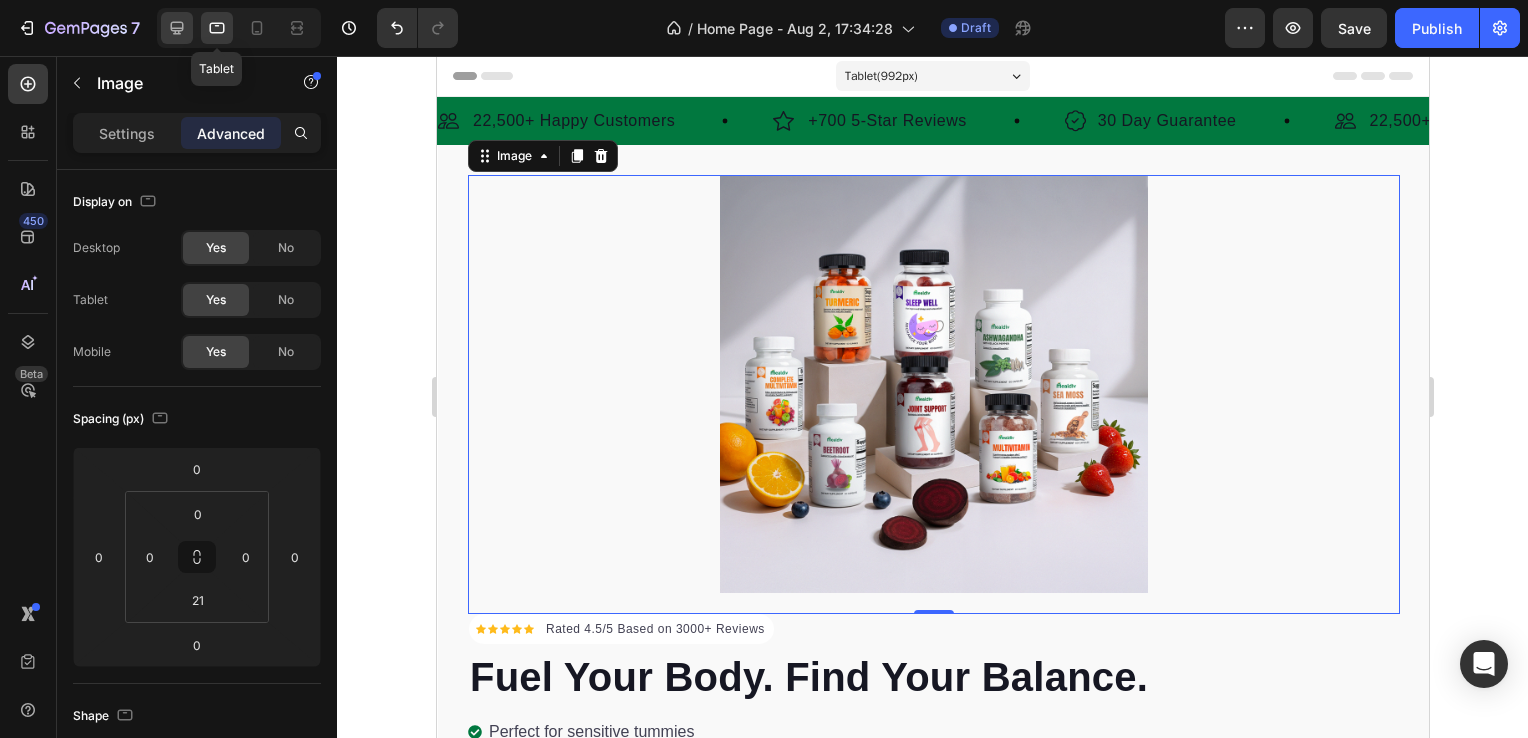 scroll, scrollTop: 48, scrollLeft: 0, axis: vertical 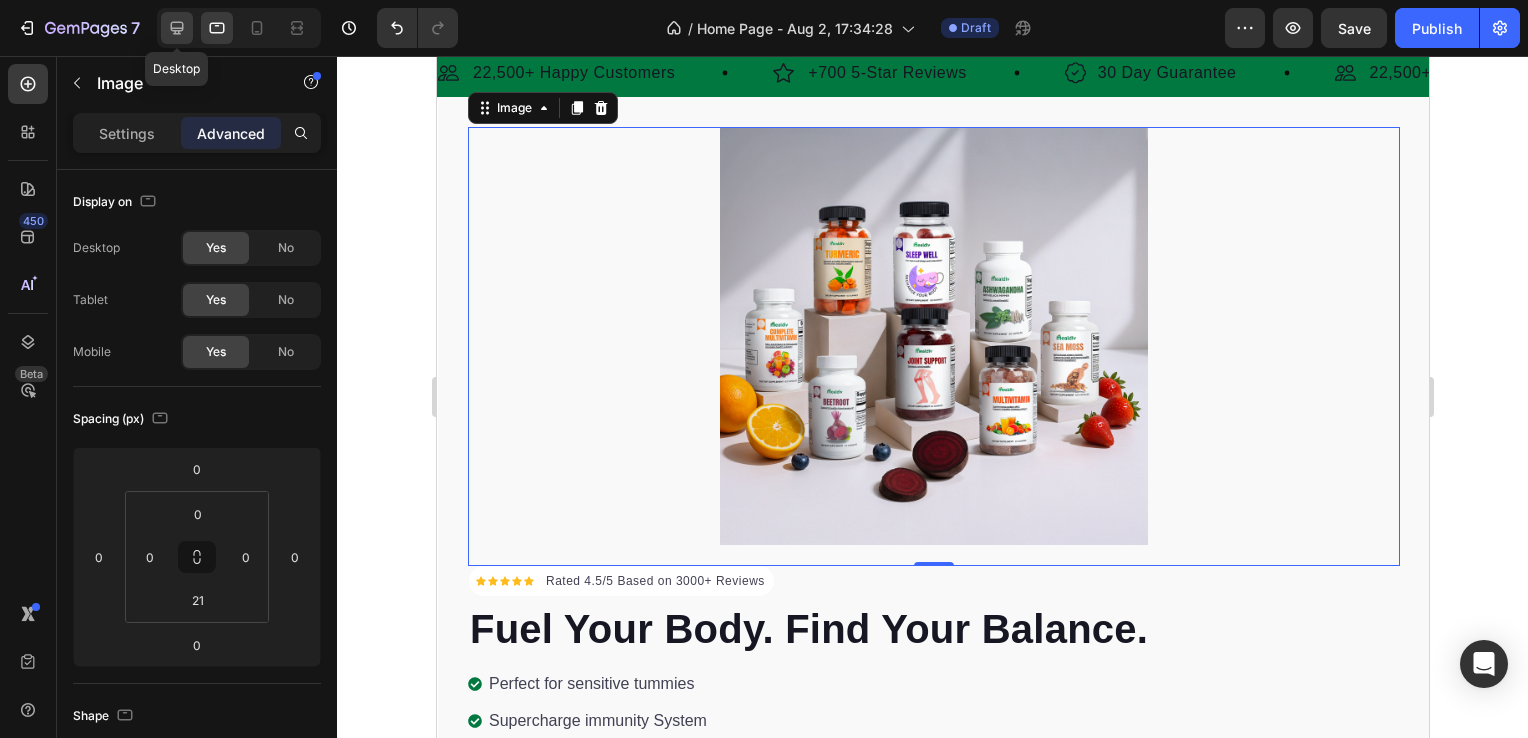 click 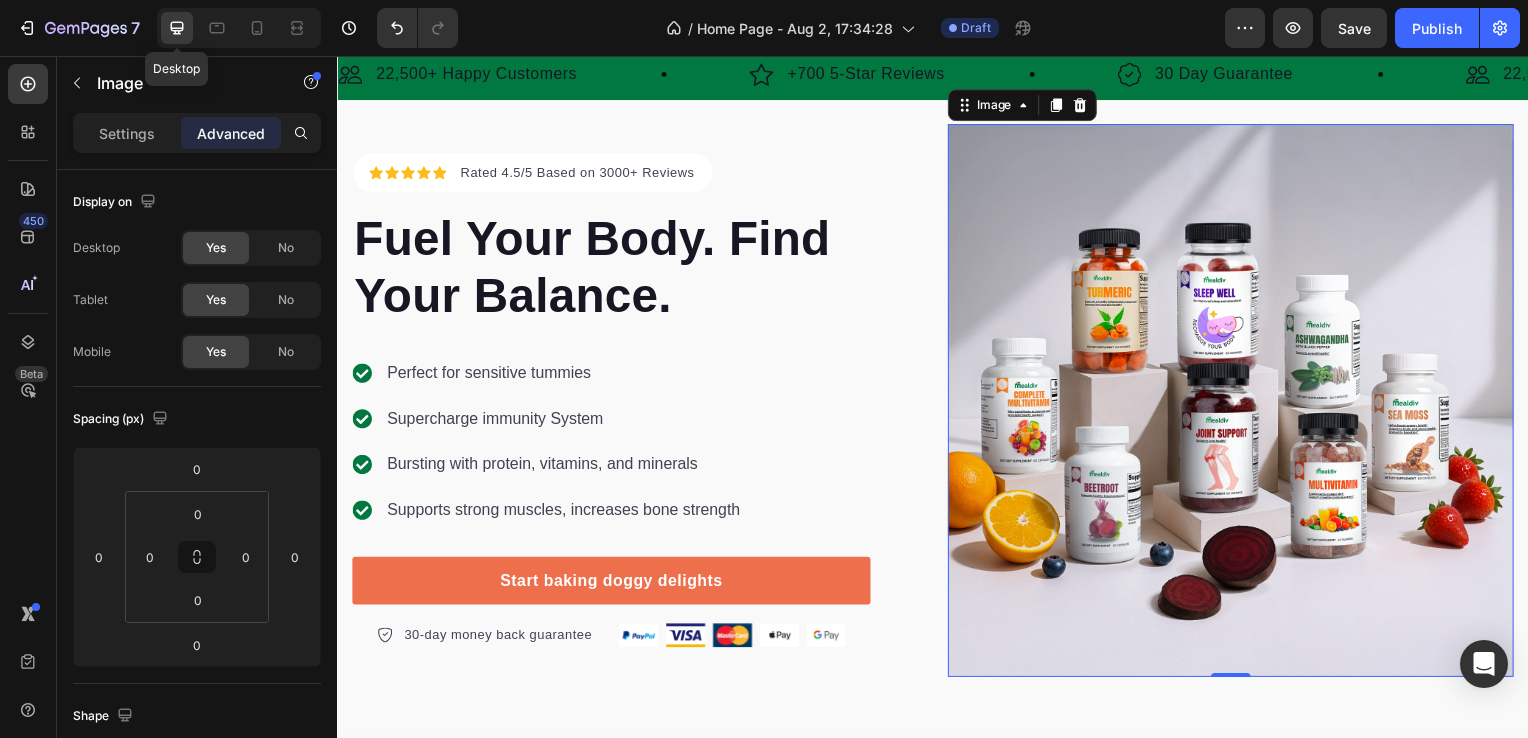 scroll, scrollTop: 47, scrollLeft: 0, axis: vertical 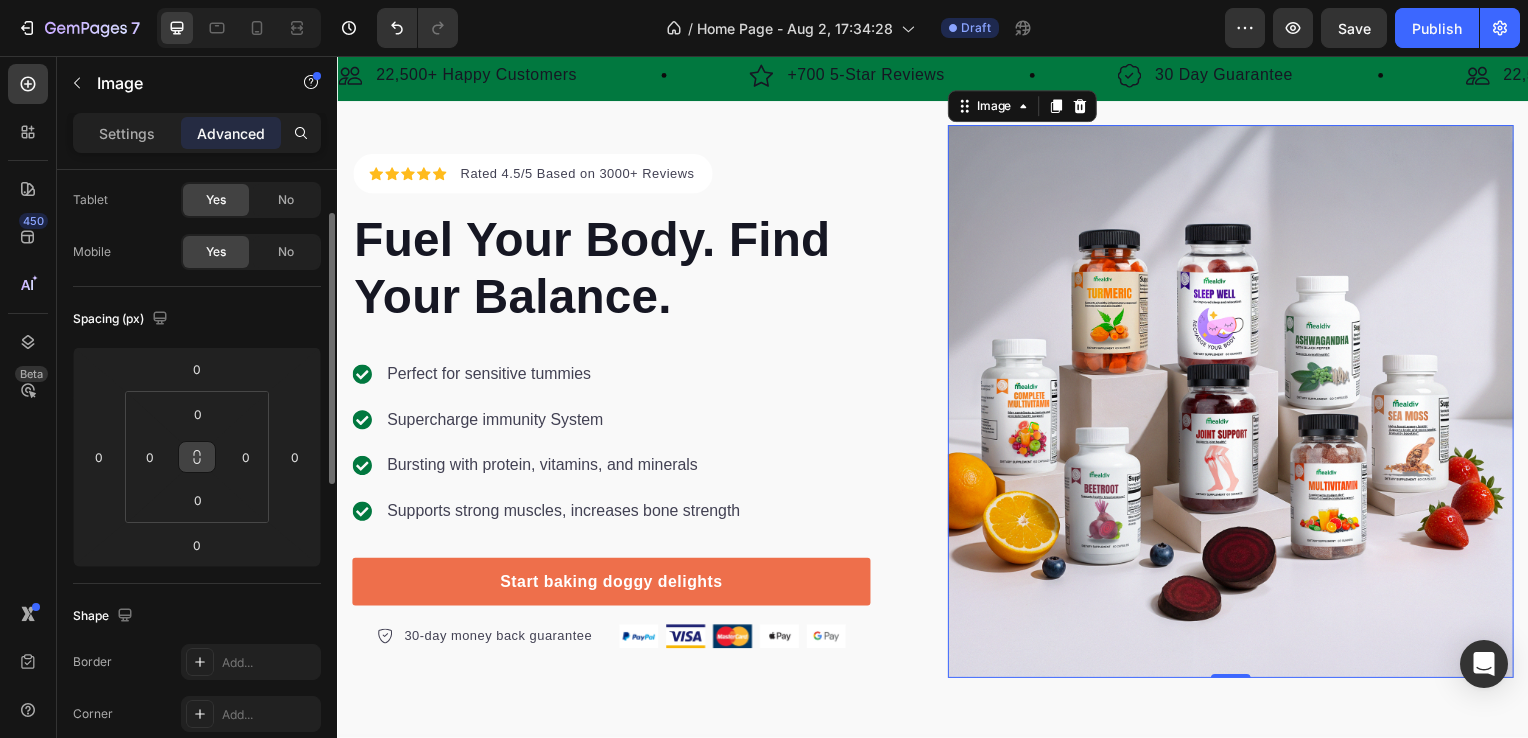 click 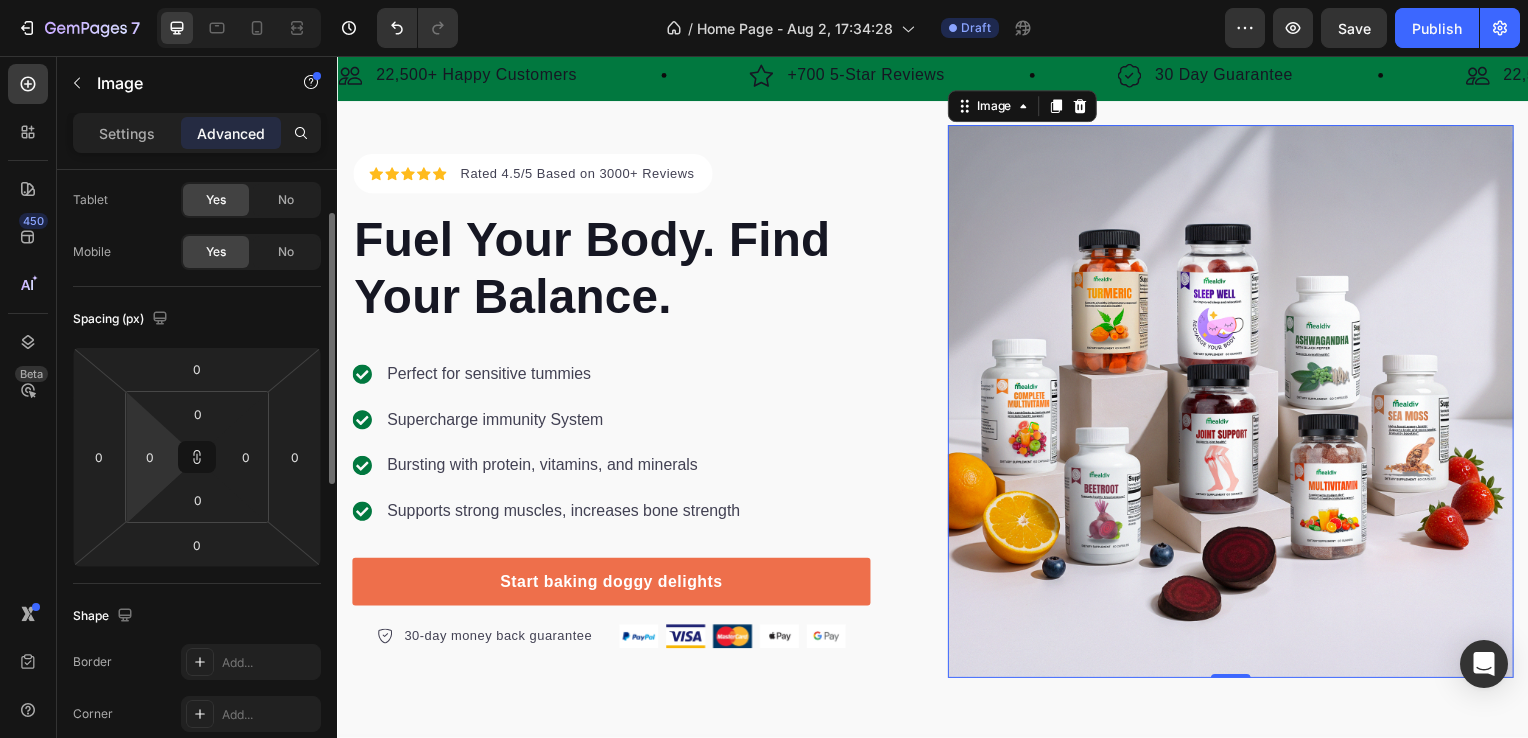 drag, startPoint x: 193, startPoint y: 458, endPoint x: 128, endPoint y: 394, distance: 91.21951 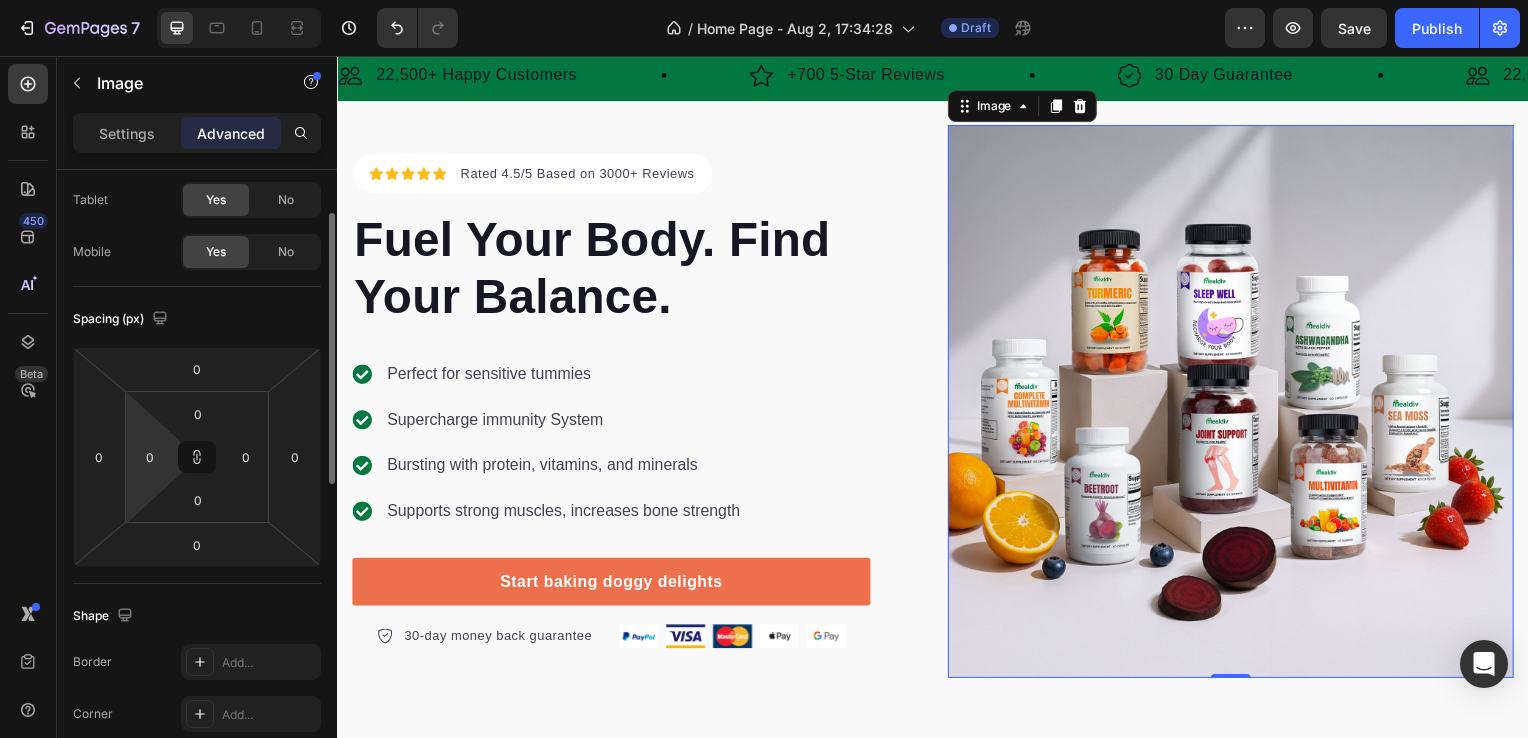 click on "0 0 0 0" at bounding box center [197, 457] 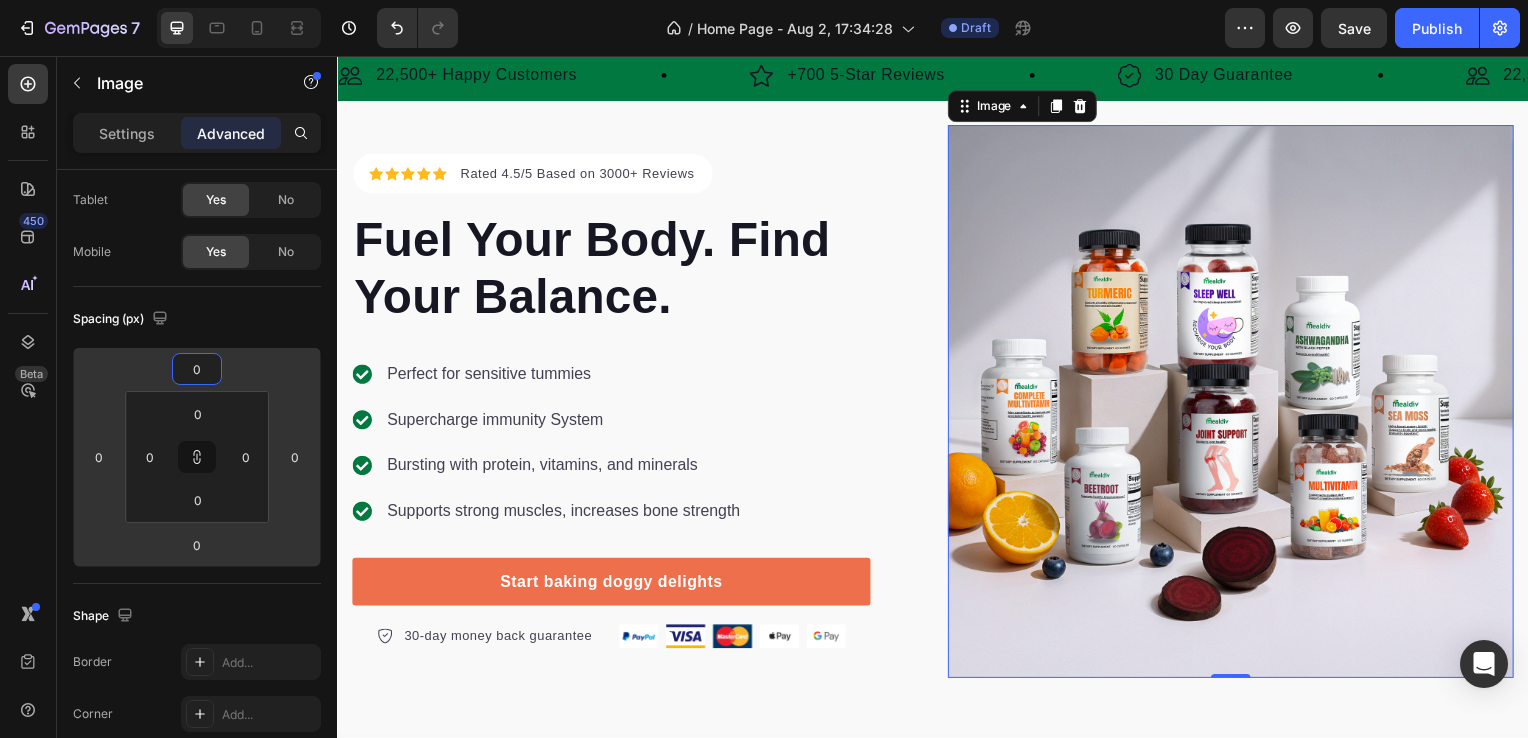 type on "-2" 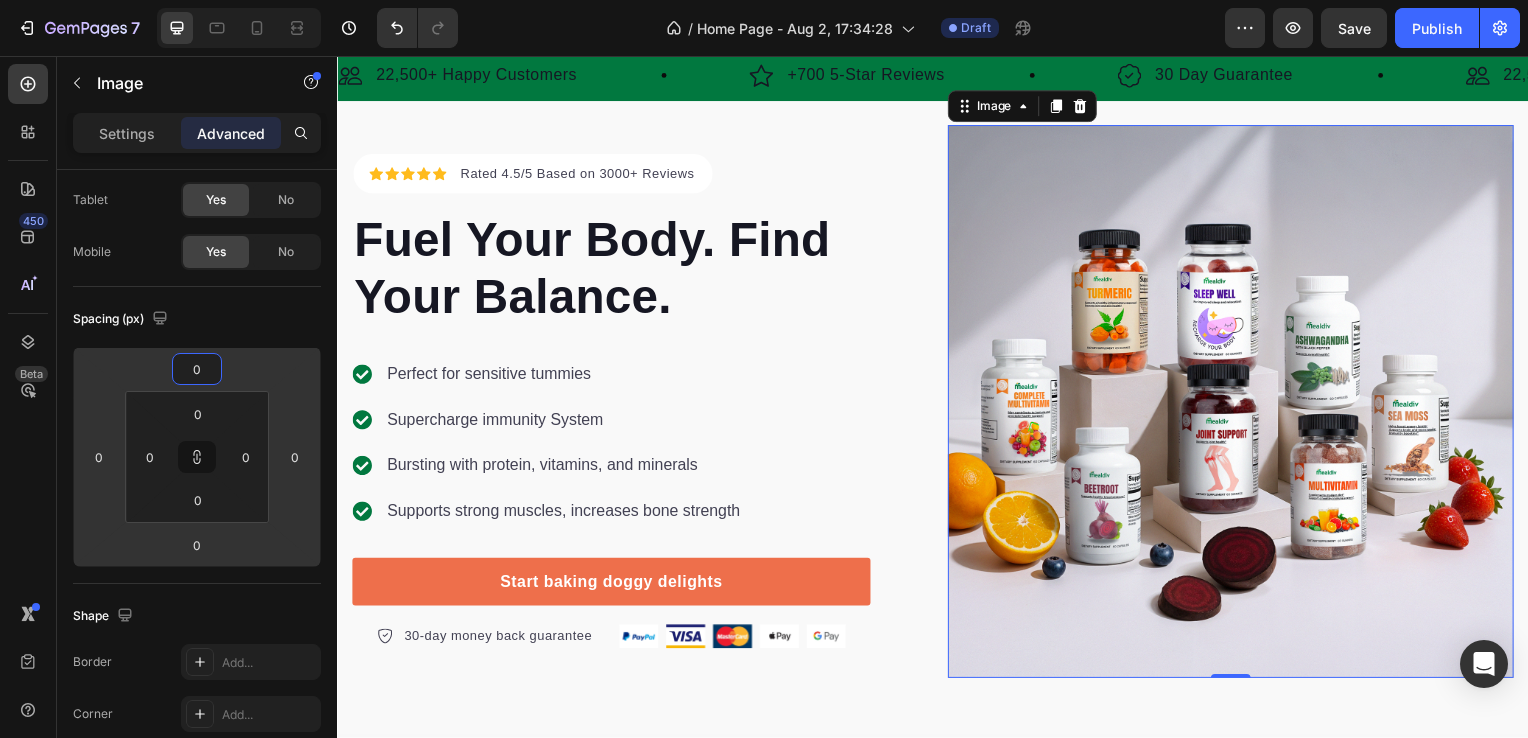 type on "-2" 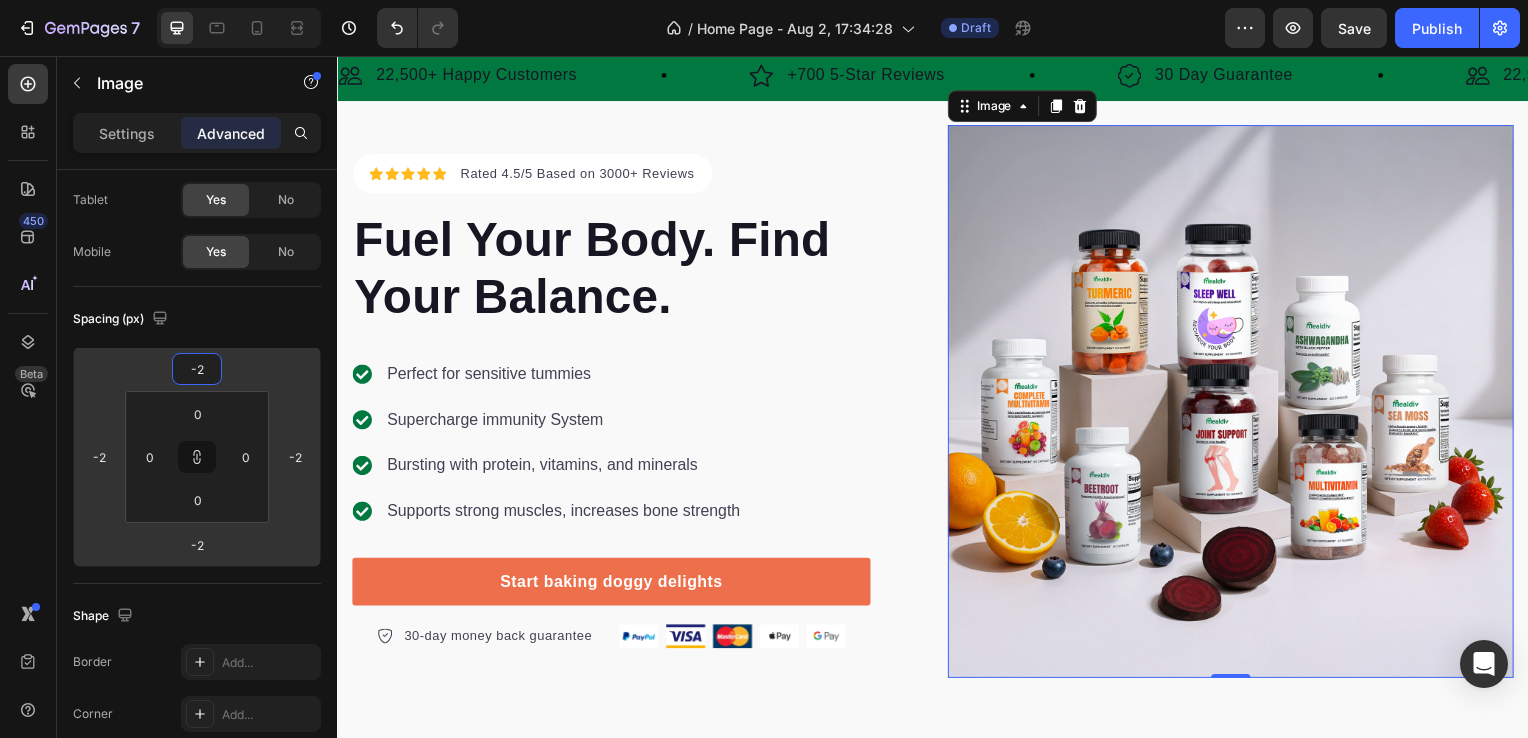 type on "-4" 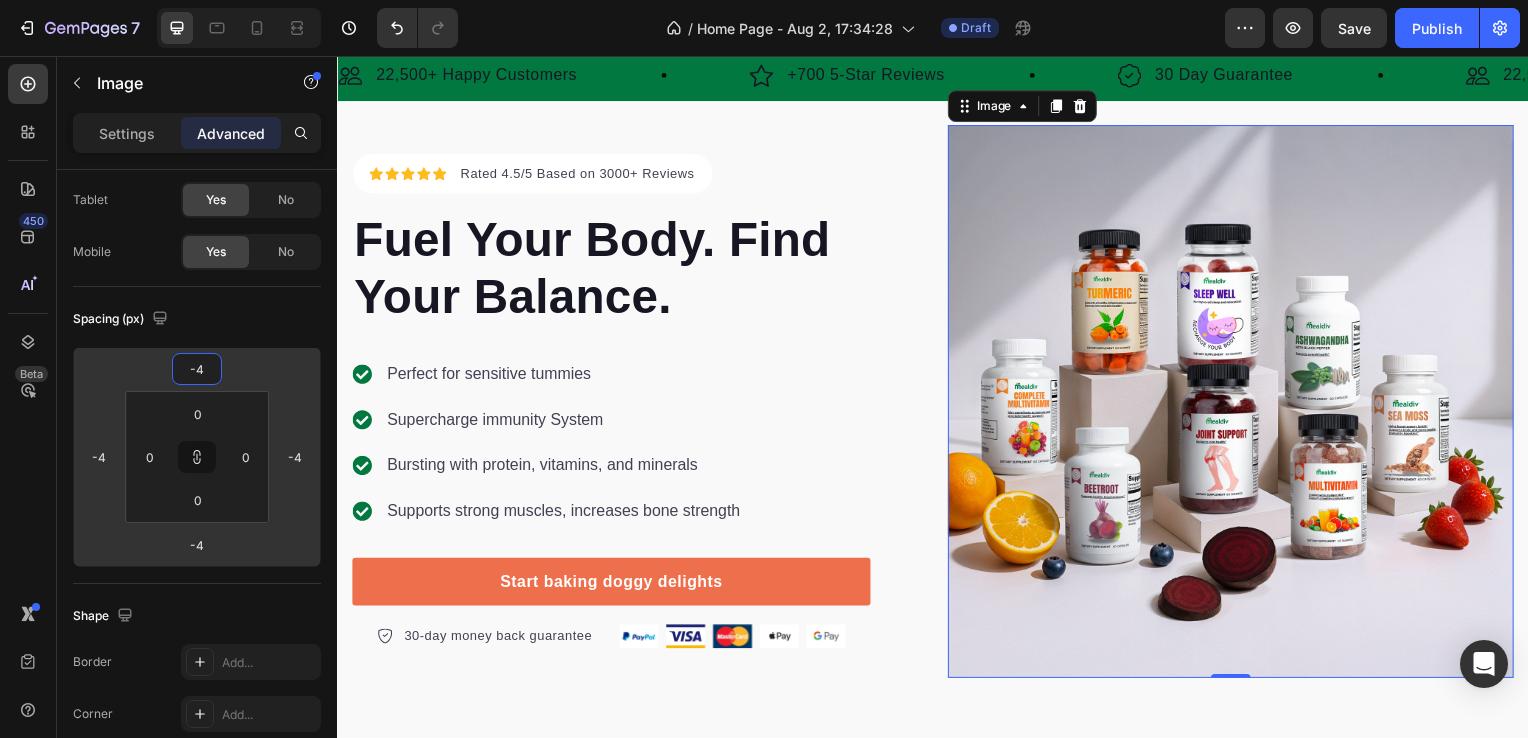 type on "-8" 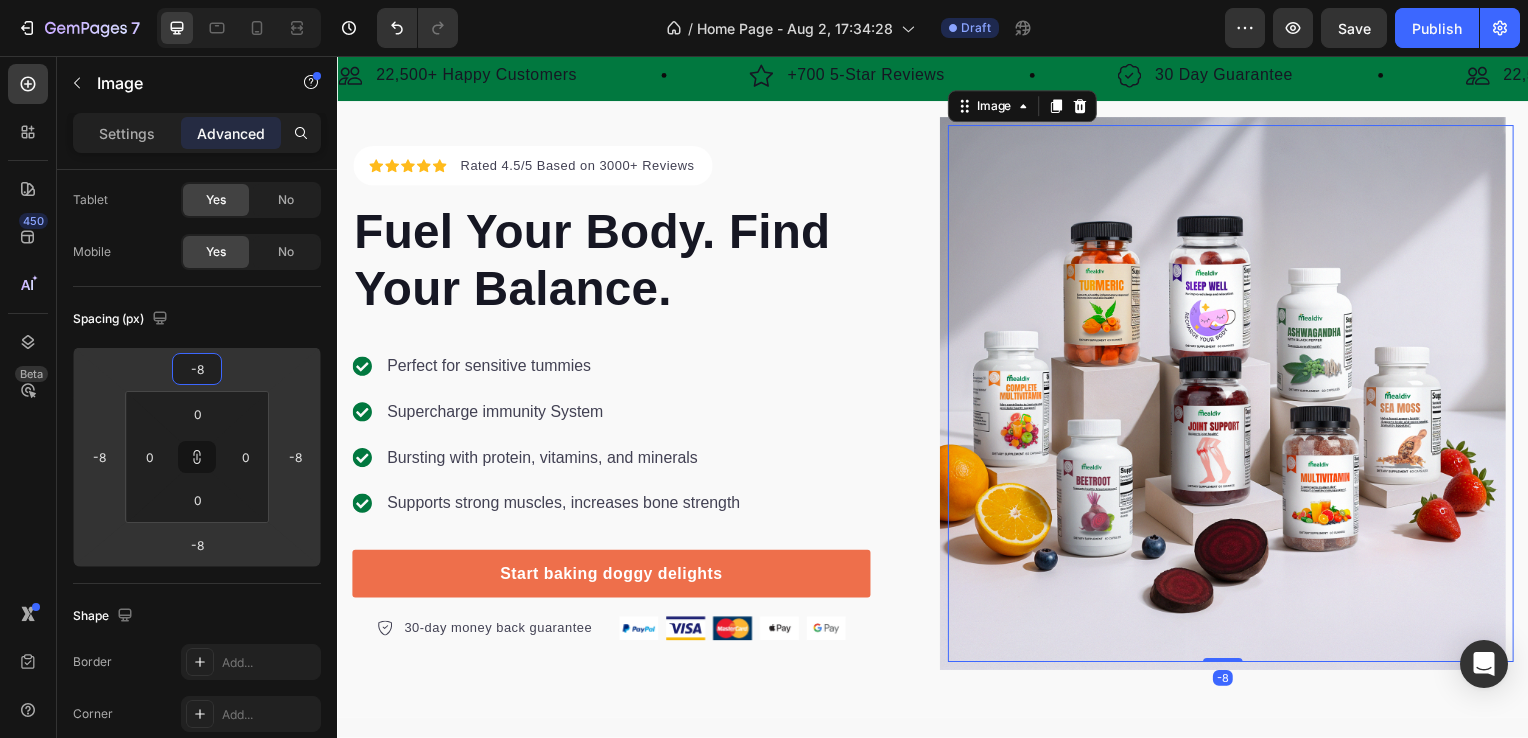 type on "-6" 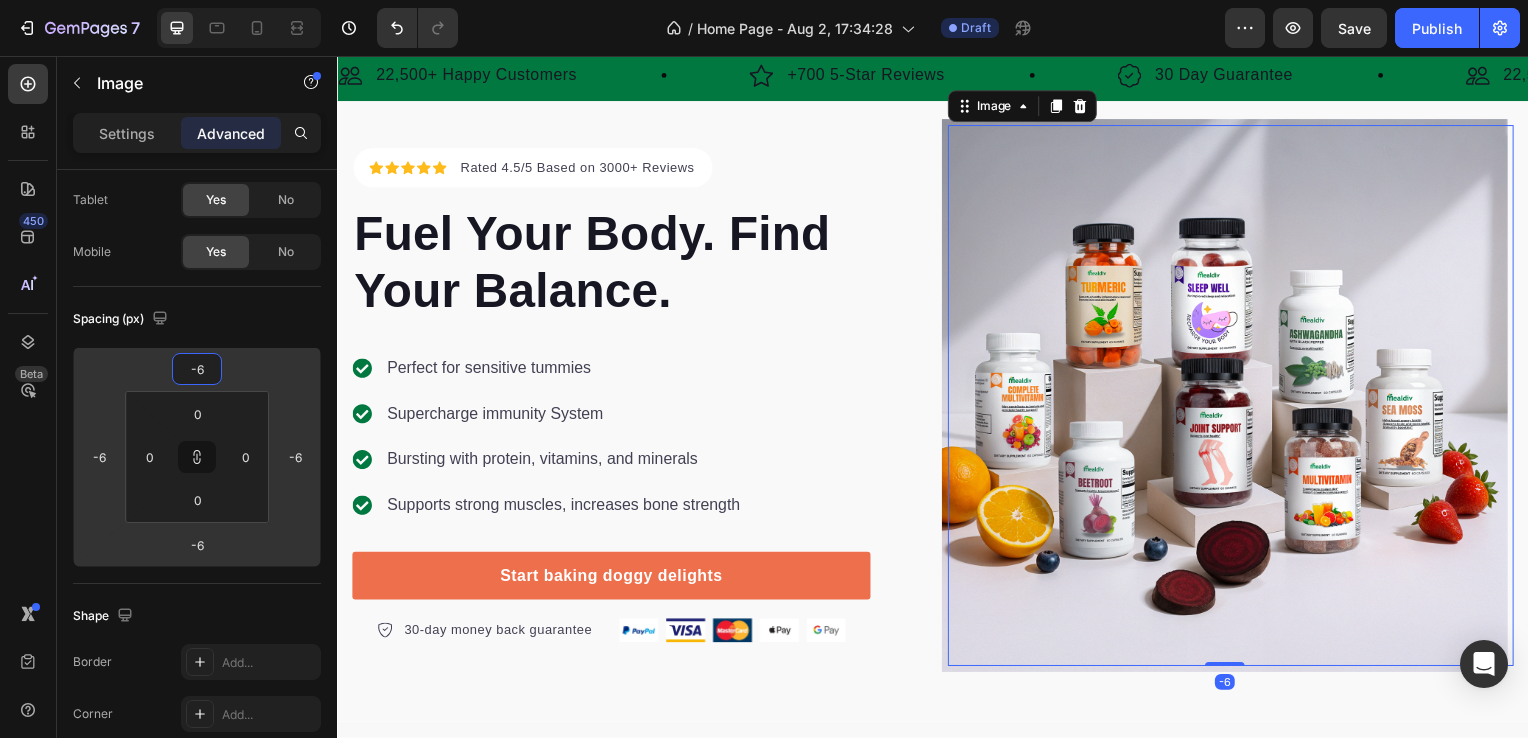 type on "-8" 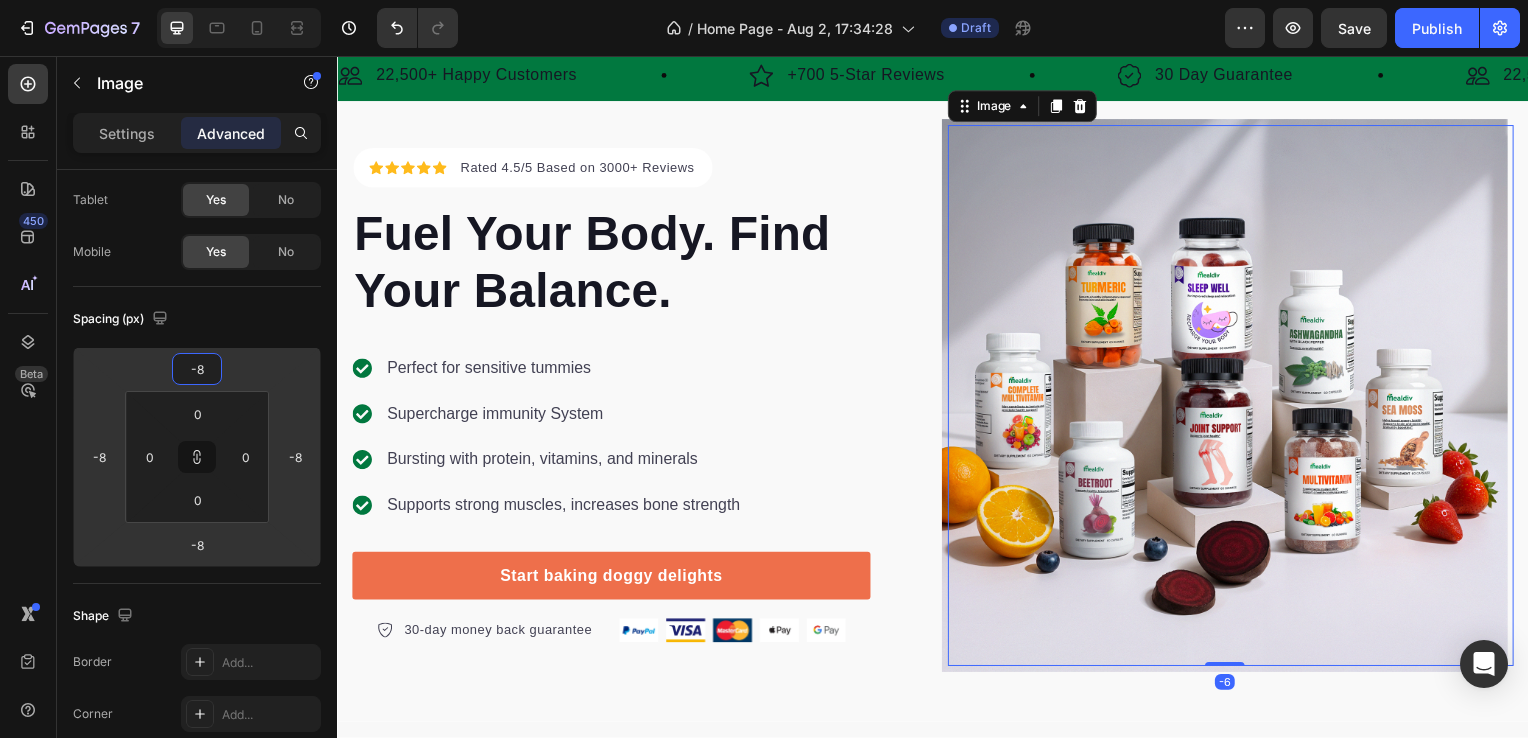 type on "-24" 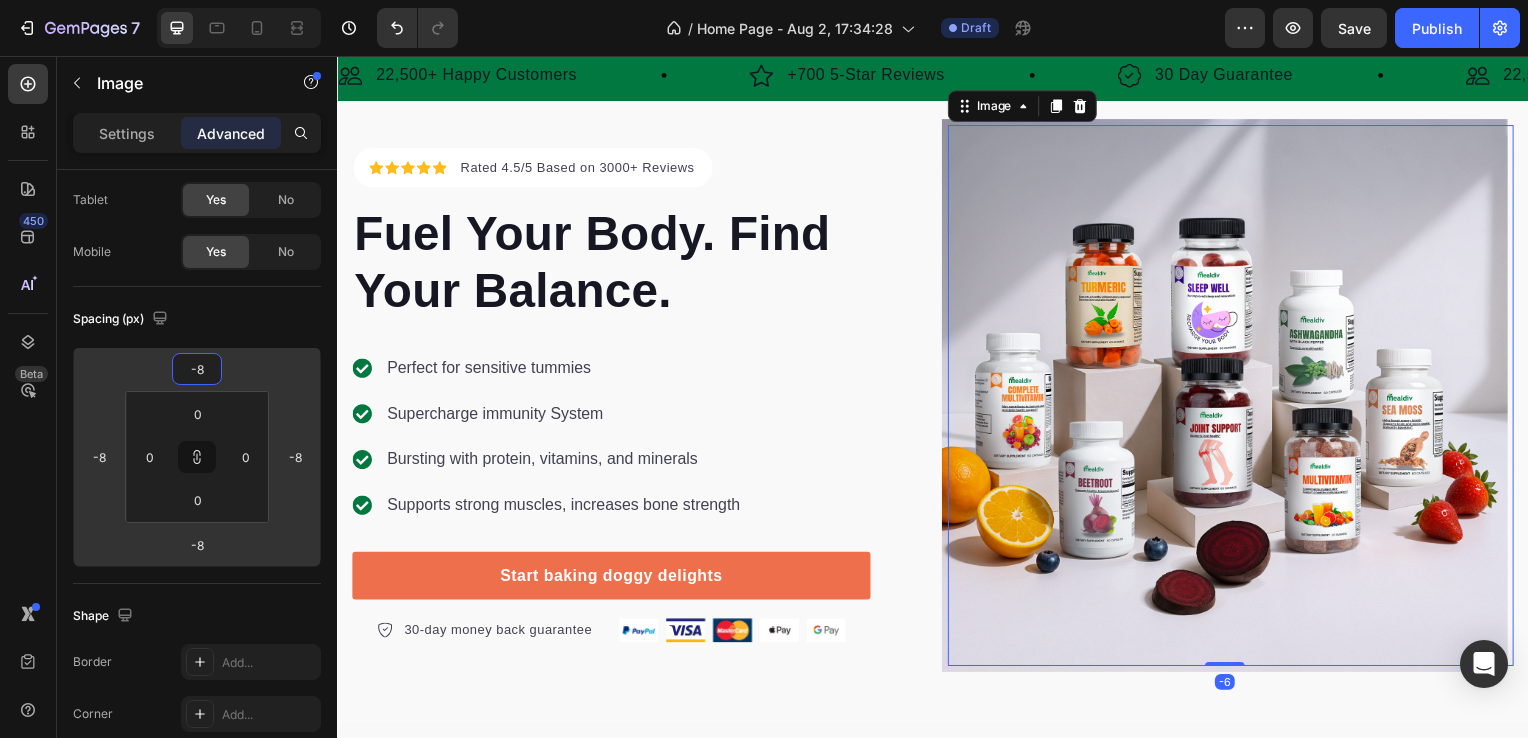 type on "-24" 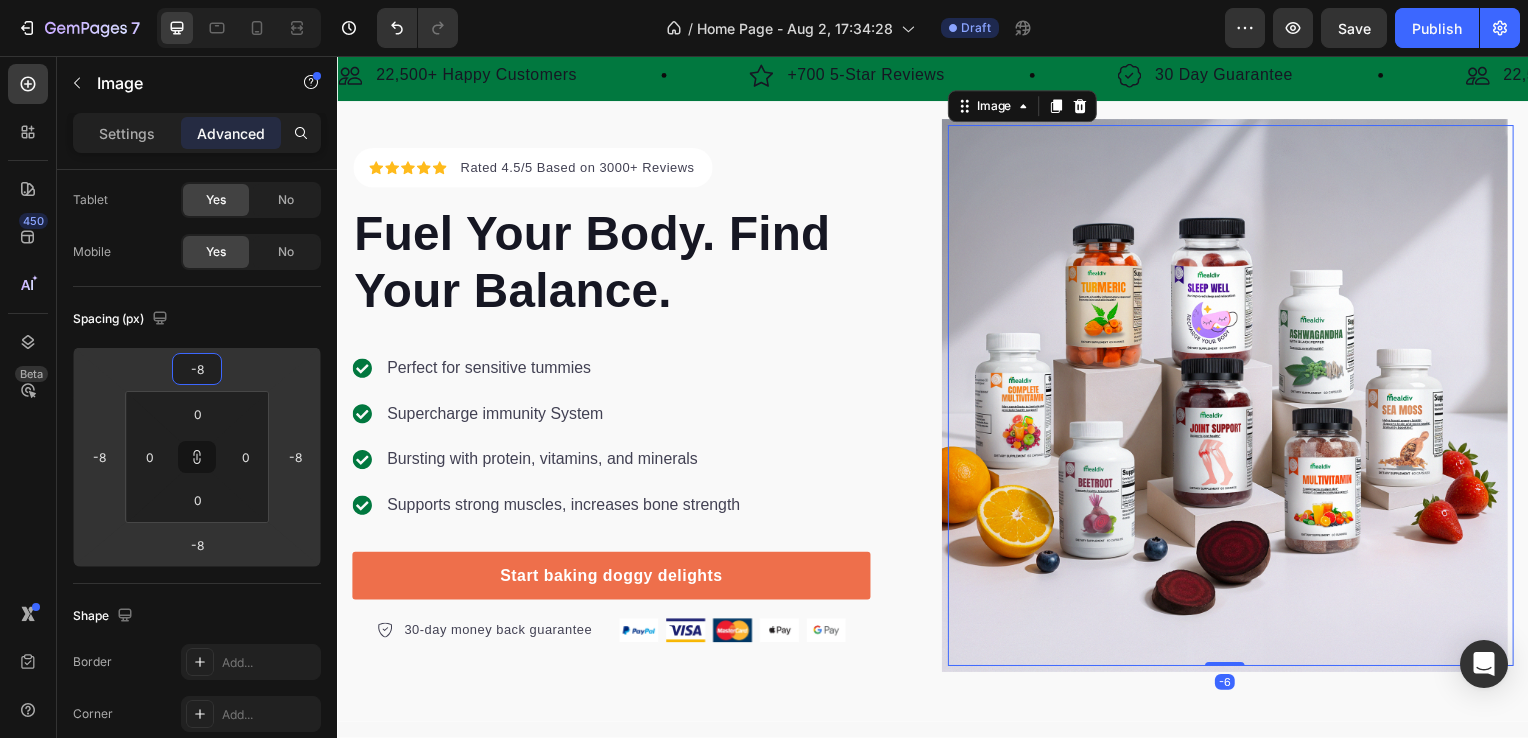 type on "-24" 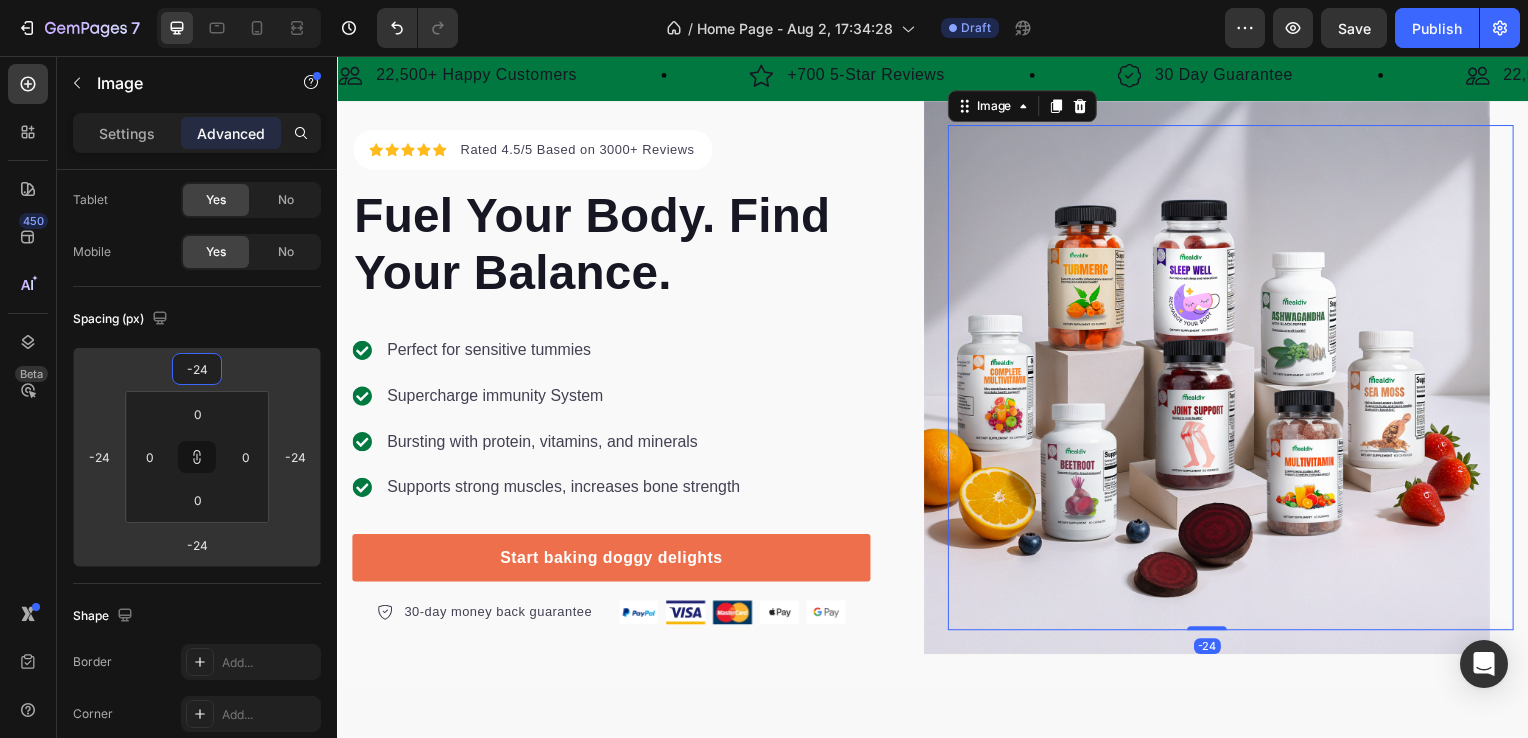 type on "-26" 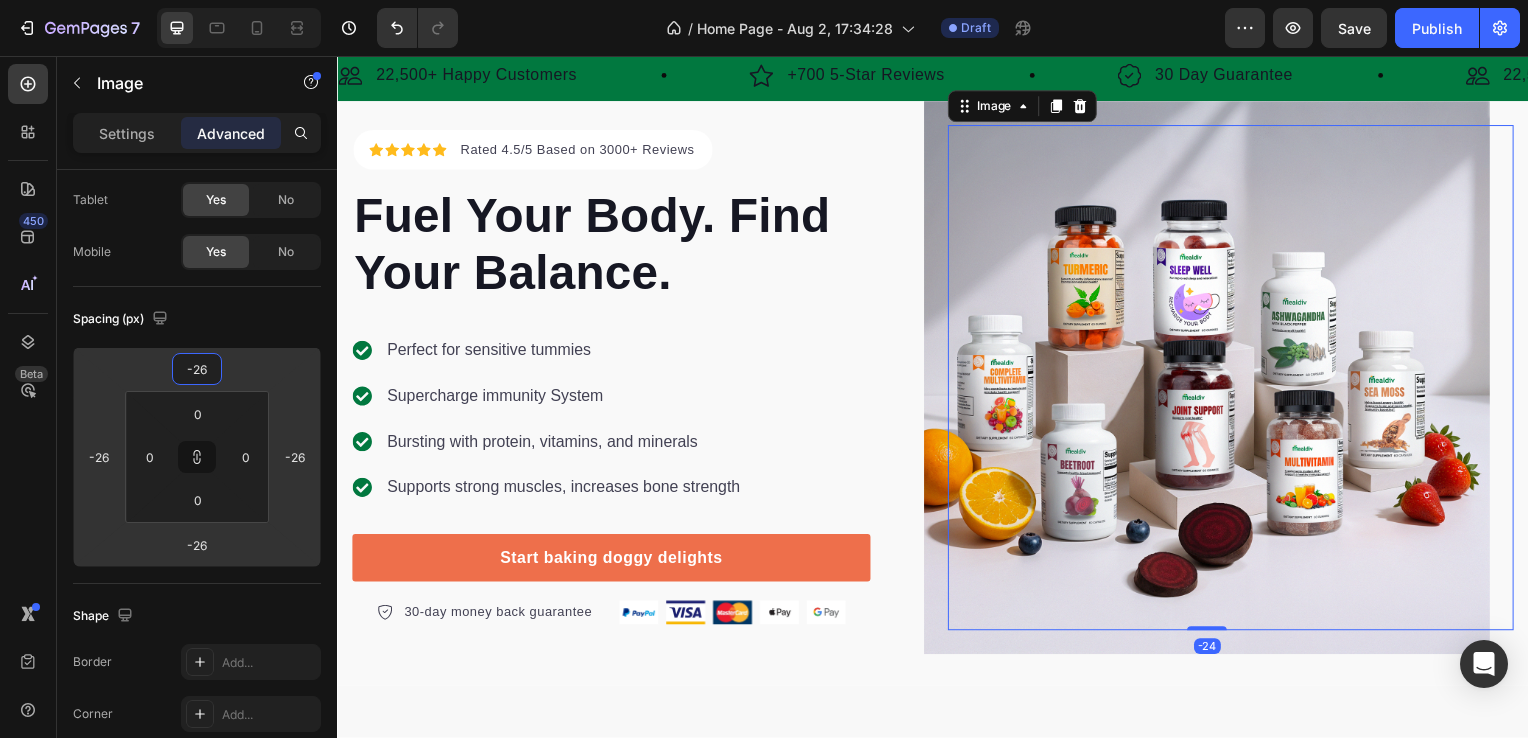 type on "-28" 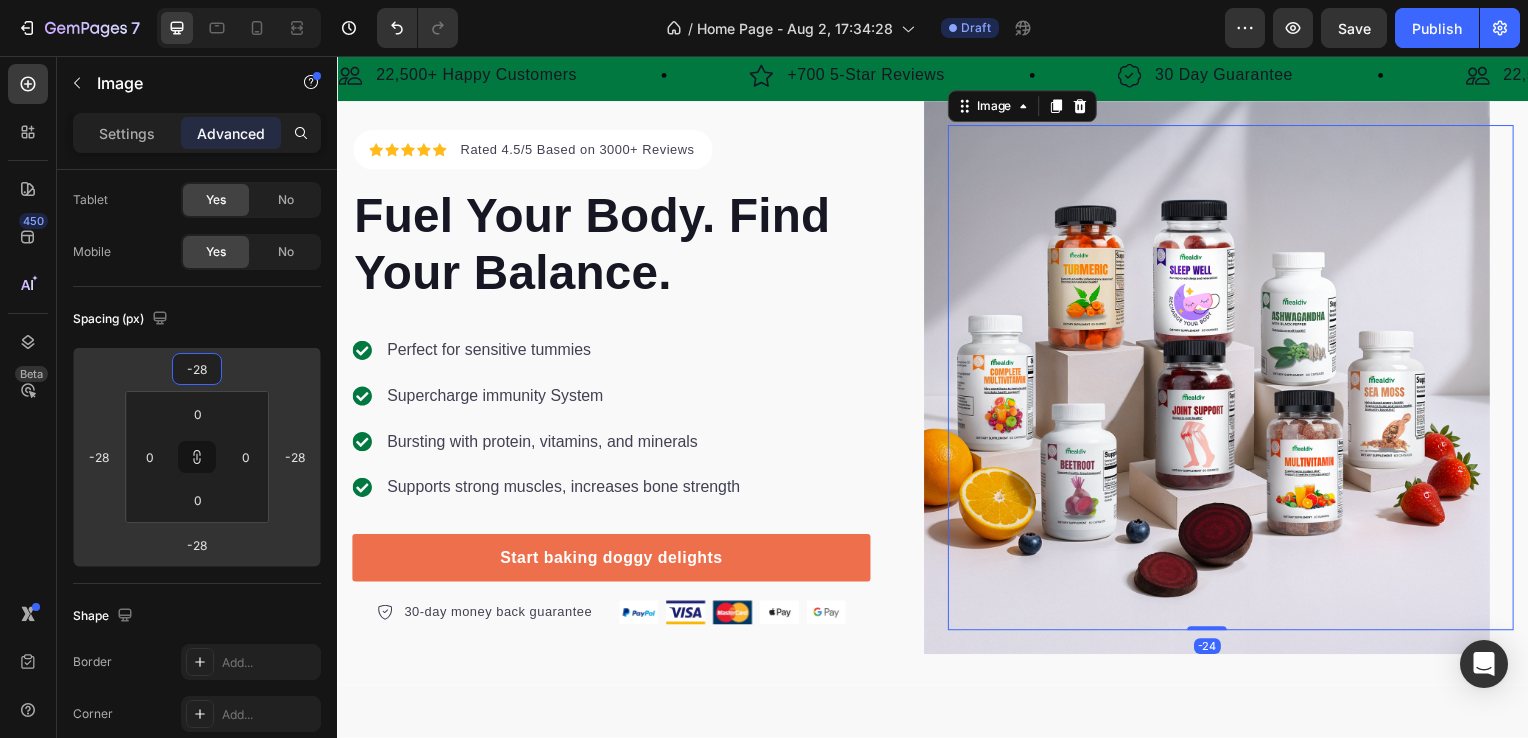 type on "-30" 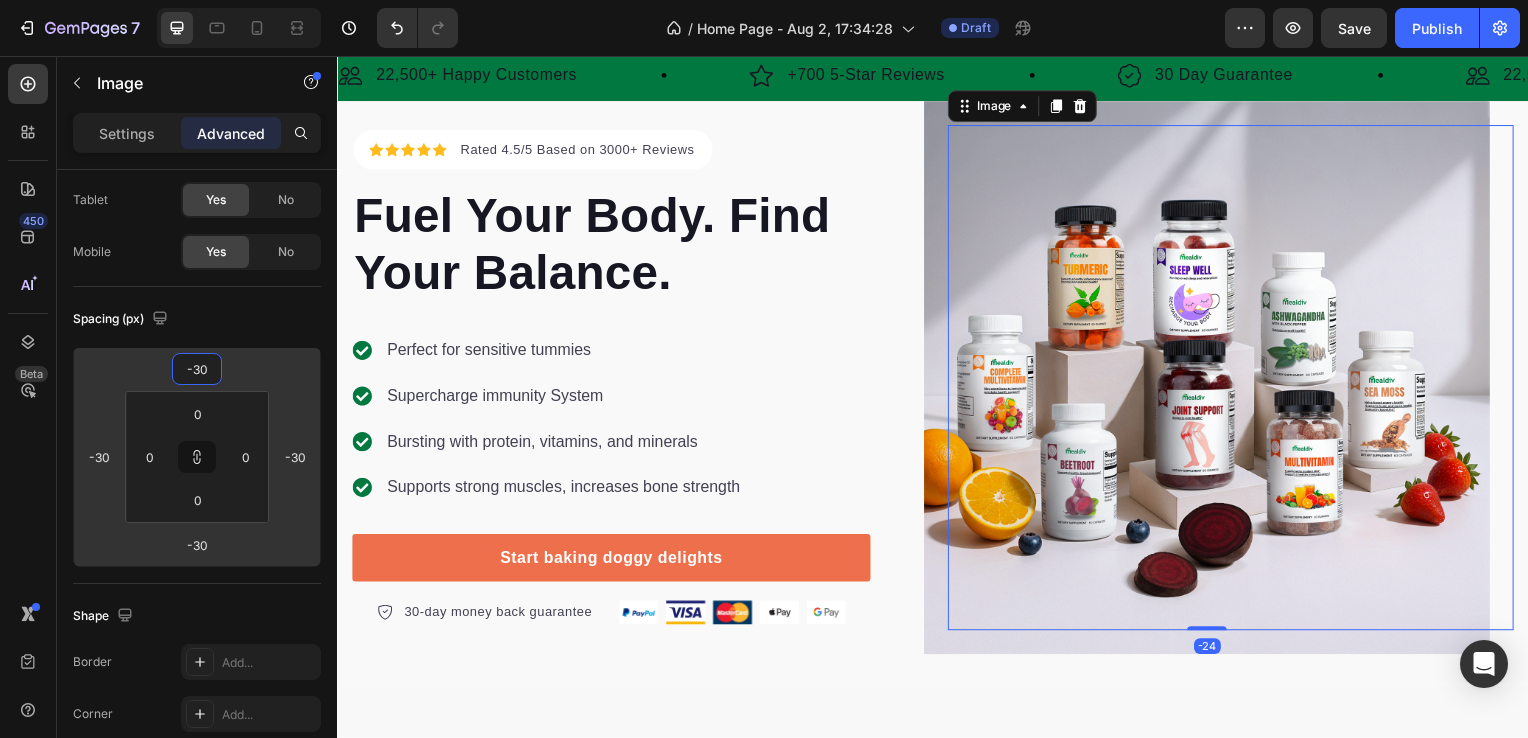 type on "-32" 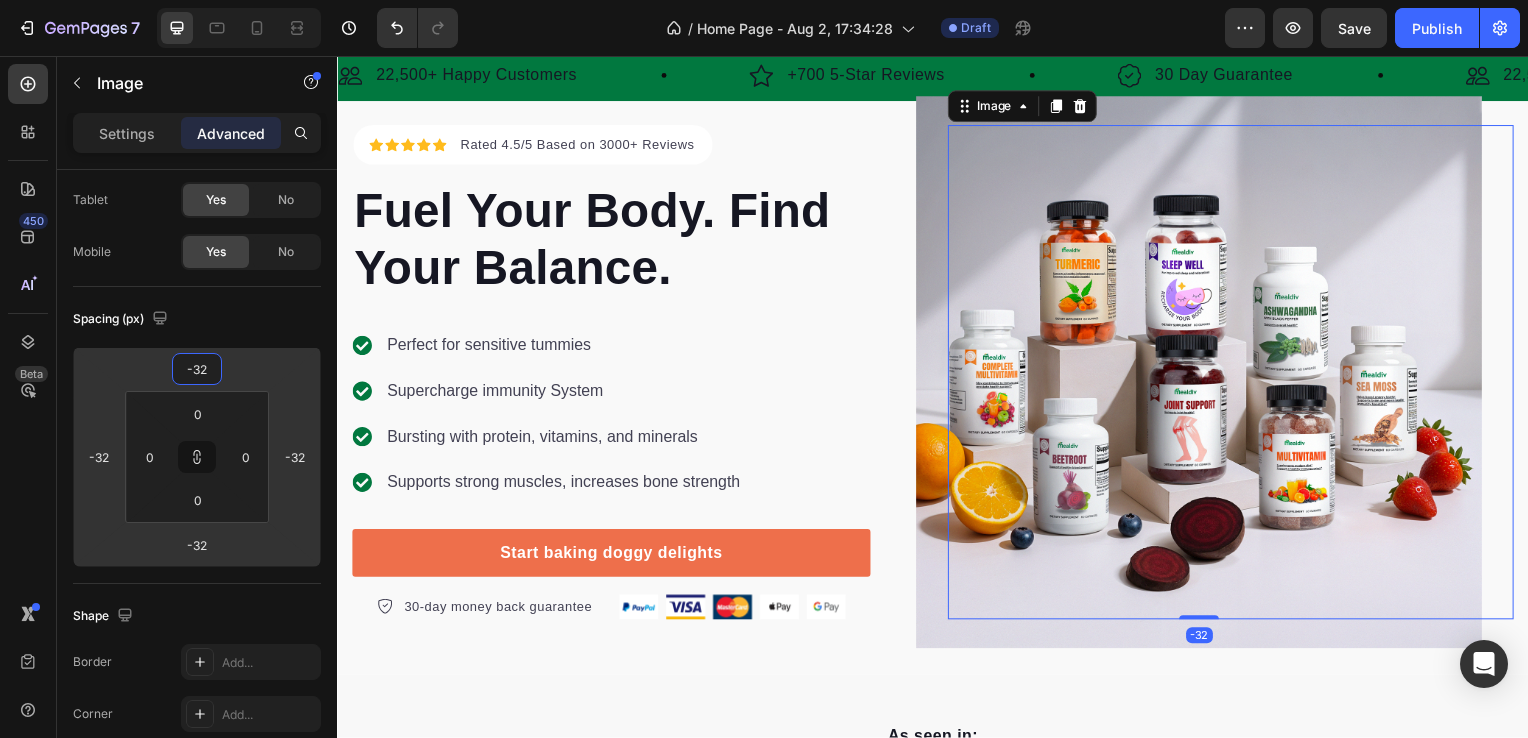 type on "-30" 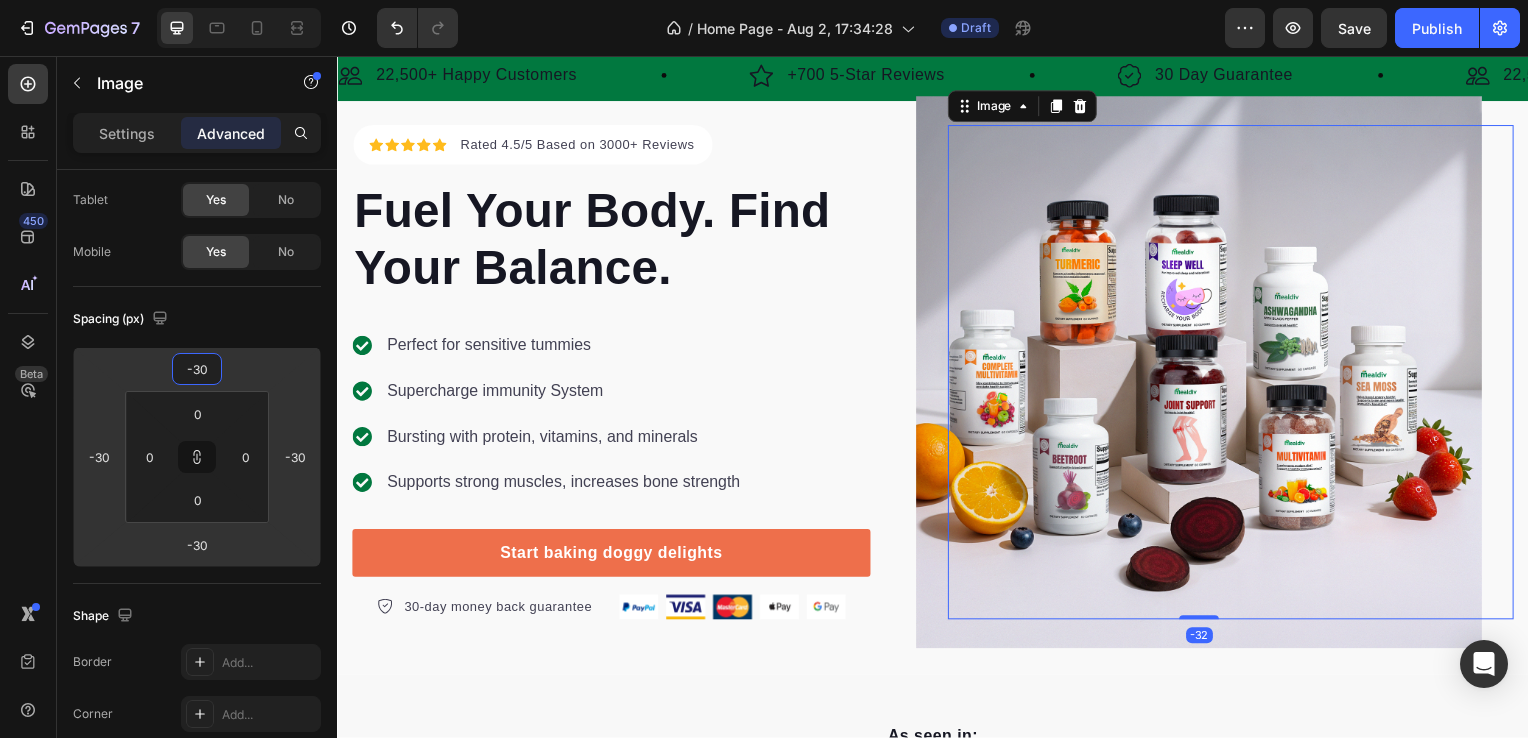 type on "-28" 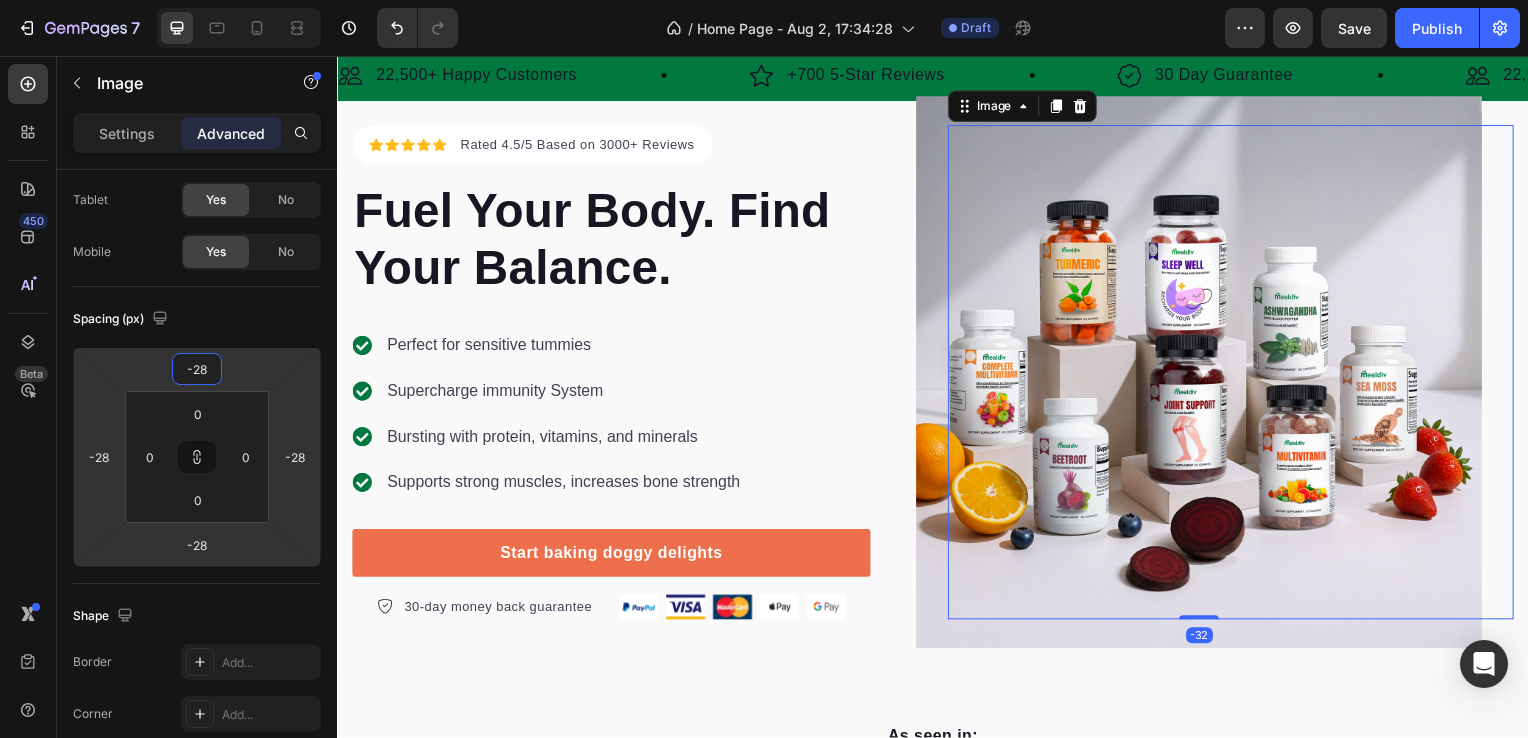 type on "-26" 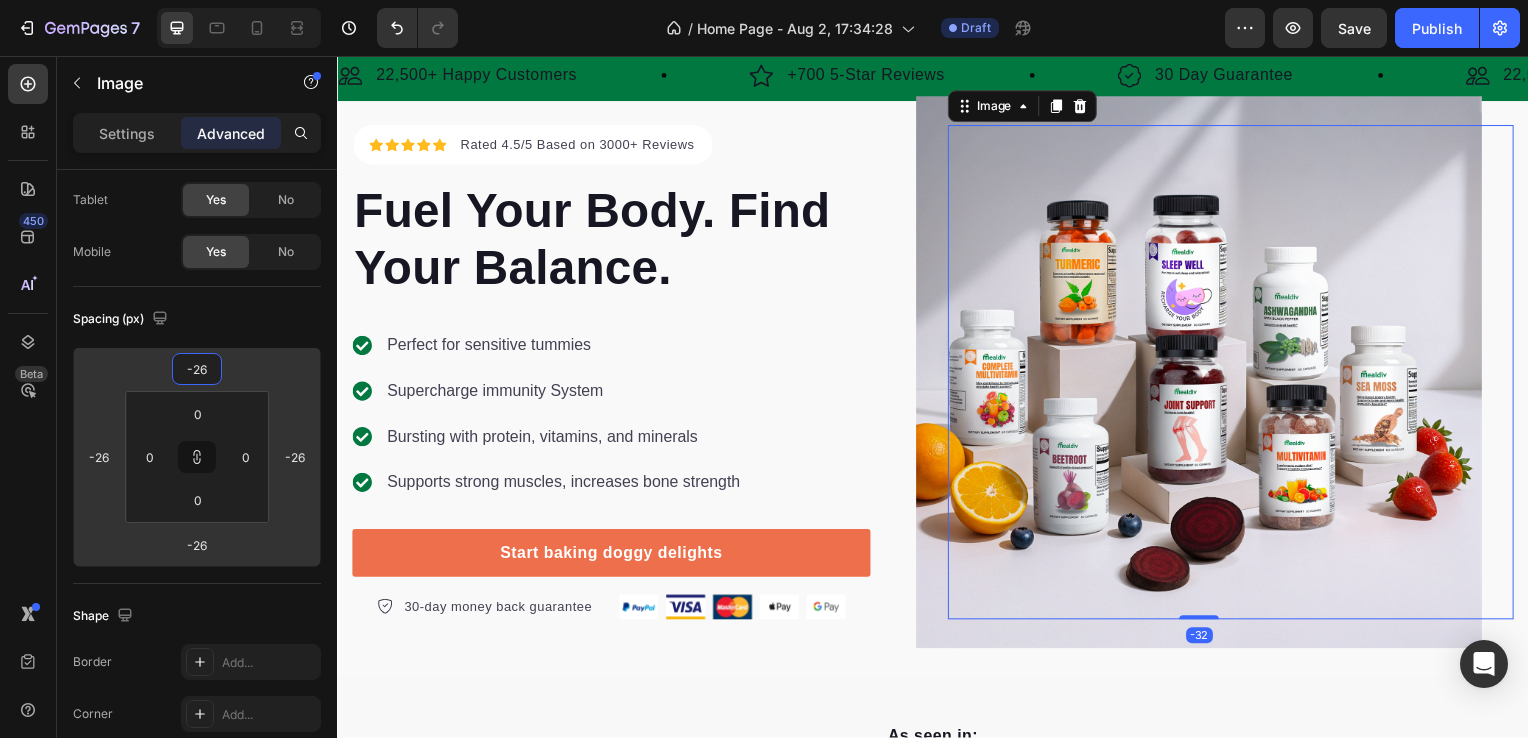 type on "-22" 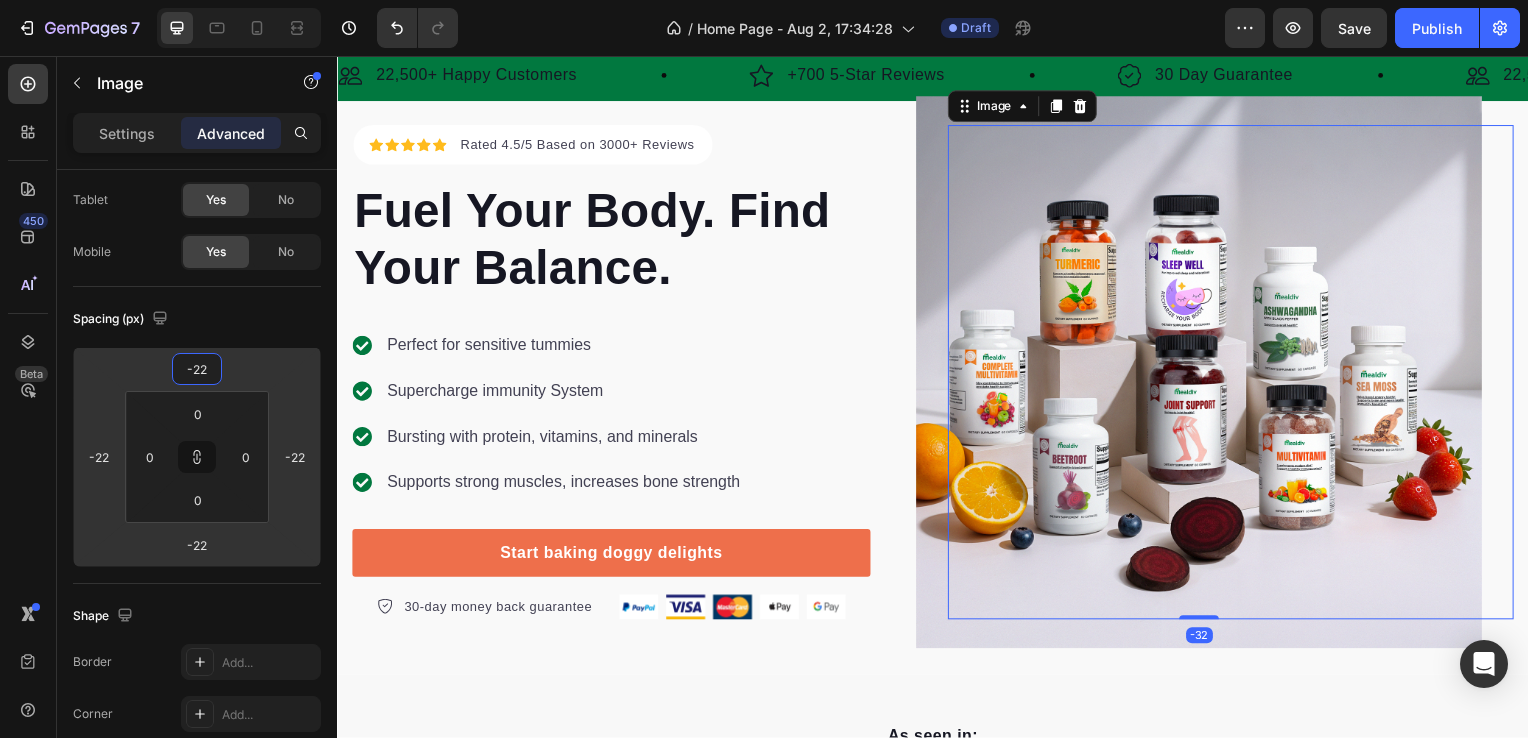 type on "-20" 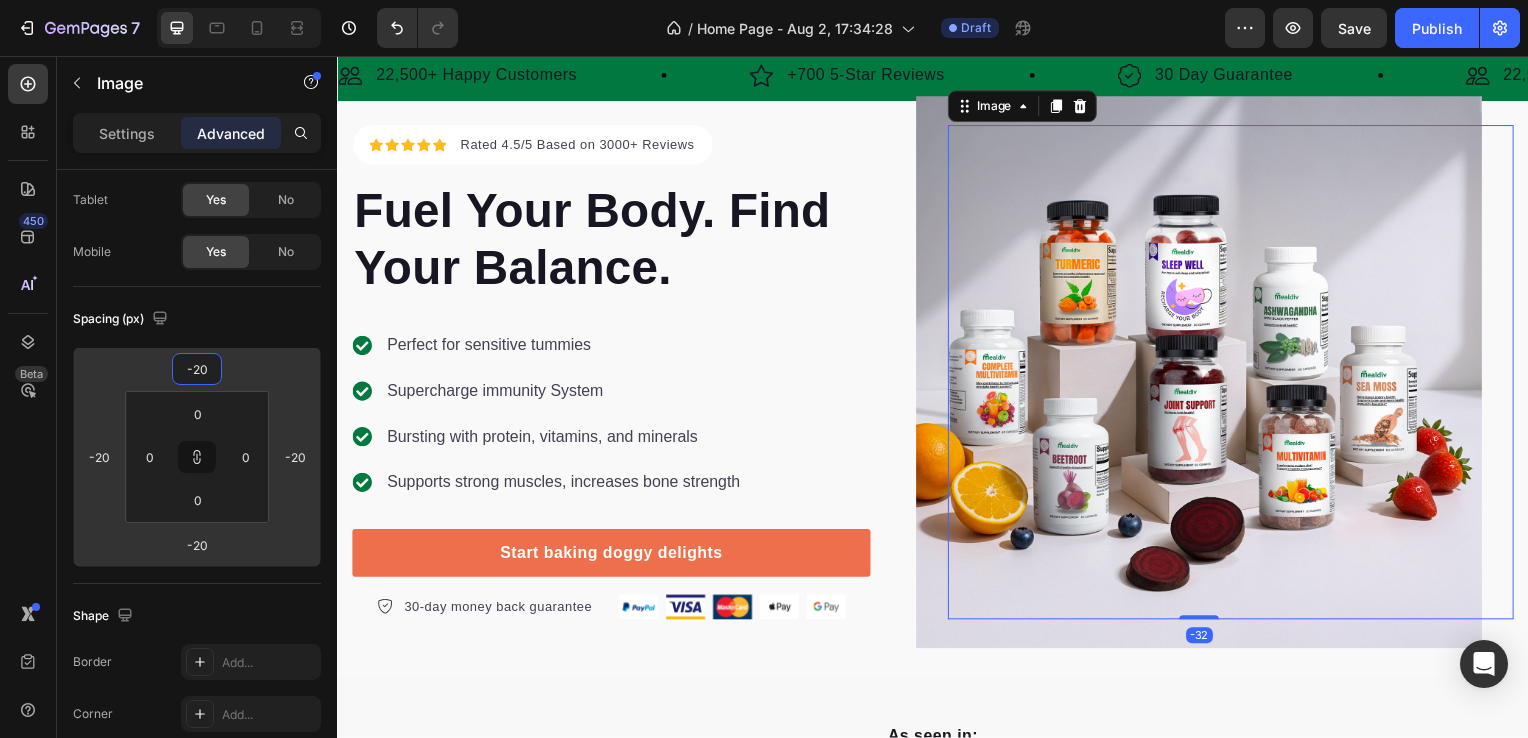 type on "-18" 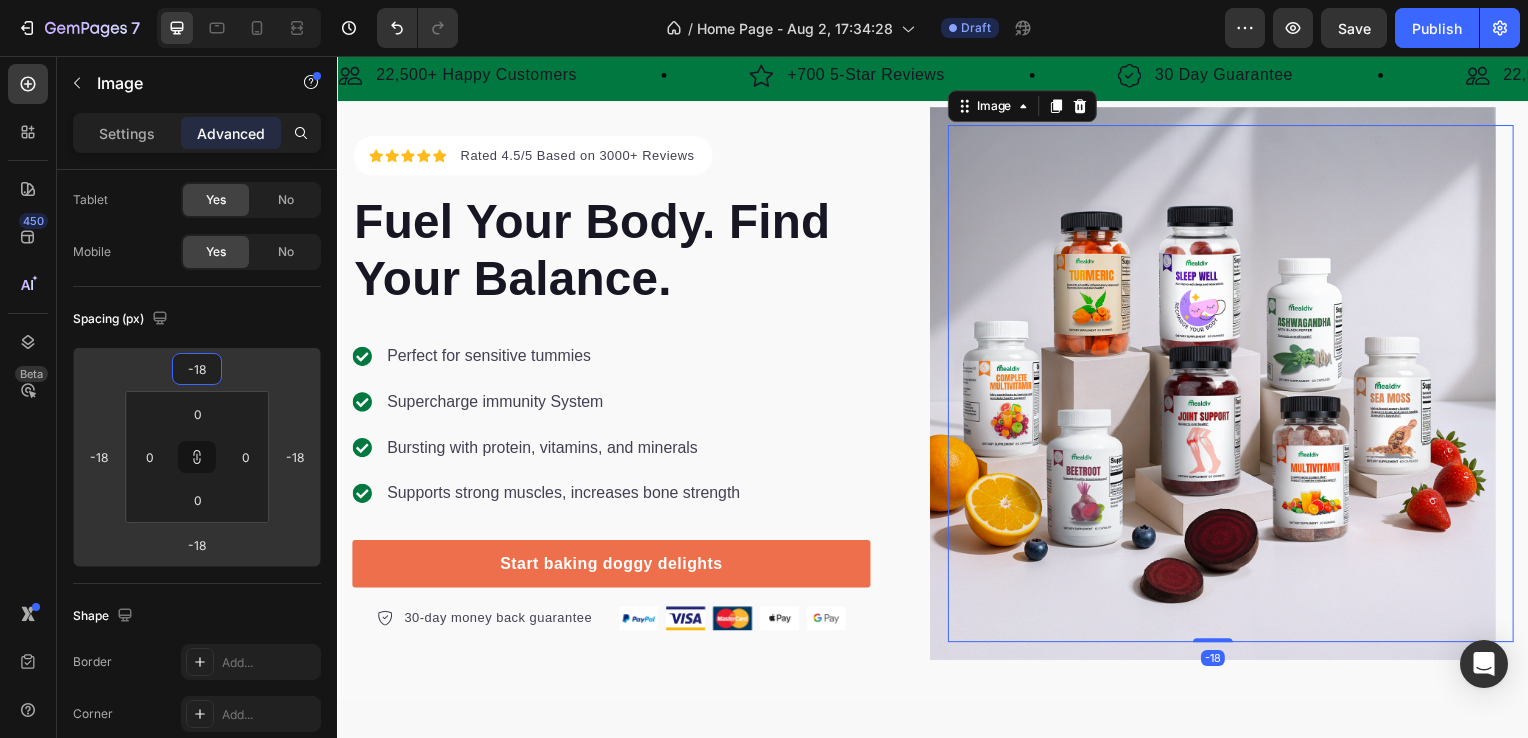 type on "-16" 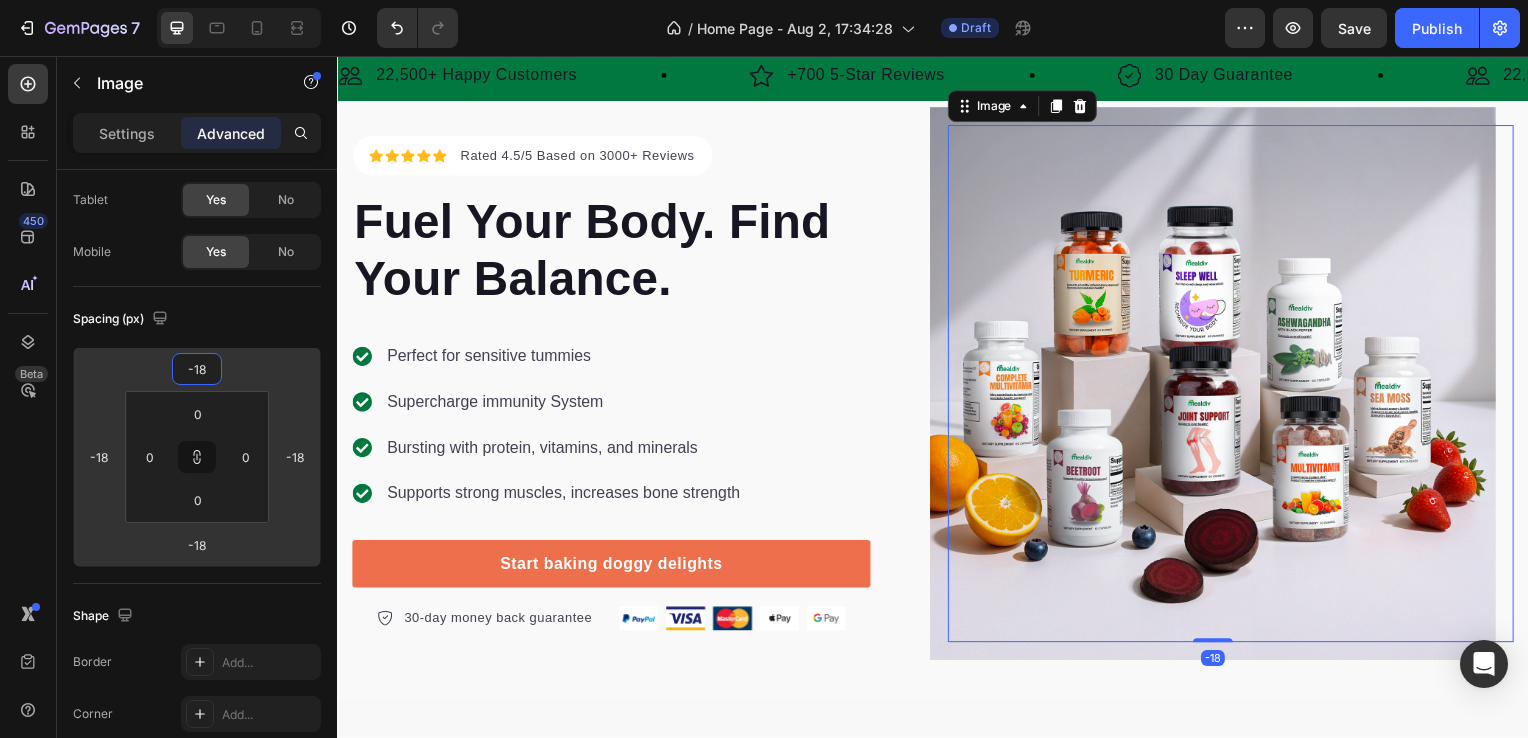 type on "-16" 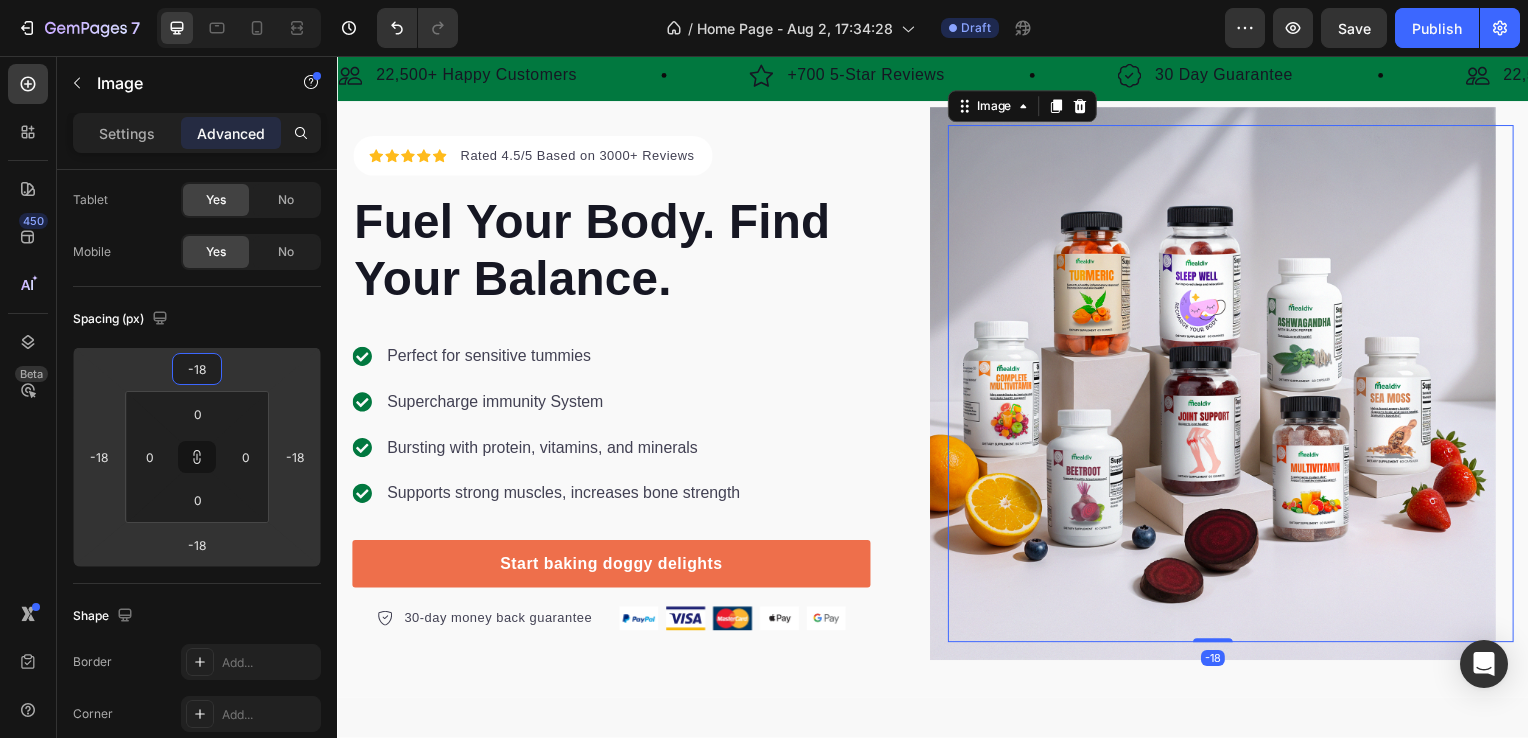 type on "-16" 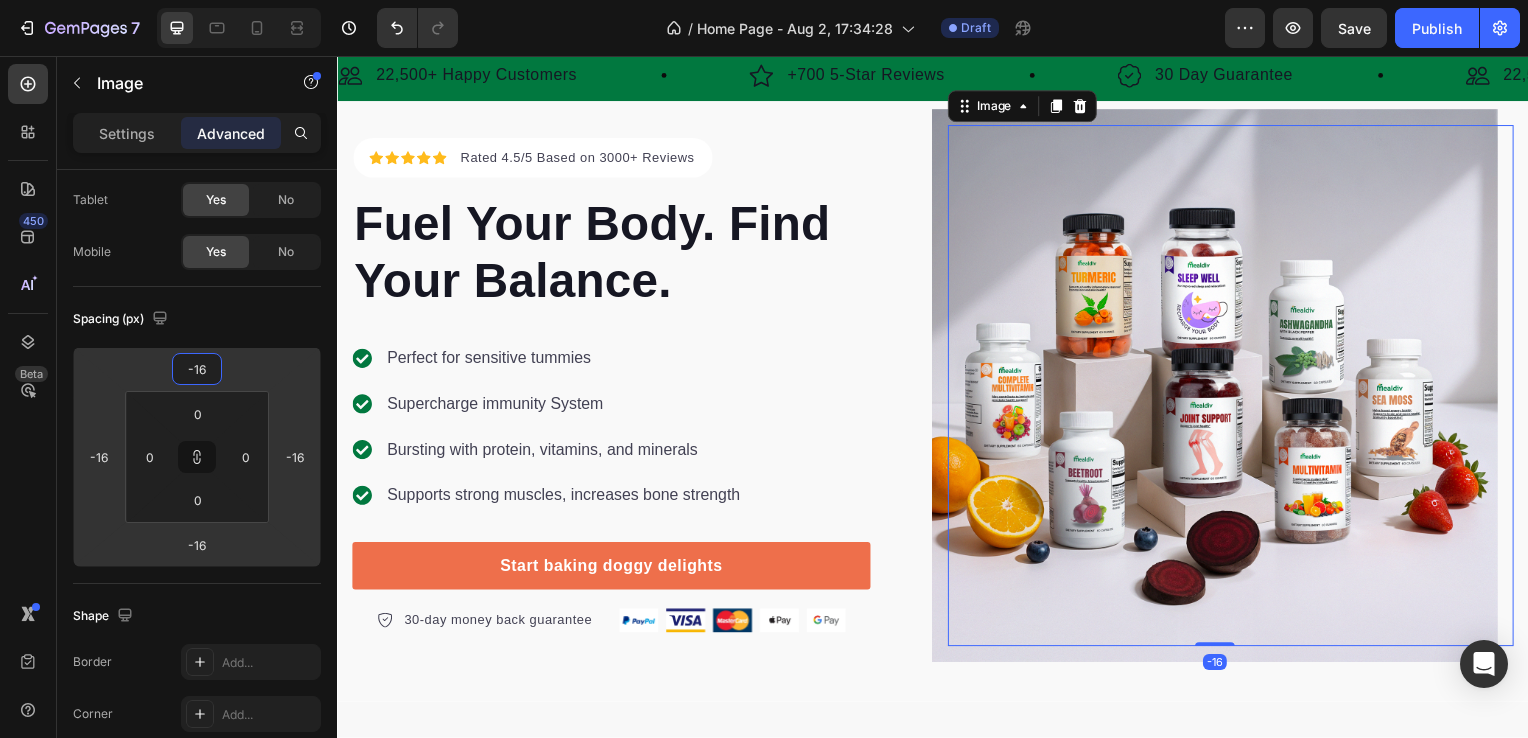 type on "-14" 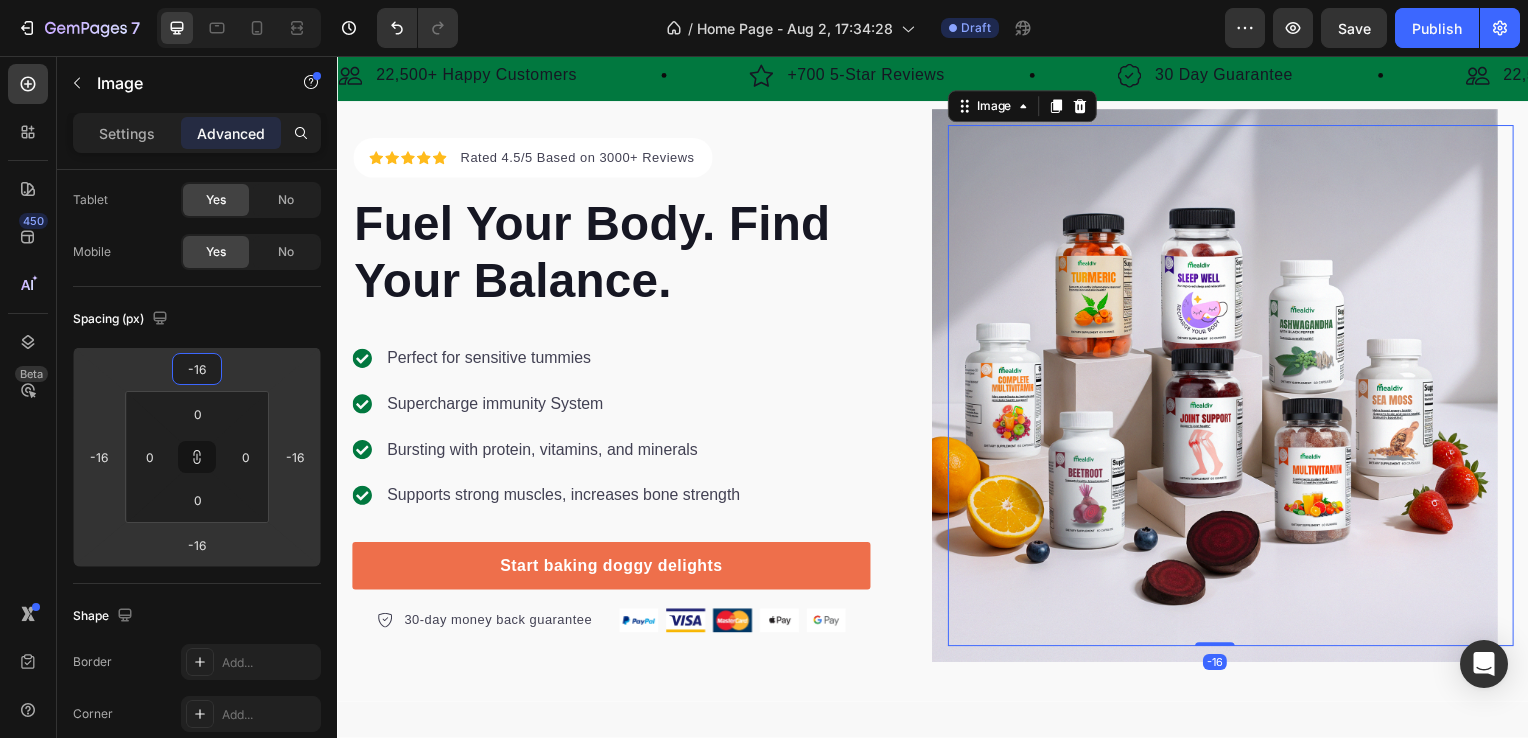 type on "-14" 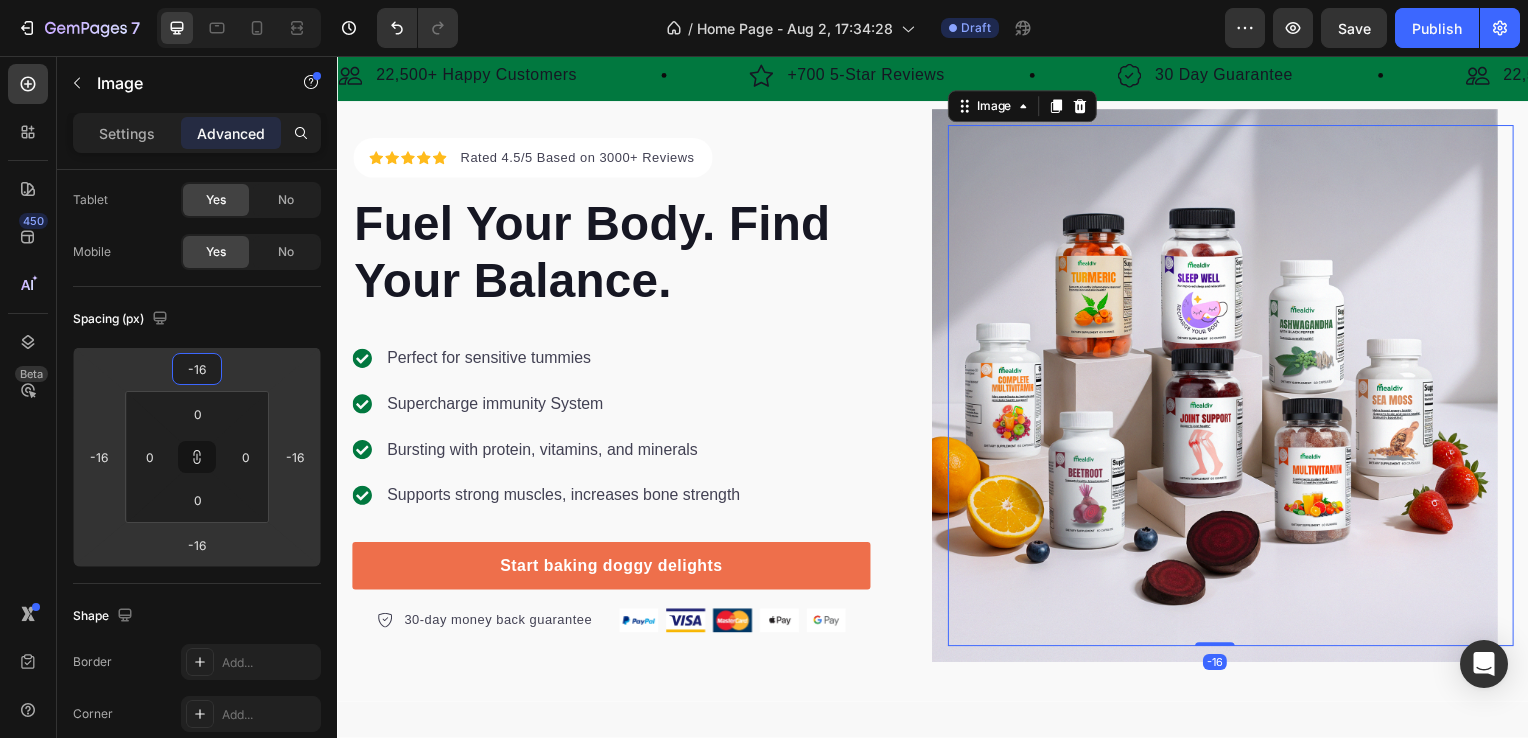 type on "-14" 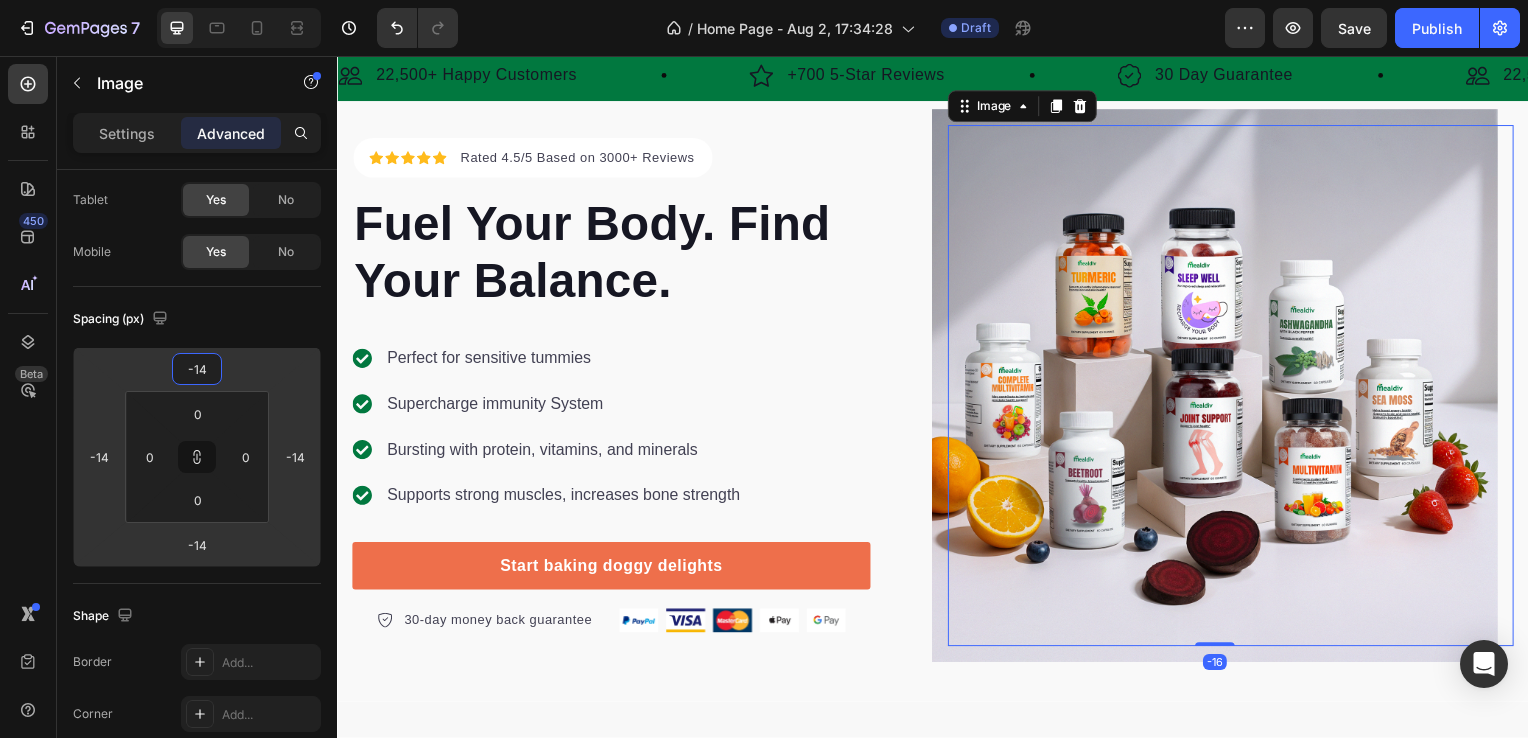 type on "-12" 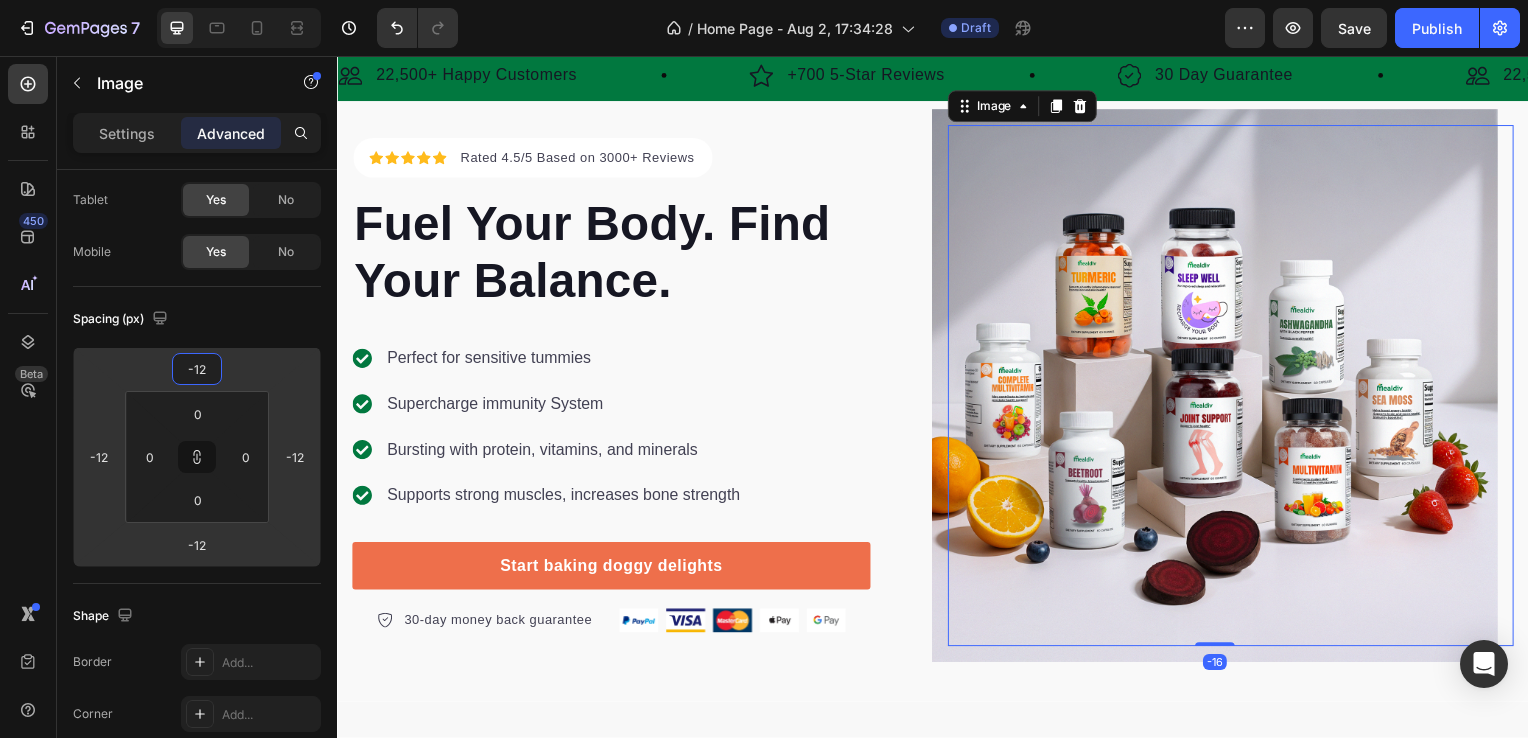 type on "-10" 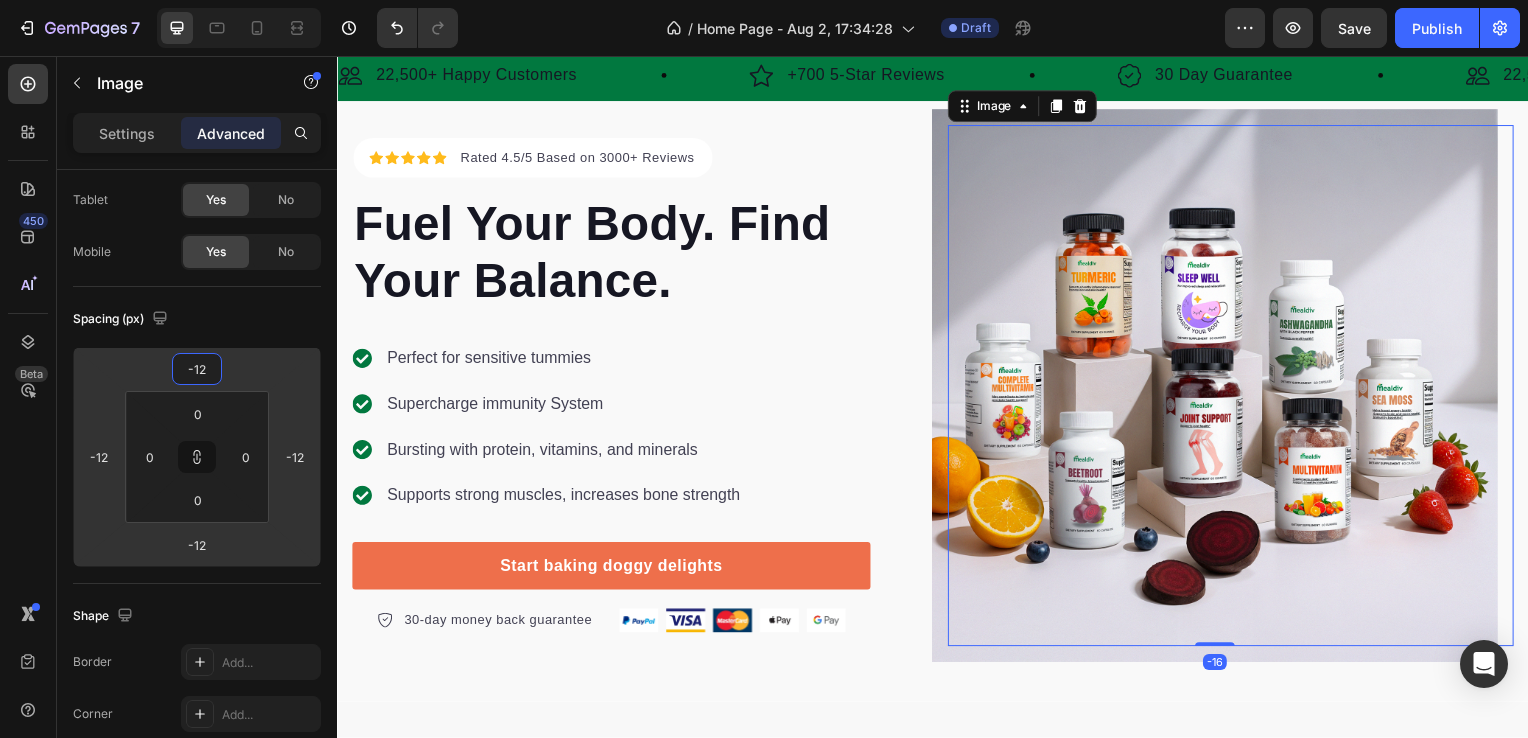 type on "-10" 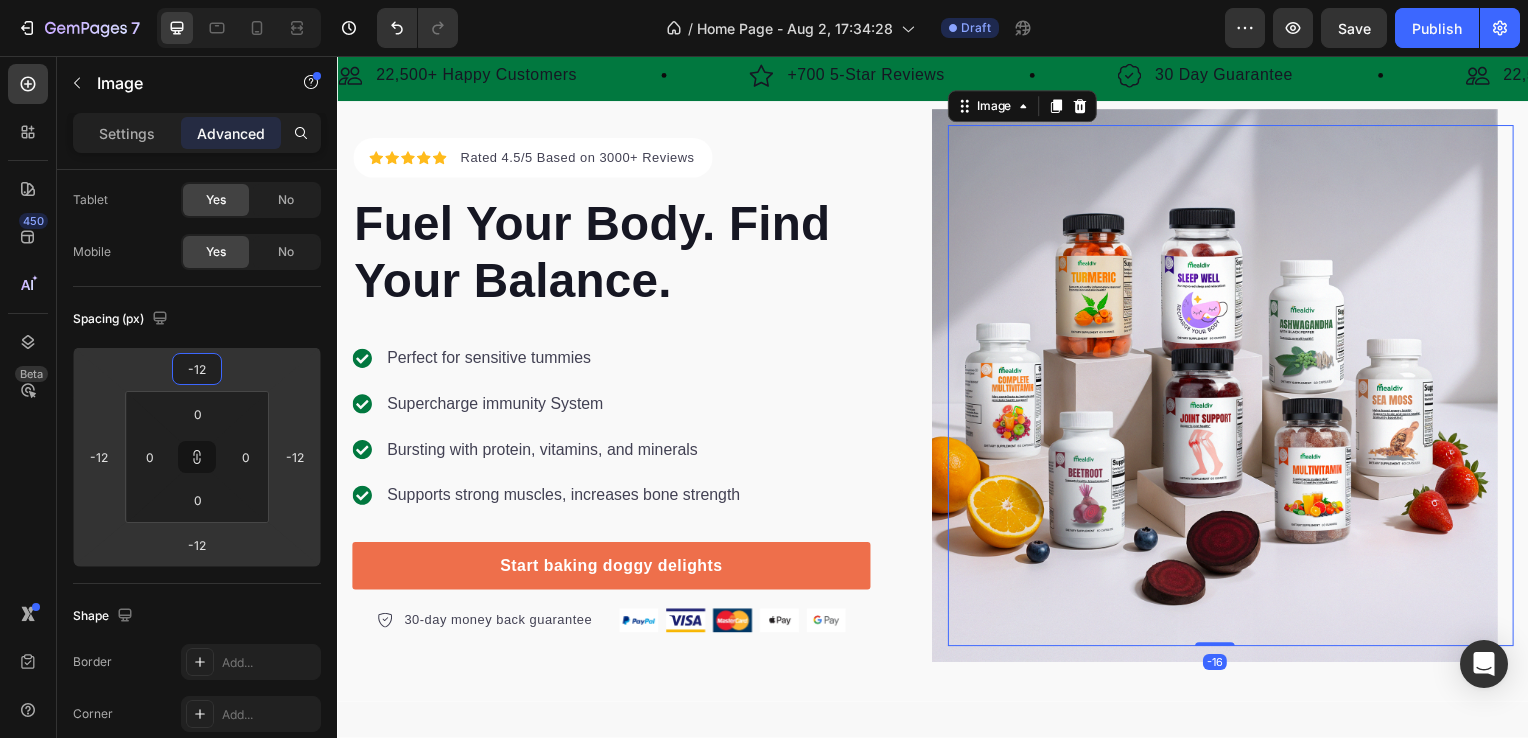 type on "-10" 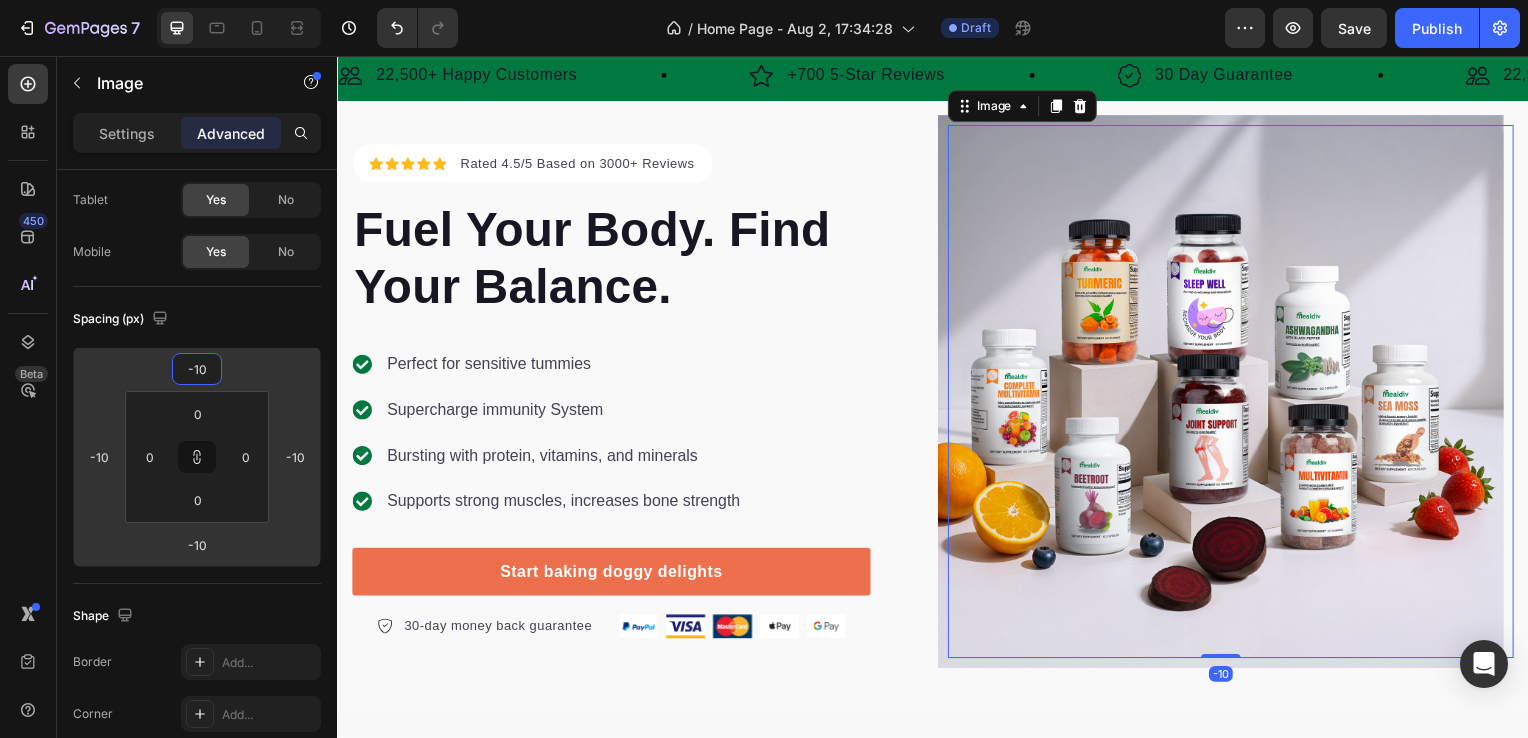 type on "-8" 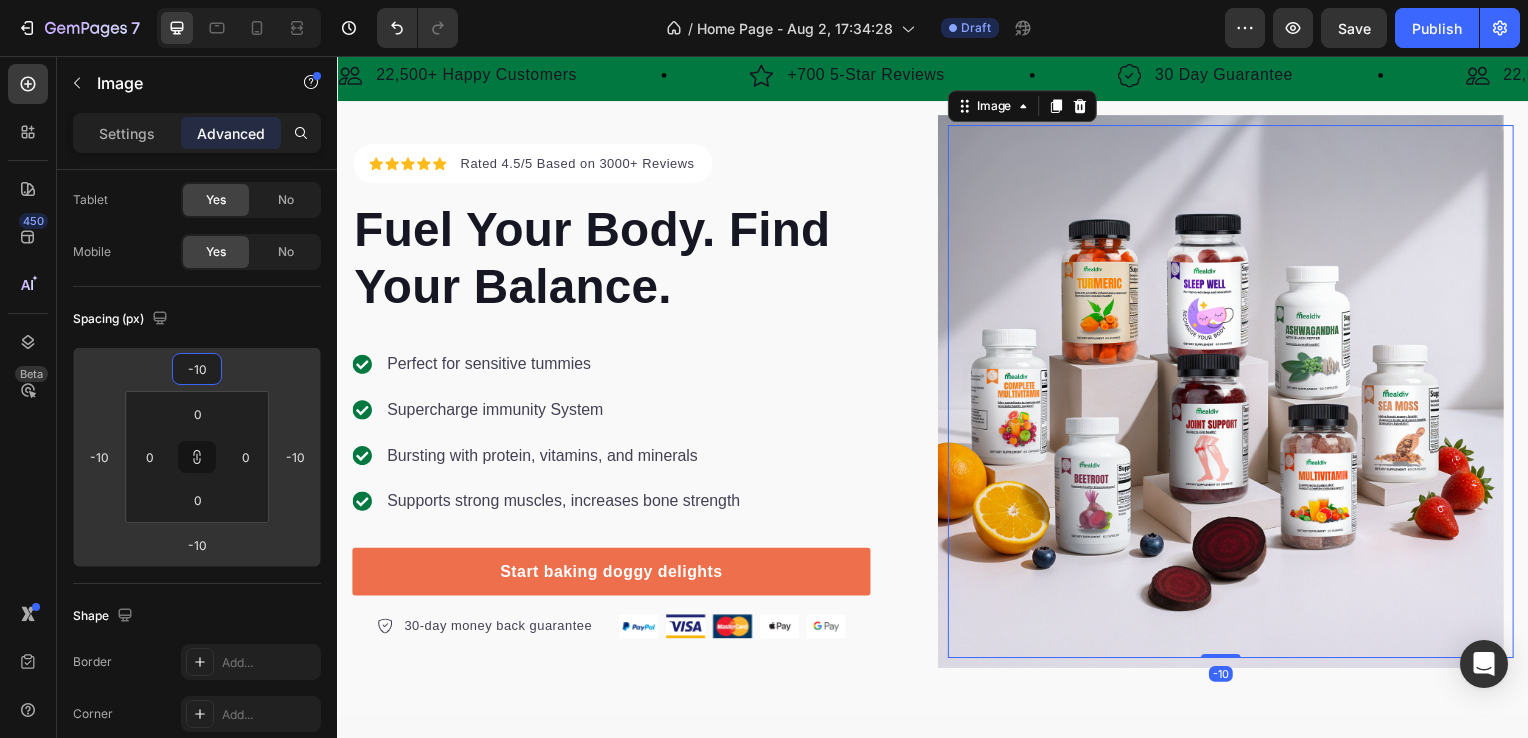 type on "-8" 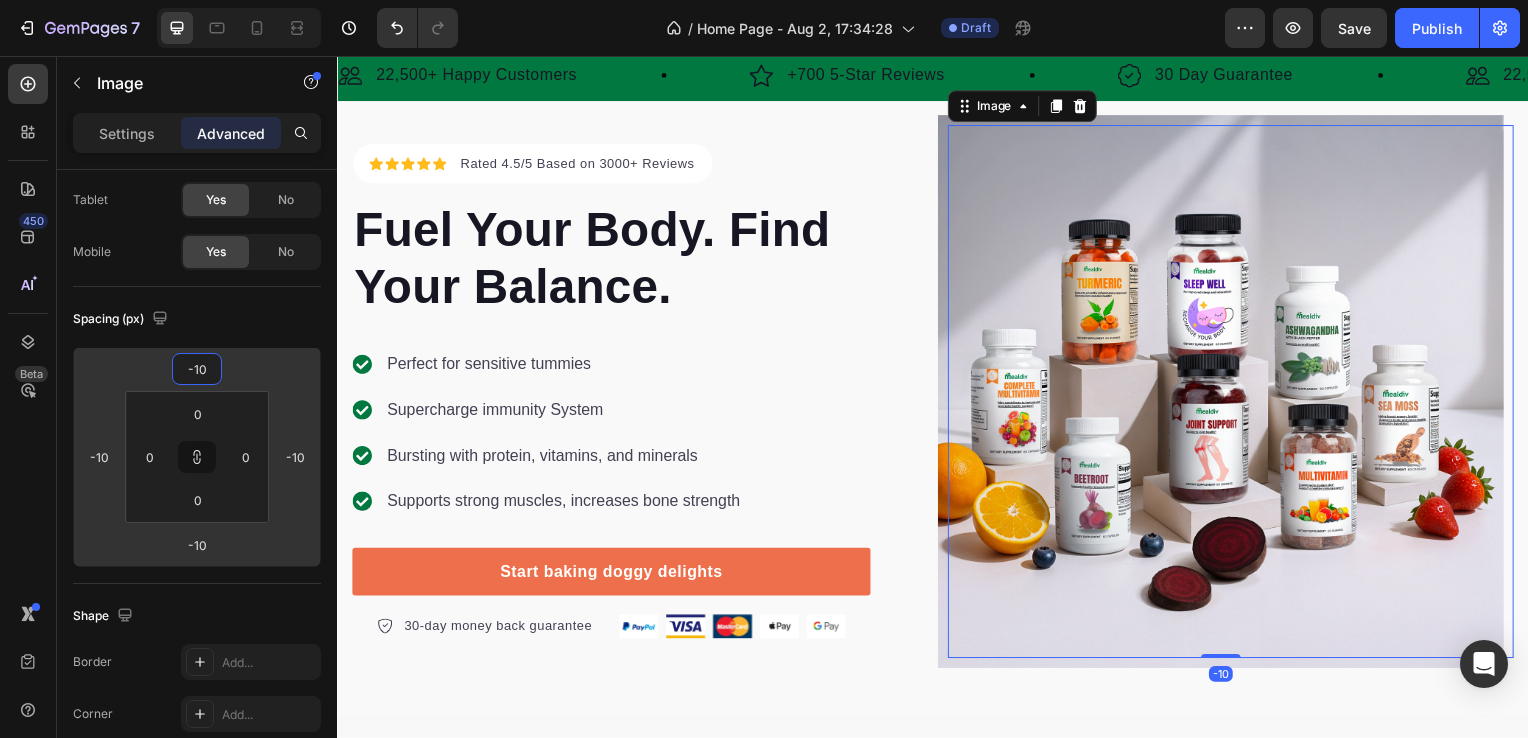 type on "-8" 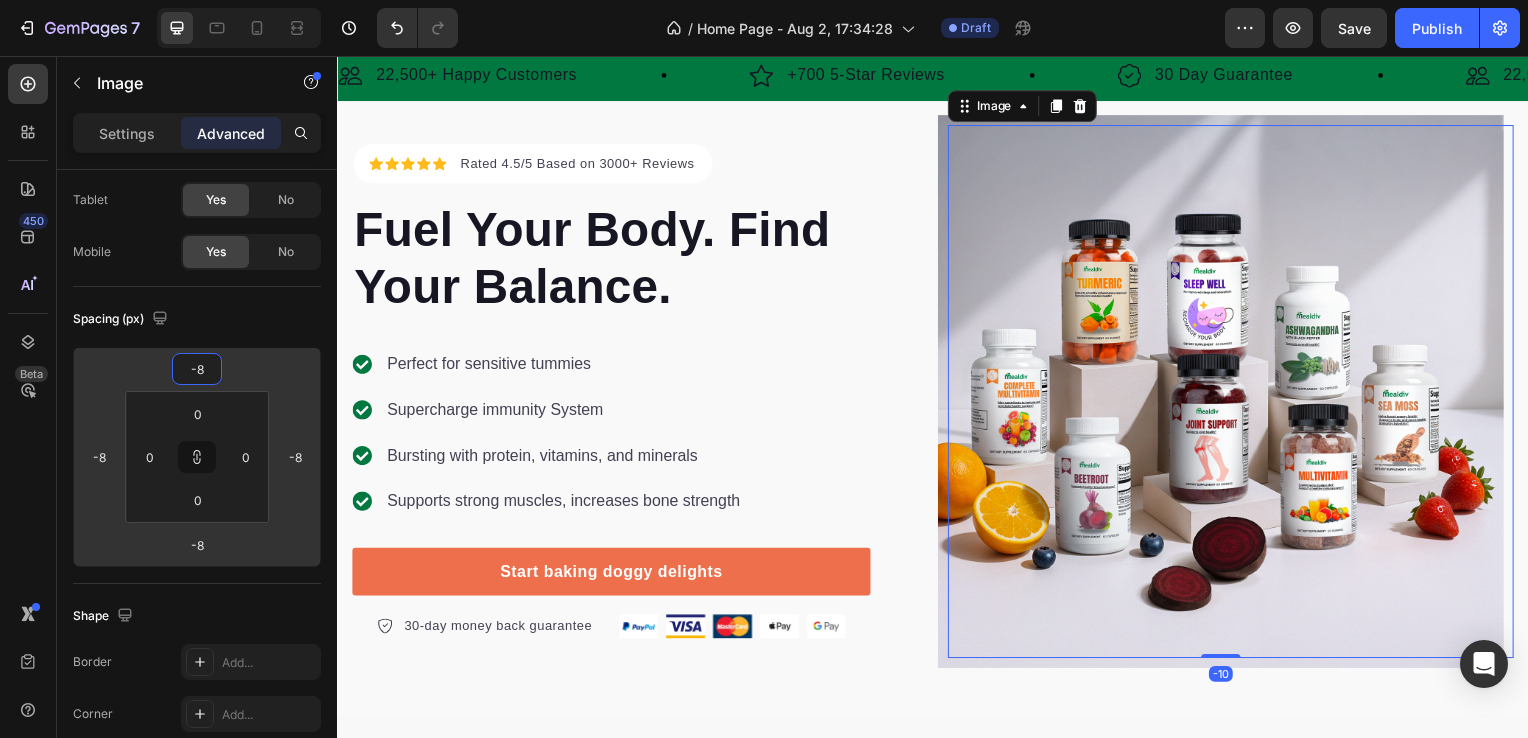 type on "-6" 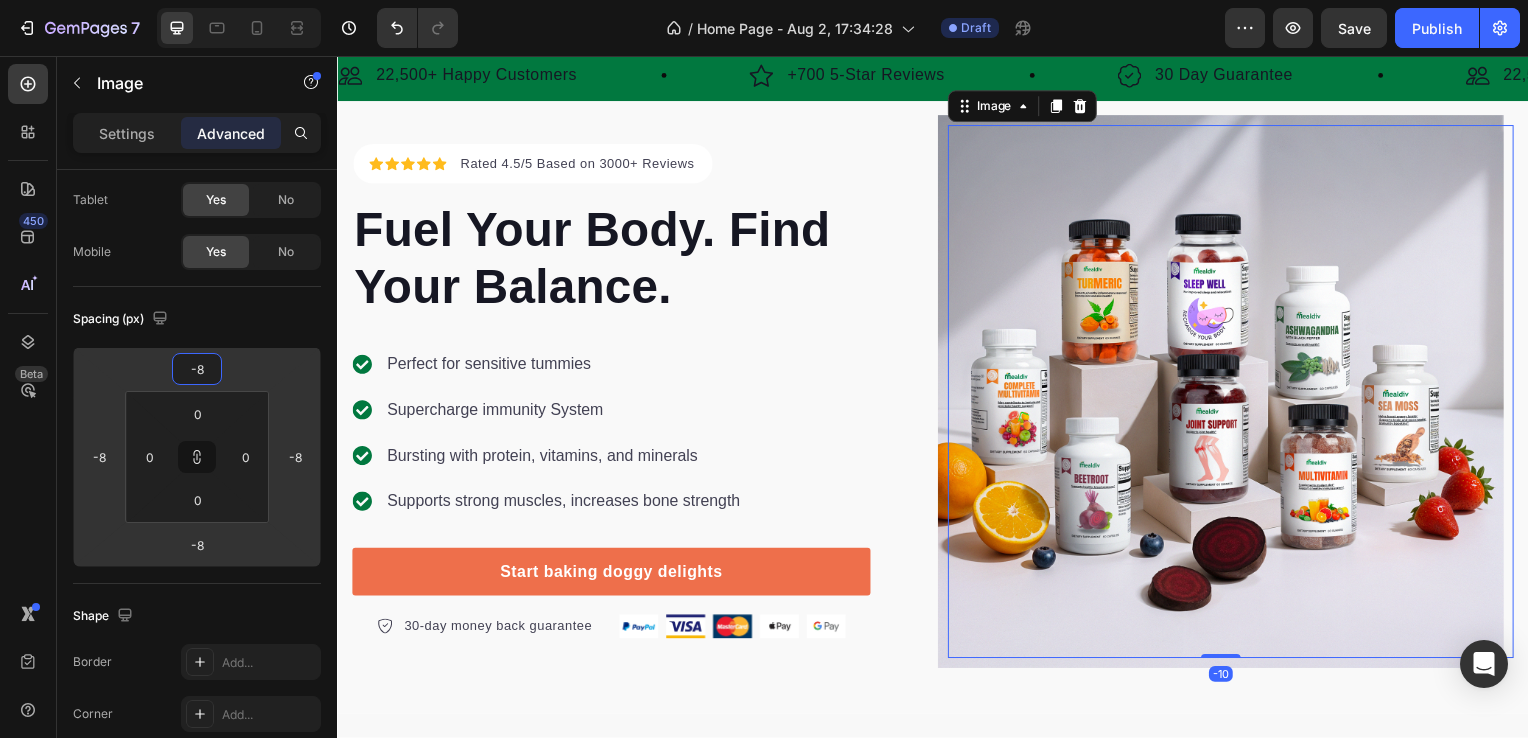 type on "-6" 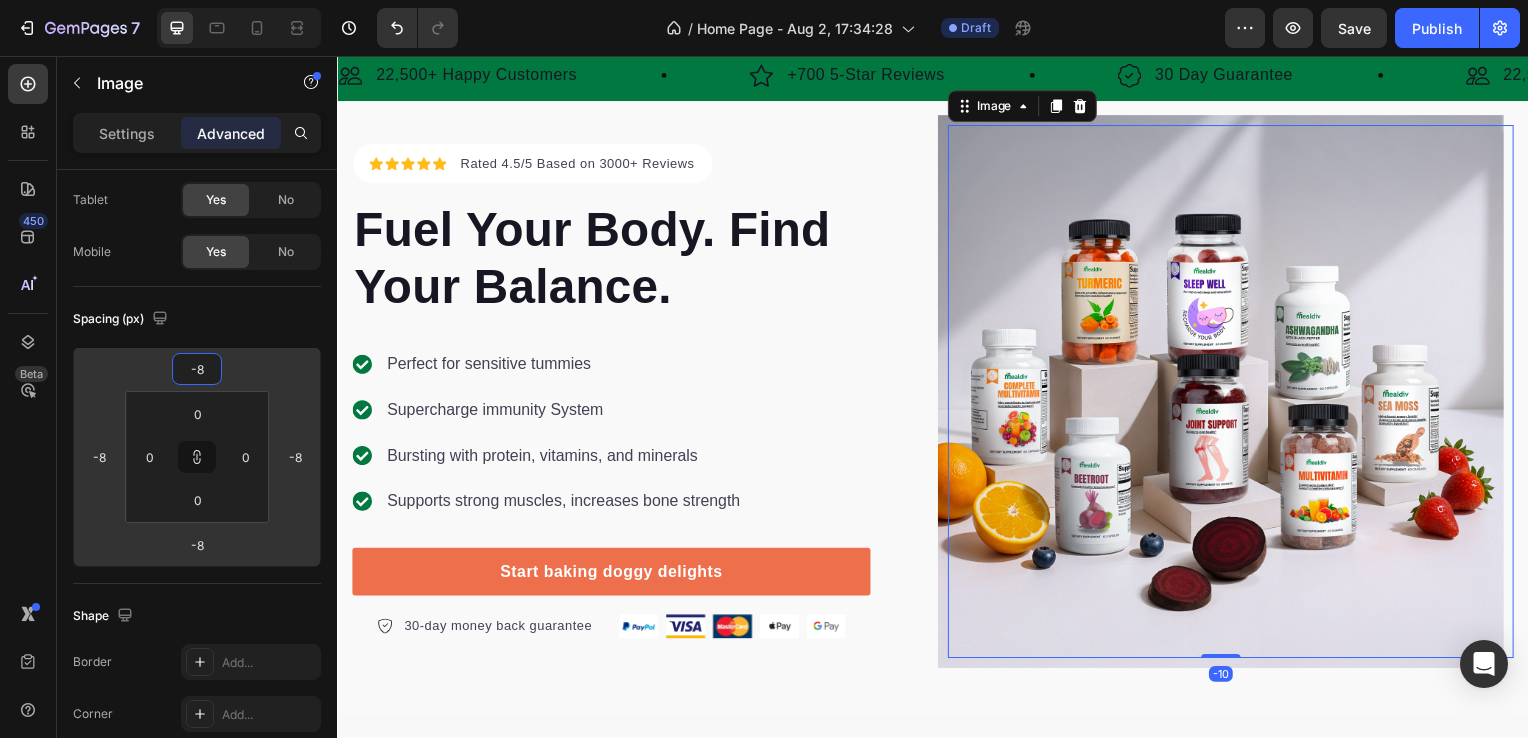 type on "-6" 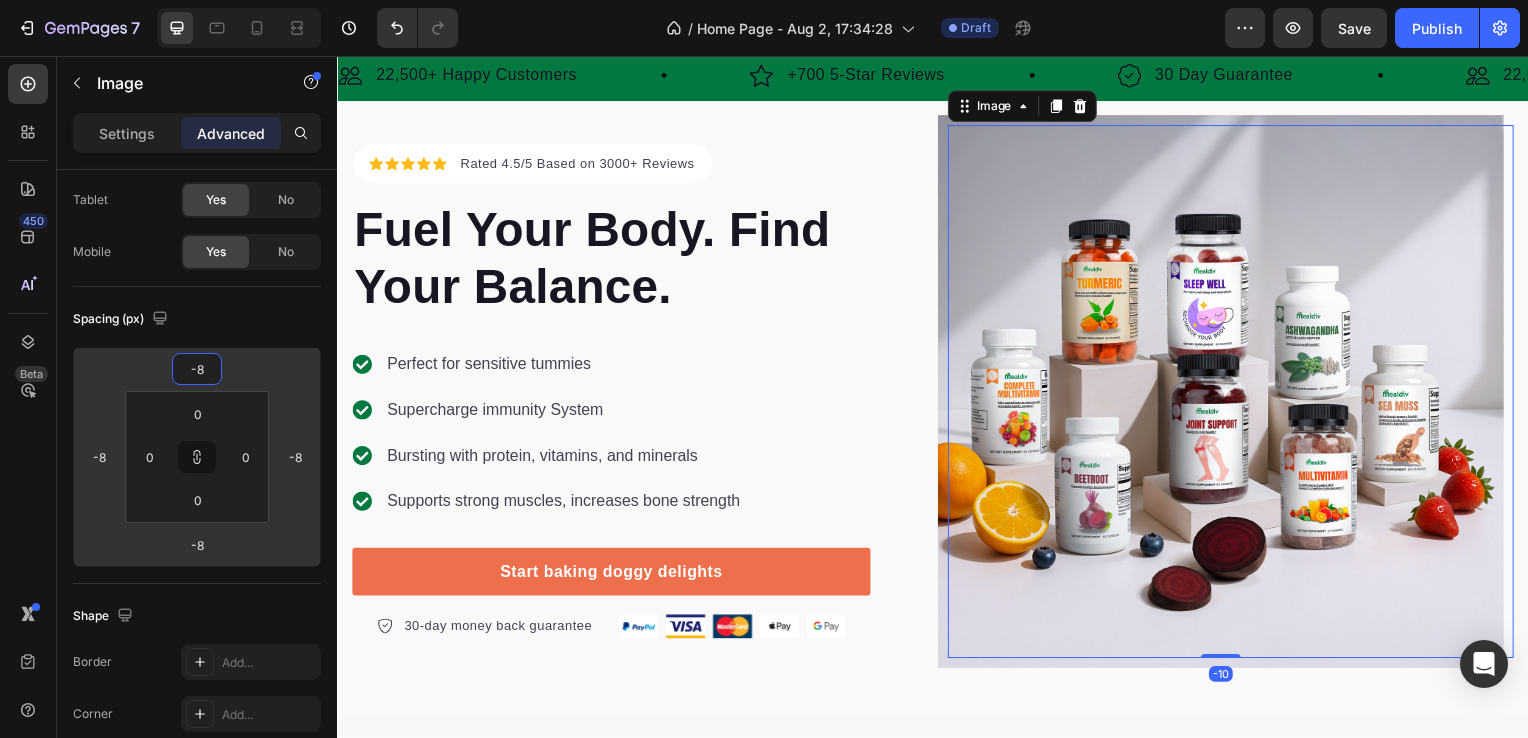 type on "-6" 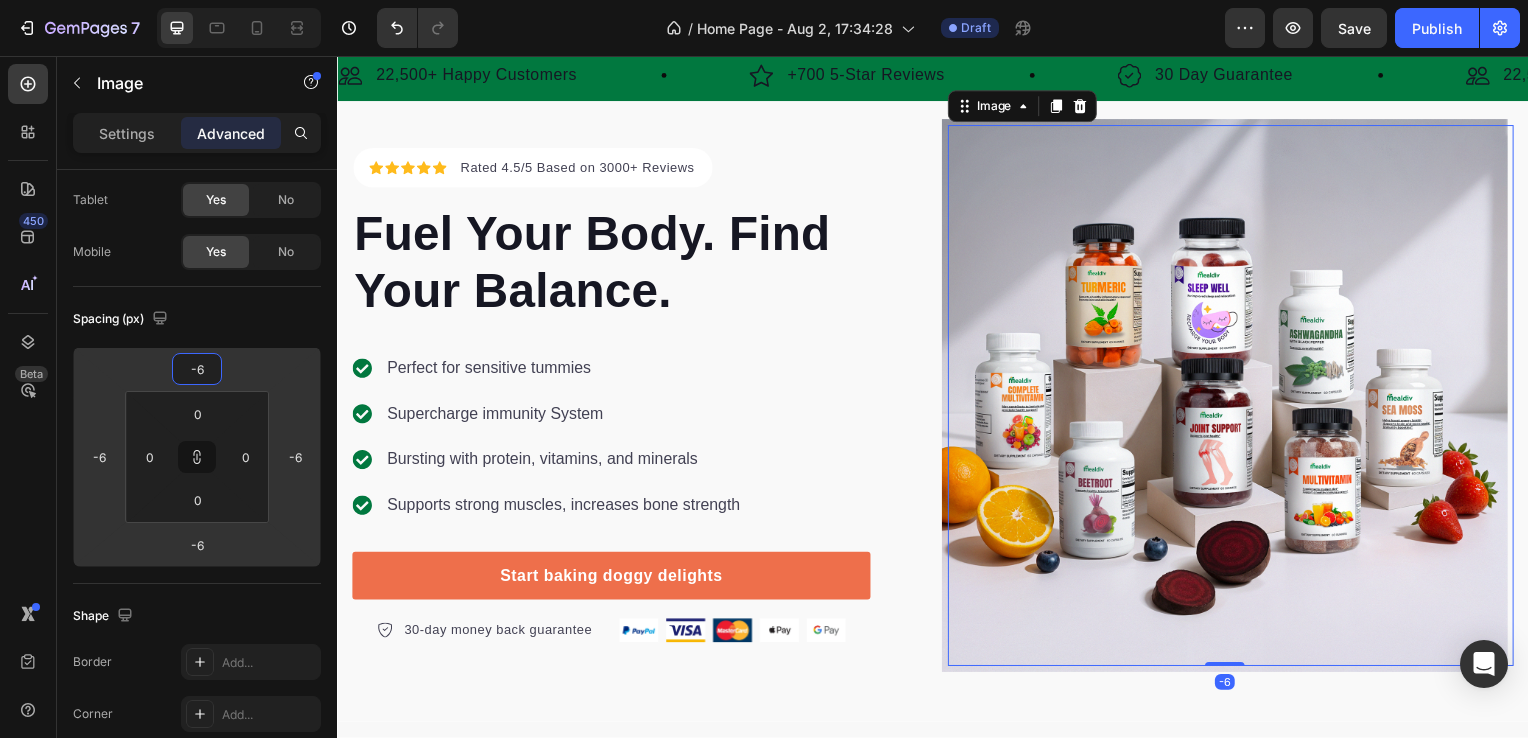 type on "-4" 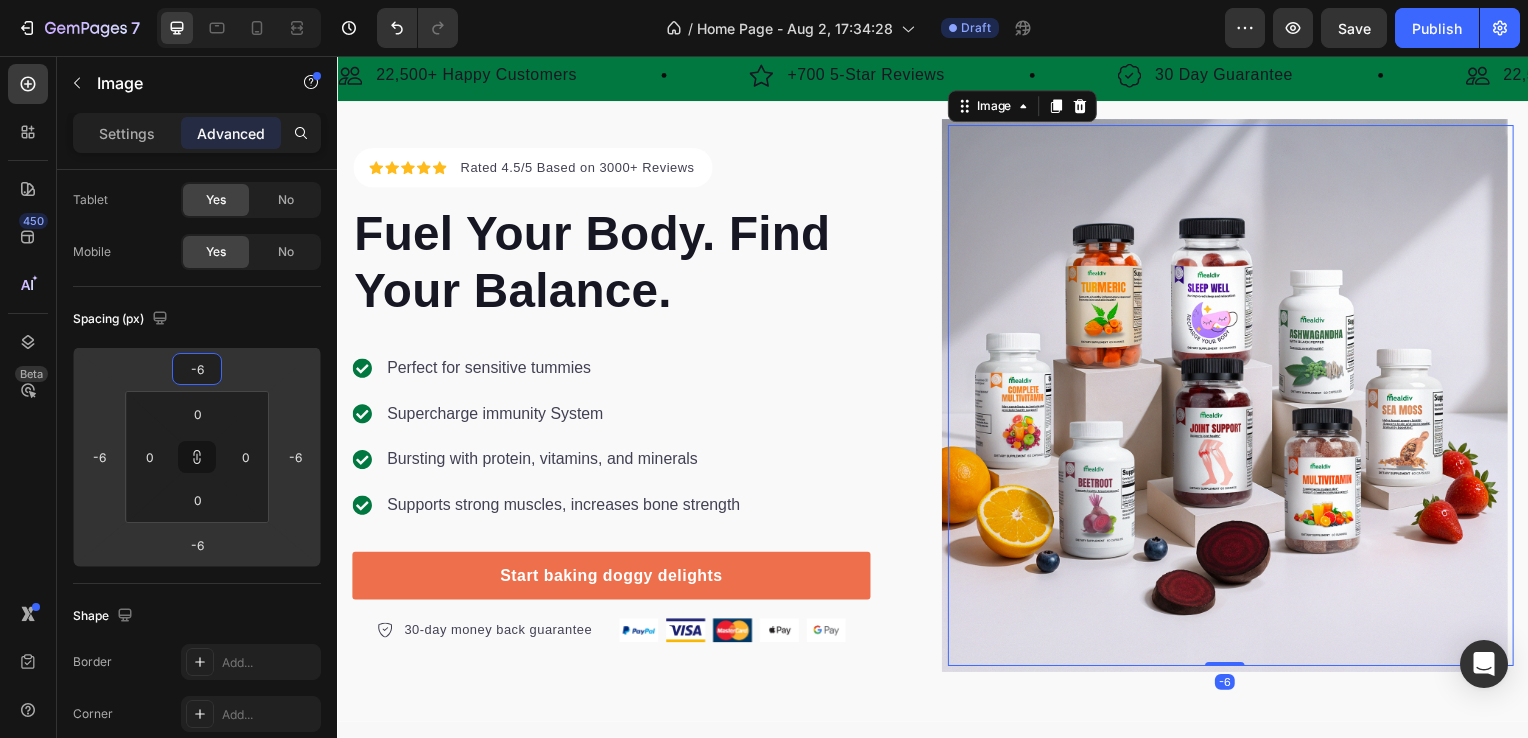 type on "-4" 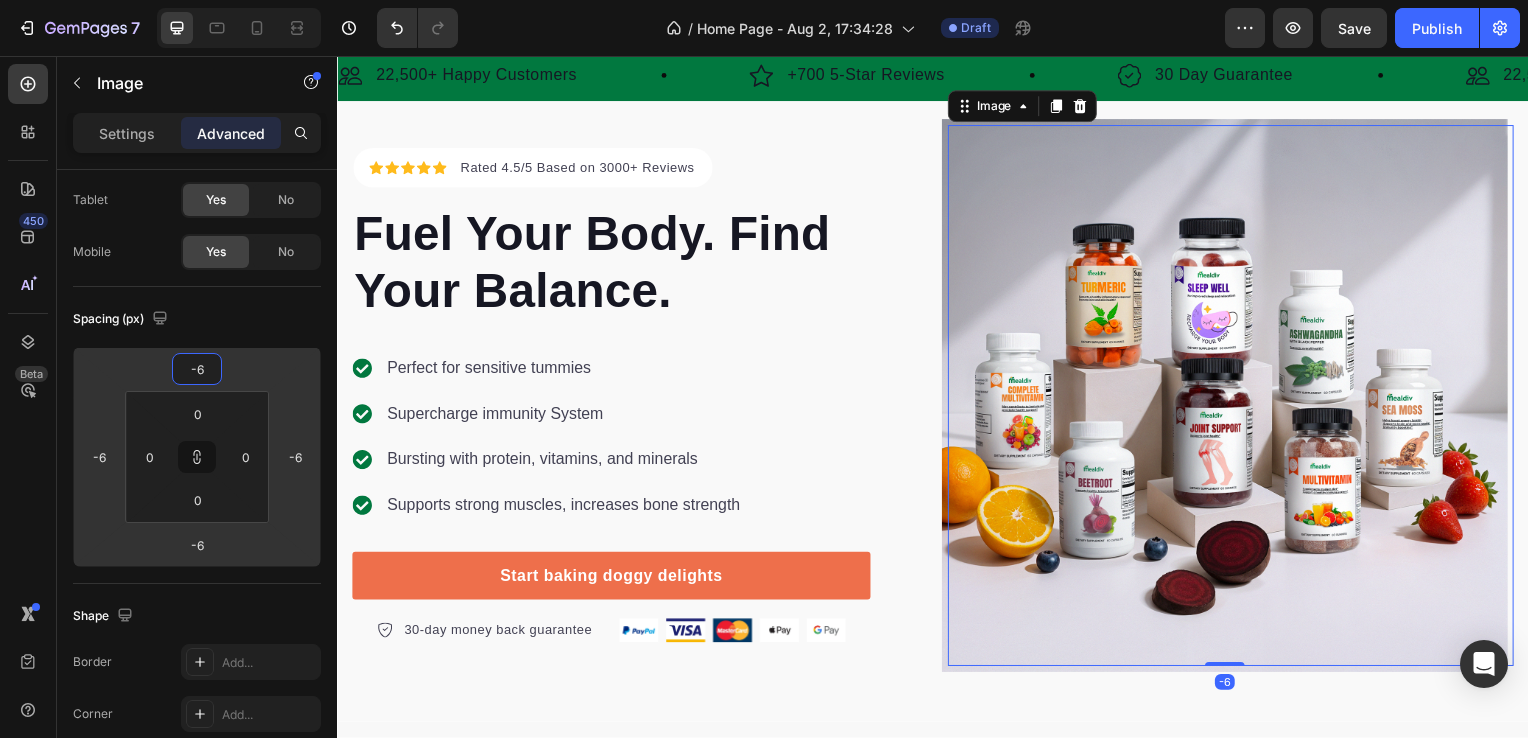 type on "-4" 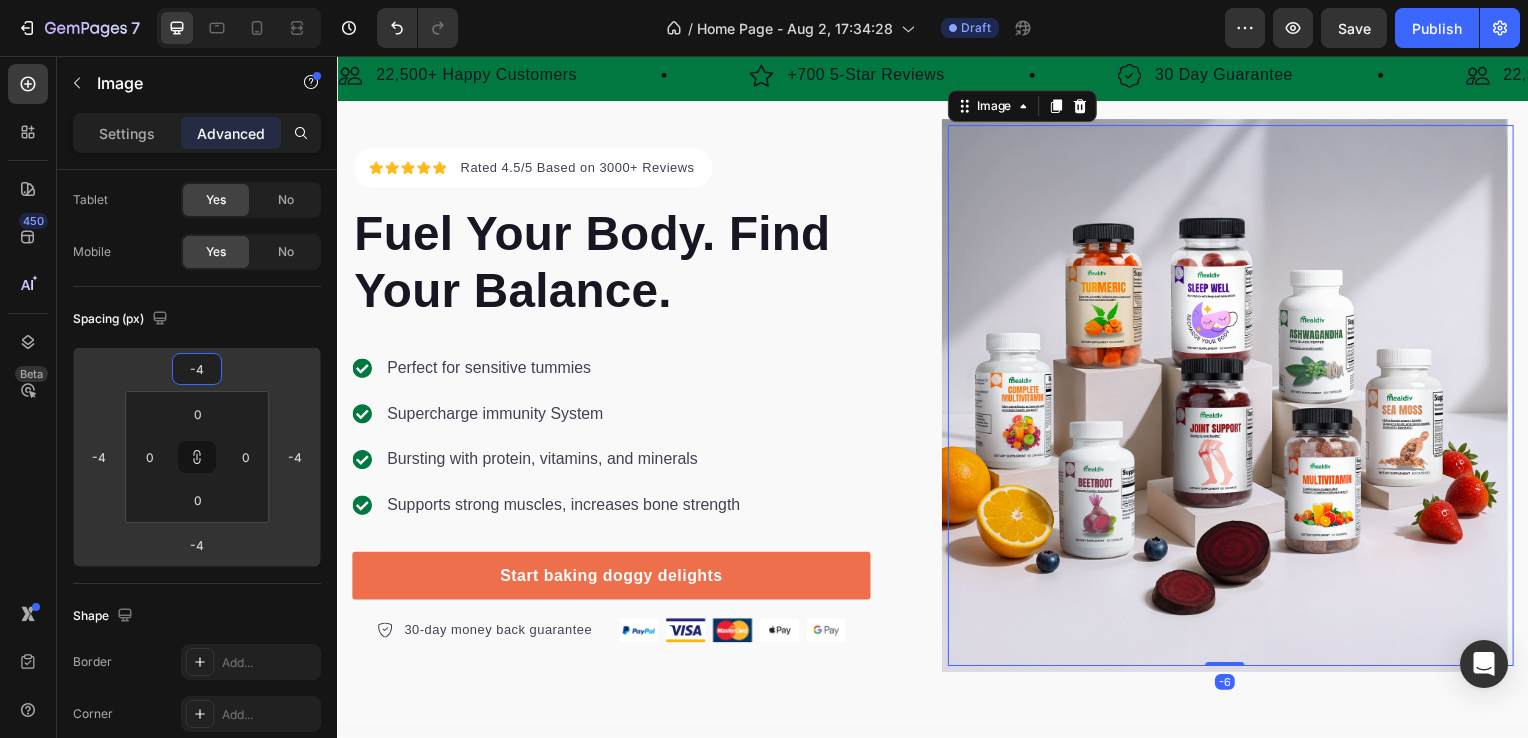 type on "-2" 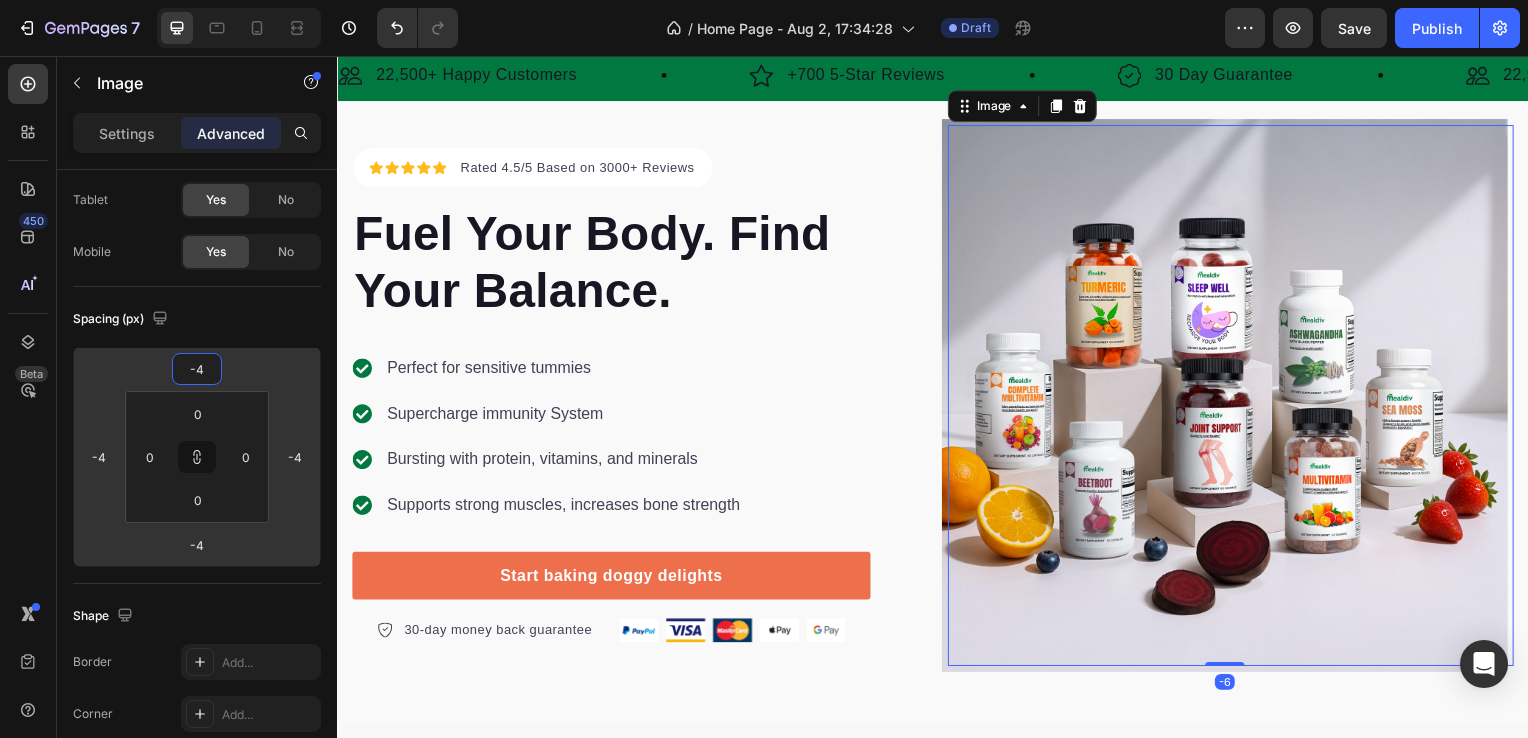 type on "-2" 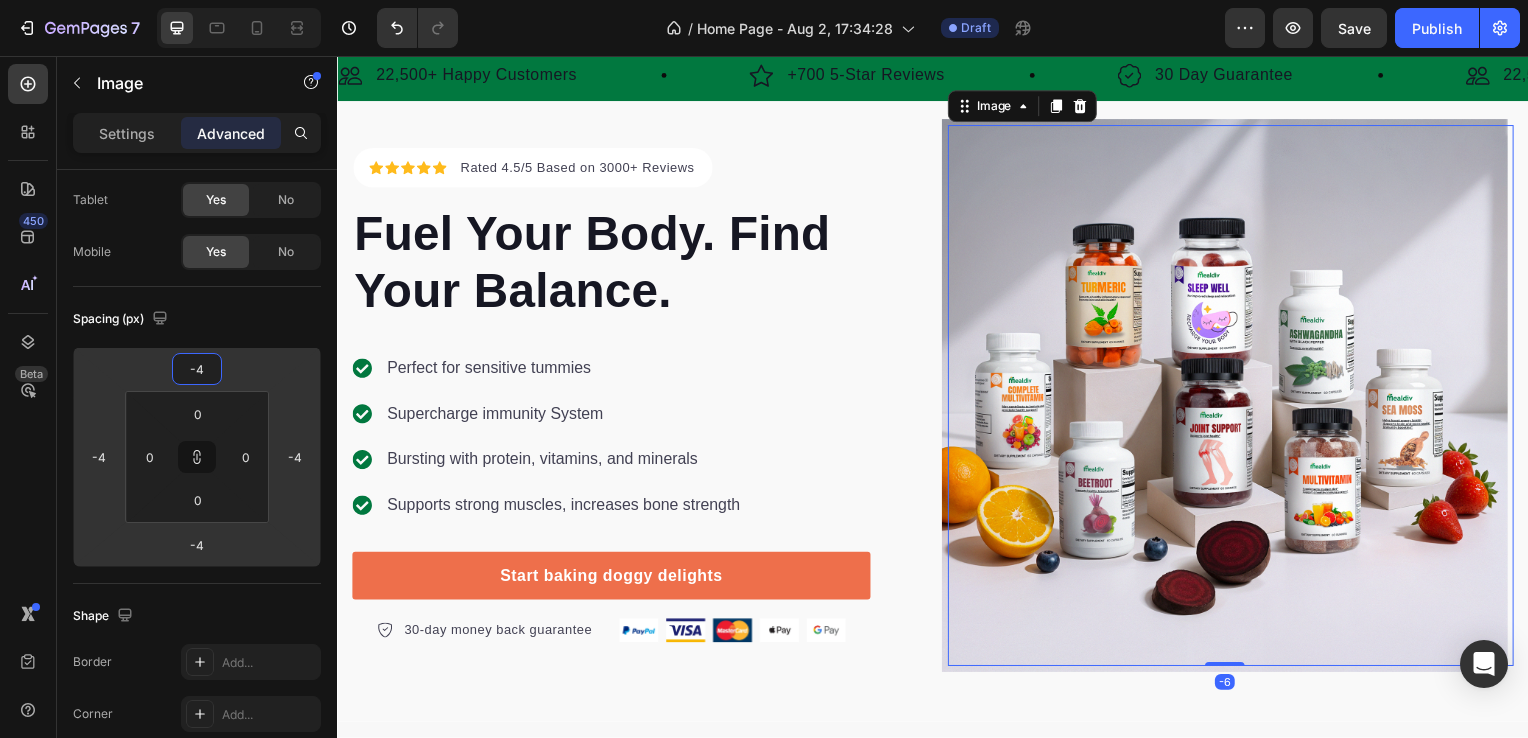 type on "-2" 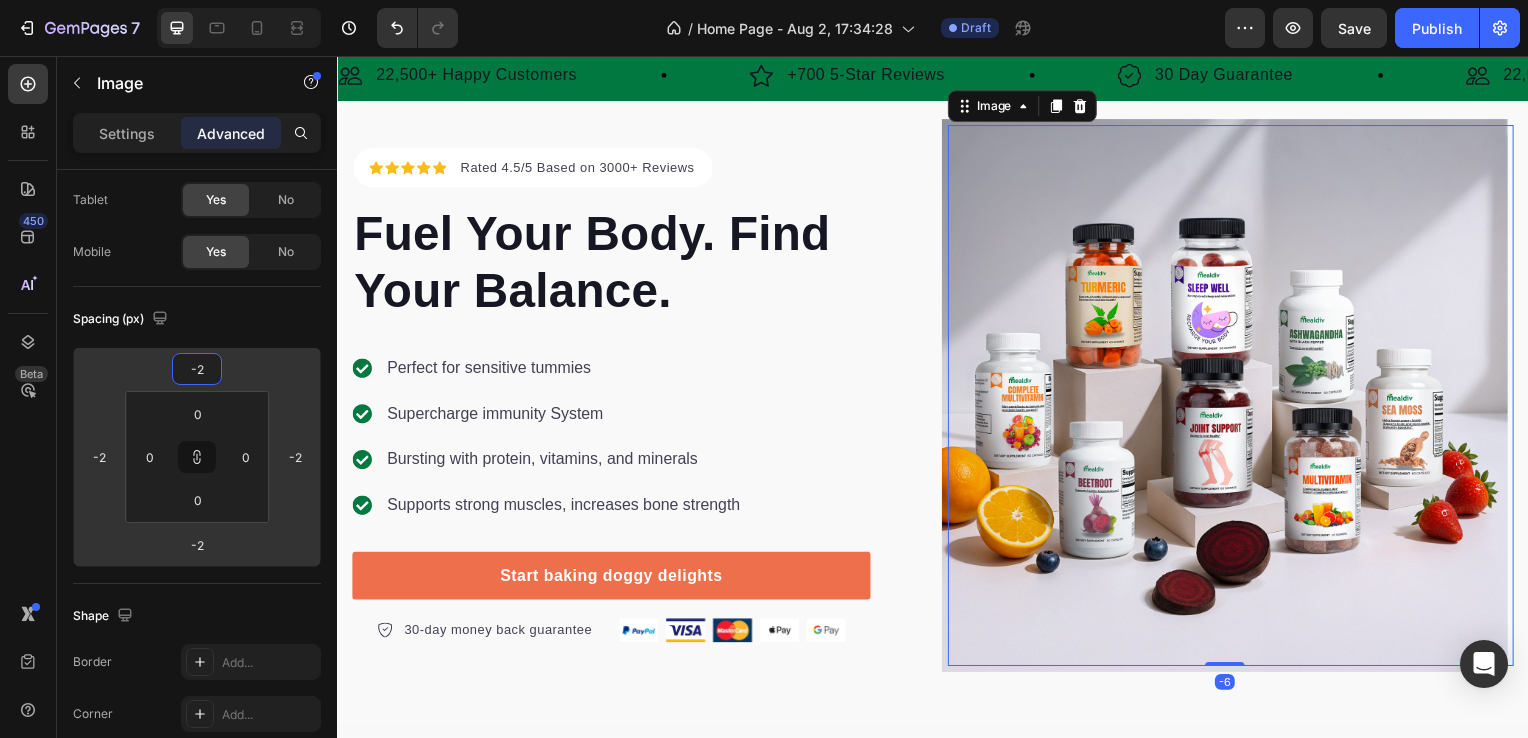 type on "0" 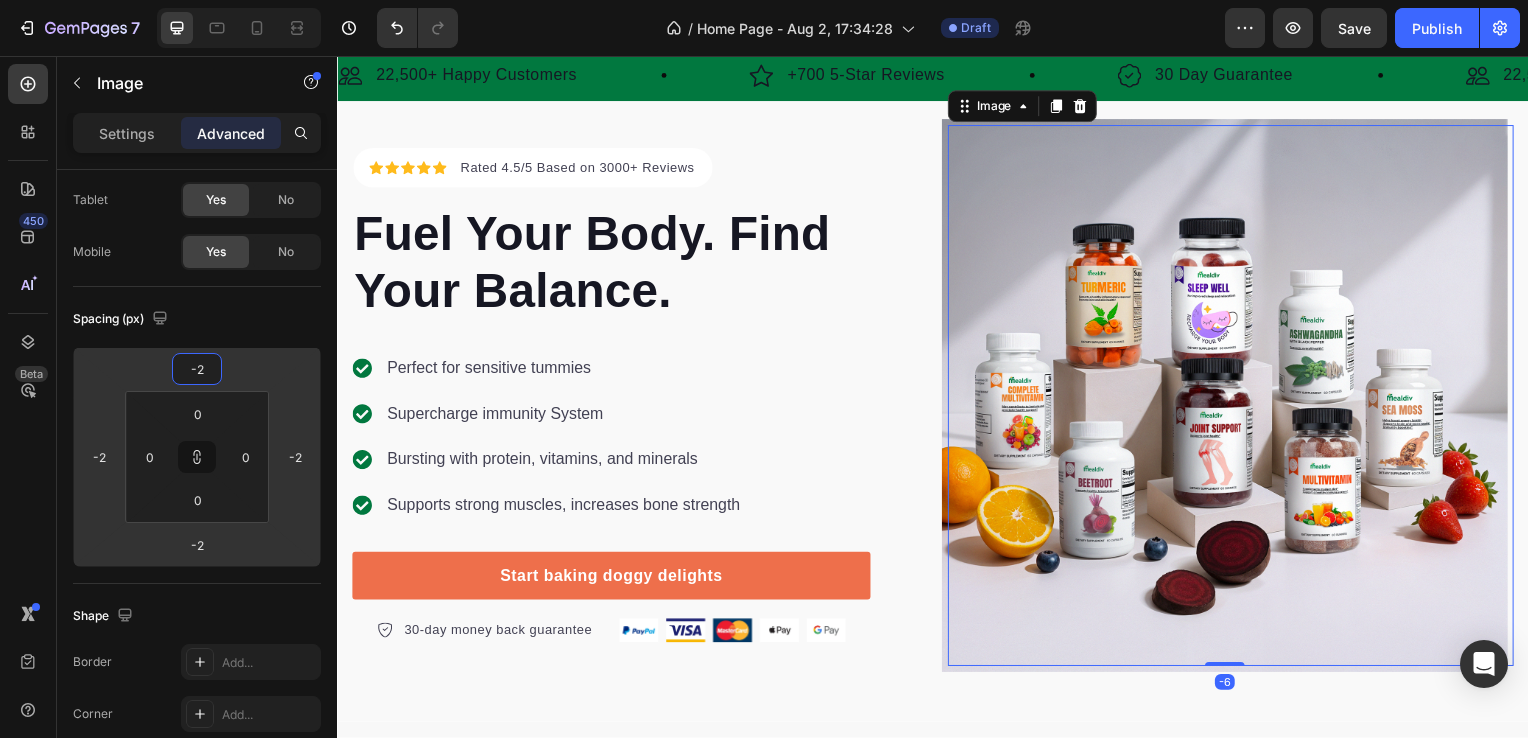 type on "0" 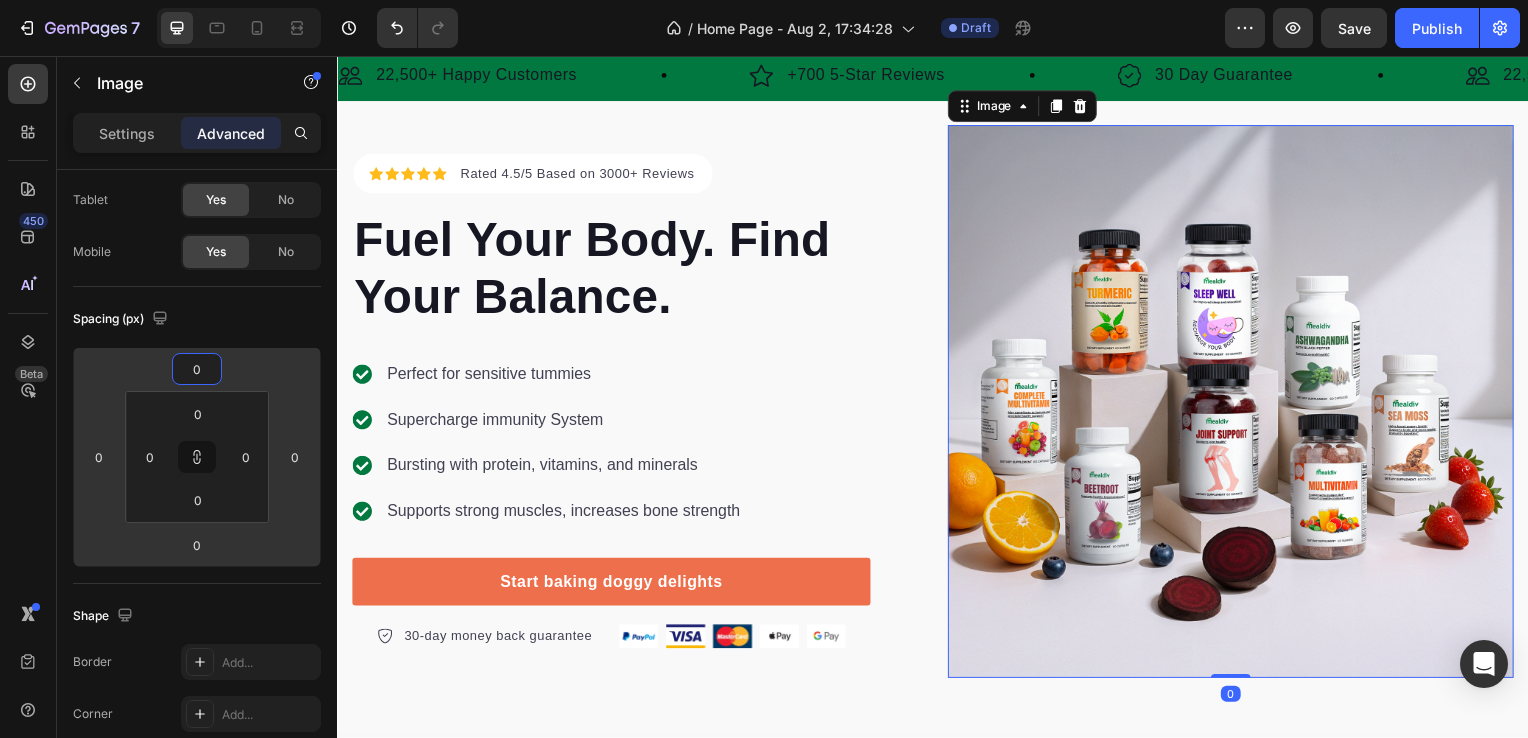 type on "2" 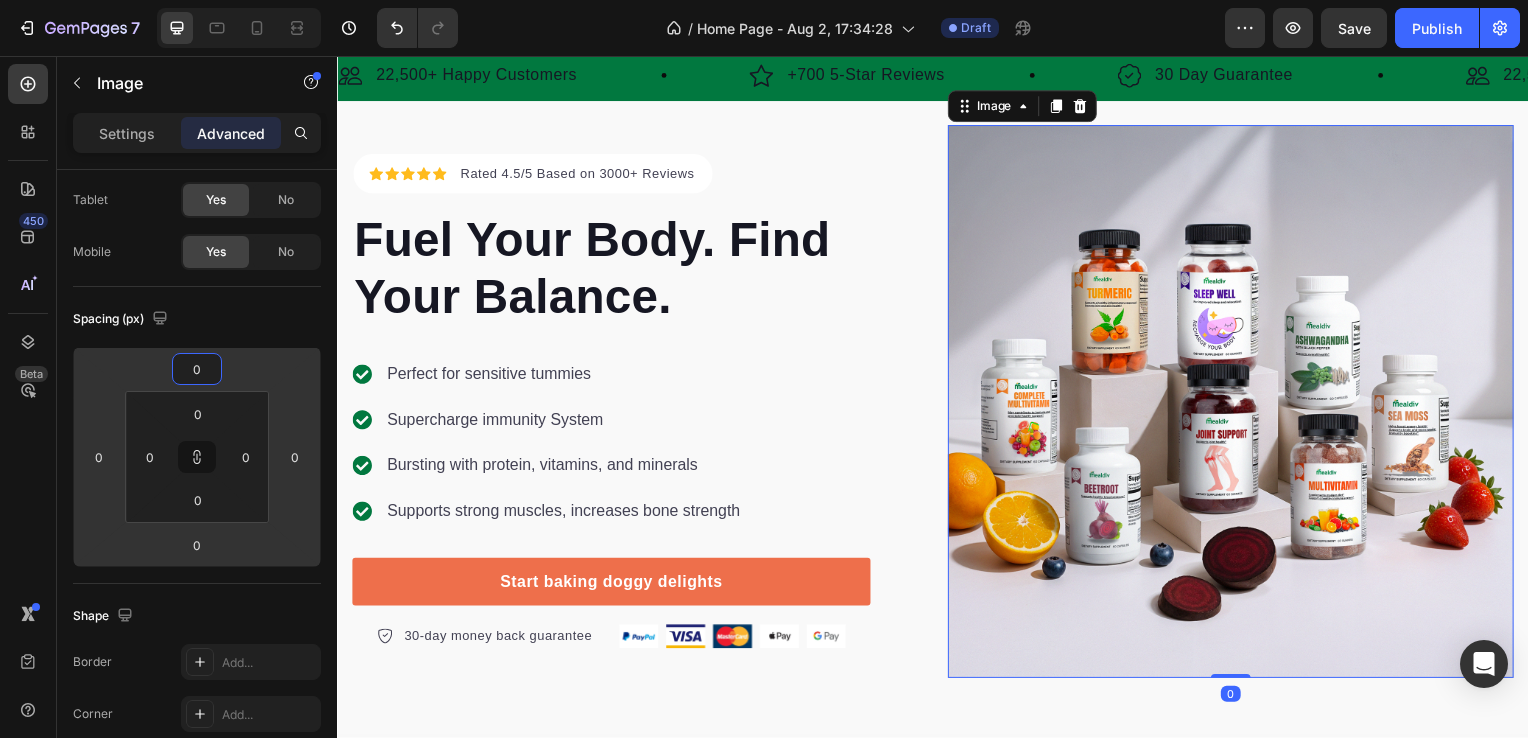 type on "2" 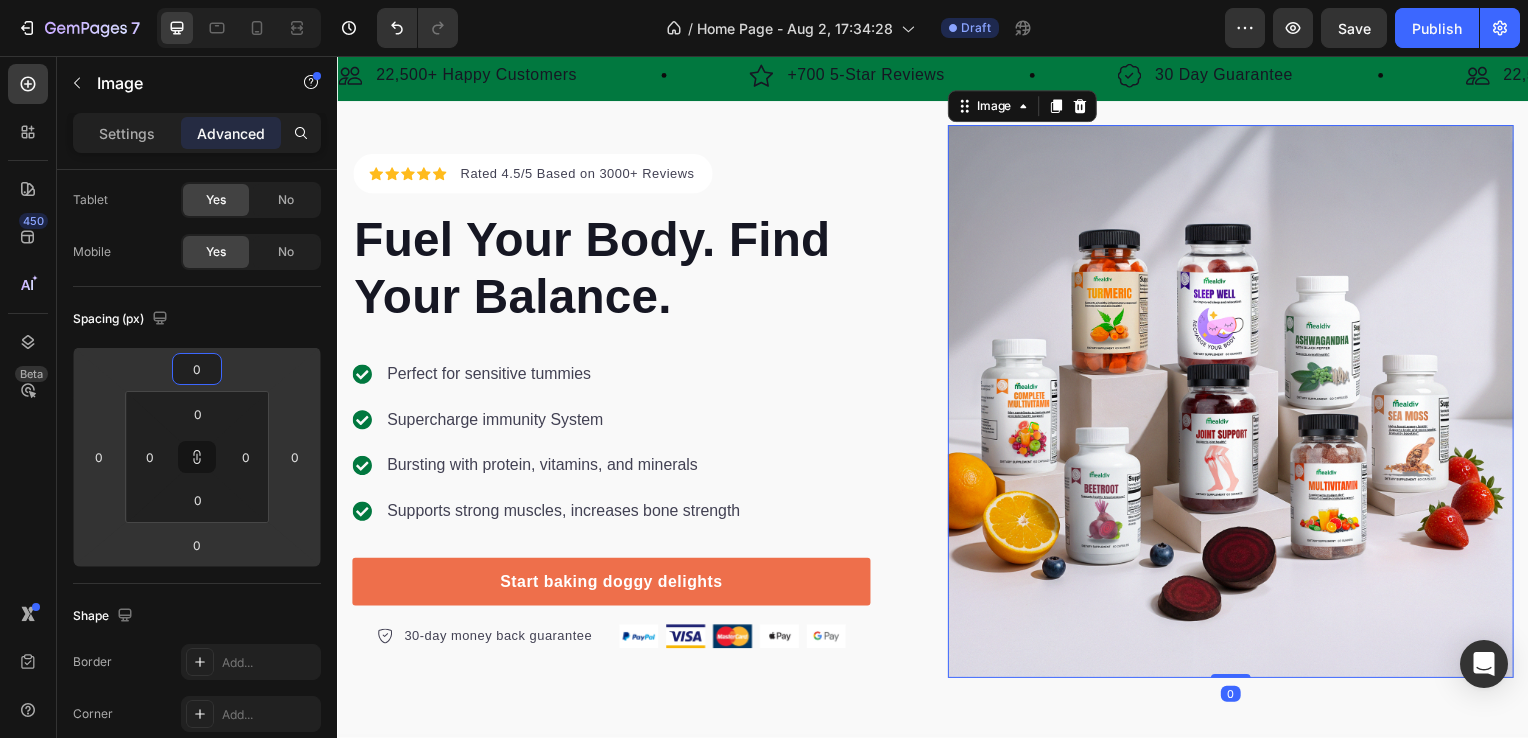 type on "2" 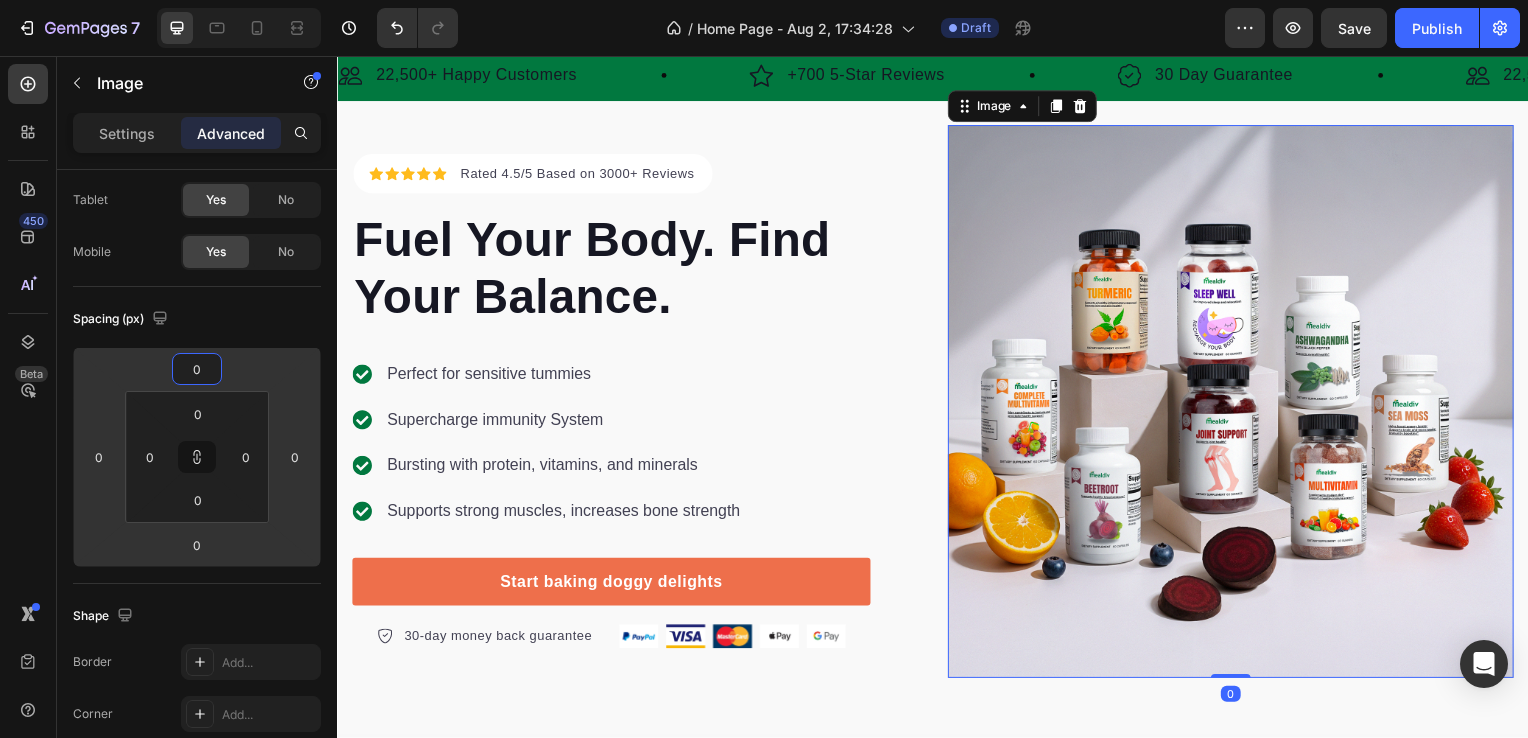 type on "2" 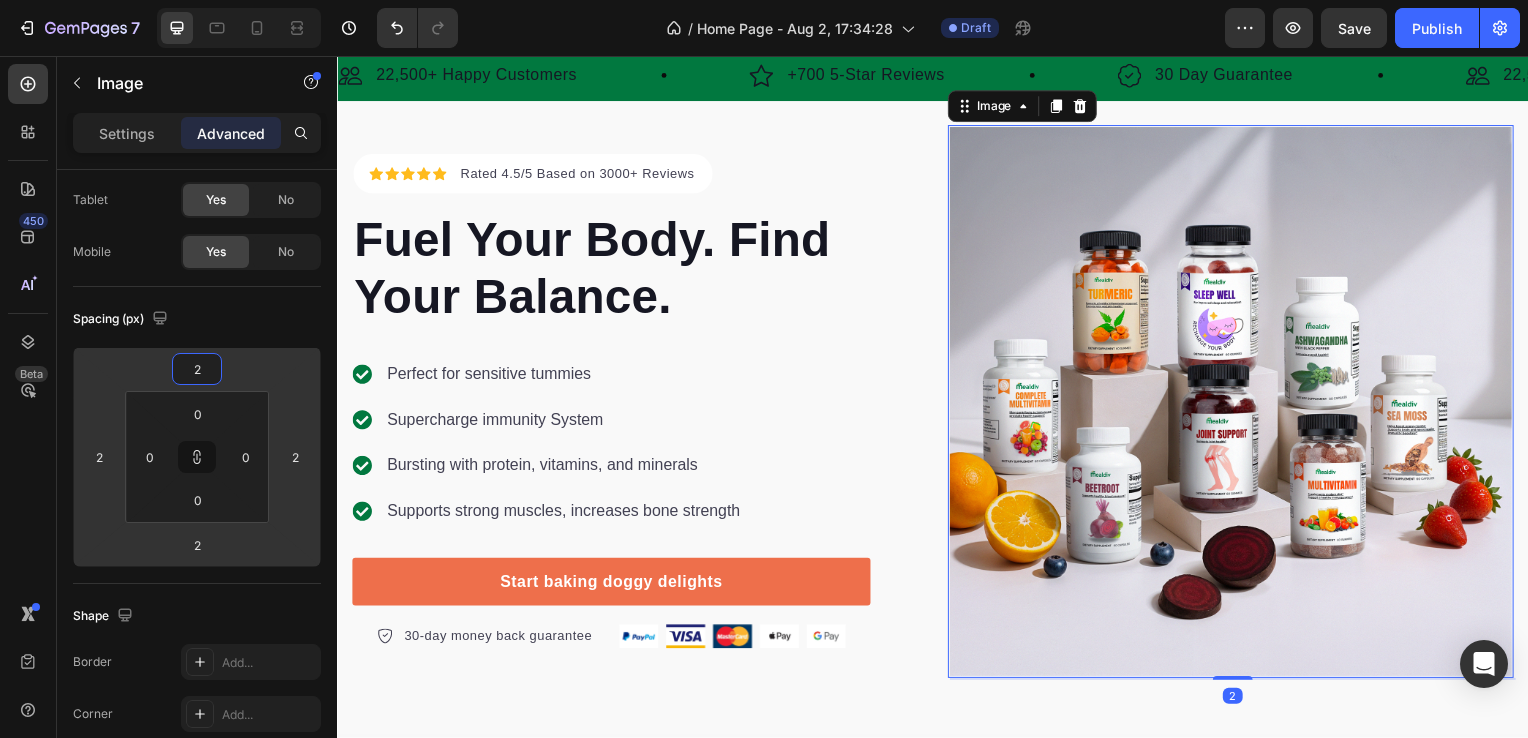 type on "0" 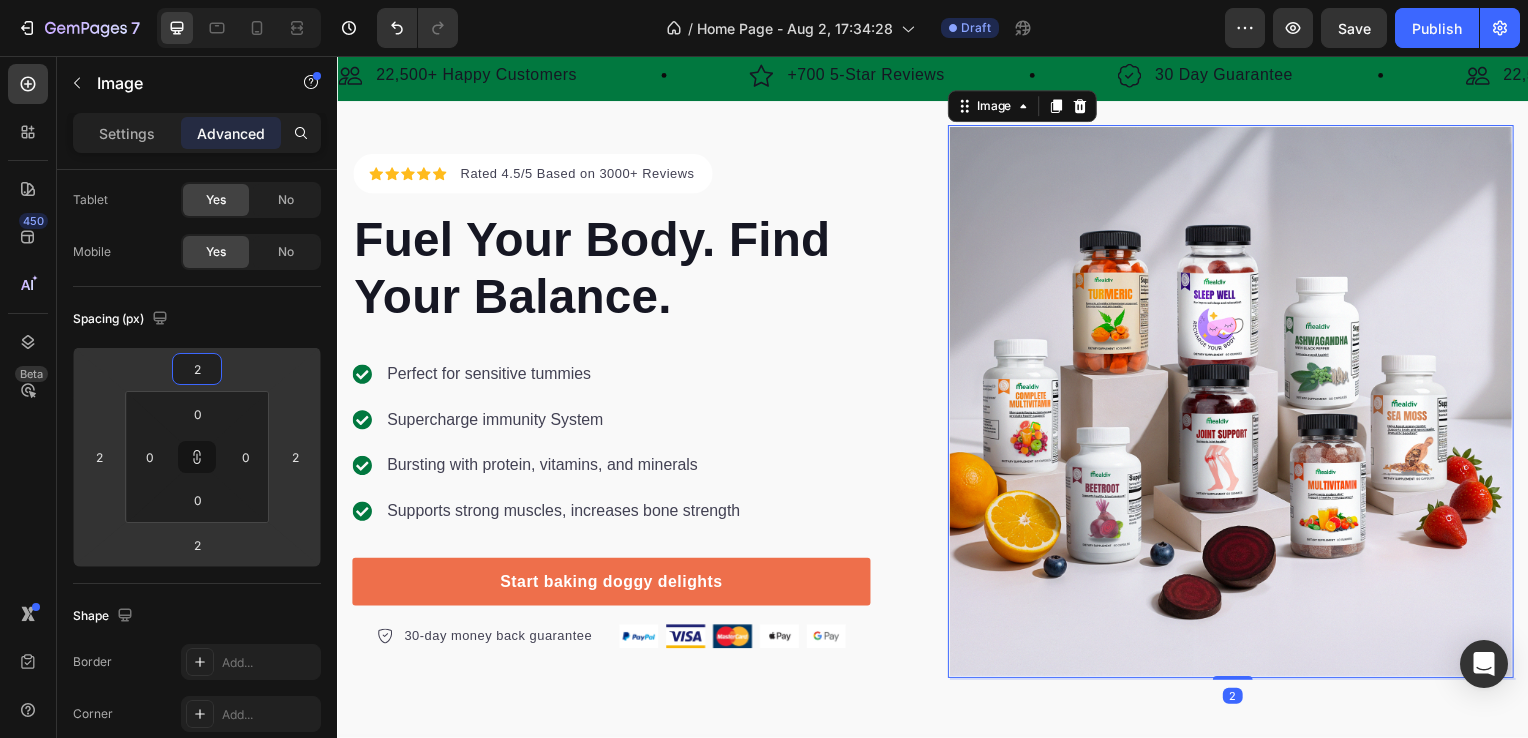 type on "0" 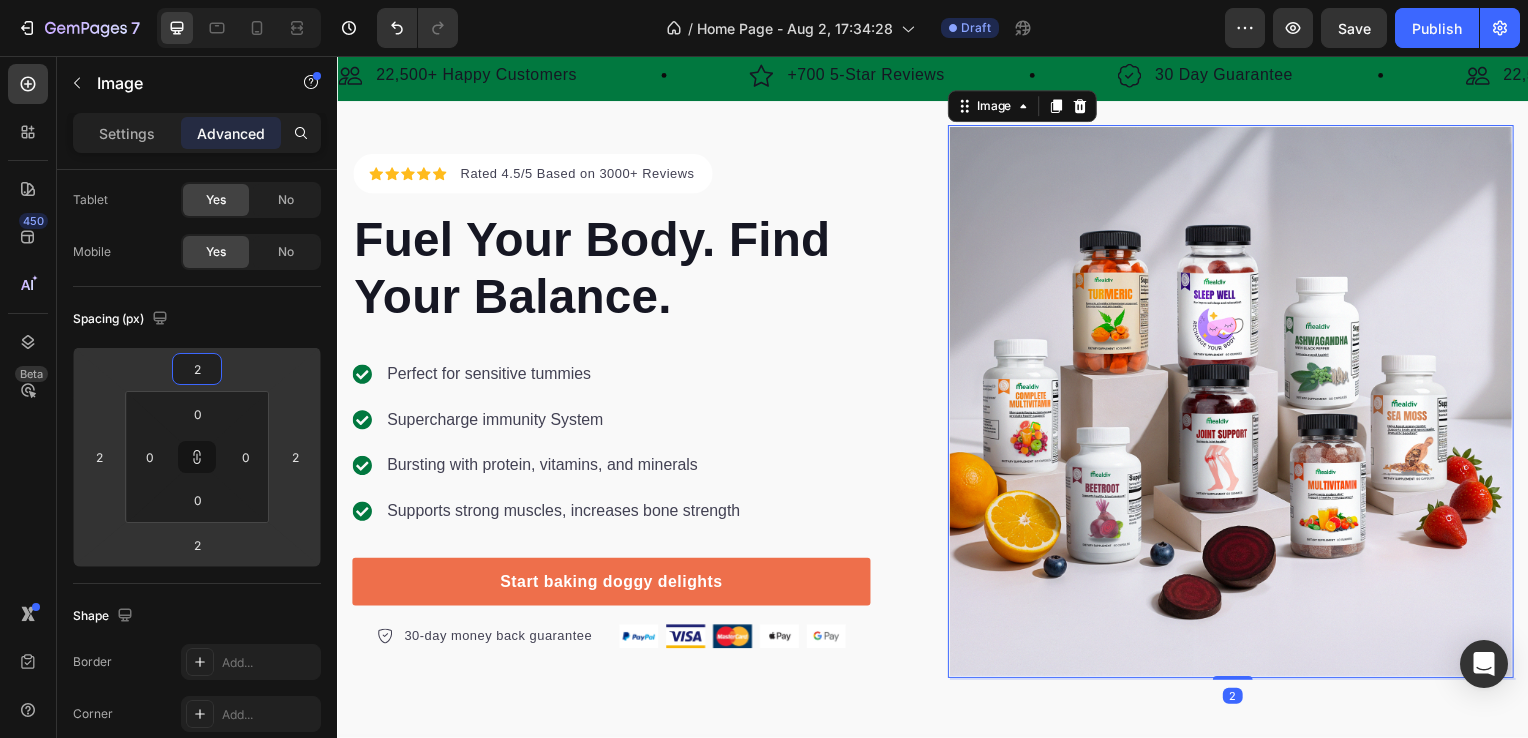 type on "0" 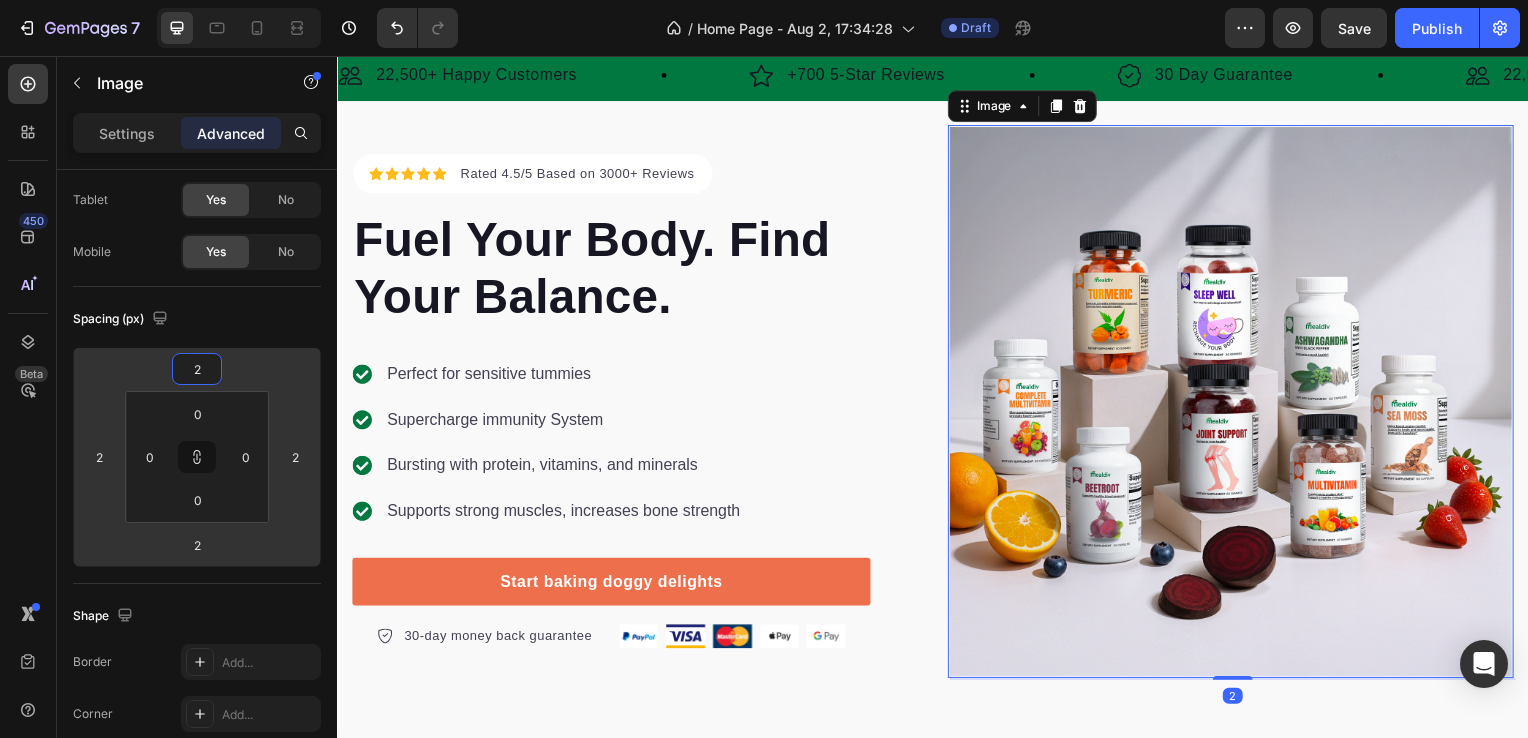 type on "0" 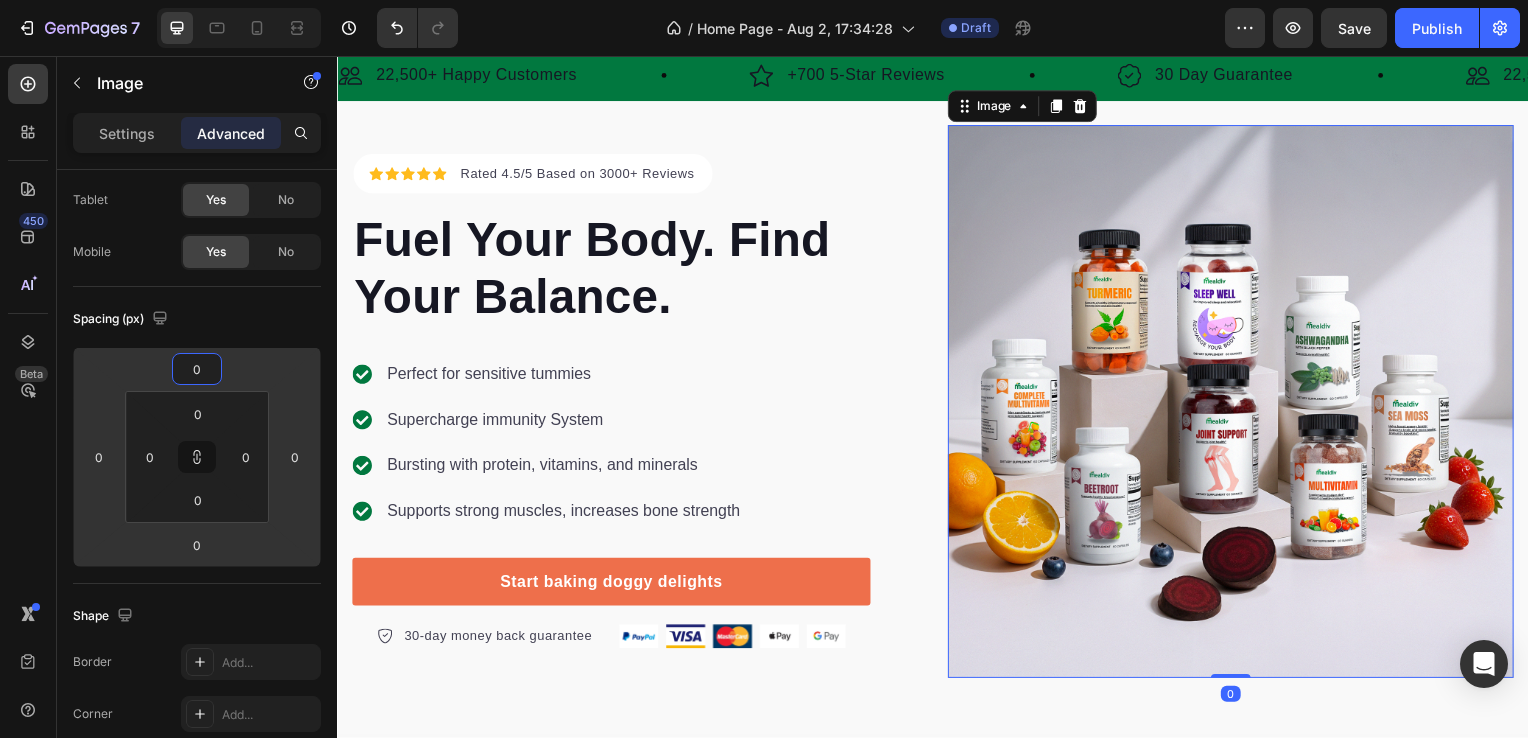 type on "2" 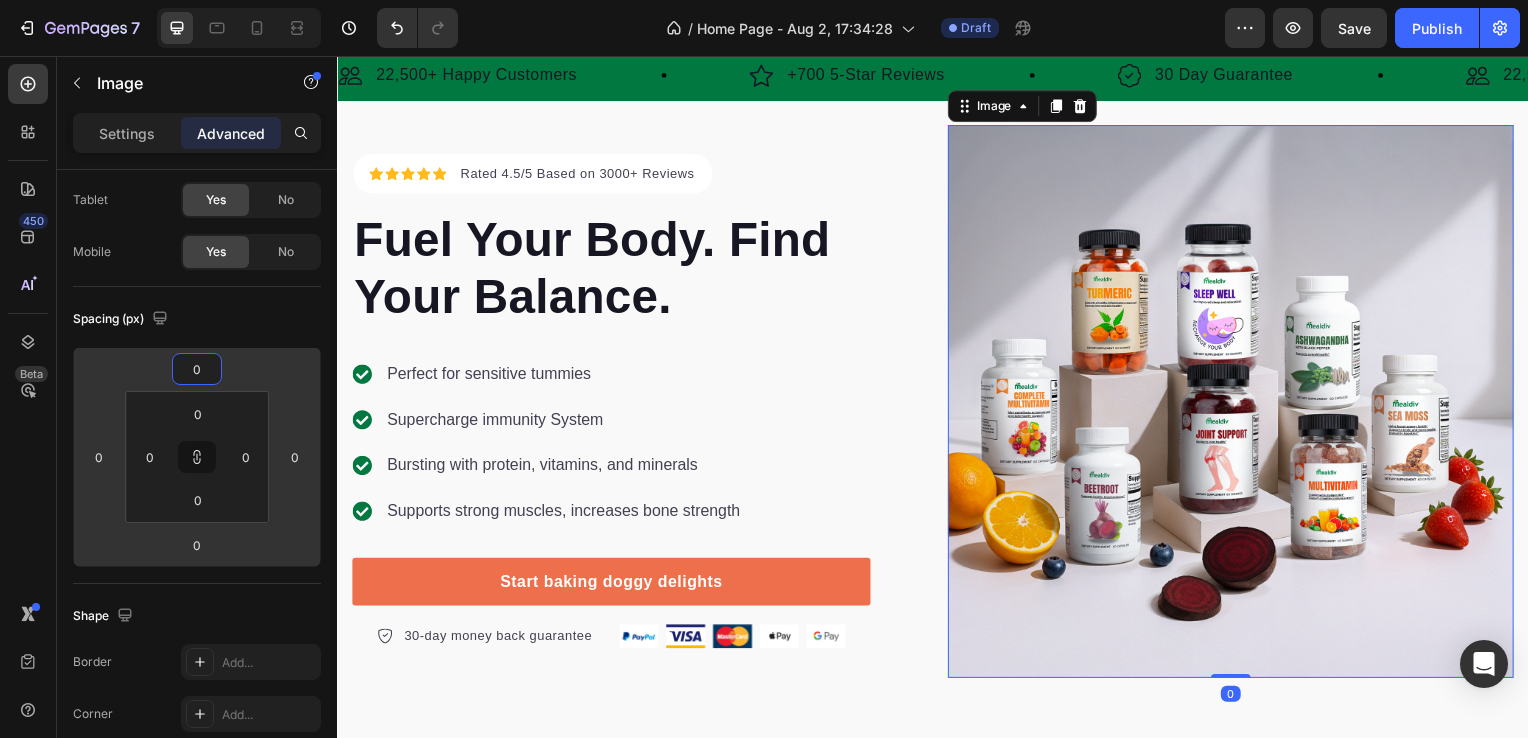 type on "2" 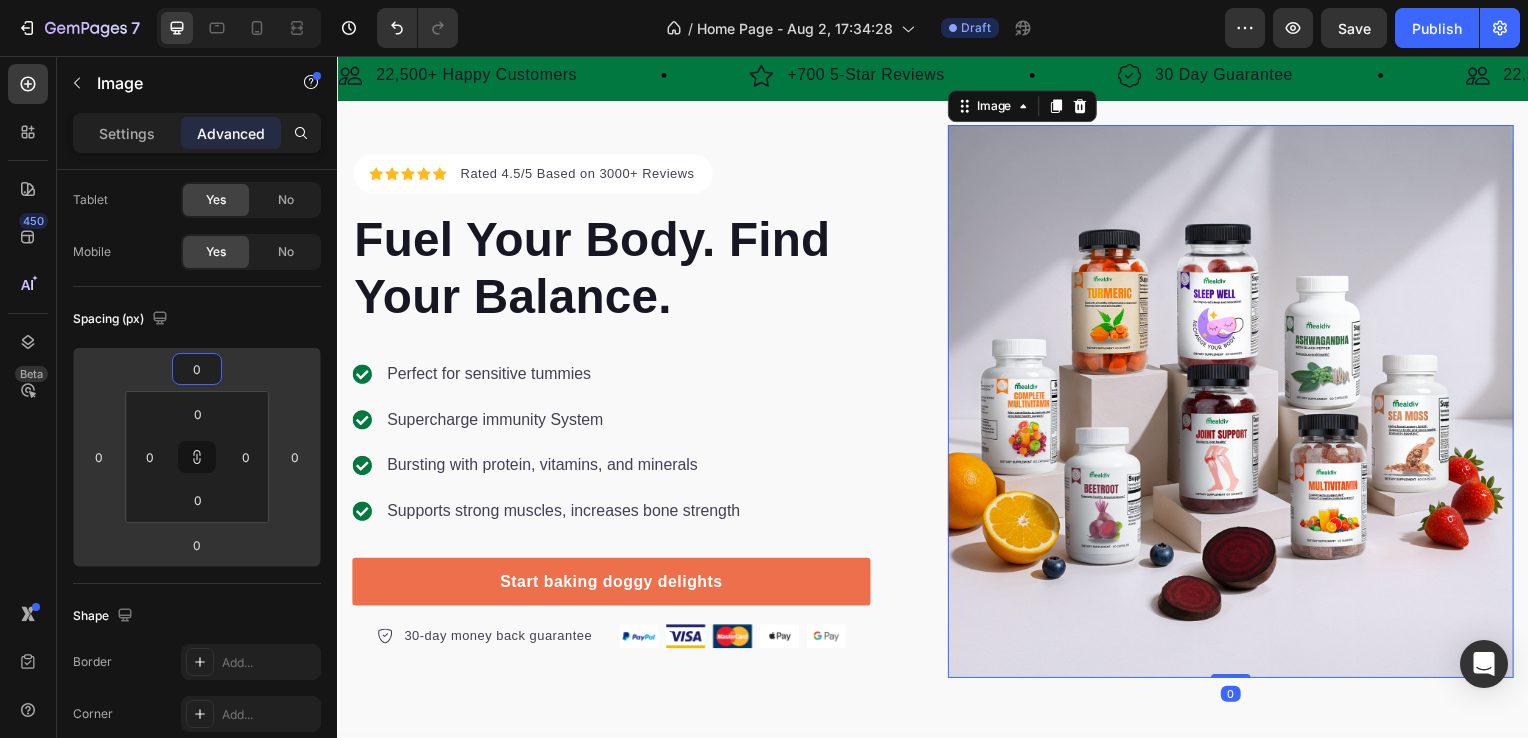 type on "2" 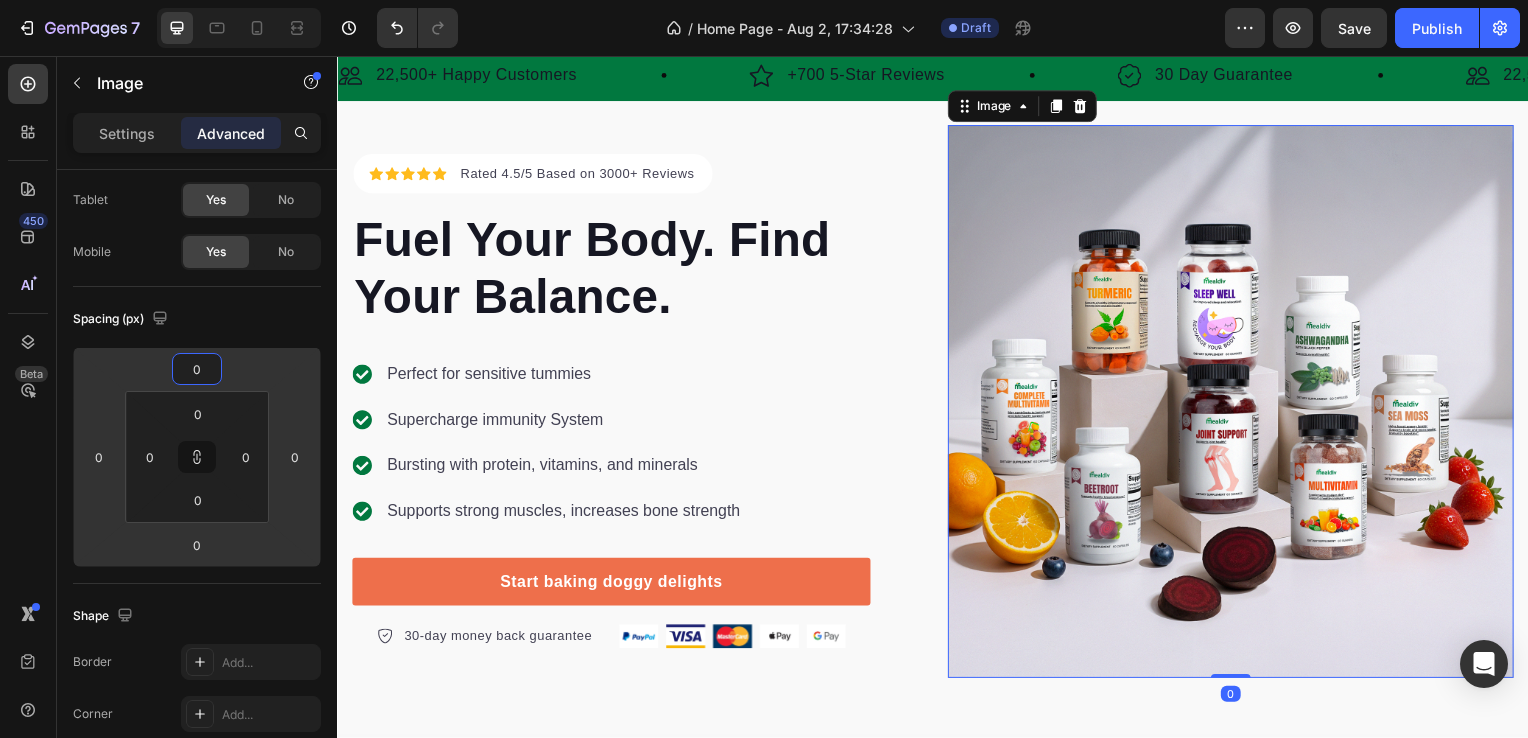 type on "2" 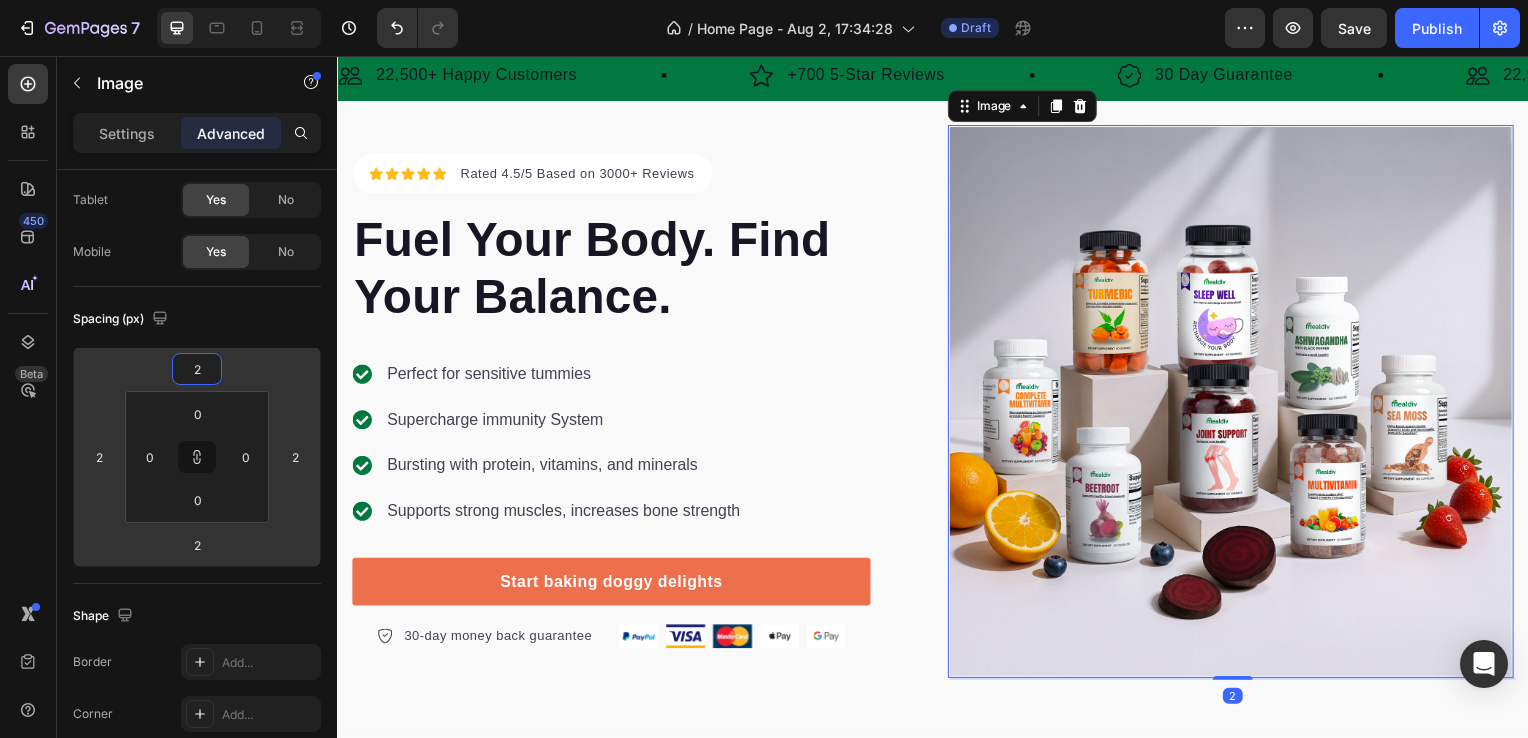 type on "4" 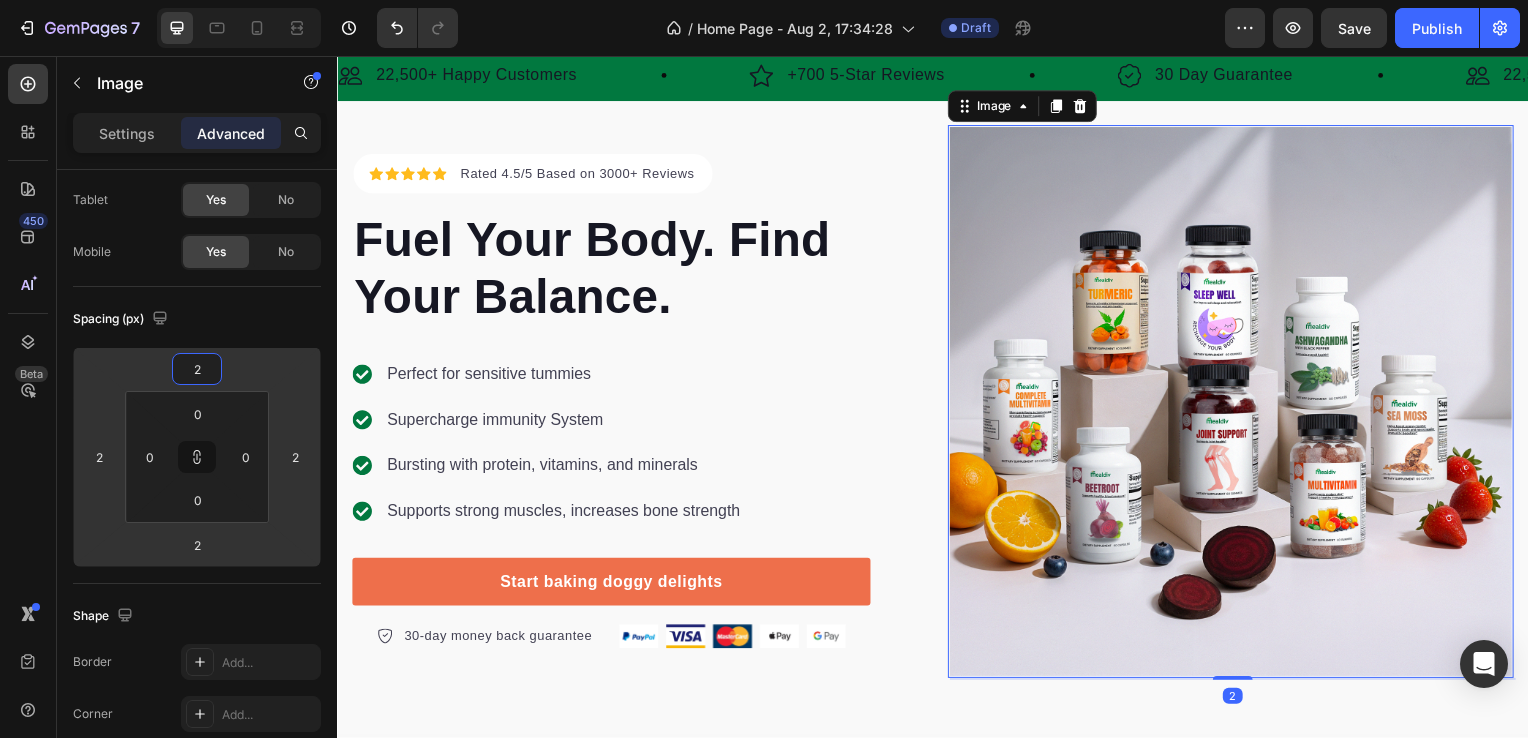 type on "4" 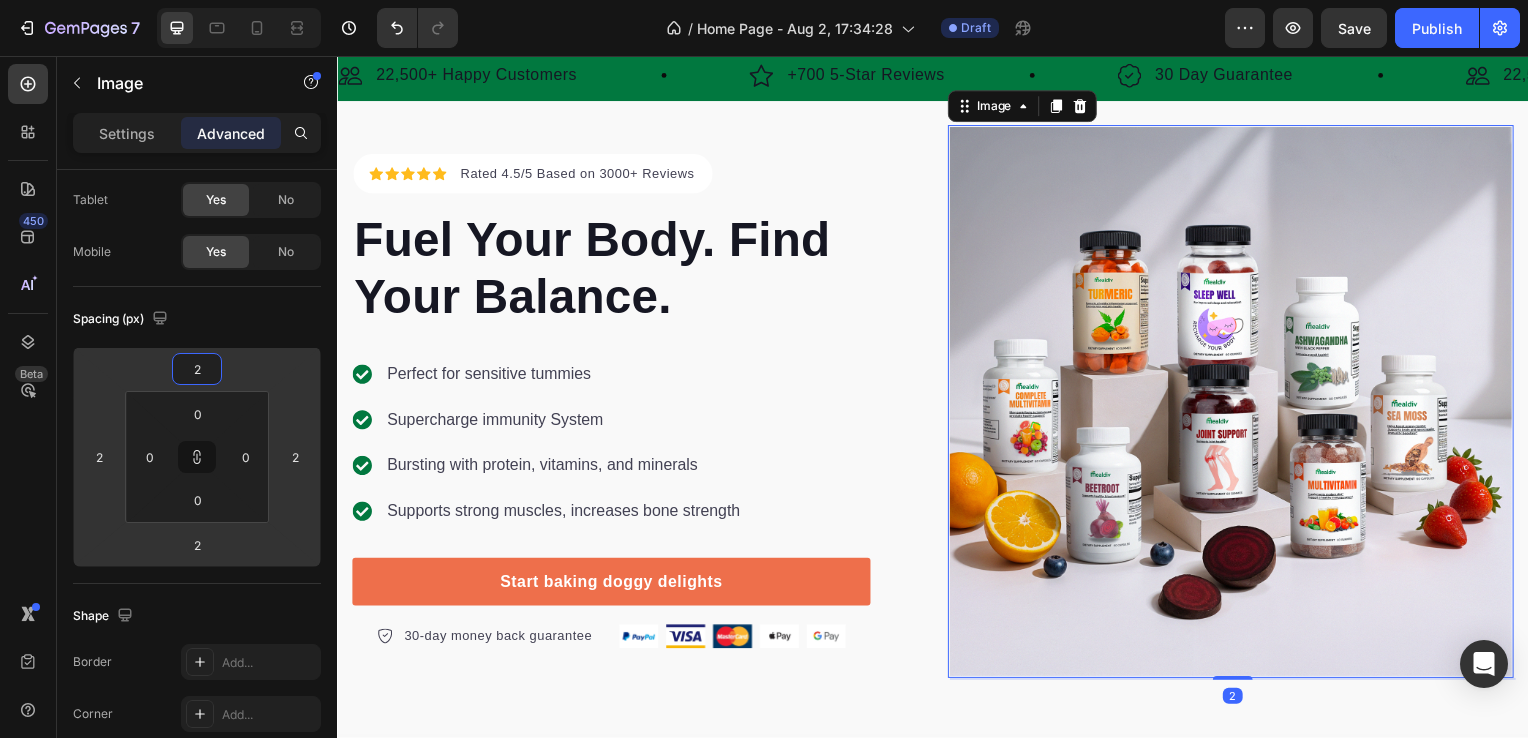 type on "4" 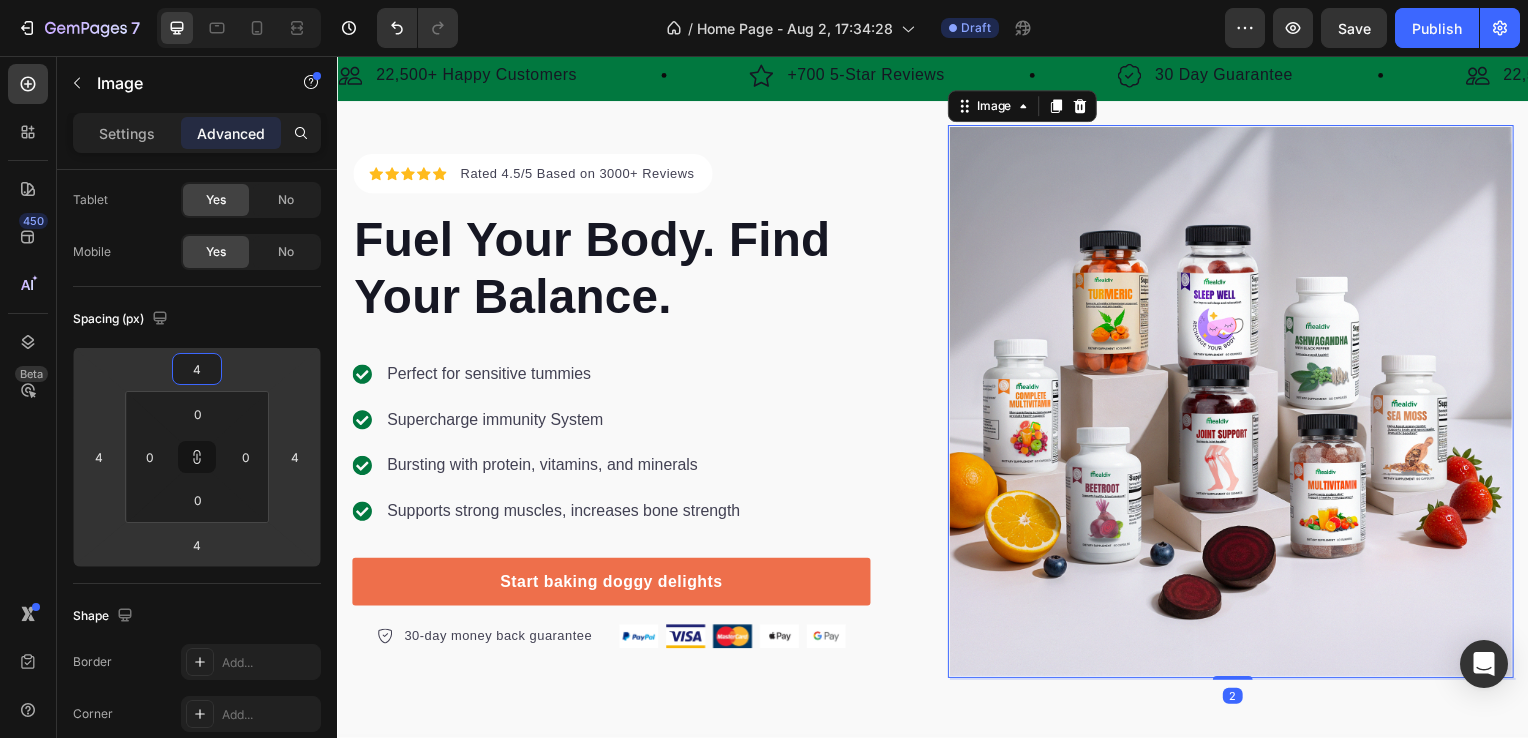 type on "6" 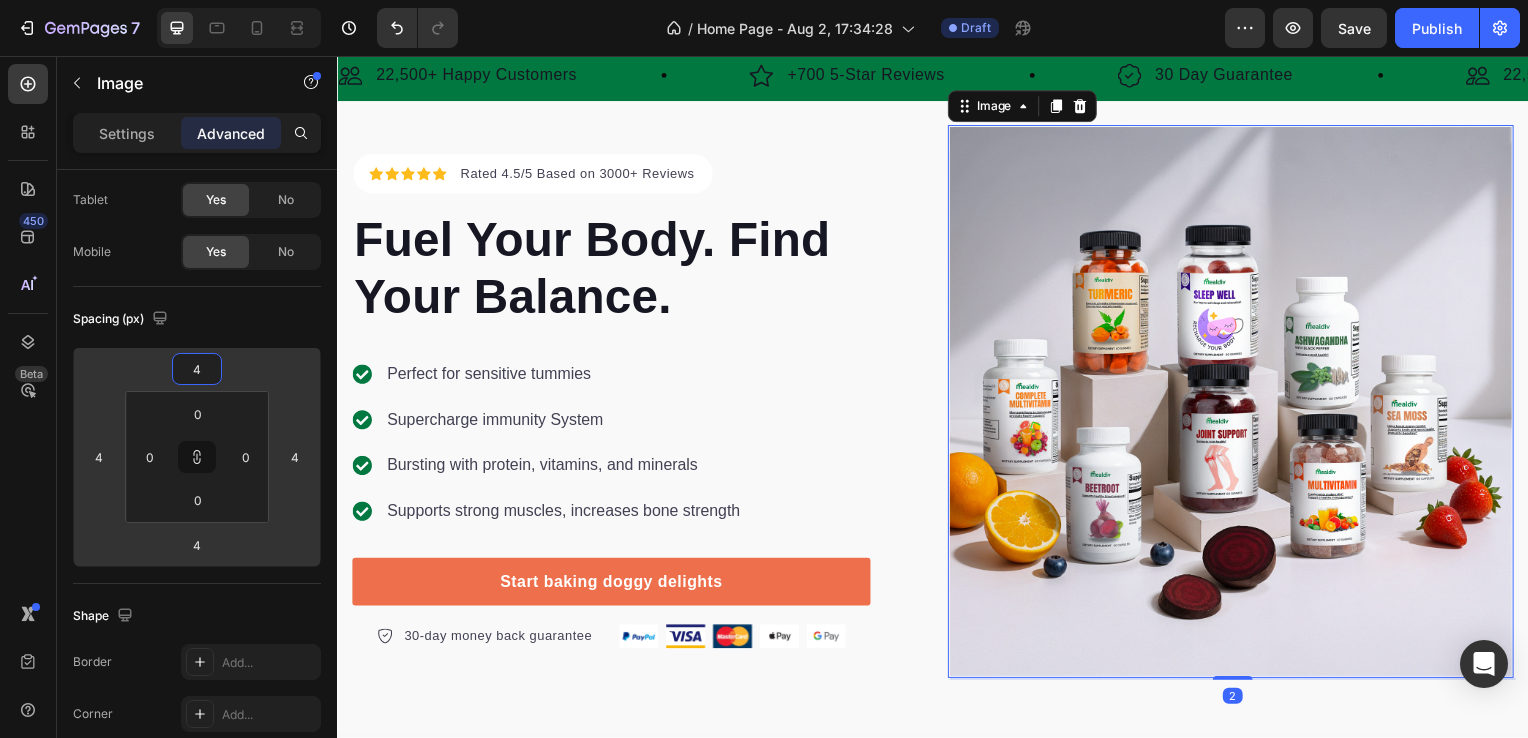 type on "6" 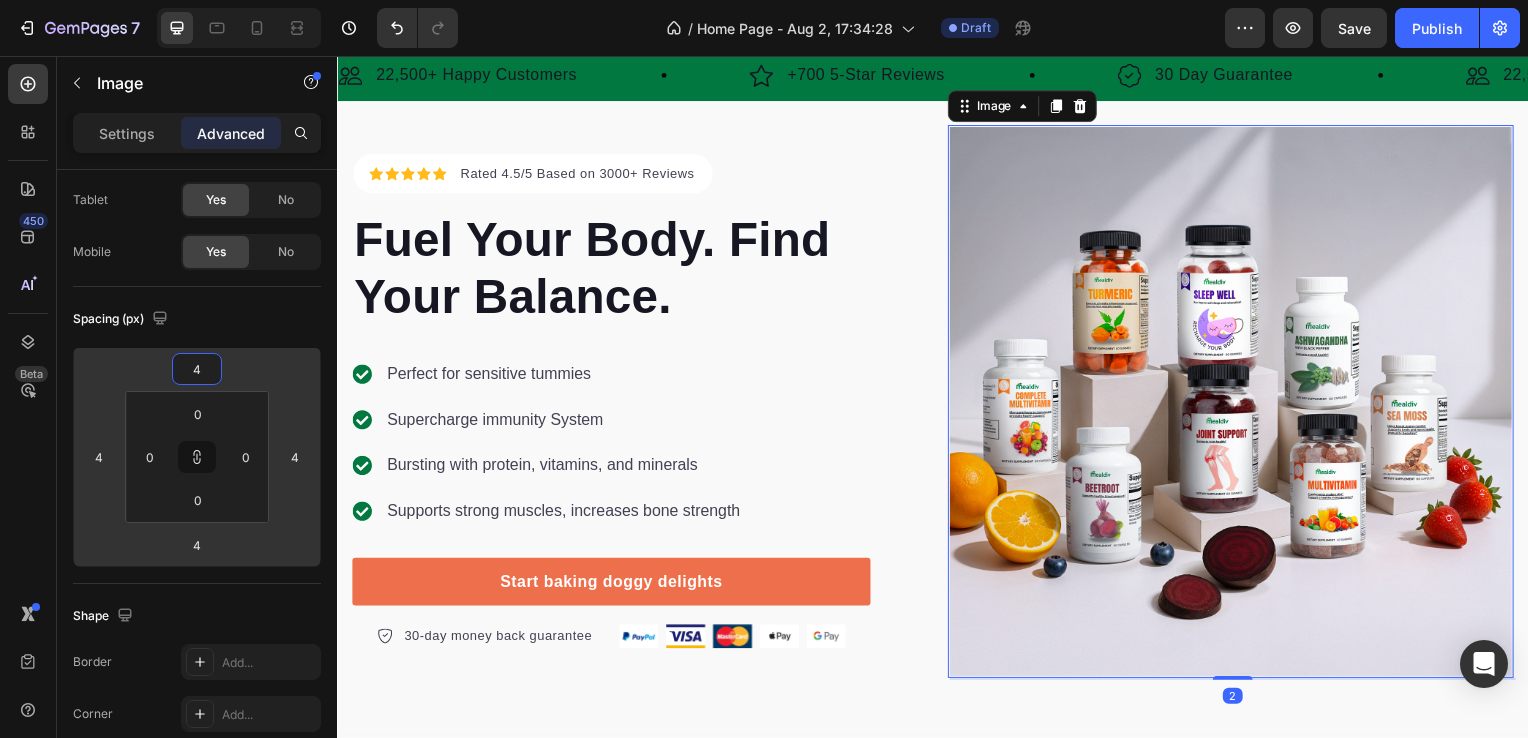 type on "6" 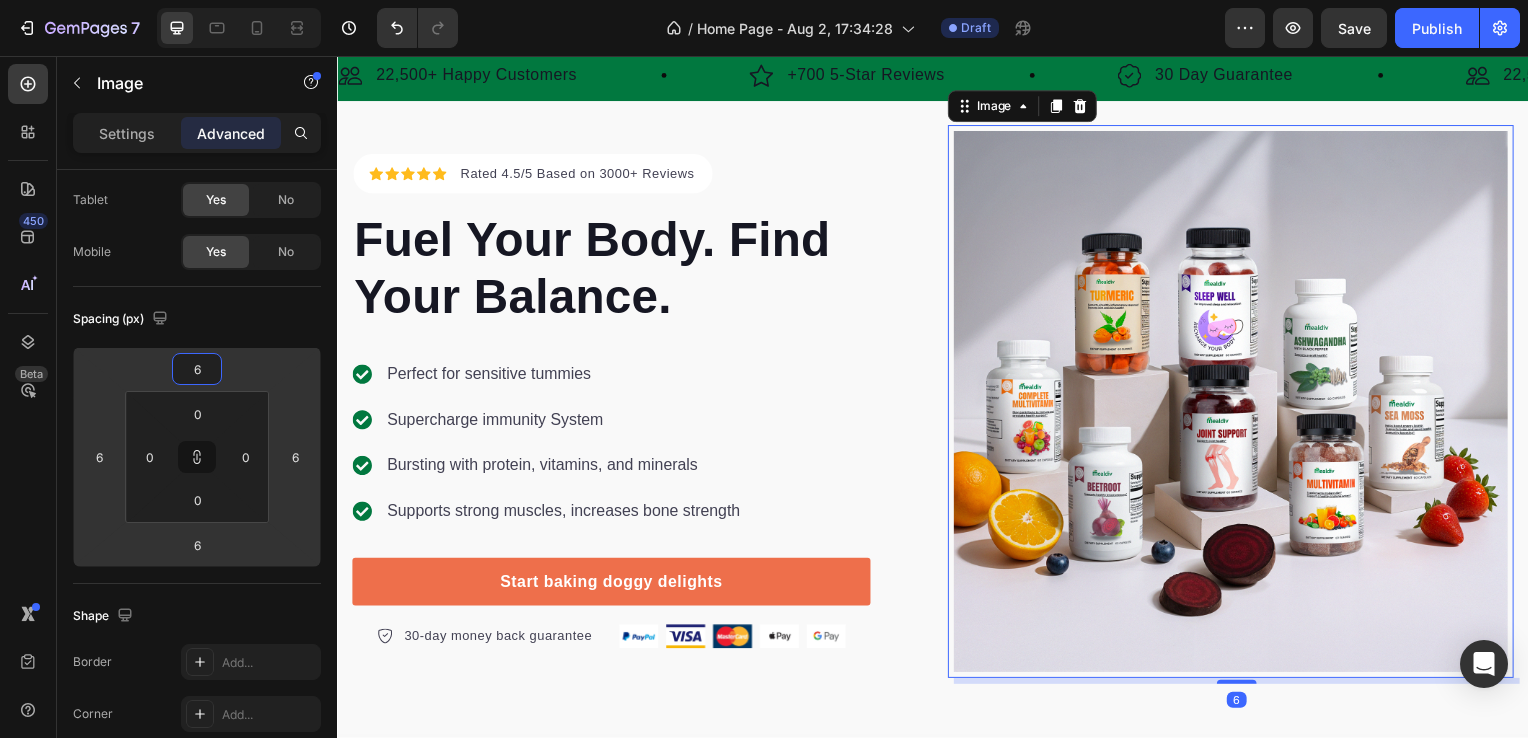 type on "8" 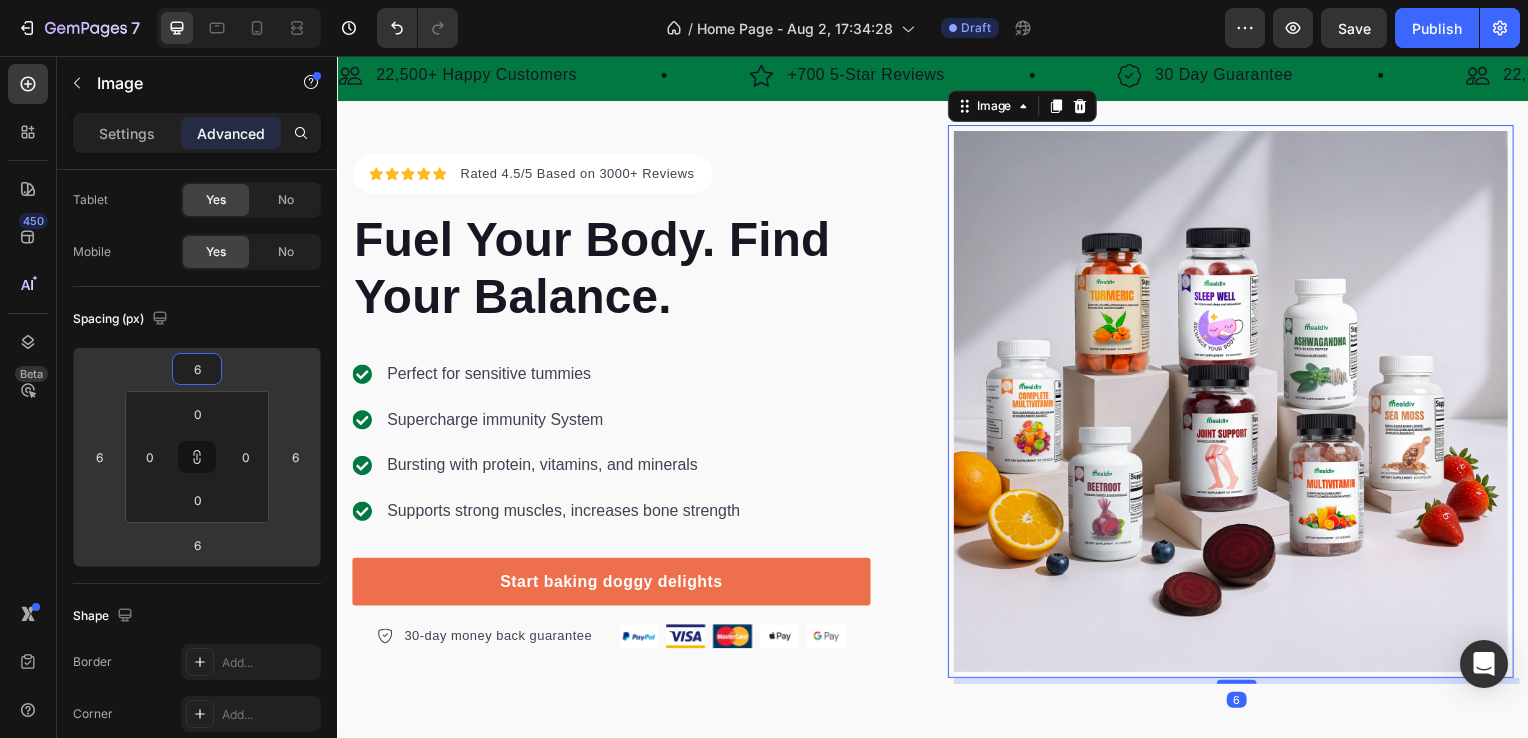 type on "8" 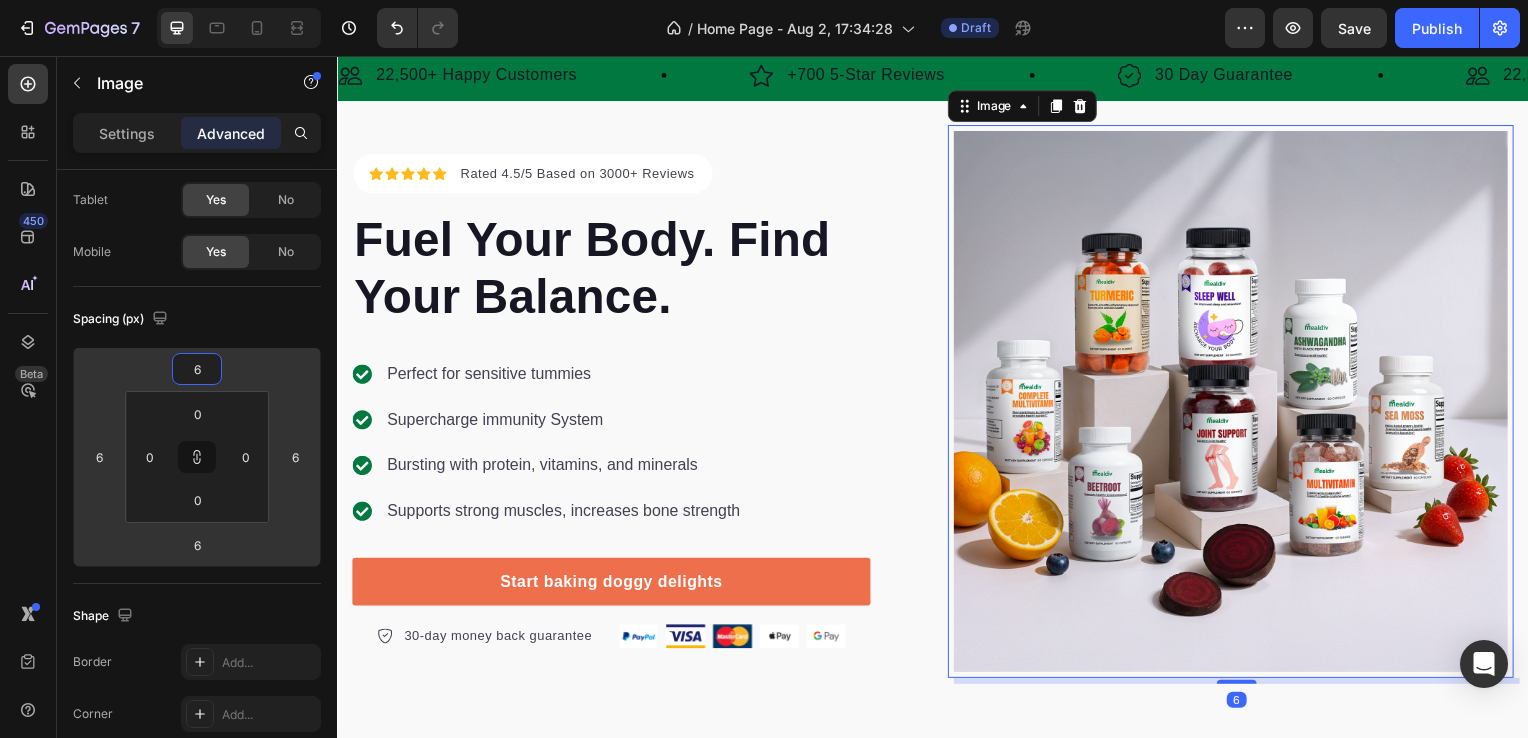 type on "8" 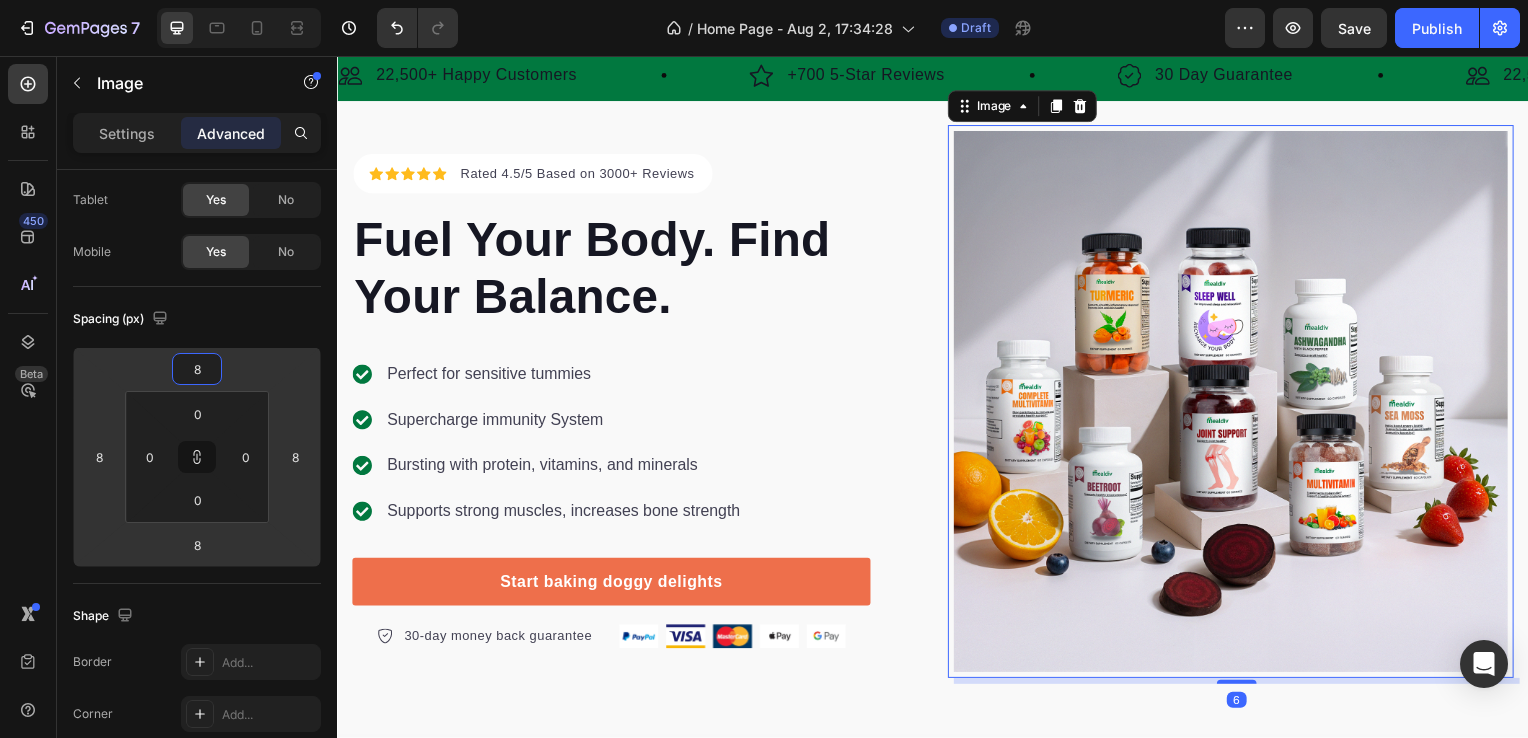 type on "12" 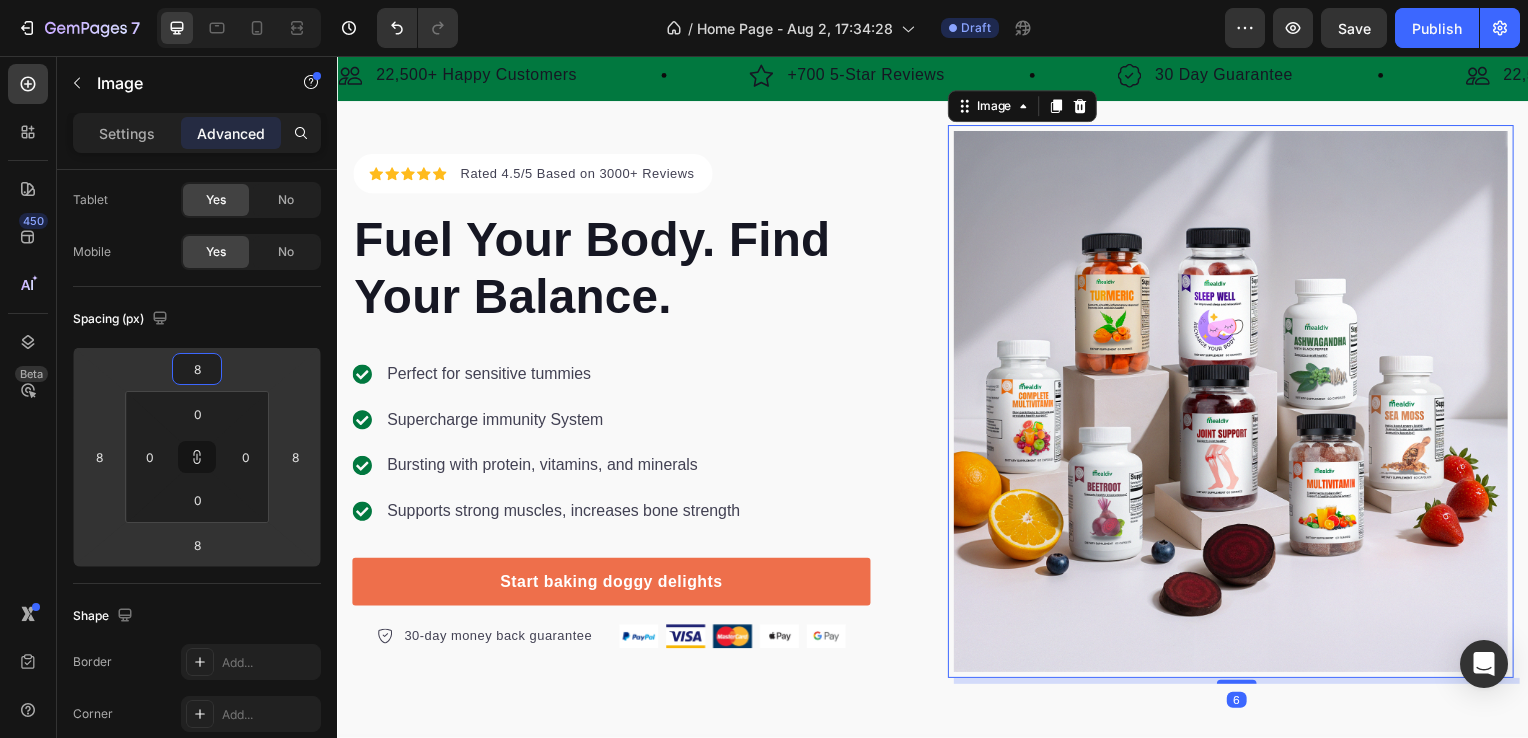 type on "12" 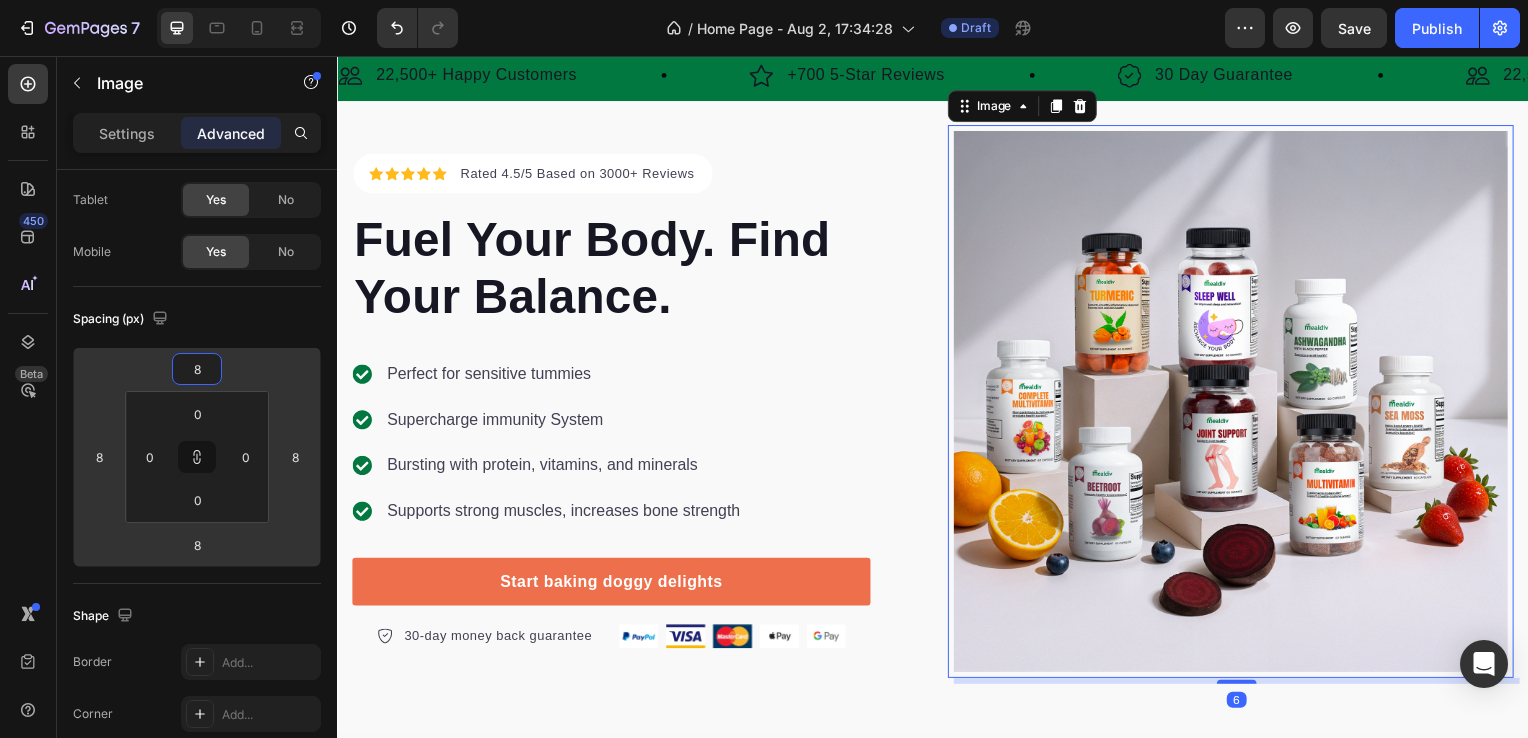 type on "12" 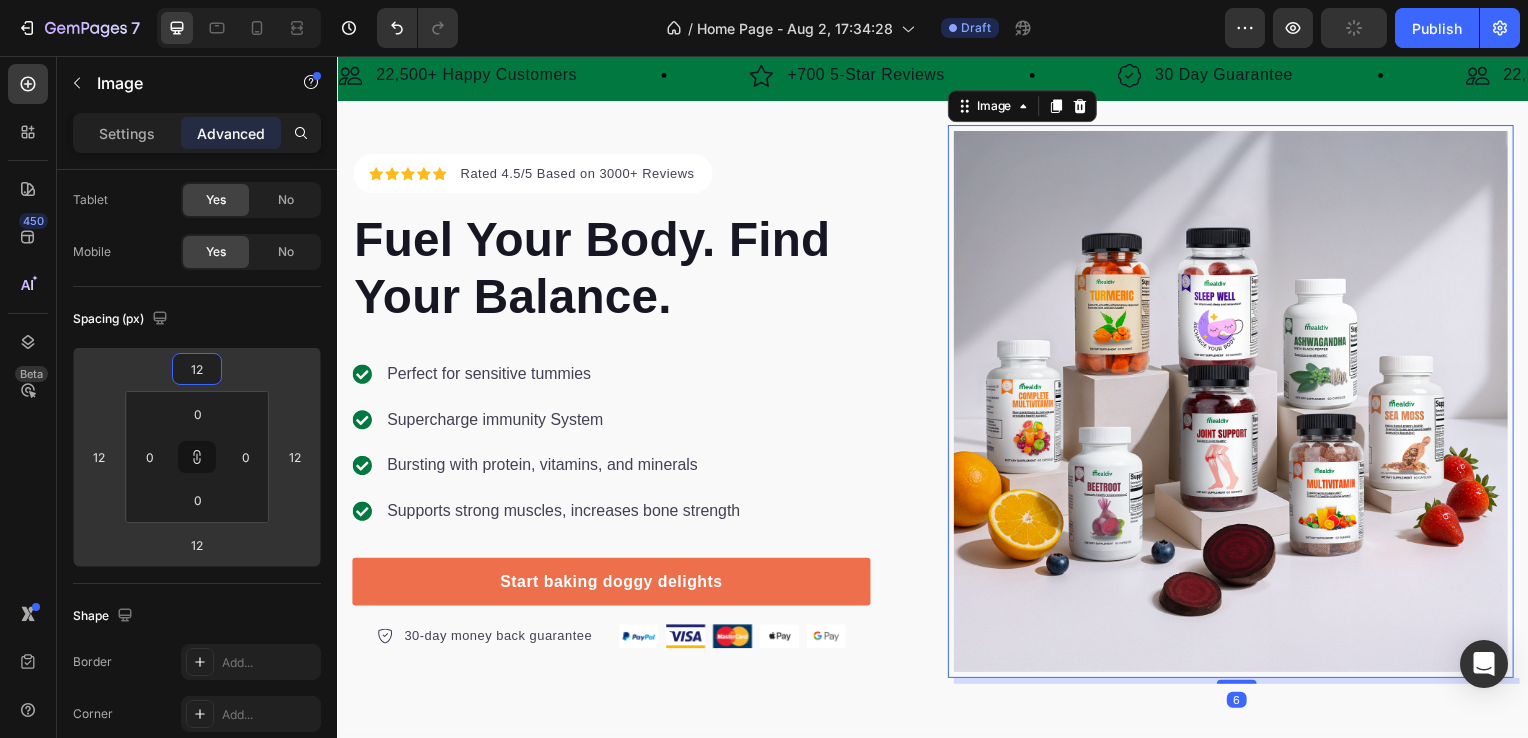 type on "14" 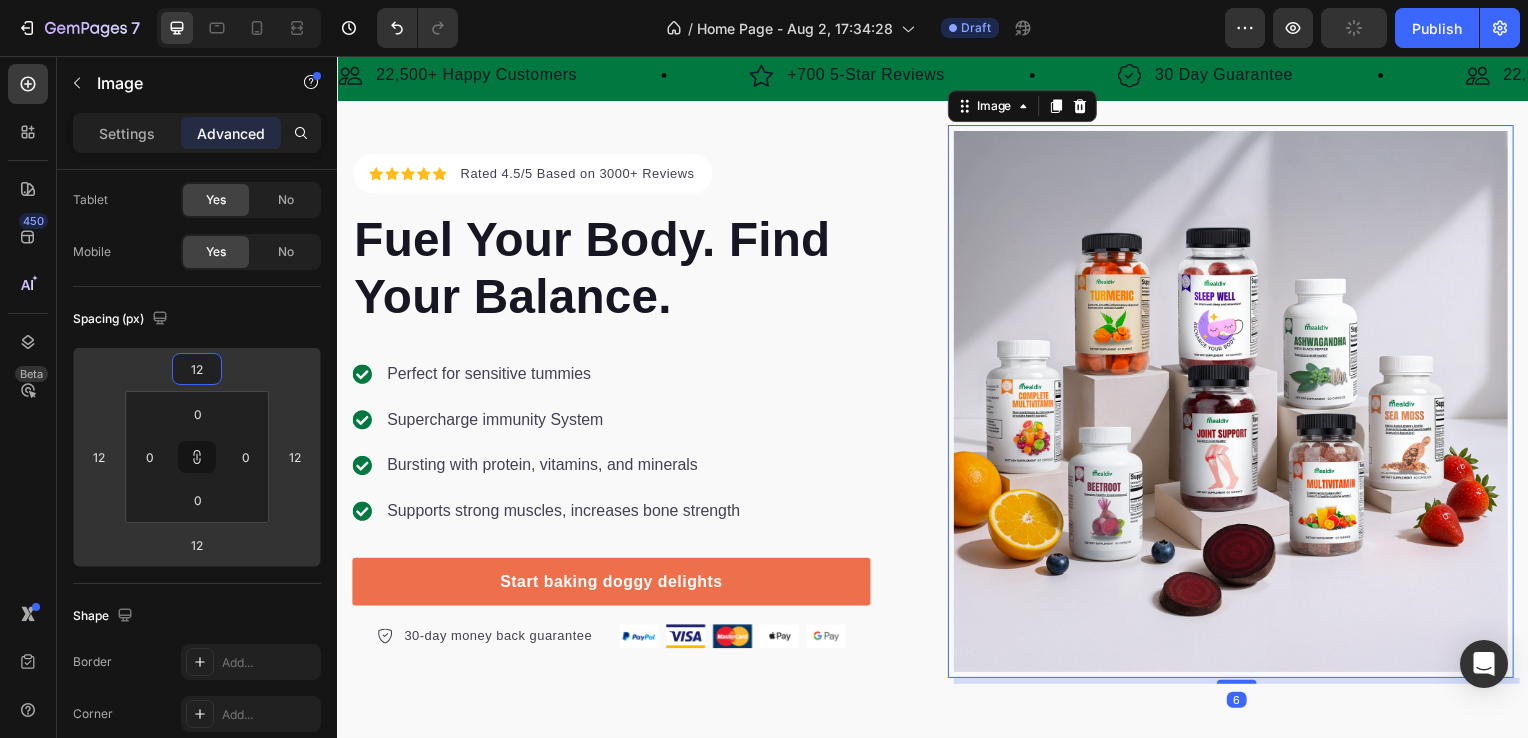 type on "14" 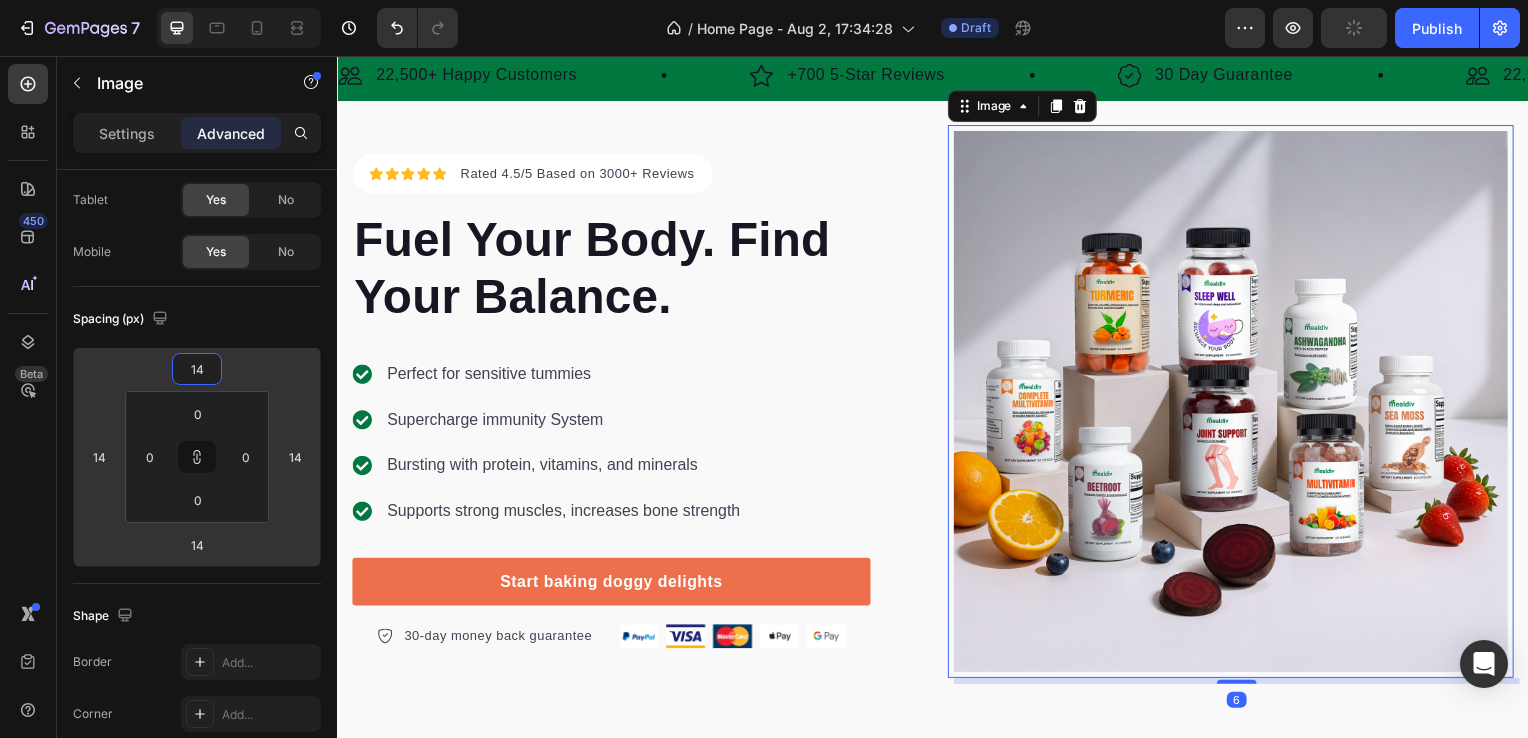 type on "16" 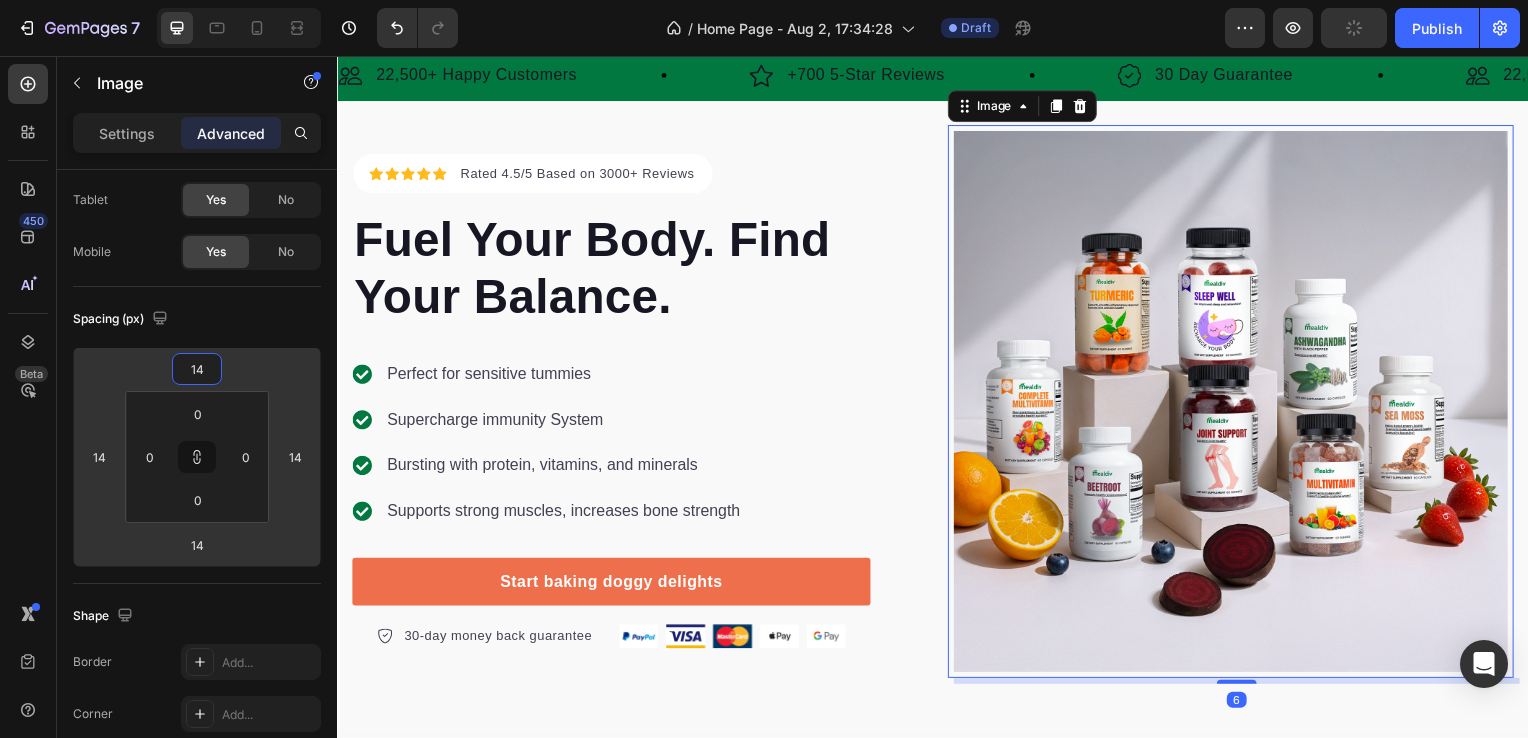 type on "16" 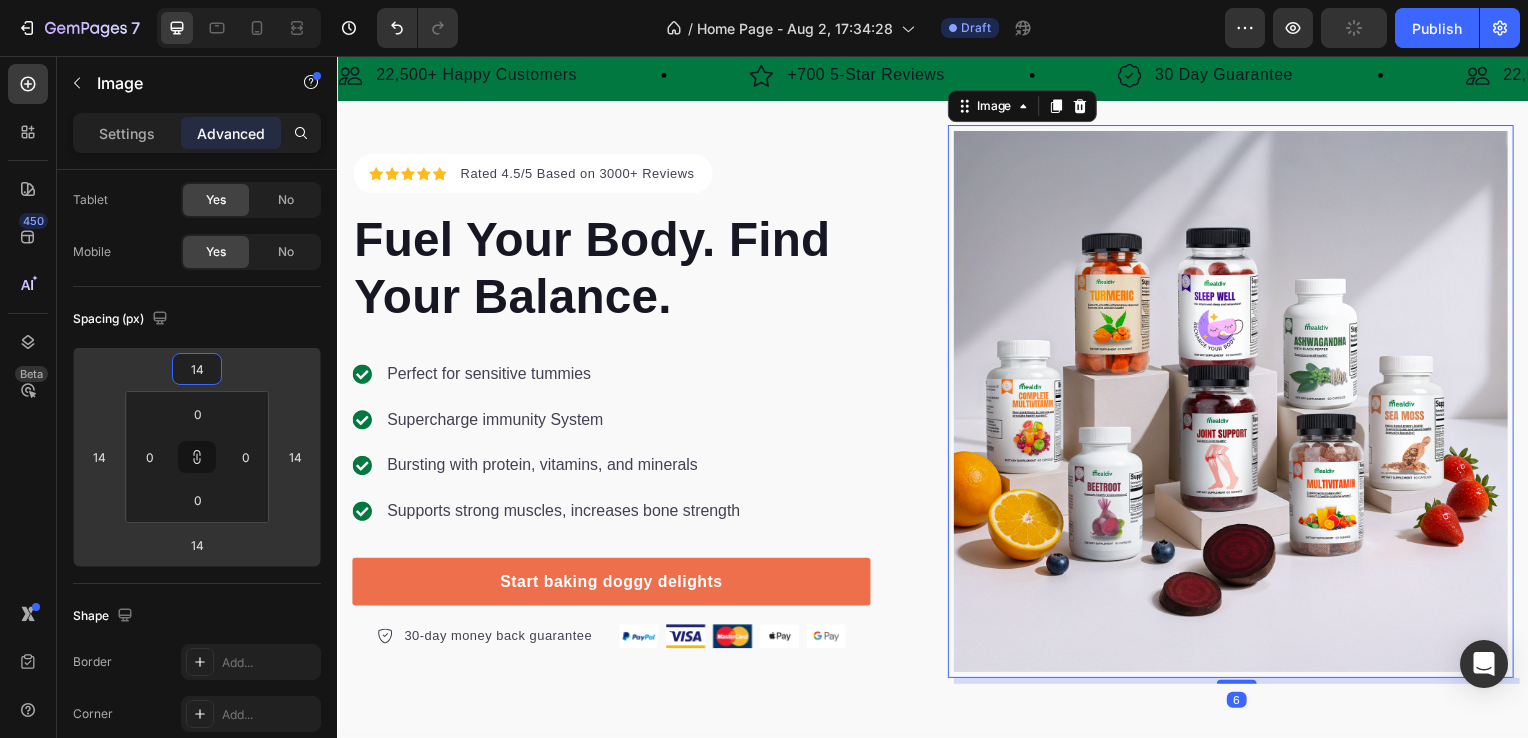 type on "16" 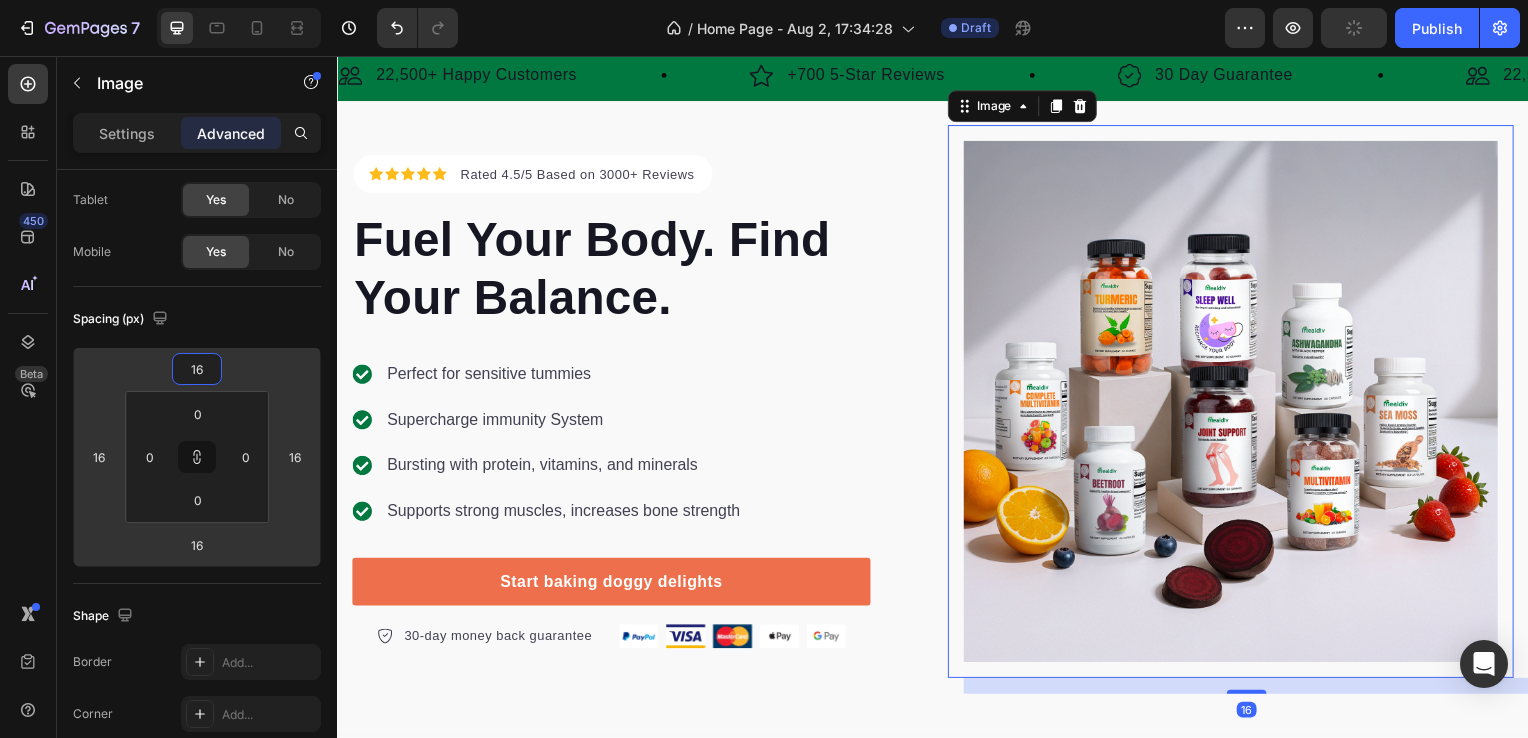 type on "18" 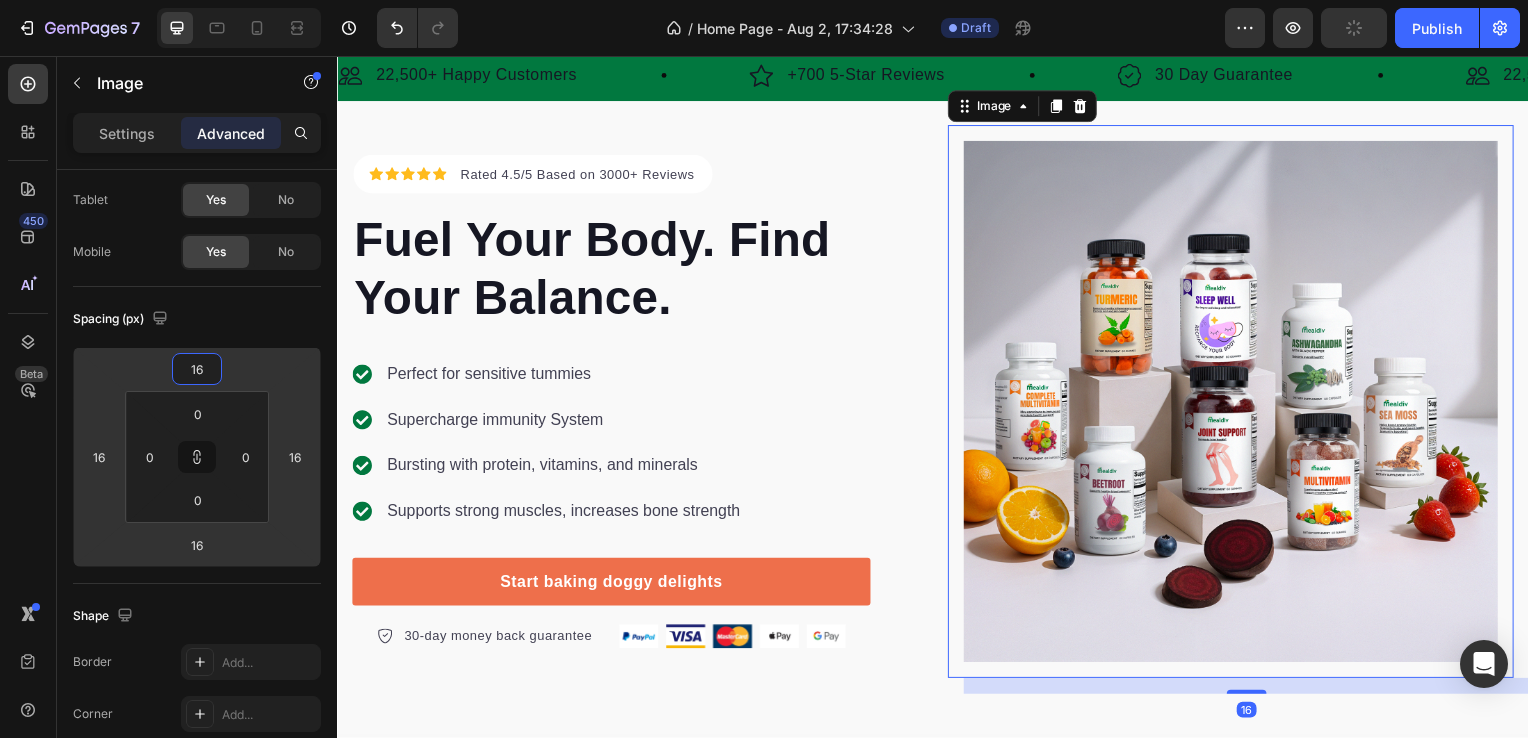 type on "18" 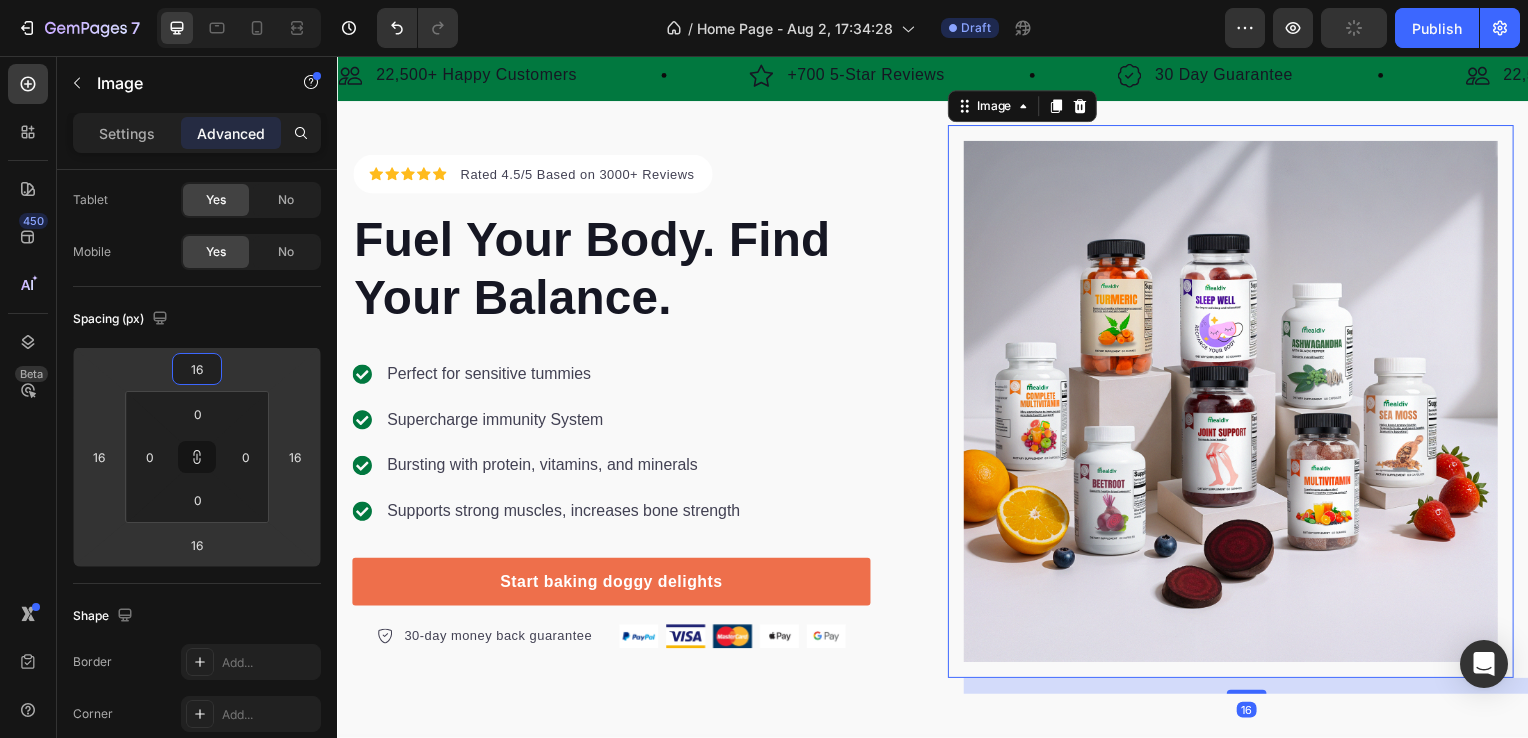 type on "18" 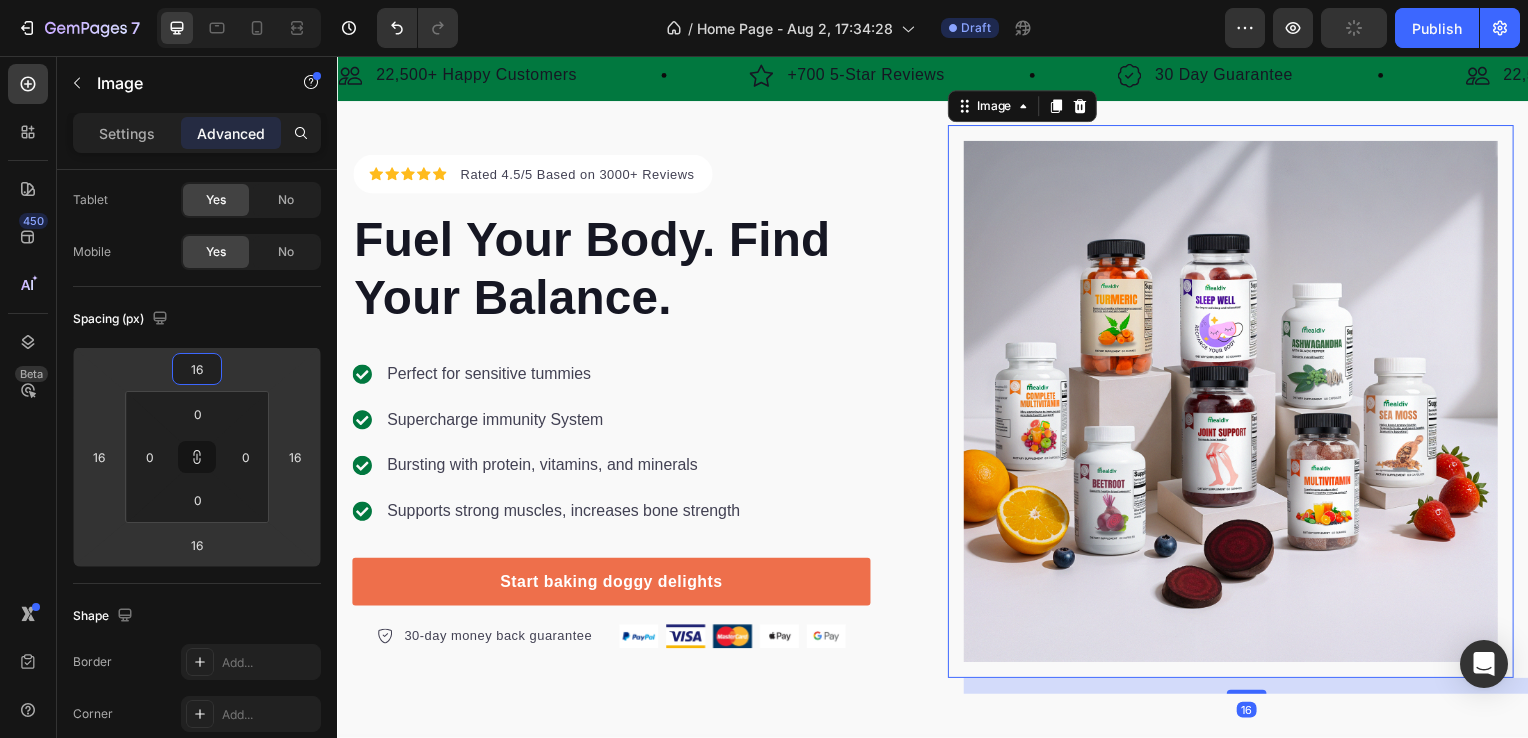type on "18" 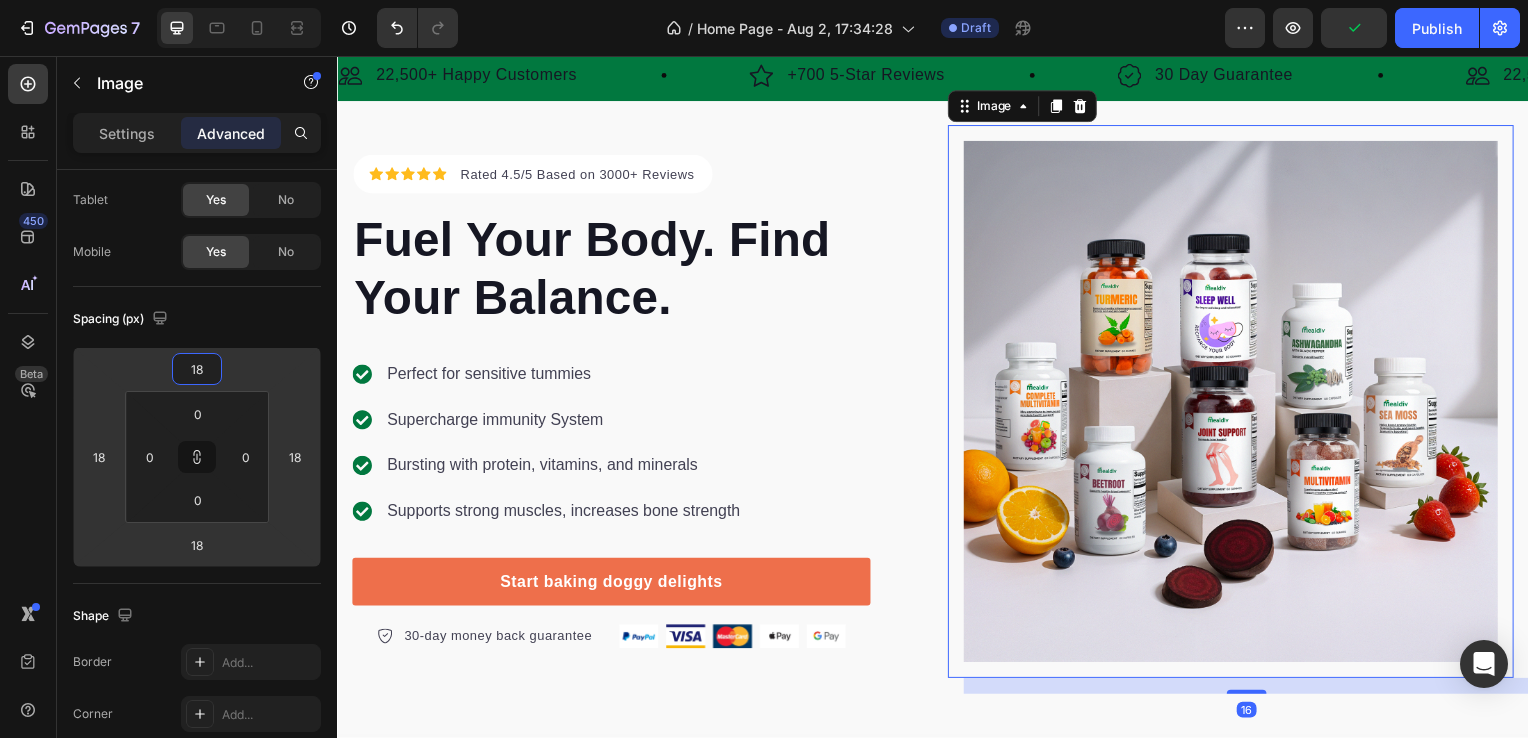 type on "20" 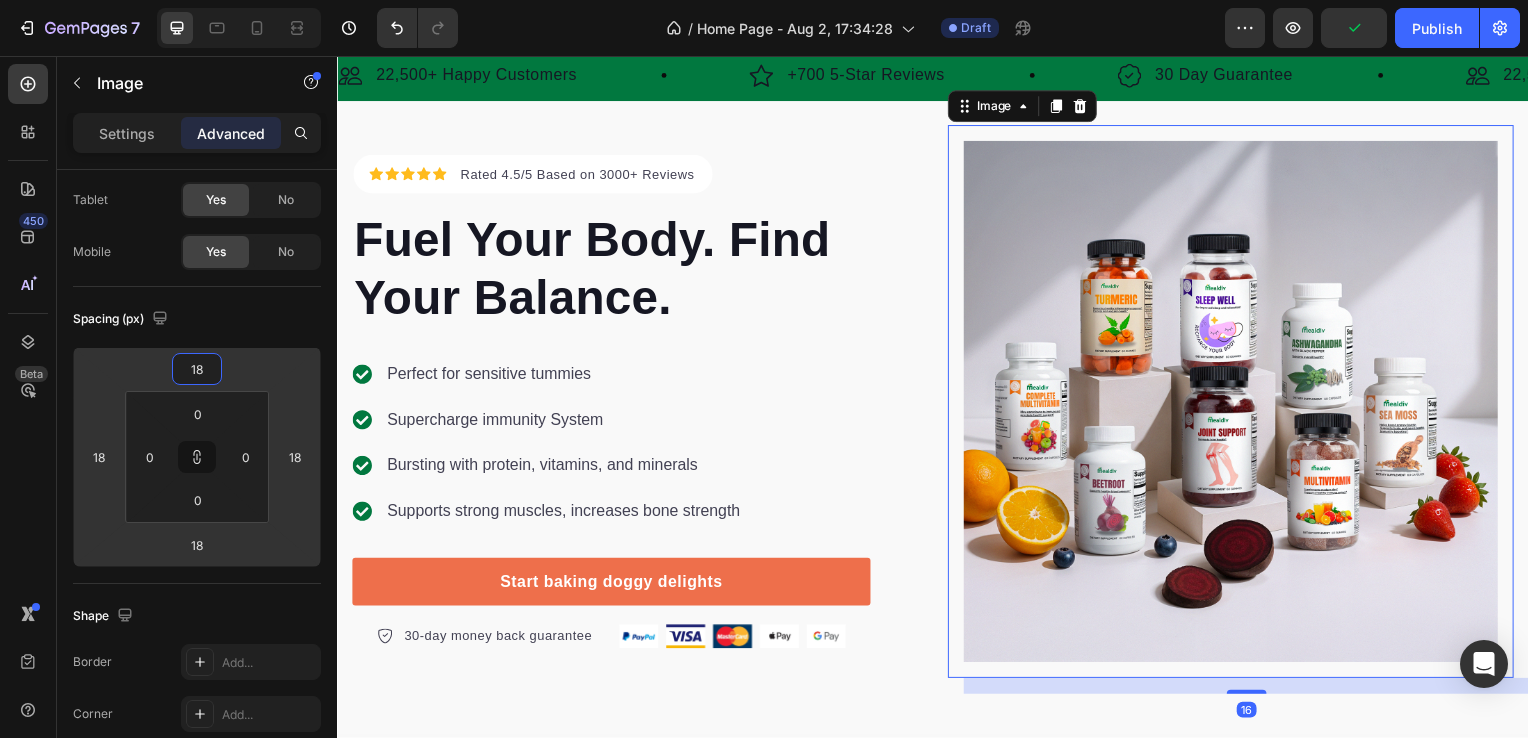 type on "20" 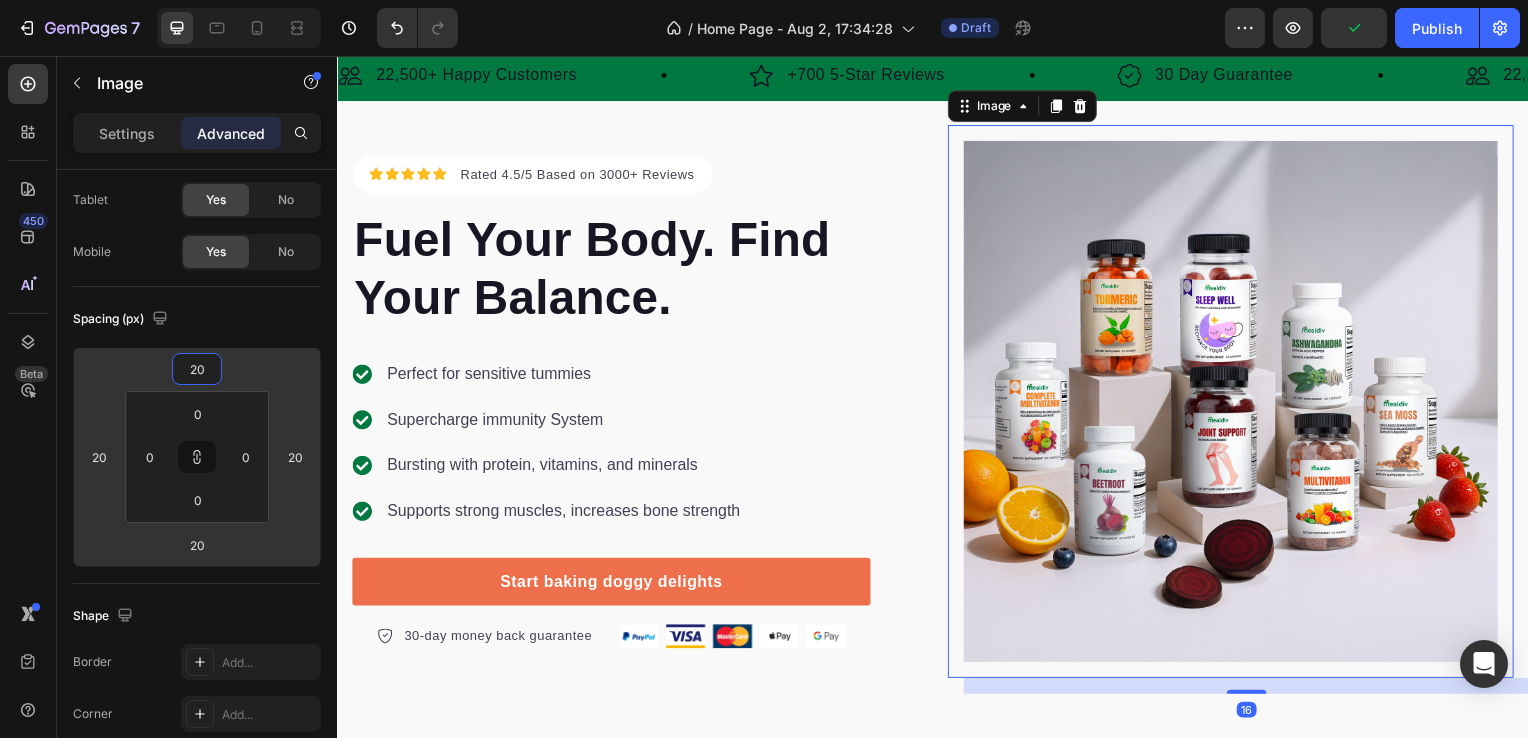 type on "22" 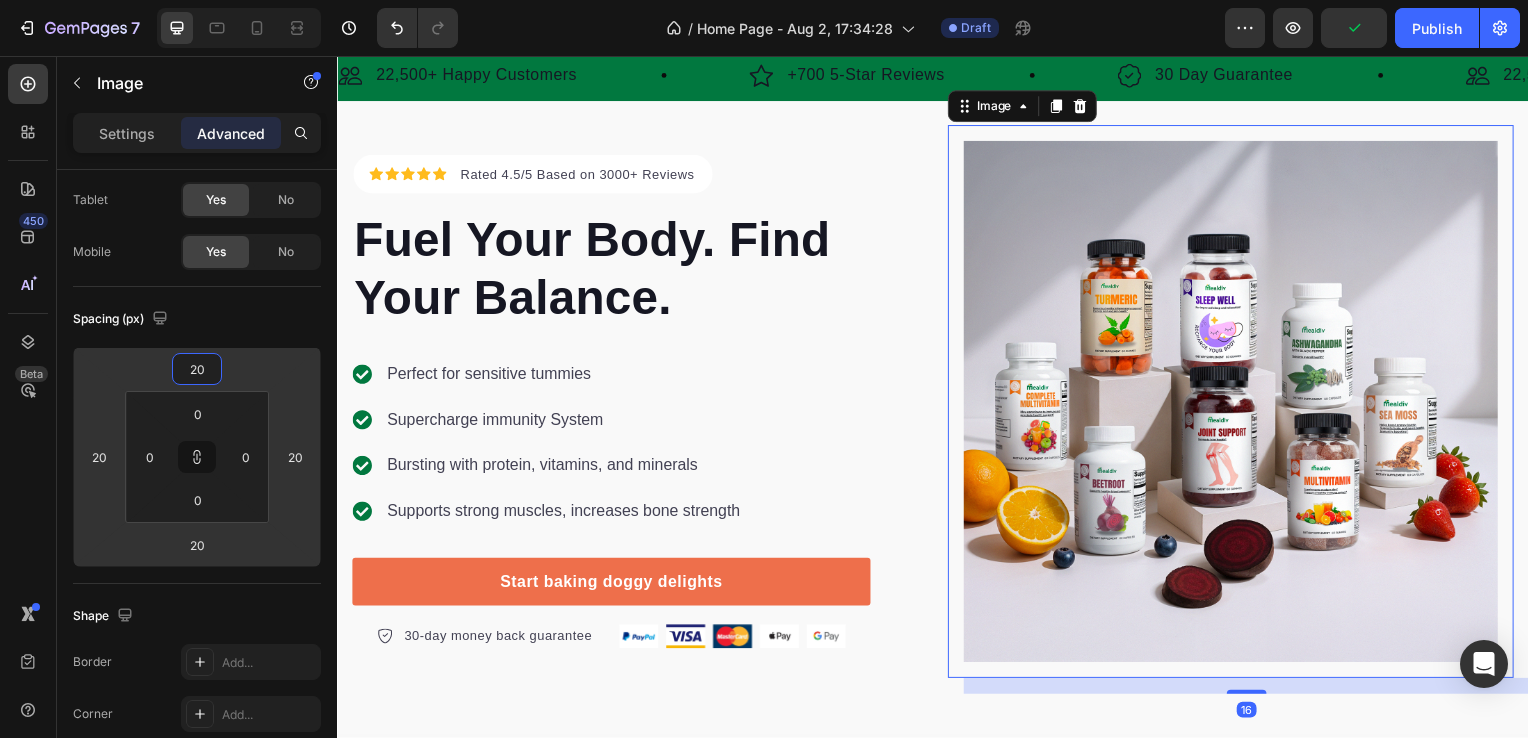 type on "22" 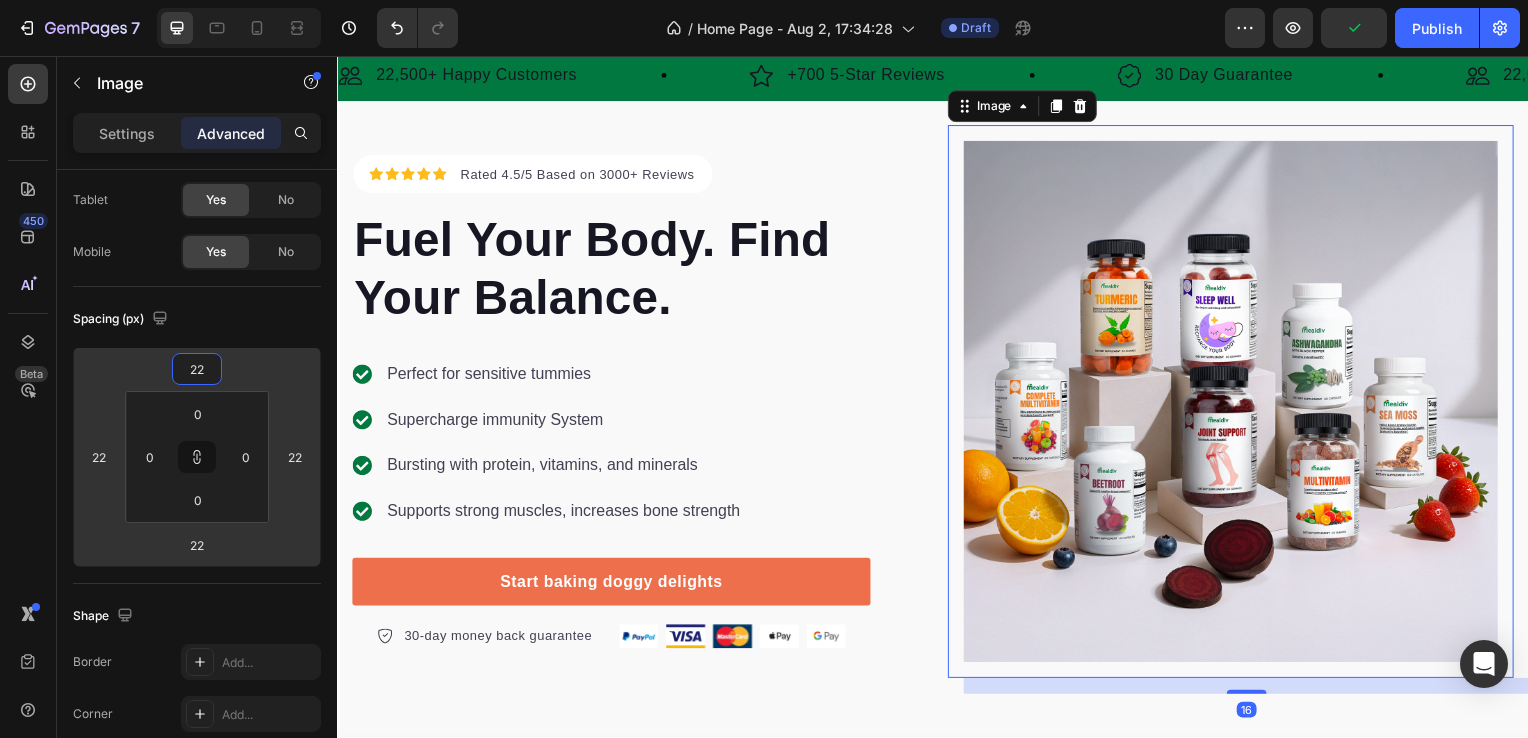 type on "30" 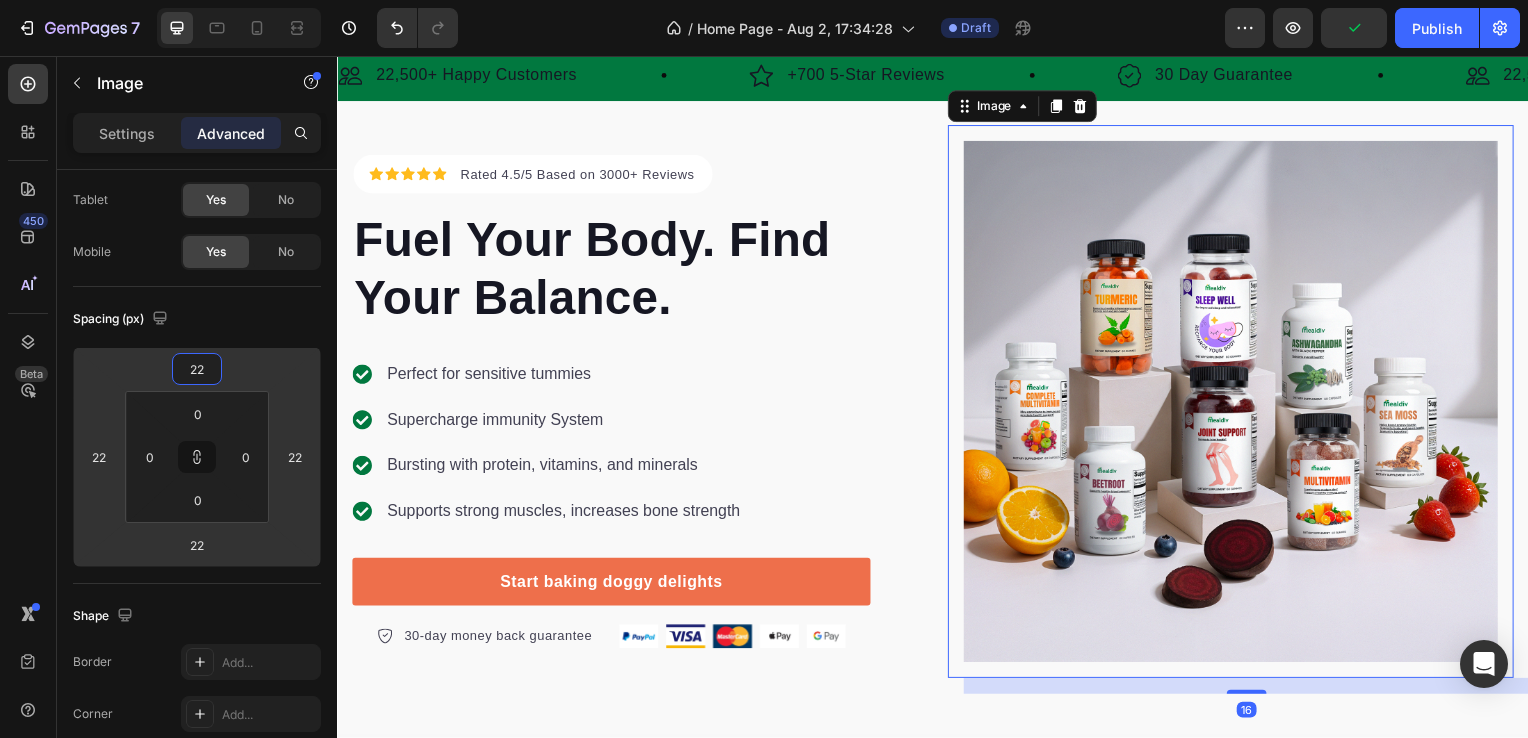 type on "30" 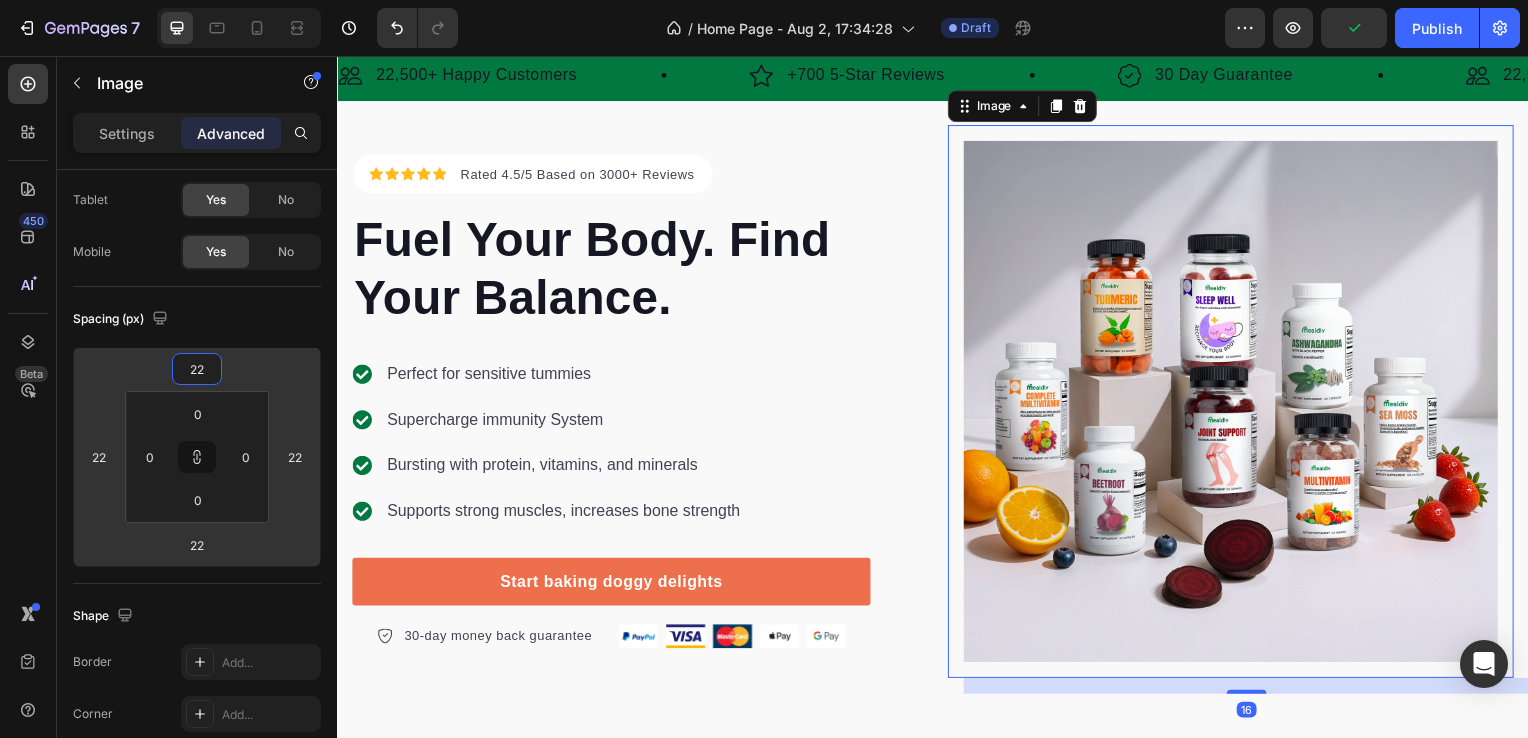 type on "30" 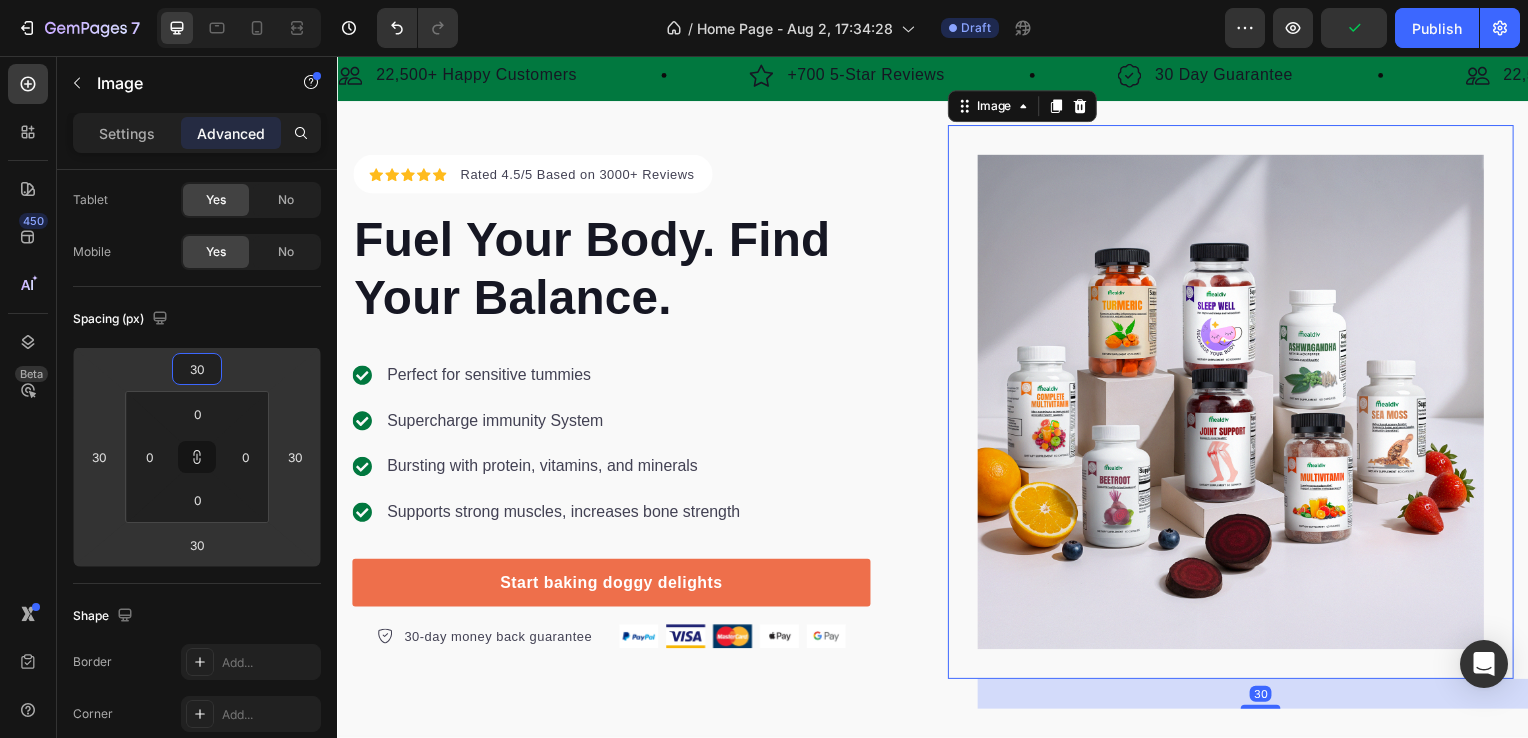 type on "32" 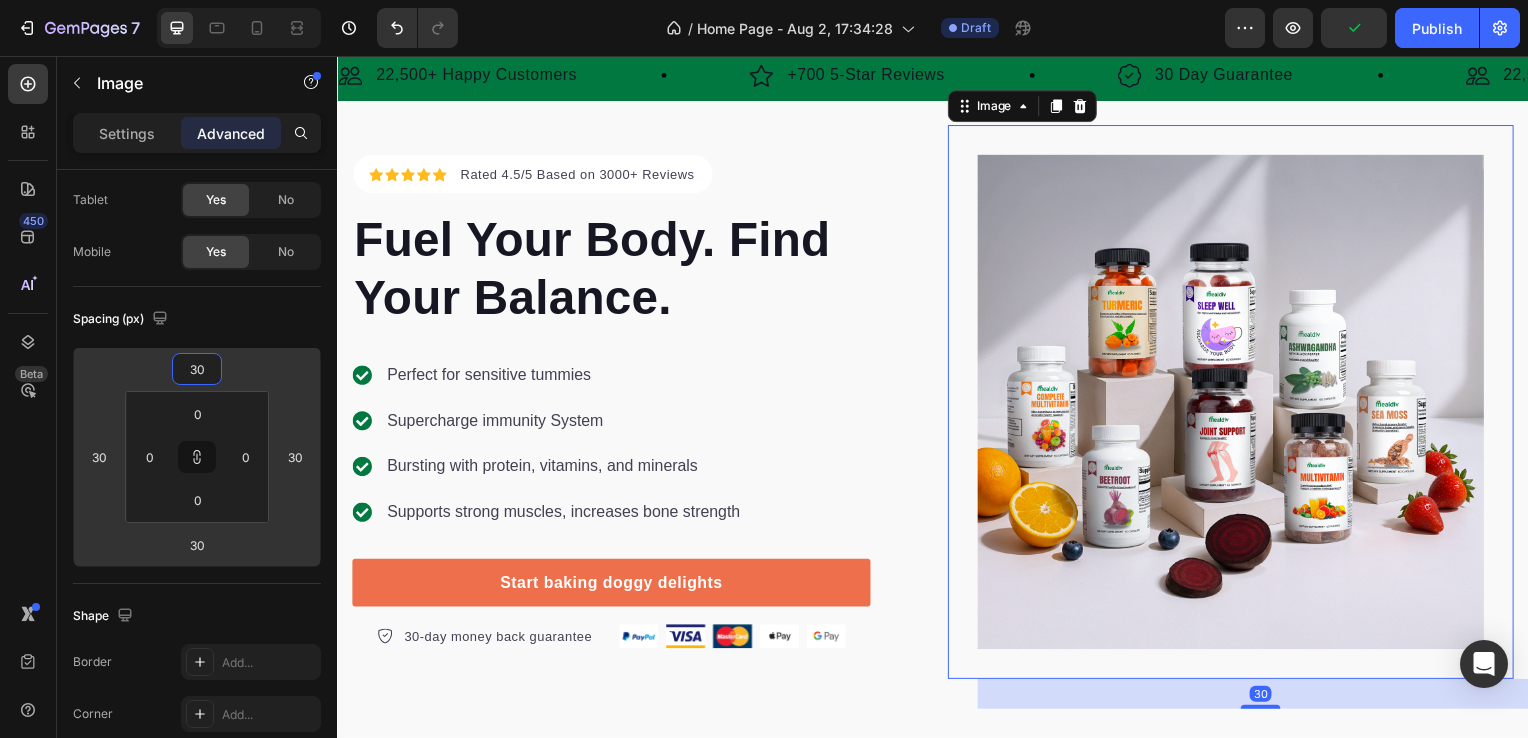 type on "32" 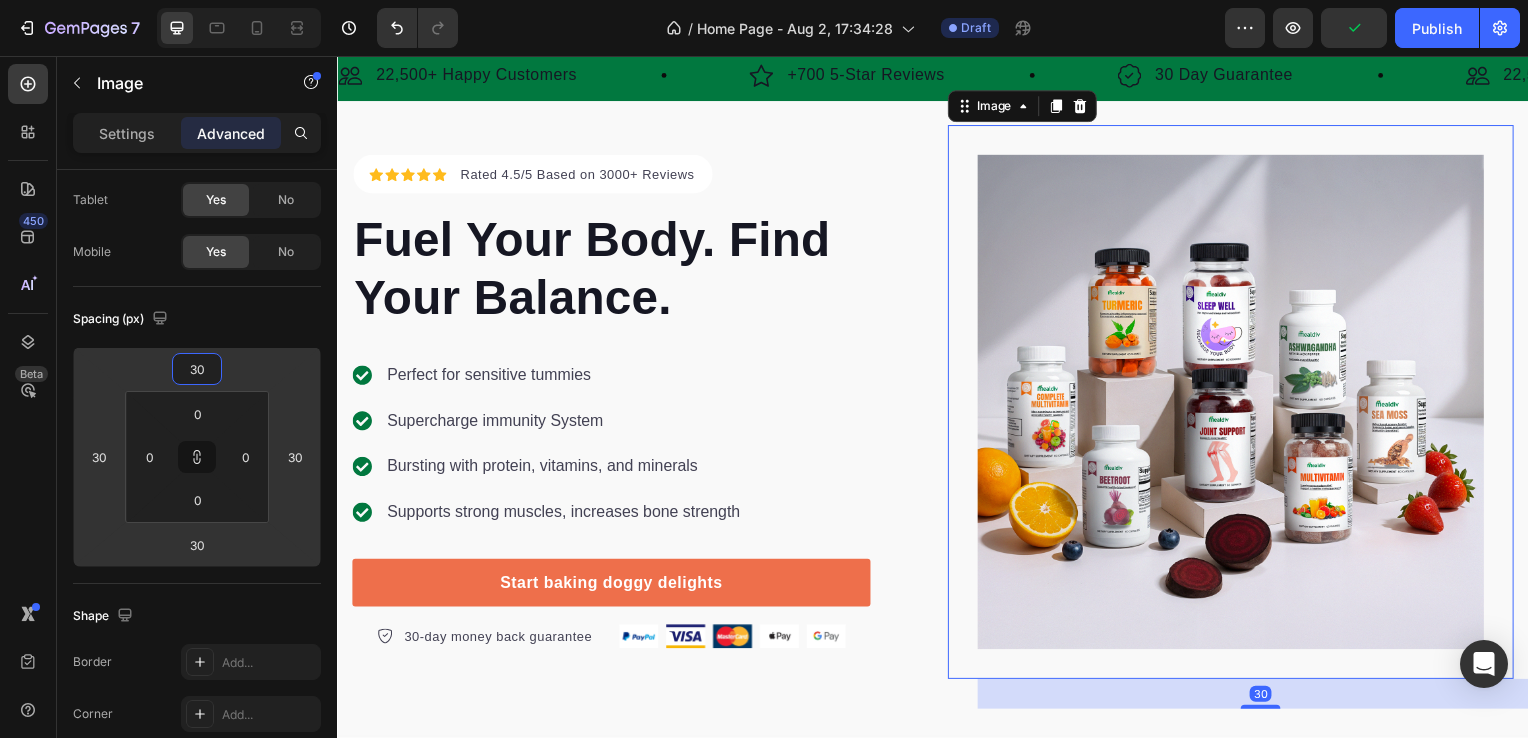 type on "32" 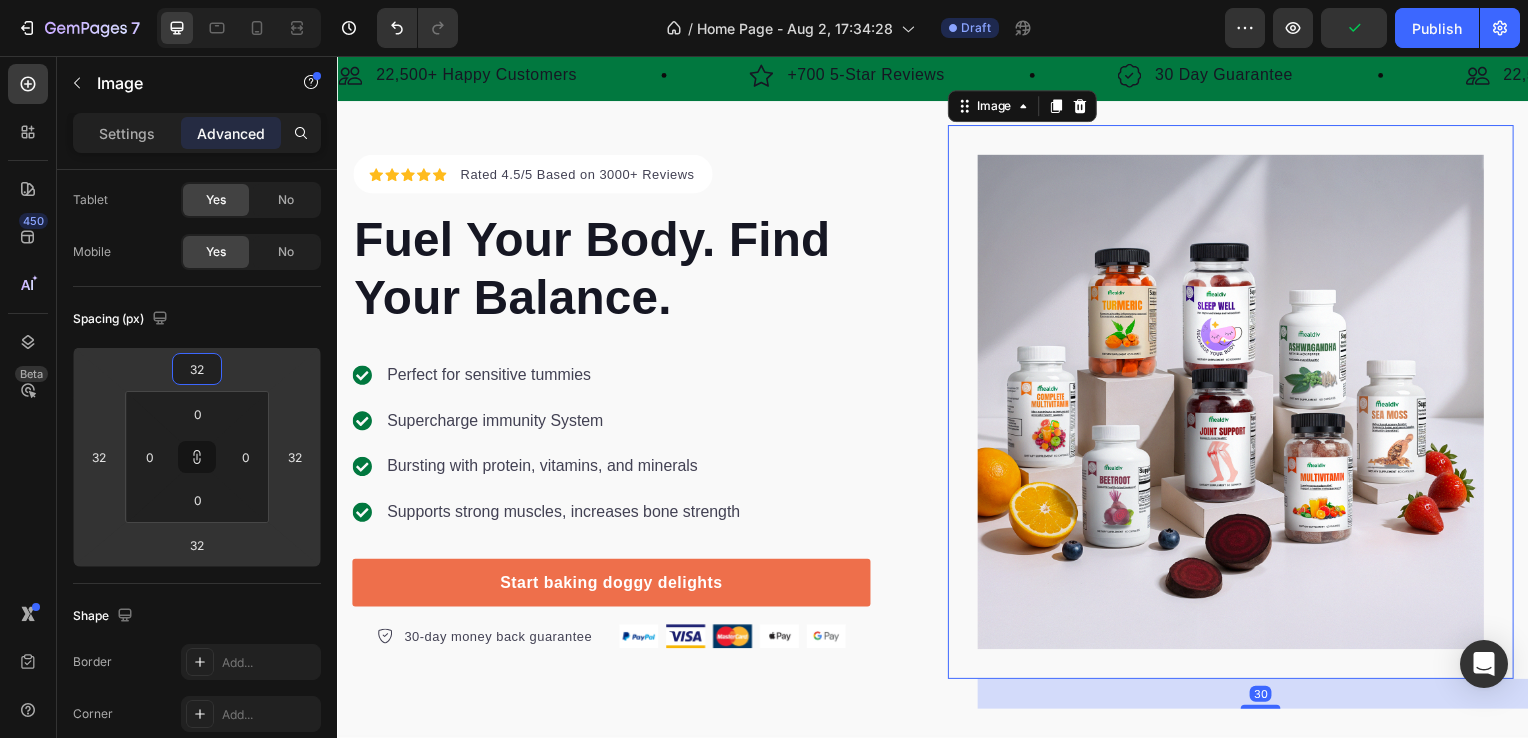 type on "34" 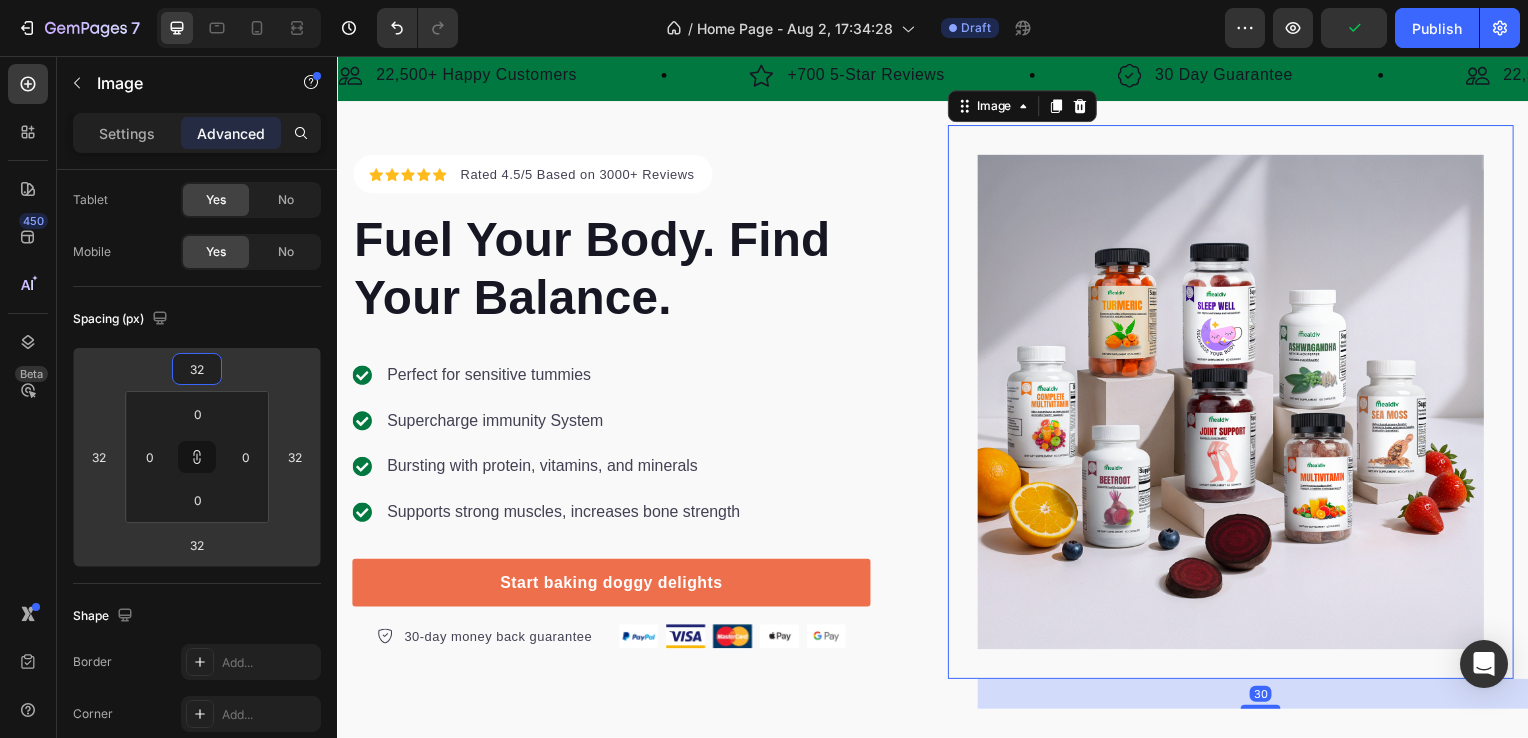type on "34" 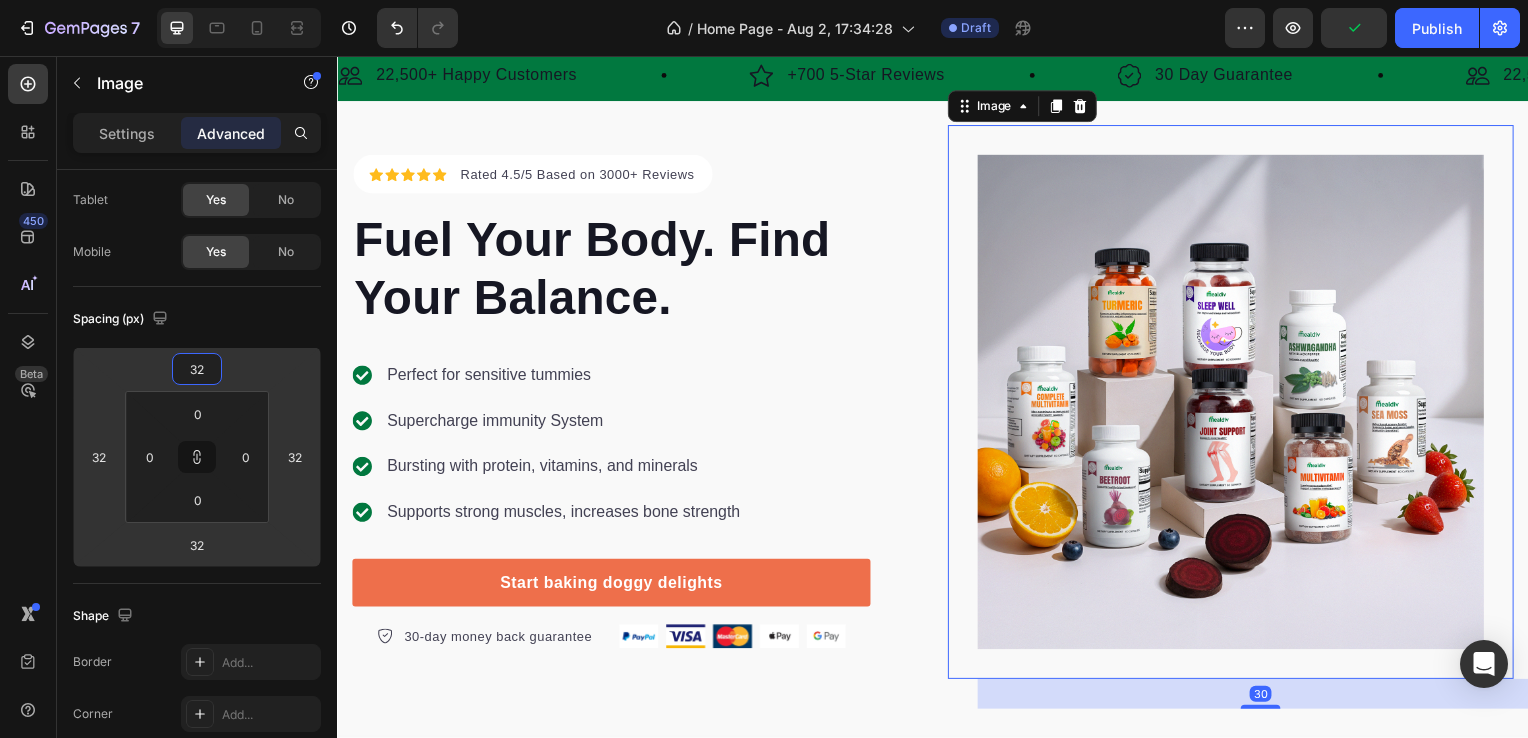type on "34" 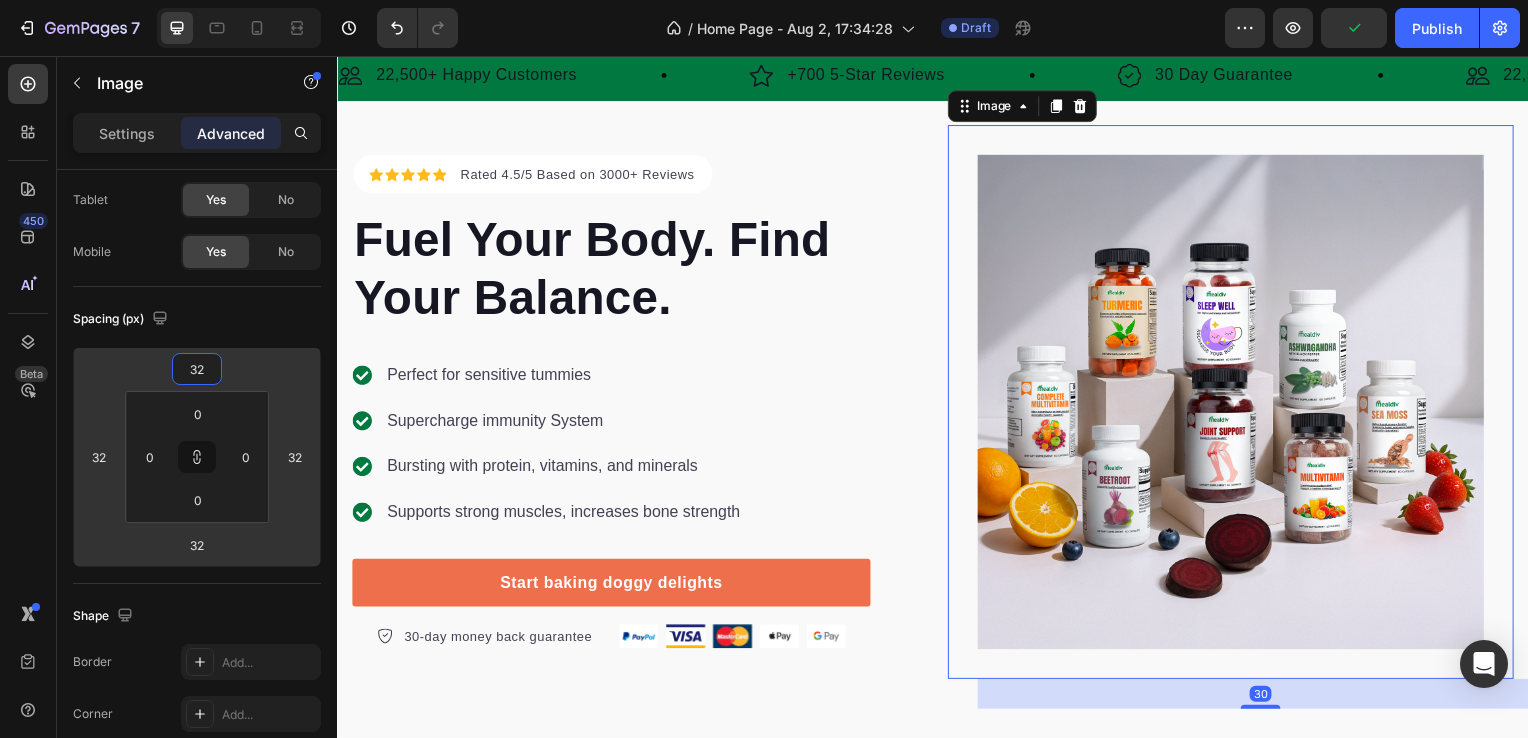 type on "34" 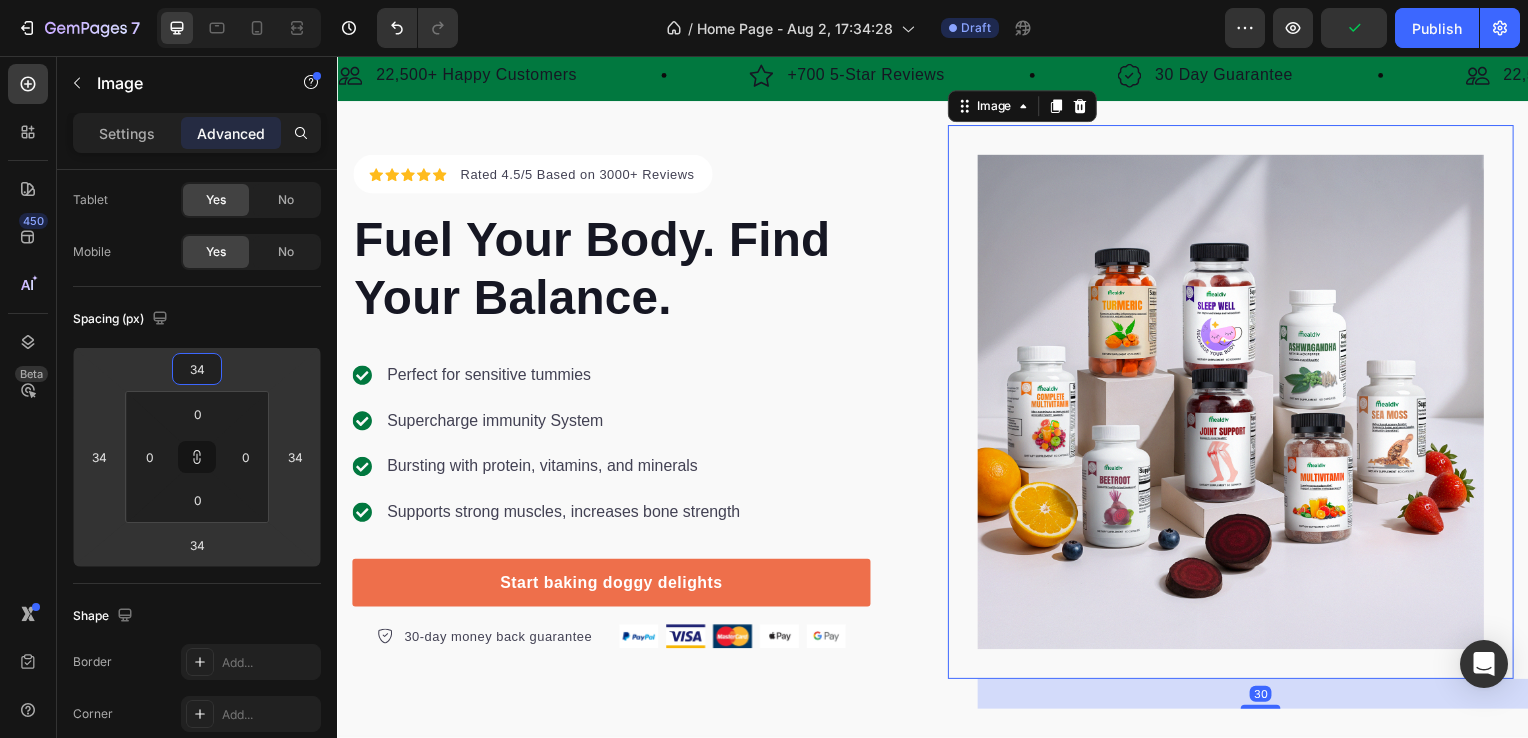 type on "36" 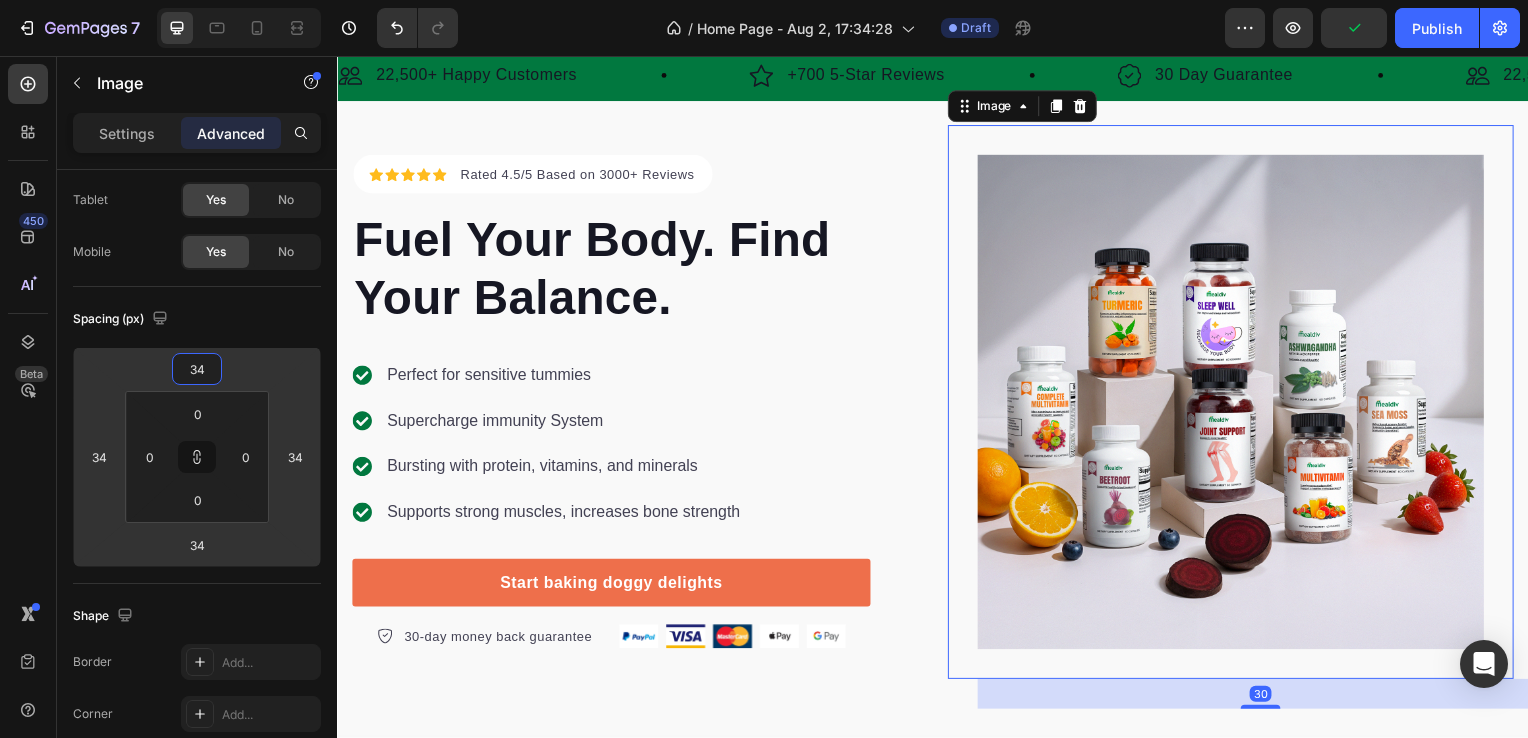 type on "36" 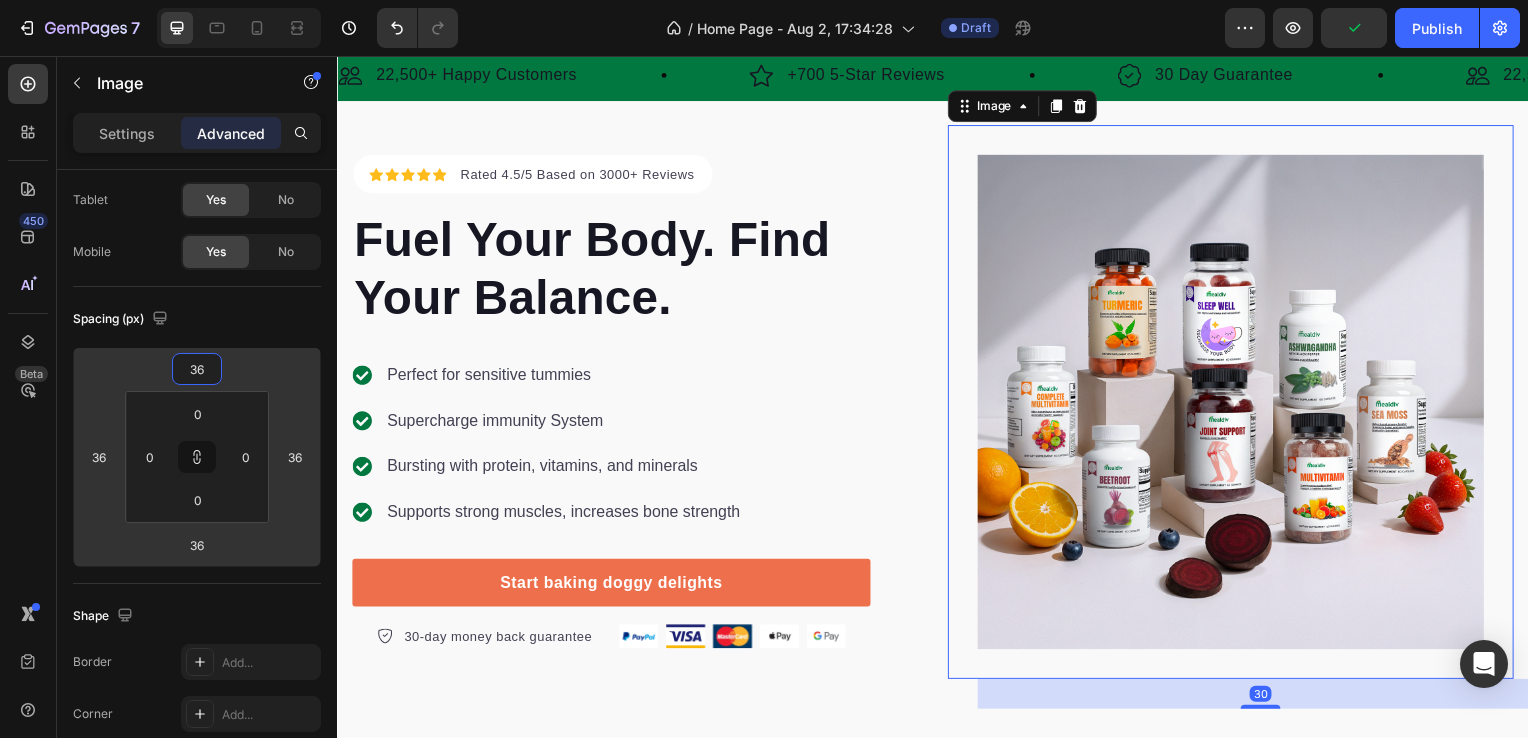 type on "38" 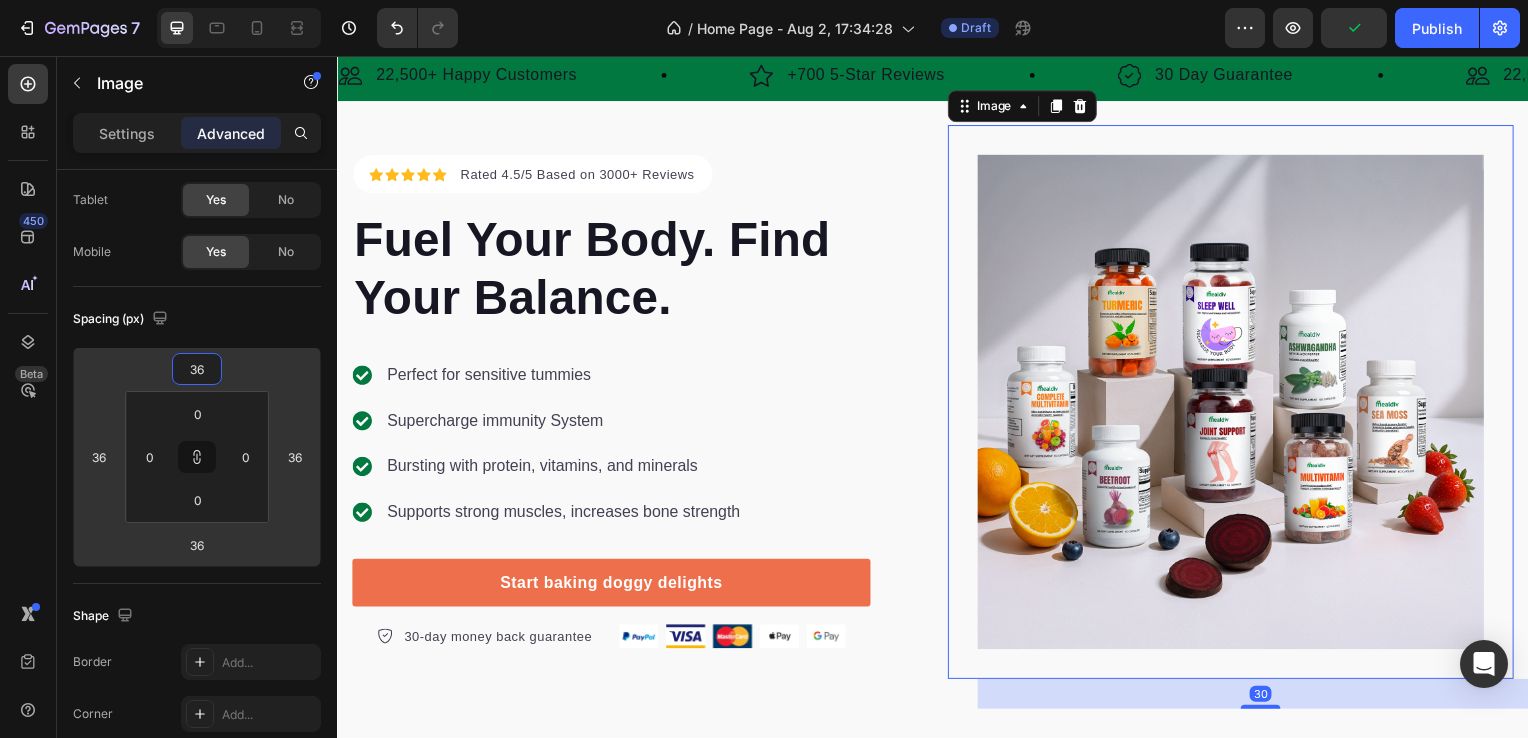 type on "38" 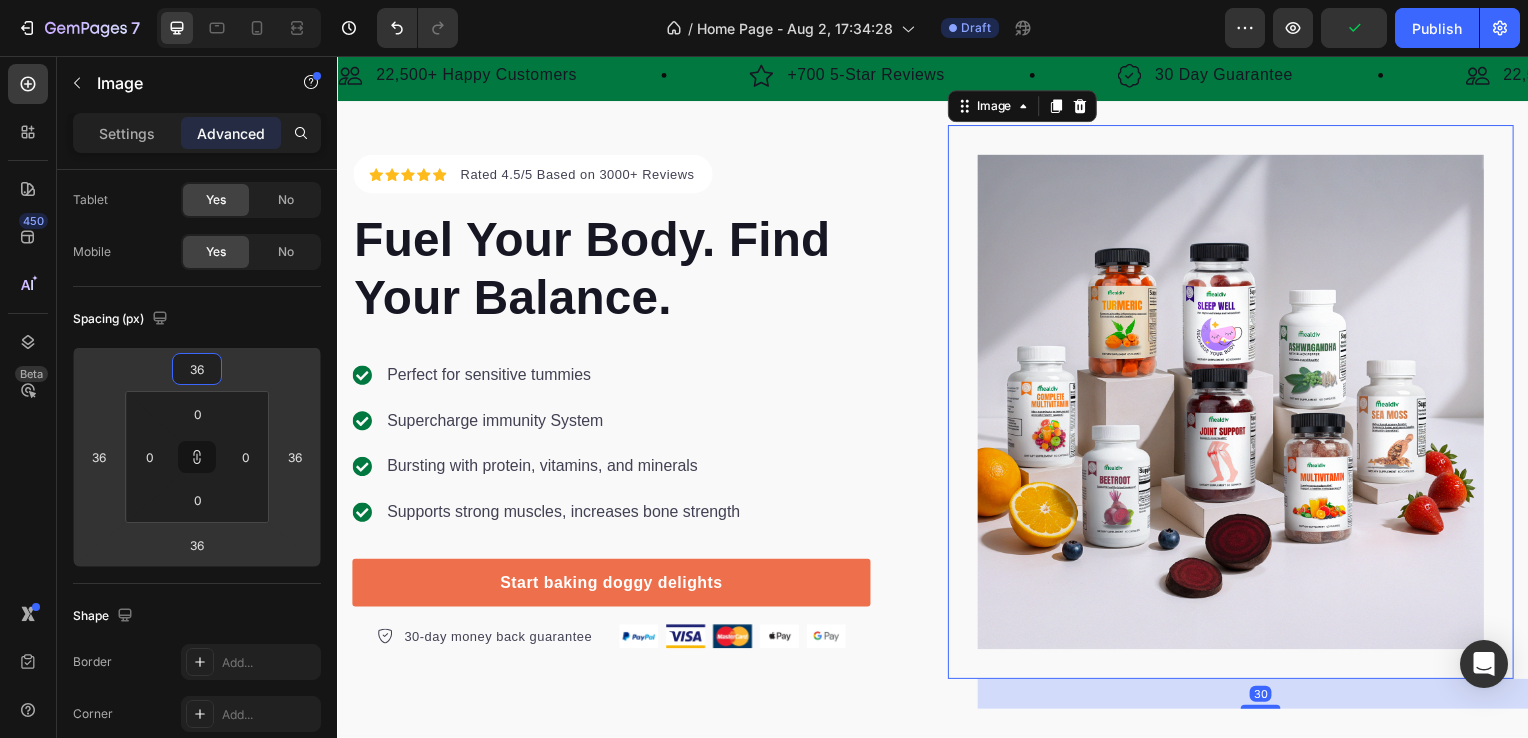 type on "38" 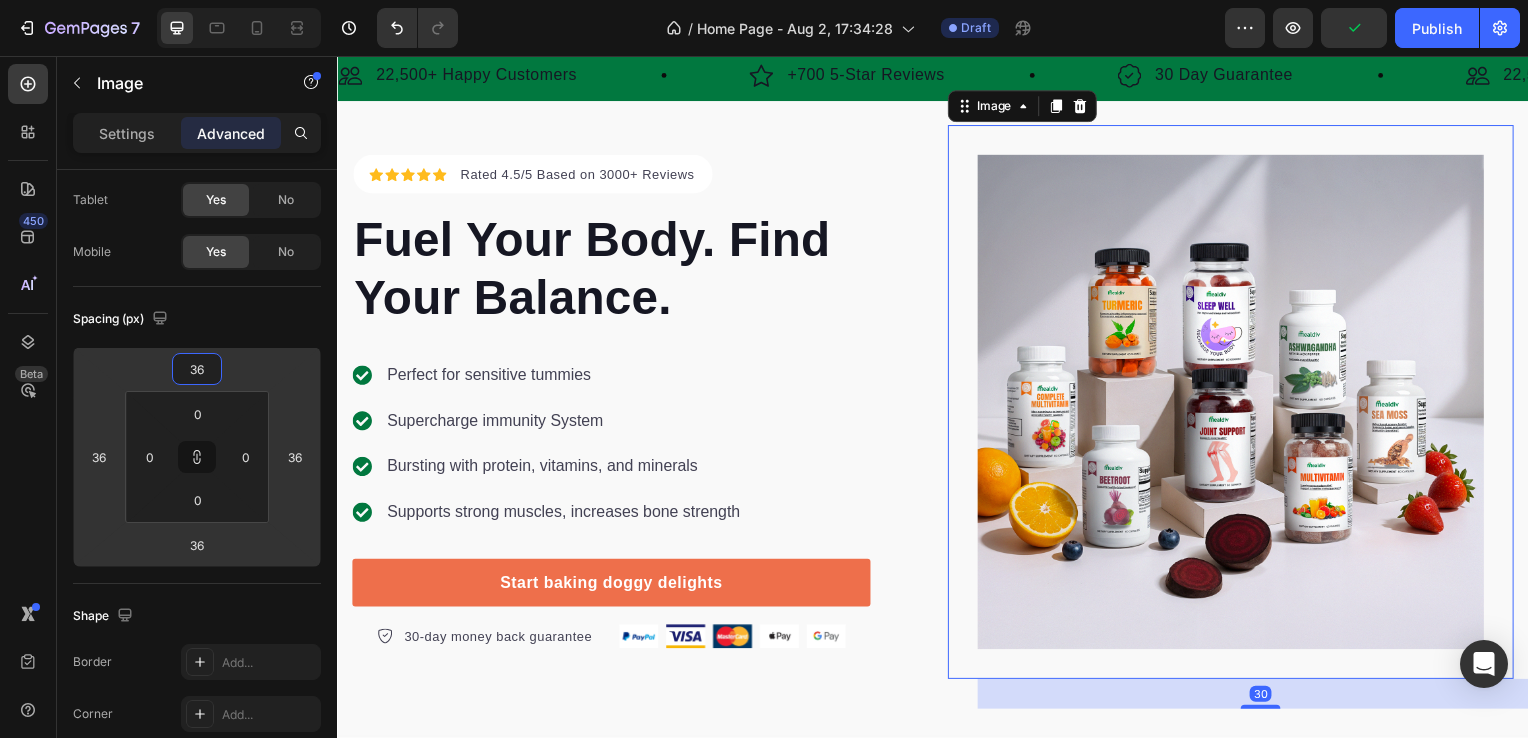 type on "38" 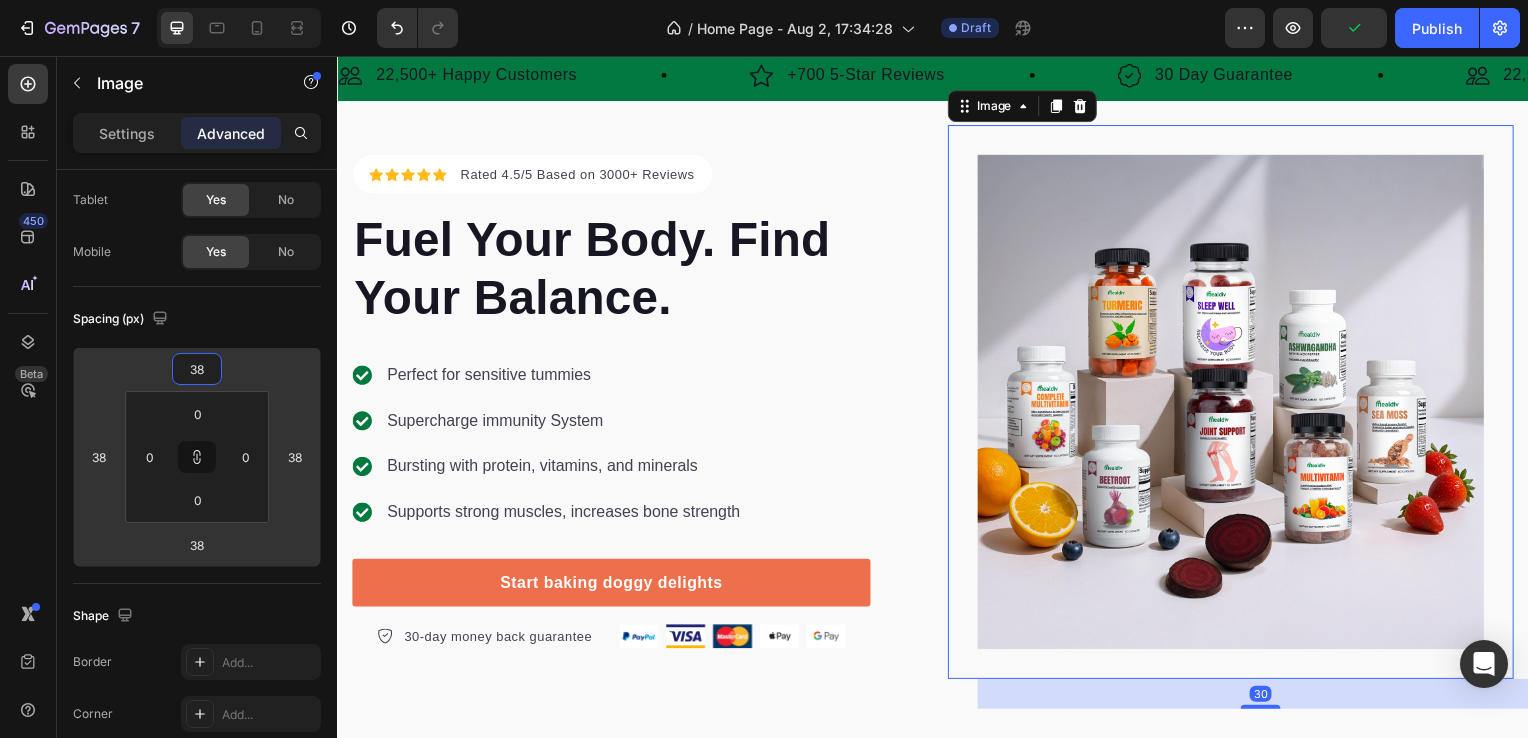 type on "40" 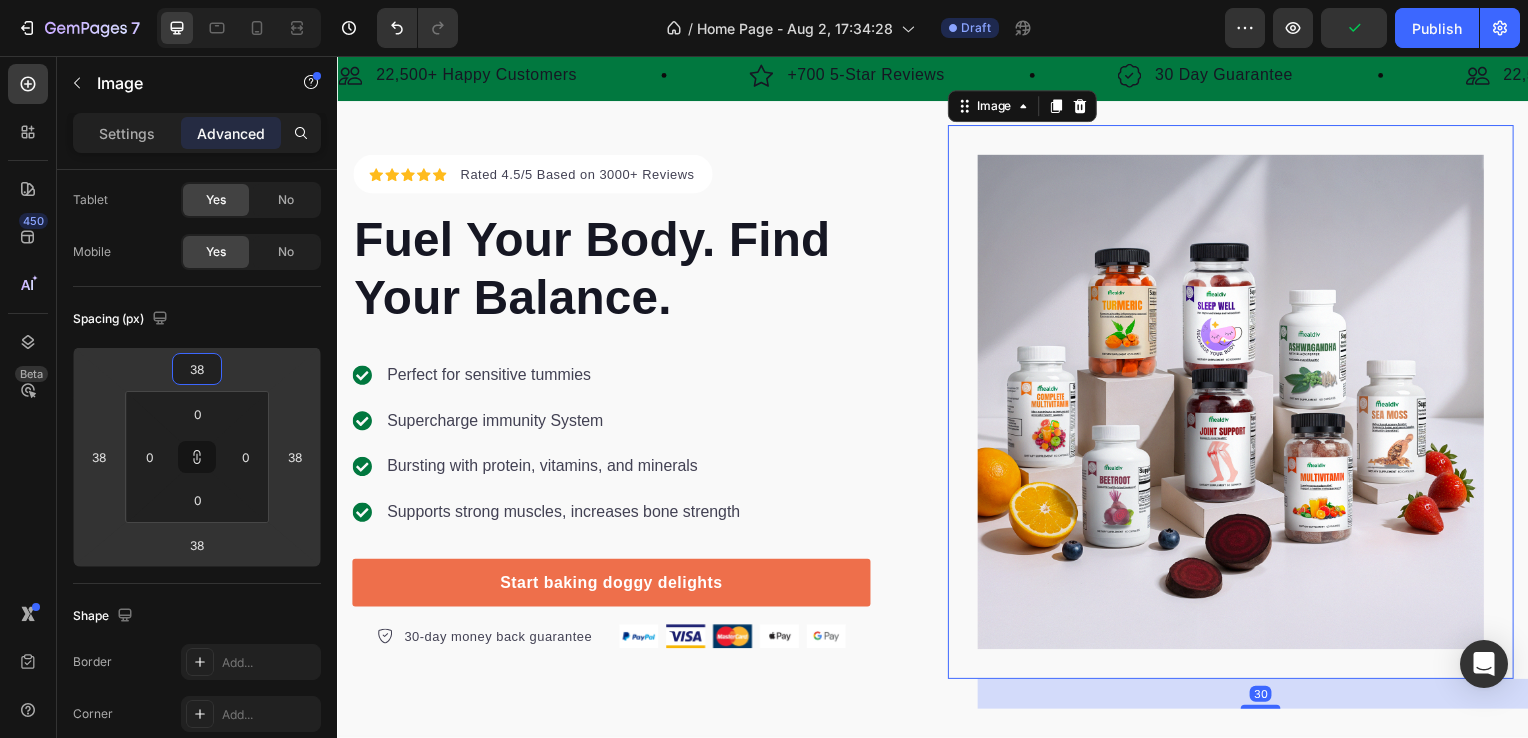 type on "40" 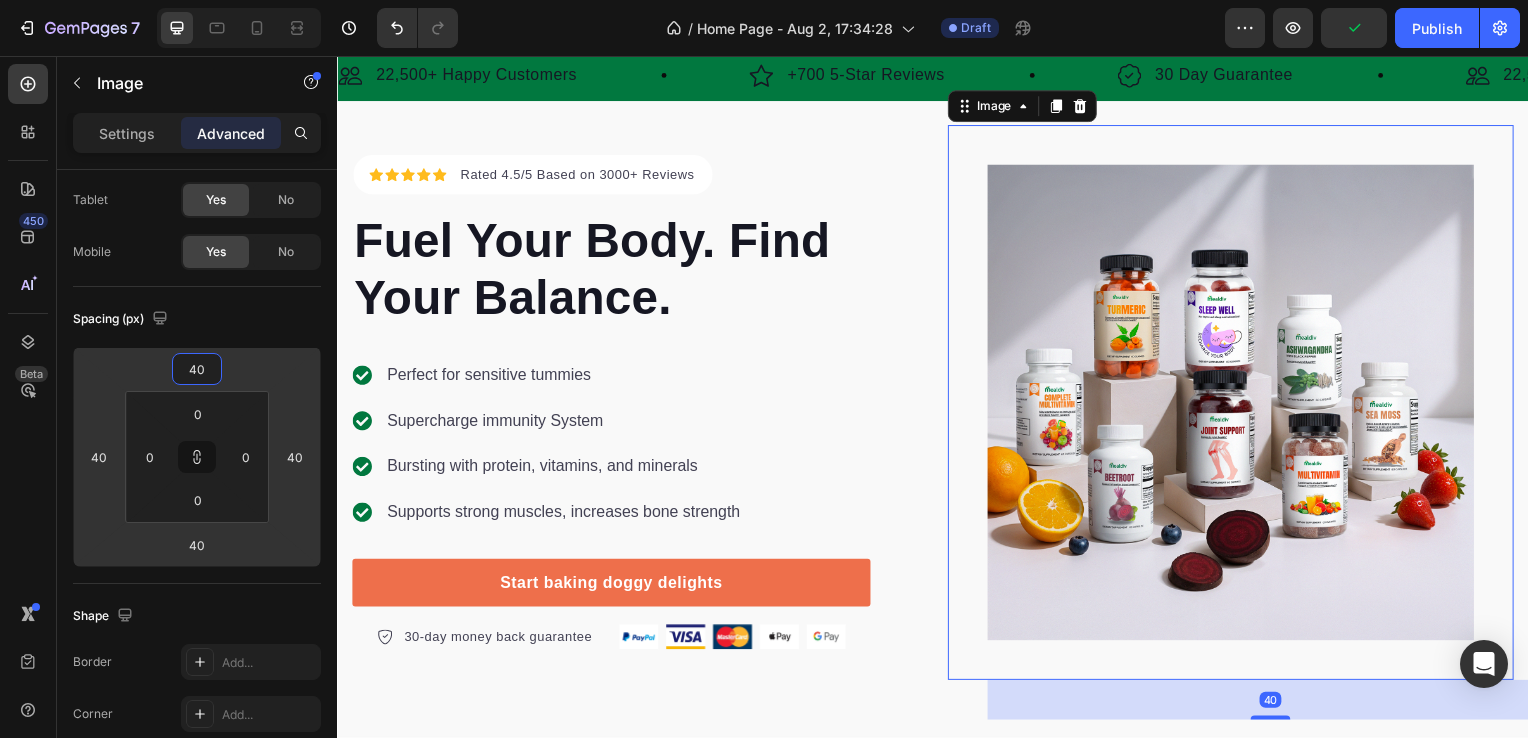 type on "42" 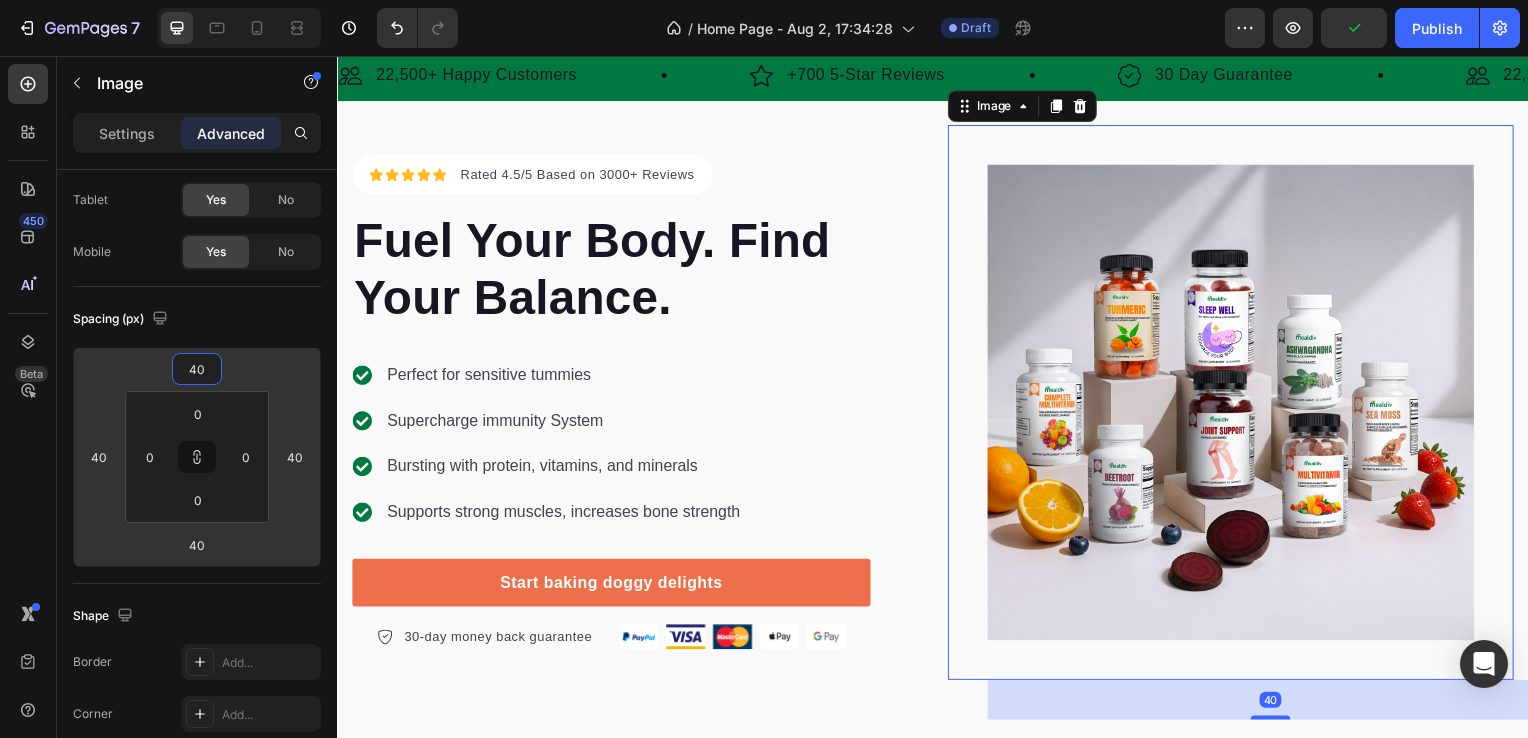 type on "42" 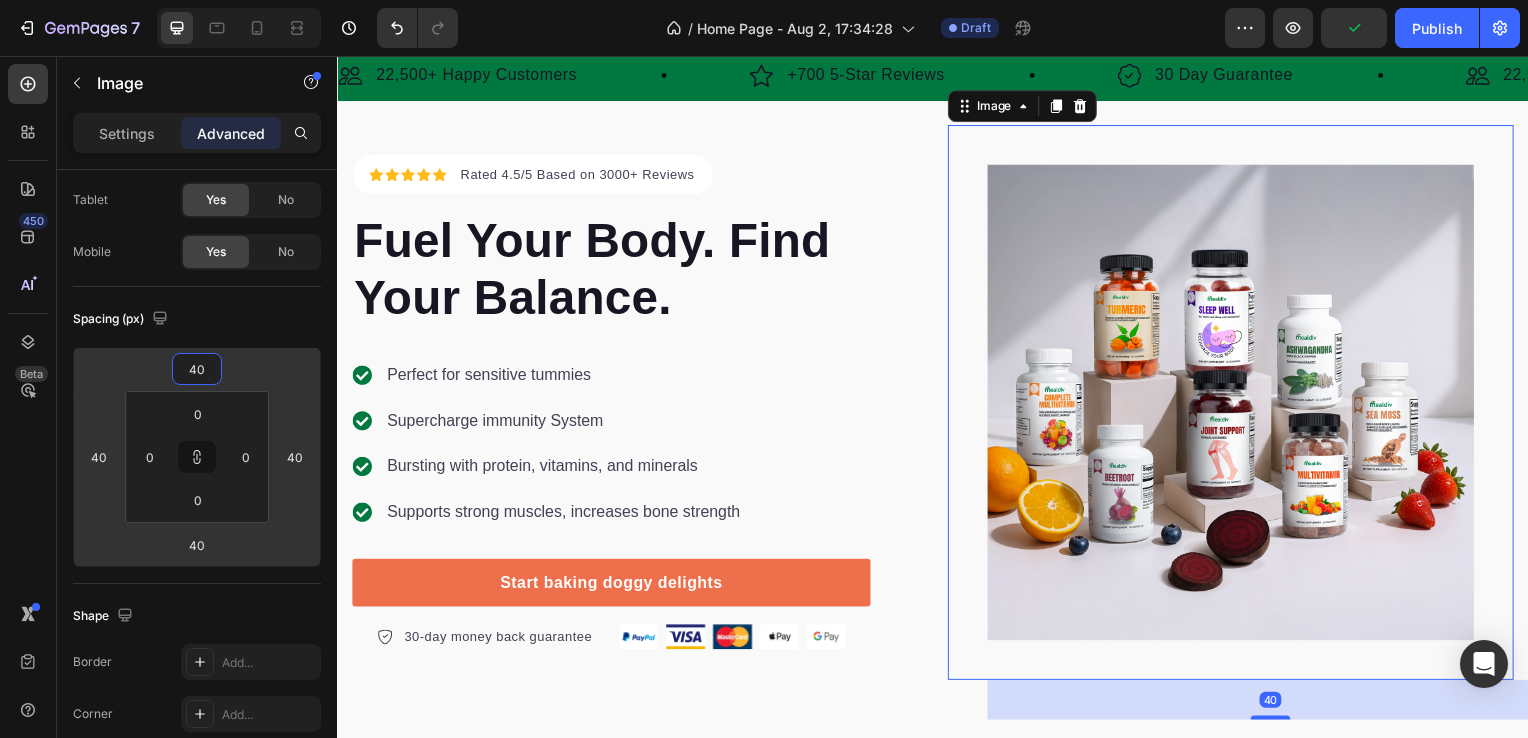 type on "42" 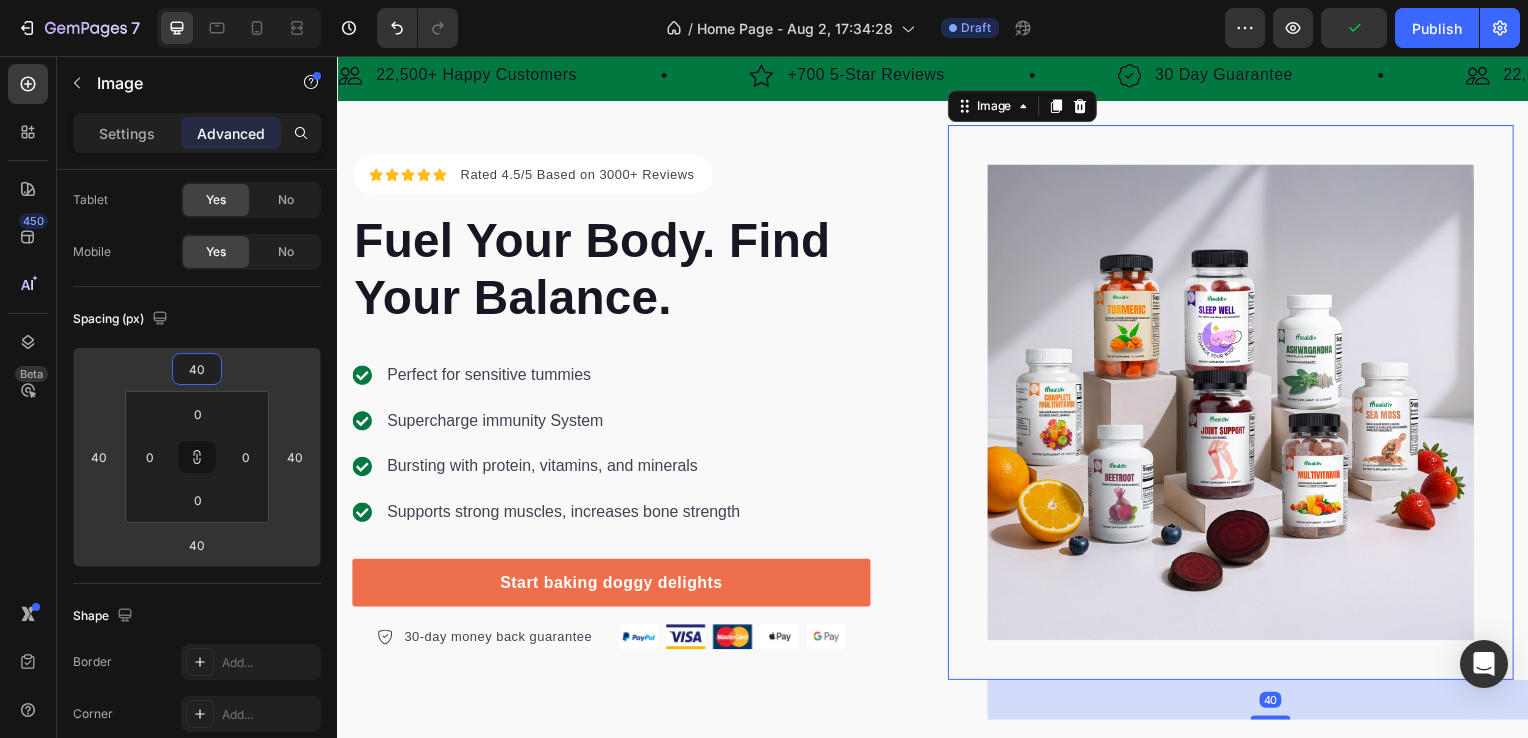 type on "42" 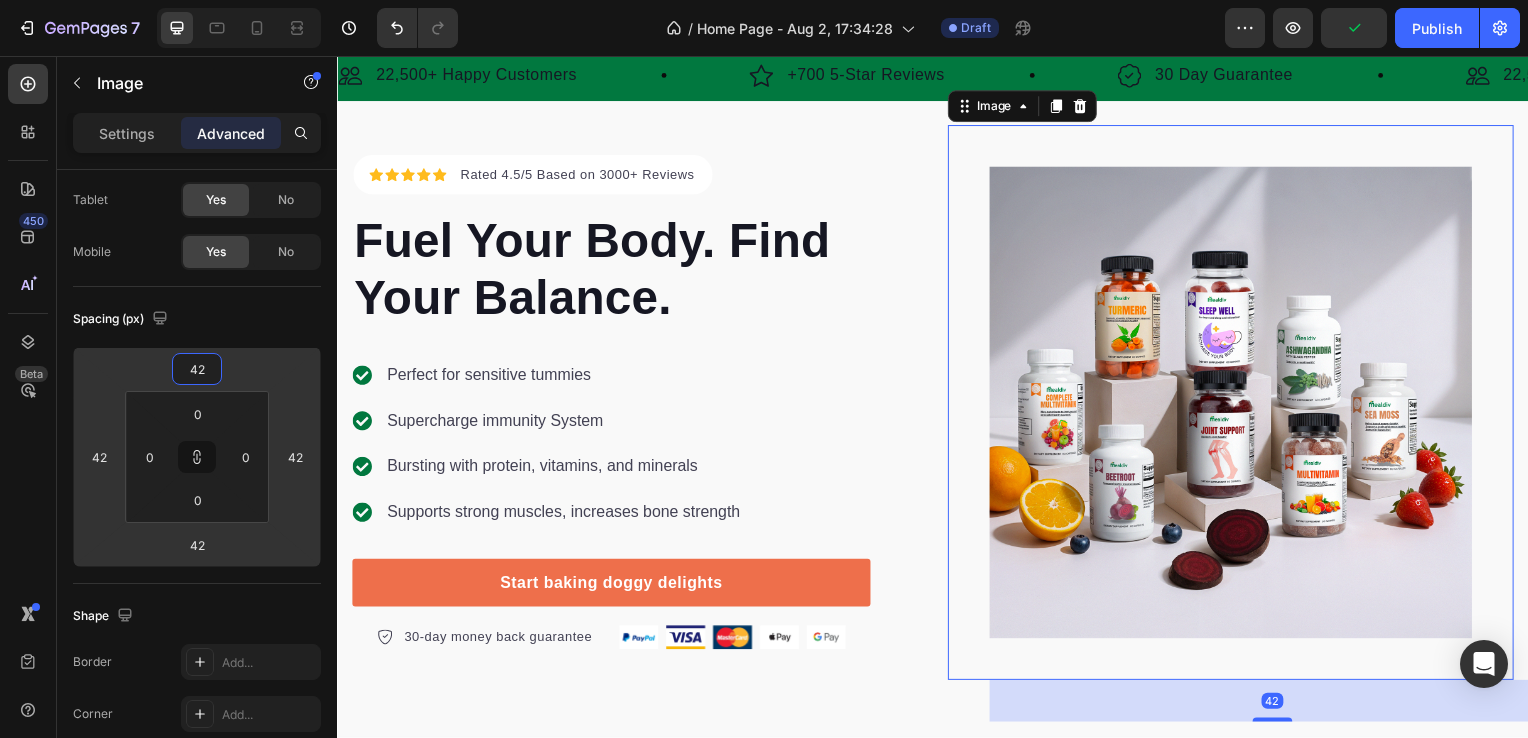 type on "40" 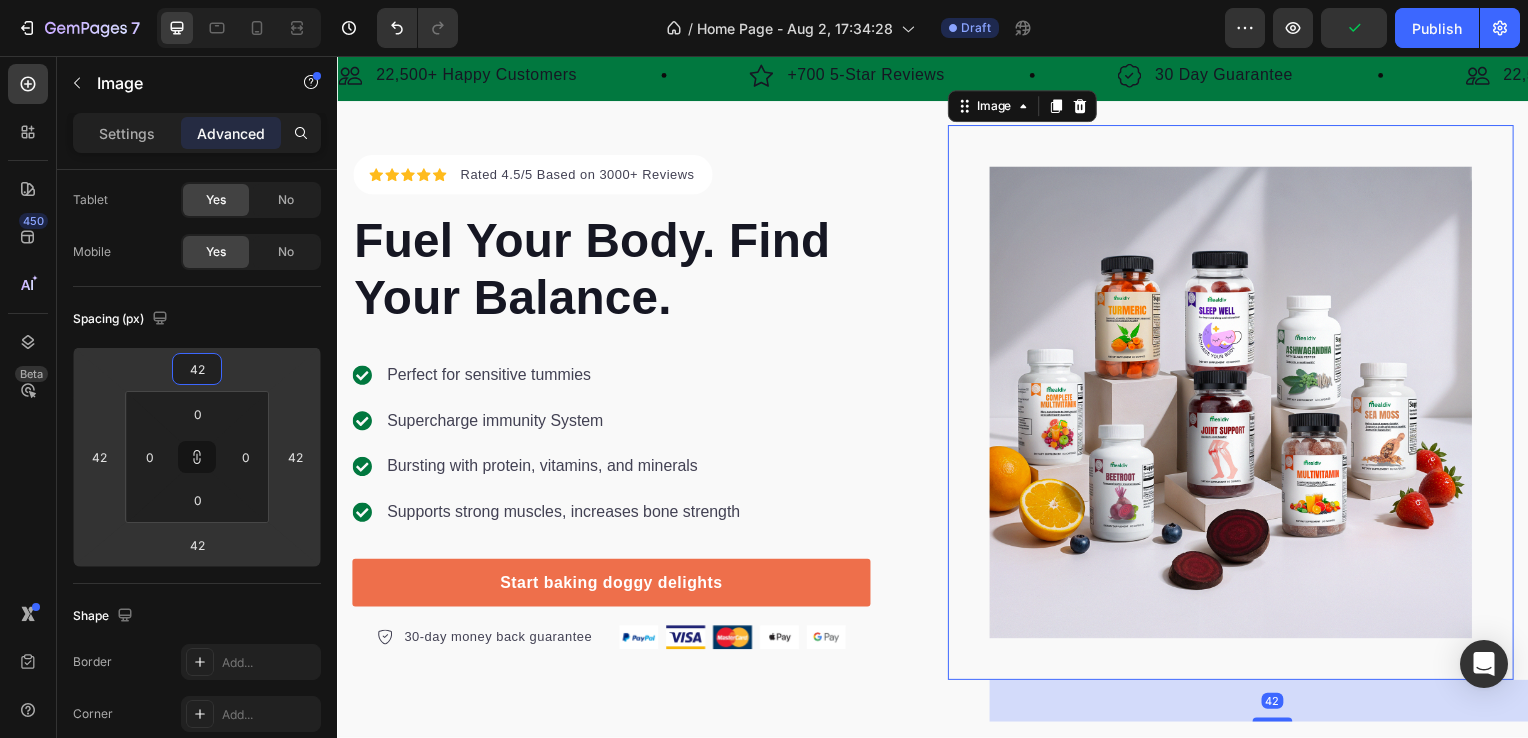 type on "40" 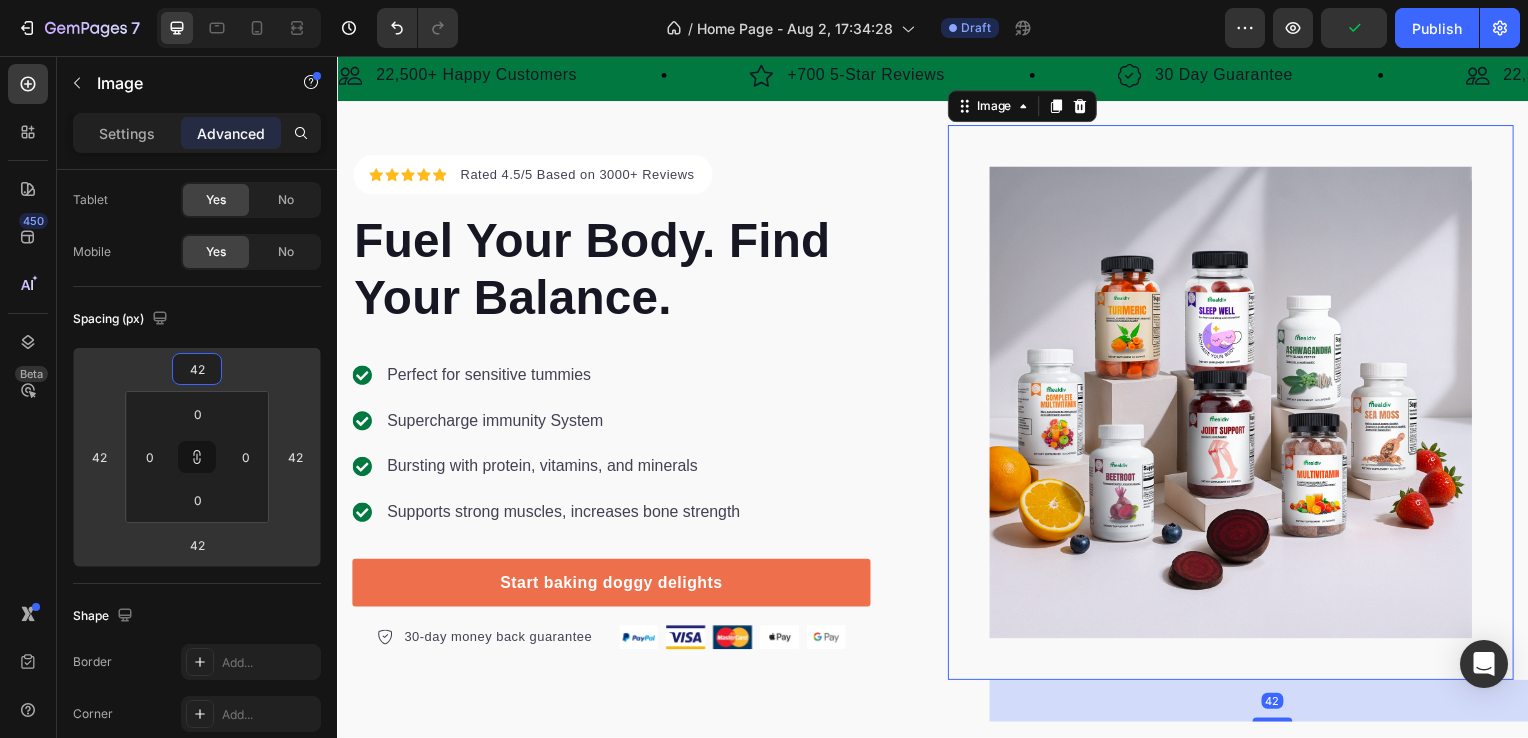 type on "40" 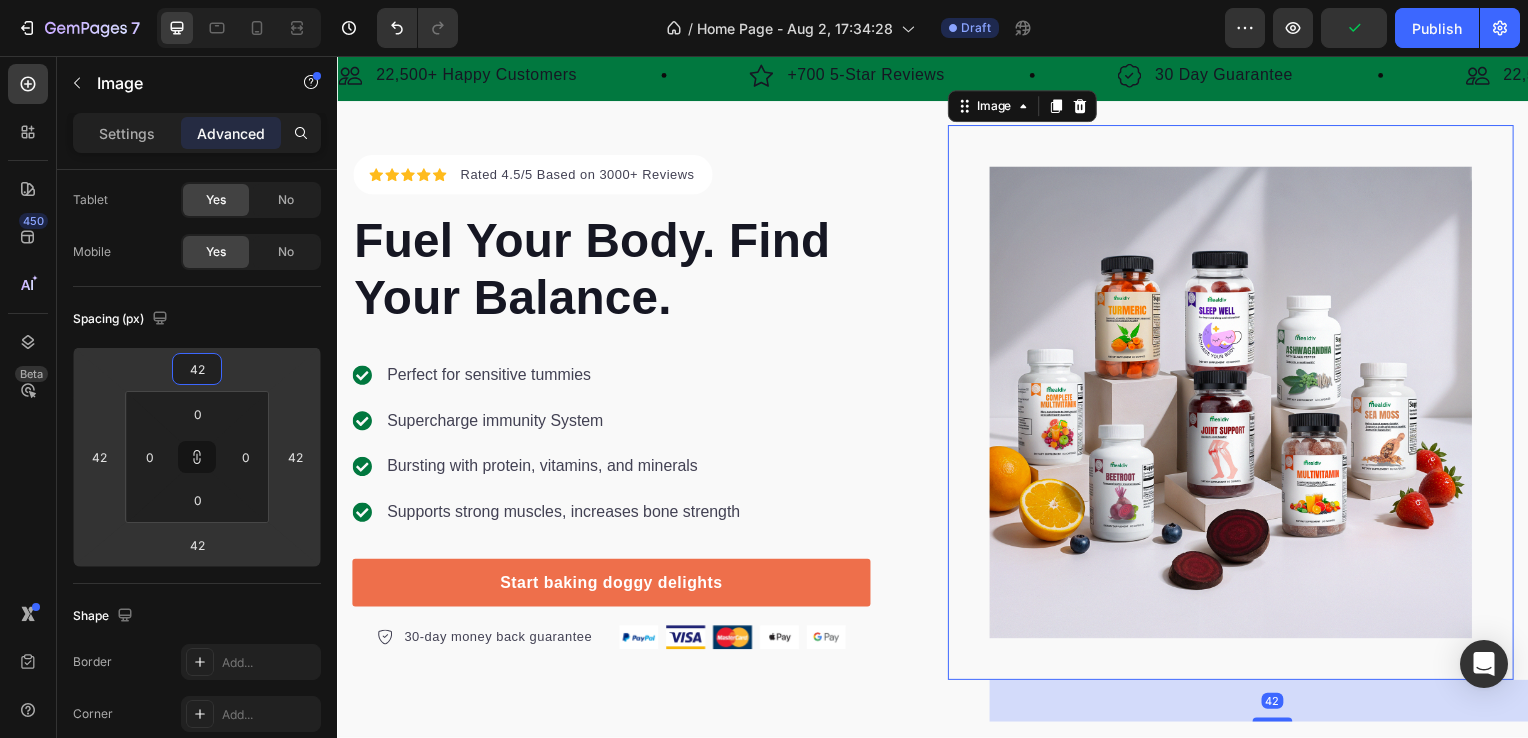 type on "40" 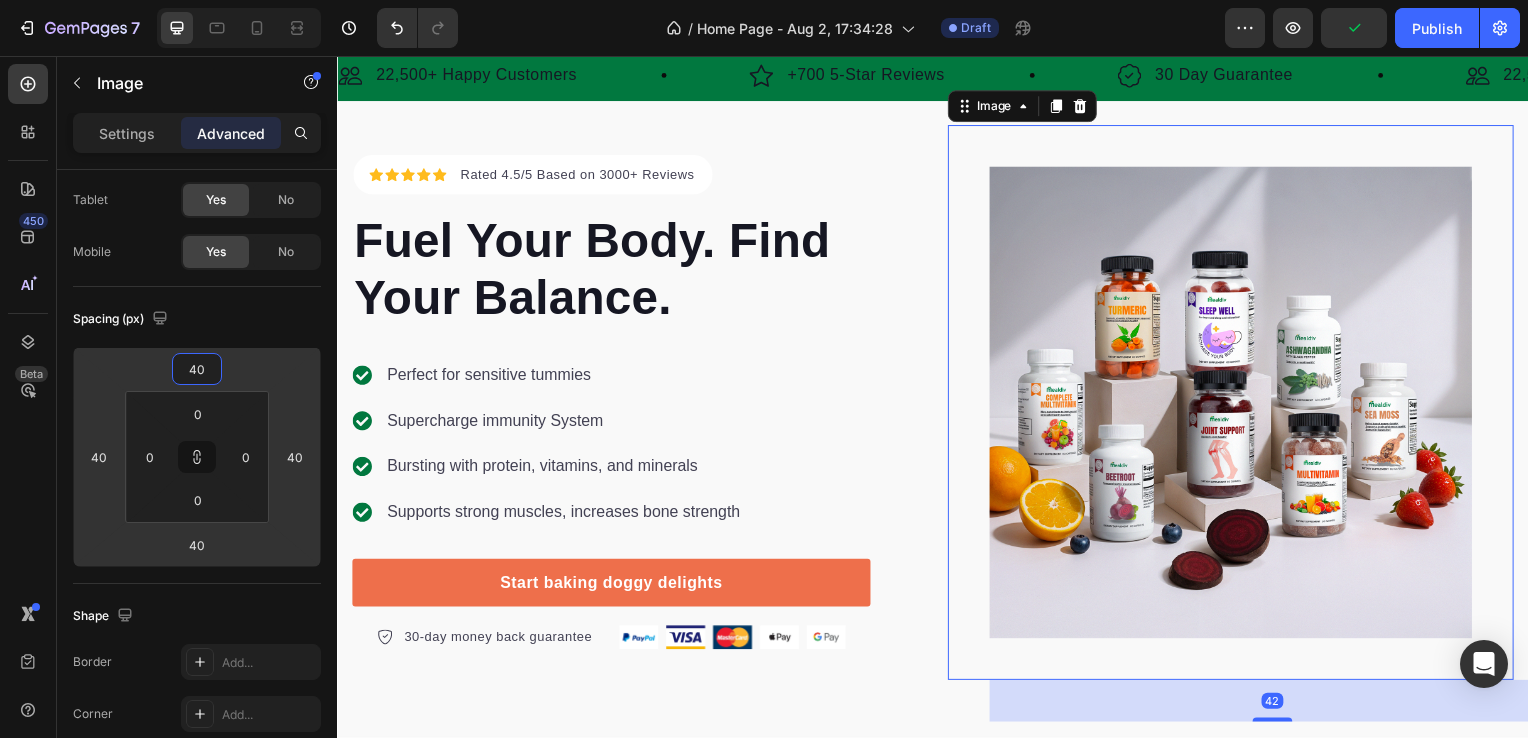 type on "32" 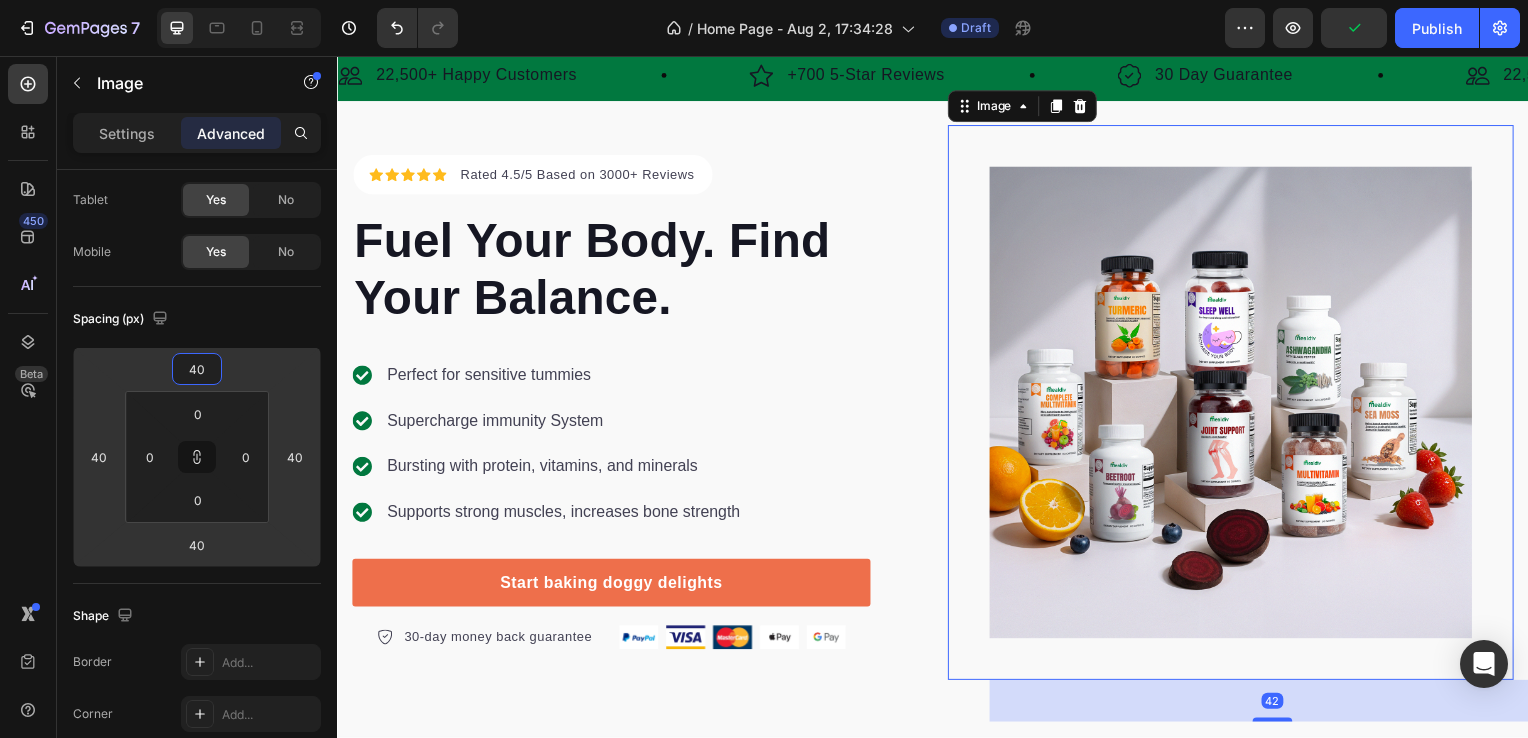 type on "32" 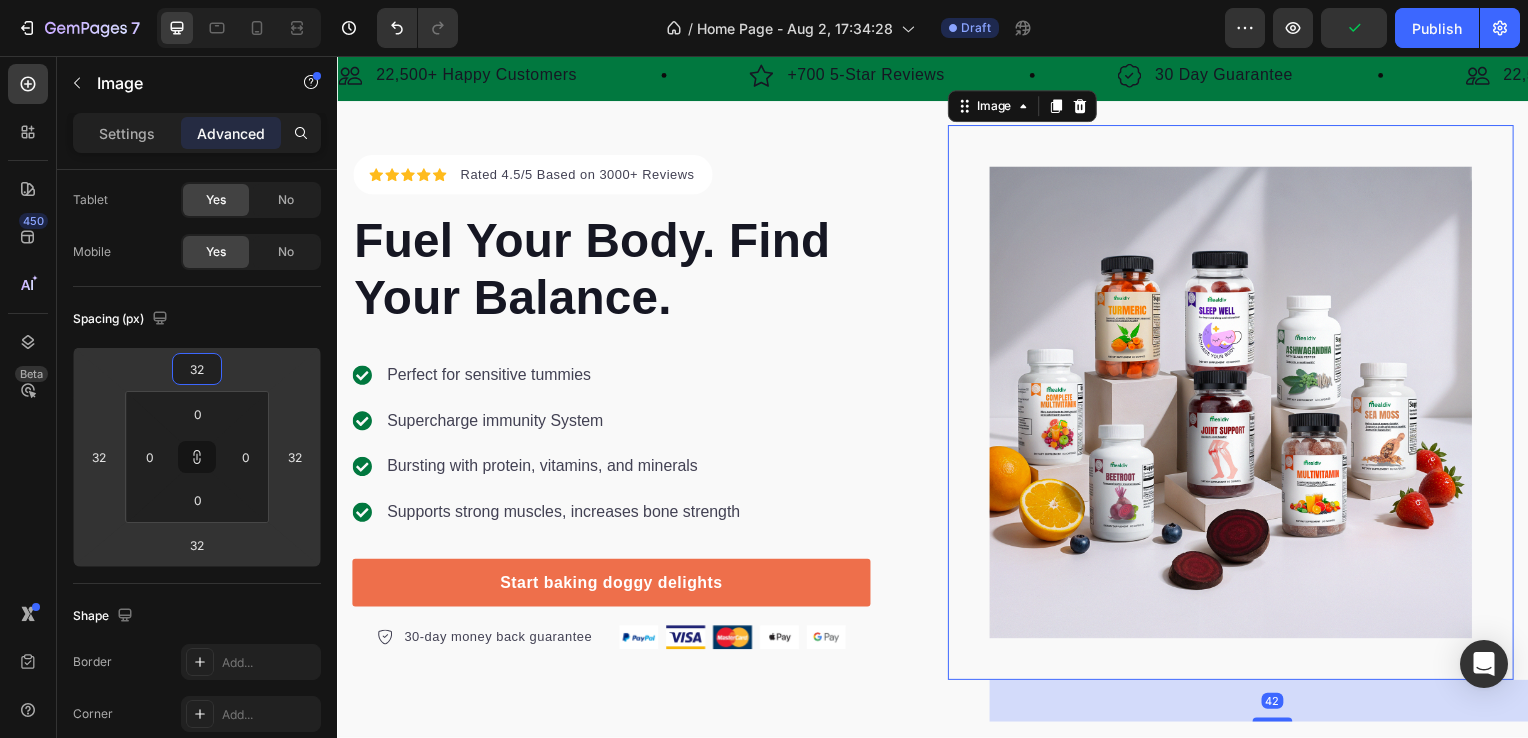 type on "28" 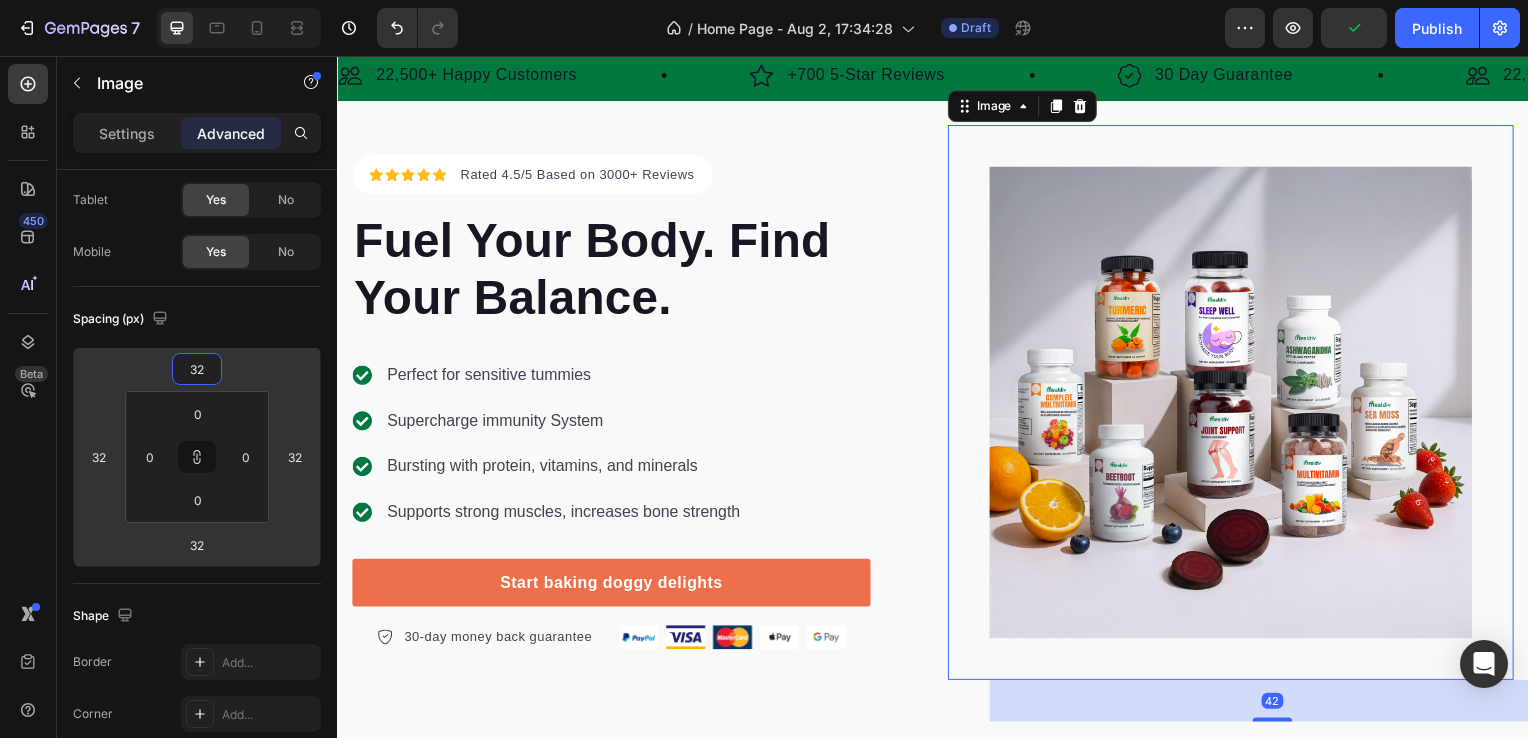type on "28" 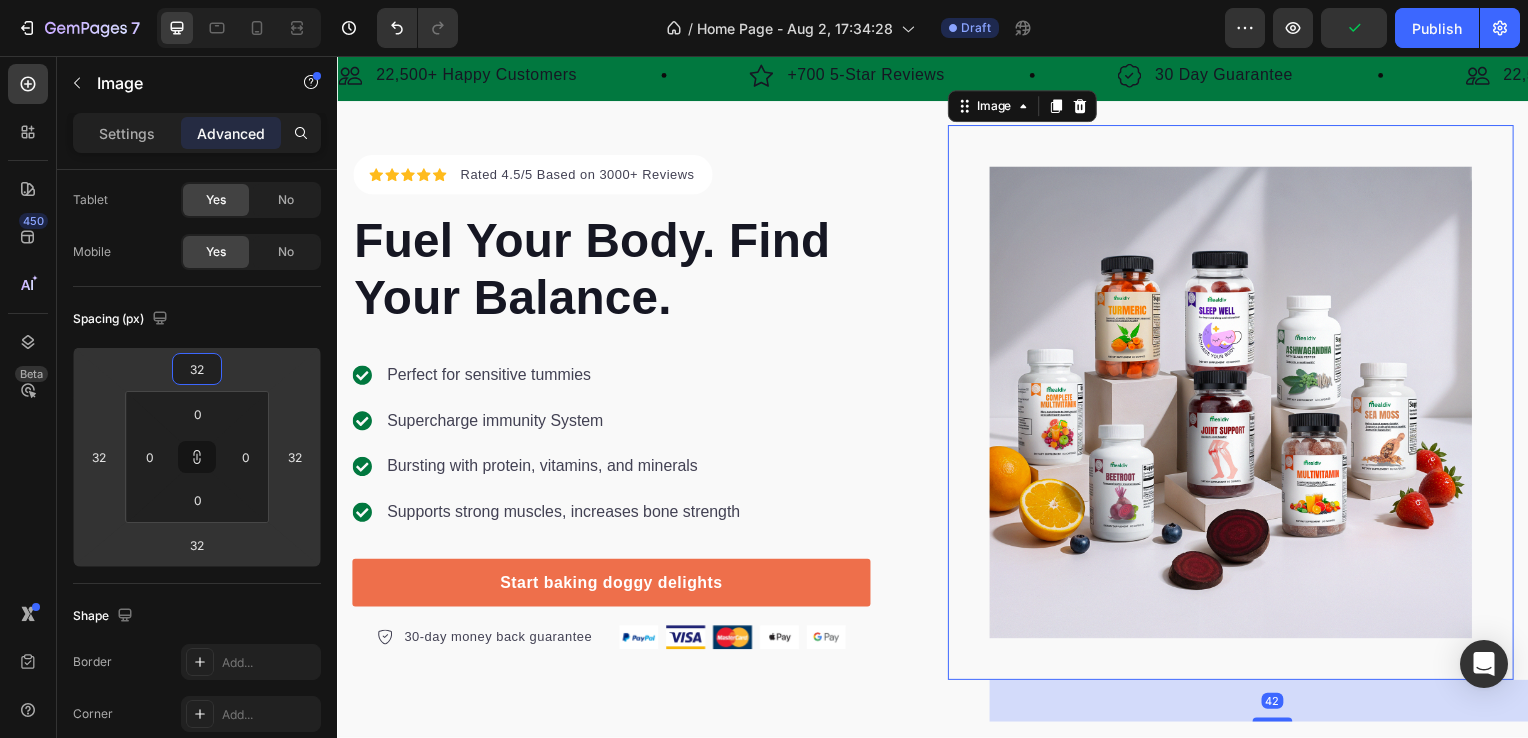 type on "28" 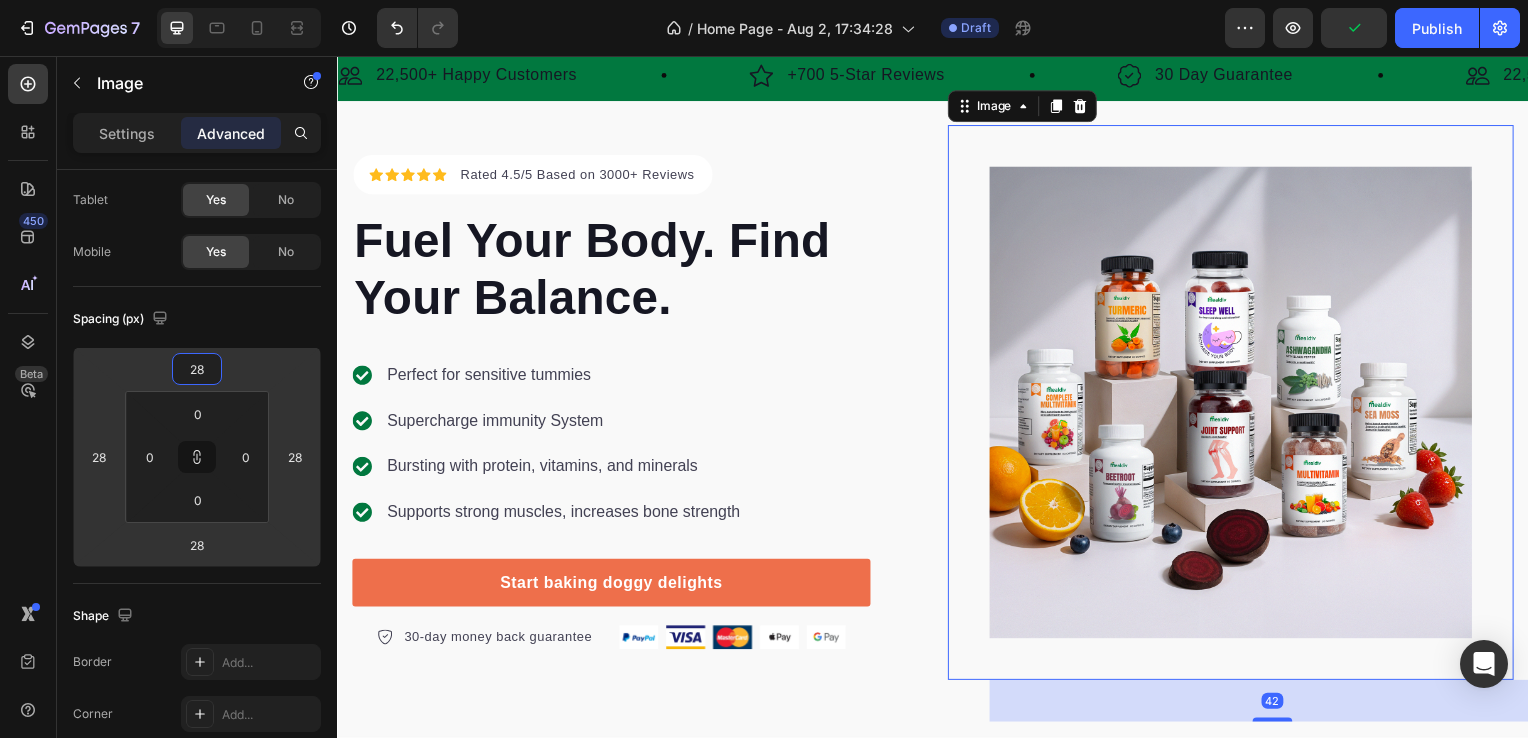 type 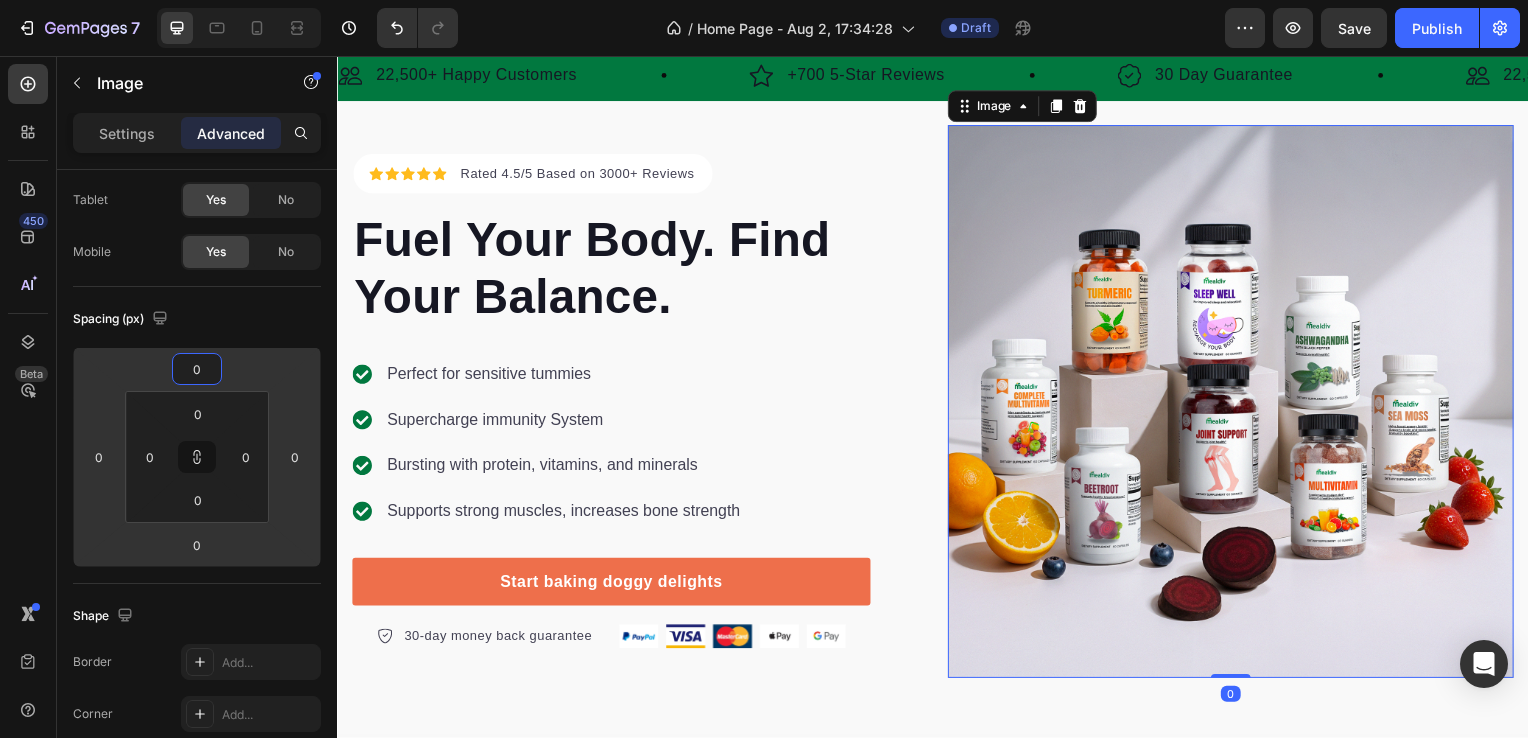 drag, startPoint x: 113, startPoint y: 378, endPoint x: 98, endPoint y: 378, distance: 15 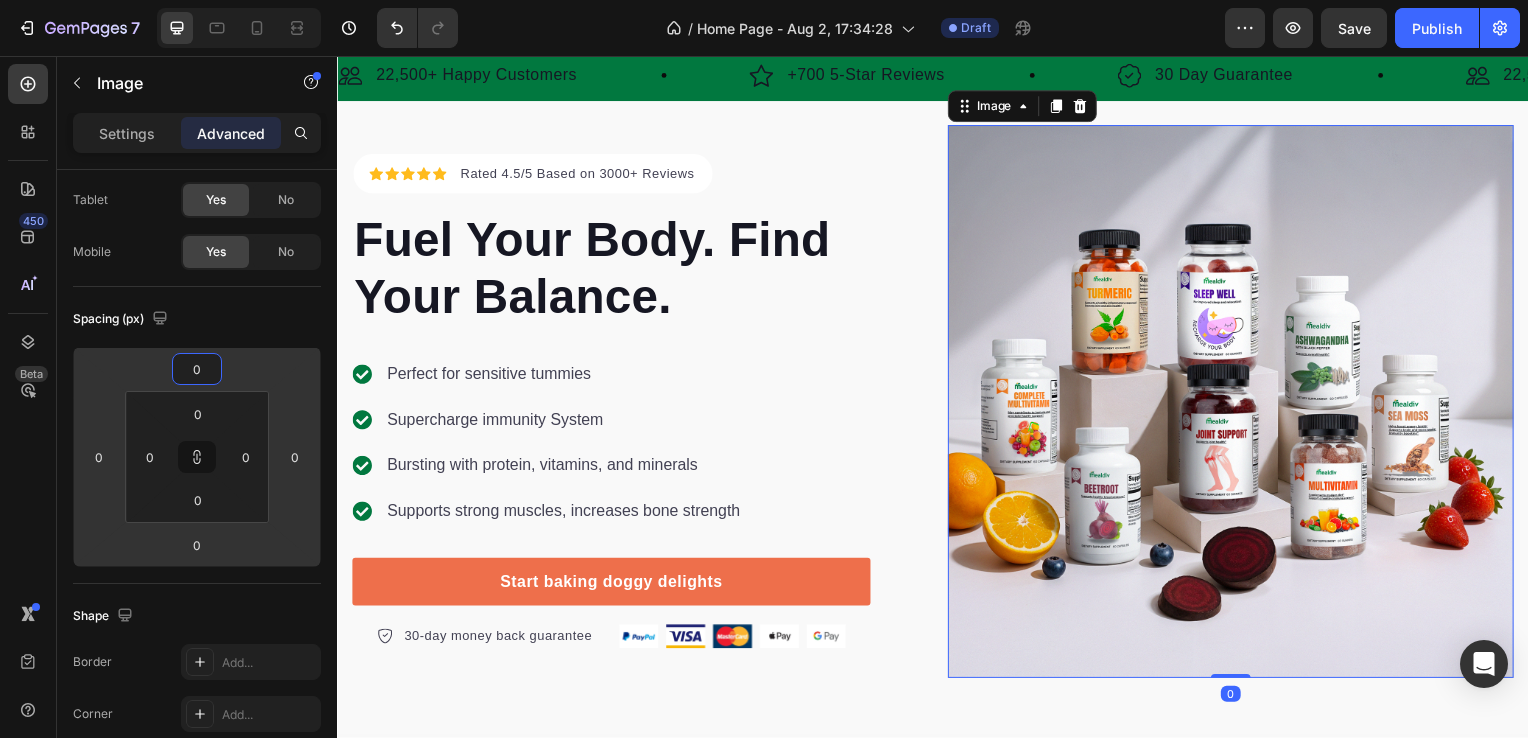 click on "Layout
Row
Row
Row
Row Text
Heading
Text Block Button
Button
Button Media
Image
Image
Video" at bounding box center [764, 0] 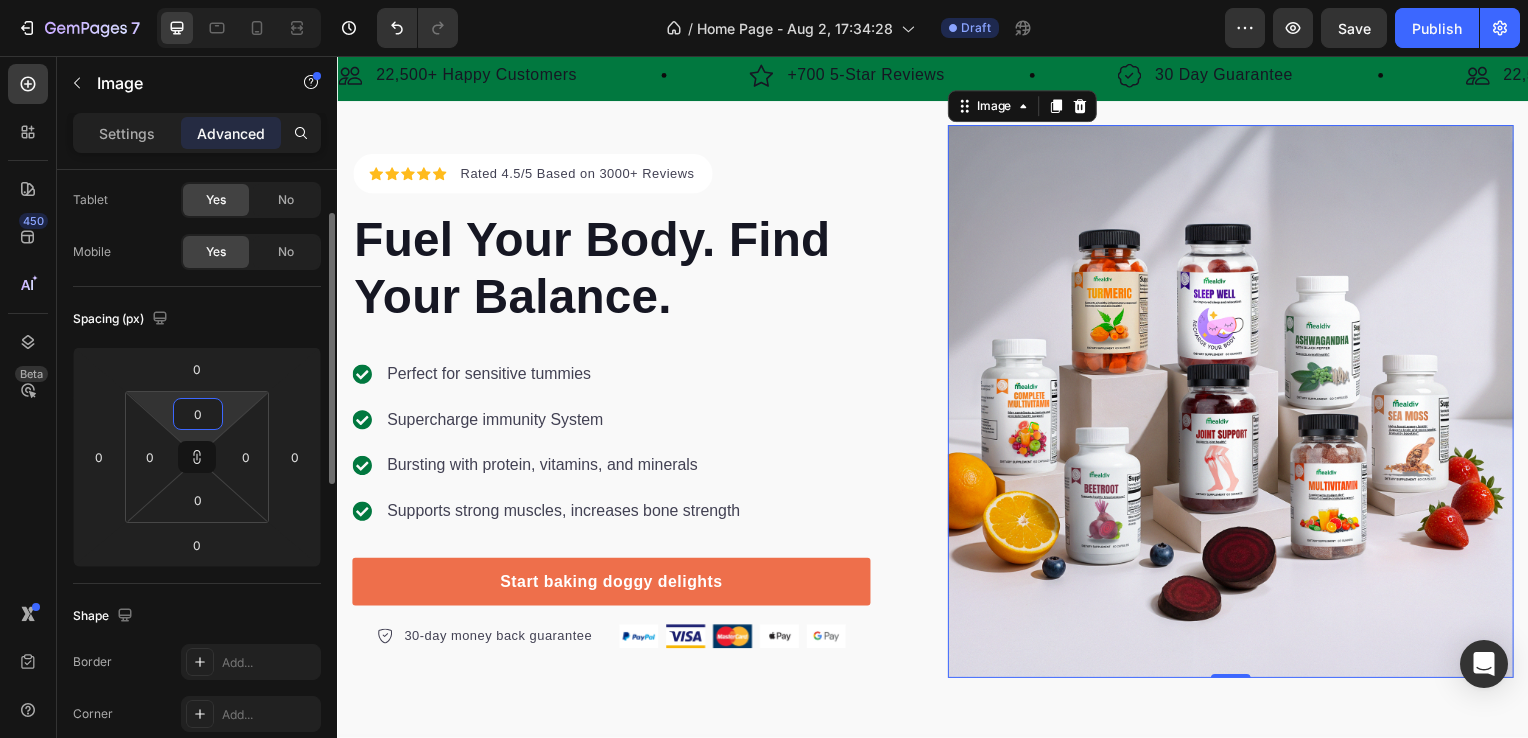 click on "0" at bounding box center [198, 414] 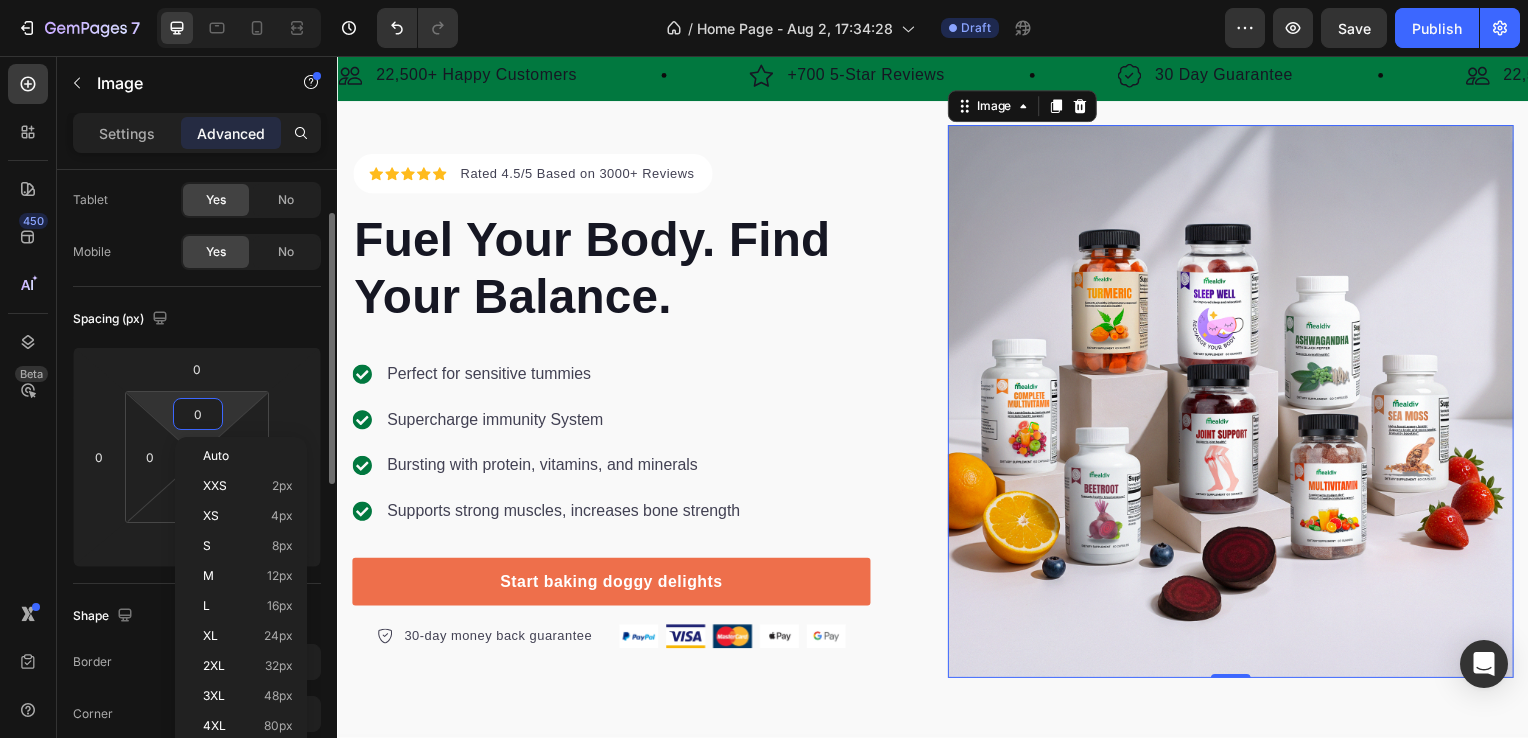 click on "0" at bounding box center [198, 414] 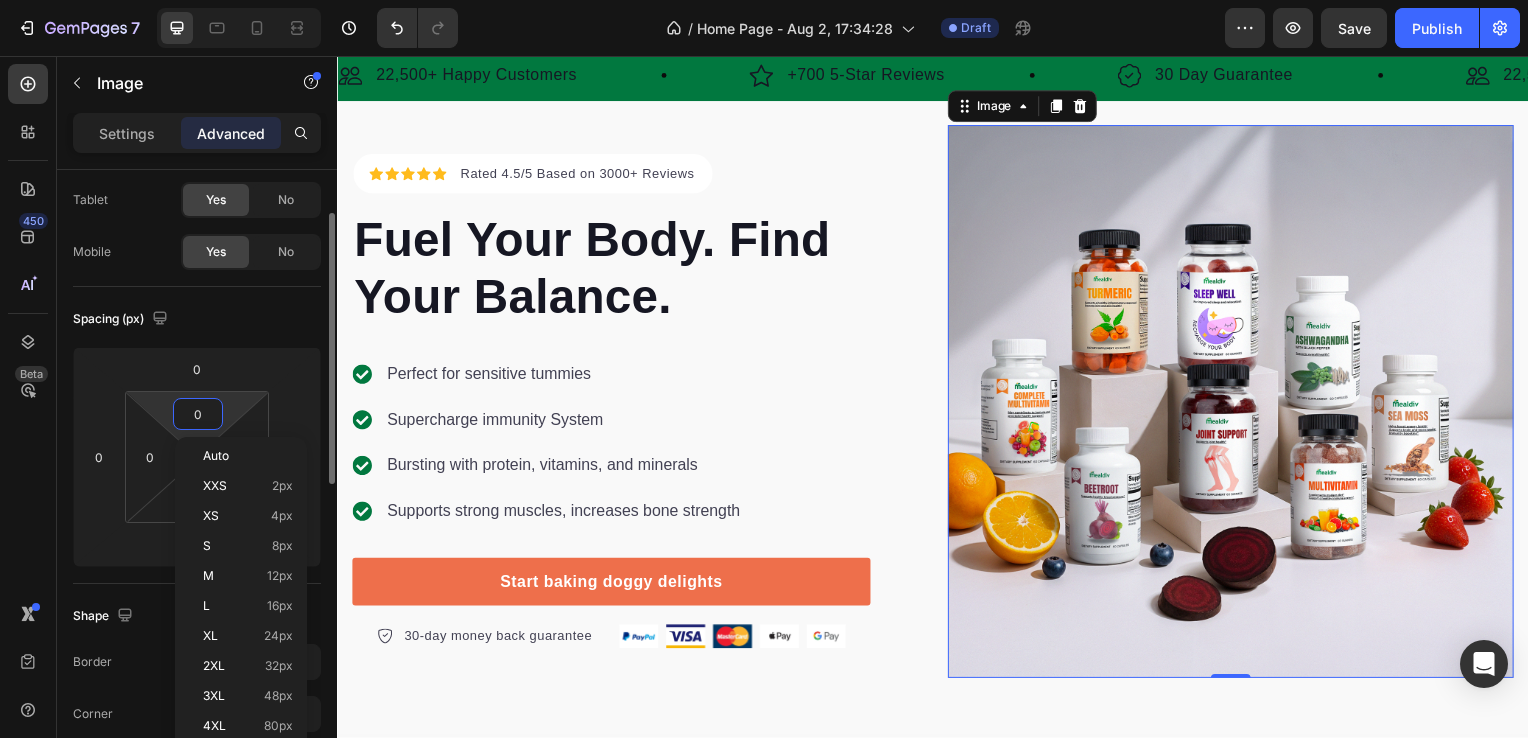 click on "0" at bounding box center (198, 414) 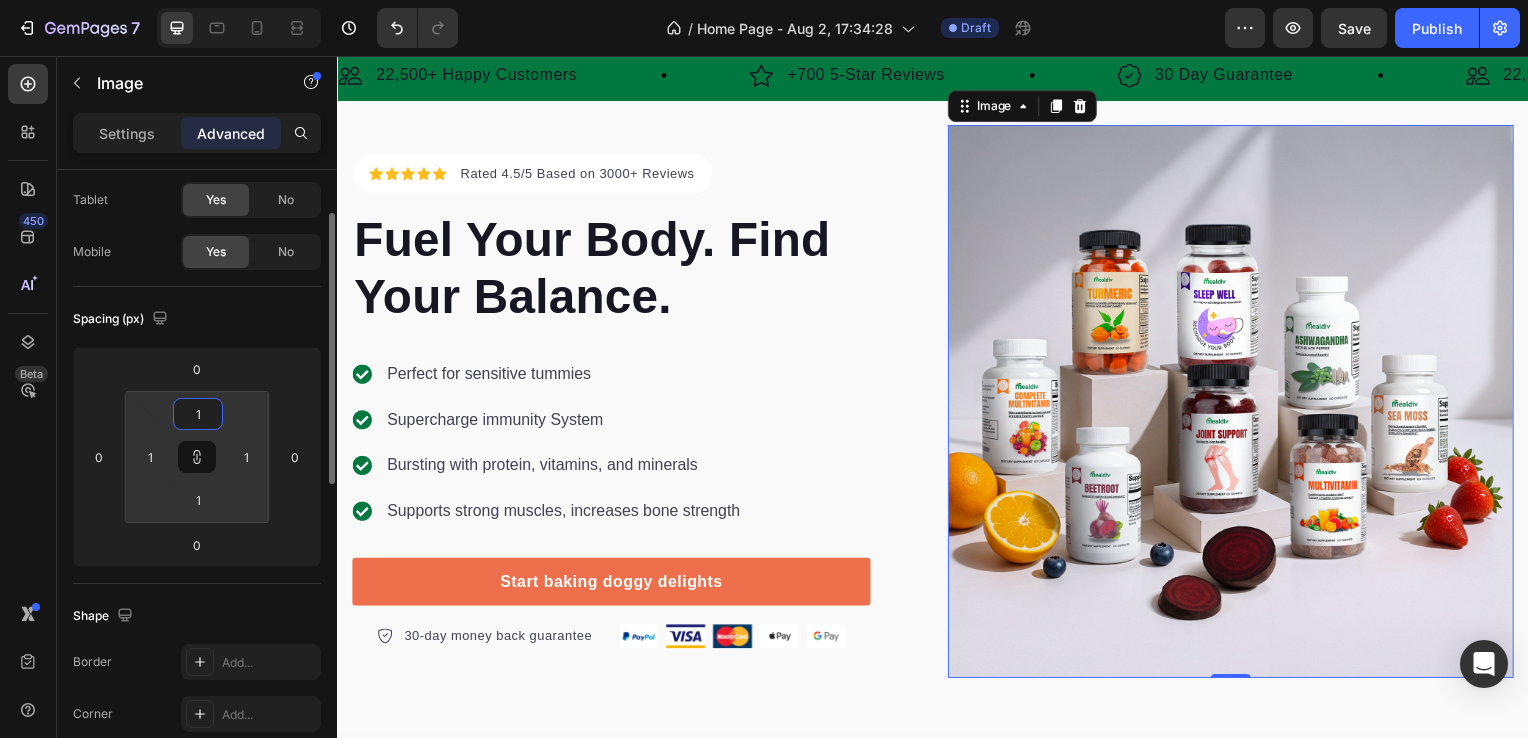 click on "Spacing (px) 0 0 0 0 1 1 1 1" 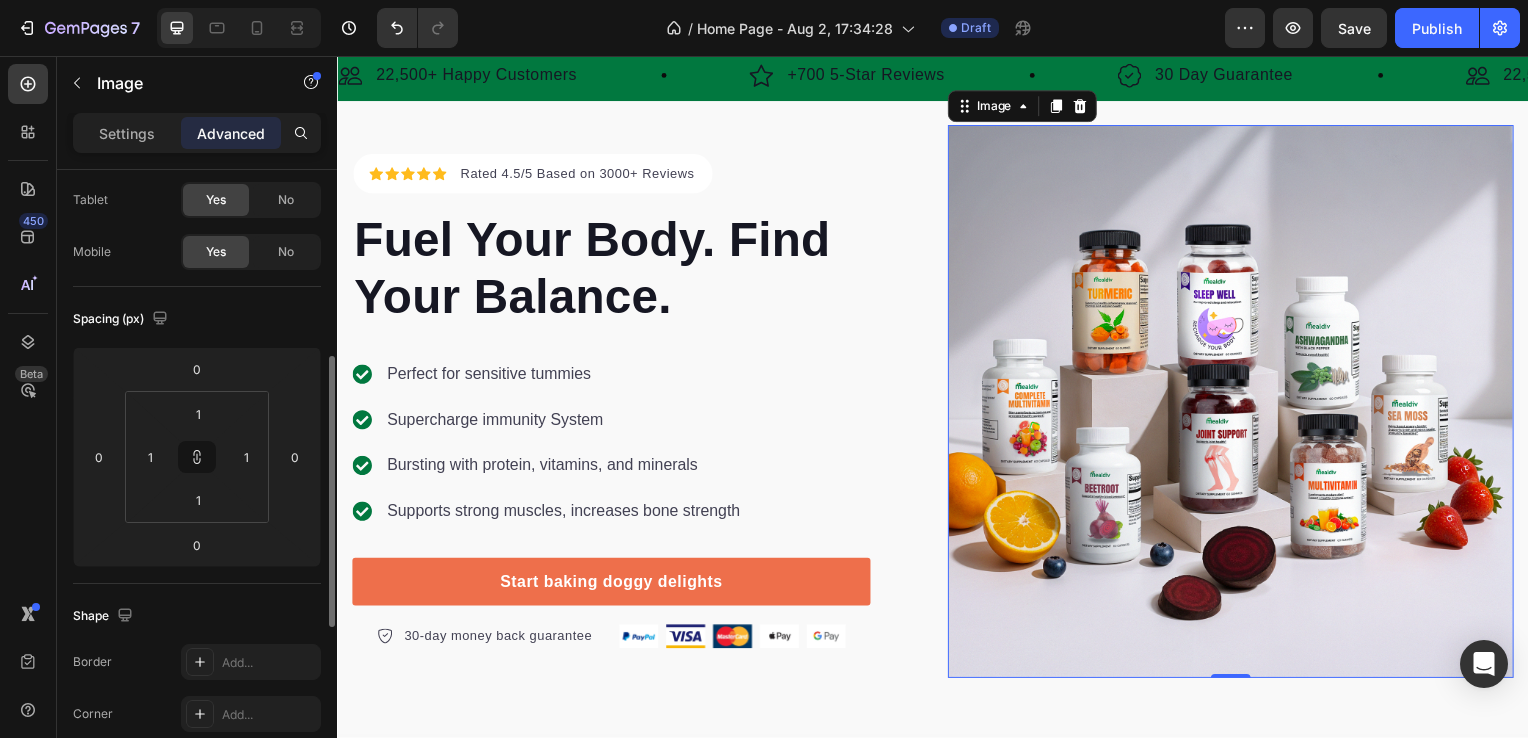 scroll, scrollTop: 300, scrollLeft: 0, axis: vertical 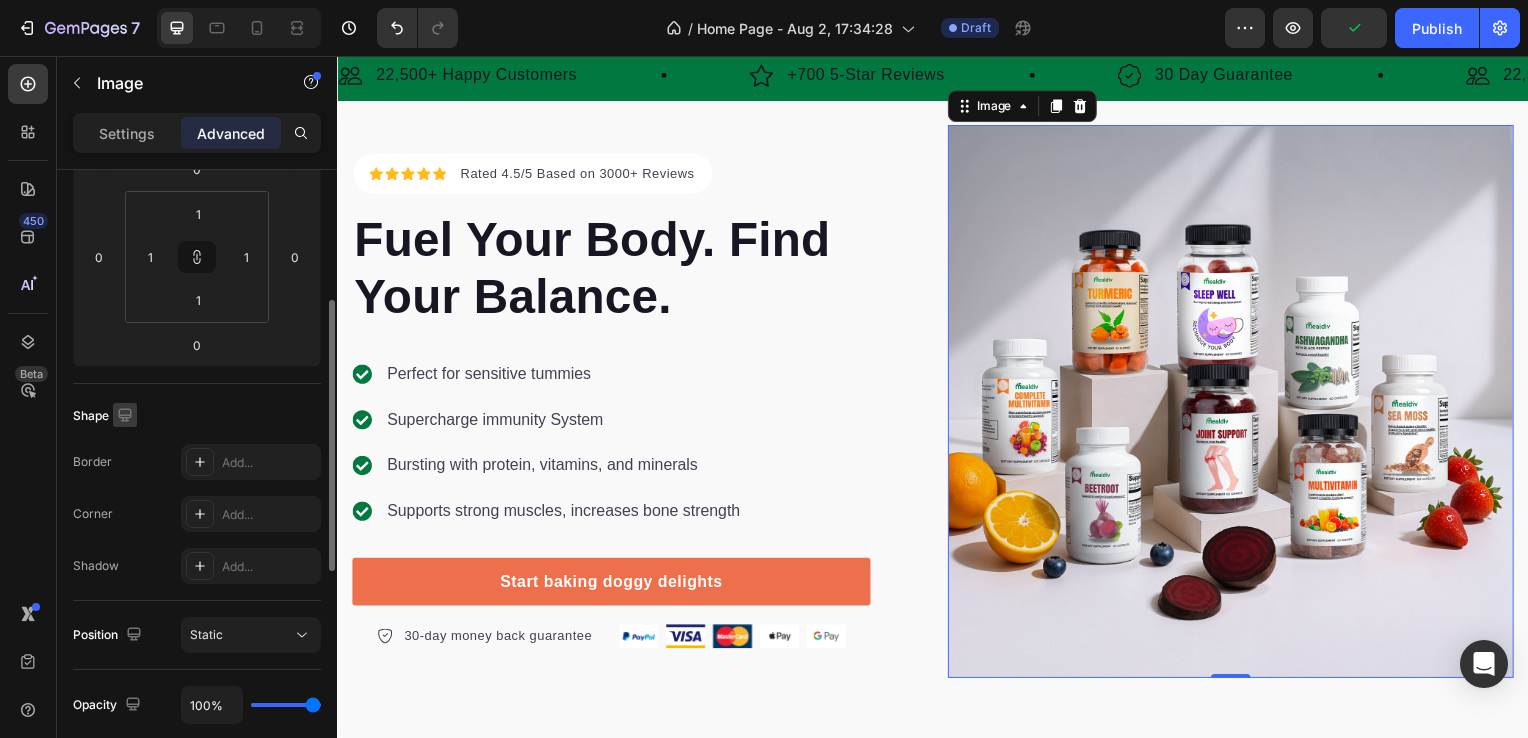 click 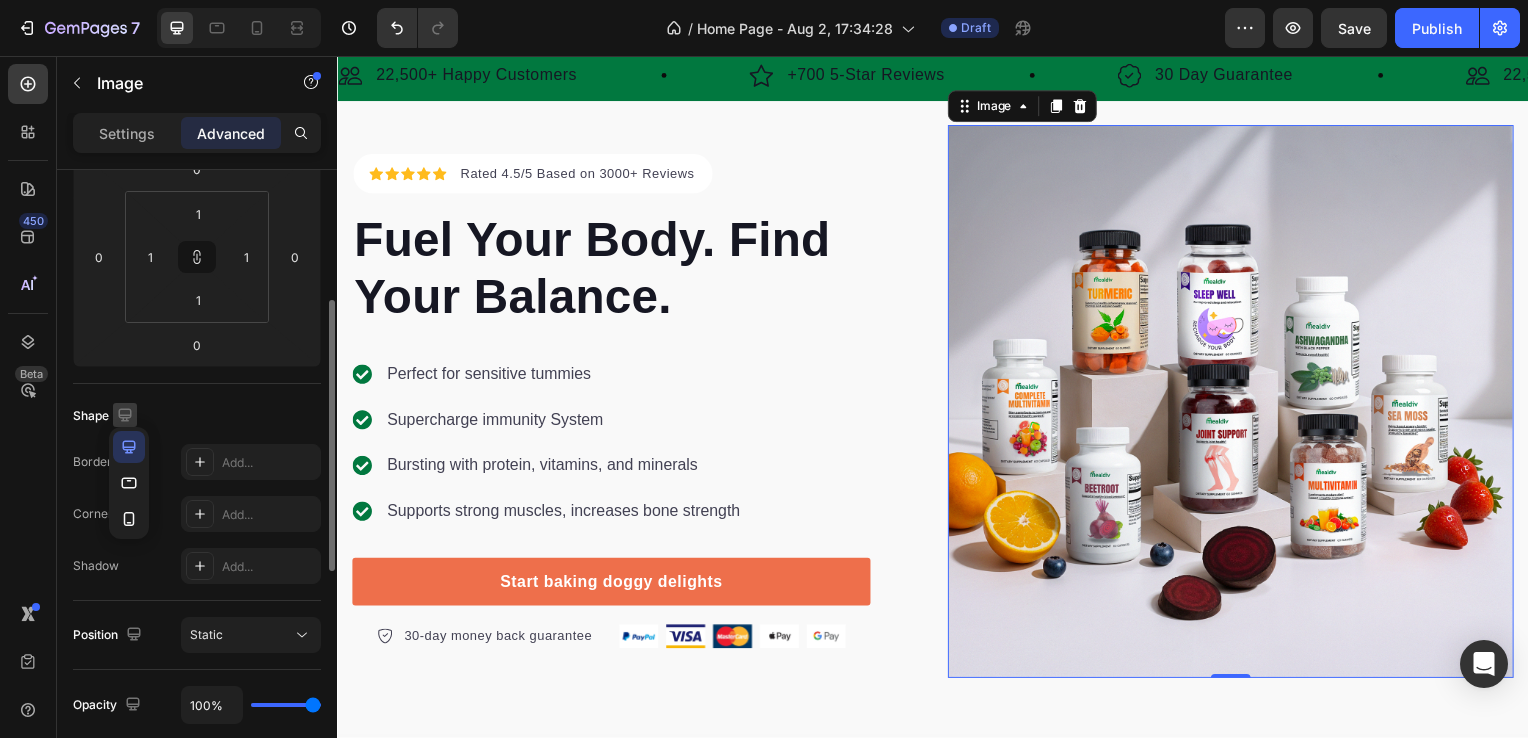 click 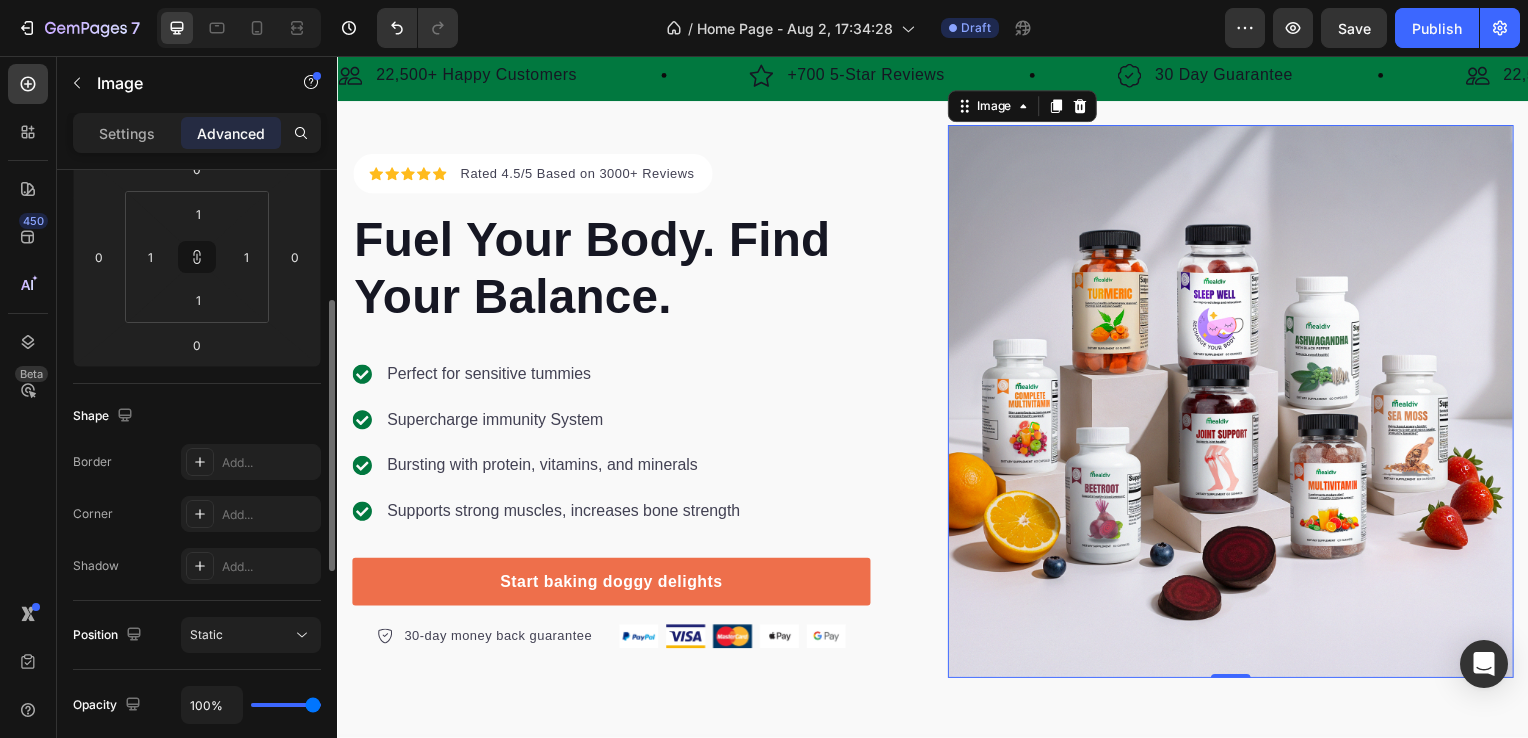 click on "Shape" at bounding box center (197, 416) 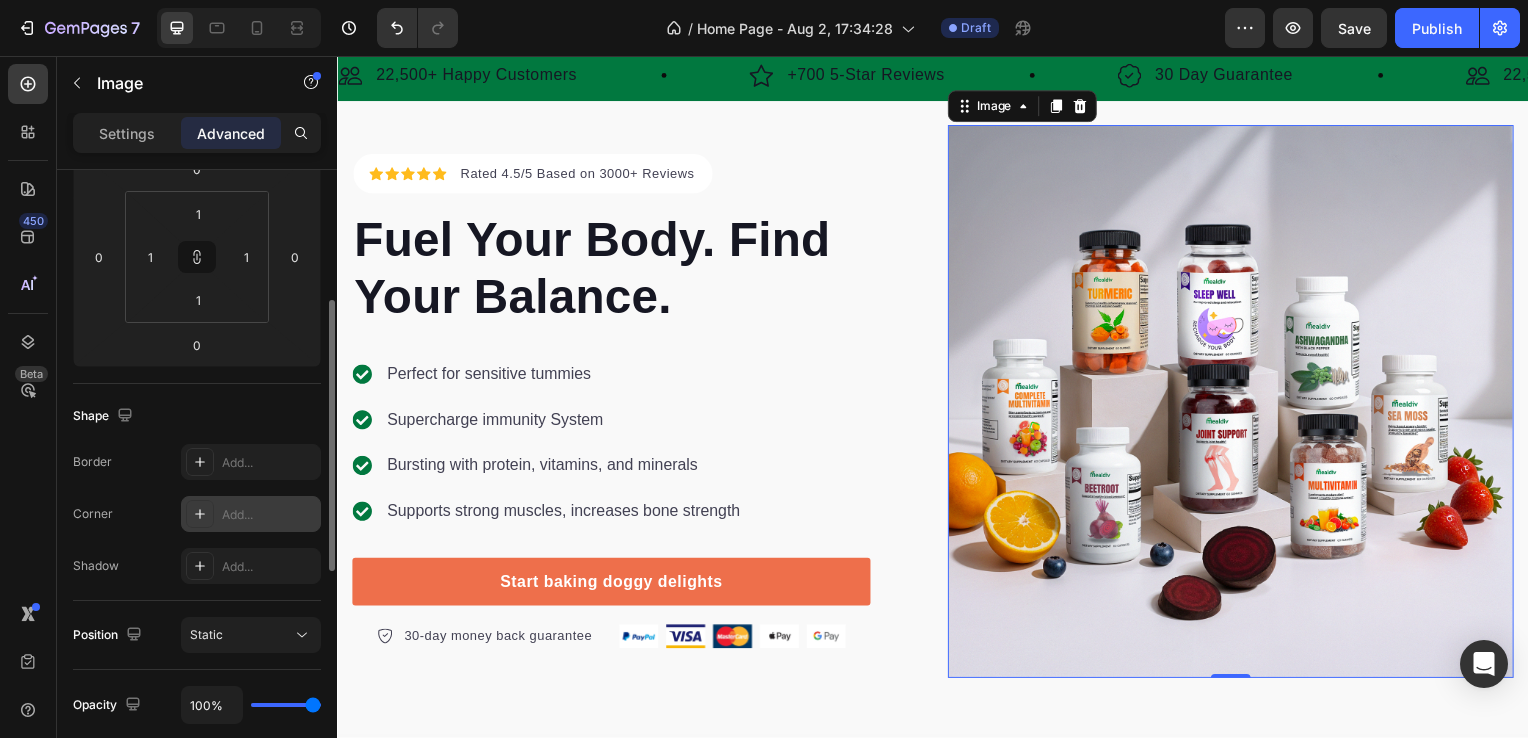 click at bounding box center [200, 514] 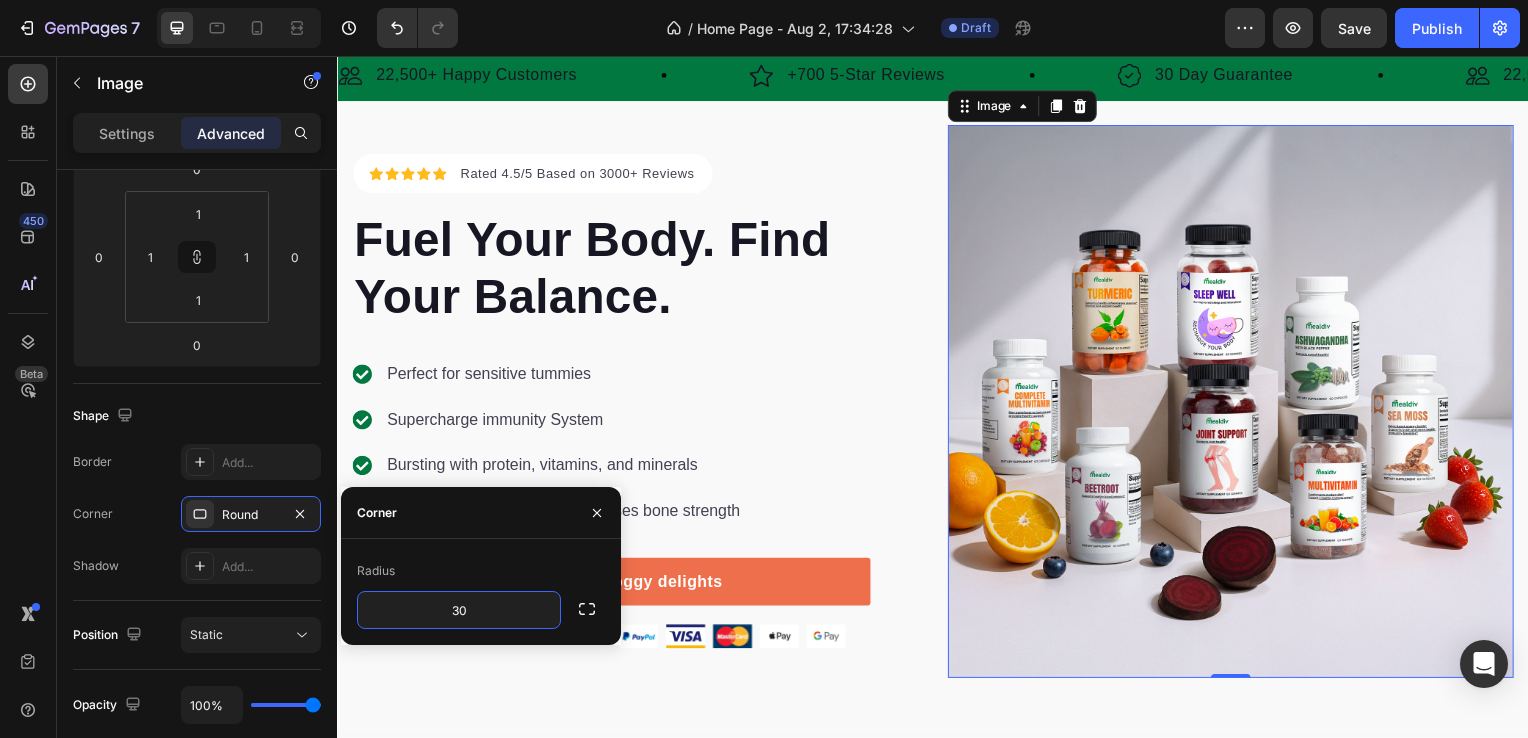 click on "Radius" at bounding box center (481, 571) 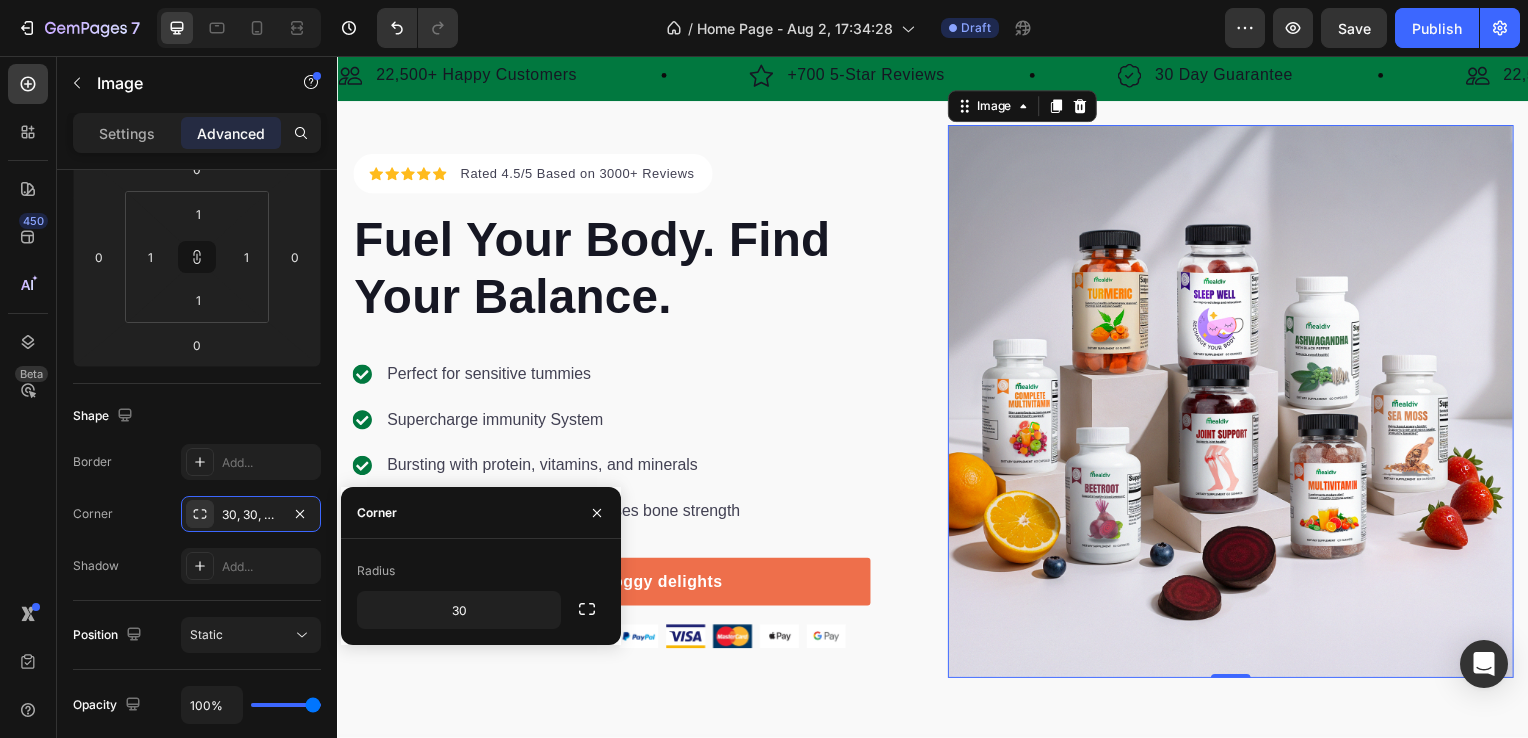 click on "Radius" at bounding box center [481, 571] 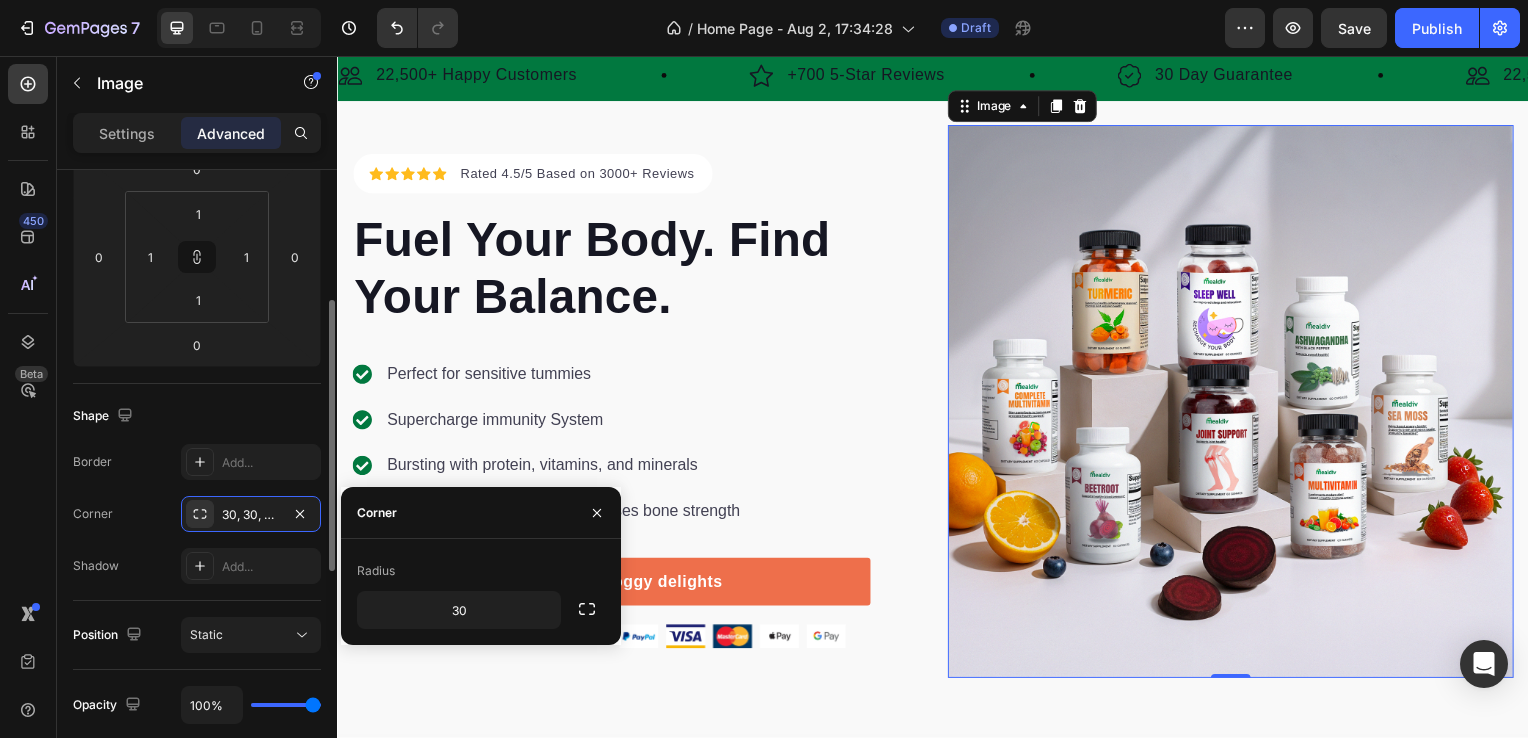 click on "Shape" at bounding box center [197, 416] 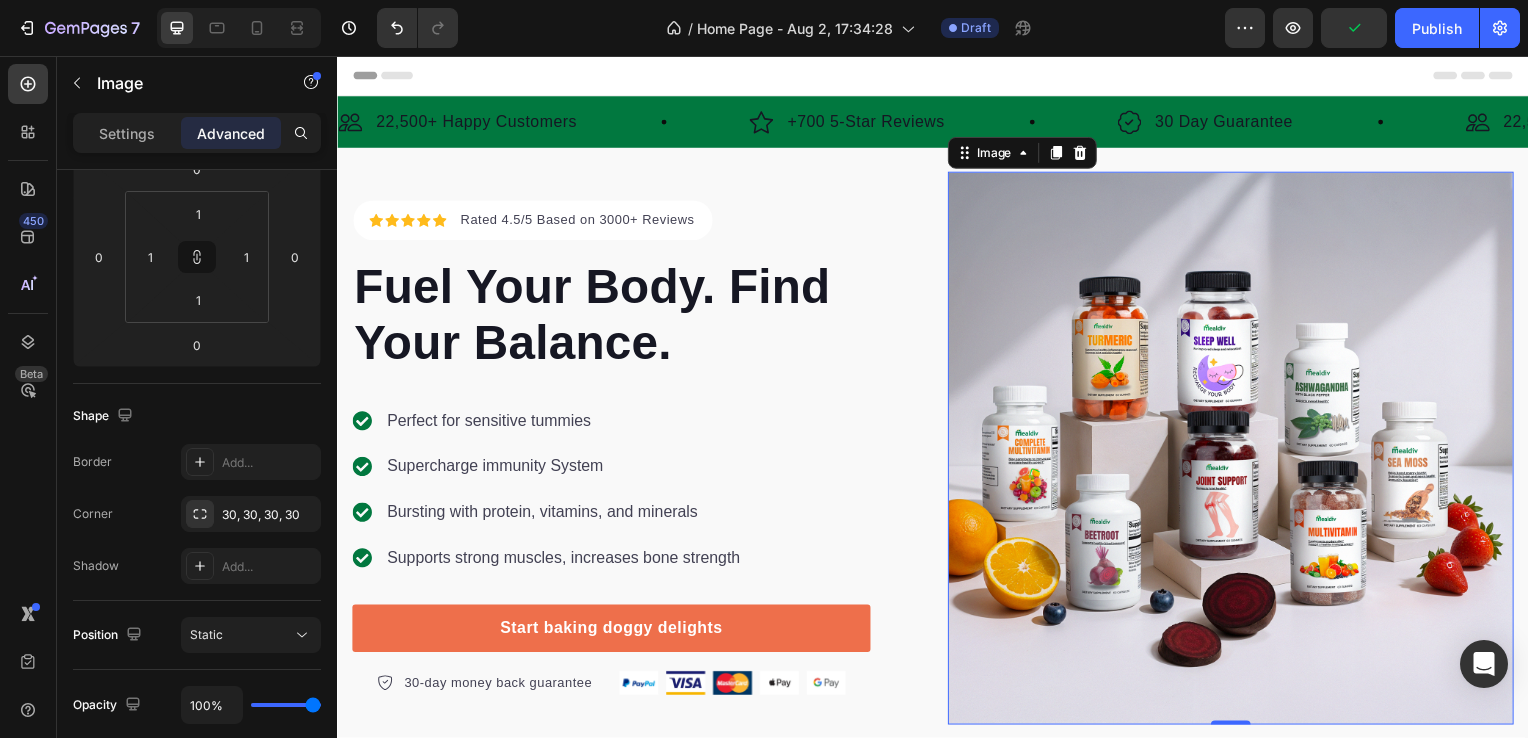 scroll, scrollTop: 100, scrollLeft: 0, axis: vertical 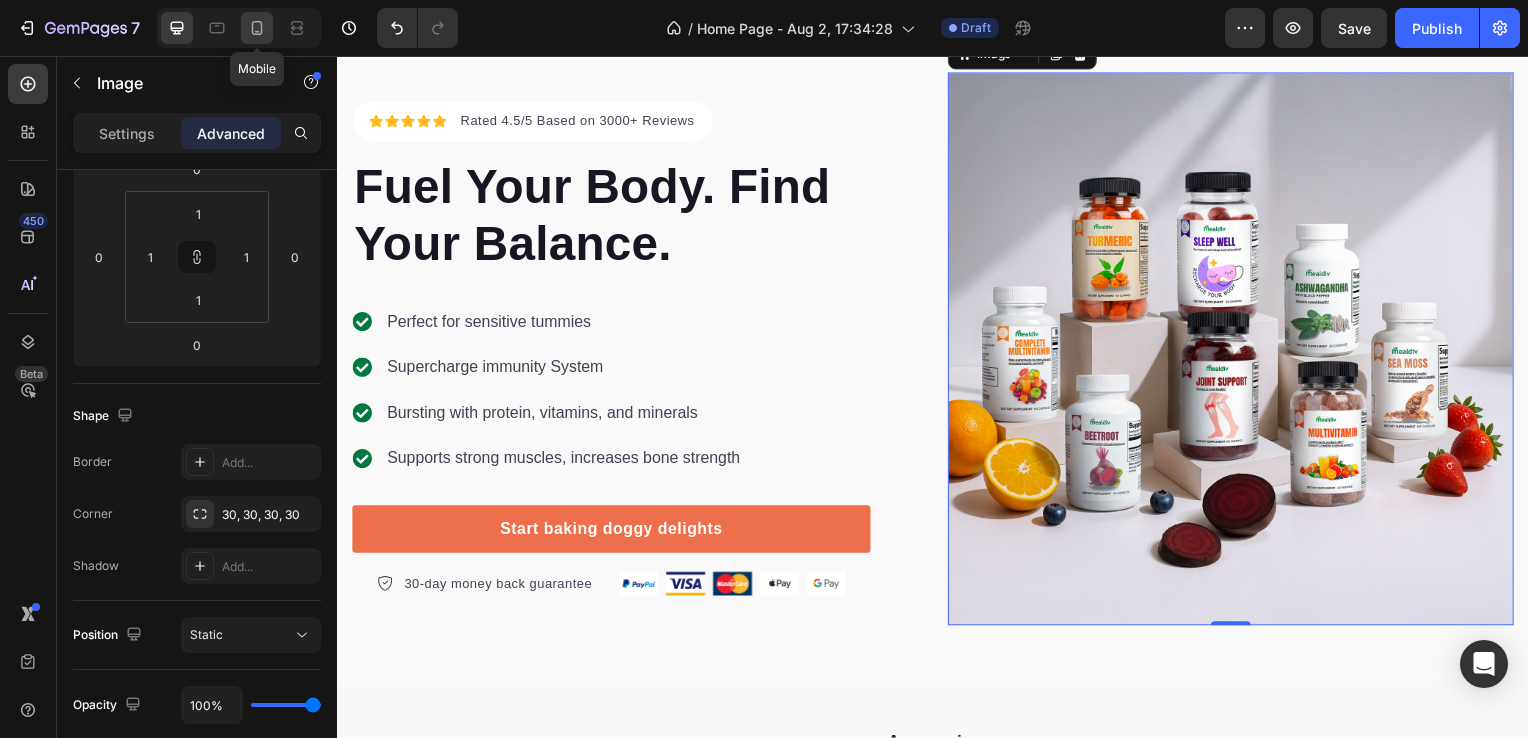 click 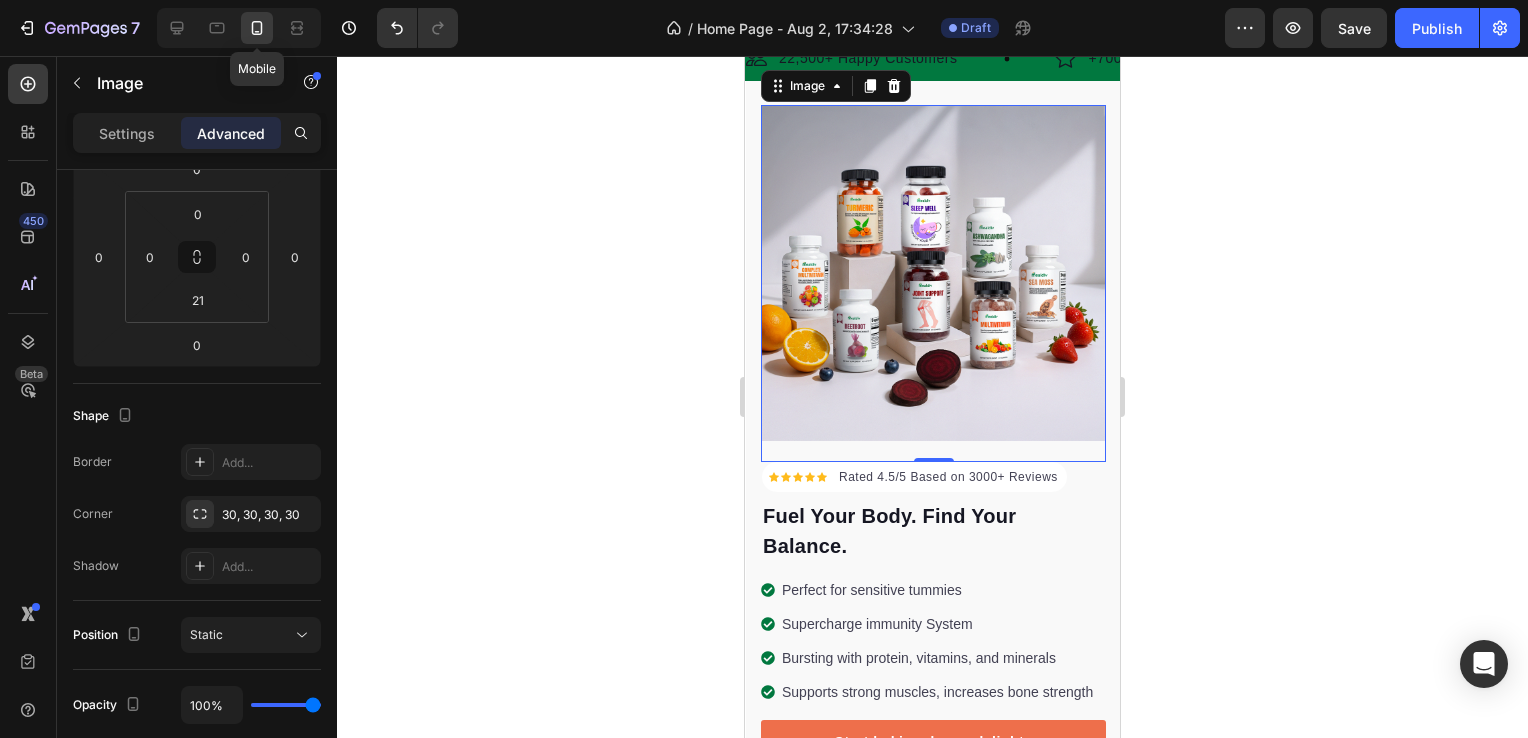 scroll, scrollTop: 40, scrollLeft: 0, axis: vertical 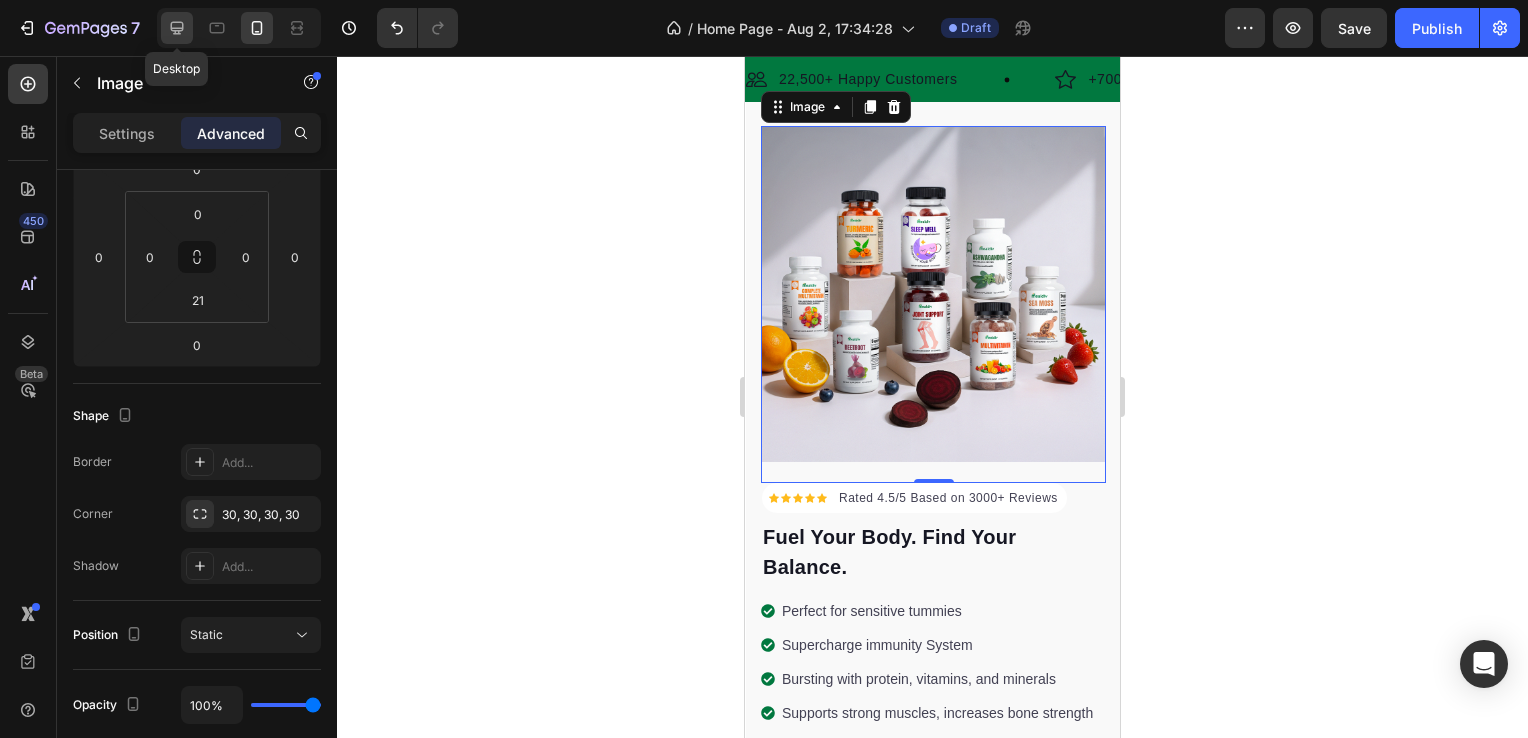 click 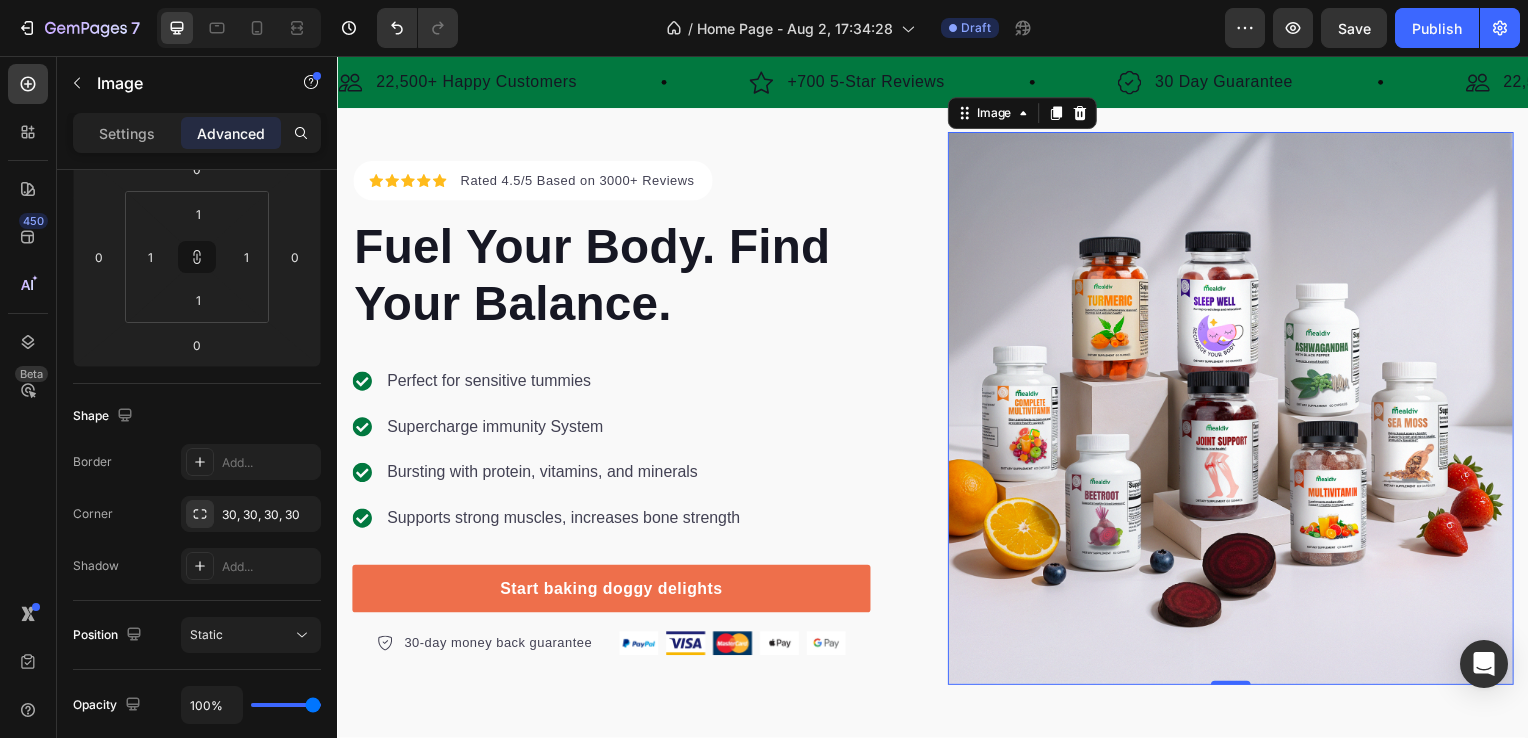 scroll, scrollTop: 47, scrollLeft: 0, axis: vertical 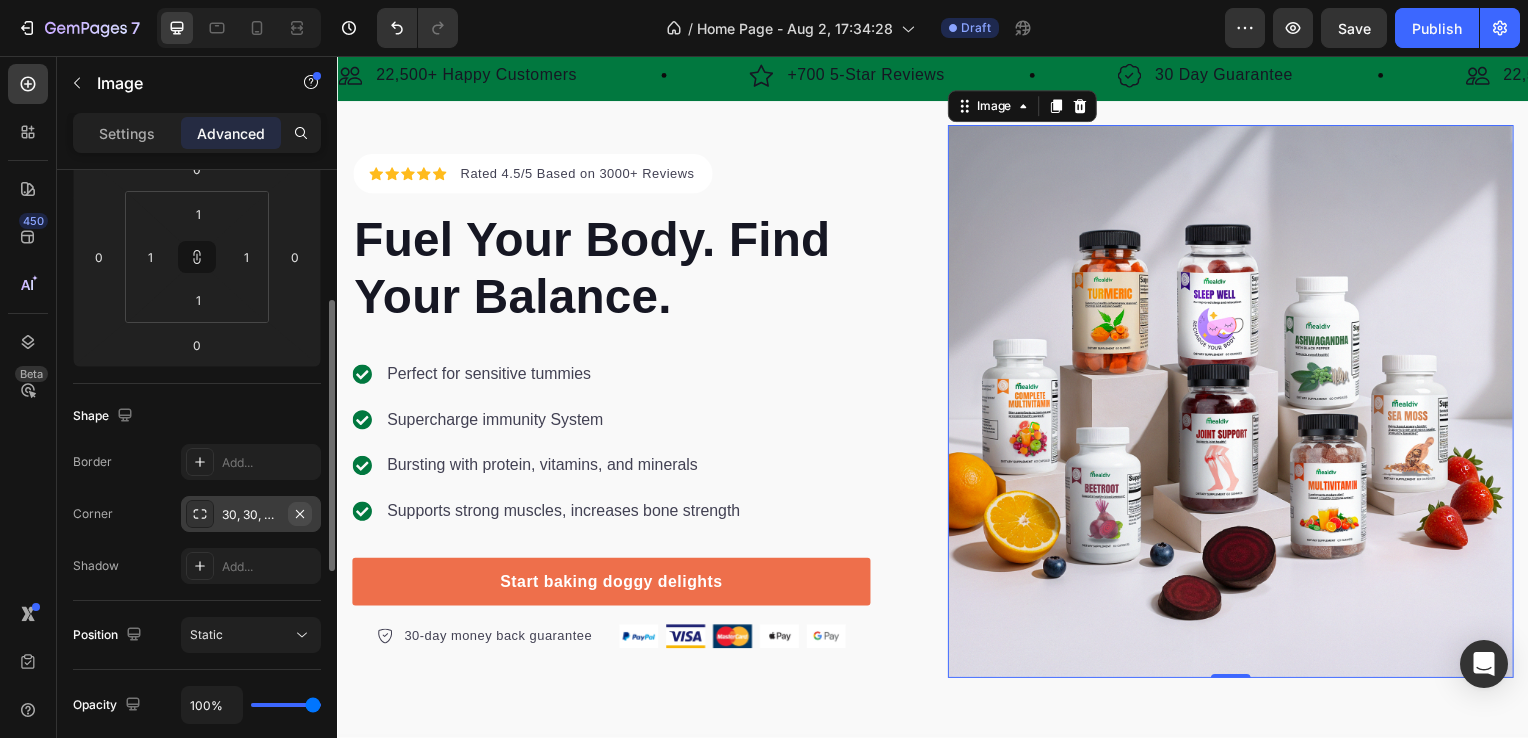 click 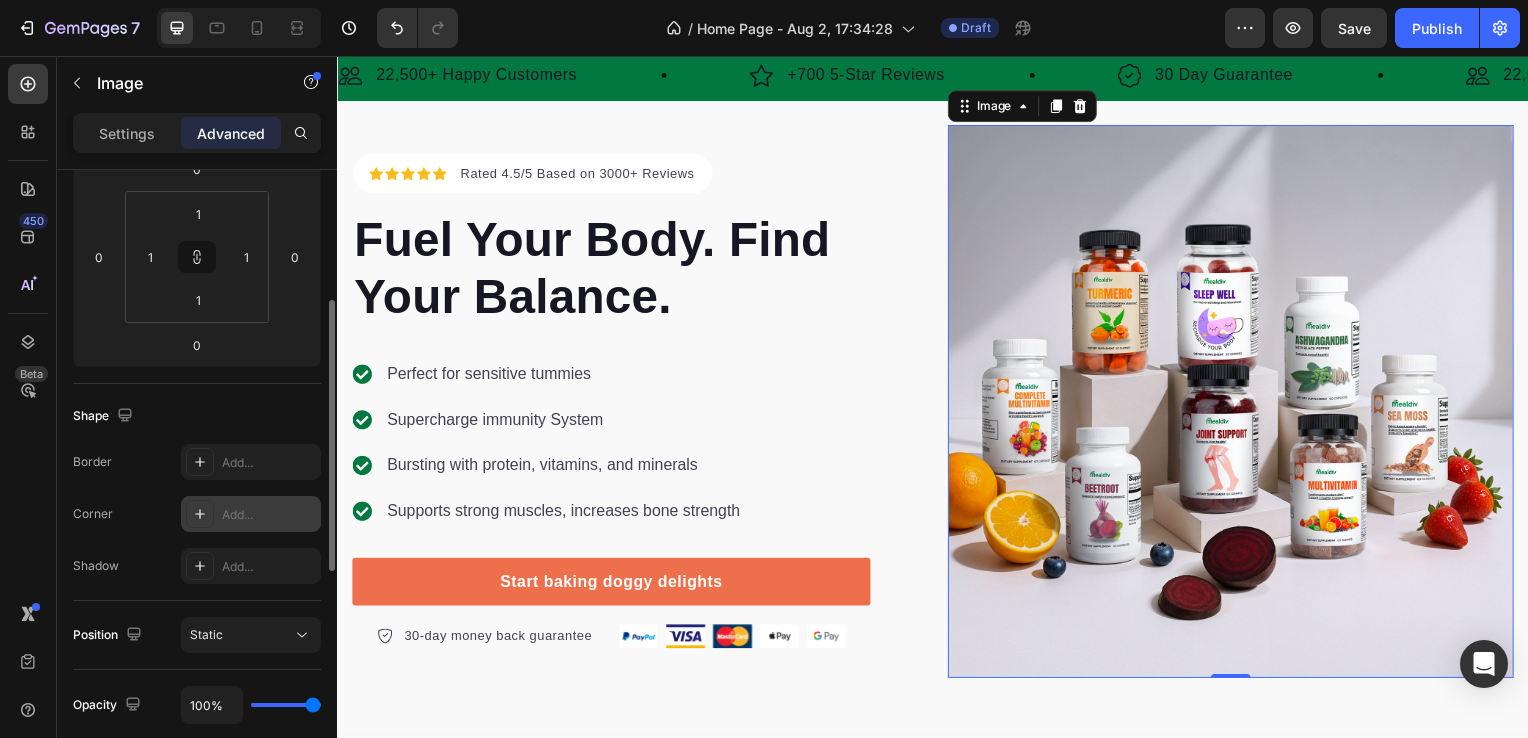 click on "Border Add... Corner Add... Shadow Add..." at bounding box center [197, 514] 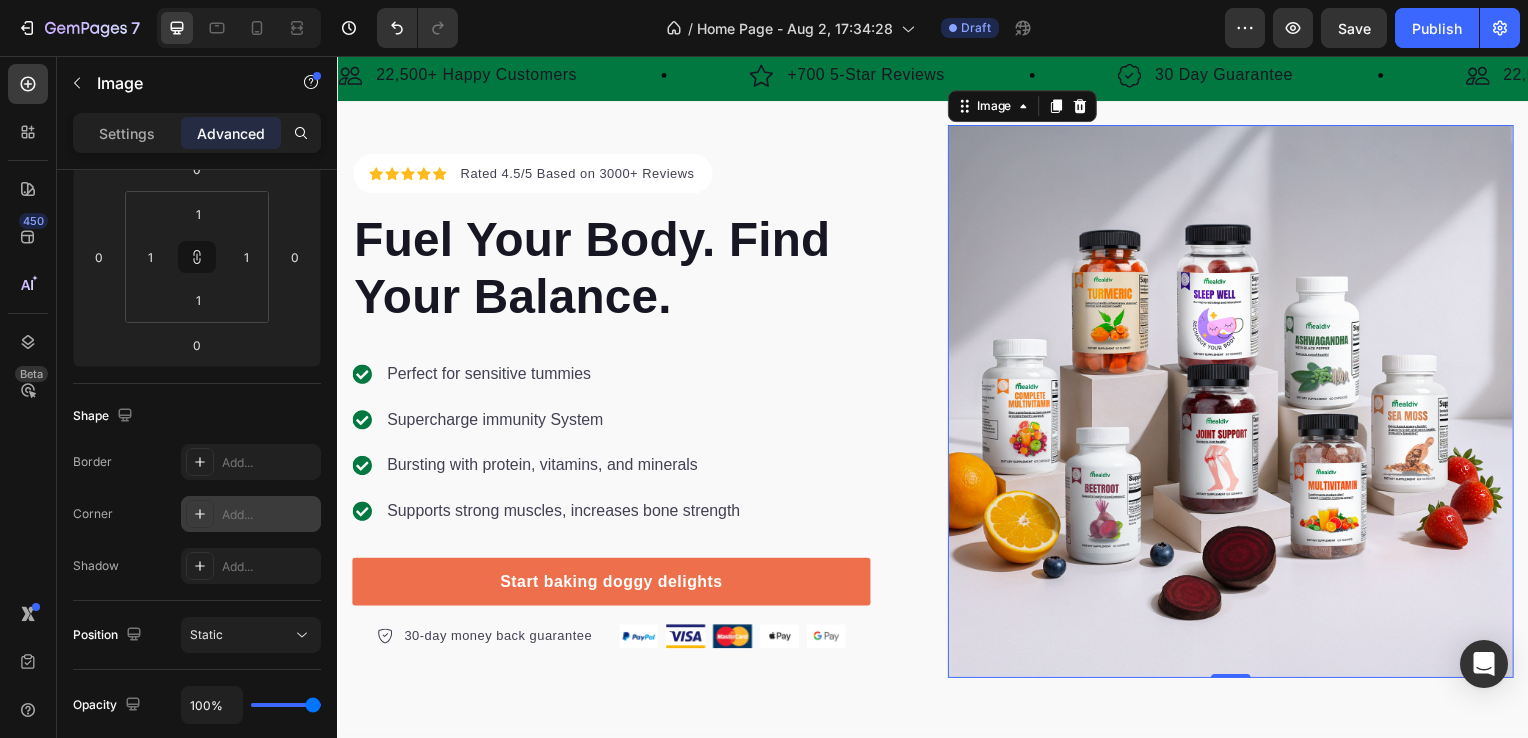 click on "Add..." at bounding box center (269, 515) 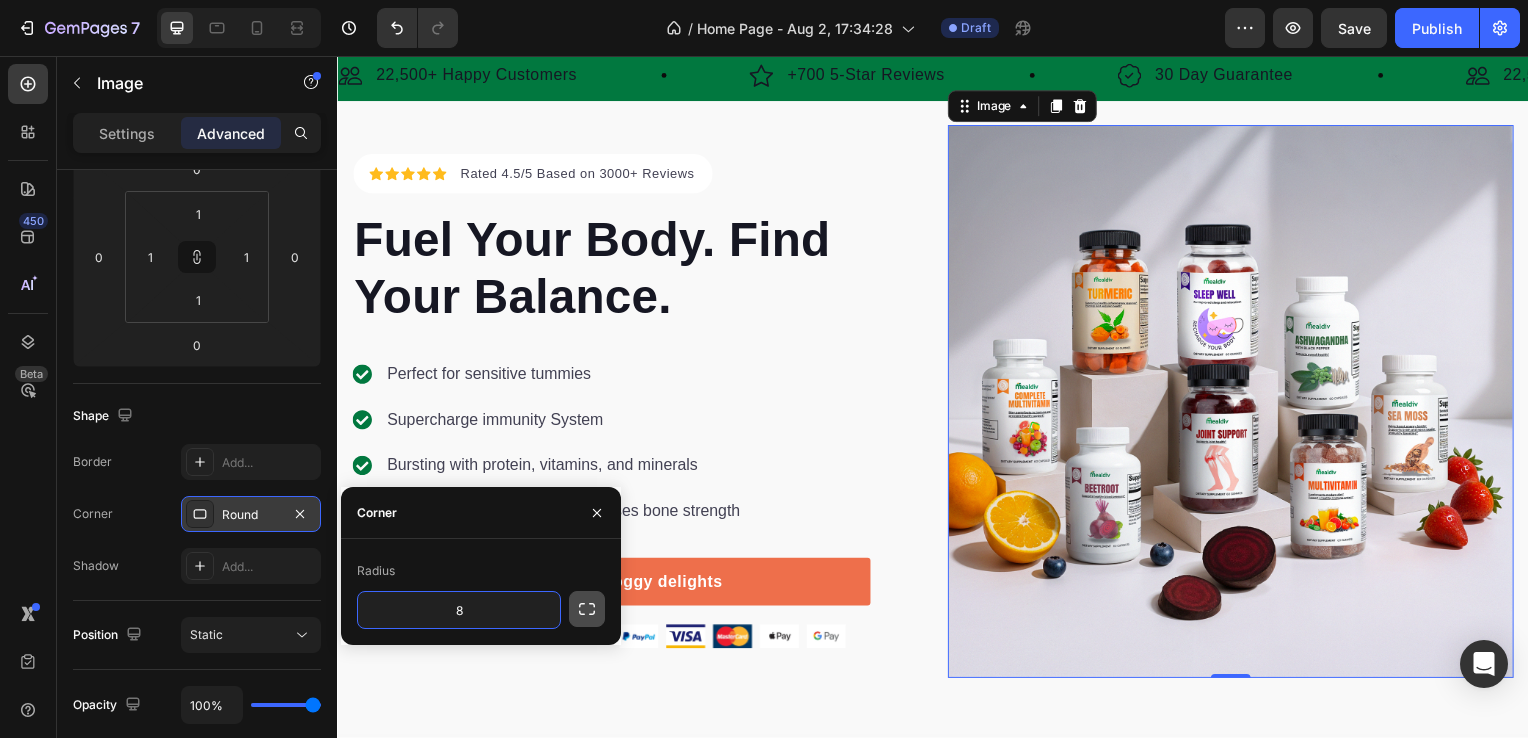 click 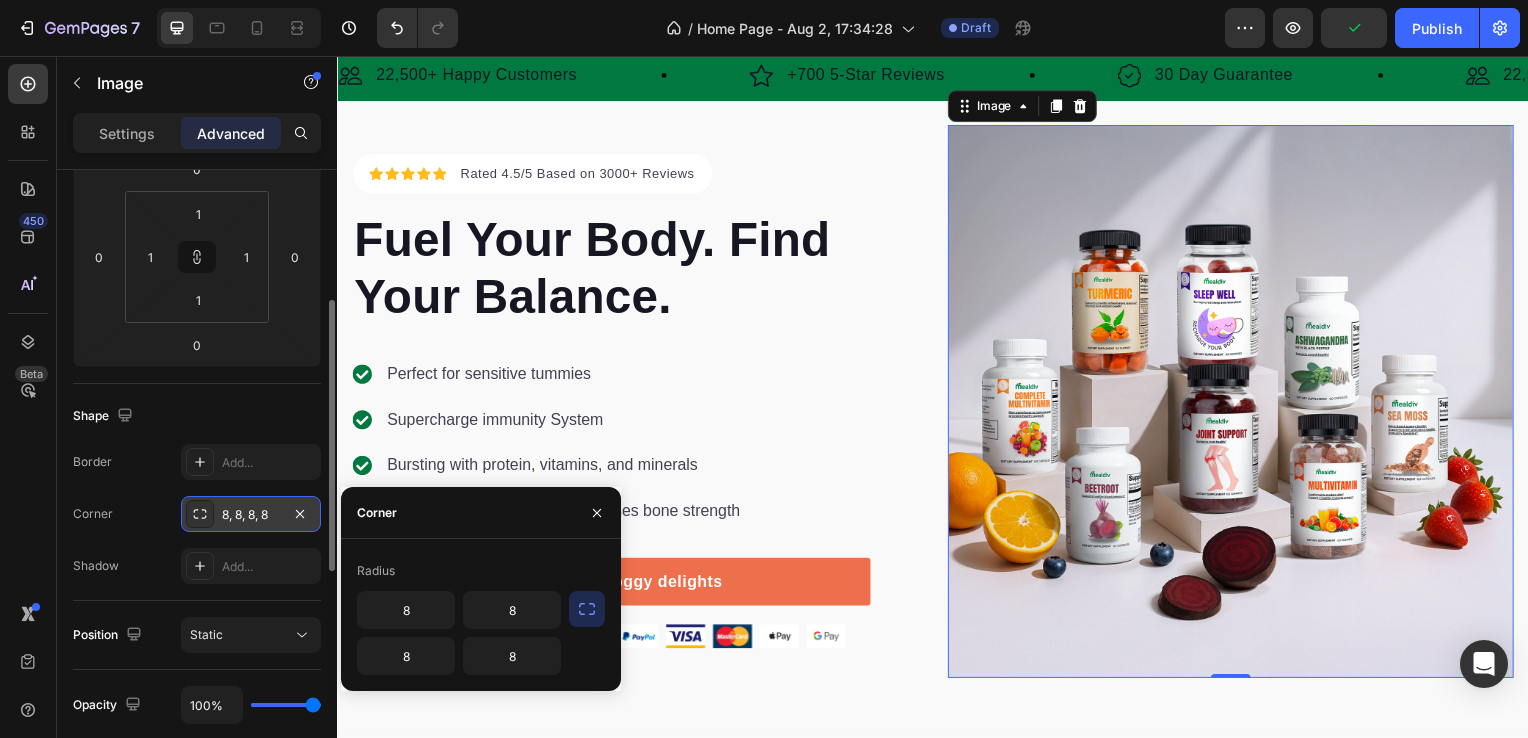 click on "Shape" at bounding box center [197, 416] 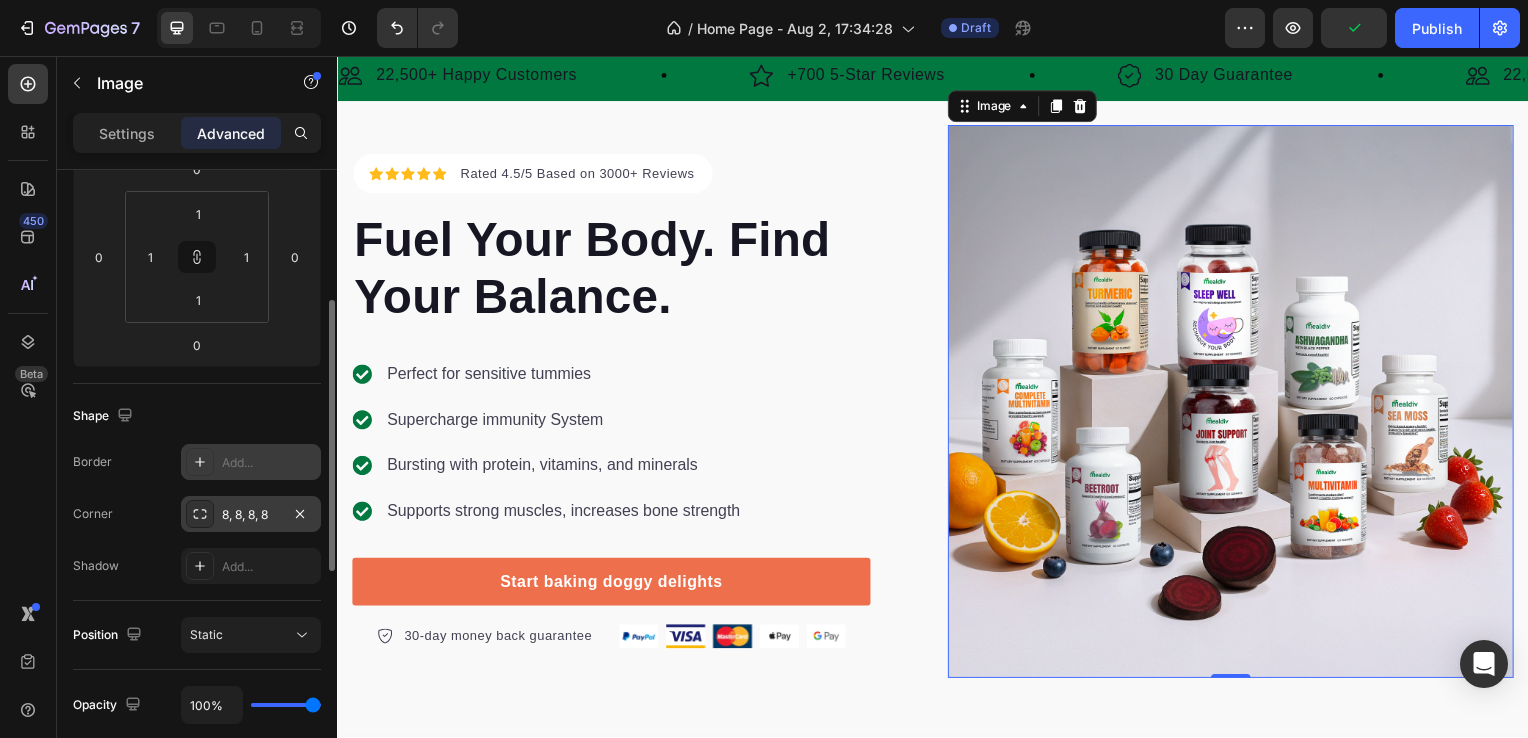 click on "Add..." at bounding box center [269, 463] 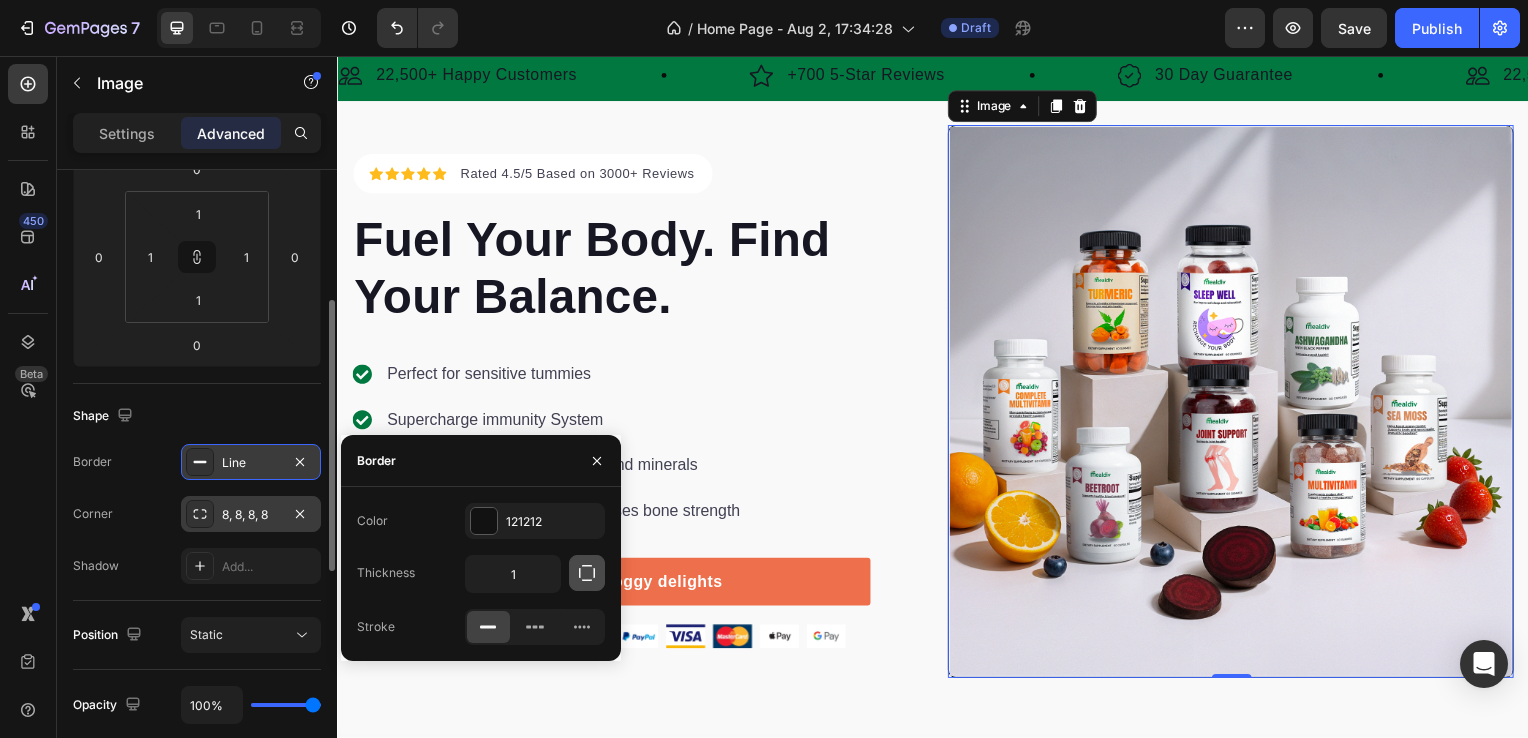 click at bounding box center [587, 573] 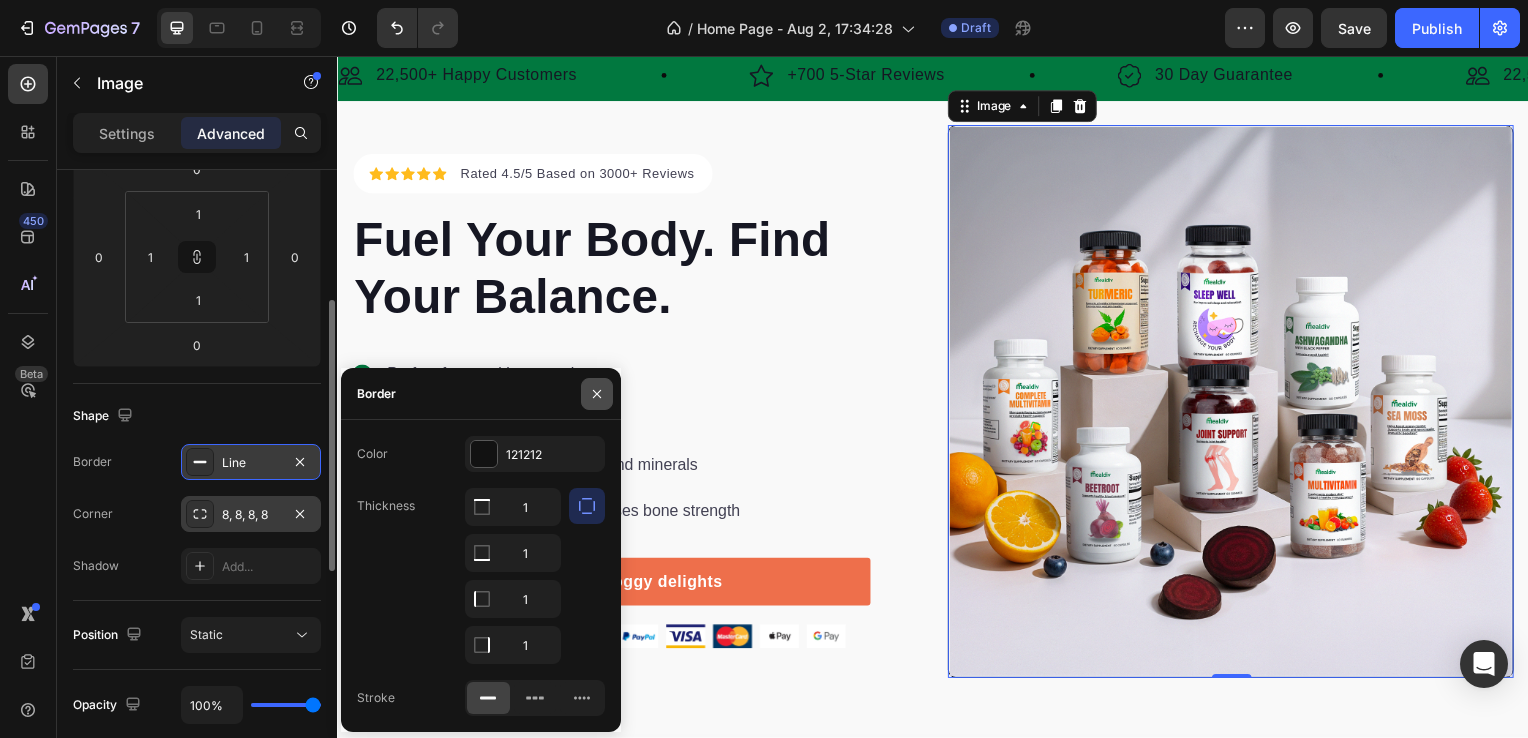 click 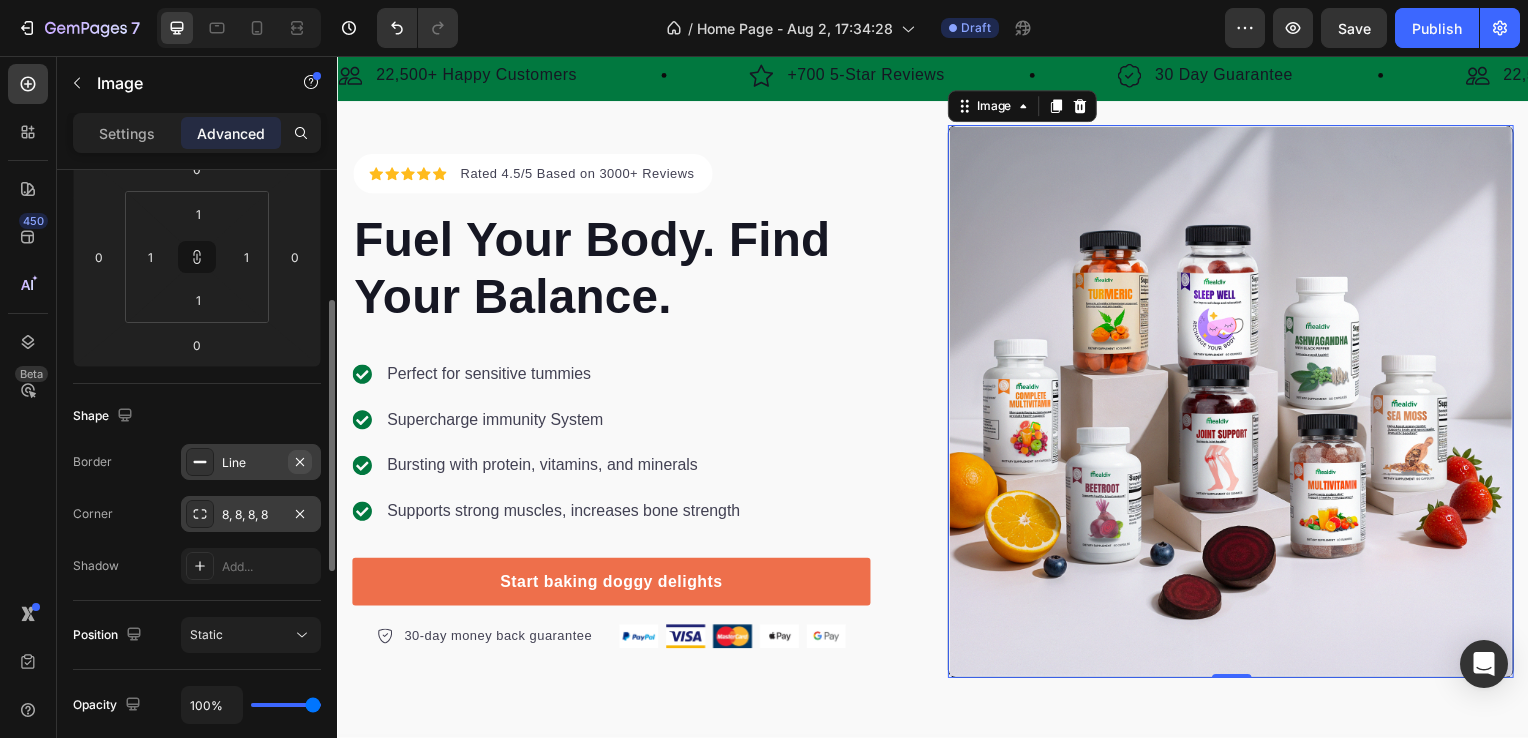 click 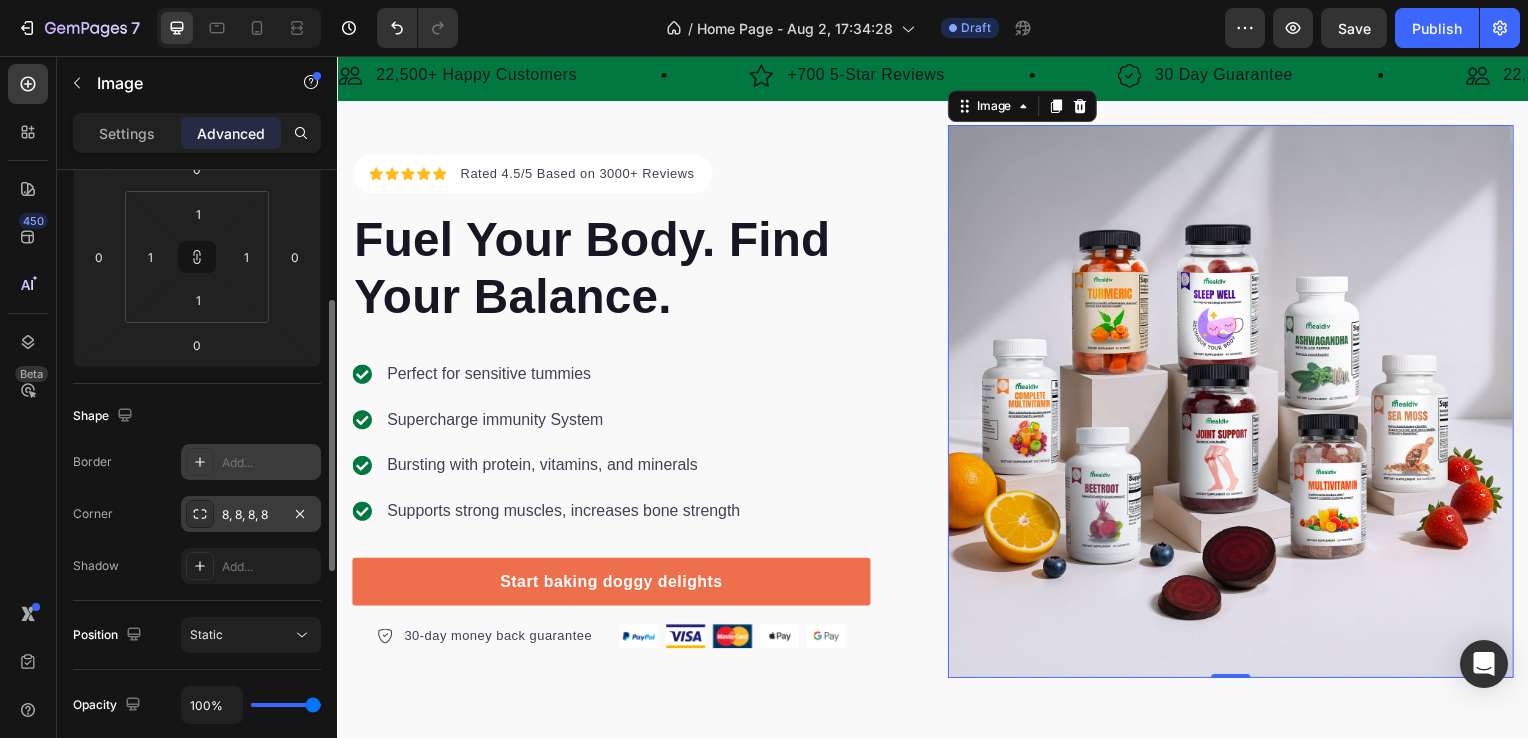 click on "Add..." at bounding box center [269, 463] 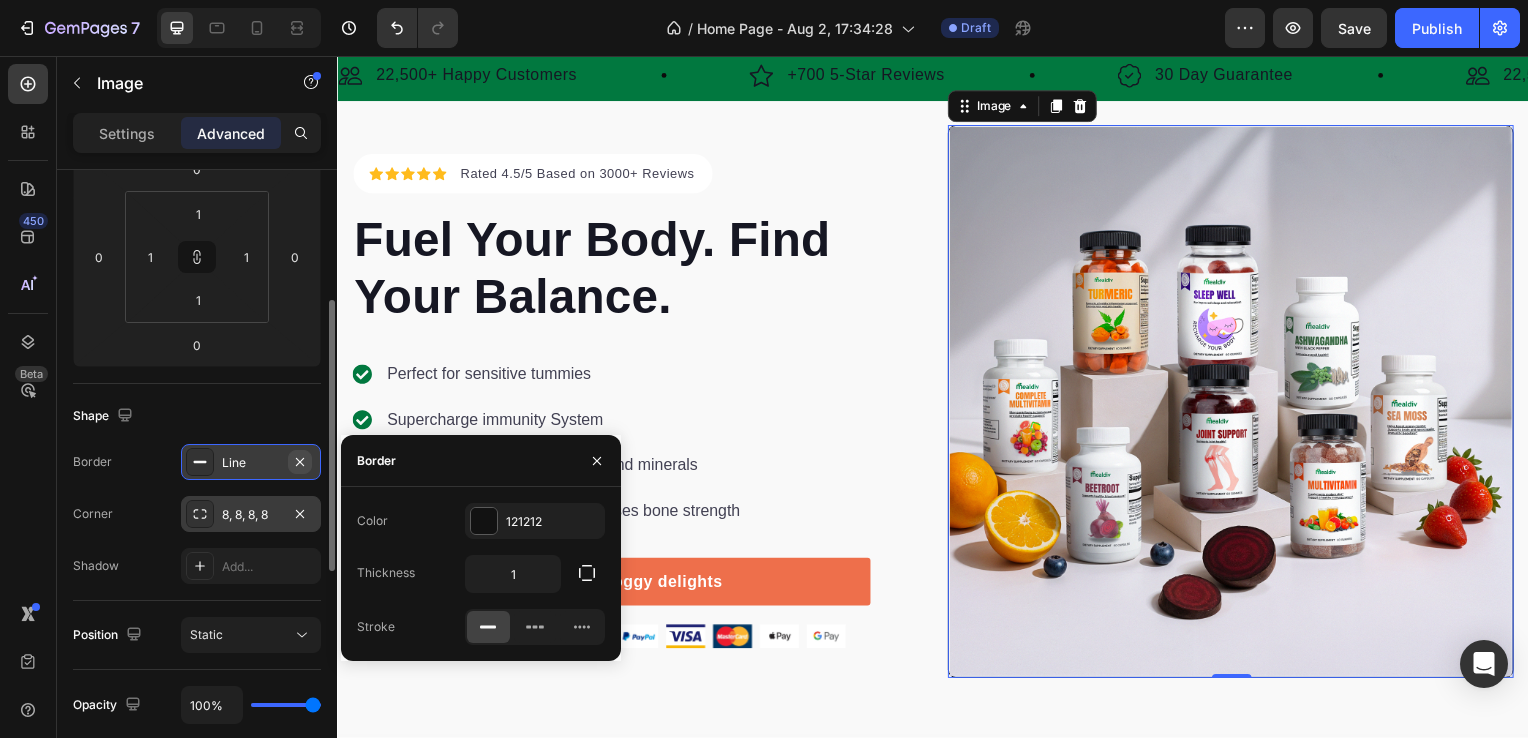 click 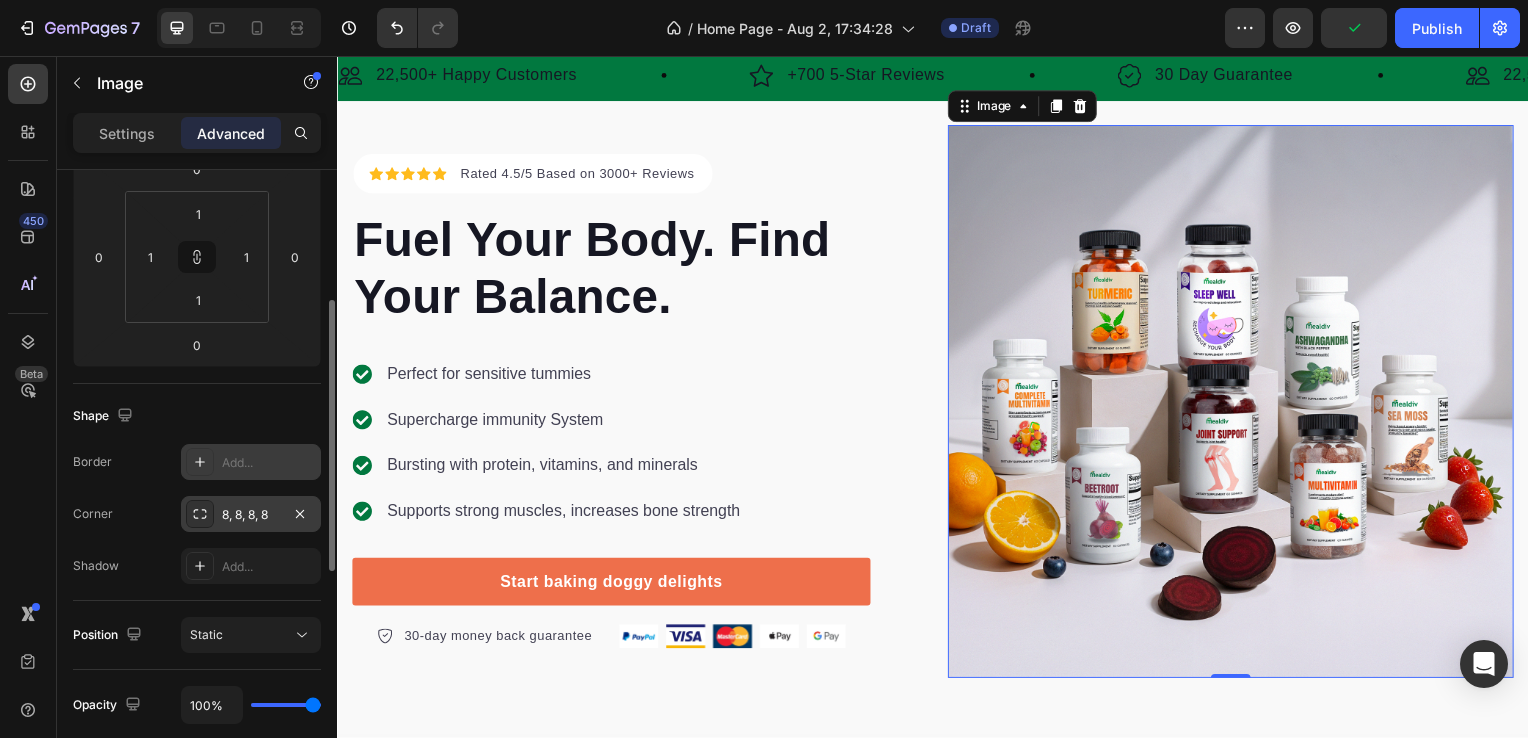 click on "Add..." at bounding box center (269, 463) 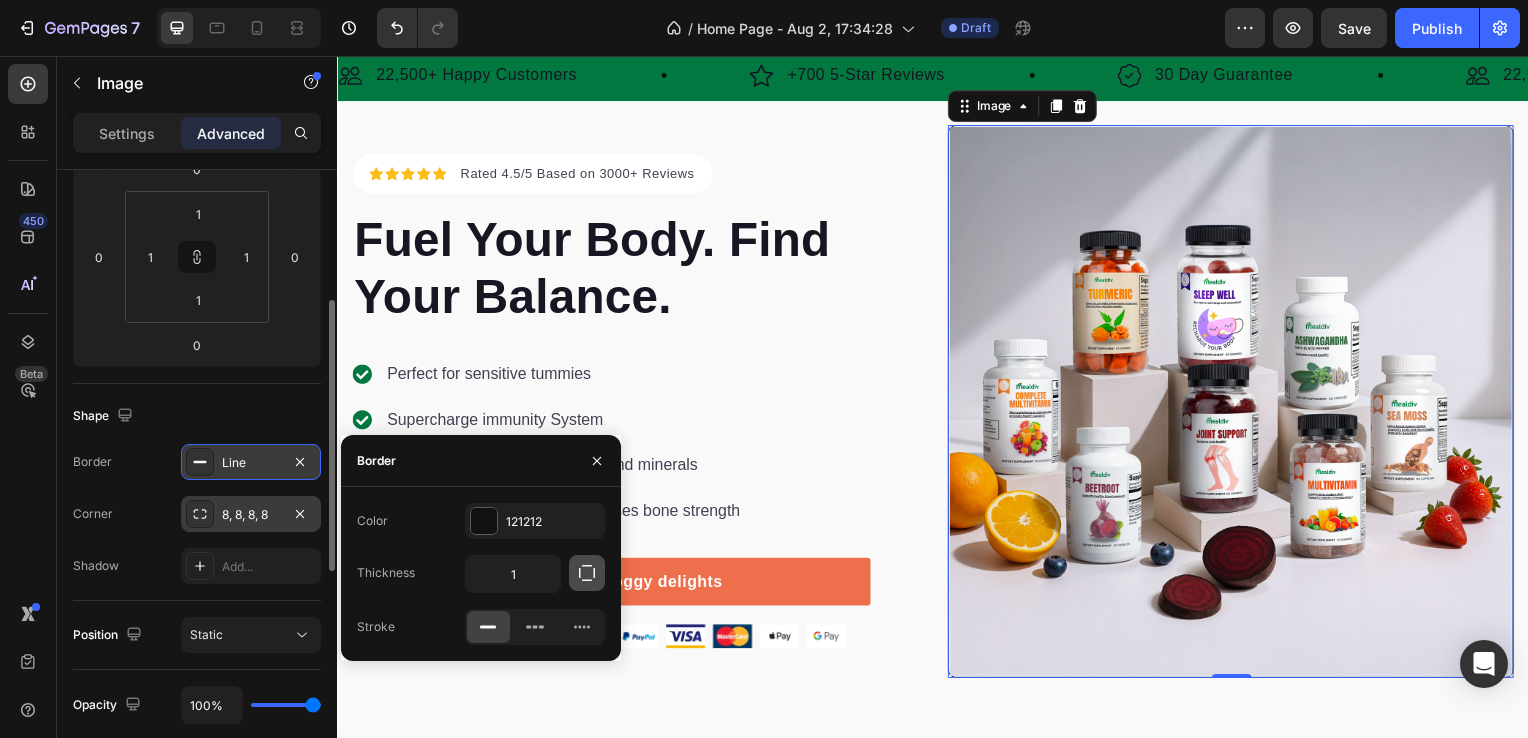 click 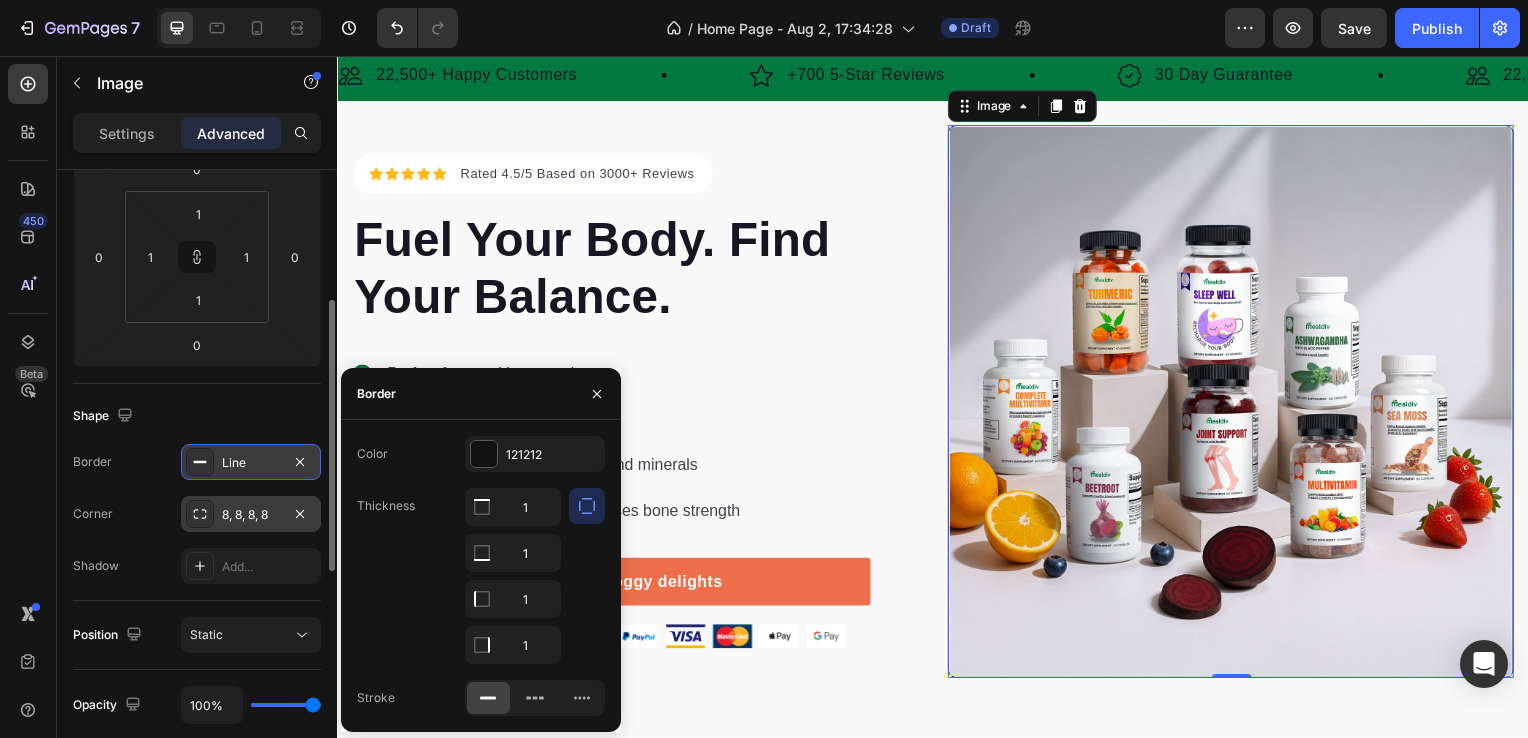 click 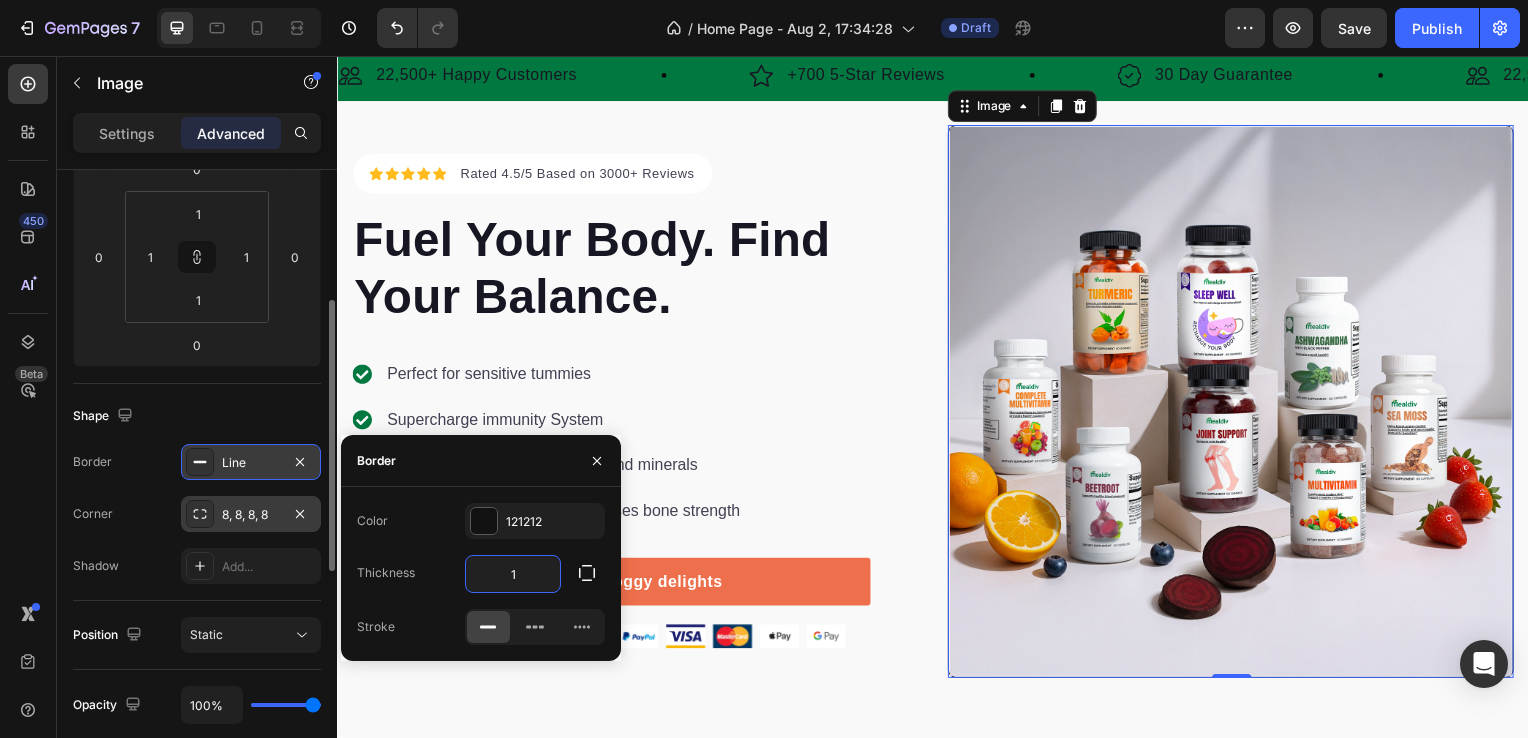click on "1" at bounding box center (513, 574) 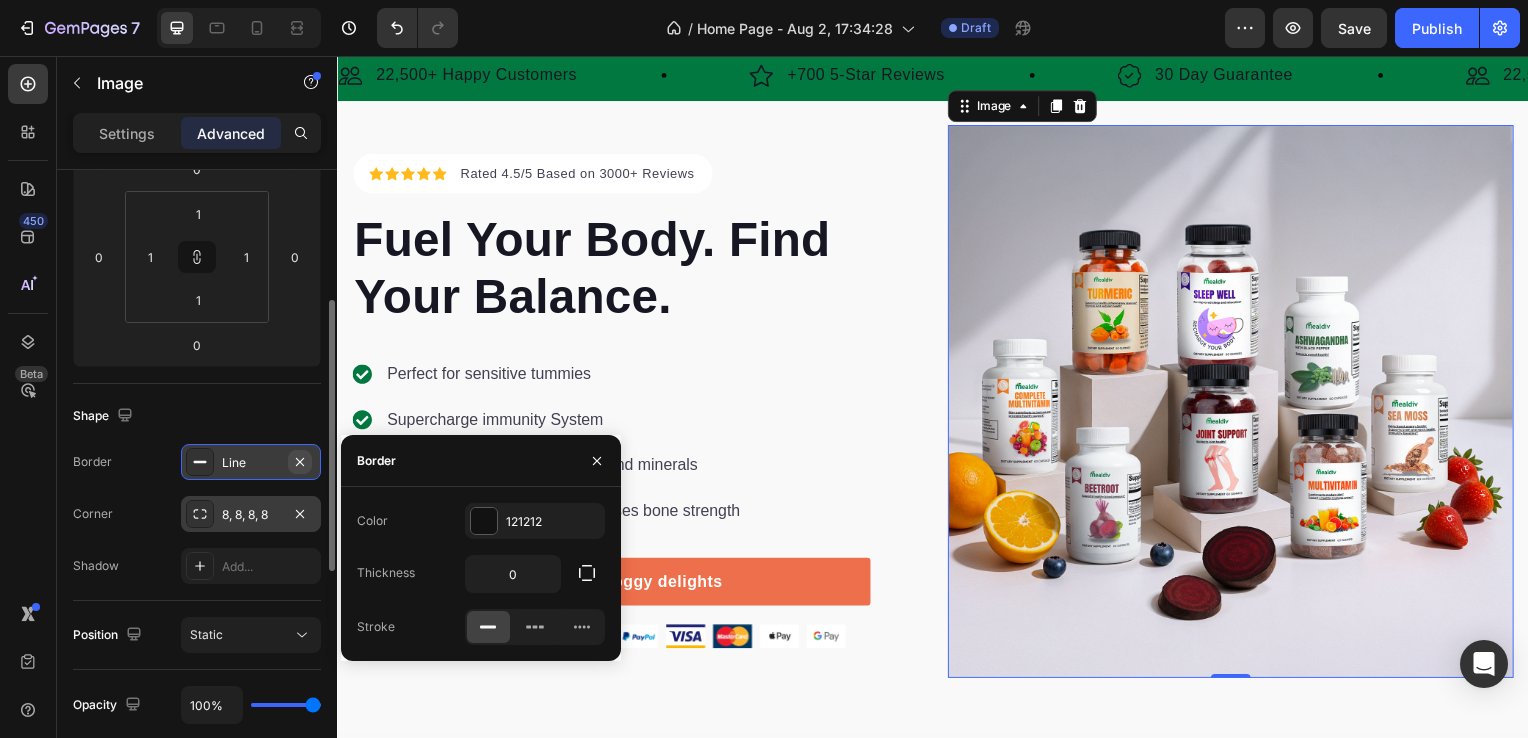 click 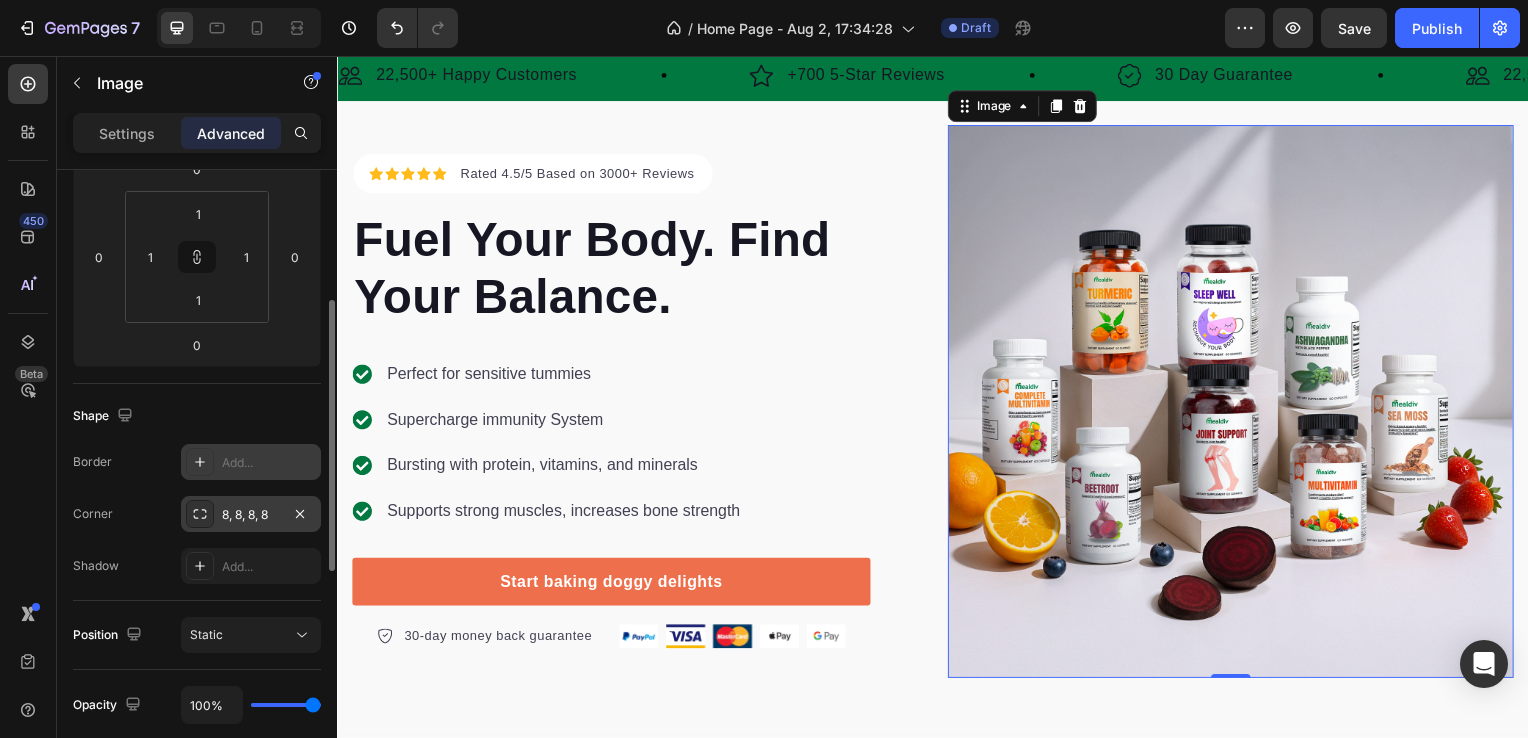 click on "8, 8, 8, 8" at bounding box center (251, 515) 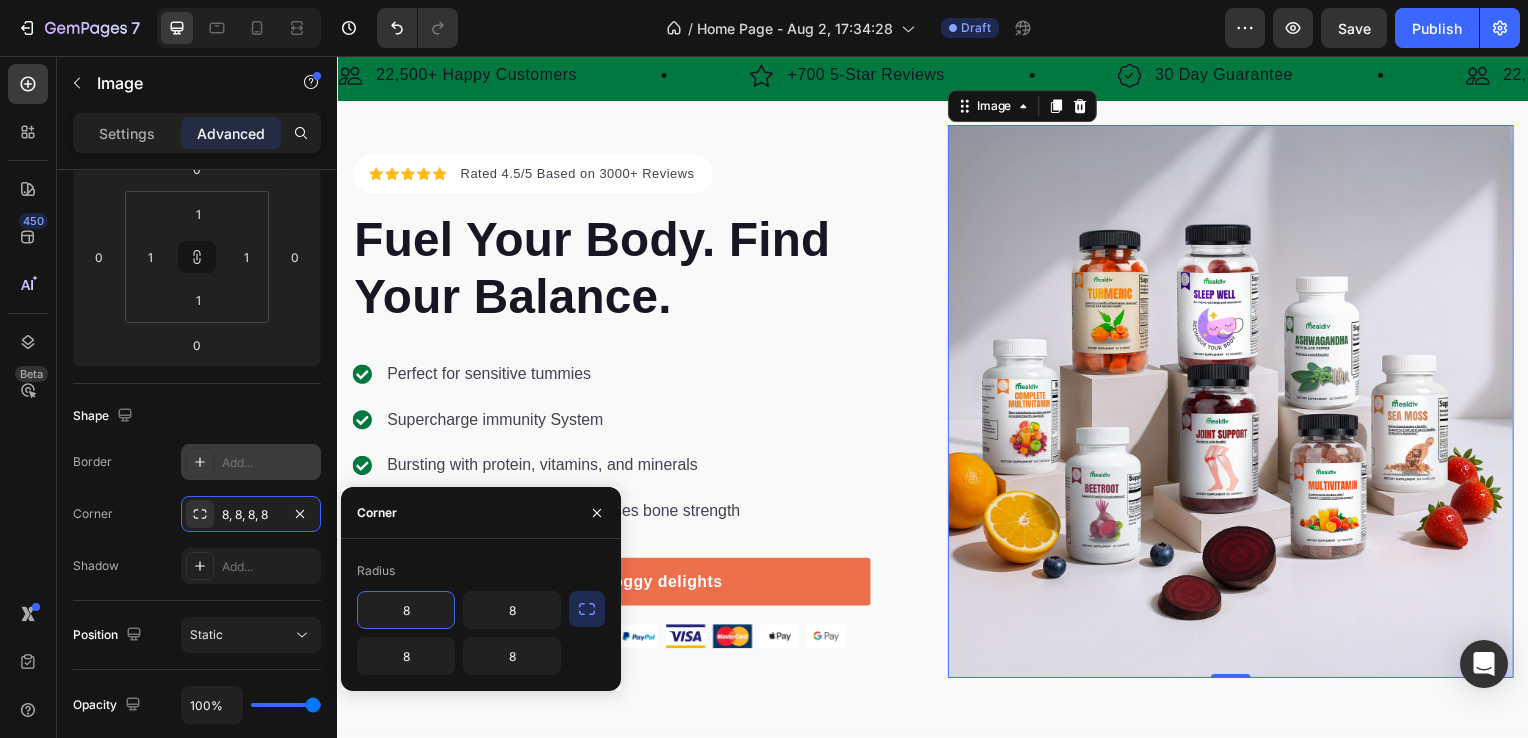 click on "8" at bounding box center [406, 610] 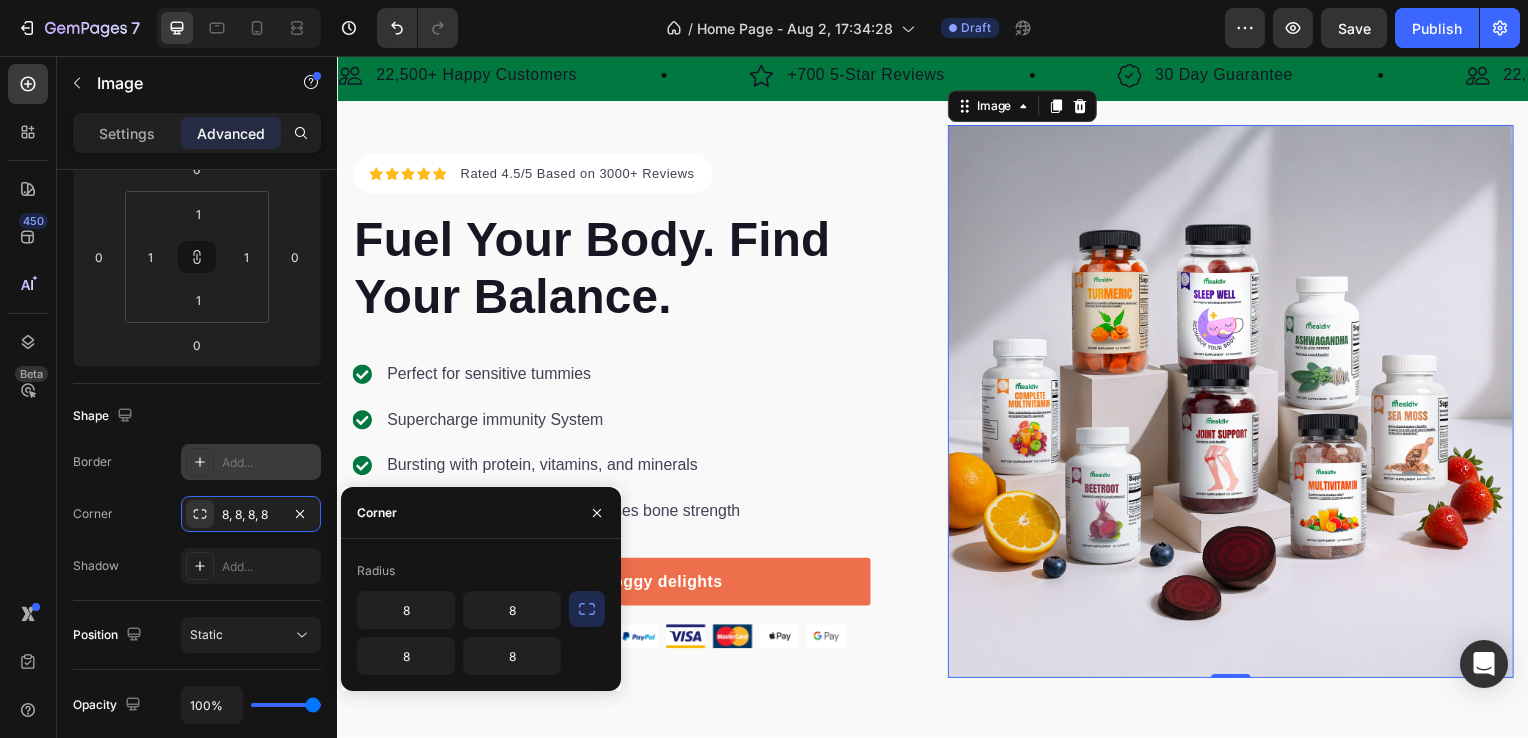 click at bounding box center (587, 609) 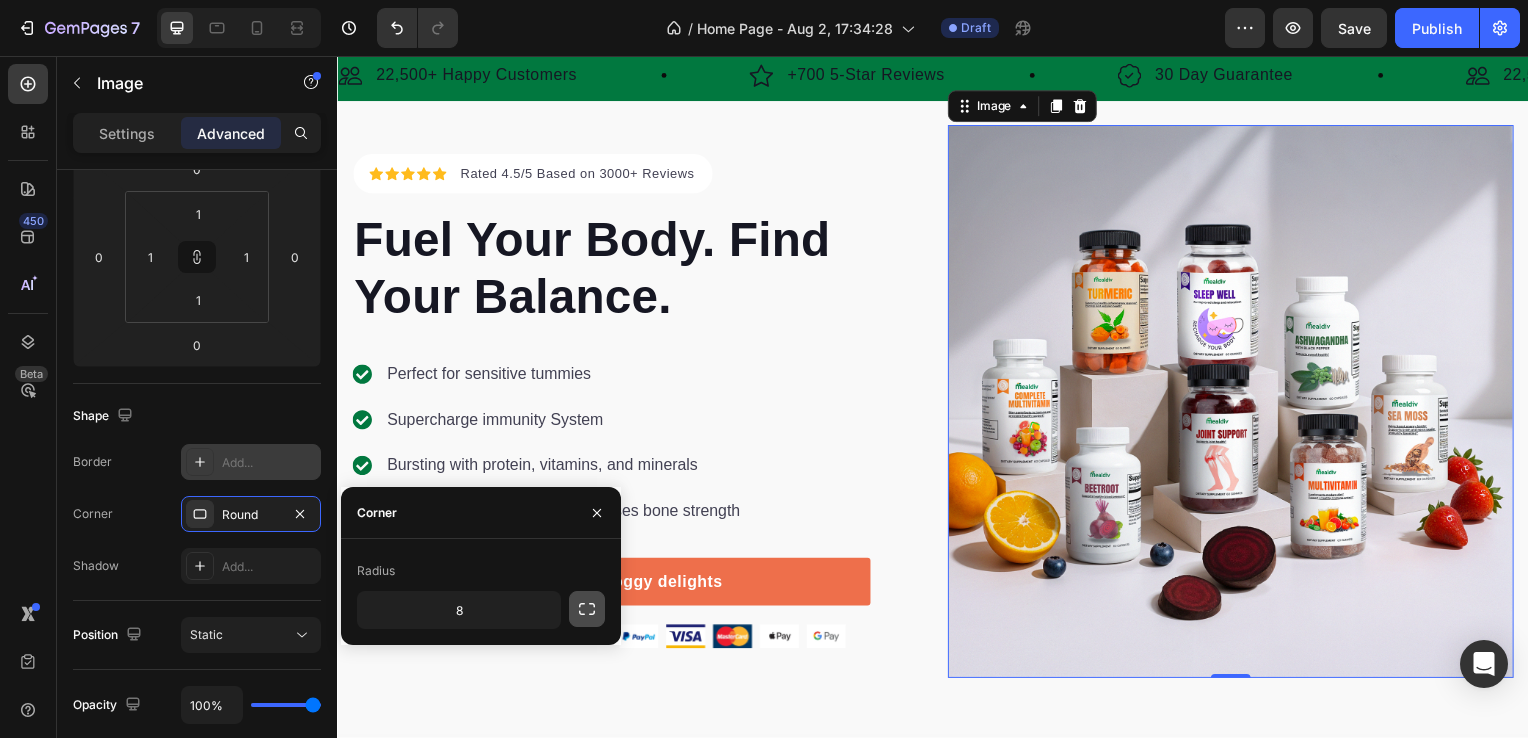 click at bounding box center (587, 609) 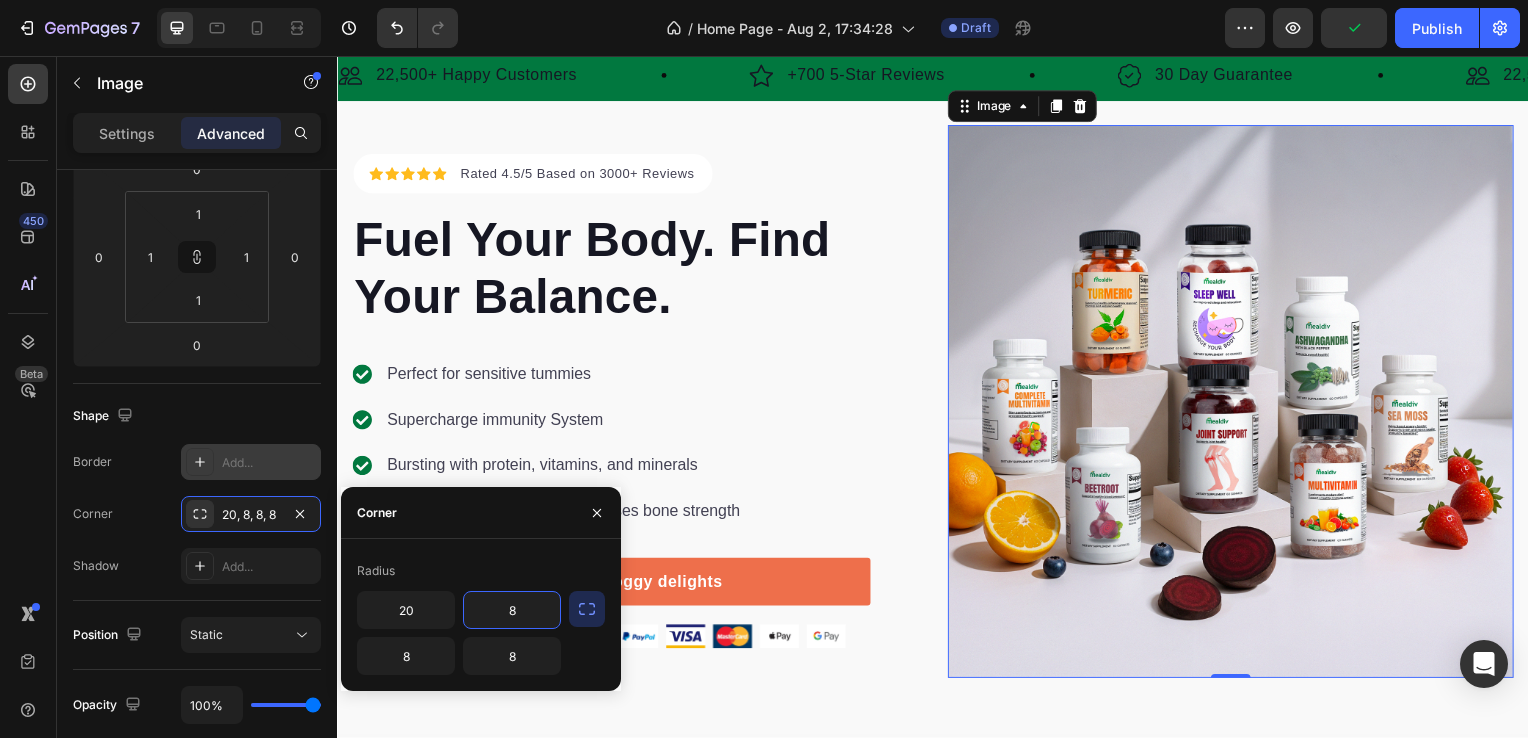click on "8" at bounding box center (512, 610) 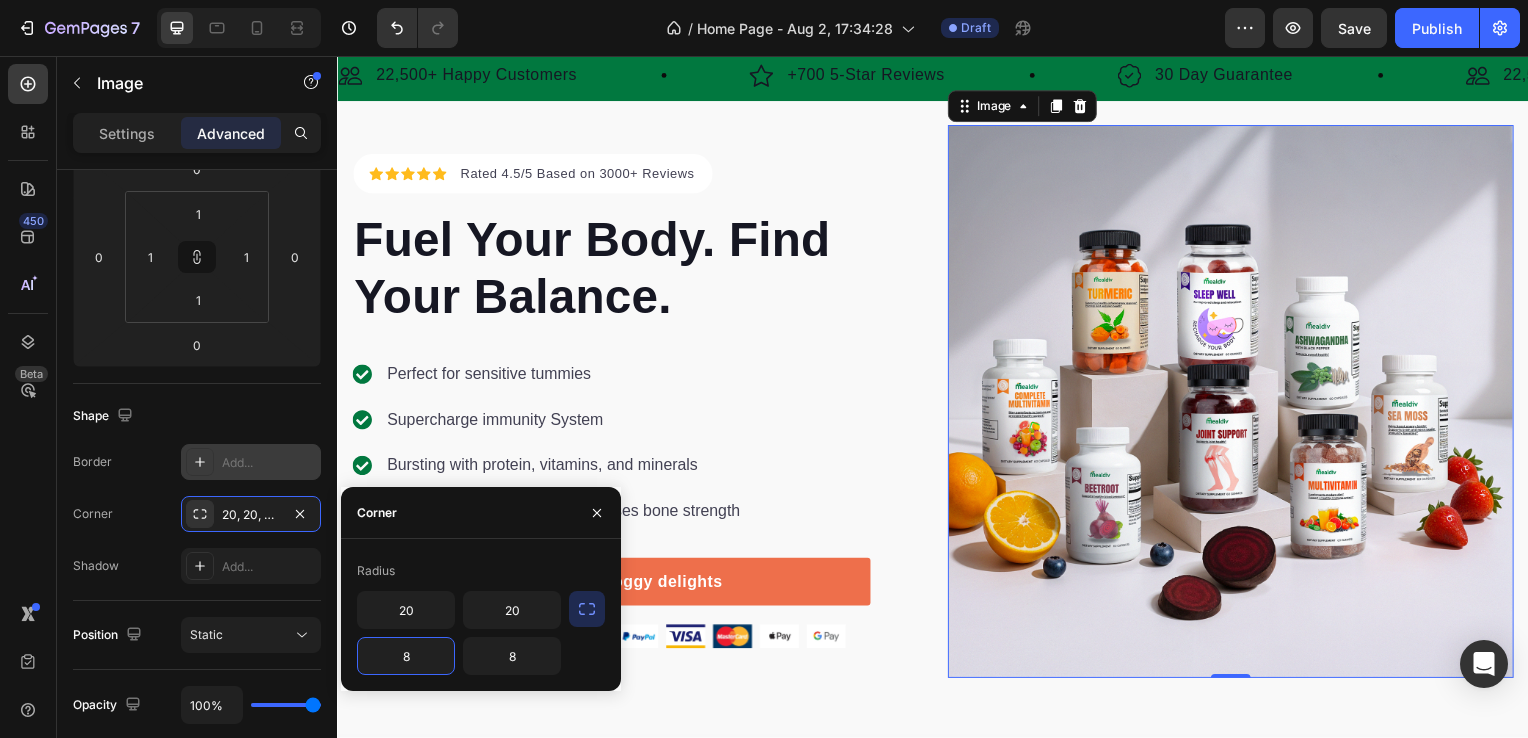 click on "8" at bounding box center (406, 656) 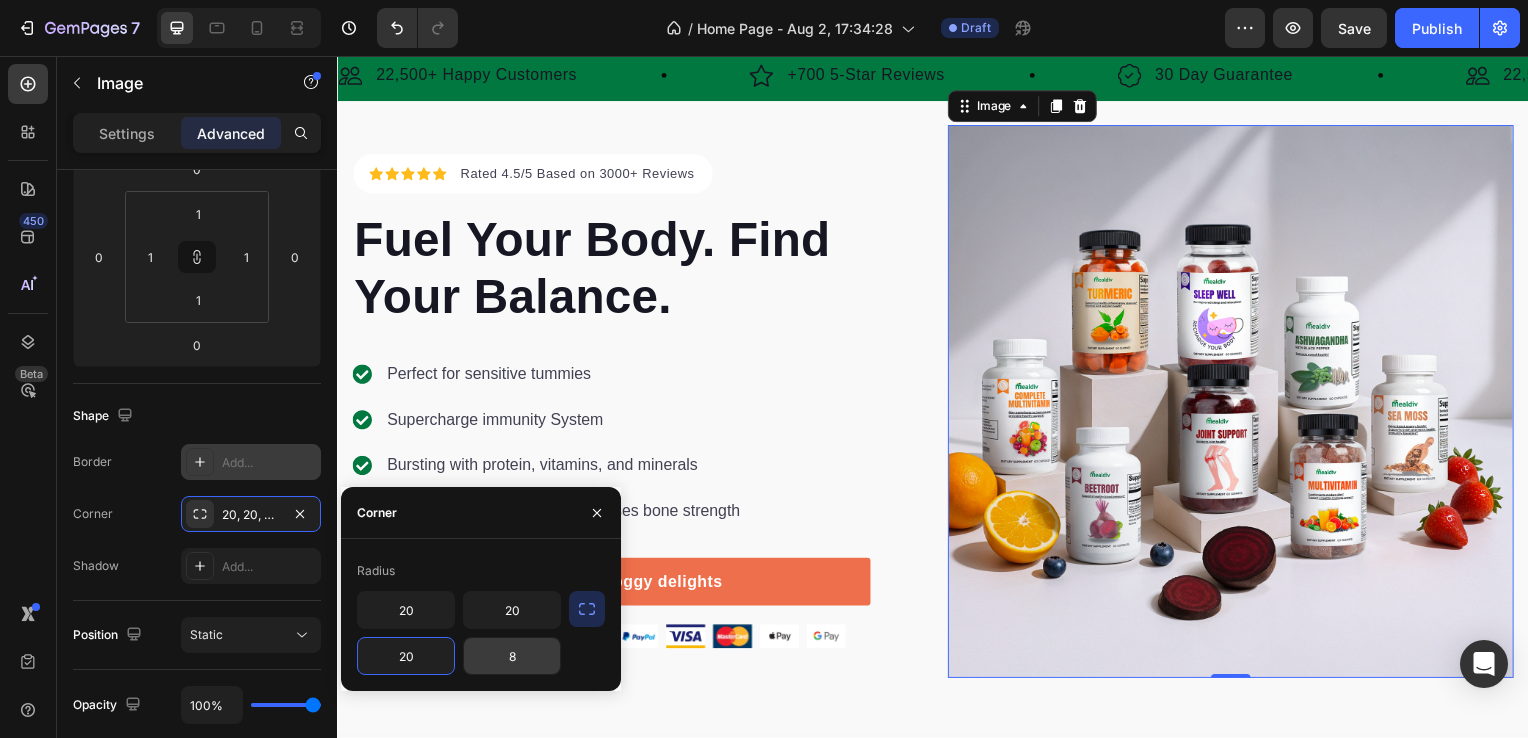 click on "8" at bounding box center (512, 656) 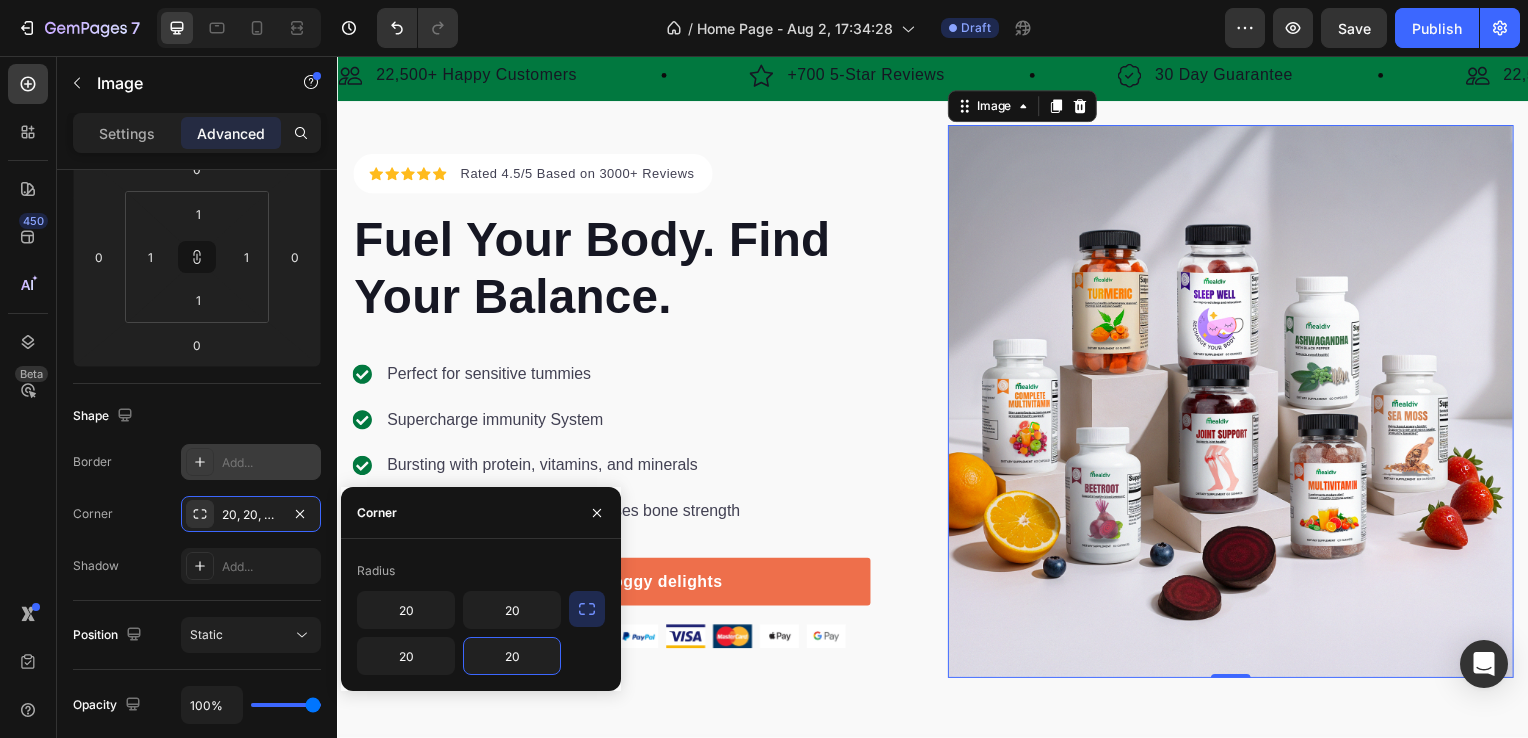 click on "Radius" at bounding box center [481, 571] 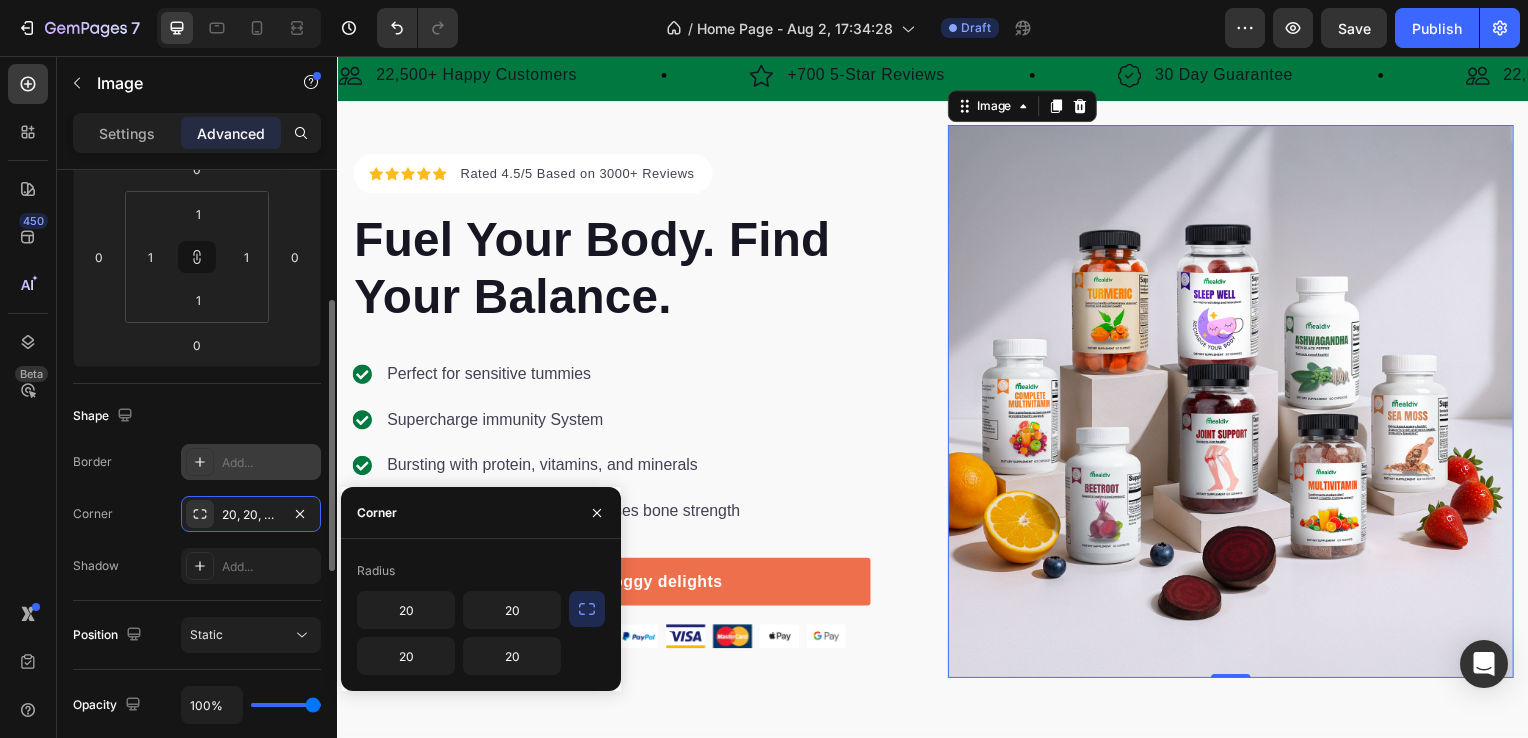 click on "Shape" at bounding box center [197, 416] 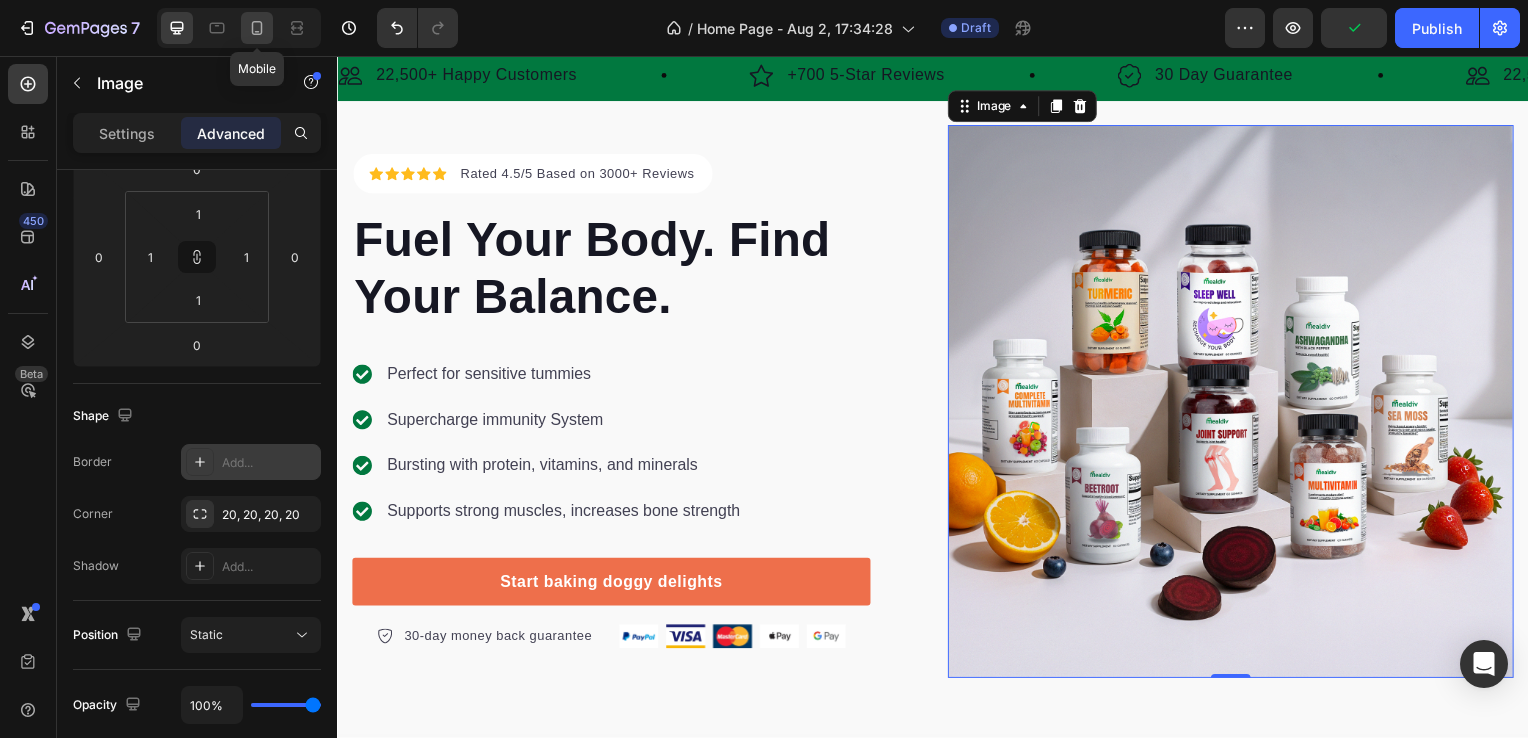 click 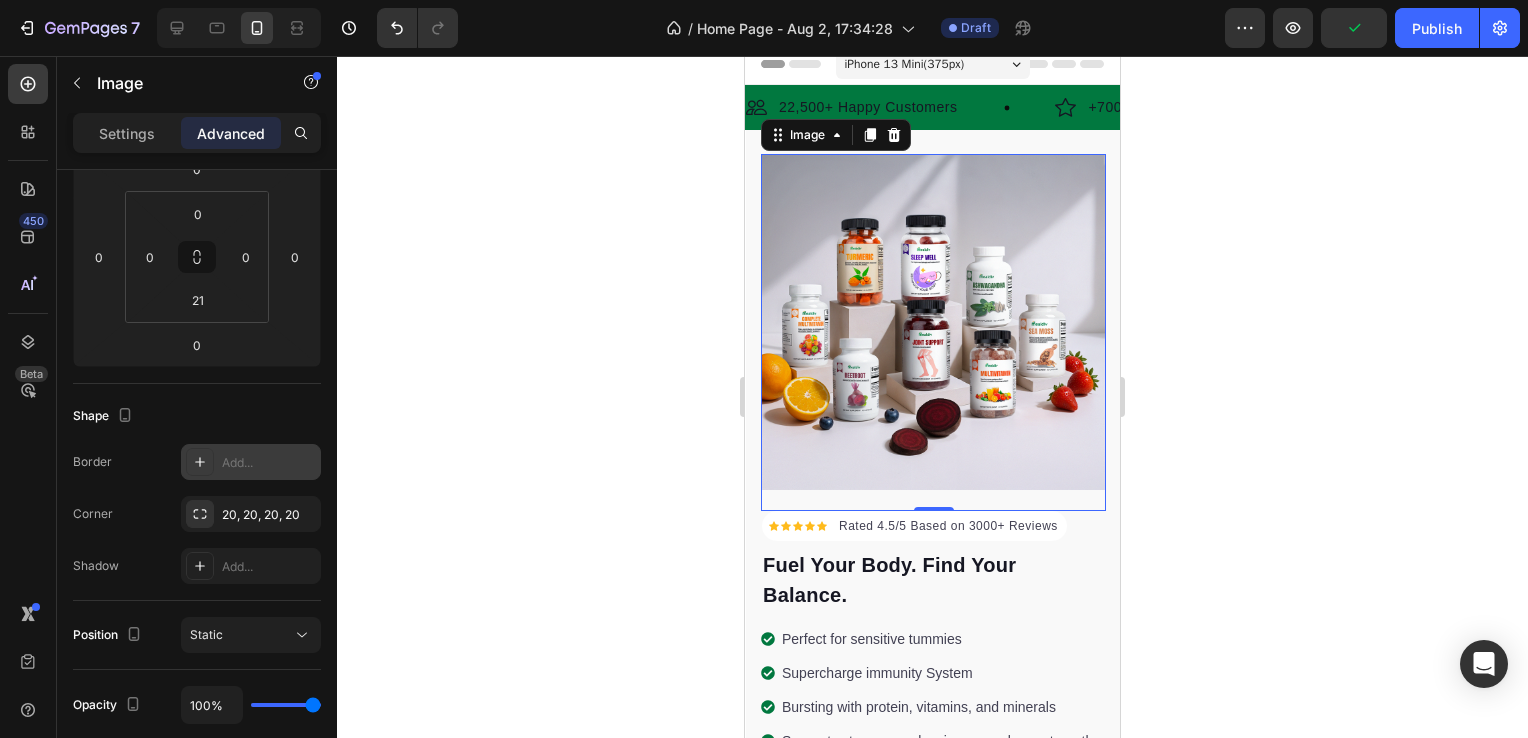 scroll, scrollTop: 0, scrollLeft: 0, axis: both 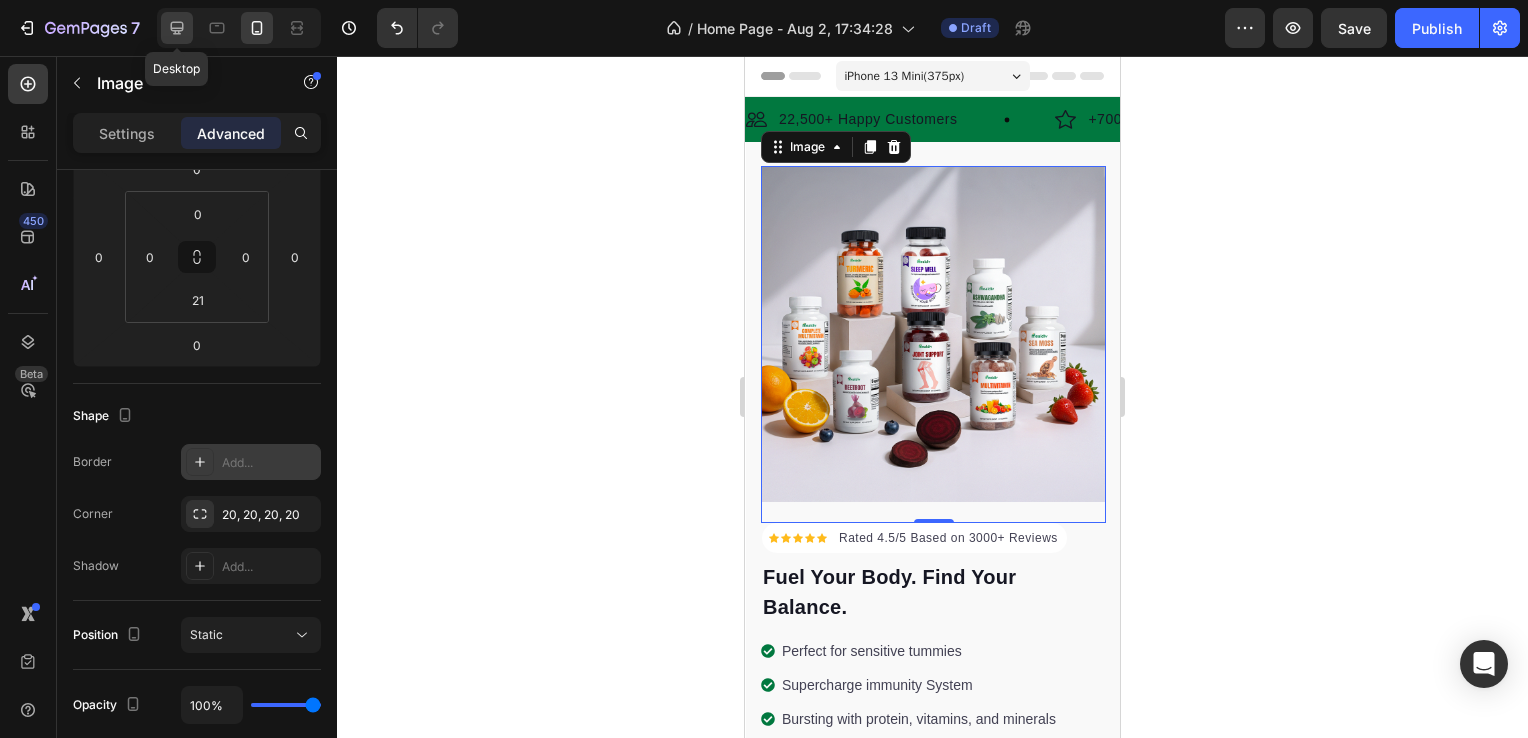 click 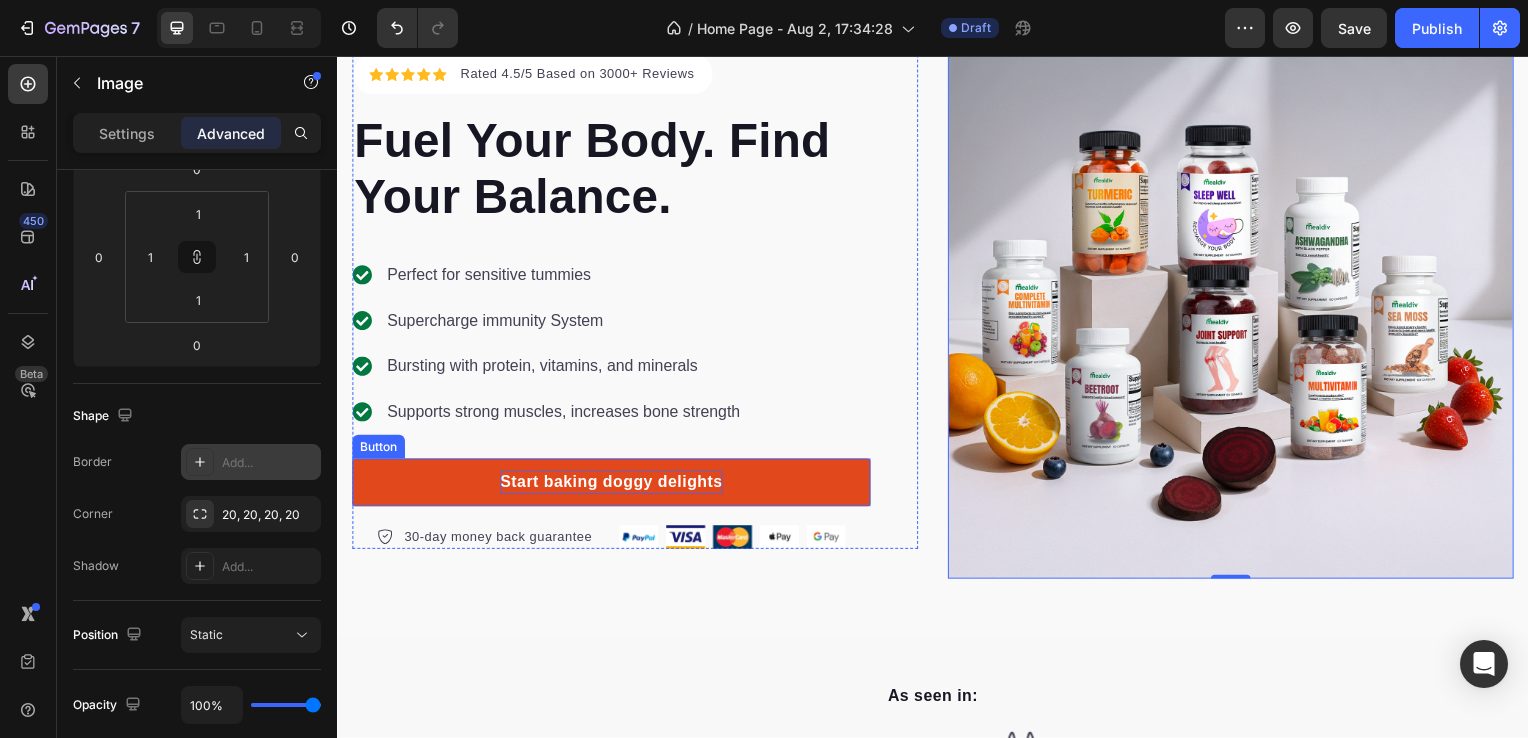 scroll, scrollTop: 0, scrollLeft: 0, axis: both 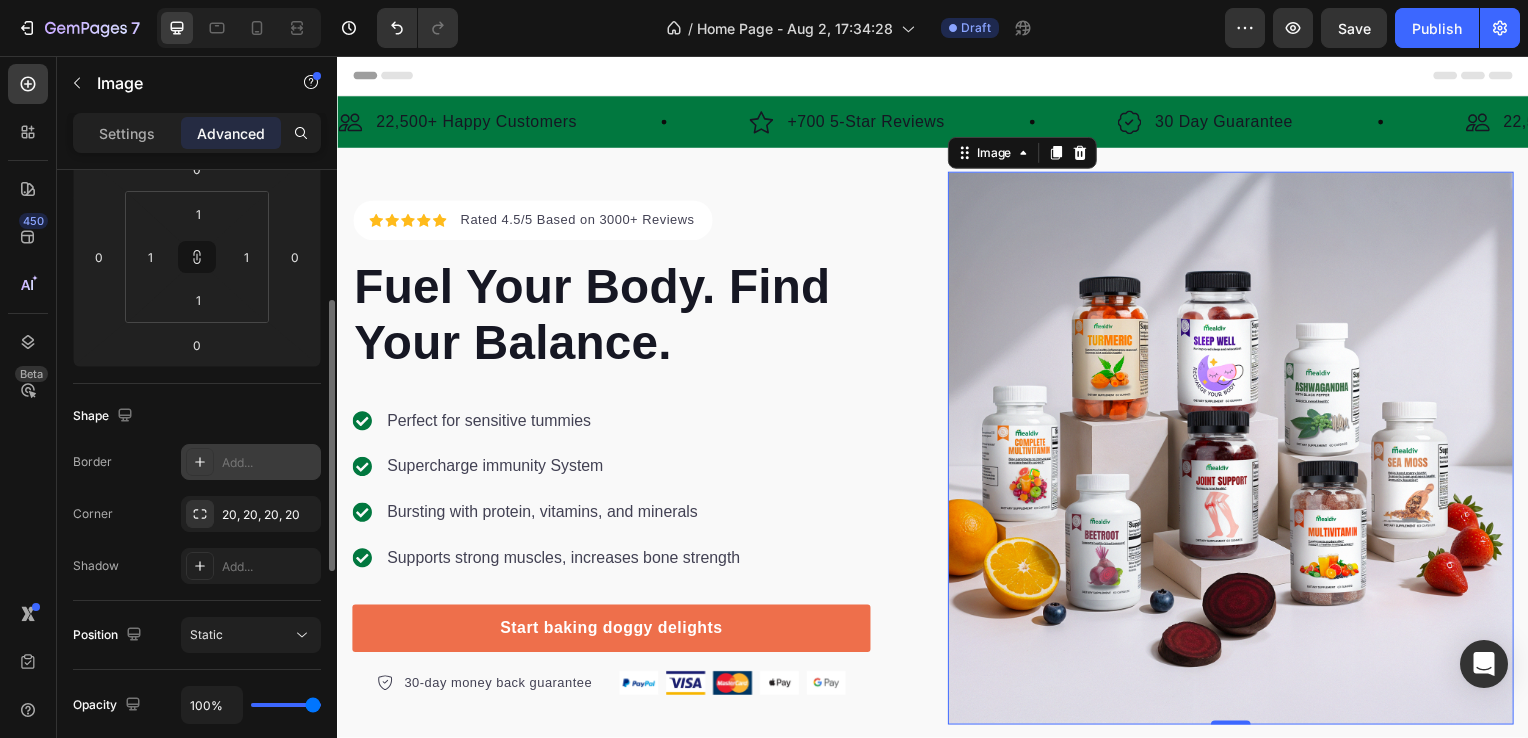 click on "Shape" at bounding box center (197, 416) 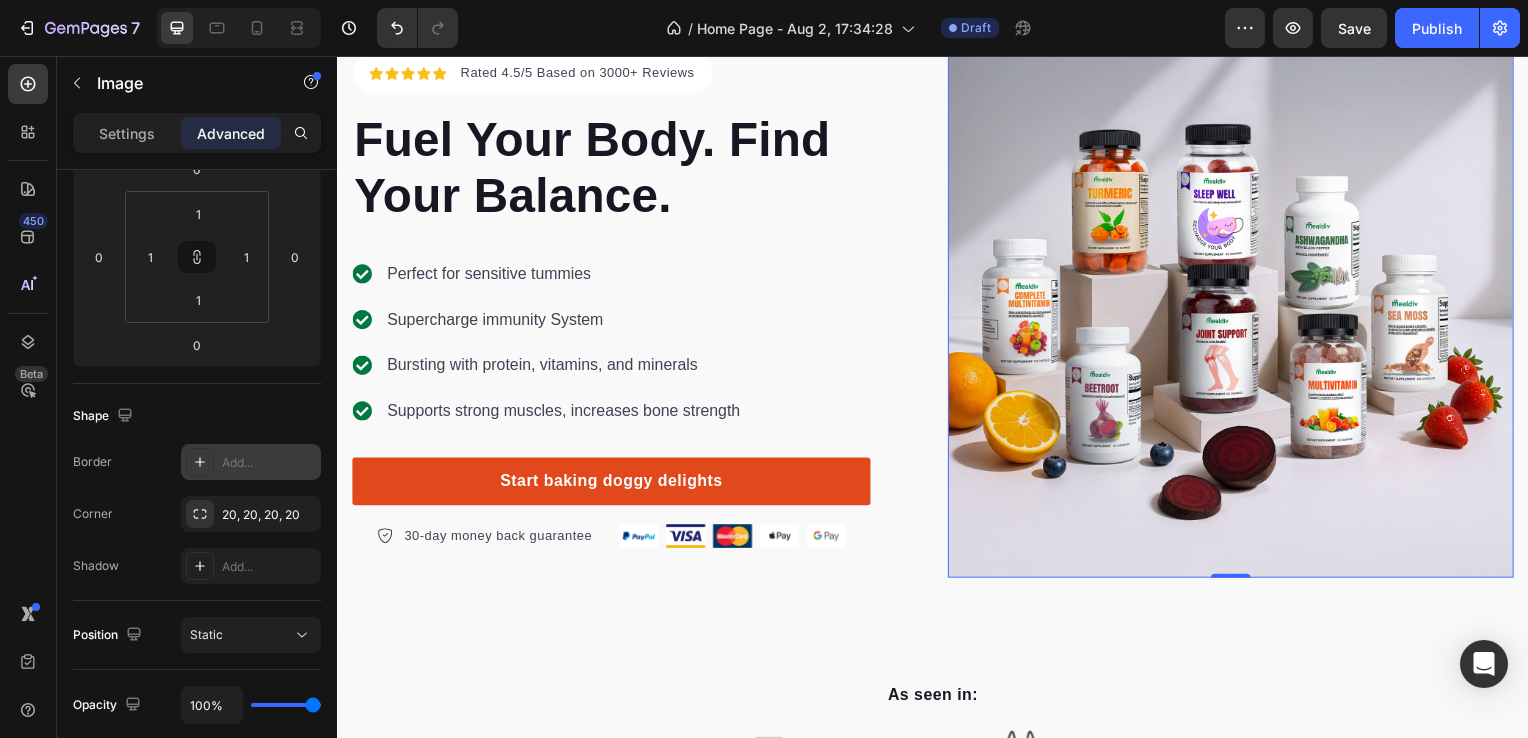 scroll, scrollTop: 100, scrollLeft: 0, axis: vertical 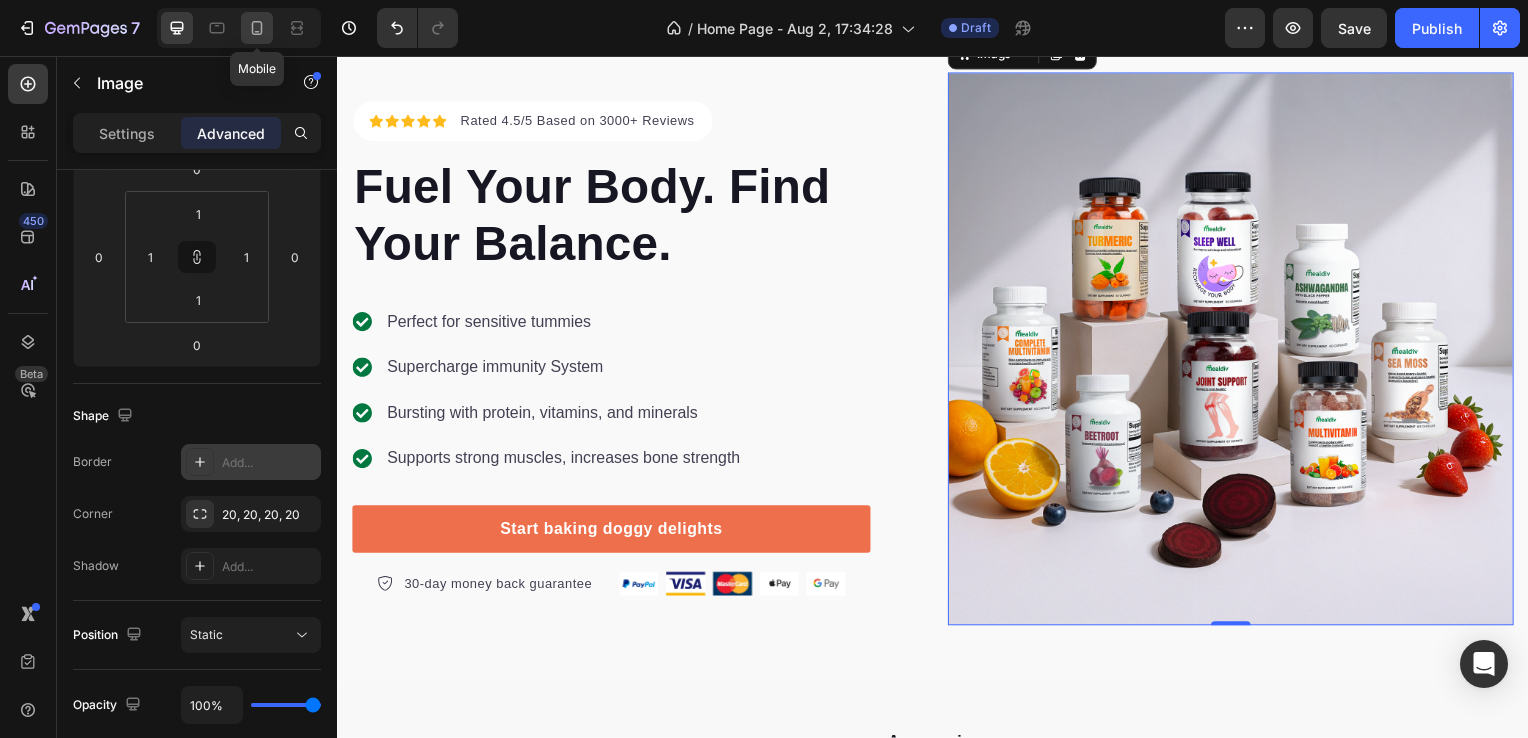 click 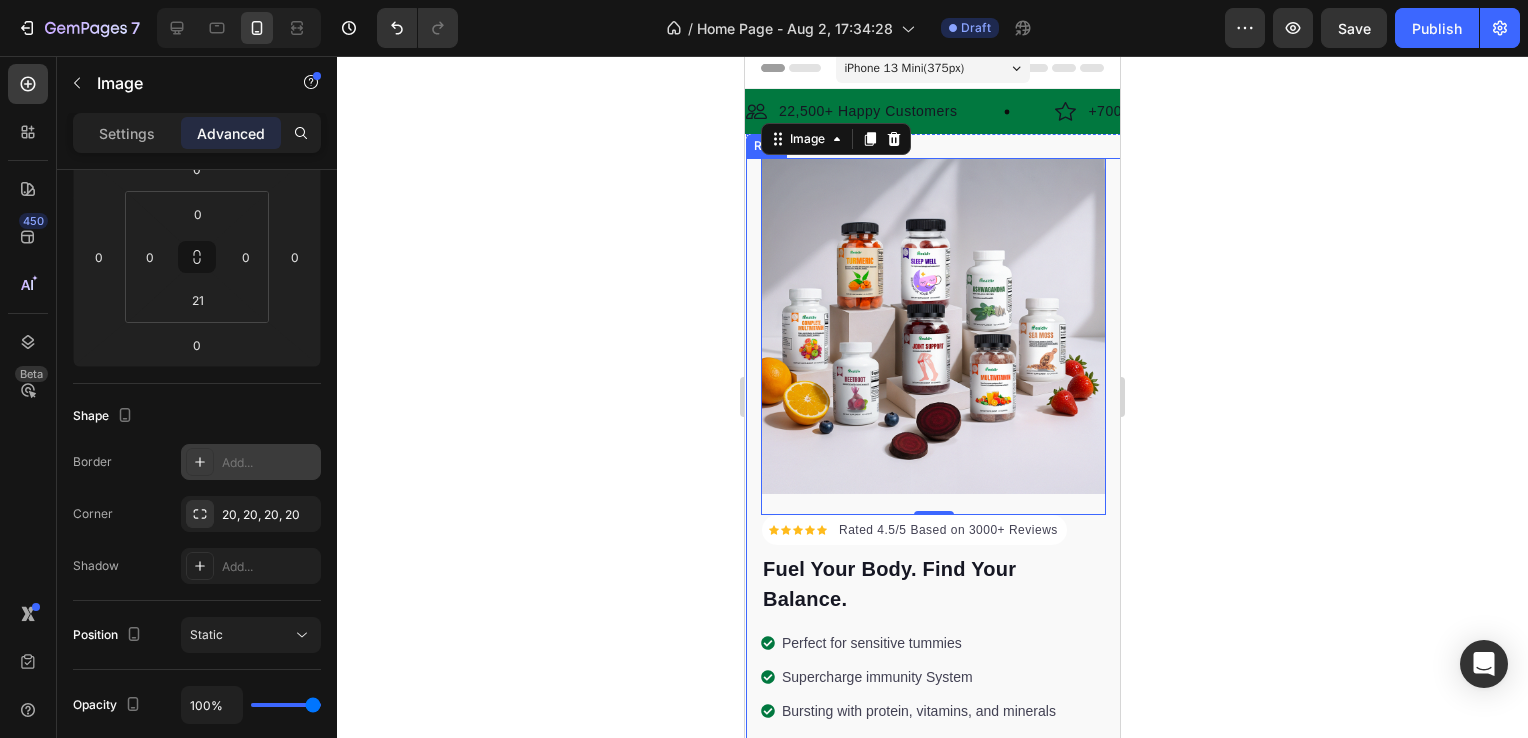 scroll, scrollTop: 0, scrollLeft: 0, axis: both 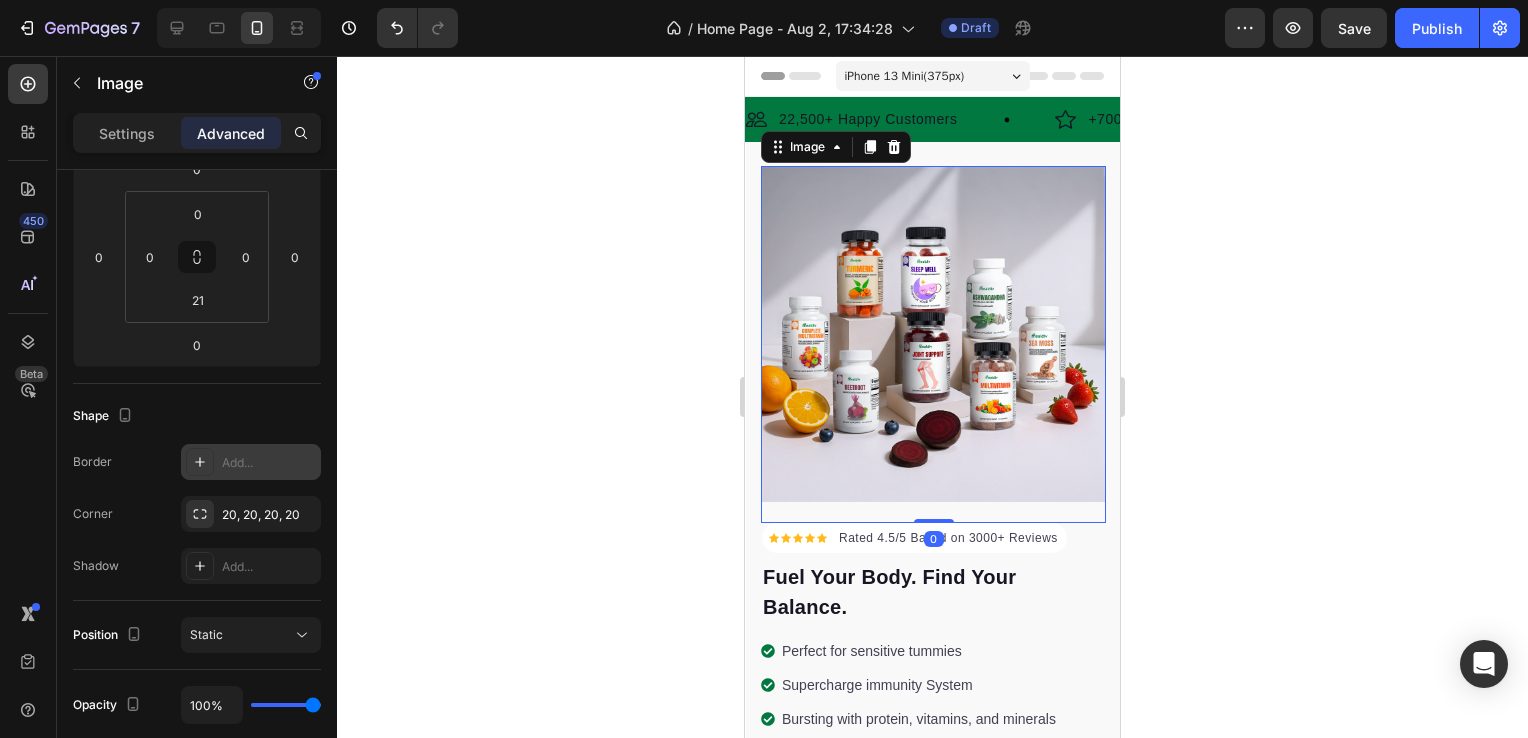drag, startPoint x: 932, startPoint y: 507, endPoint x: 938, endPoint y: 470, distance: 37.48333 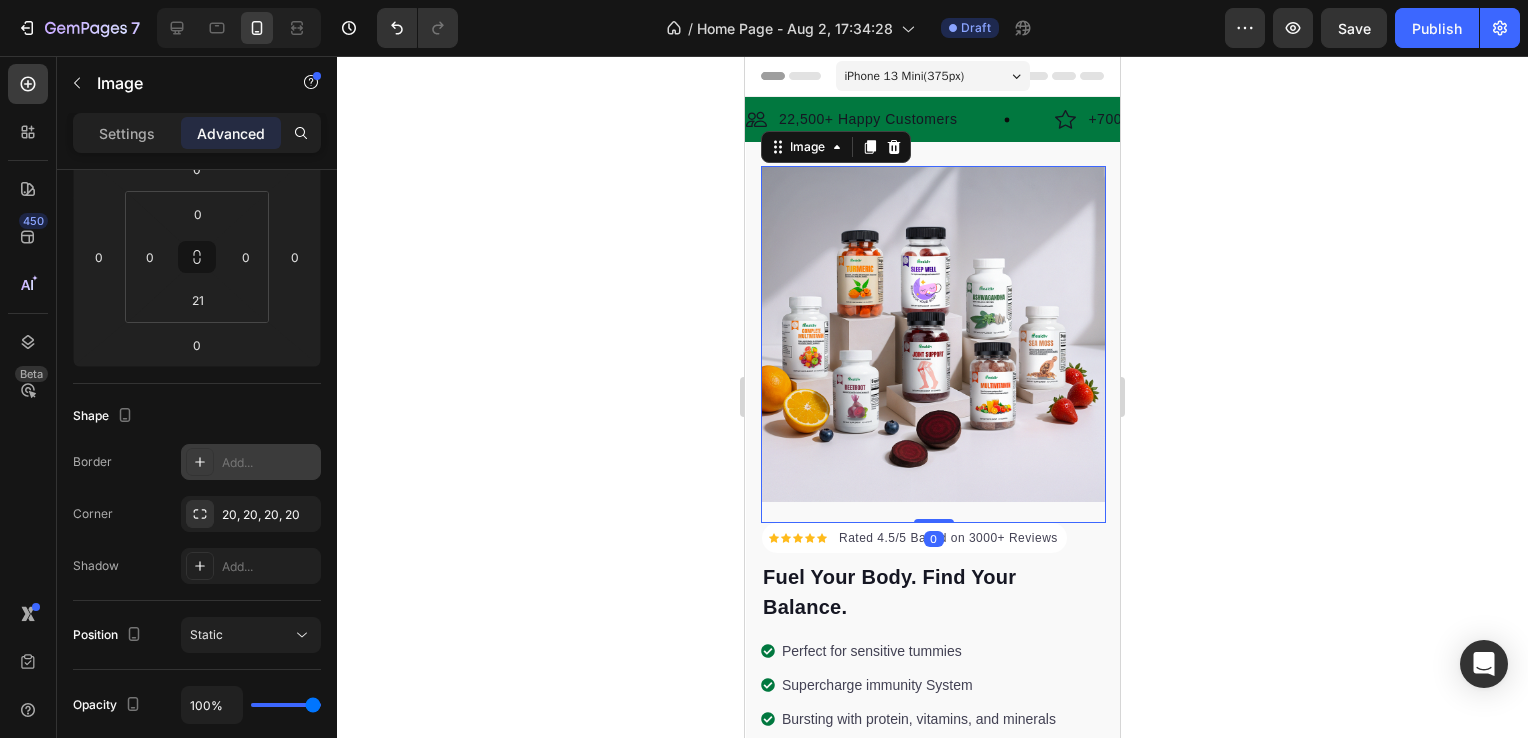 click on "Image   0" at bounding box center (933, 344) 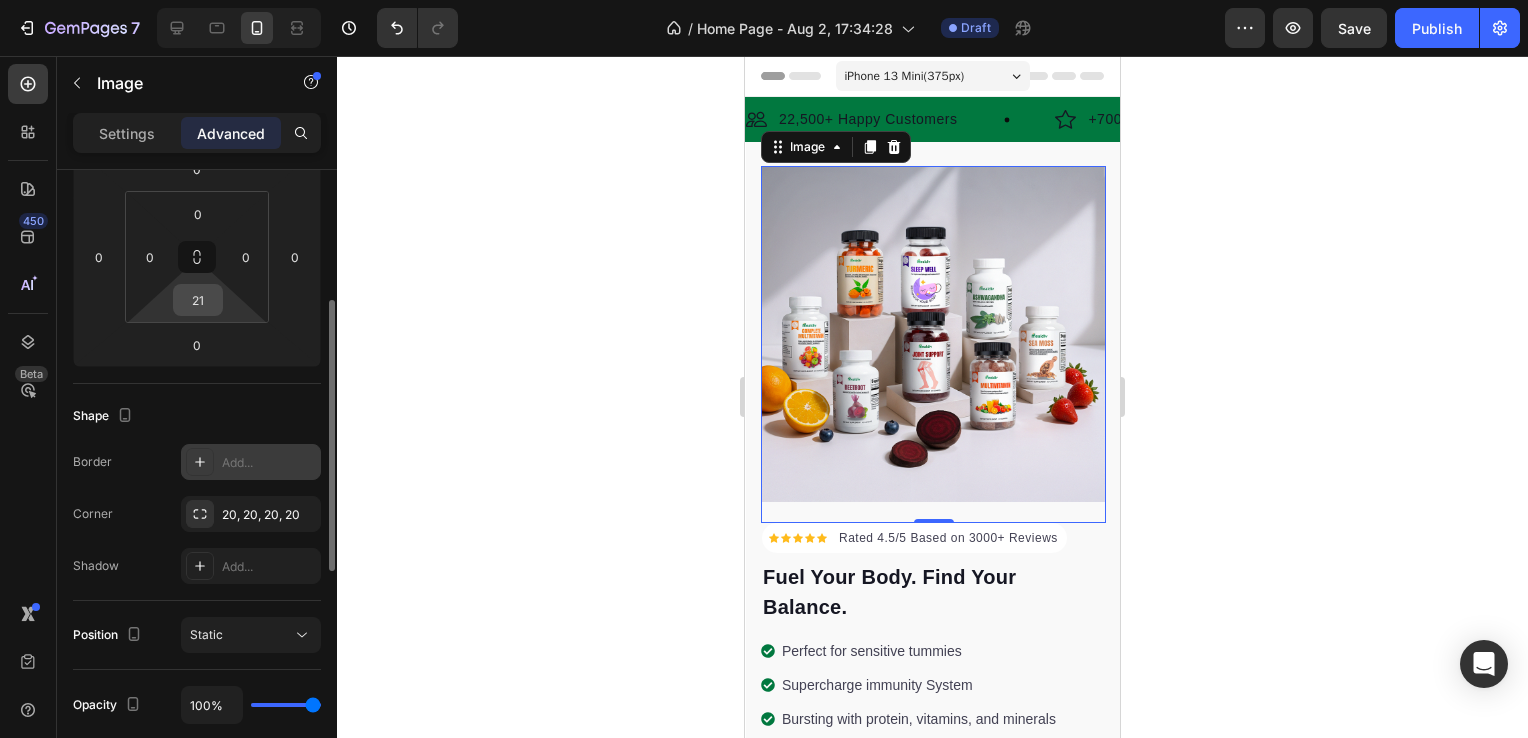 click on "21" at bounding box center [198, 300] 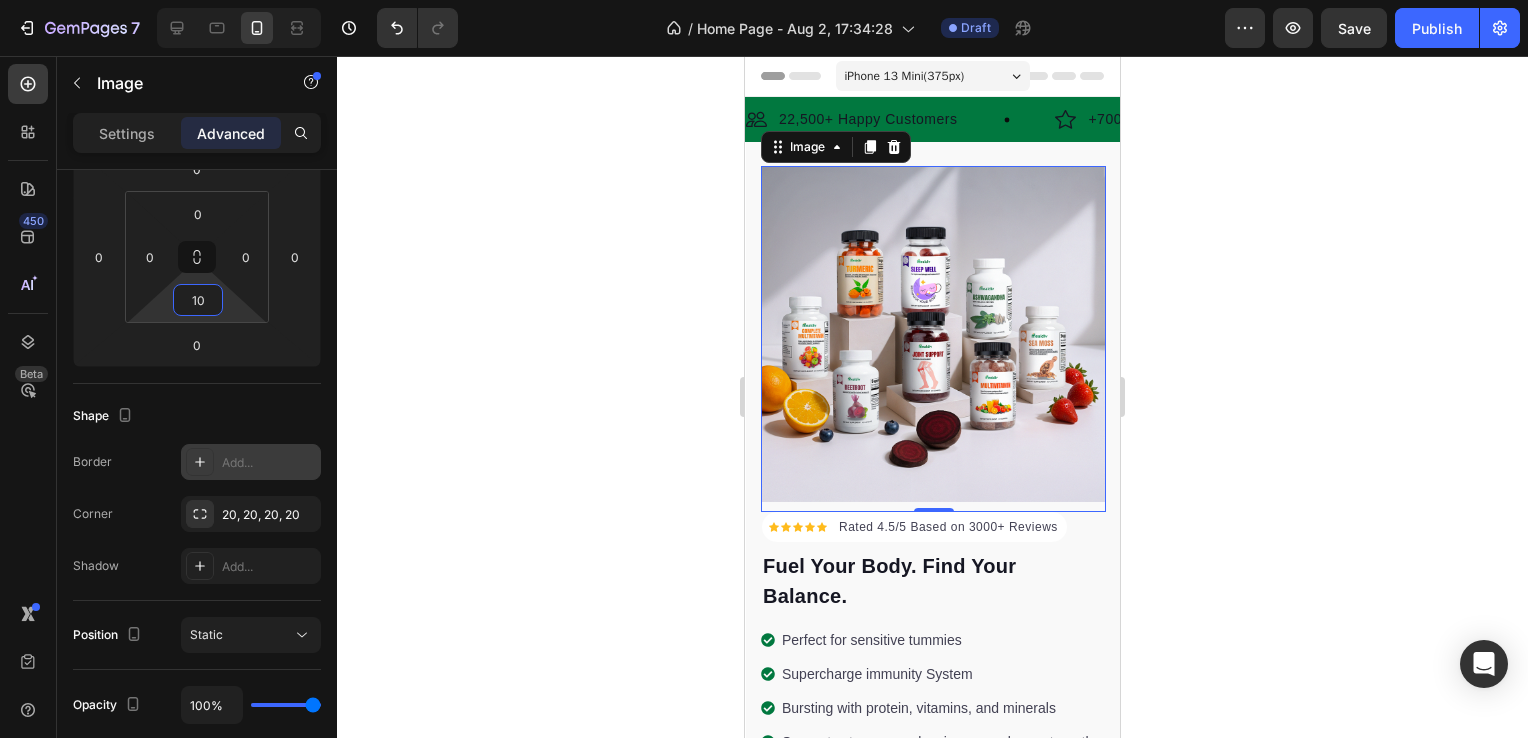 scroll, scrollTop: 200, scrollLeft: 0, axis: vertical 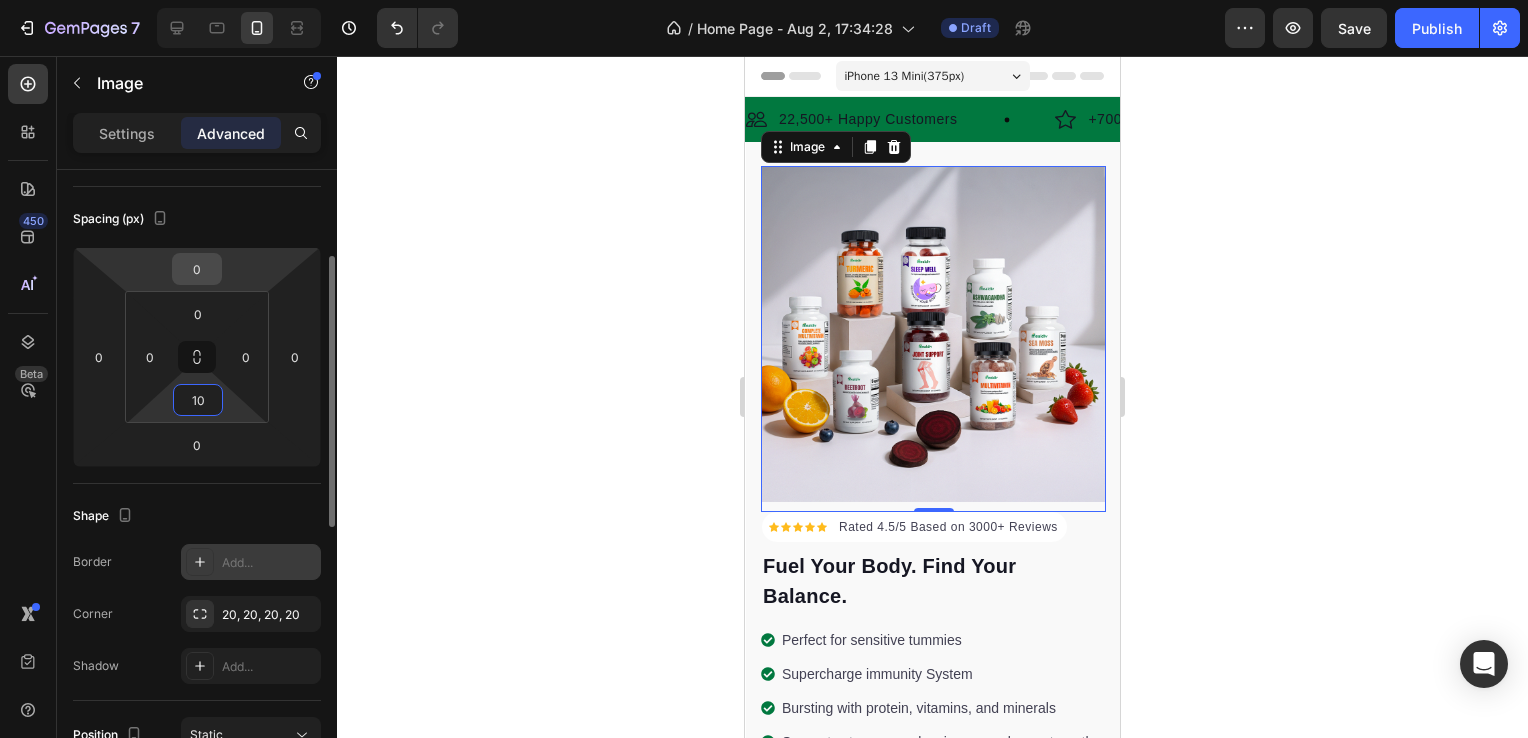 click on "0" at bounding box center (197, 269) 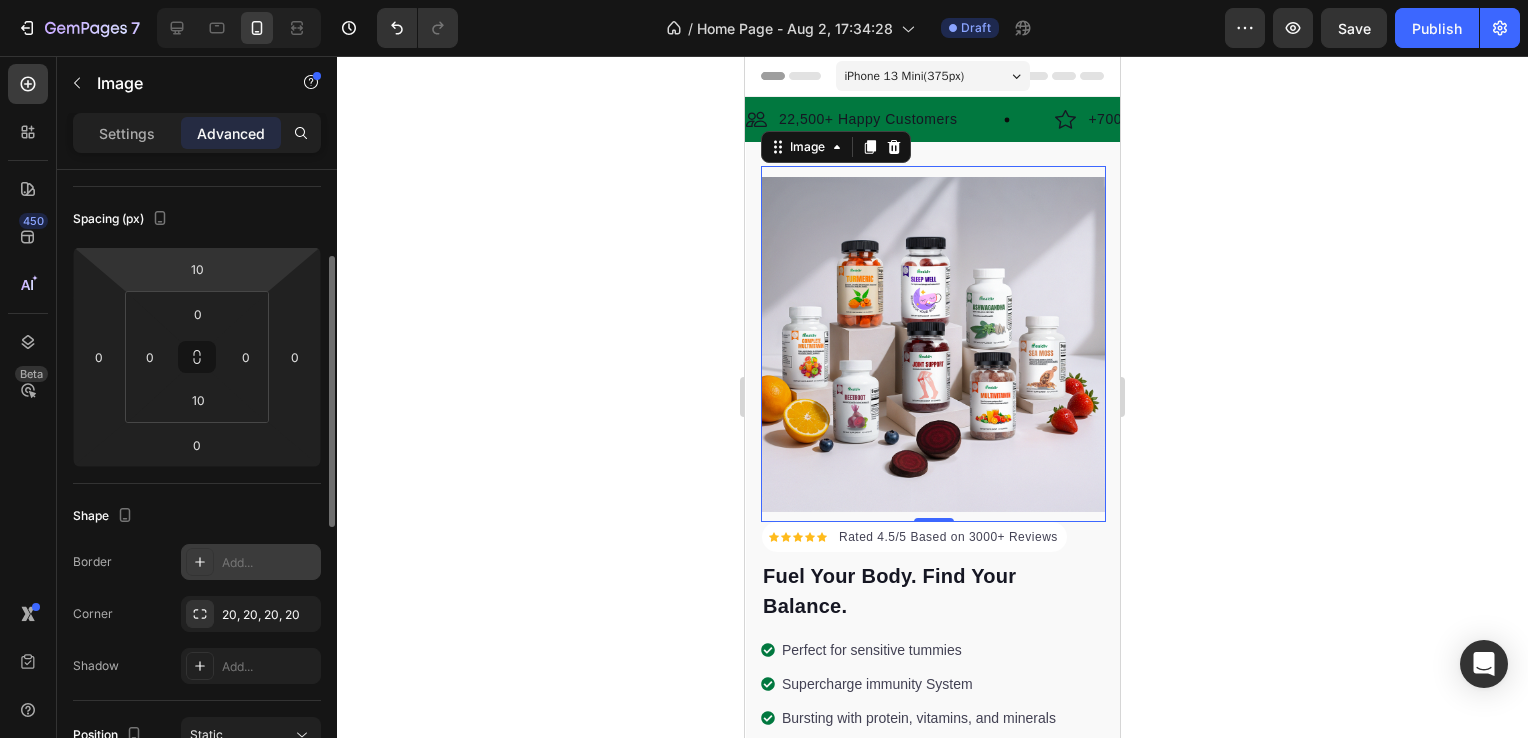 click on "Spacing (px)" at bounding box center [197, 219] 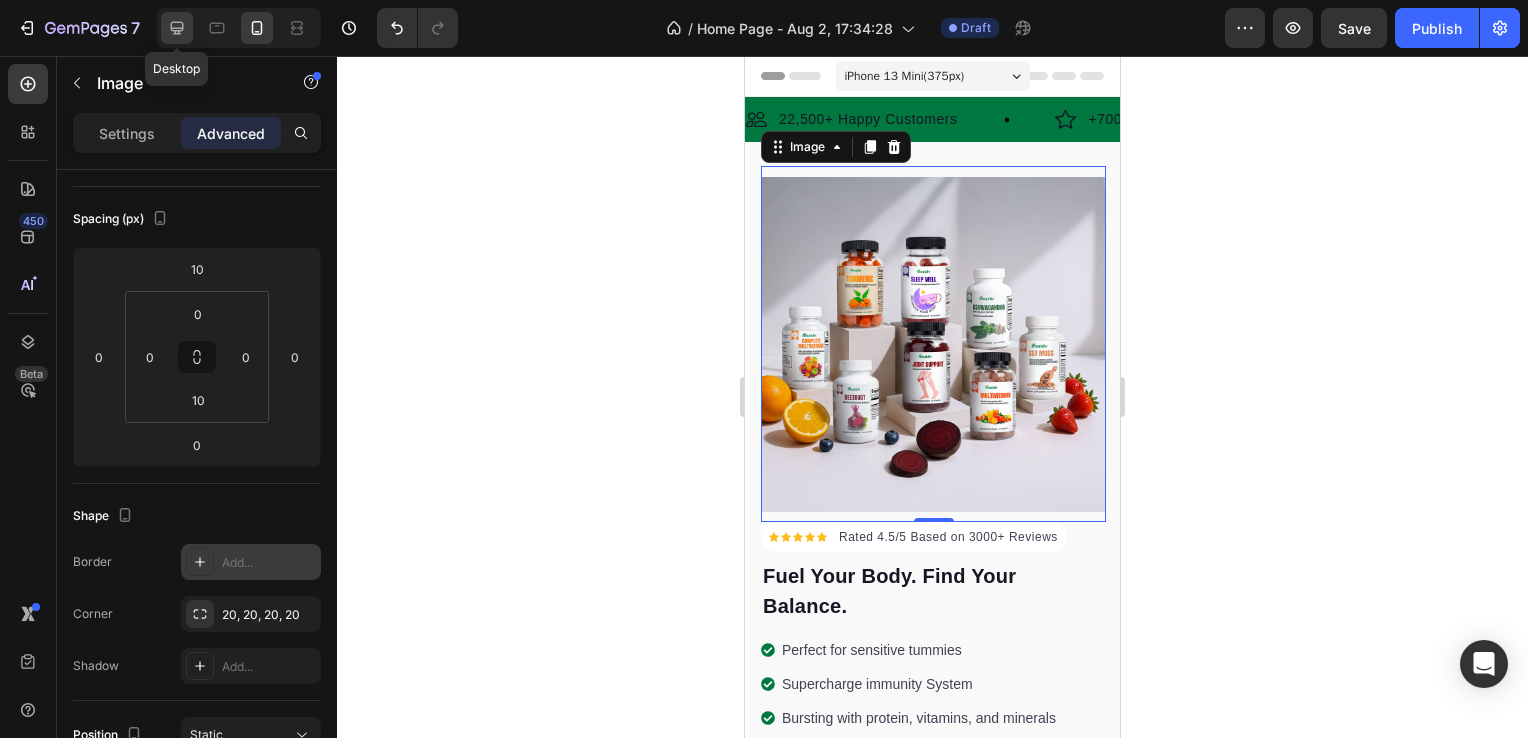 click 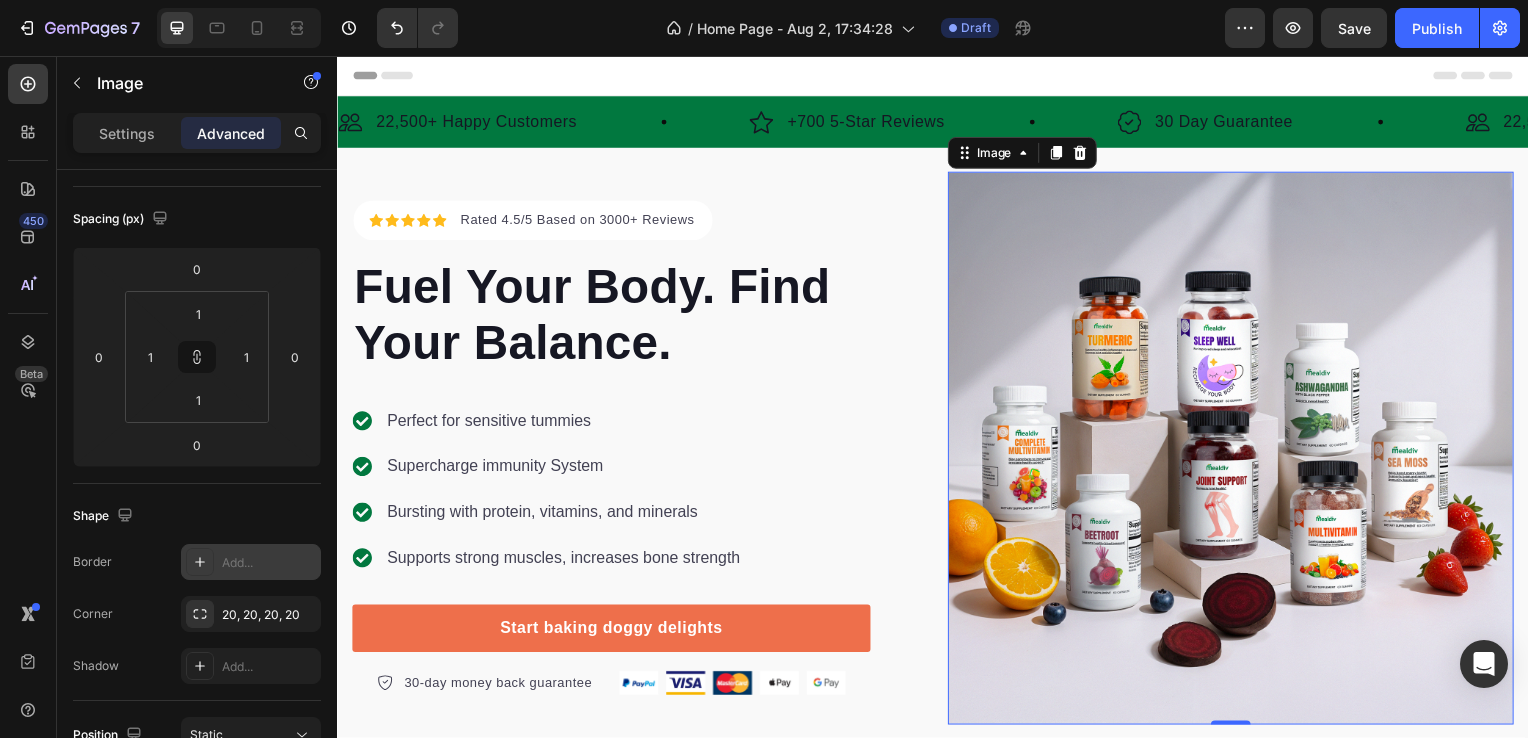 scroll, scrollTop: 47, scrollLeft: 0, axis: vertical 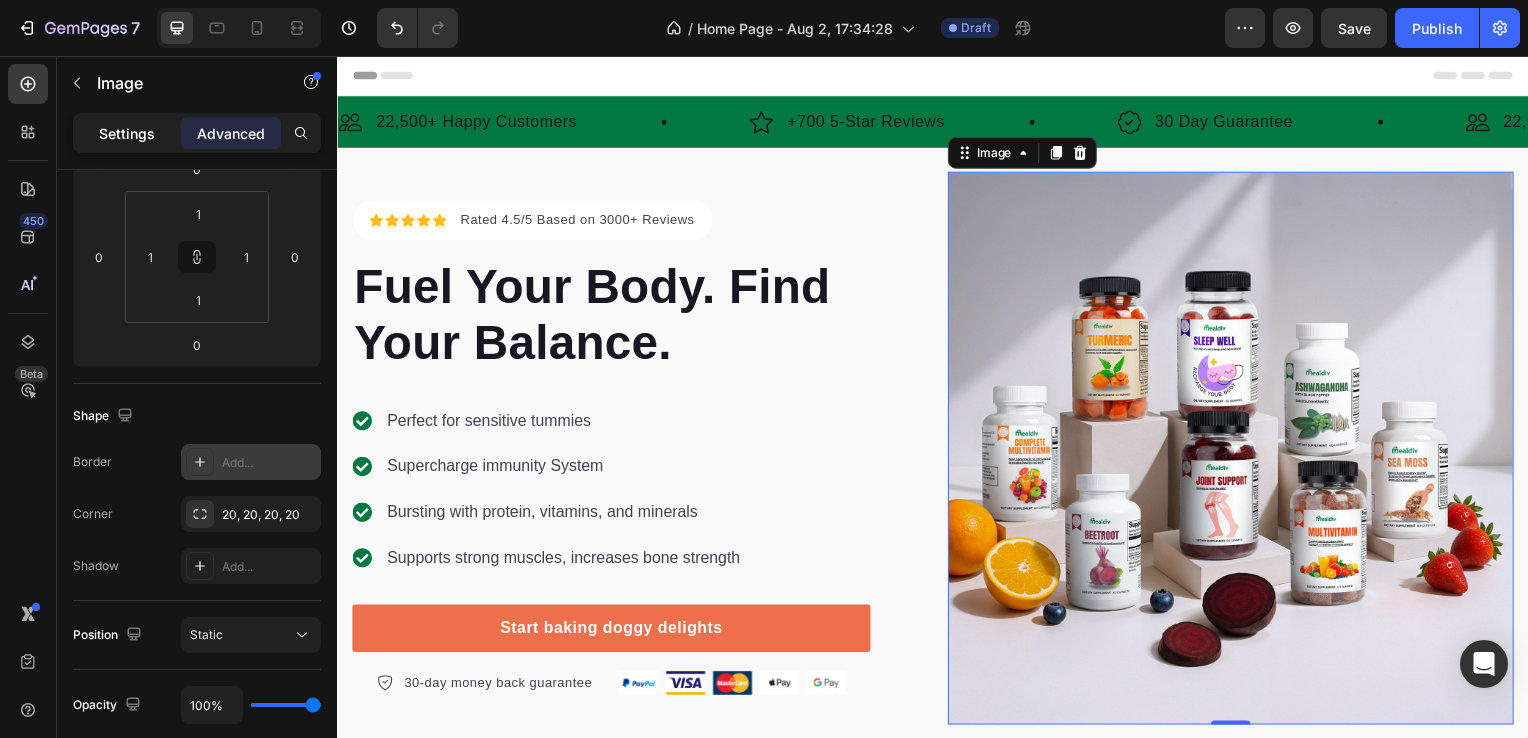 click on "Settings" at bounding box center [127, 133] 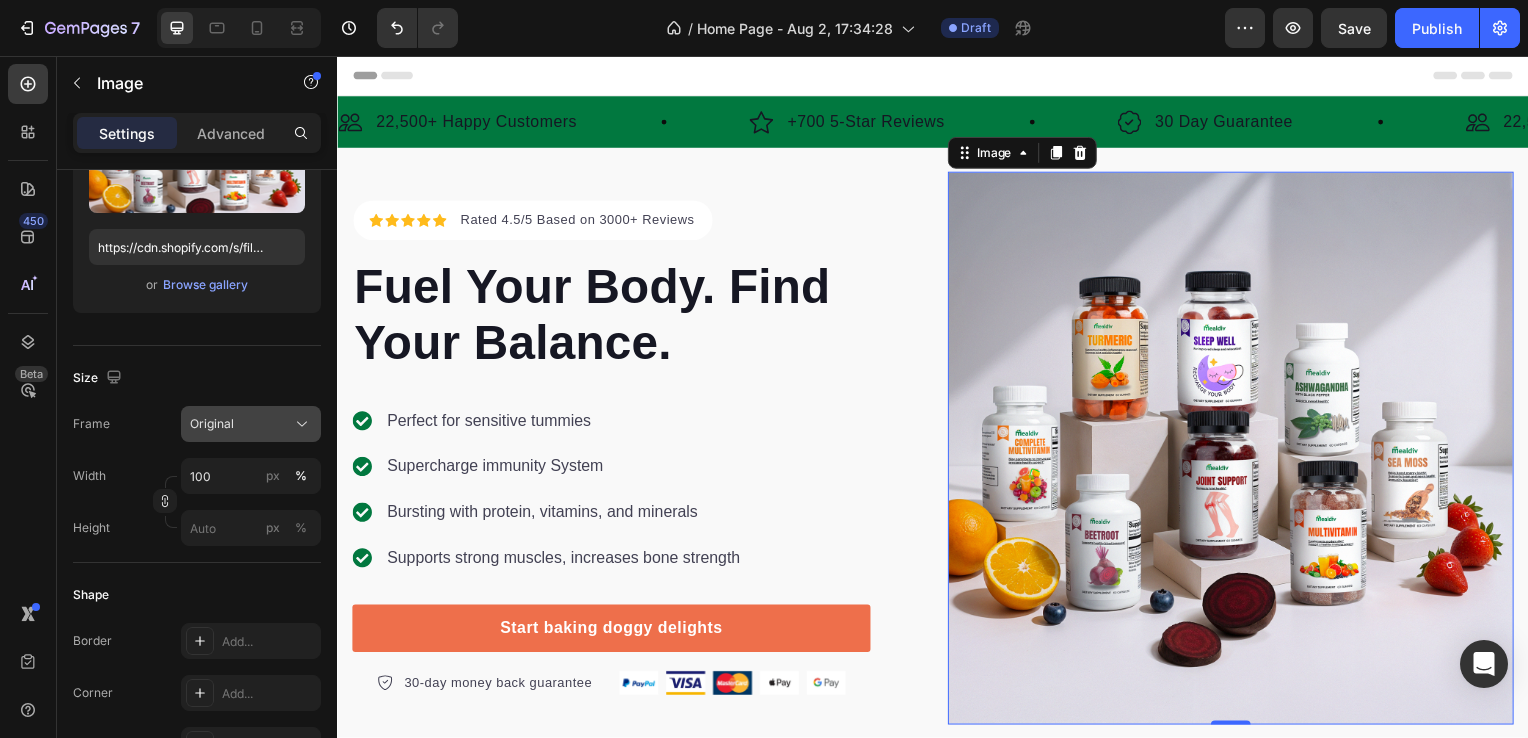 click on "Original" at bounding box center (212, 424) 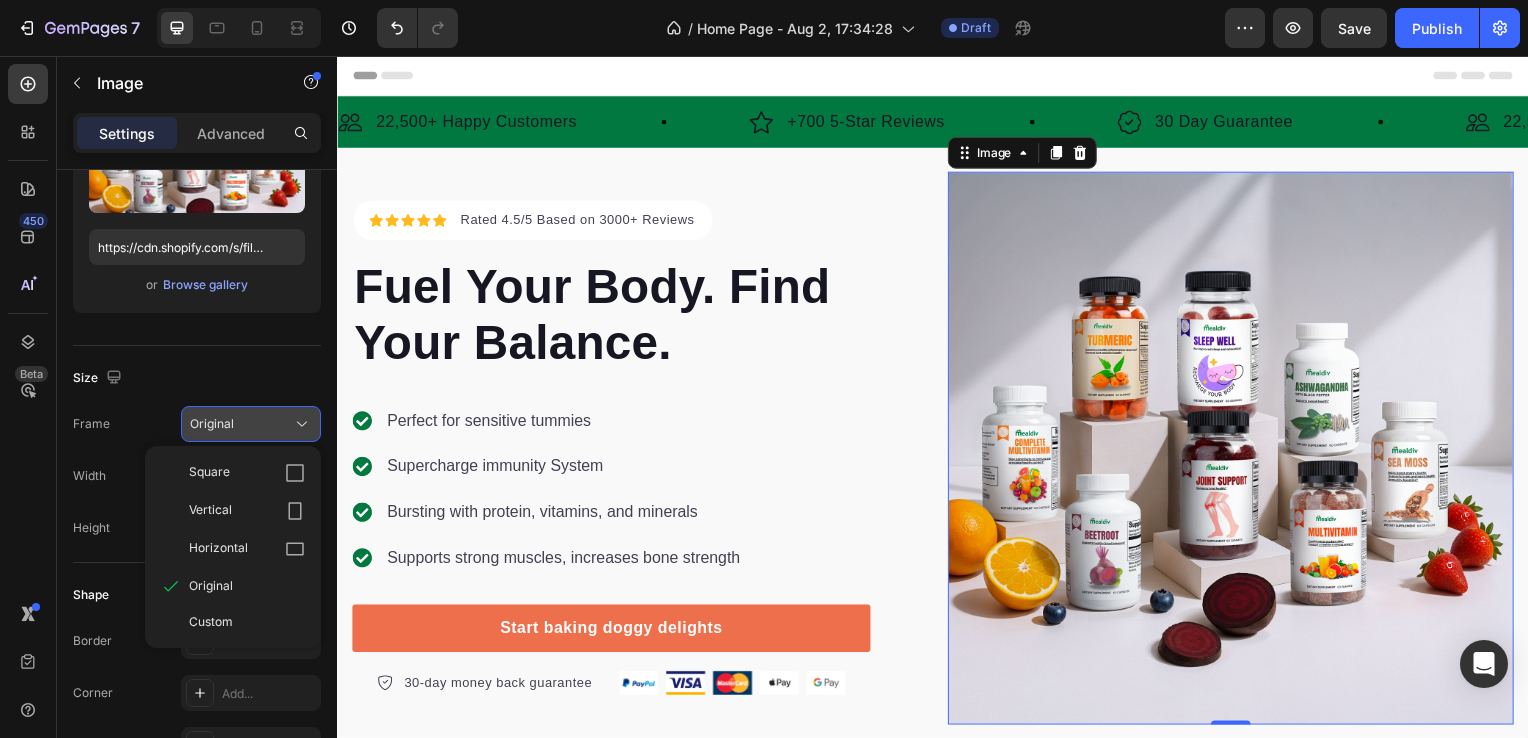 click on "Original" at bounding box center [212, 424] 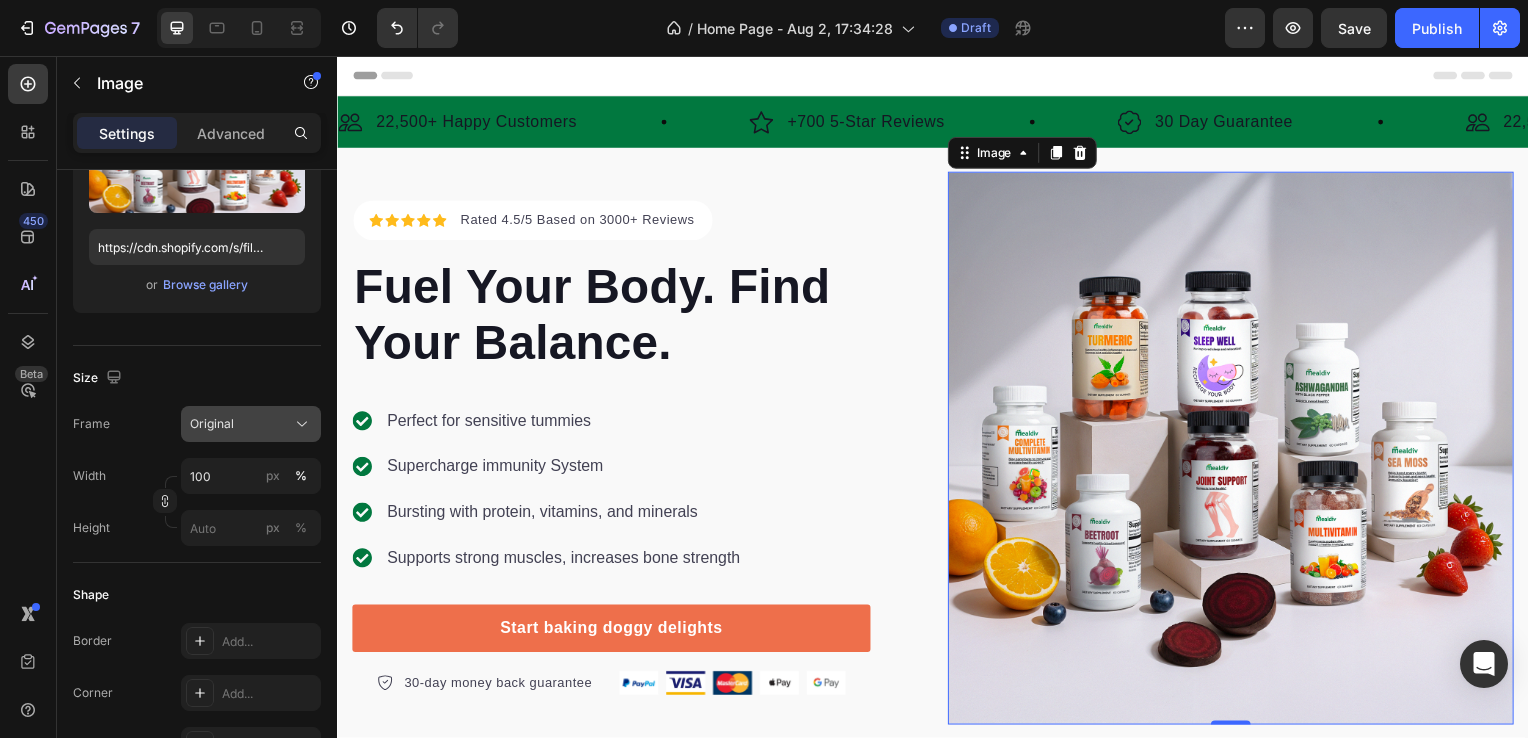 click on "Original" at bounding box center [212, 424] 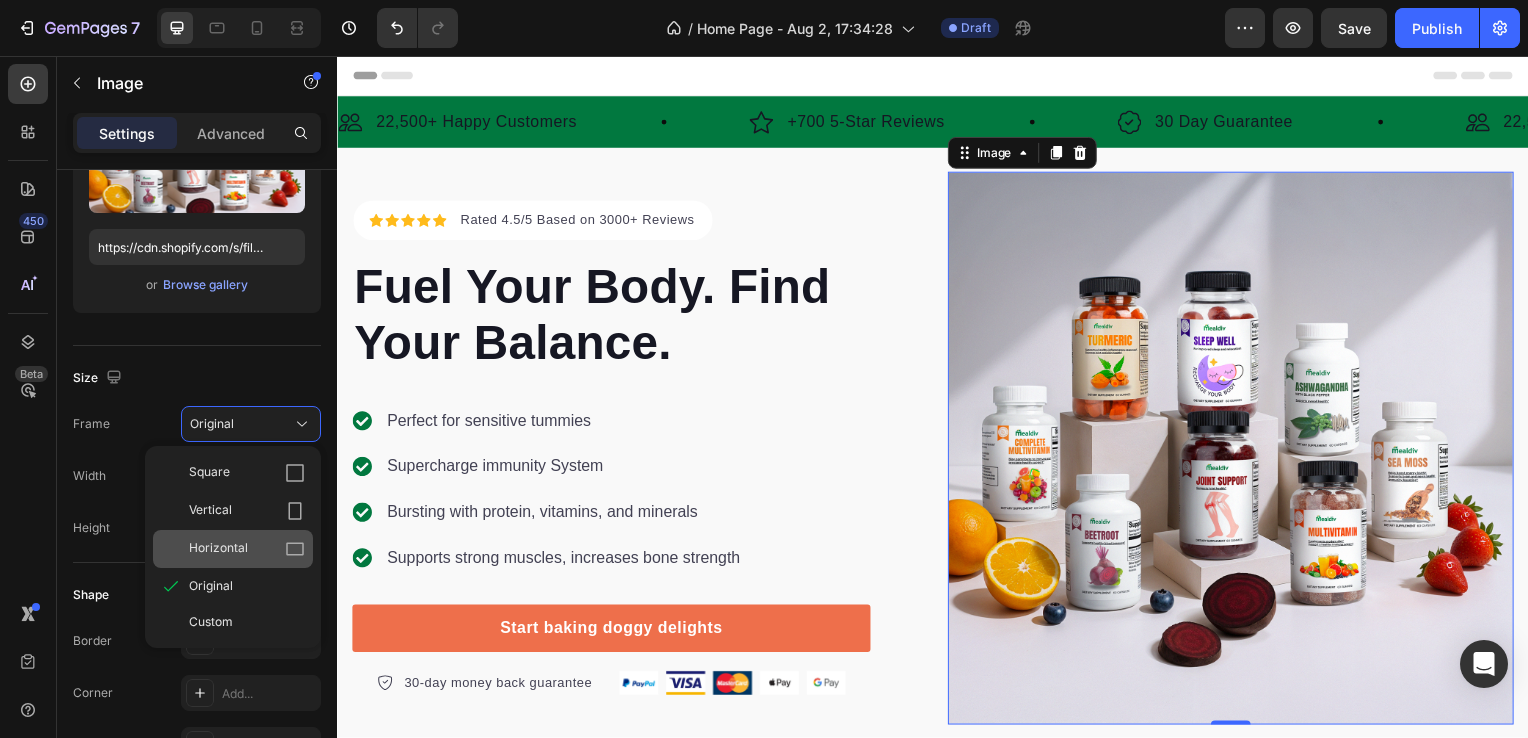 click on "Horizontal" at bounding box center [218, 549] 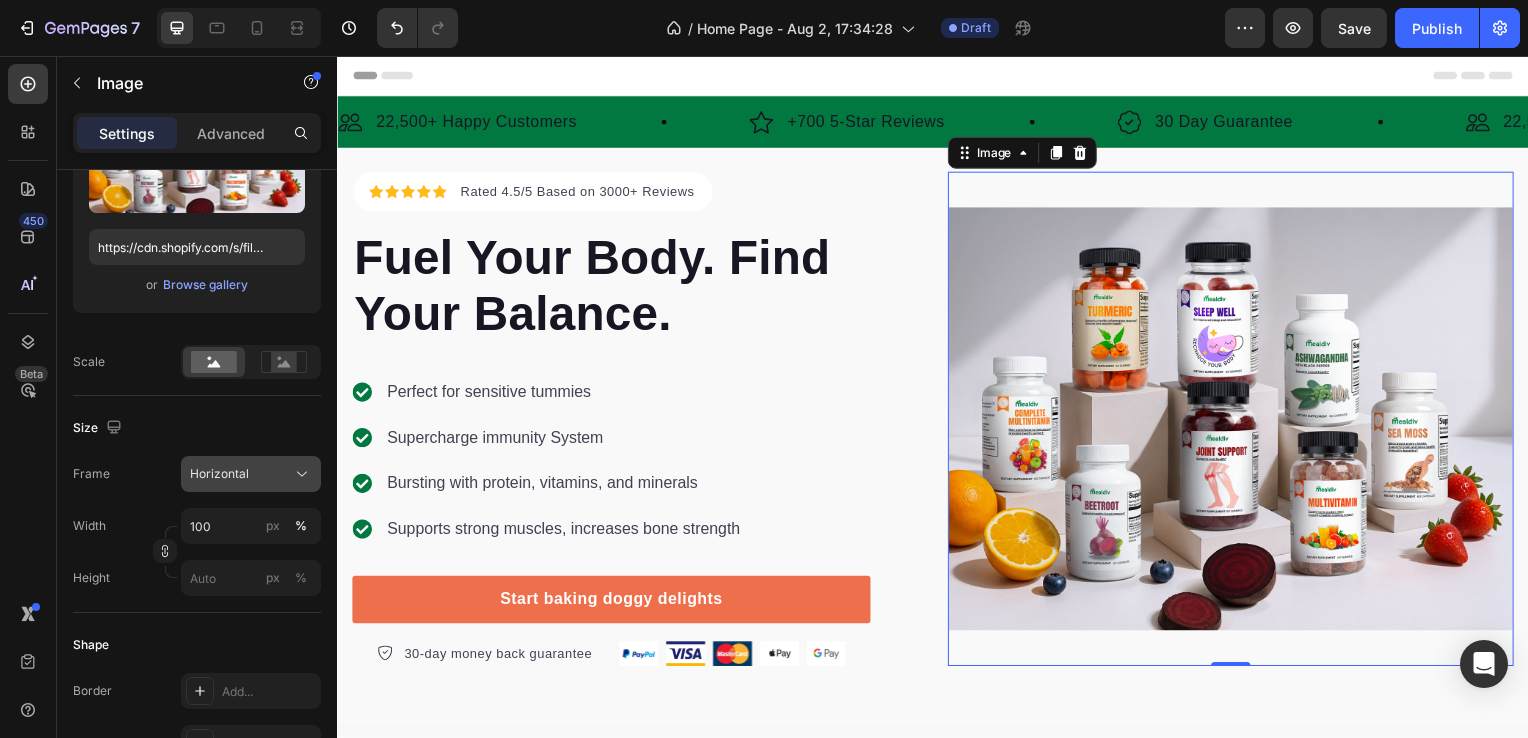 click on "Horizontal" 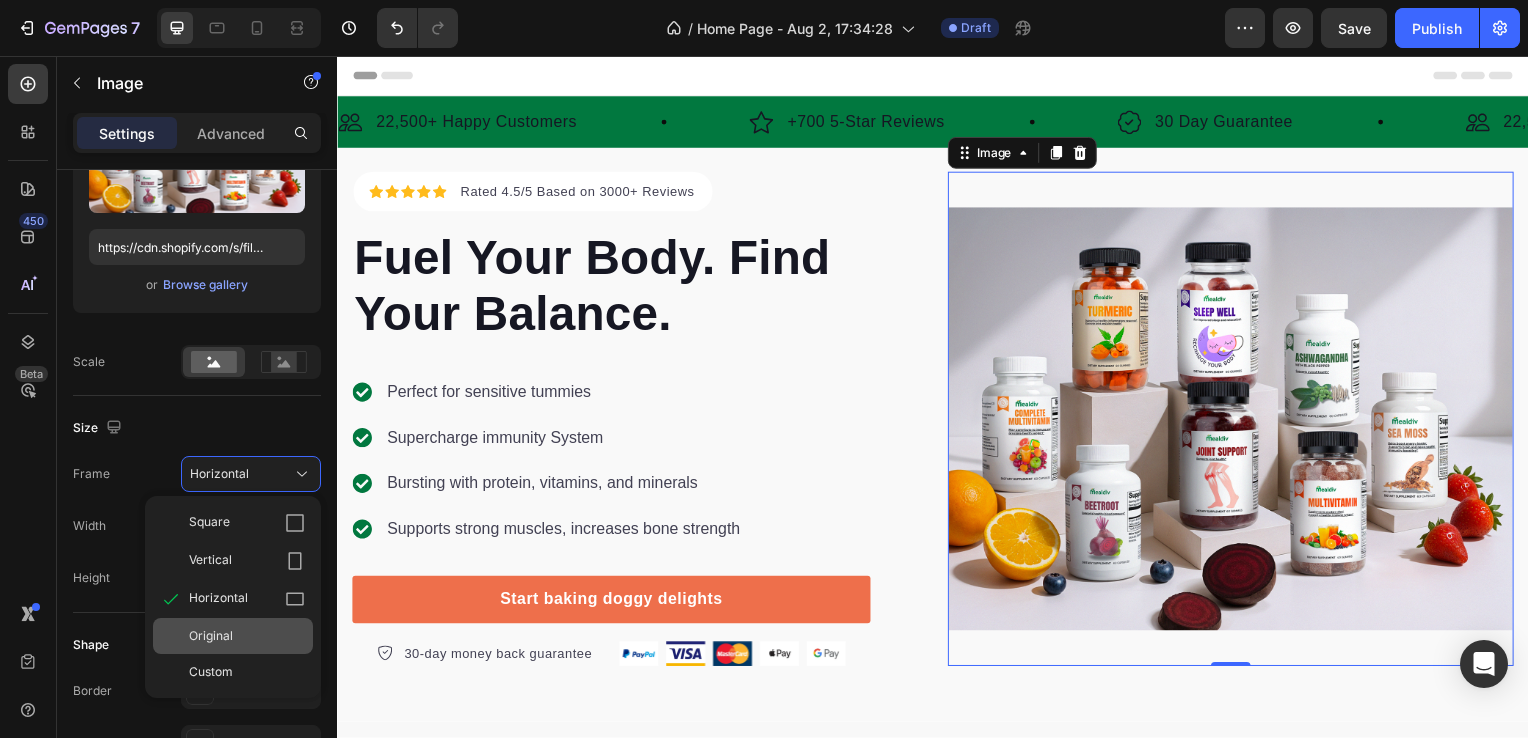click on "Original" at bounding box center (247, 636) 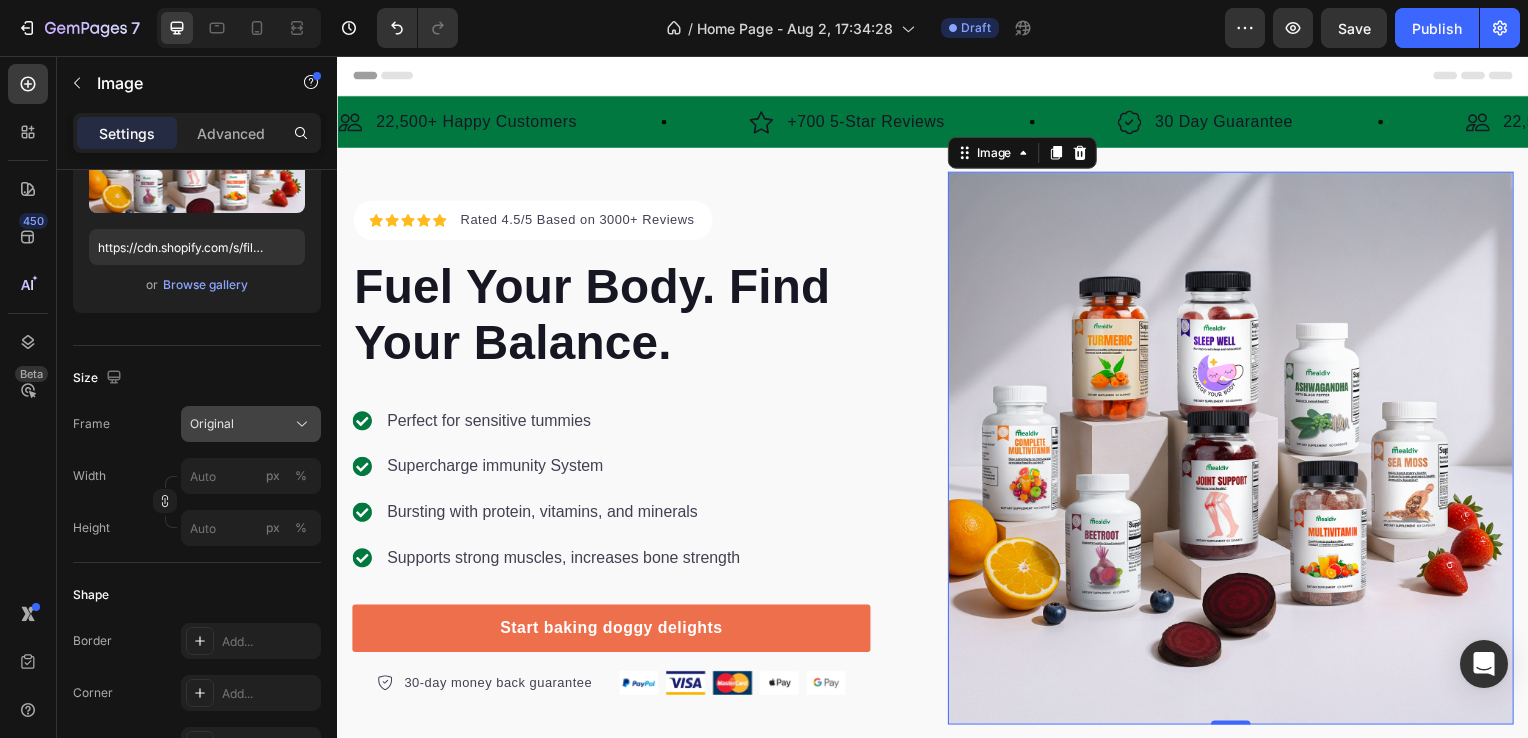 click on "Original" at bounding box center [251, 424] 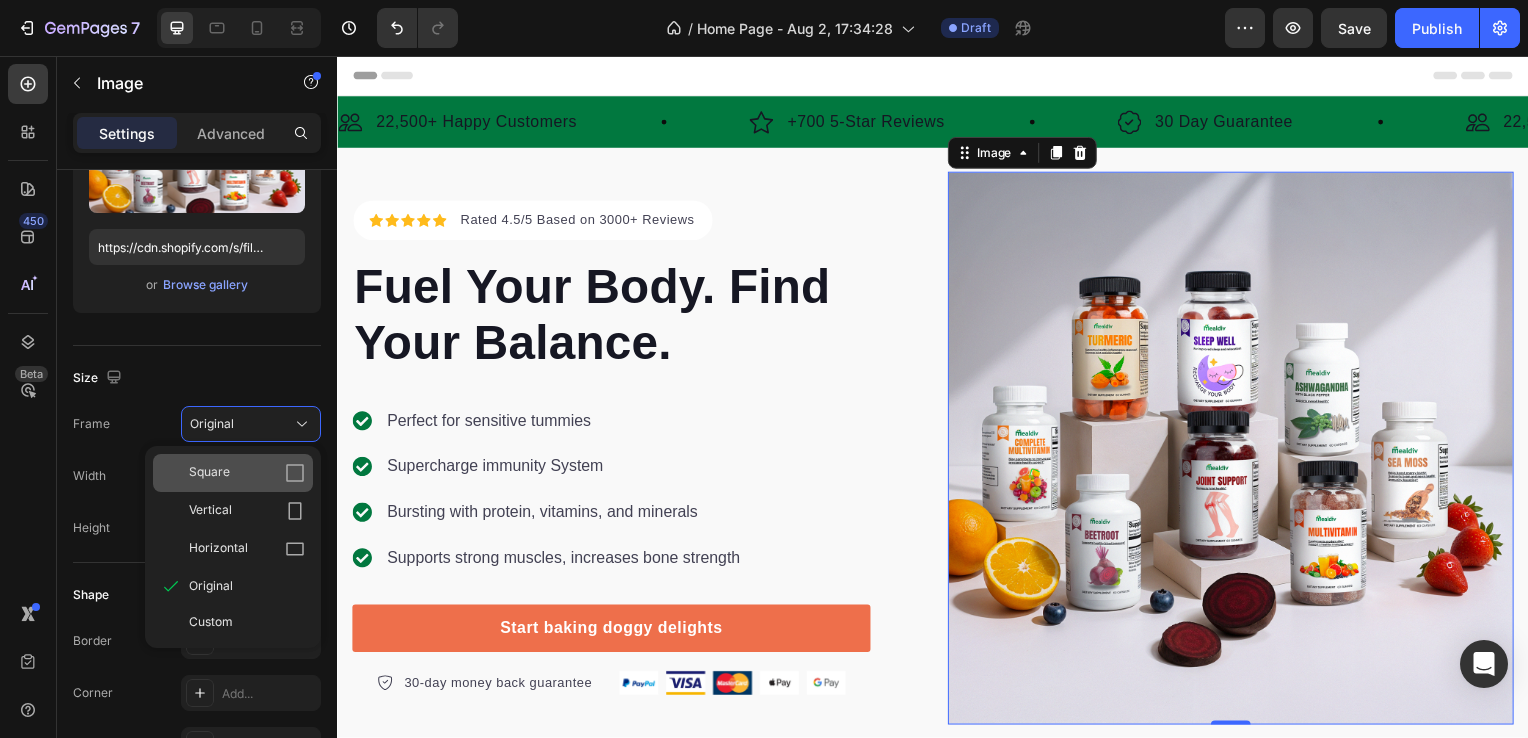 click on "Square" at bounding box center (247, 473) 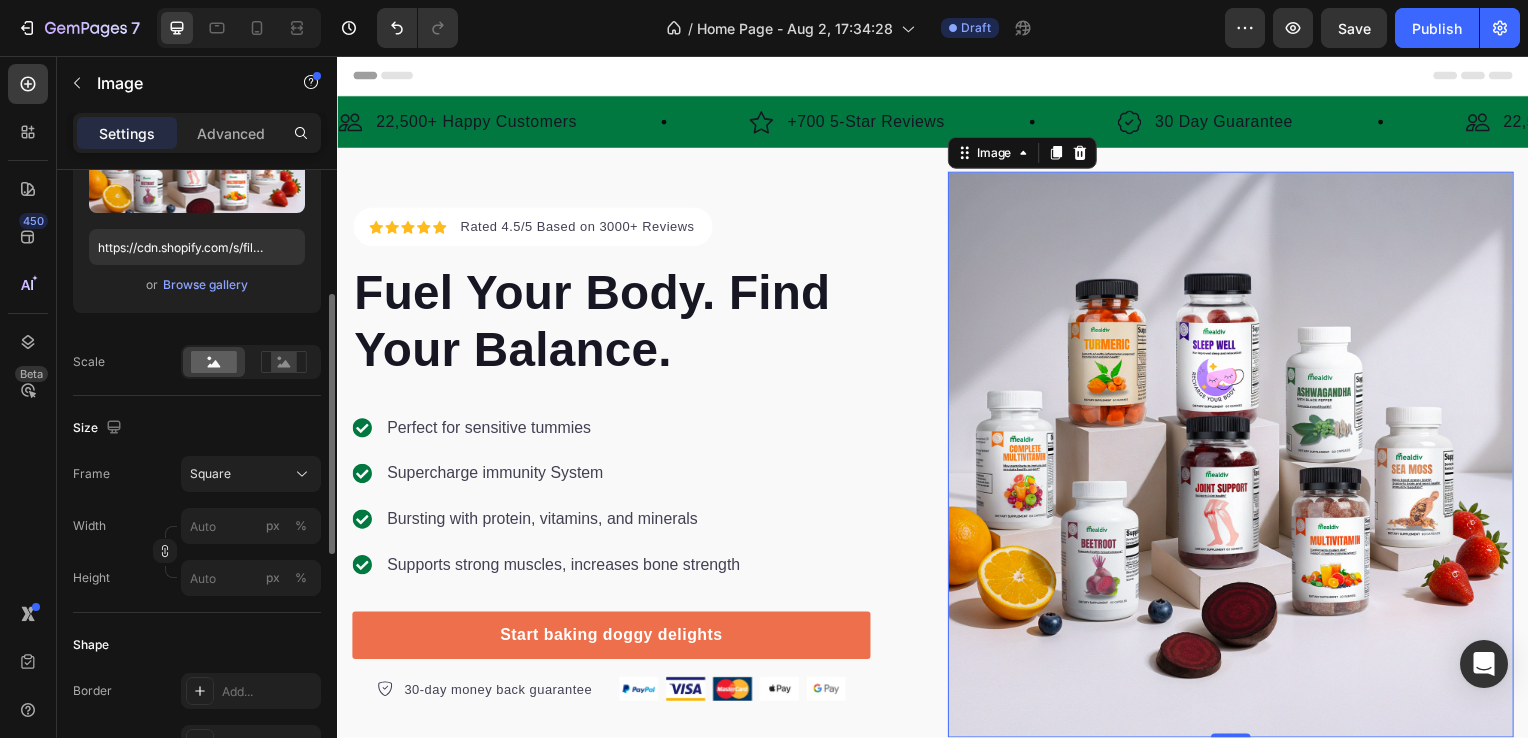 click on "Size Frame Square Width px % Height px %" 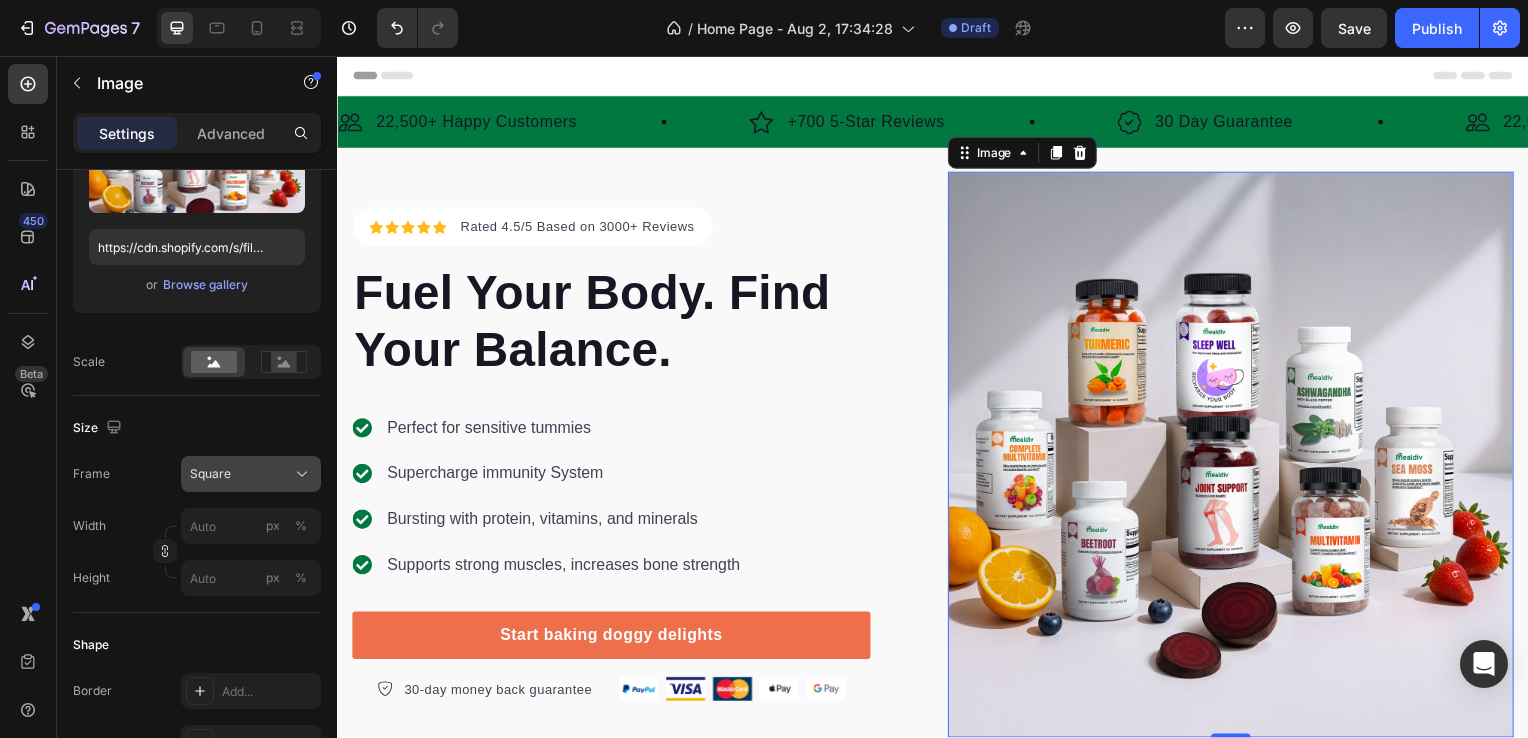click on "Square" 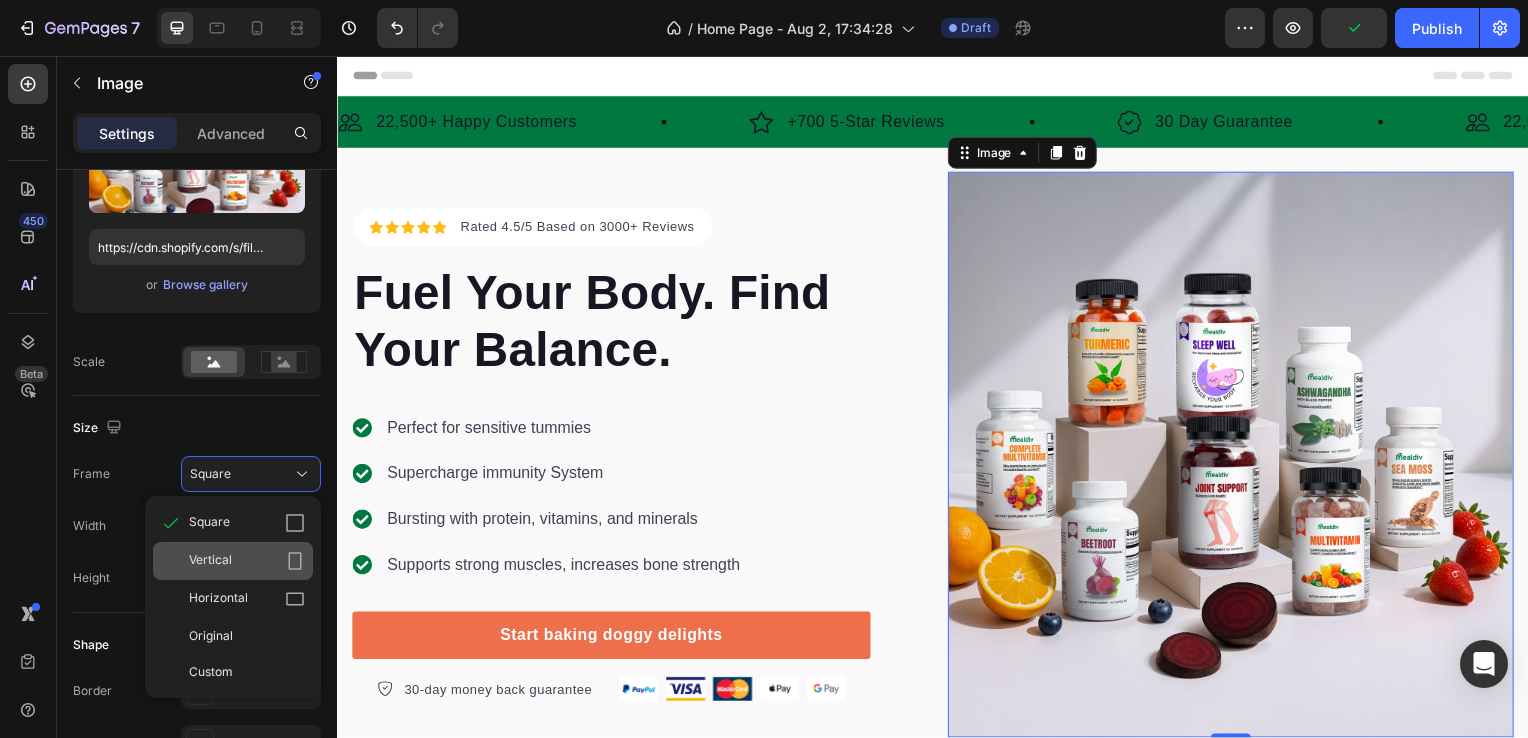 click on "Vertical" at bounding box center [247, 561] 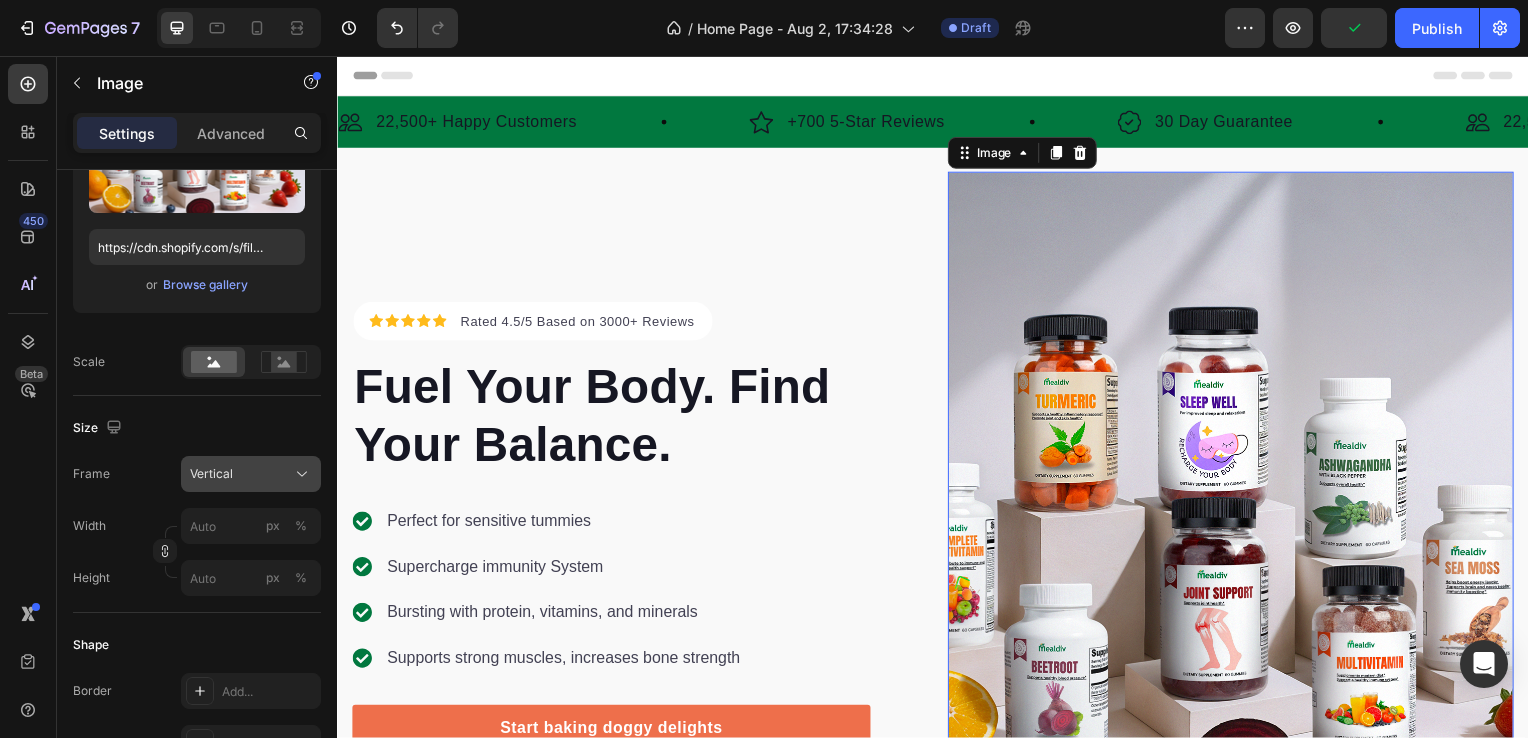 click on "Vertical" 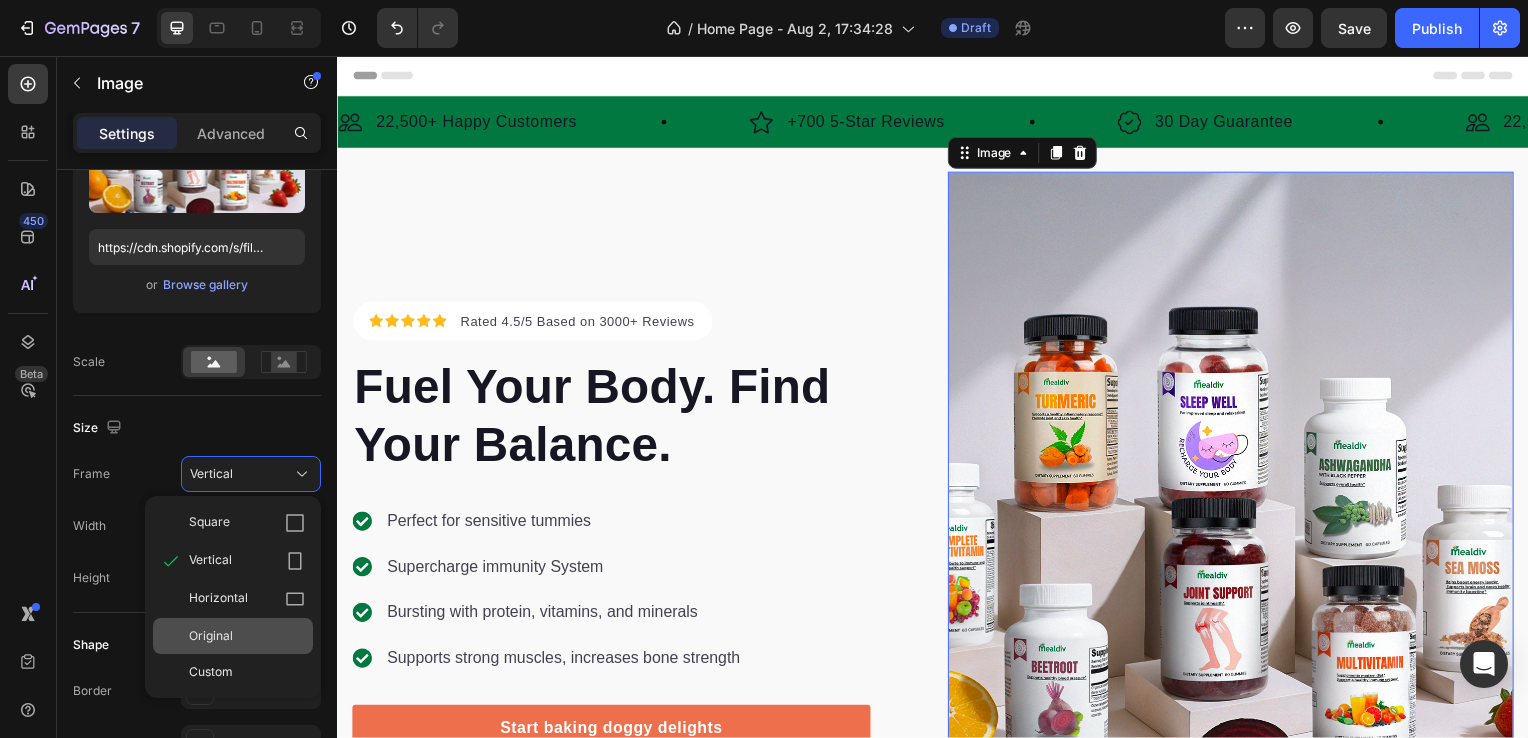 click on "Original" at bounding box center [247, 636] 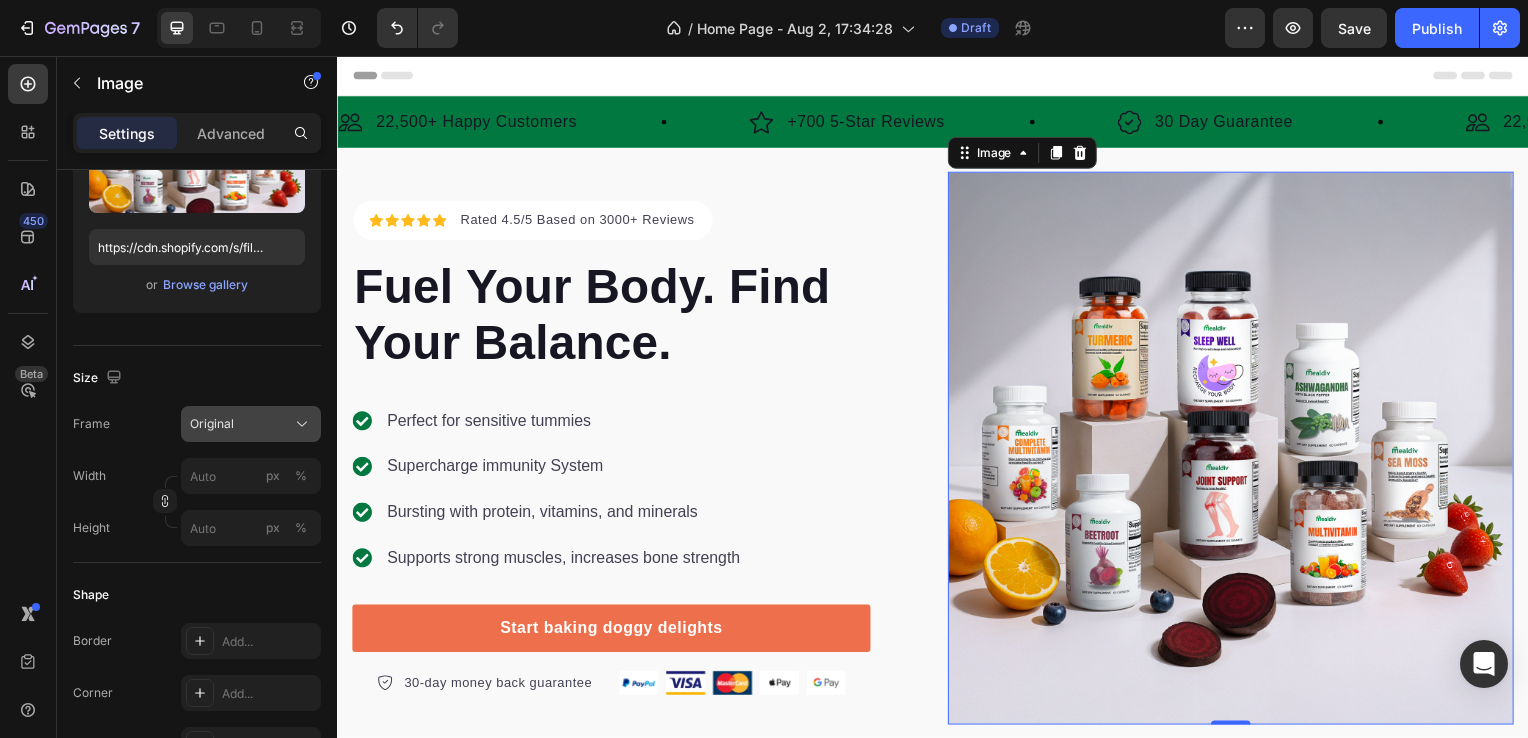 click on "Original" at bounding box center [251, 424] 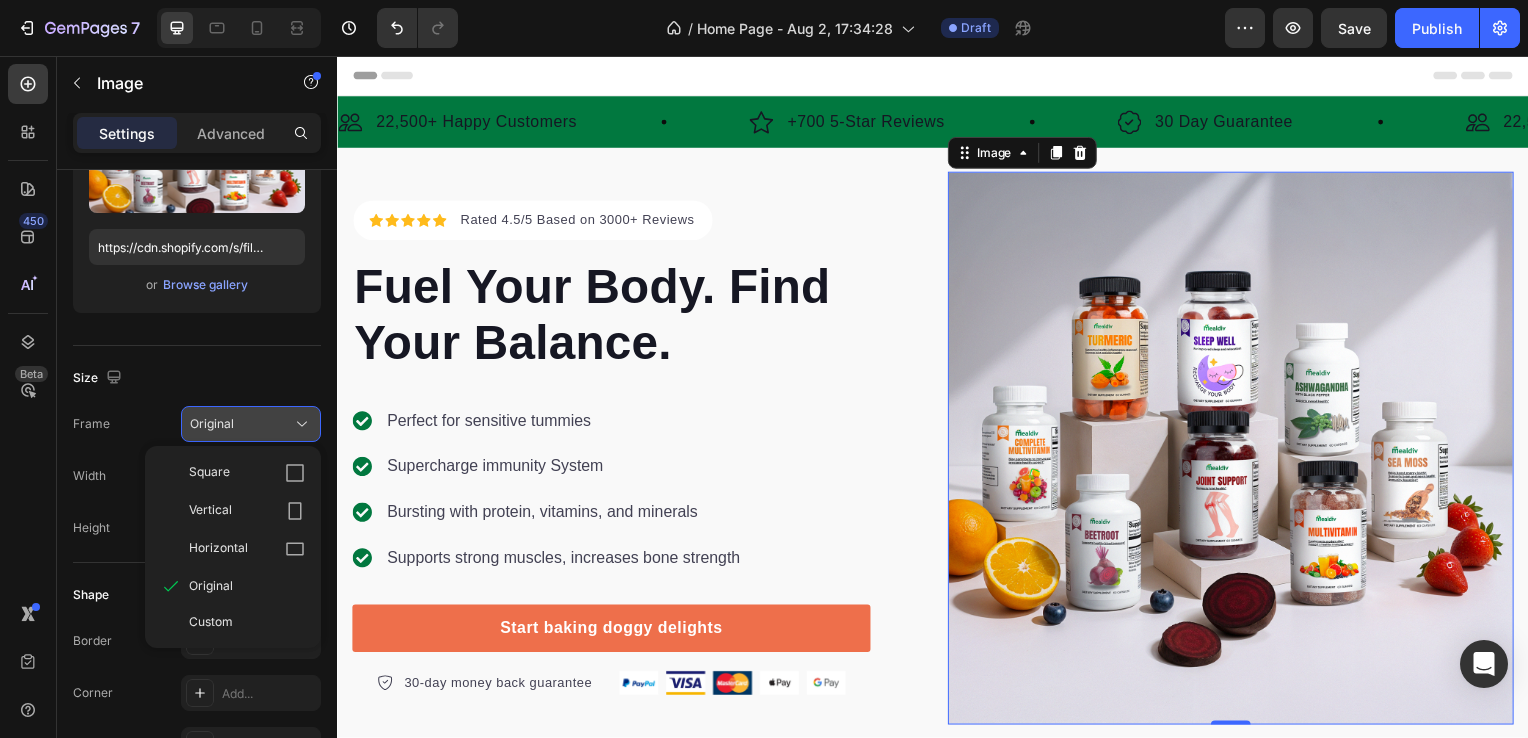 click on "Original" at bounding box center [251, 424] 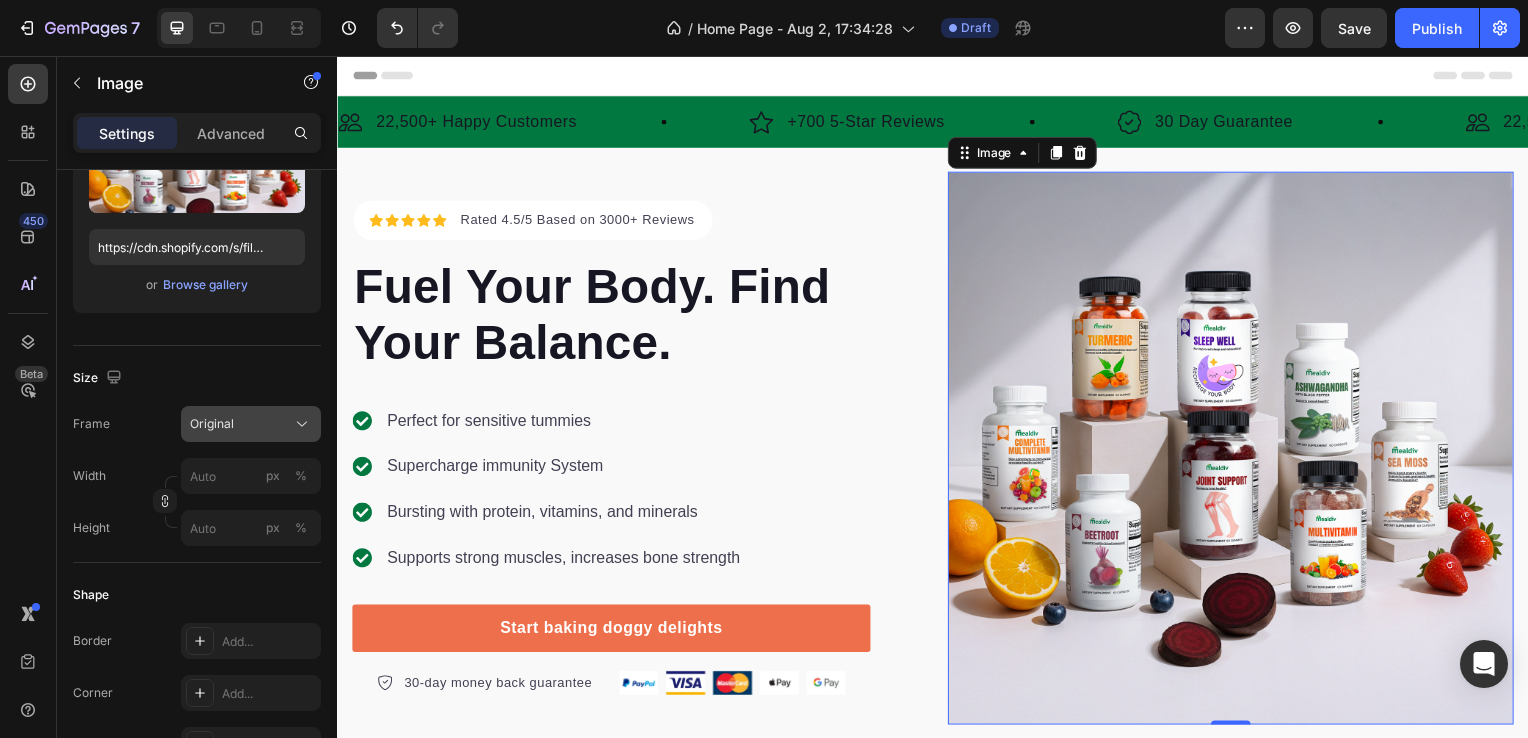 click on "Original" at bounding box center (251, 424) 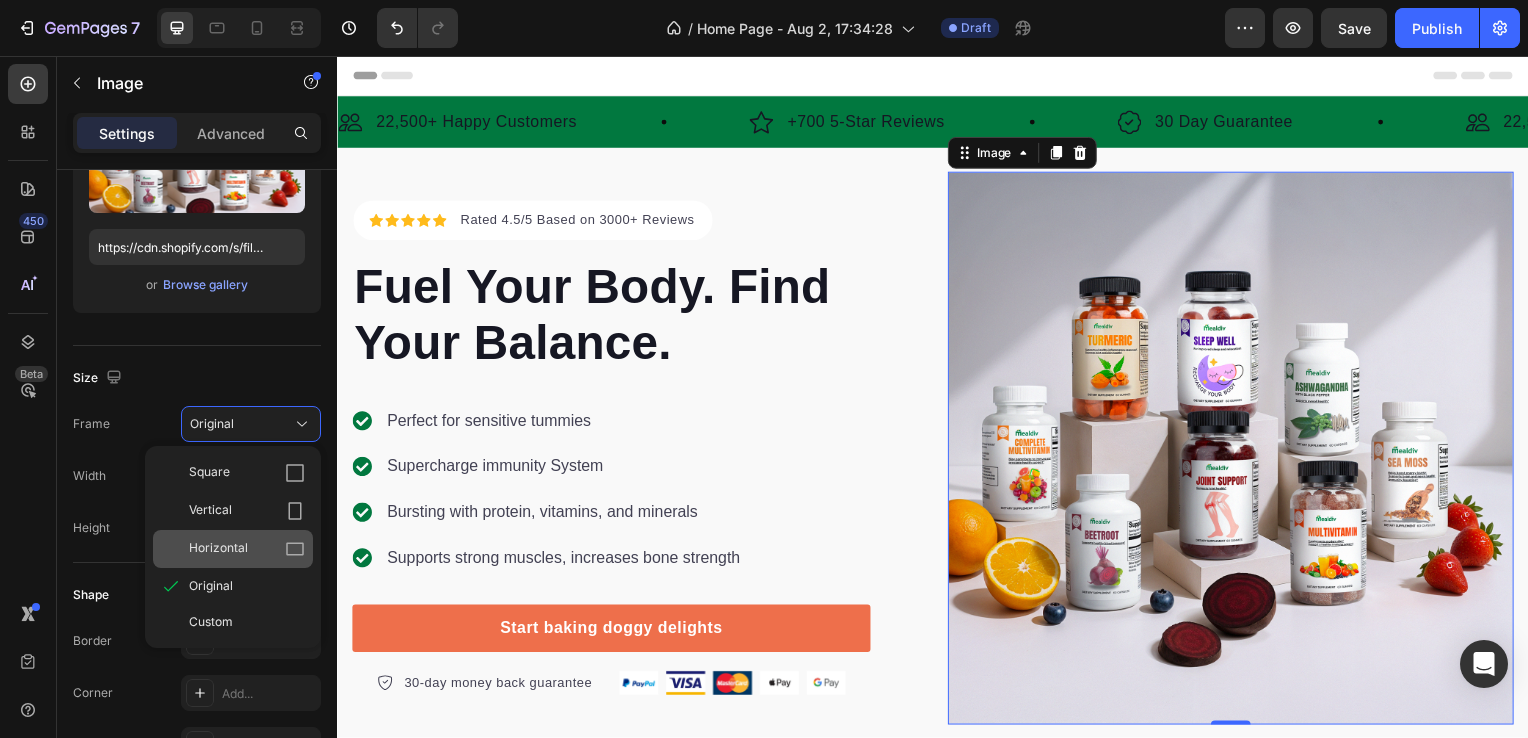 click on "Horizontal" at bounding box center (247, 549) 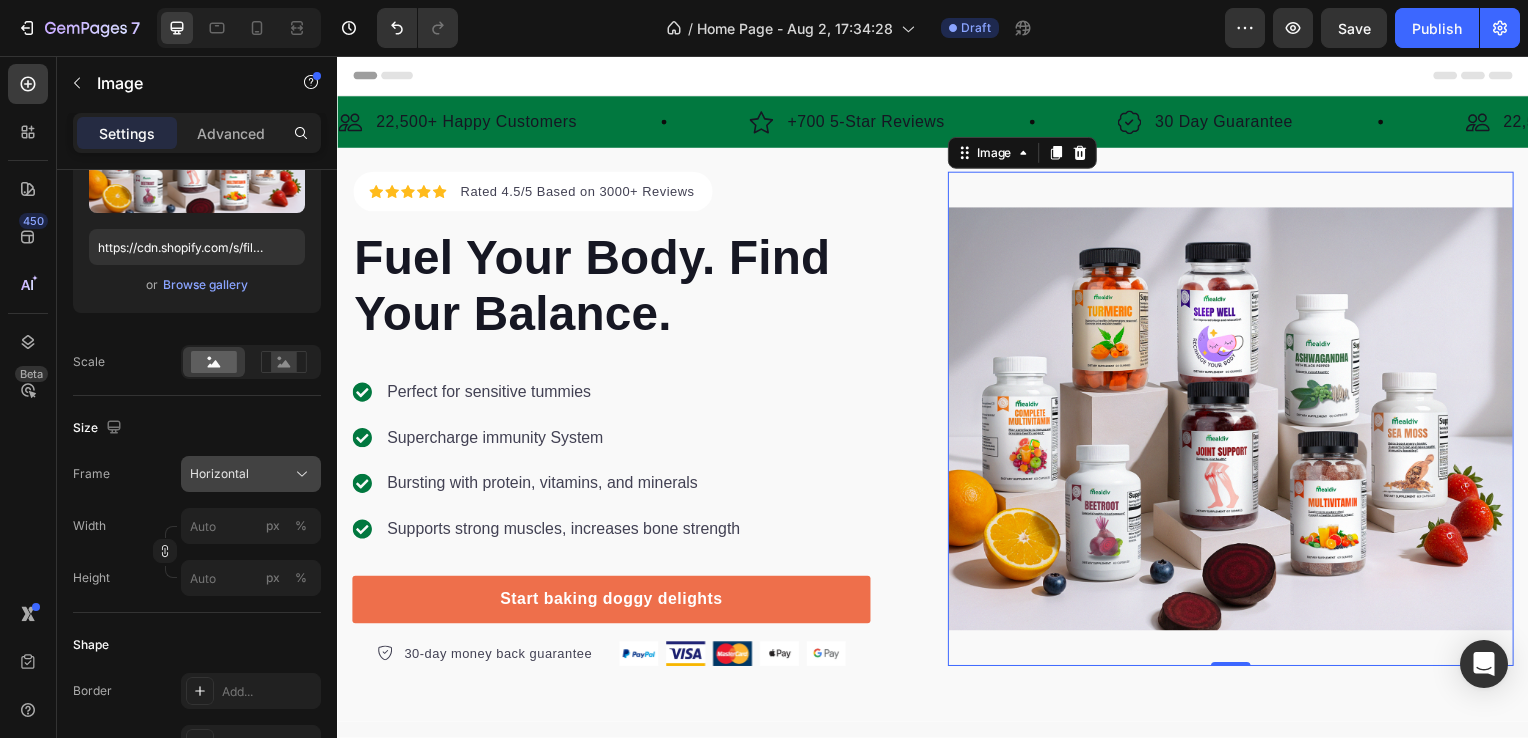 click on "Horizontal" 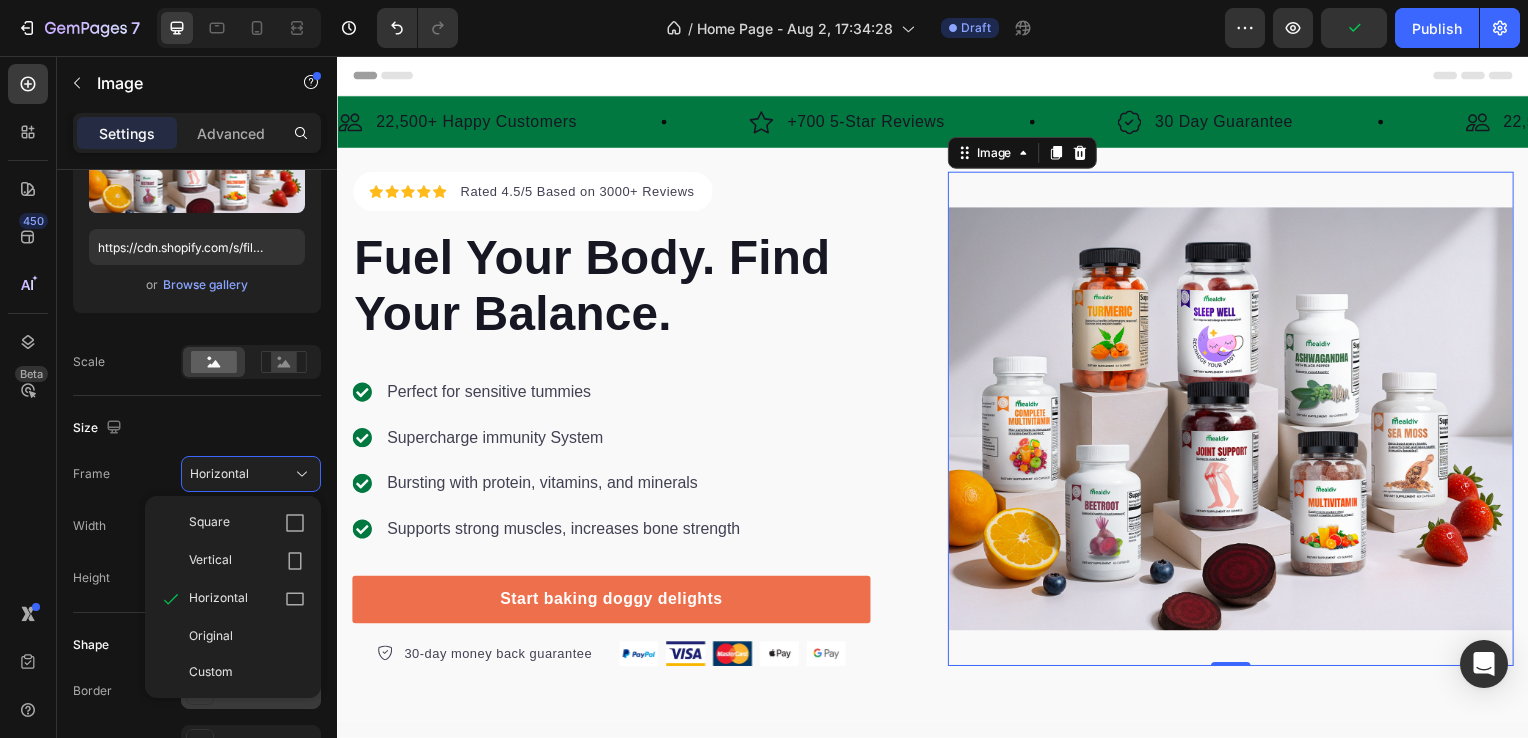 click on "Original" at bounding box center (247, 636) 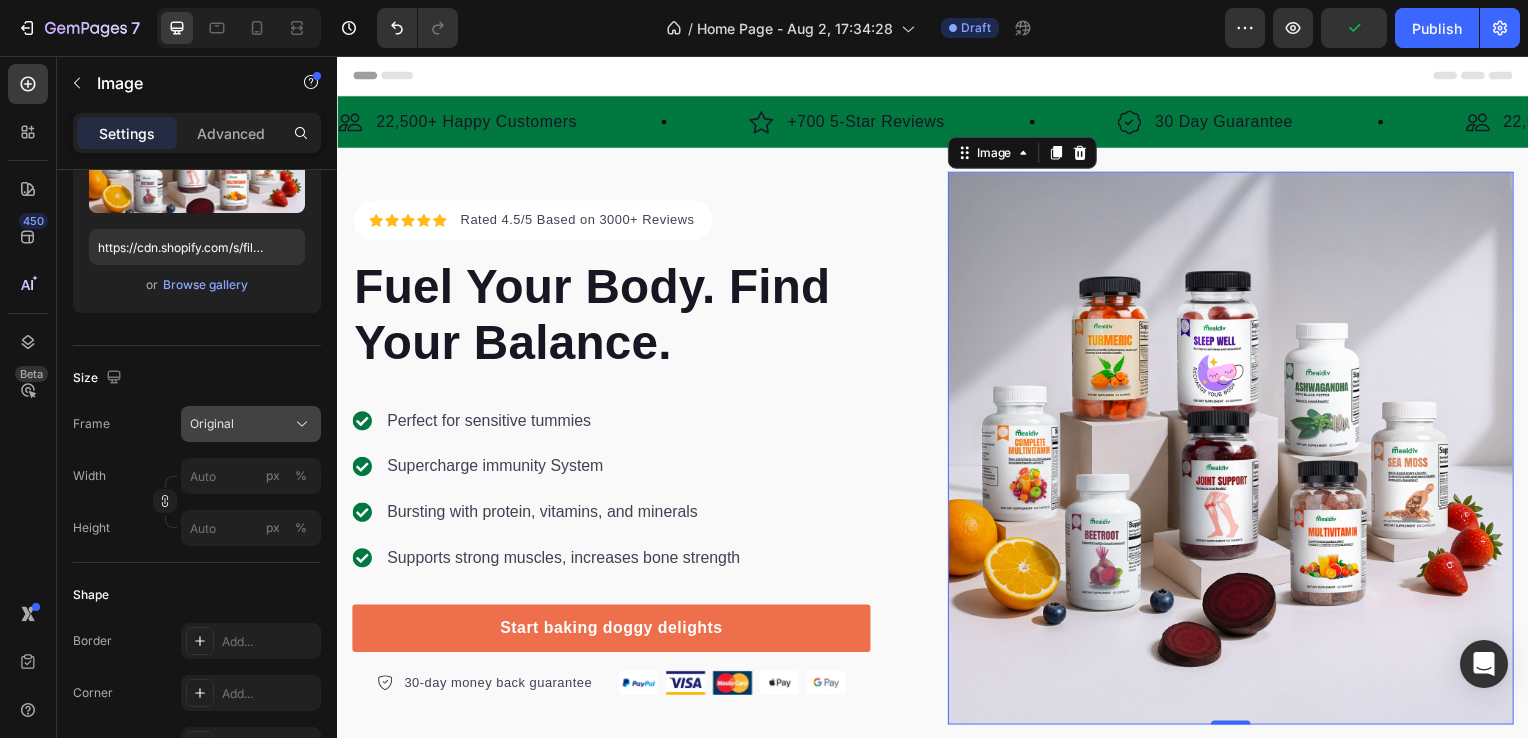 click on "Original" 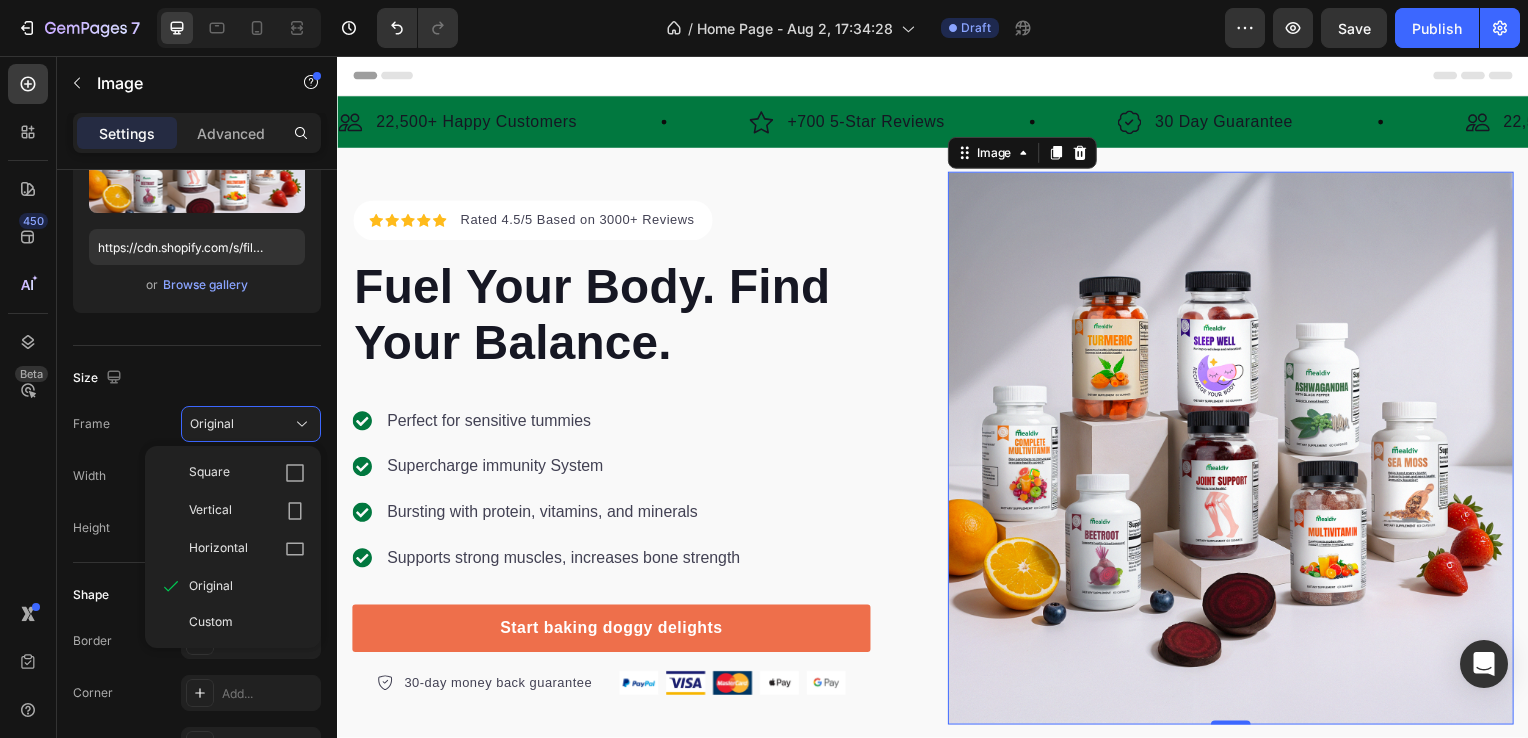 click on "Horizontal" at bounding box center (247, 549) 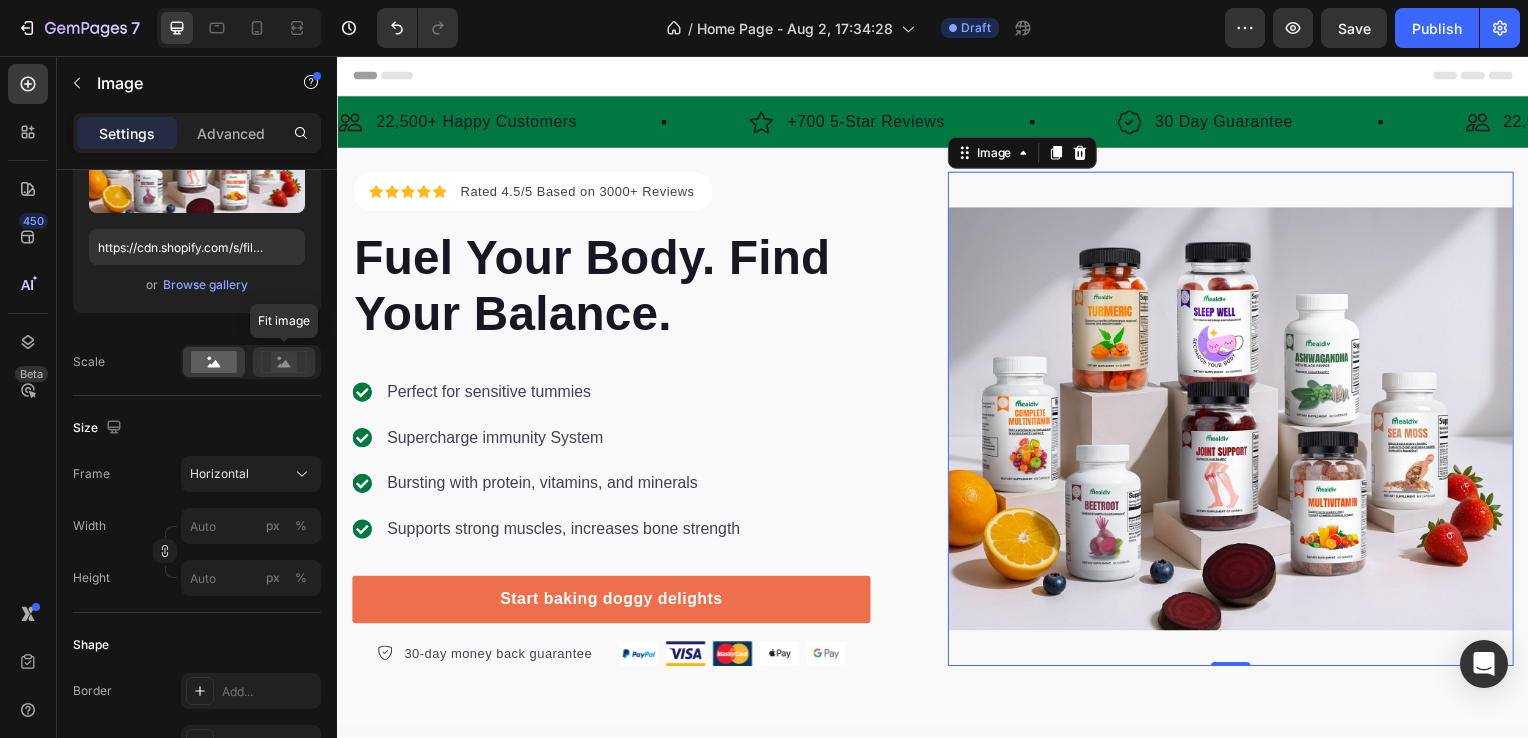 click 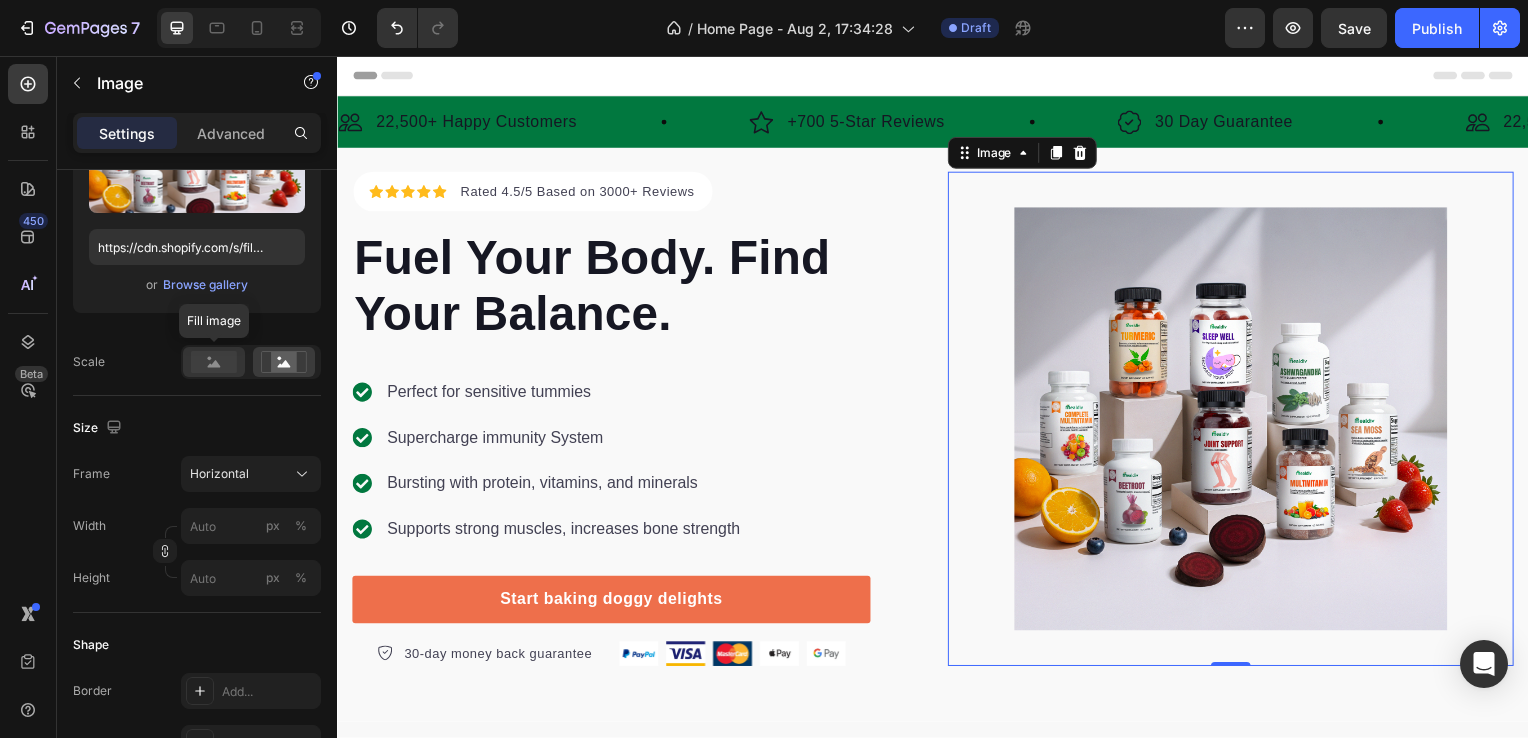 click 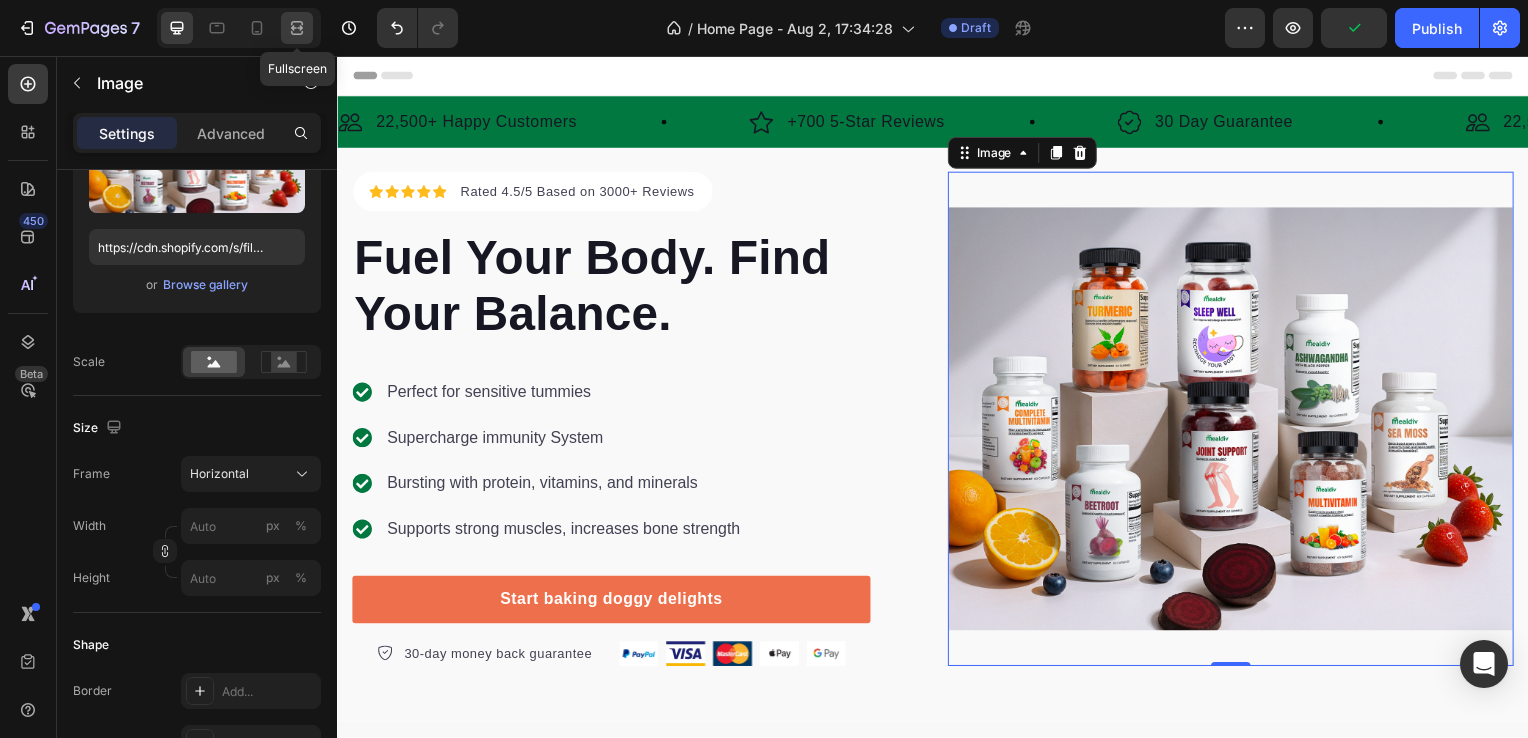 click 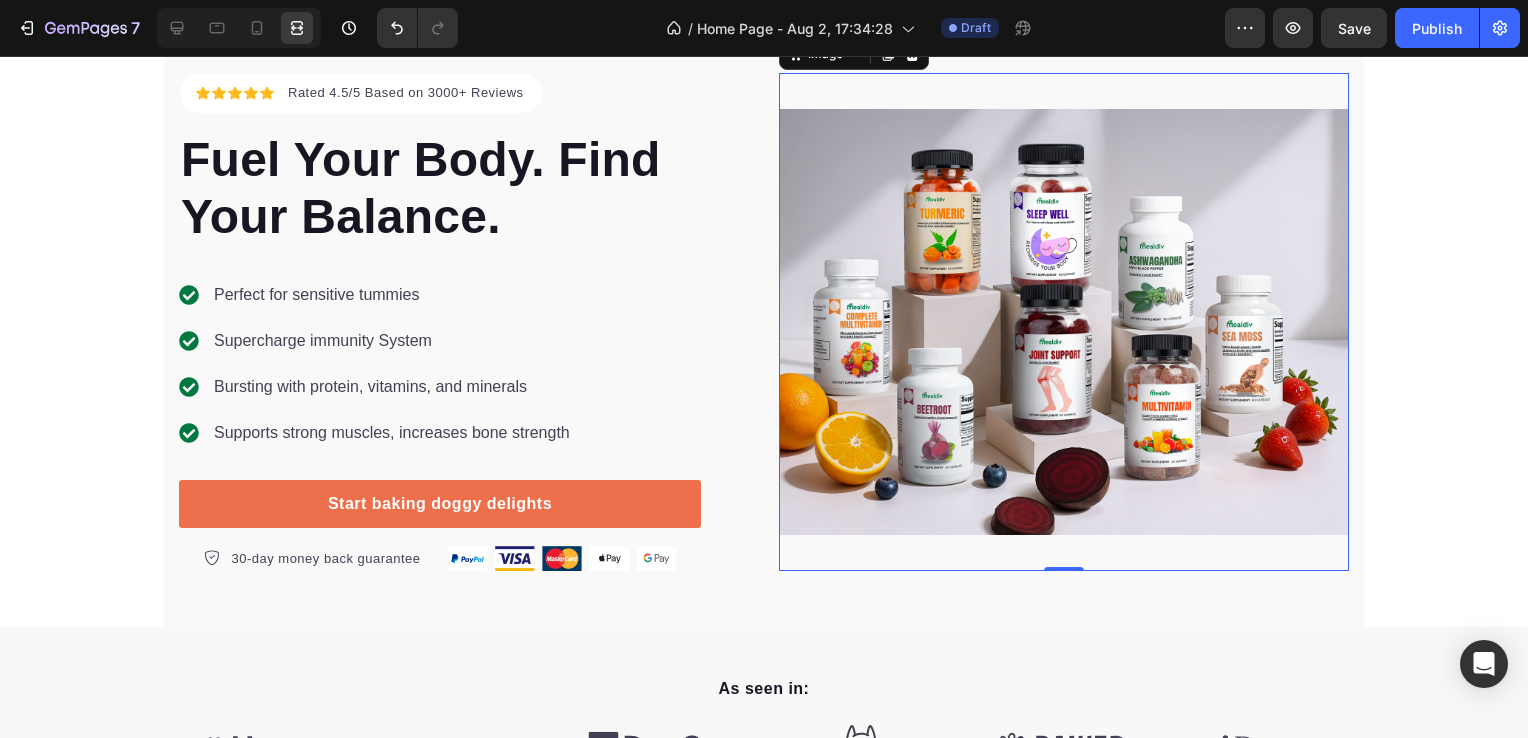 scroll, scrollTop: 0, scrollLeft: 0, axis: both 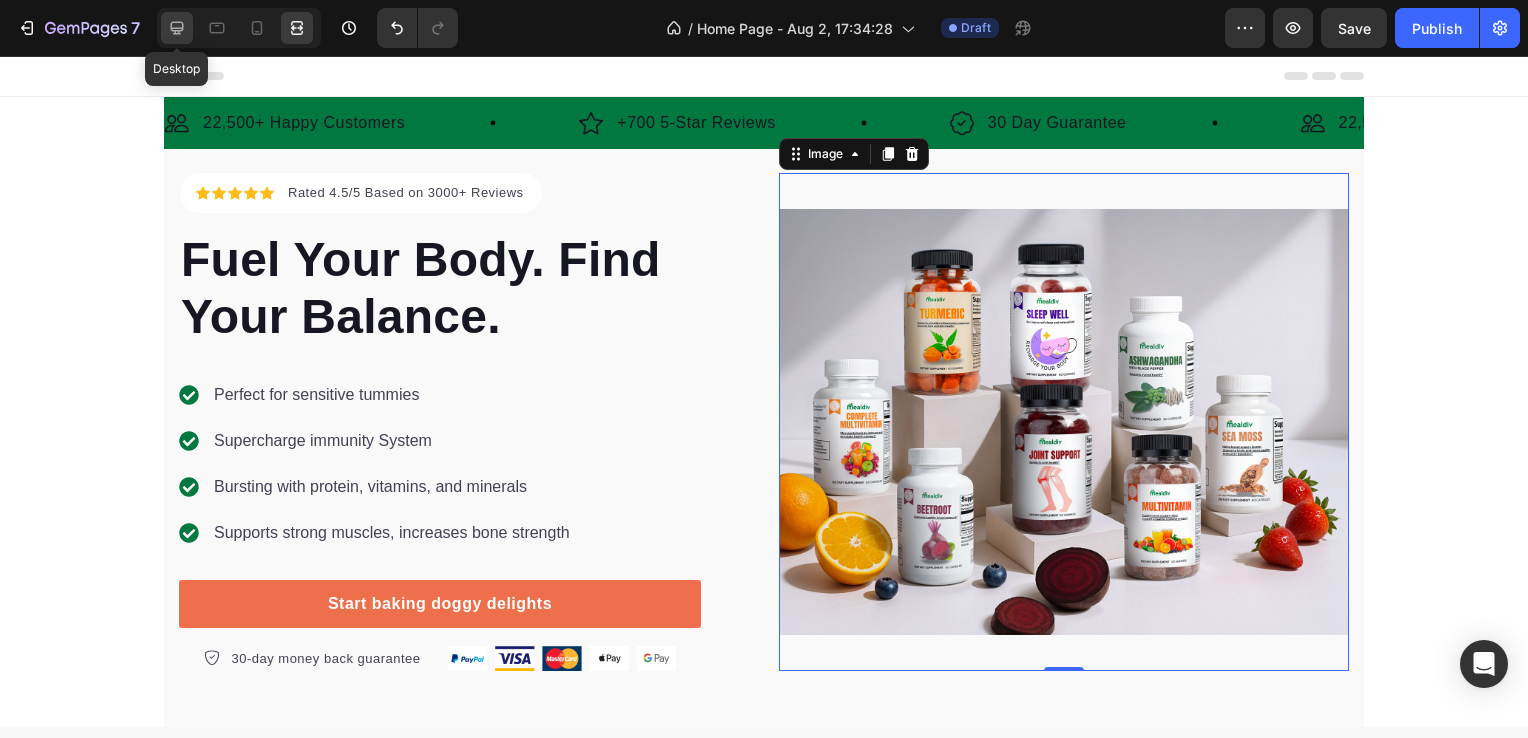 click 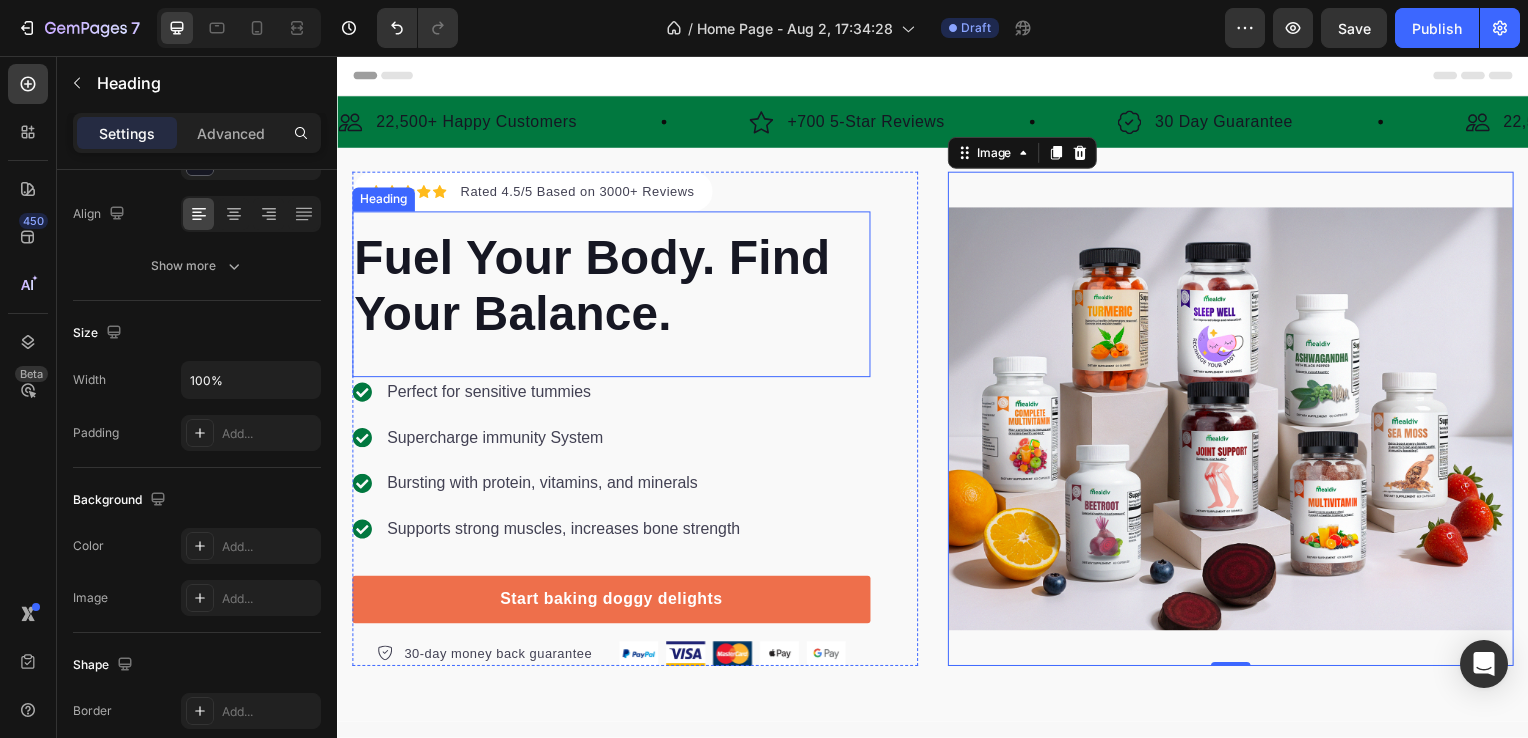 click on "⁠⁠⁠⁠⁠⁠⁠ Fuel Your Body. Find Your Balance. Heading" at bounding box center (613, 296) 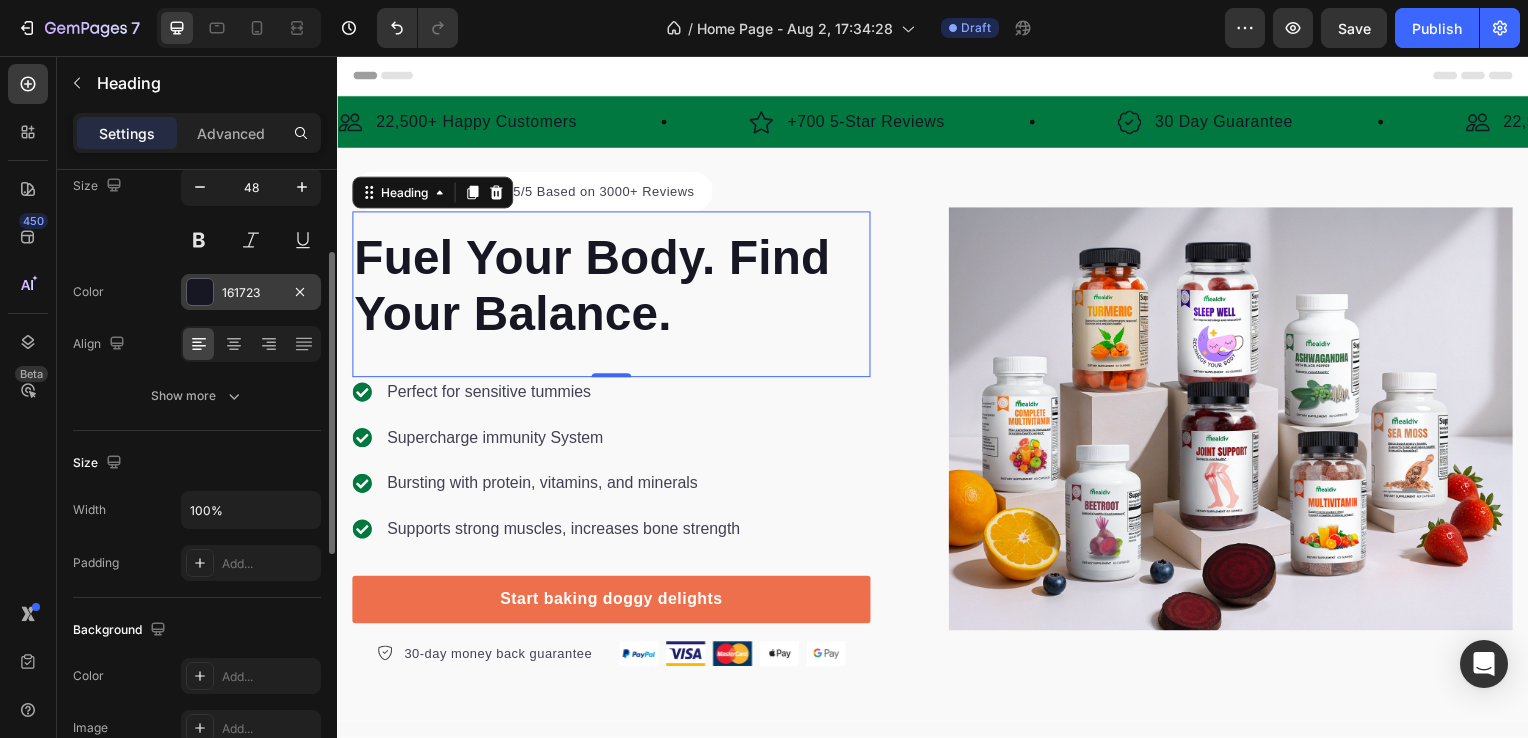 scroll, scrollTop: 0, scrollLeft: 0, axis: both 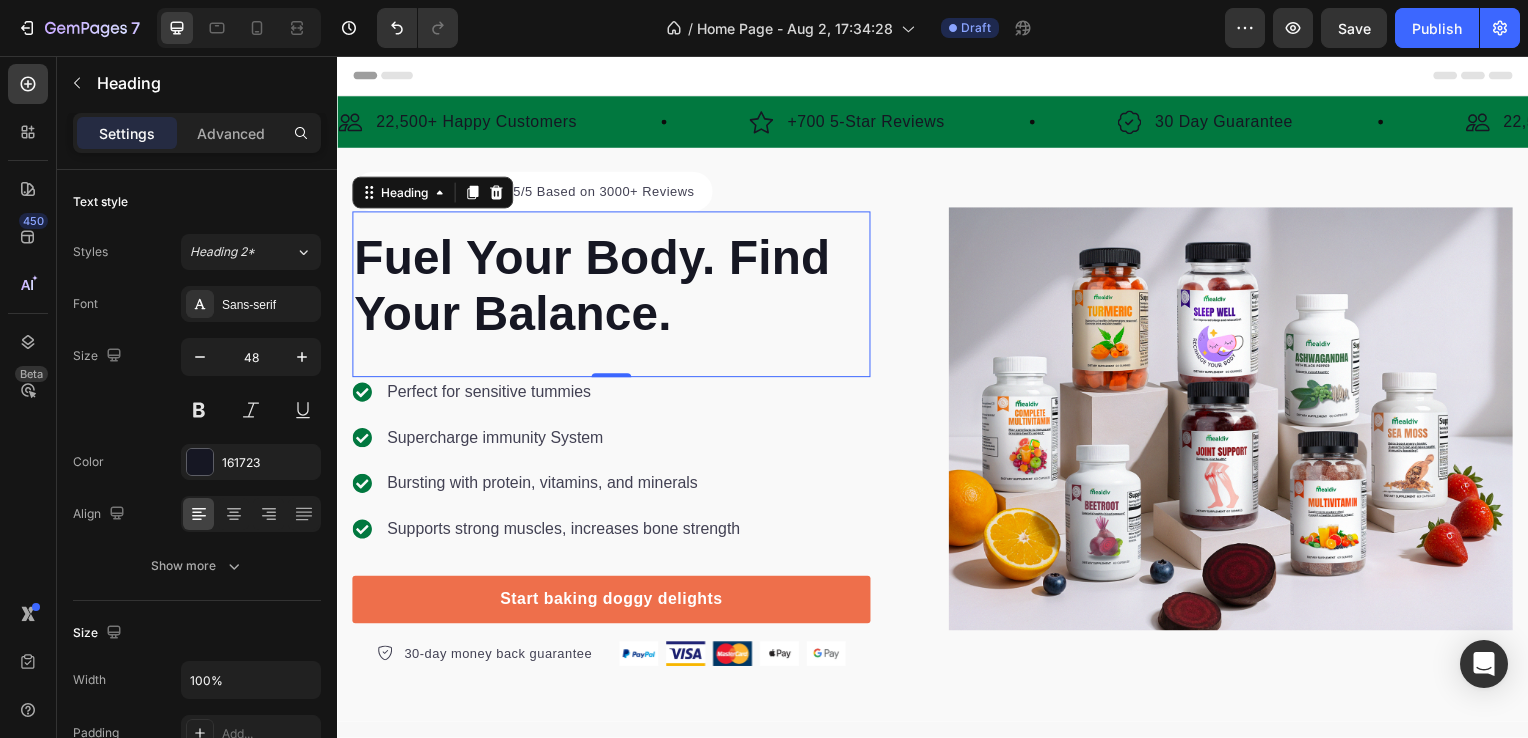 click on "Settings Advanced" at bounding box center [197, 133] 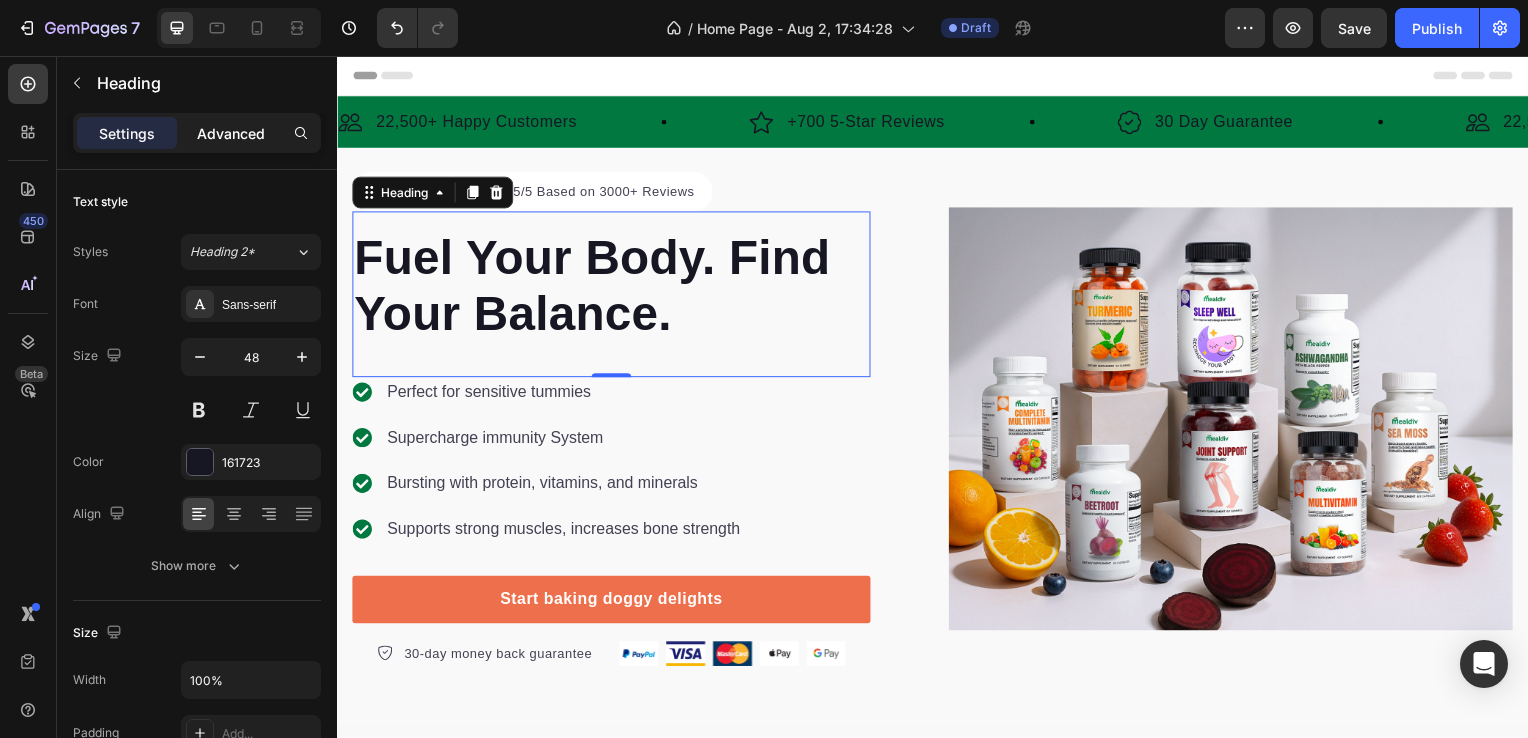 click on "Advanced" at bounding box center [231, 133] 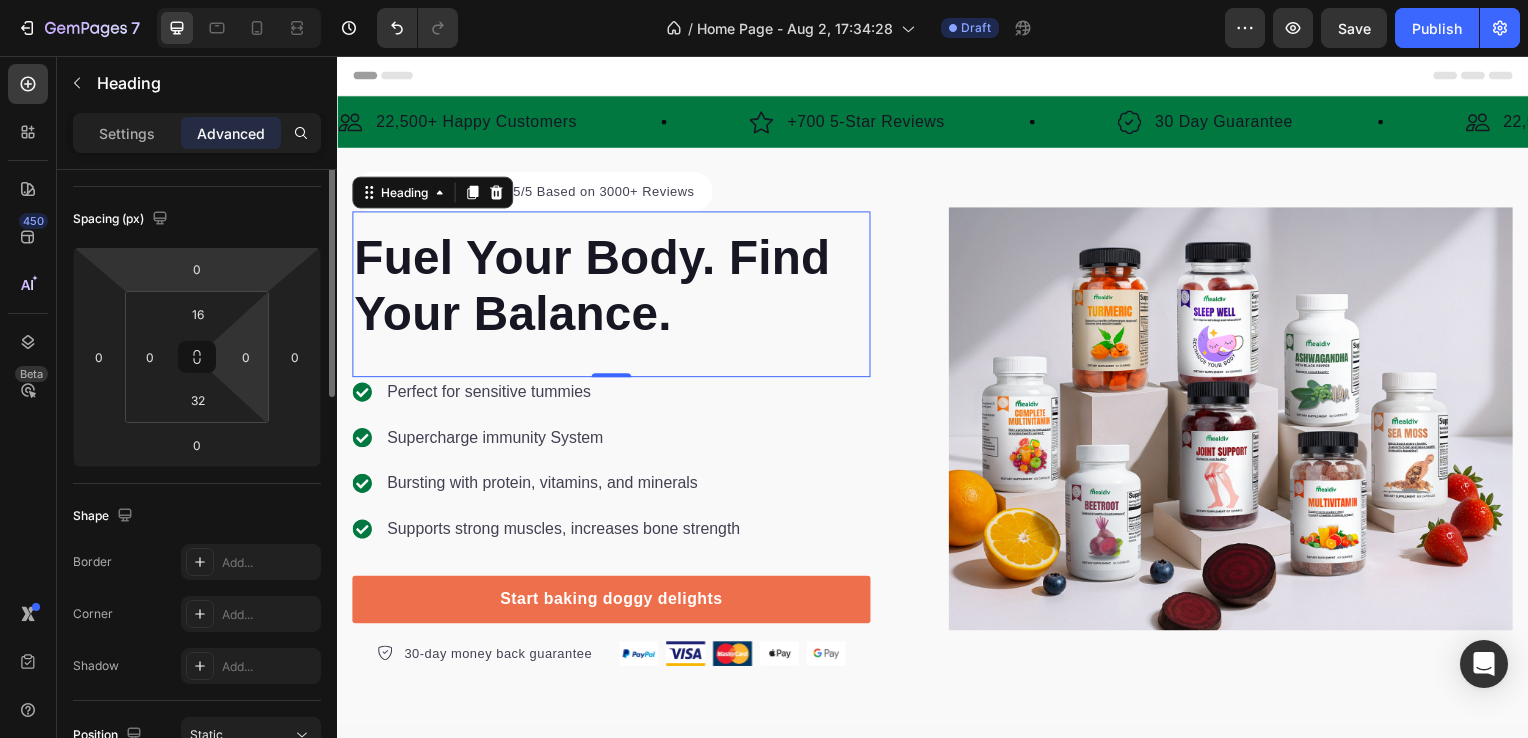 scroll, scrollTop: 100, scrollLeft: 0, axis: vertical 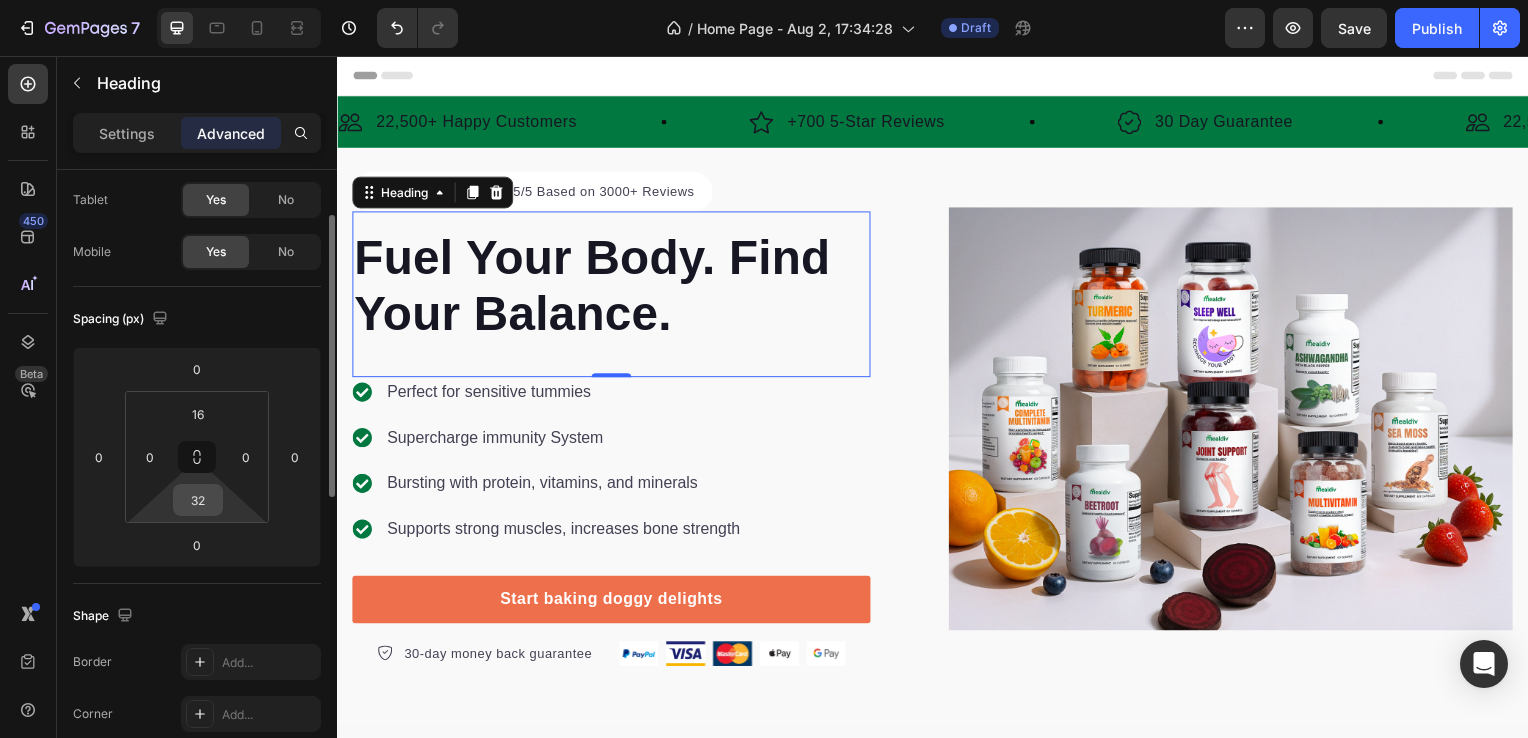 click on "32" at bounding box center (198, 500) 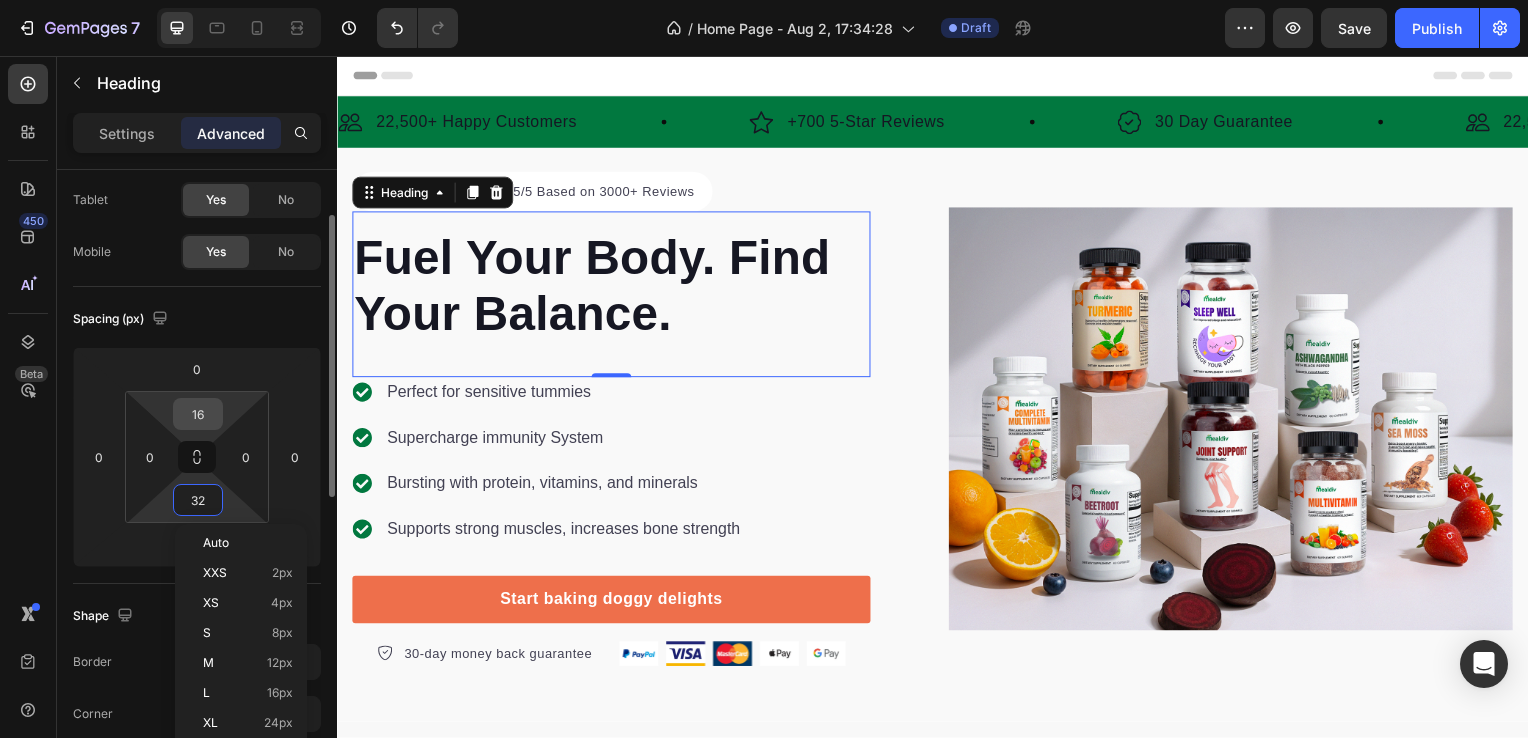 click on "16" at bounding box center [198, 414] 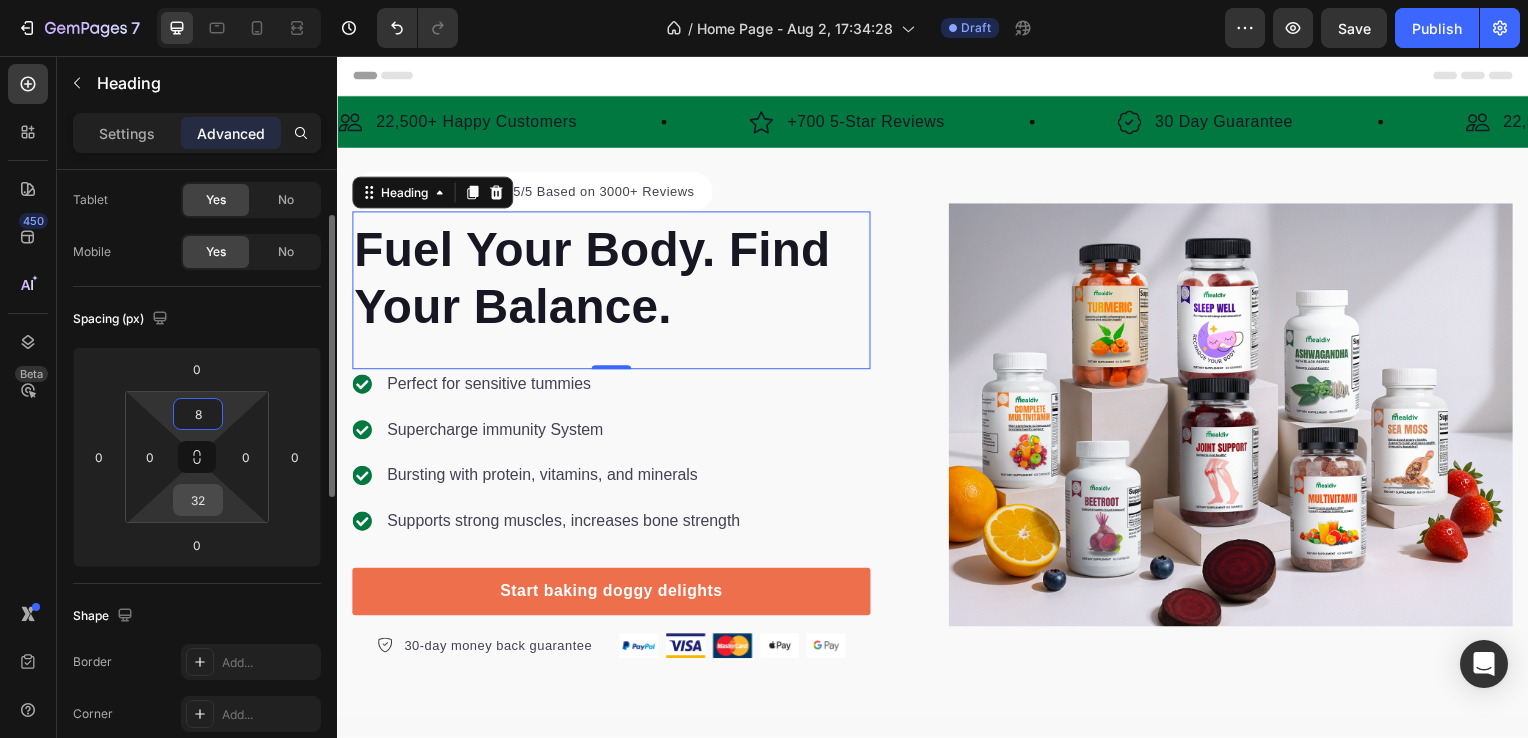 click on "32" at bounding box center (198, 500) 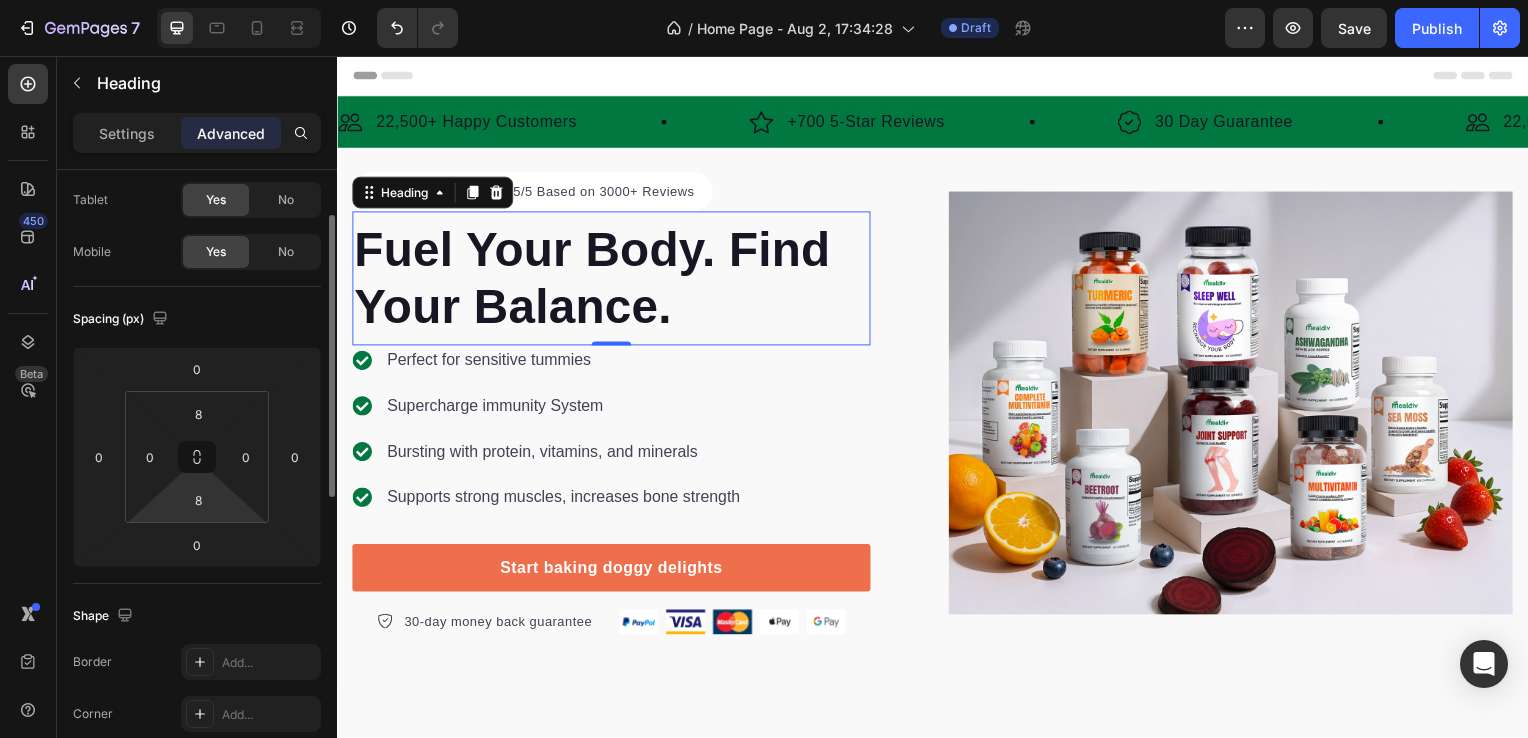 click on "Spacing (px)" at bounding box center [197, 319] 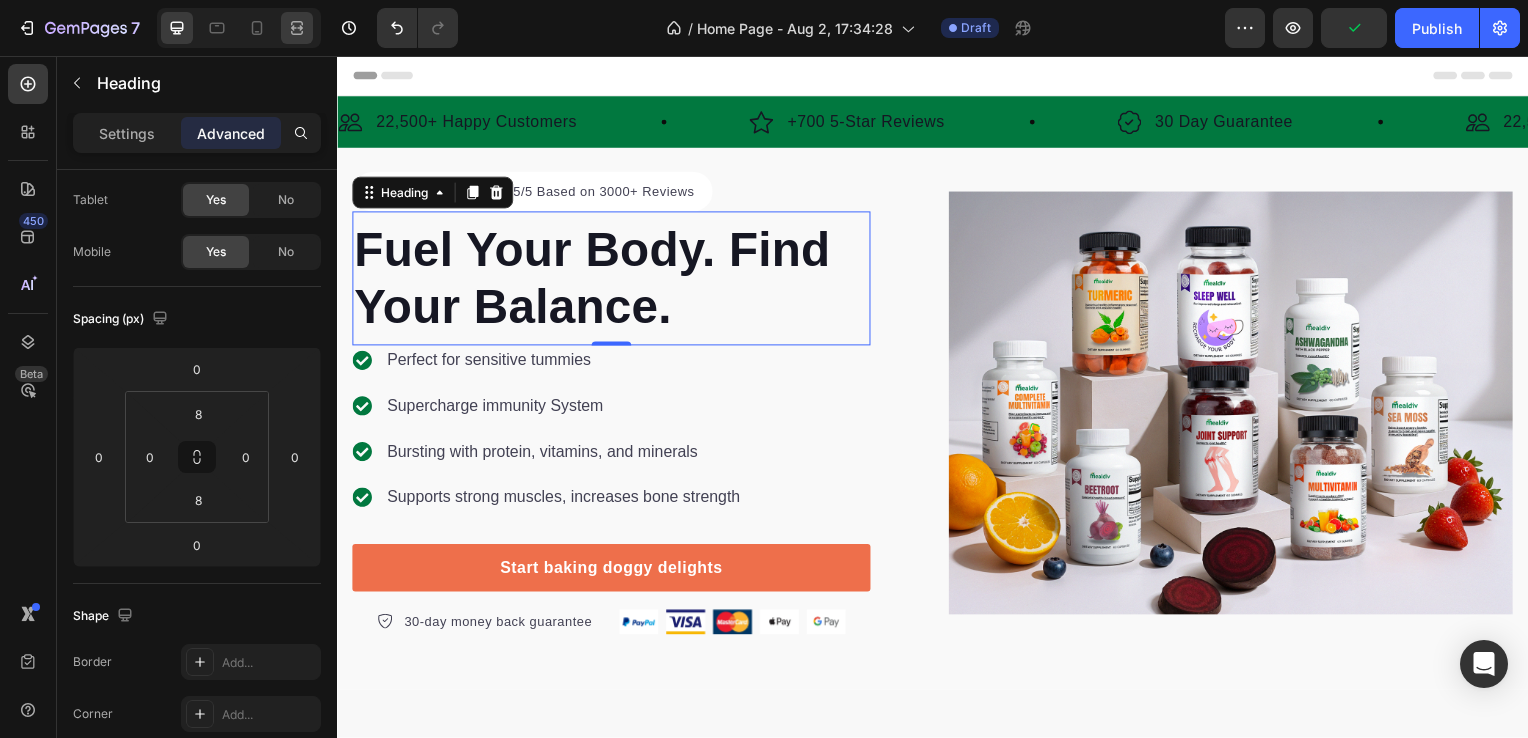 click 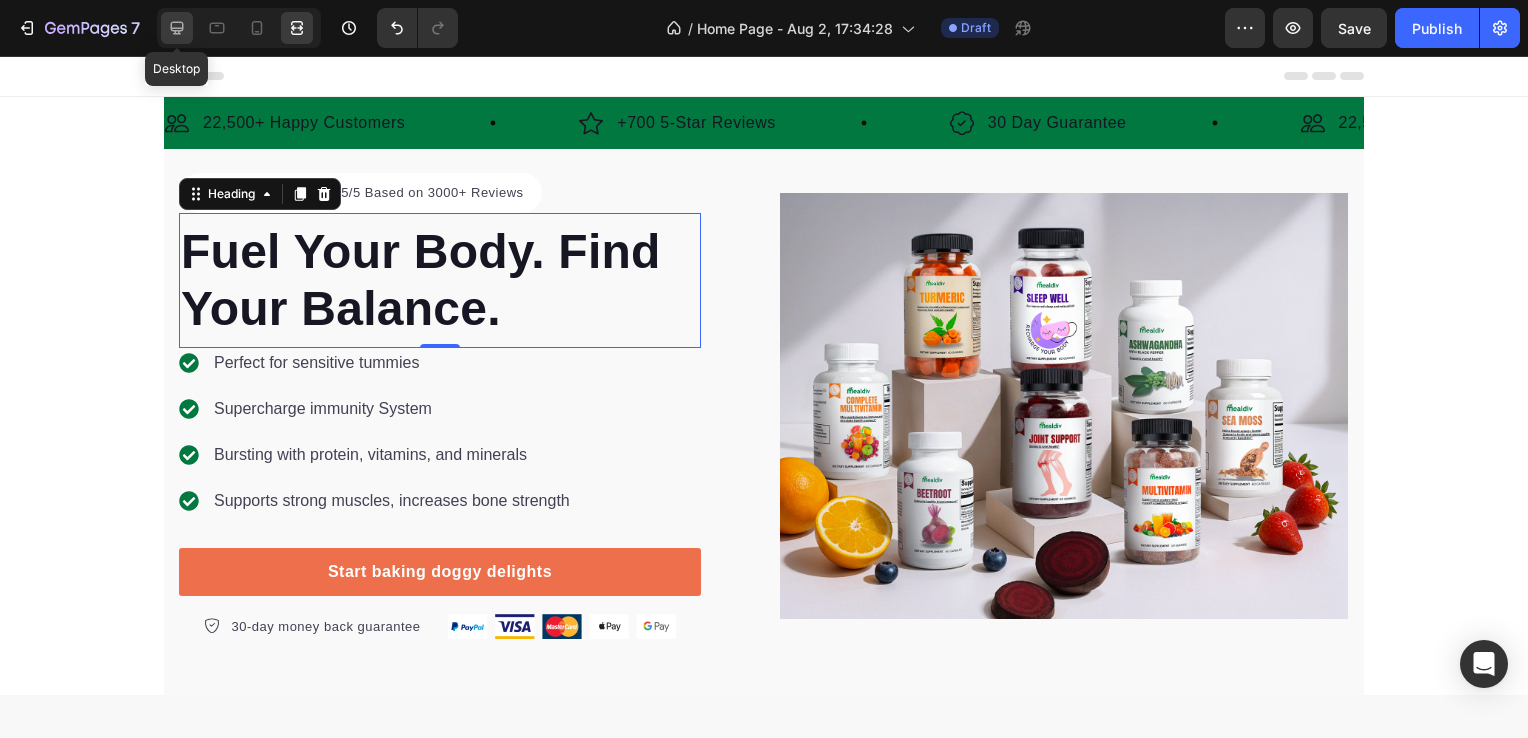 click 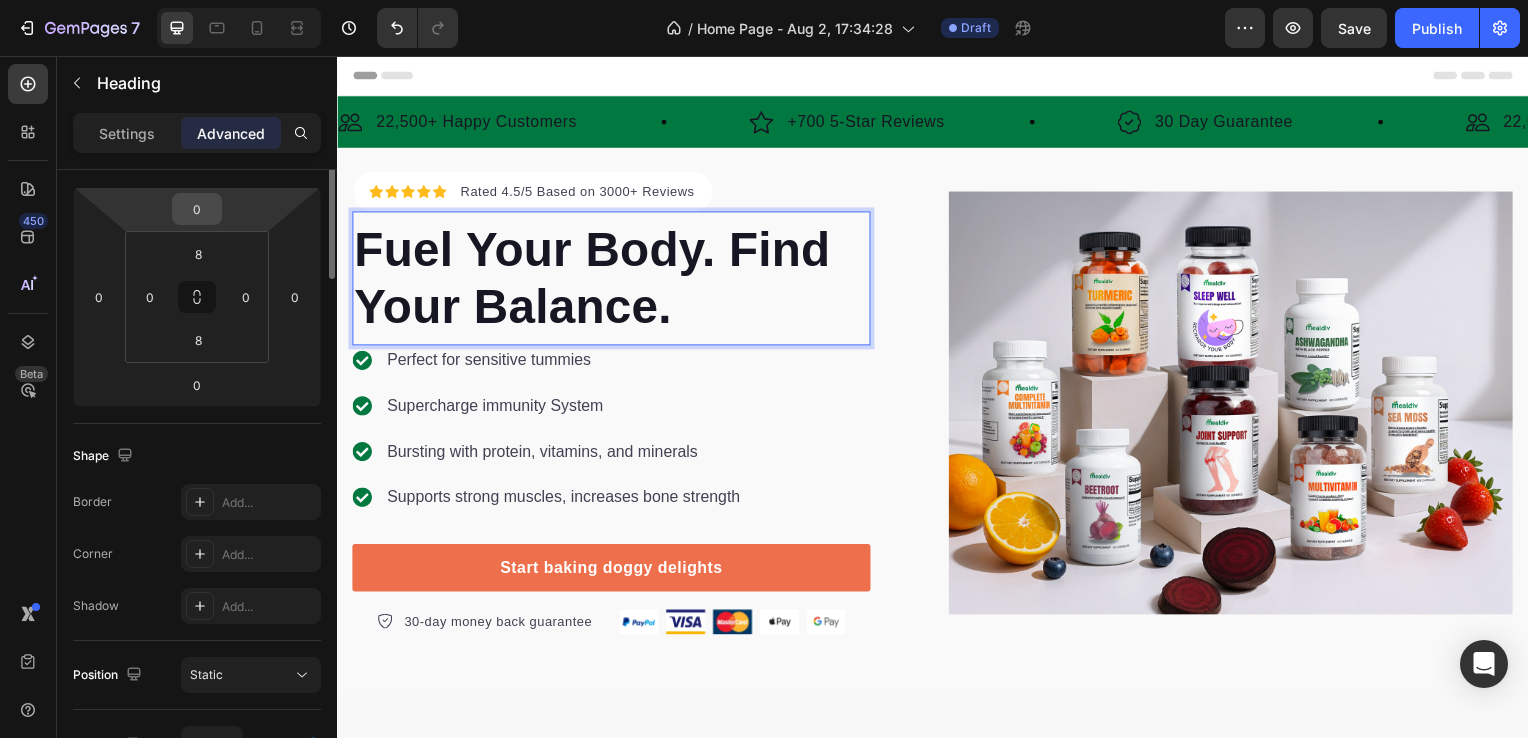 scroll, scrollTop: 0, scrollLeft: 0, axis: both 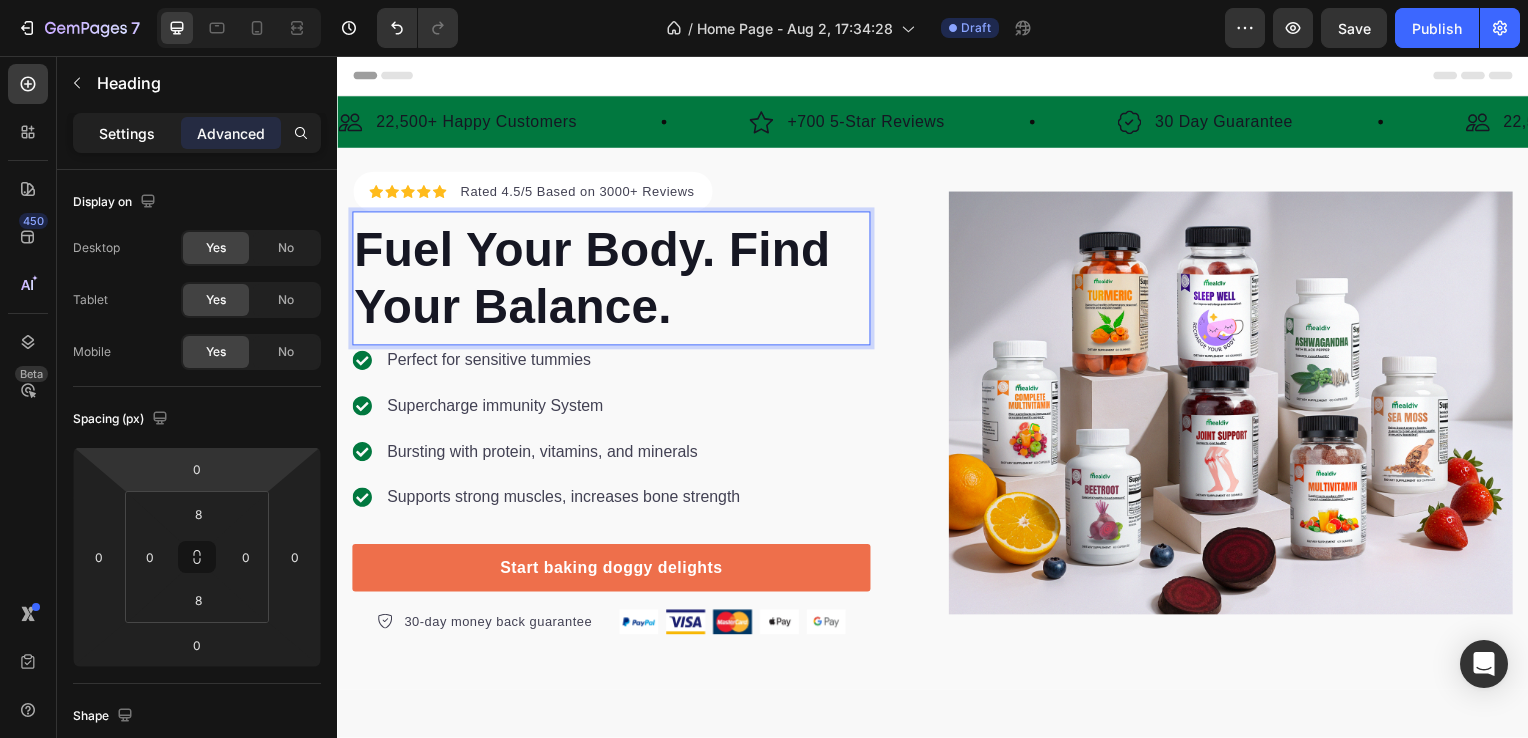 click on "Settings" at bounding box center (127, 133) 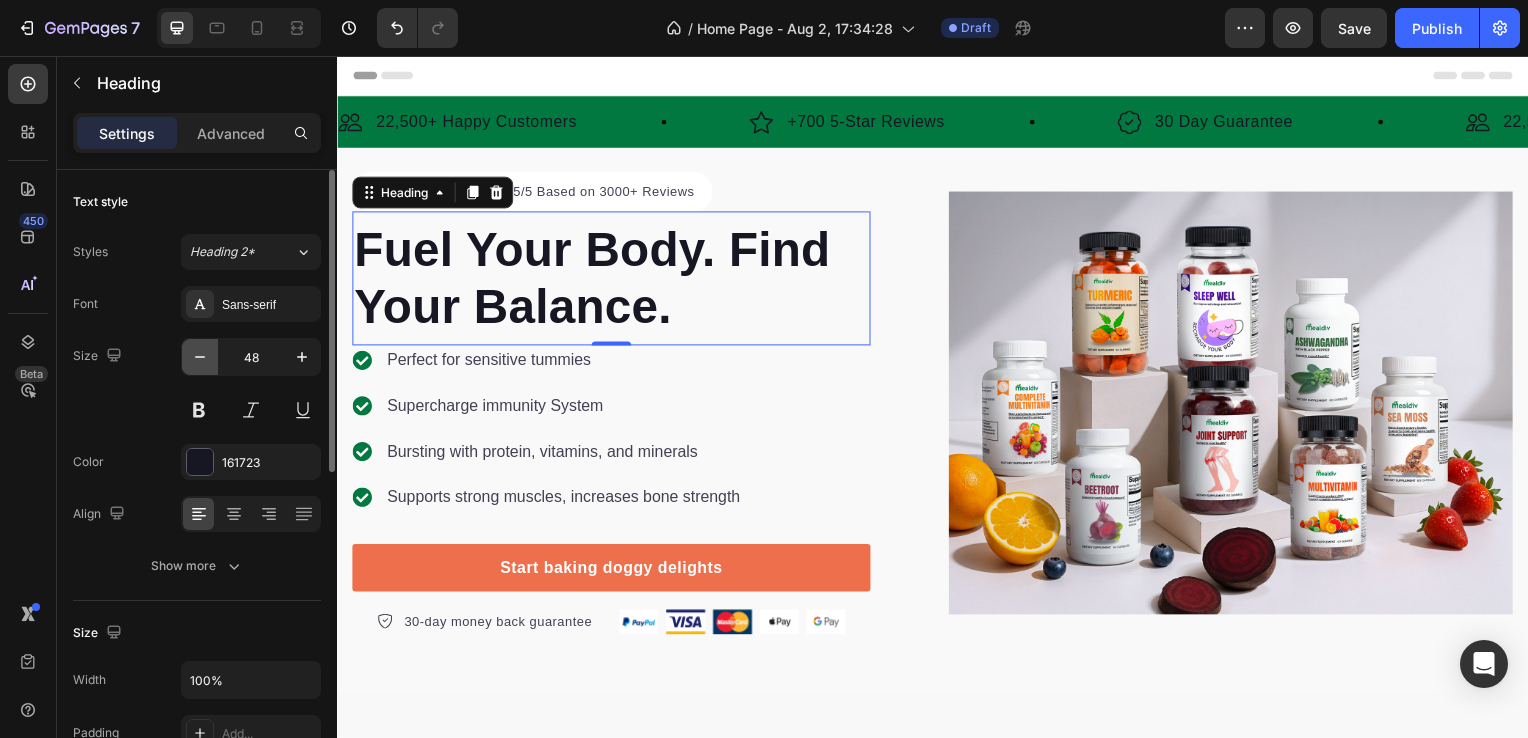 click 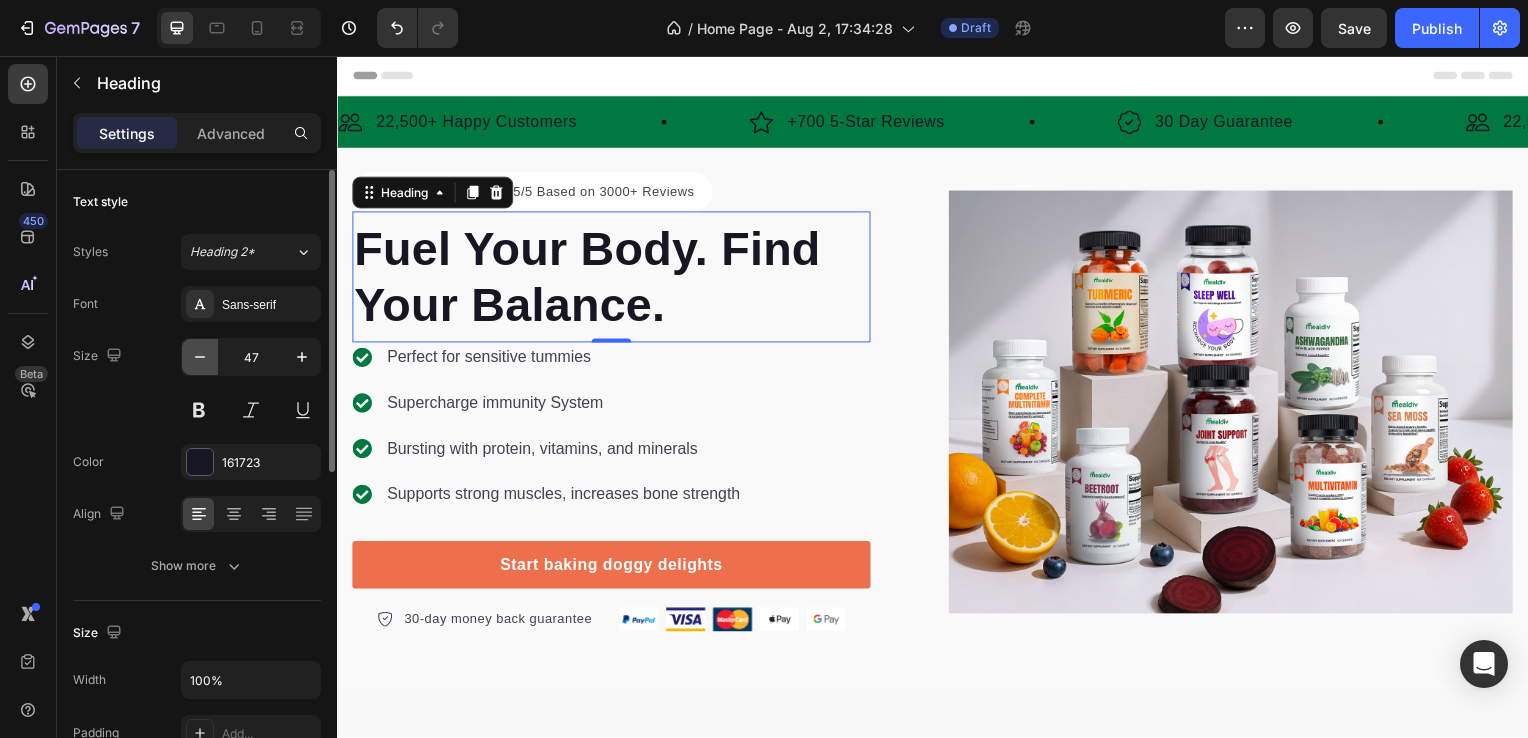 click 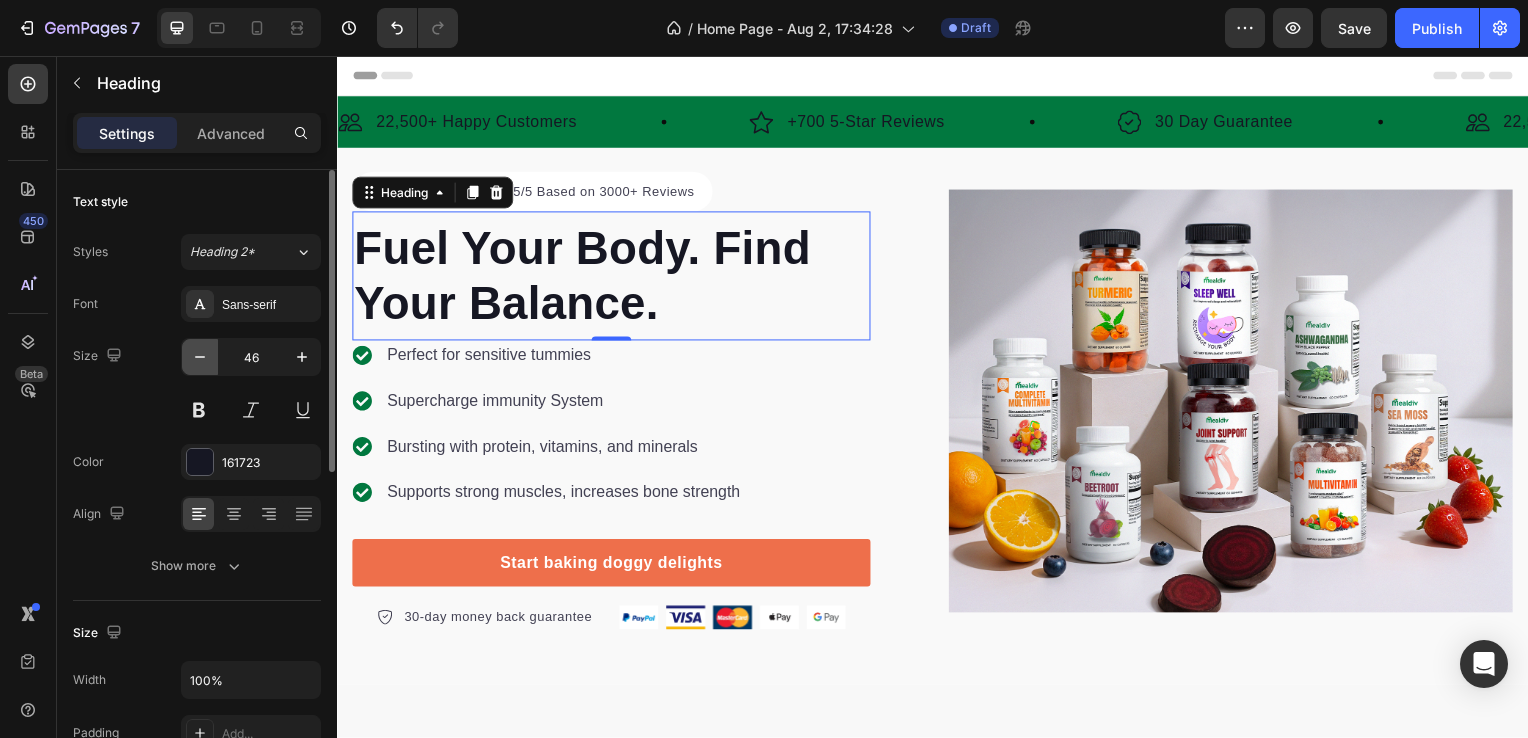click 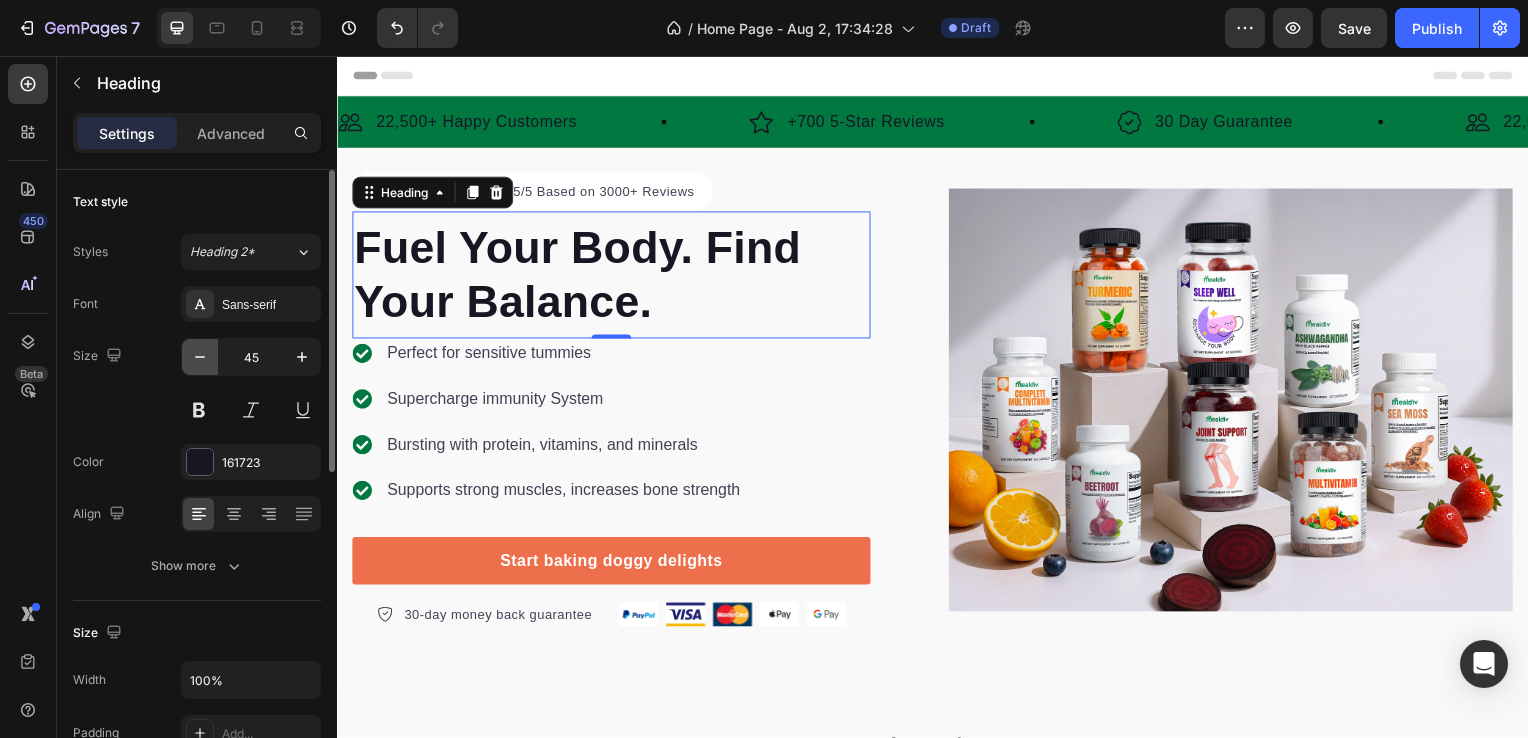 click 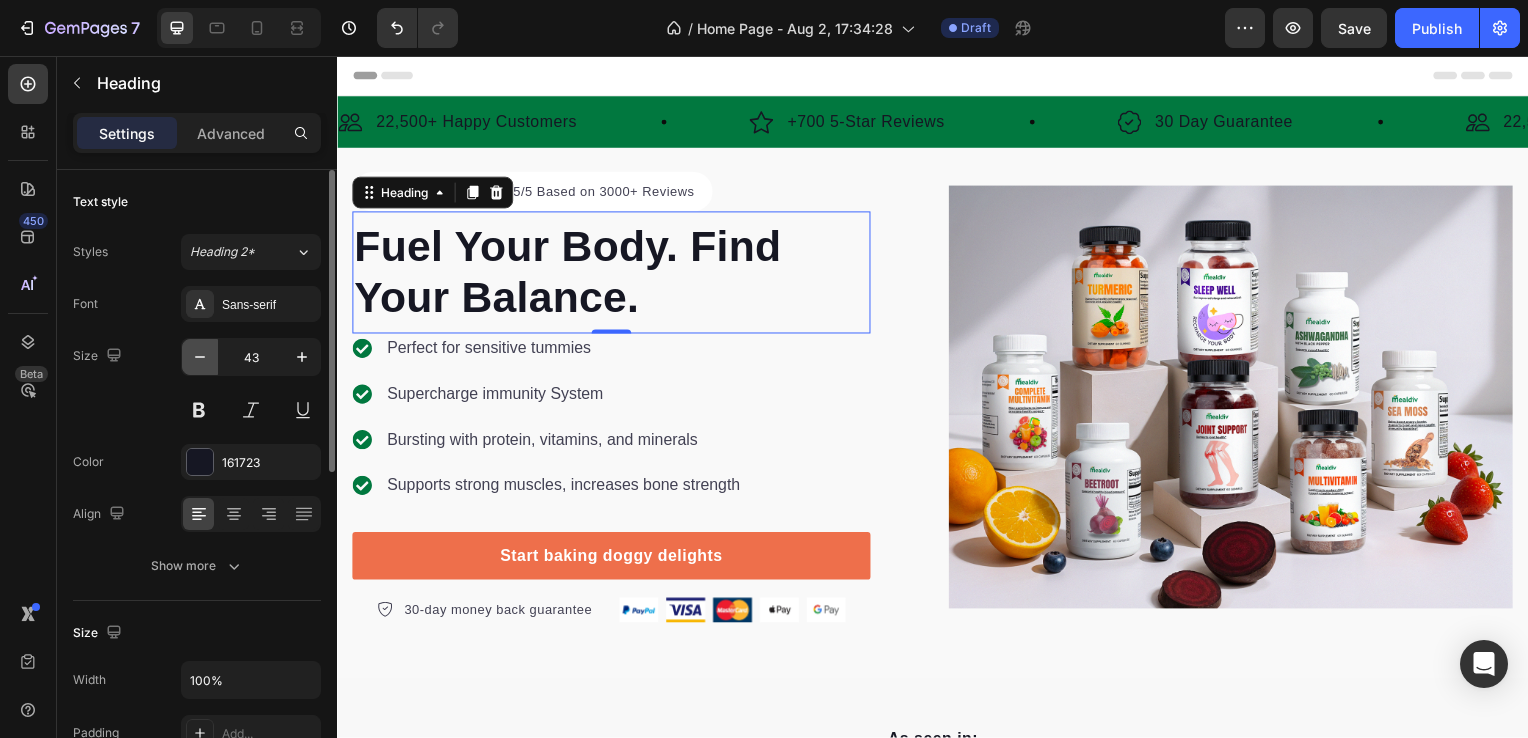 click 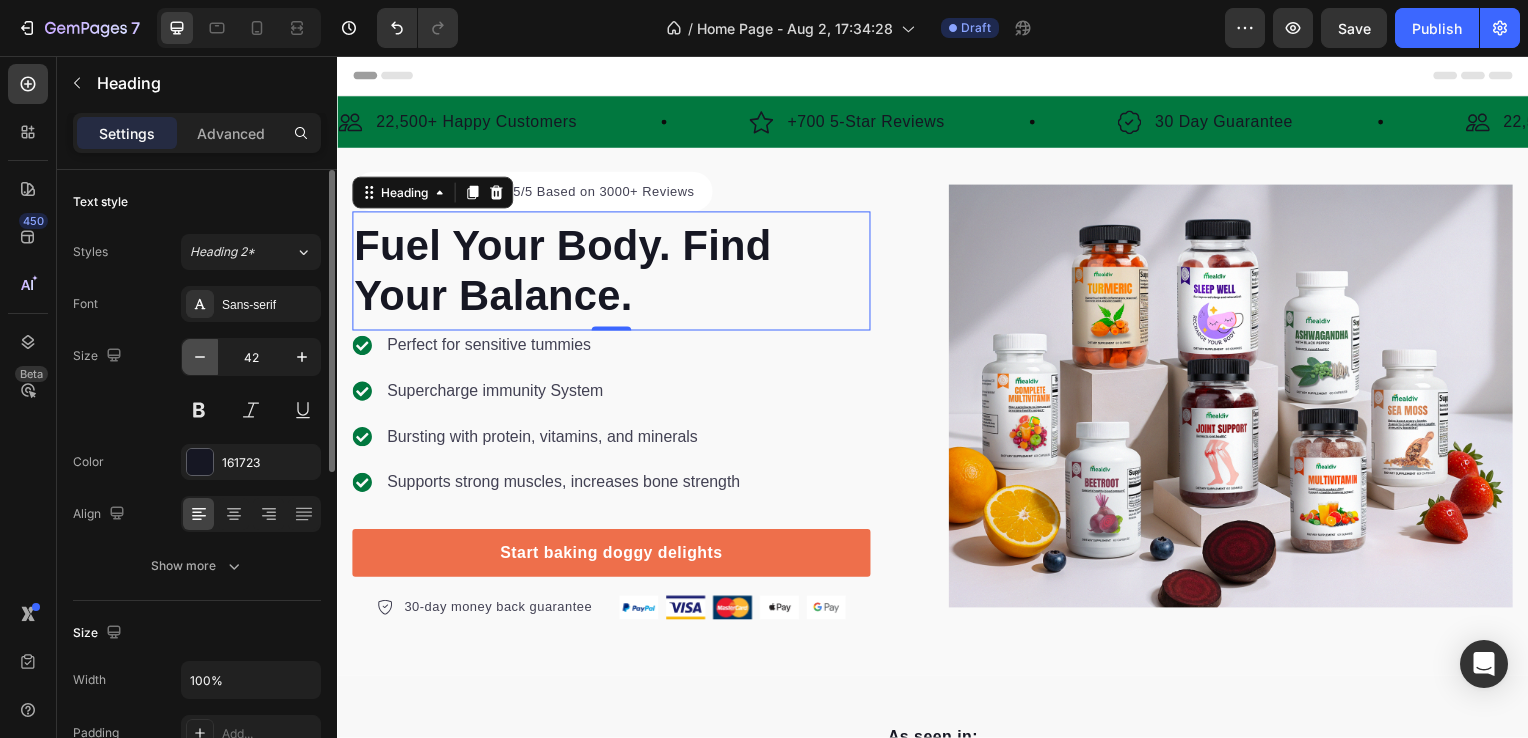 click 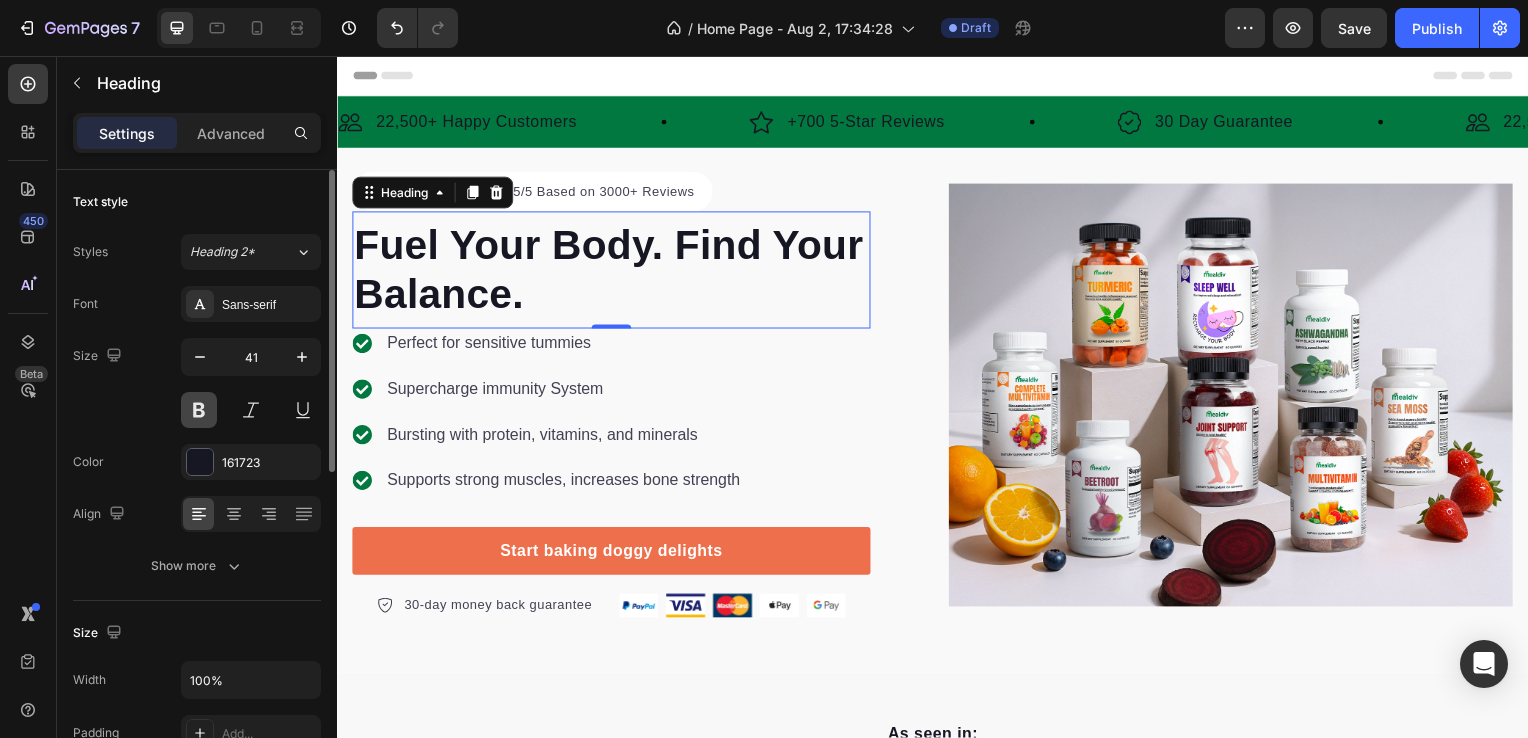 click at bounding box center (199, 410) 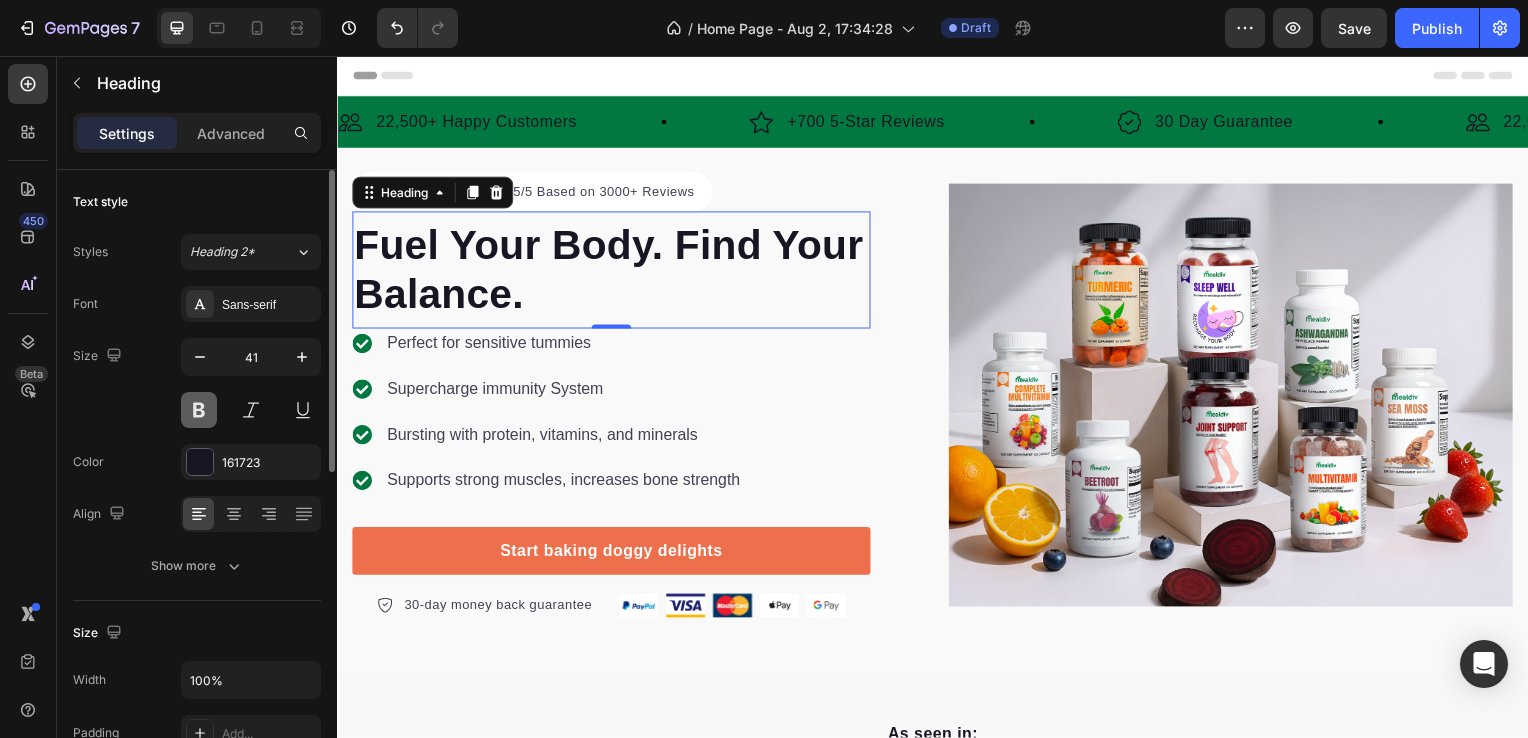 click at bounding box center (199, 410) 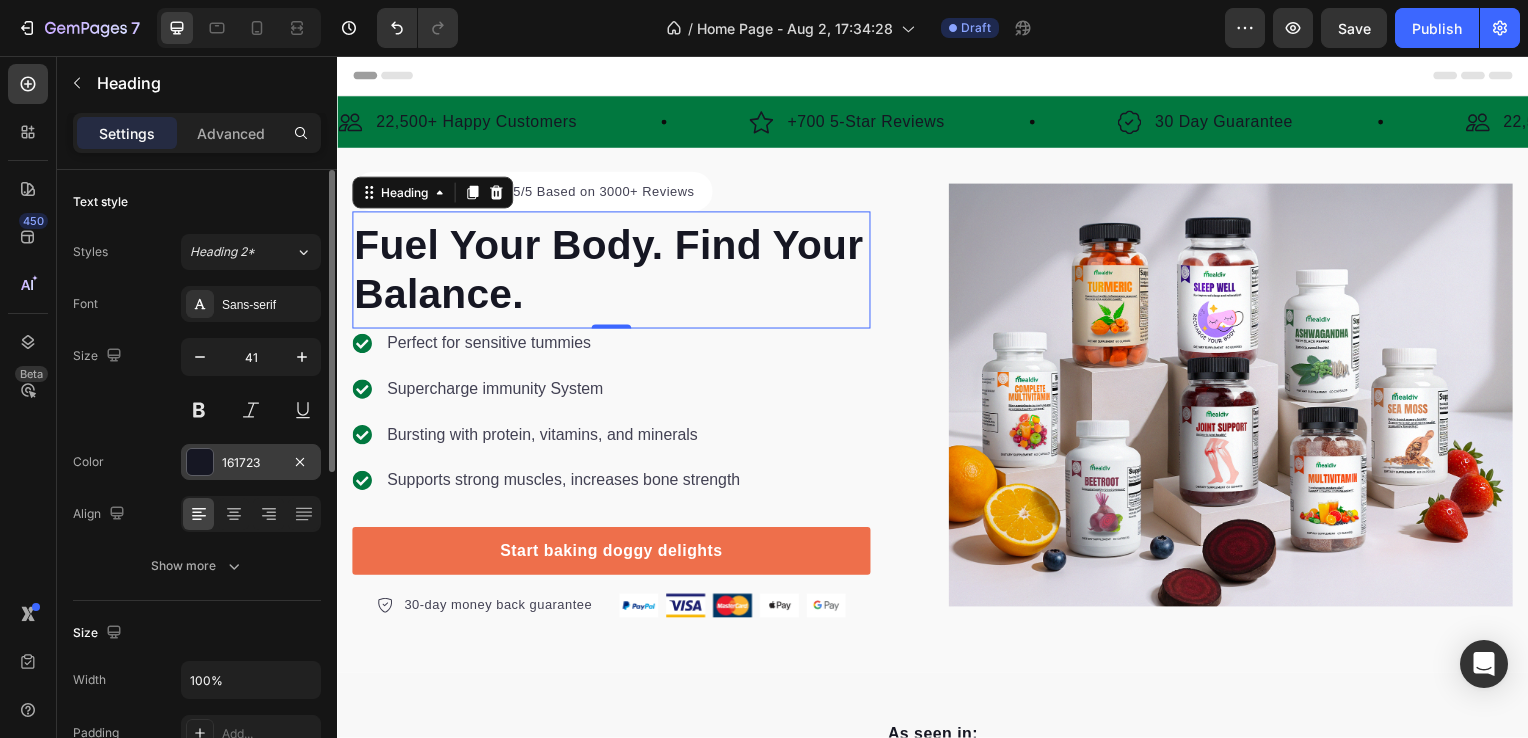 click at bounding box center [200, 462] 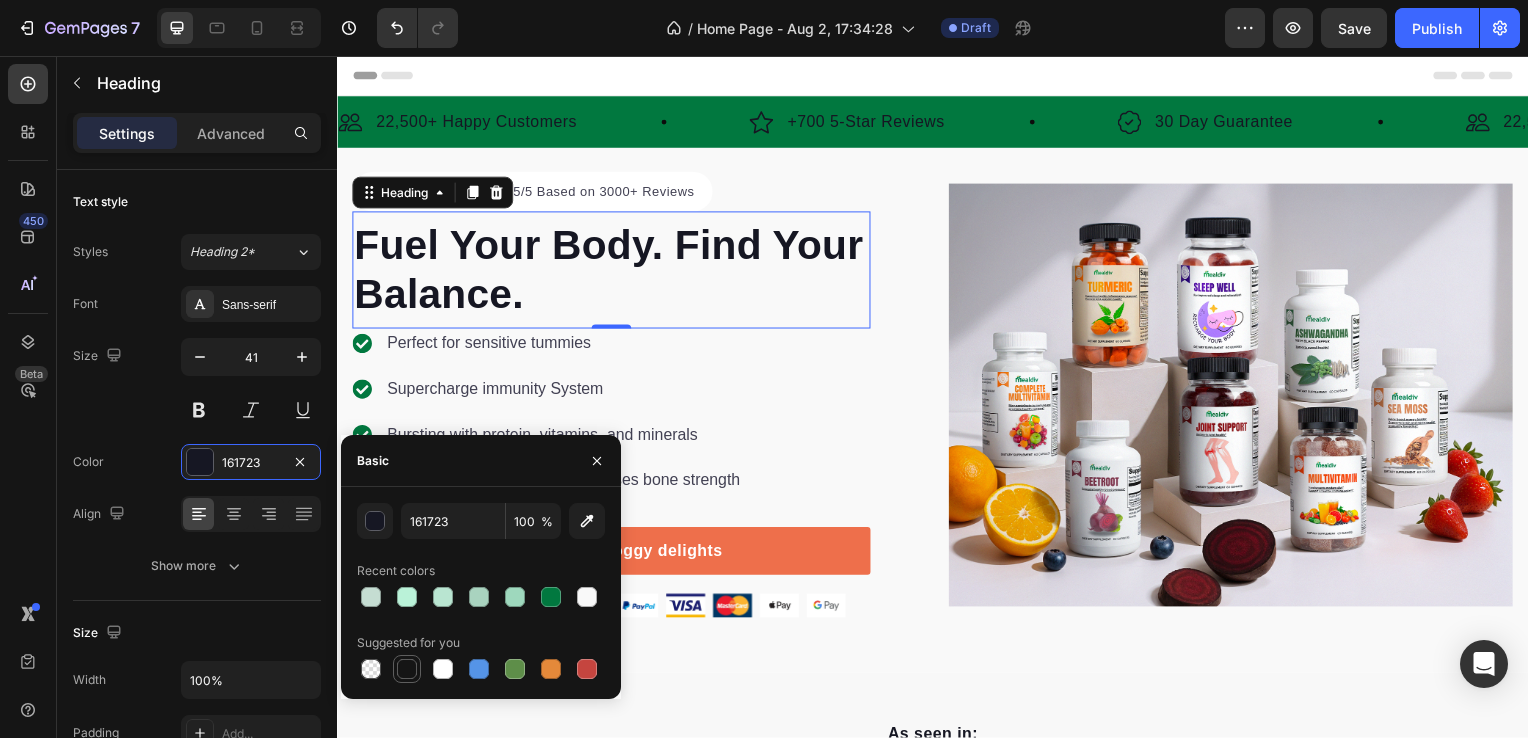 click at bounding box center [407, 669] 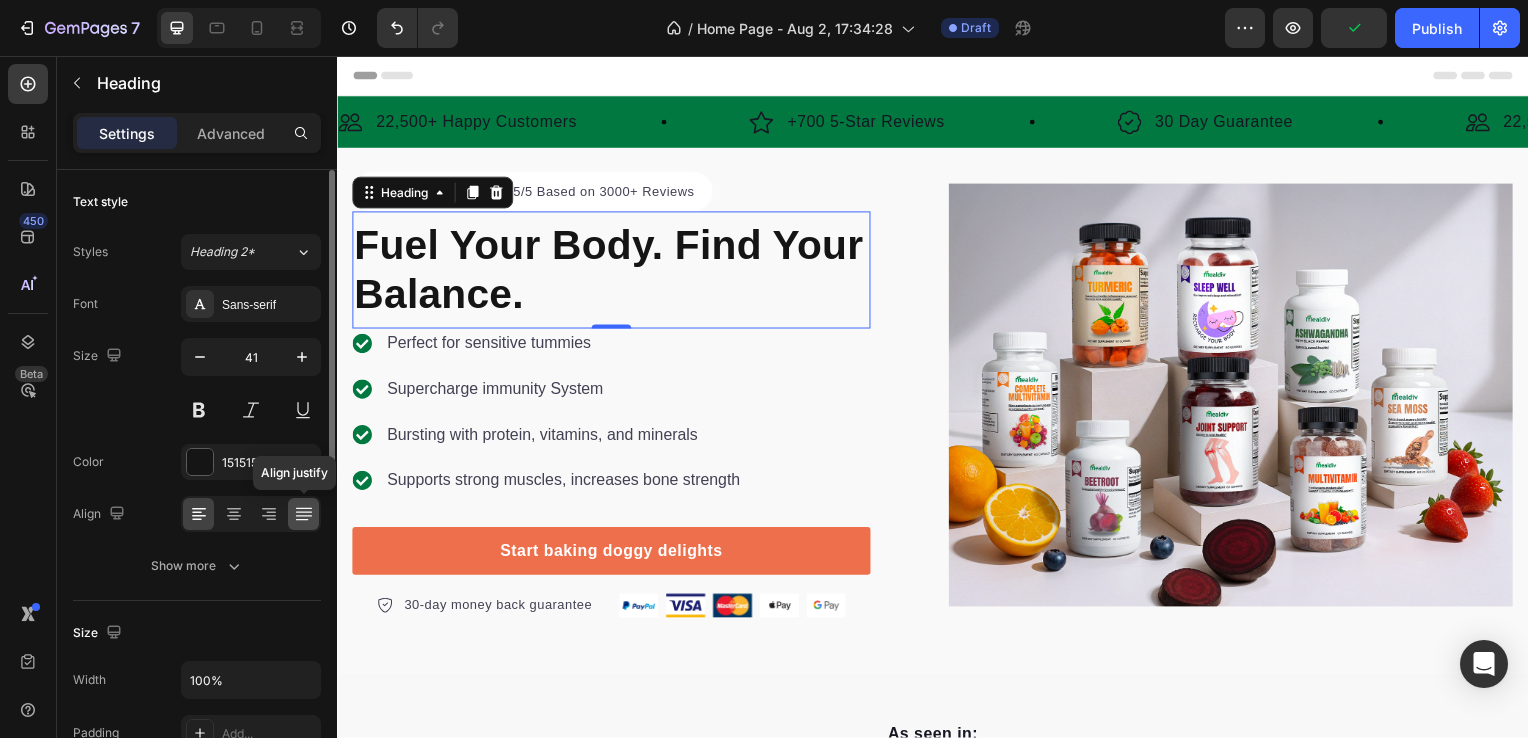click 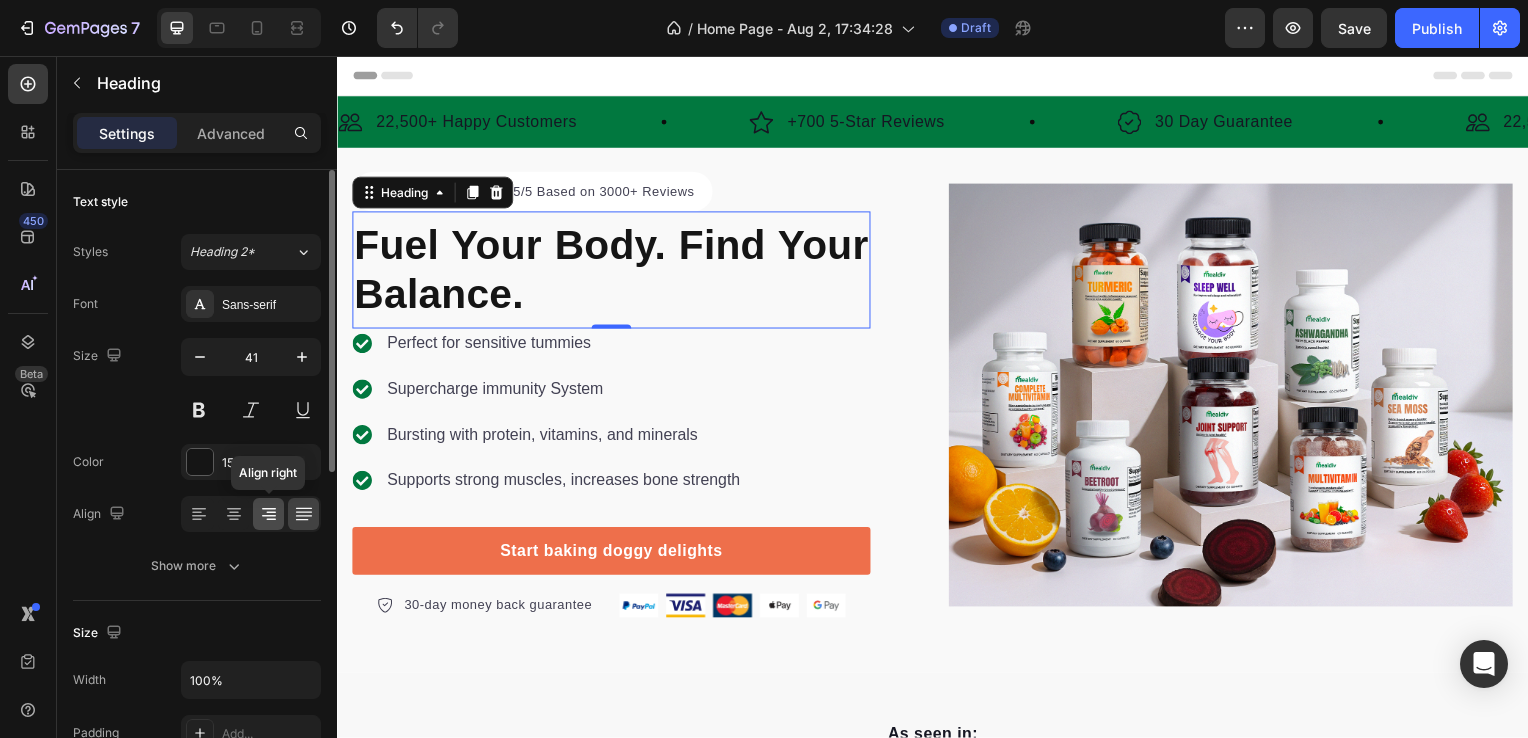 click 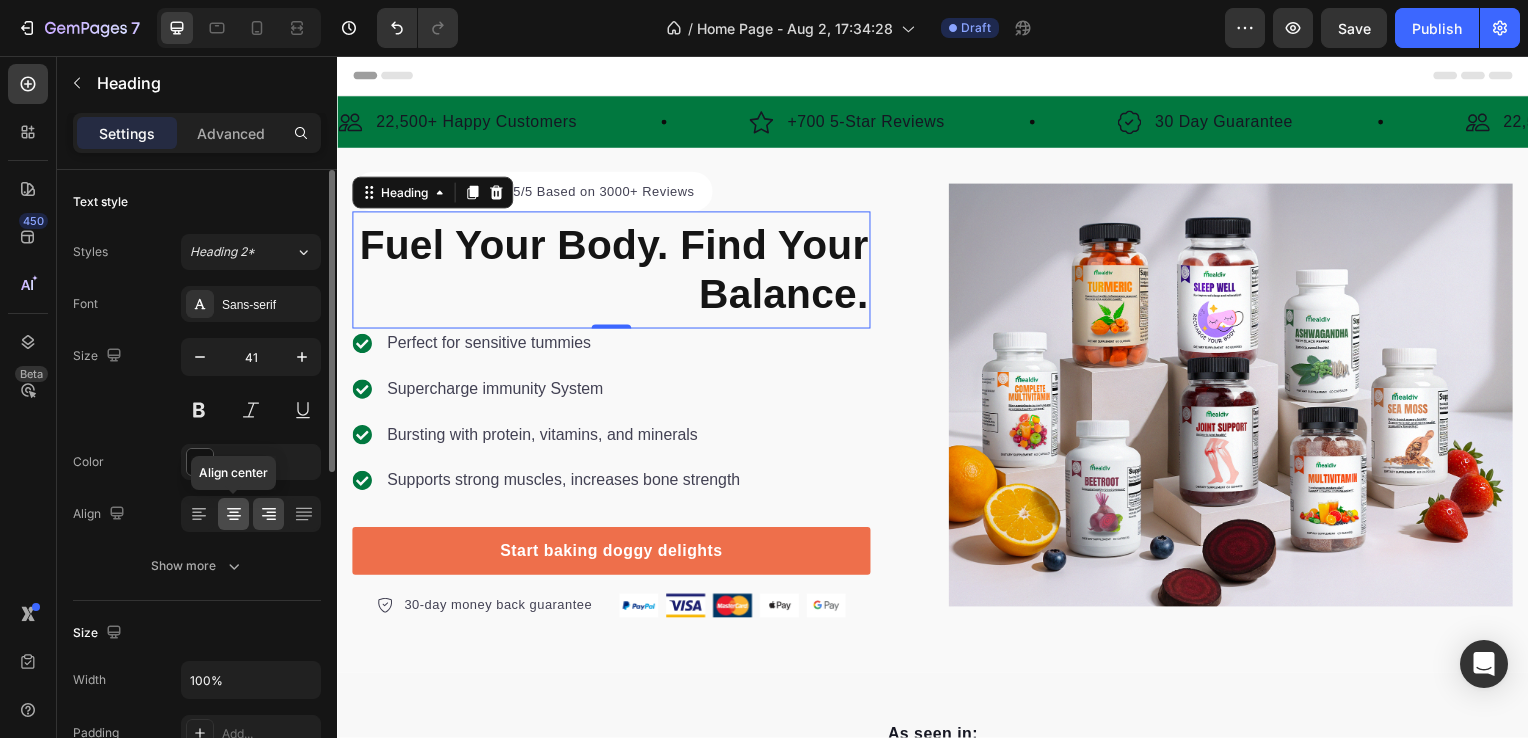 click 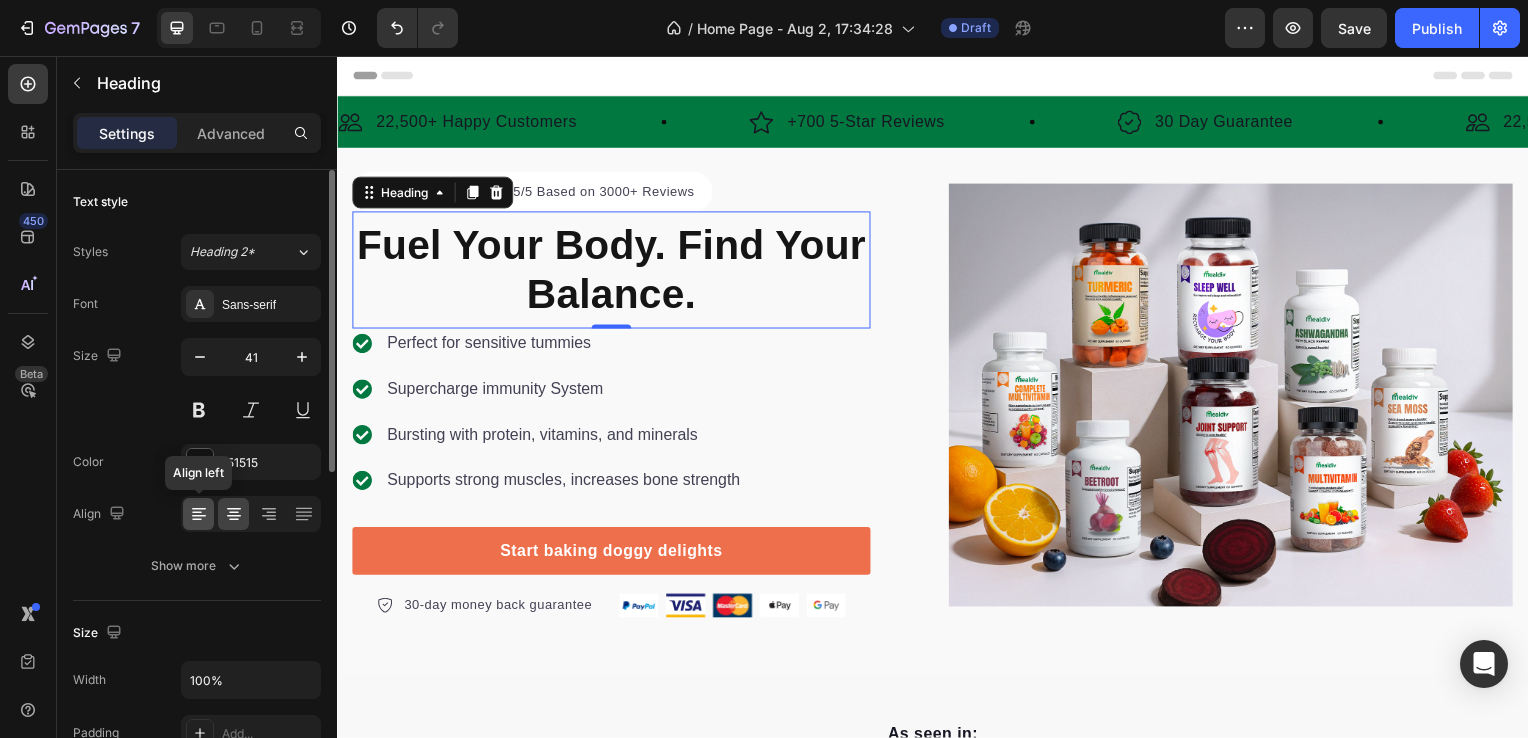click 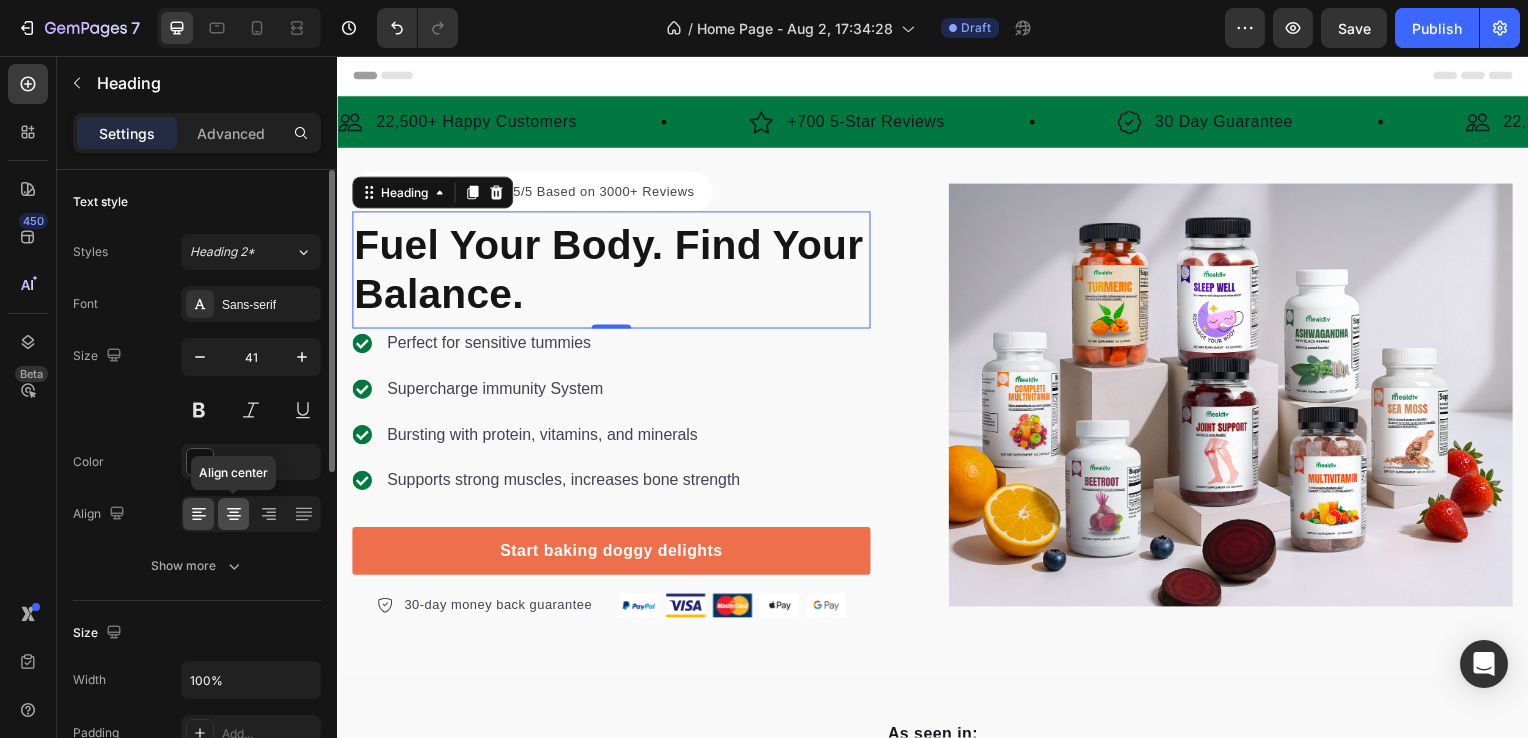 click 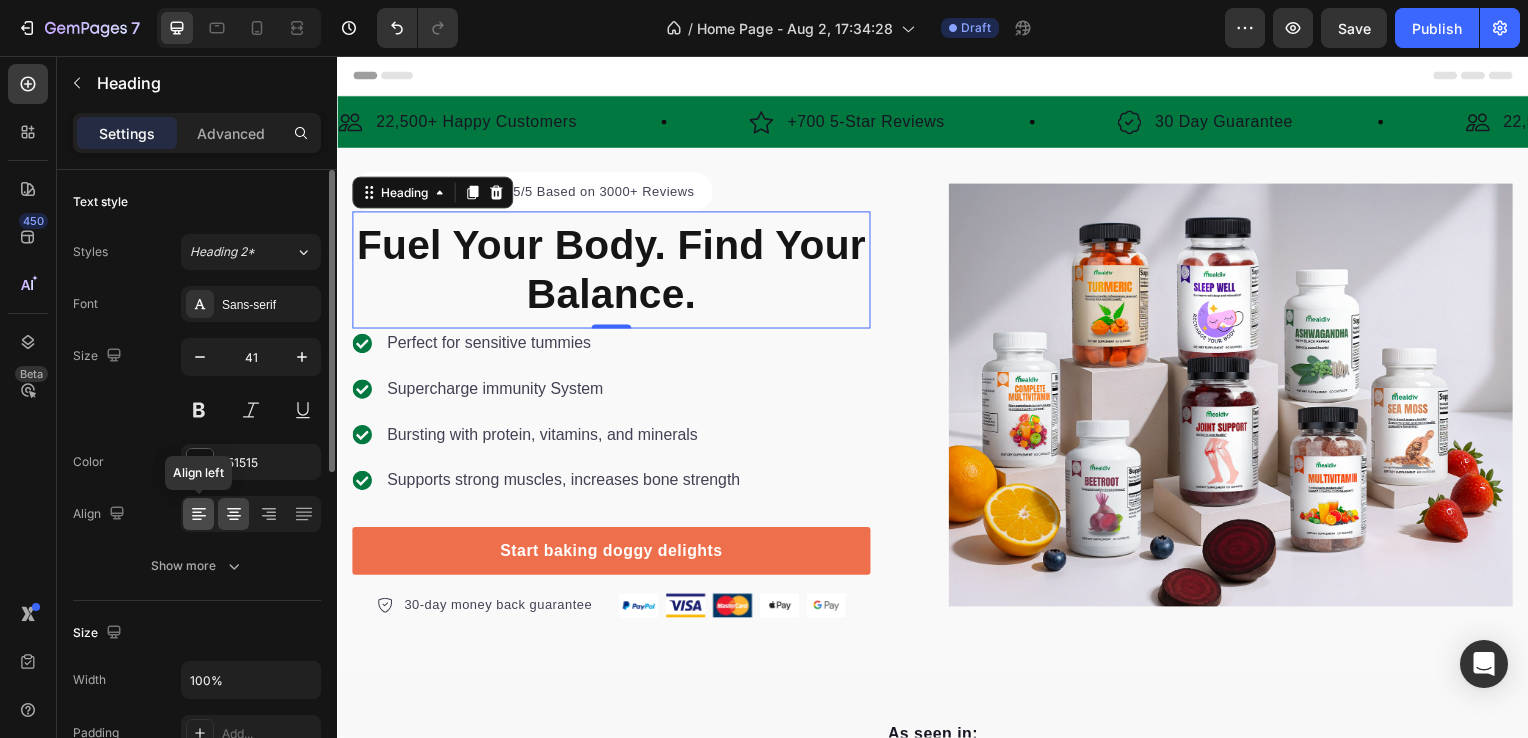 click 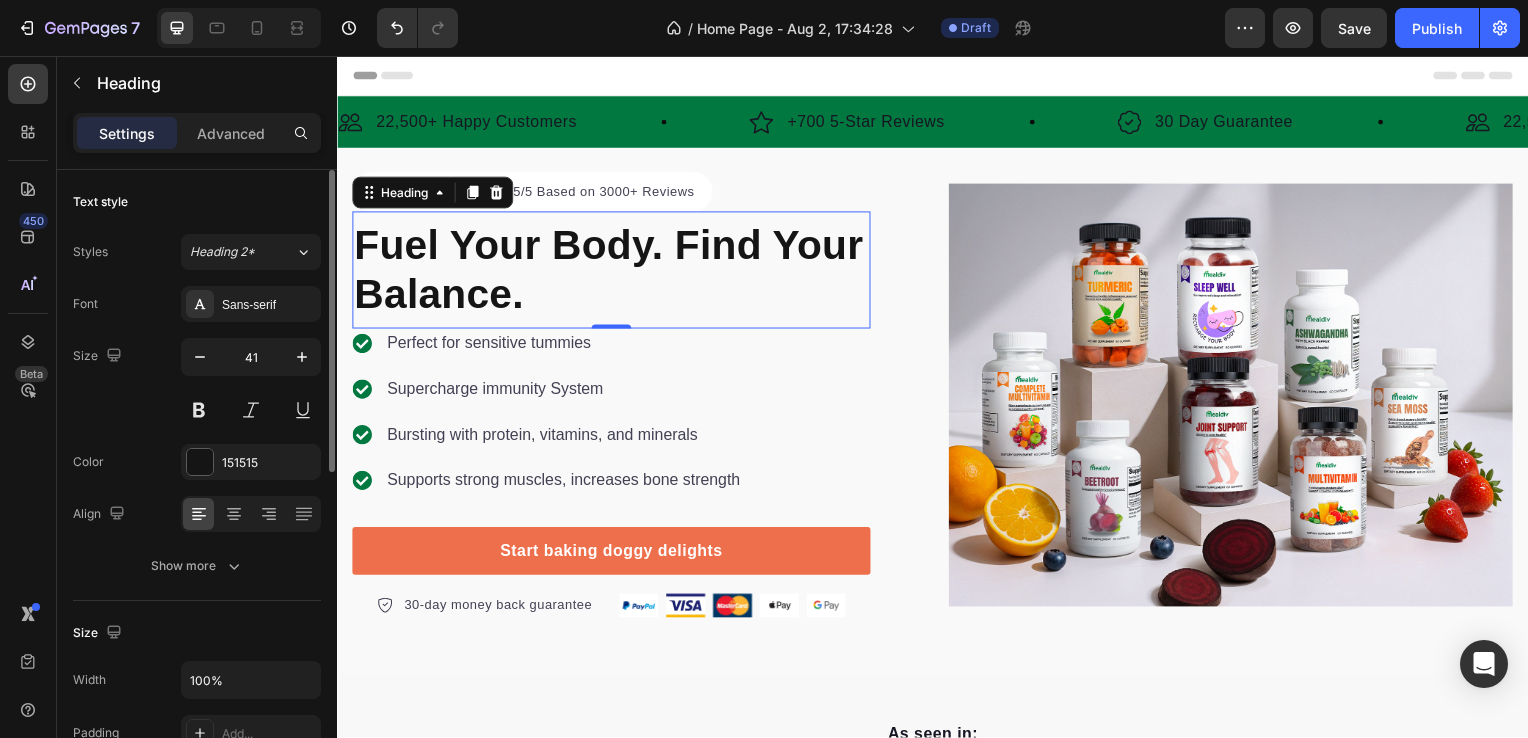 click on "Size 41" at bounding box center [197, 383] 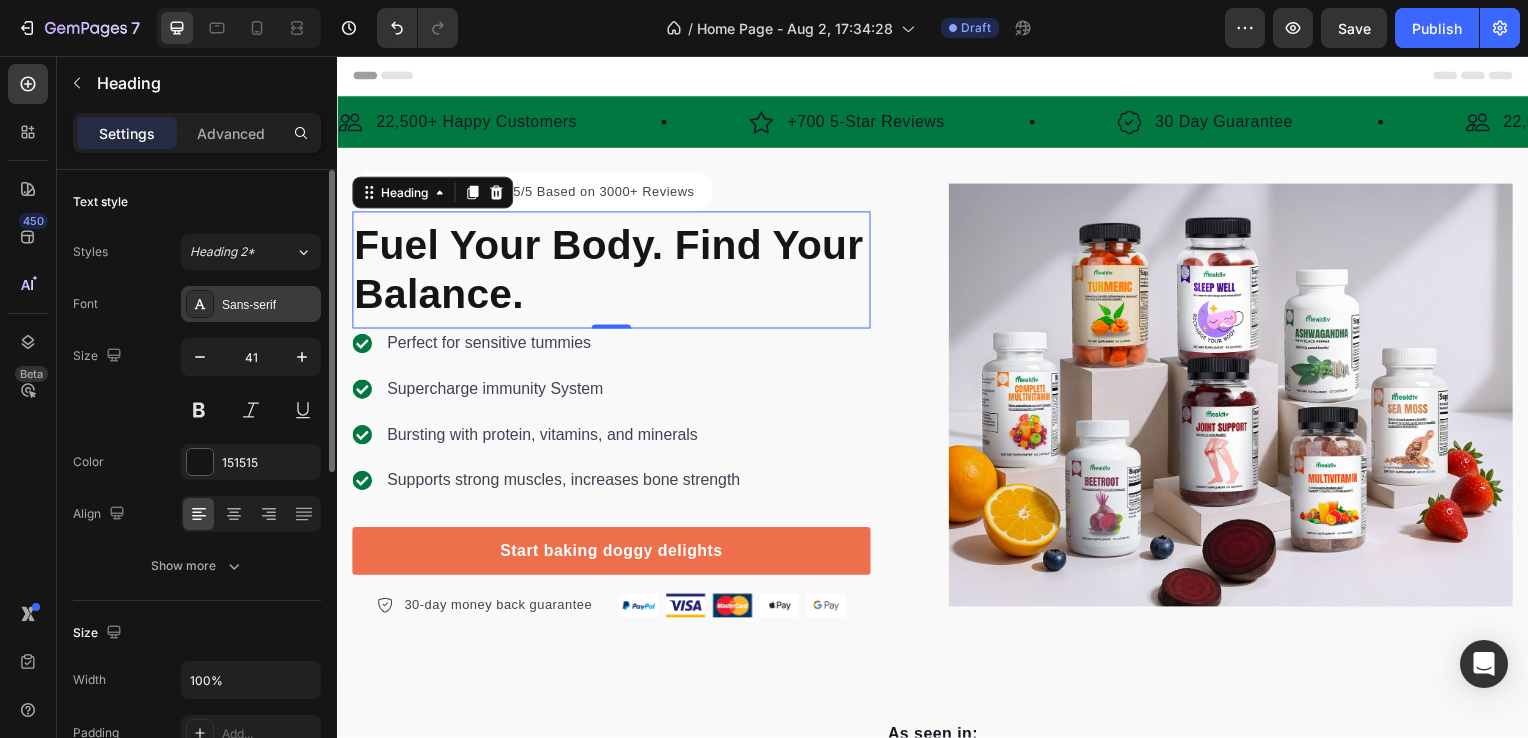 click on "Sans-serif" at bounding box center [269, 305] 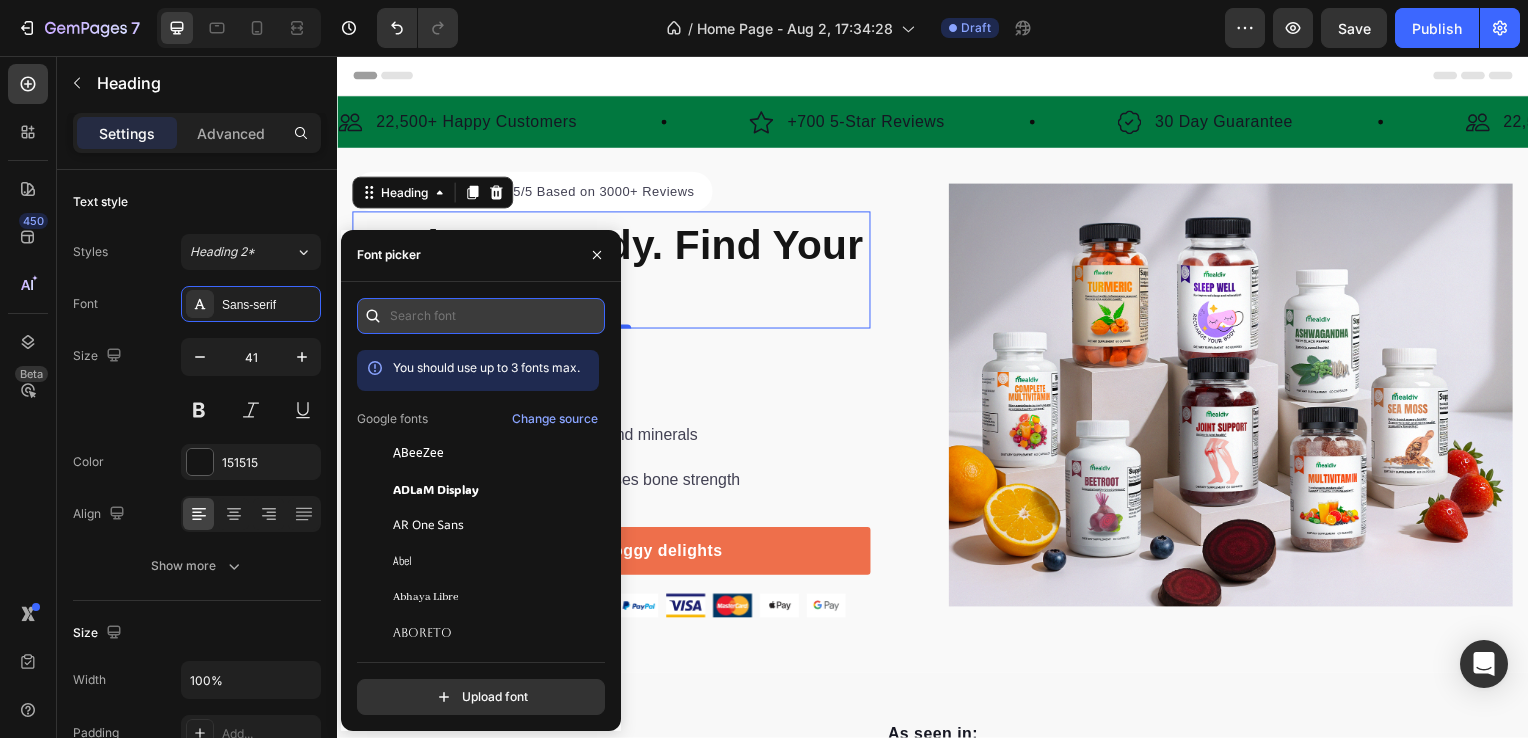 click at bounding box center [481, 316] 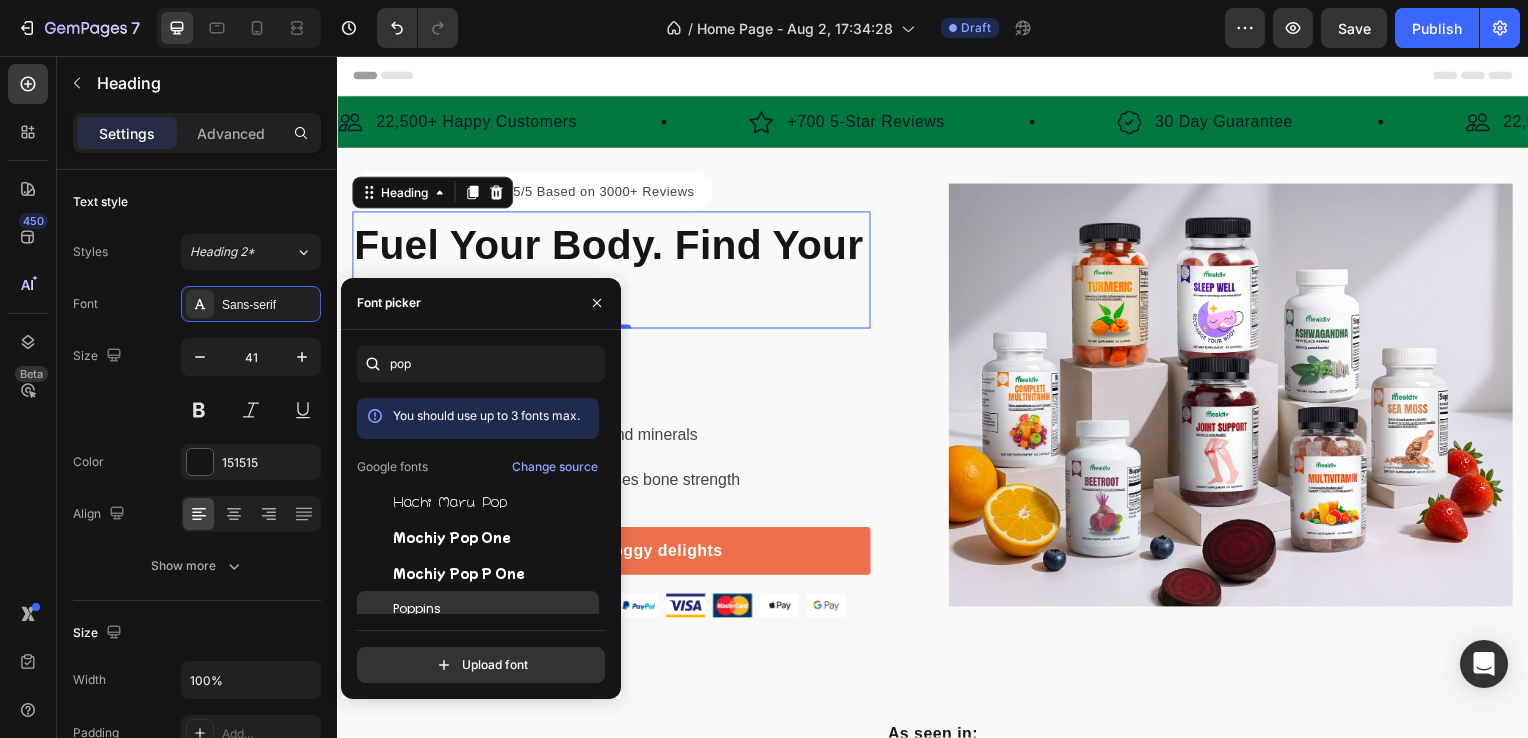 click on "Poppins" at bounding box center (417, 609) 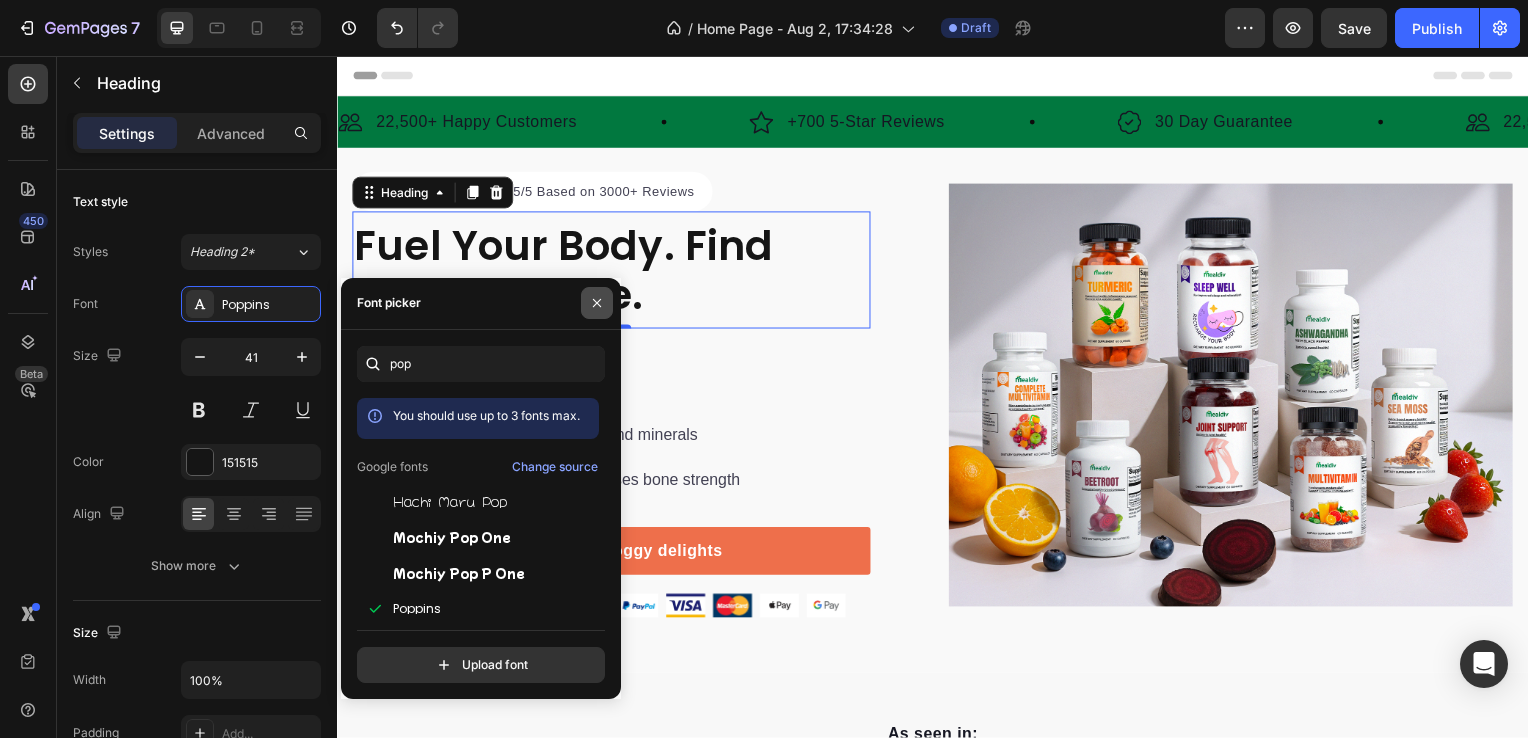 click 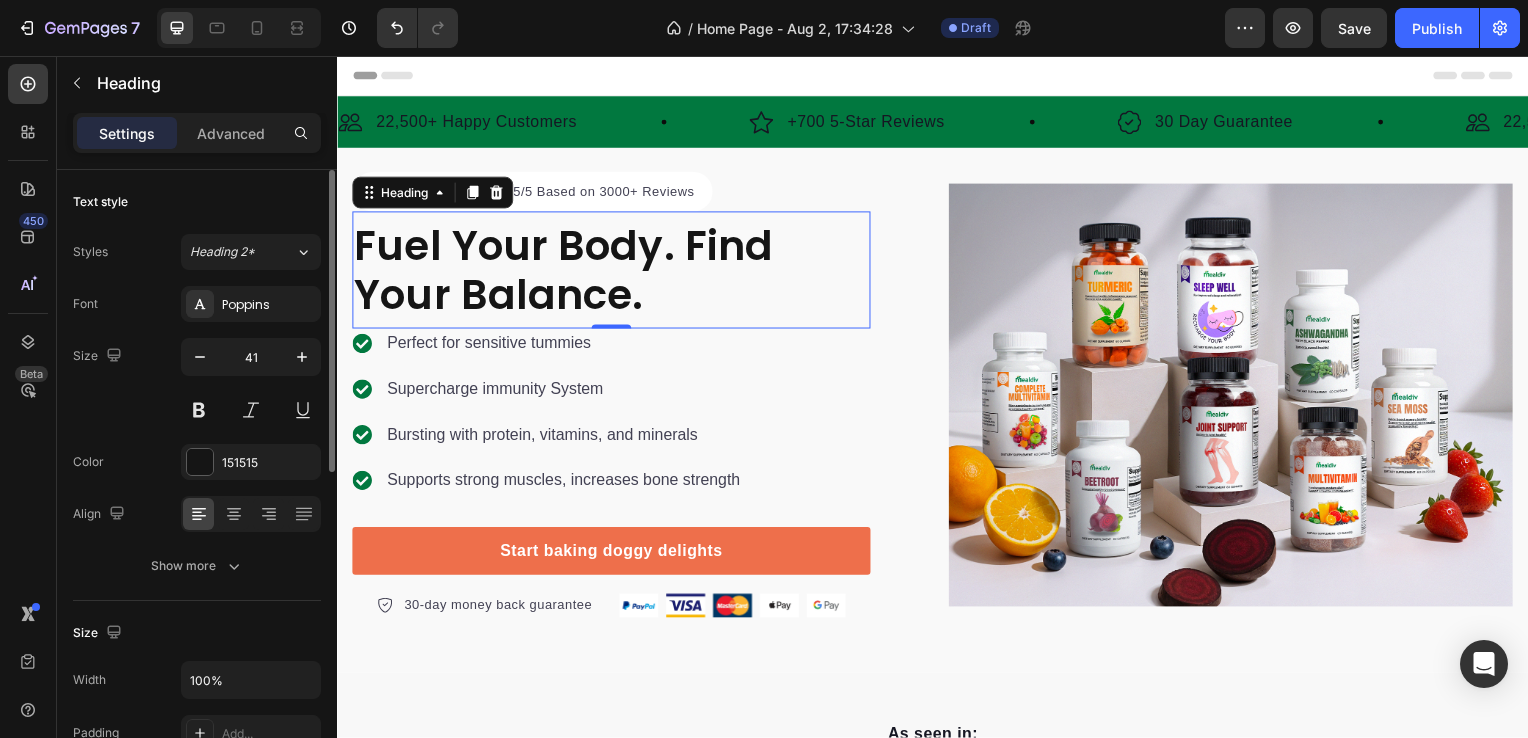 click on "Size 41" at bounding box center [197, 383] 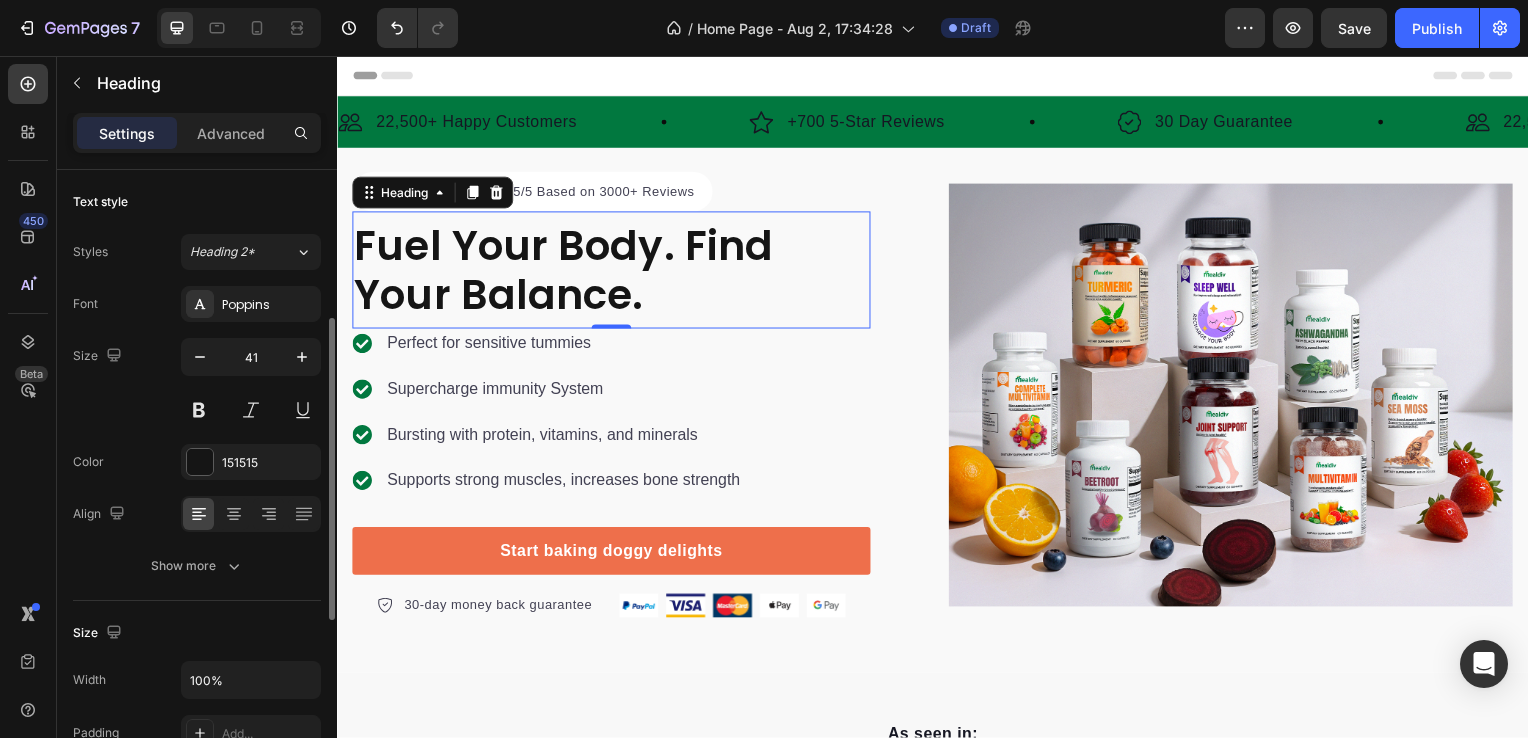scroll, scrollTop: 100, scrollLeft: 0, axis: vertical 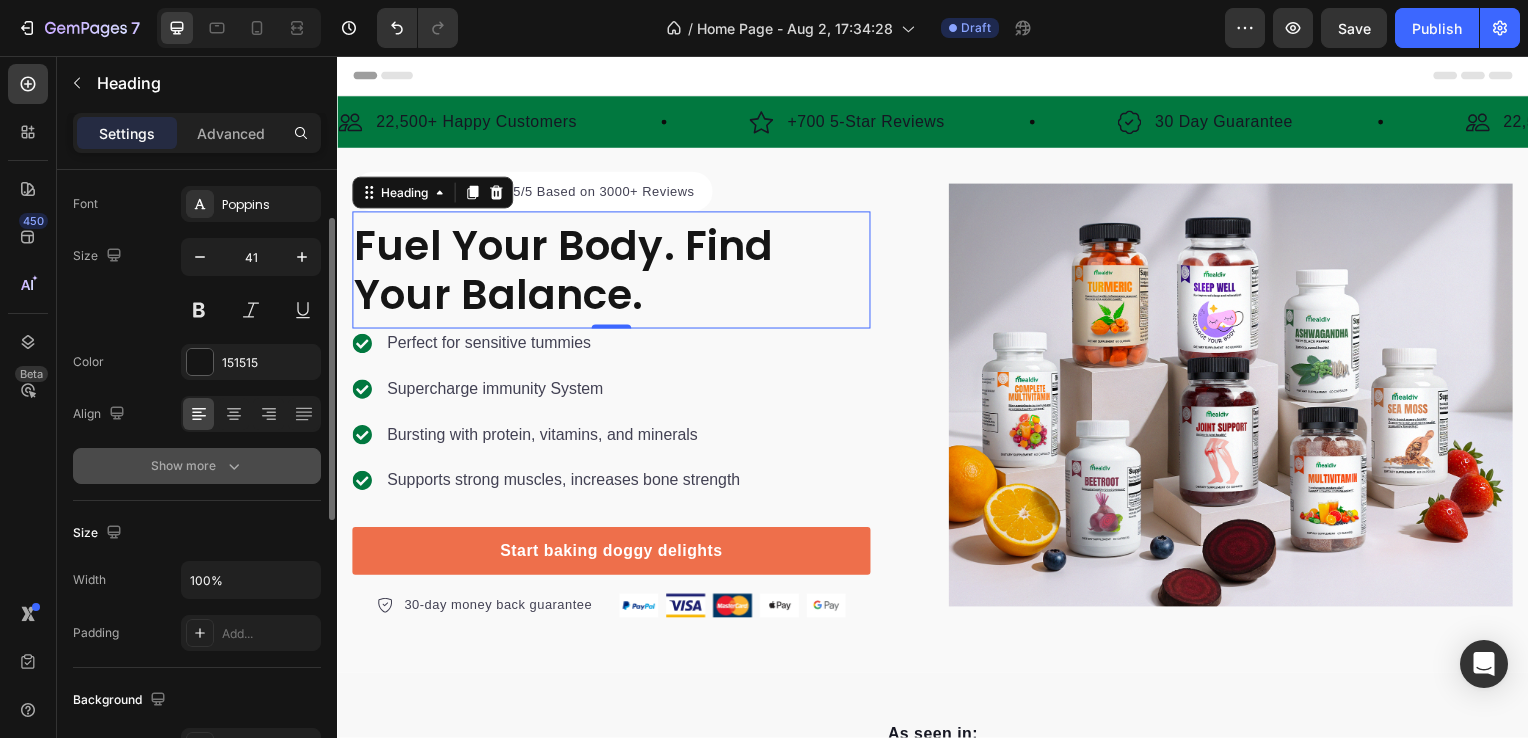 click 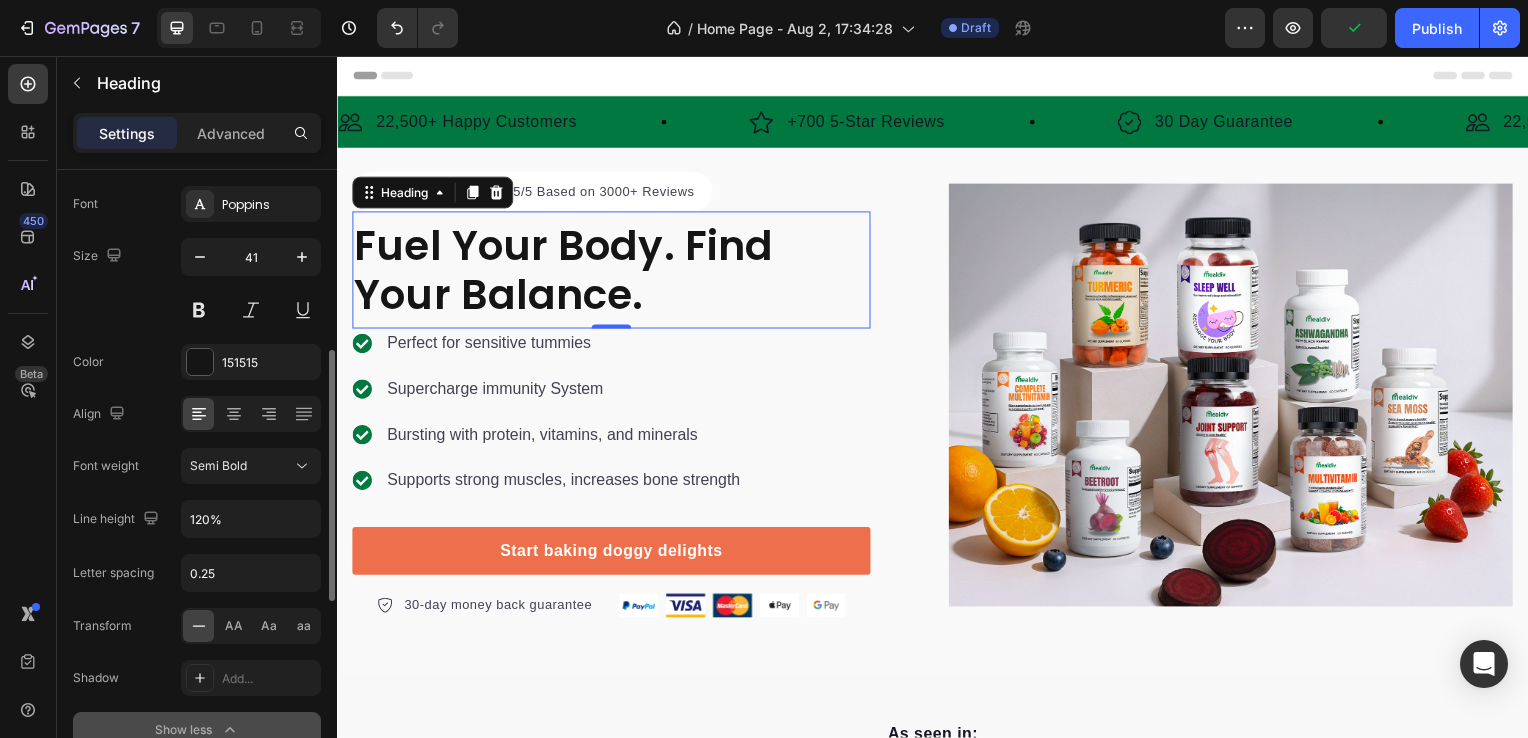 scroll, scrollTop: 300, scrollLeft: 0, axis: vertical 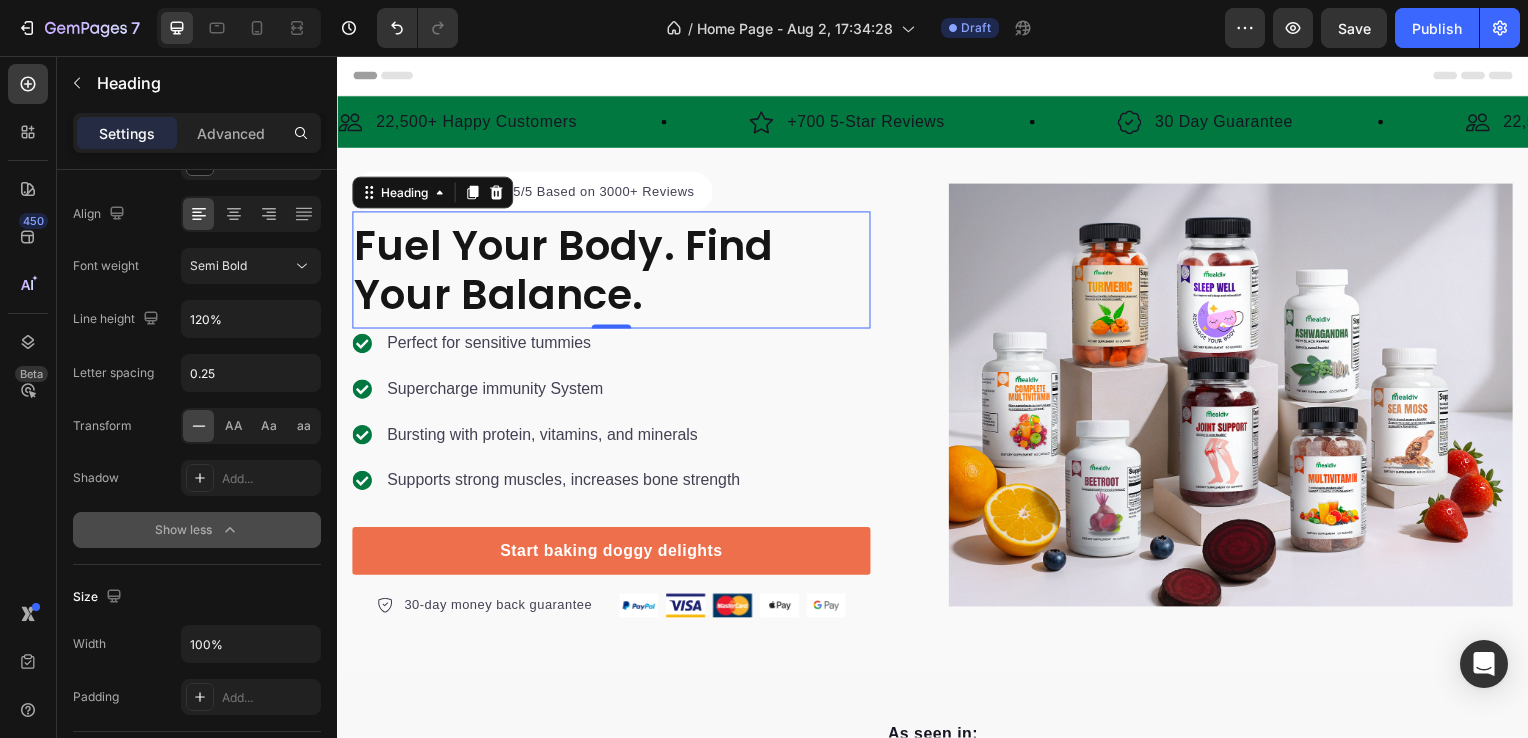 click 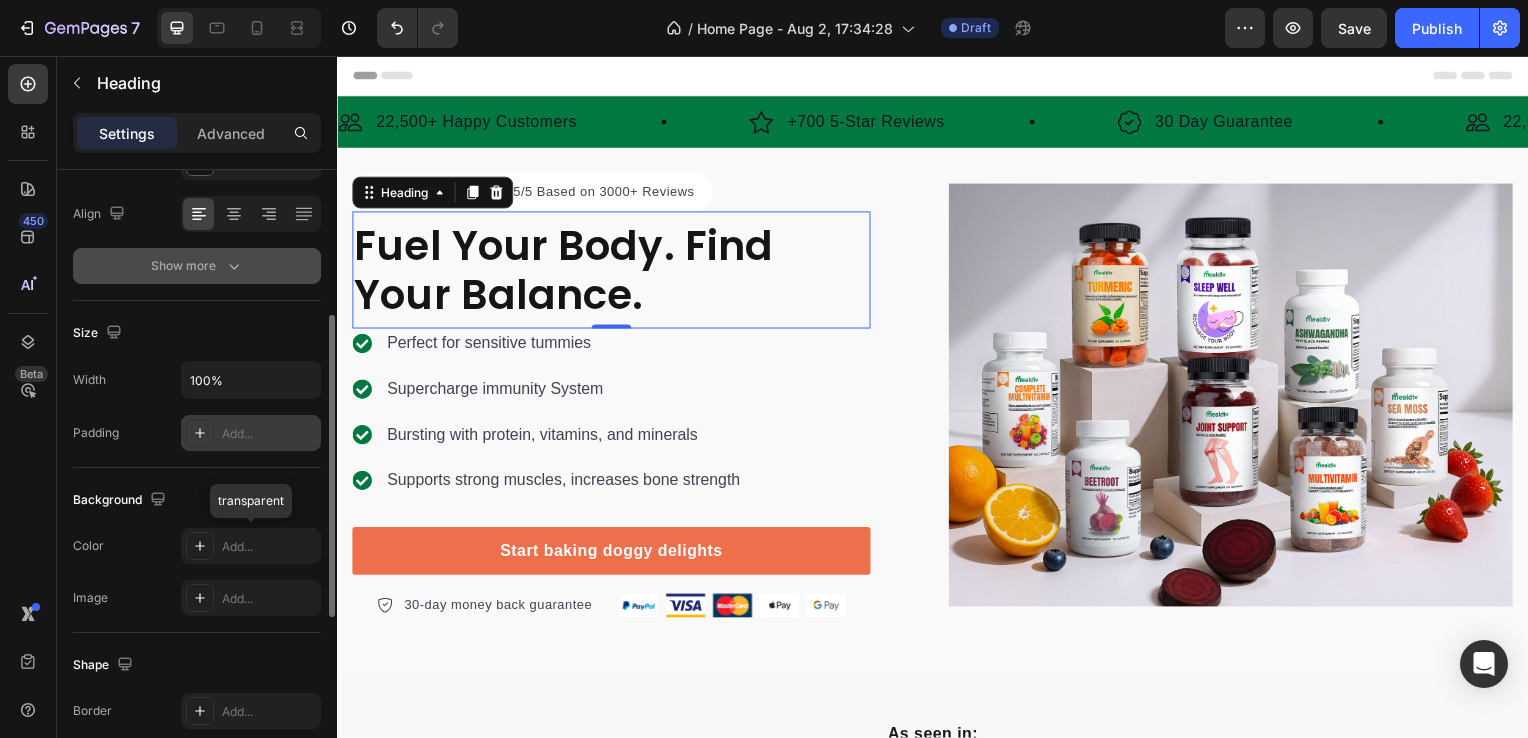 scroll, scrollTop: 0, scrollLeft: 0, axis: both 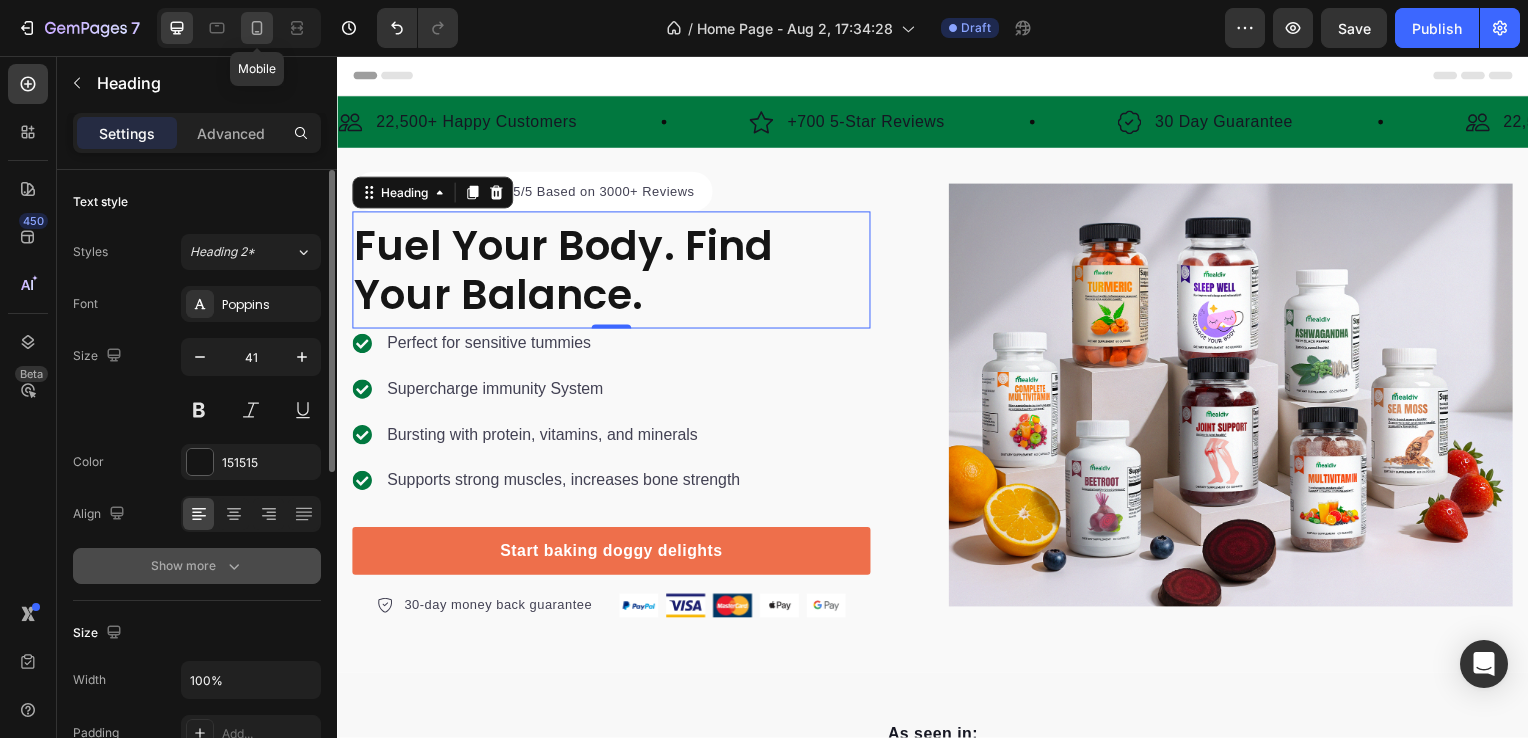 click 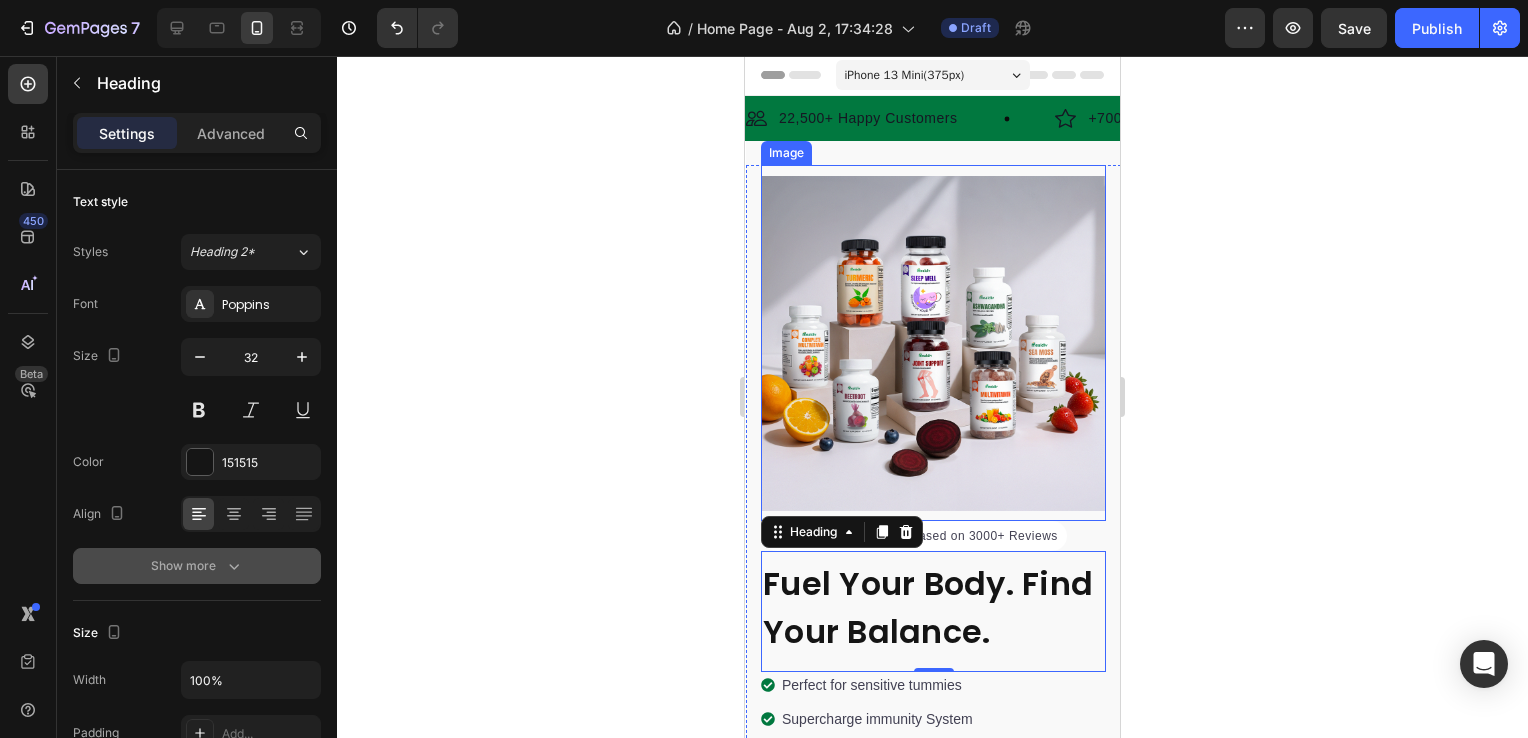 scroll, scrollTop: 0, scrollLeft: 0, axis: both 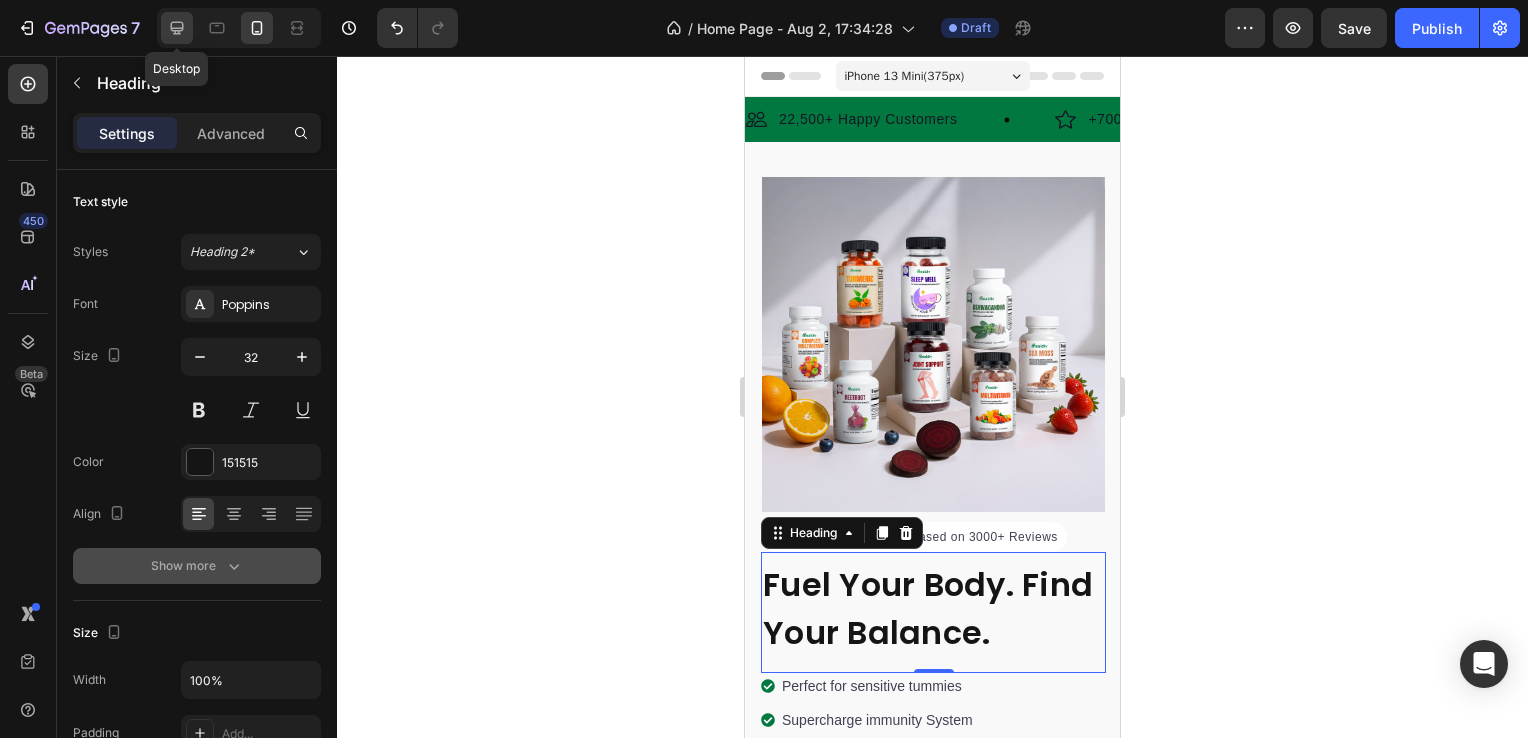 click 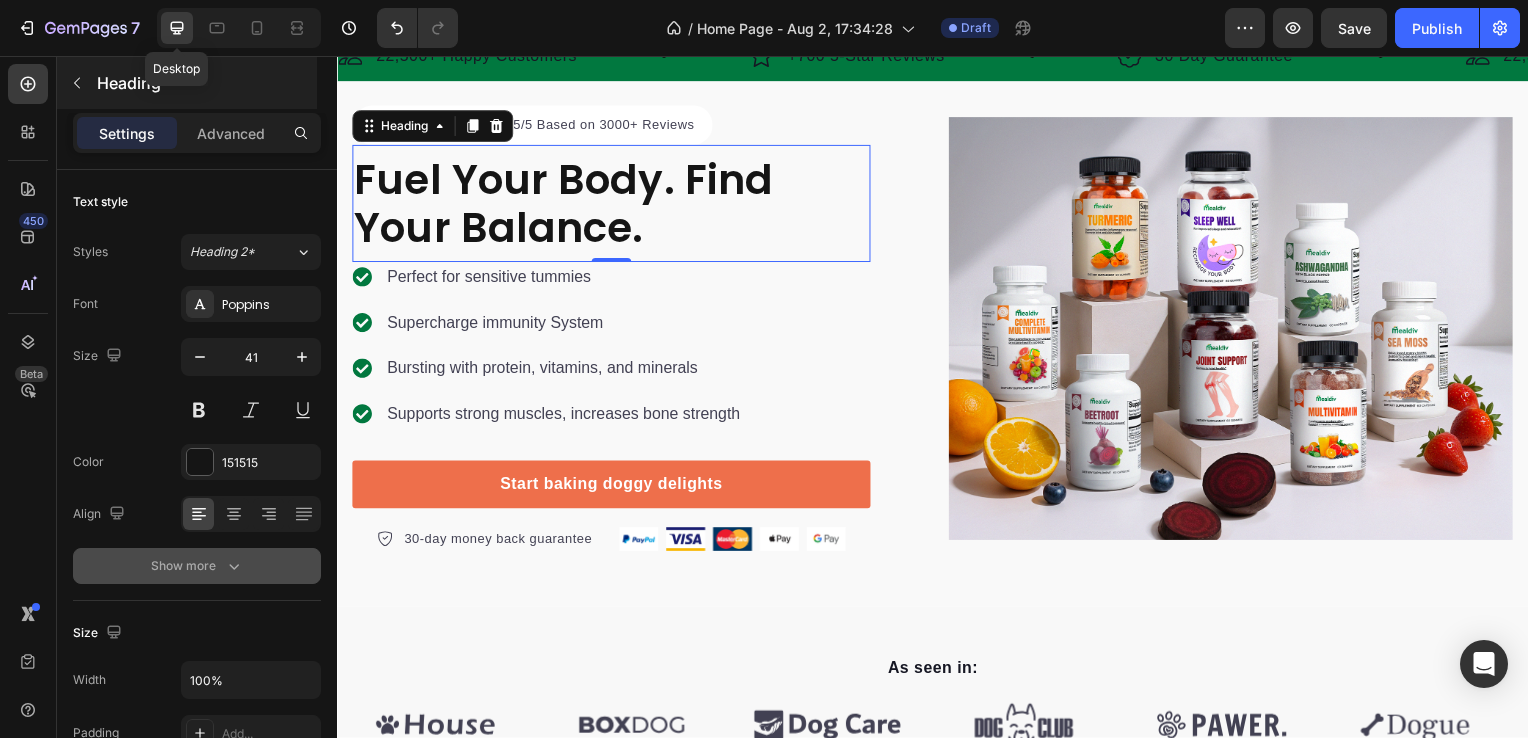 scroll, scrollTop: 86, scrollLeft: 0, axis: vertical 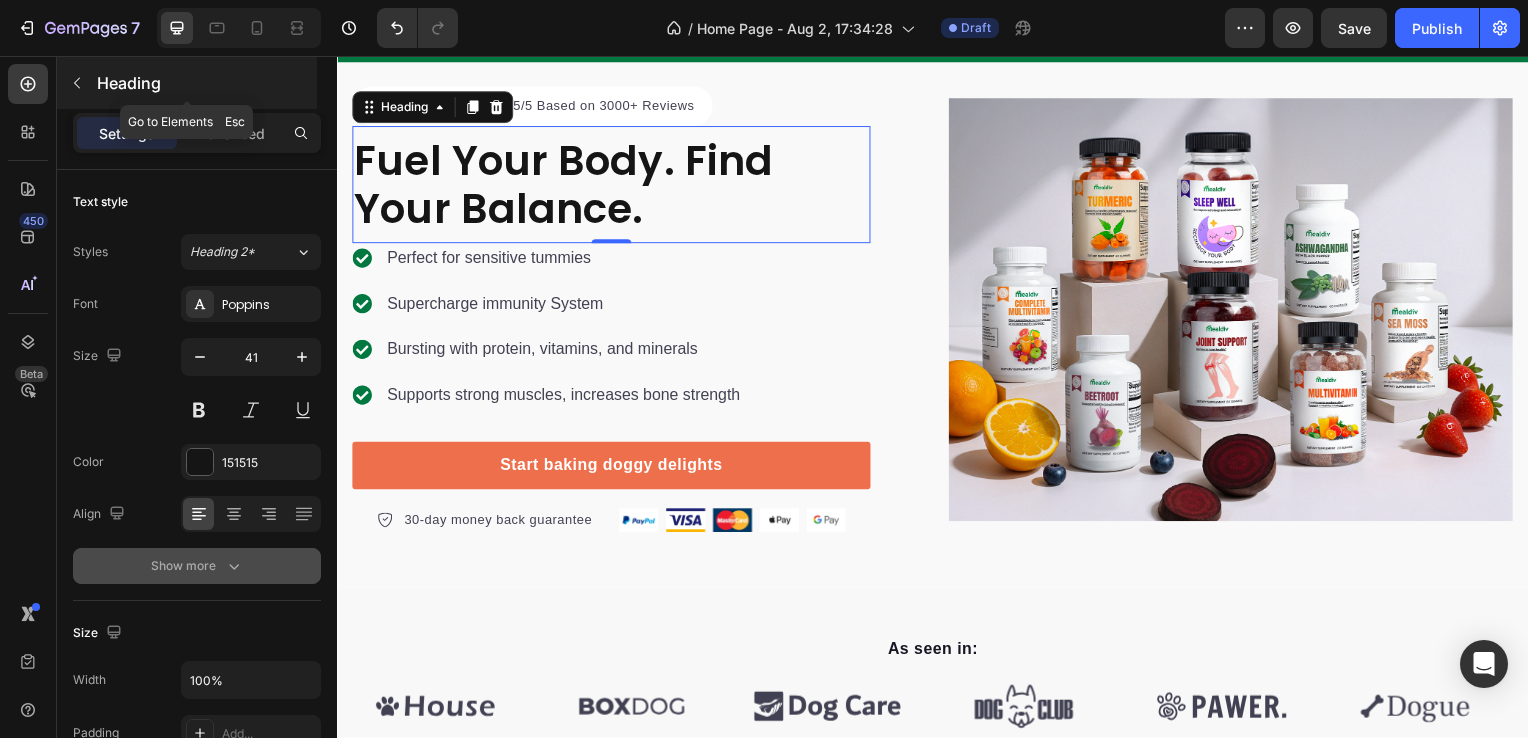 click at bounding box center [77, 83] 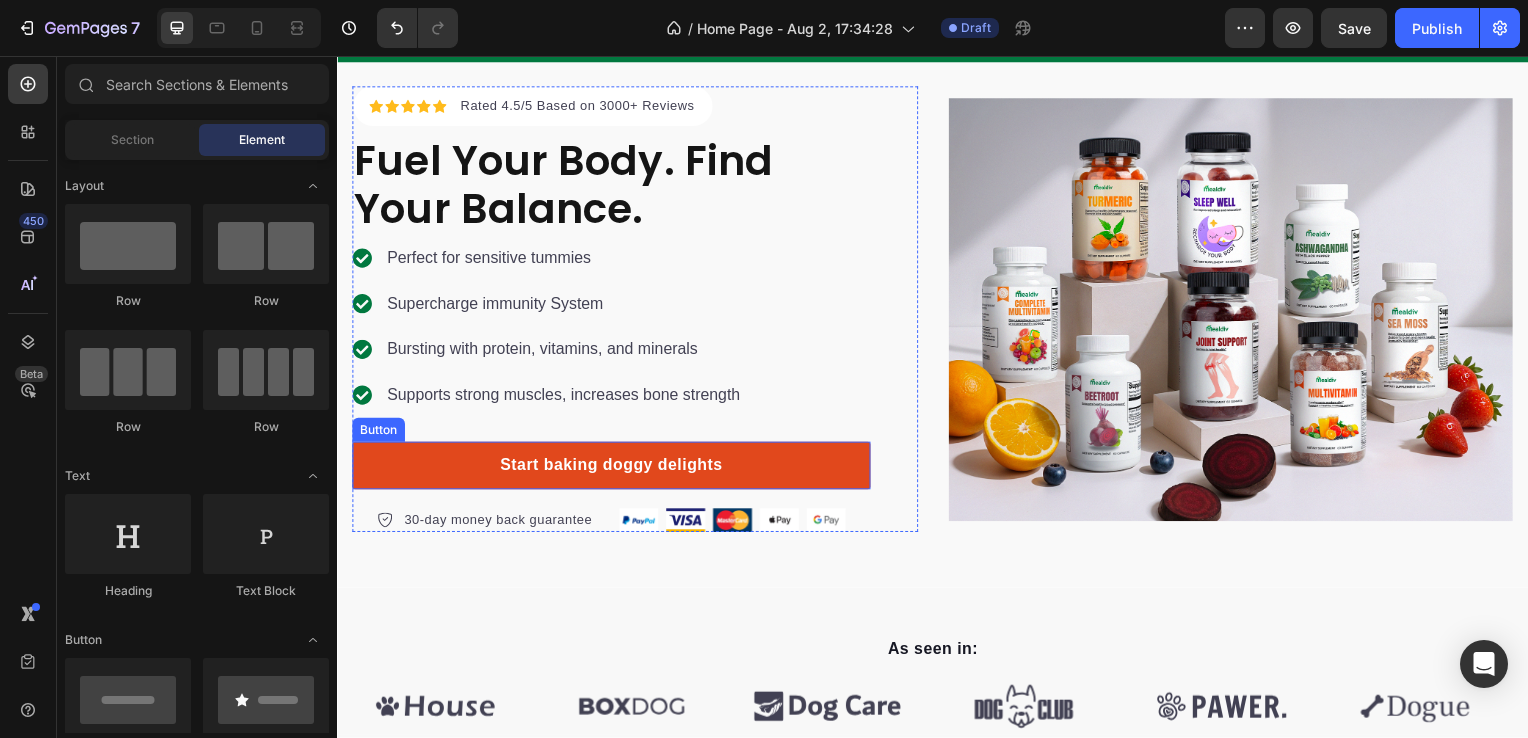 click on "Start baking doggy delights" at bounding box center (613, 469) 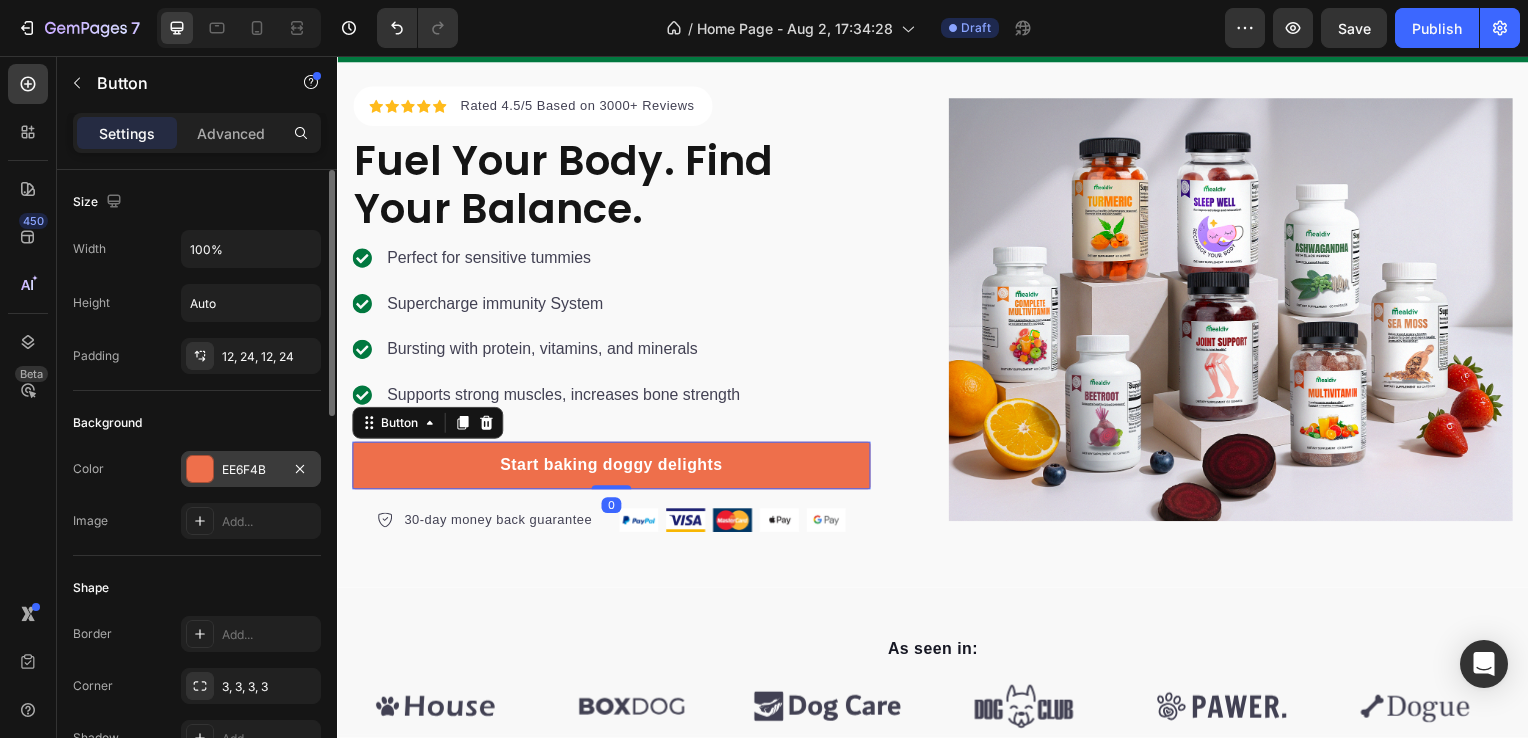 click at bounding box center (200, 469) 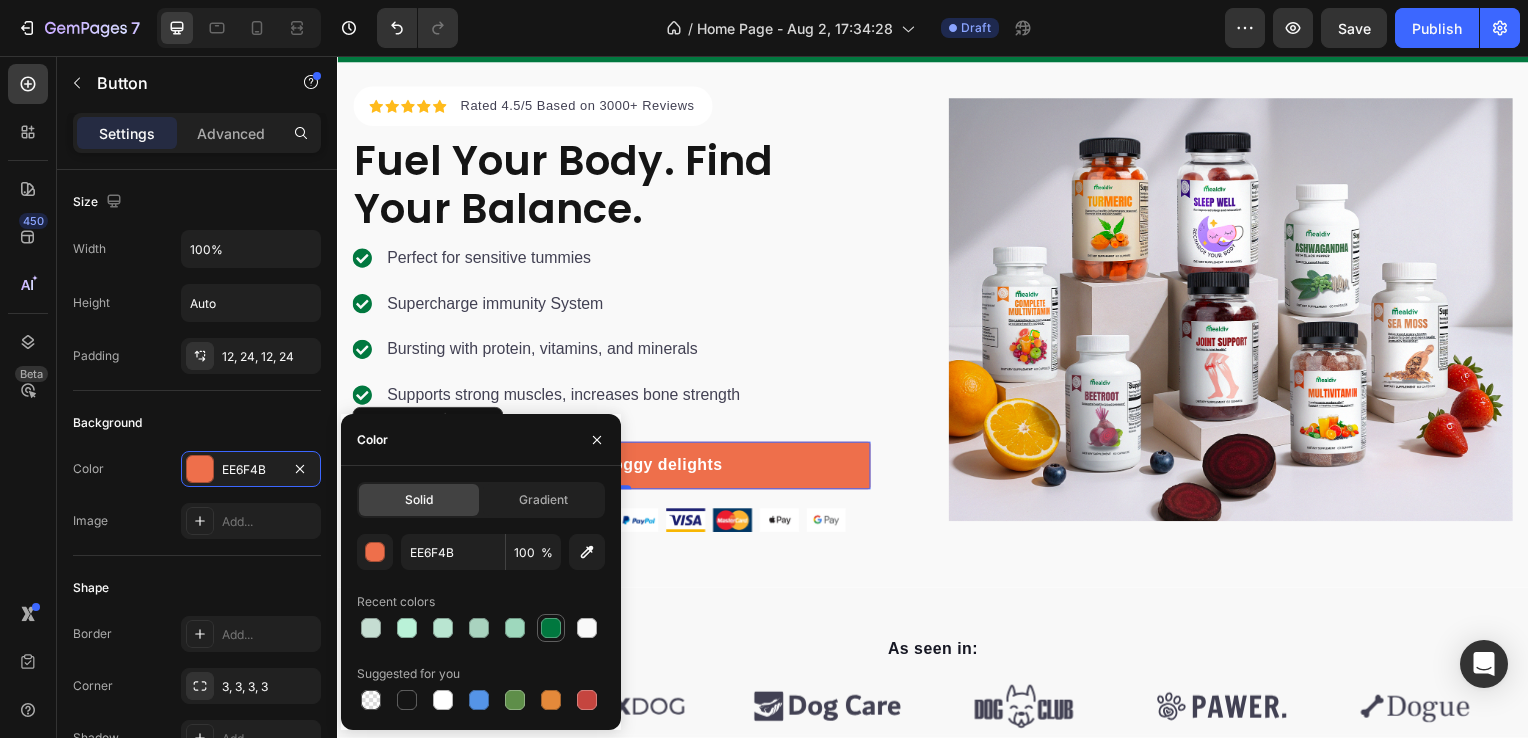click at bounding box center (551, 628) 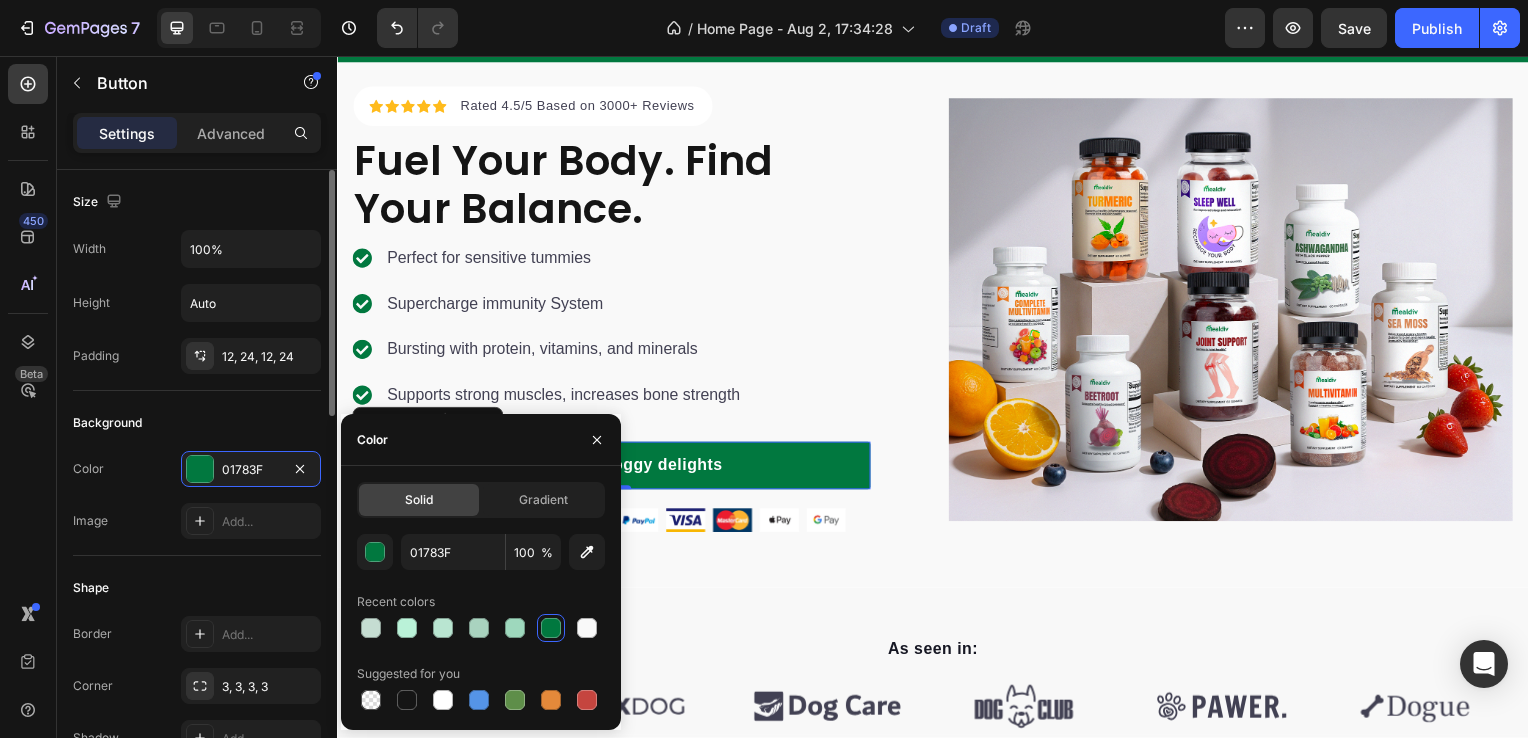 click on "Size" at bounding box center (197, 202) 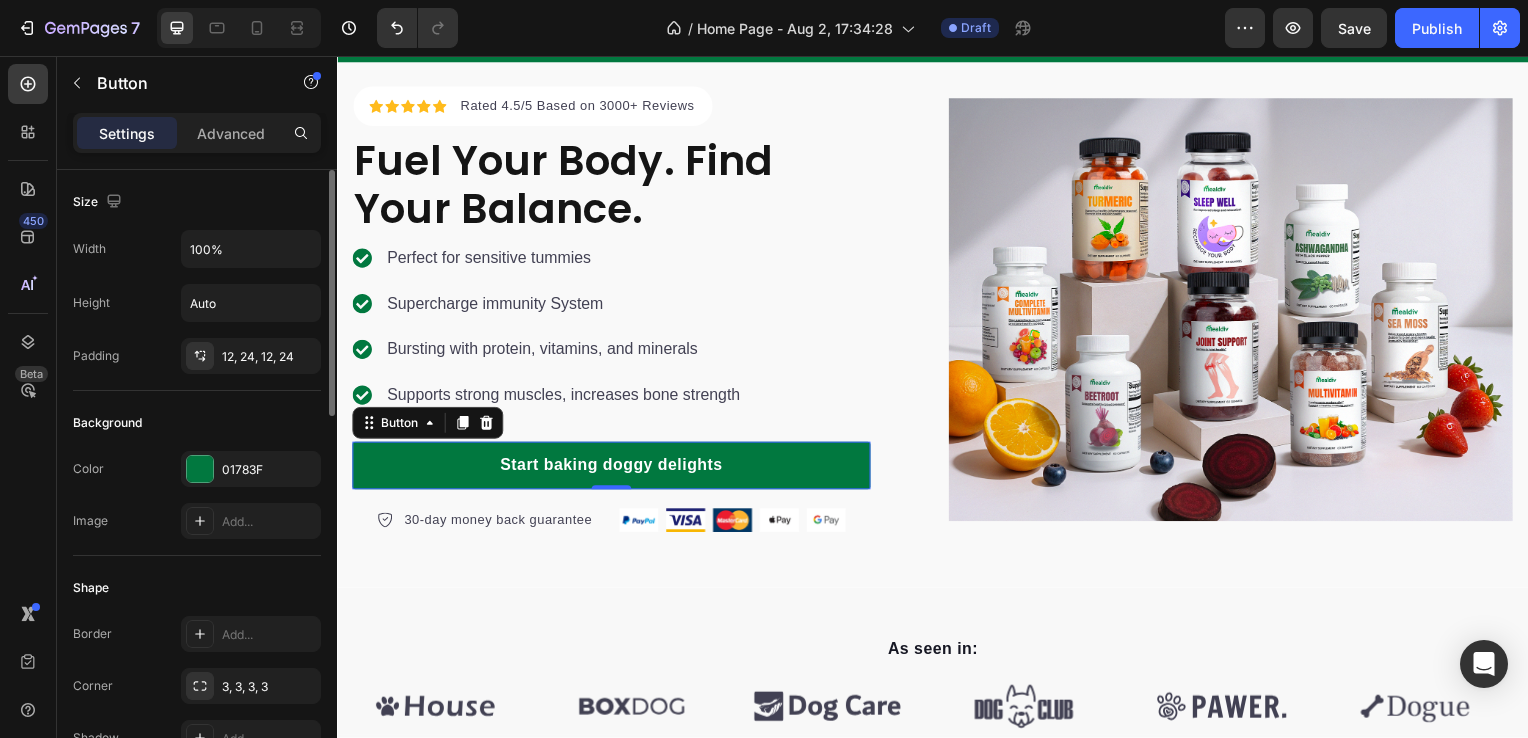 click on "Size" at bounding box center (197, 202) 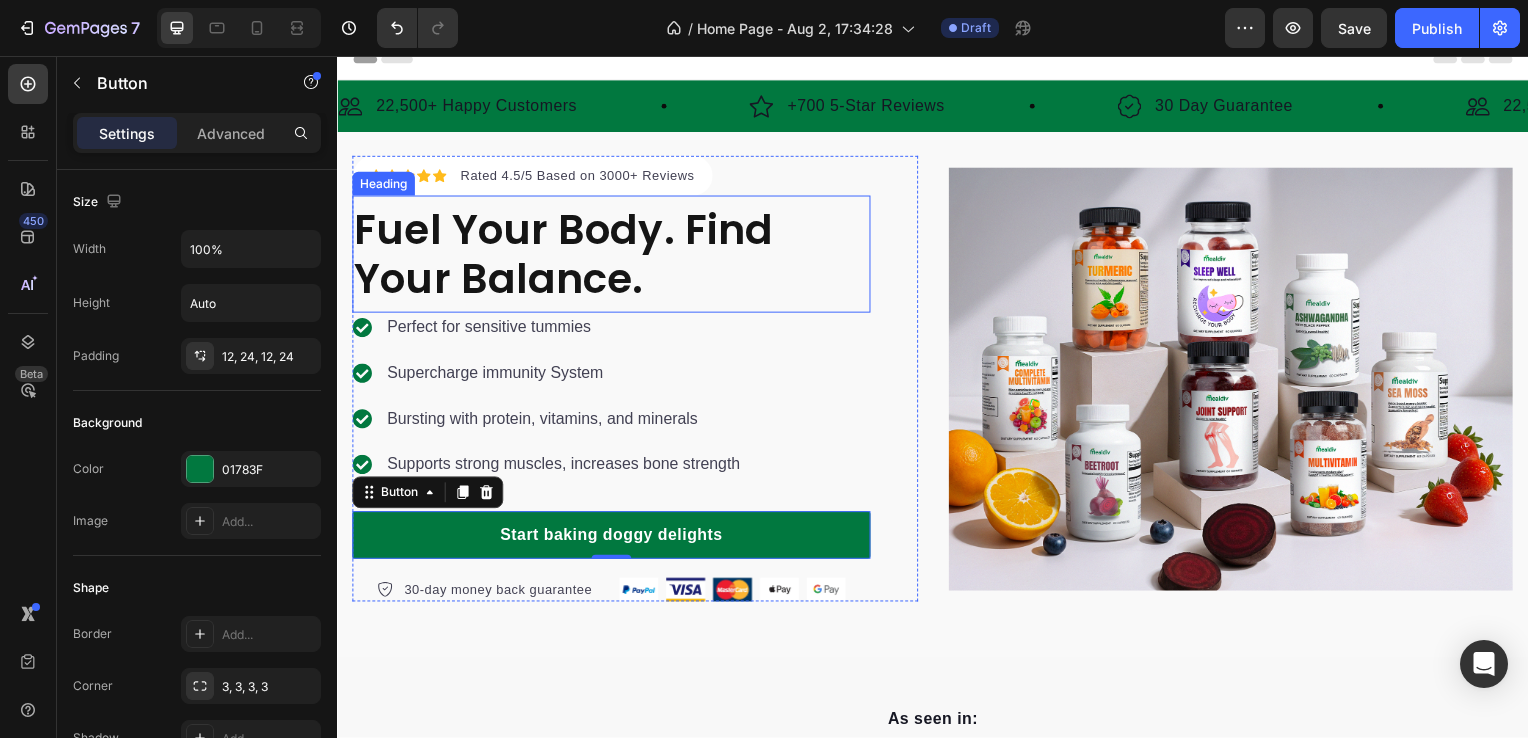 scroll, scrollTop: 0, scrollLeft: 0, axis: both 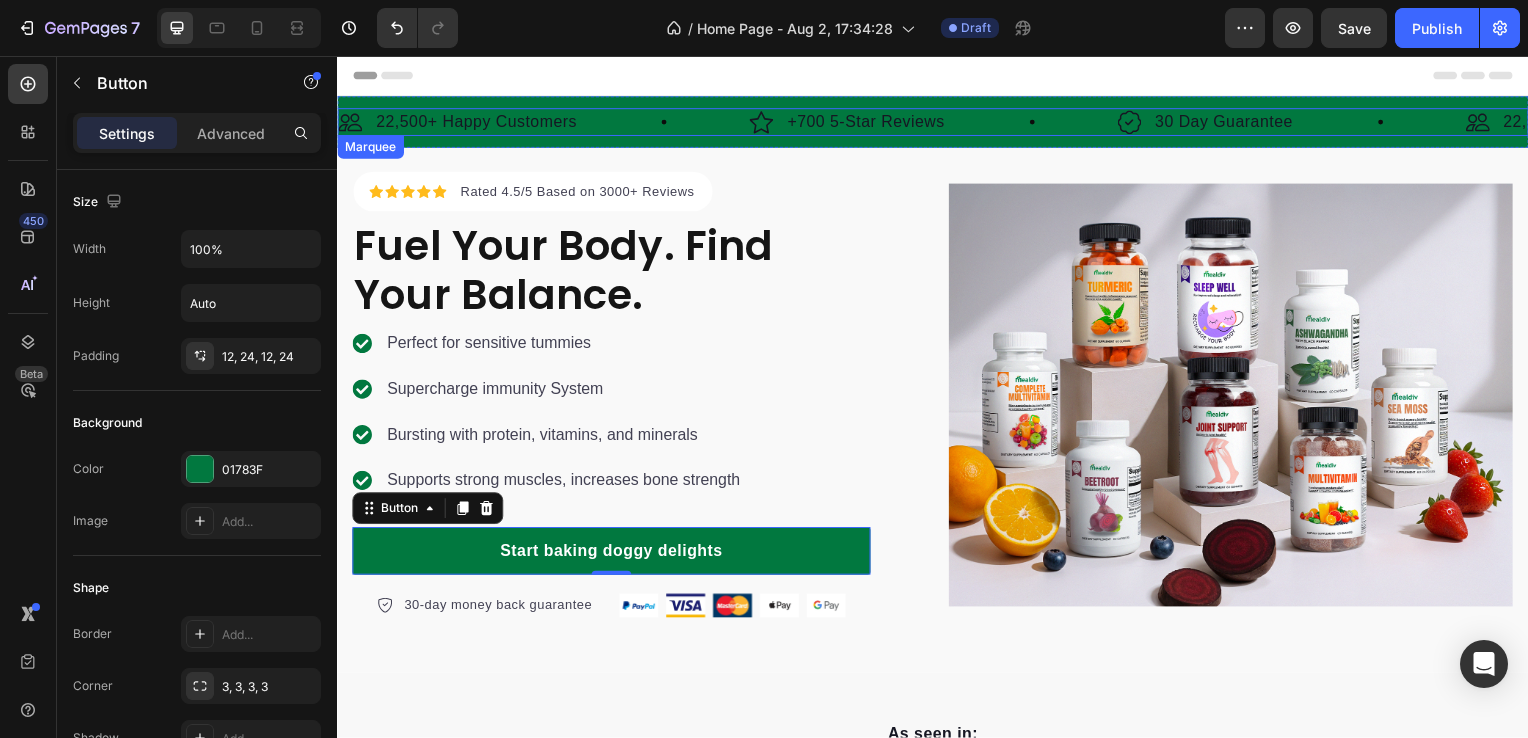 click on "Image 22,500+ Happy Customers Text Block Row" at bounding box center (545, 123) 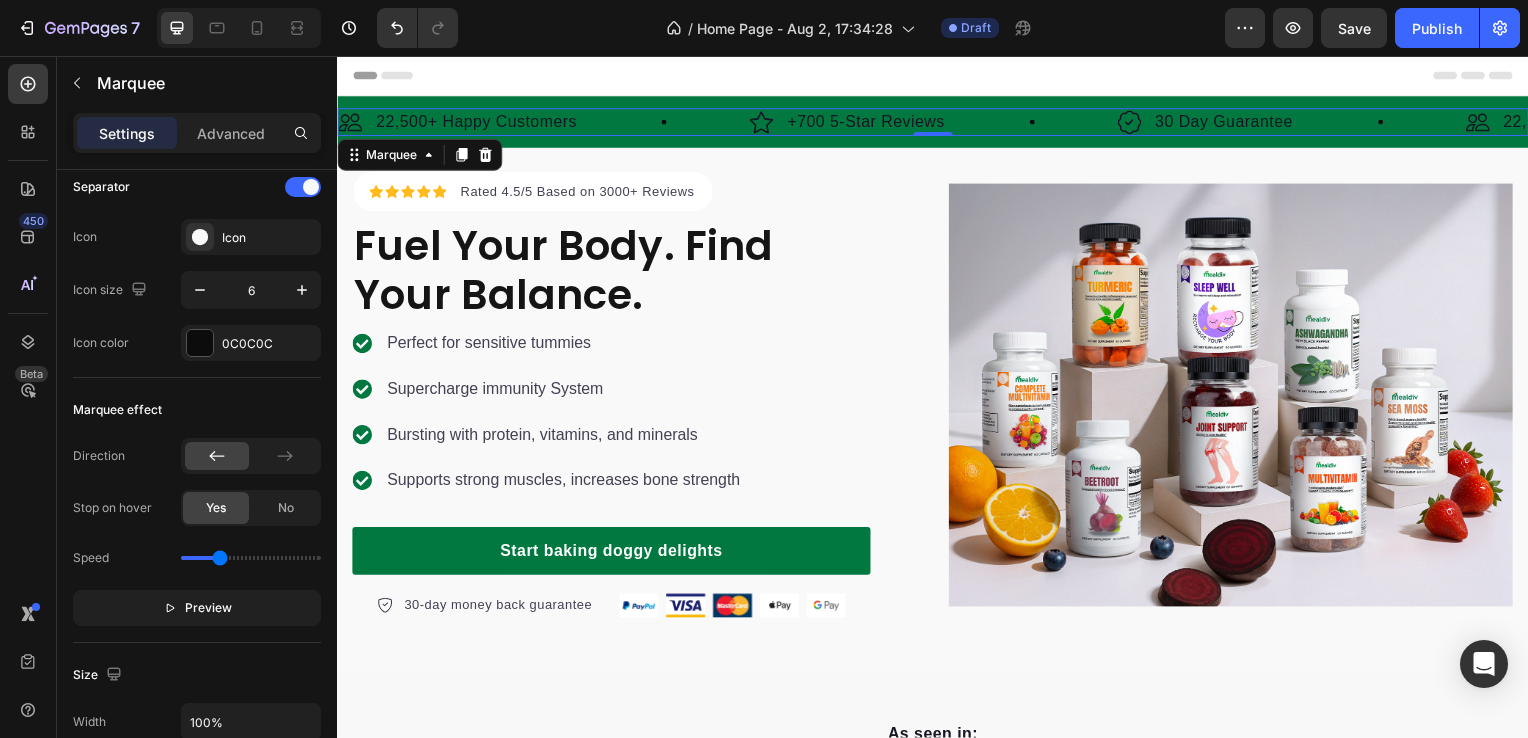 scroll, scrollTop: 0, scrollLeft: 0, axis: both 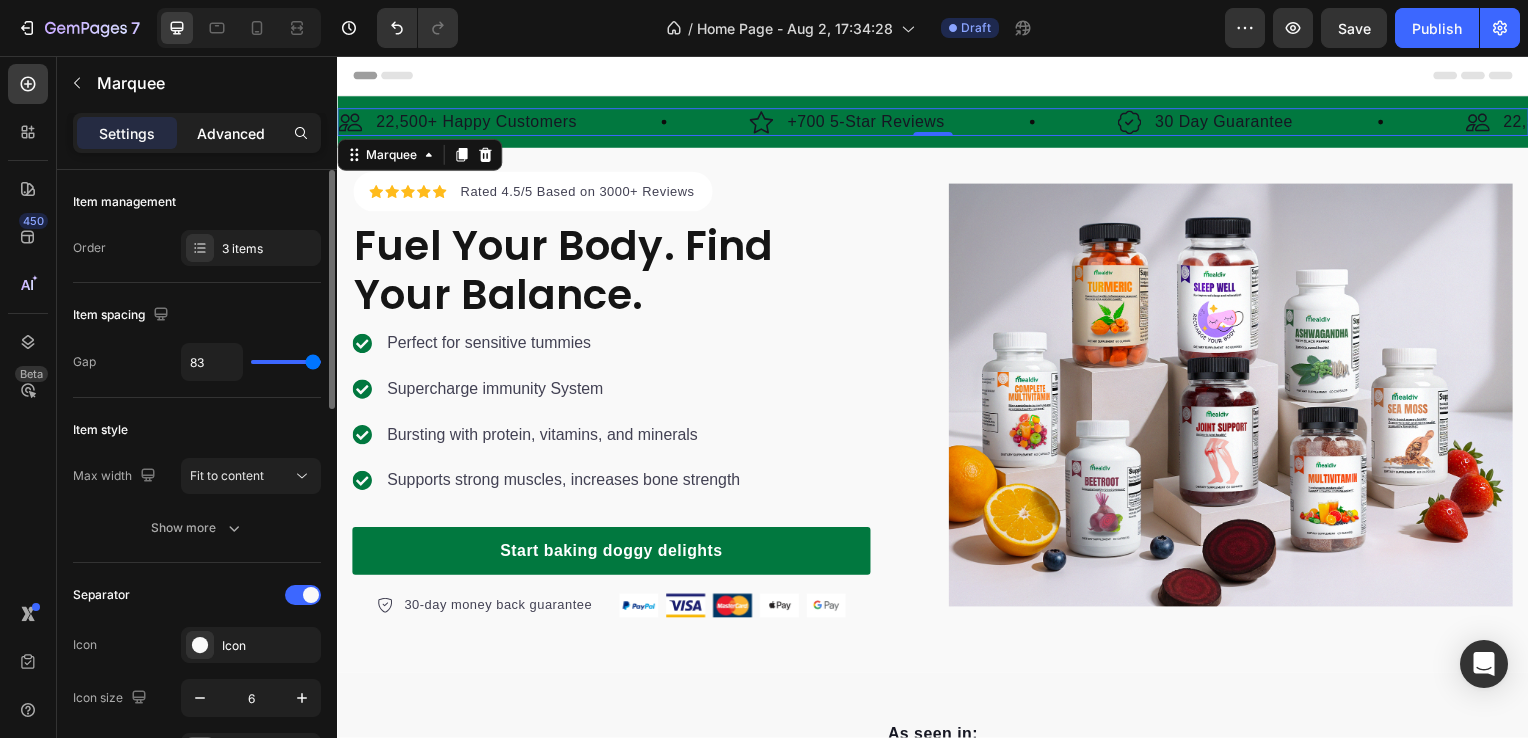 click on "Advanced" at bounding box center (231, 133) 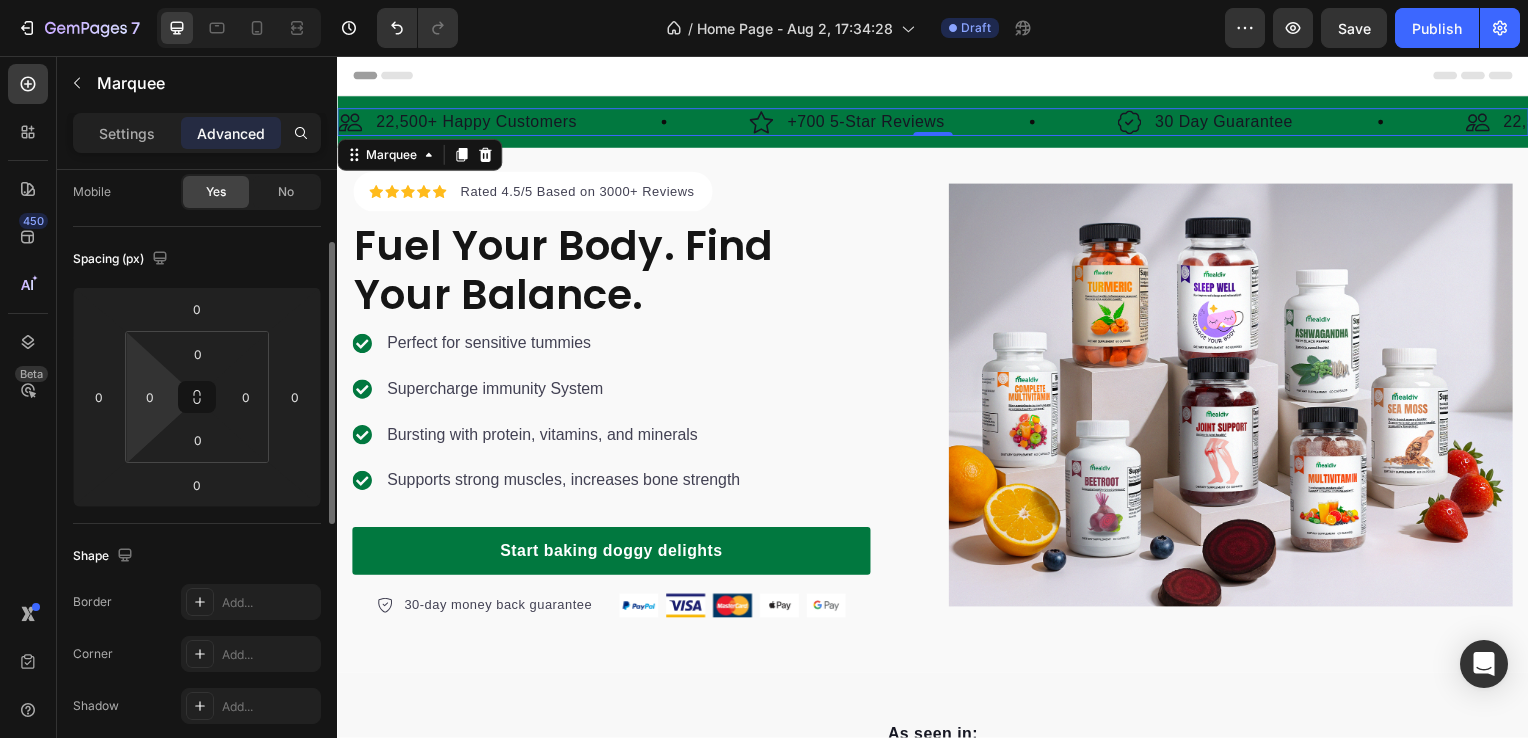 scroll, scrollTop: 0, scrollLeft: 0, axis: both 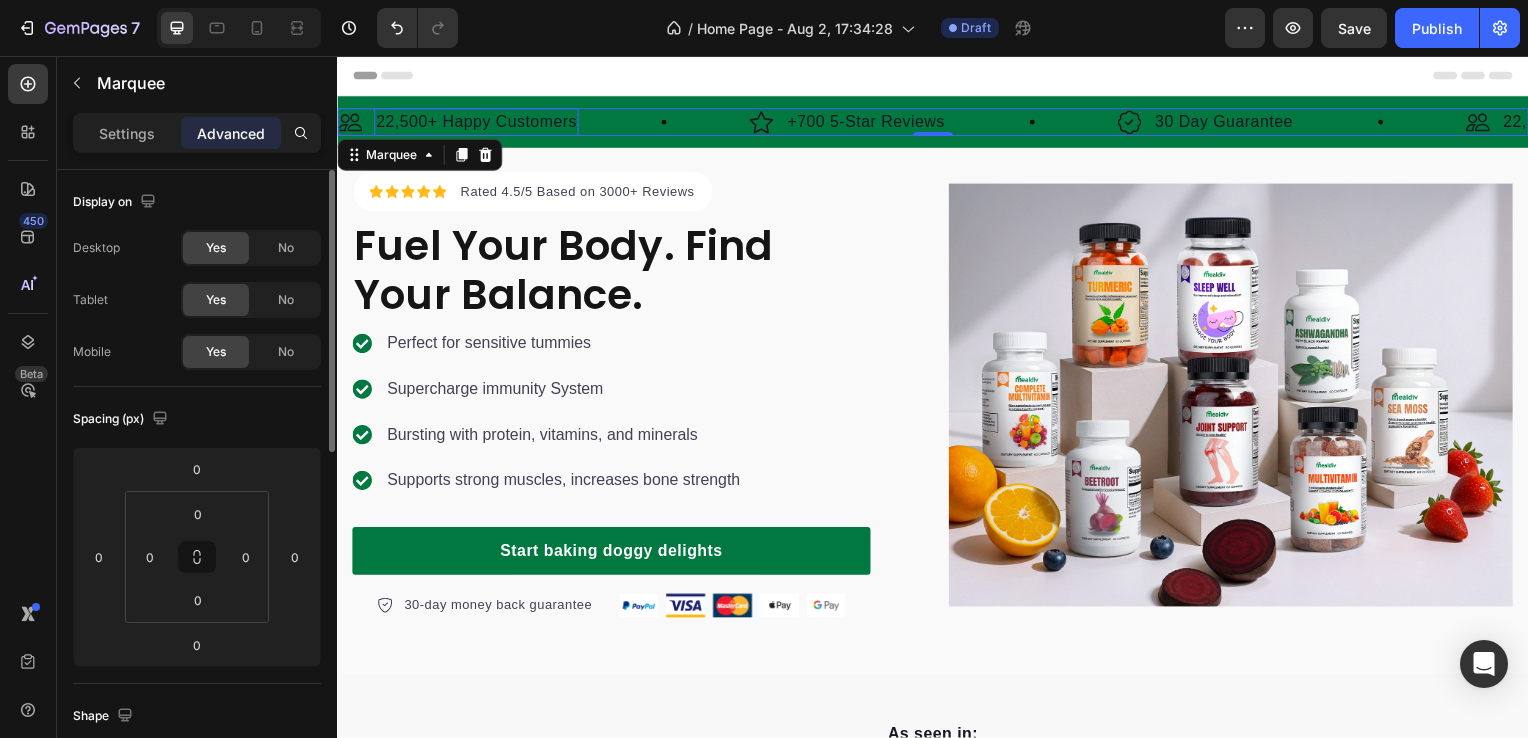 click on "Image 22,500+ Happy Customers Text Block Row" at bounding box center [545, 123] 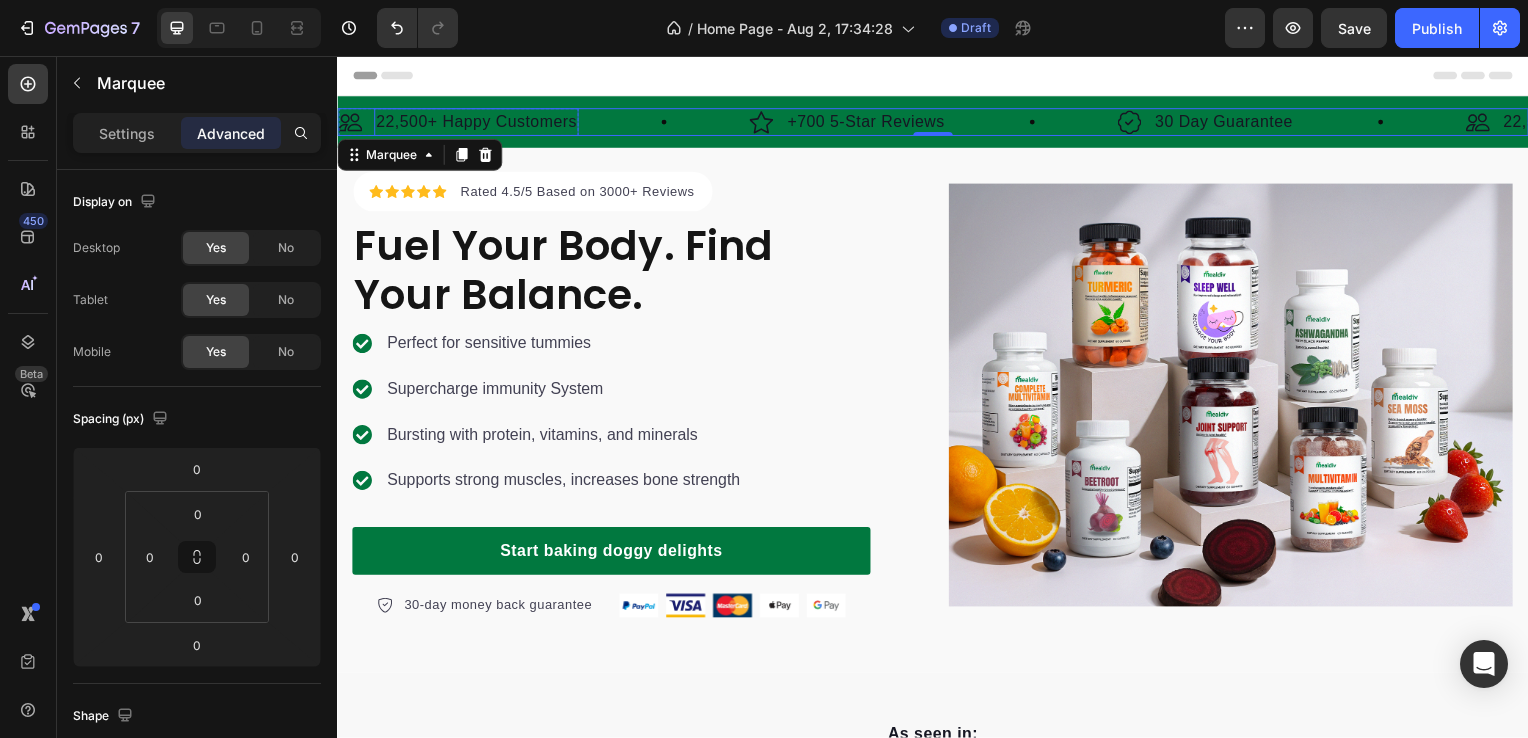 click on "22,500+ Happy Customers" at bounding box center [477, 123] 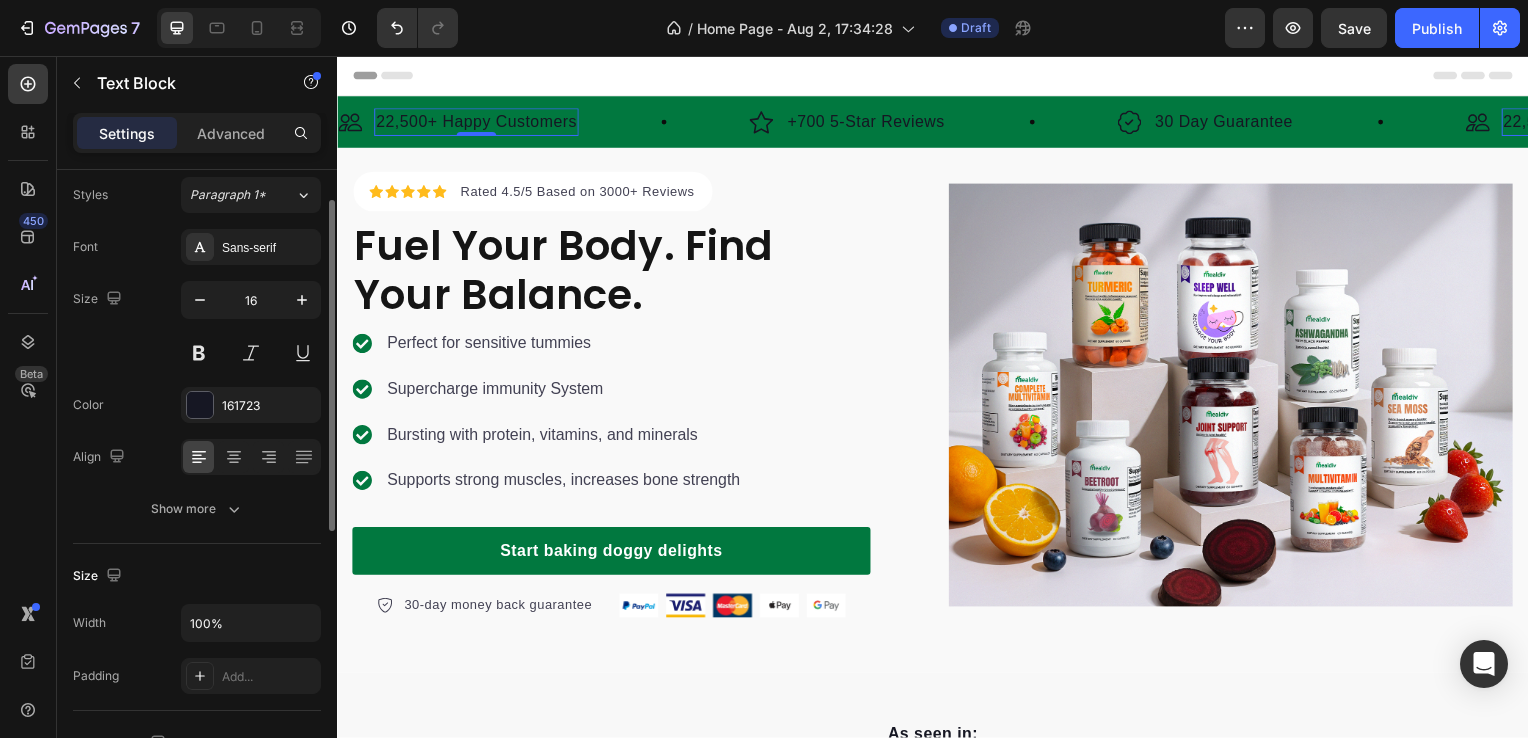 scroll, scrollTop: 0, scrollLeft: 0, axis: both 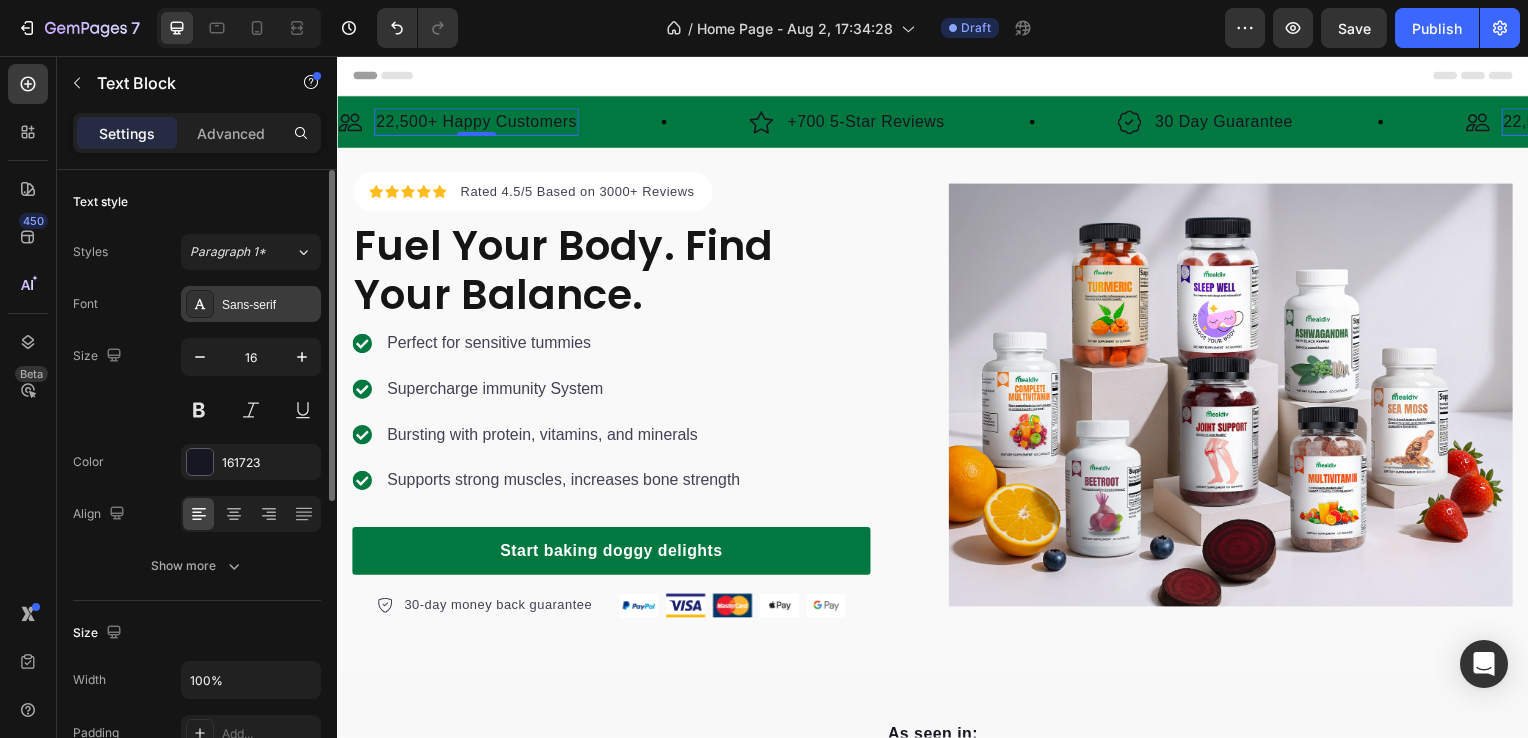 click on "Sans-serif" at bounding box center (269, 305) 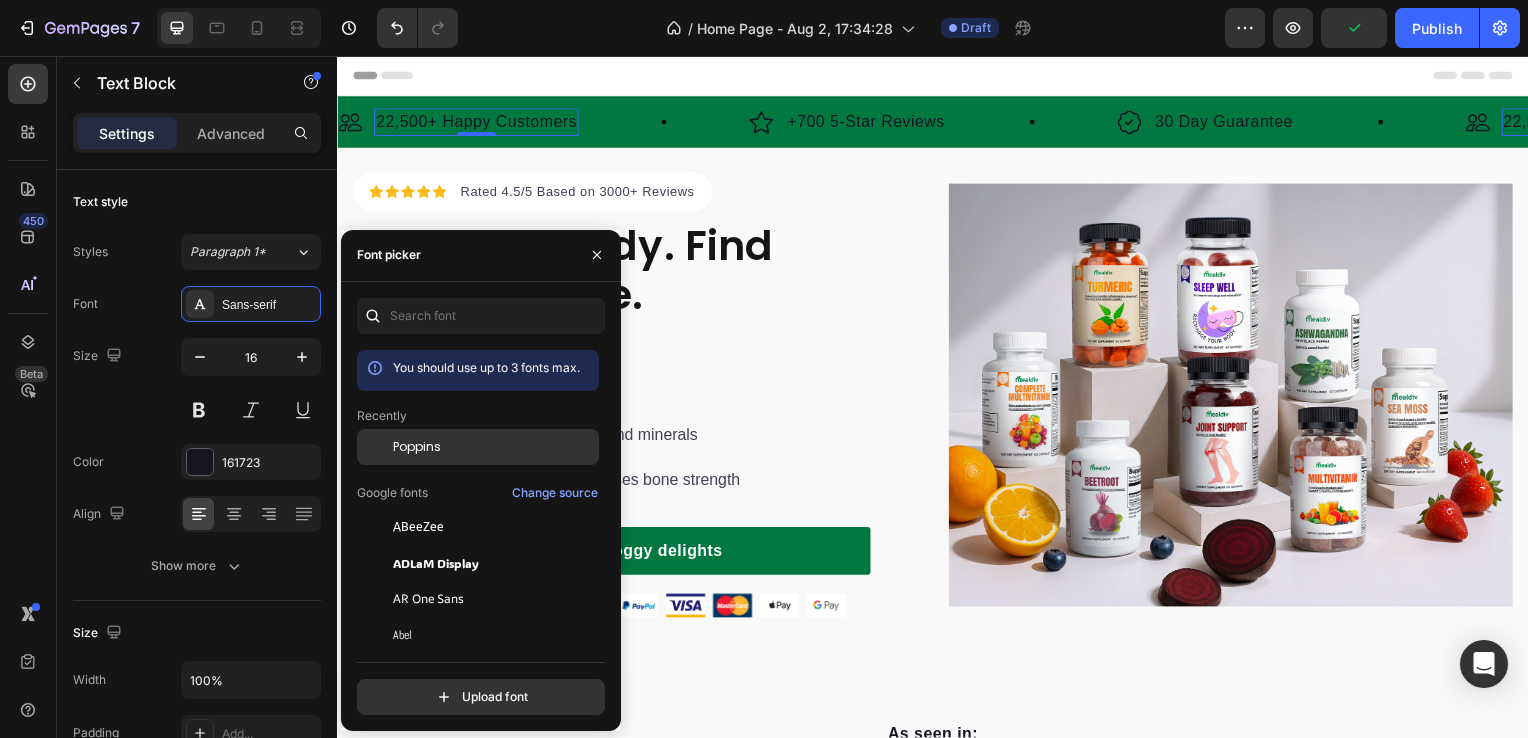 click on "Poppins" at bounding box center [417, 447] 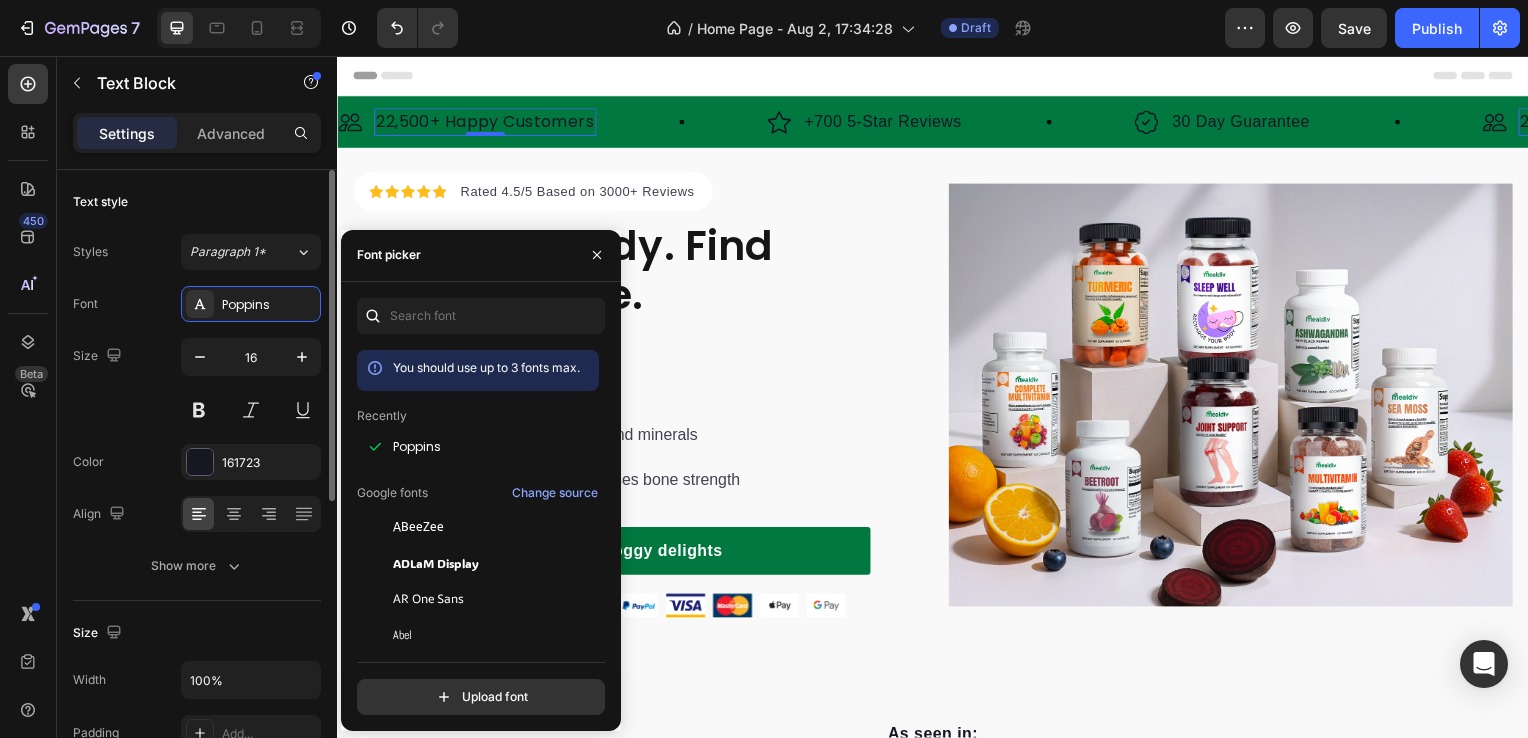 click on "Text style" at bounding box center [197, 202] 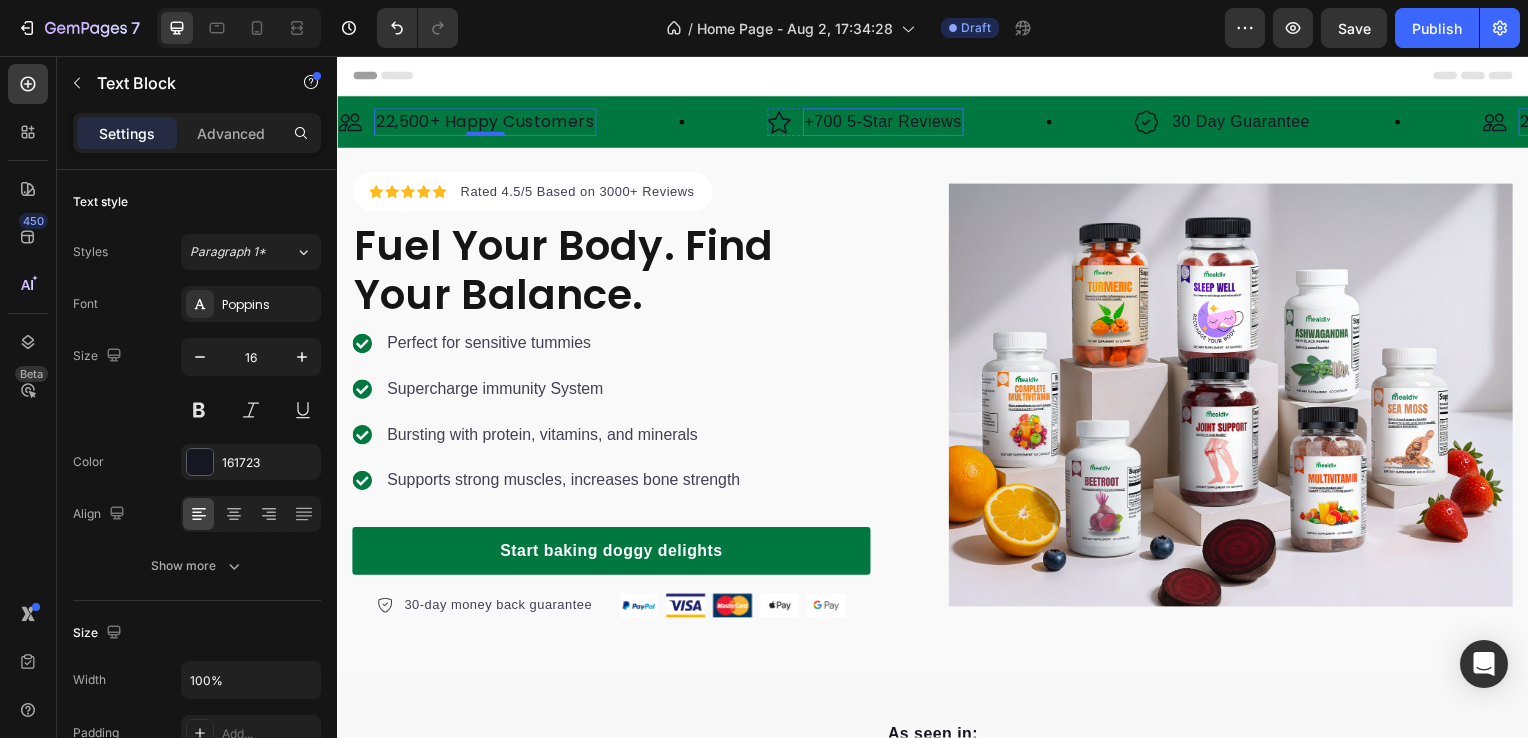 click on "+700 5-Star Reviews" at bounding box center (887, 123) 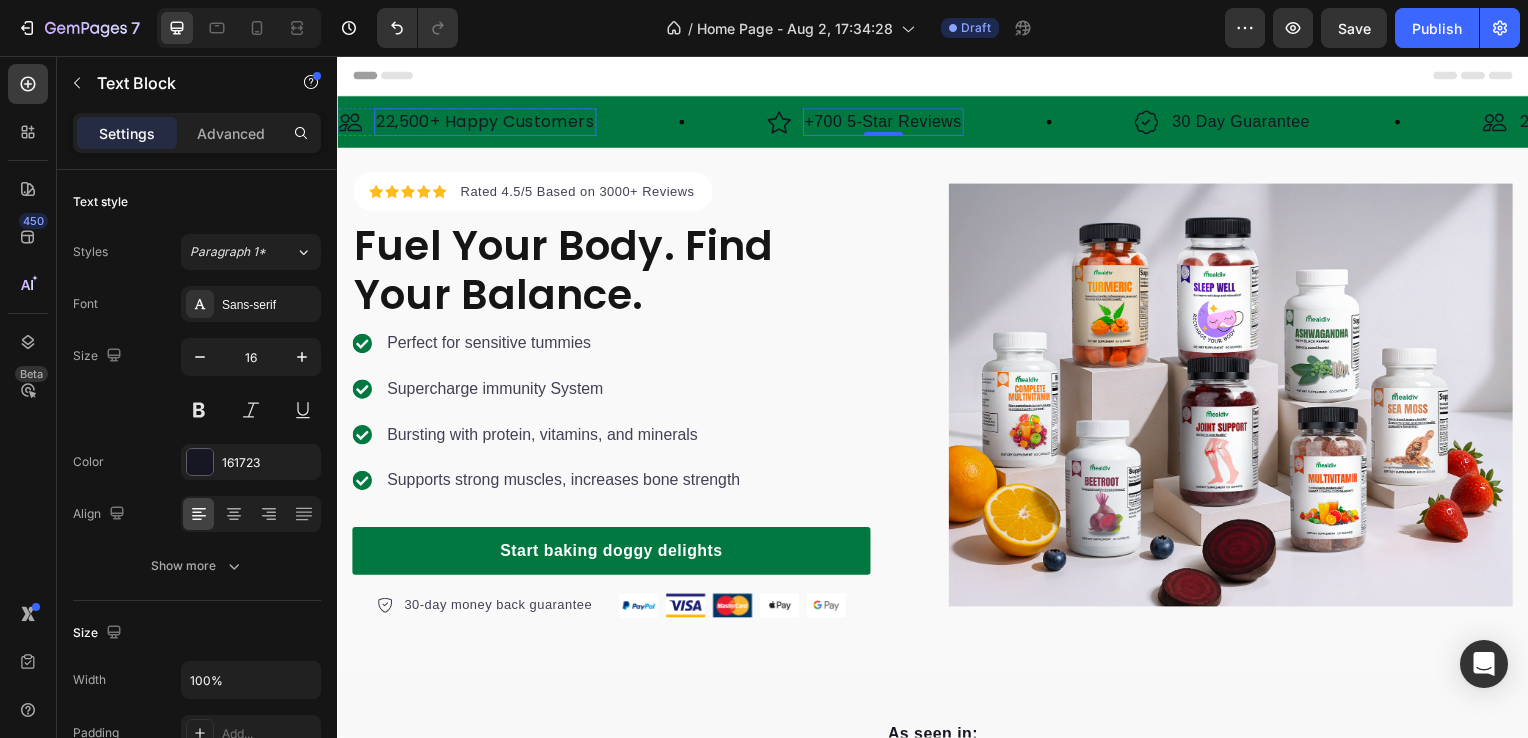 click on "22,500+ Happy Customers" at bounding box center (486, 123) 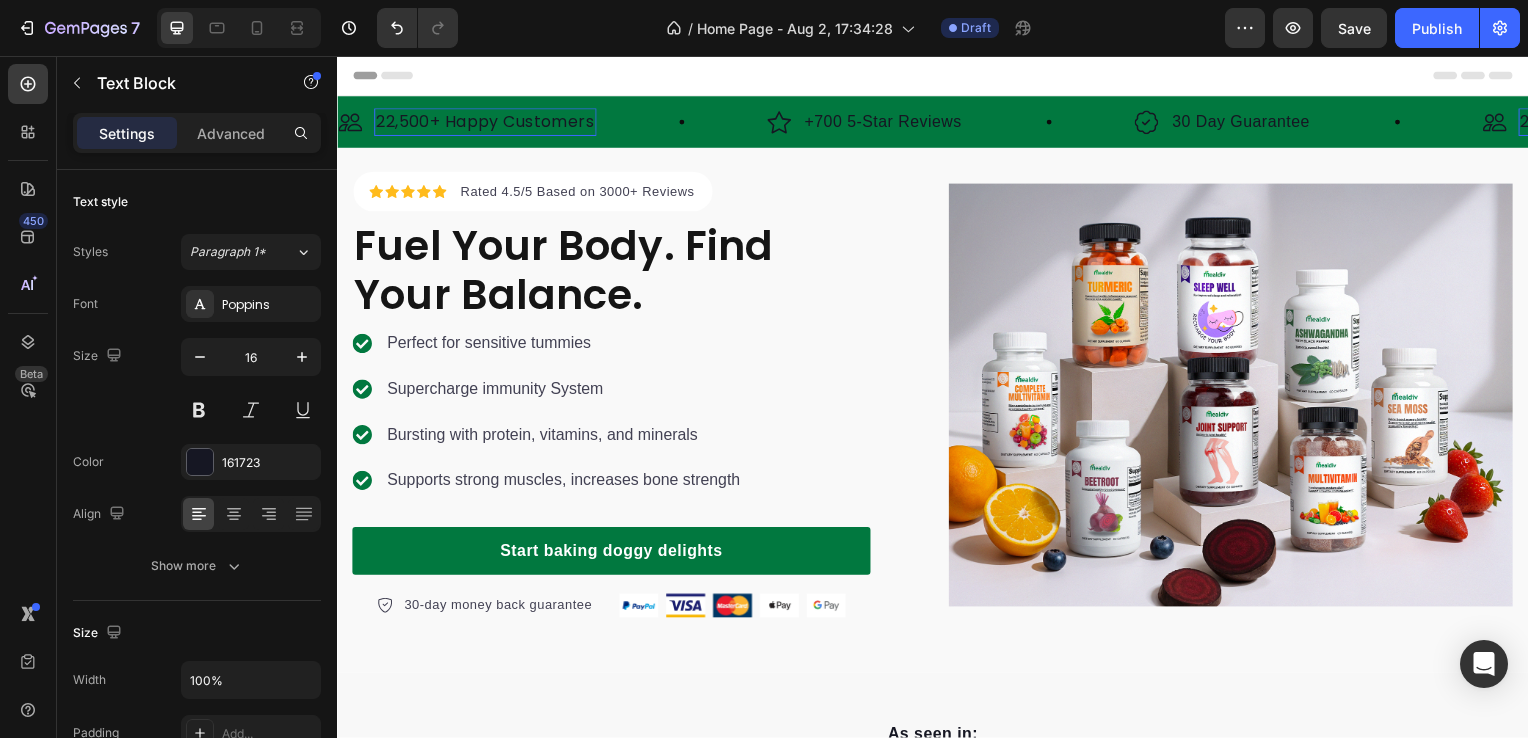 click on "22,500+ Happy Customers" at bounding box center [486, 123] 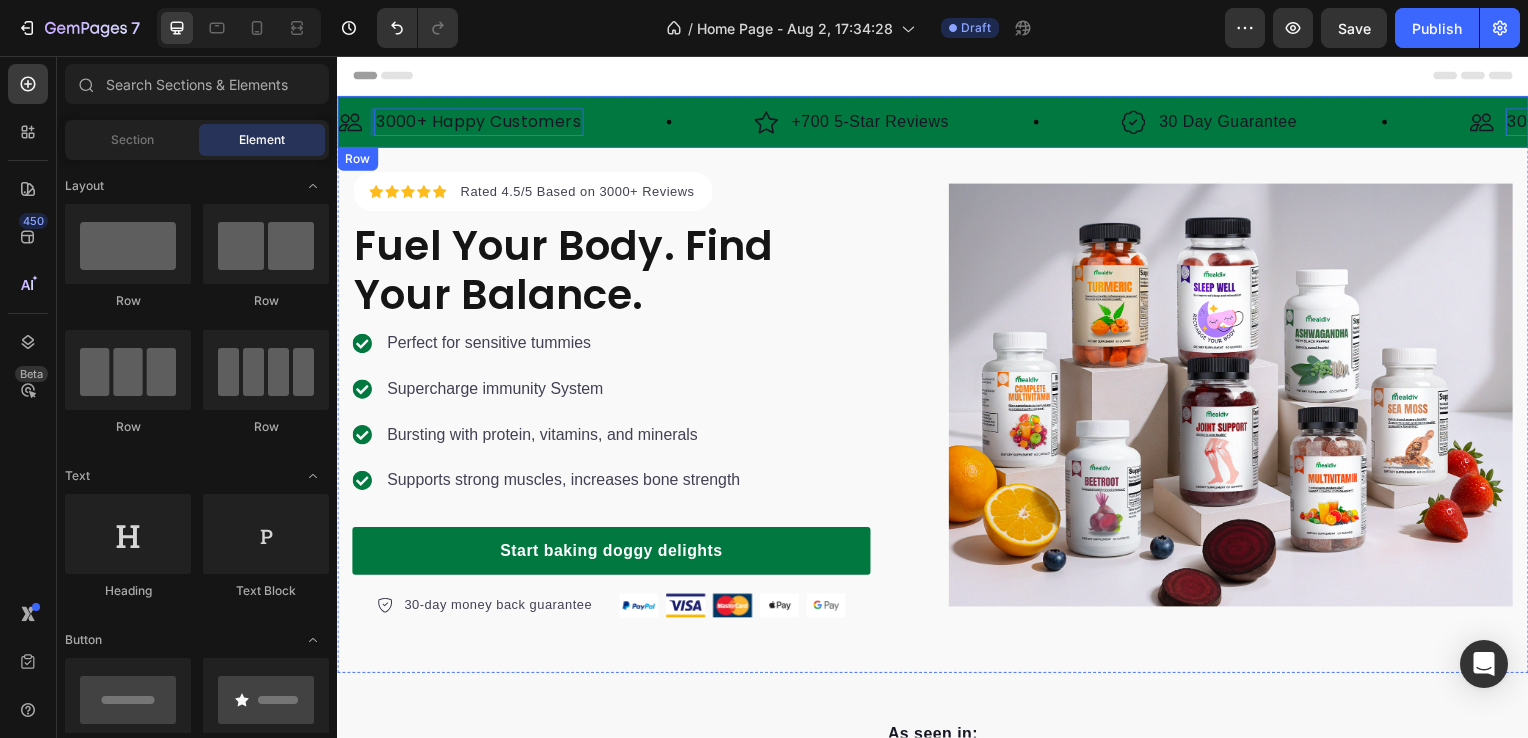 click on "Header" at bounding box center (937, 76) 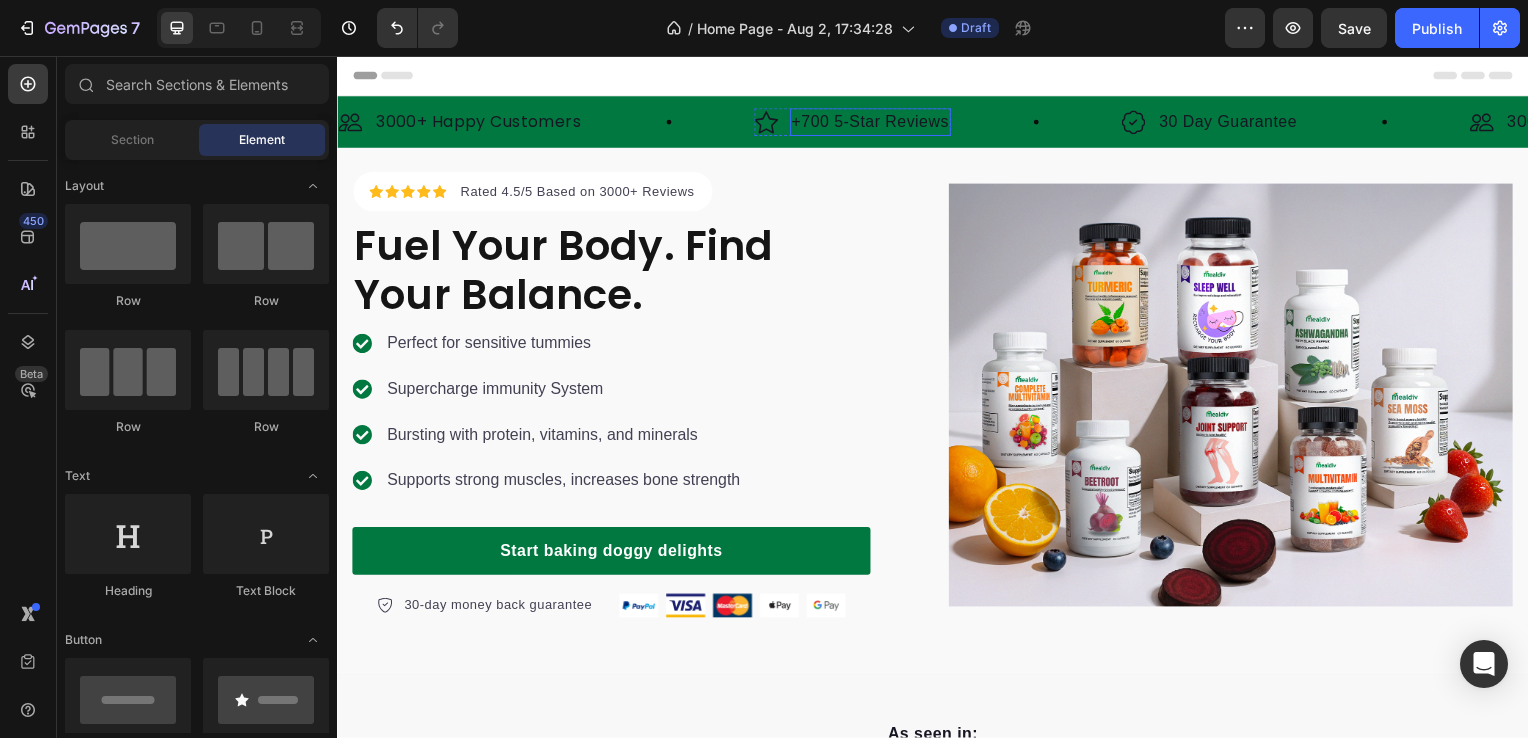 click on "+700 5-Star Reviews" at bounding box center (874, 123) 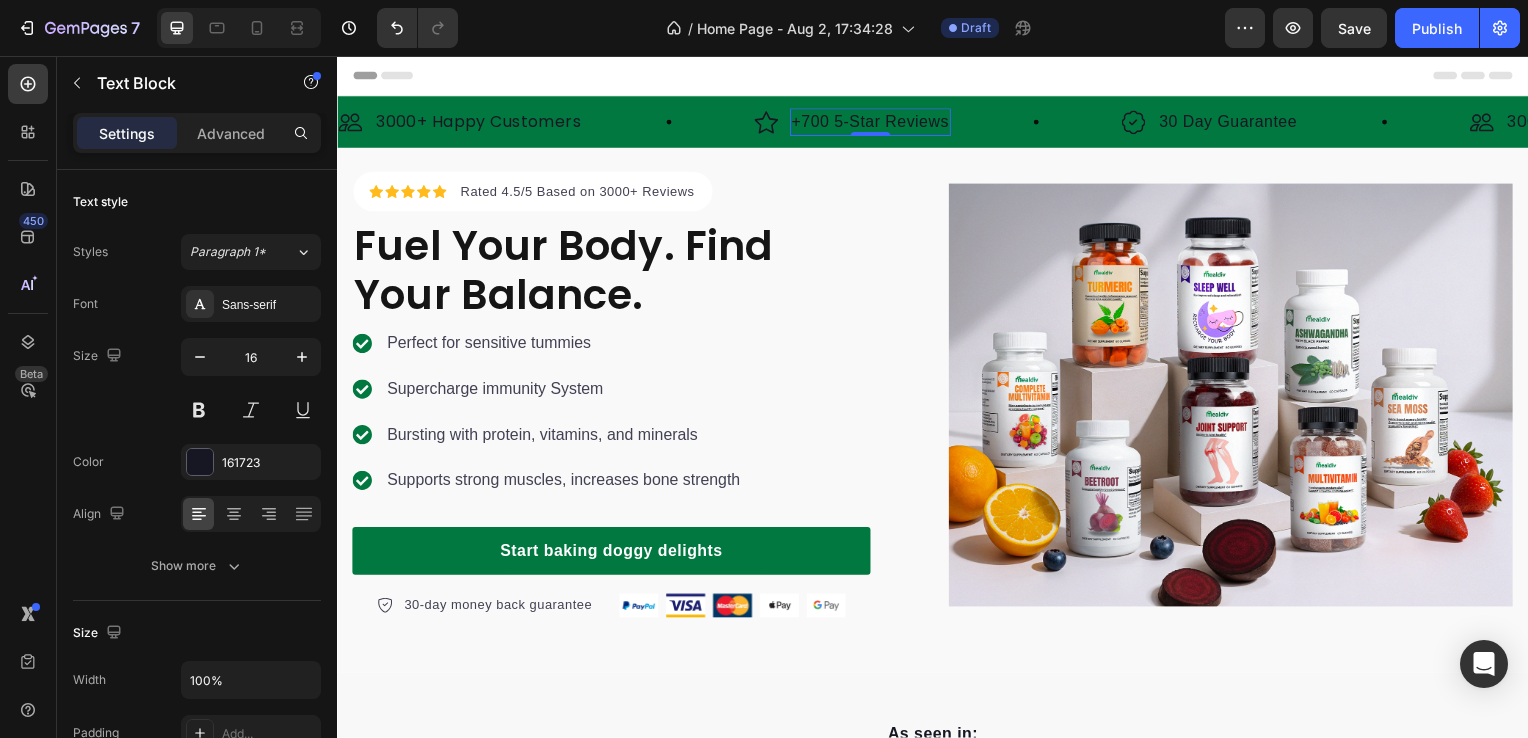 click on "+700 5-Star Reviews" at bounding box center [874, 123] 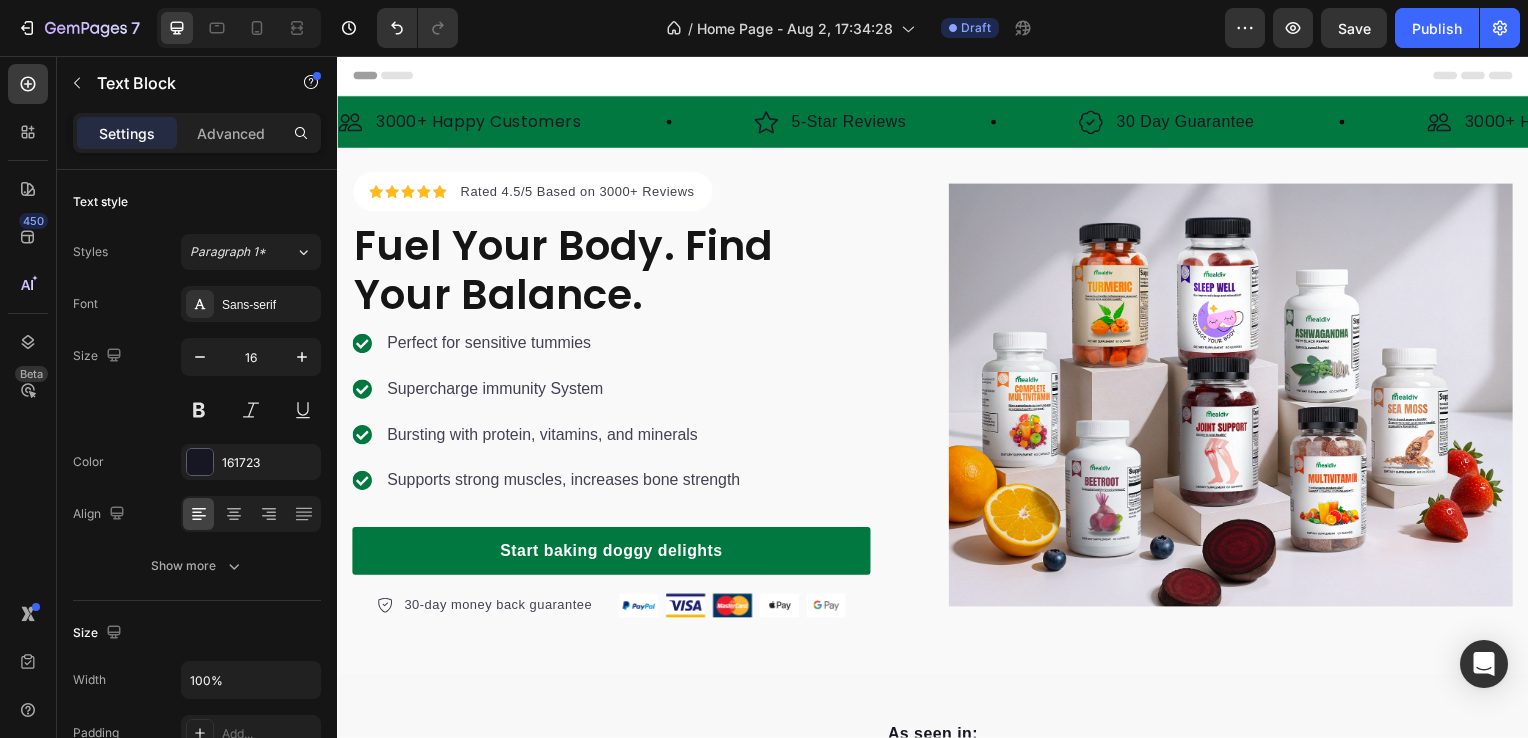click on "Header" at bounding box center [937, 76] 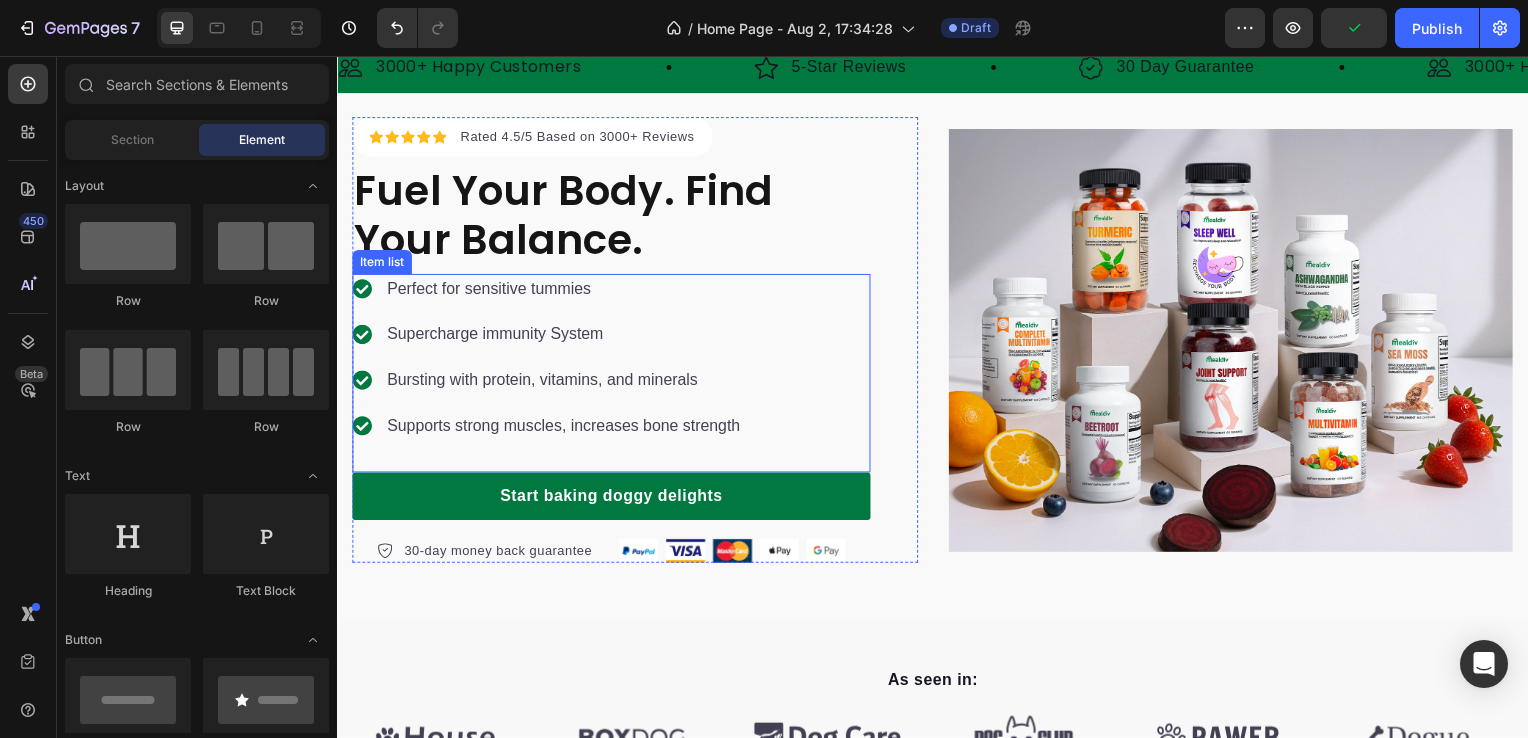 scroll, scrollTop: 100, scrollLeft: 0, axis: vertical 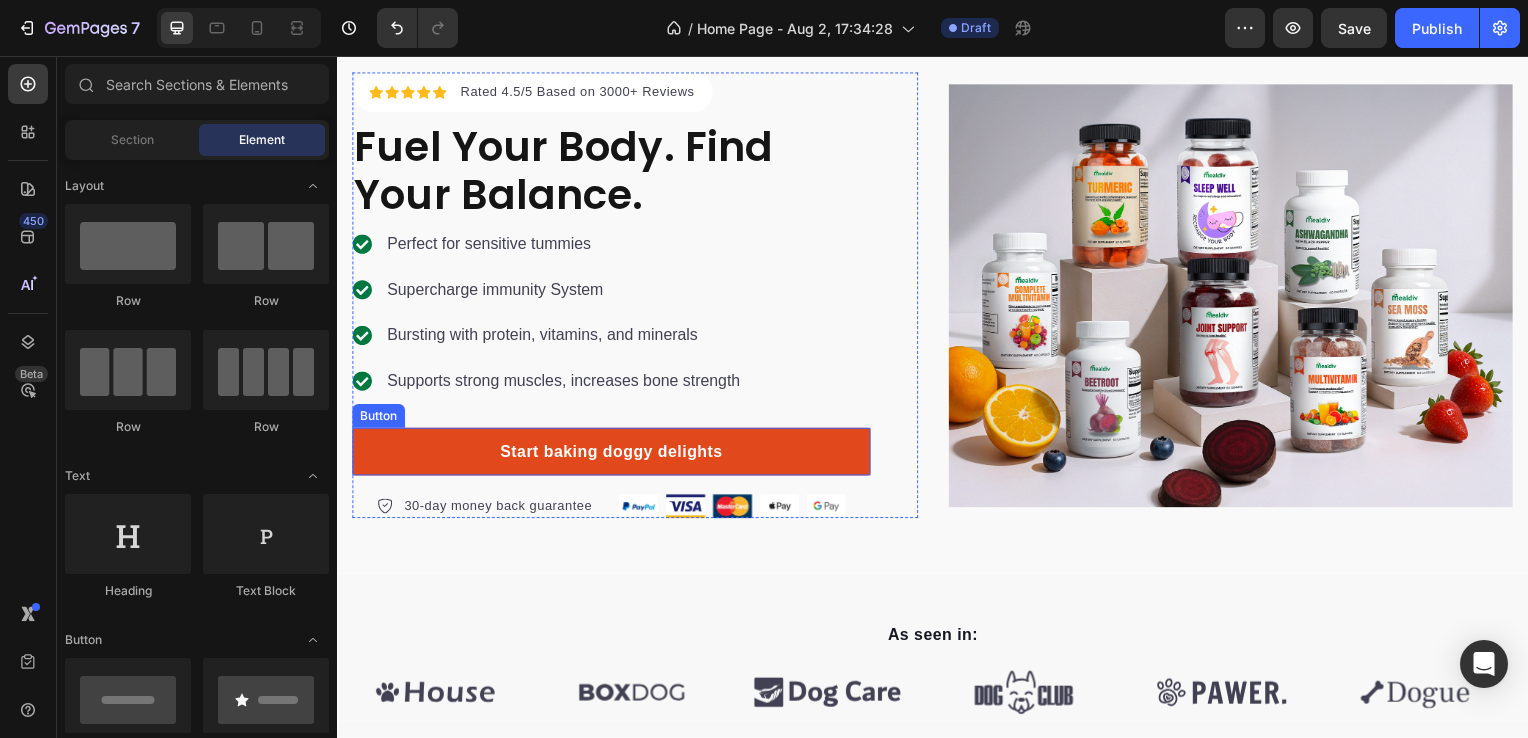 click on "Start baking doggy delights" at bounding box center [613, 455] 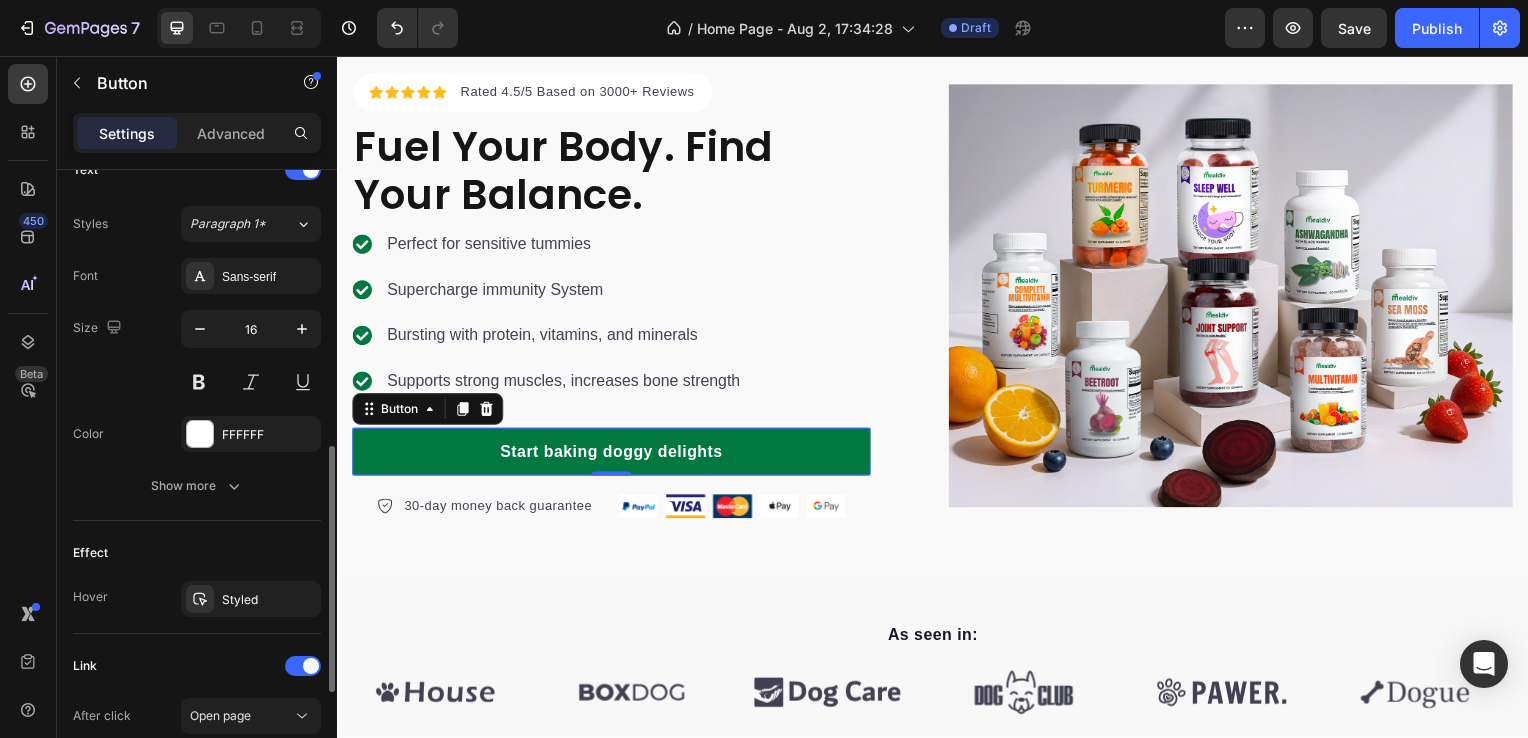 scroll, scrollTop: 800, scrollLeft: 0, axis: vertical 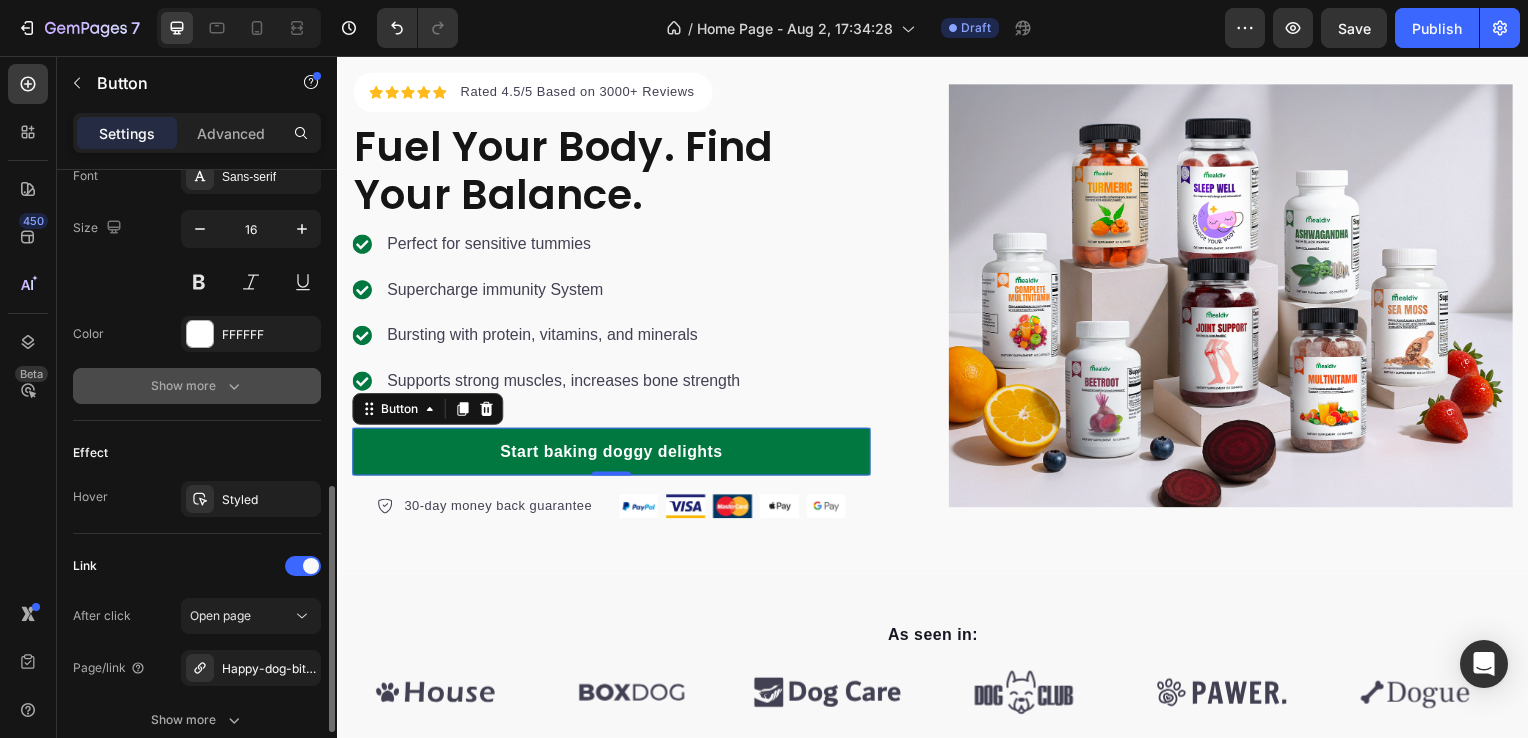 click 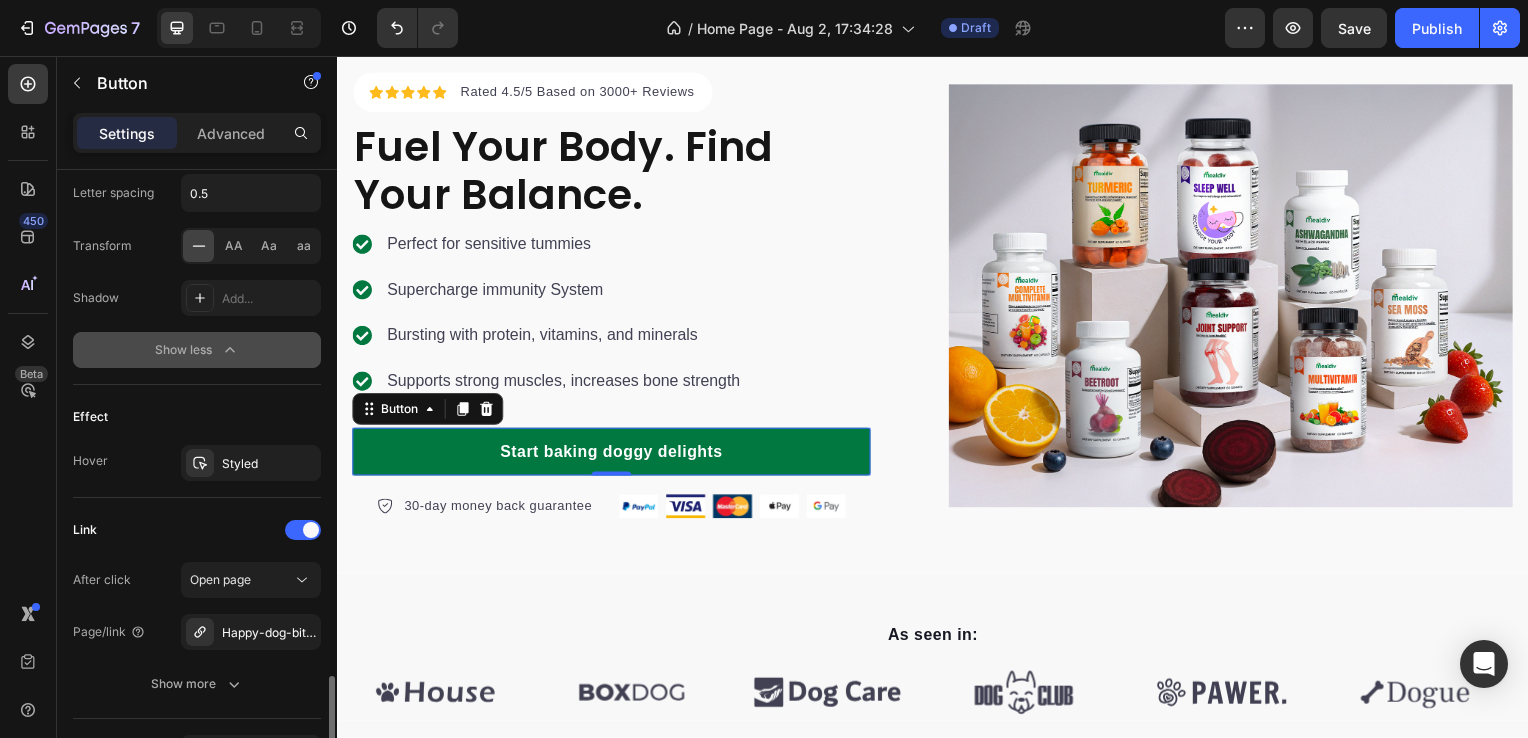 scroll, scrollTop: 1224, scrollLeft: 0, axis: vertical 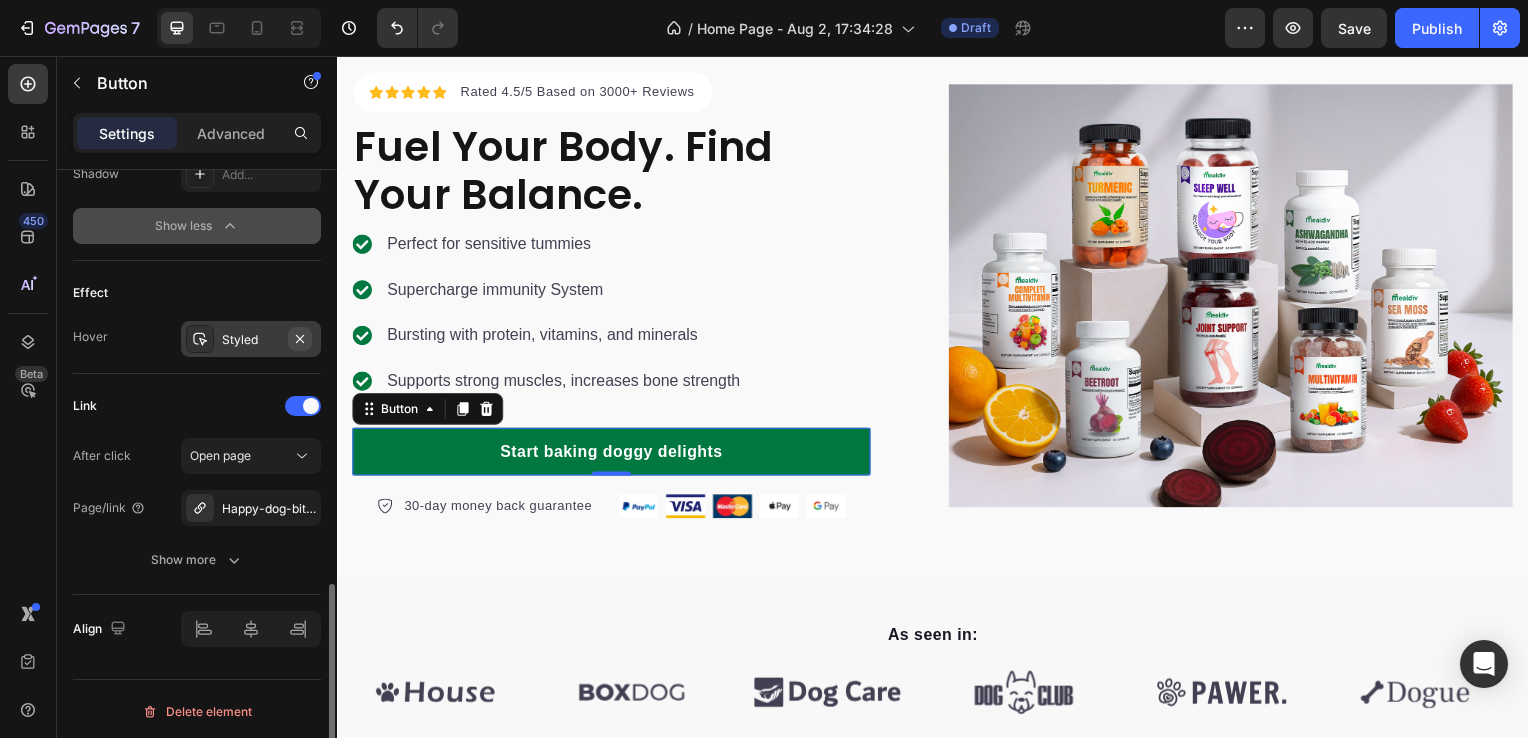 click 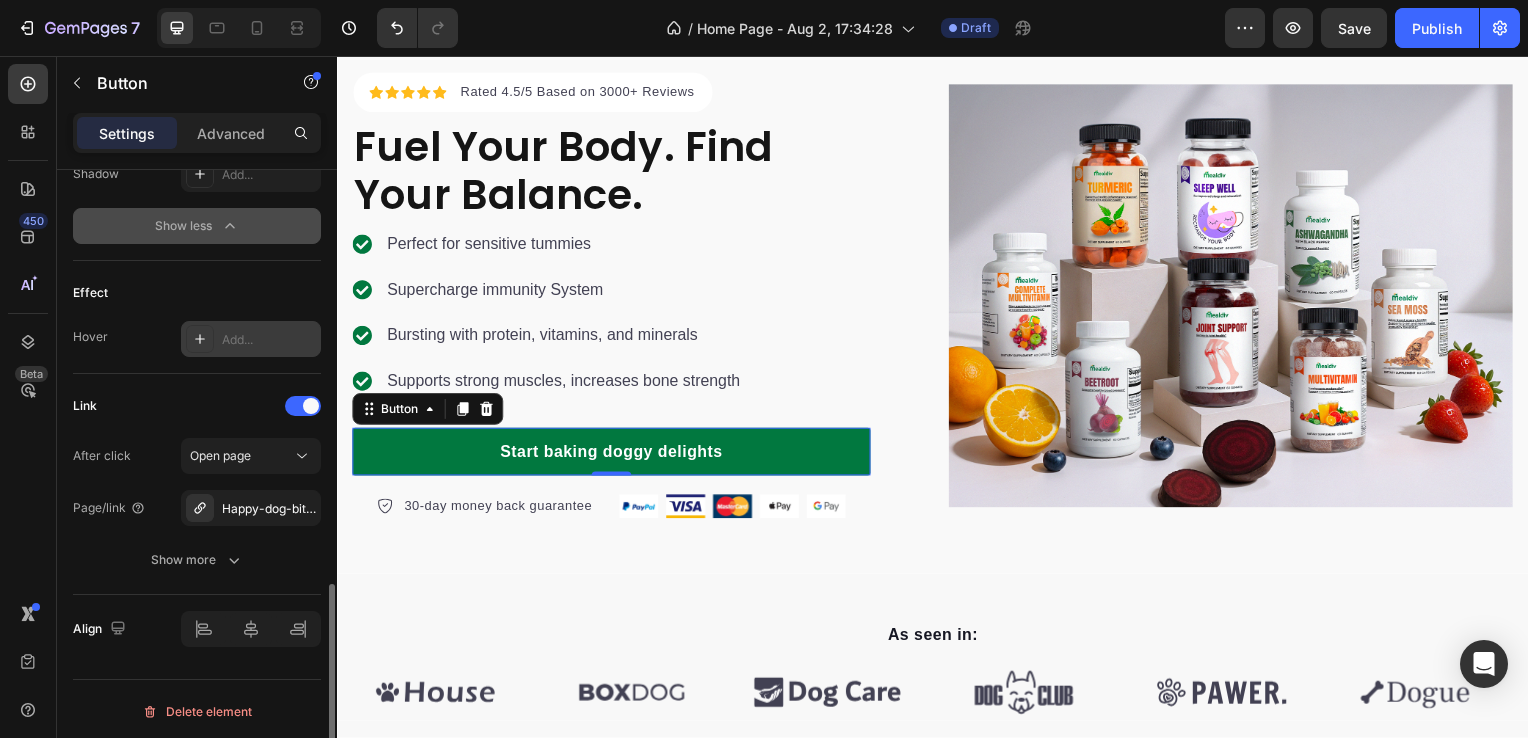 click at bounding box center [200, 339] 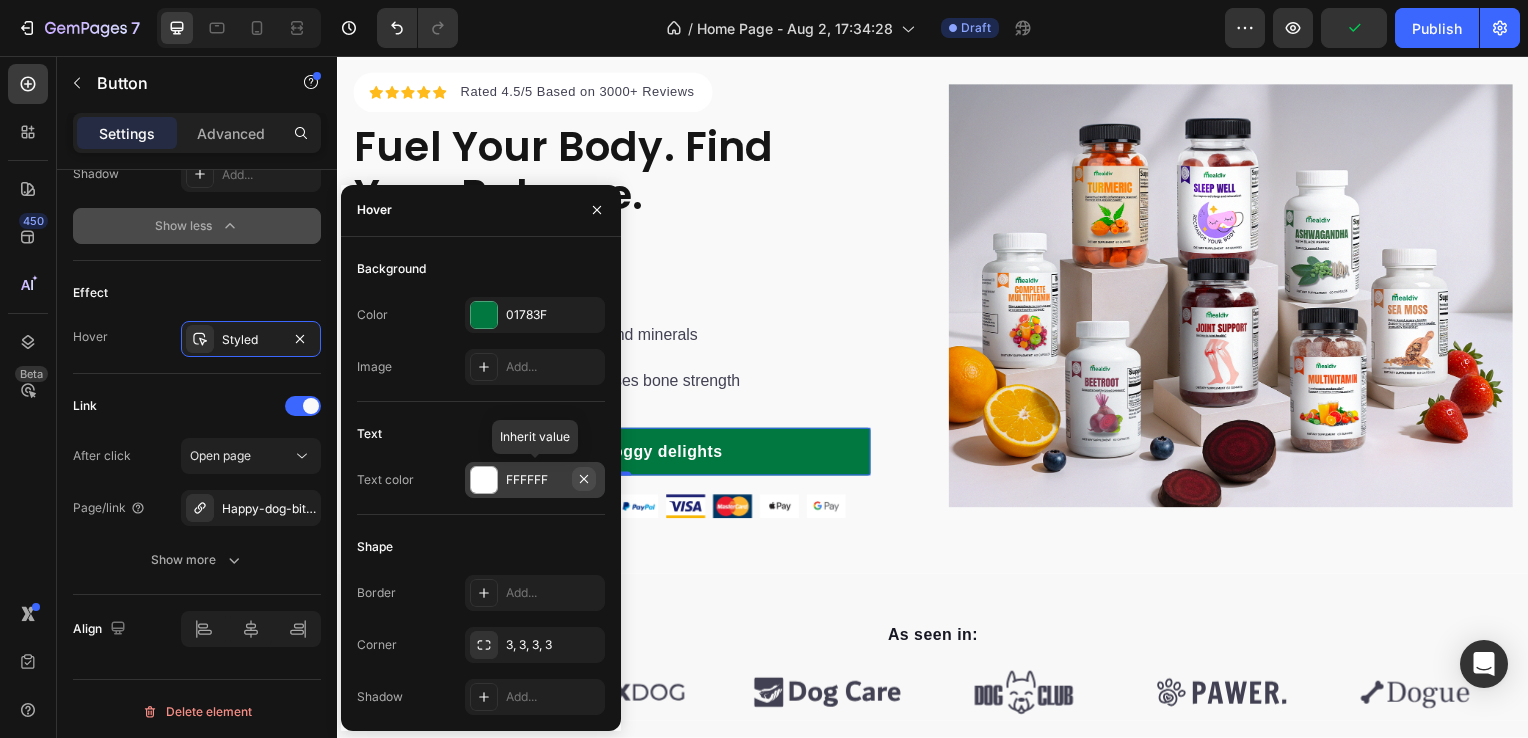 click 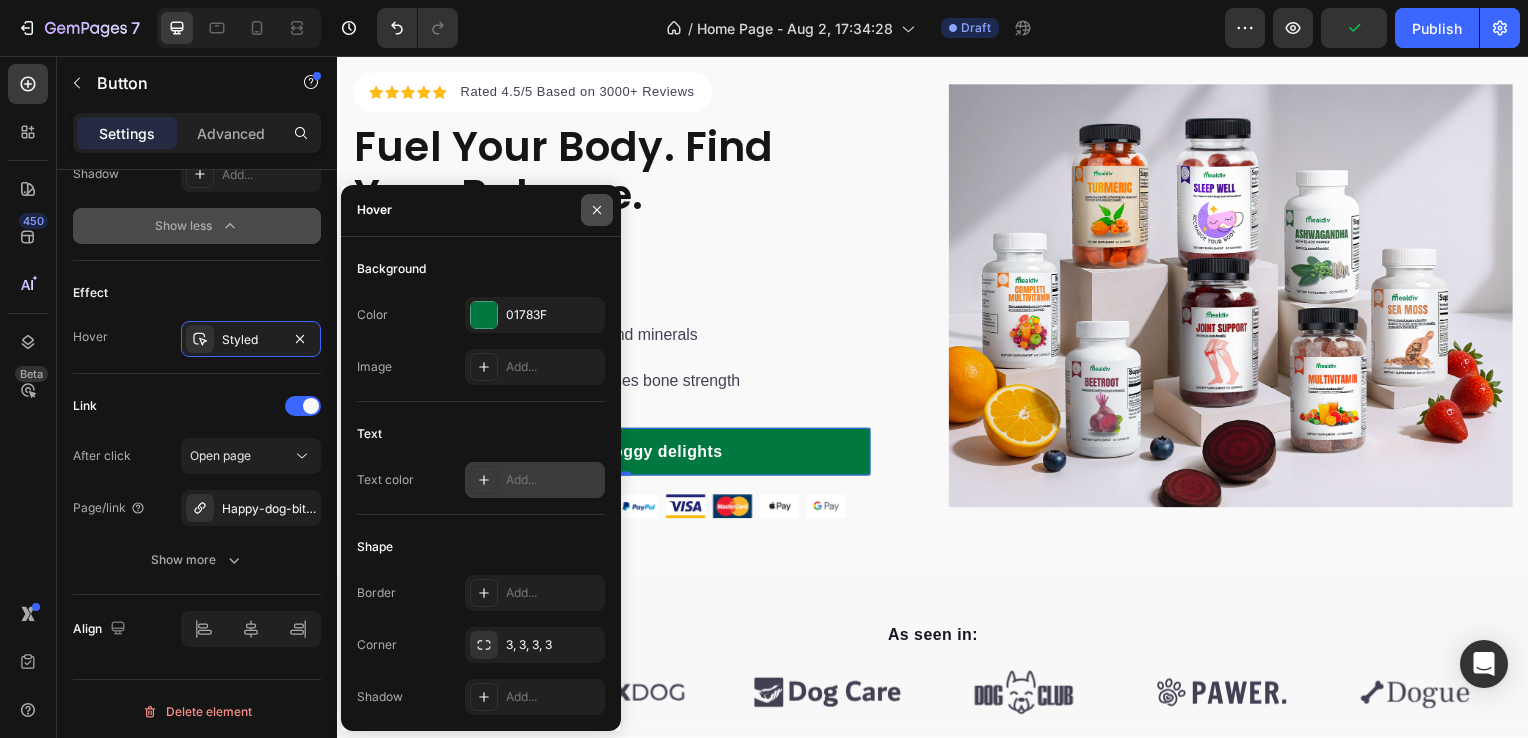 click 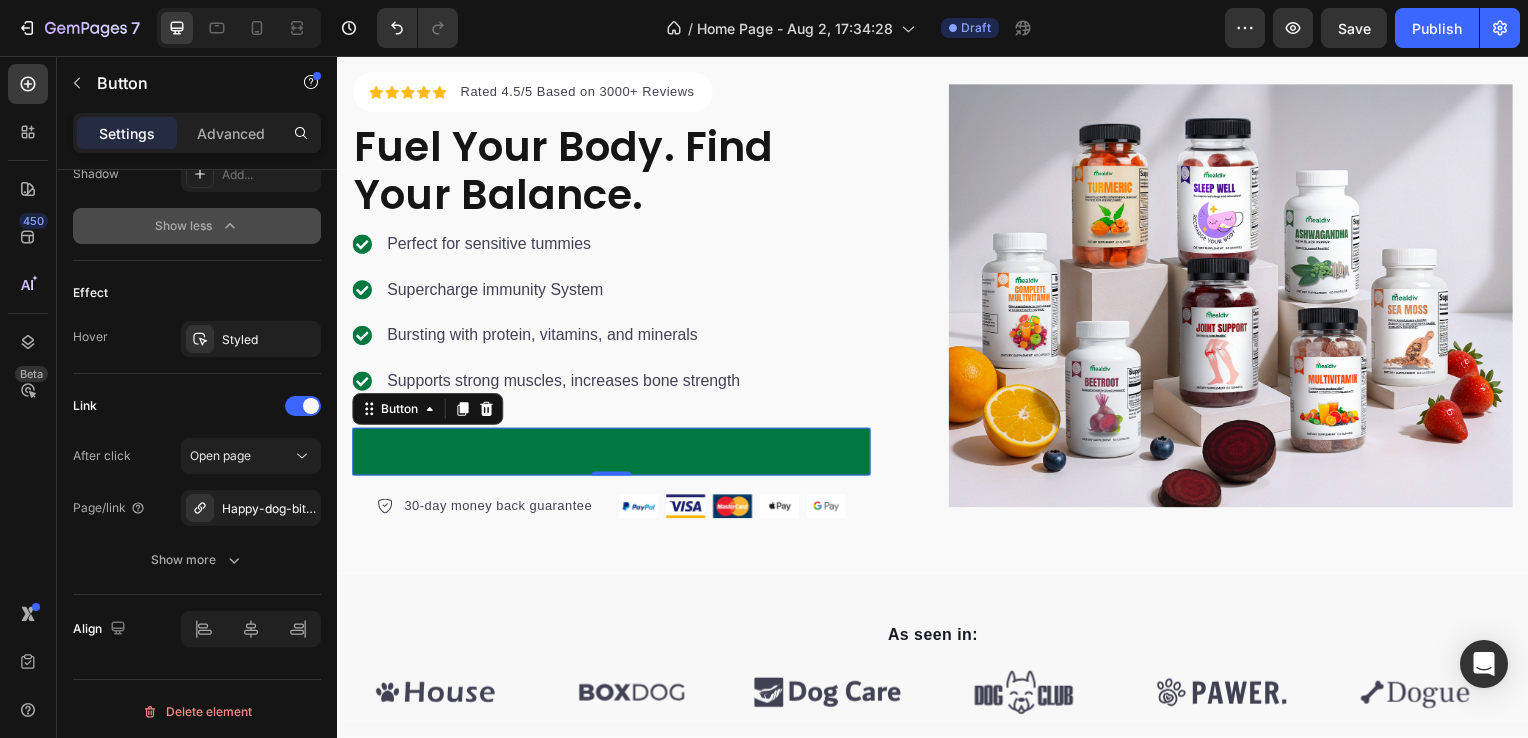 scroll, scrollTop: 0, scrollLeft: 0, axis: both 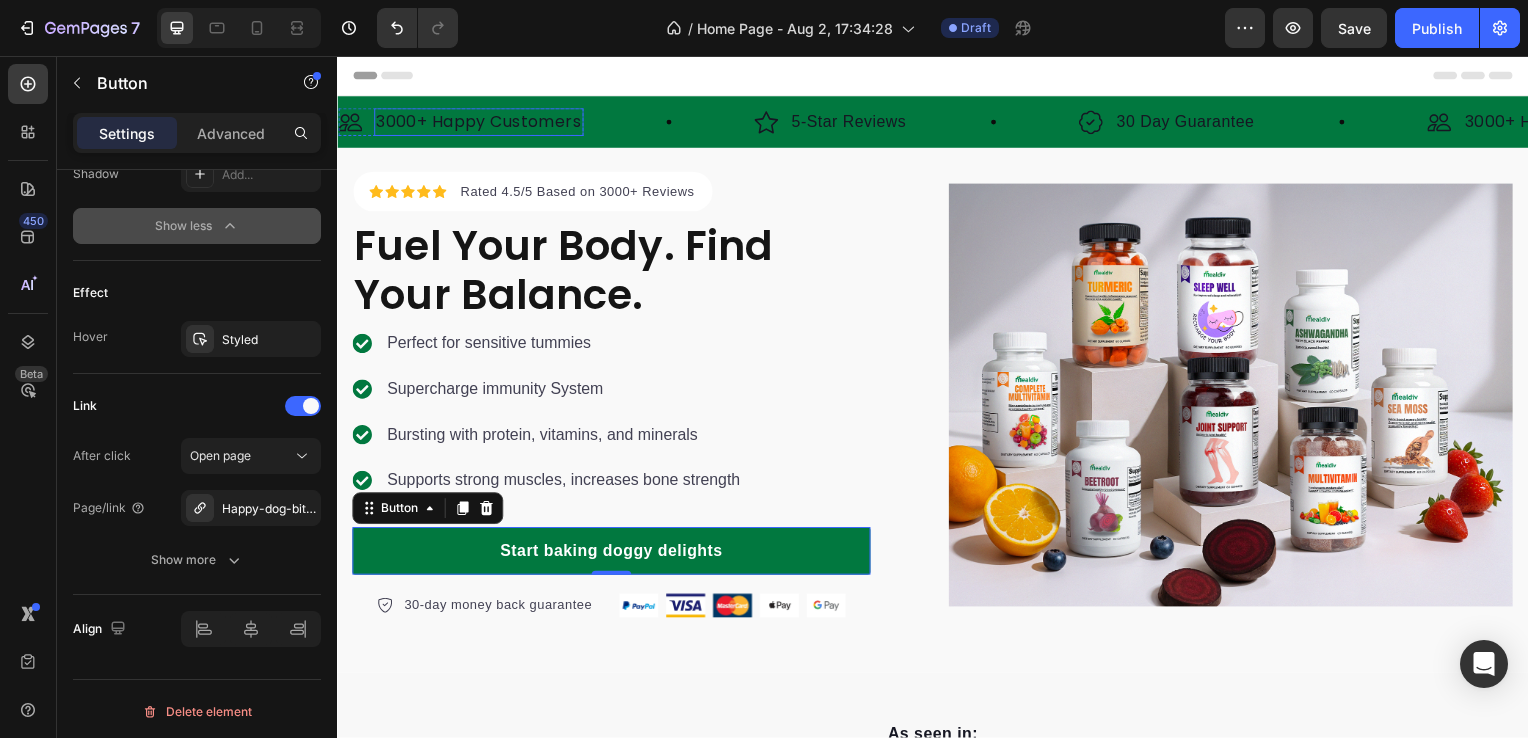 click on "3000+ Happy Customers" at bounding box center [479, 123] 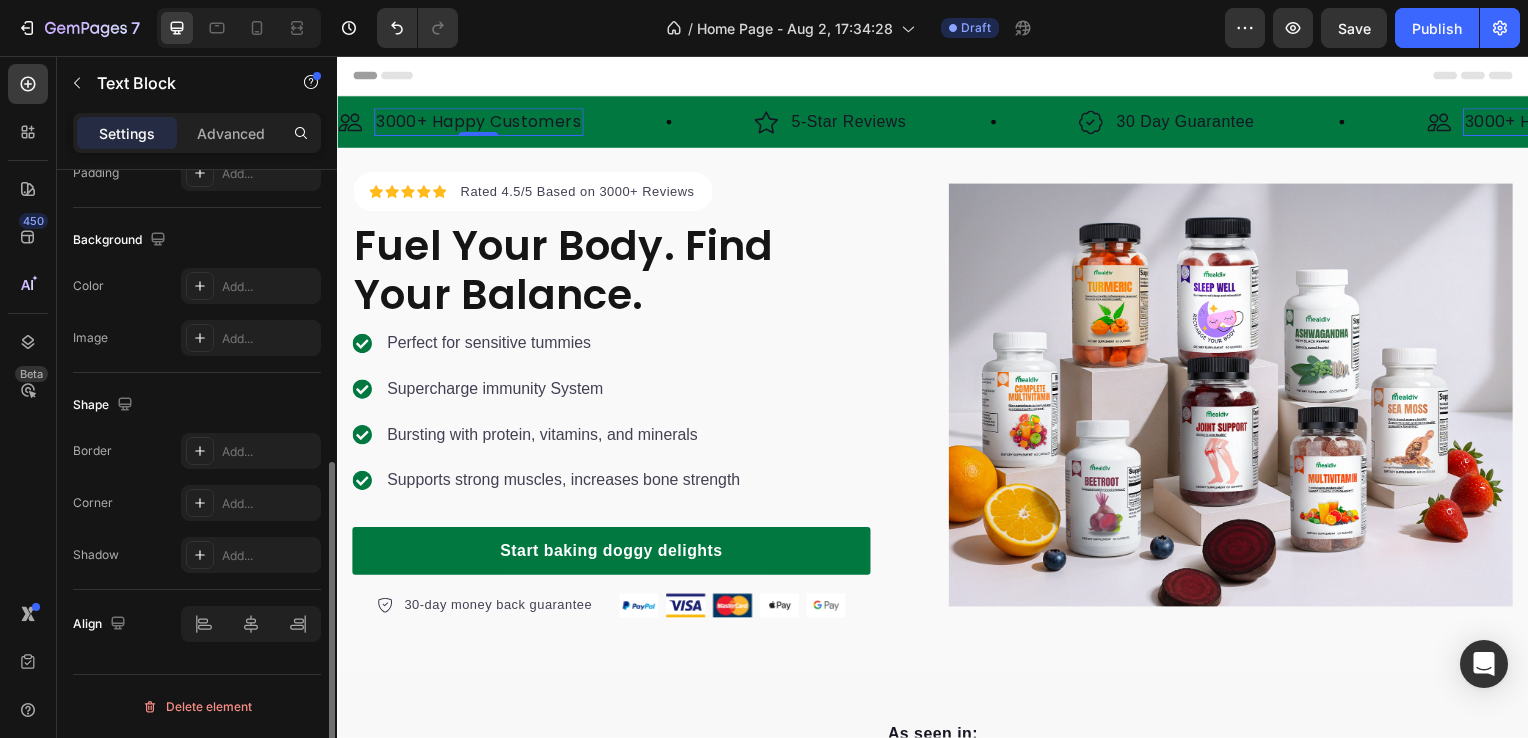 scroll, scrollTop: 0, scrollLeft: 0, axis: both 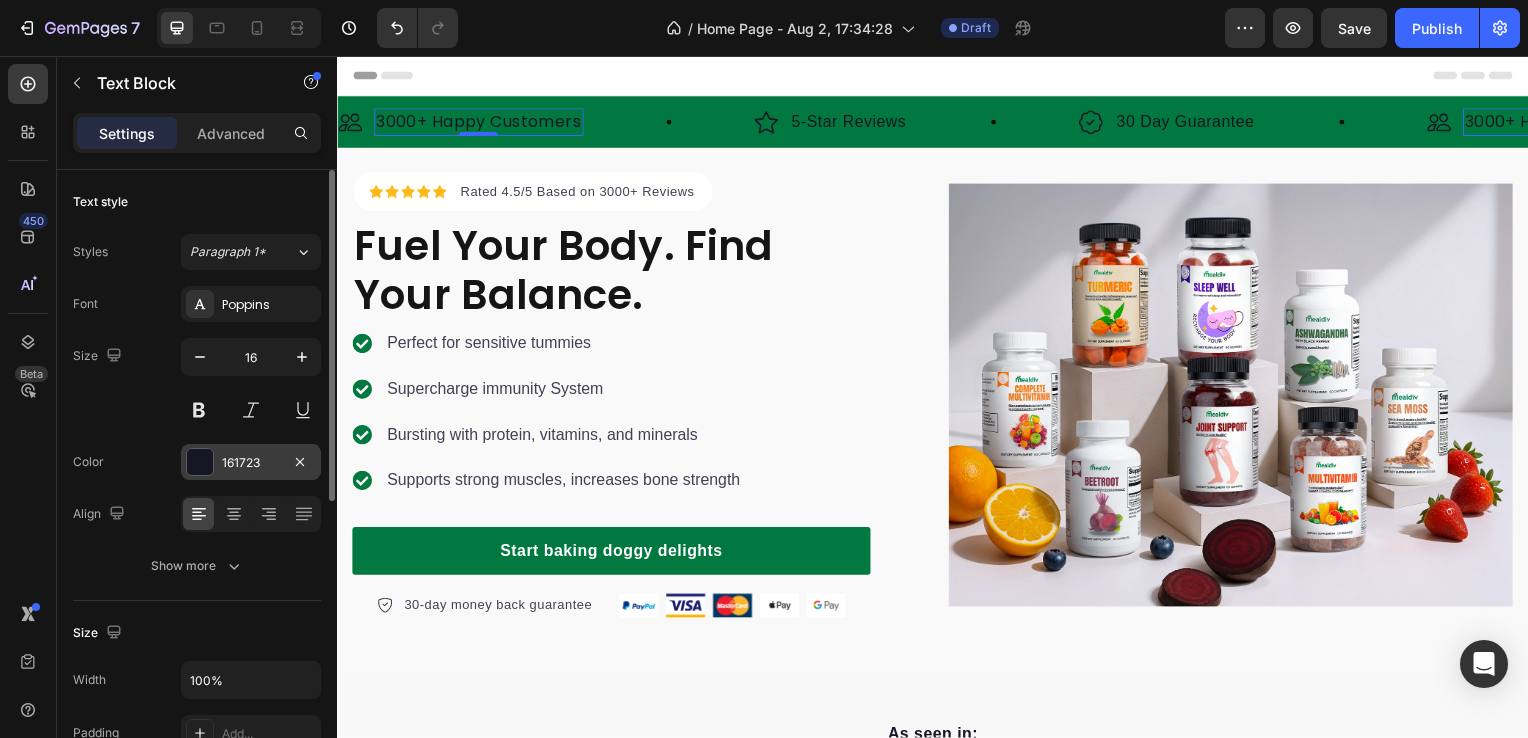 click at bounding box center [200, 462] 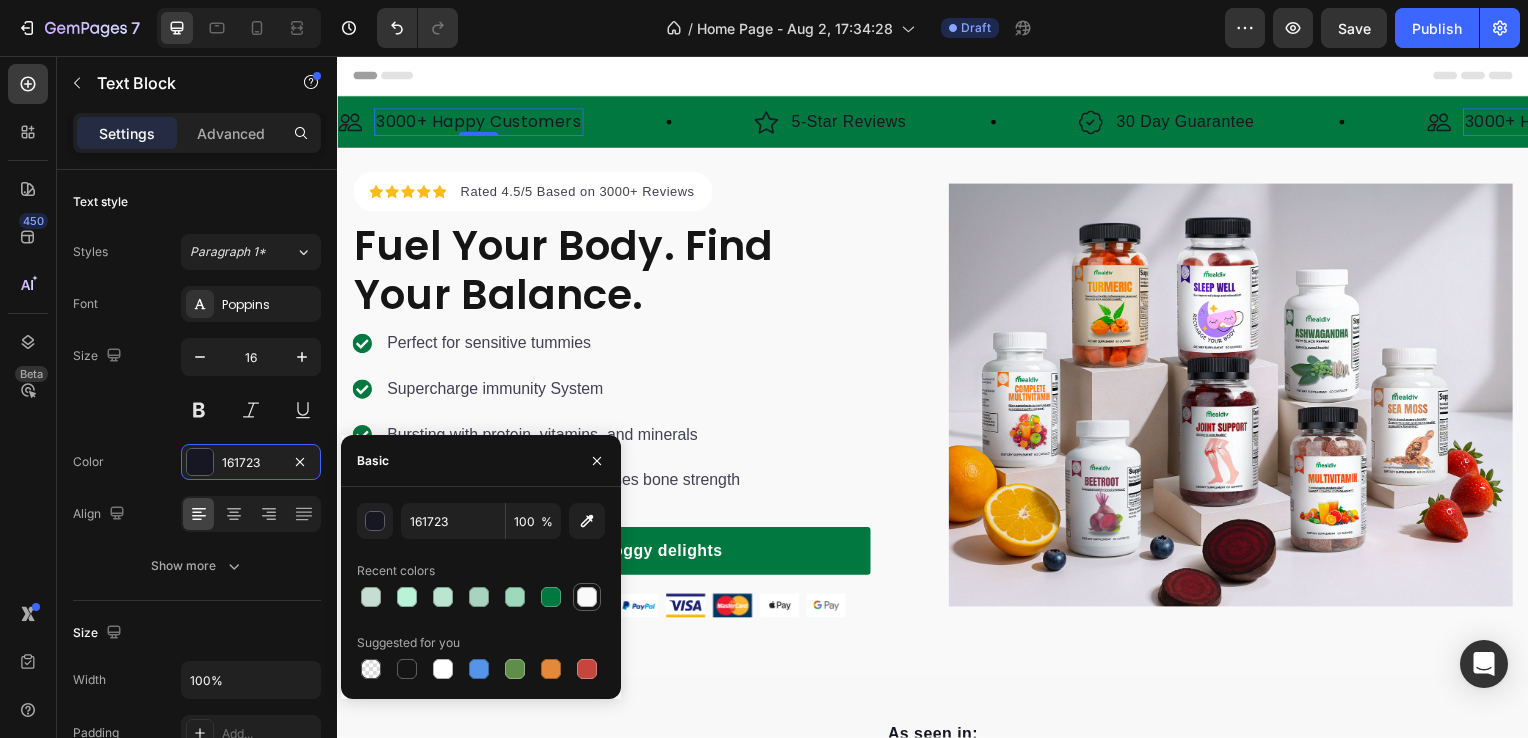 click at bounding box center (587, 597) 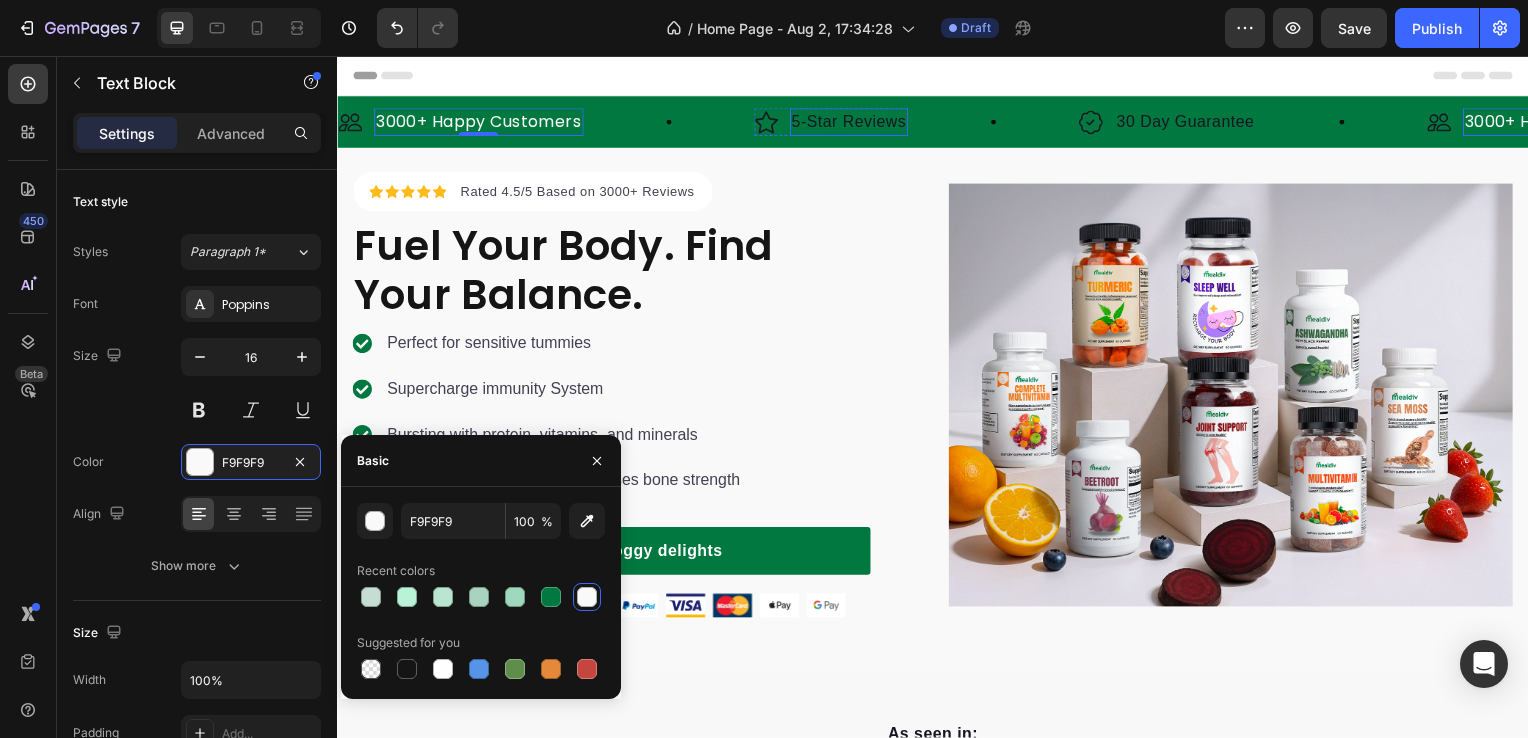 click on "5-Star Reviews" at bounding box center [852, 123] 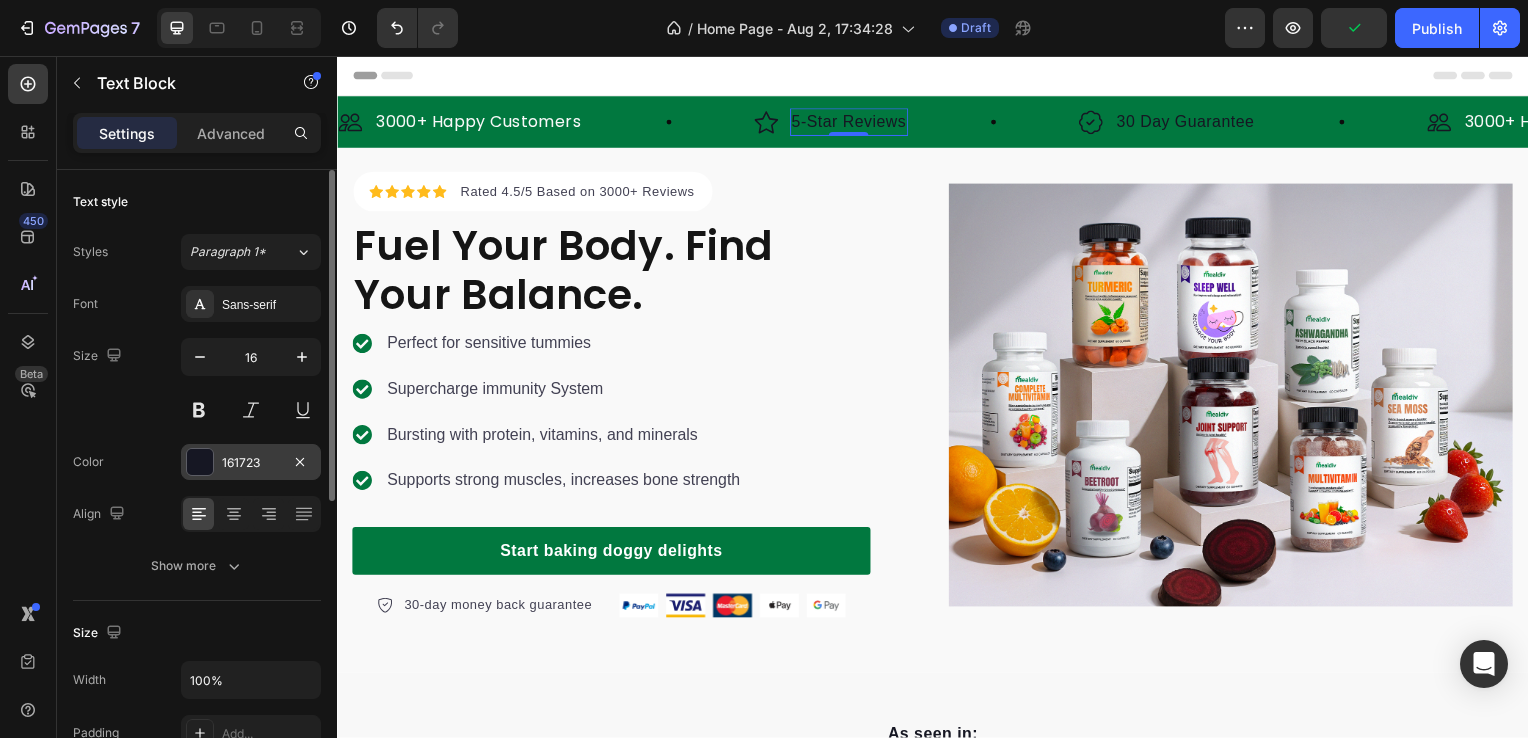 click at bounding box center [200, 462] 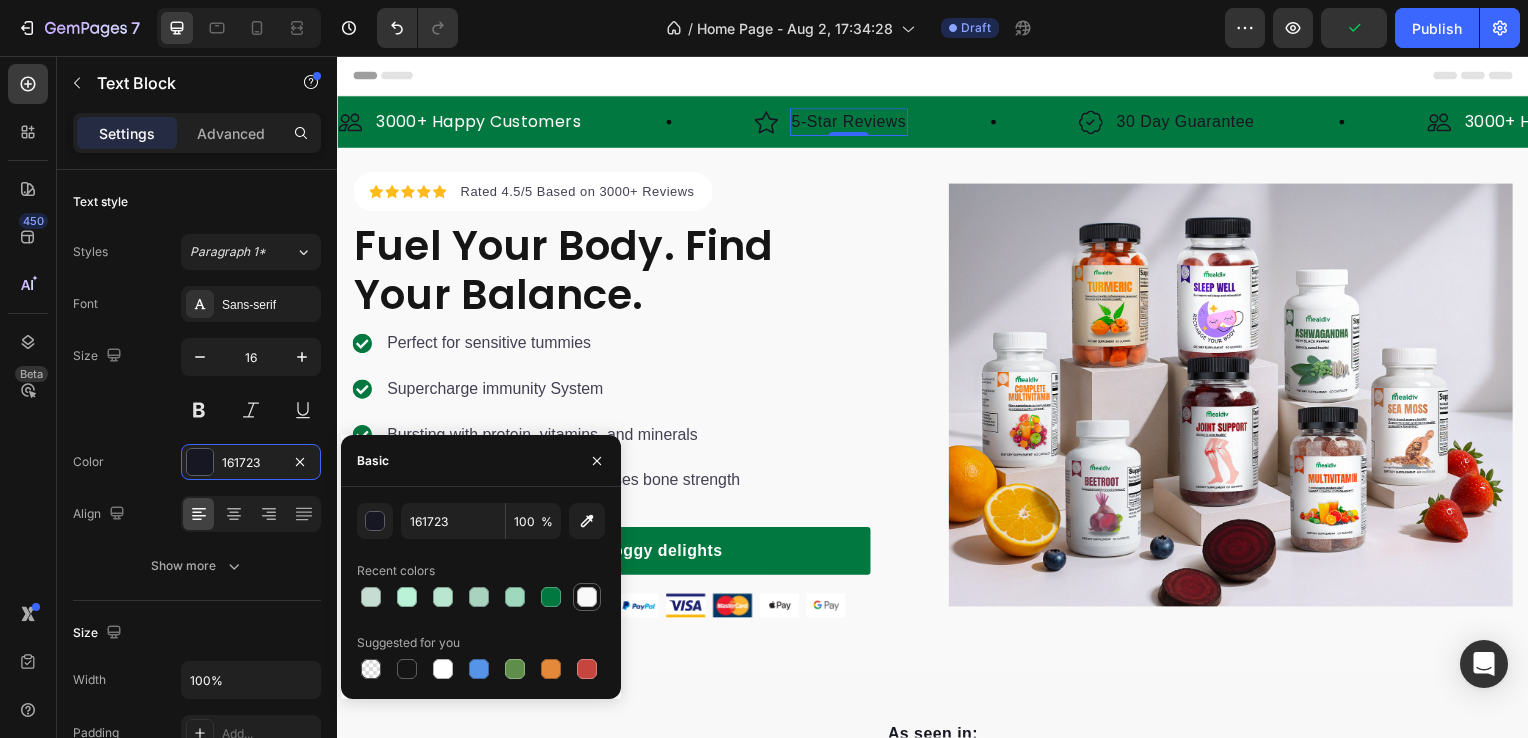 click at bounding box center (587, 597) 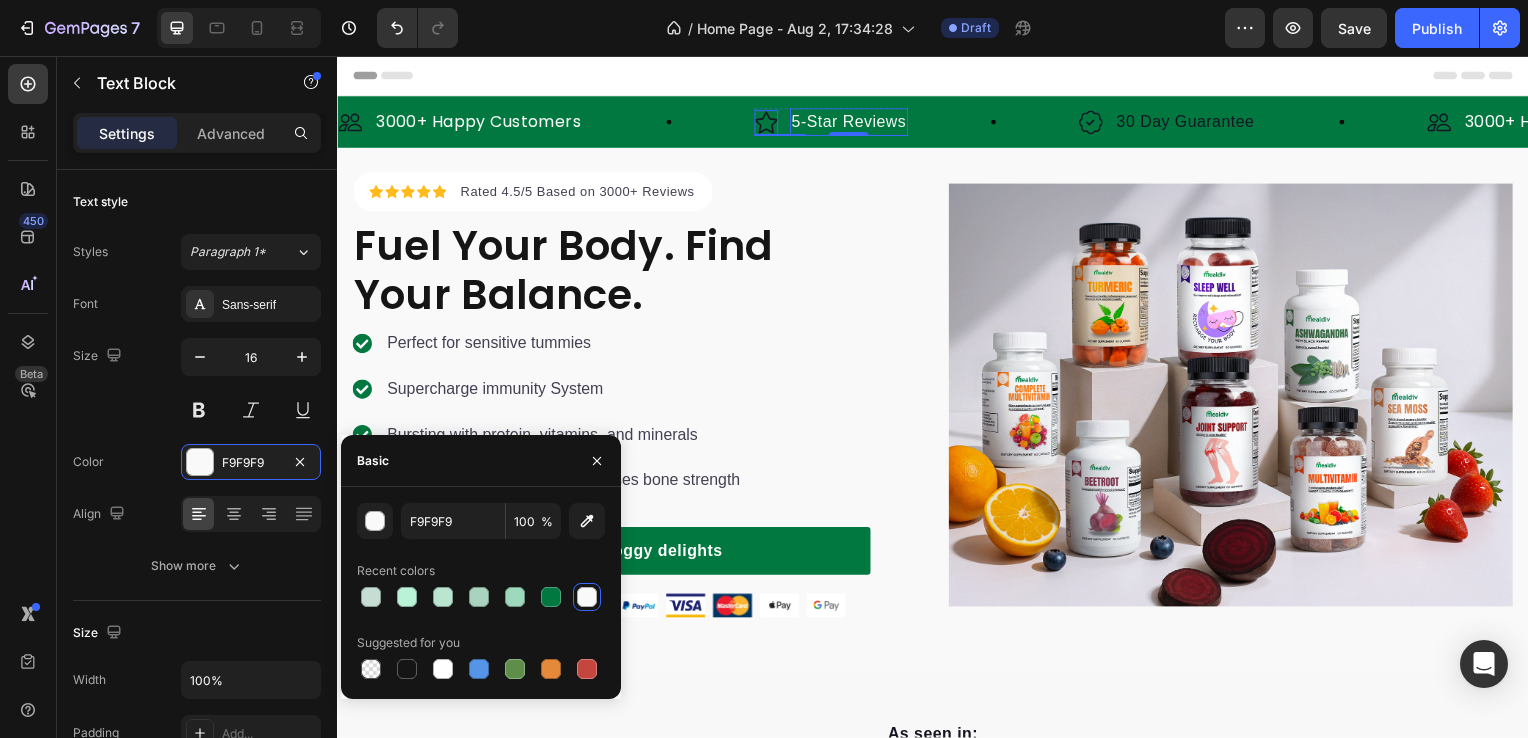 click at bounding box center [769, 123] 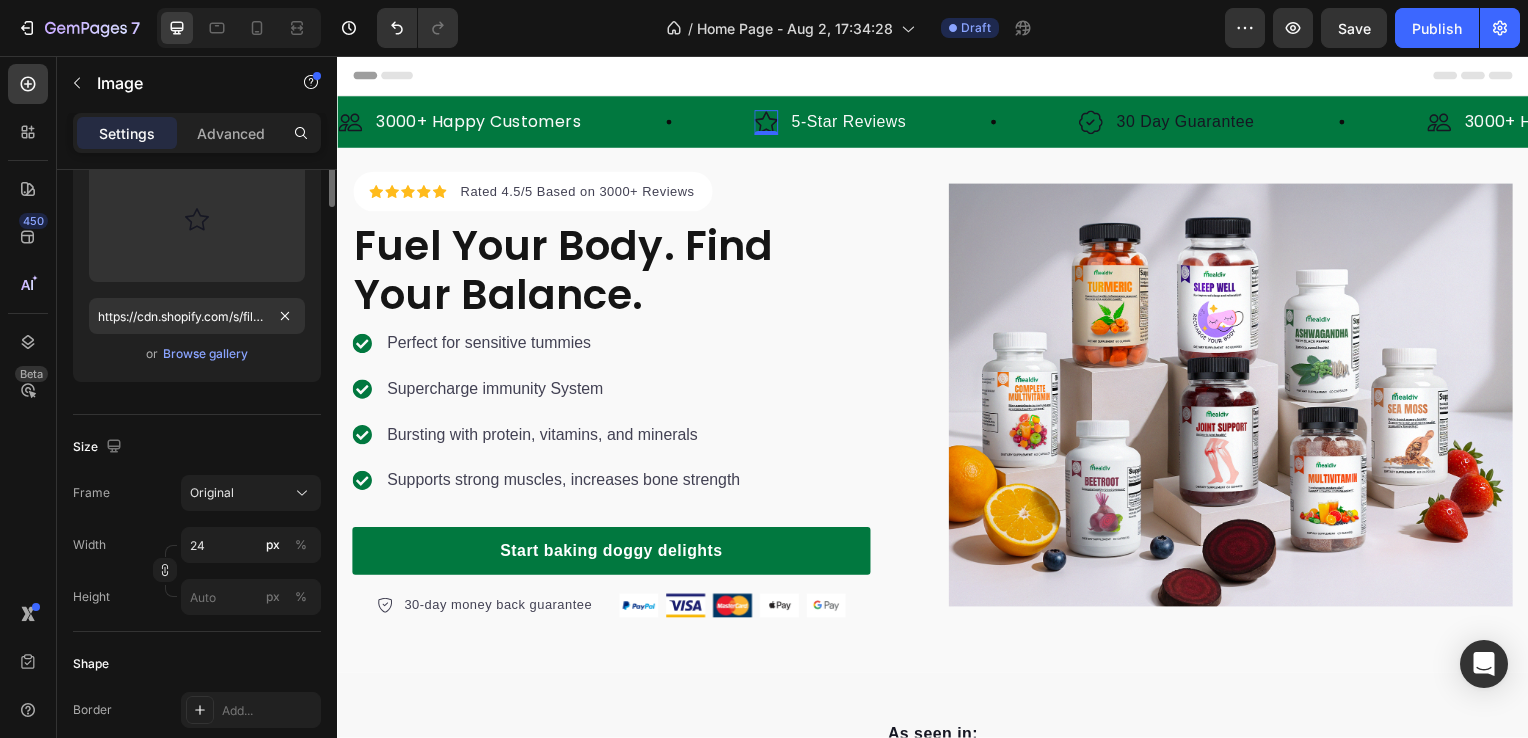 scroll, scrollTop: 0, scrollLeft: 0, axis: both 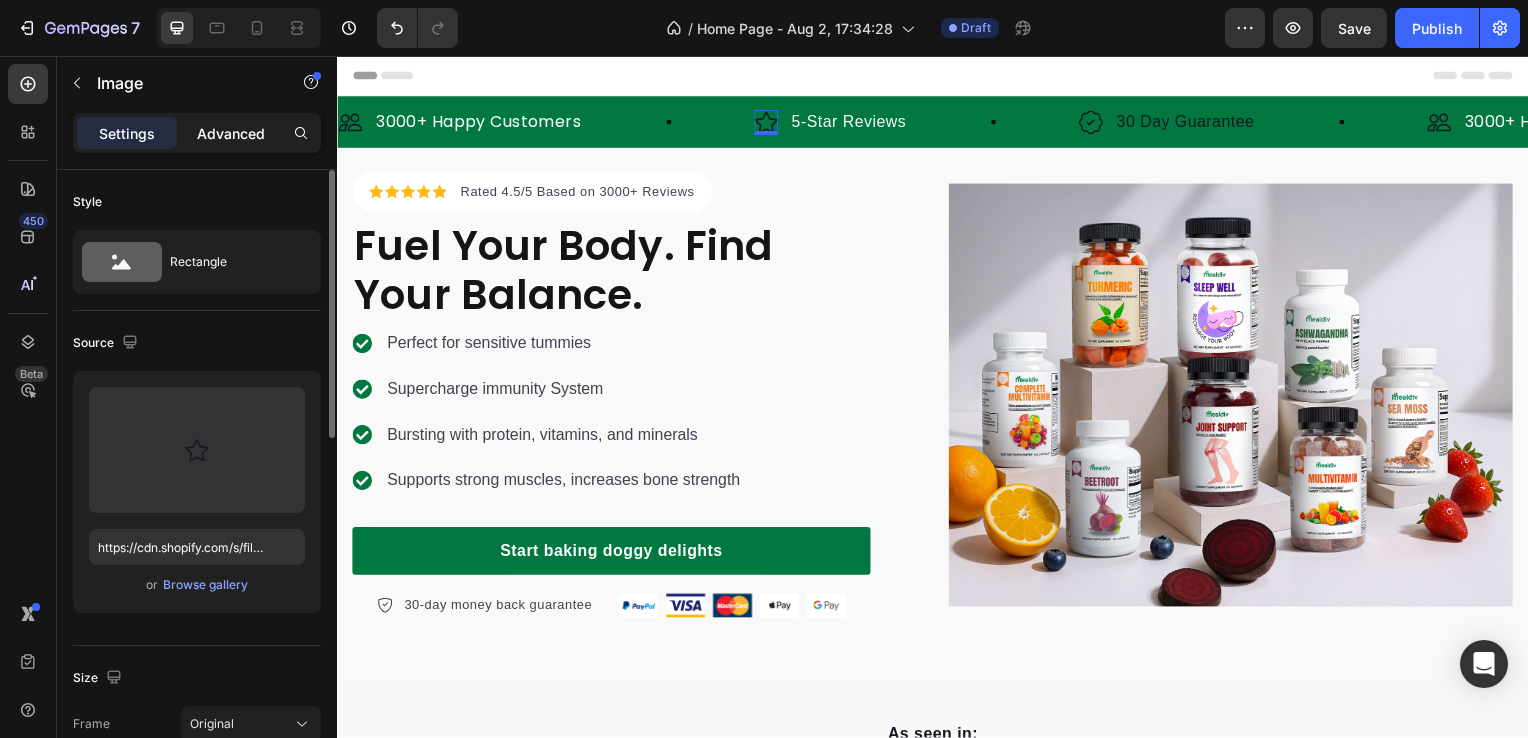 click on "Advanced" at bounding box center (231, 133) 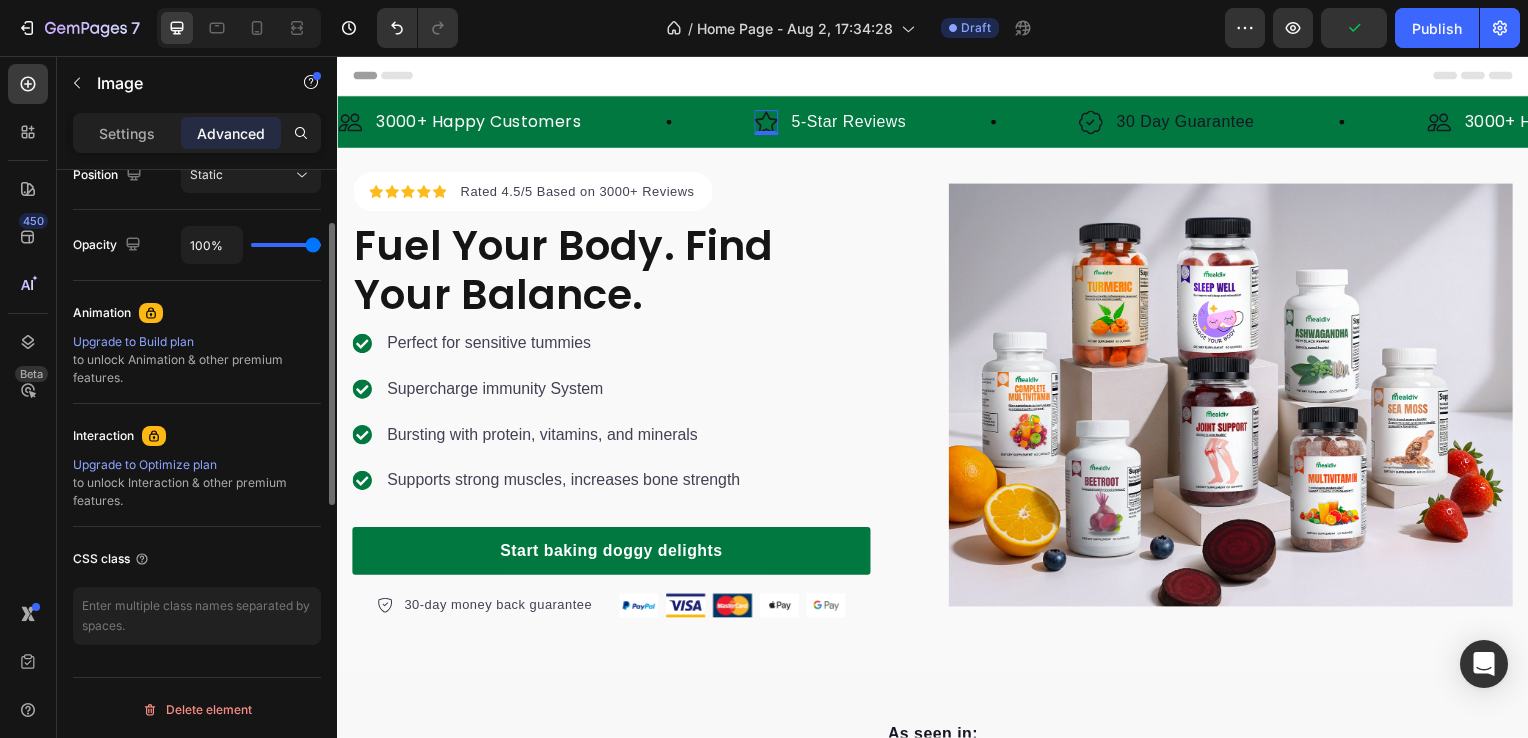 scroll, scrollTop: 560, scrollLeft: 0, axis: vertical 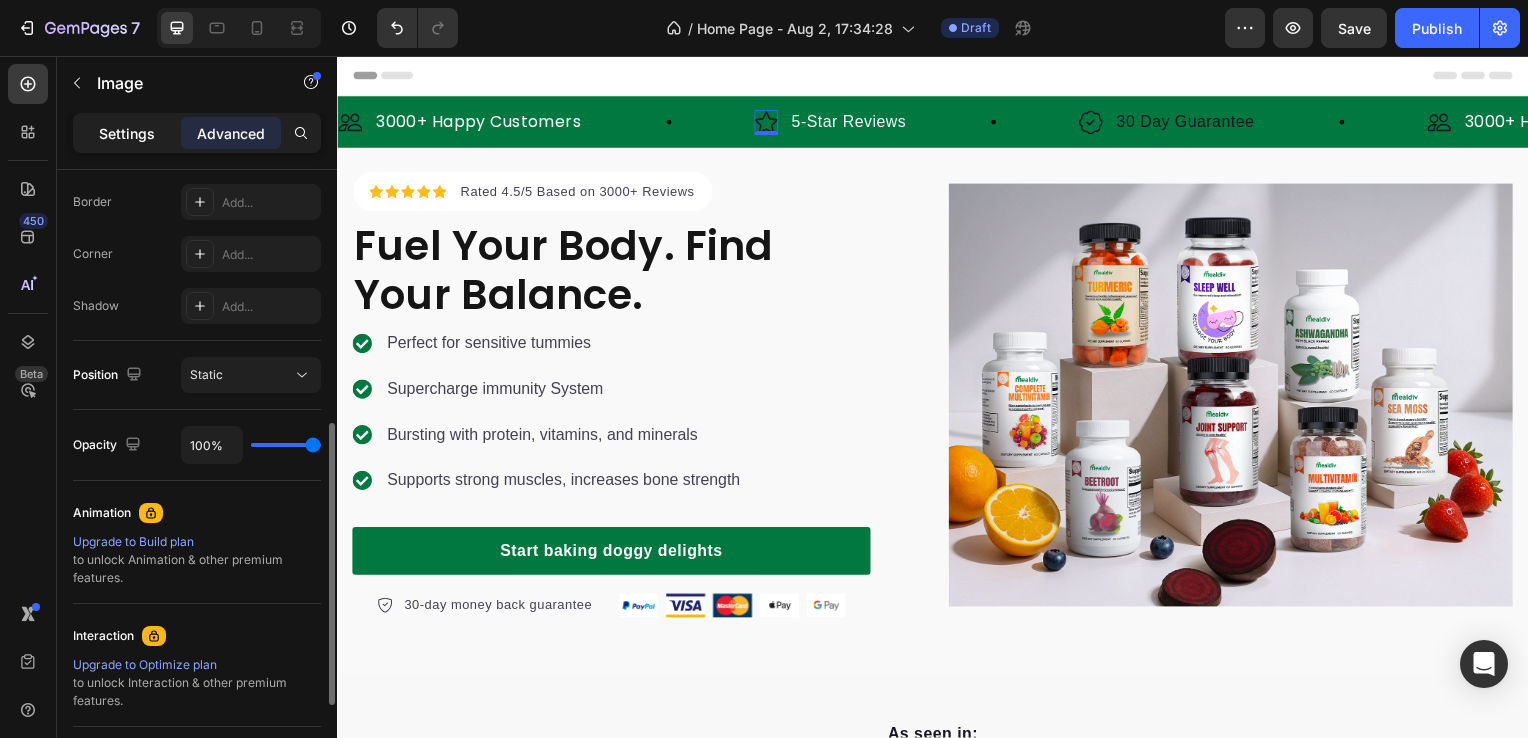 click on "Settings" at bounding box center (127, 133) 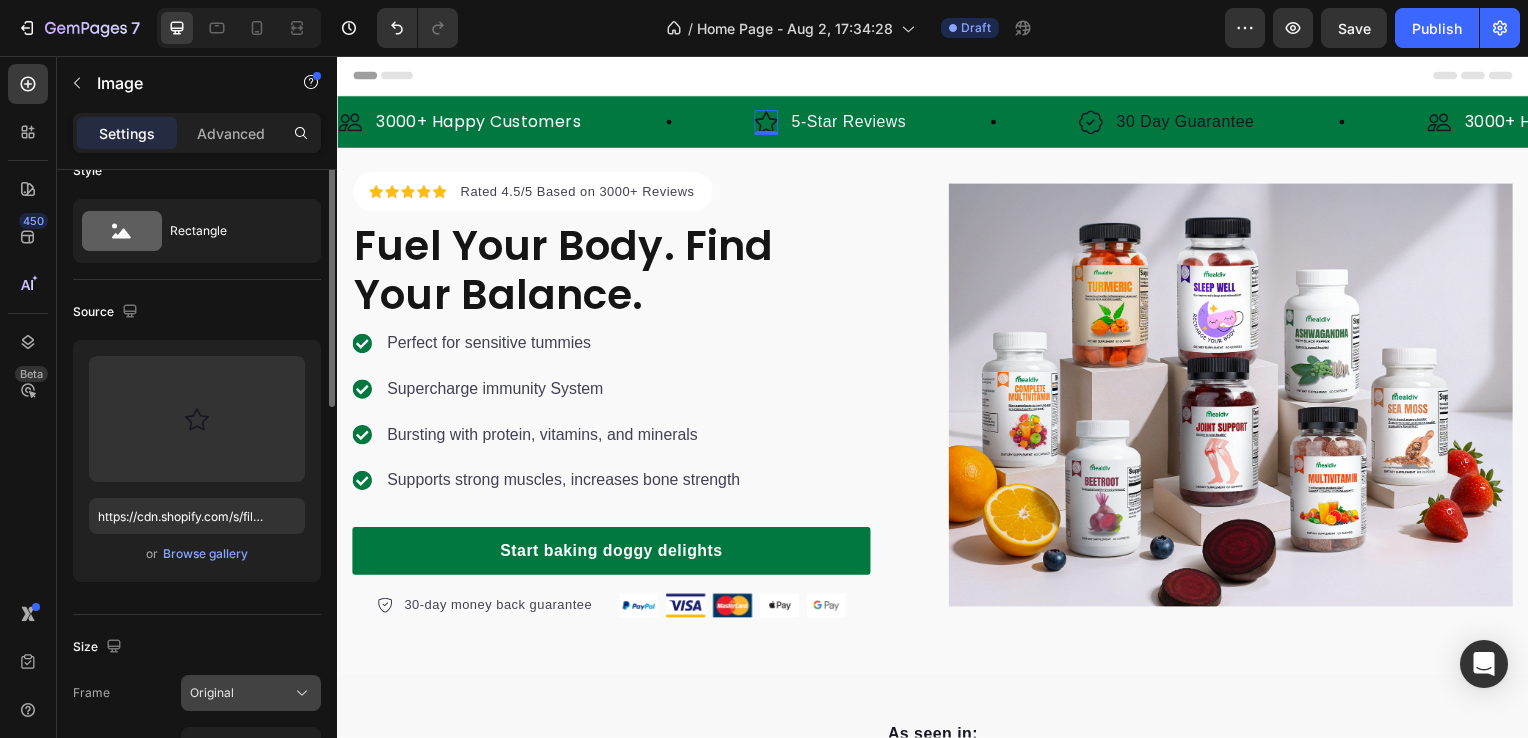 scroll, scrollTop: 0, scrollLeft: 0, axis: both 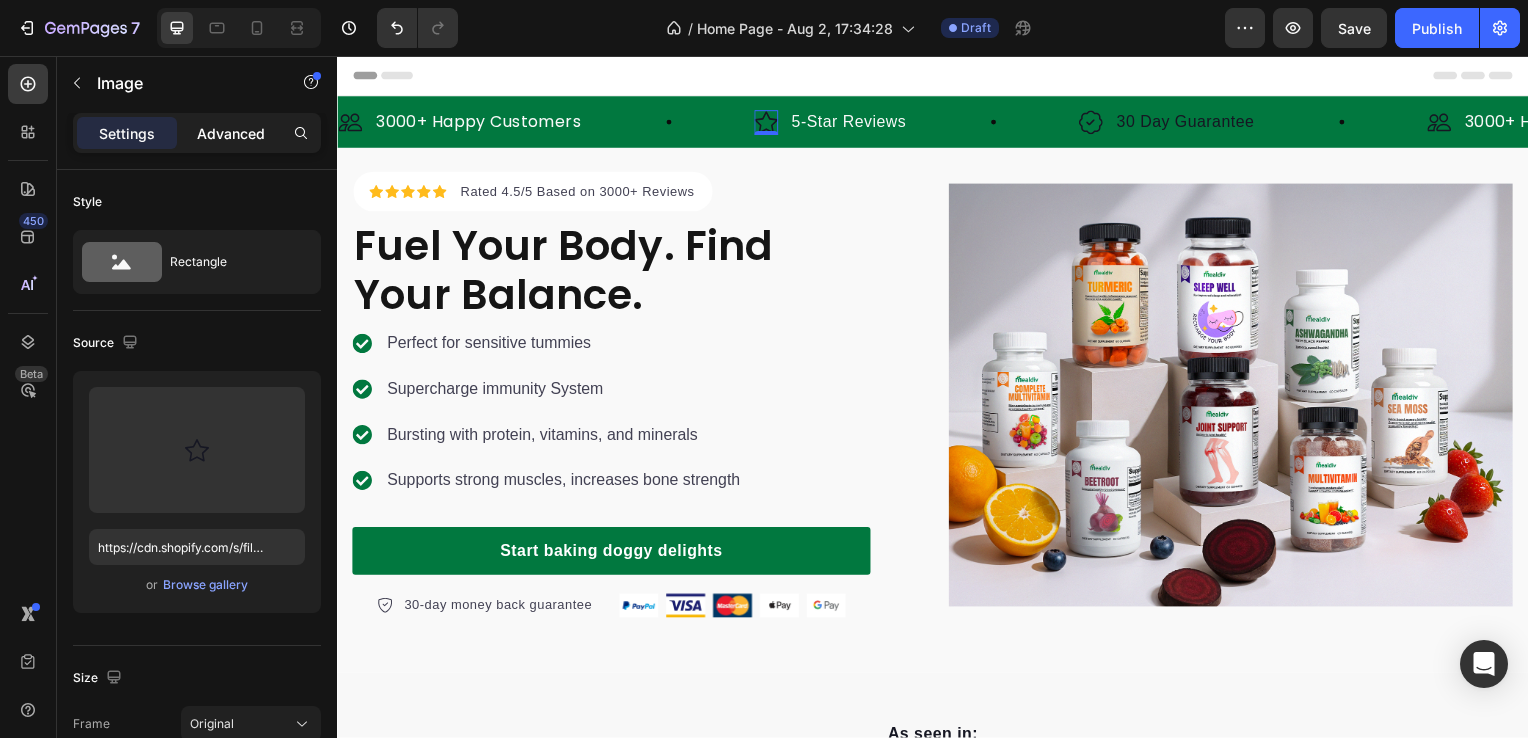 click on "Advanced" at bounding box center (231, 133) 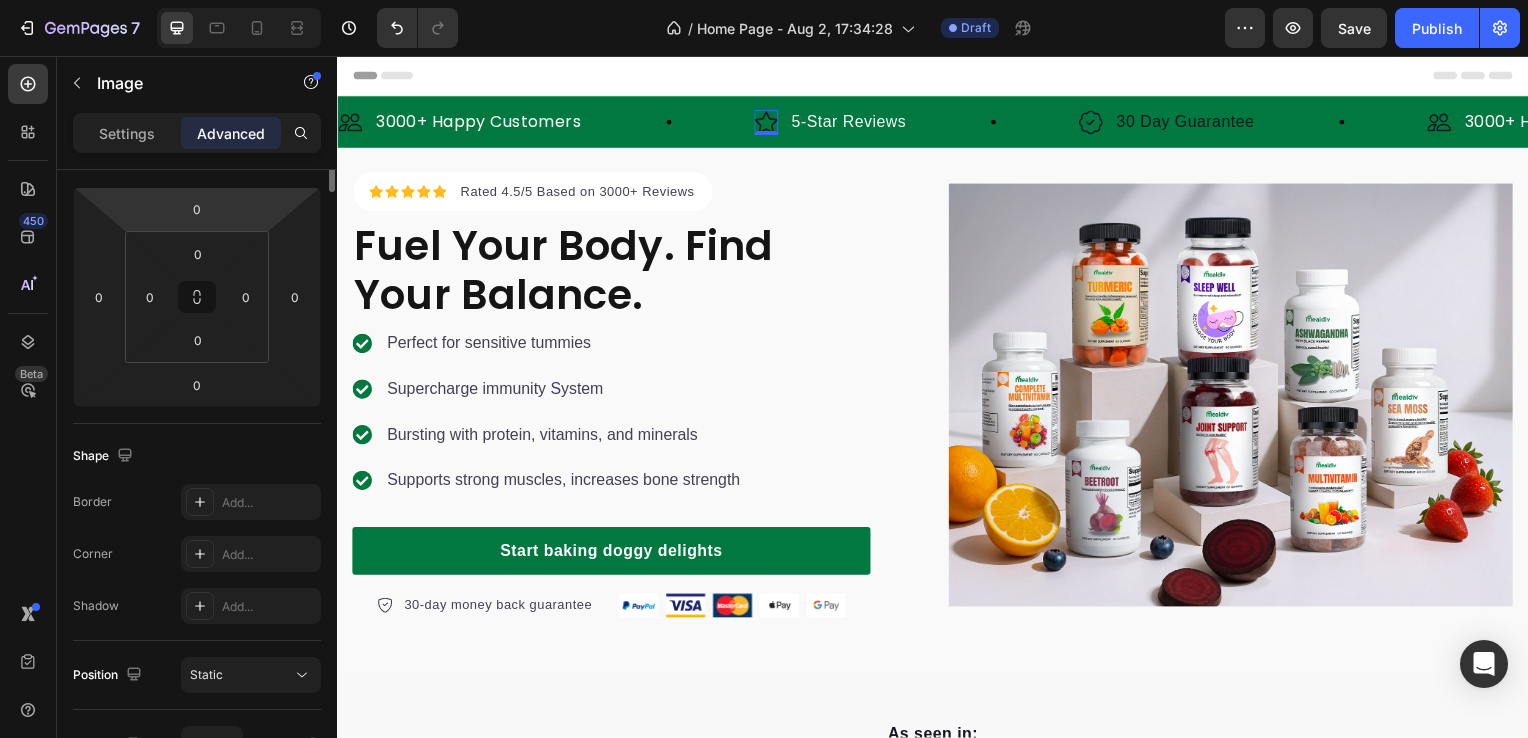 scroll, scrollTop: 0, scrollLeft: 0, axis: both 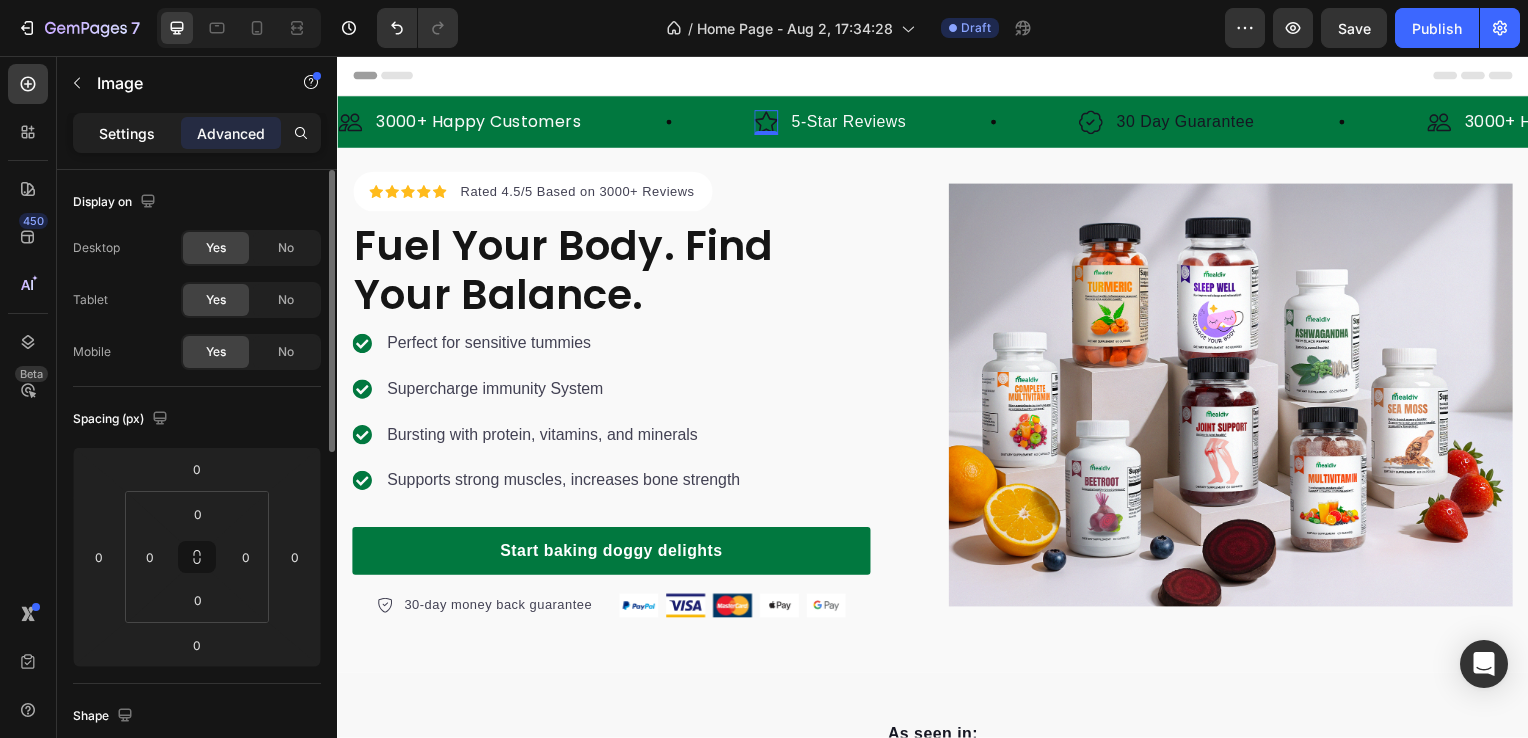 click on "Settings" 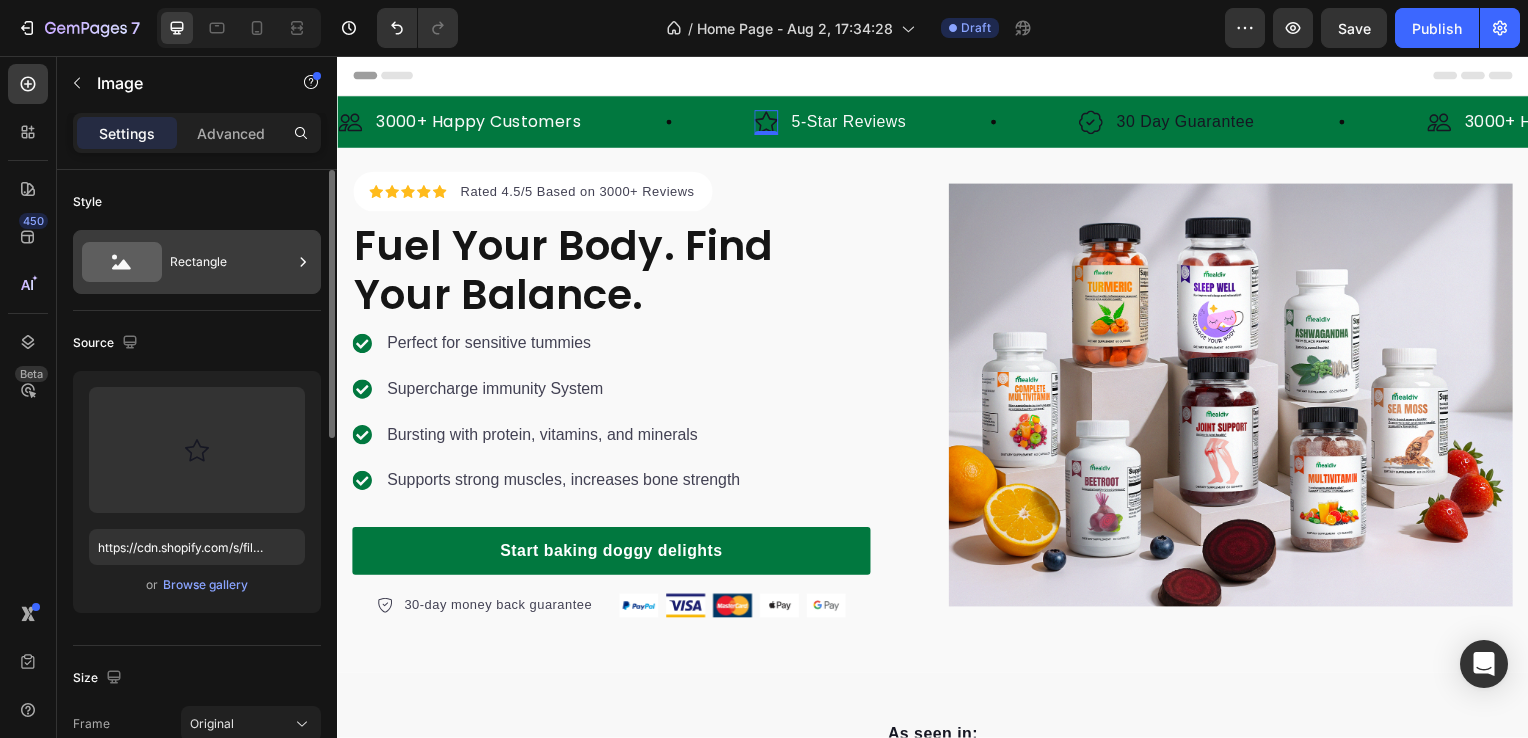 click on "Rectangle" at bounding box center [231, 262] 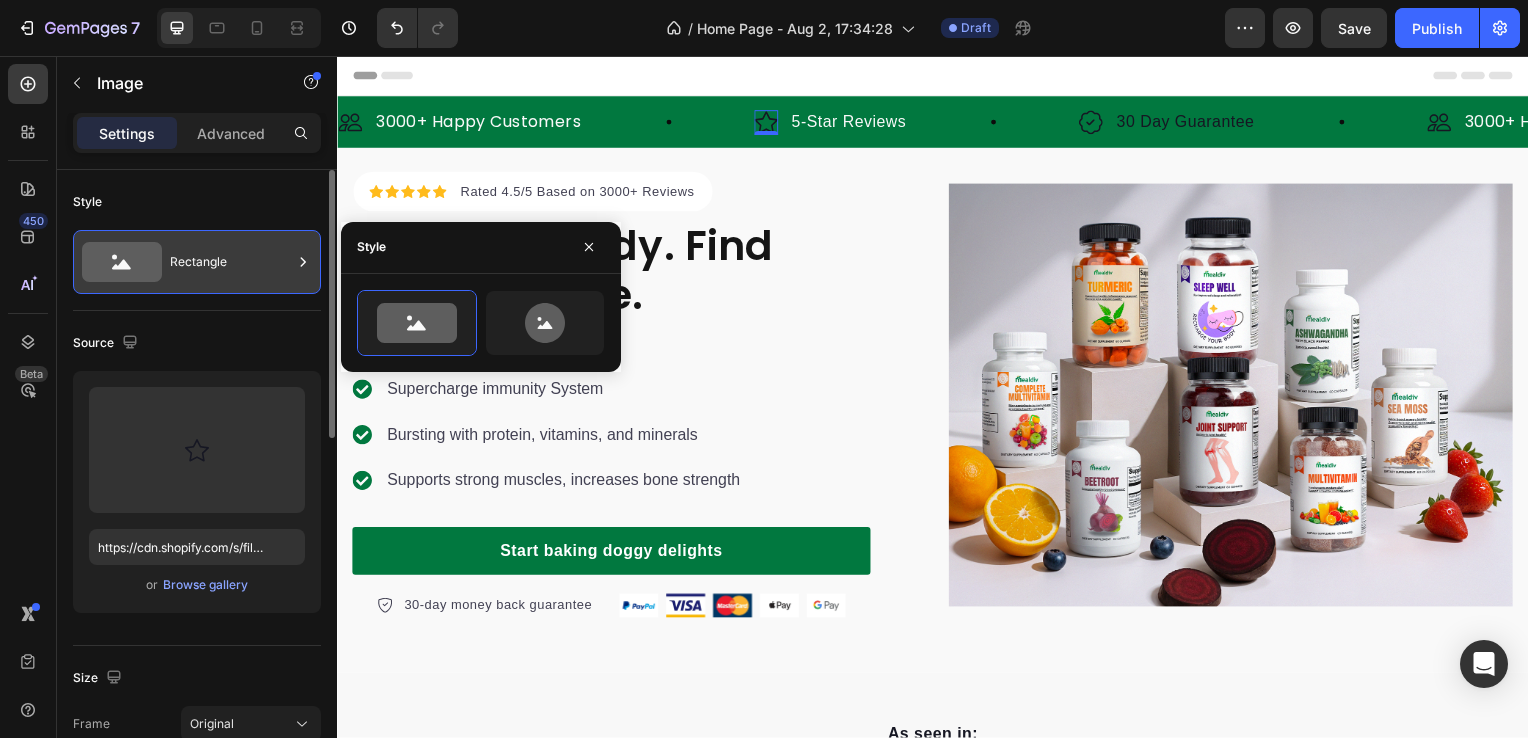 click on "Rectangle" at bounding box center [231, 262] 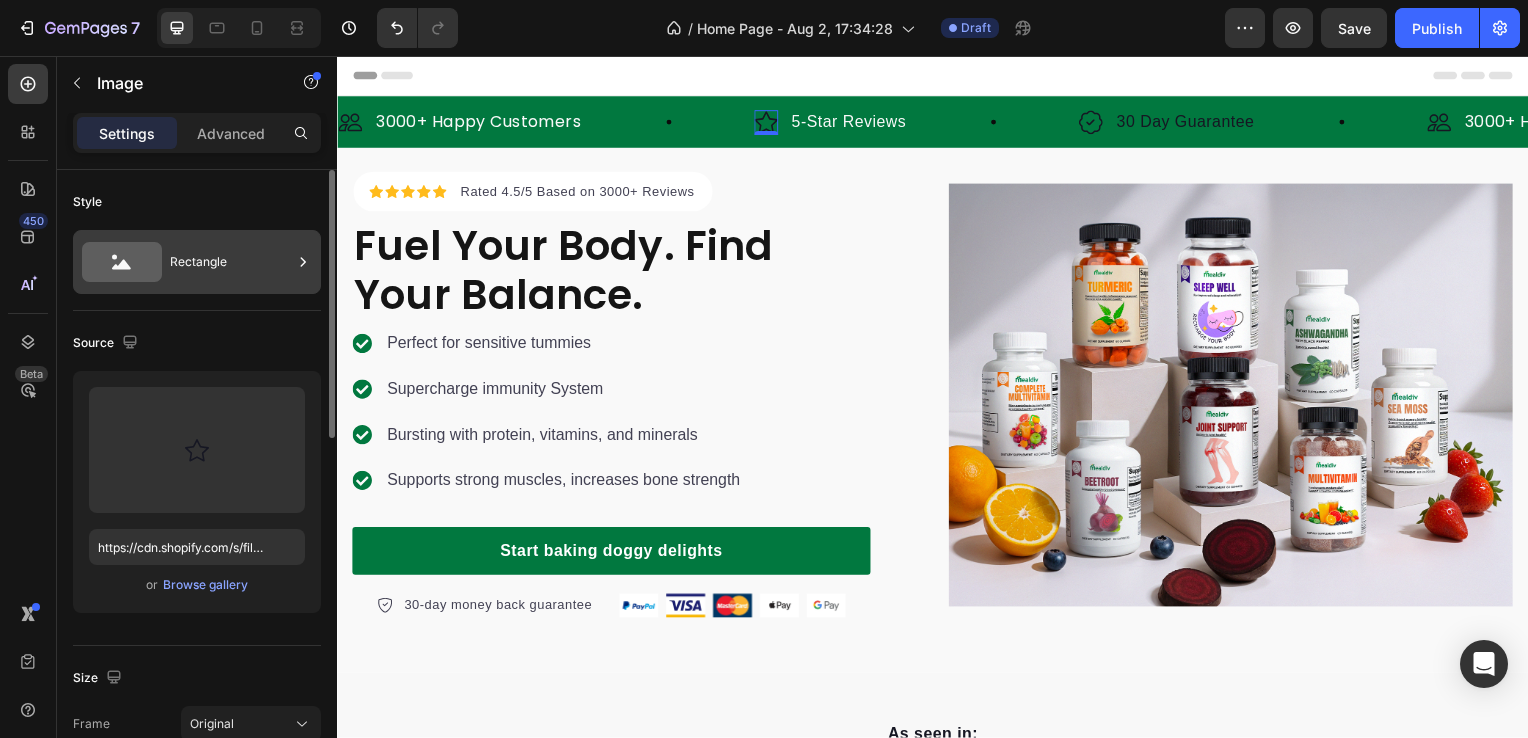 click on "Rectangle" at bounding box center [231, 262] 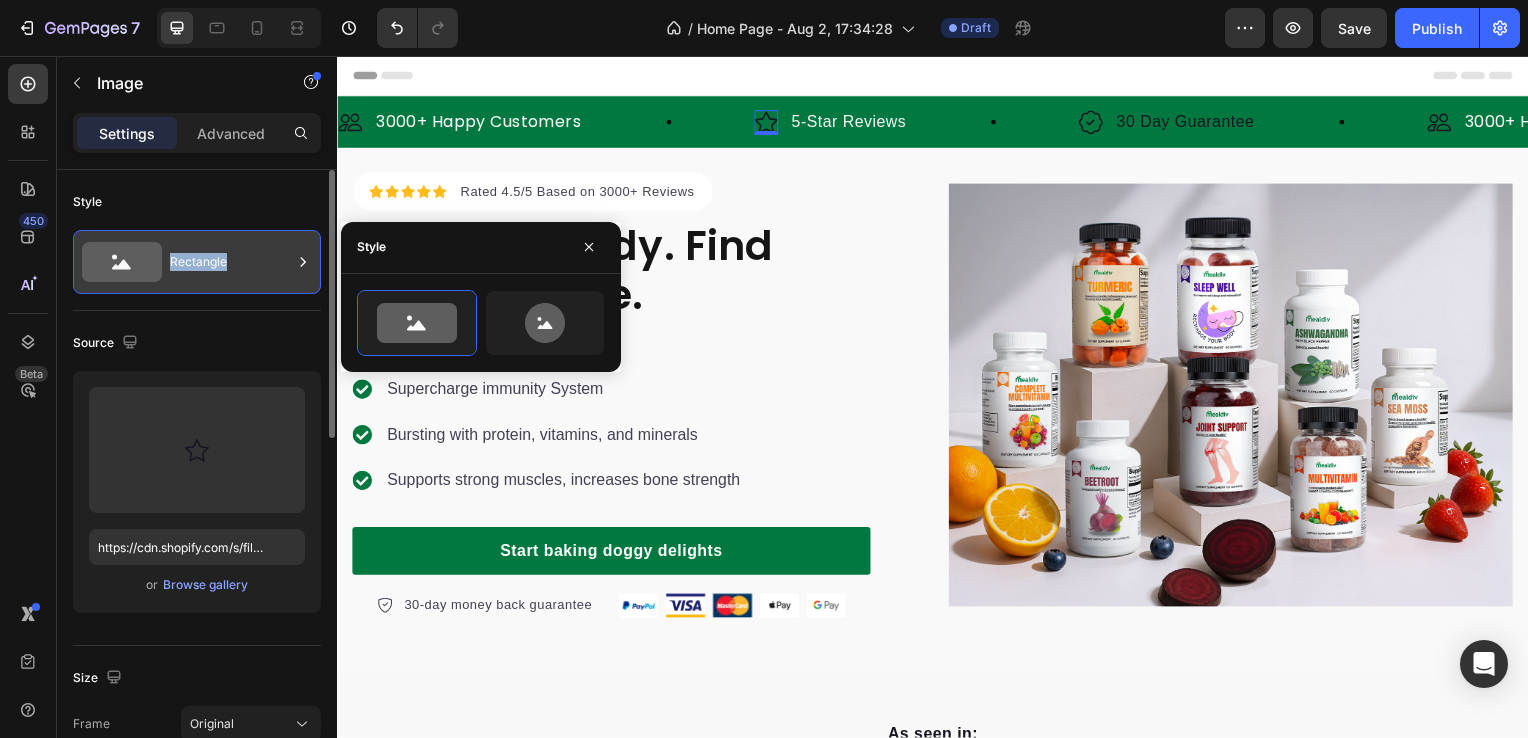 click on "Rectangle" at bounding box center [231, 262] 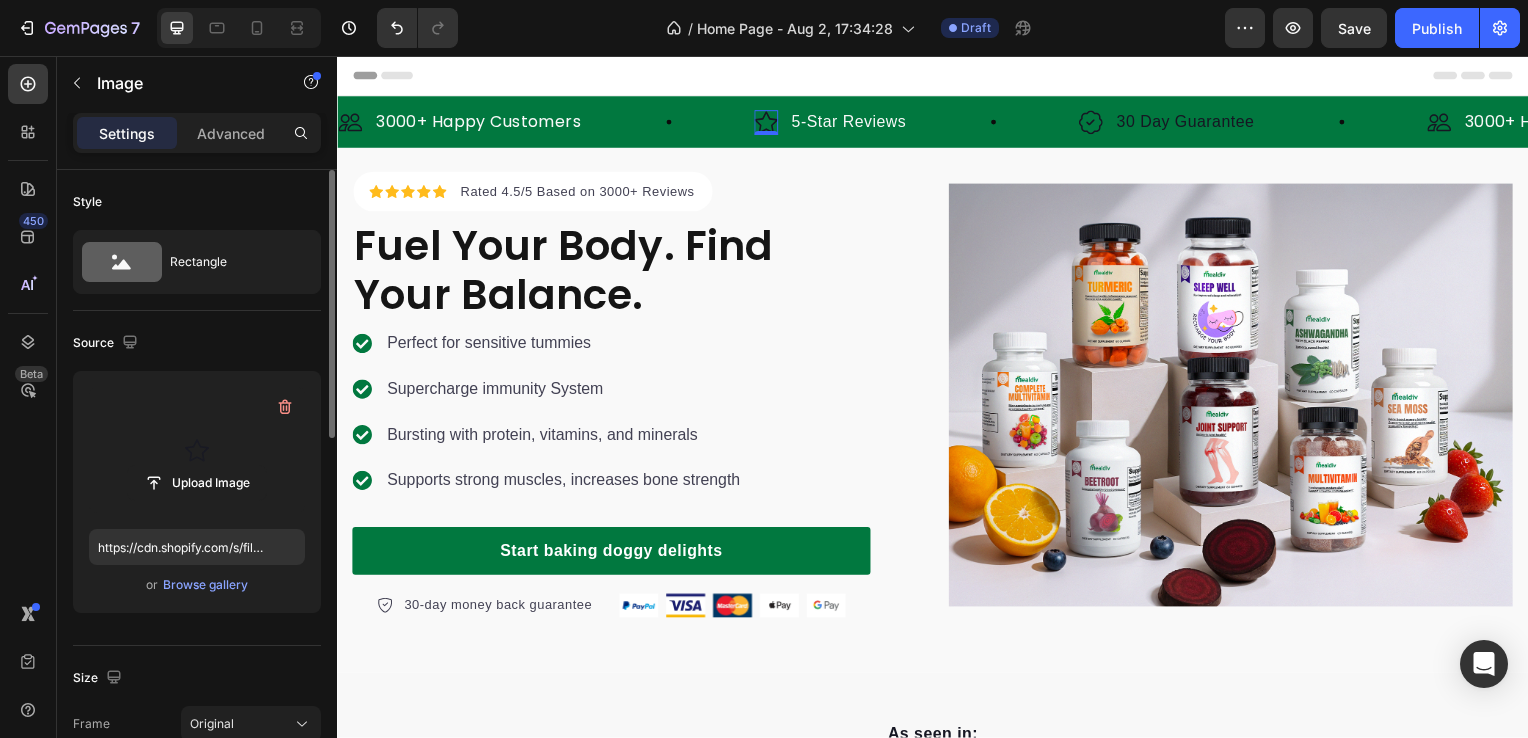 click at bounding box center [197, 450] 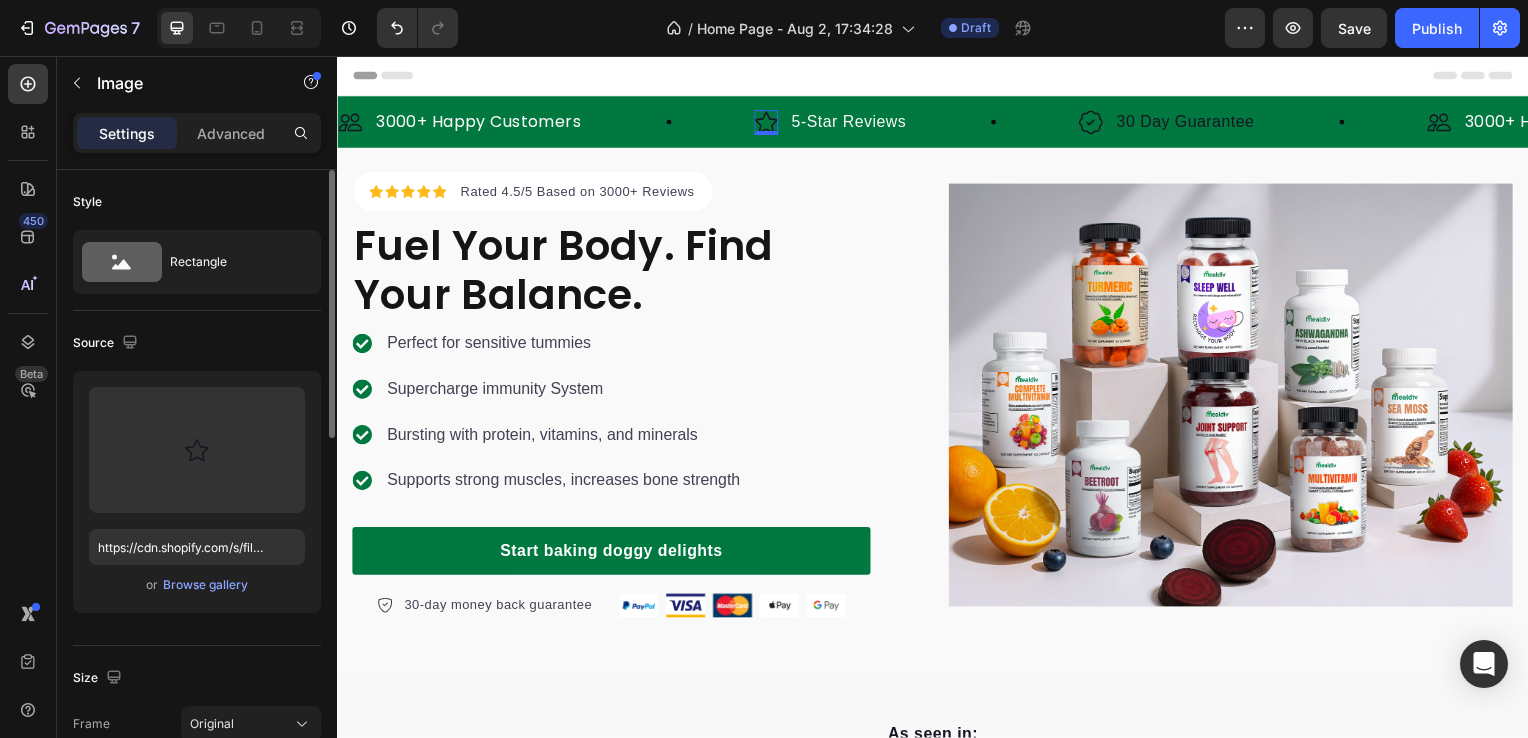 click on "Source" at bounding box center [197, 343] 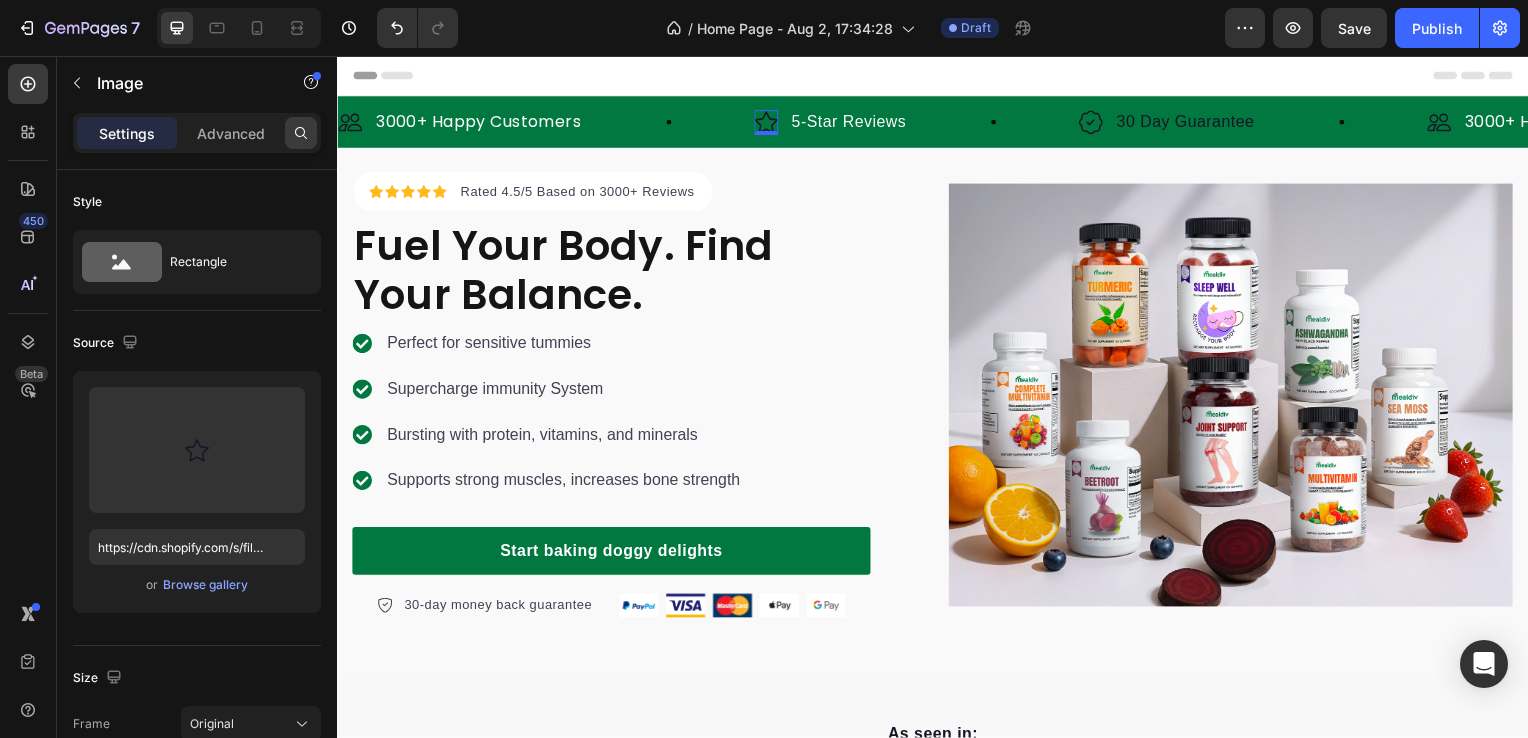 click 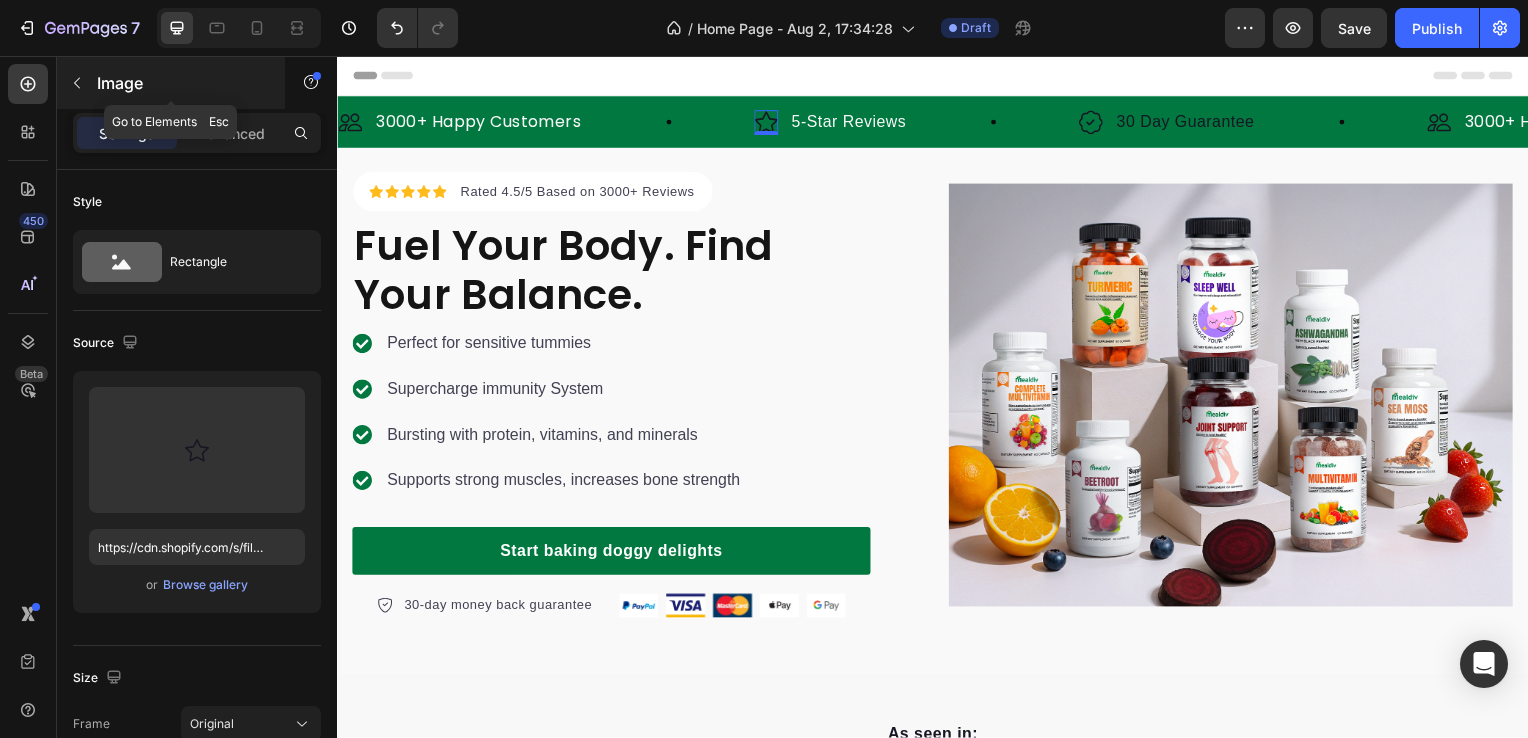 click 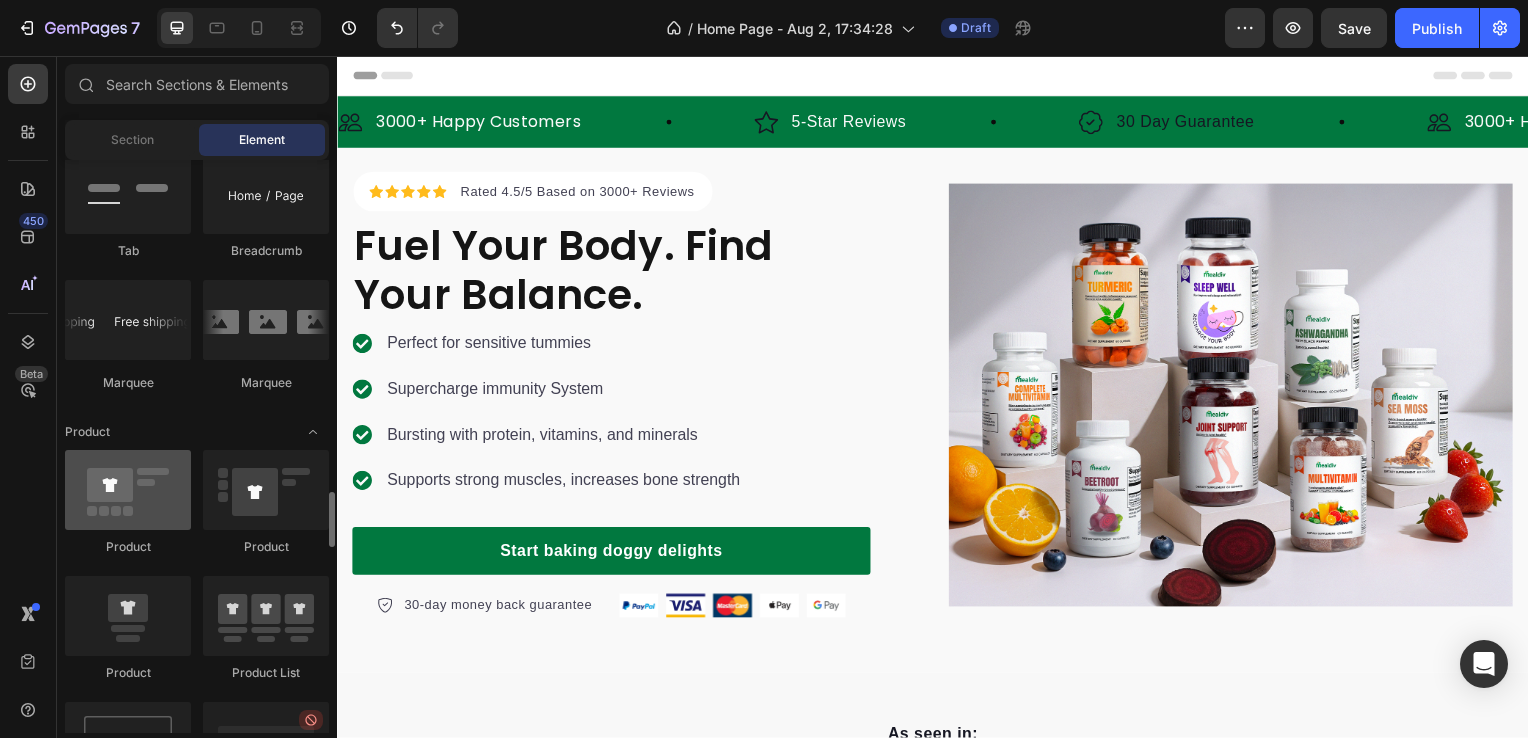 scroll, scrollTop: 2400, scrollLeft: 0, axis: vertical 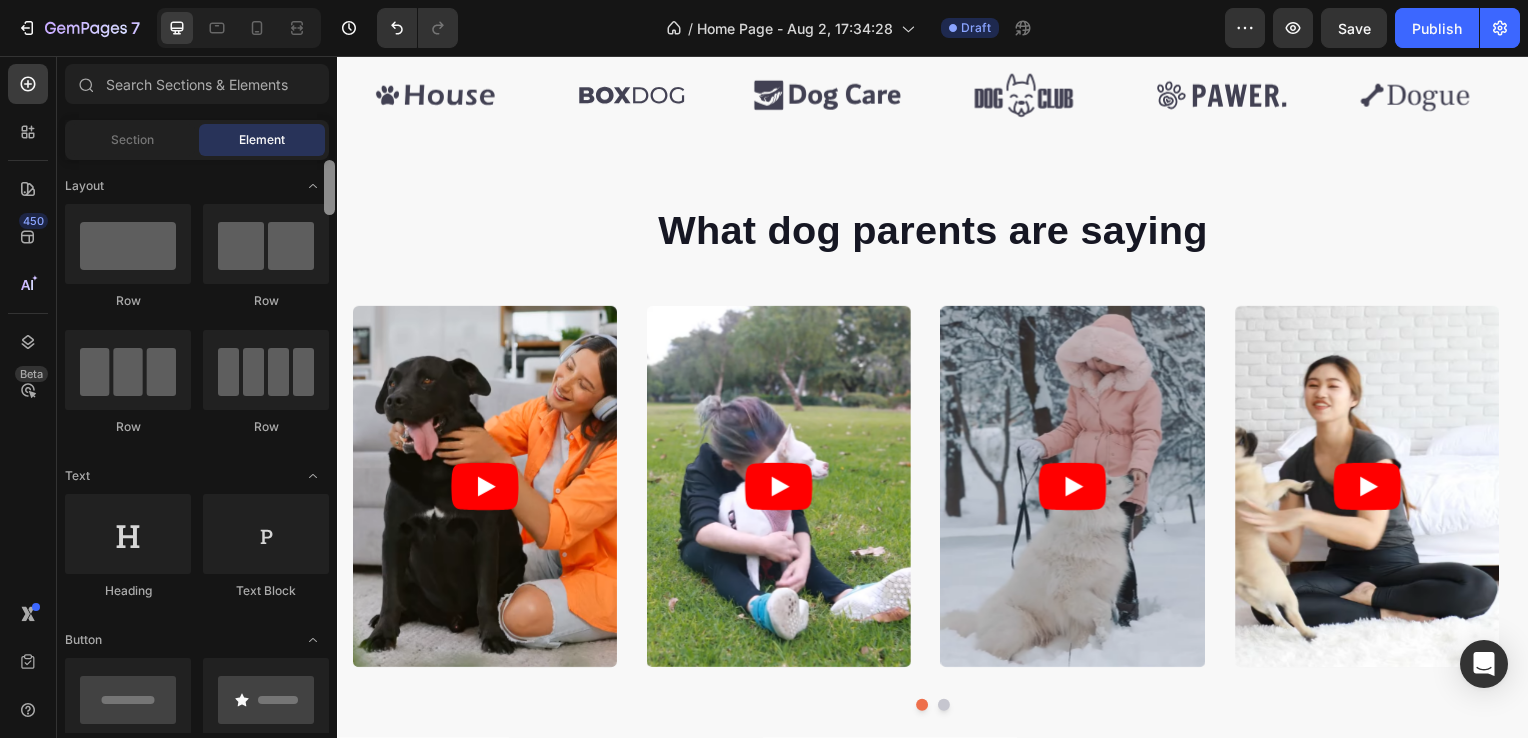 drag, startPoint x: 332, startPoint y: 684, endPoint x: 317, endPoint y: 149, distance: 535.21027 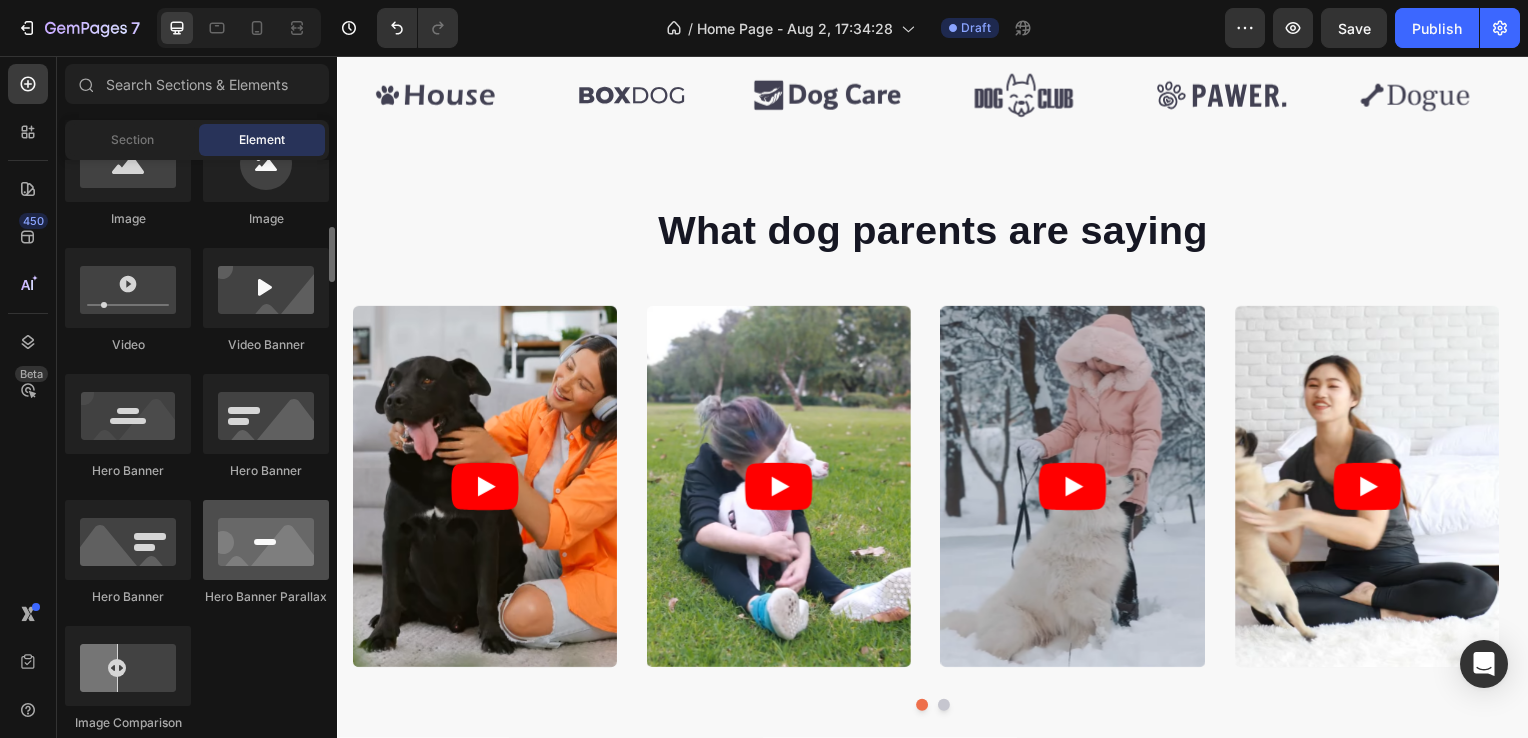 scroll, scrollTop: 800, scrollLeft: 0, axis: vertical 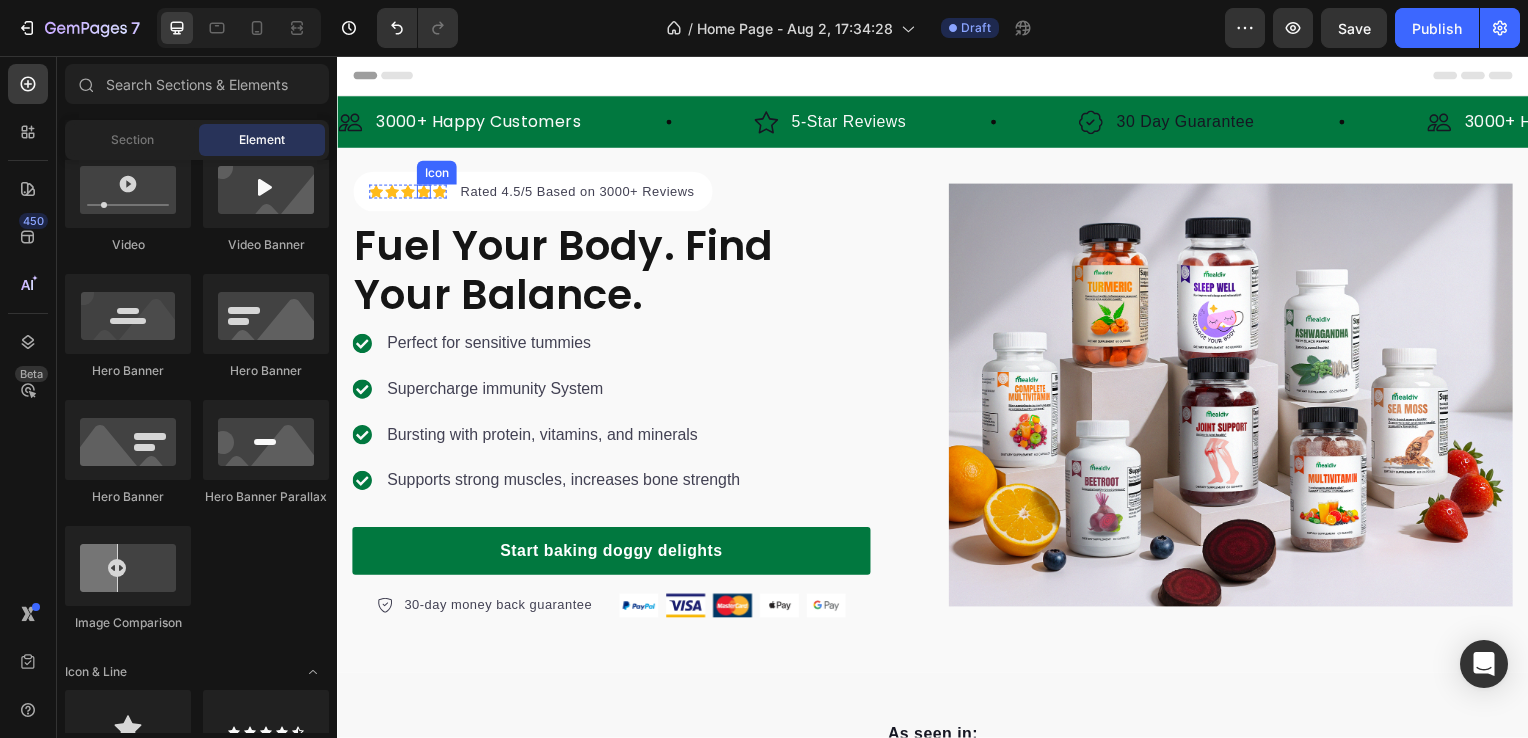 click 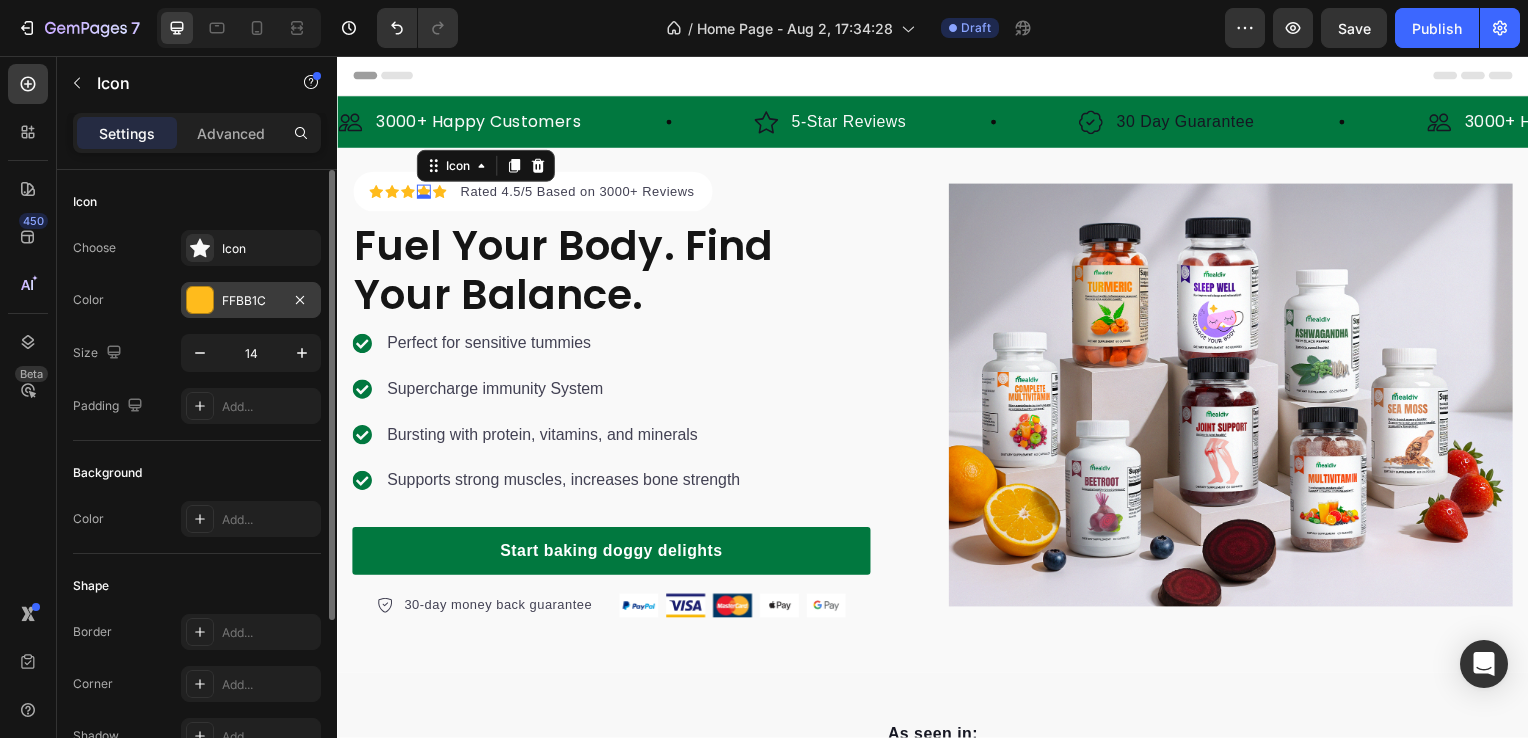 click at bounding box center (200, 300) 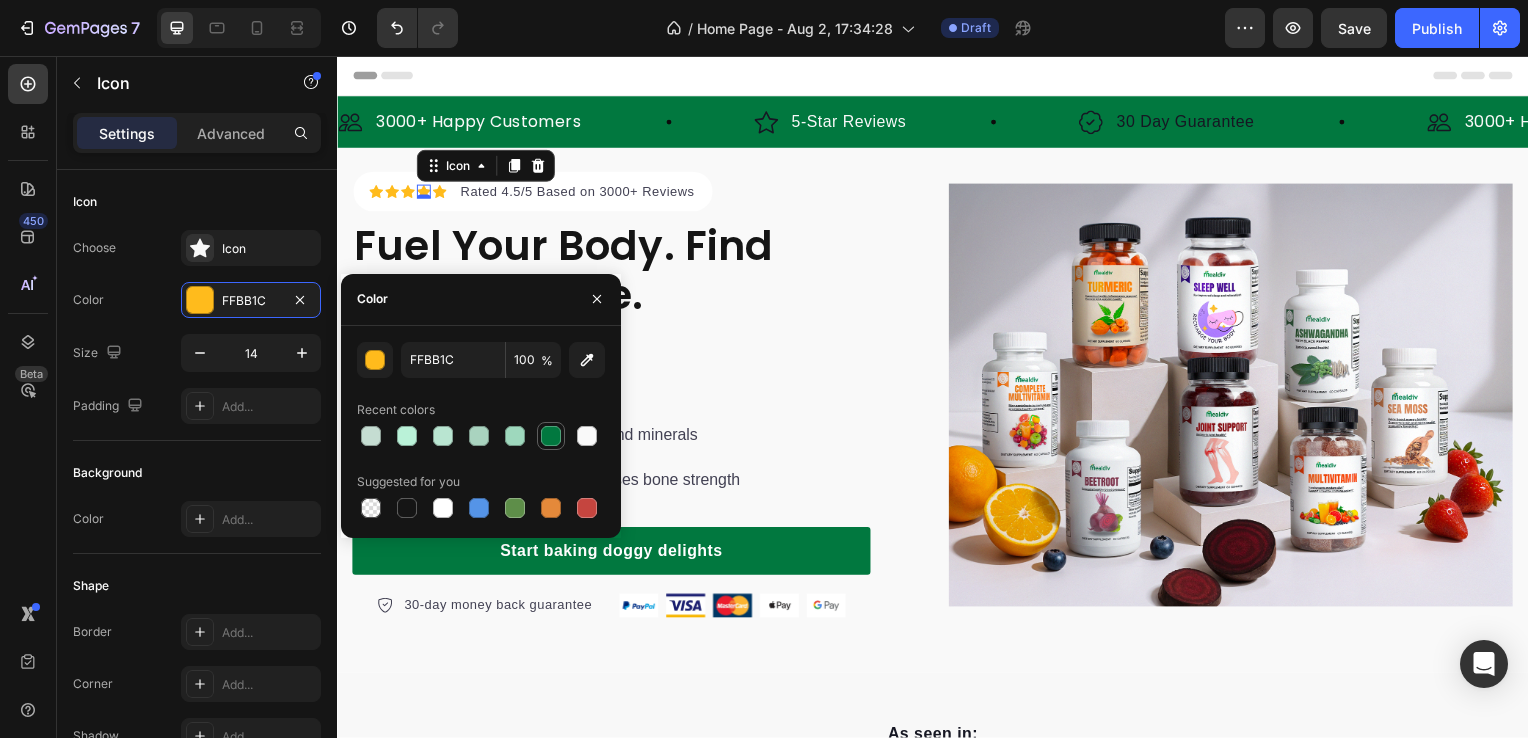 click at bounding box center [551, 436] 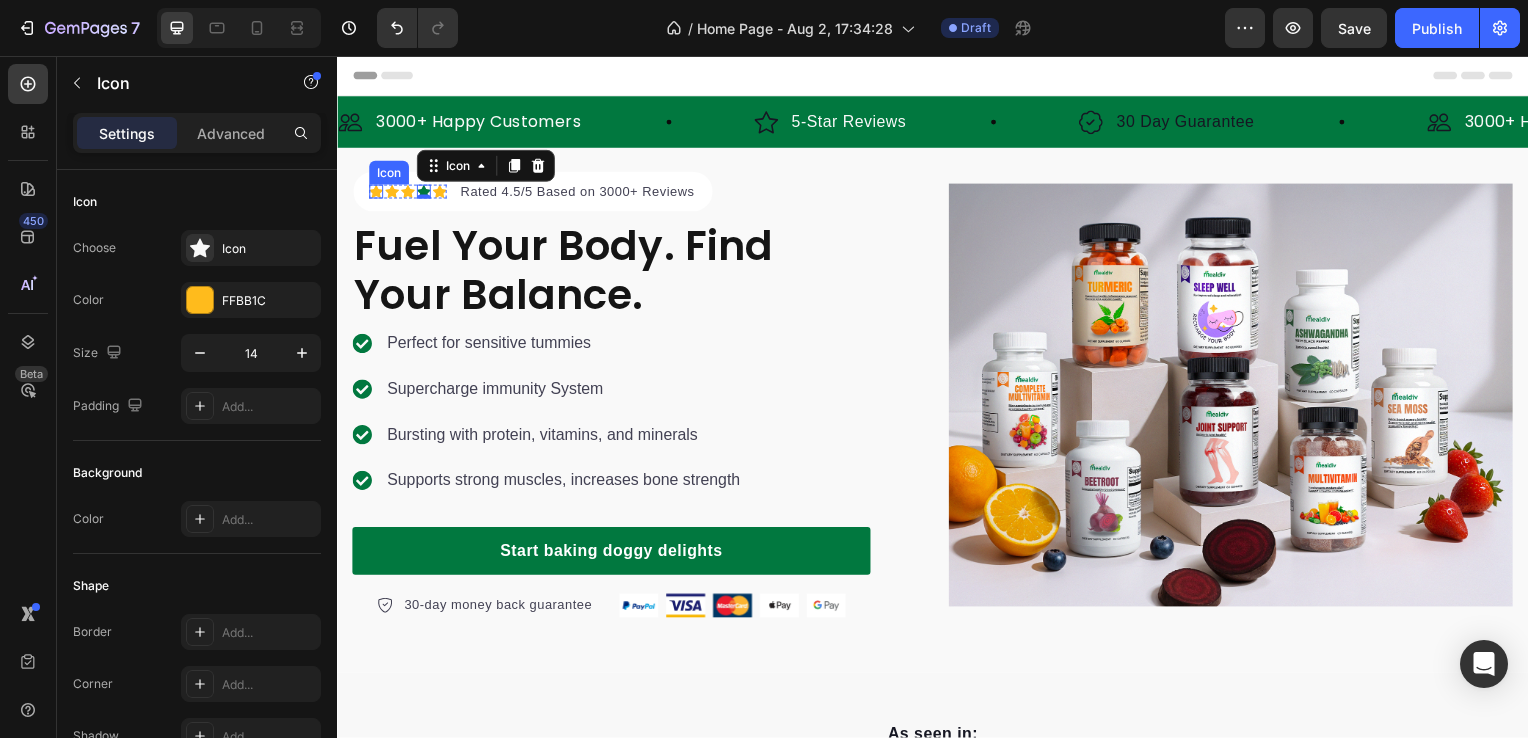 click on "Icon" at bounding box center (376, 193) 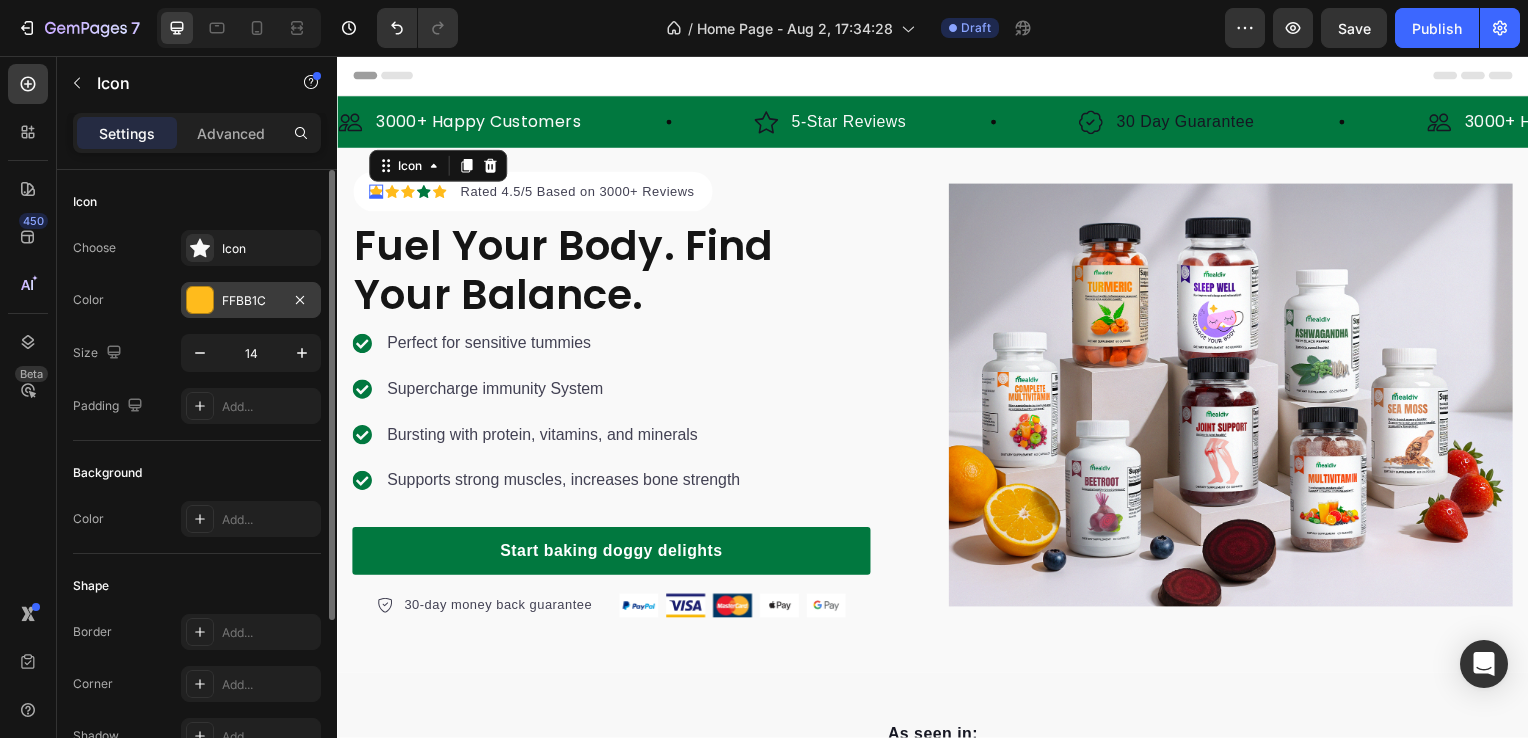 click at bounding box center [200, 300] 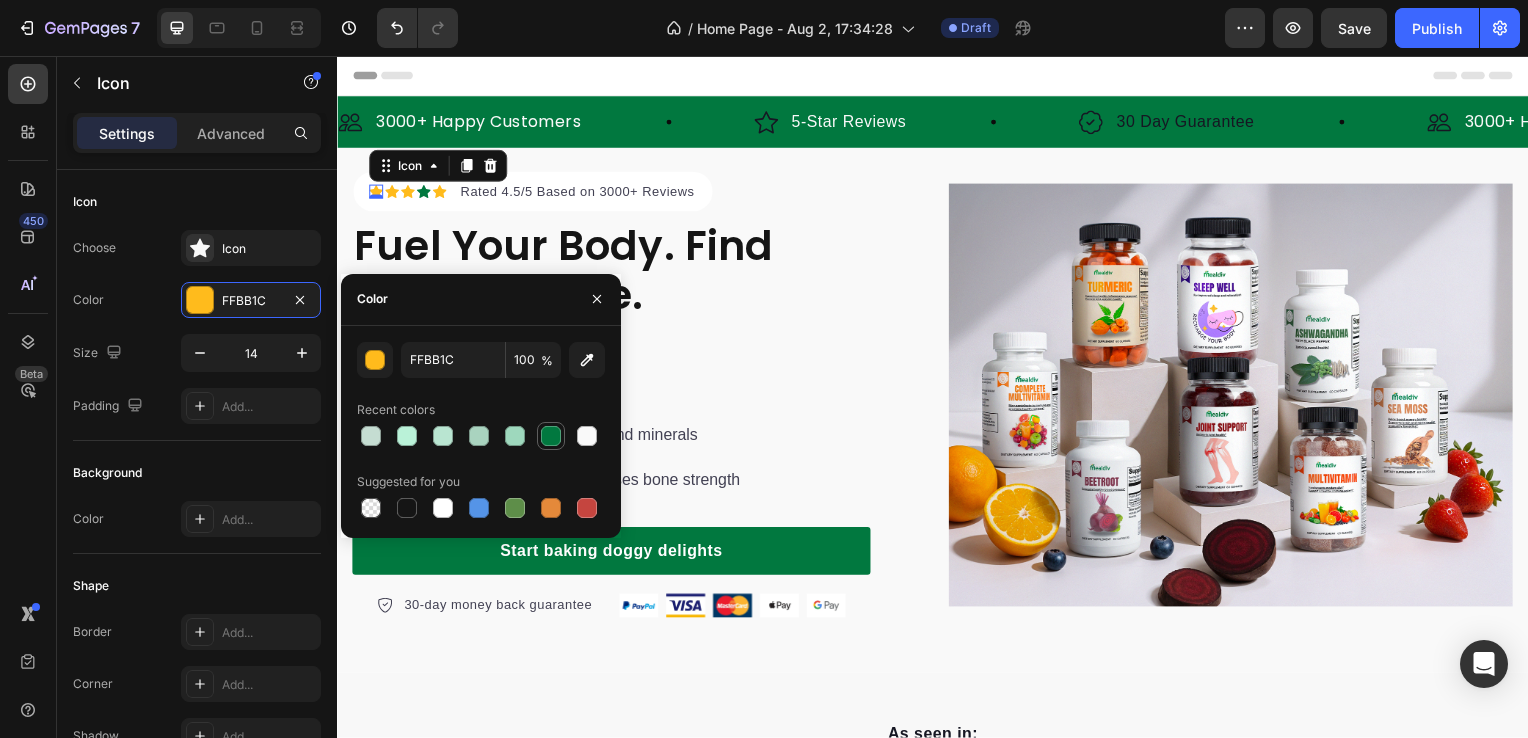 click at bounding box center (551, 436) 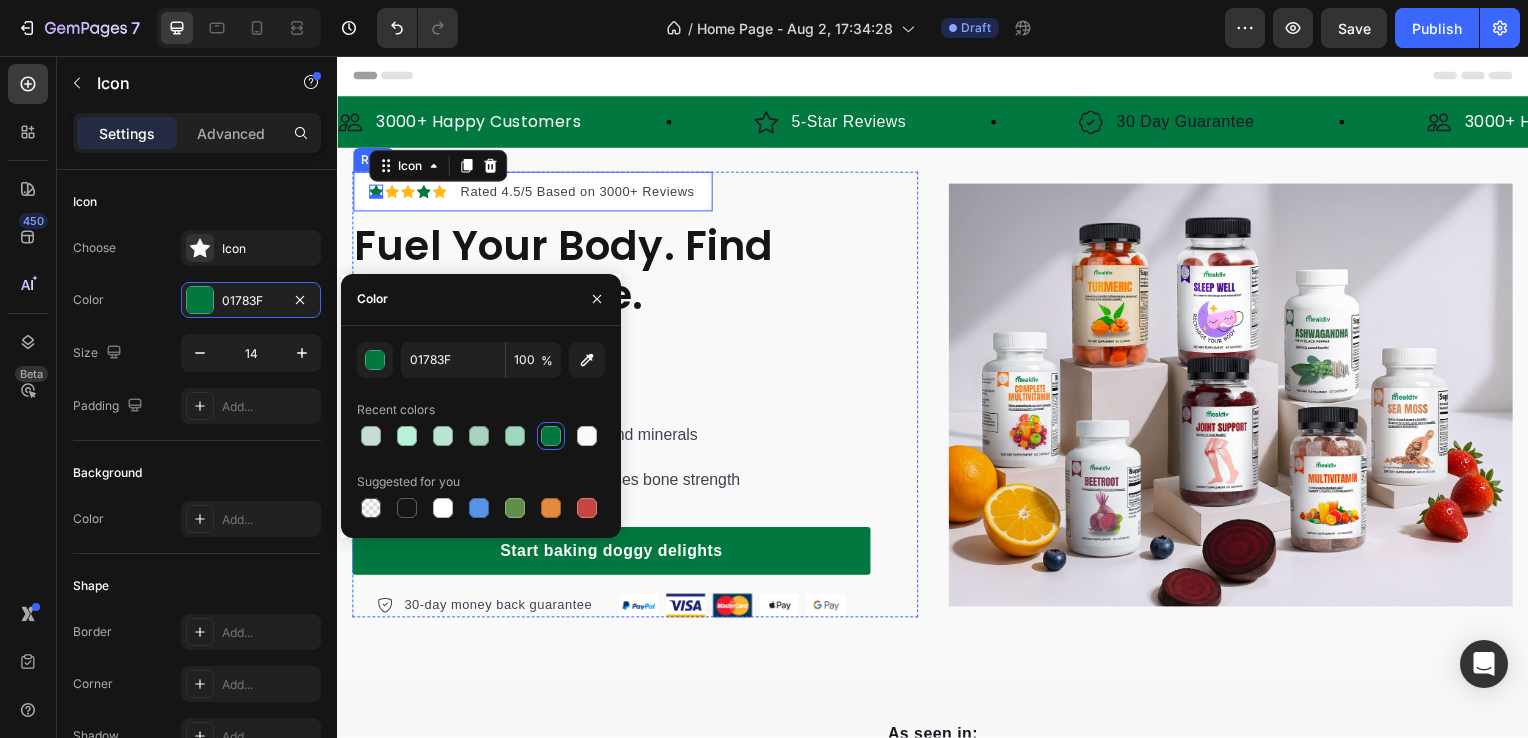 click on "Icon   0 Icon Icon Icon Icon Icon List Hoz Rated 4.5/5 Based on 3000+ Reviews Text block Row" at bounding box center [534, 193] 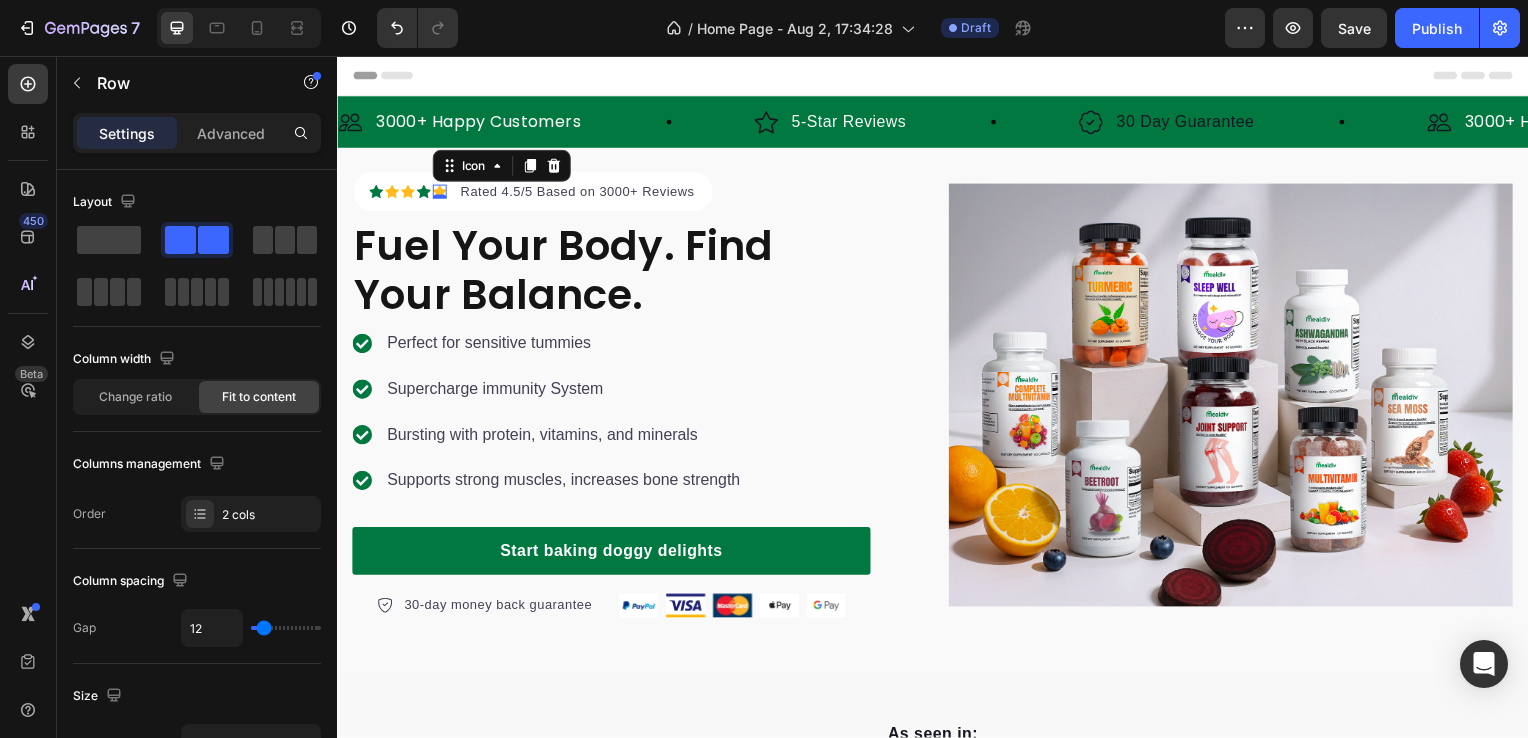 click on "Icon   0" at bounding box center [440, 193] 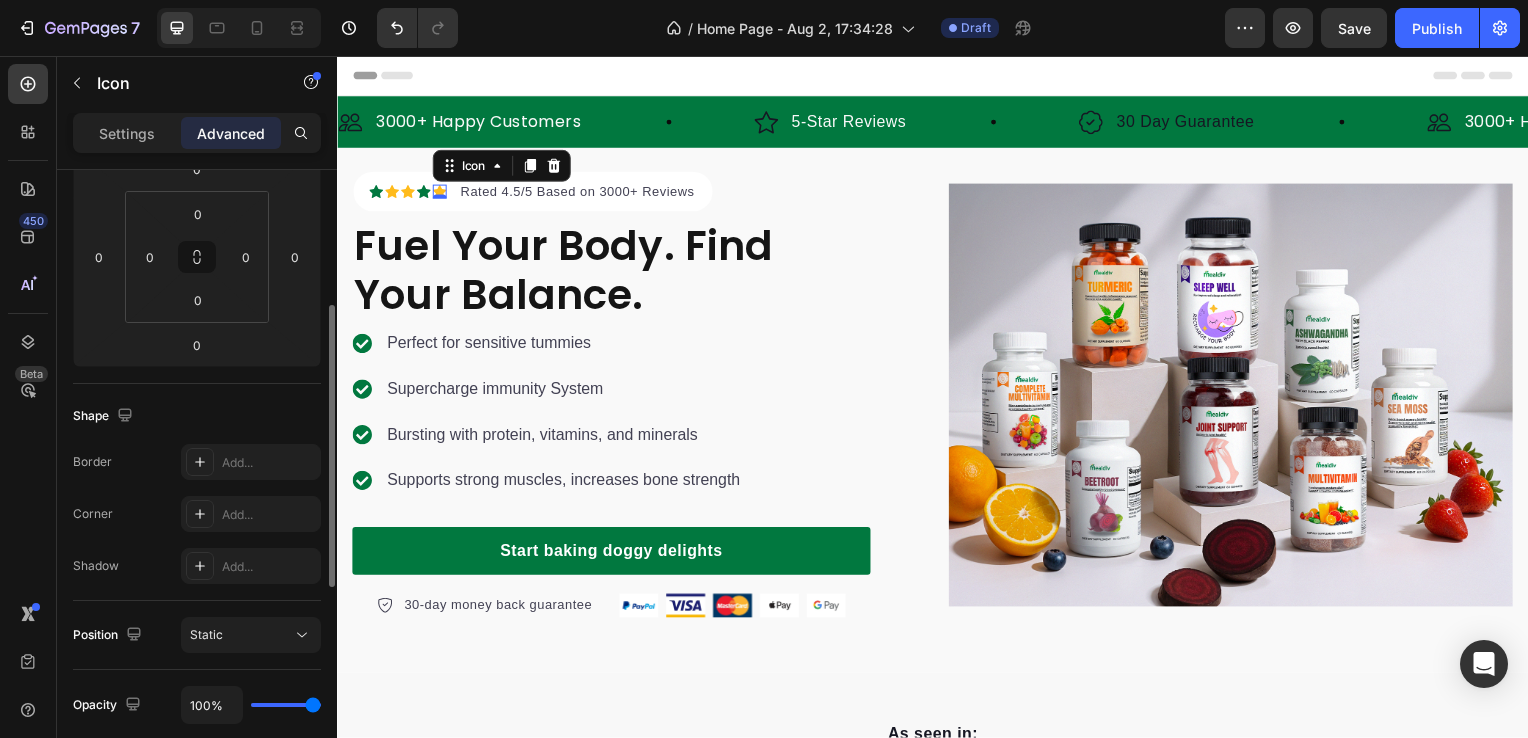 scroll, scrollTop: 0, scrollLeft: 0, axis: both 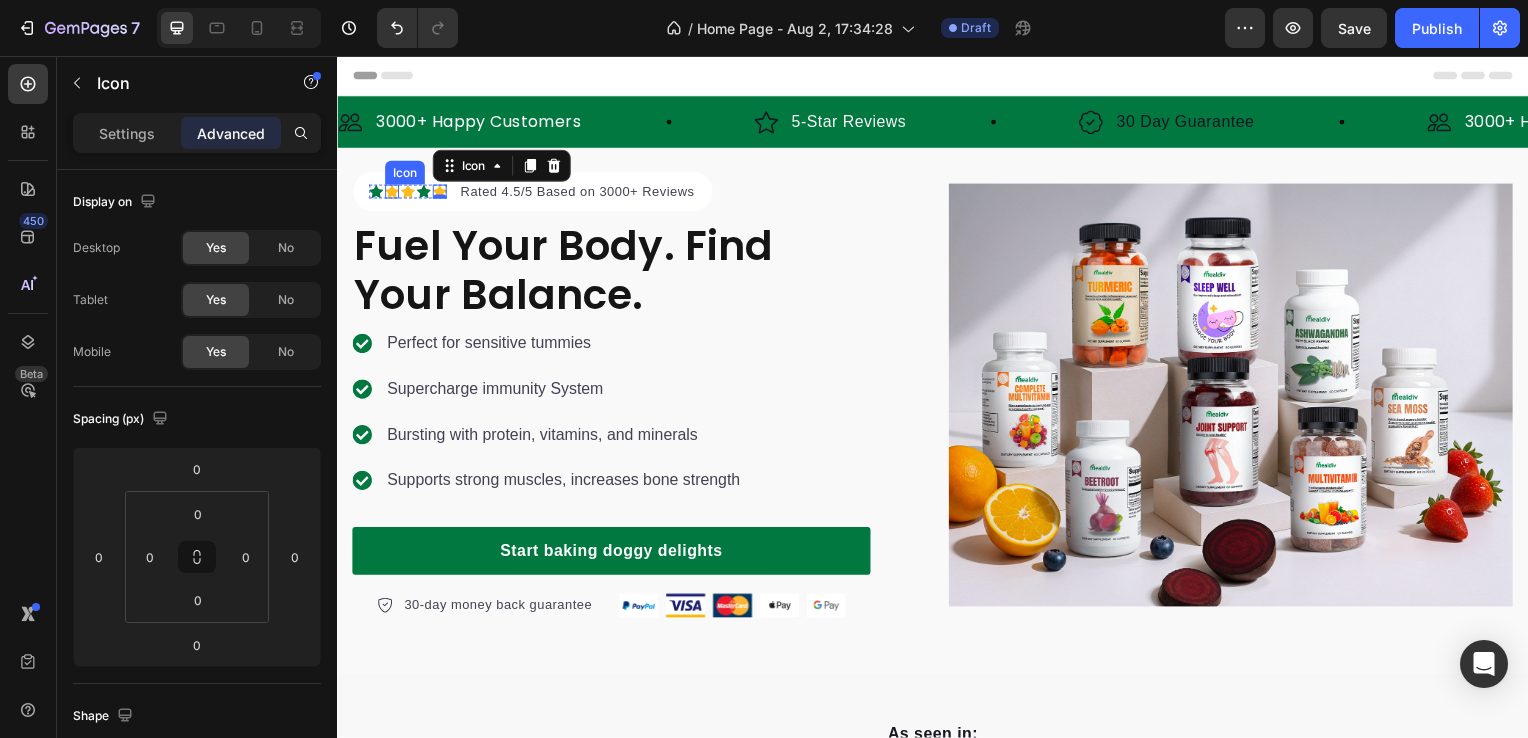 click 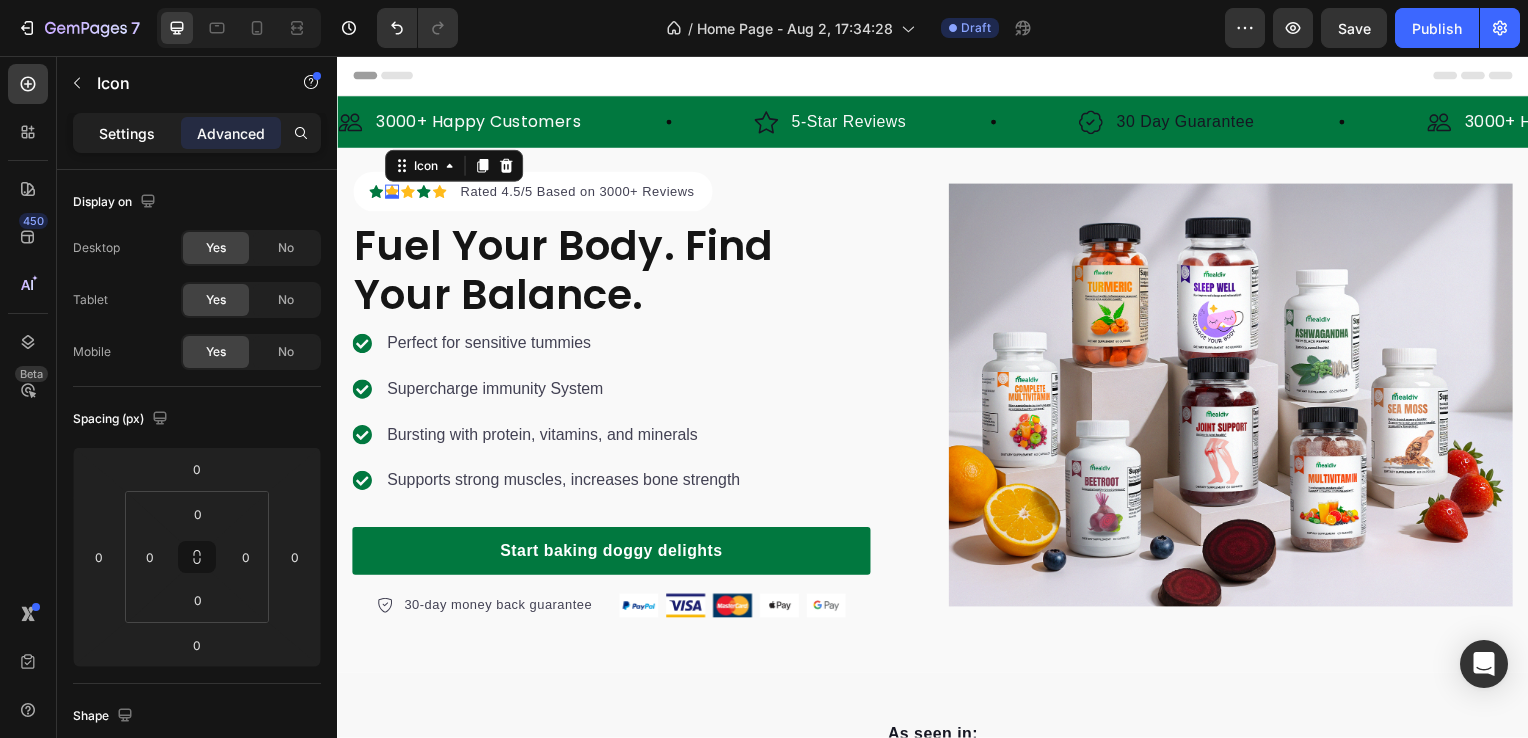 click on "Settings" at bounding box center (127, 133) 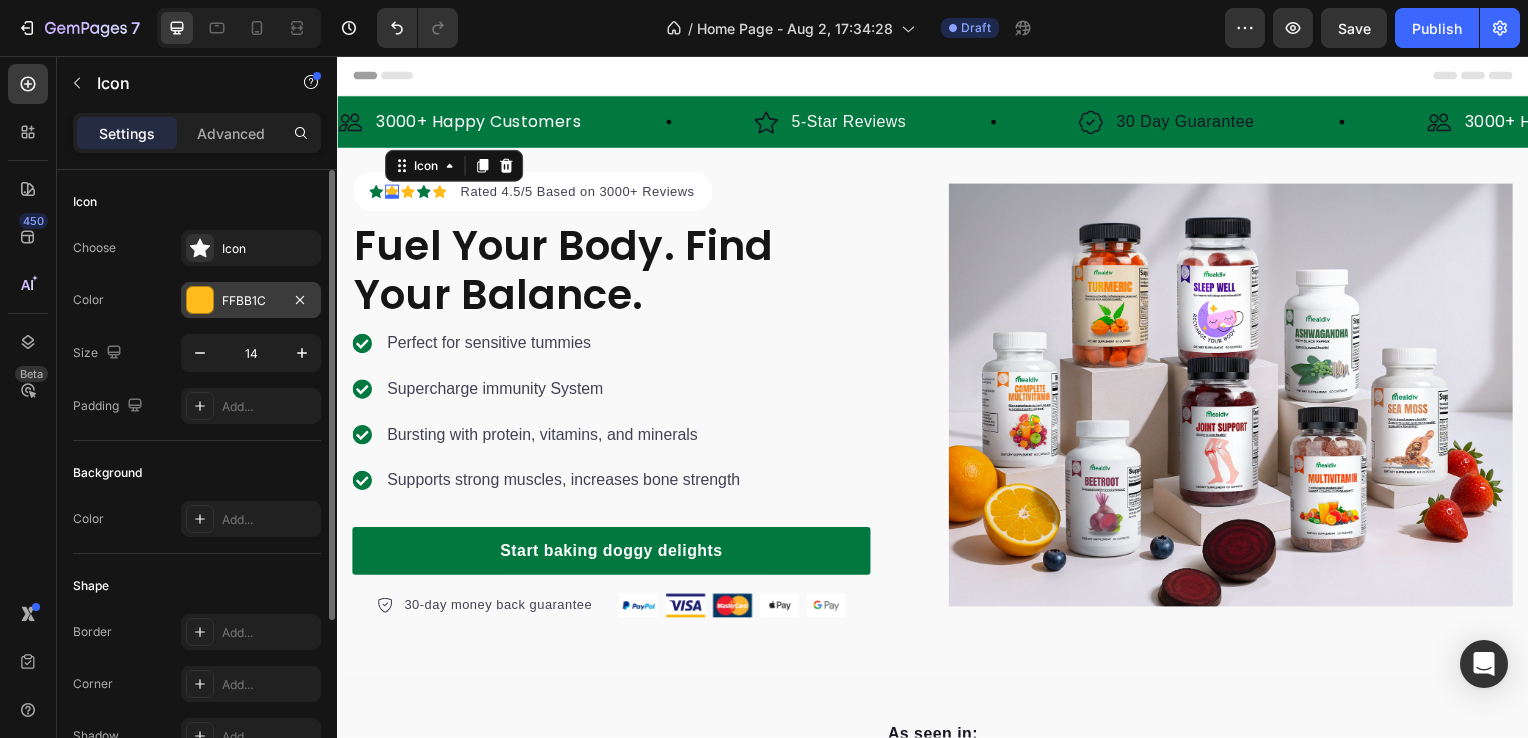 click on "FFBB1C" at bounding box center [251, 300] 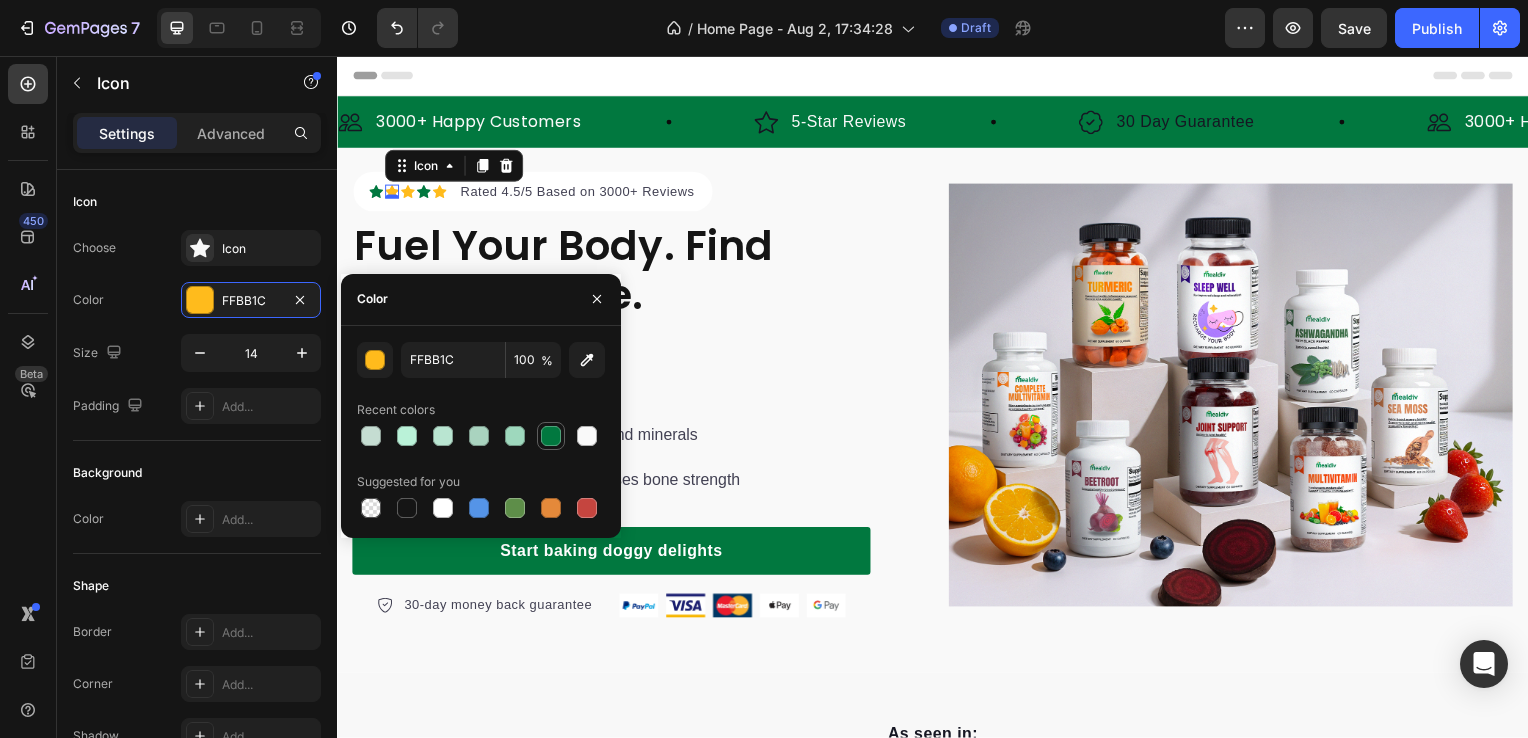 click at bounding box center (551, 436) 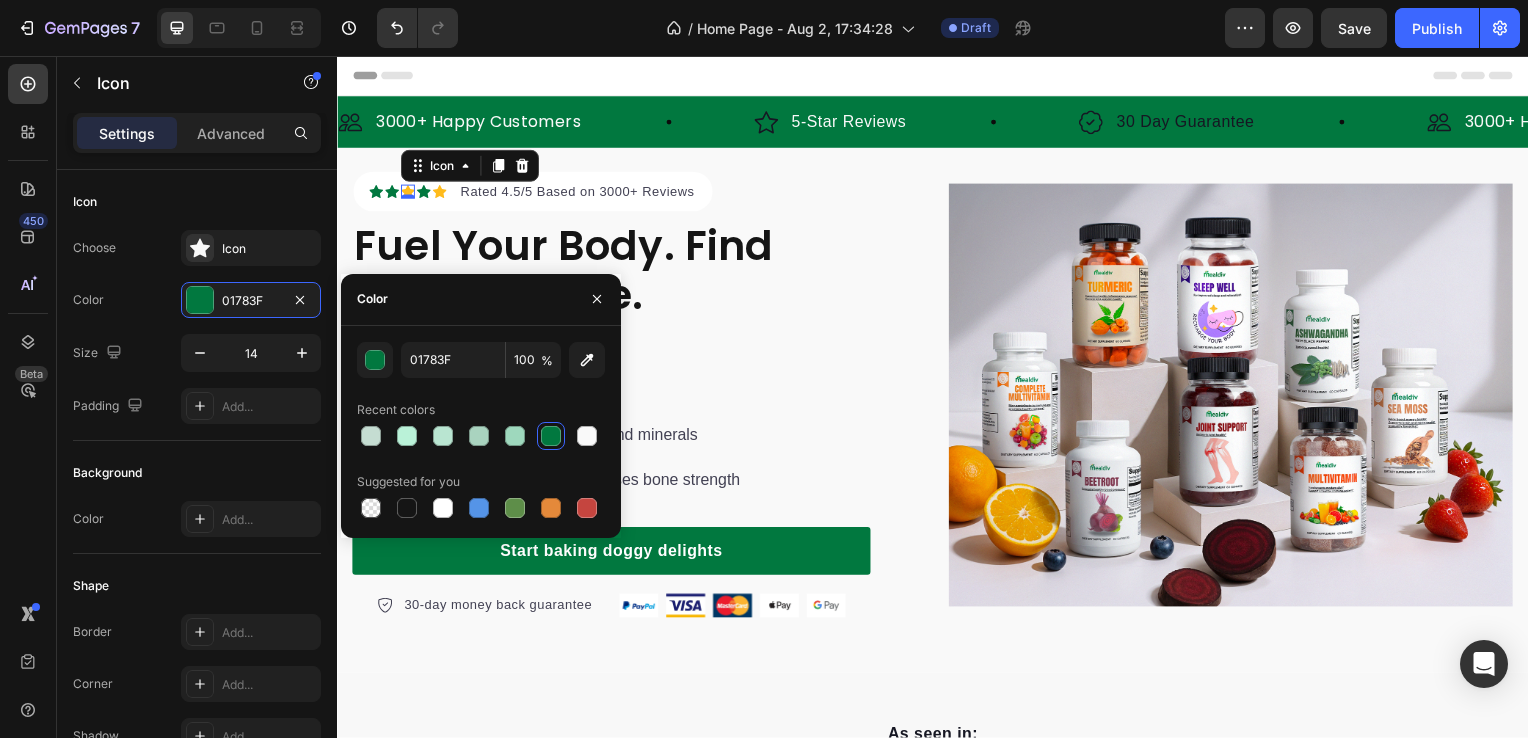 click on "Icon   0" at bounding box center [408, 193] 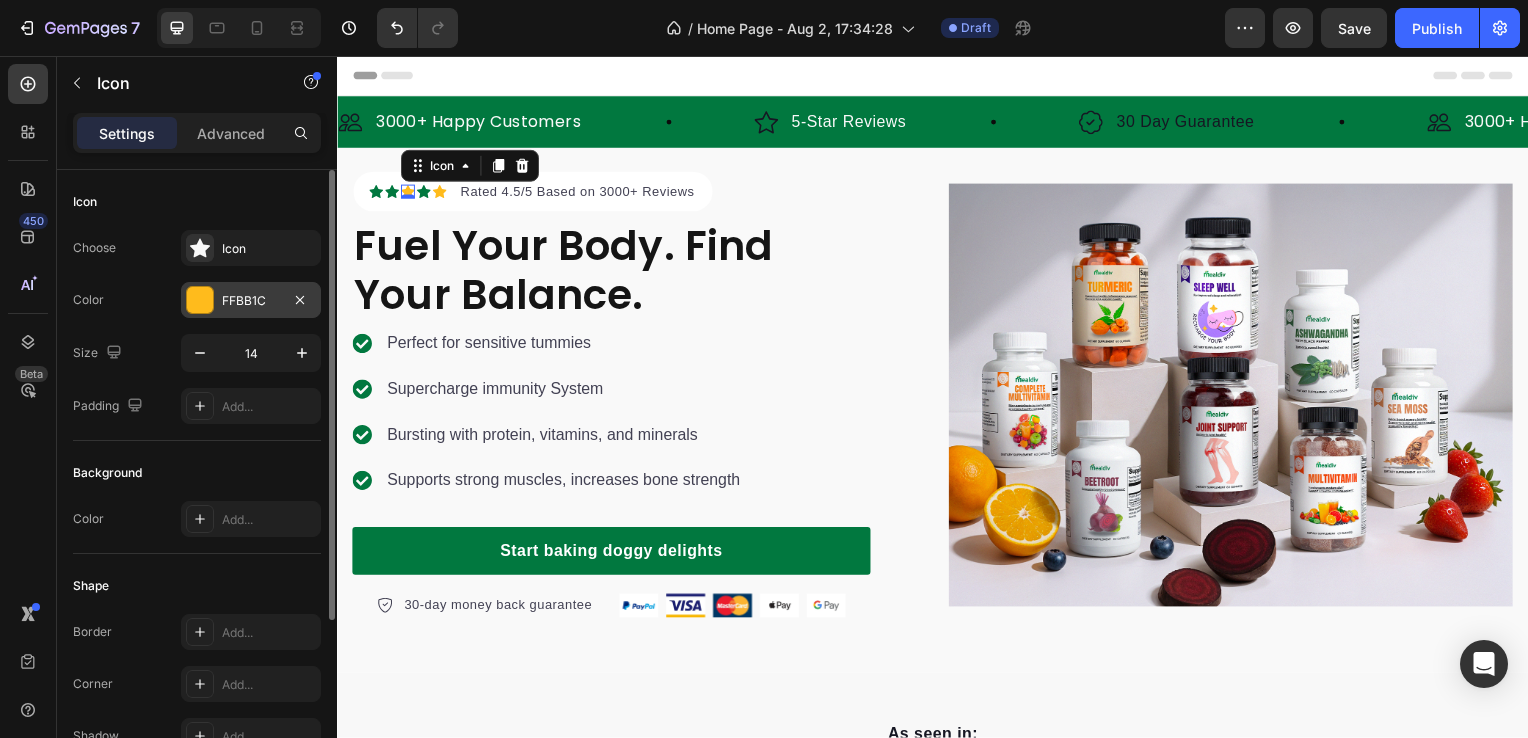 click at bounding box center (200, 300) 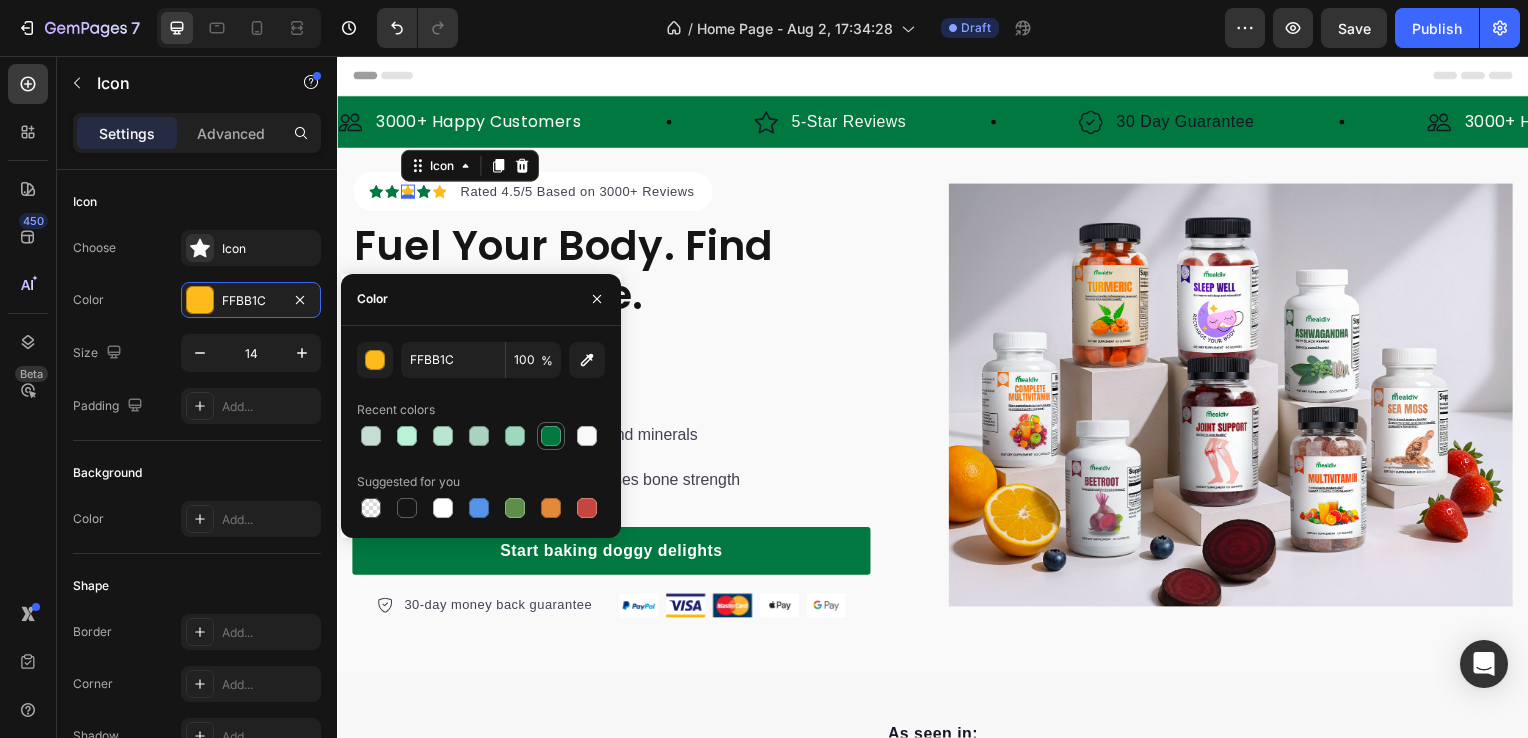 click at bounding box center [551, 436] 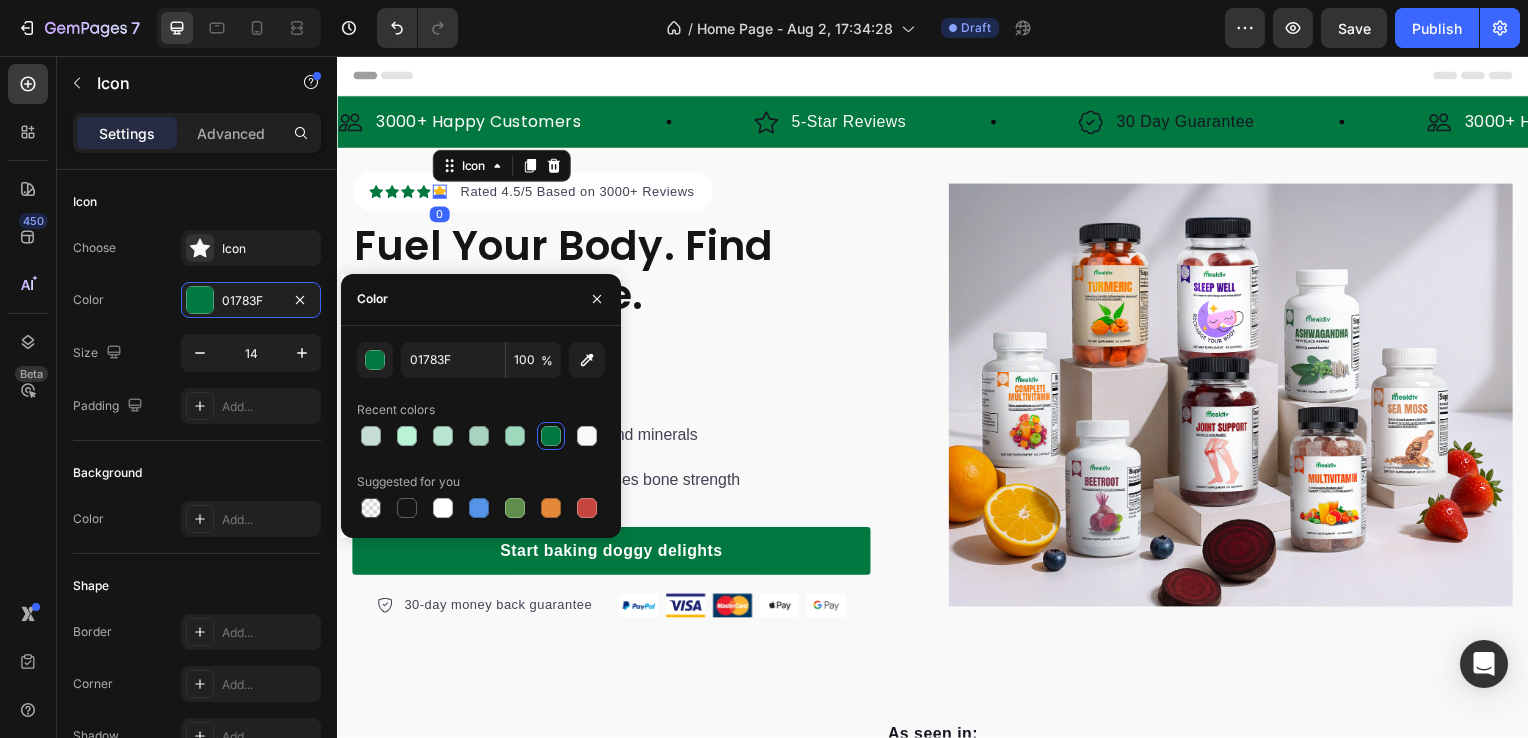 click 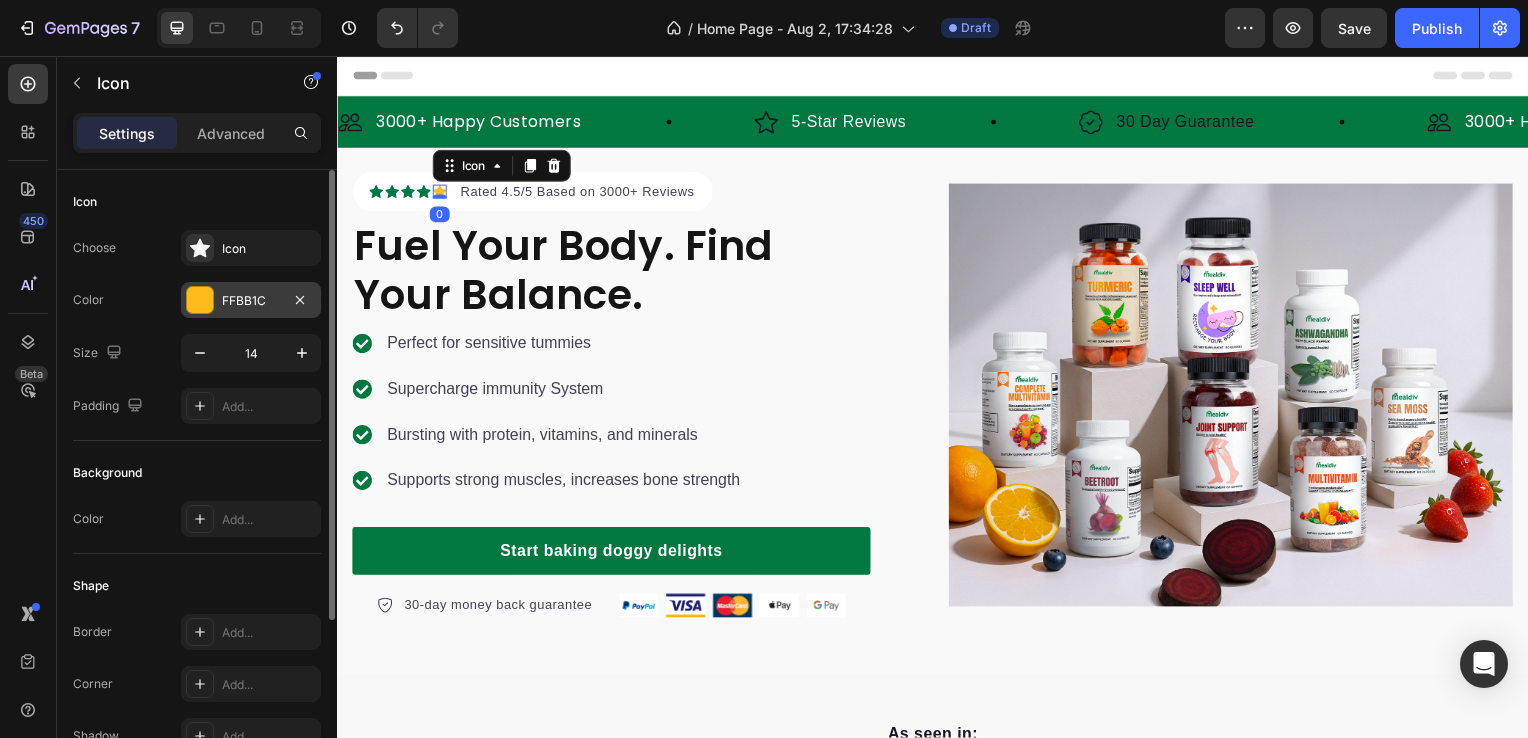 click at bounding box center (200, 300) 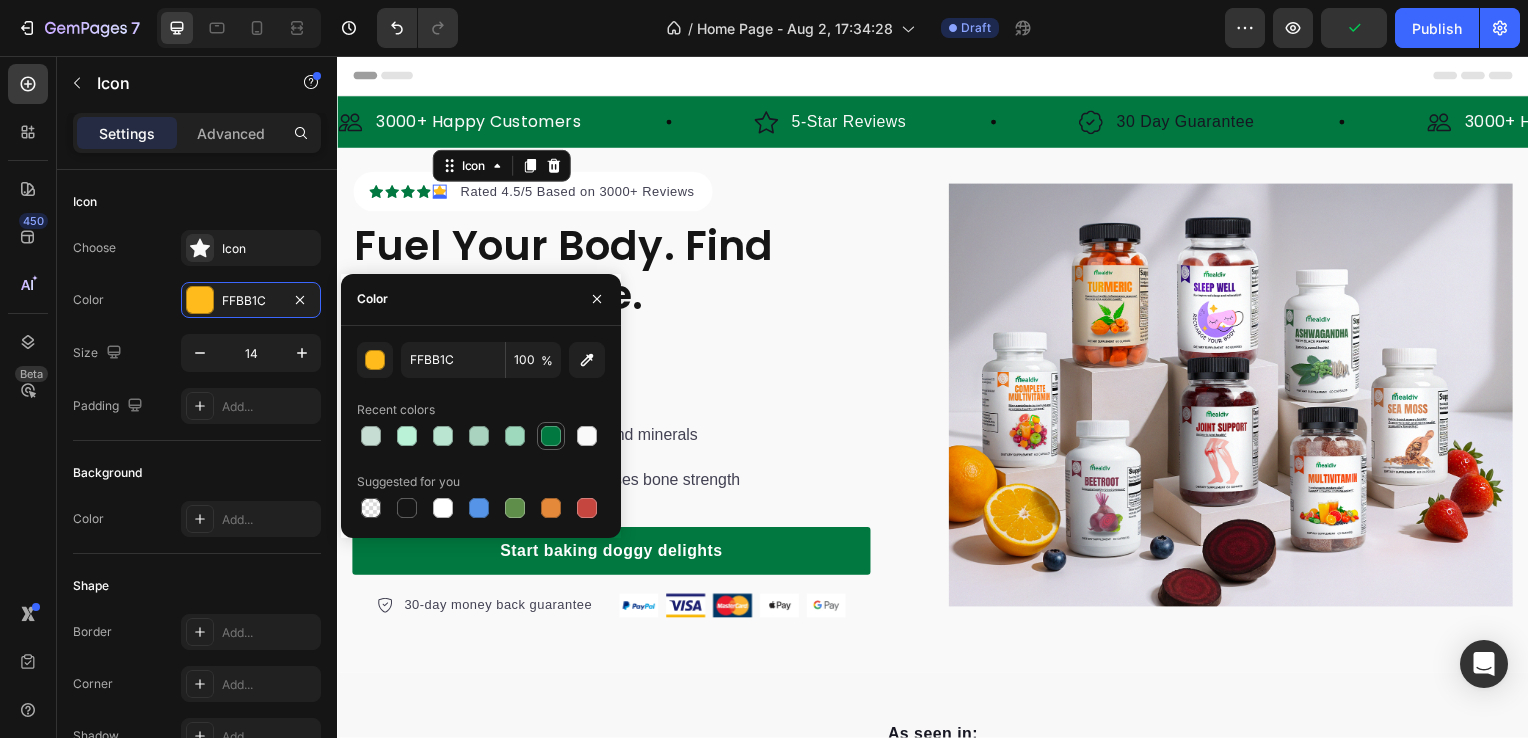 click at bounding box center [551, 436] 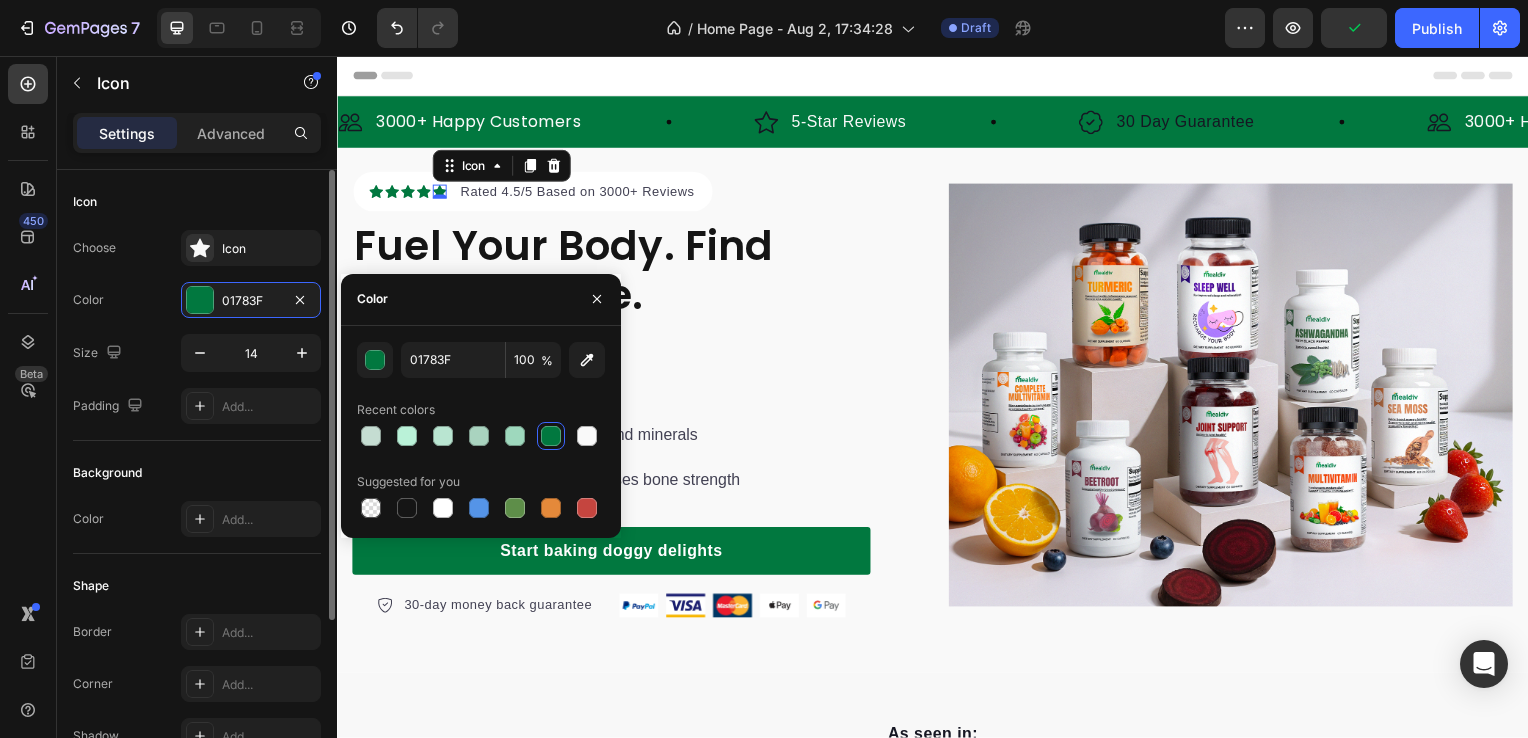 click on "Icon" at bounding box center (197, 202) 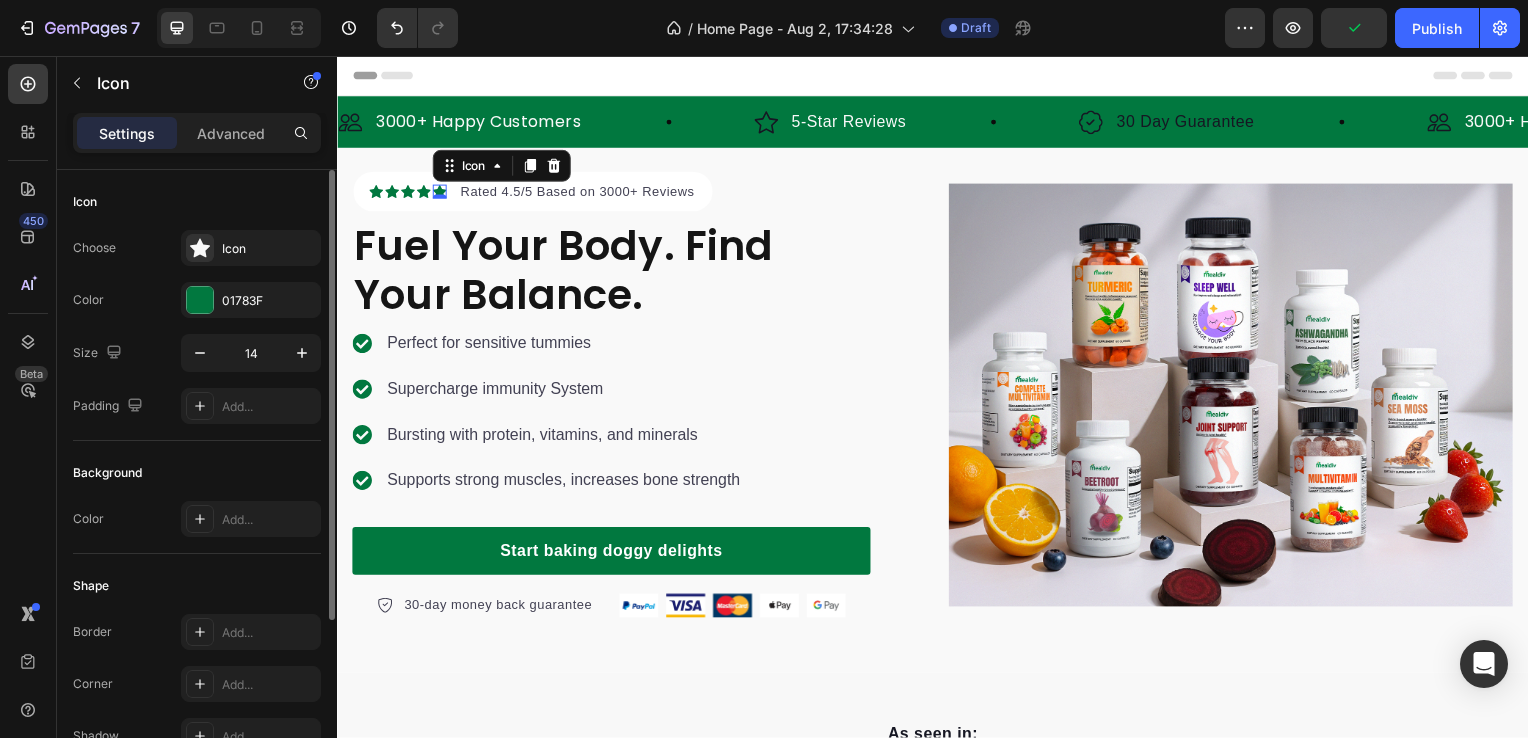 click on "Icon" at bounding box center [197, 202] 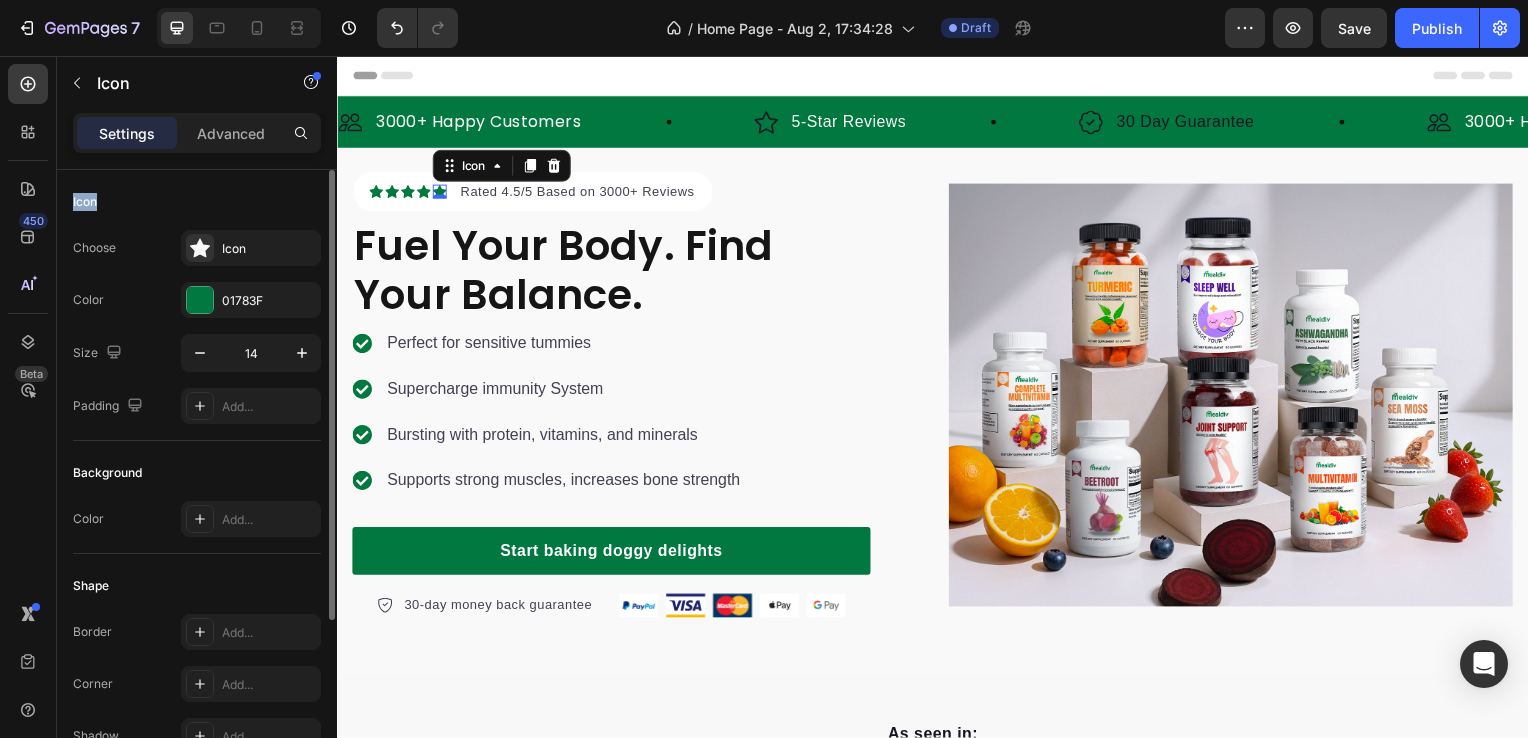 click on "Icon" at bounding box center (197, 202) 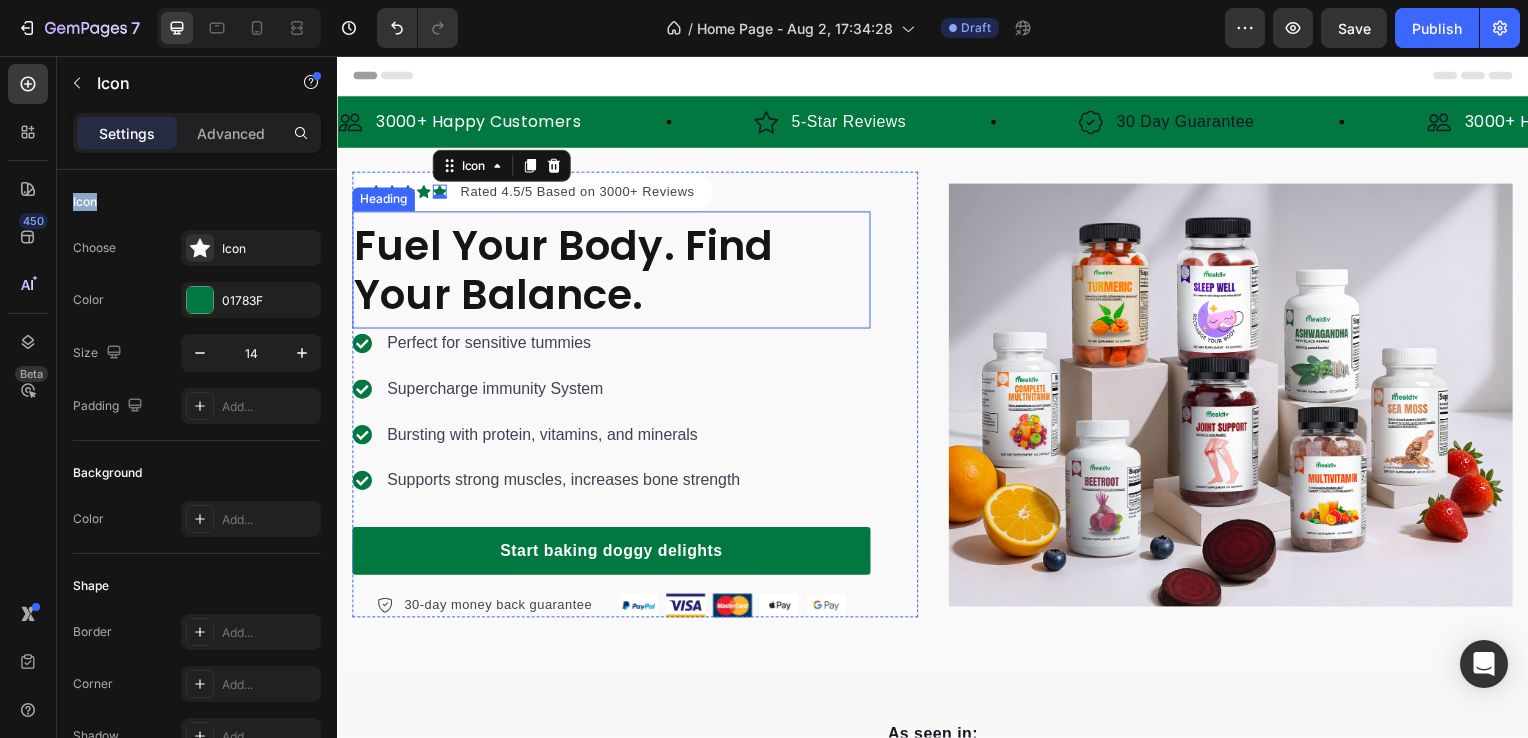 click on "Fuel Your Body. Find Your Balance." at bounding box center (613, 272) 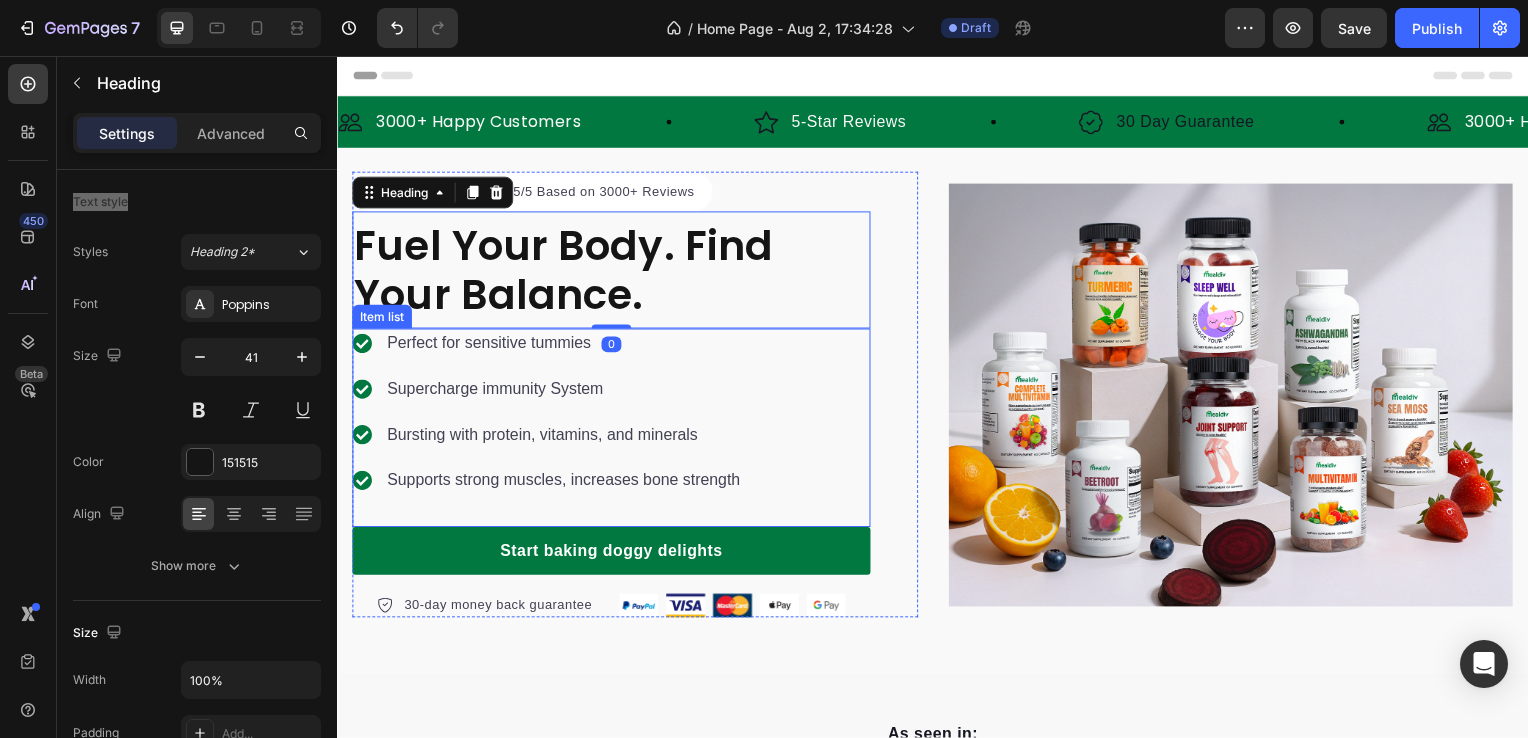 click on "Perfect for sensitive tummies Supercharge immunity System Bursting with protein, vitamins, and minerals Supports strong muscles, increases bone strength" at bounding box center [613, 431] 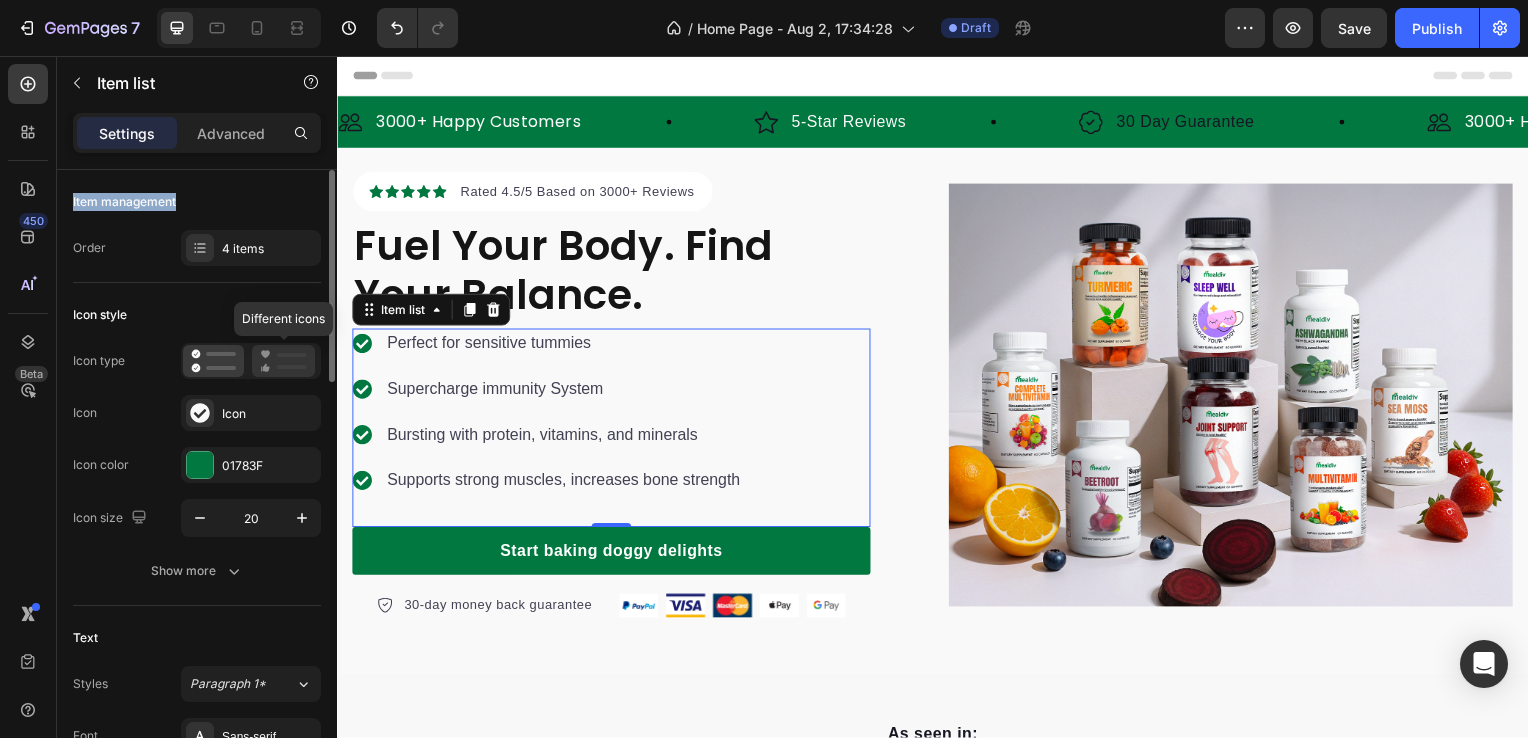click 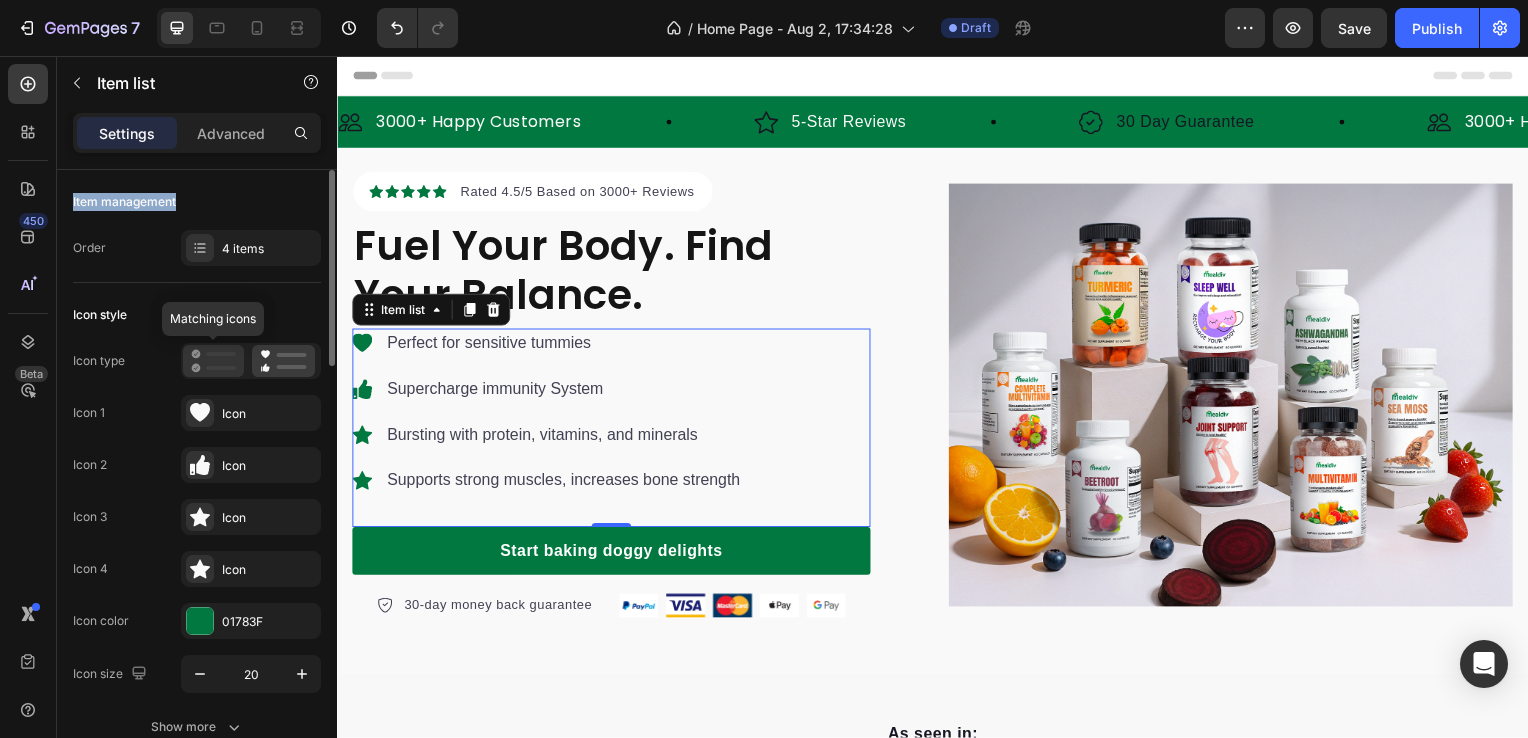 click 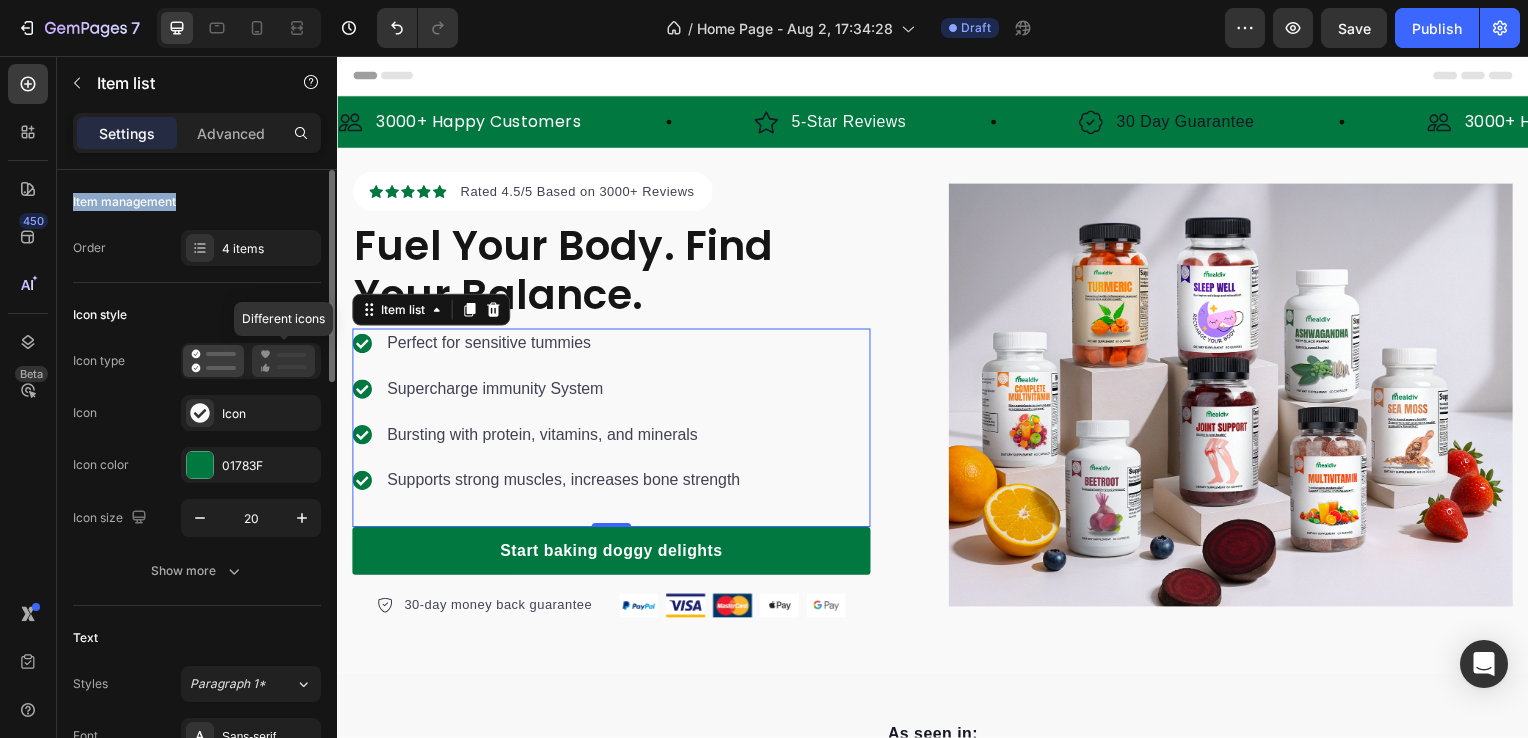 click 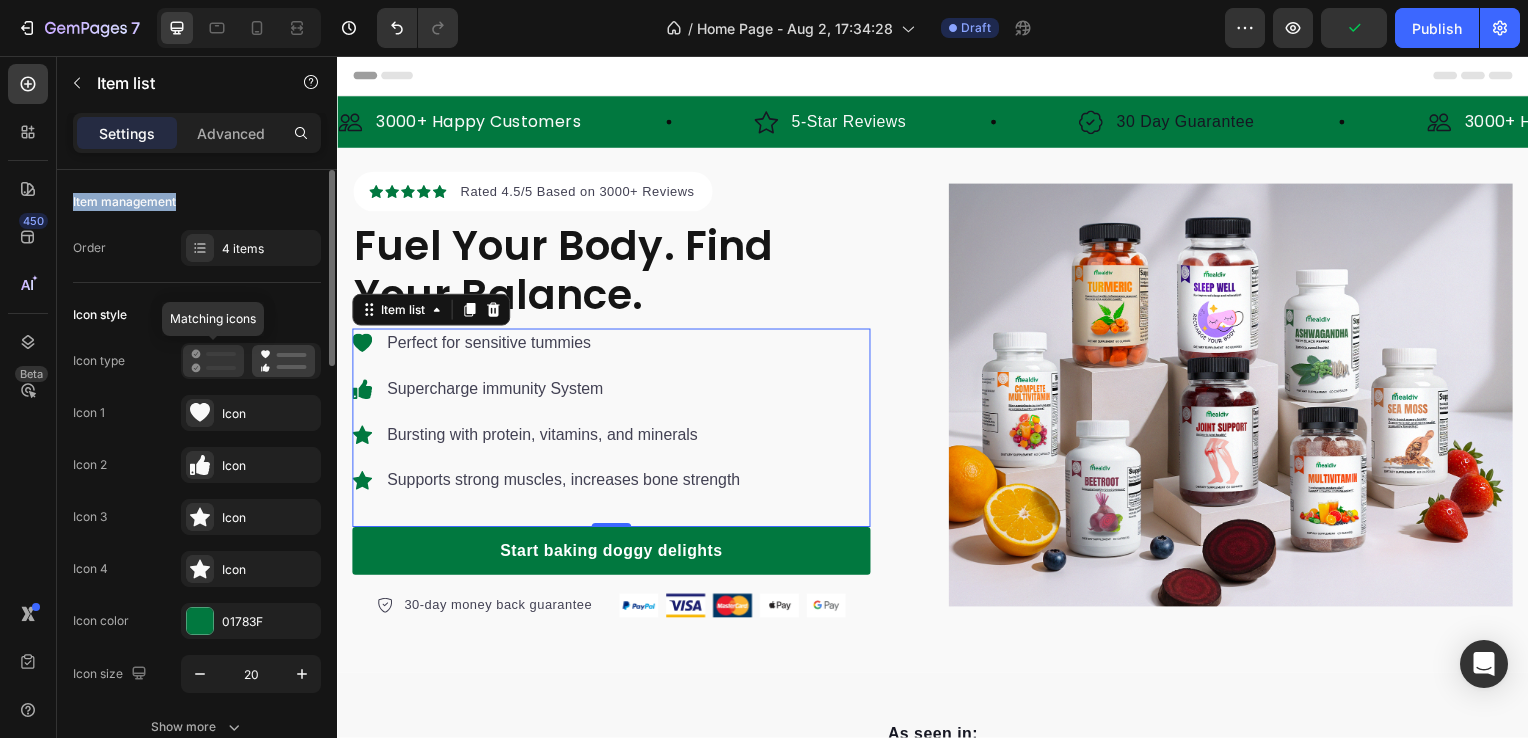 click 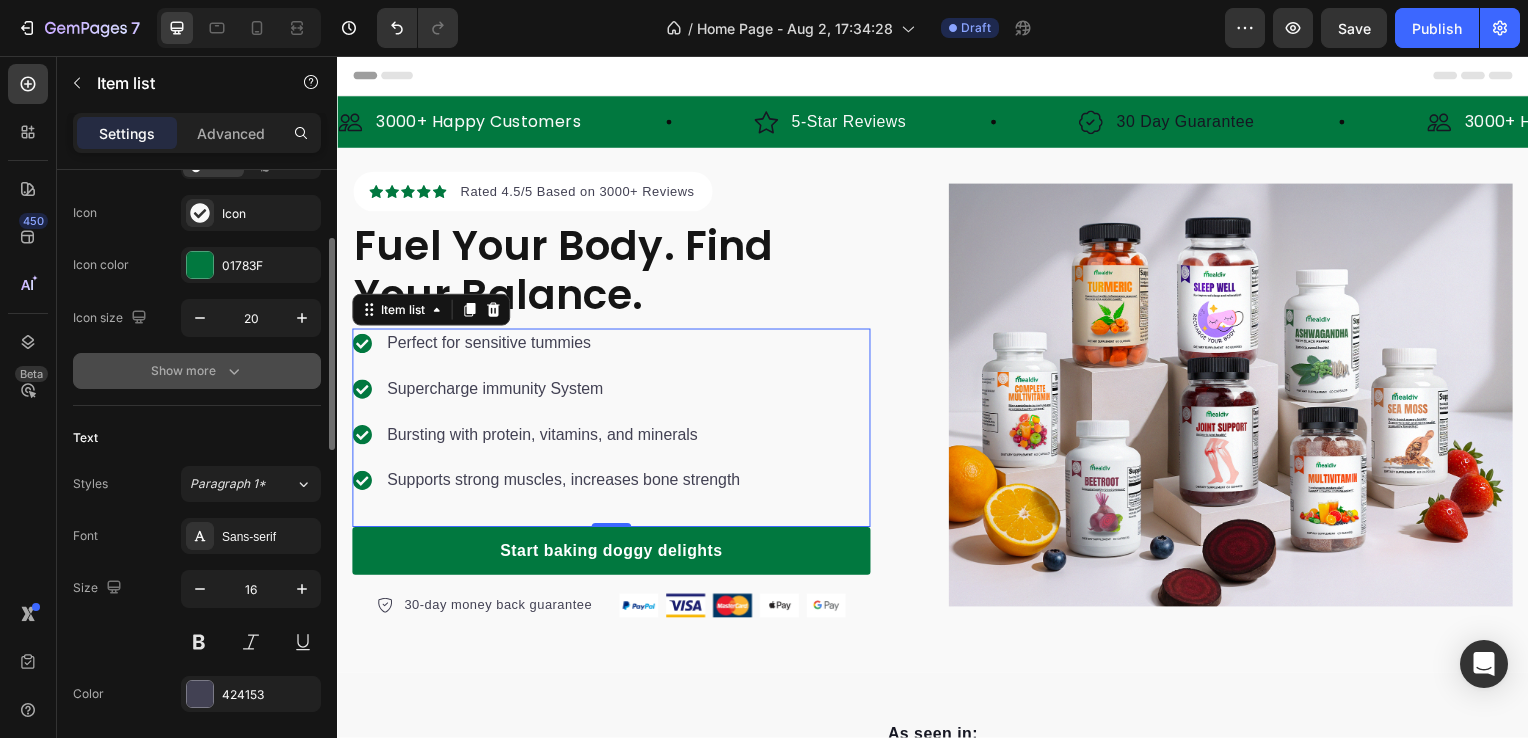 scroll, scrollTop: 0, scrollLeft: 0, axis: both 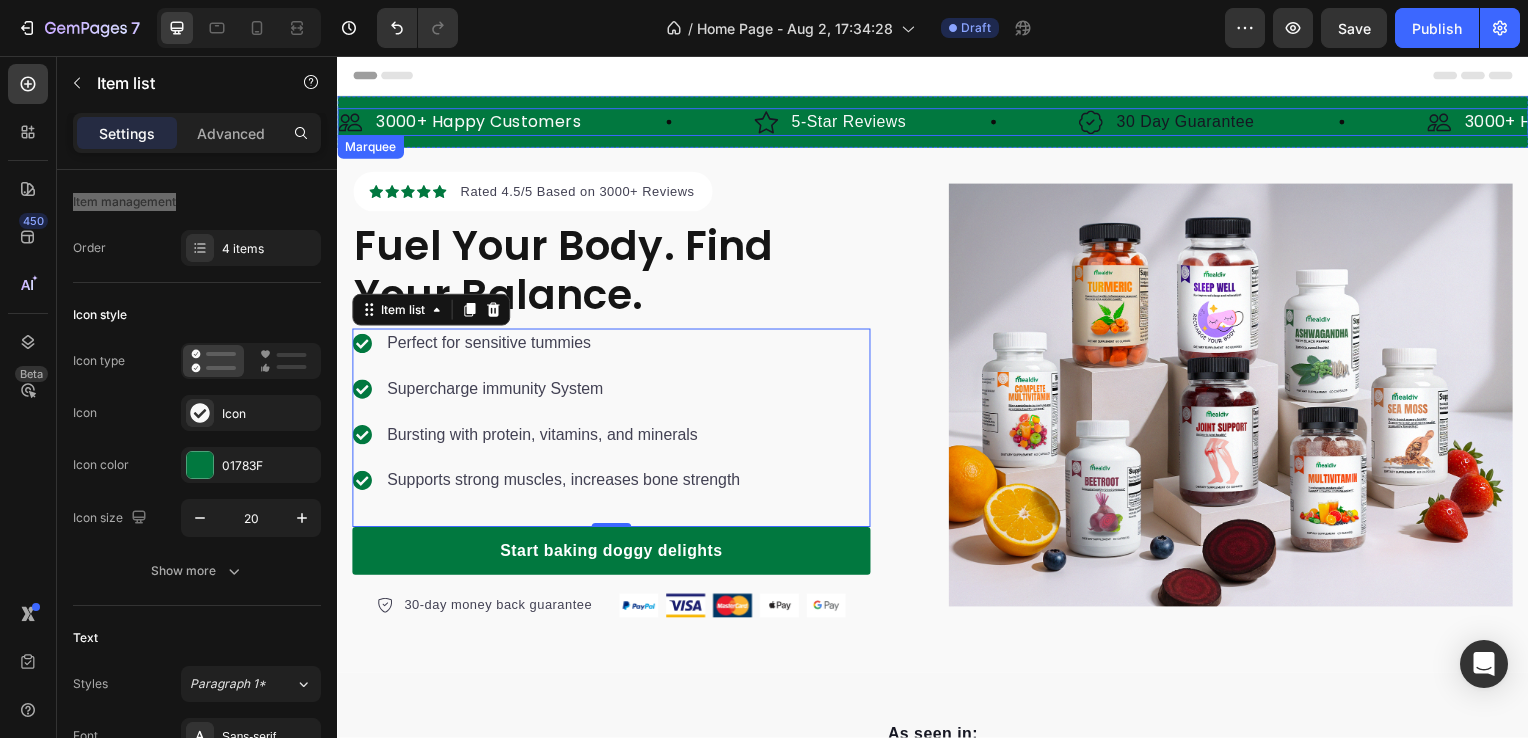 click on "Image 3000+ Happy Customers Text Block Row" at bounding box center [547, 123] 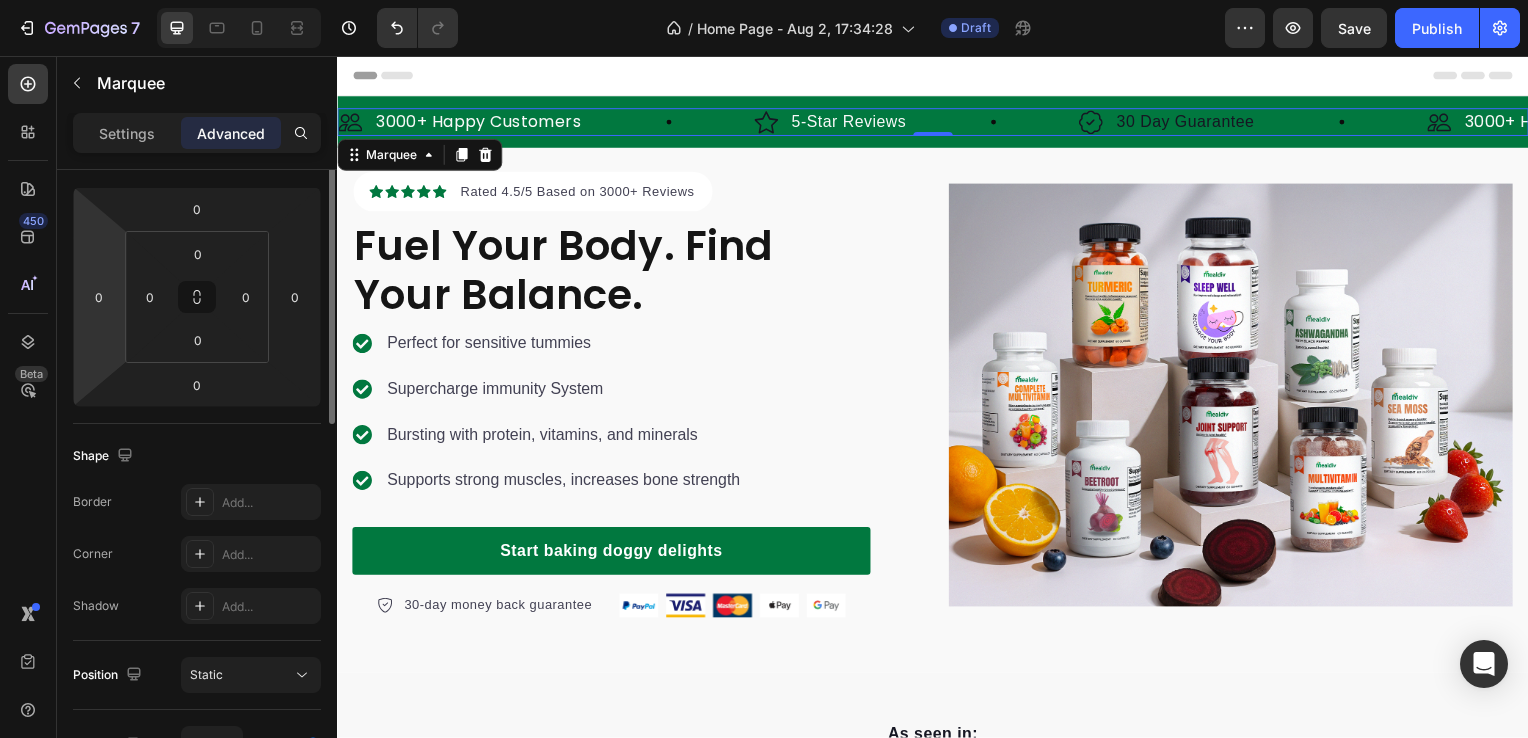 scroll, scrollTop: 0, scrollLeft: 0, axis: both 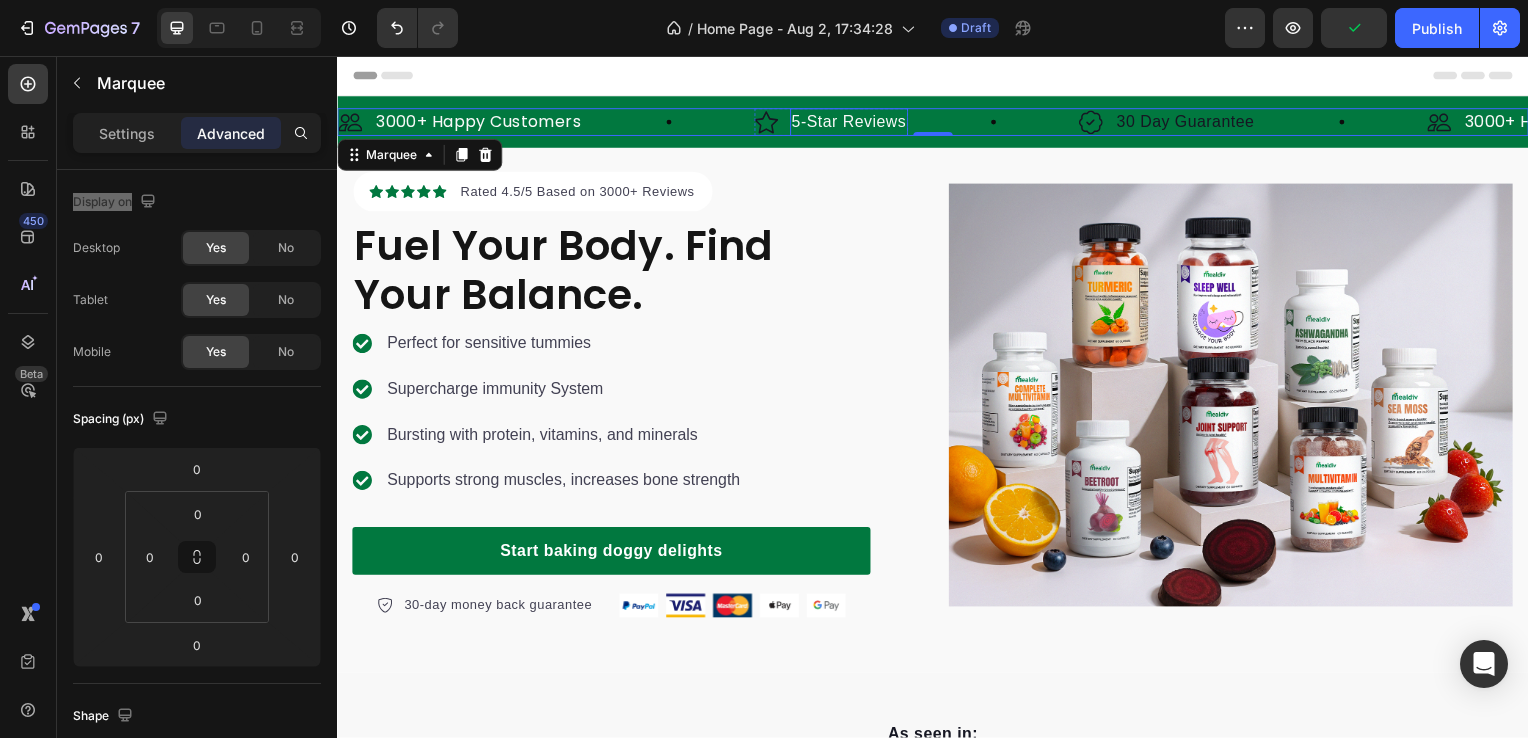 click on "5-Star Reviews" at bounding box center (852, 123) 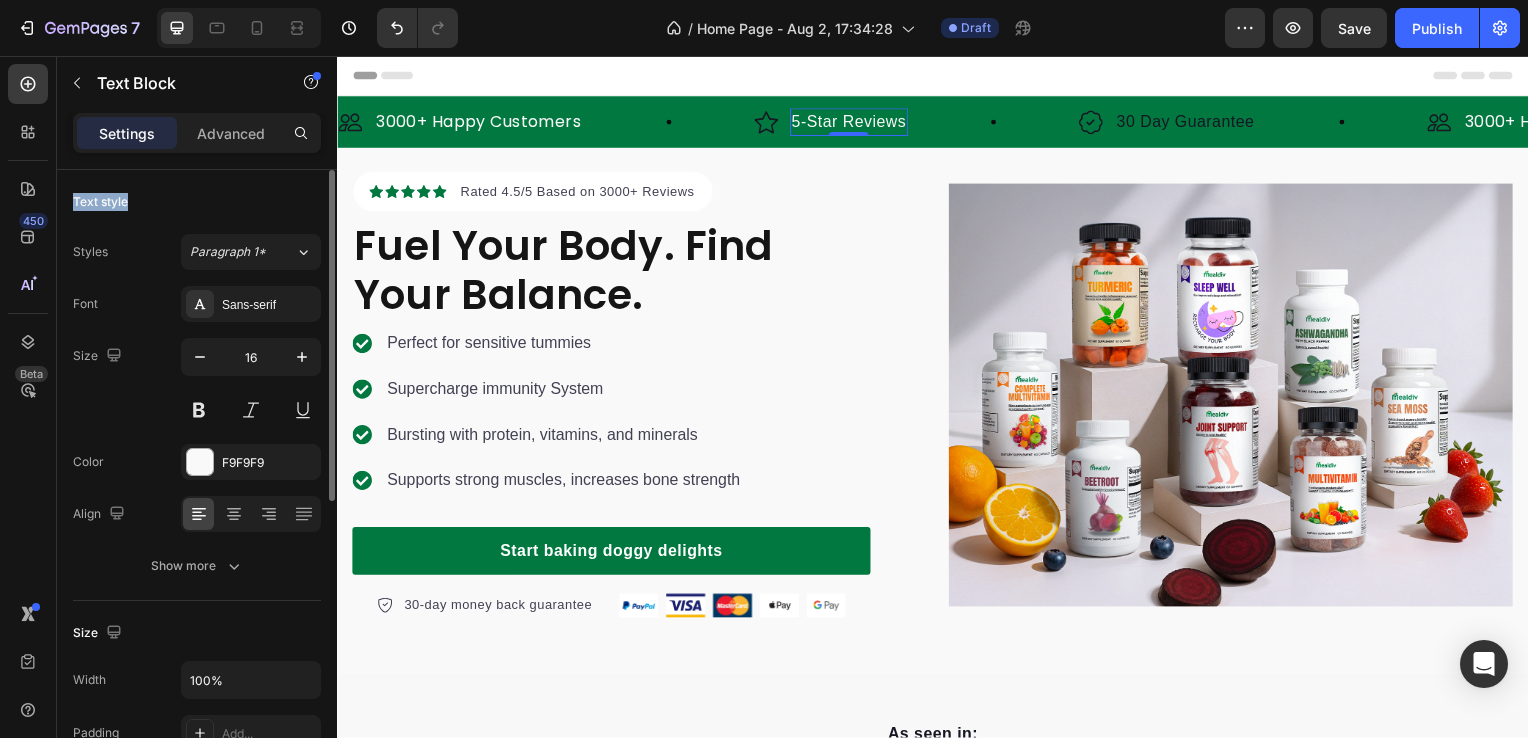 click on "Text style" at bounding box center (197, 202) 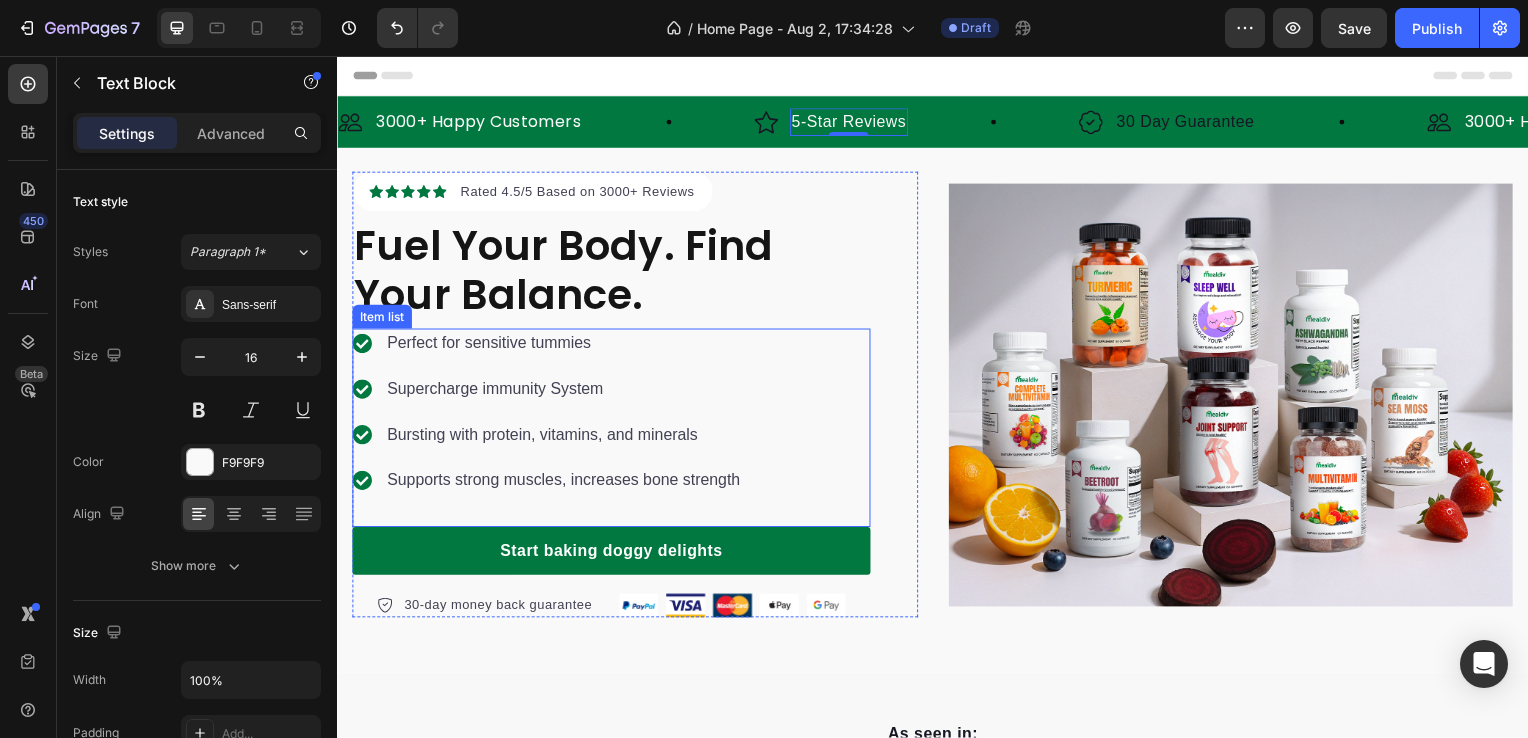 click on "Perfect for sensitive tummies" at bounding box center (565, 346) 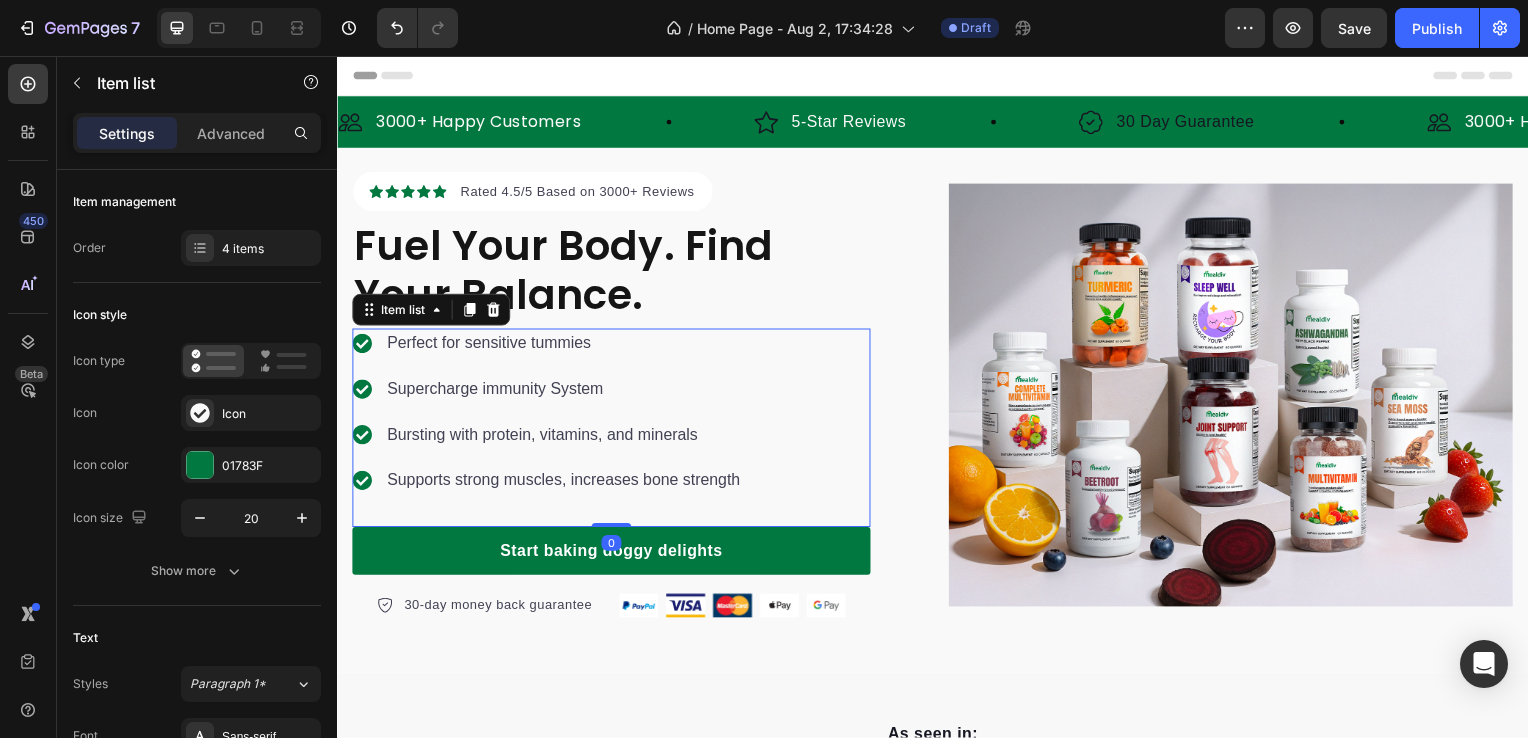 click on "Perfect for sensitive tummies" at bounding box center (565, 346) 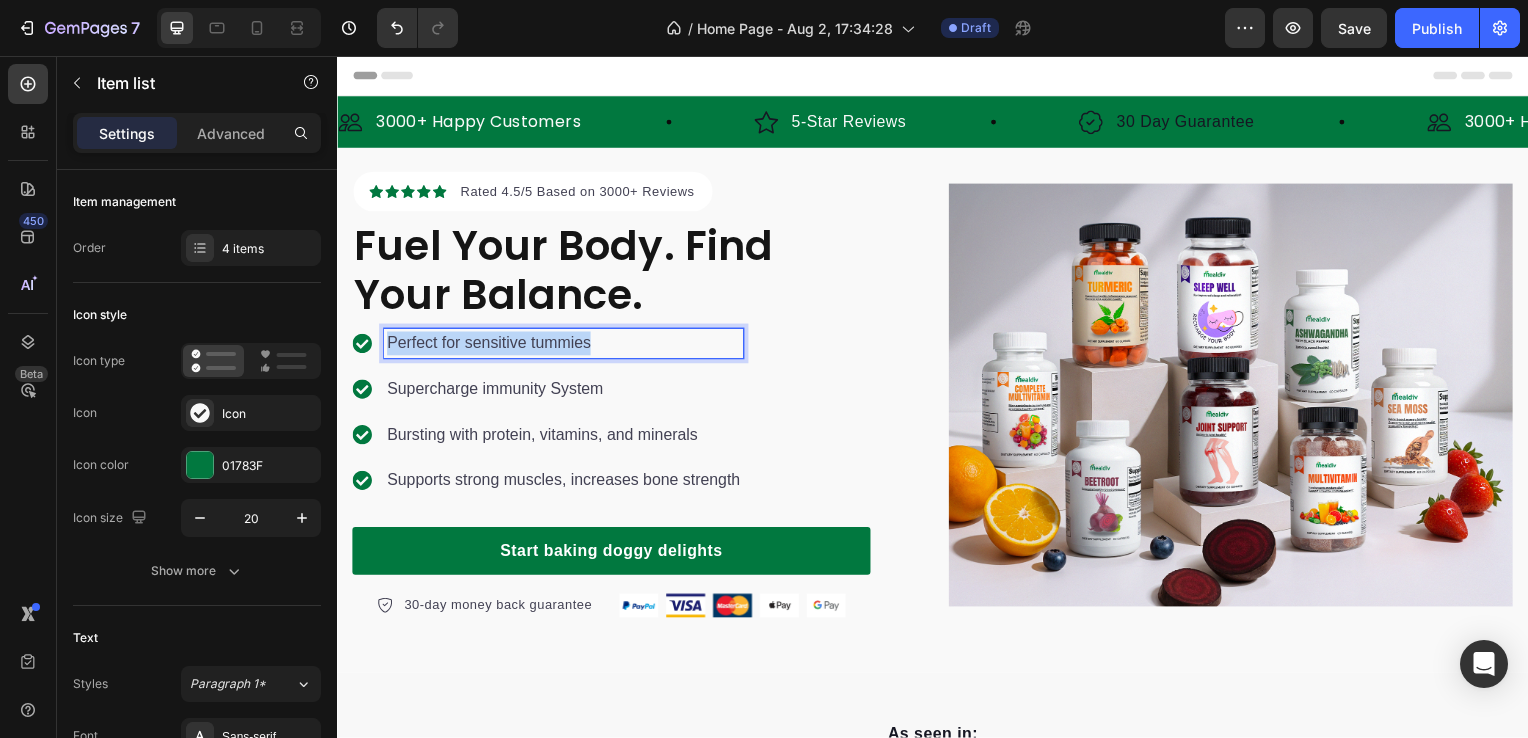 drag, startPoint x: 597, startPoint y: 344, endPoint x: 374, endPoint y: 356, distance: 223.32263 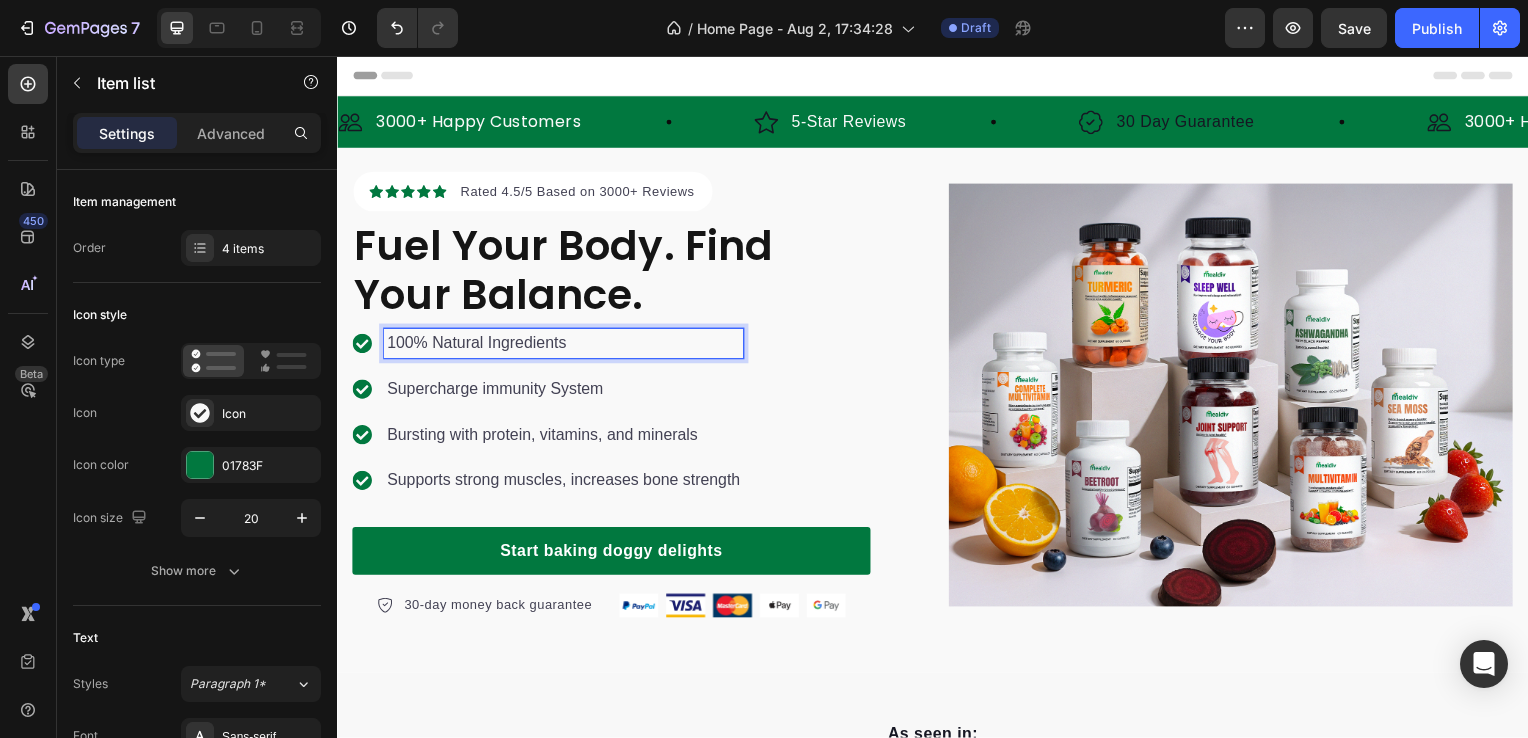click on "Supercharge immunity System" at bounding box center [565, 392] 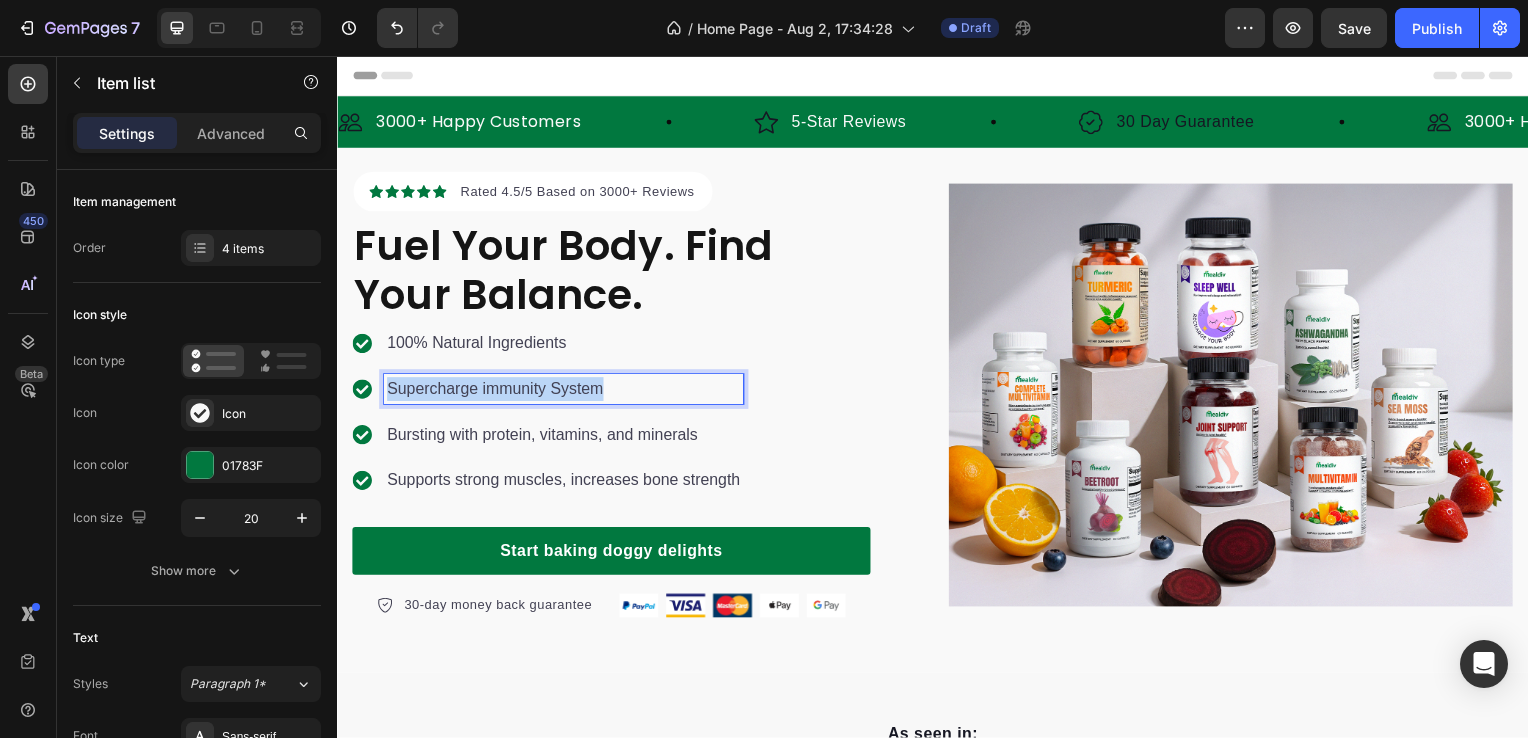drag, startPoint x: 606, startPoint y: 394, endPoint x: 389, endPoint y: 397, distance: 217.02074 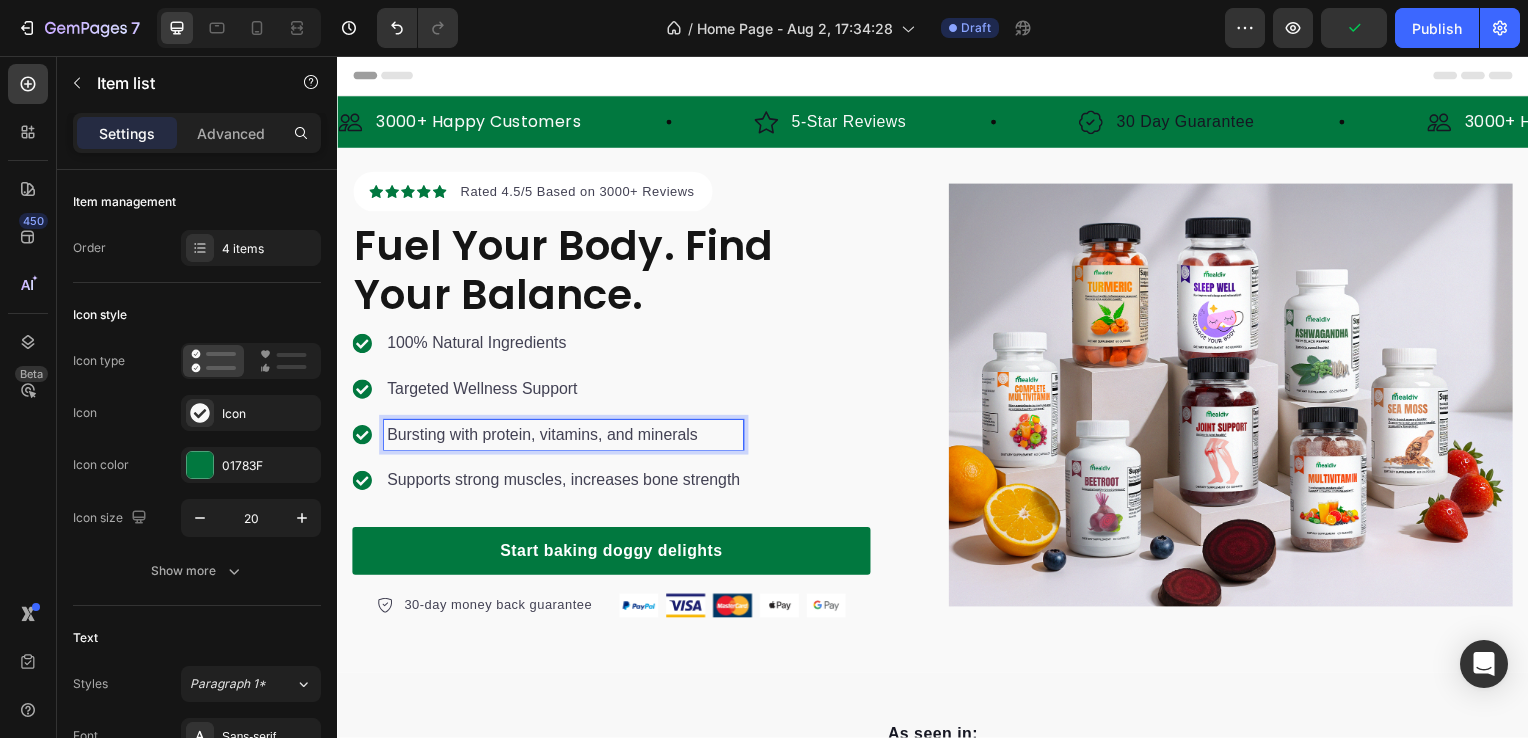 click on "Bursting with protein, vitamins, and minerals" at bounding box center (565, 438) 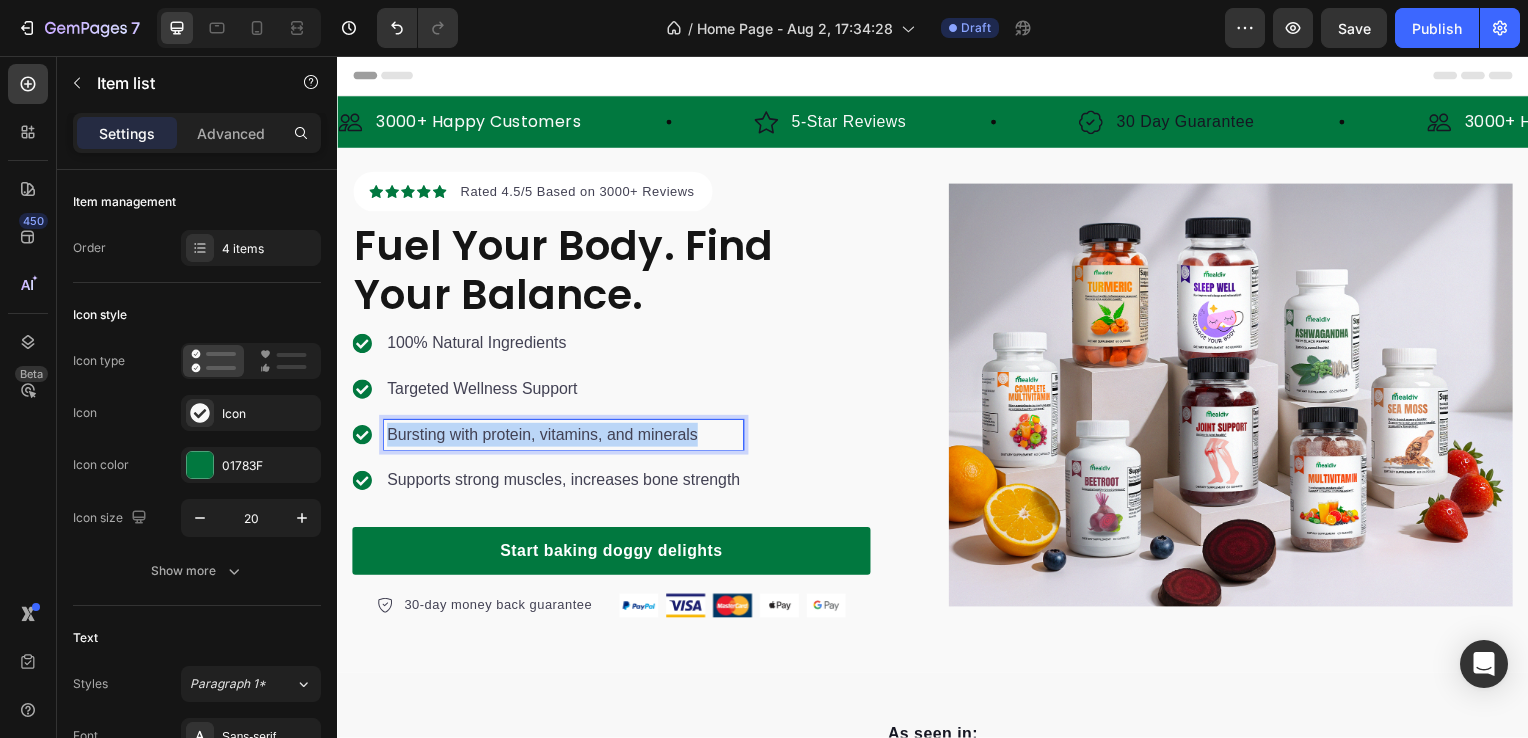 drag, startPoint x: 704, startPoint y: 427, endPoint x: 385, endPoint y: 457, distance: 320.40756 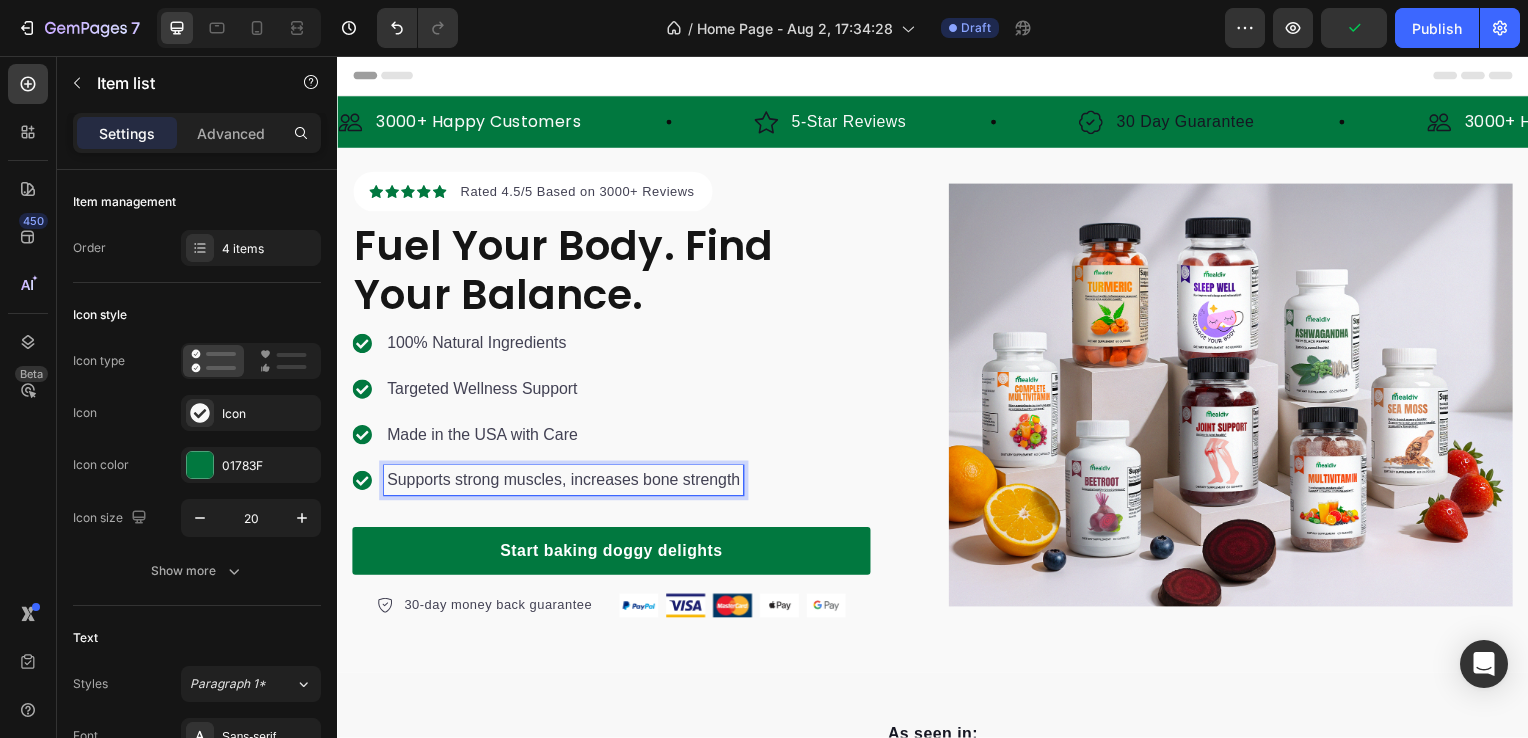 click on "Supports strong muscles, increases bone strength" at bounding box center (565, 484) 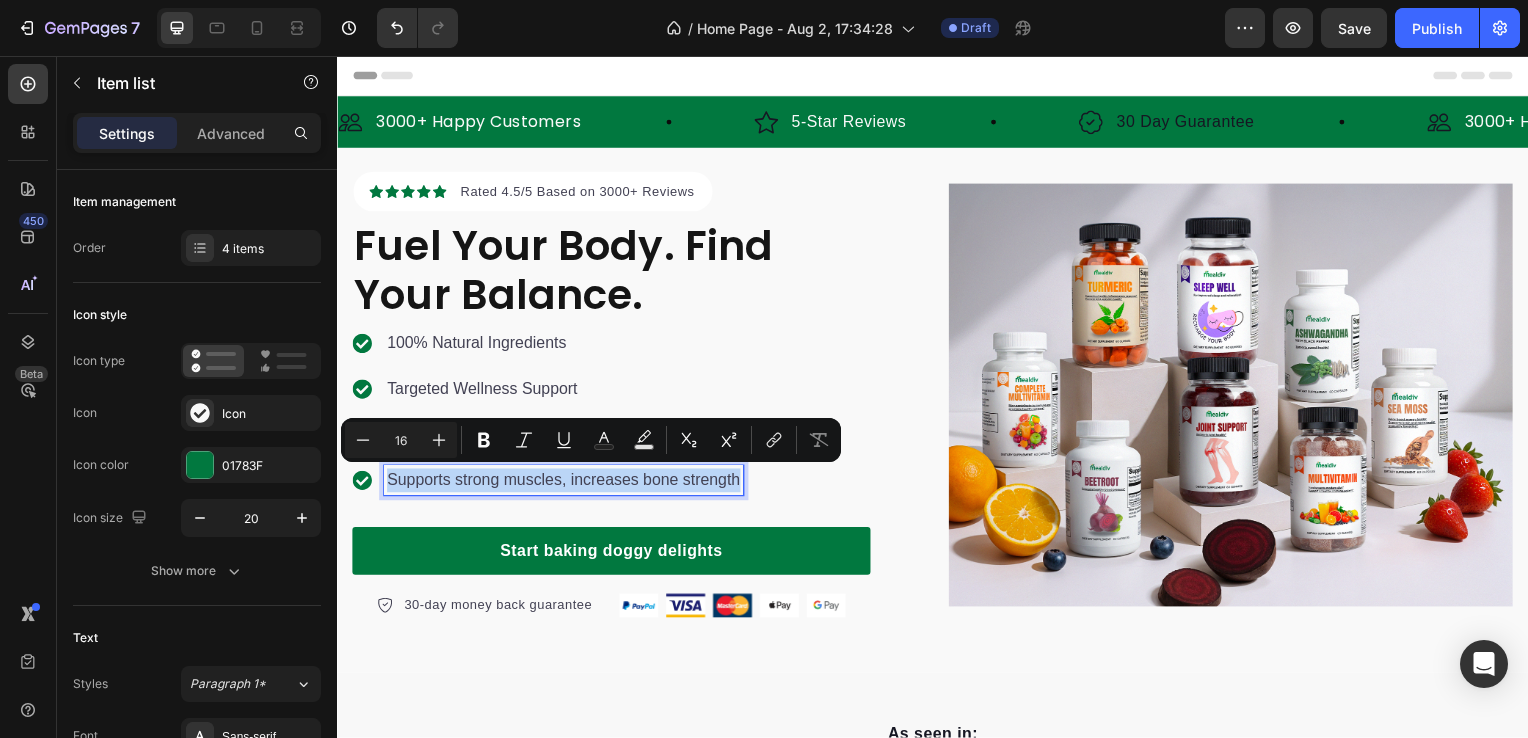 drag, startPoint x: 743, startPoint y: 482, endPoint x: 366, endPoint y: 491, distance: 377.10742 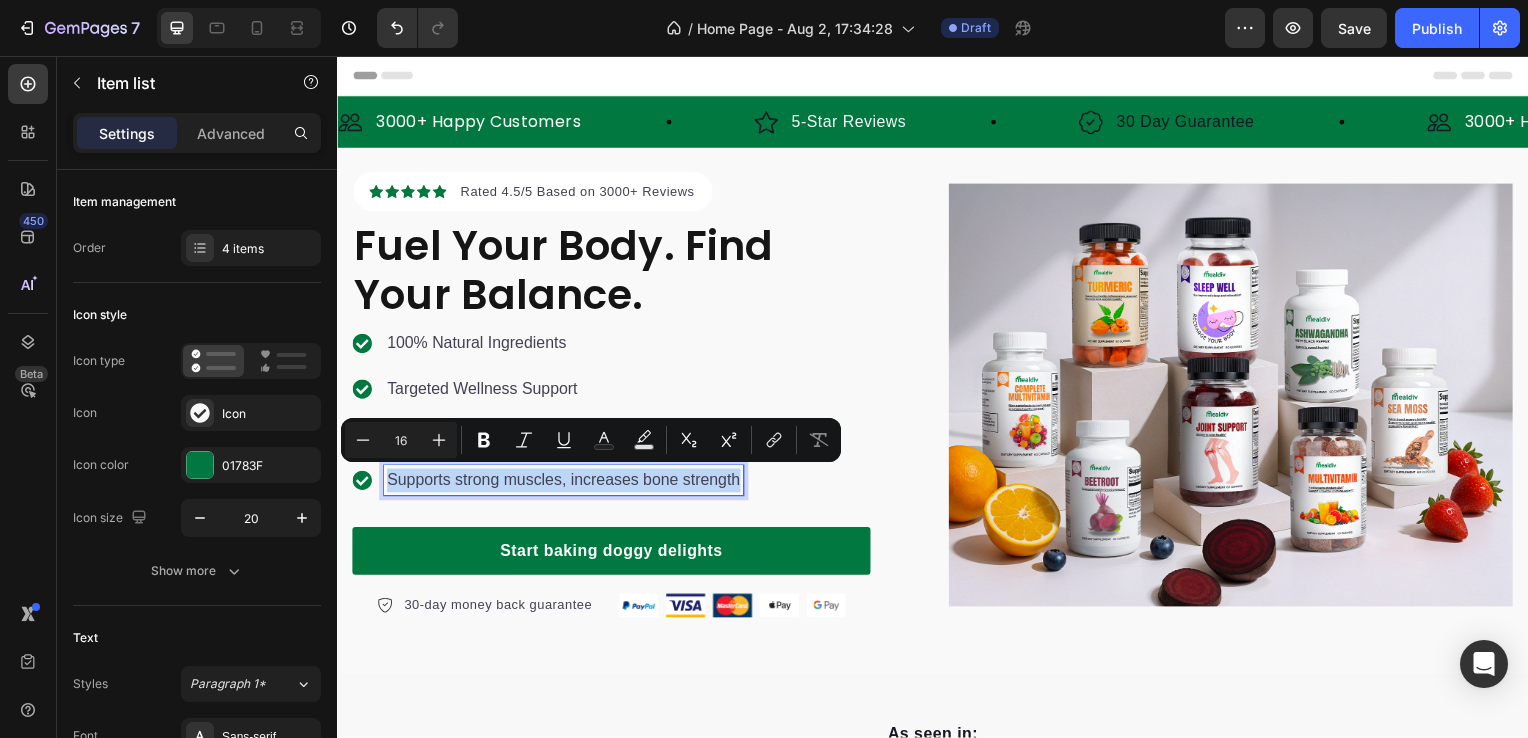 click on "Supports strong muscles, increases bone strength" at bounding box center [565, 484] 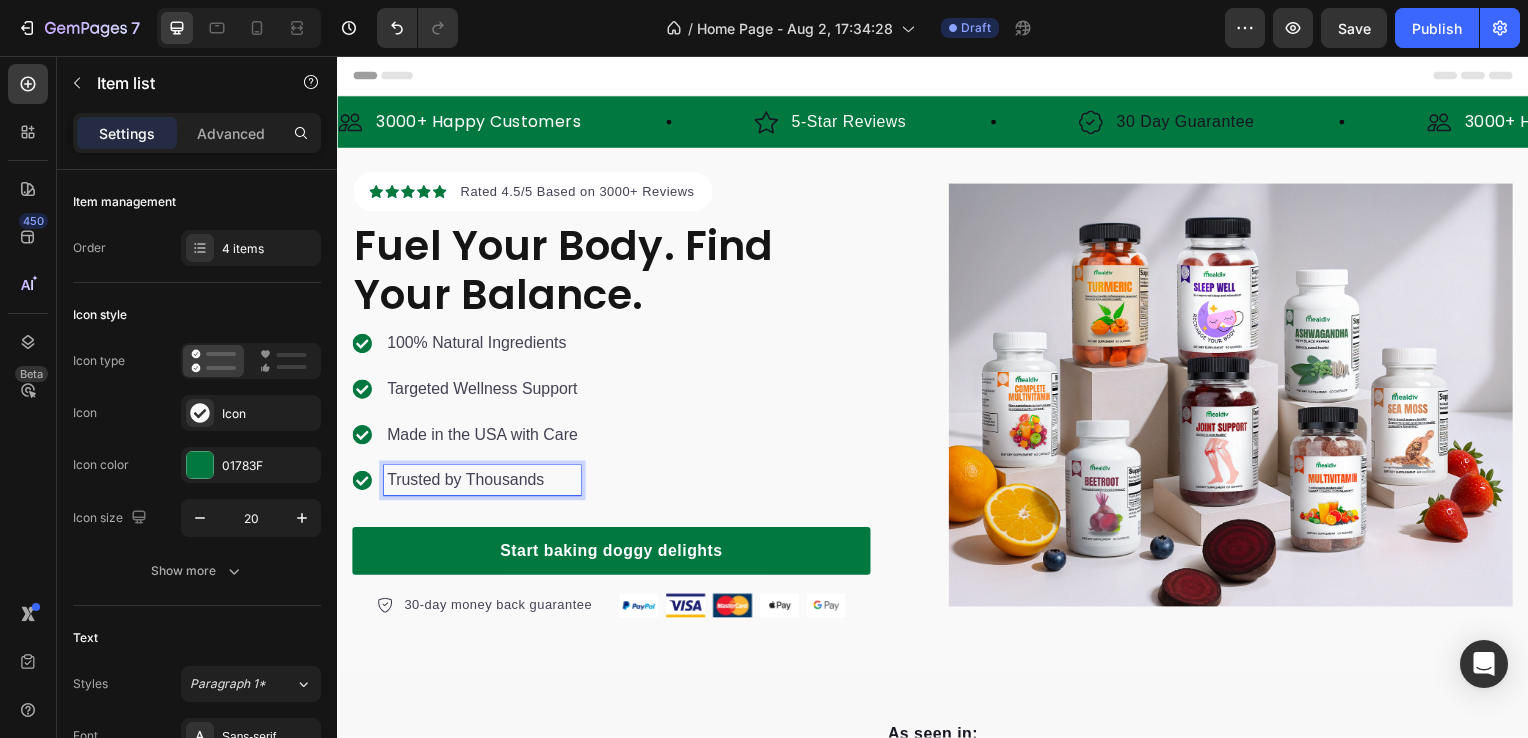 click on "100% Natural Ingredients Targeted Wellness Support Made in the USA with Care Trusted by Thousands" at bounding box center (613, 431) 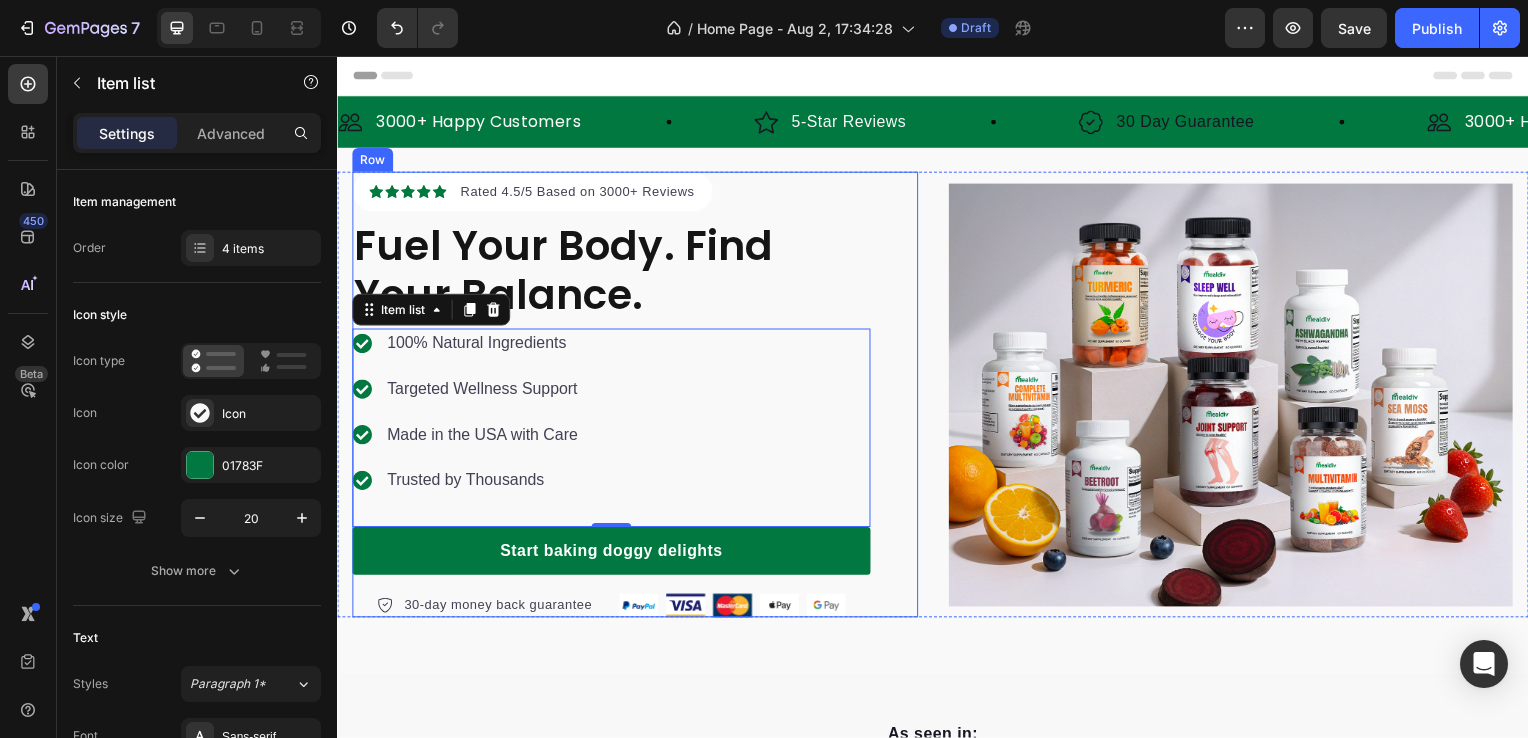 click on "Icon Icon Icon Icon Icon Icon List Hoz Rated 4.5/5 Based on 3000+ Reviews Text block Row Fuel Your Body. Find Your Balance. Heading 100% Natural Ingredients Targeted Wellness Support Made in the USA with Care Trusted by Thousands Item list   0 Start baking doggy delights Button
30-day money back guarantee Item list Image Row Row" at bounding box center [637, 397] 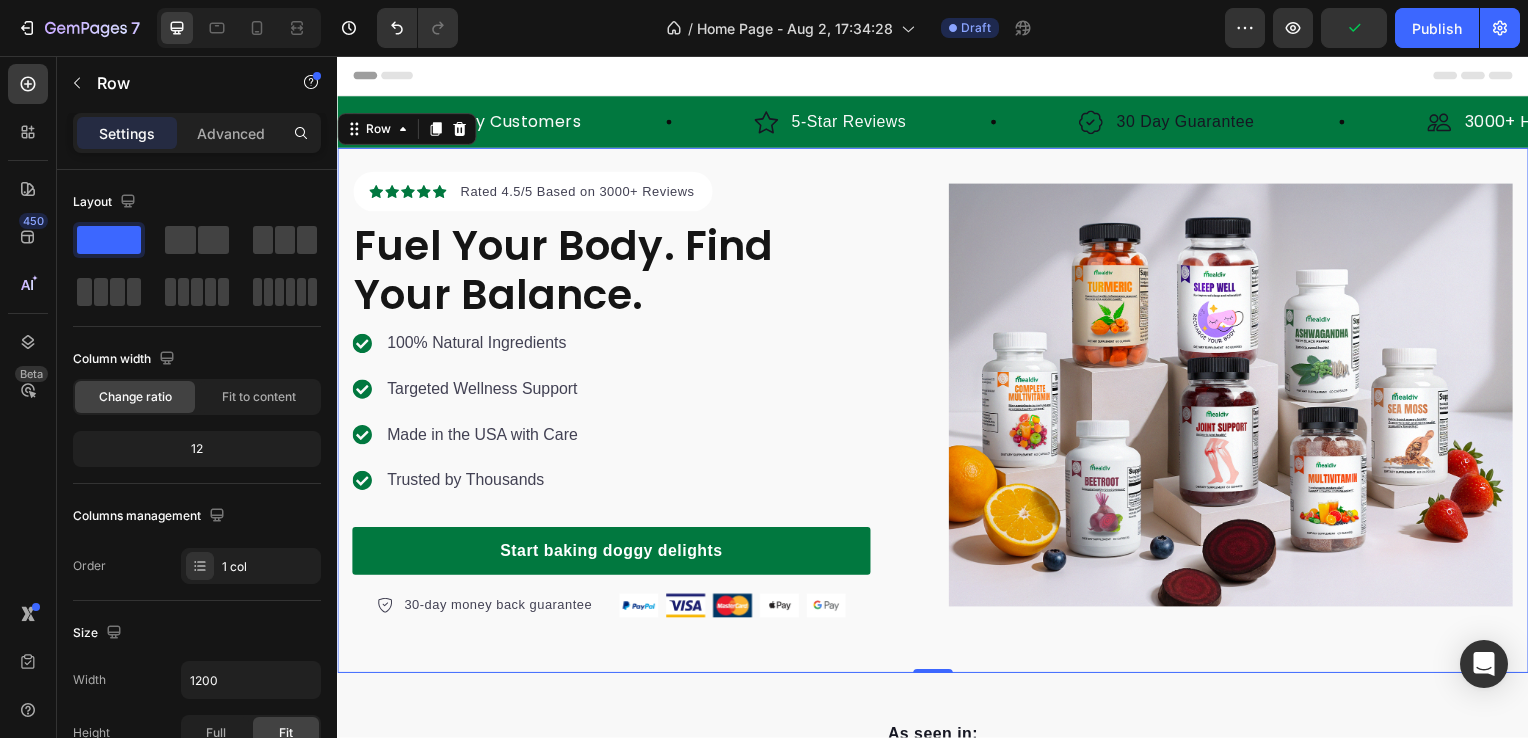 click on "Icon Icon Icon Icon Icon Icon List Hoz Rated 4.5/5 Based on 3000+ Reviews Text block Row Fuel Your Body. Find Your Balance. Heading 100% Natural Ingredients Targeted Wellness Support Made in the USA with Care Trusted by Thousands Item list Start baking doggy delights Button
30-day money back guarantee Item list Image Row Row Image Row Row   0" at bounding box center (937, 413) 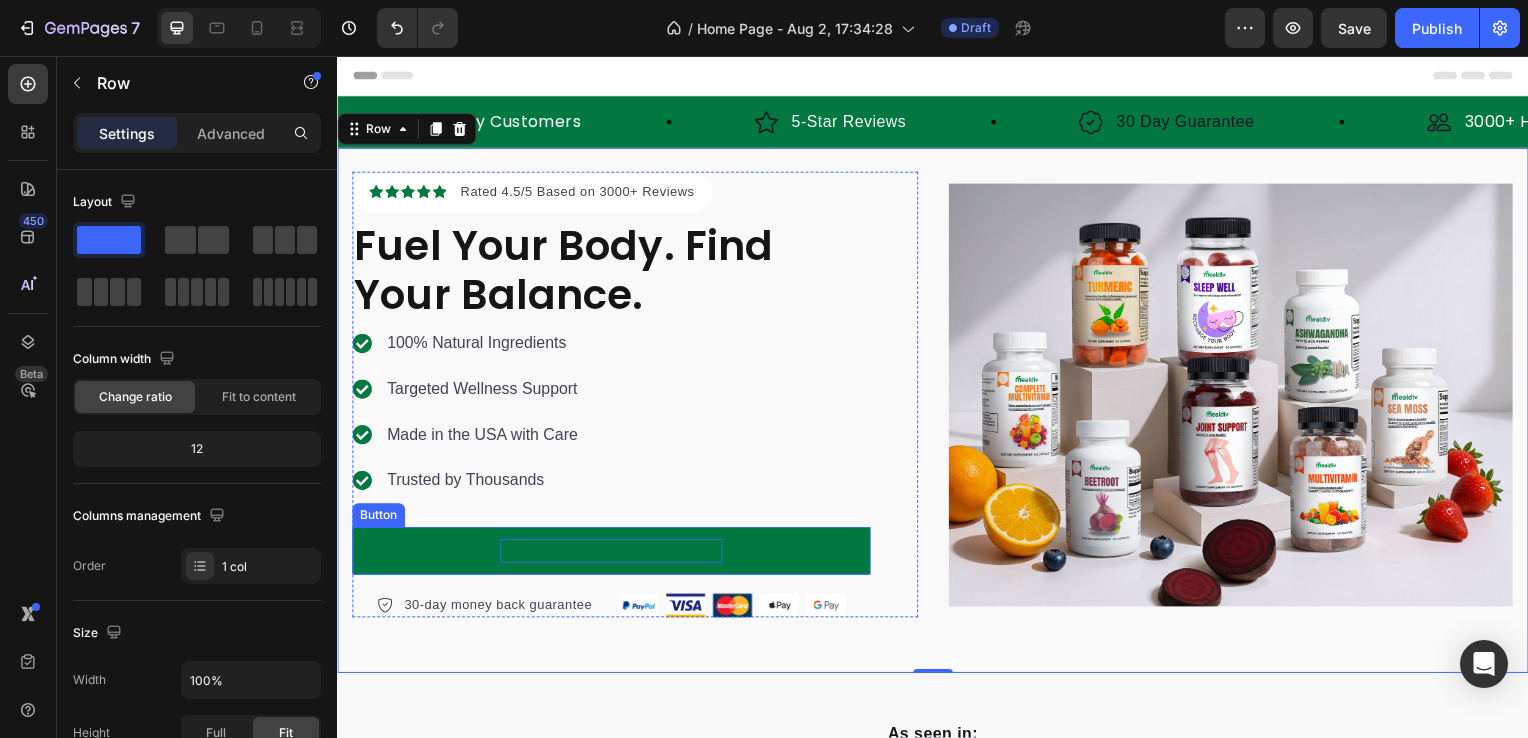 click on "Start baking doggy delights" at bounding box center (613, 555) 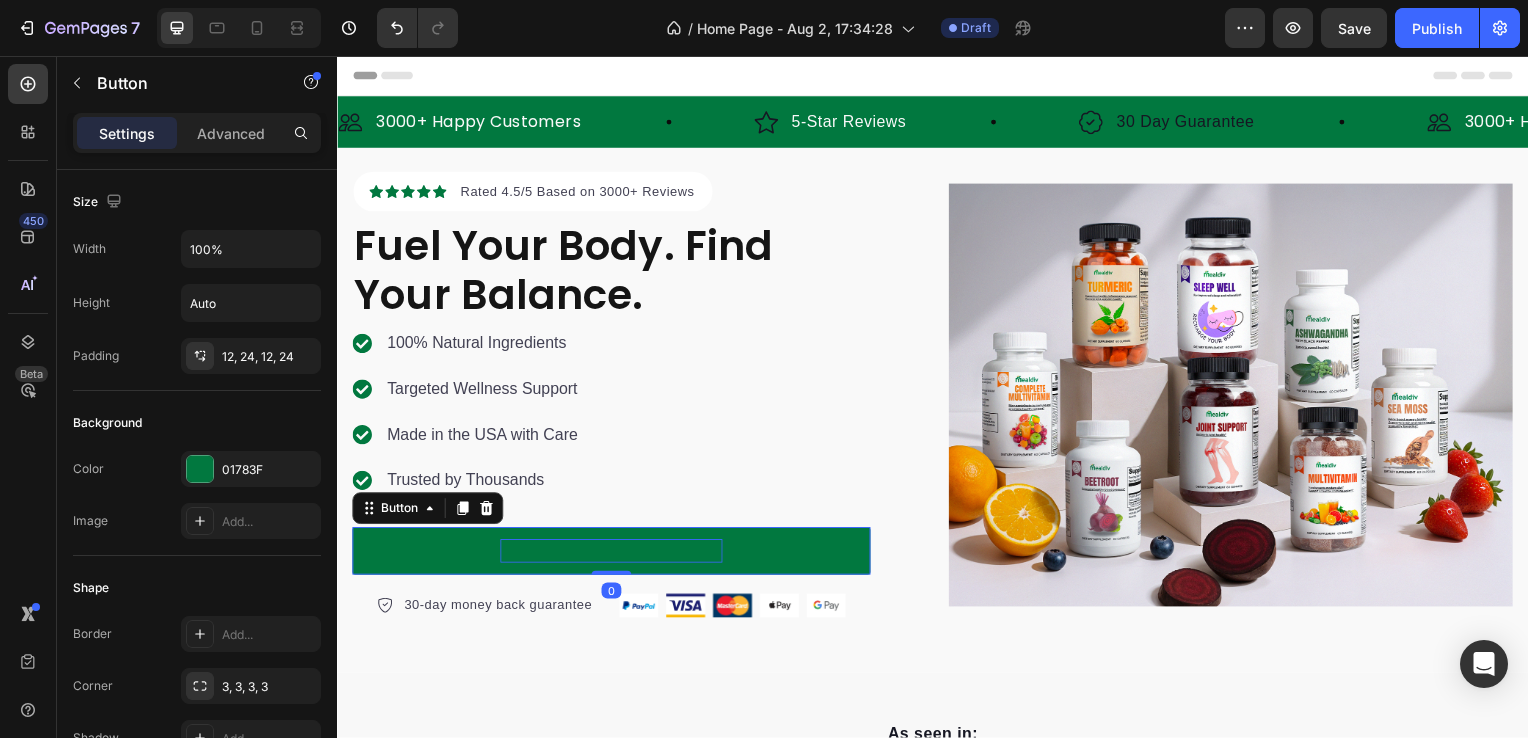 click on "Start baking doggy delights" at bounding box center (613, 555) 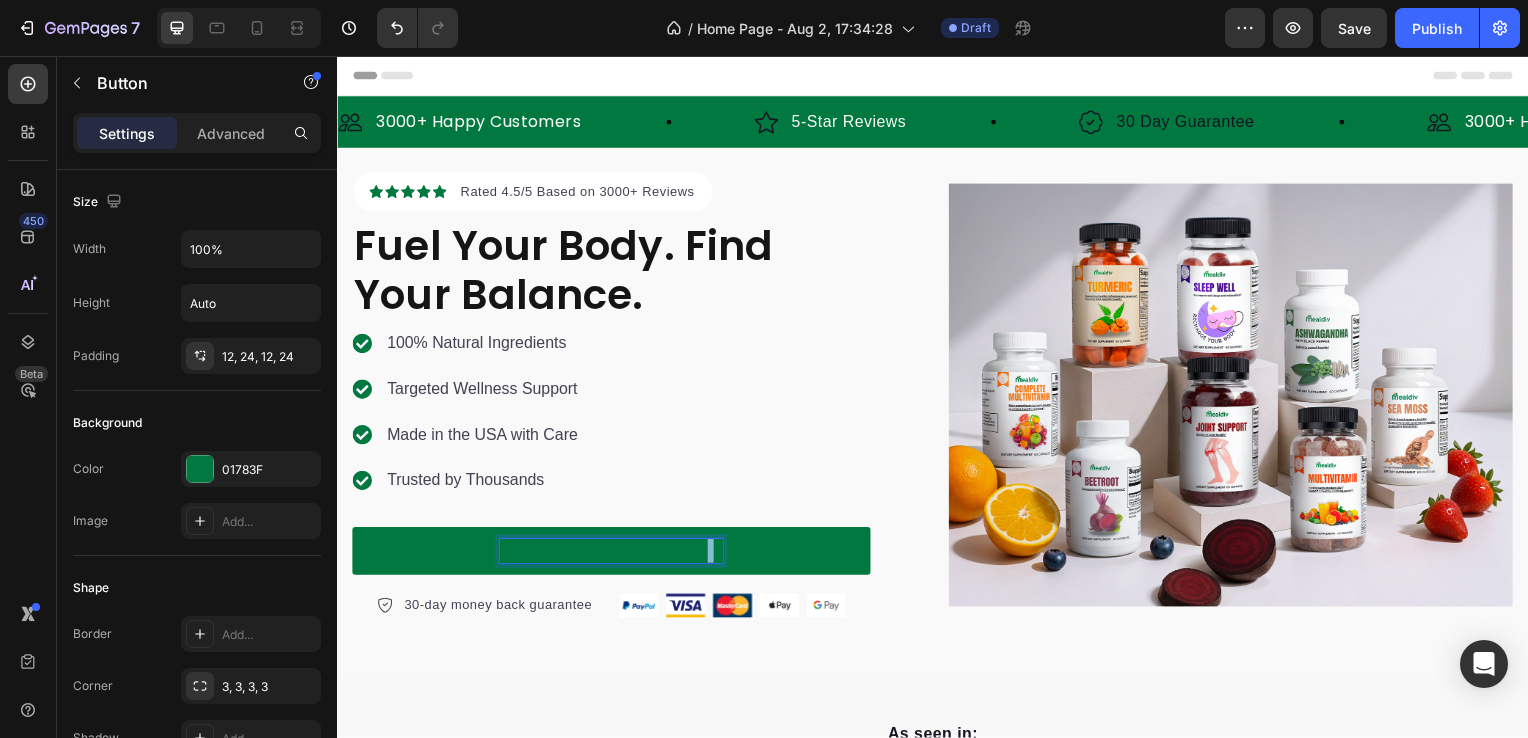 click on "Start baking doggy delights" at bounding box center (613, 555) 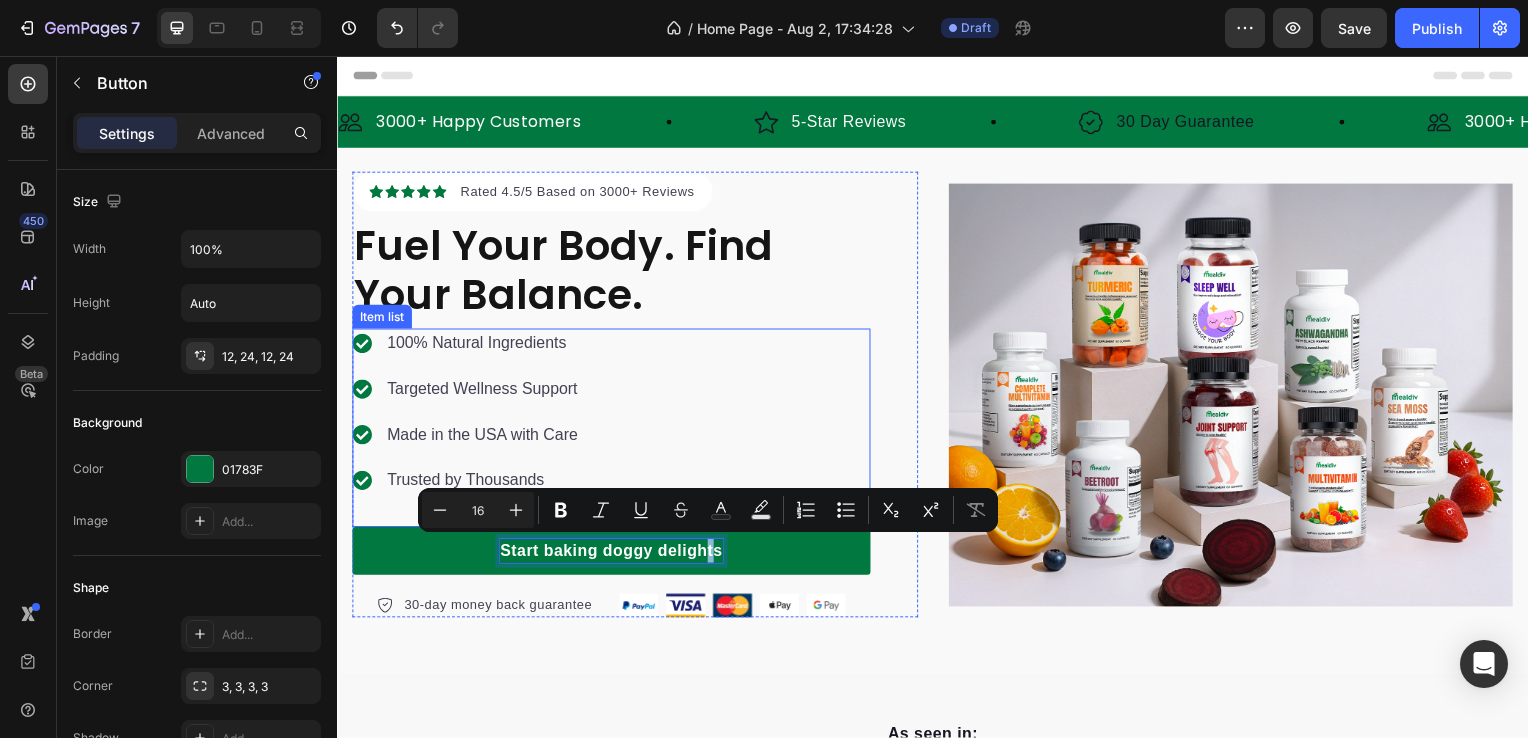 click on "100% Natural Ingredients Targeted Wellness Support Made in the USA with Care Trusted by Thousands" at bounding box center (613, 431) 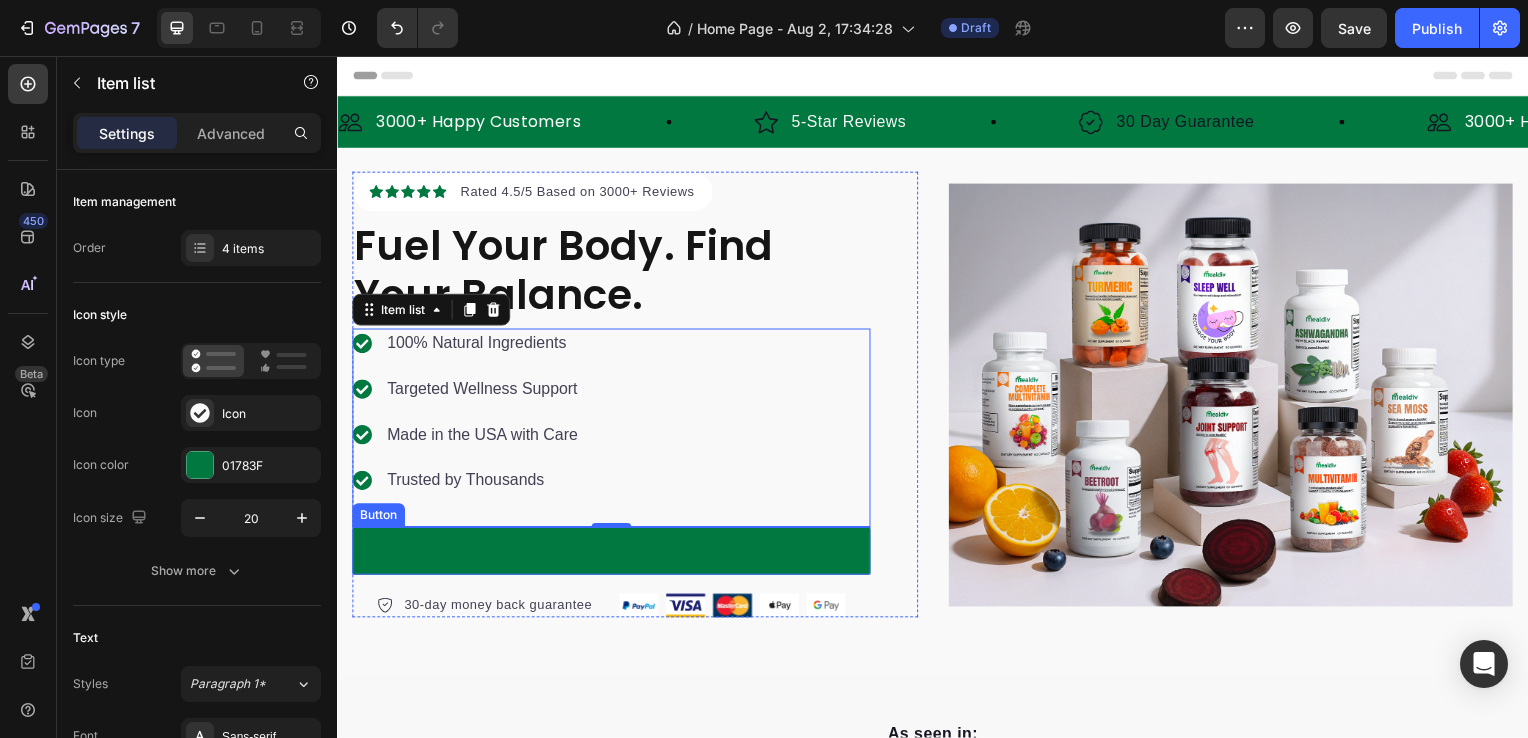 click on "Start baking doggy delights" at bounding box center [613, 555] 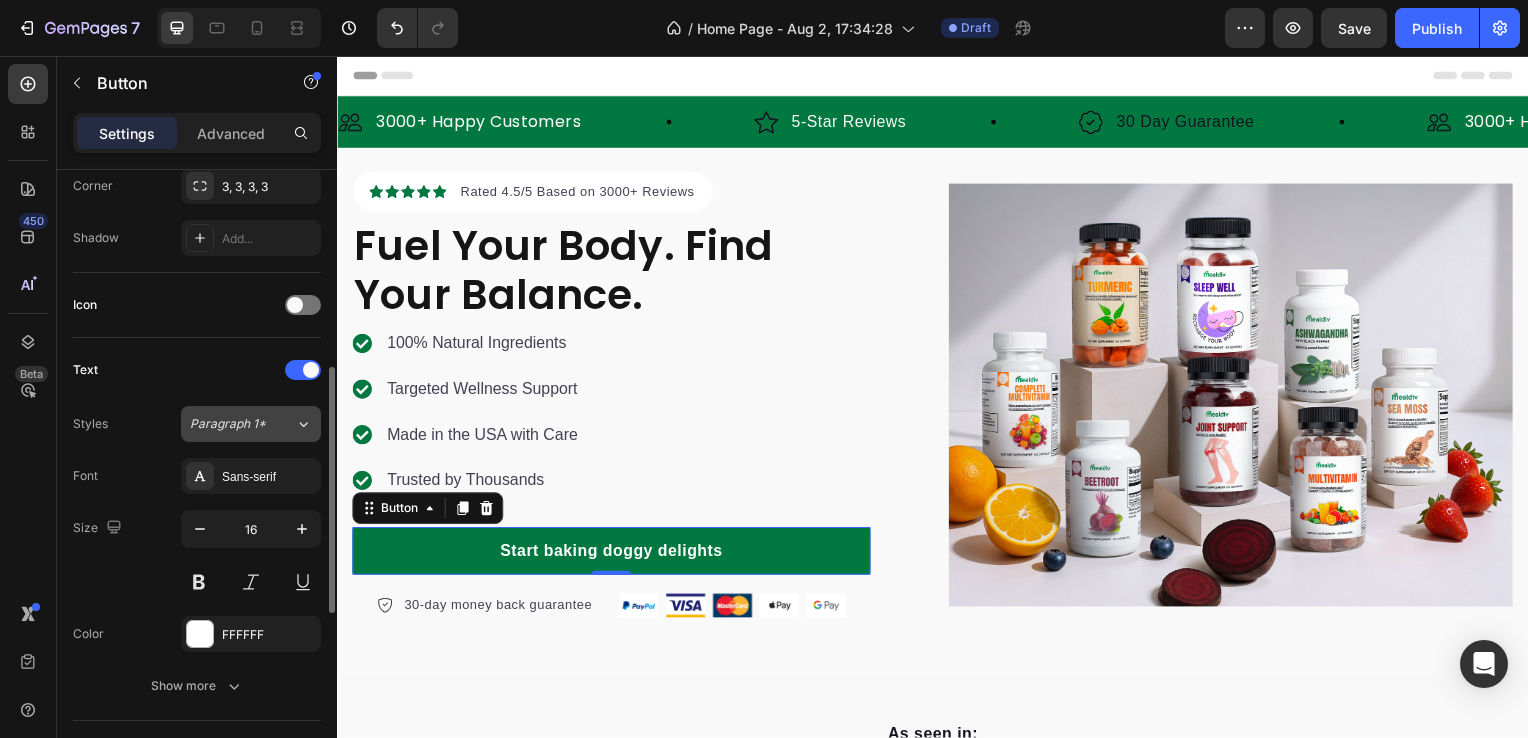 scroll, scrollTop: 600, scrollLeft: 0, axis: vertical 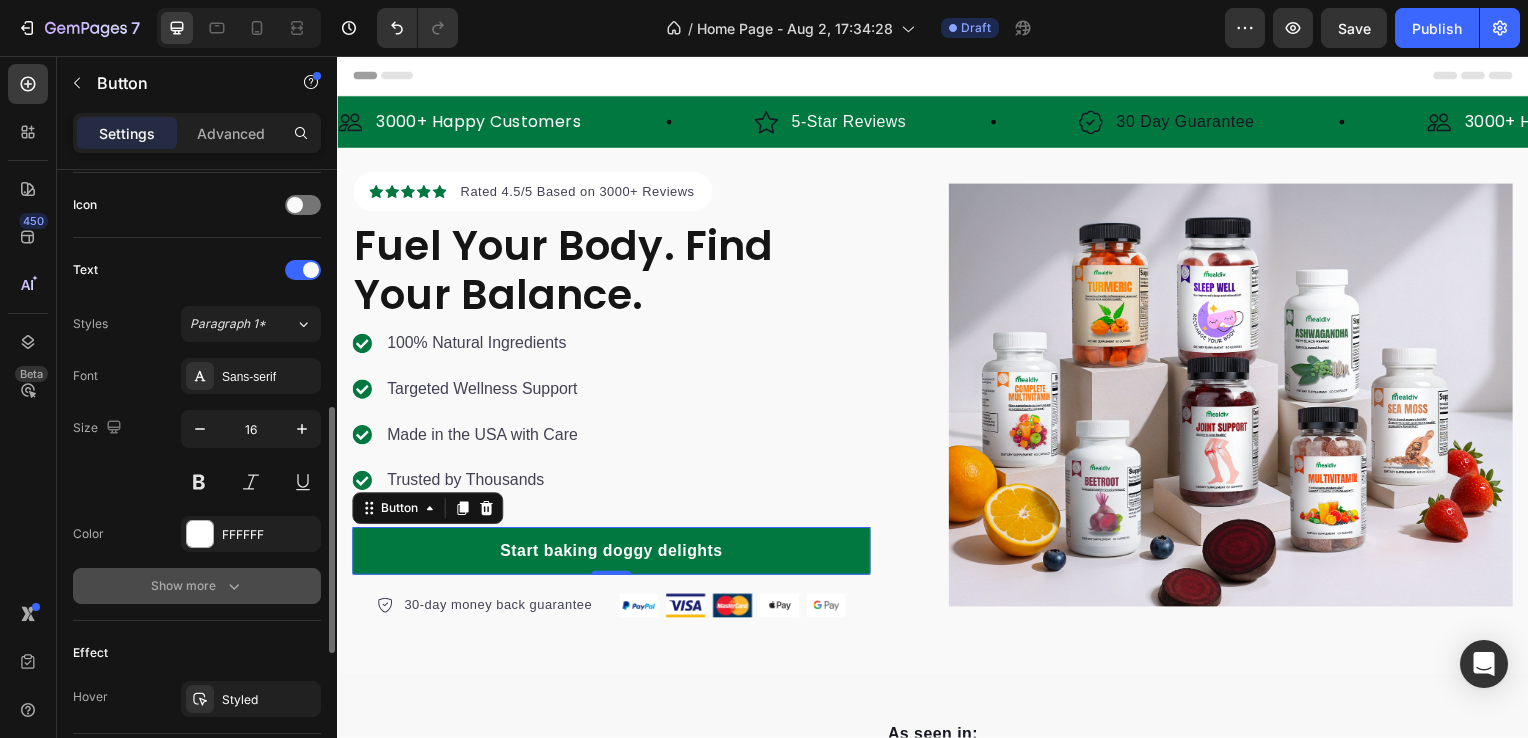click 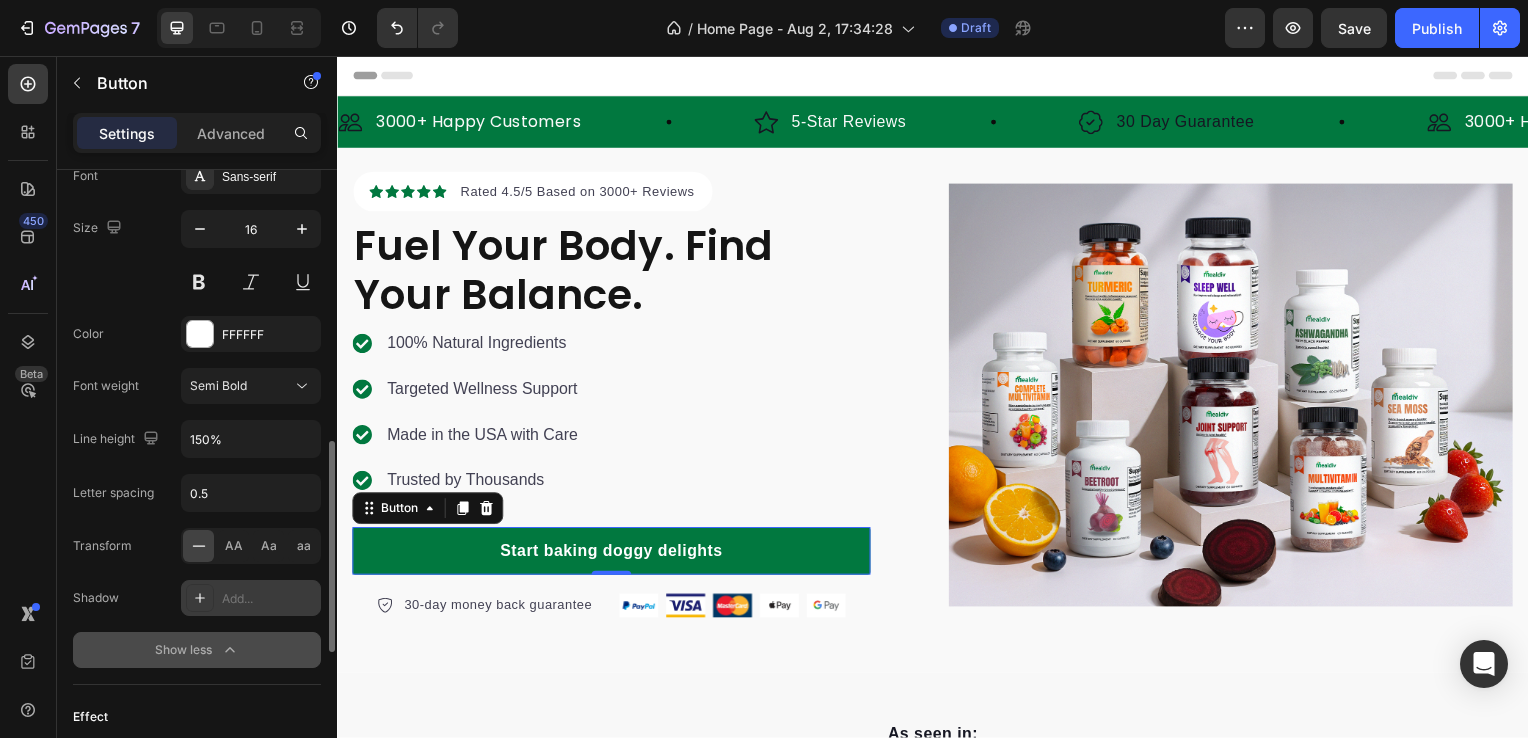 scroll, scrollTop: 700, scrollLeft: 0, axis: vertical 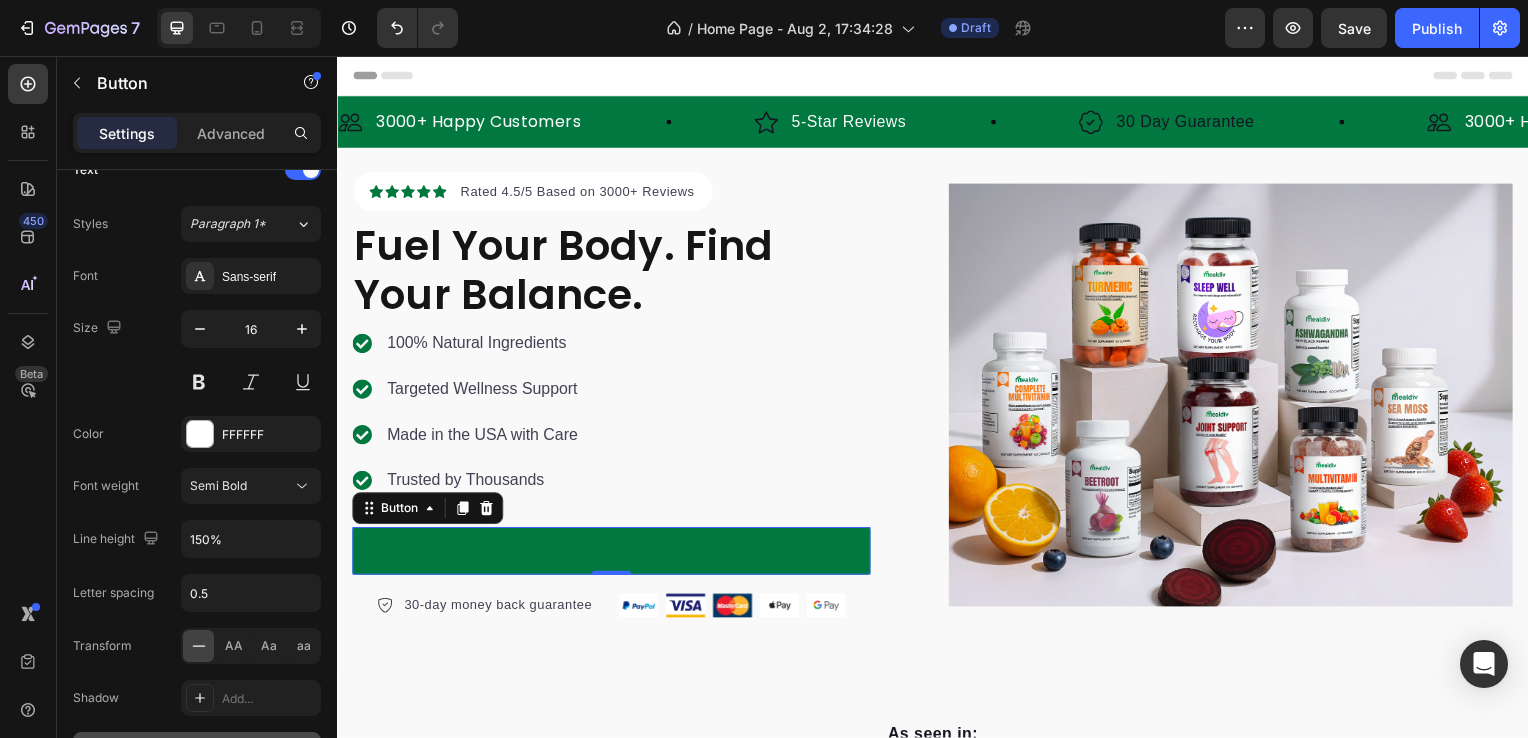 click on "Start baking doggy delights" at bounding box center [613, 555] 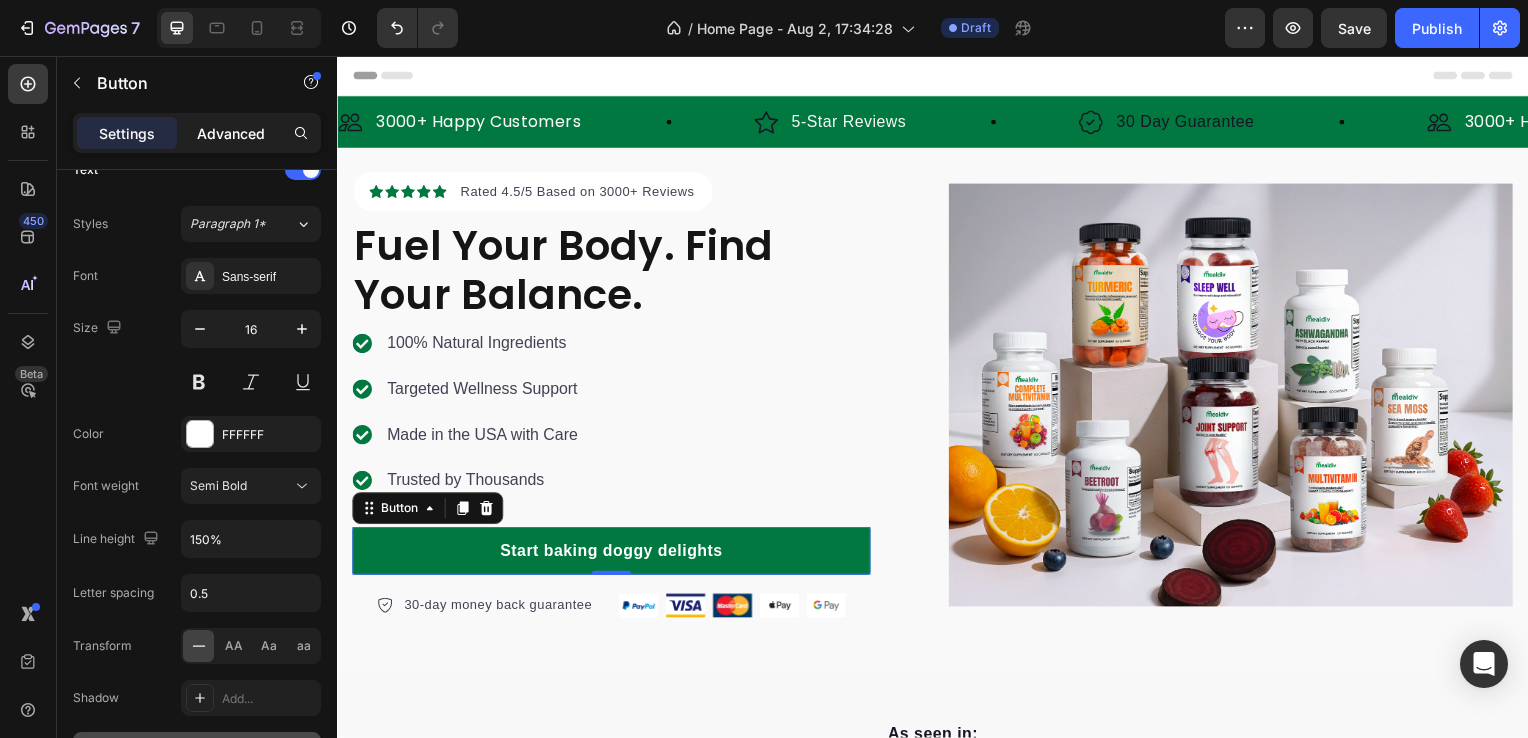 click on "Advanced" at bounding box center (231, 133) 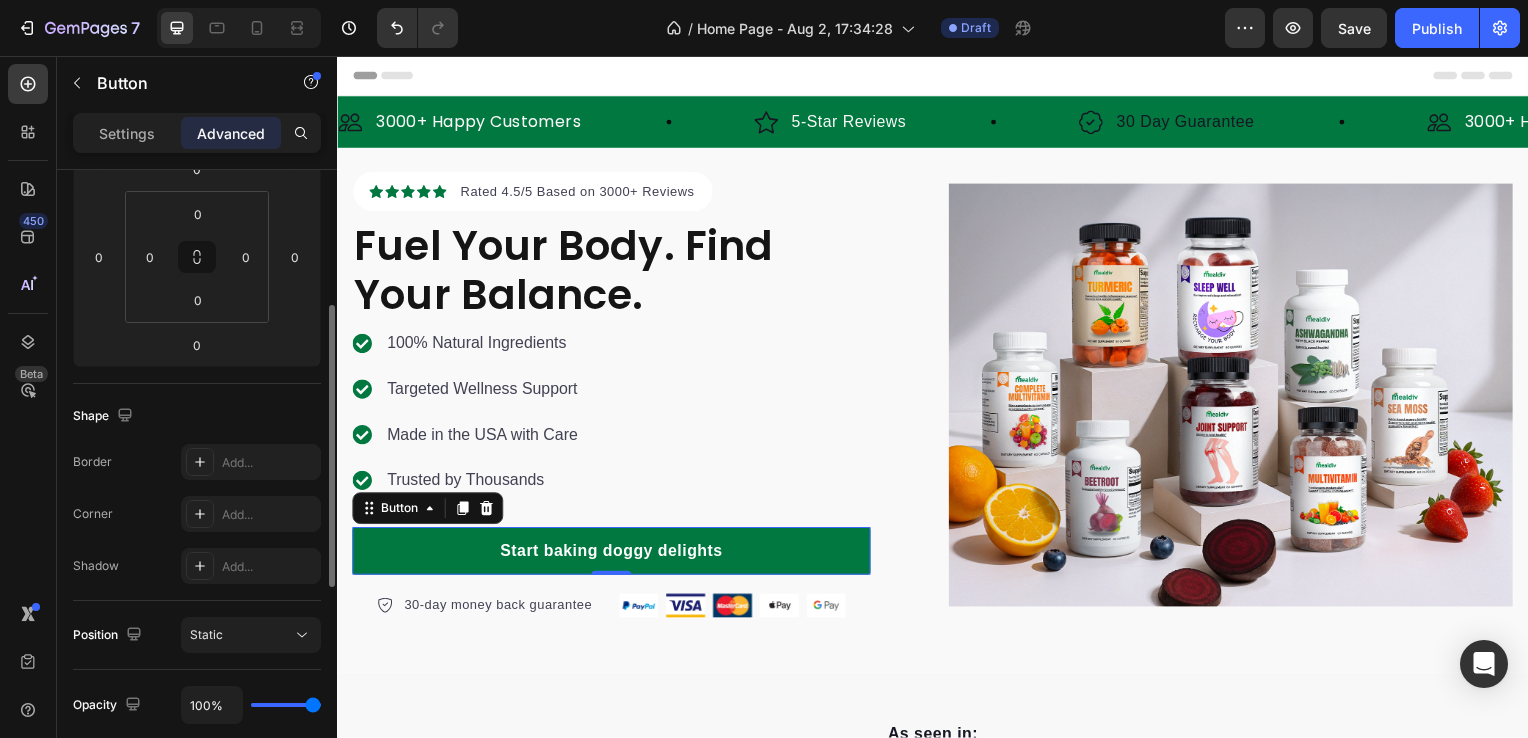 scroll, scrollTop: 0, scrollLeft: 0, axis: both 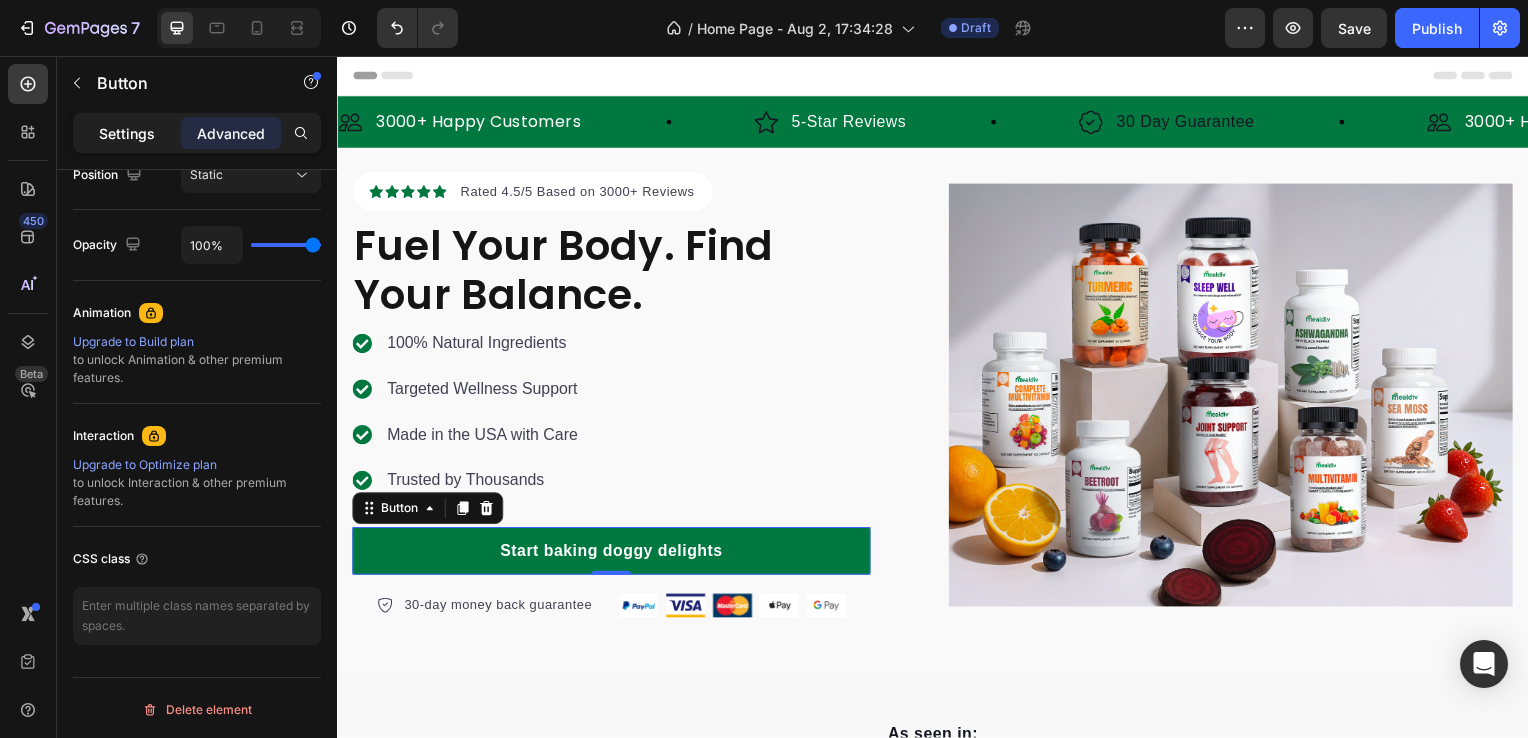 click on "Settings" 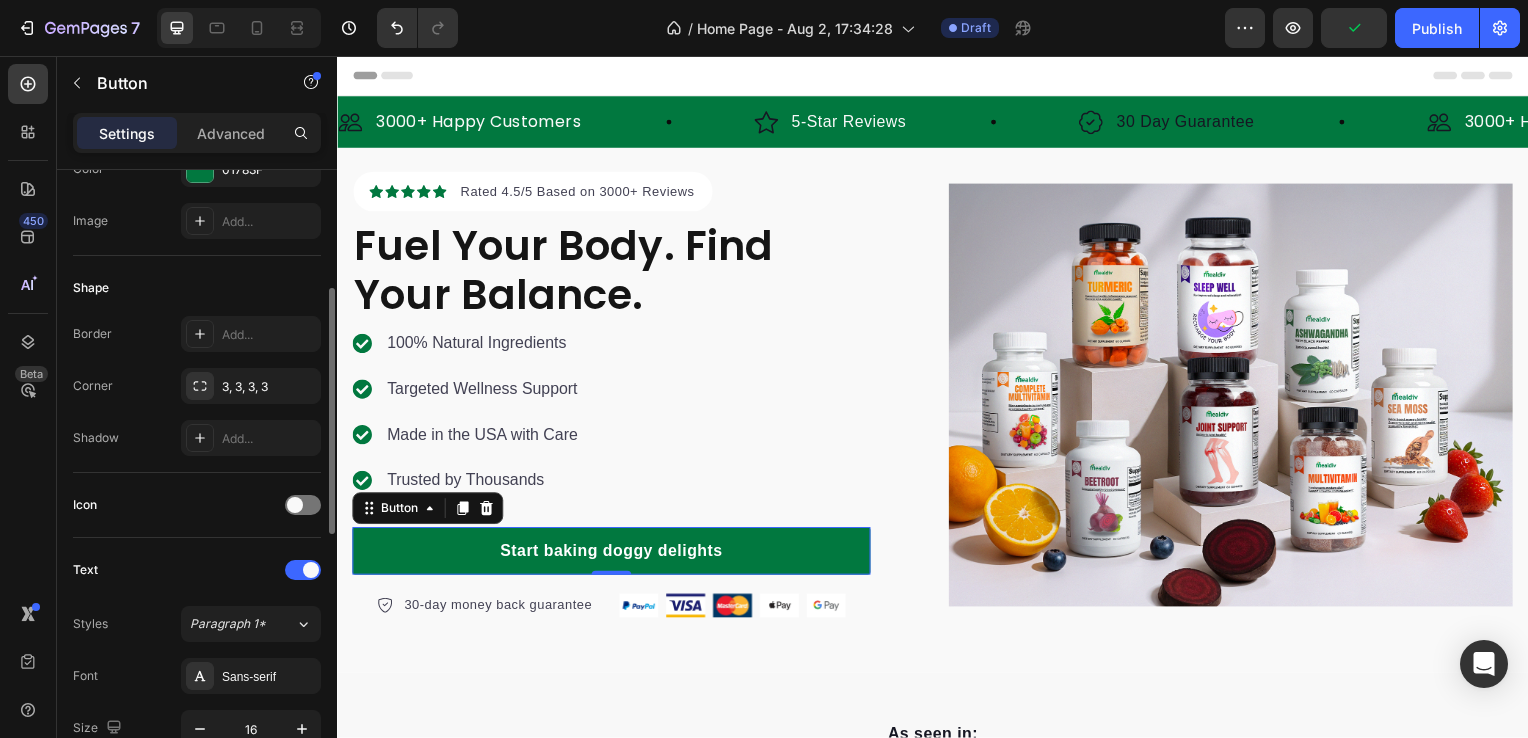 scroll, scrollTop: 400, scrollLeft: 0, axis: vertical 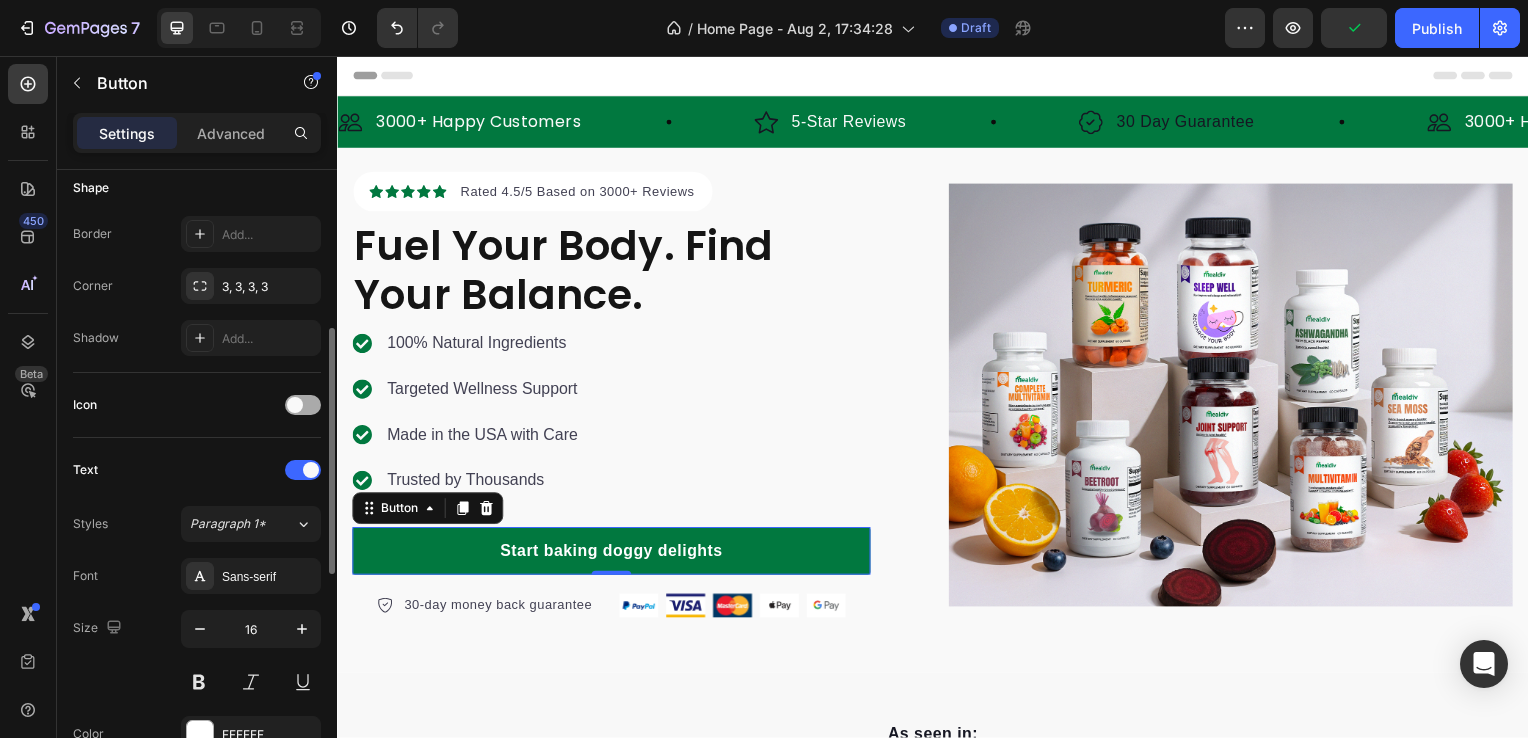click at bounding box center [303, 405] 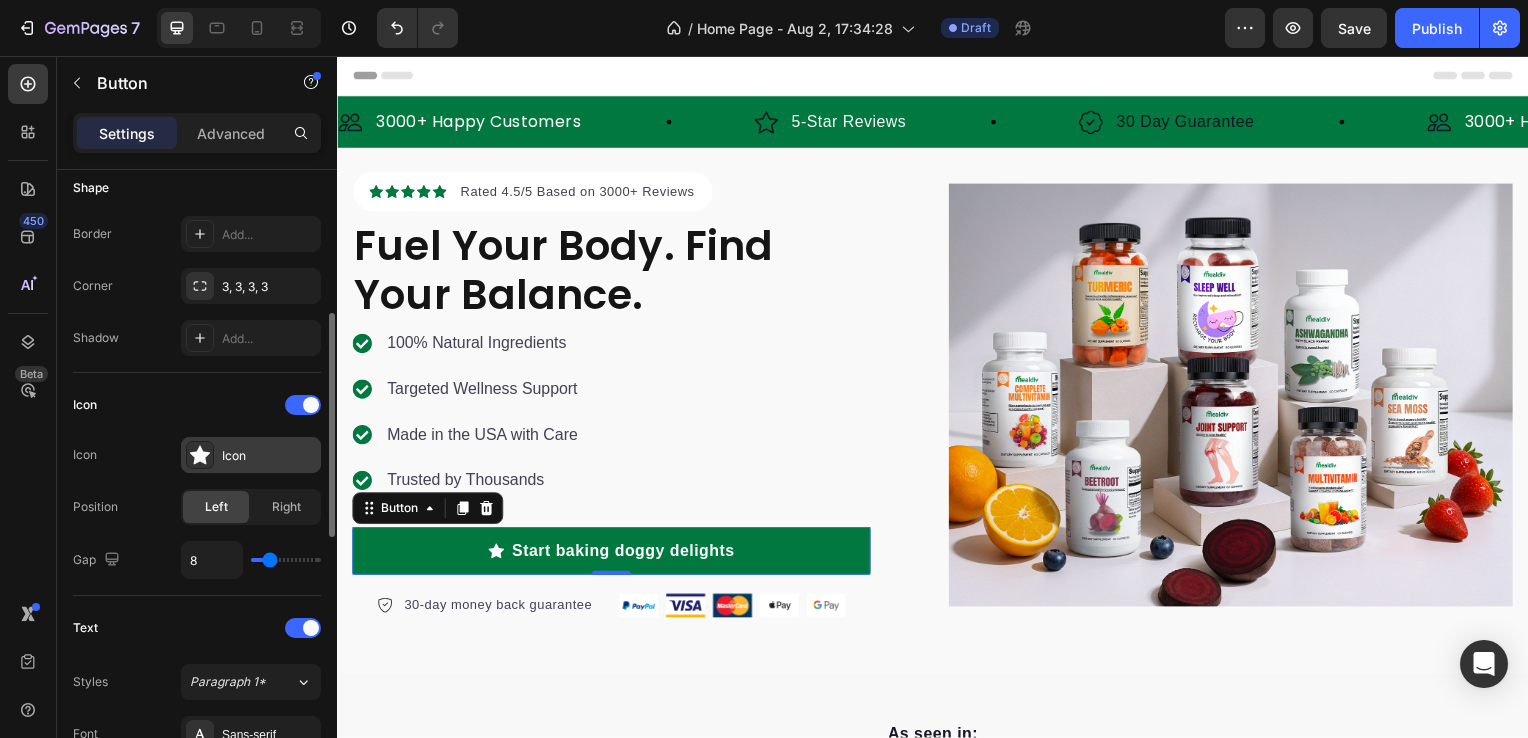 click on "Icon" at bounding box center [269, 456] 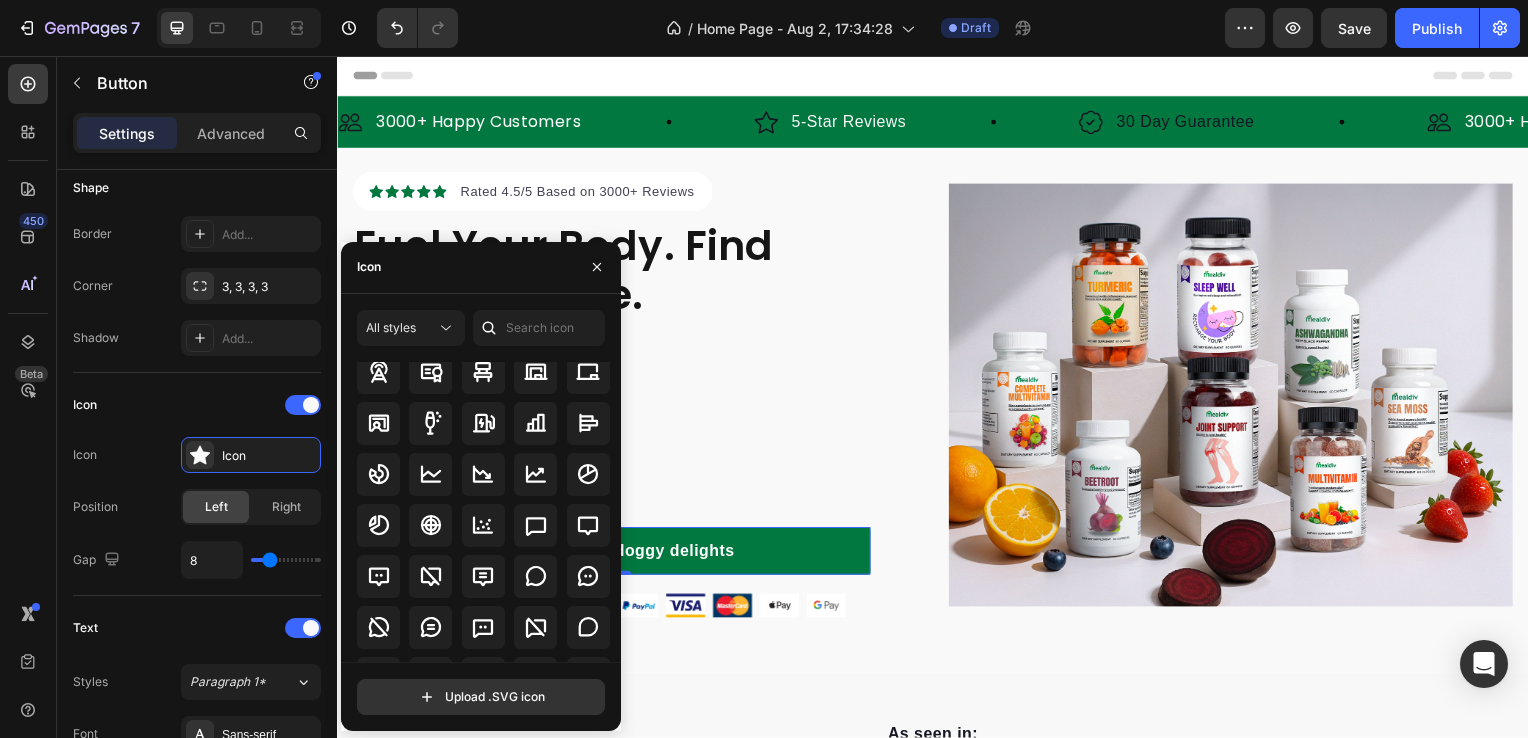 scroll, scrollTop: 2800, scrollLeft: 0, axis: vertical 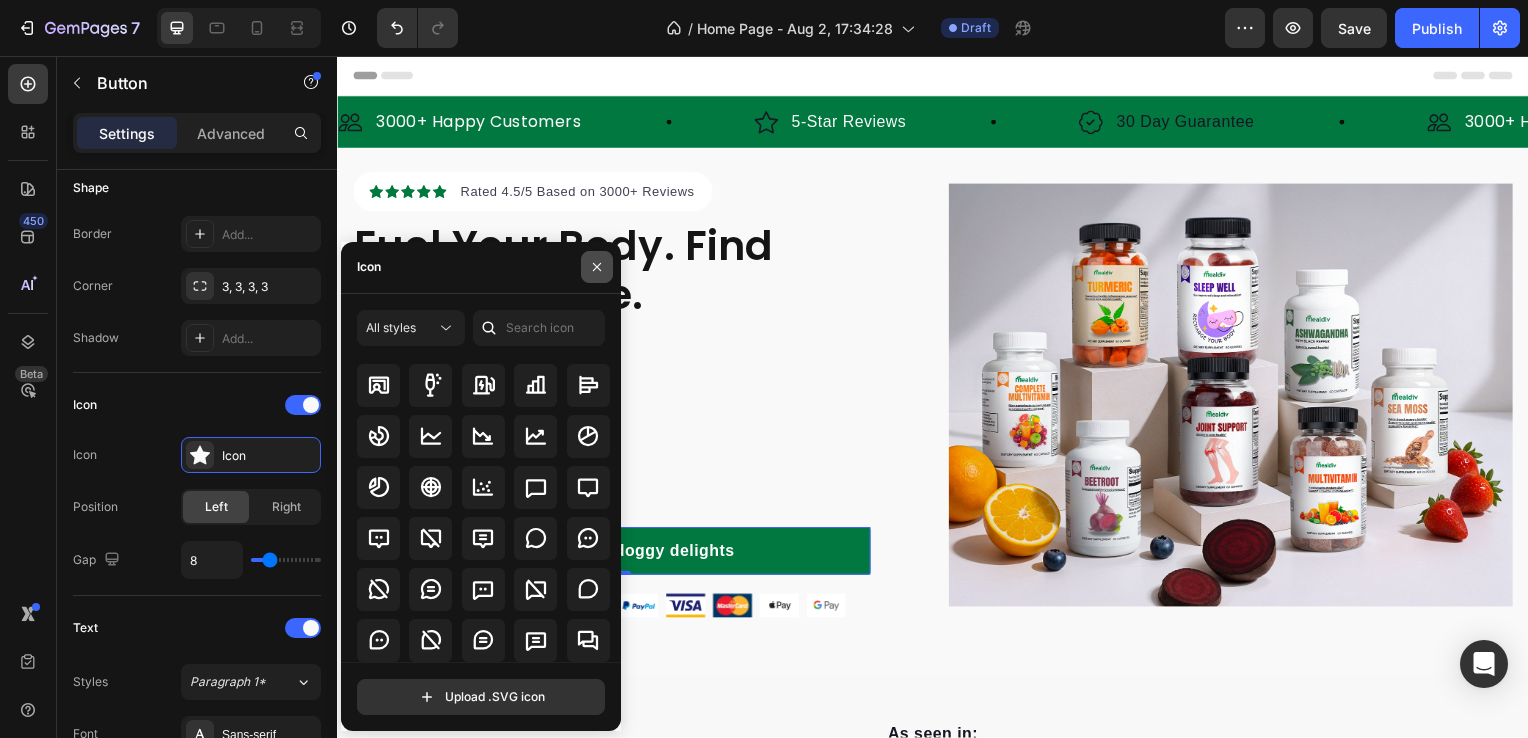 click 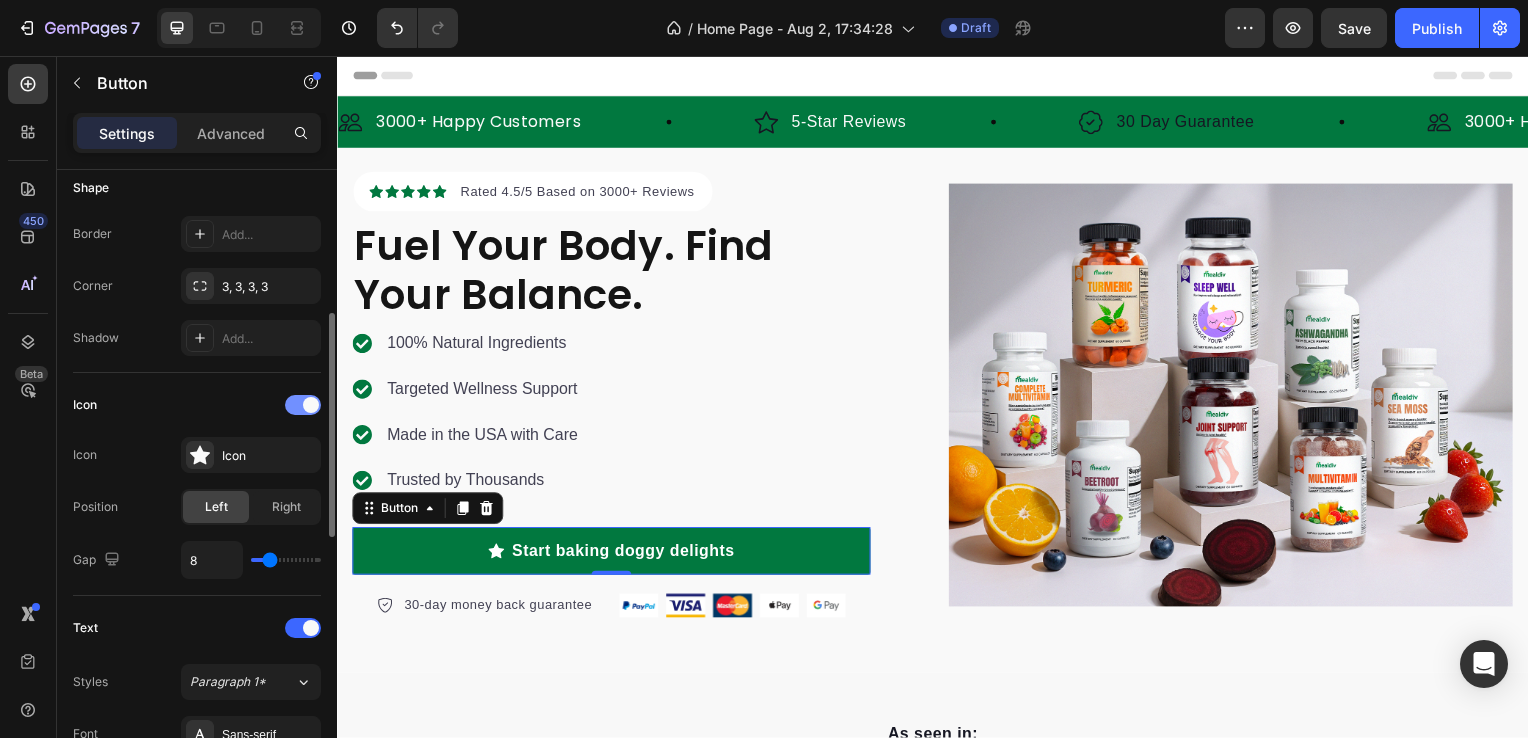 click at bounding box center [303, 405] 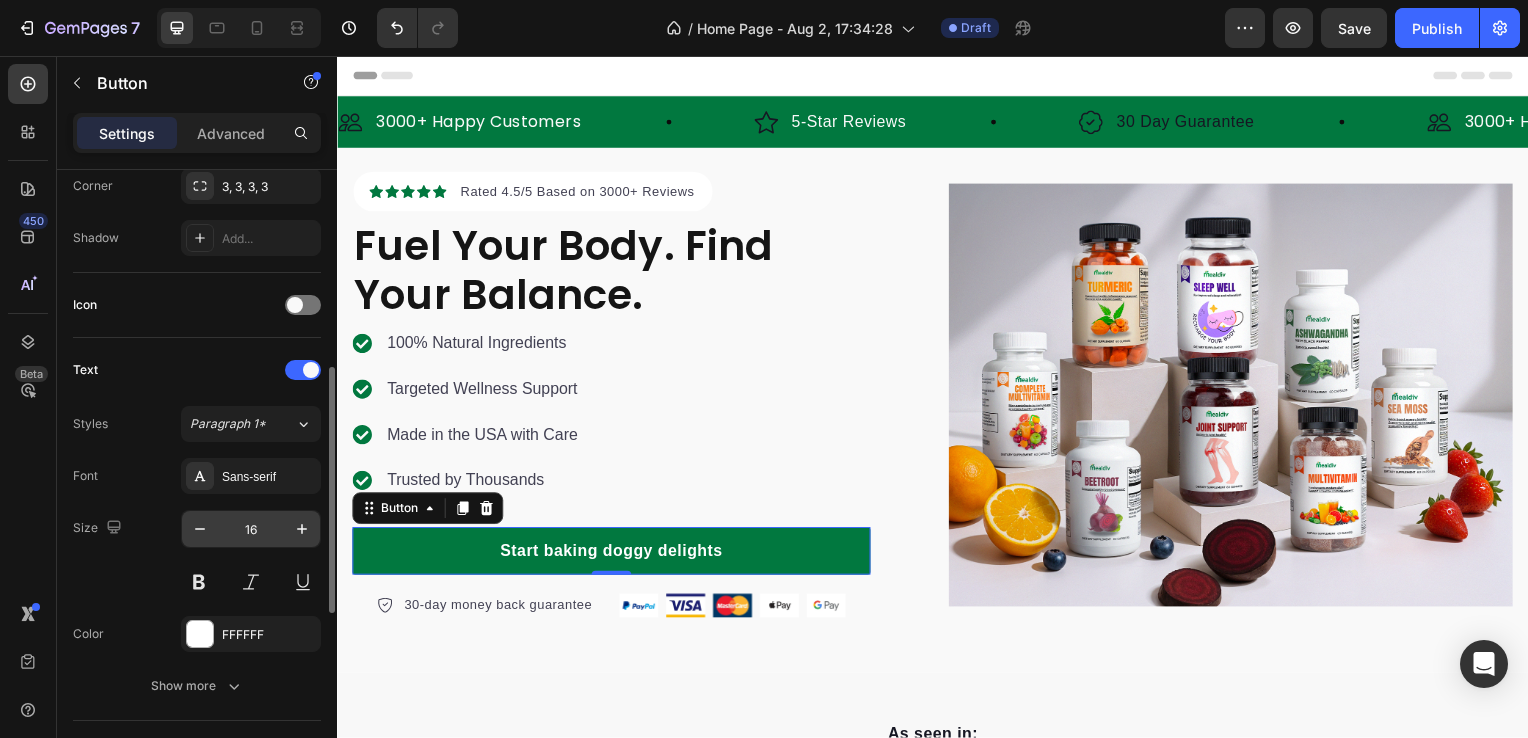 scroll, scrollTop: 700, scrollLeft: 0, axis: vertical 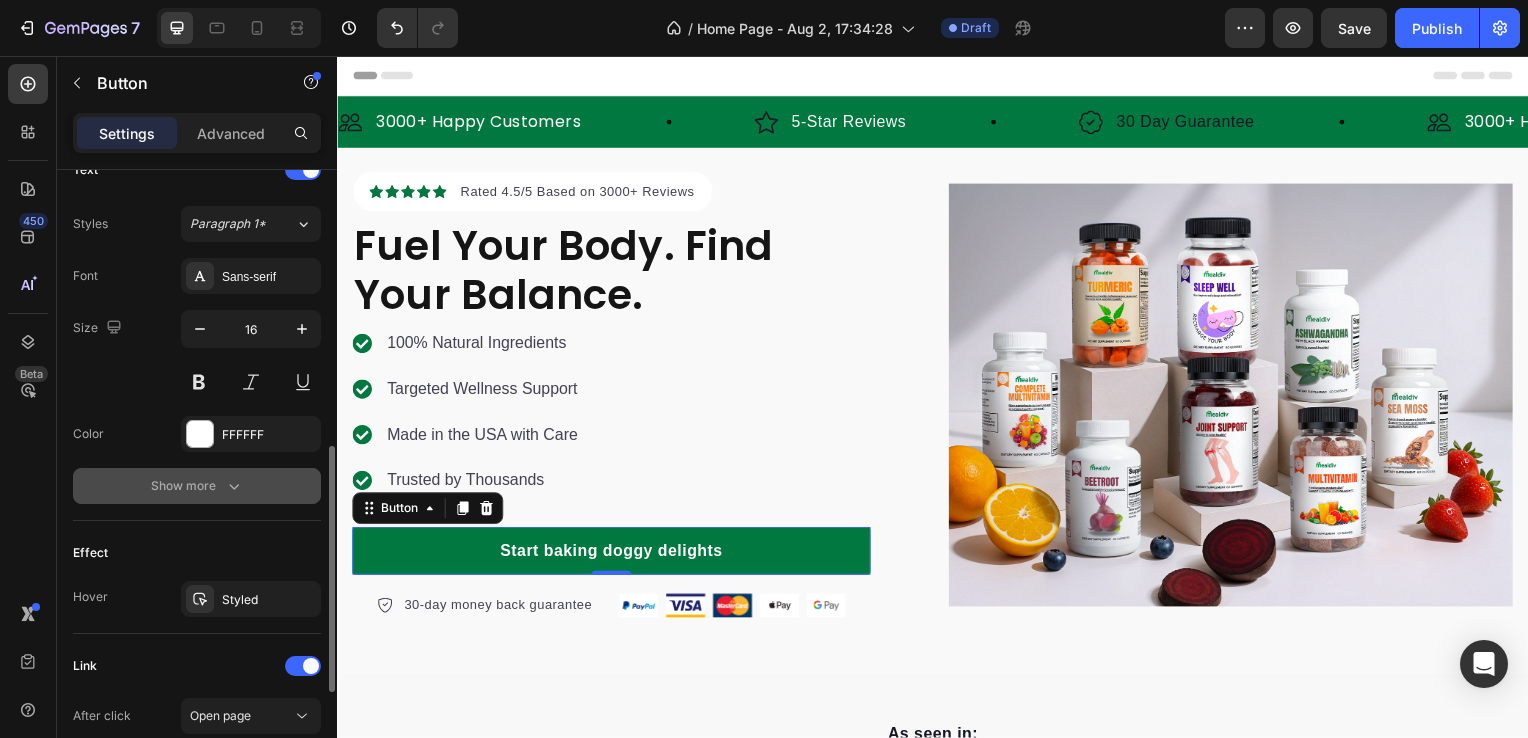 click 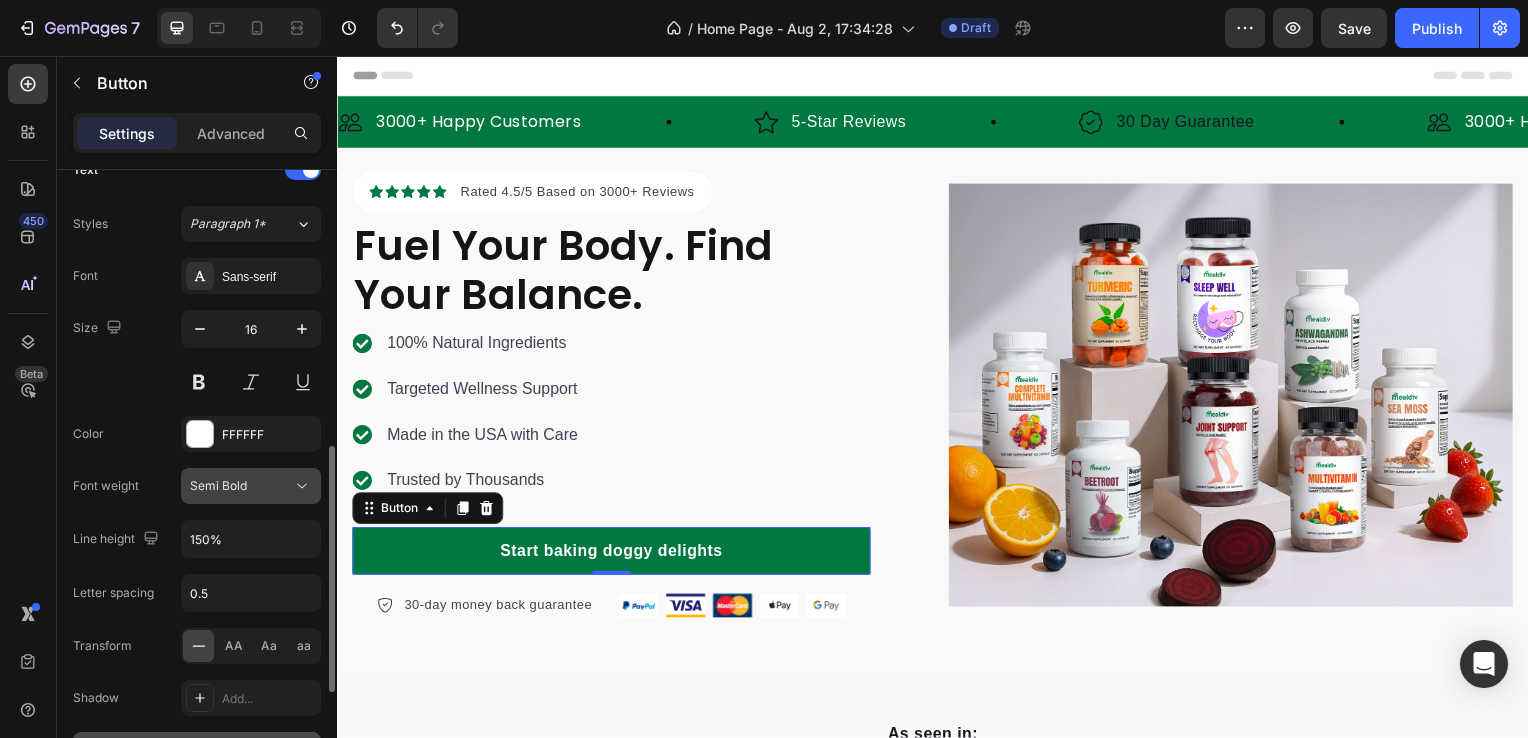 scroll, scrollTop: 800, scrollLeft: 0, axis: vertical 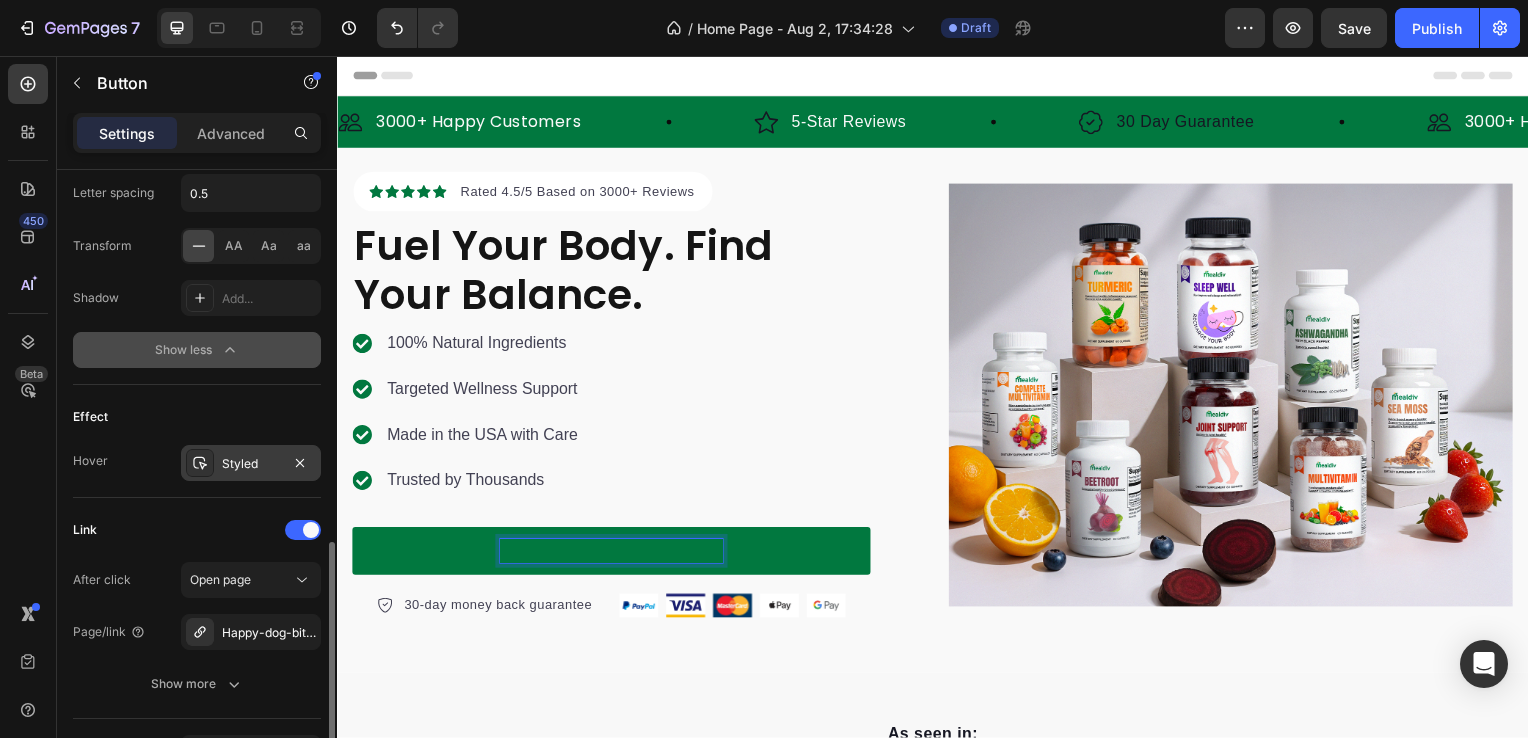 click on "Styled" at bounding box center (251, 464) 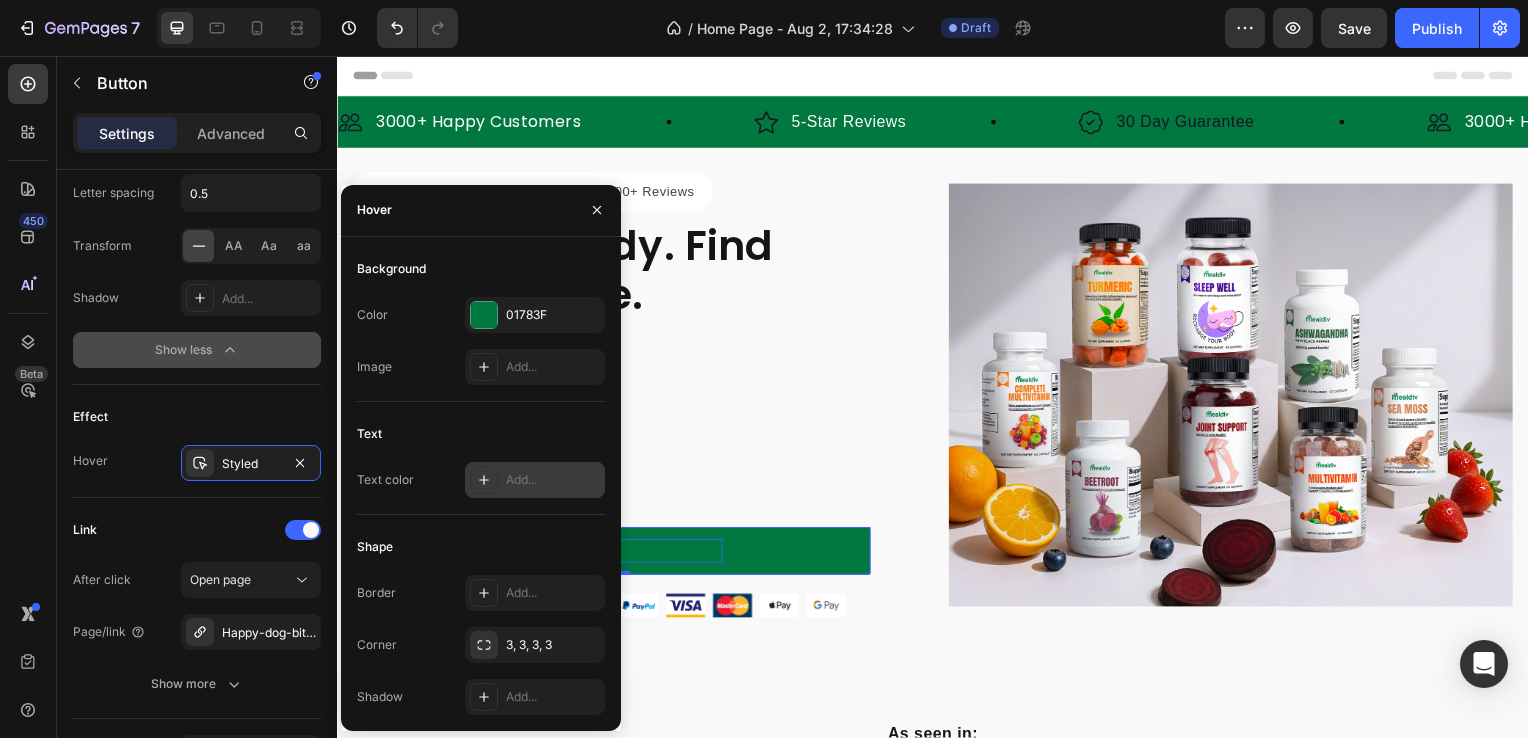 click 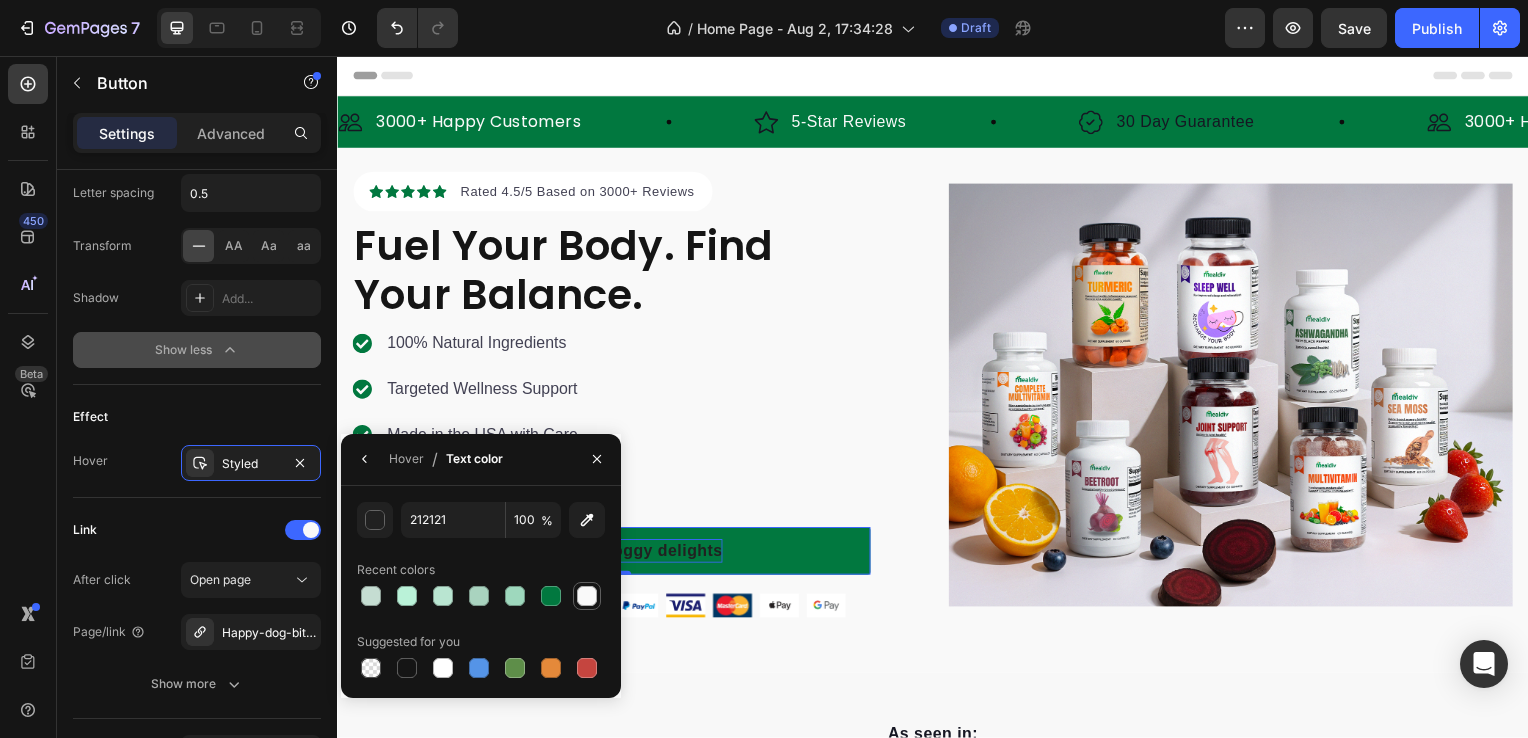 click at bounding box center [587, 596] 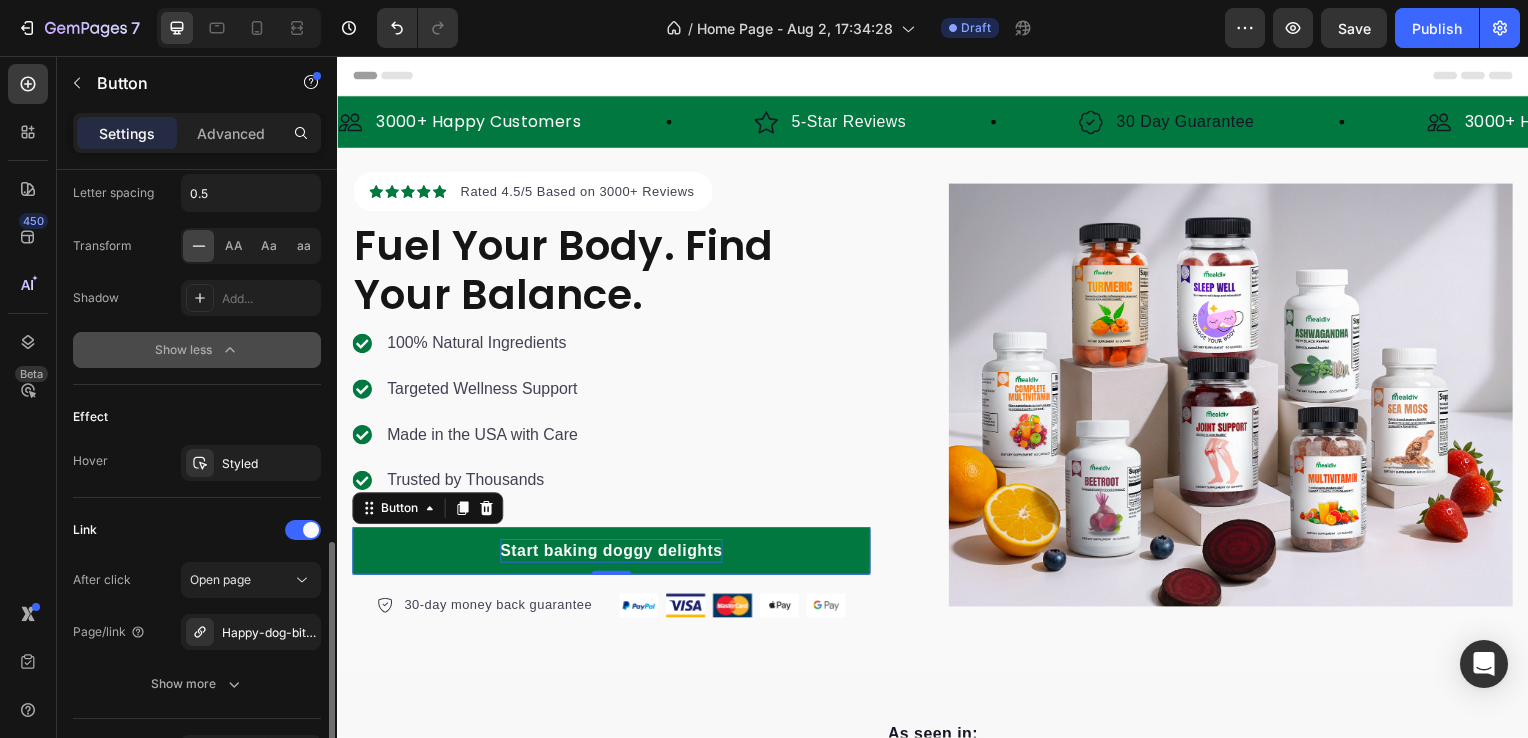 click on "Effect" at bounding box center (197, 417) 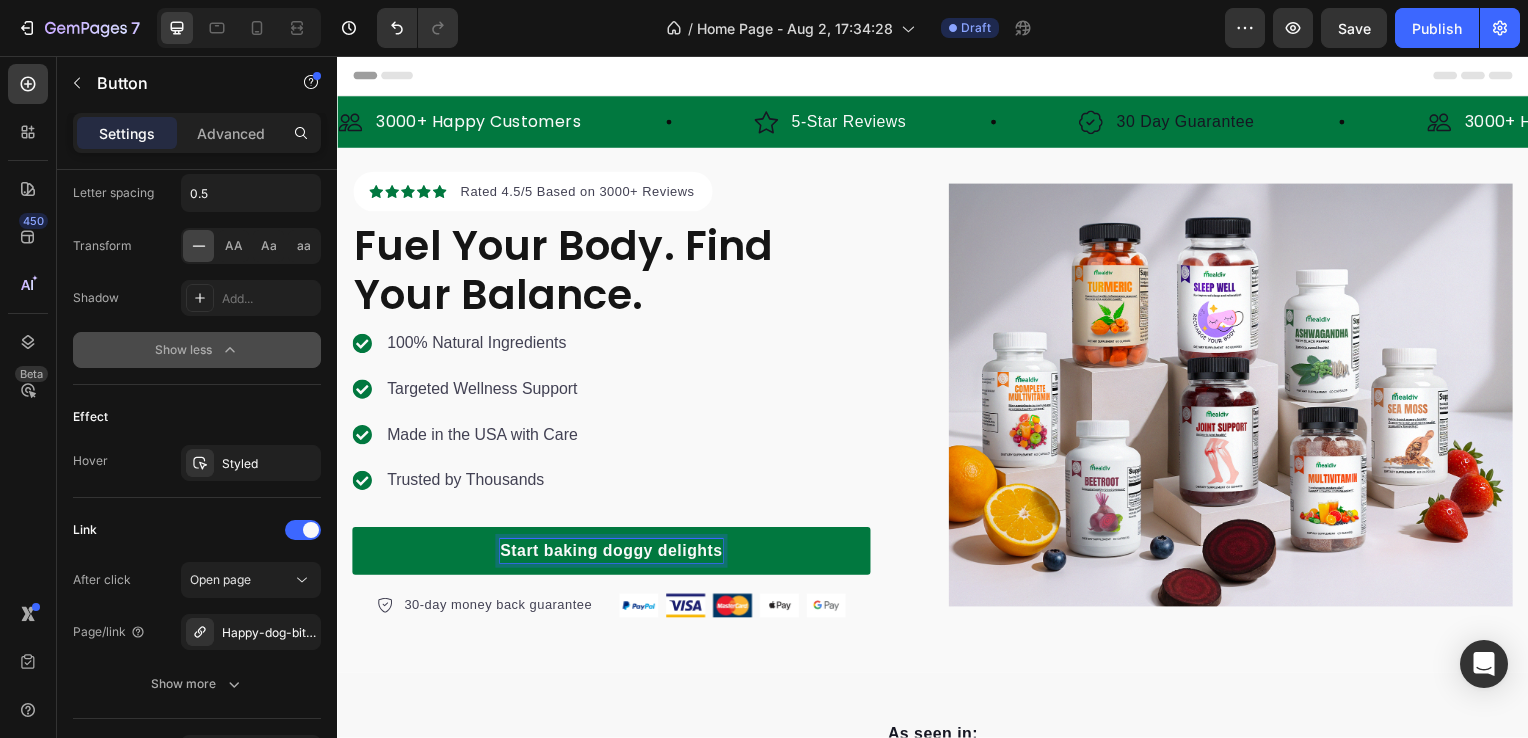 click on "Start baking doggy delights" at bounding box center (613, 555) 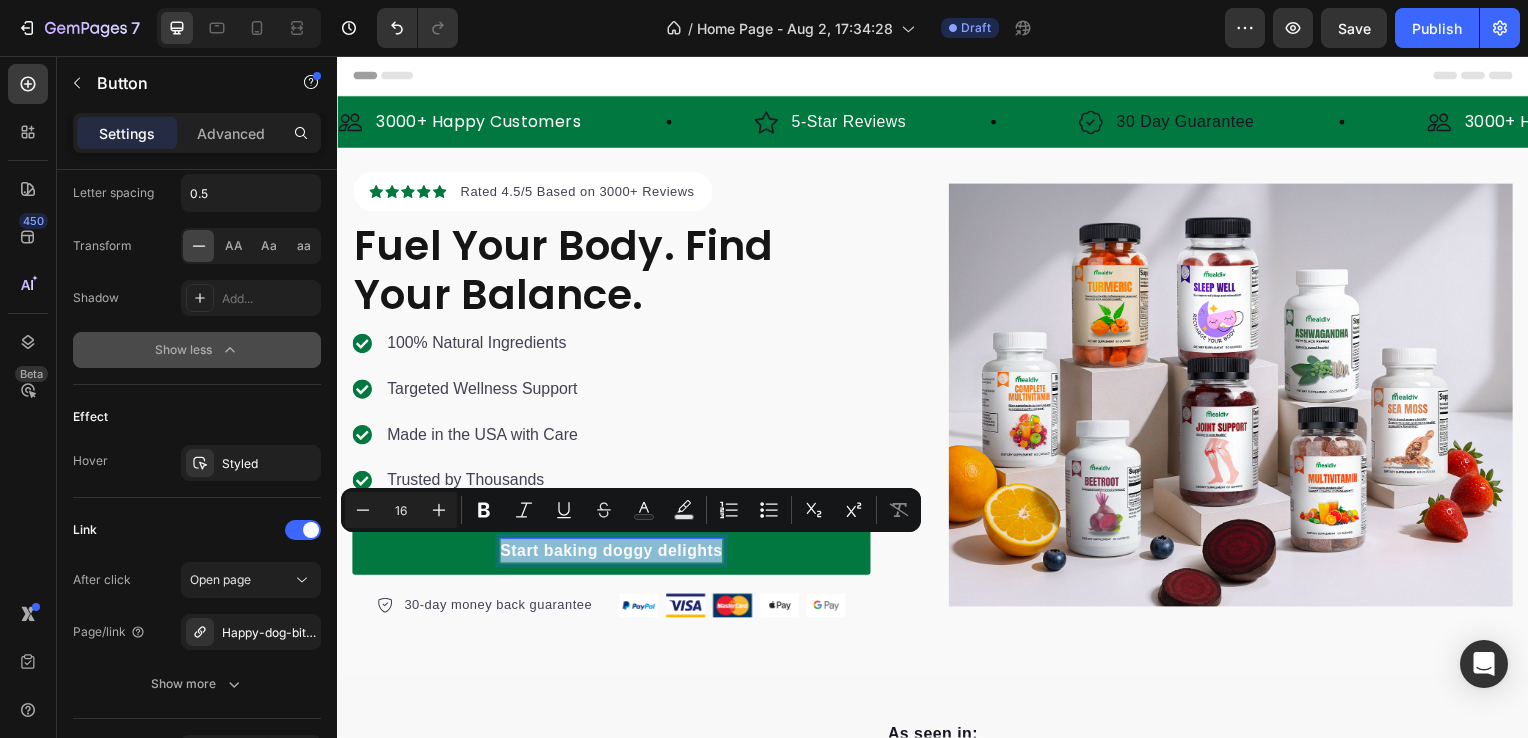 drag, startPoint x: 718, startPoint y: 556, endPoint x: 485, endPoint y: 556, distance: 233 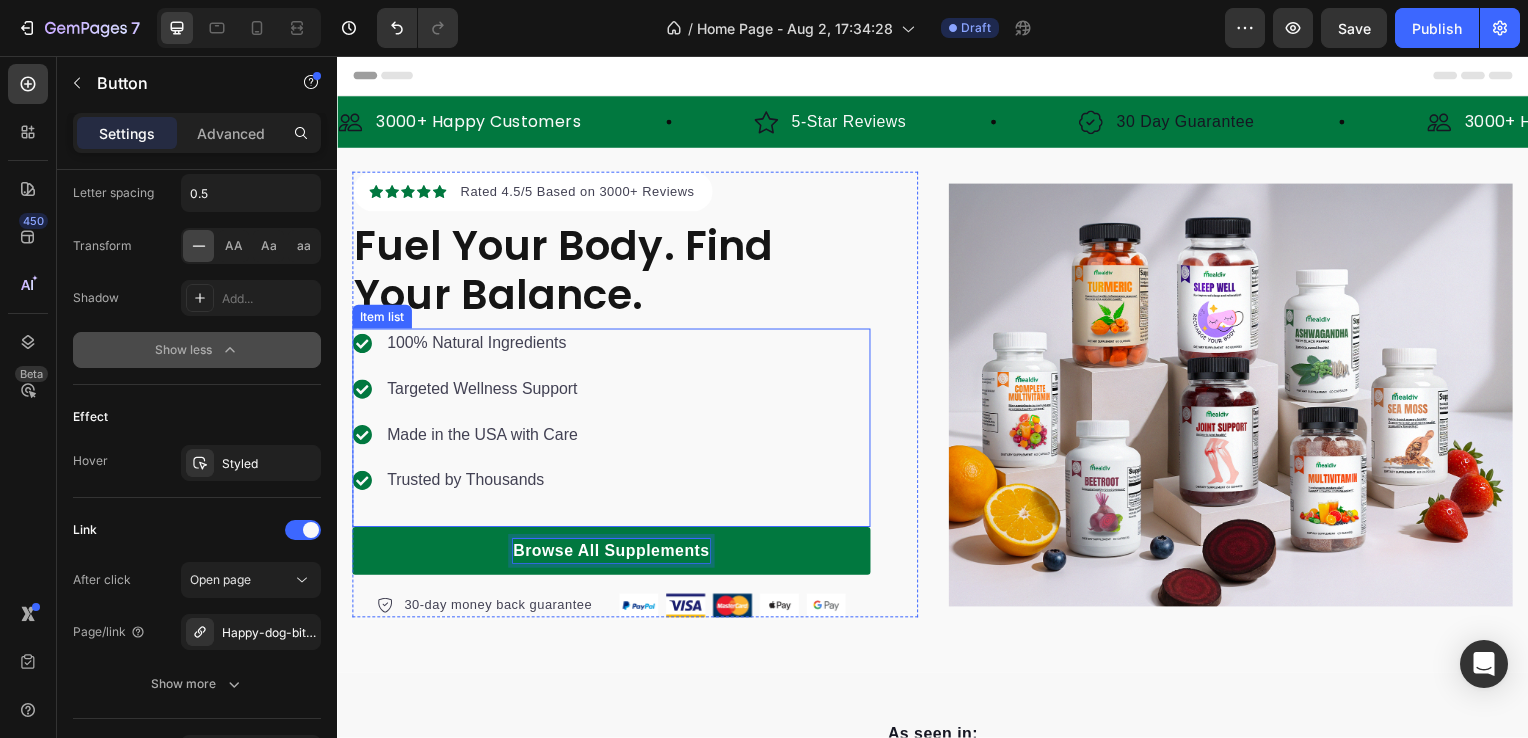 click on "100% Natural Ingredients Targeted Wellness Support Made in the USA with Care Trusted by Thousands" at bounding box center [613, 431] 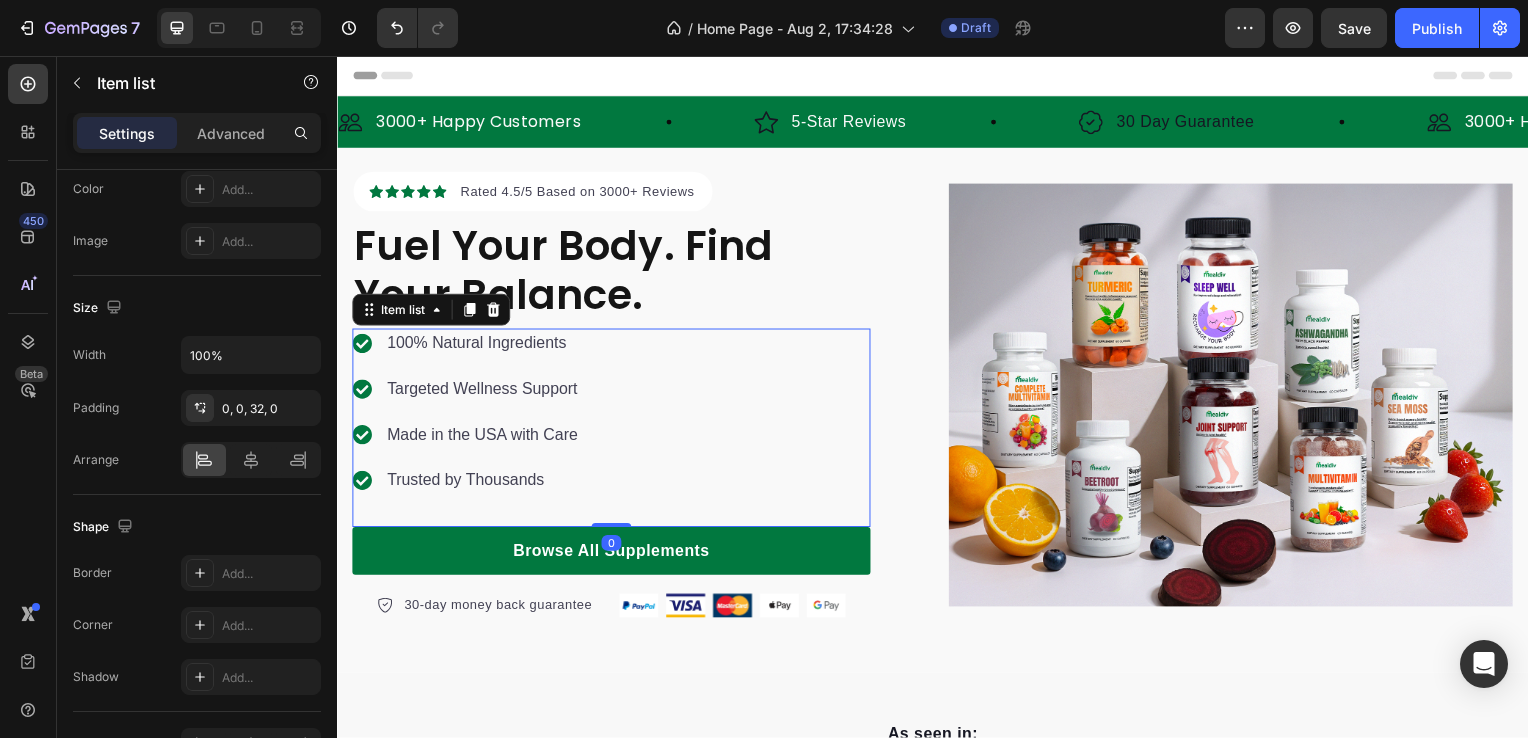 scroll, scrollTop: 0, scrollLeft: 0, axis: both 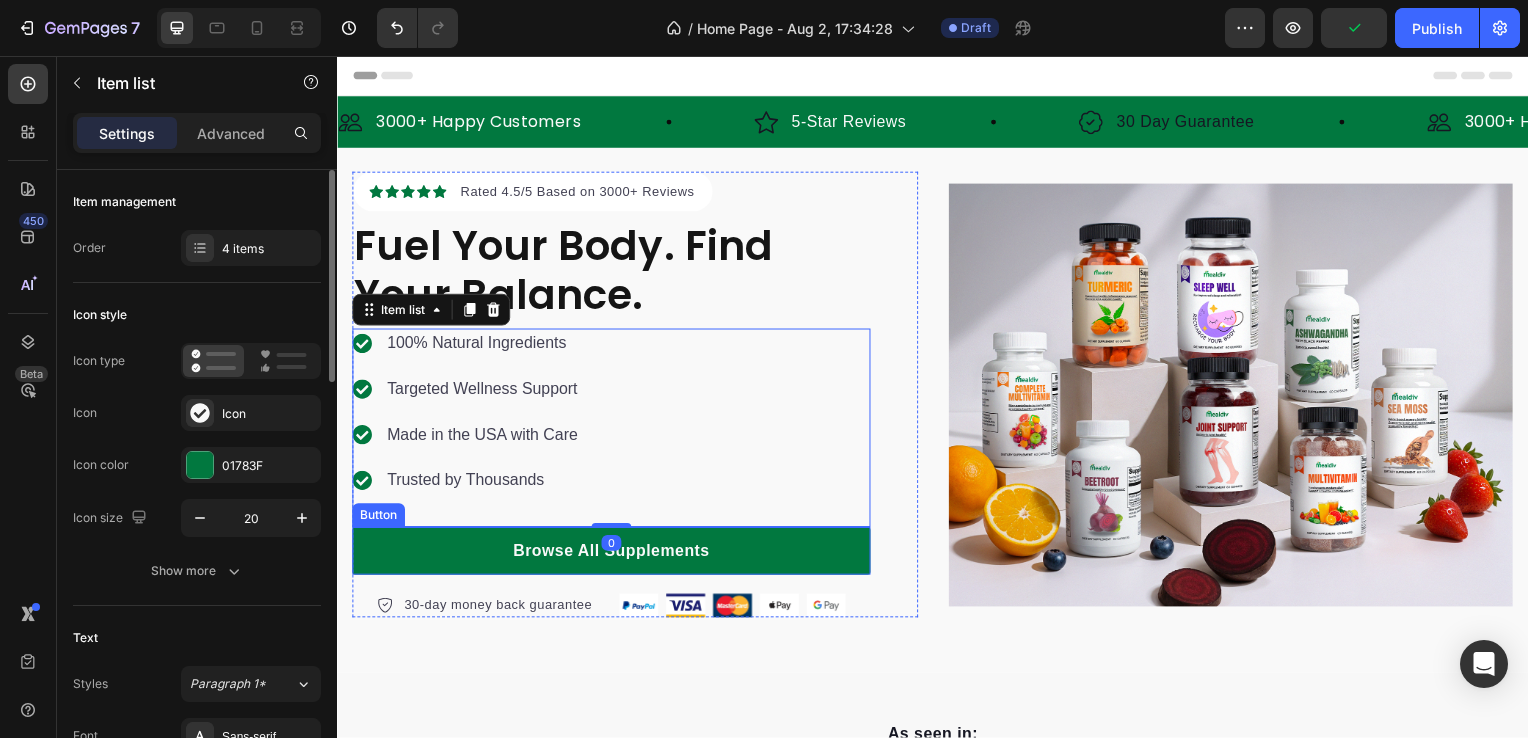 click on "Browse All Supplements" at bounding box center [613, 555] 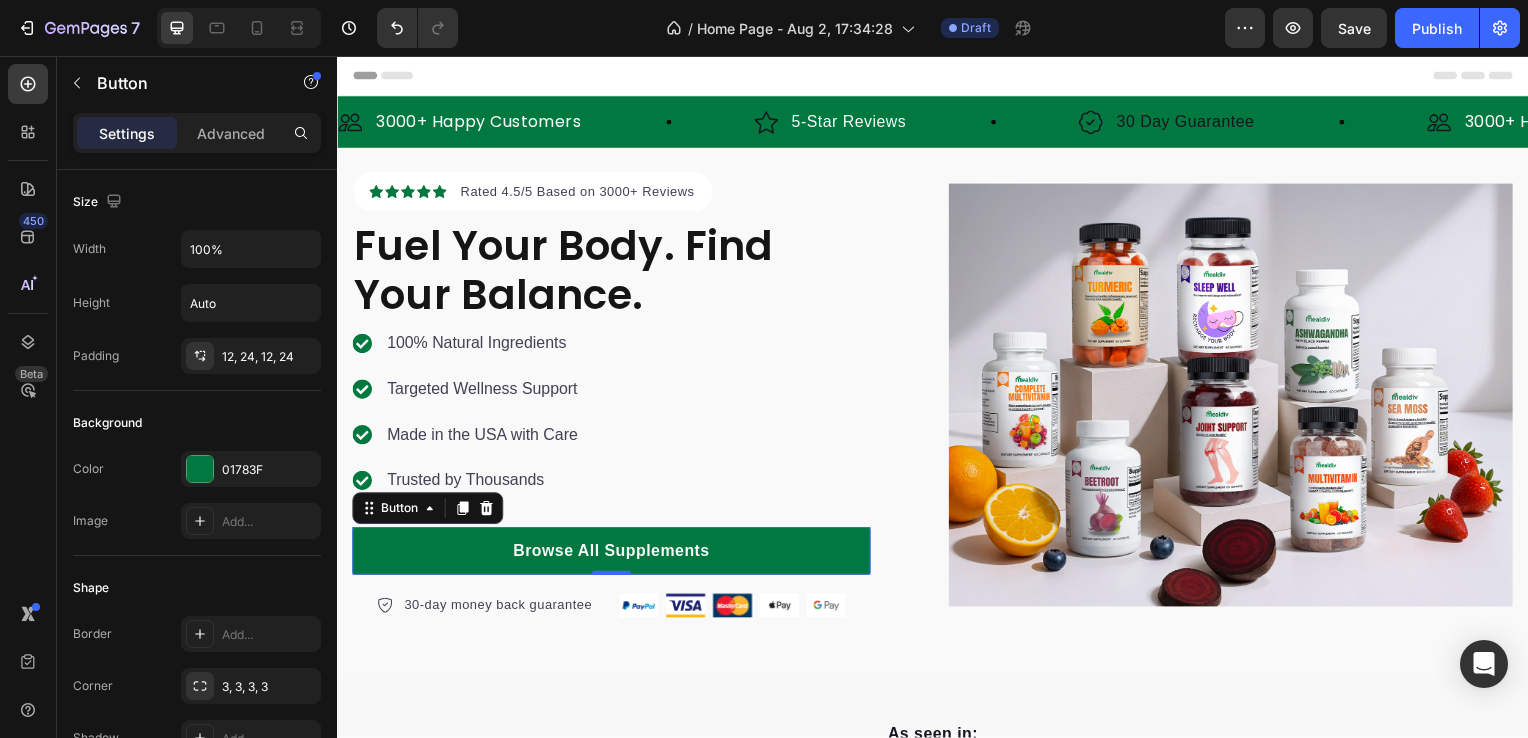 click on "Browse All Supplements" at bounding box center (613, 555) 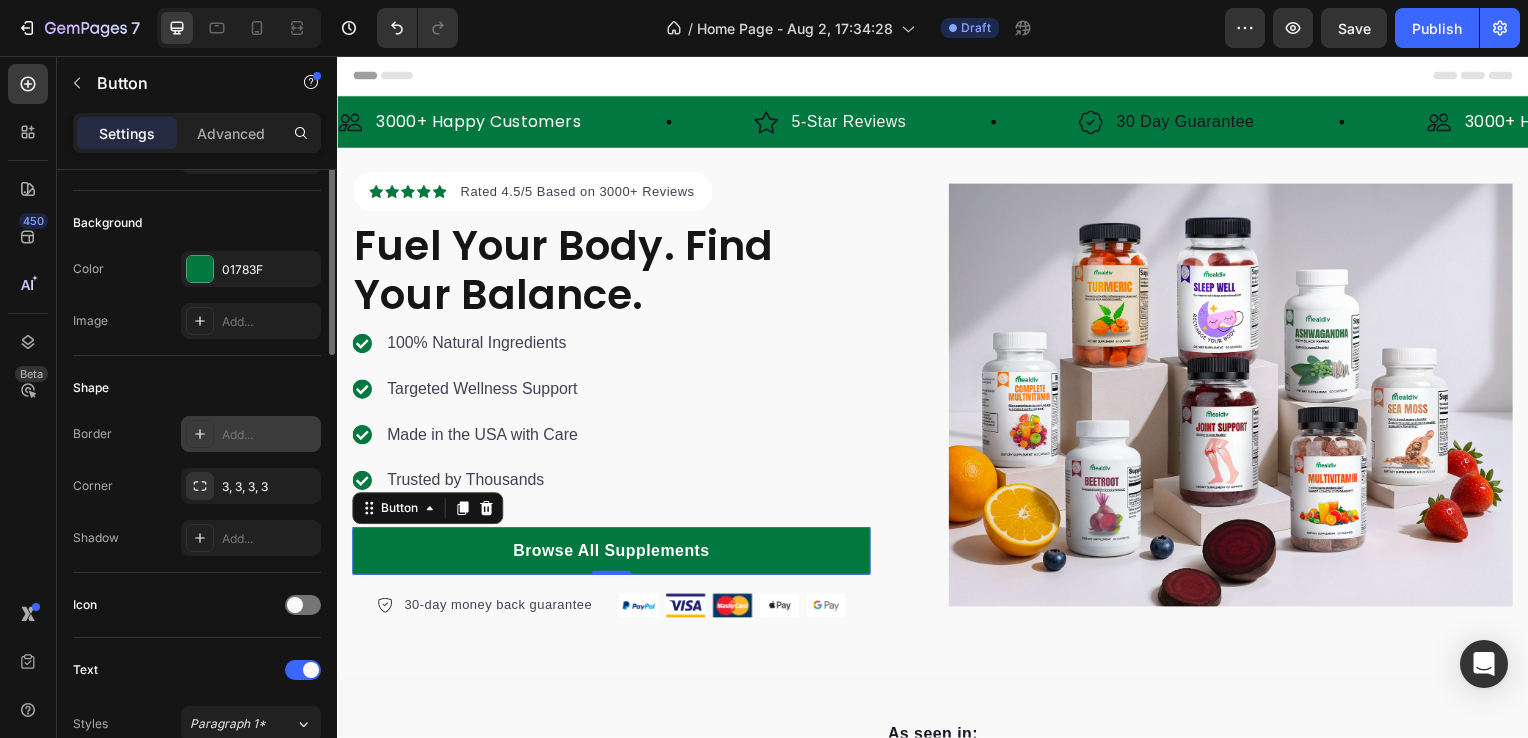 scroll, scrollTop: 0, scrollLeft: 0, axis: both 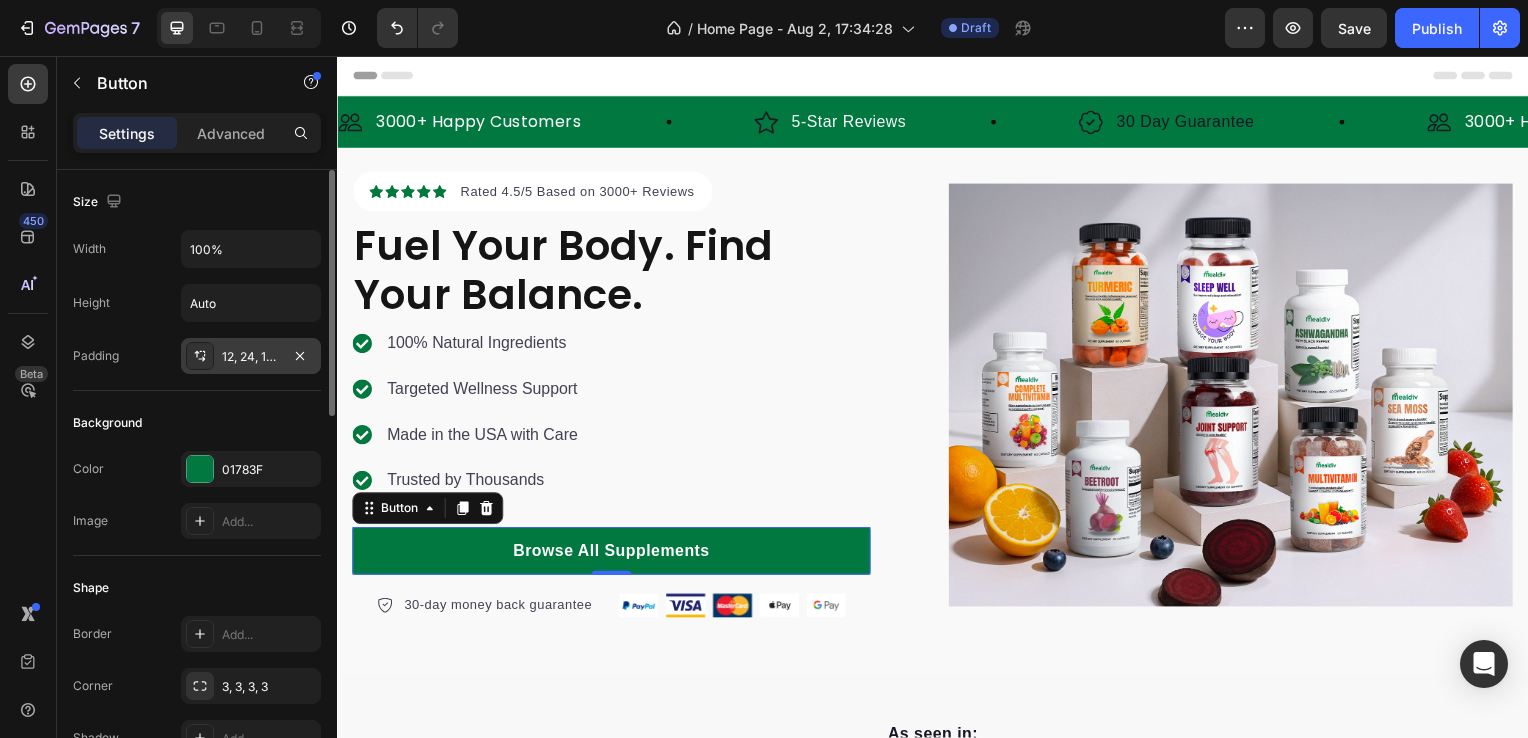 click on "12, 24, 12, 24" at bounding box center (251, 357) 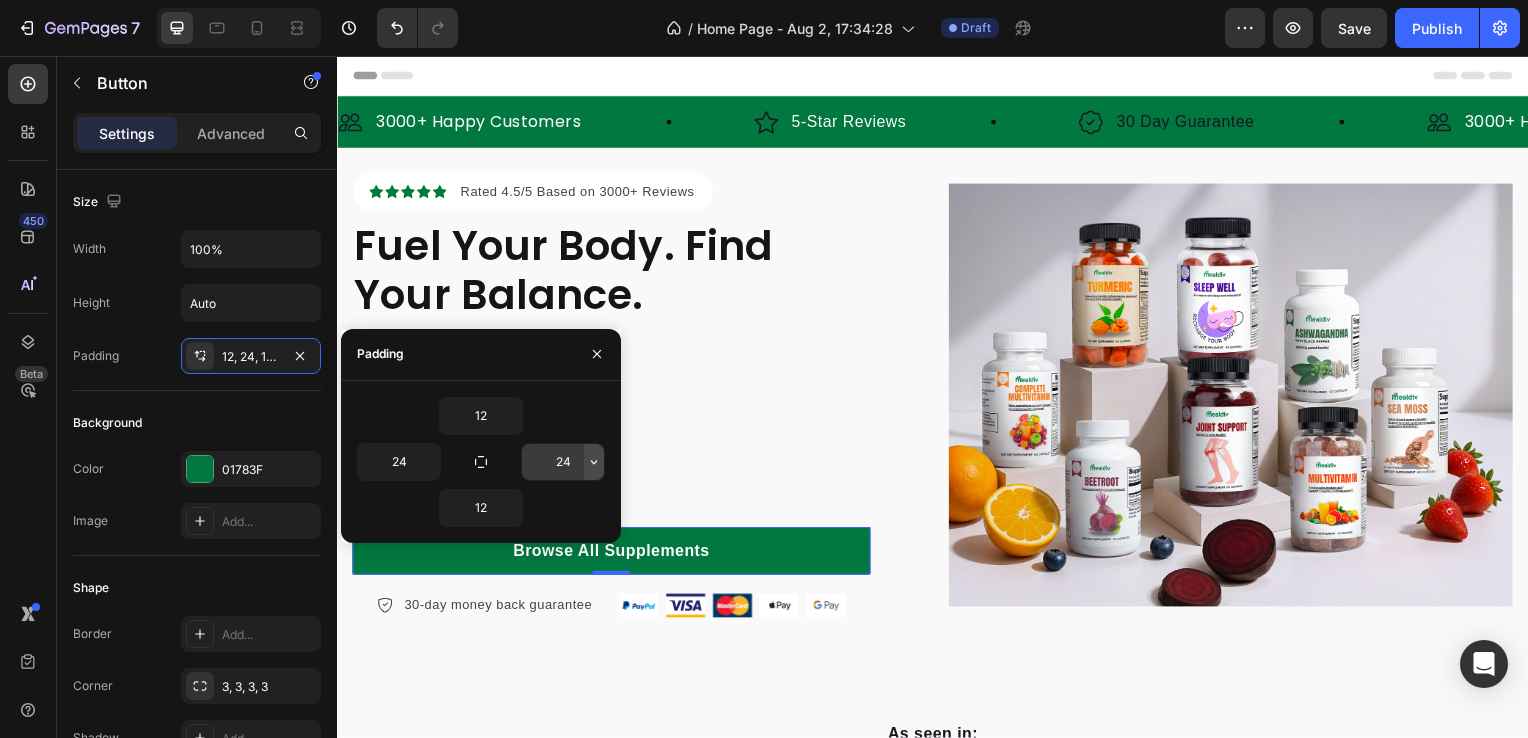 click 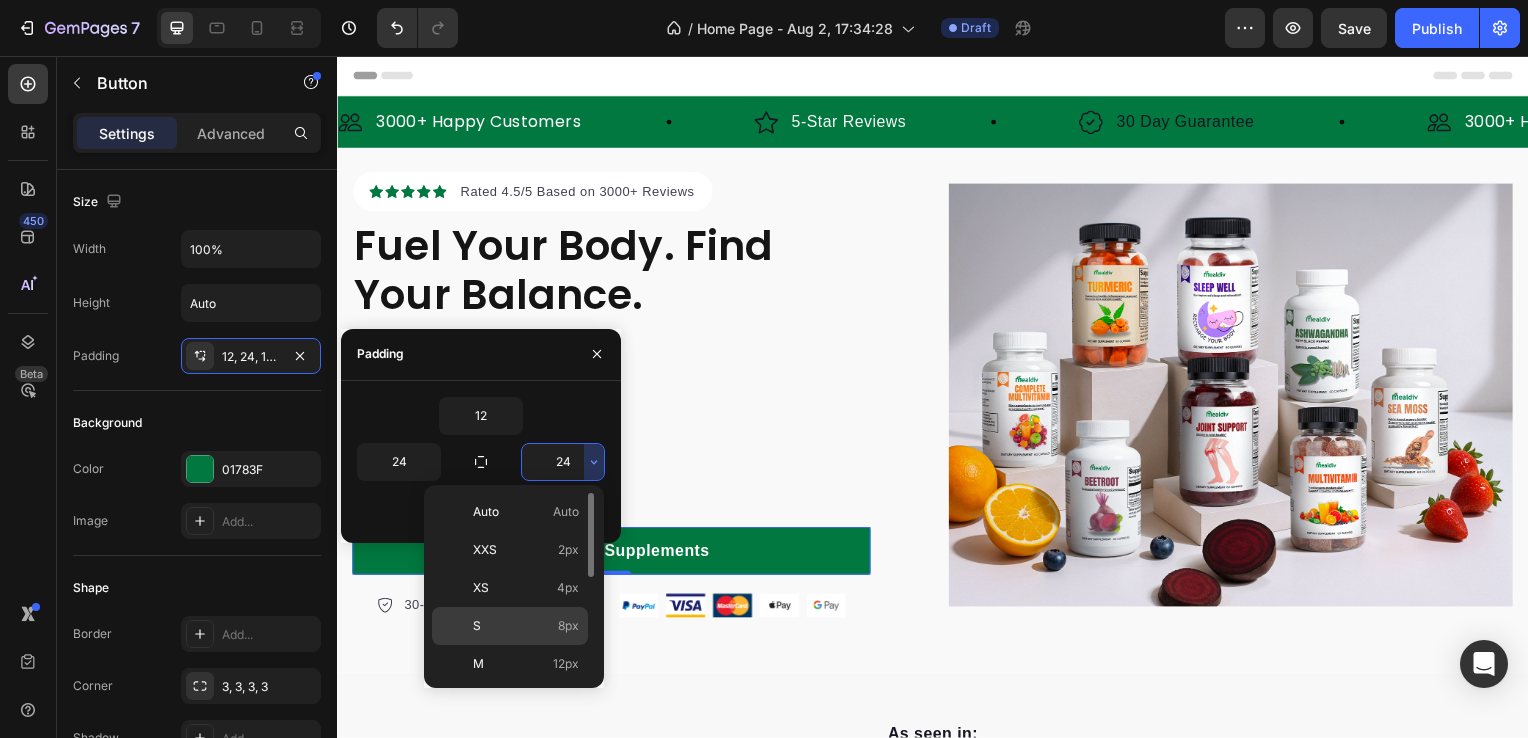 click on "S 8px" at bounding box center (526, 626) 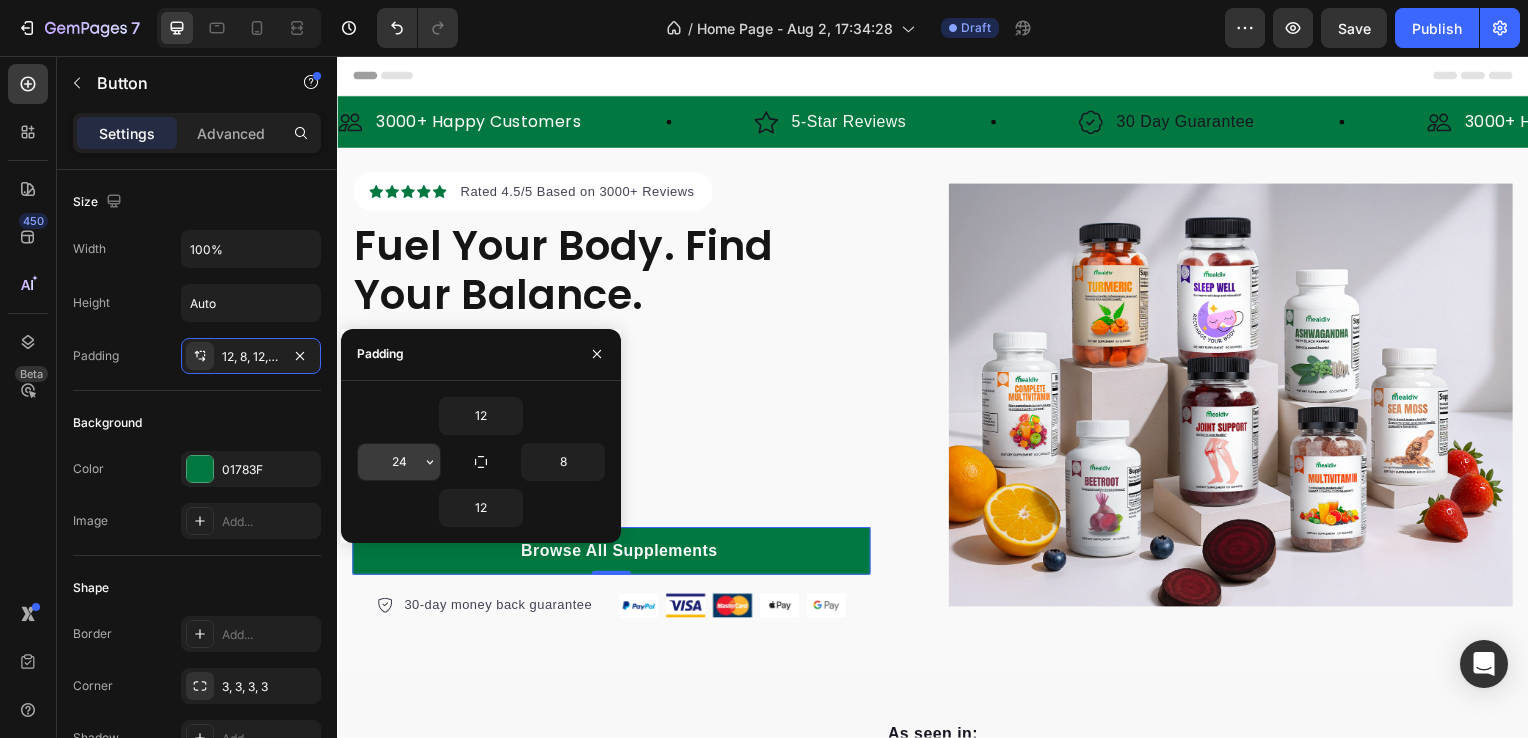 click on "24" at bounding box center (399, 462) 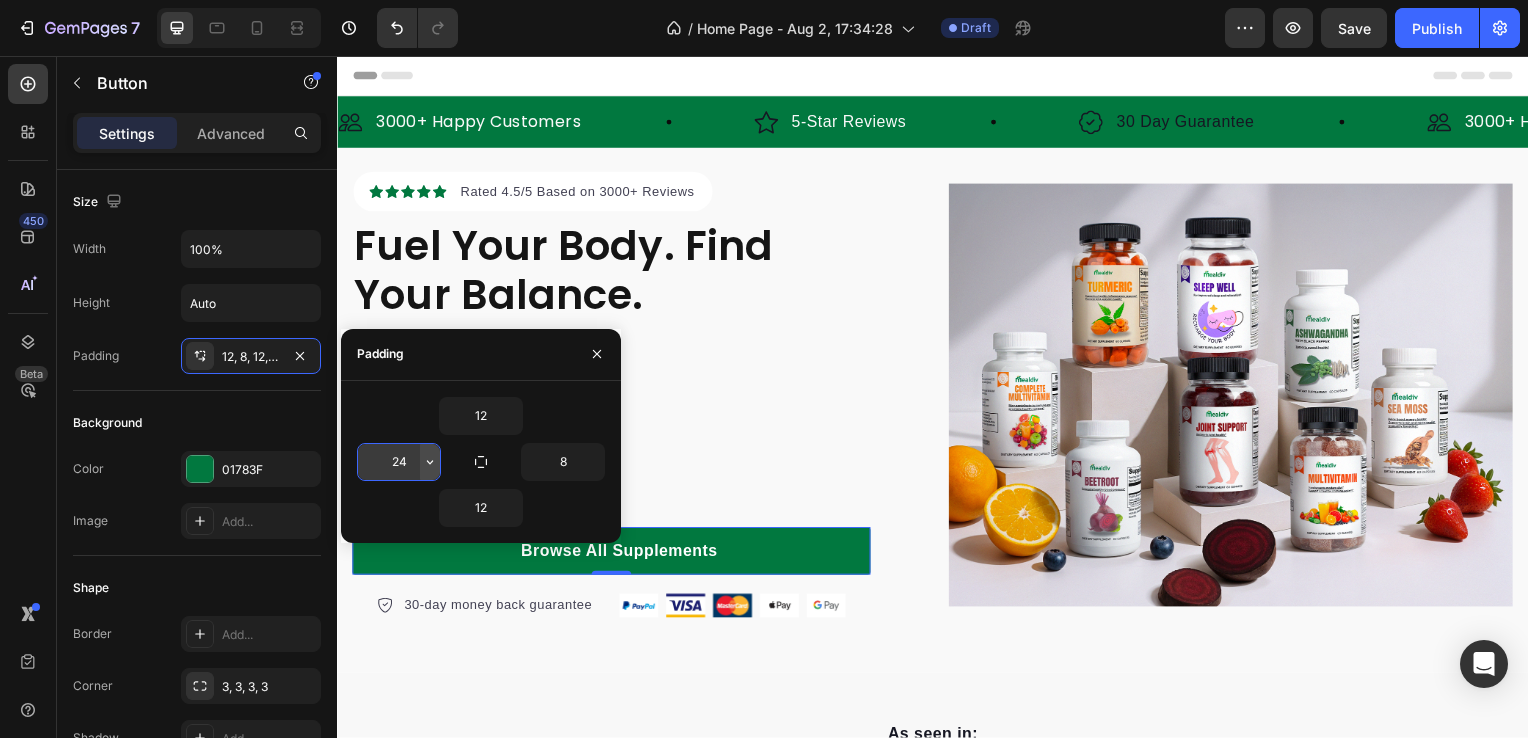 click 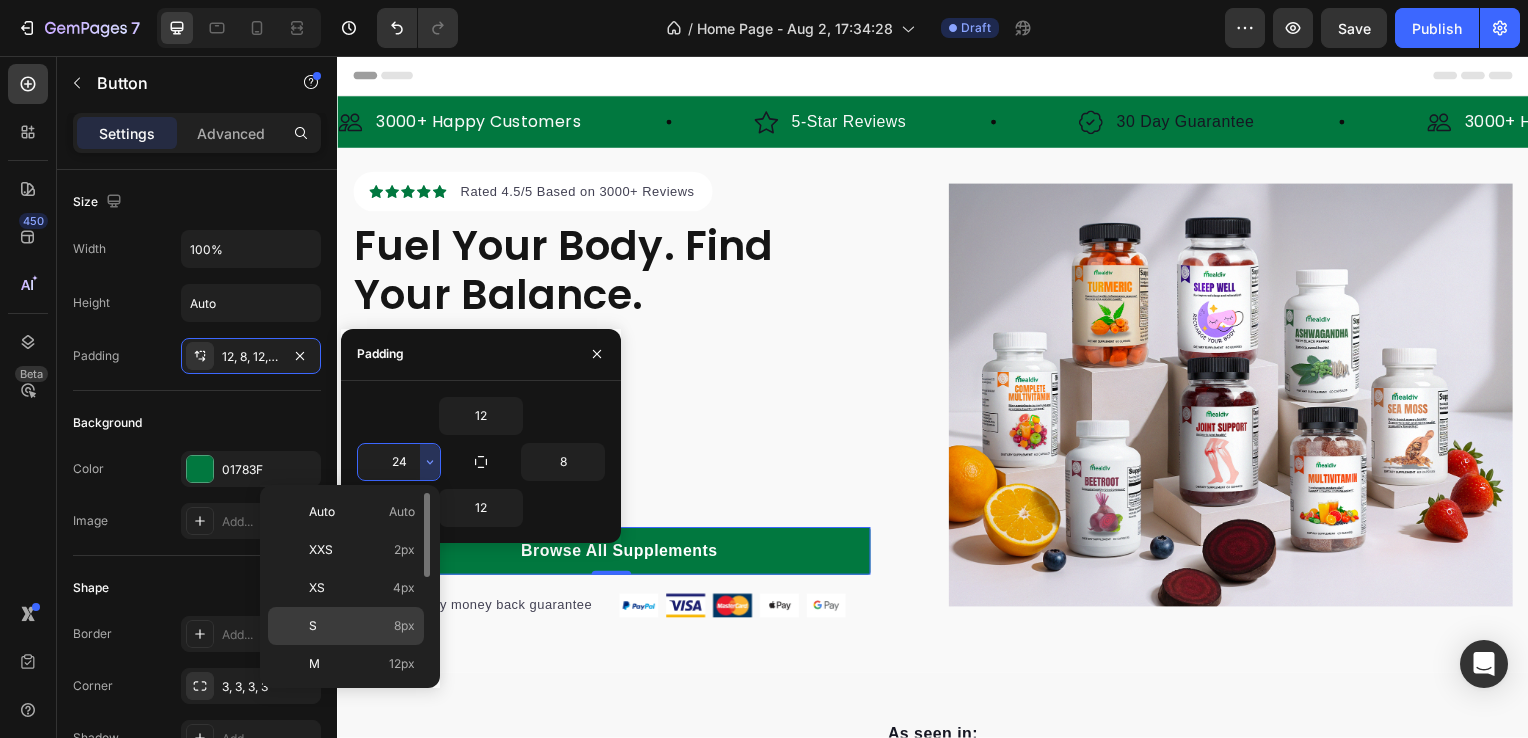 click on "S 8px" at bounding box center (362, 626) 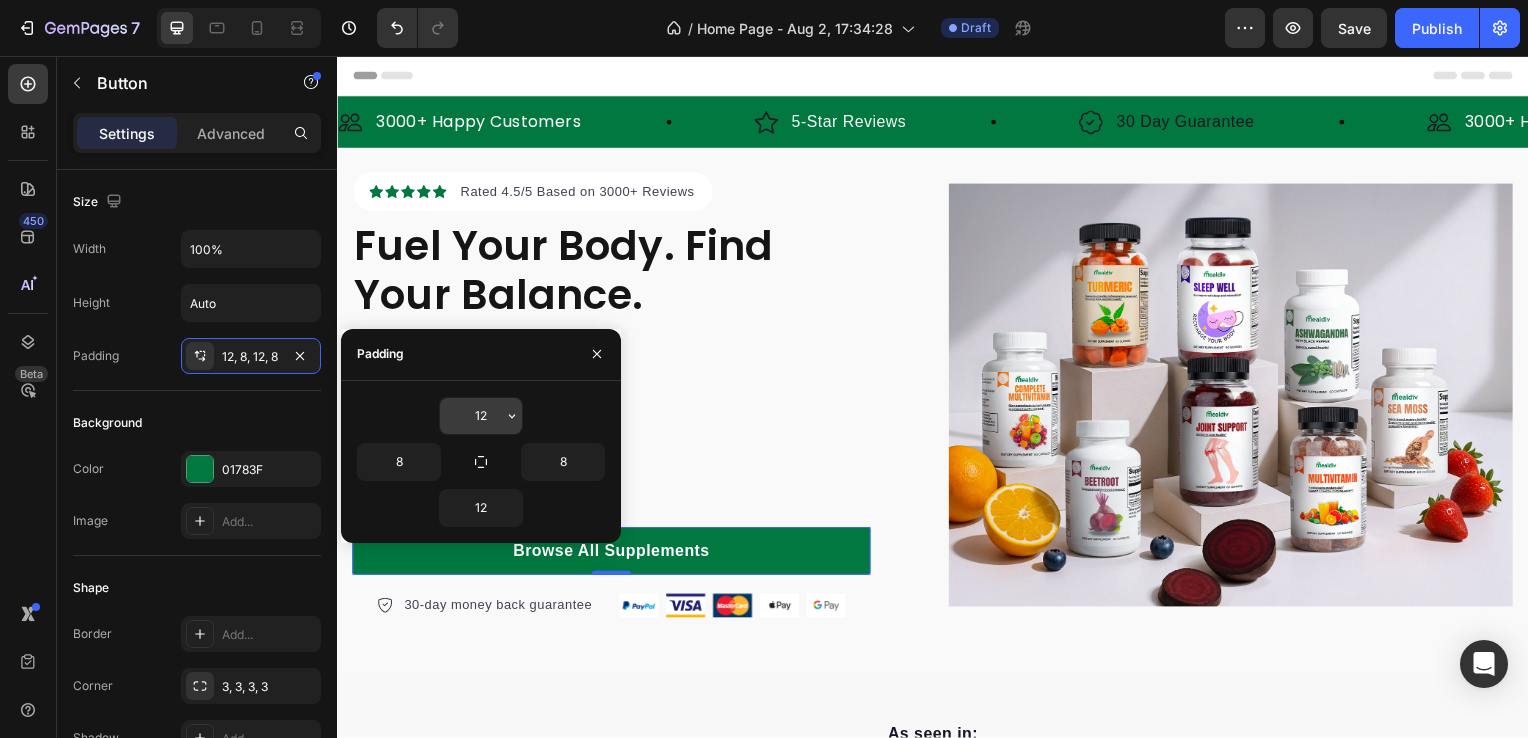 click on "12" at bounding box center (481, 416) 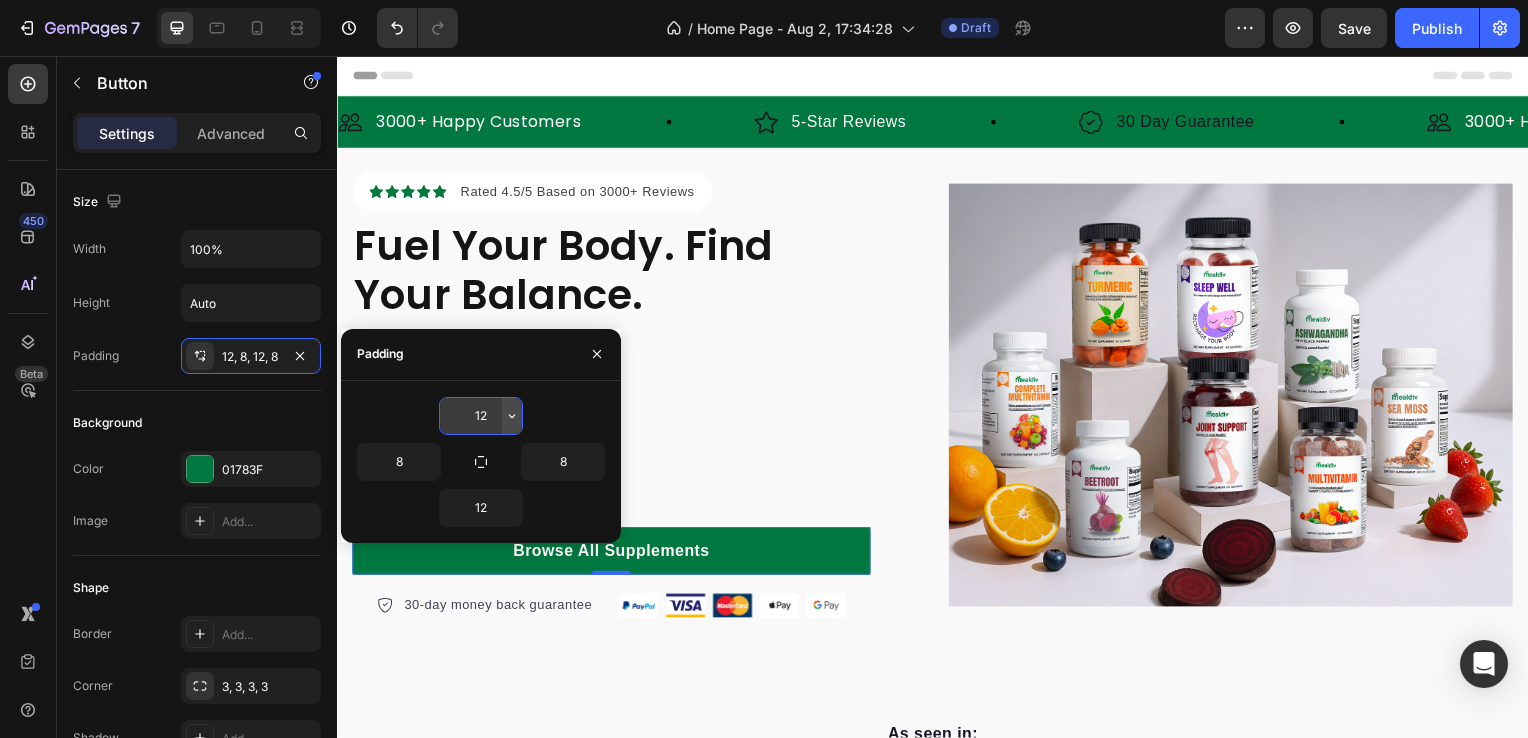 click 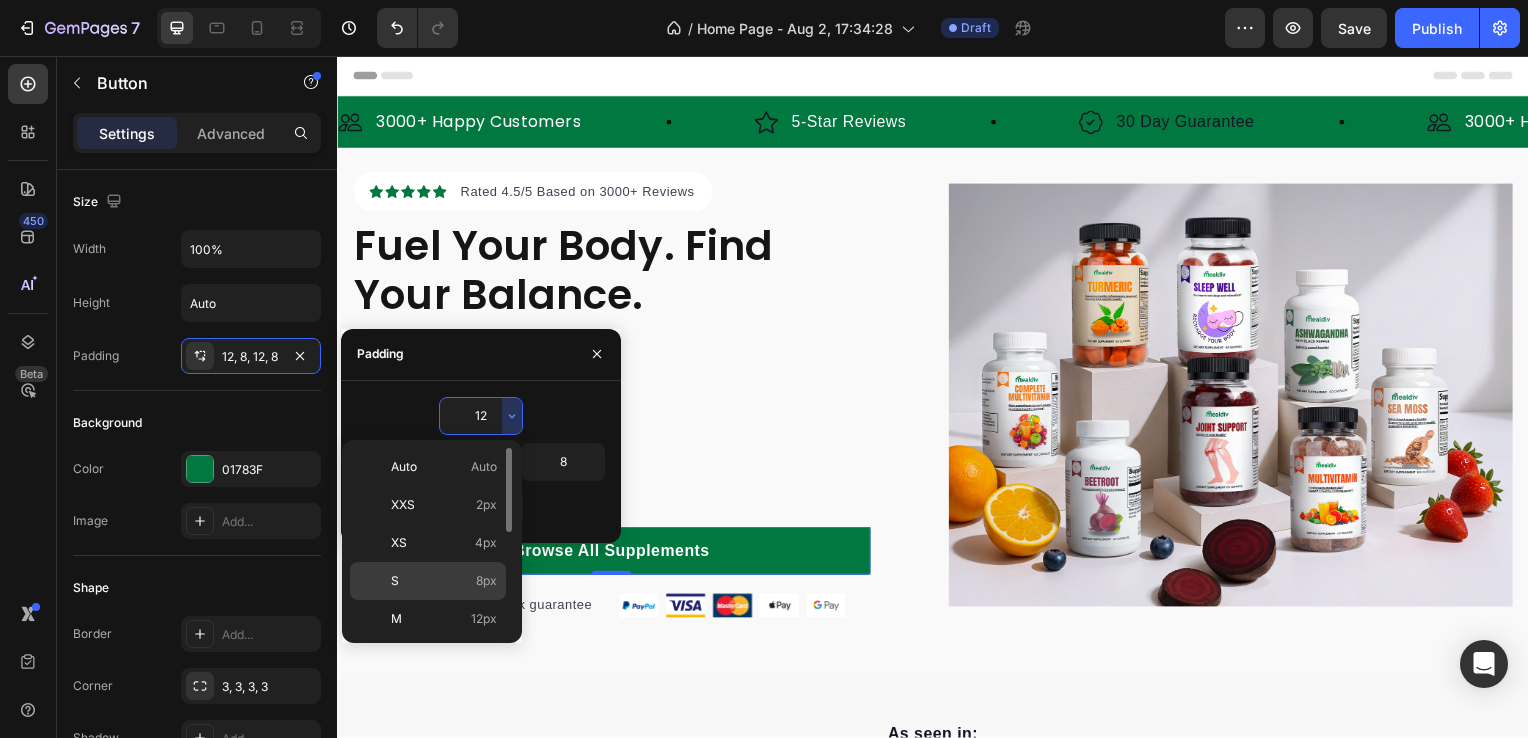 click on "S 8px" at bounding box center (444, 581) 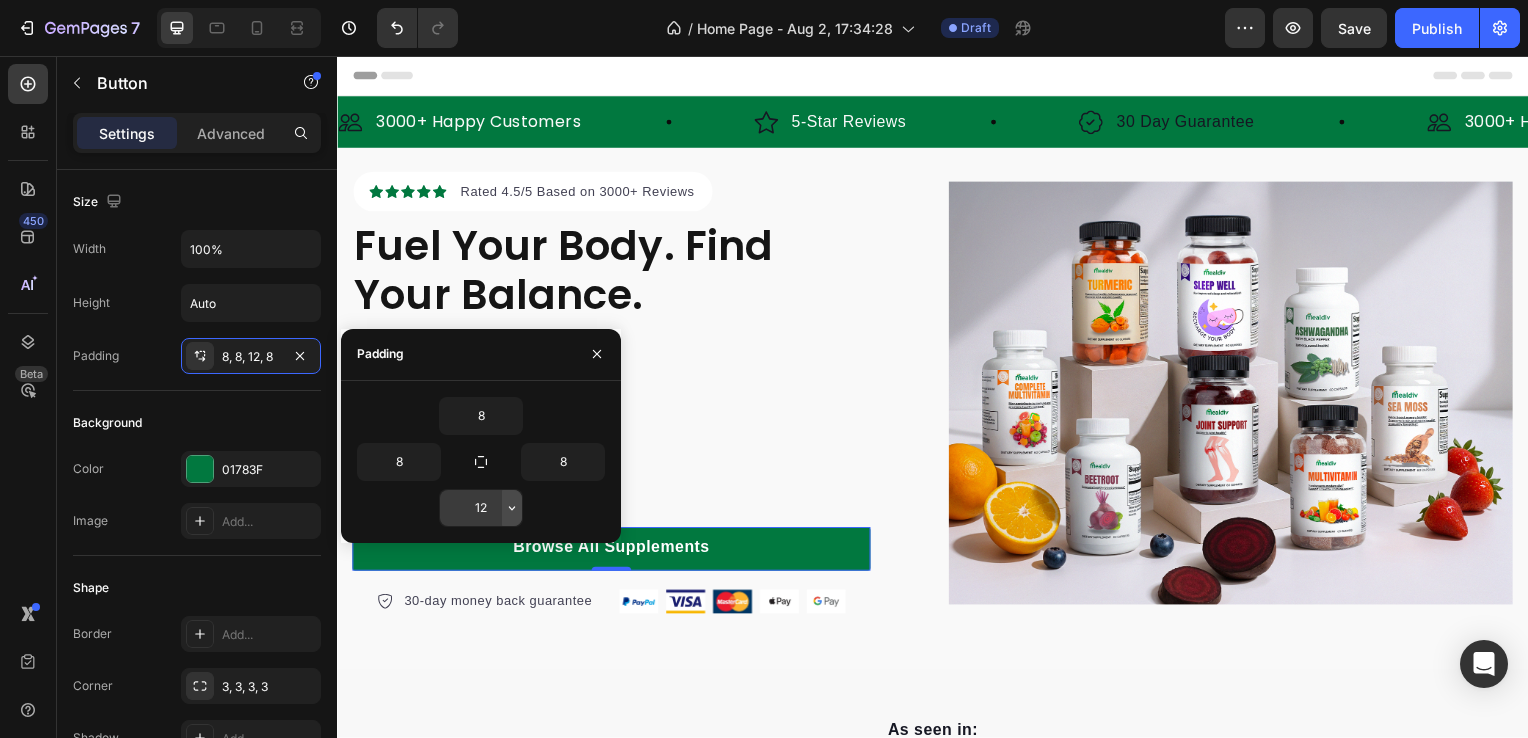 click 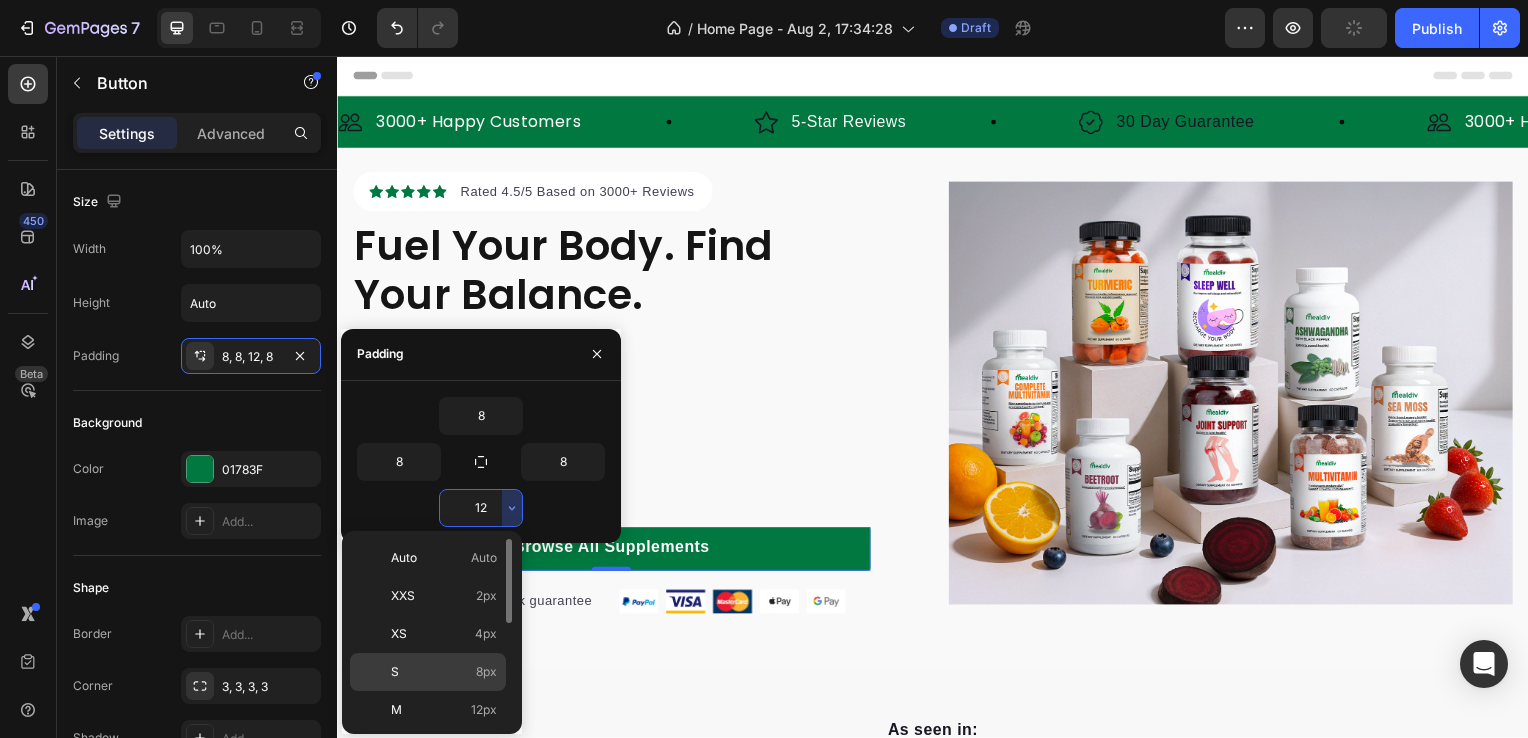 click on "S 8px" at bounding box center (444, 672) 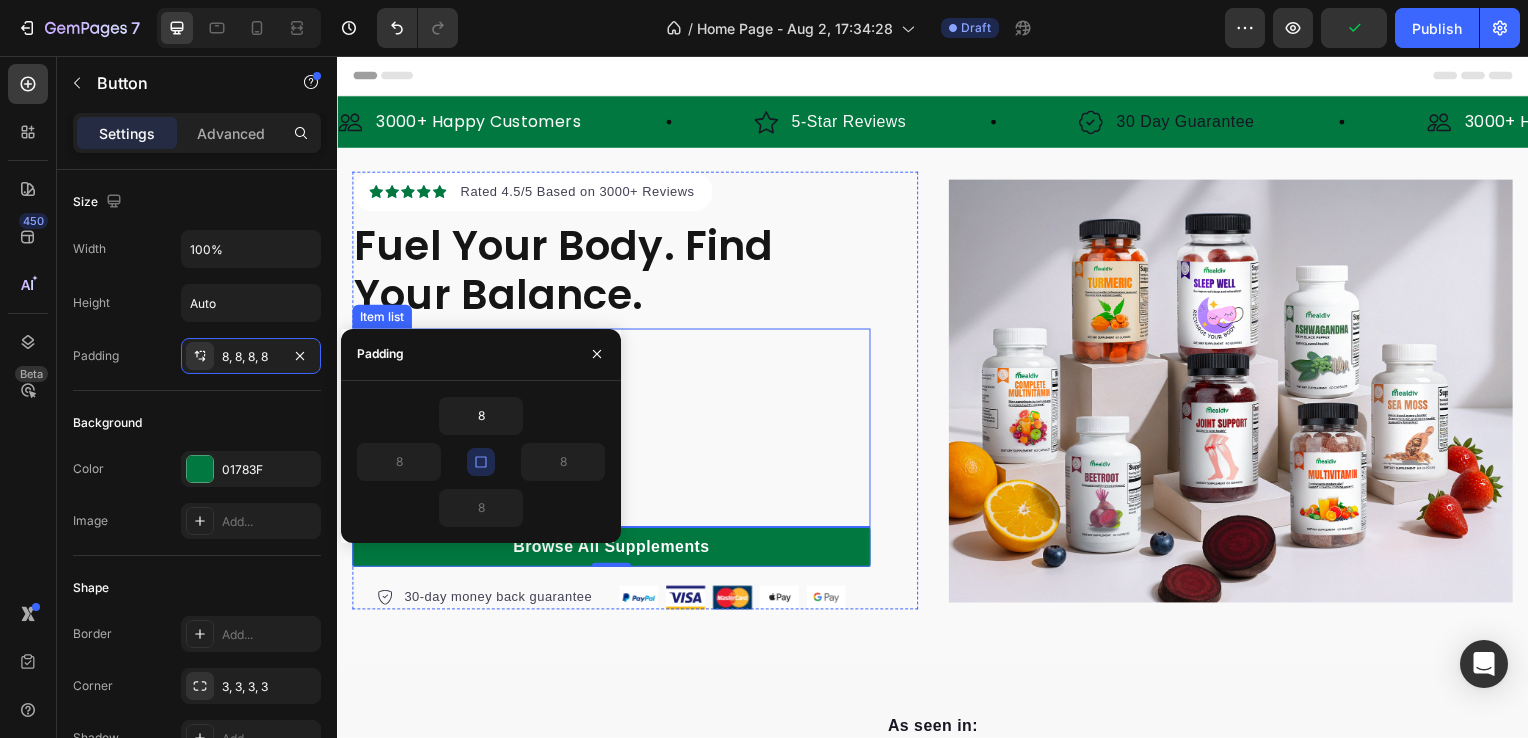 click on "100% Natural Ingredients Targeted Wellness Support Made in the USA with Care Trusted by Thousands" at bounding box center [613, 431] 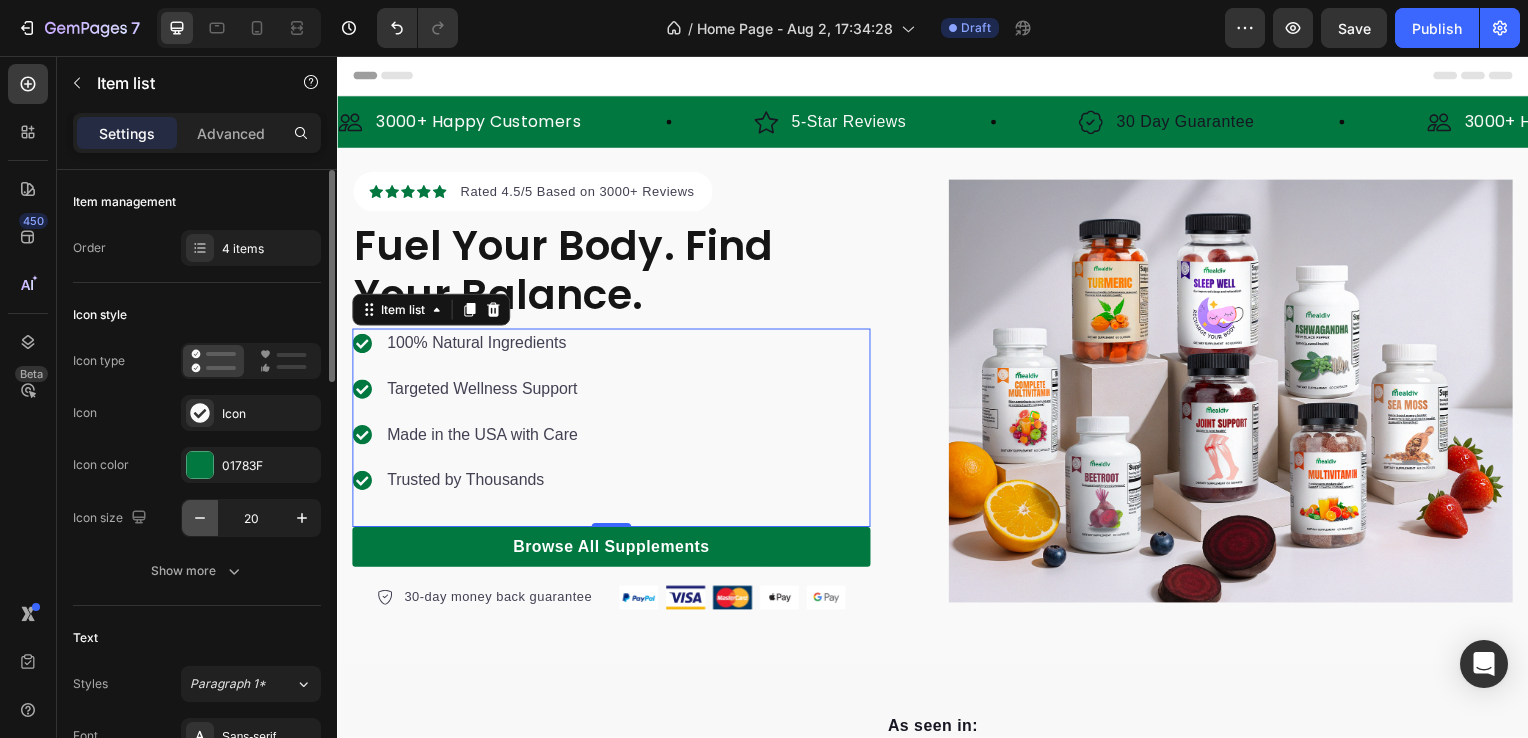 click 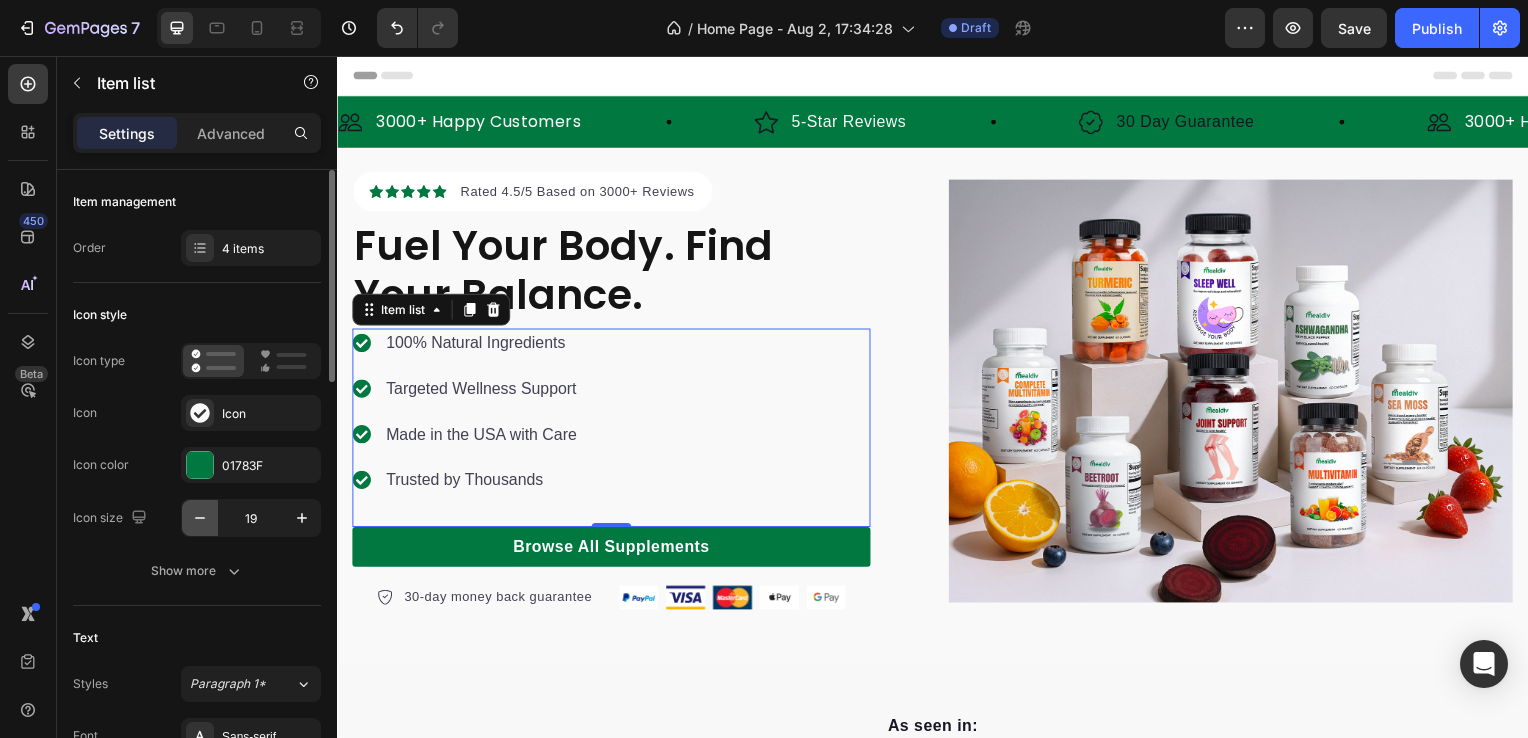 click 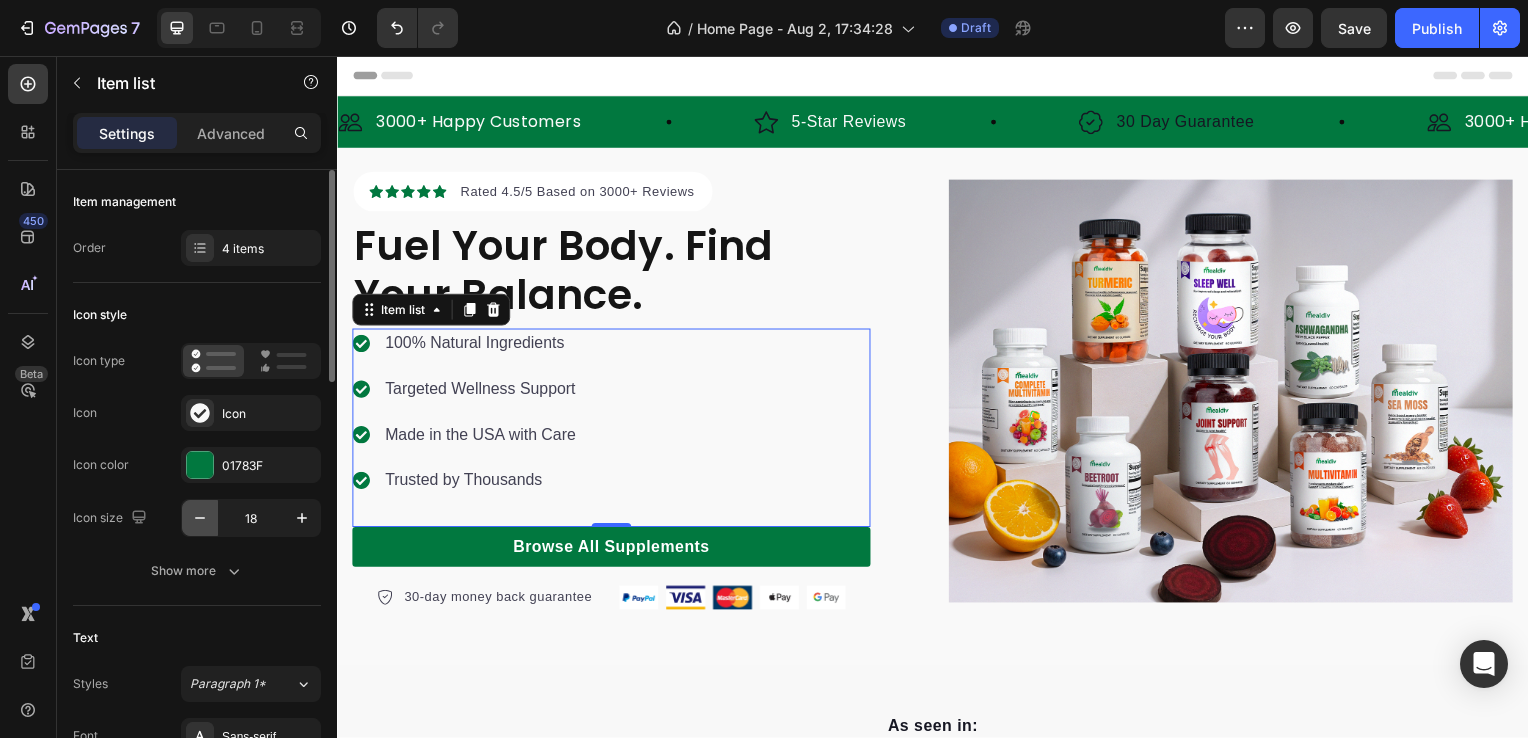 click 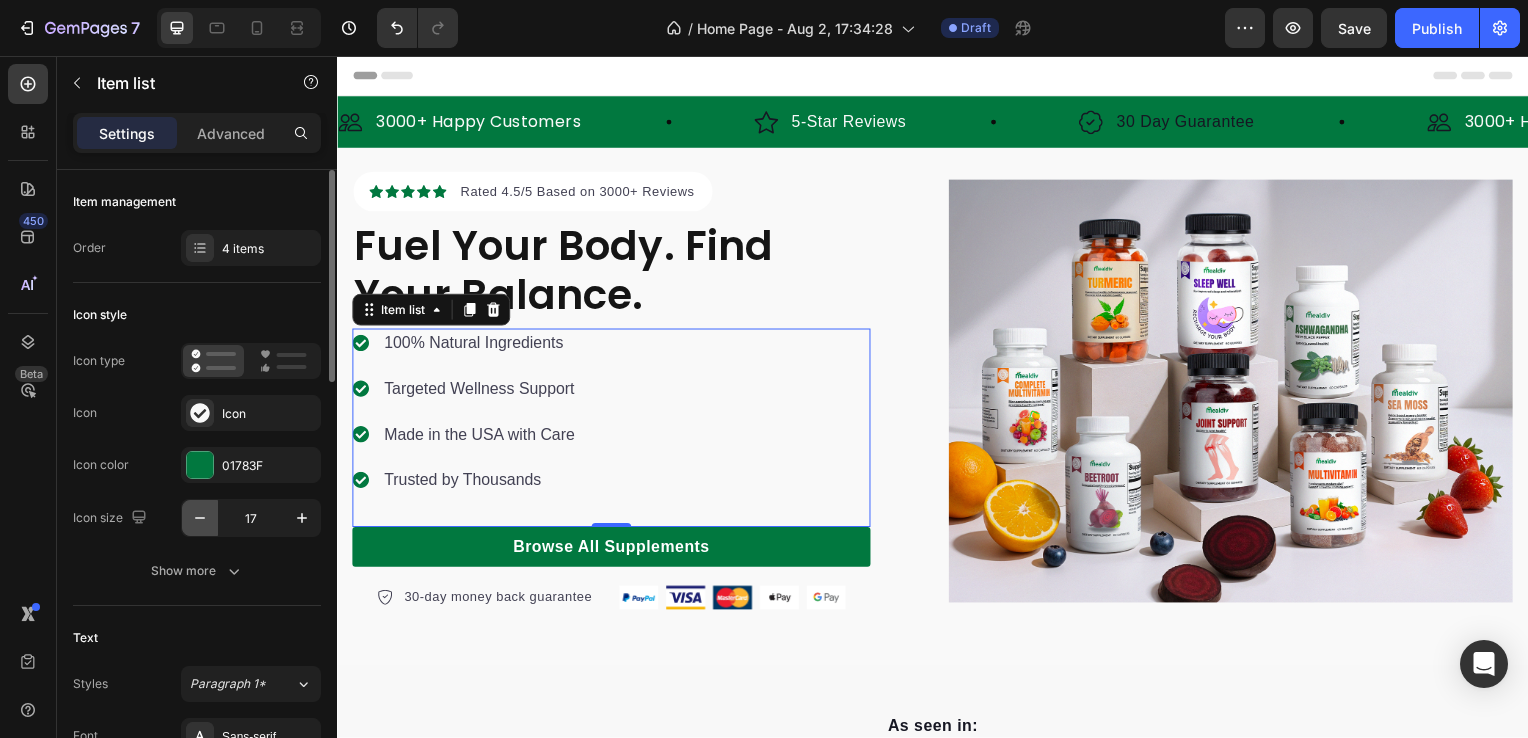 click 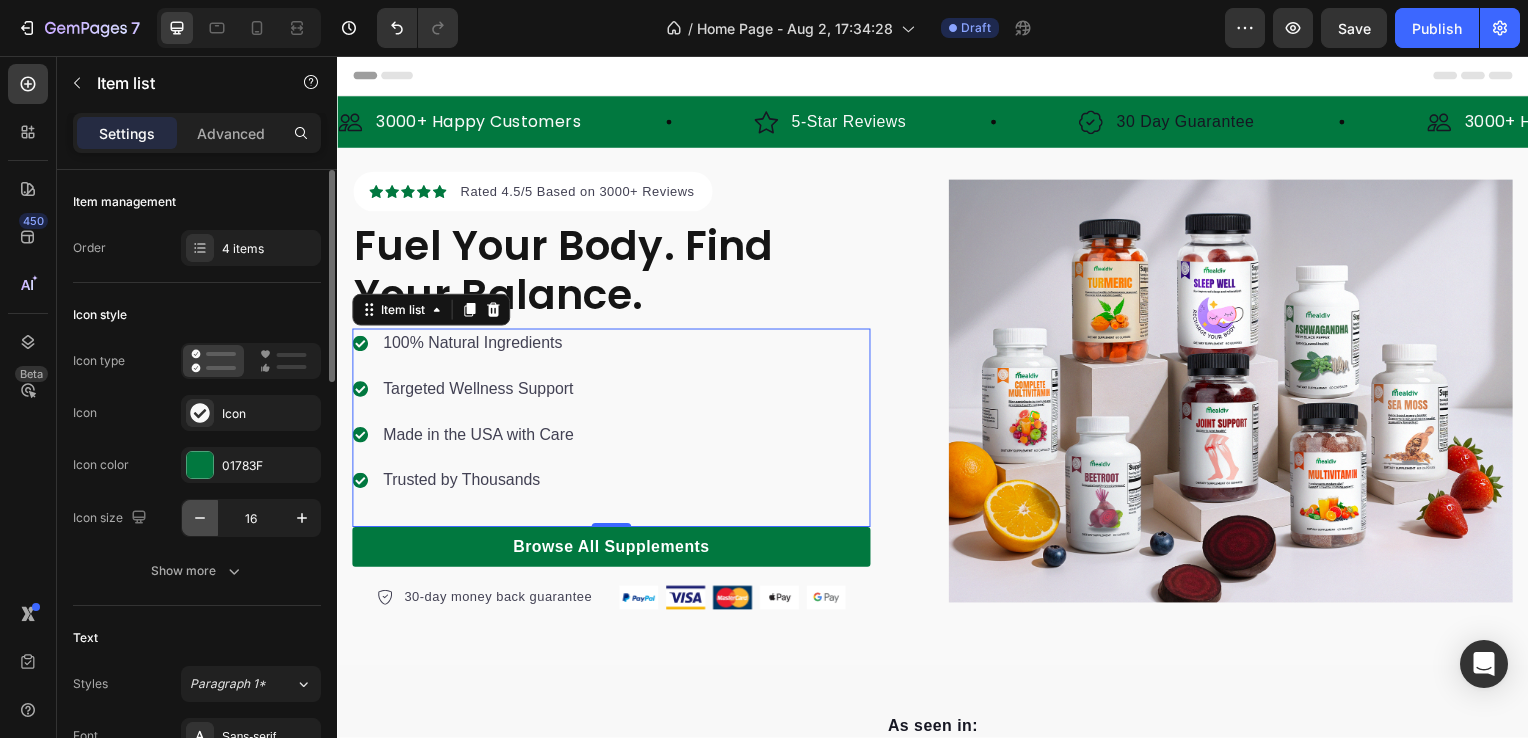 click 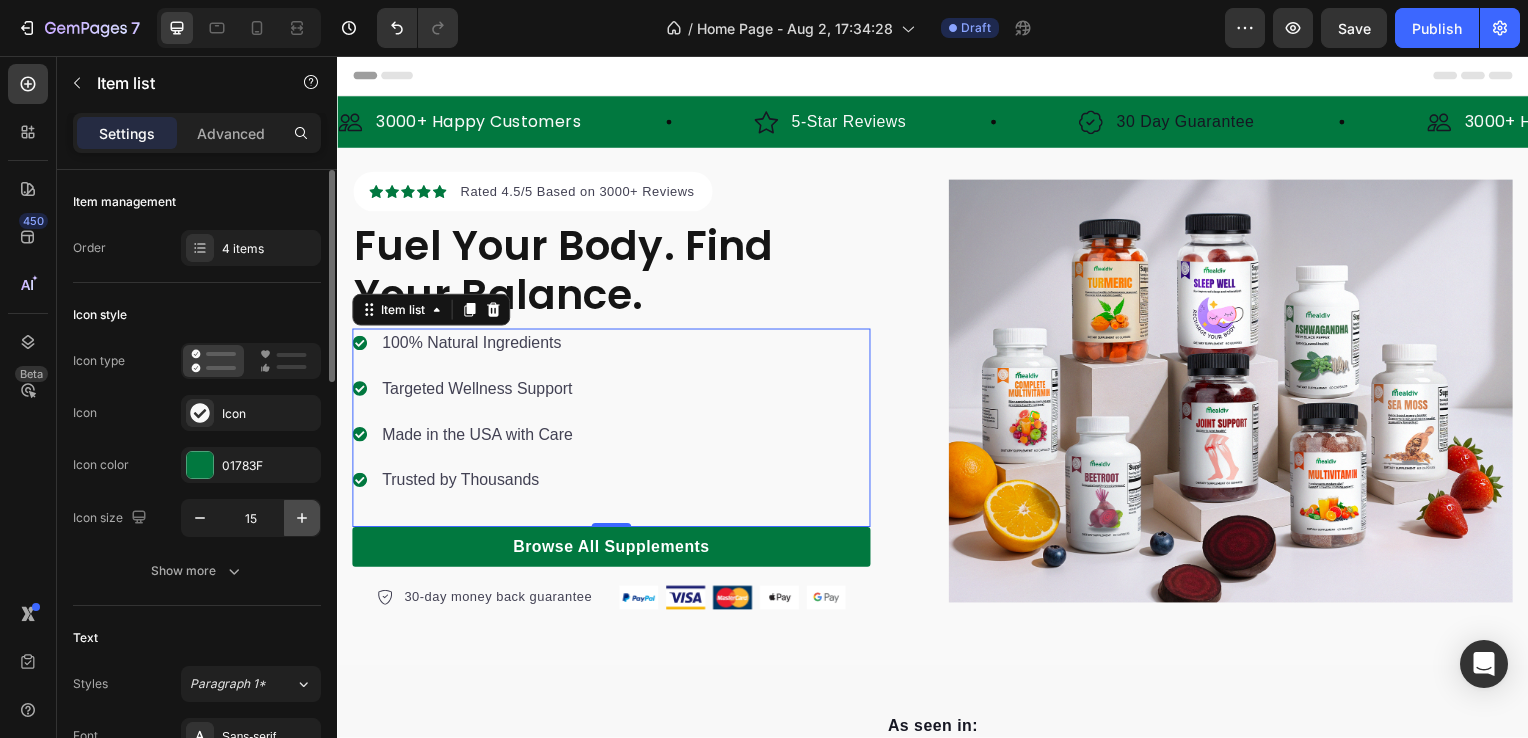 click 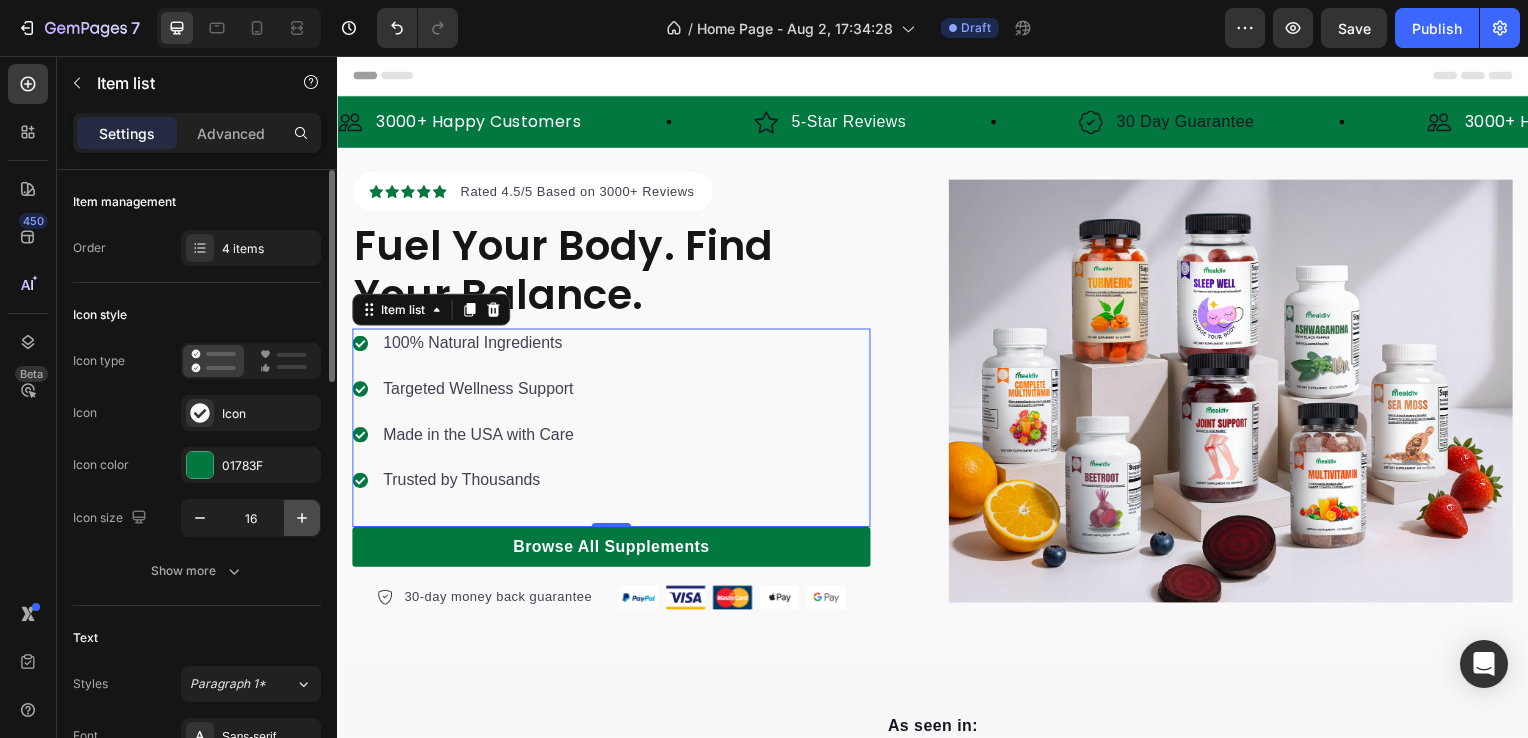 click 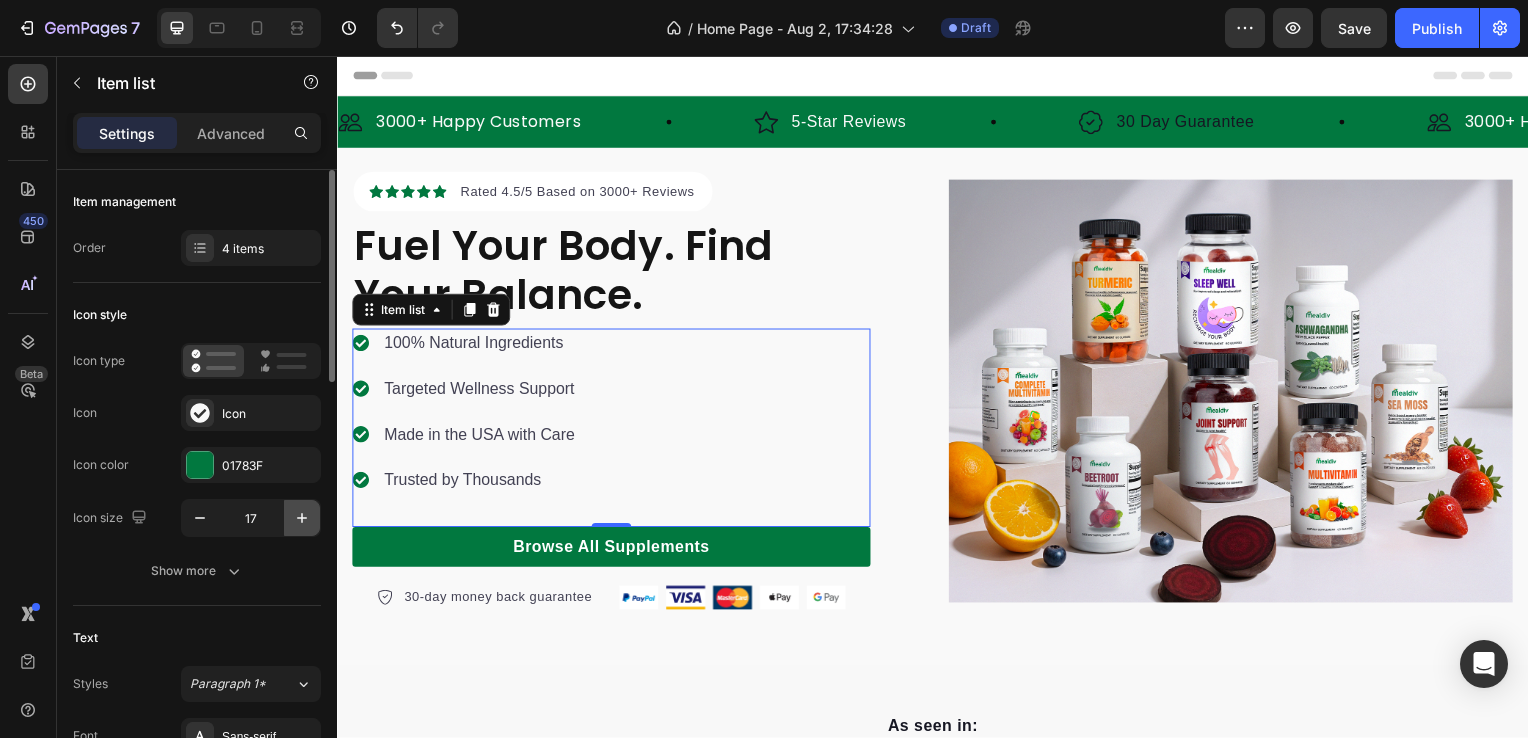 click 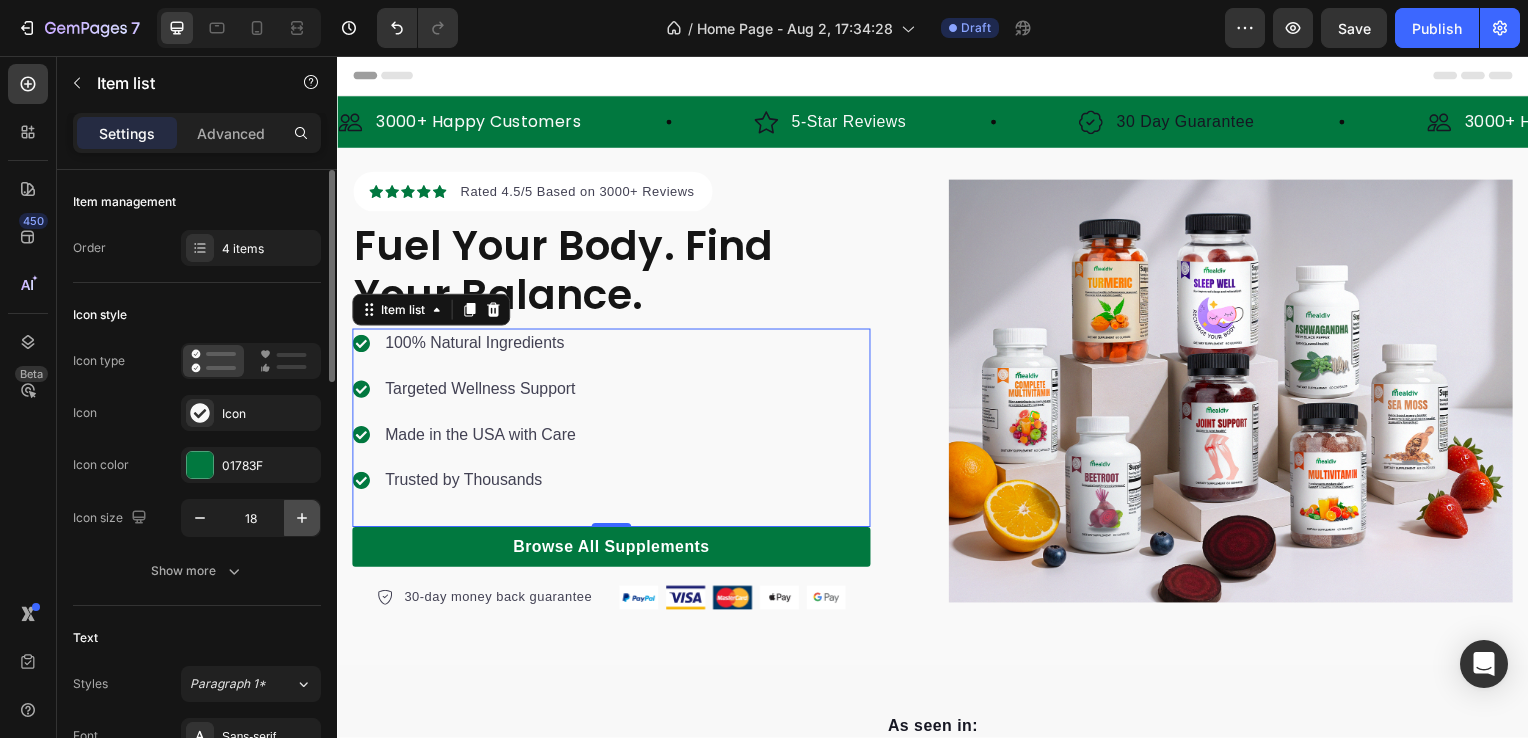 click 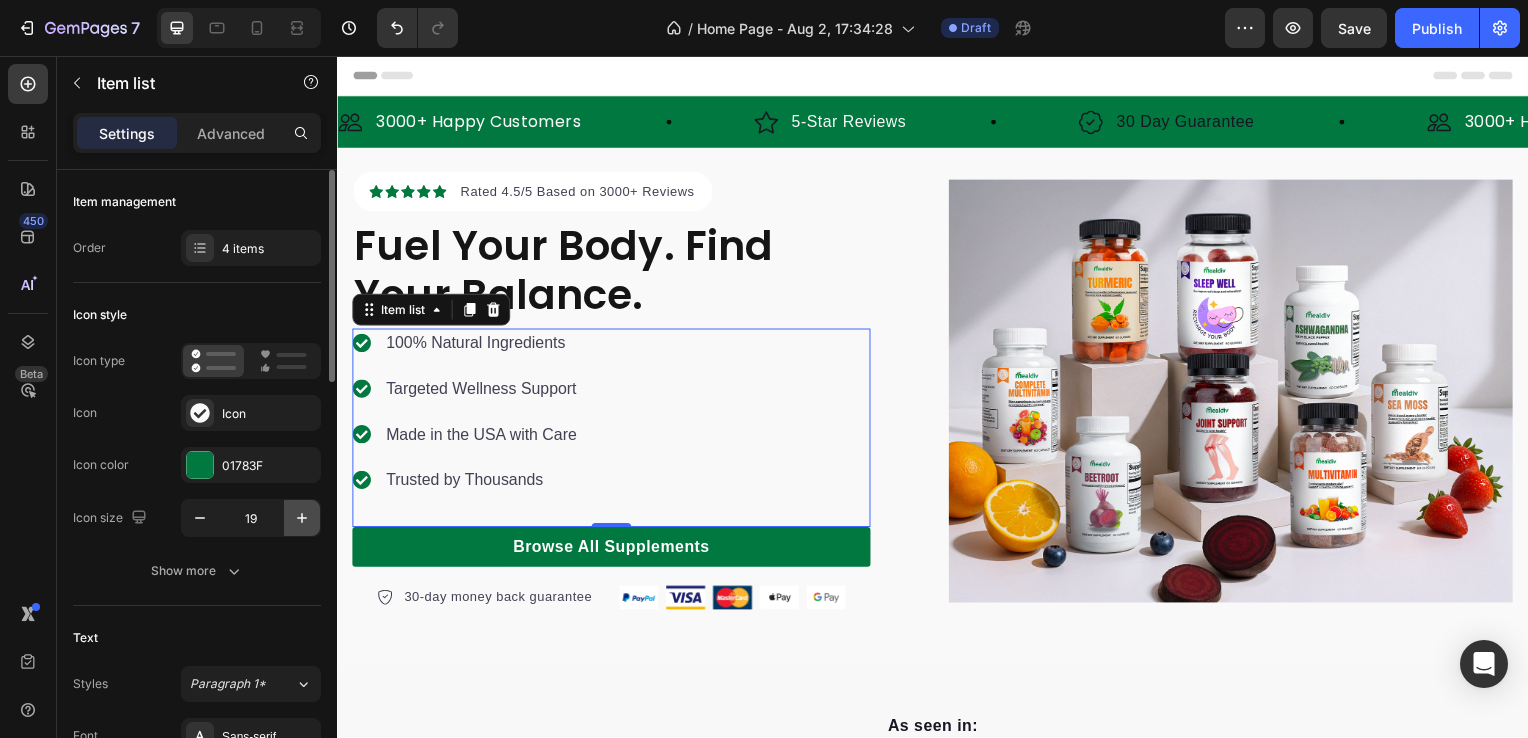 click 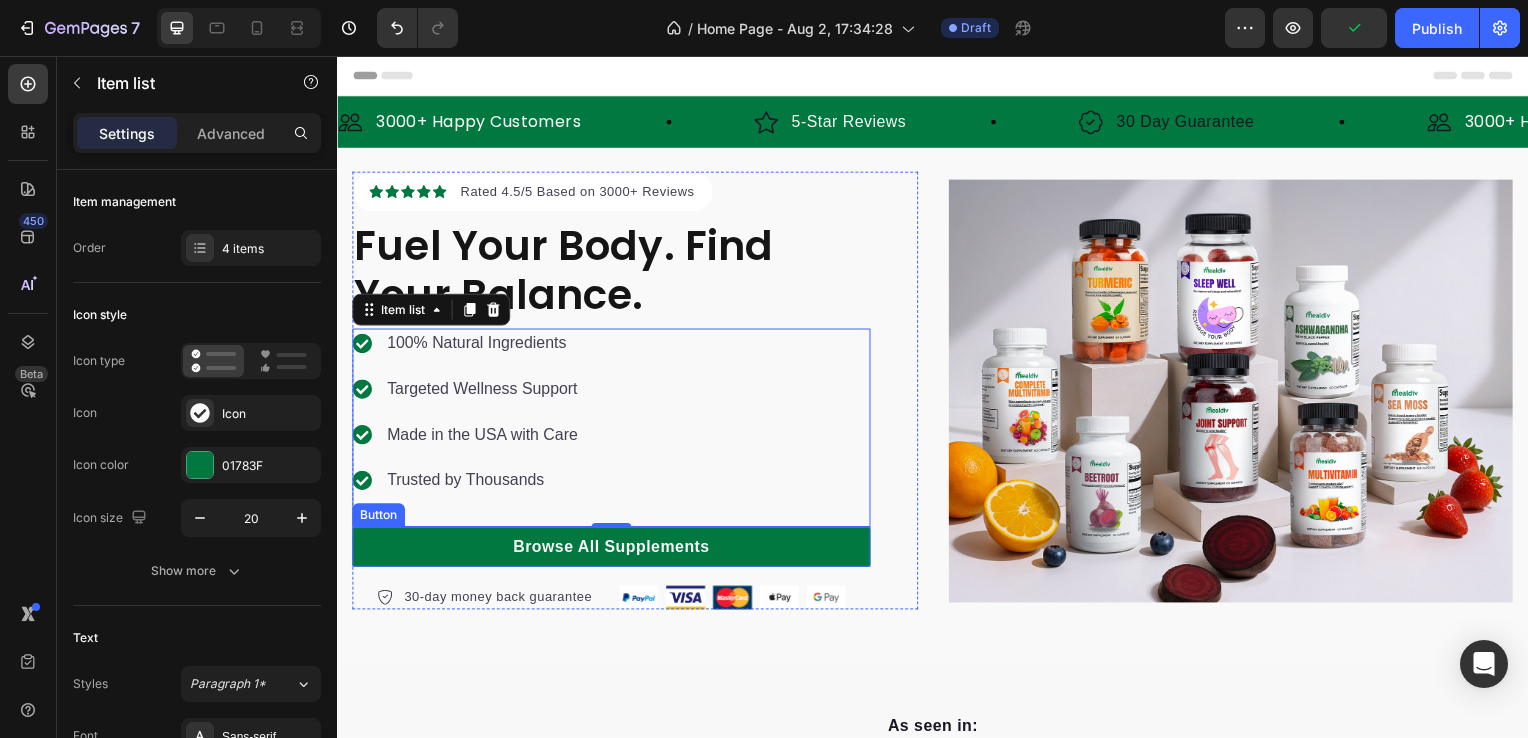 click on "Browse All Supplements" at bounding box center (613, 551) 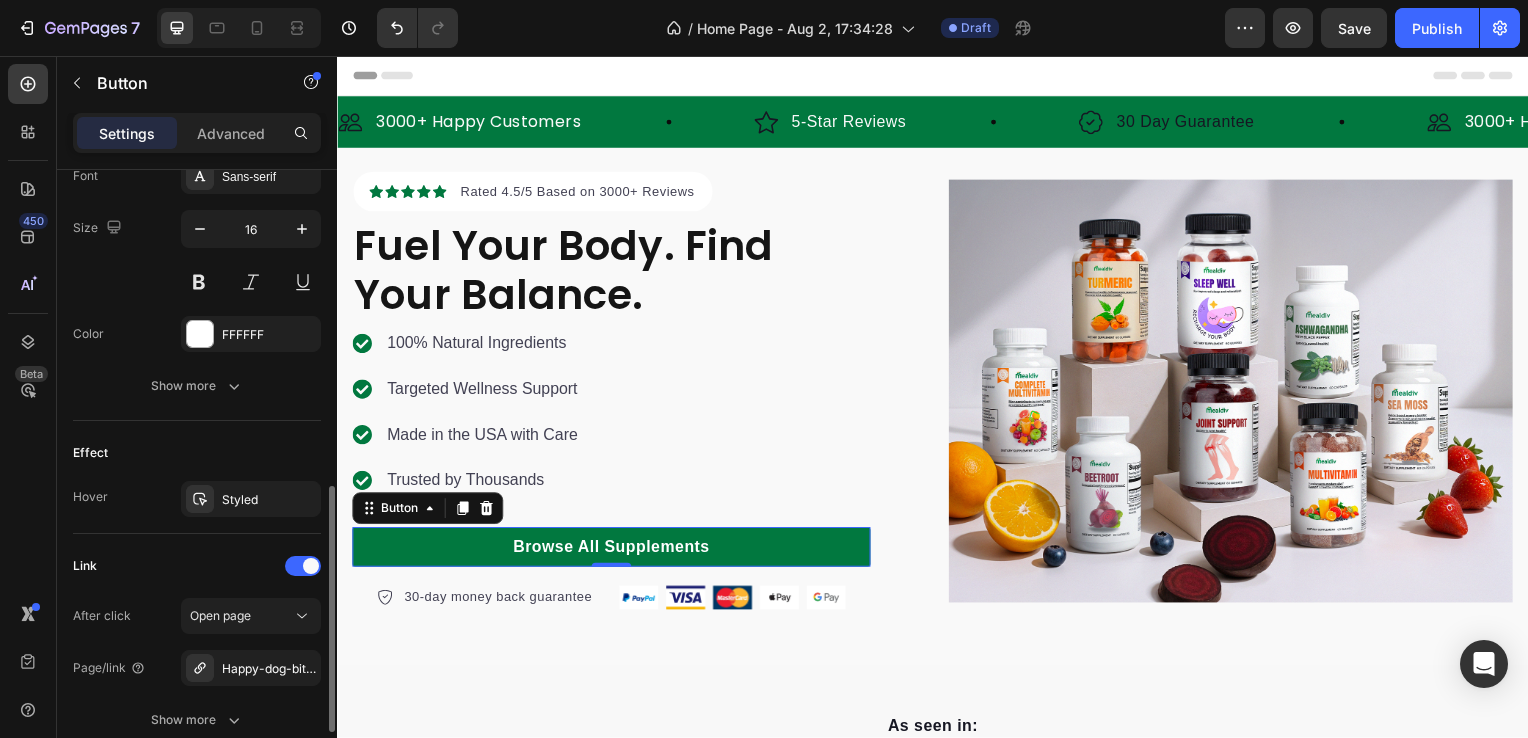 scroll, scrollTop: 961, scrollLeft: 0, axis: vertical 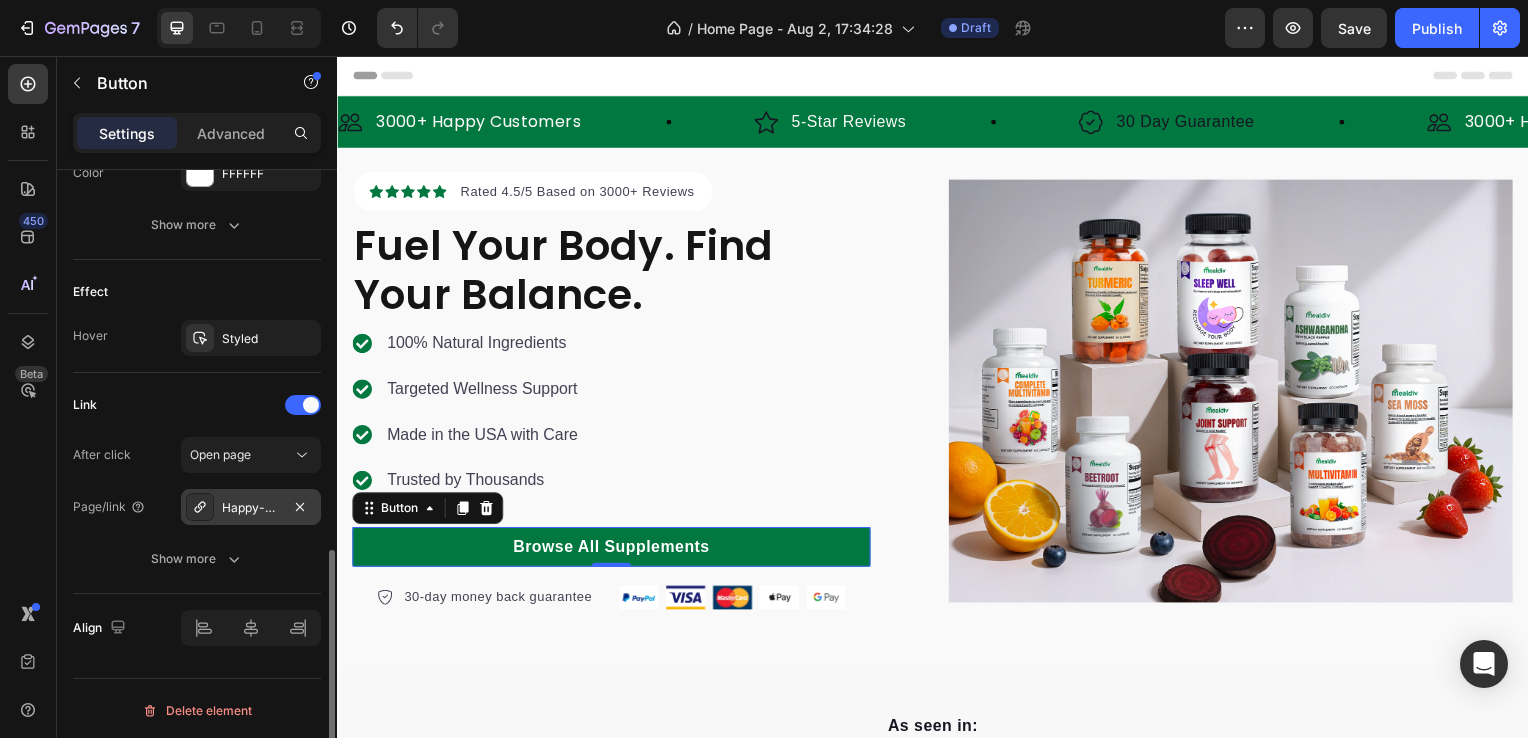 click on "Happy-dog-bites" at bounding box center (251, 508) 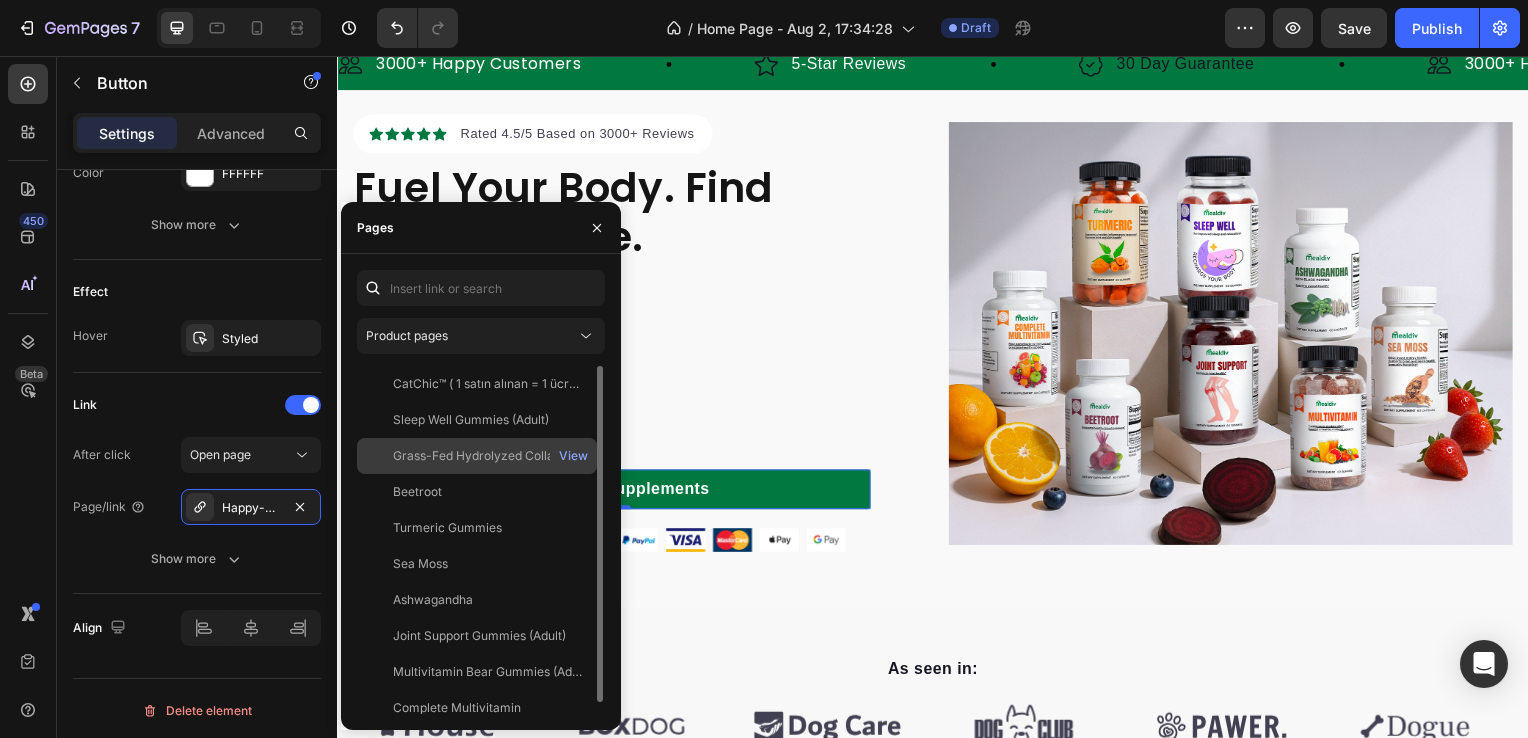 scroll, scrollTop: 12, scrollLeft: 0, axis: vertical 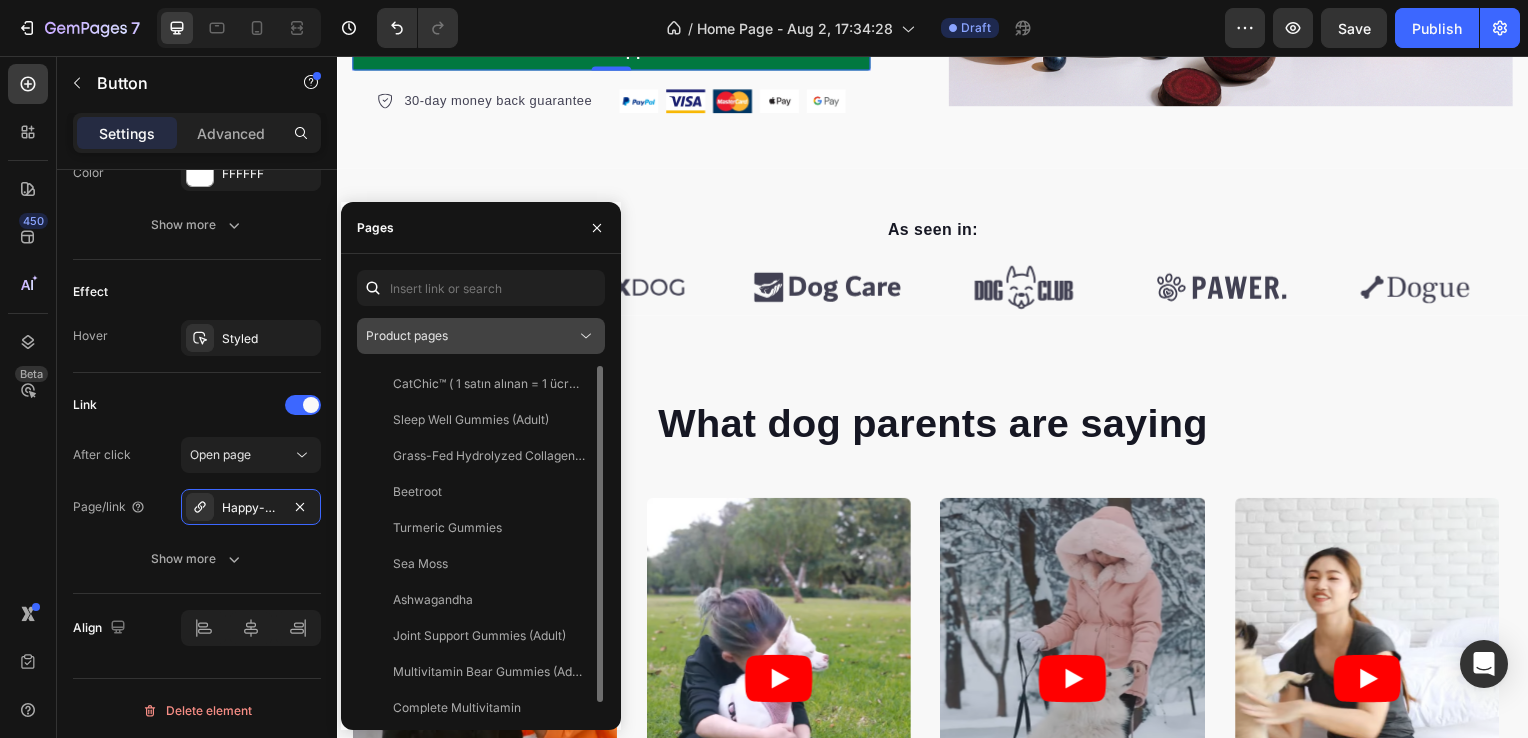 click on "Product pages" at bounding box center [471, 336] 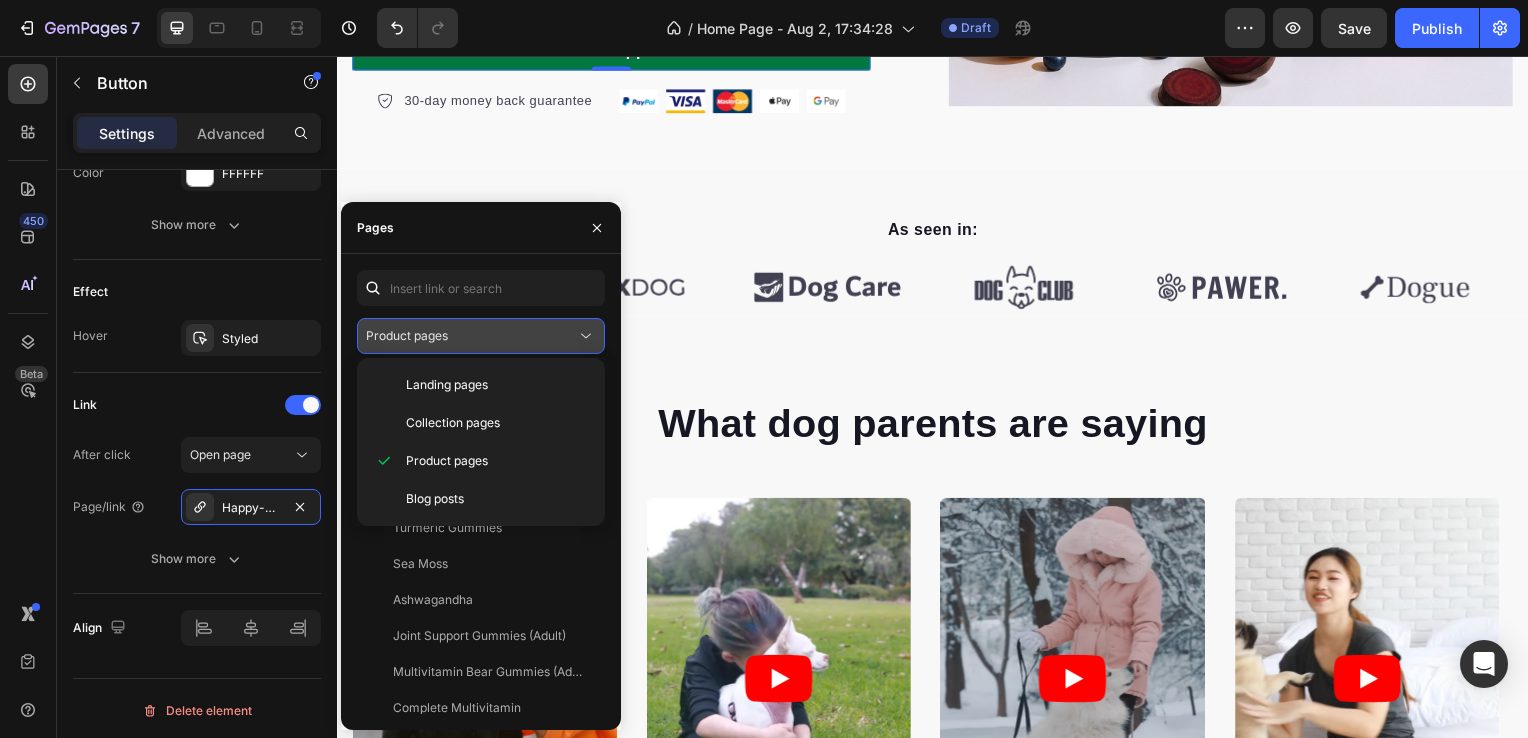click on "Product pages" at bounding box center (471, 336) 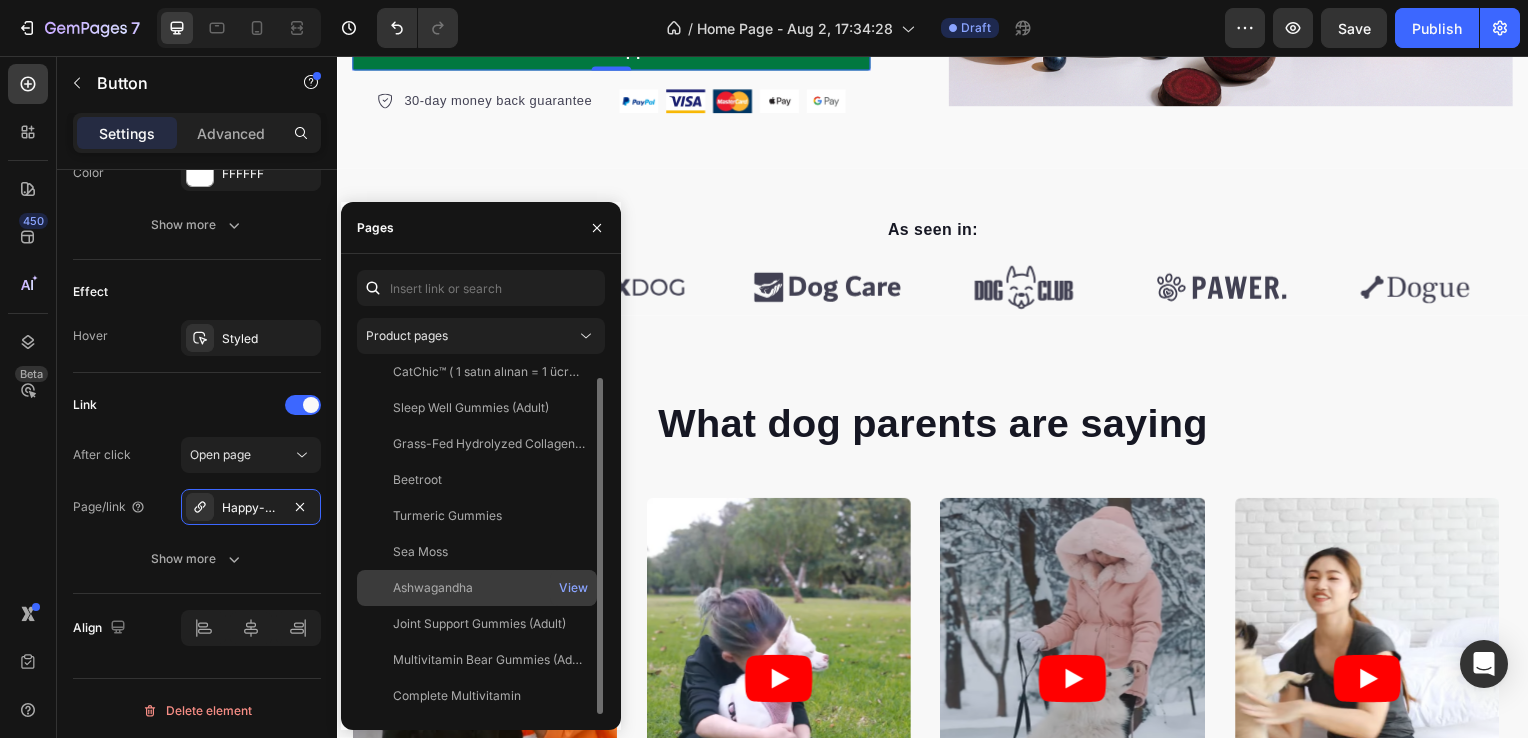 scroll, scrollTop: 0, scrollLeft: 0, axis: both 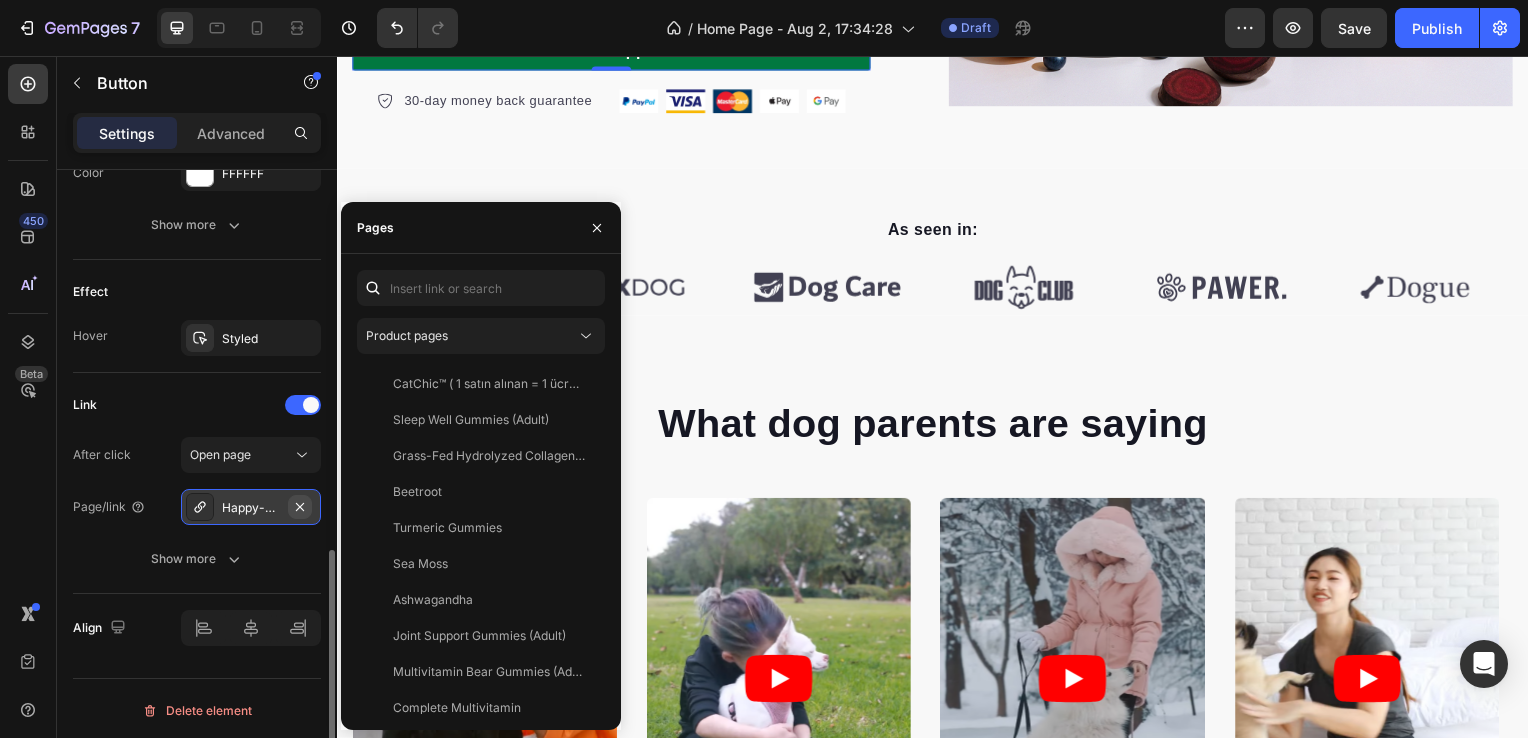 click 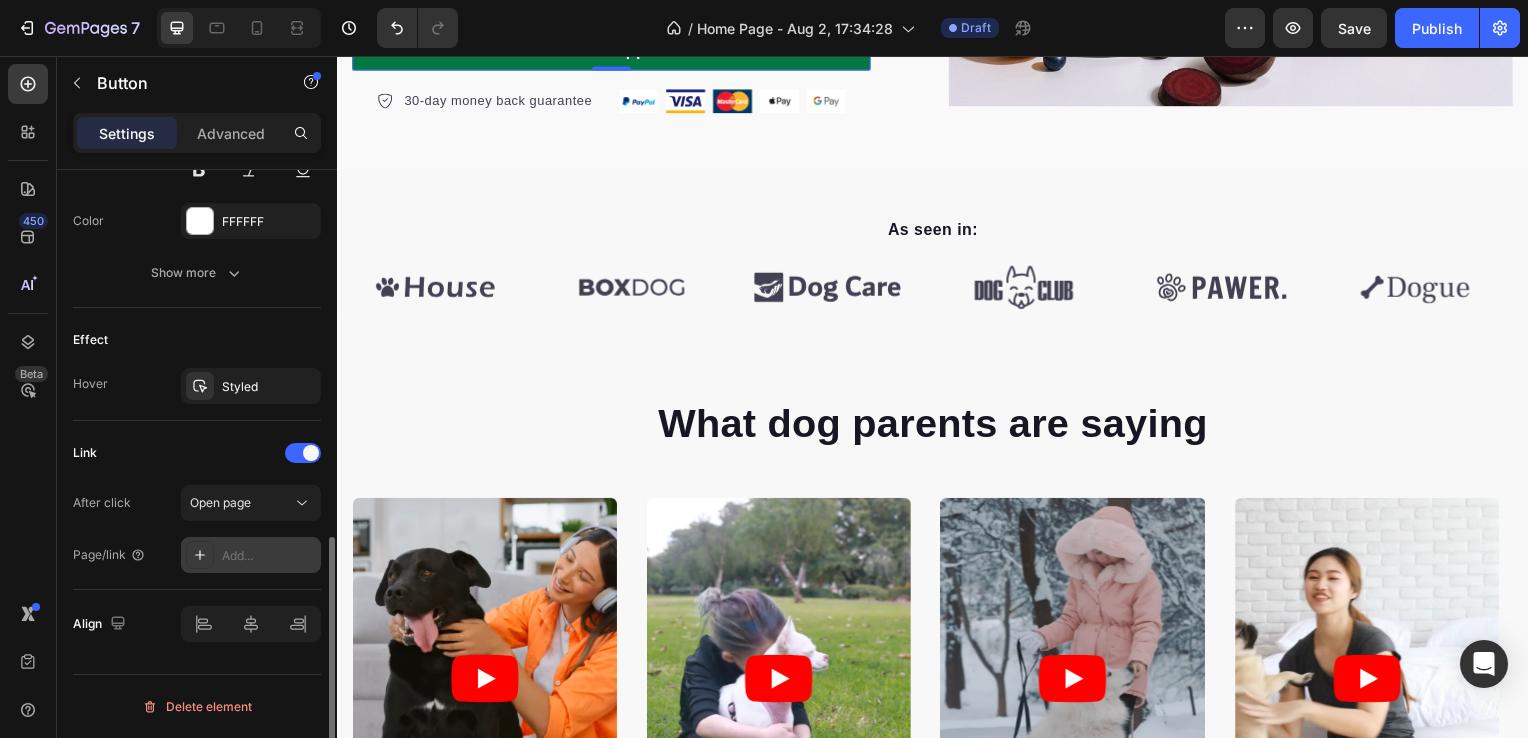 scroll, scrollTop: 909, scrollLeft: 0, axis: vertical 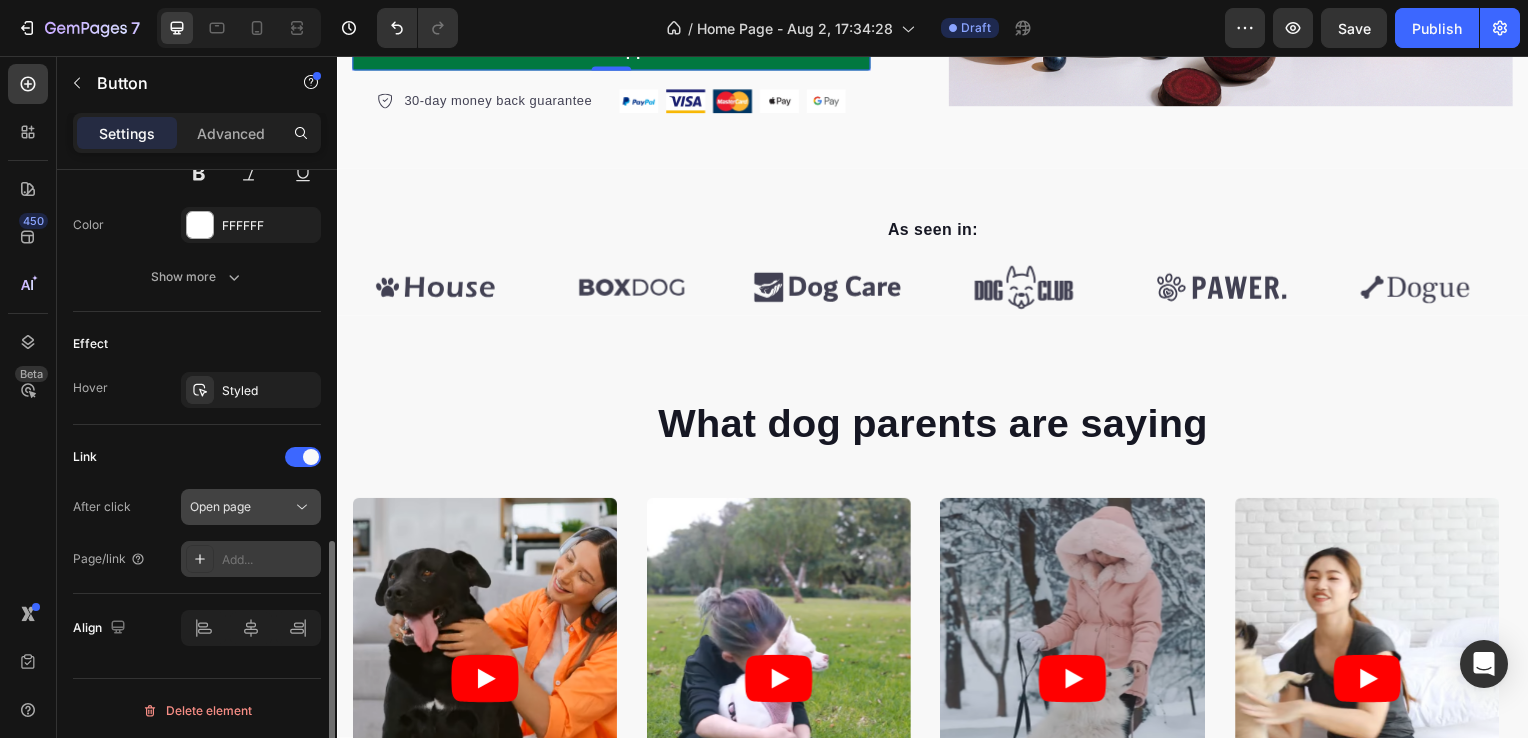 click on "Open page" at bounding box center (251, 507) 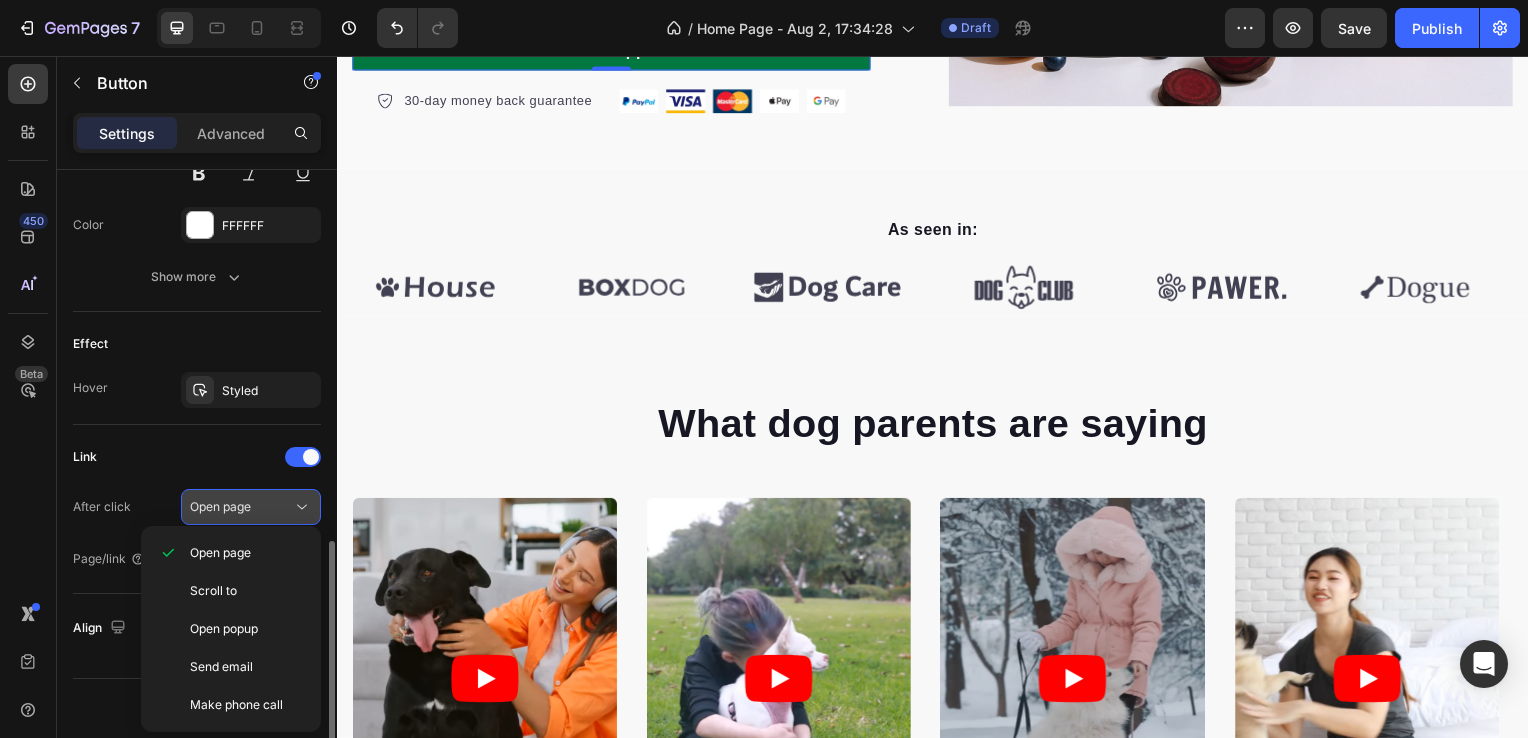 click on "Open page" at bounding box center (241, 507) 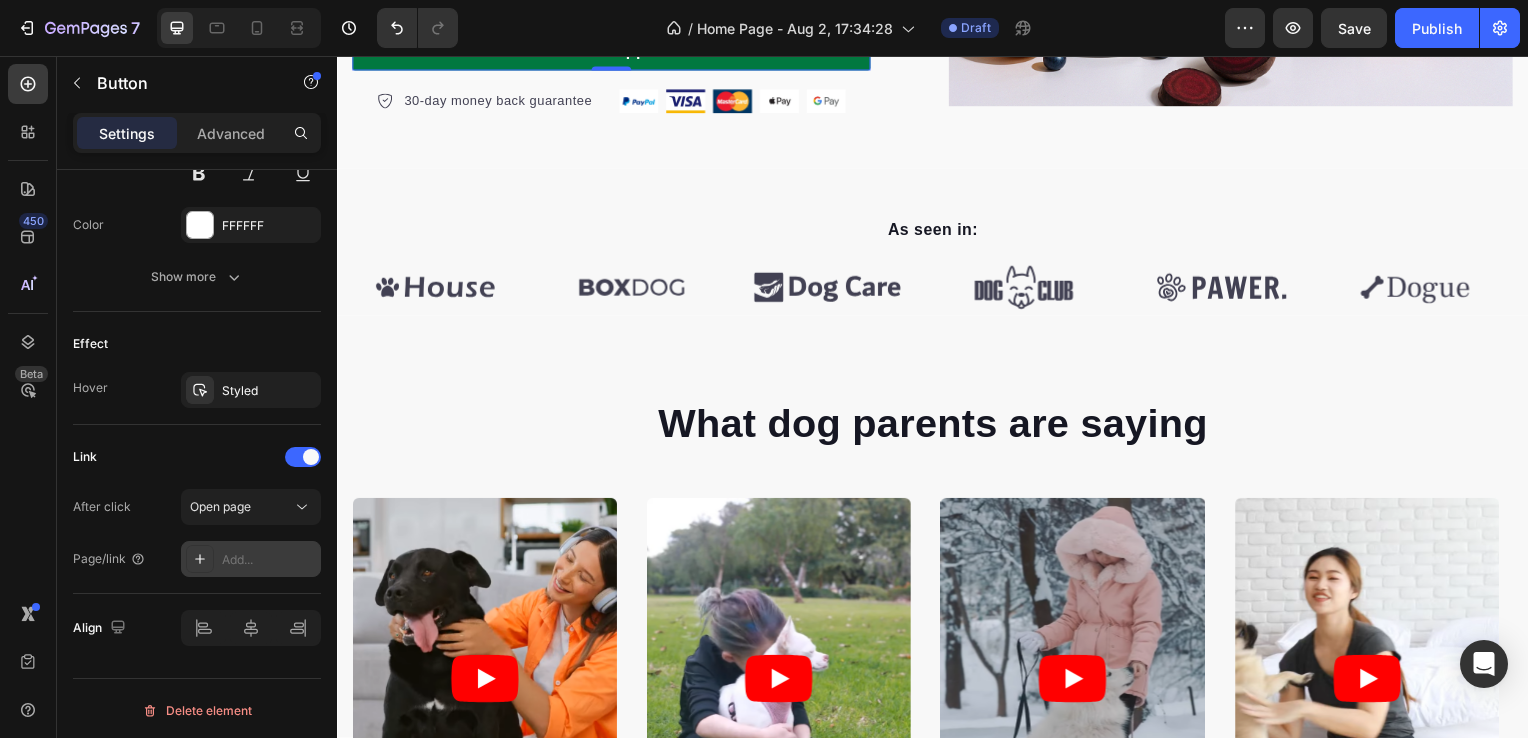 click 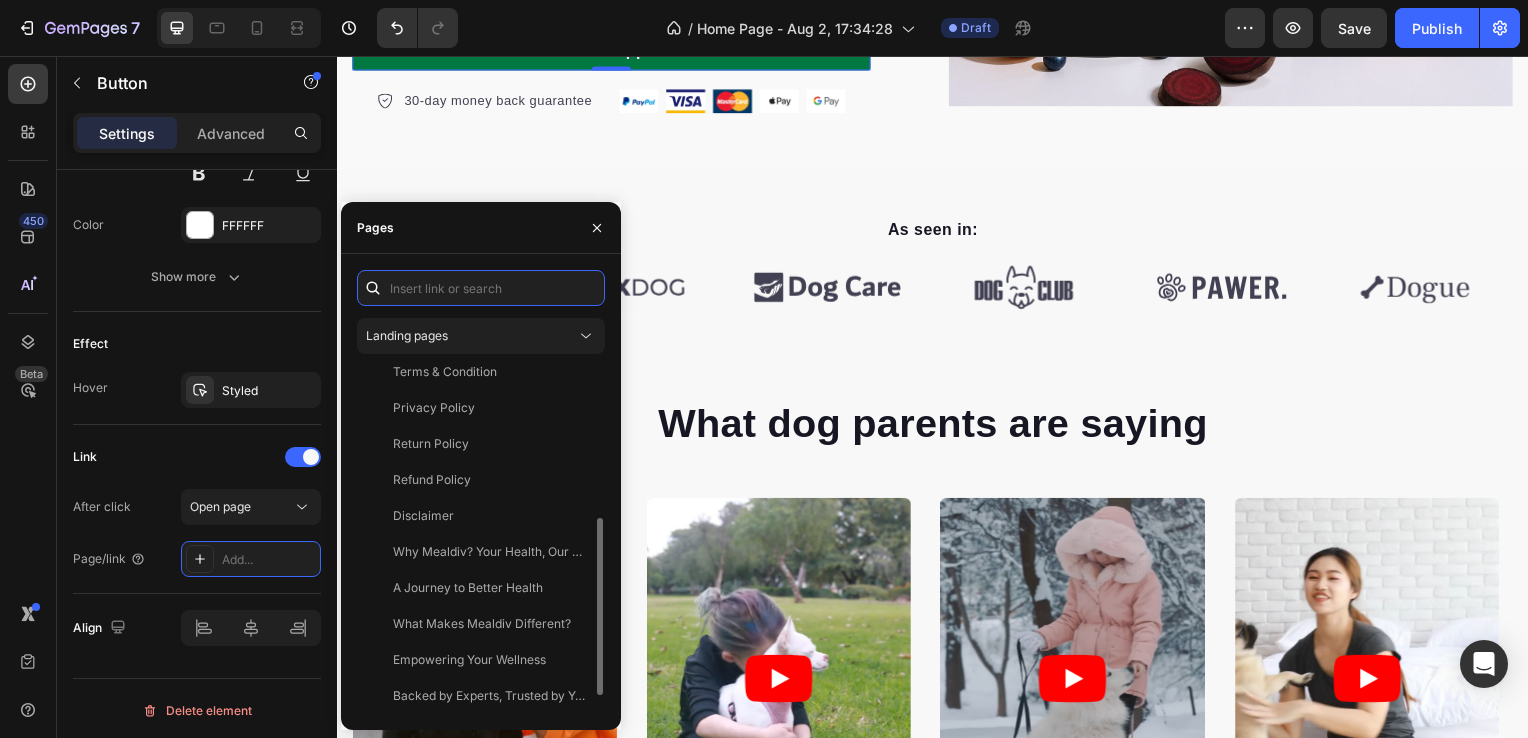scroll, scrollTop: 336, scrollLeft: 0, axis: vertical 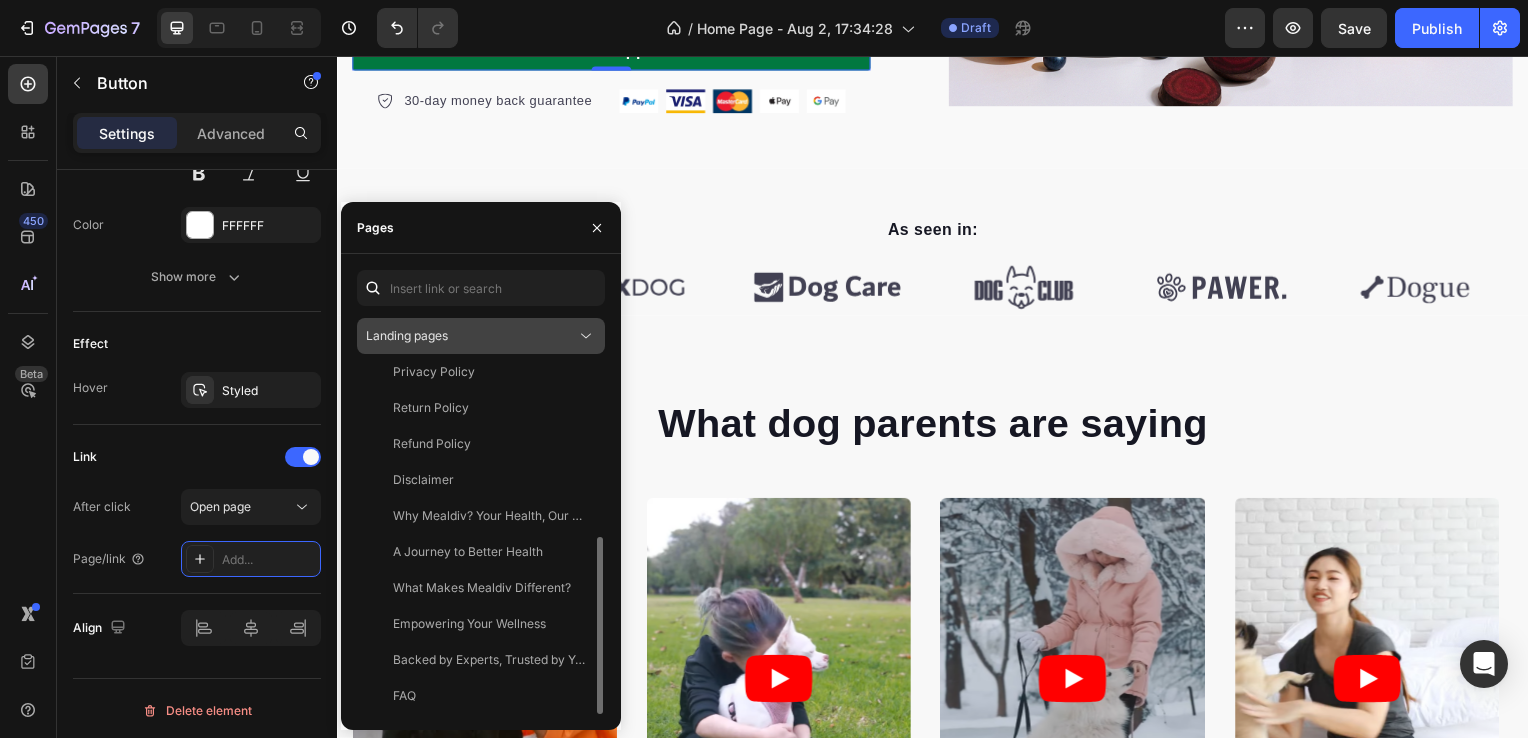 click on "Landing pages" at bounding box center (471, 336) 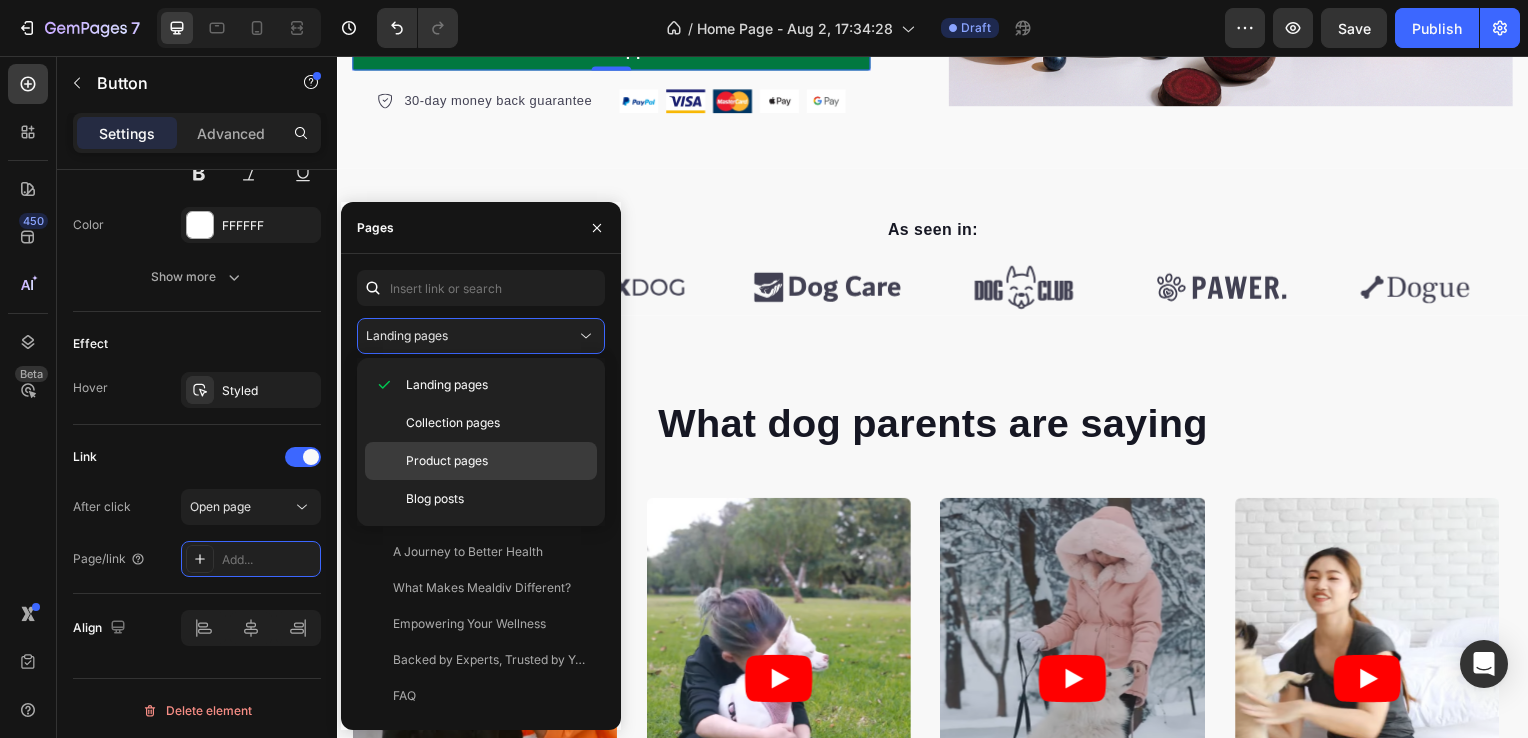 click on "Product pages" at bounding box center [447, 461] 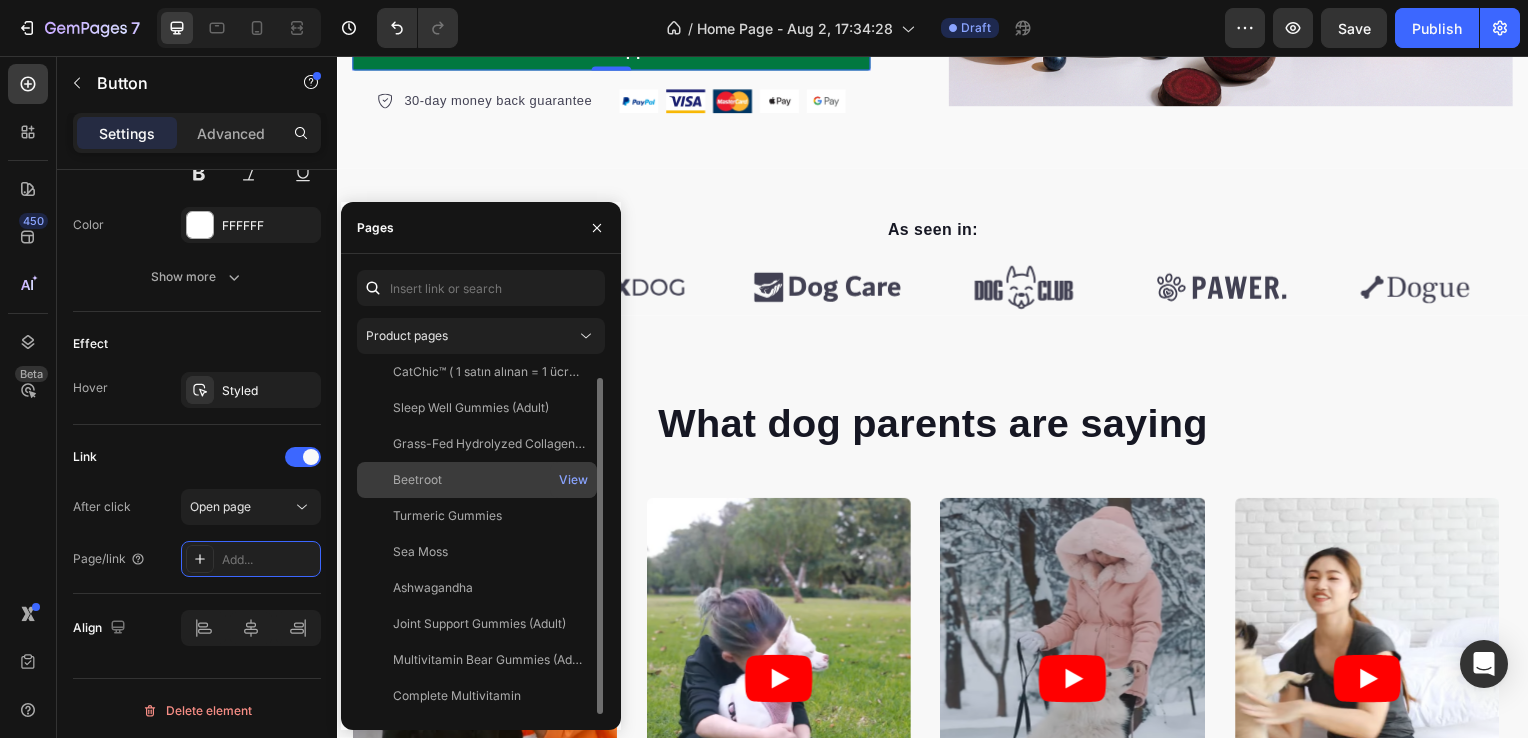 scroll, scrollTop: 0, scrollLeft: 0, axis: both 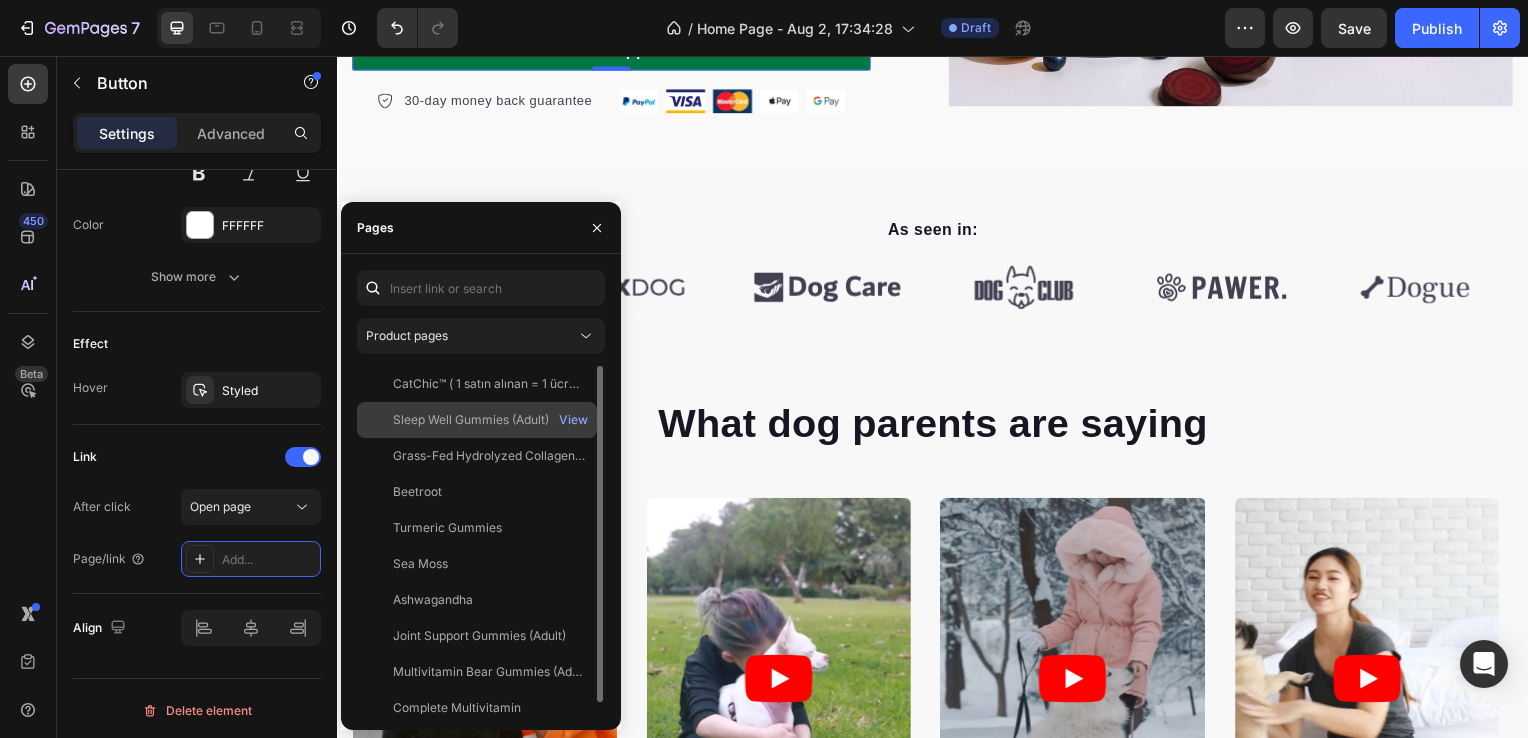 click on "Sleep Well Gummies (Adult)" 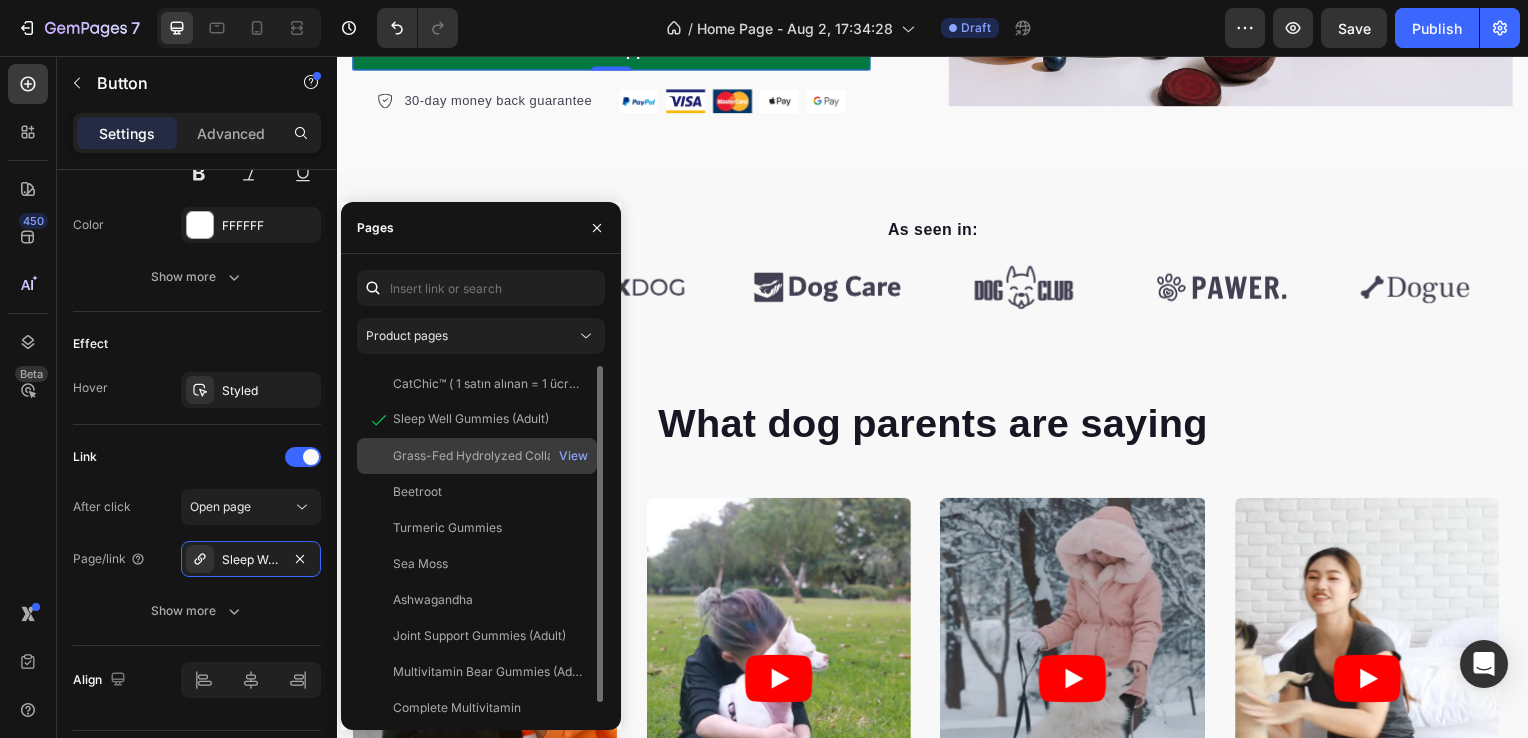 click on "Grass-Fed Hydrolyzed Collagen Peptides" 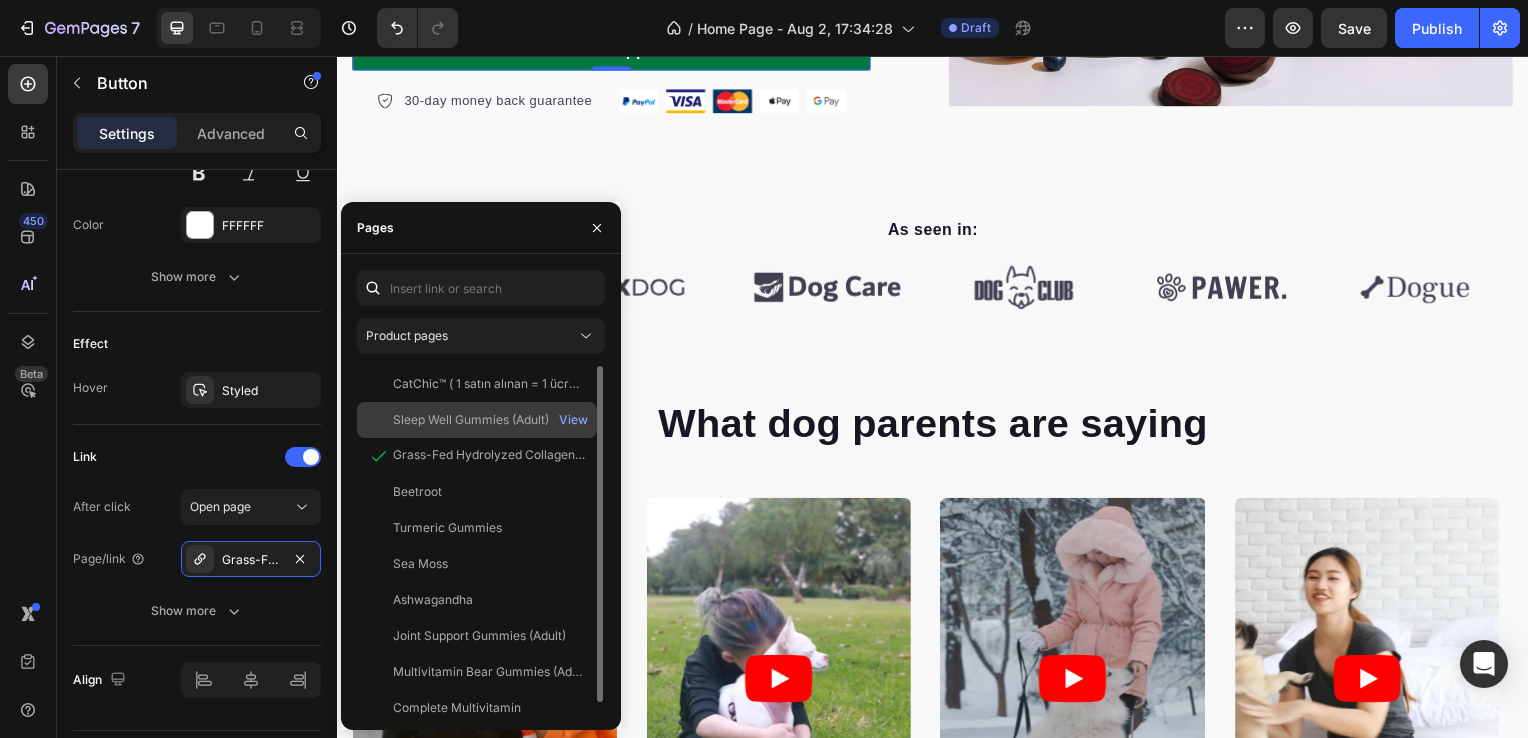 click on "Sleep Well Gummies (Adult)" 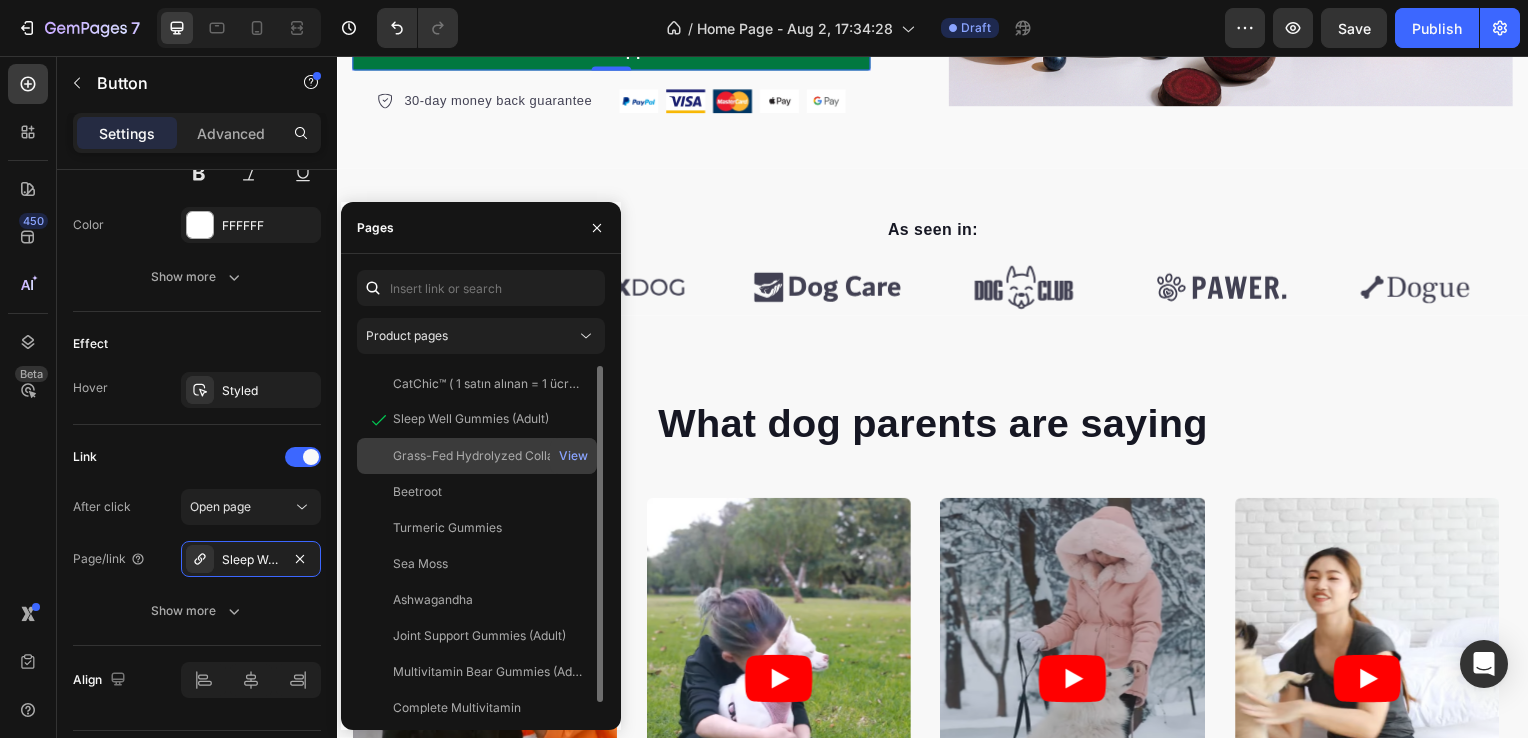 click on "Grass-Fed Hydrolyzed Collagen Peptides" 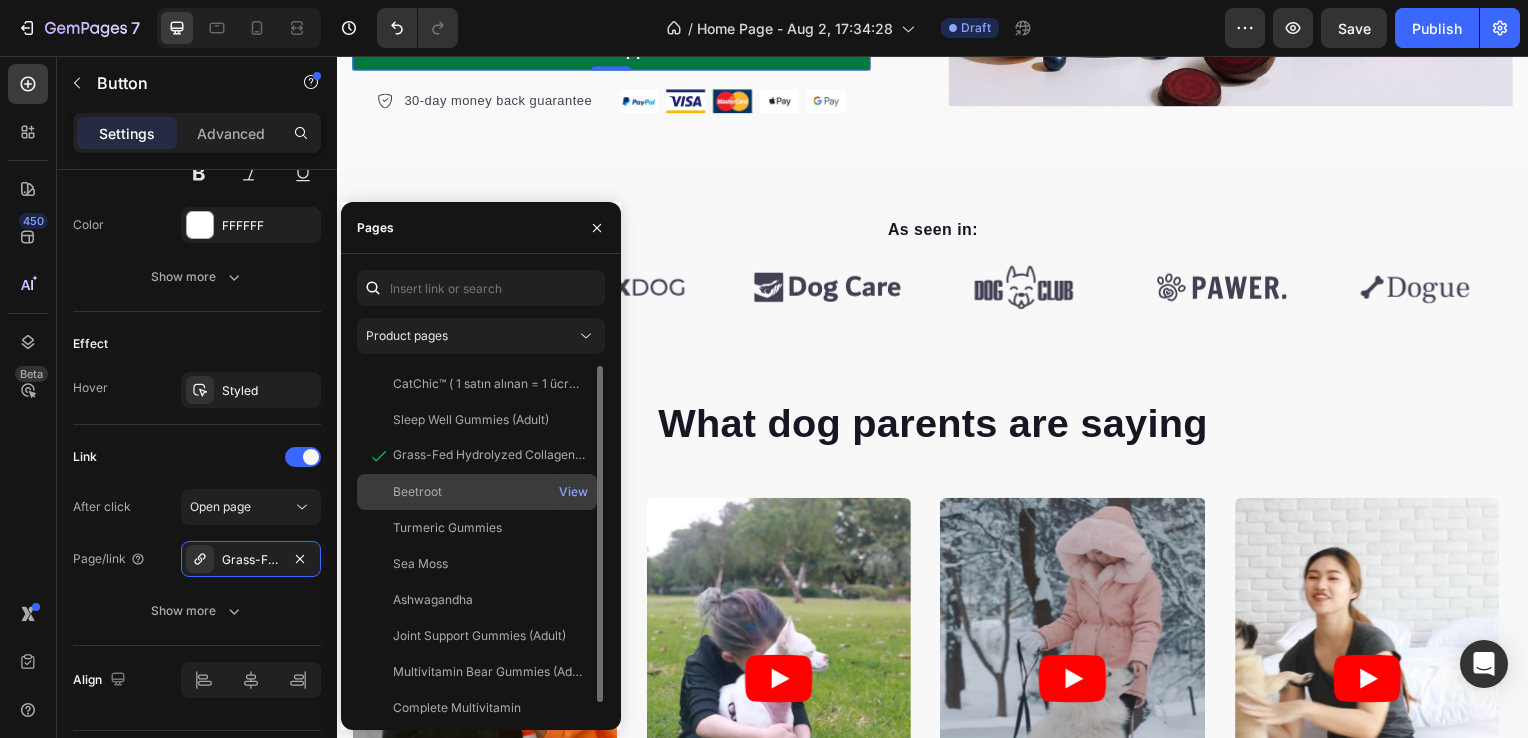 click on "Beetroot" at bounding box center [477, 492] 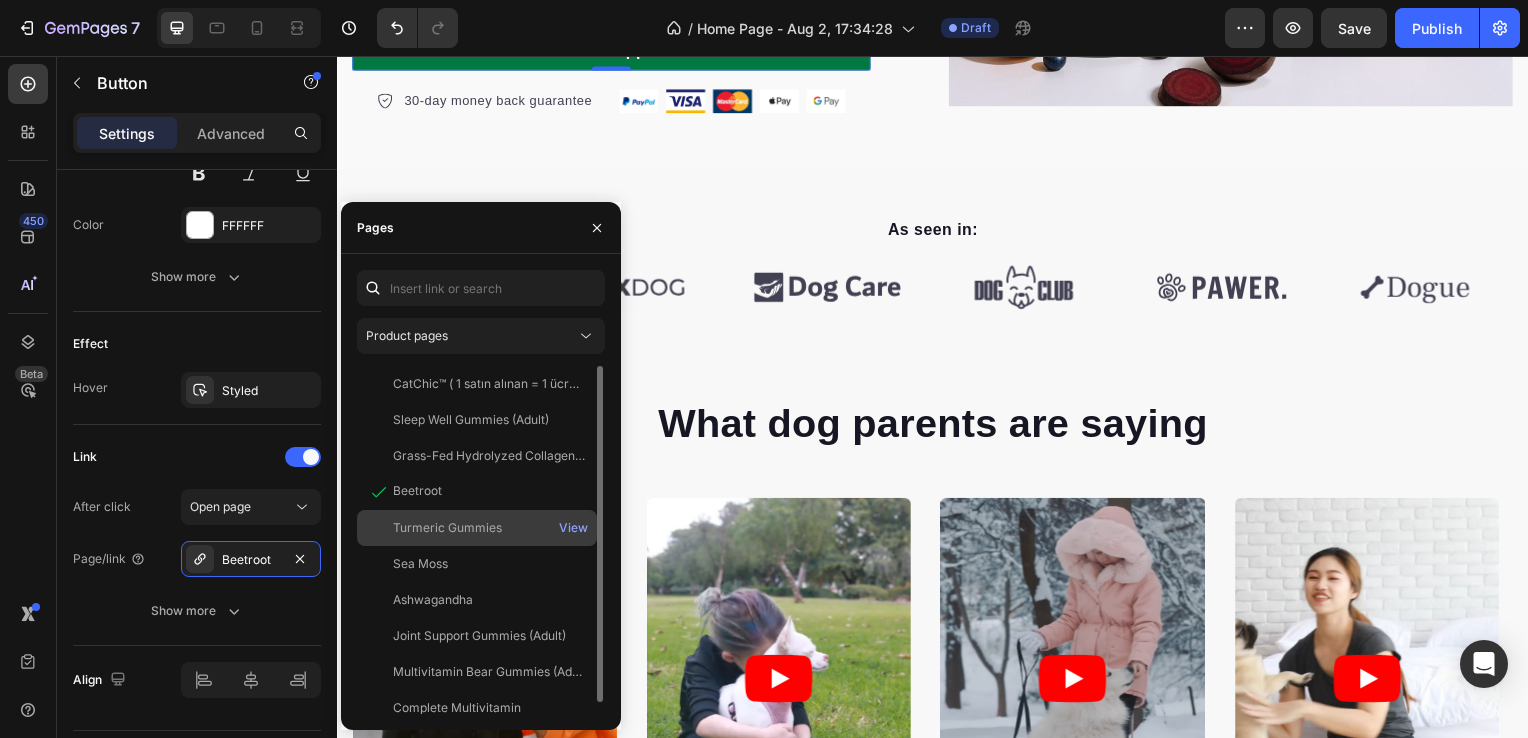 click on "Turmeric Gummies" 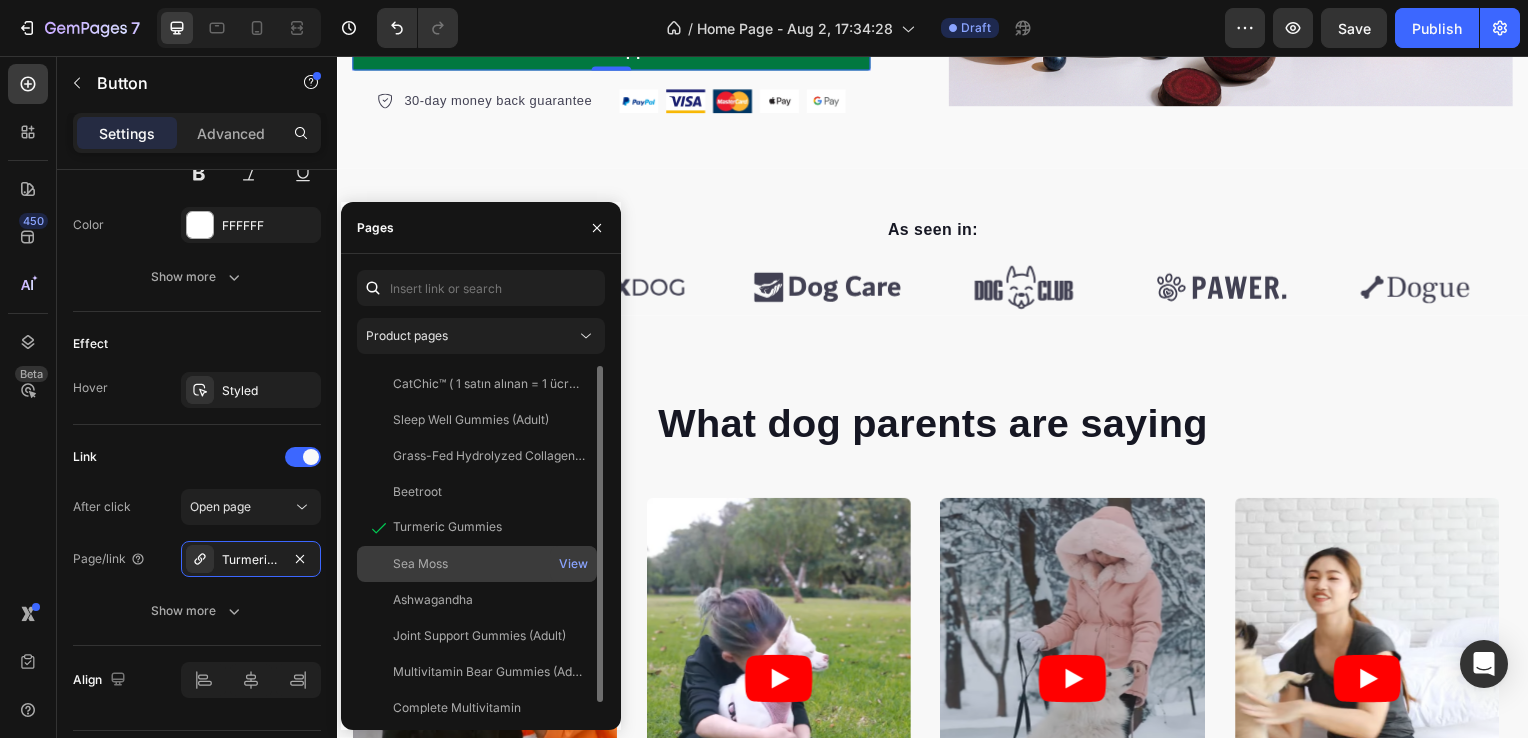 click on "Sea Moss   View" 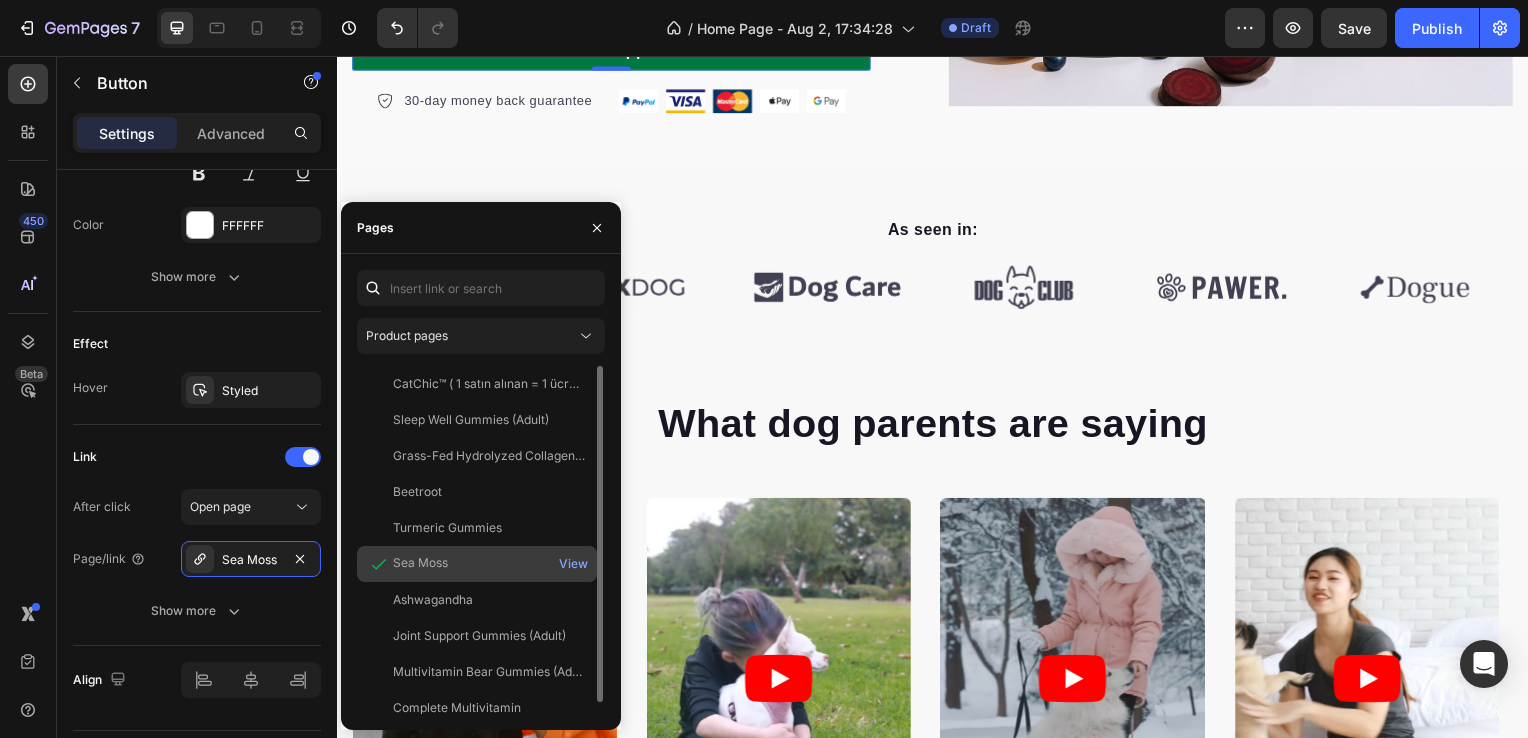 click on "Sea Moss   View" 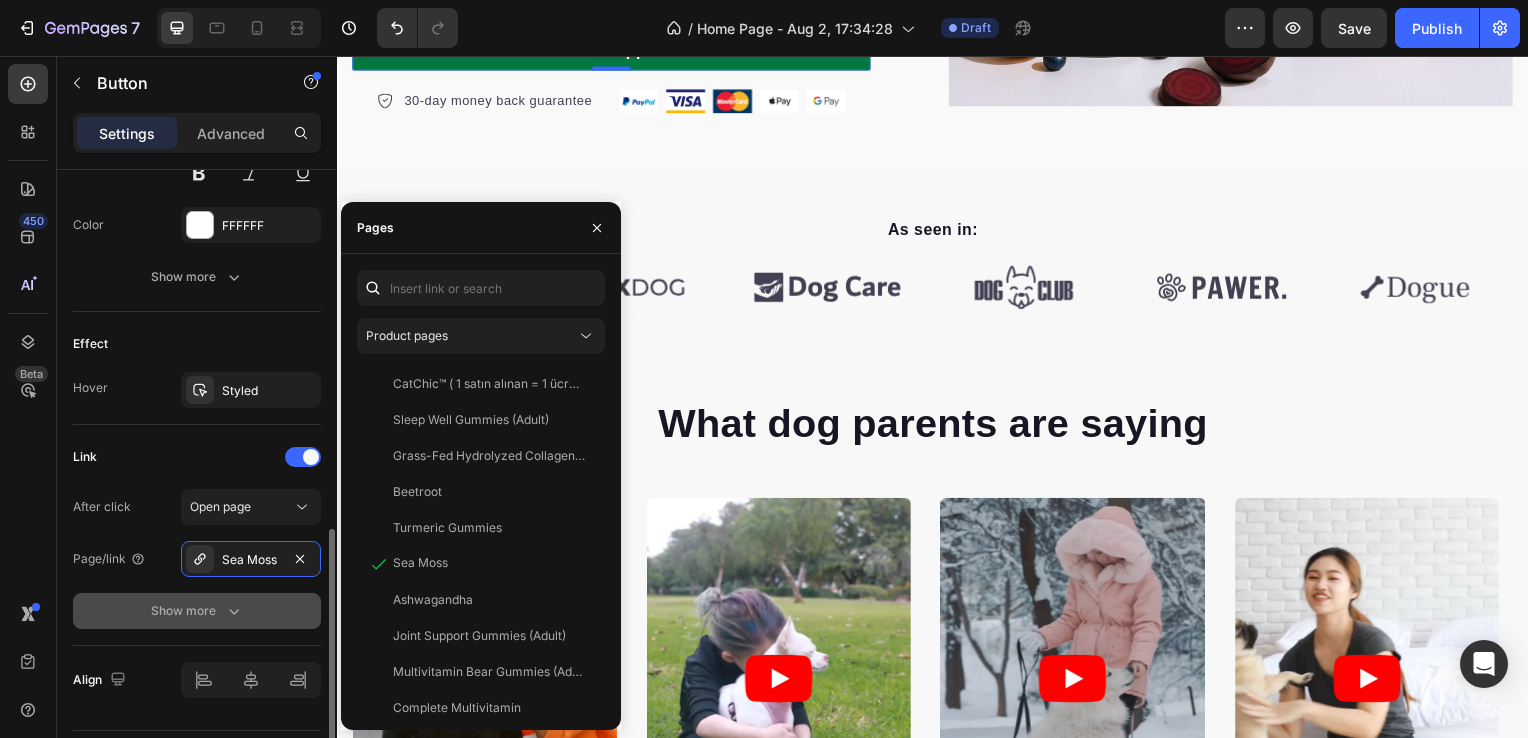 click 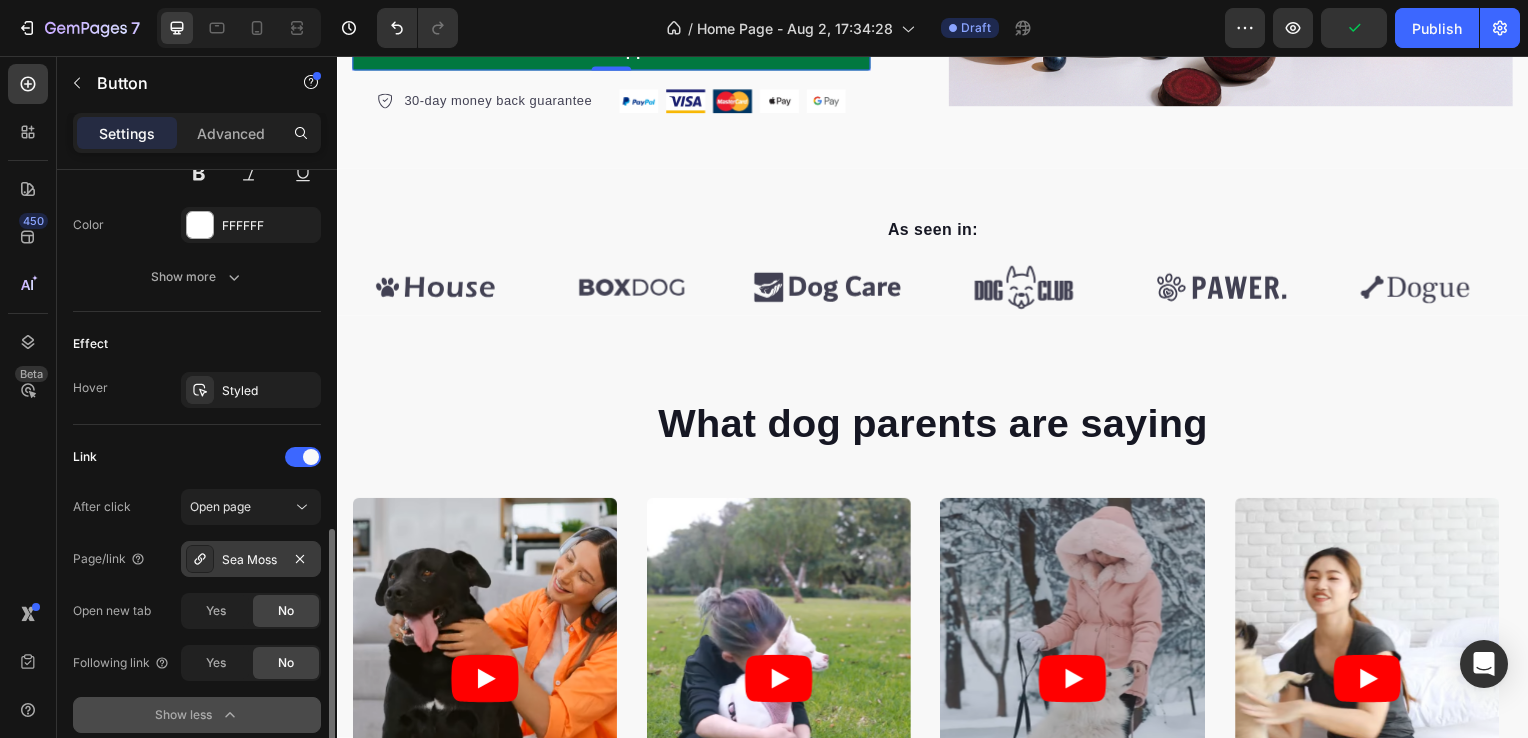 click on "Sea Moss" at bounding box center [251, 560] 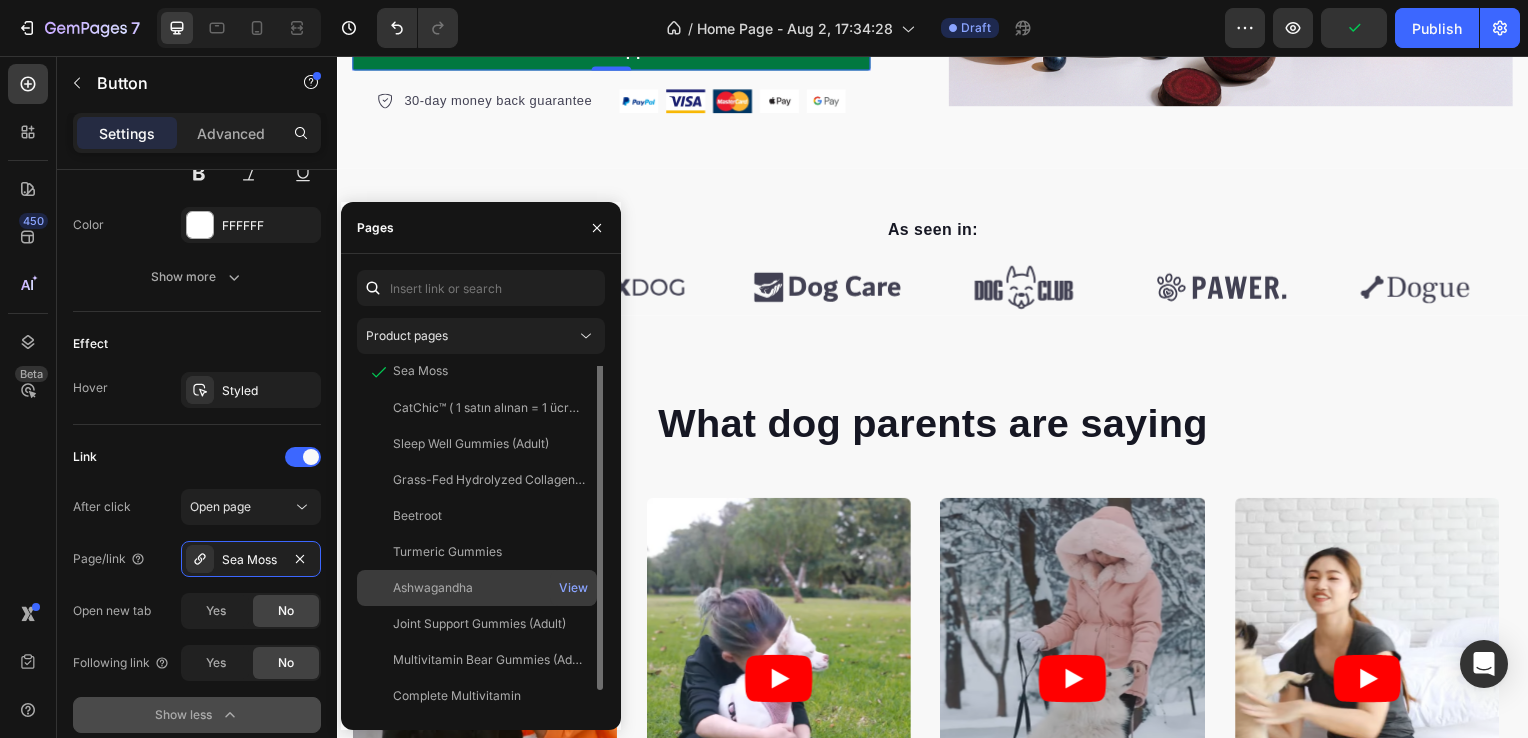scroll, scrollTop: 0, scrollLeft: 0, axis: both 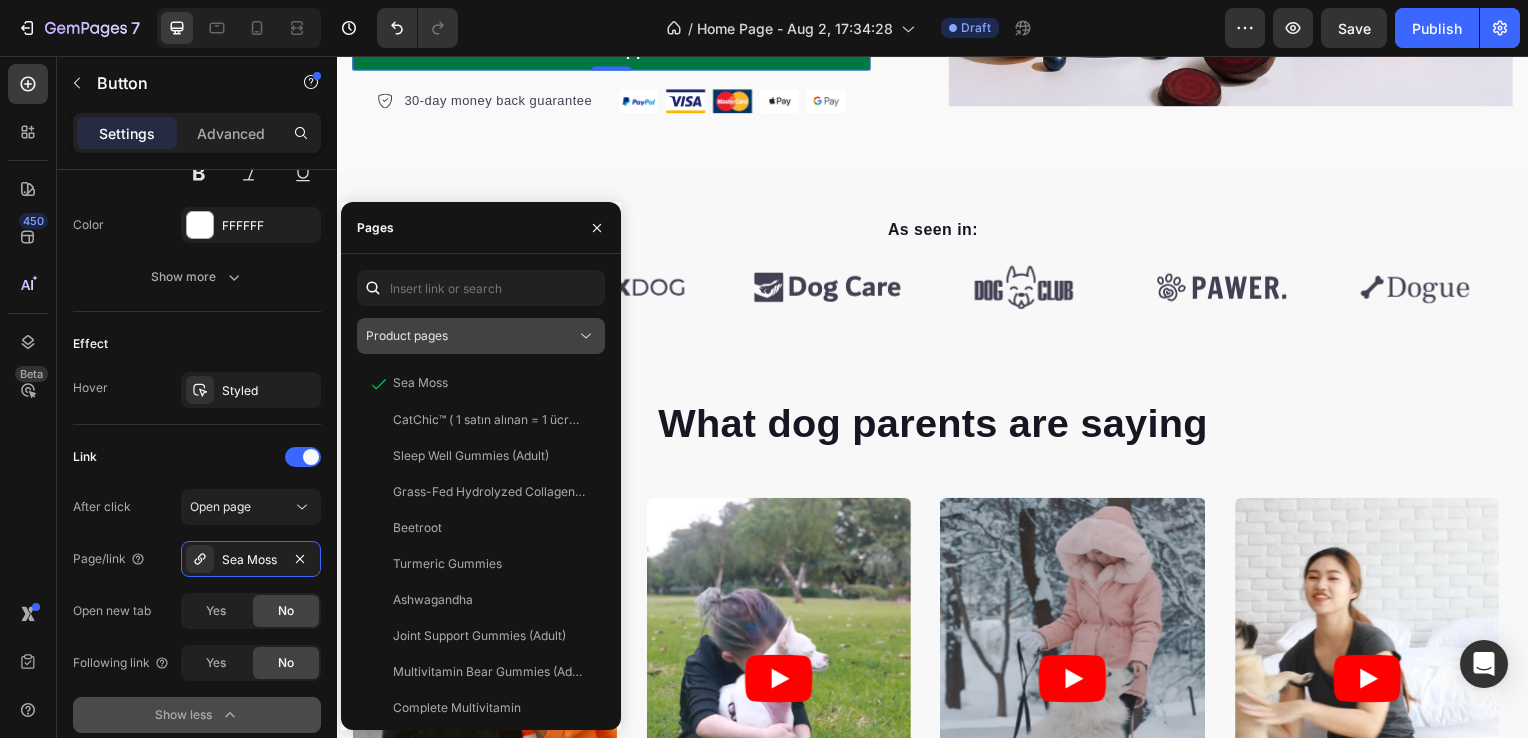 click on "Product pages" at bounding box center [471, 336] 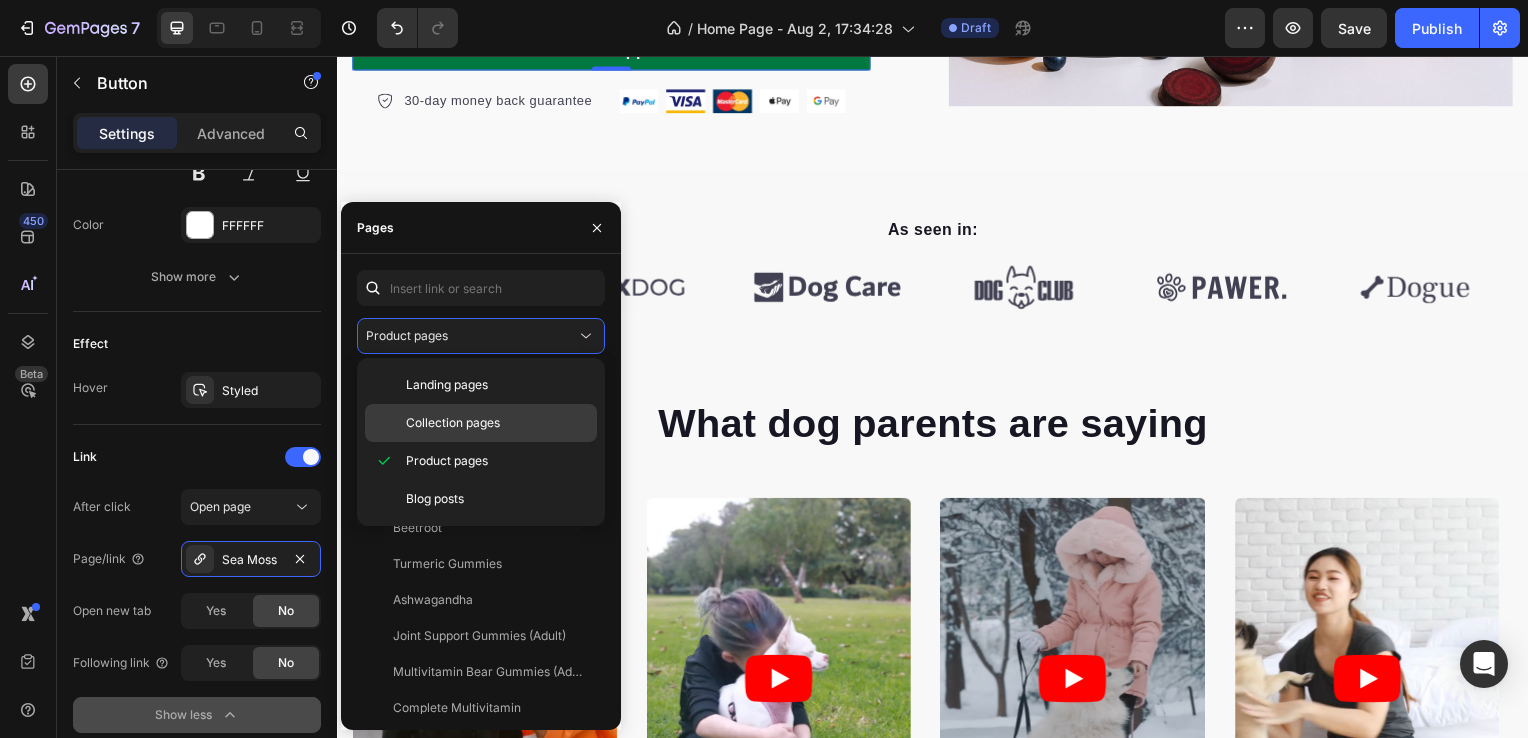 click on "Collection pages" at bounding box center (453, 423) 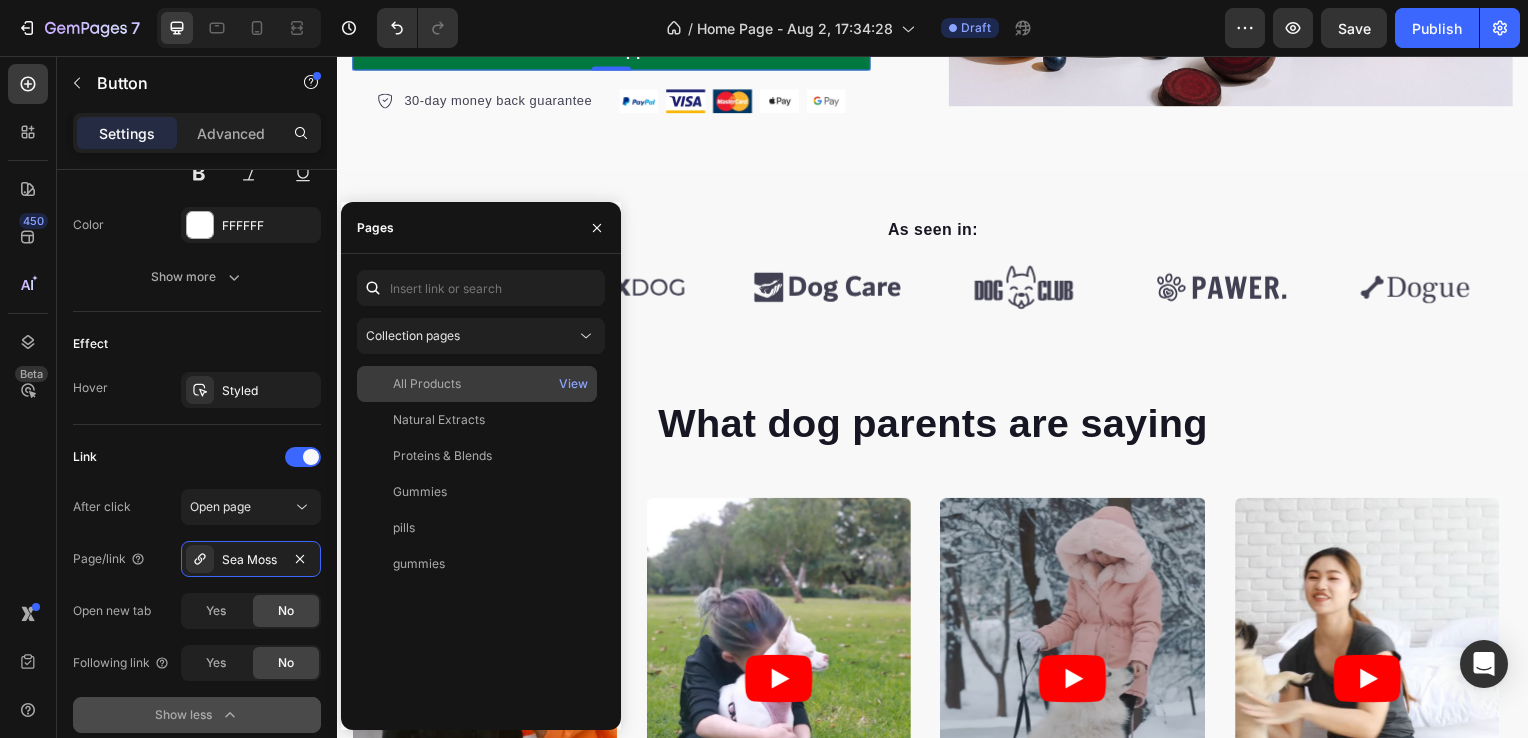 click on "All Products" at bounding box center [477, 384] 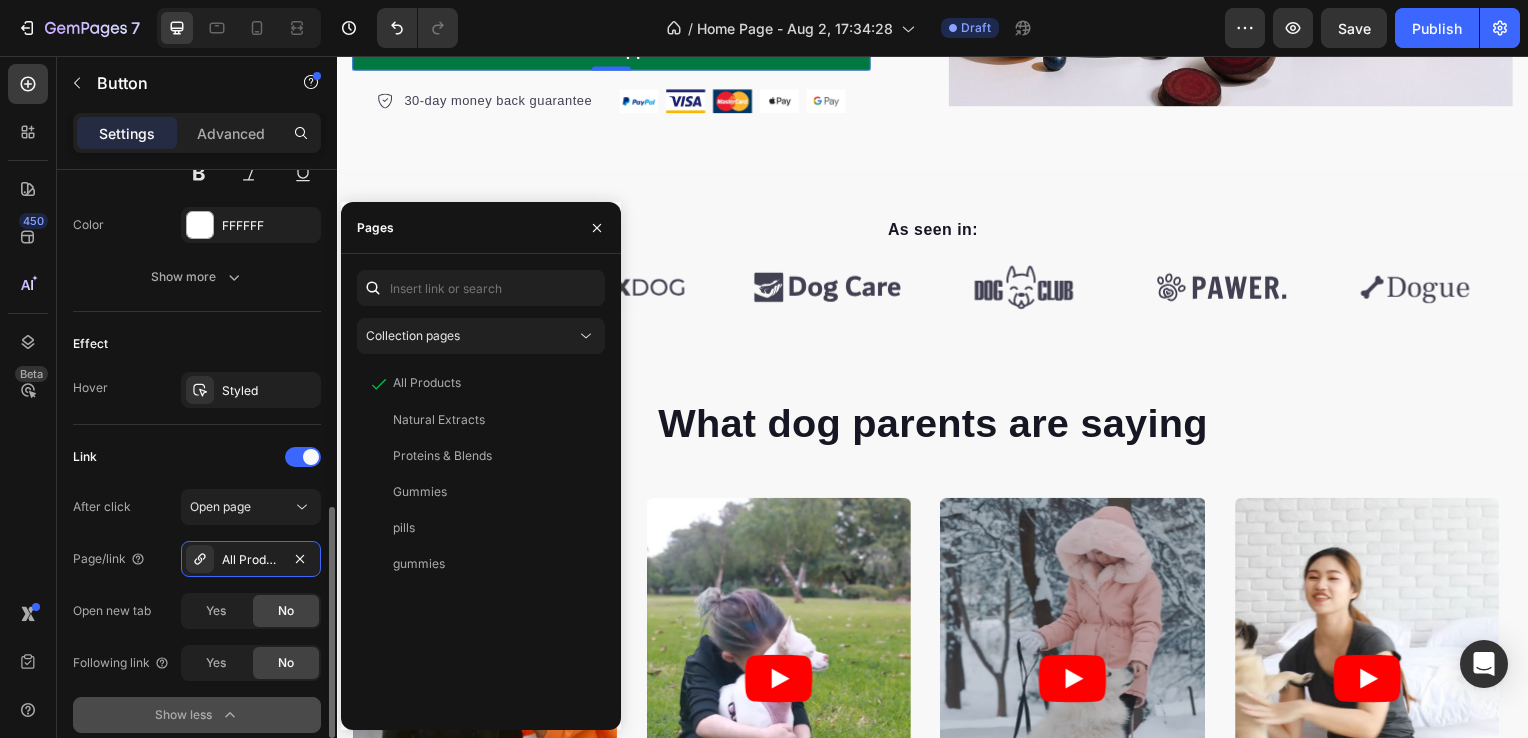 click on "Link" at bounding box center (197, 457) 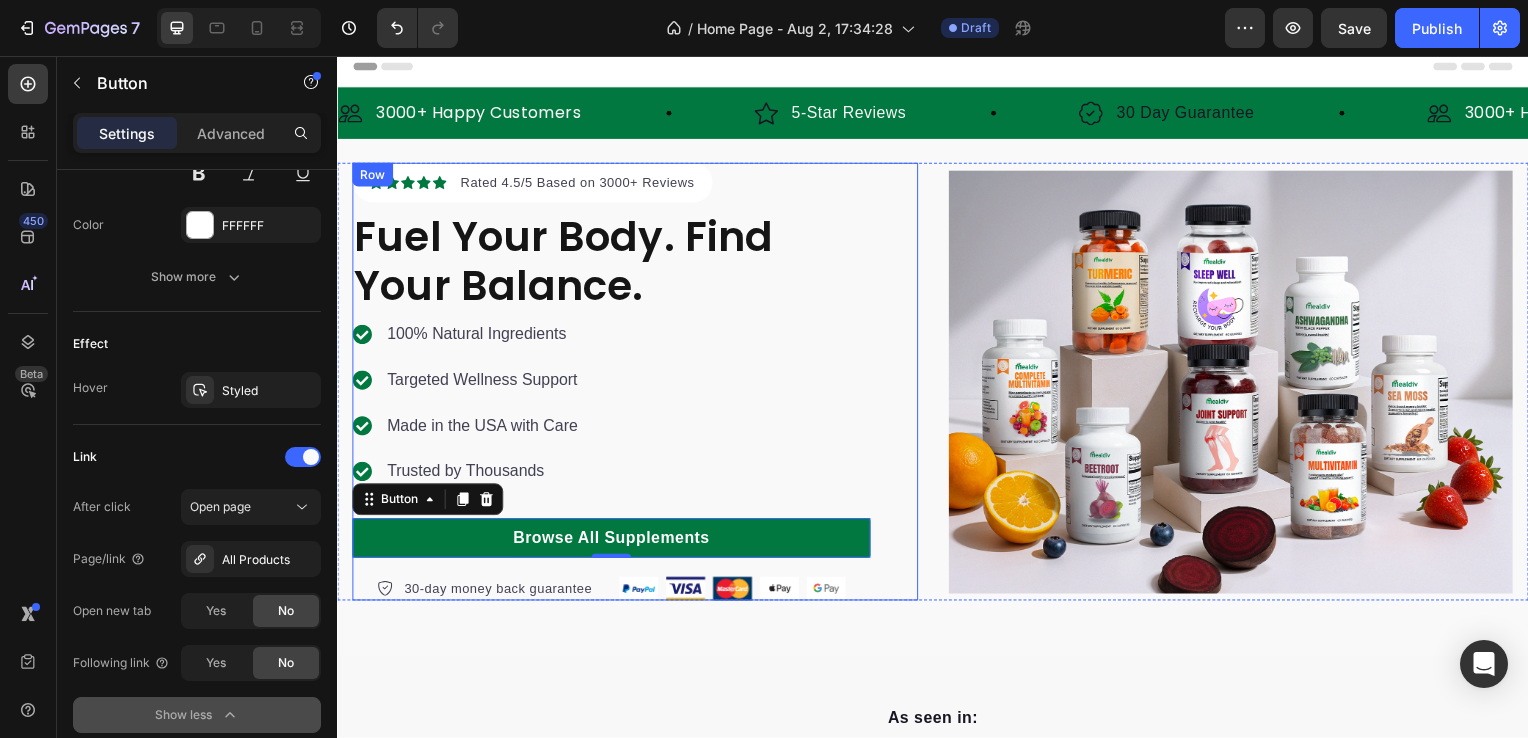 scroll, scrollTop: 0, scrollLeft: 0, axis: both 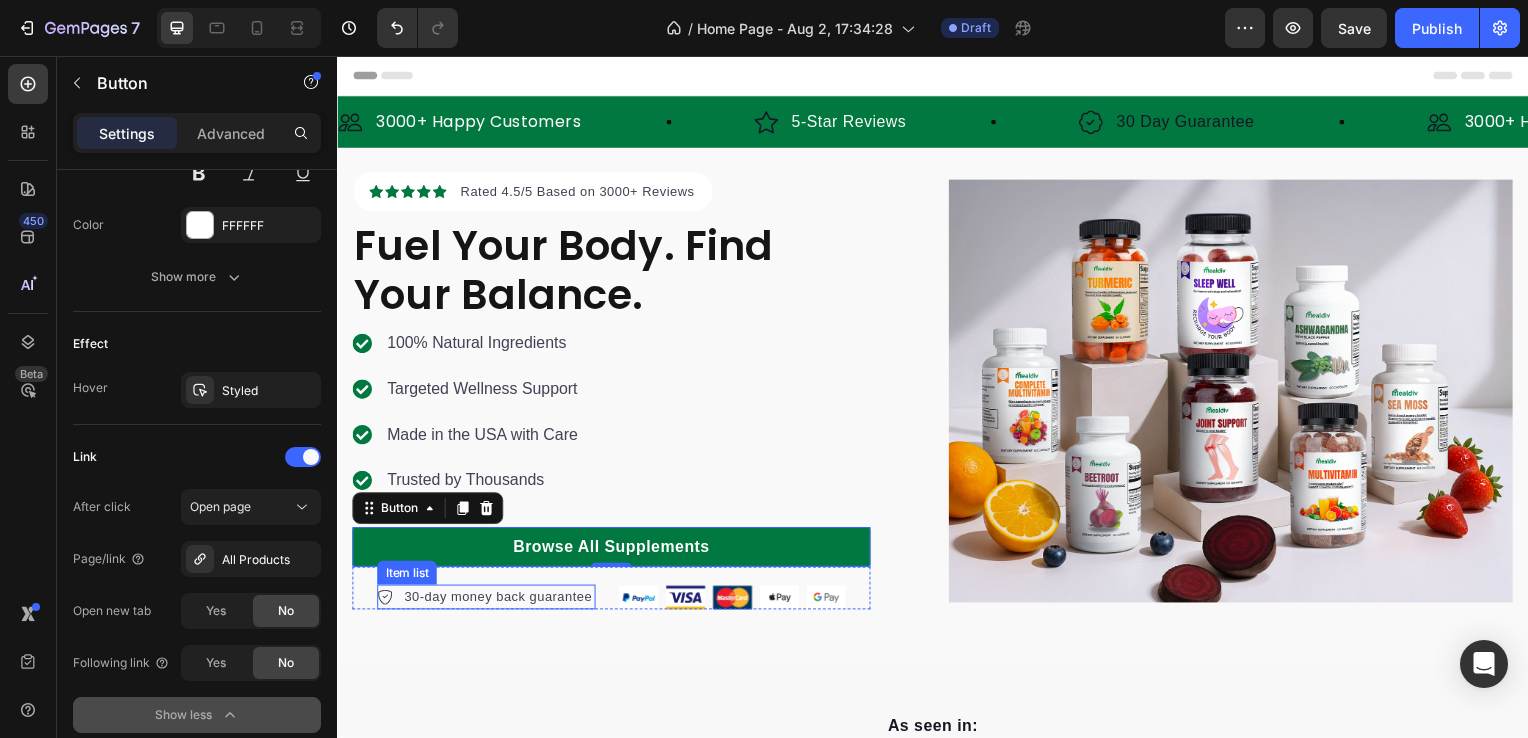 click on "30-day money back guarantee" at bounding box center (498, 602) 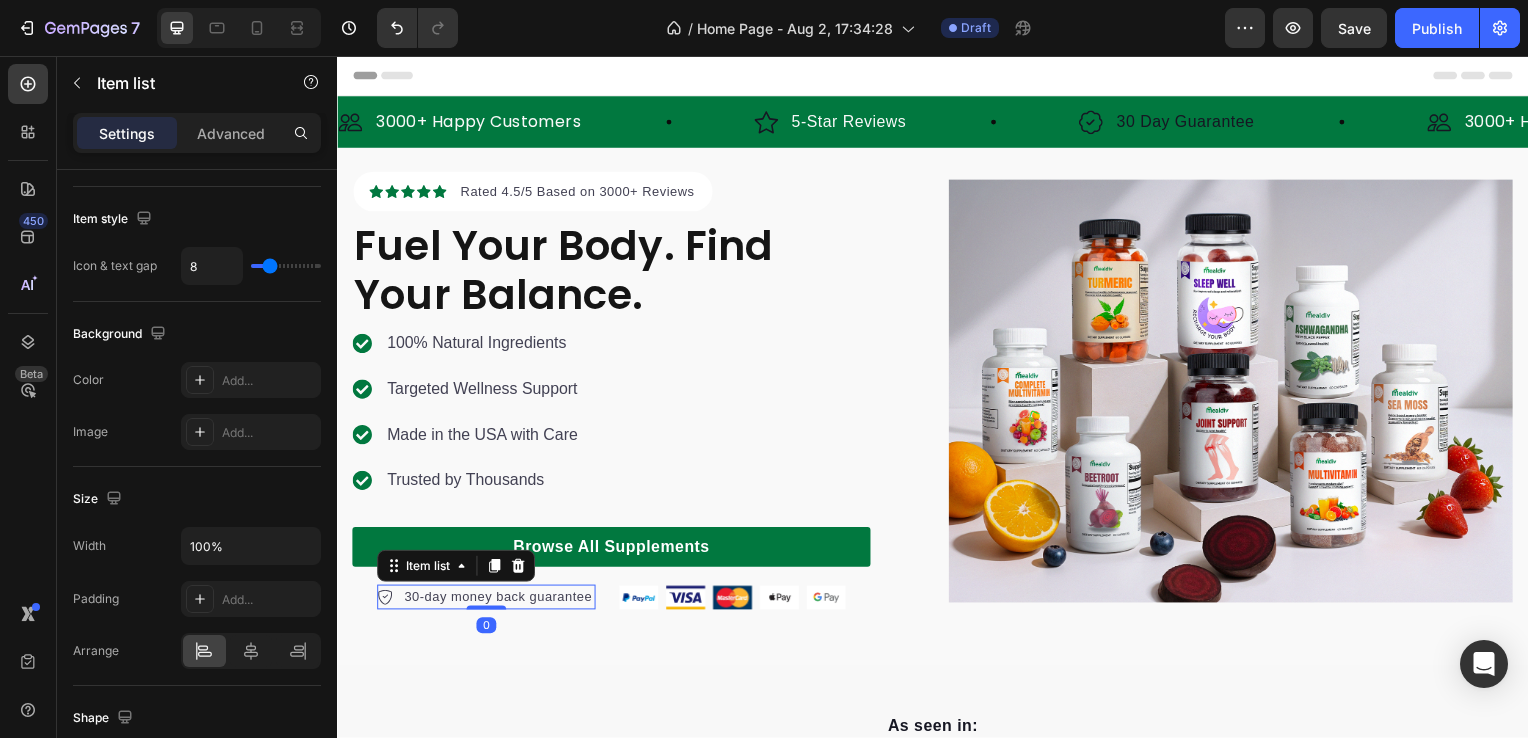 scroll, scrollTop: 0, scrollLeft: 0, axis: both 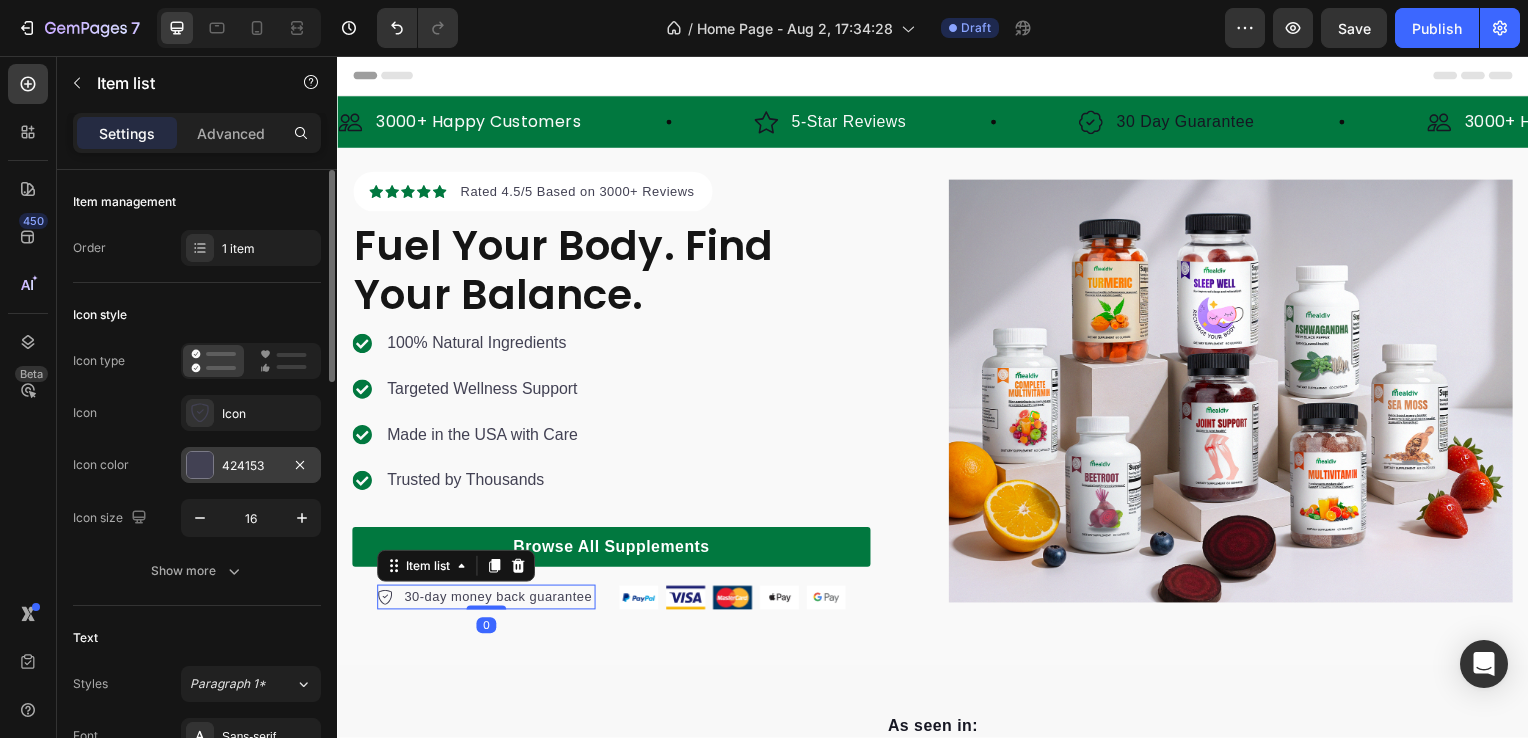click at bounding box center [200, 465] 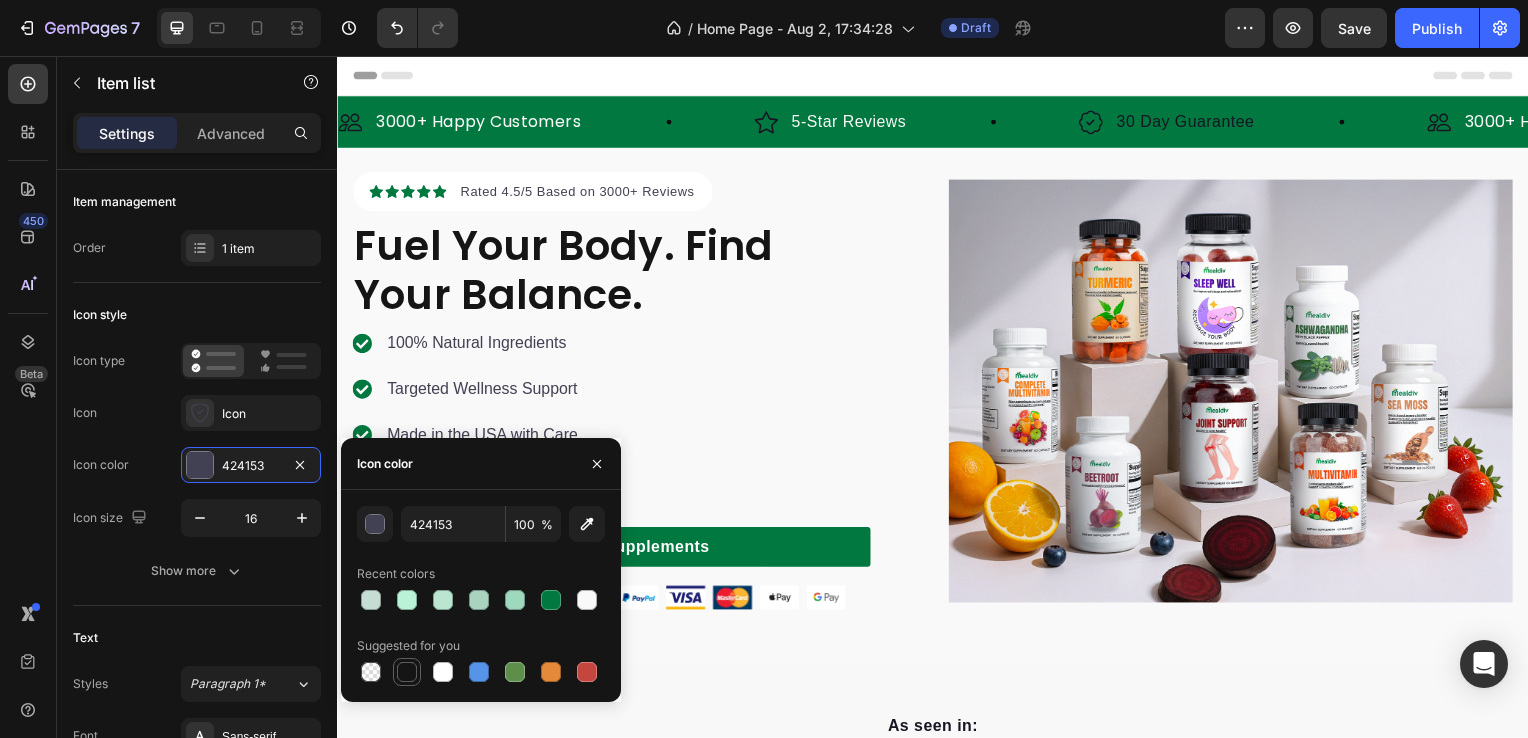 click at bounding box center [407, 672] 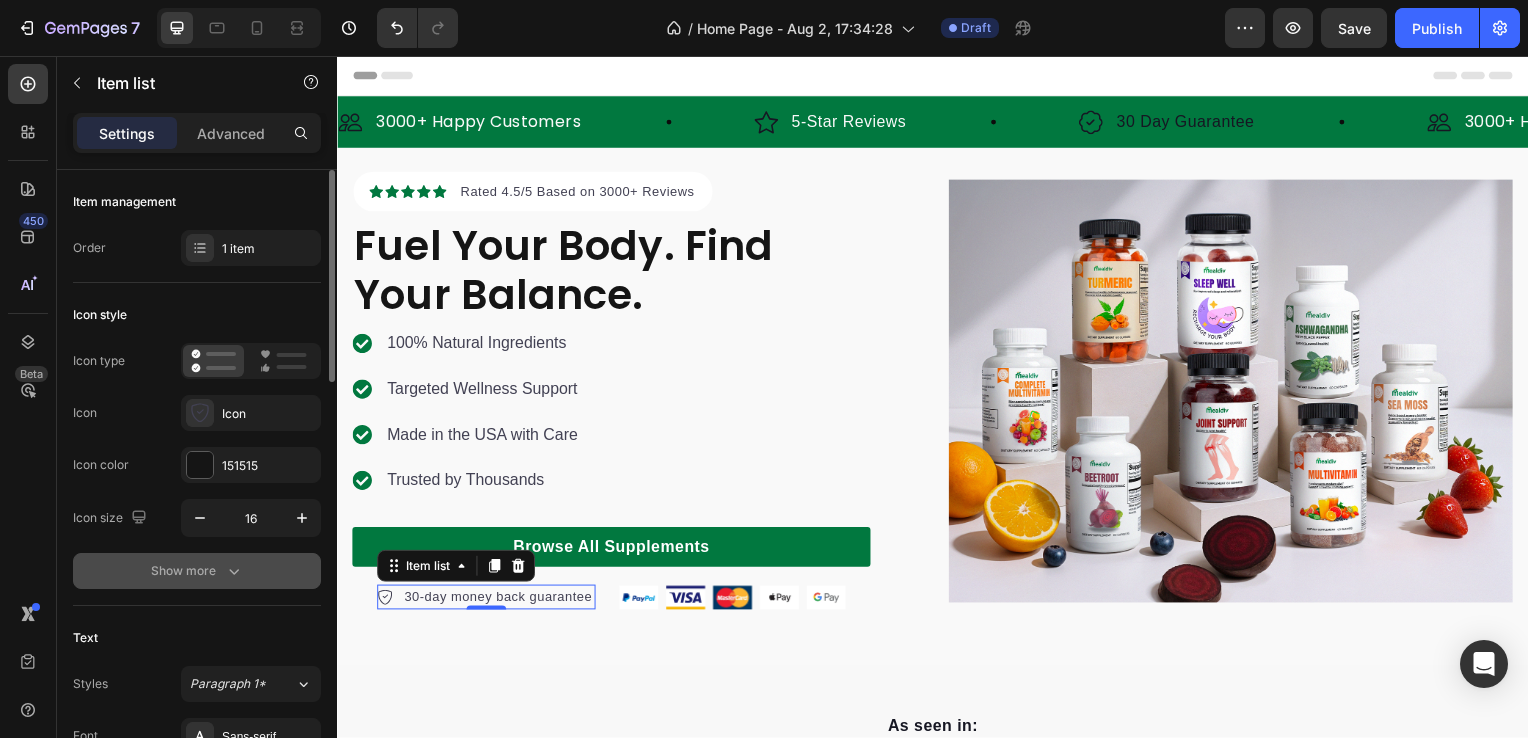 click 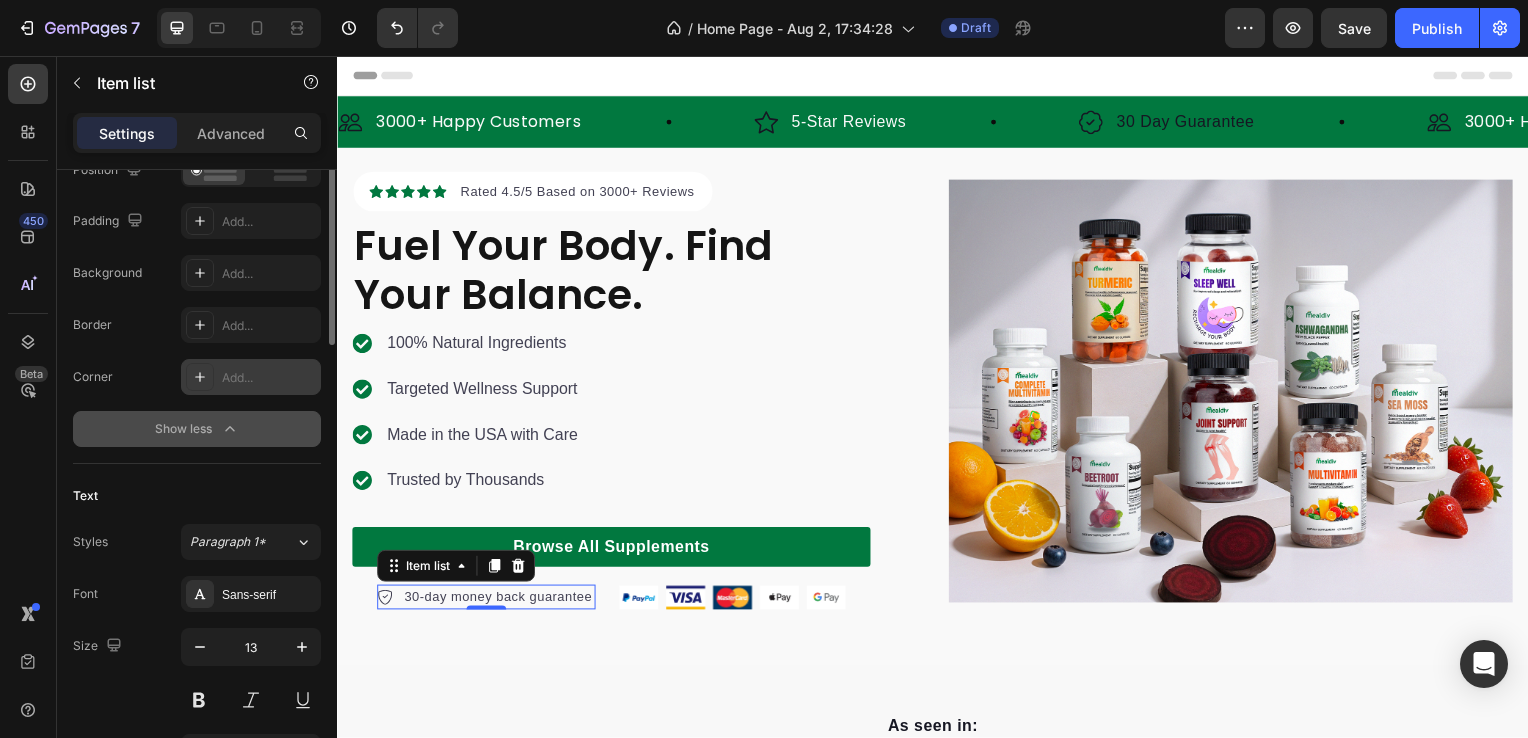 scroll, scrollTop: 500, scrollLeft: 0, axis: vertical 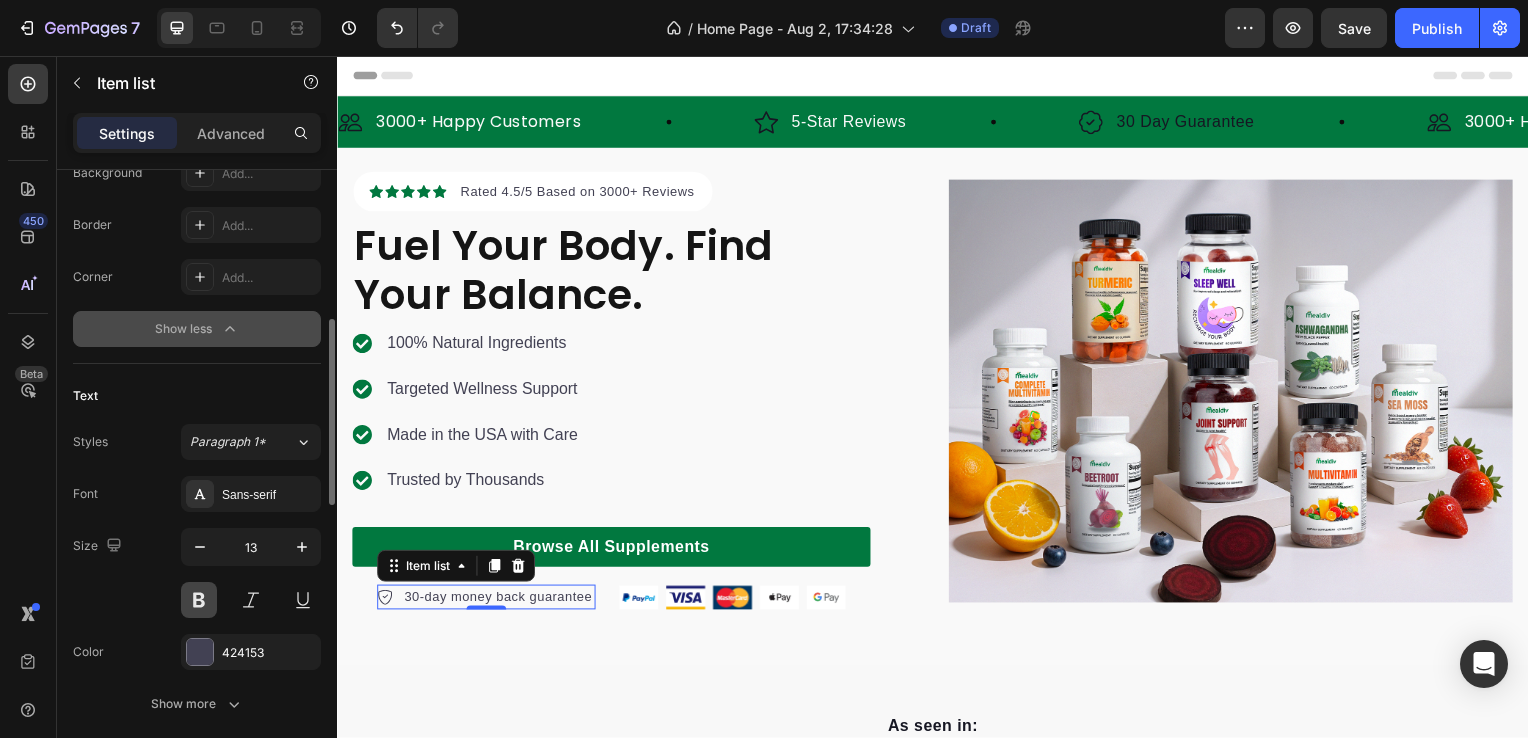 click at bounding box center [199, 600] 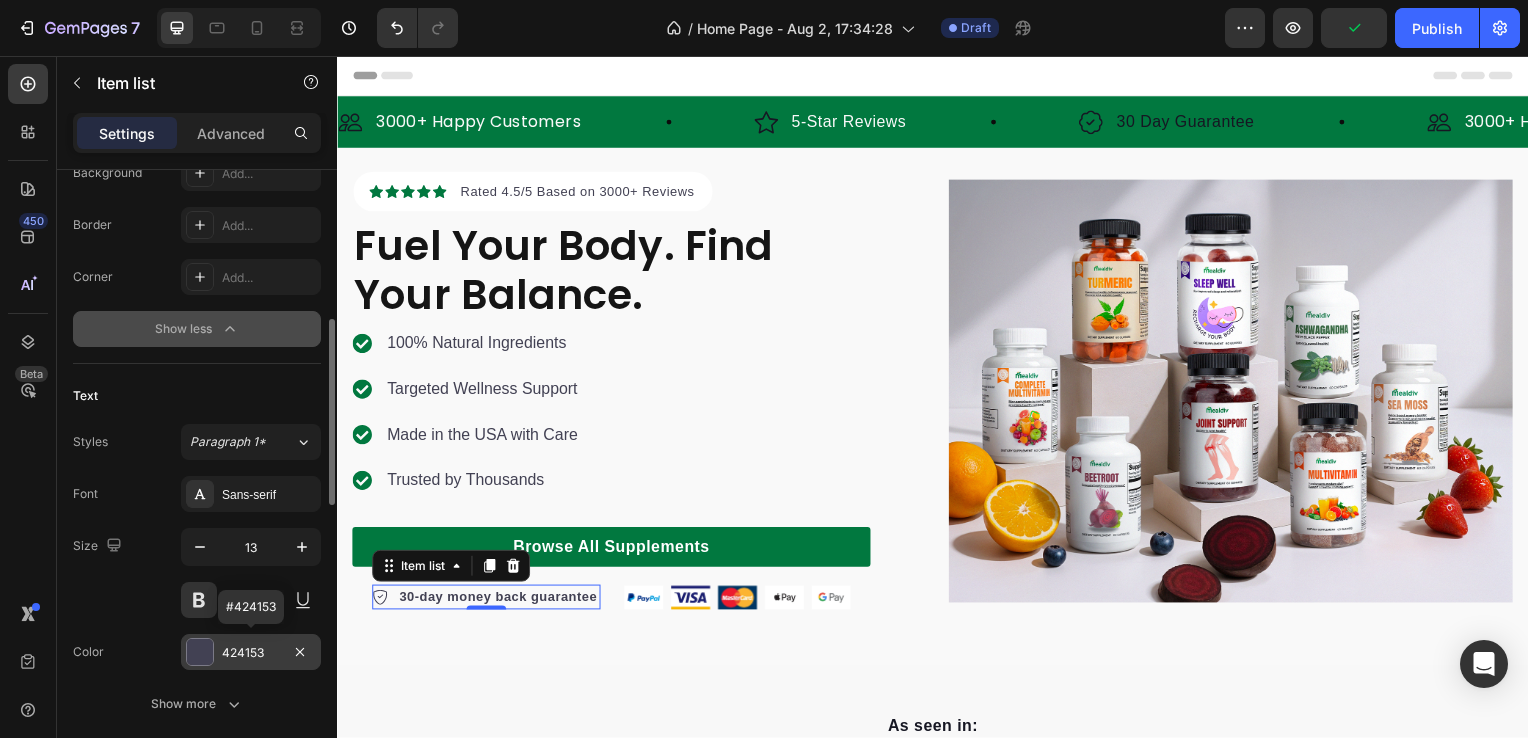 click at bounding box center [200, 652] 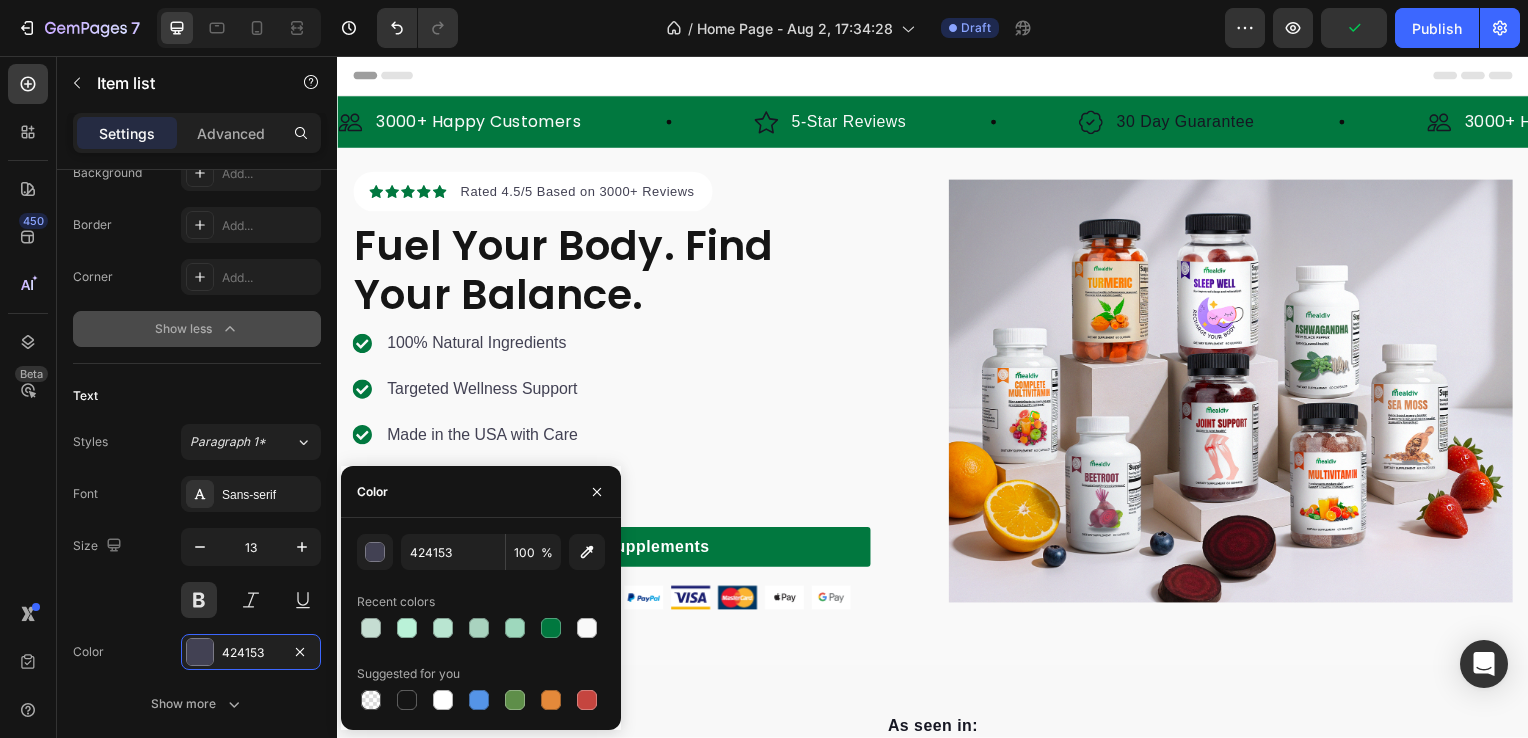 click at bounding box center (407, 700) 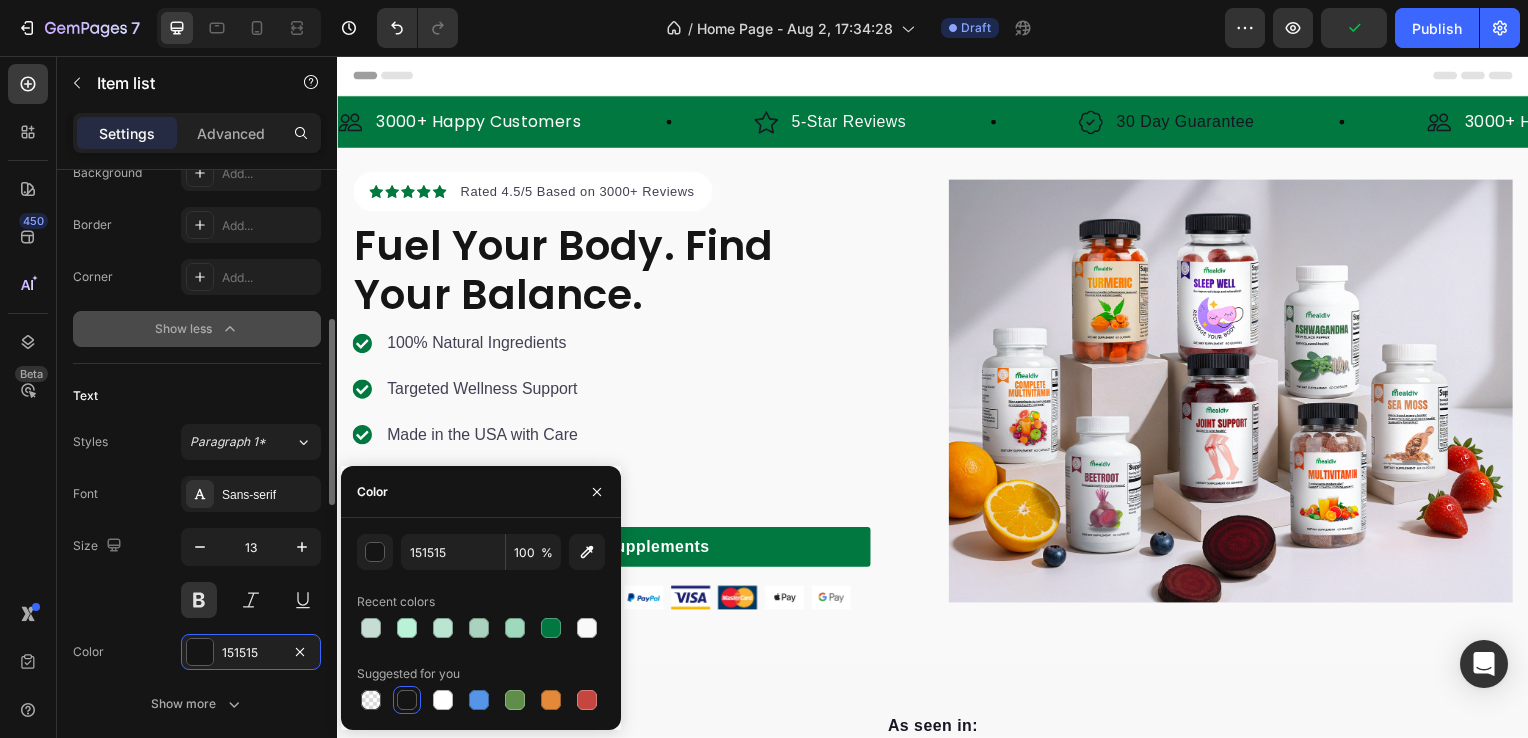 click on "Size 13" at bounding box center [197, 573] 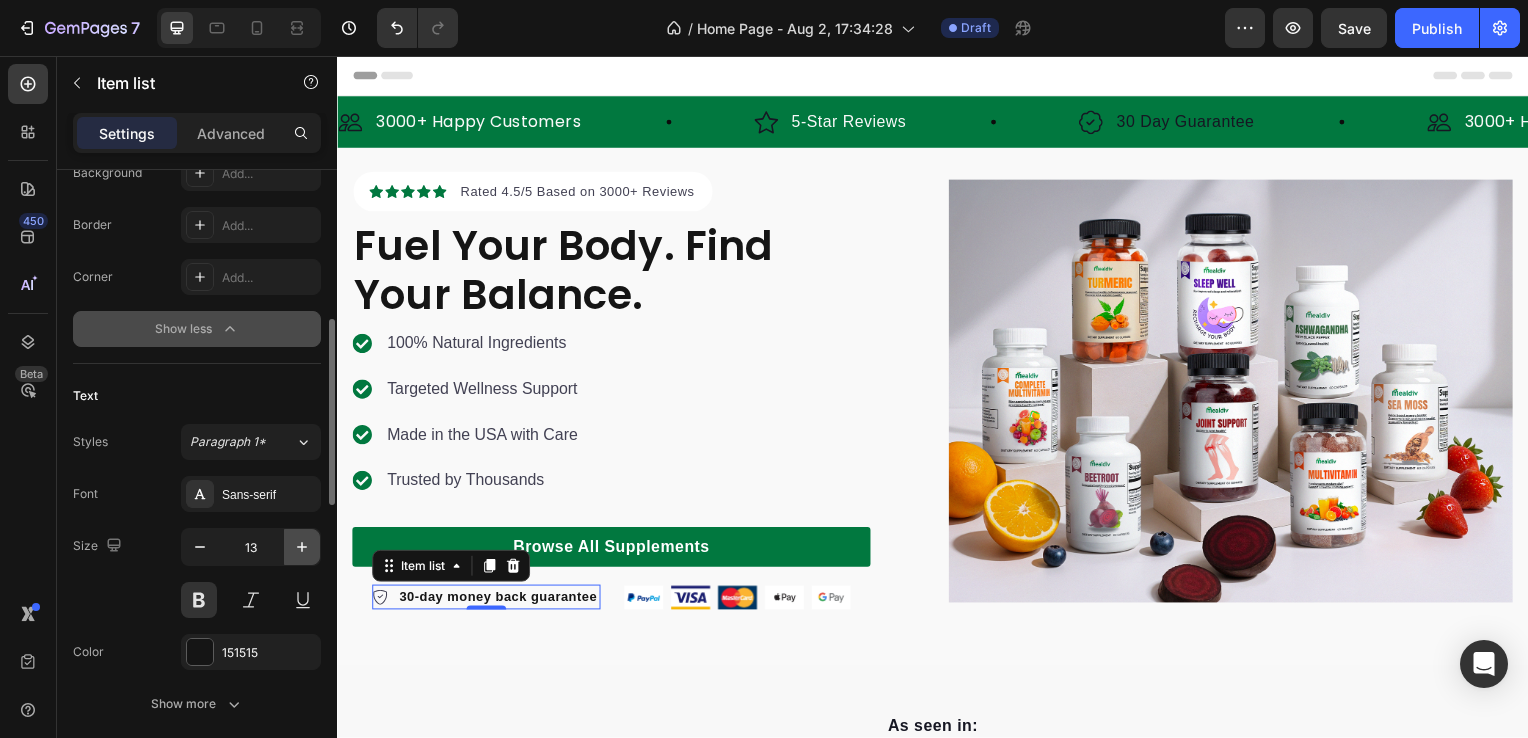 click 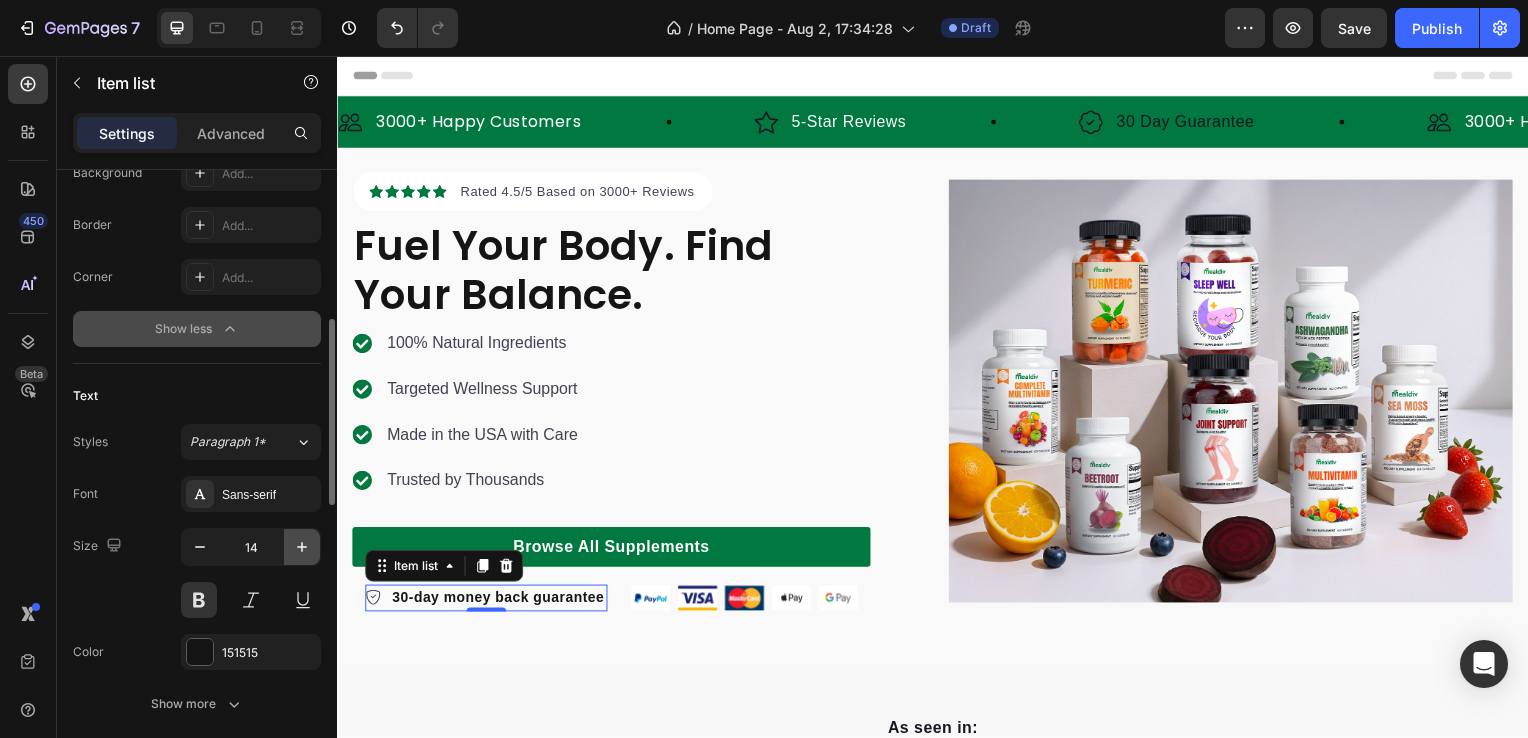 click 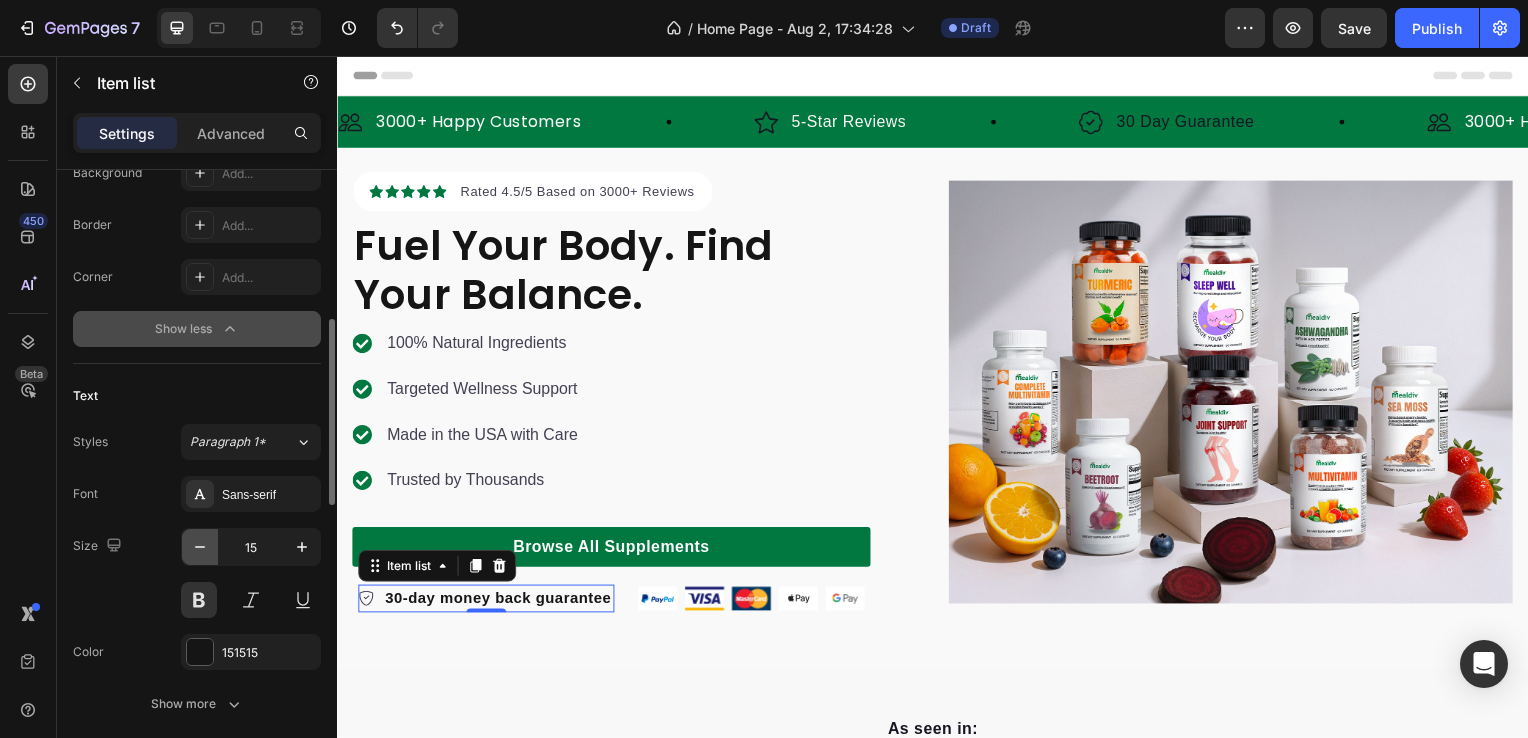 click 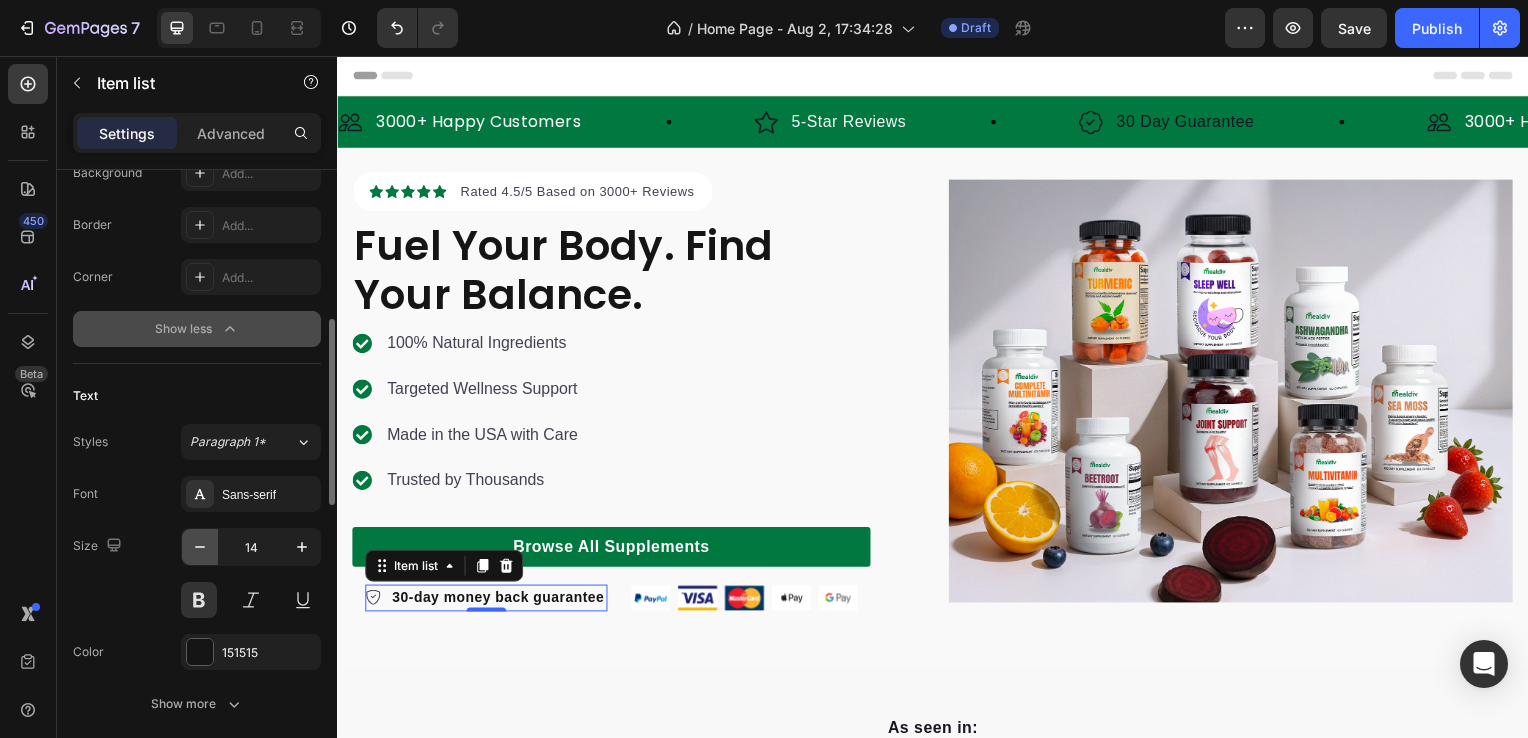 click 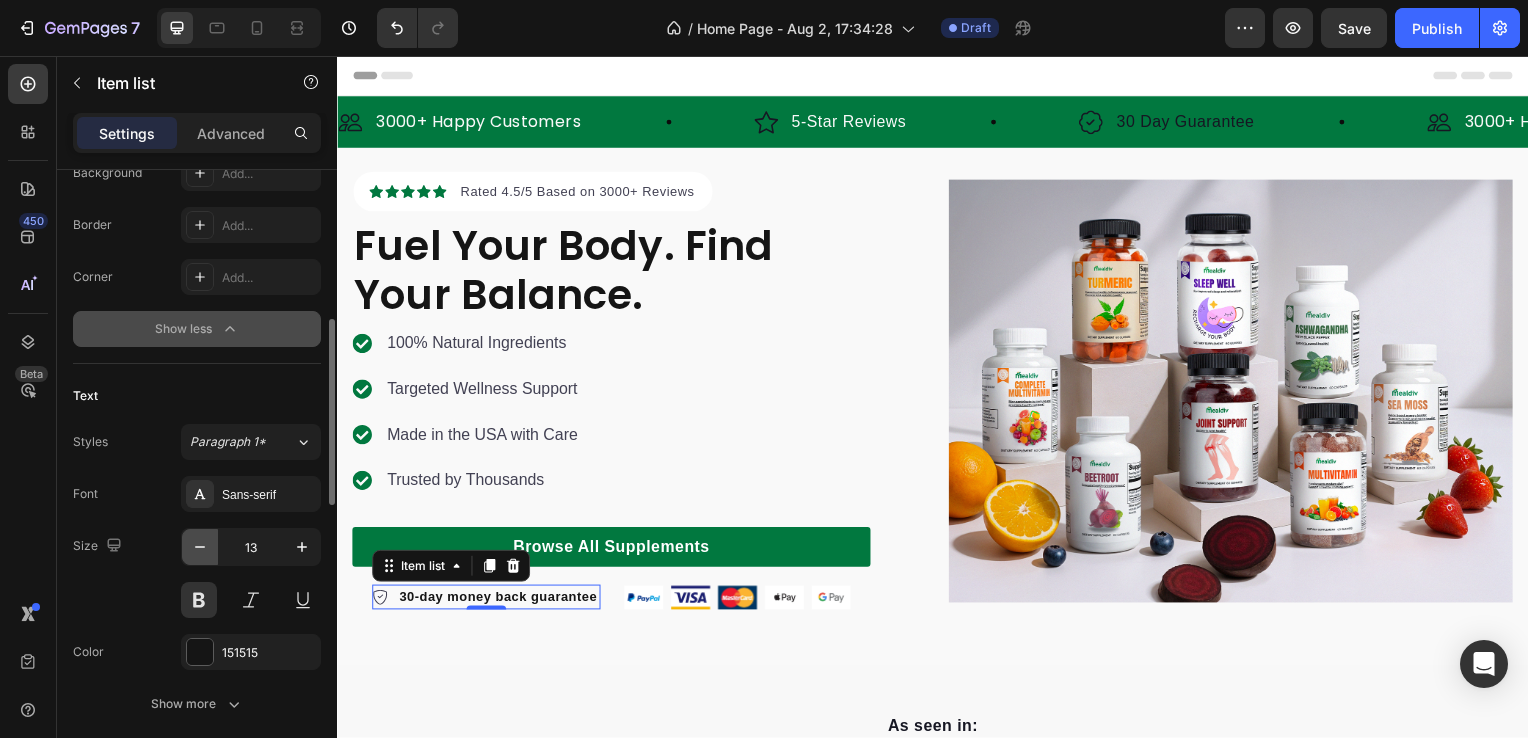 click 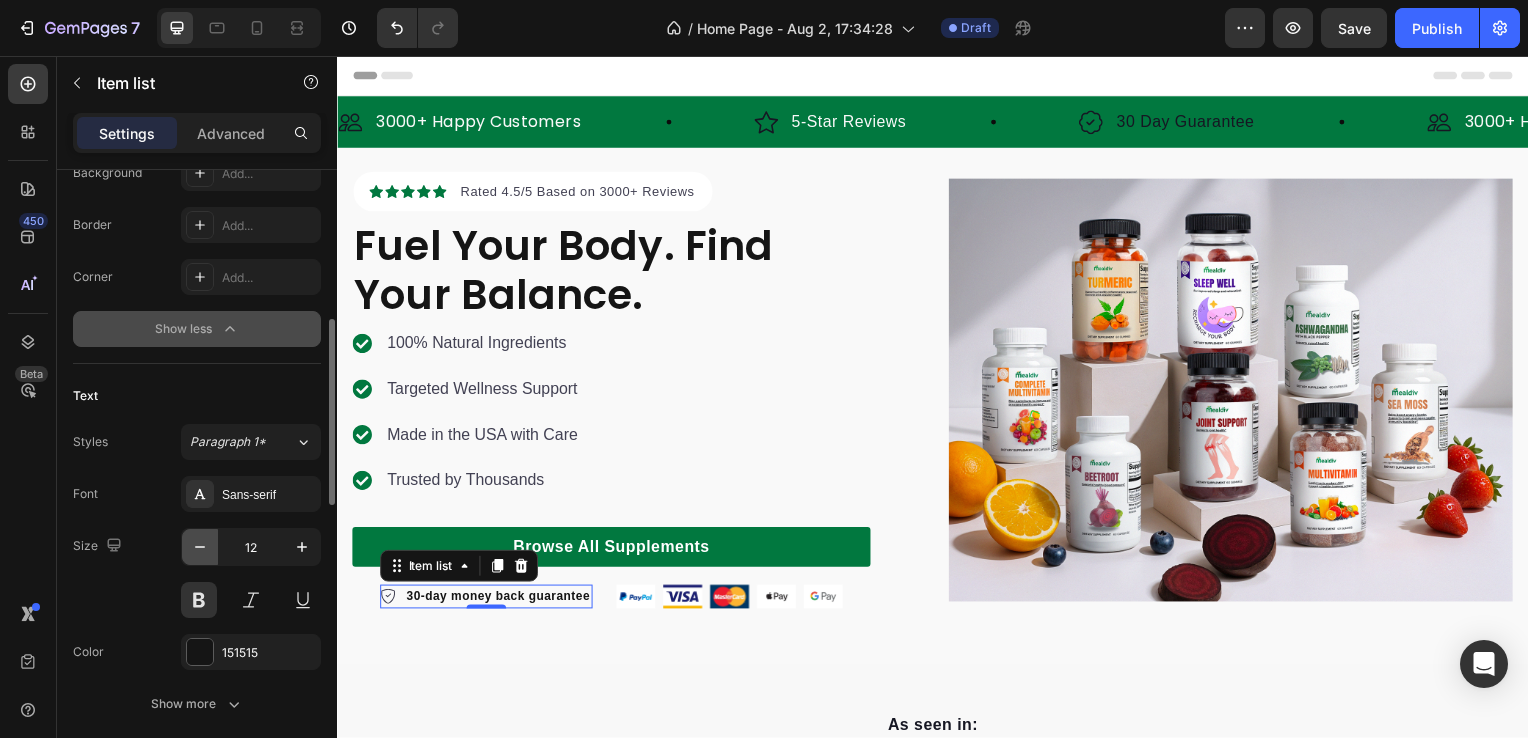 click 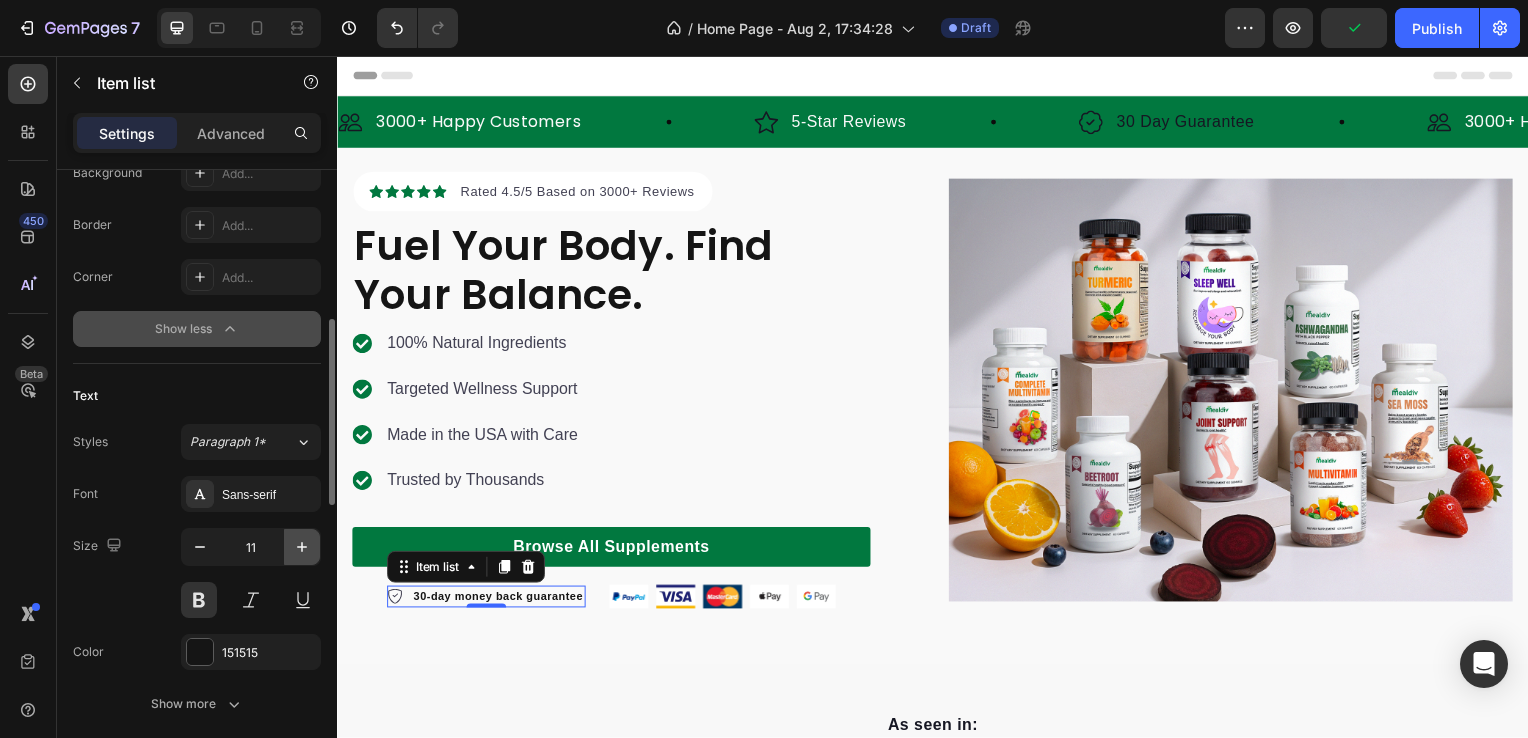 click 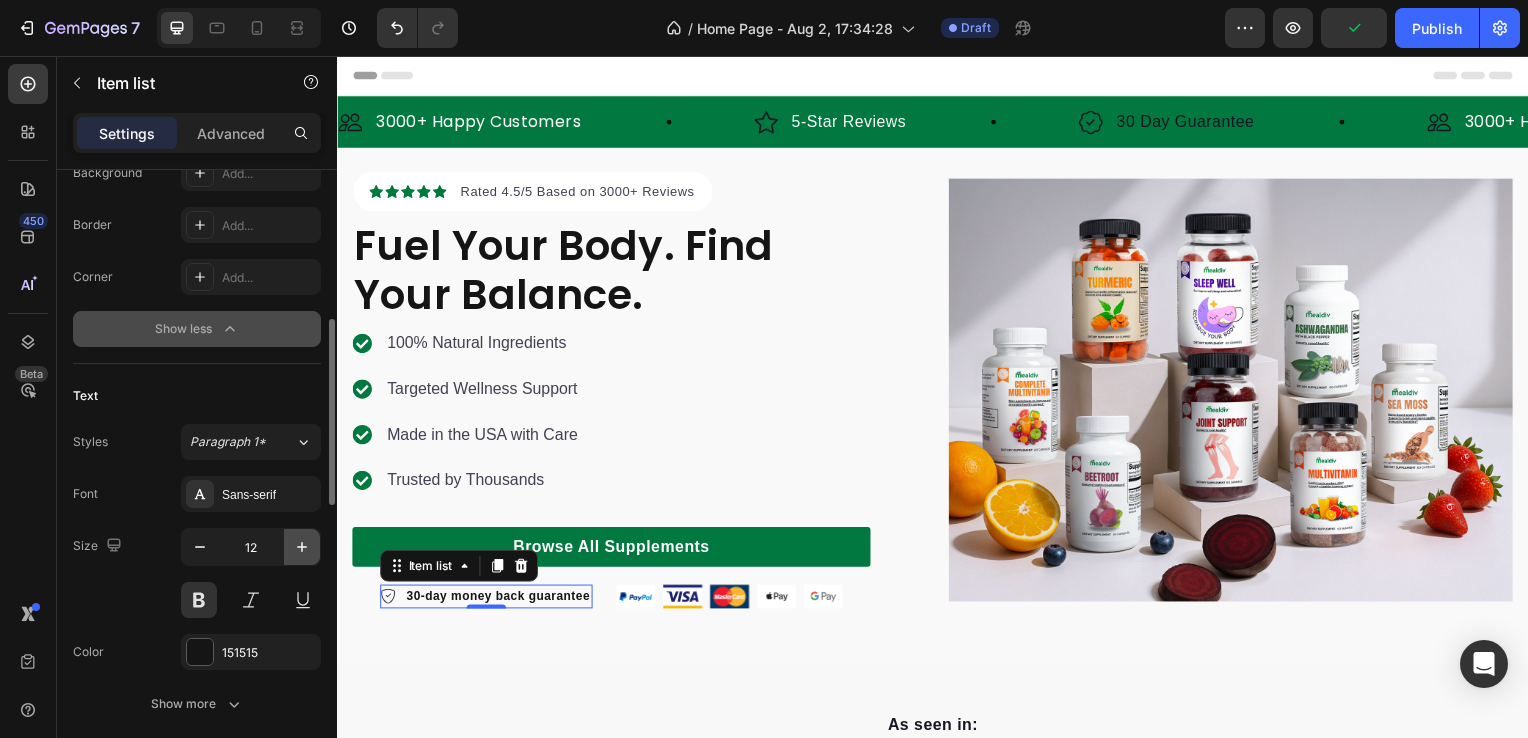 click 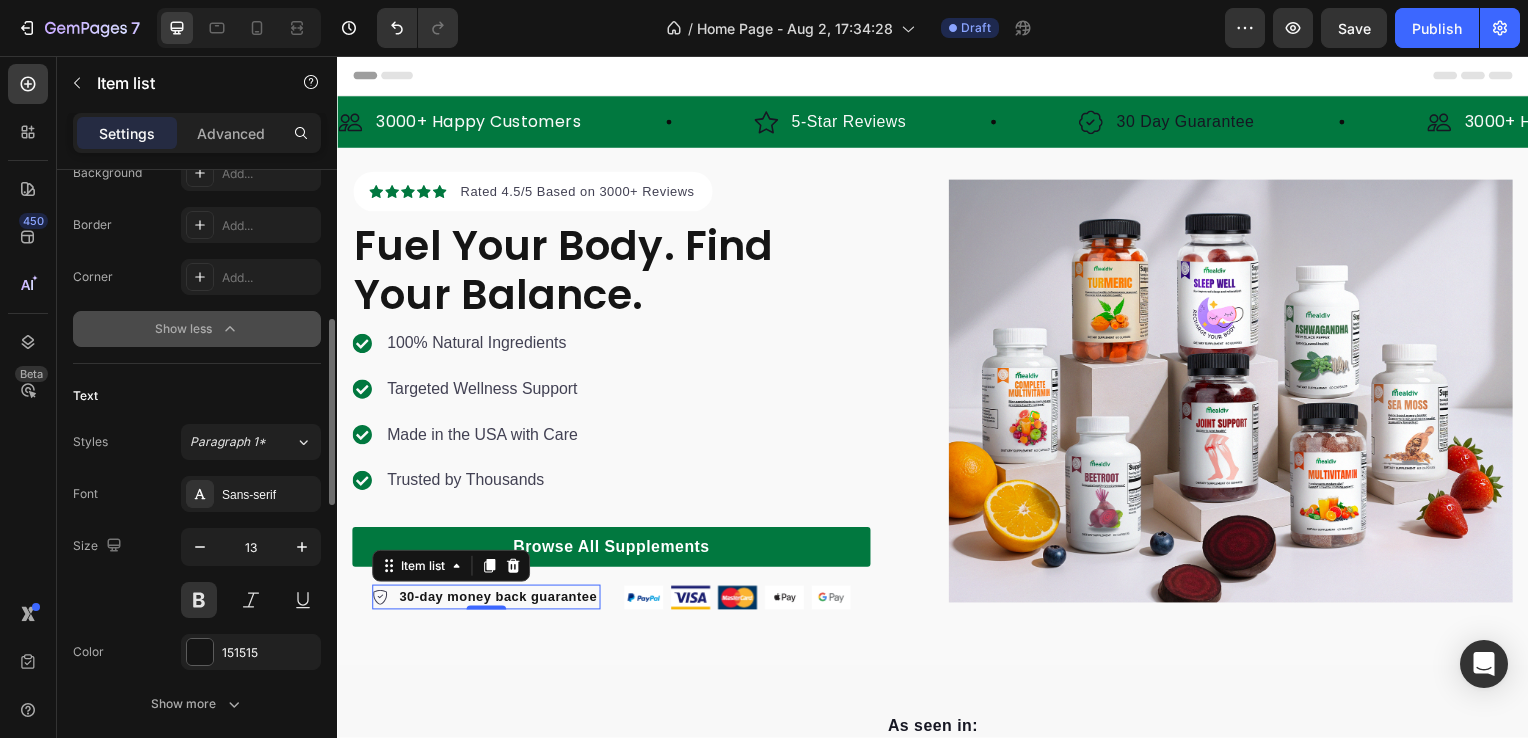 click on "Size 13" at bounding box center [197, 573] 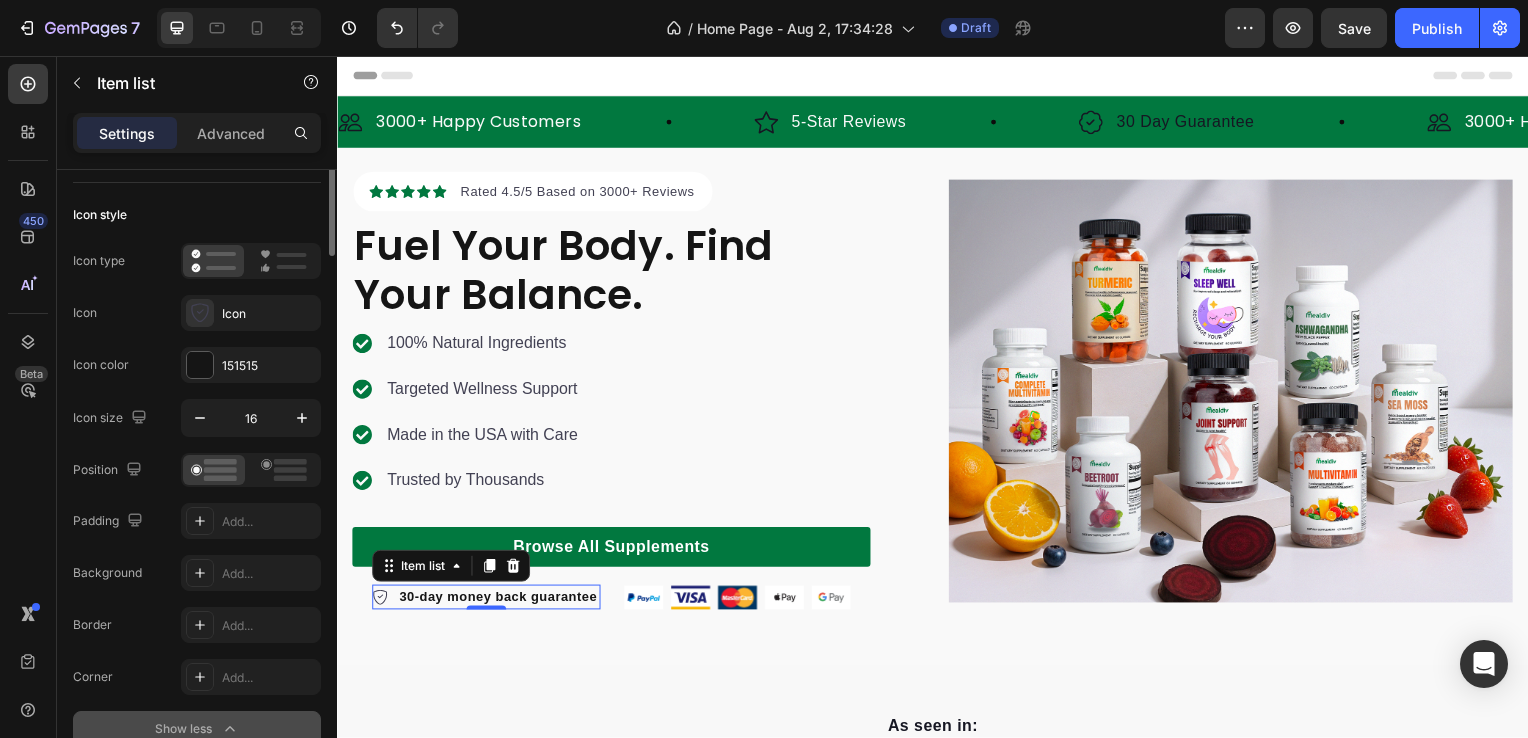 scroll, scrollTop: 0, scrollLeft: 0, axis: both 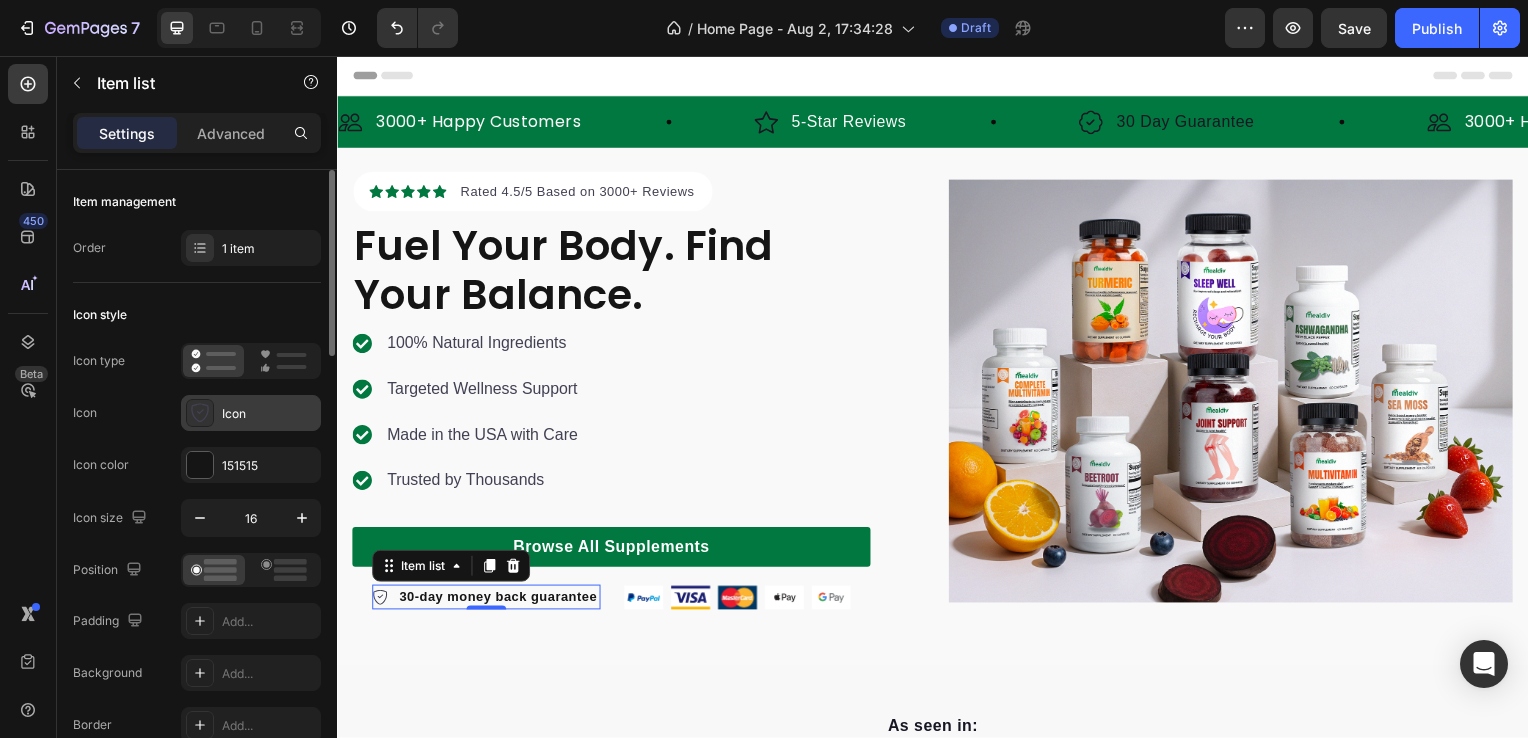 click on "Icon" at bounding box center (269, 414) 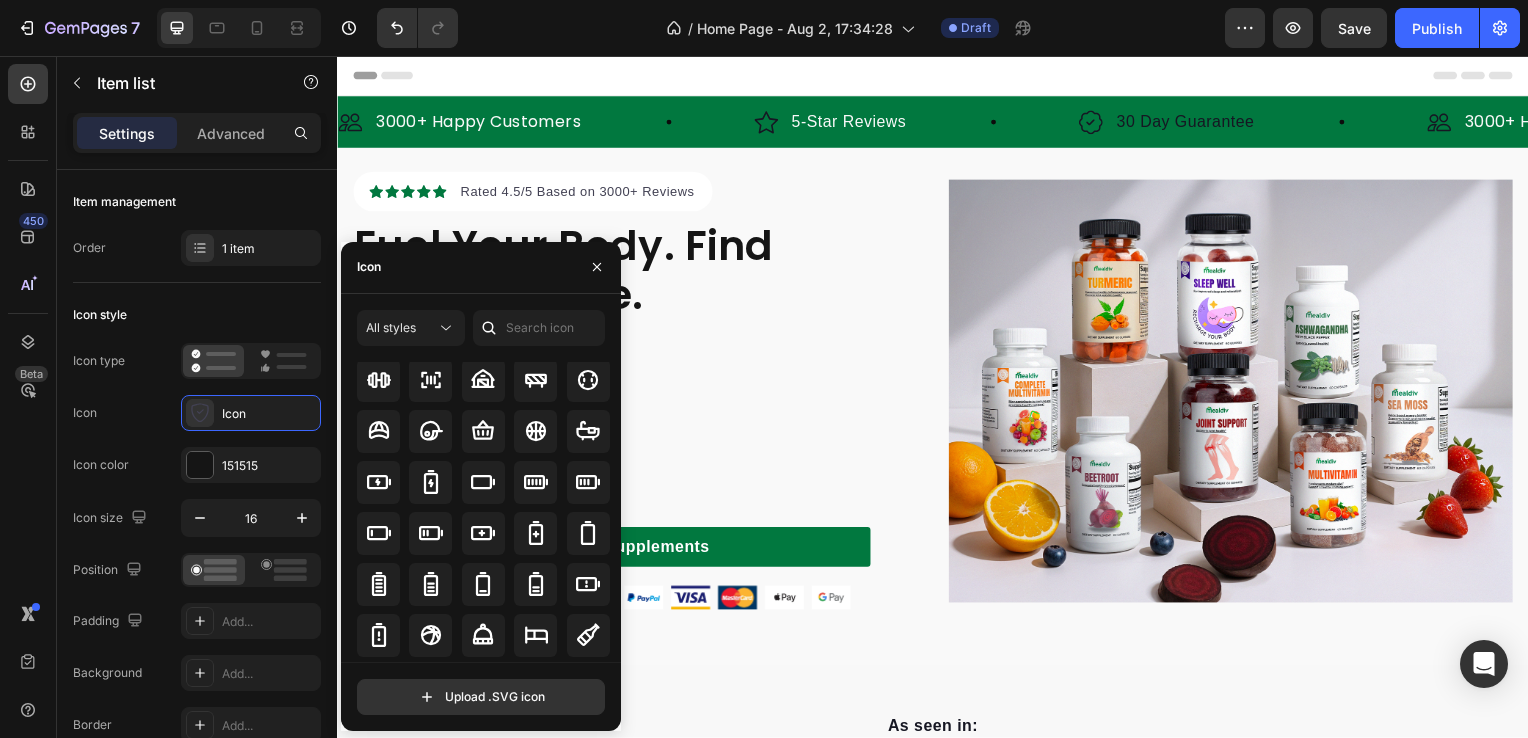 scroll, scrollTop: 1600, scrollLeft: 0, axis: vertical 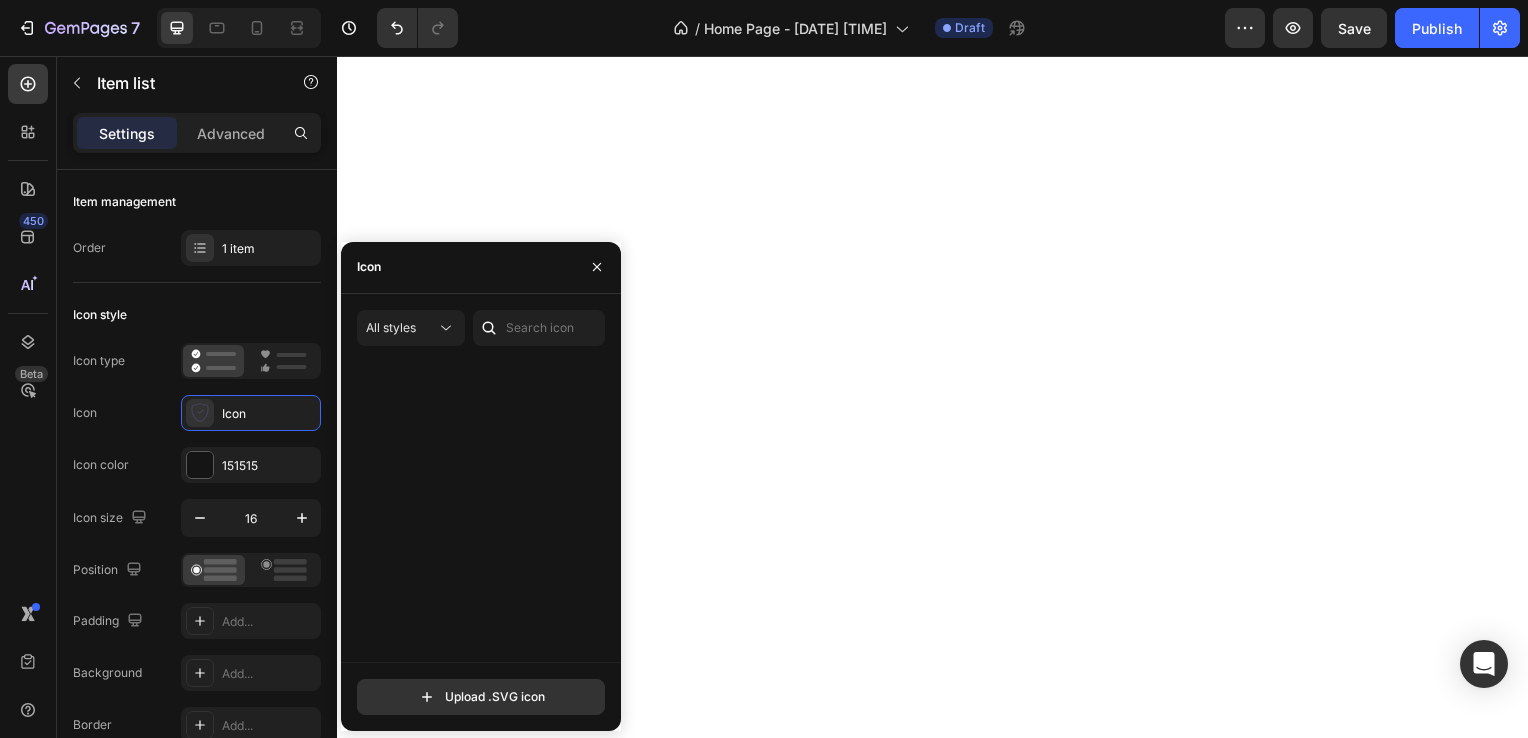 click 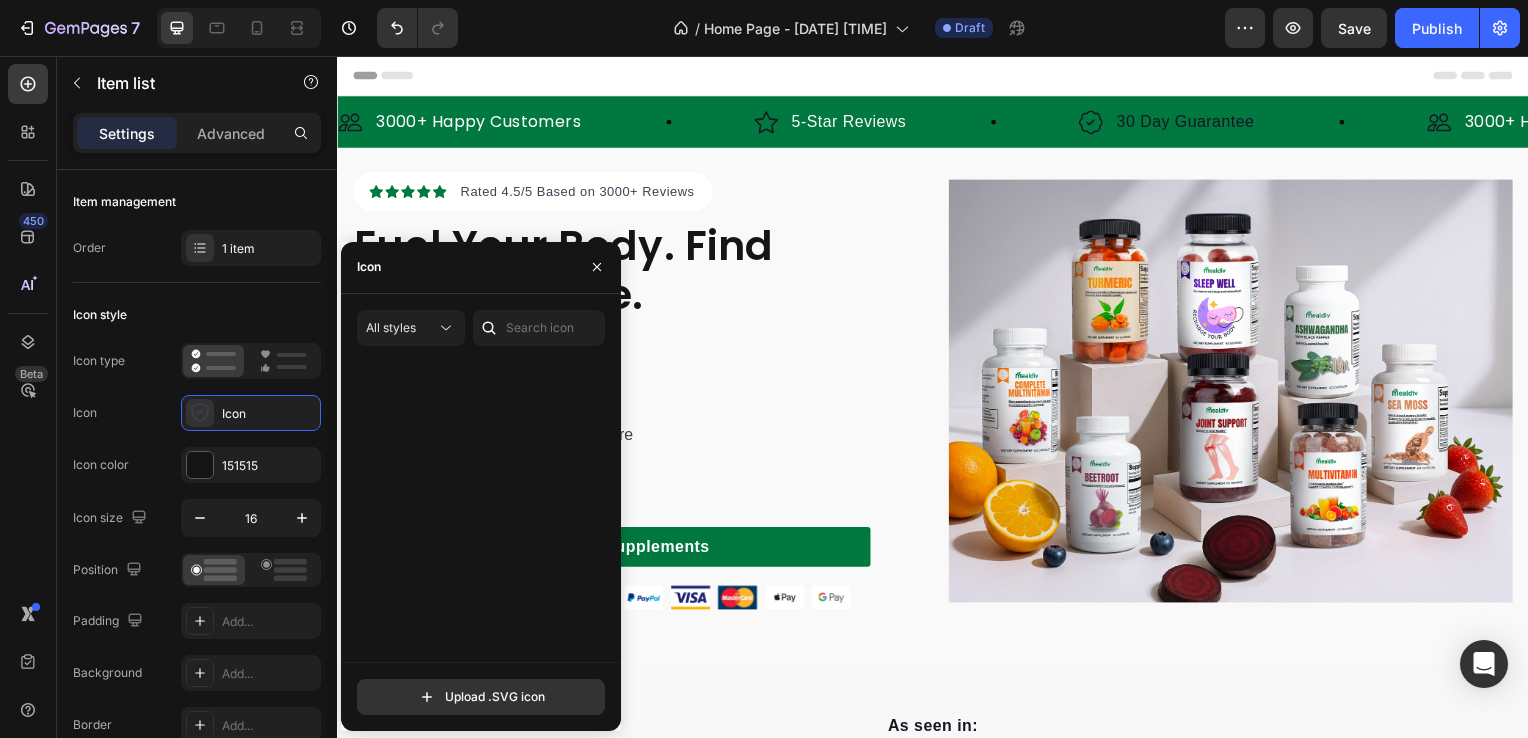 scroll, scrollTop: 0, scrollLeft: 0, axis: both 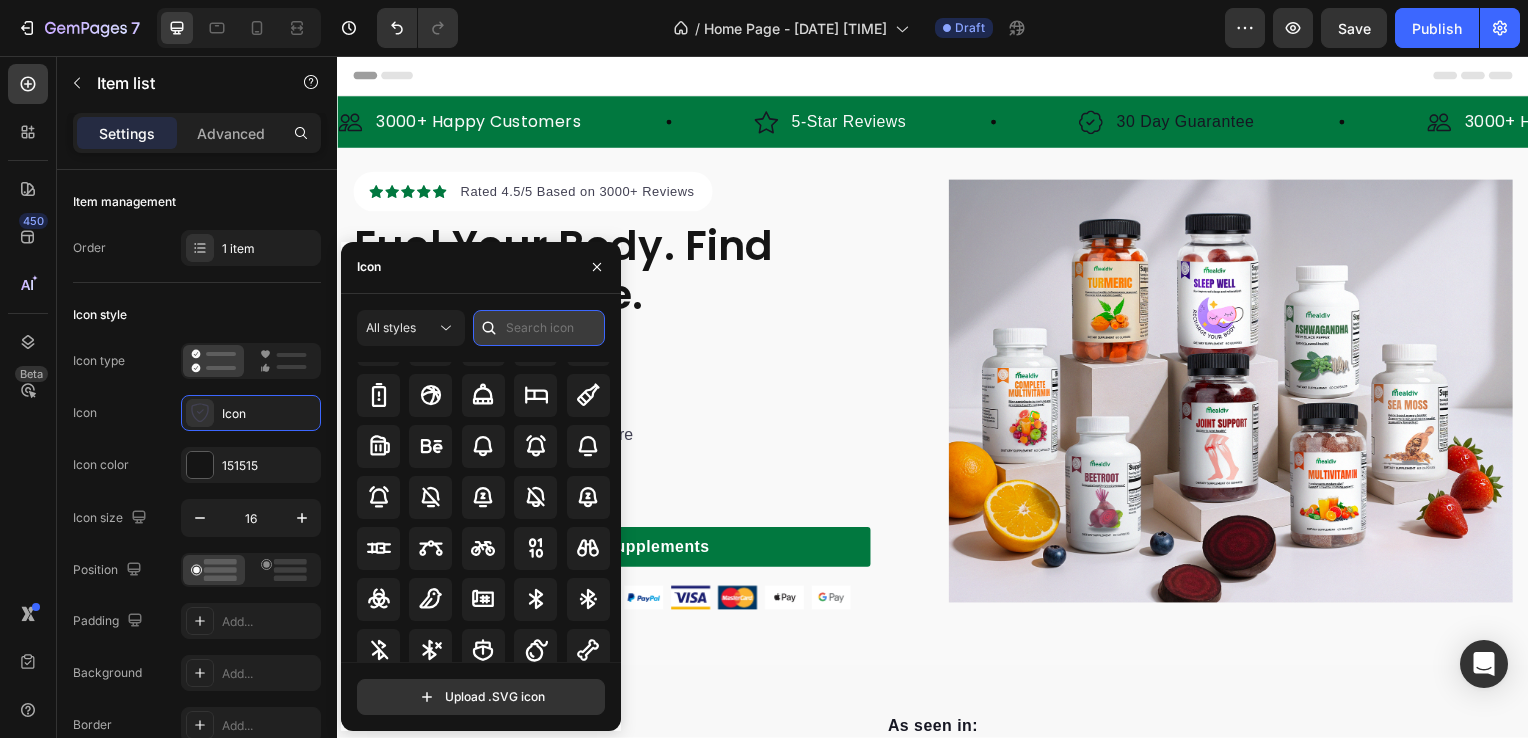 click at bounding box center [539, 328] 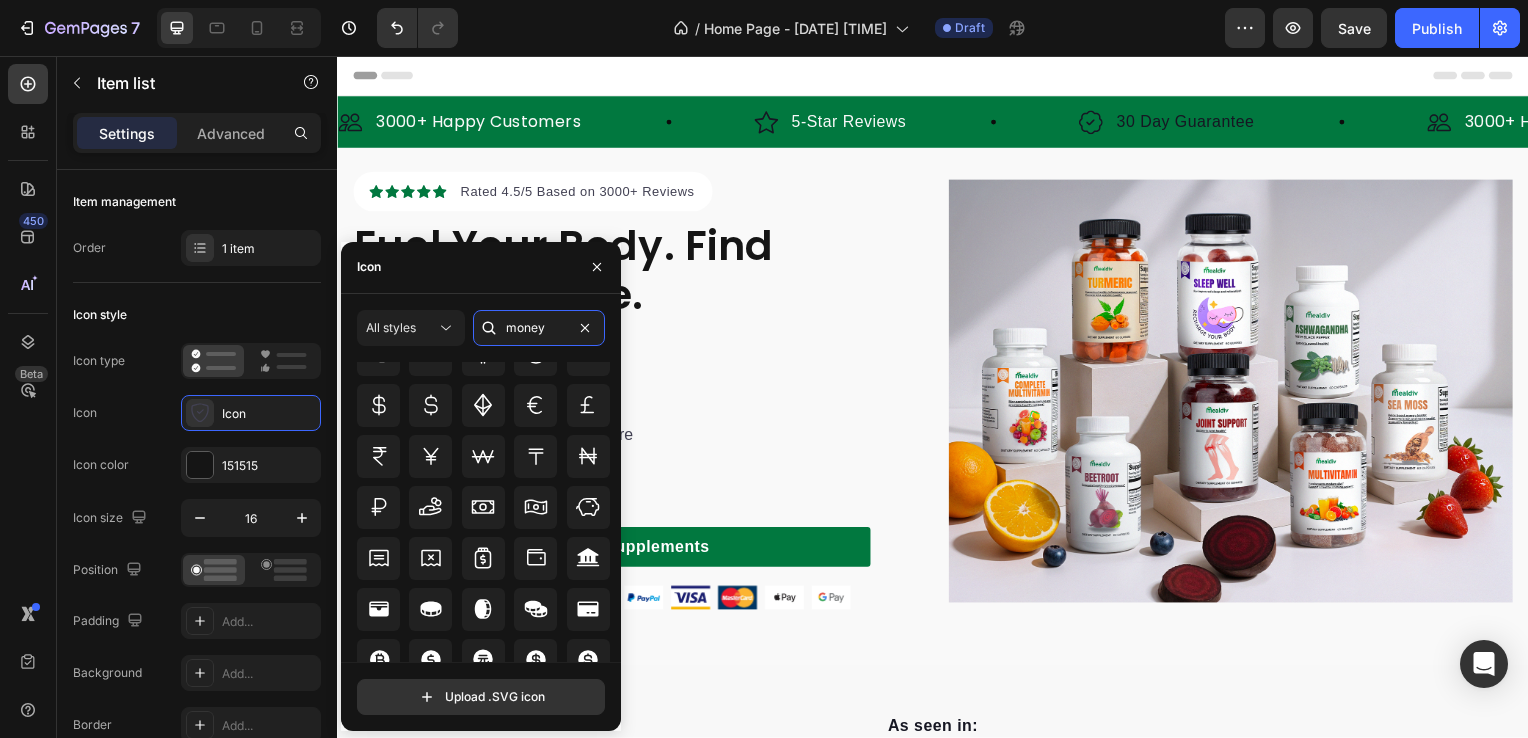 scroll, scrollTop: 579, scrollLeft: 0, axis: vertical 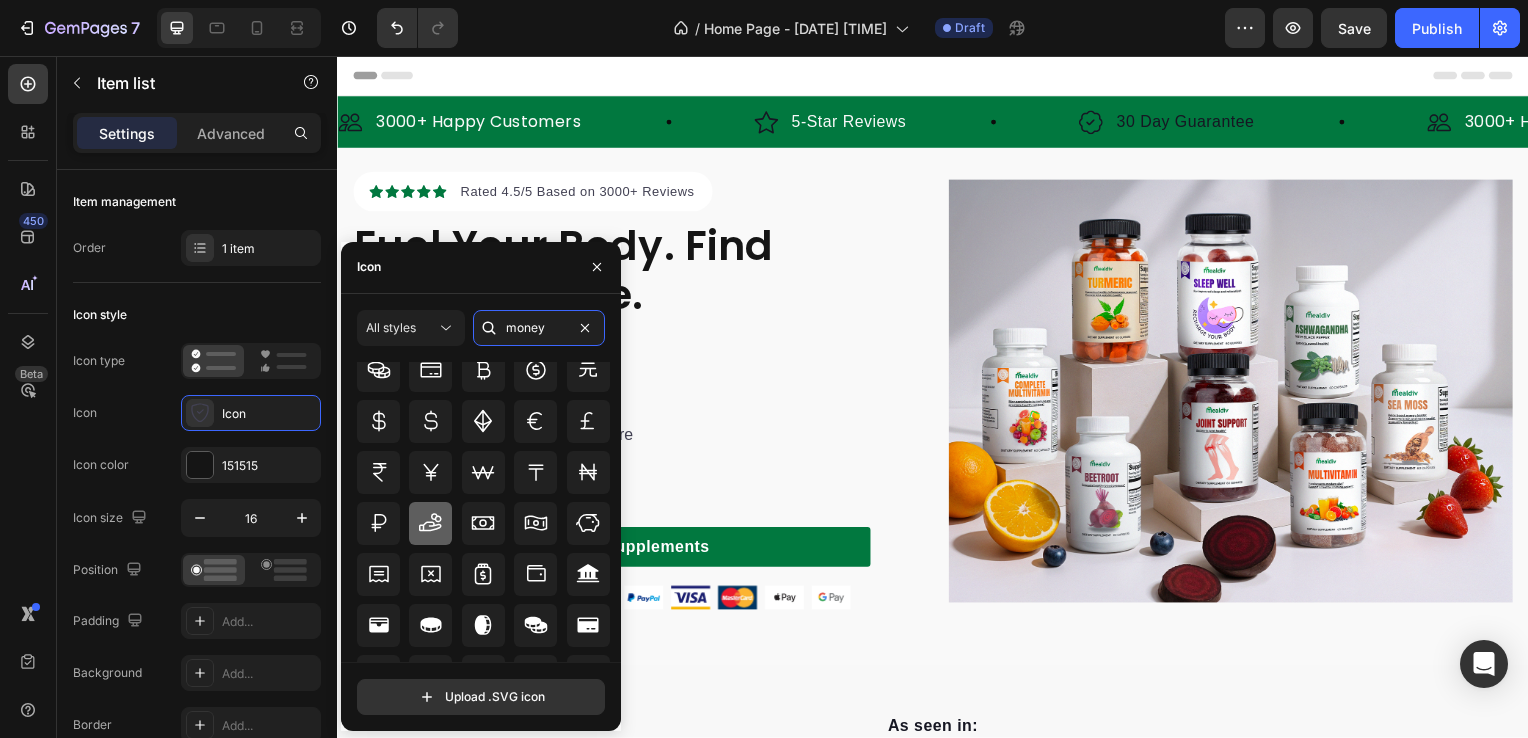 type on "money" 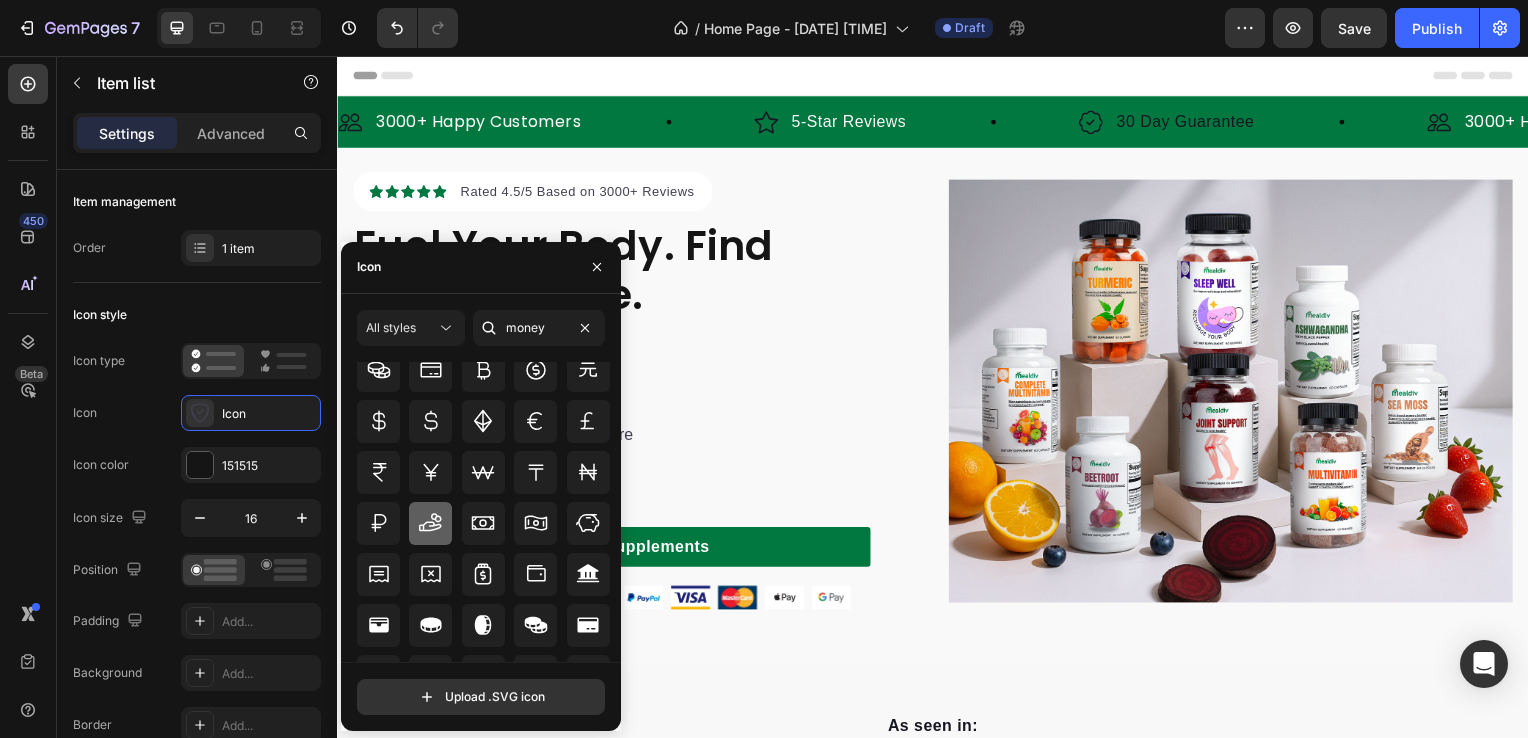click 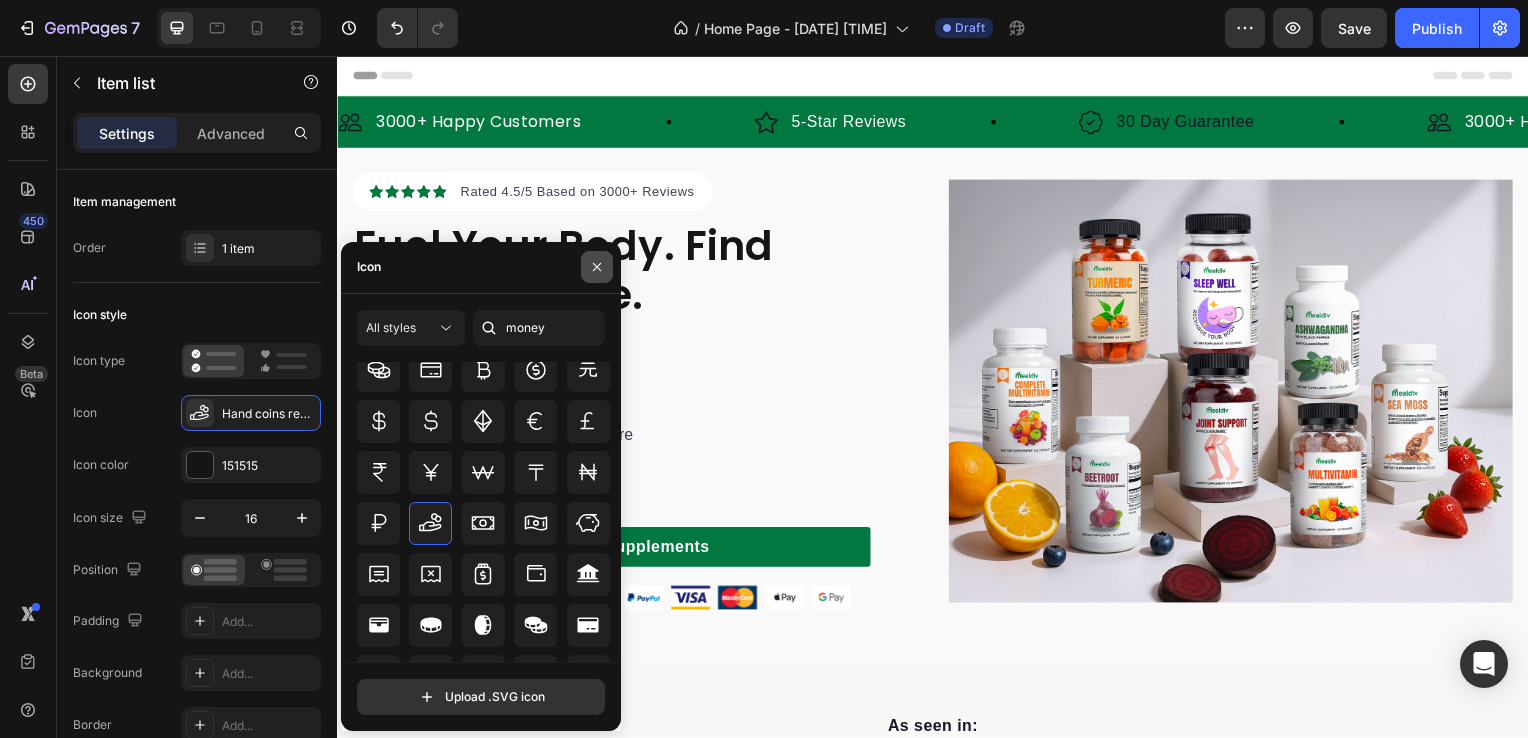 click 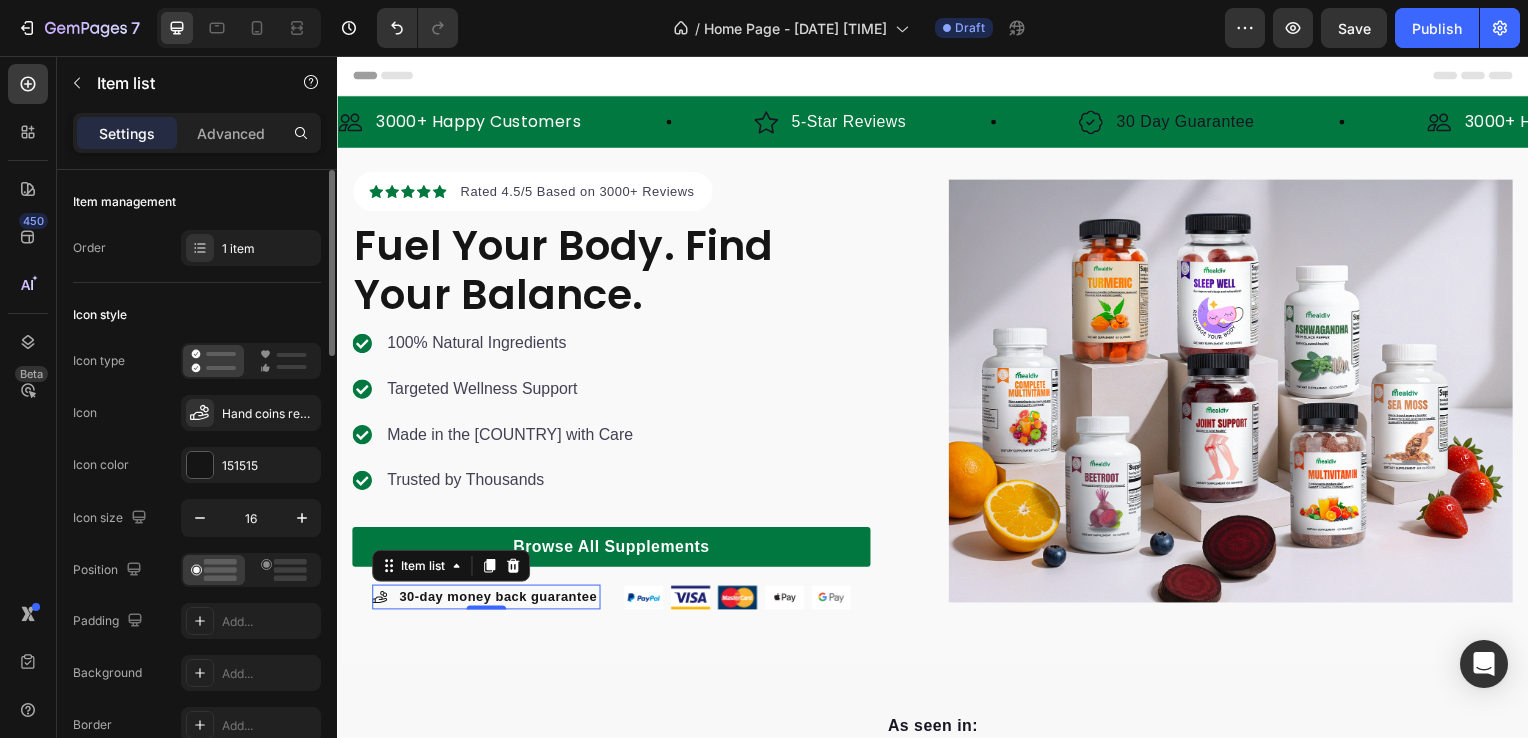 click on "Icon style" at bounding box center [197, 315] 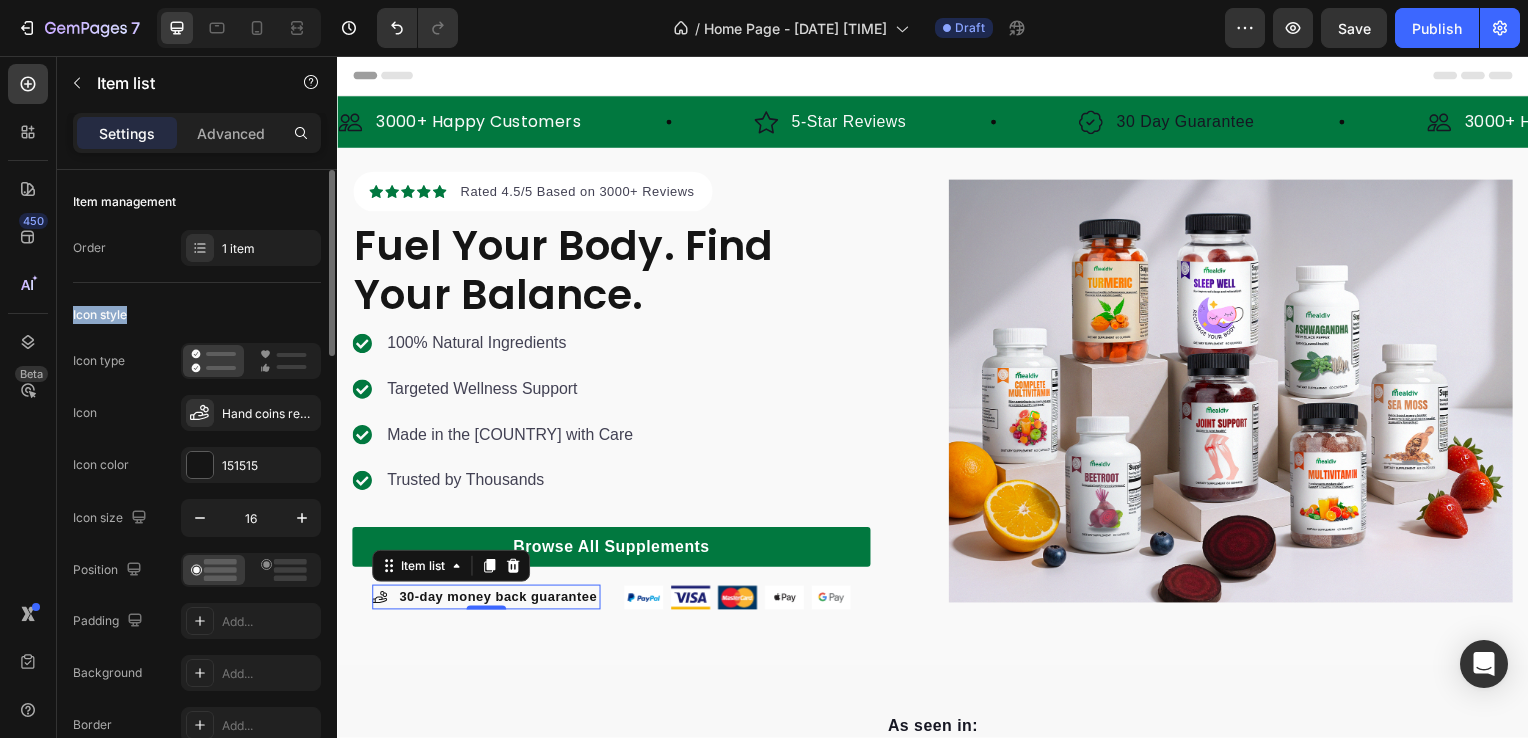 click on "Icon style" at bounding box center [197, 315] 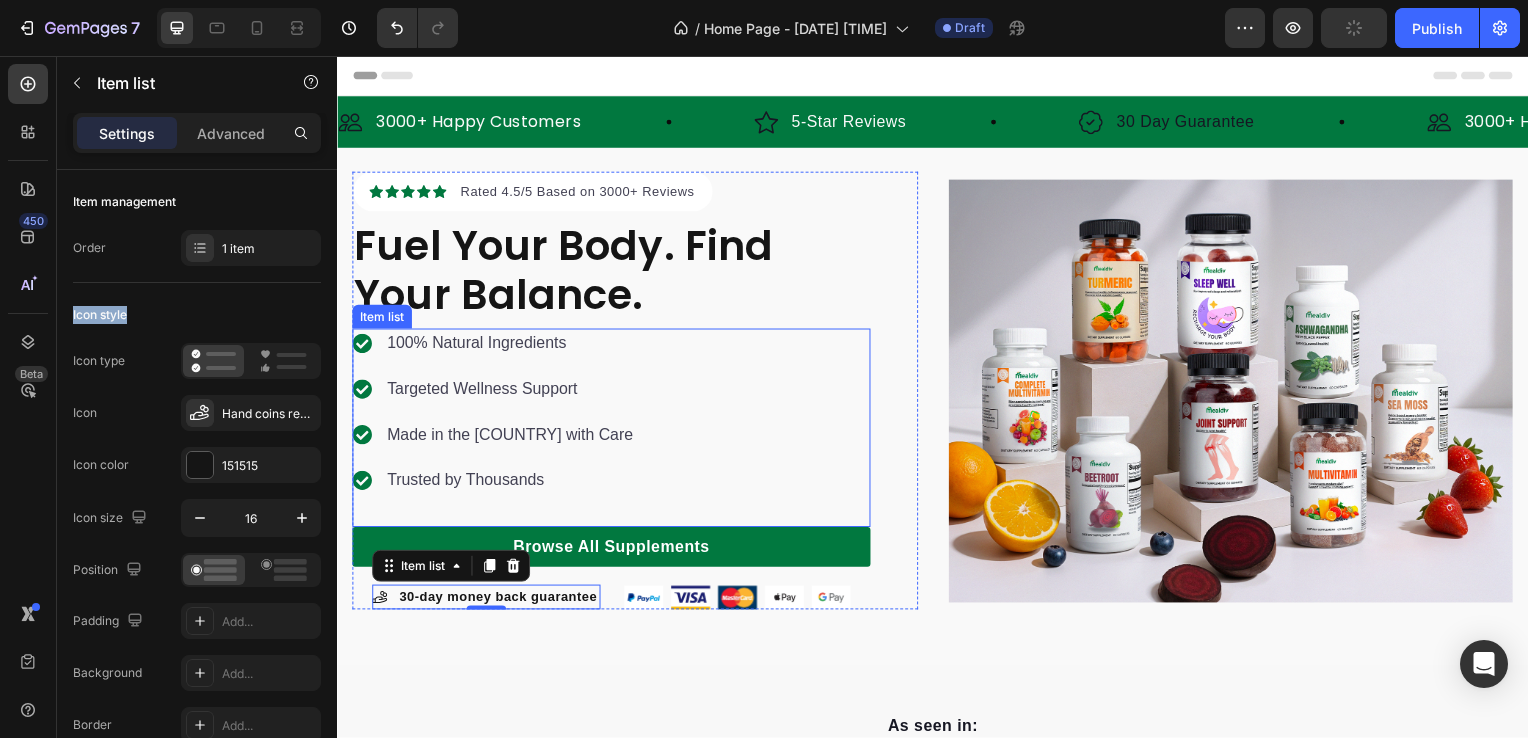 click on "100% Natural Ingredients Targeted Wellness Support Made in the USA with Care Trusted by Thousands" at bounding box center (613, 431) 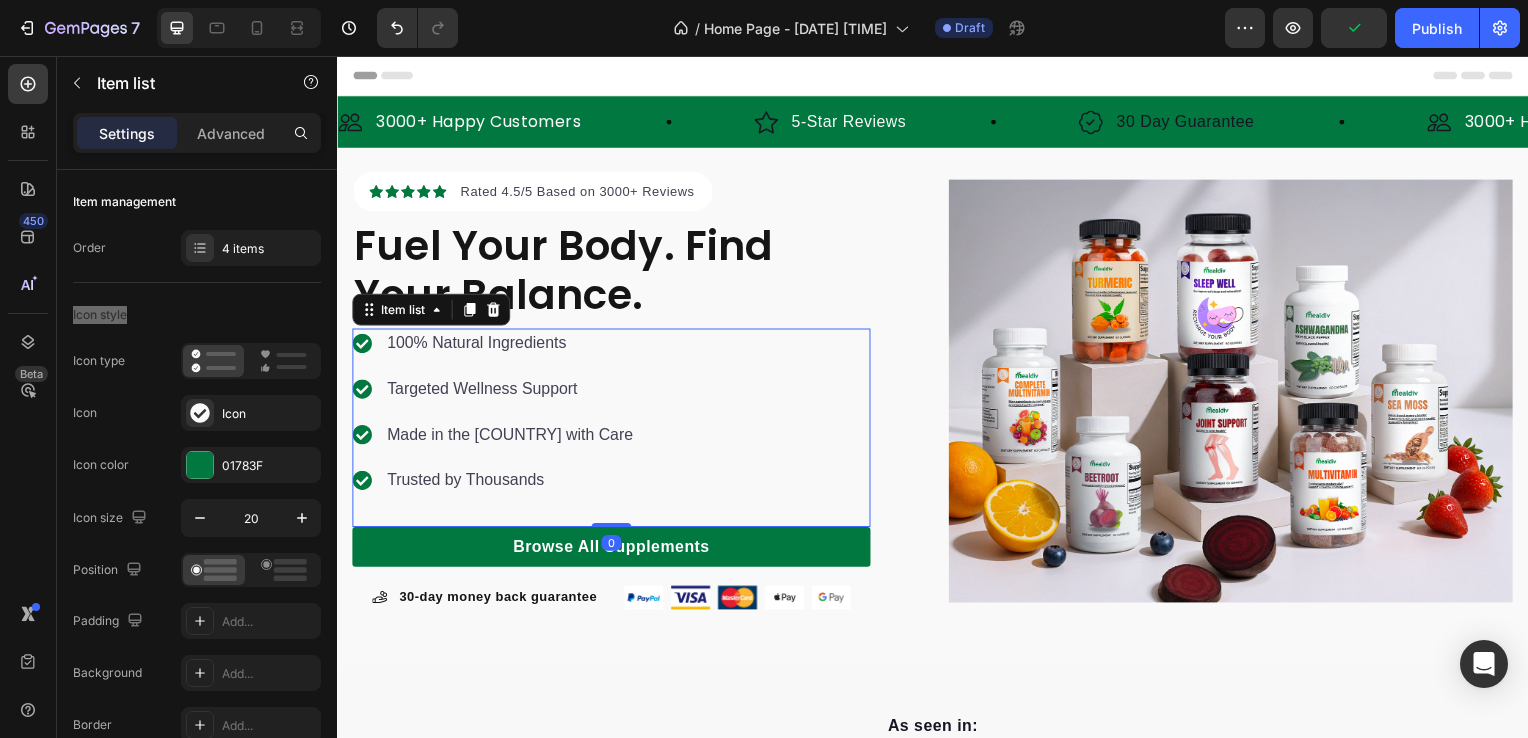 drag, startPoint x: 605, startPoint y: 525, endPoint x: 600, endPoint y: 491, distance: 34.36568 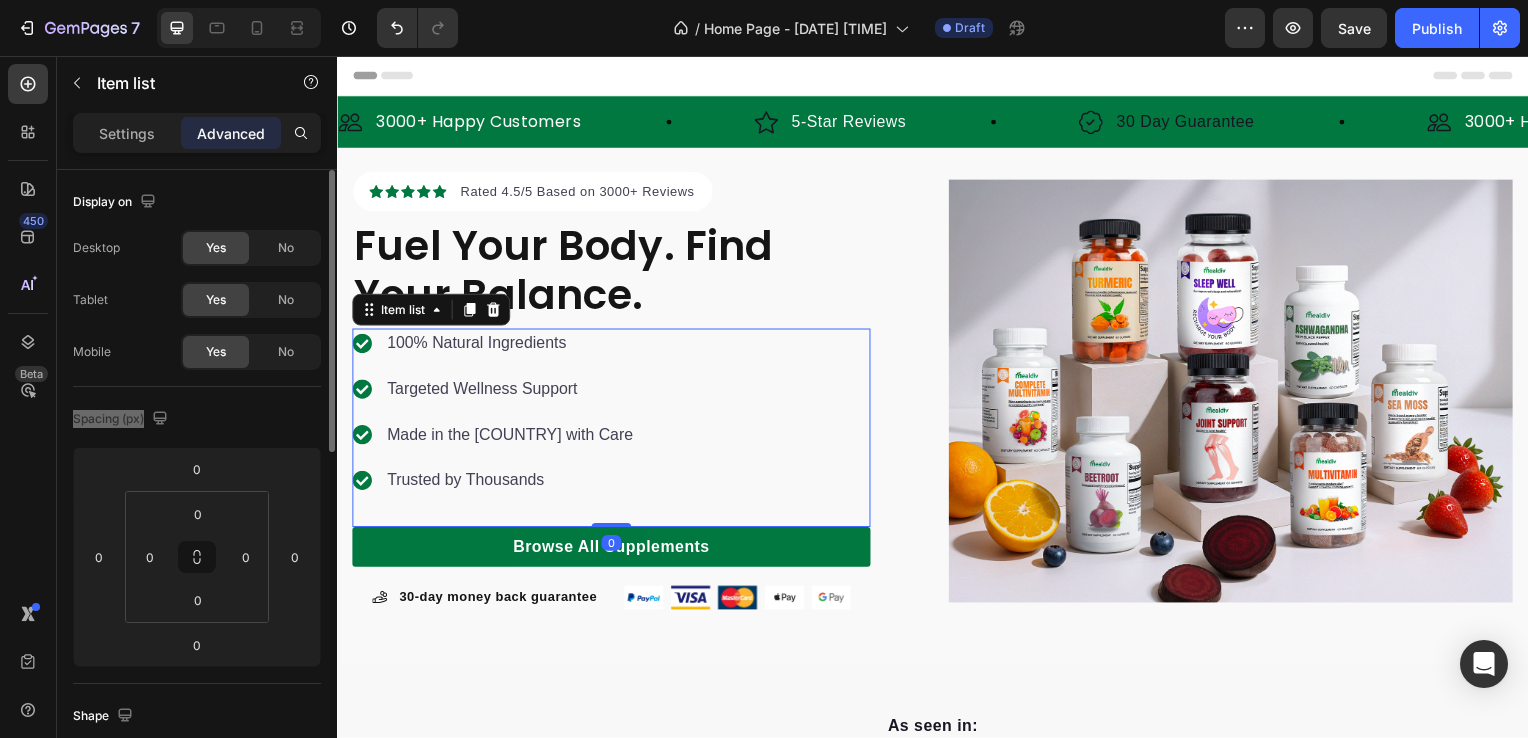 click on "Spacing (px)" at bounding box center [197, 419] 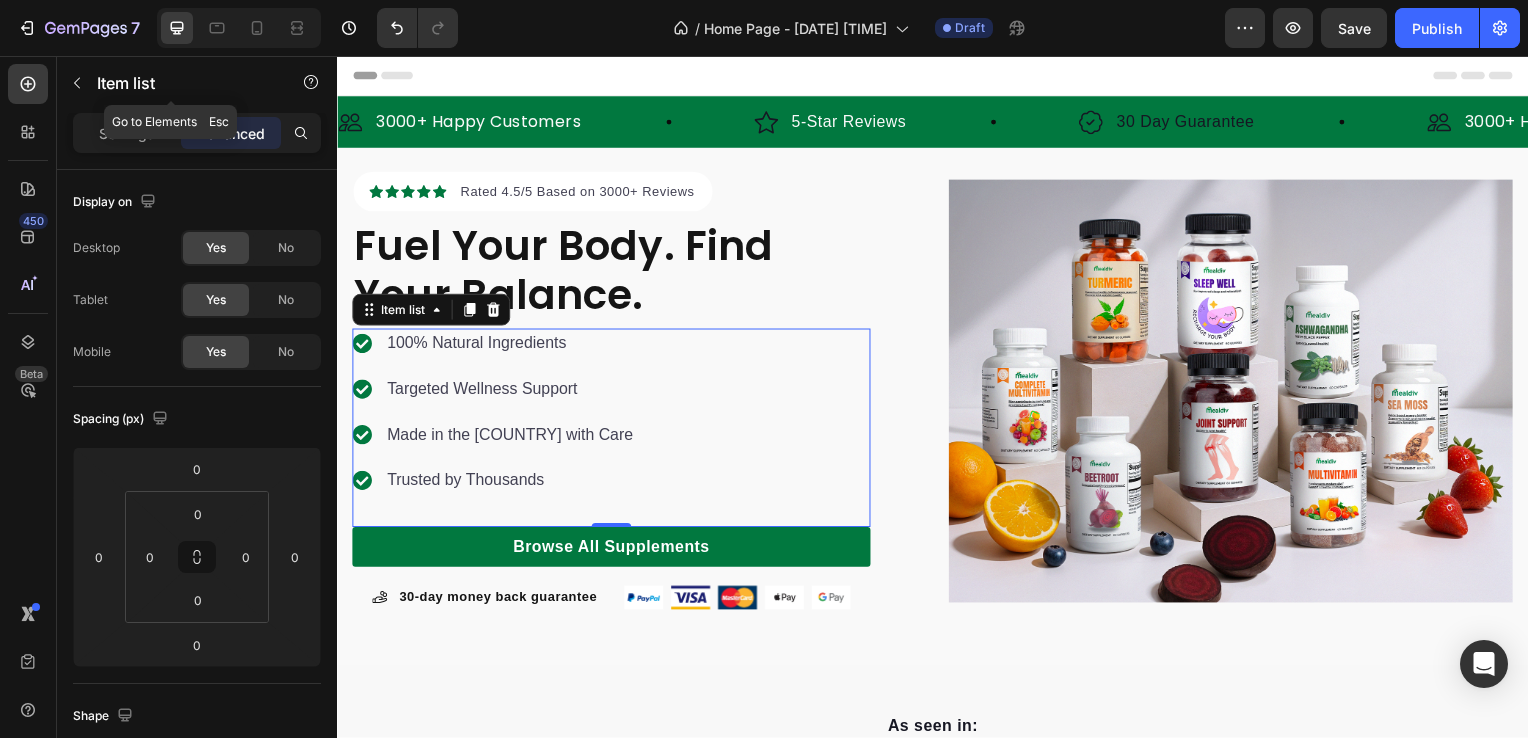 click on "Item list" at bounding box center [171, 83] 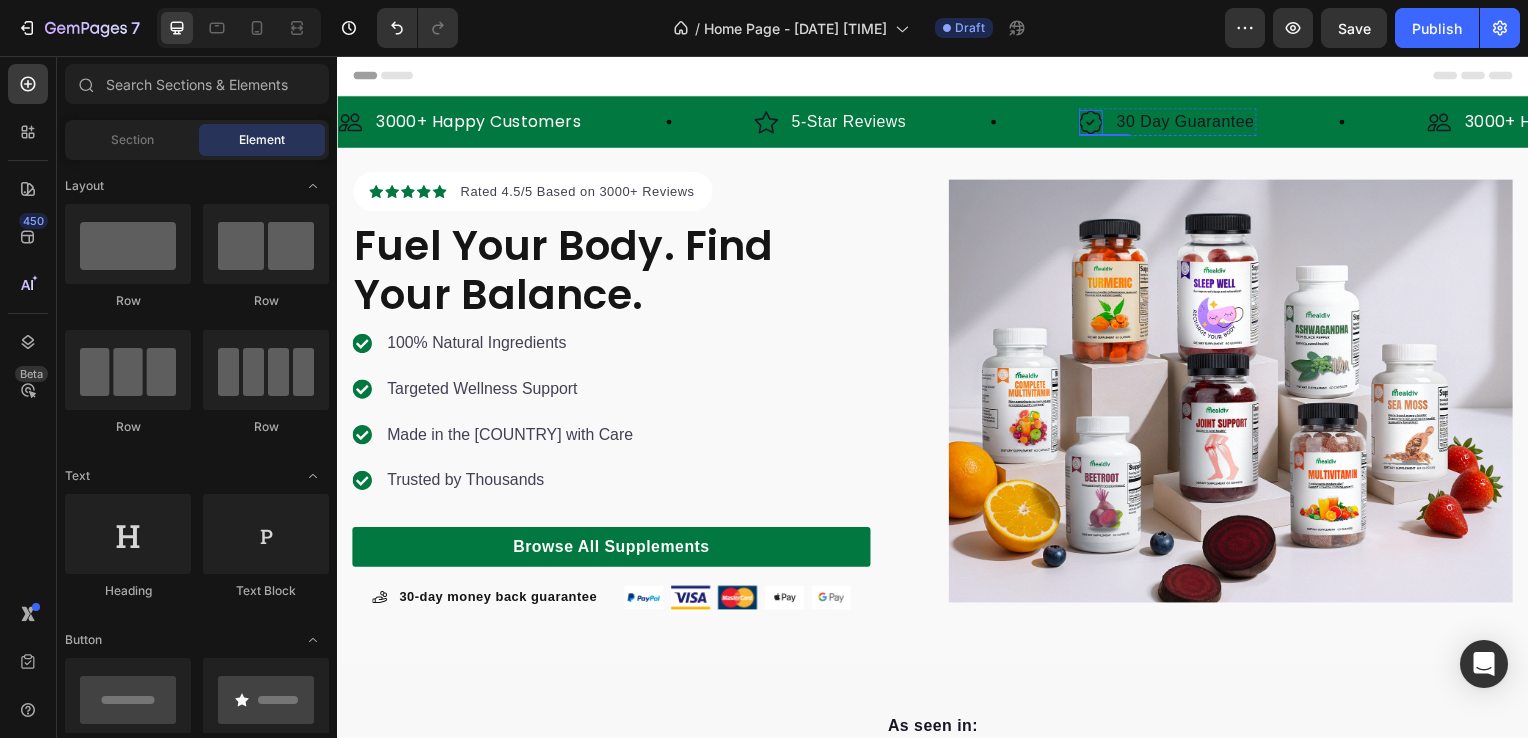 click at bounding box center (1096, 123) 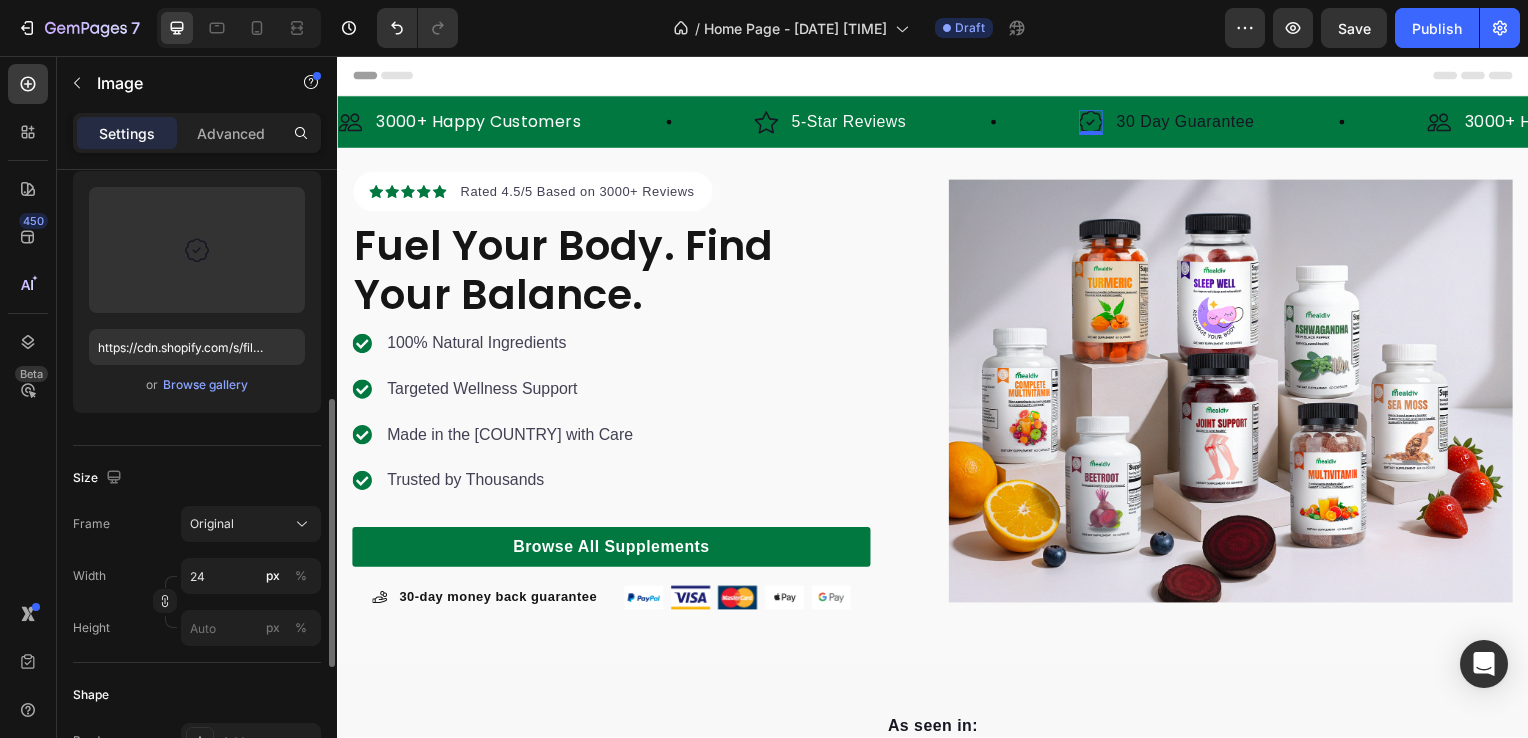 scroll, scrollTop: 400, scrollLeft: 0, axis: vertical 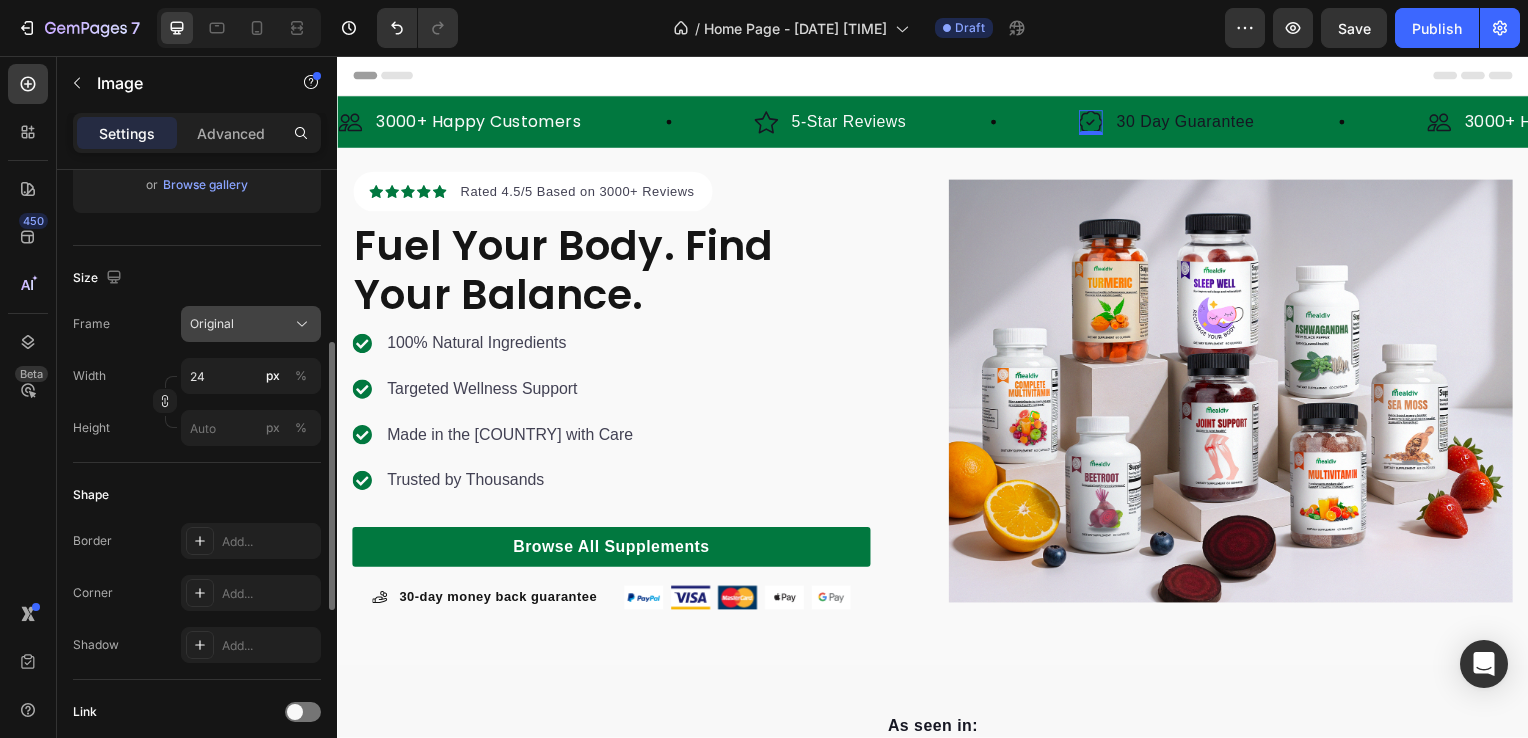 click on "Original" at bounding box center (251, 324) 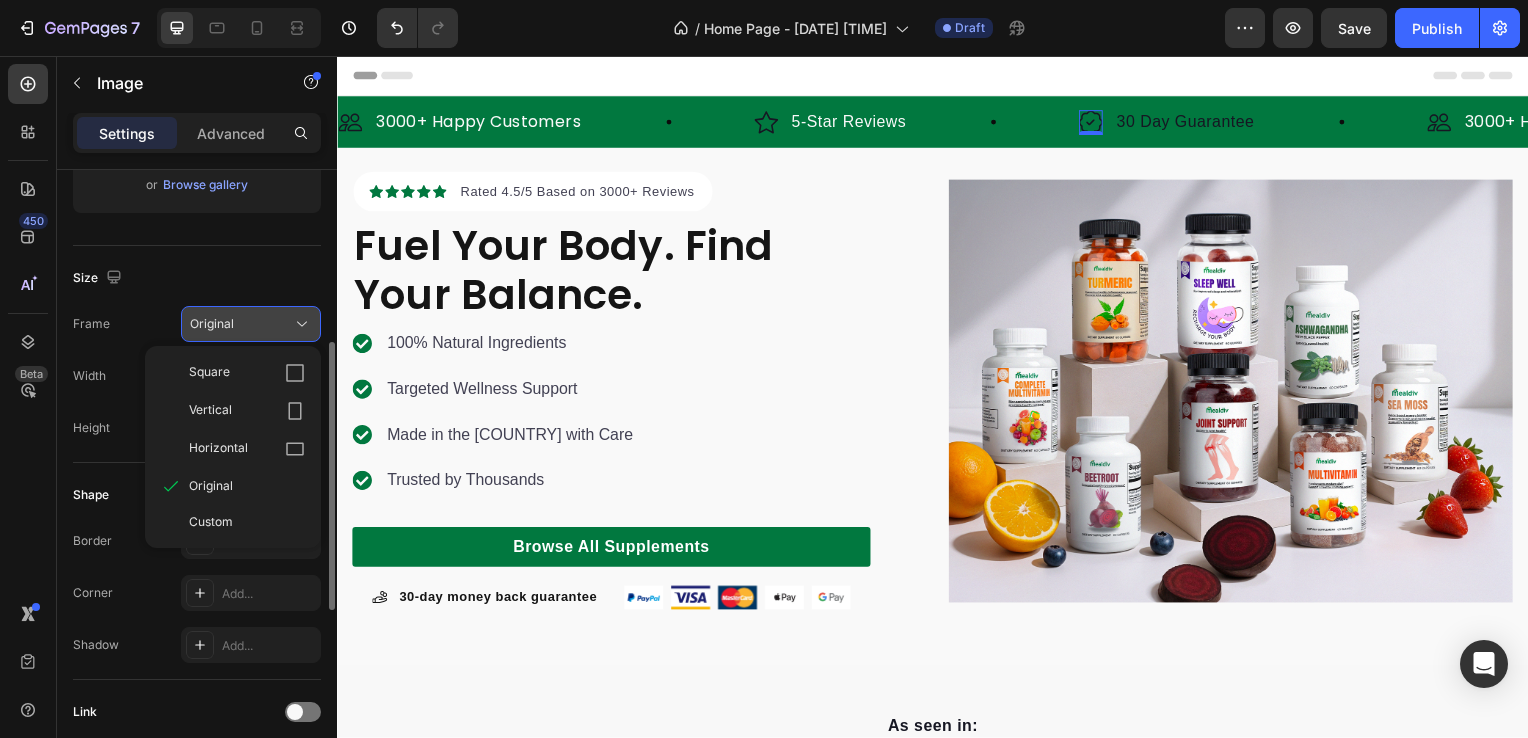 click on "Original" at bounding box center (251, 324) 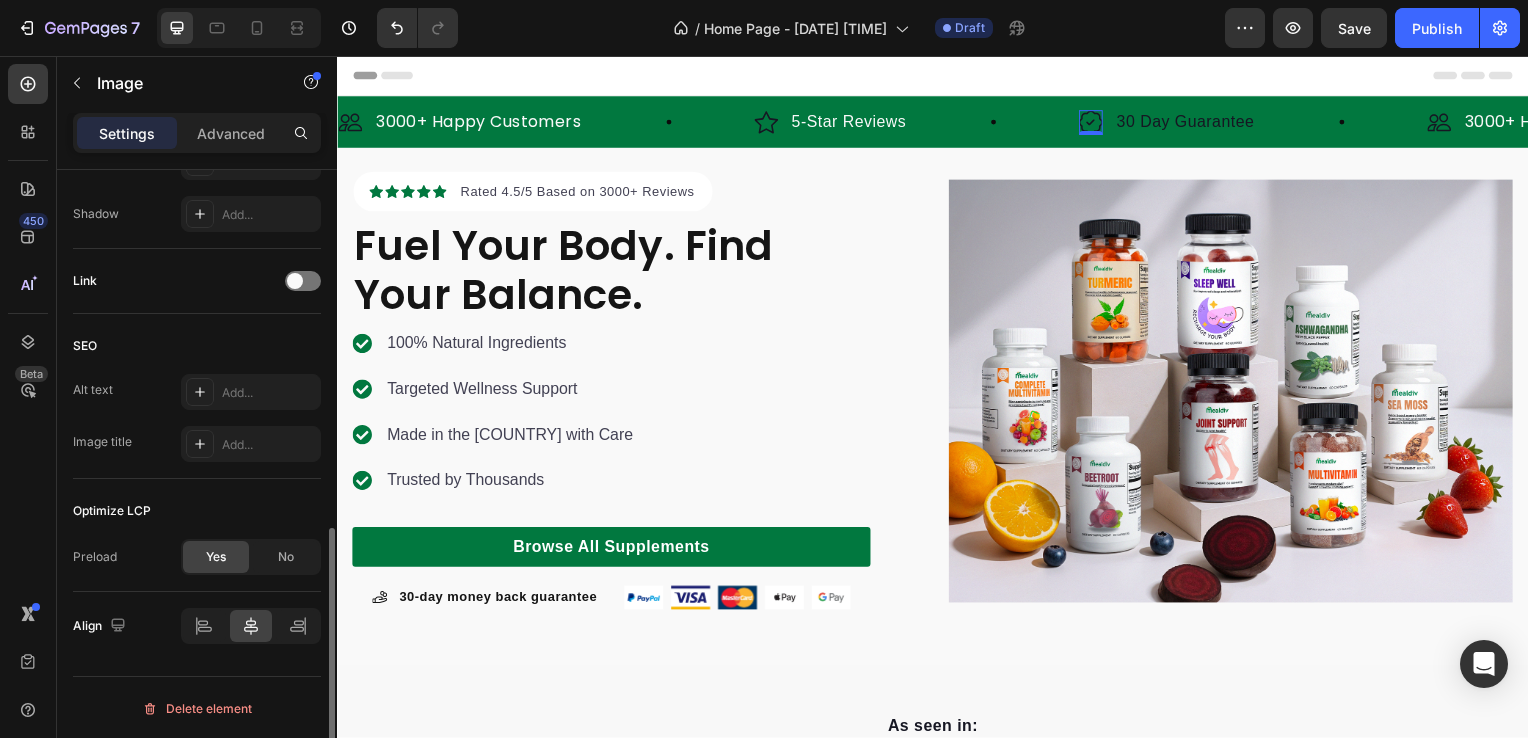 scroll, scrollTop: 531, scrollLeft: 0, axis: vertical 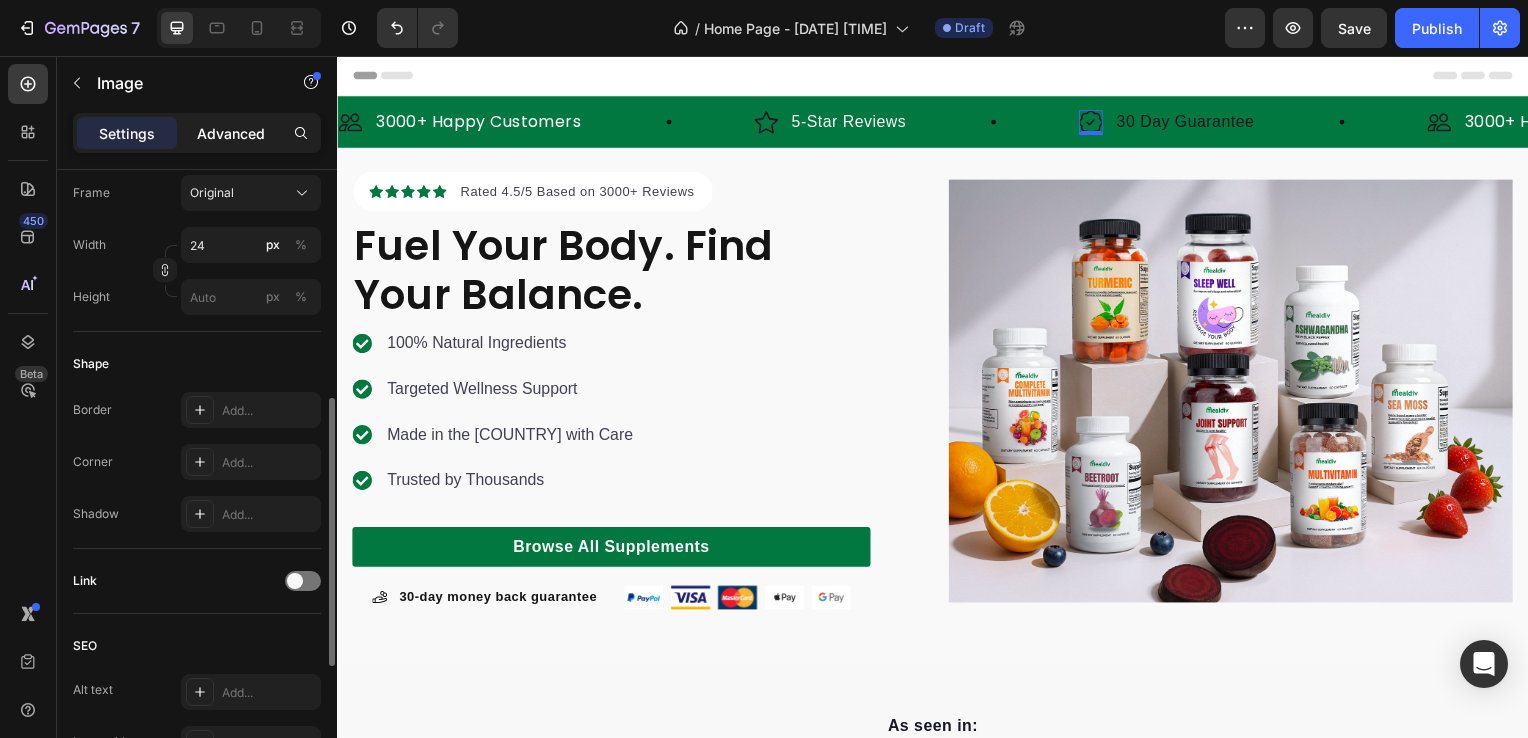click on "Advanced" at bounding box center (231, 133) 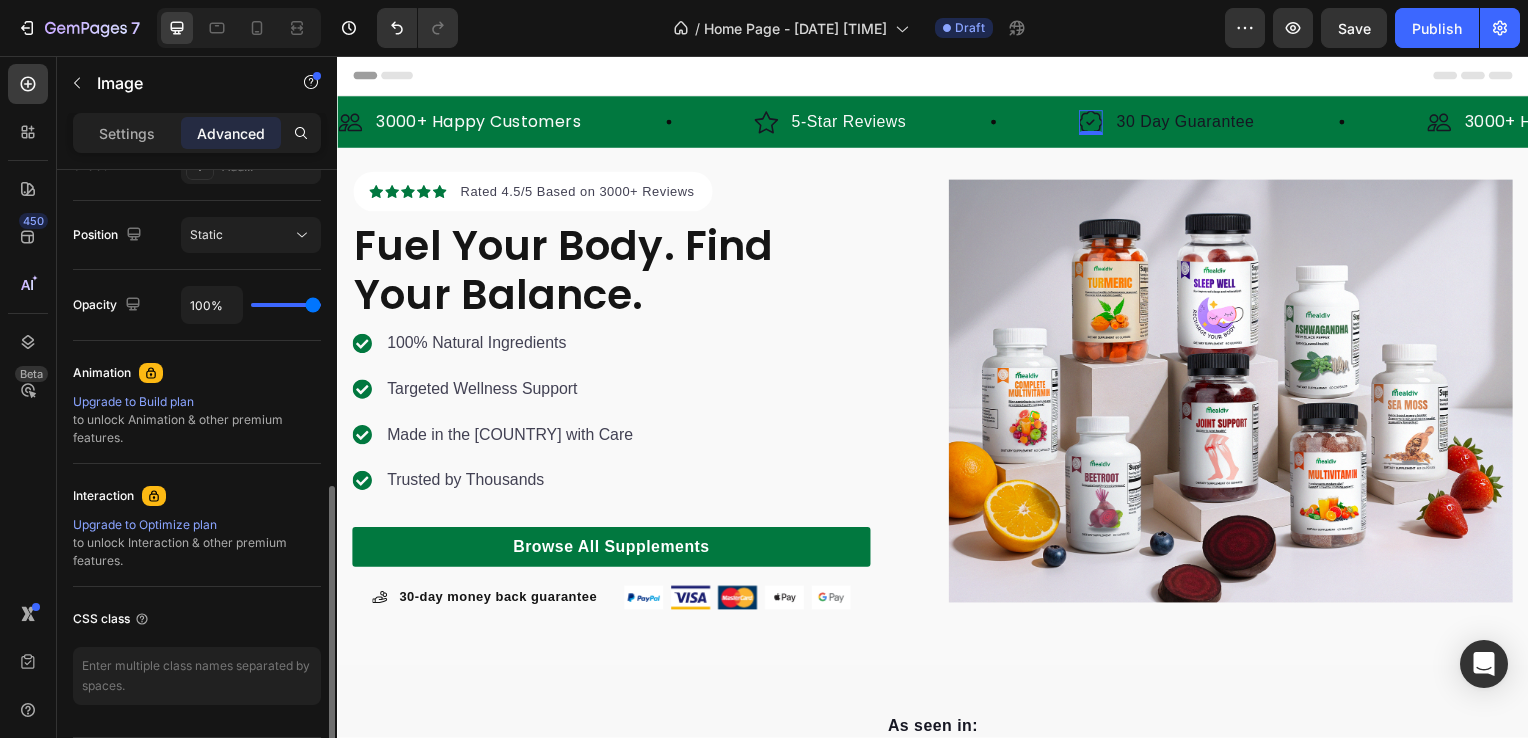scroll, scrollTop: 760, scrollLeft: 0, axis: vertical 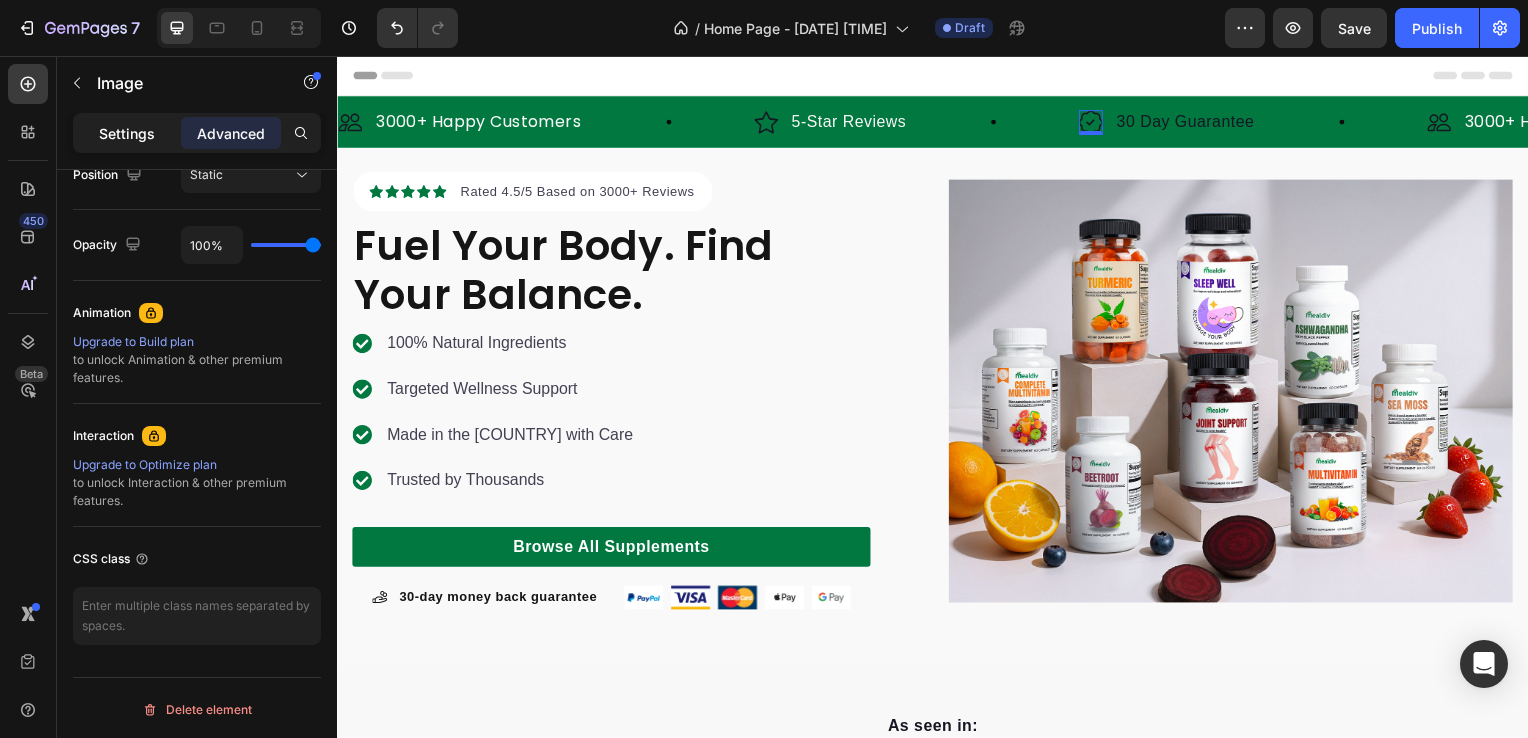 click on "Settings" at bounding box center (127, 133) 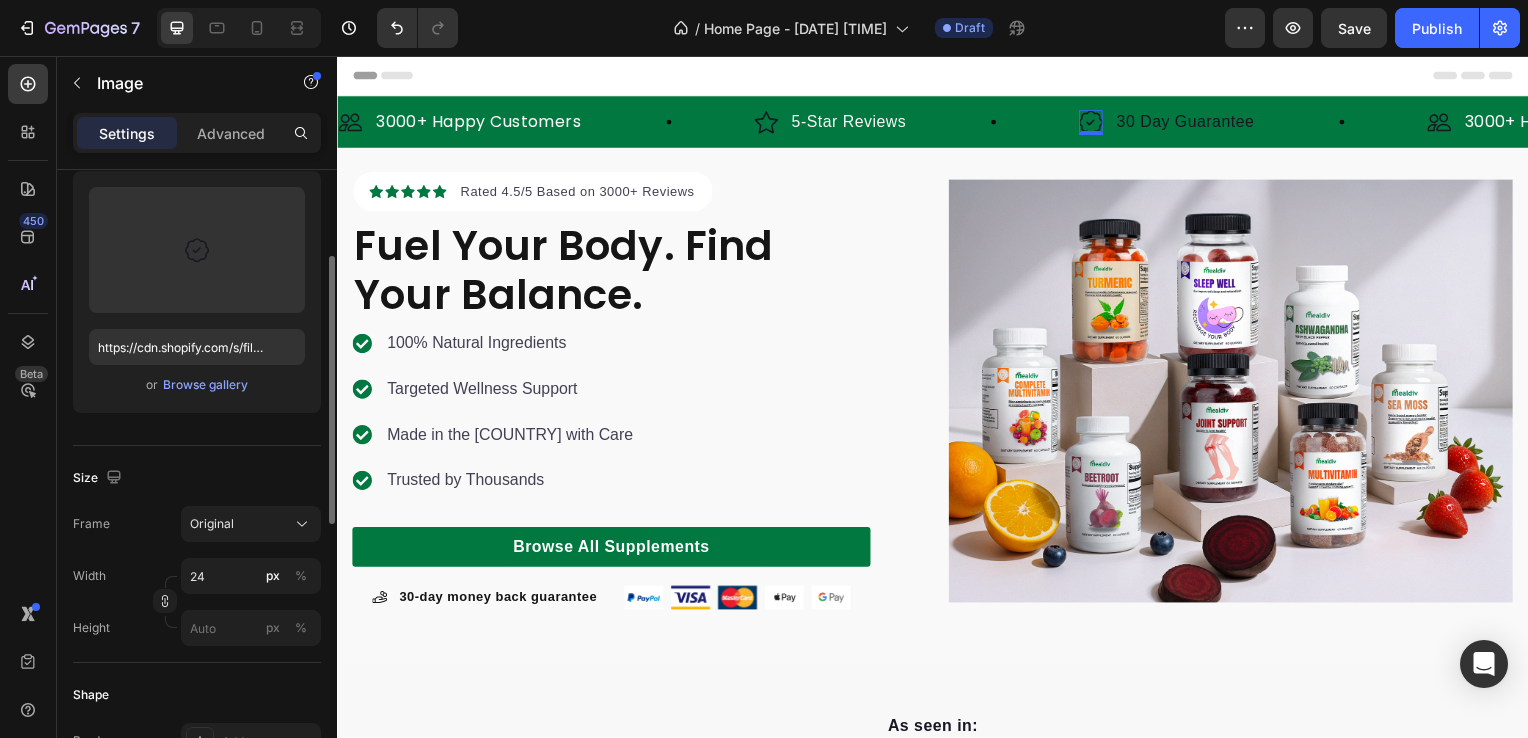 scroll, scrollTop: 100, scrollLeft: 0, axis: vertical 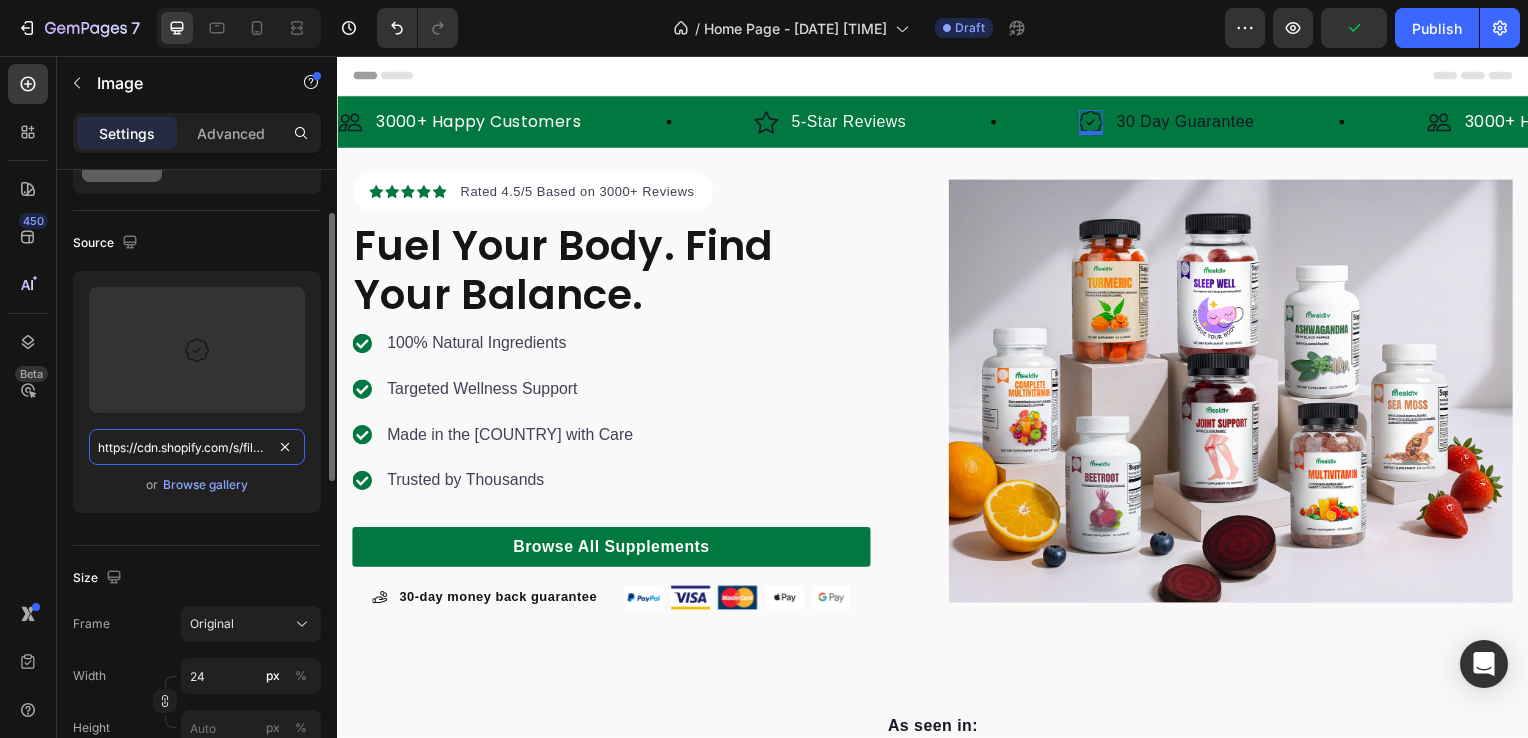 click on "https://cdn.shopify.com/s/files/1/0891/1529/6048/files/gempages_543012567912547332-ae9f47a0-62d1-4914-b679-916794665c34.svg" at bounding box center [197, 447] 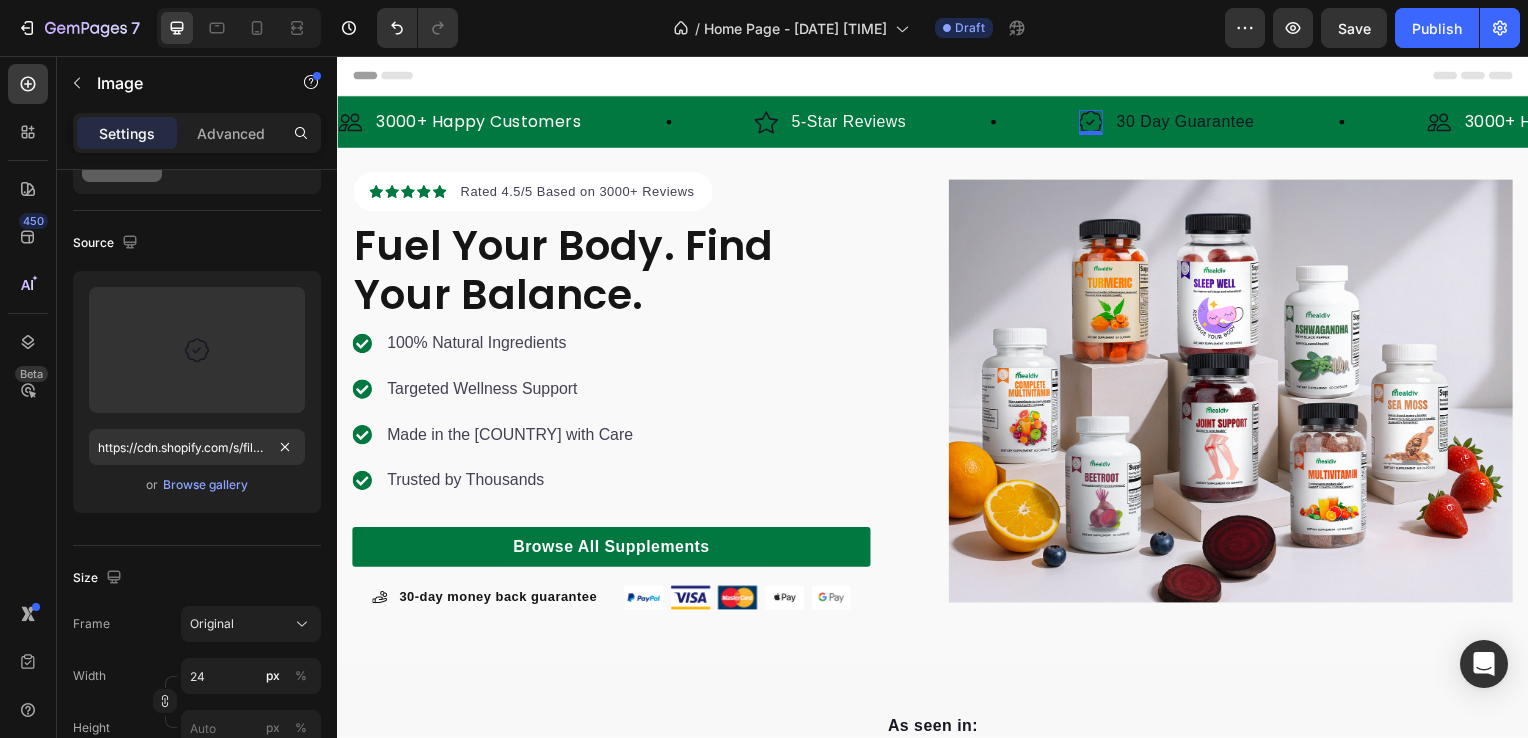 click on "450 Beta" at bounding box center [28, 397] 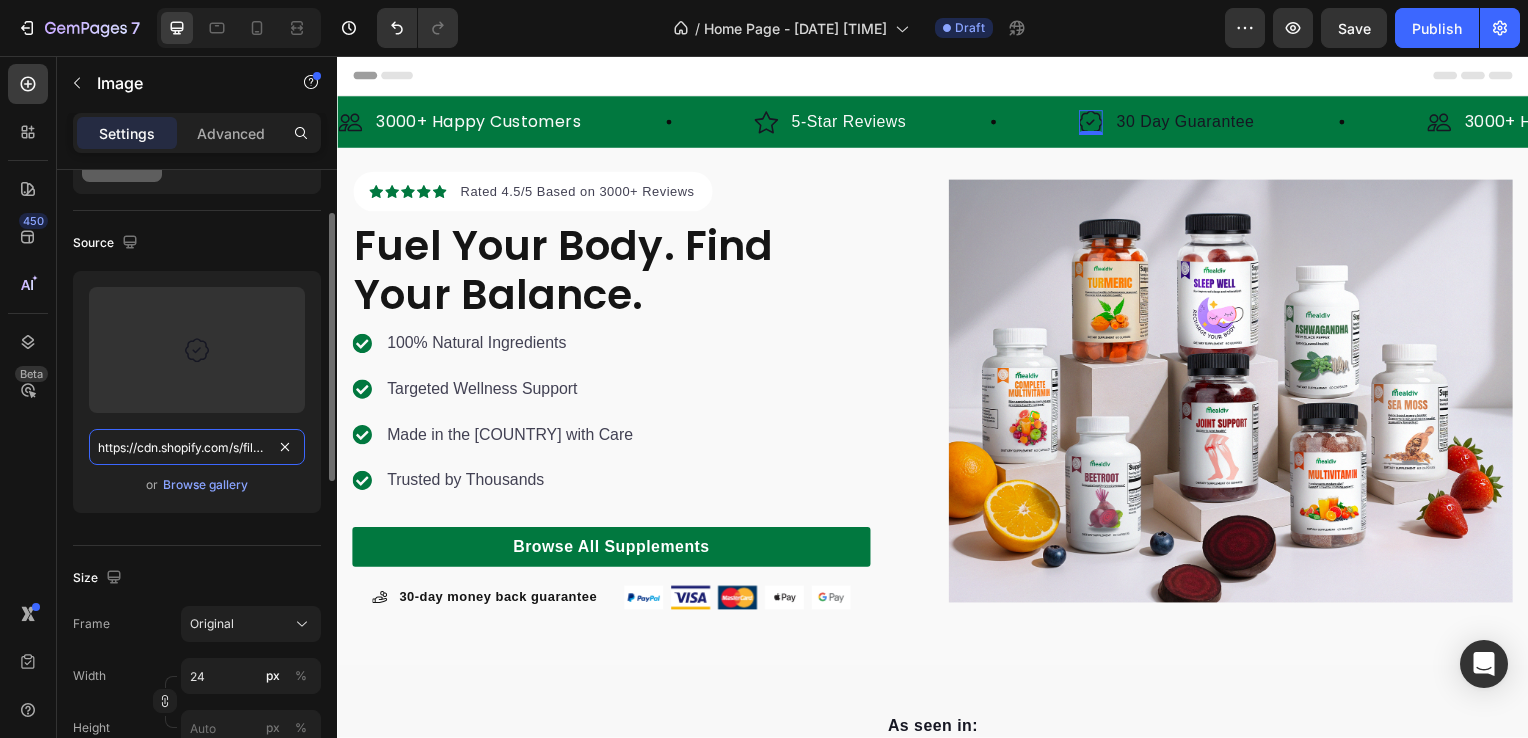 click on "https://cdn.shopify.com/s/files/1/0891/1529/6048/files/gempages_543012567912547332-ae9f47a0-62d1-4914-b679-916794665c34.svg" at bounding box center (197, 447) 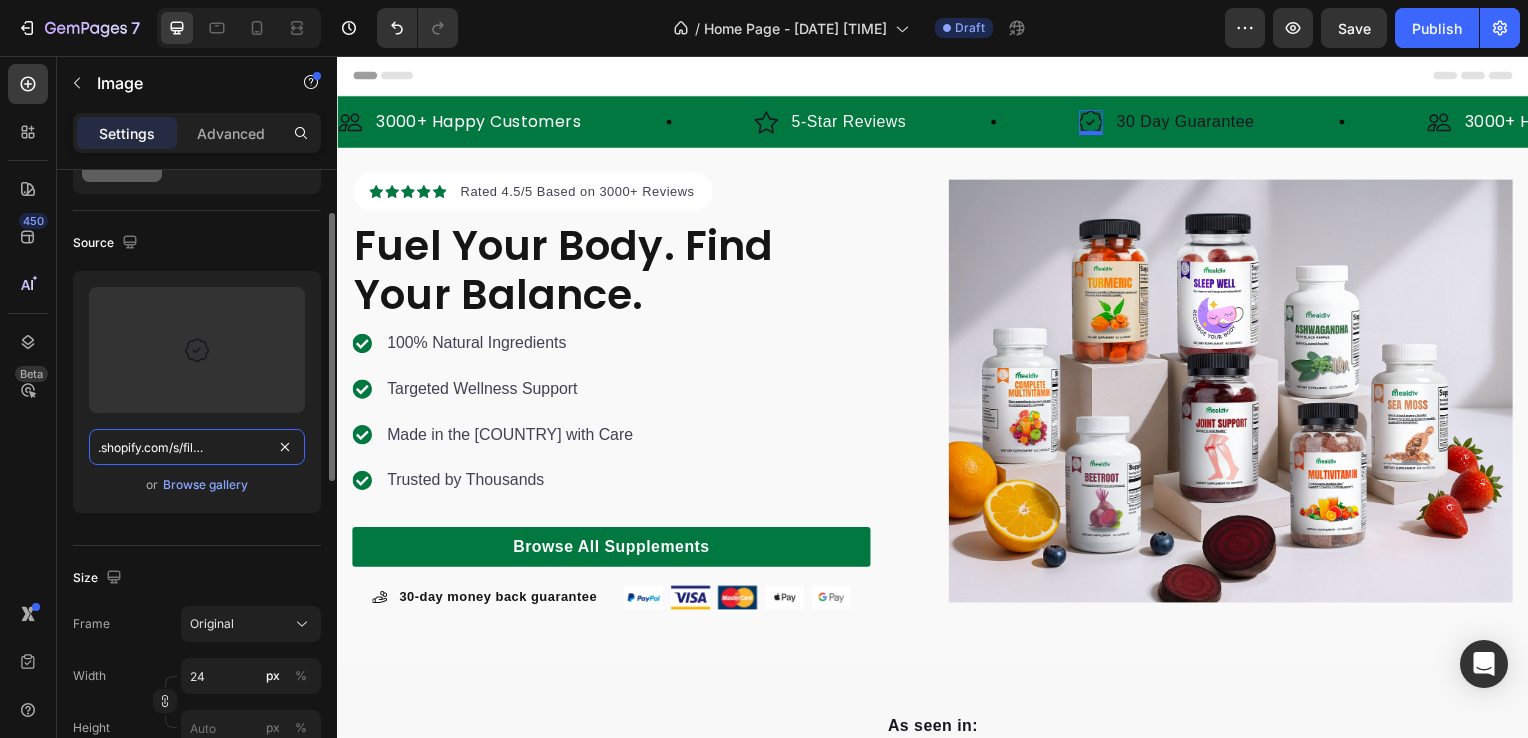 click on "https://cdn.shopify.com/s/files/1/0891/1529/6048/files/gempages_543012567912547332-ae9f47a0-62d1-4914-b679-916794665c34.svg" at bounding box center [197, 447] 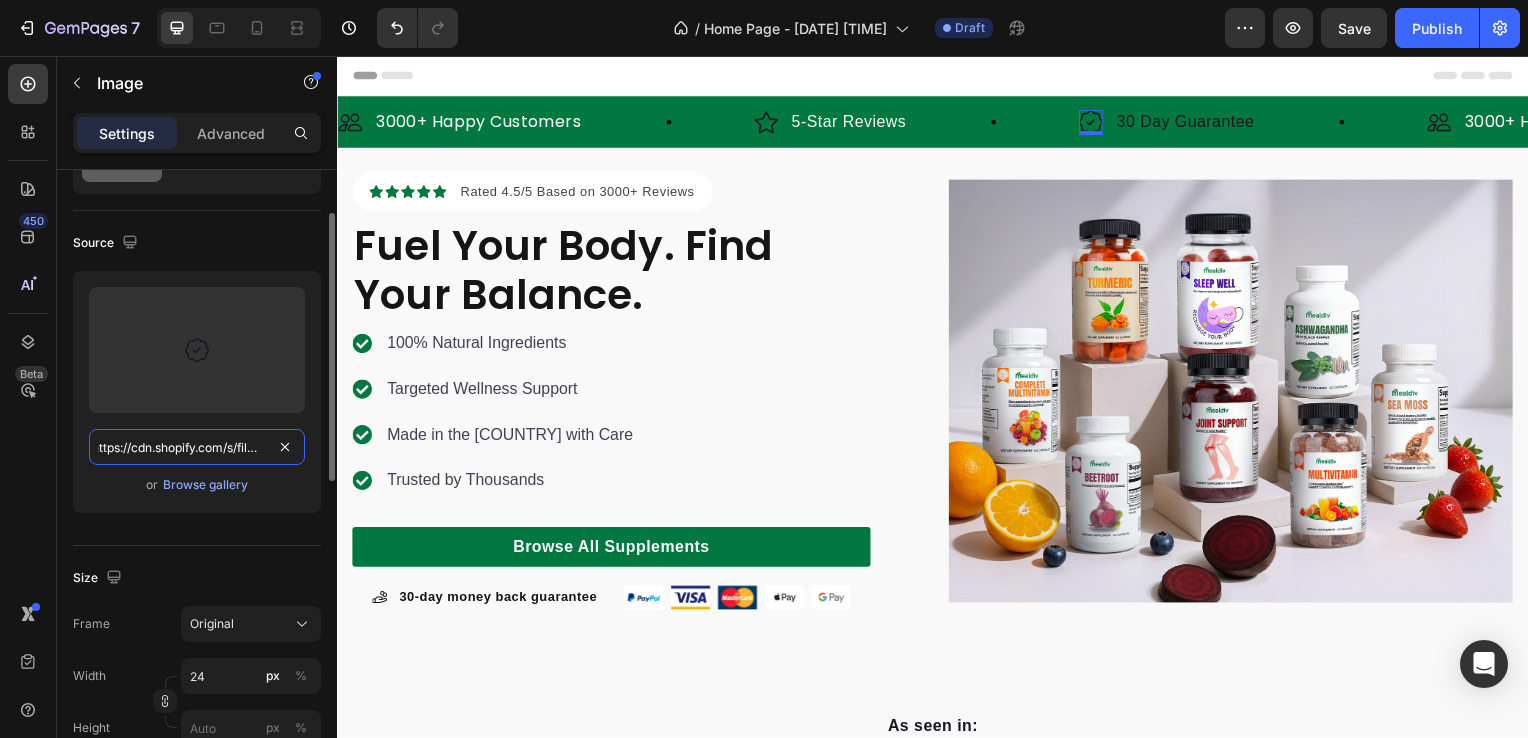 scroll, scrollTop: 0, scrollLeft: 0, axis: both 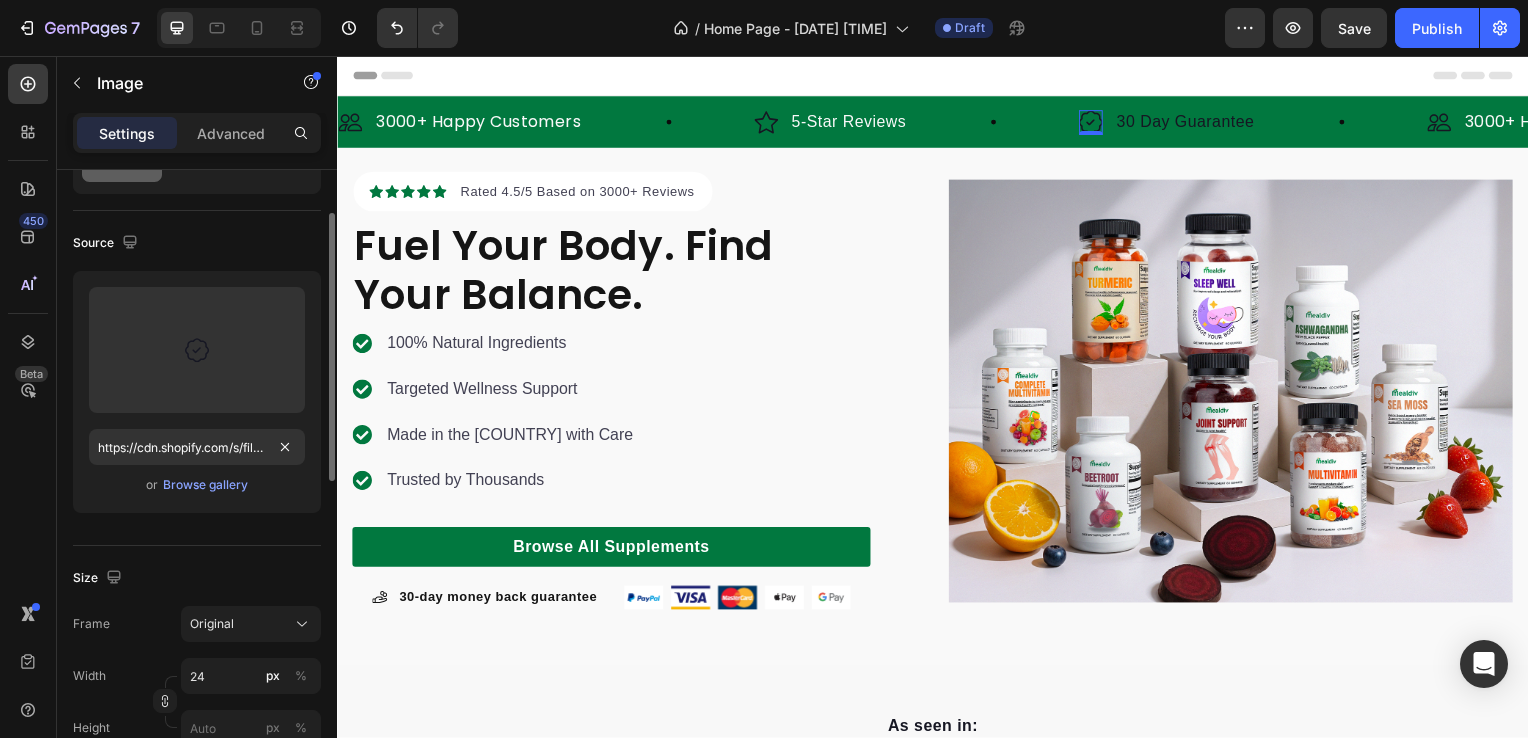 click on "Size Frame Original Width 24 px % Height px %" 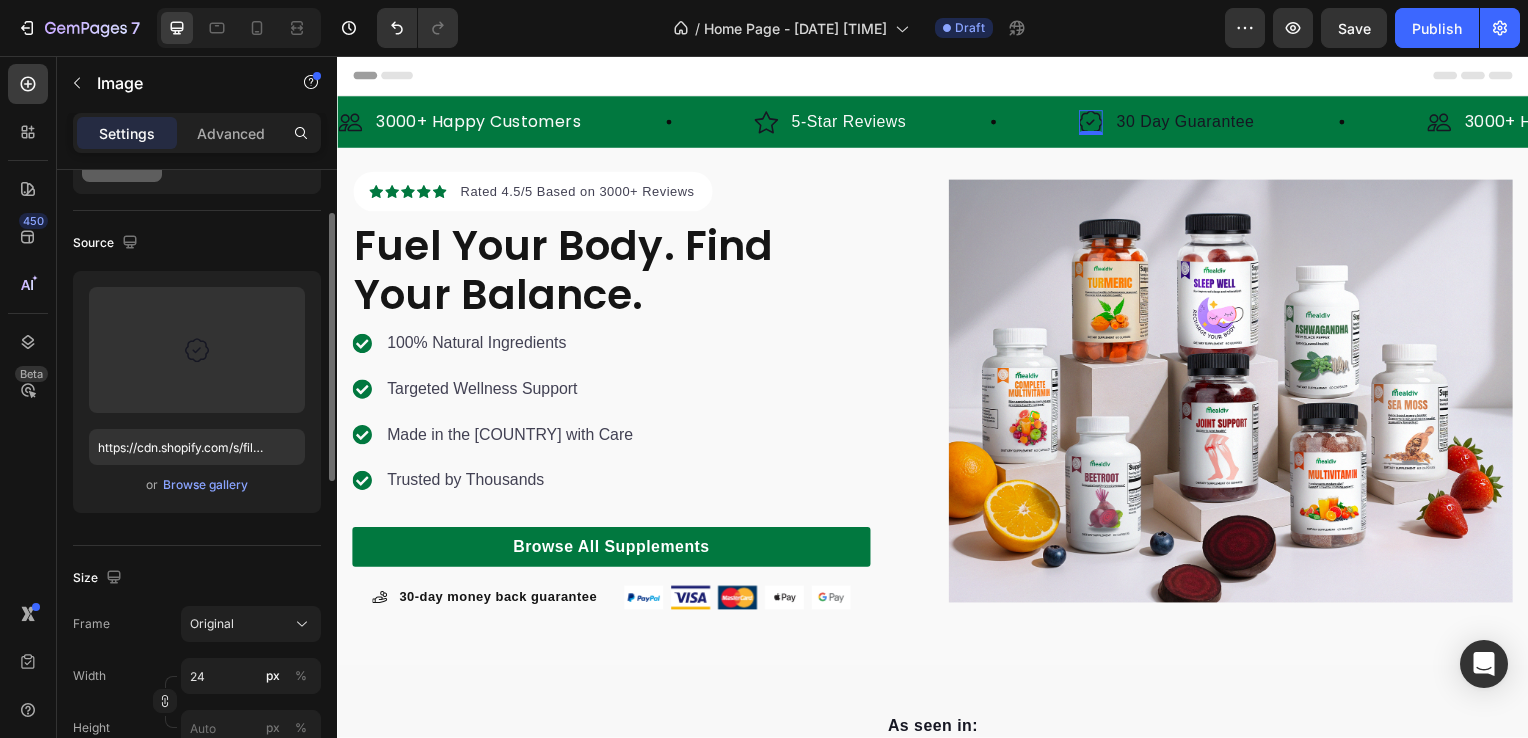 scroll, scrollTop: 0, scrollLeft: 0, axis: both 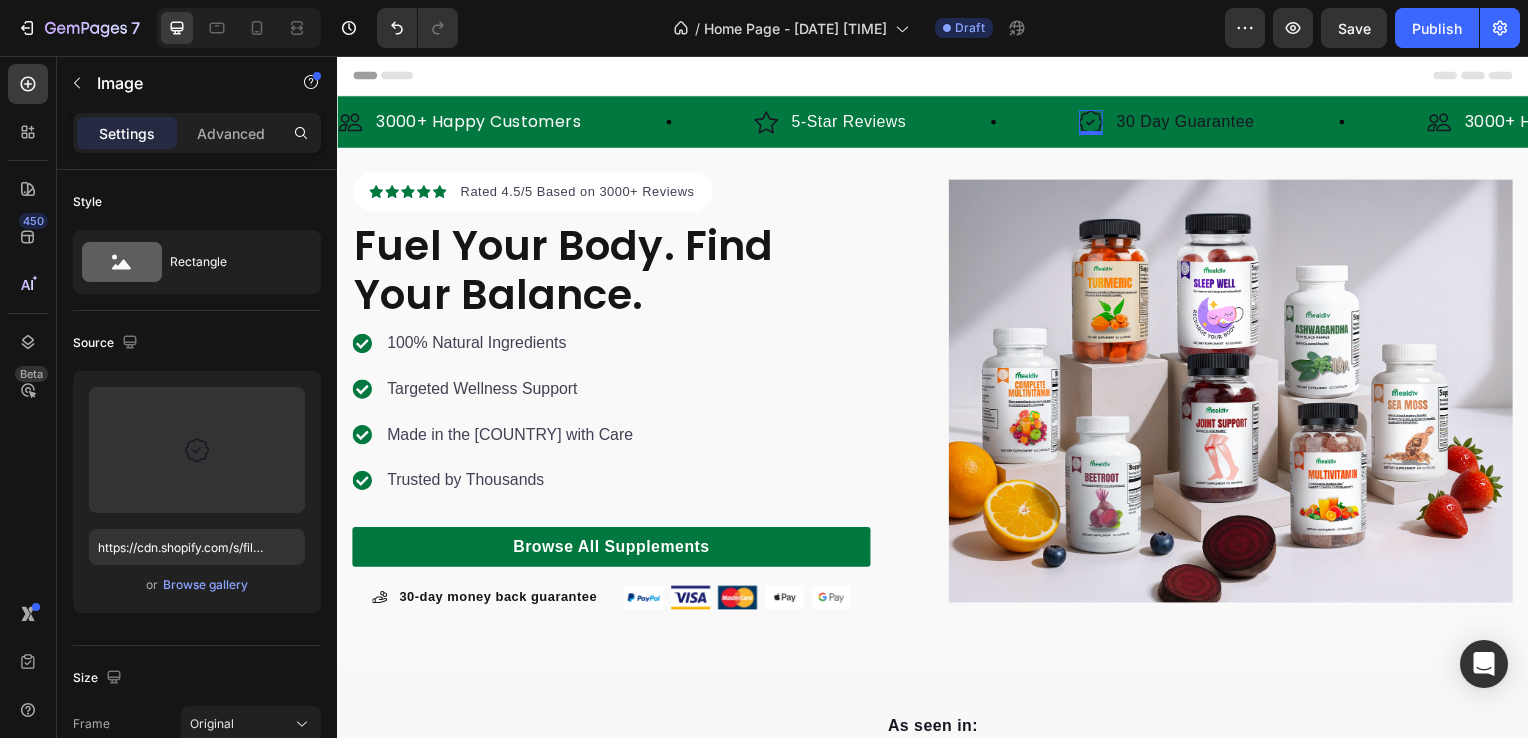 click on "Layout
Row
Row
Row
Row Text
Heading
Text Block Button
Button
Button Media
Image
Image
Video" at bounding box center (764, 0) 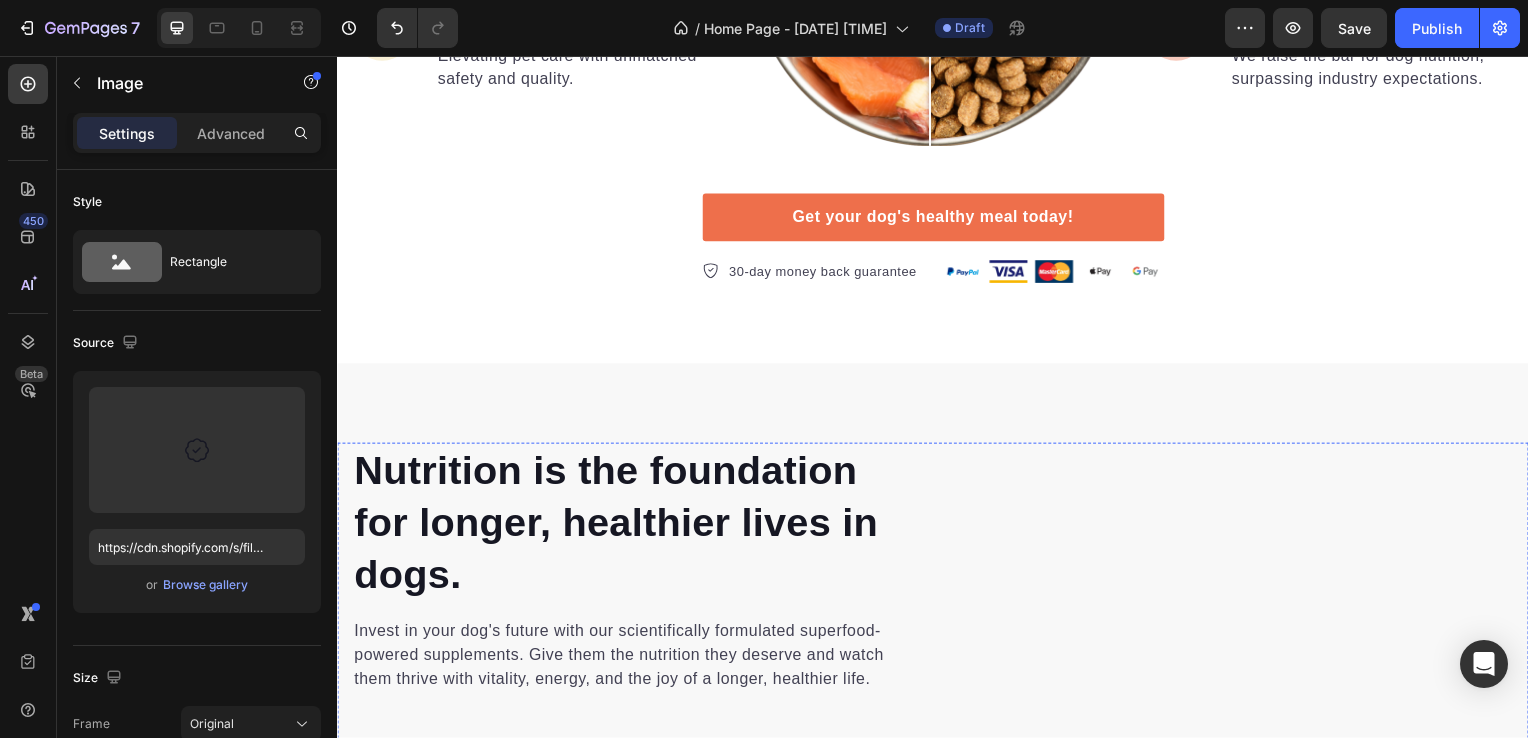 scroll, scrollTop: 2000, scrollLeft: 0, axis: vertical 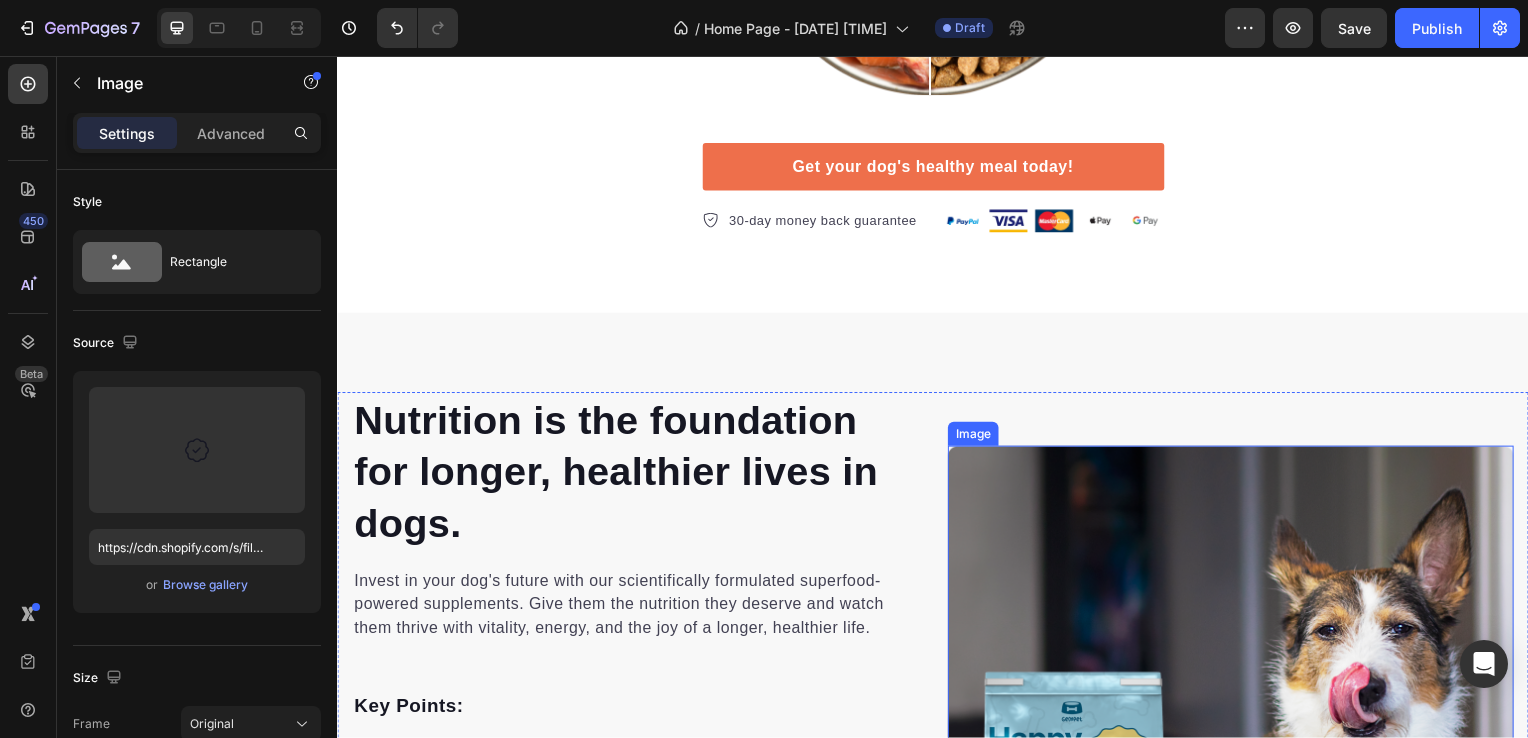 click at bounding box center (1237, 734) 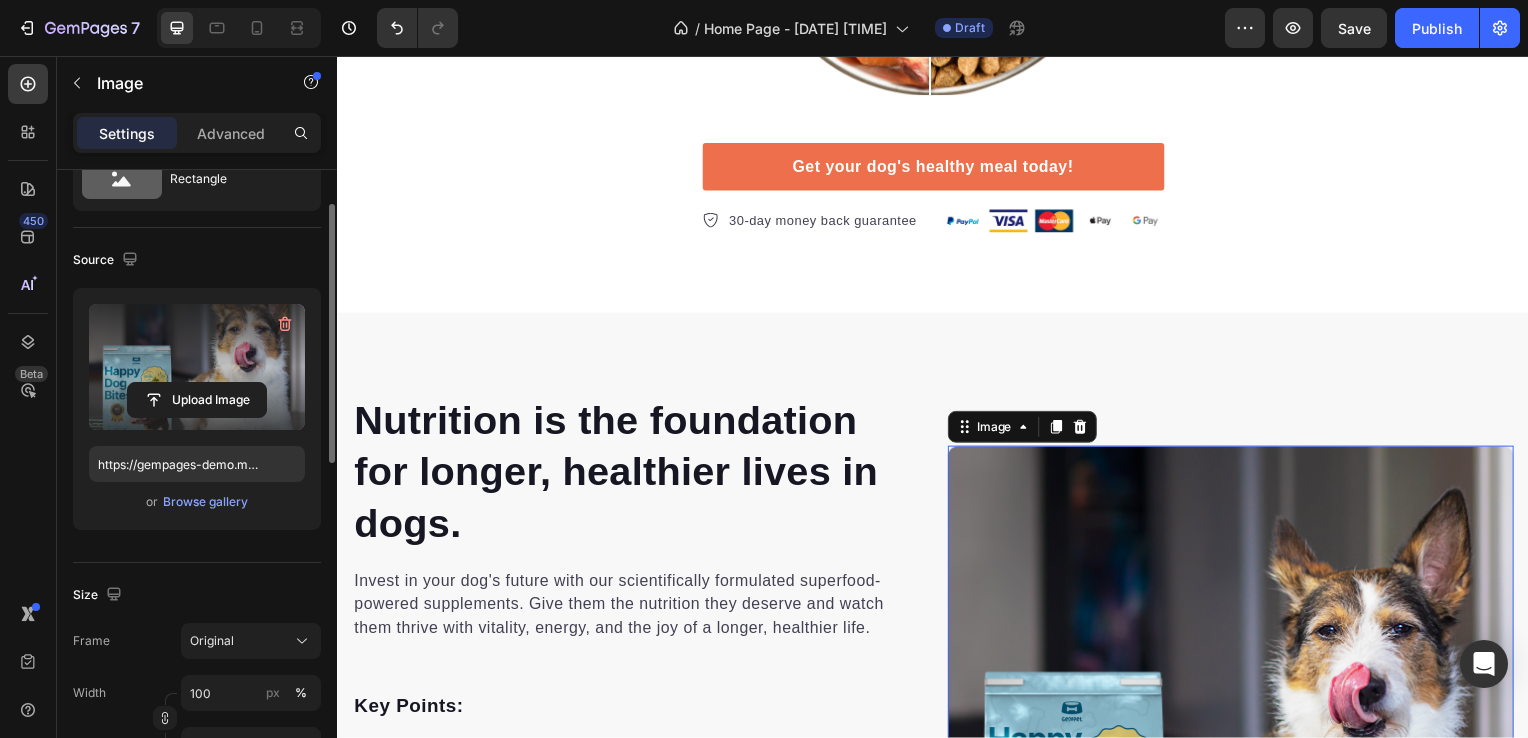 scroll, scrollTop: 0, scrollLeft: 0, axis: both 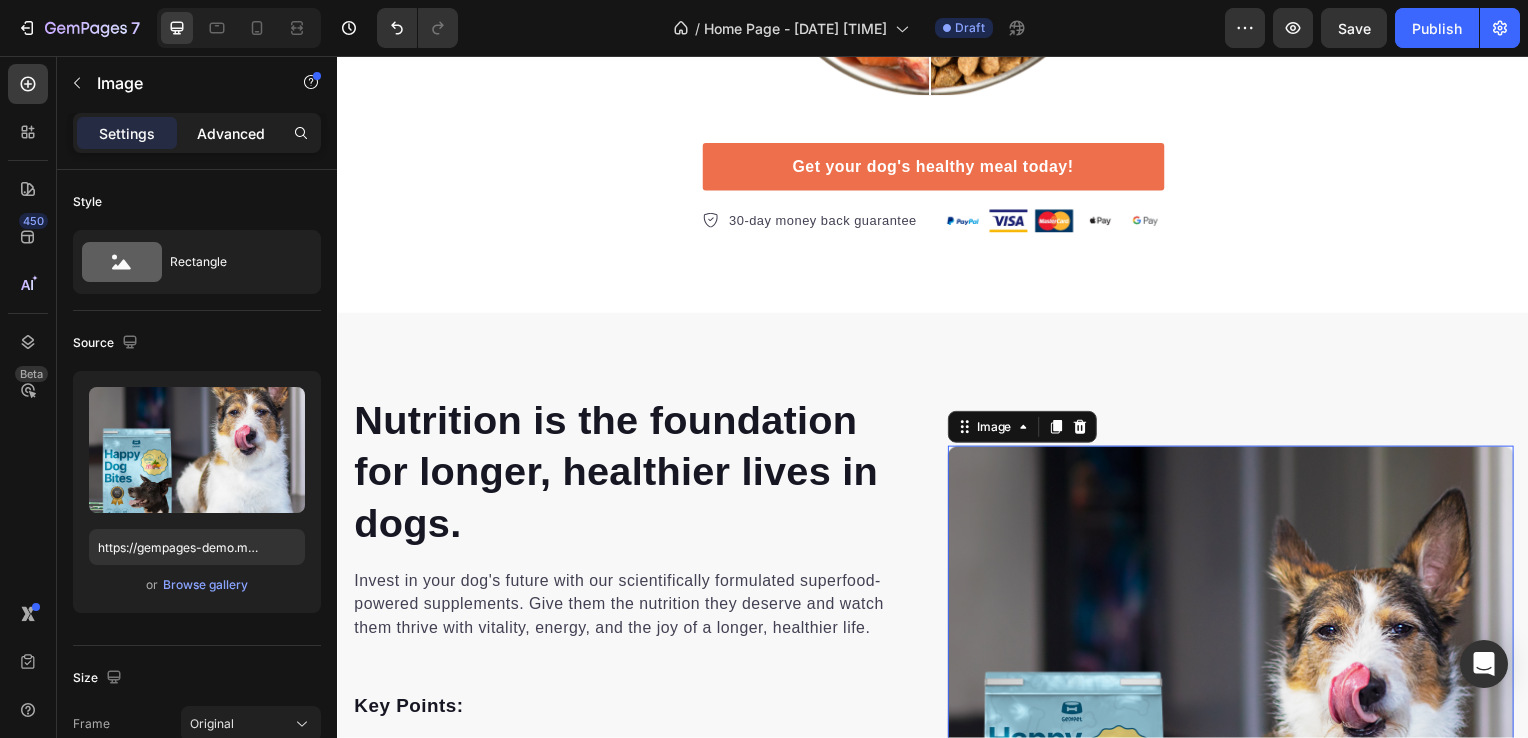 click on "Advanced" 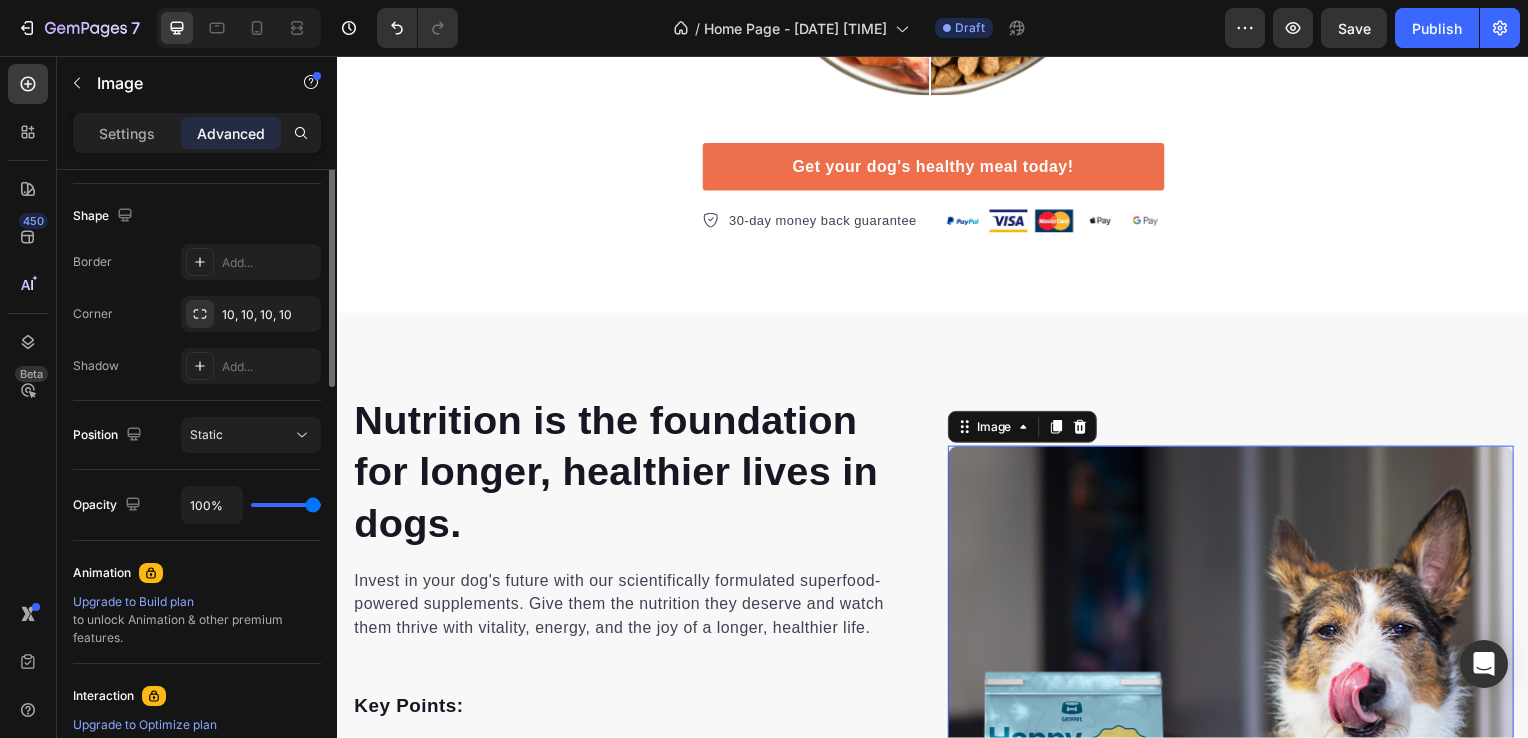scroll, scrollTop: 100, scrollLeft: 0, axis: vertical 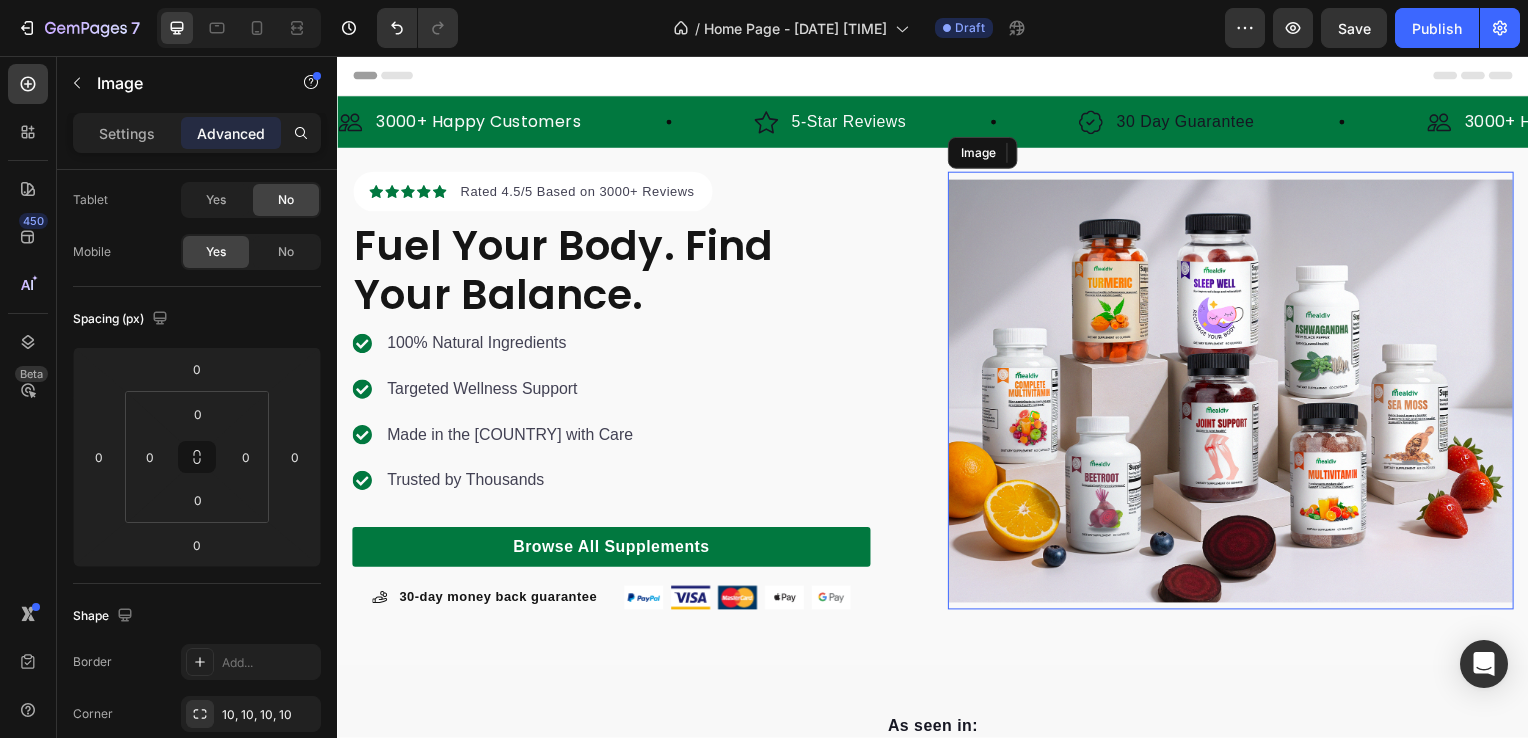 click at bounding box center (1237, 394) 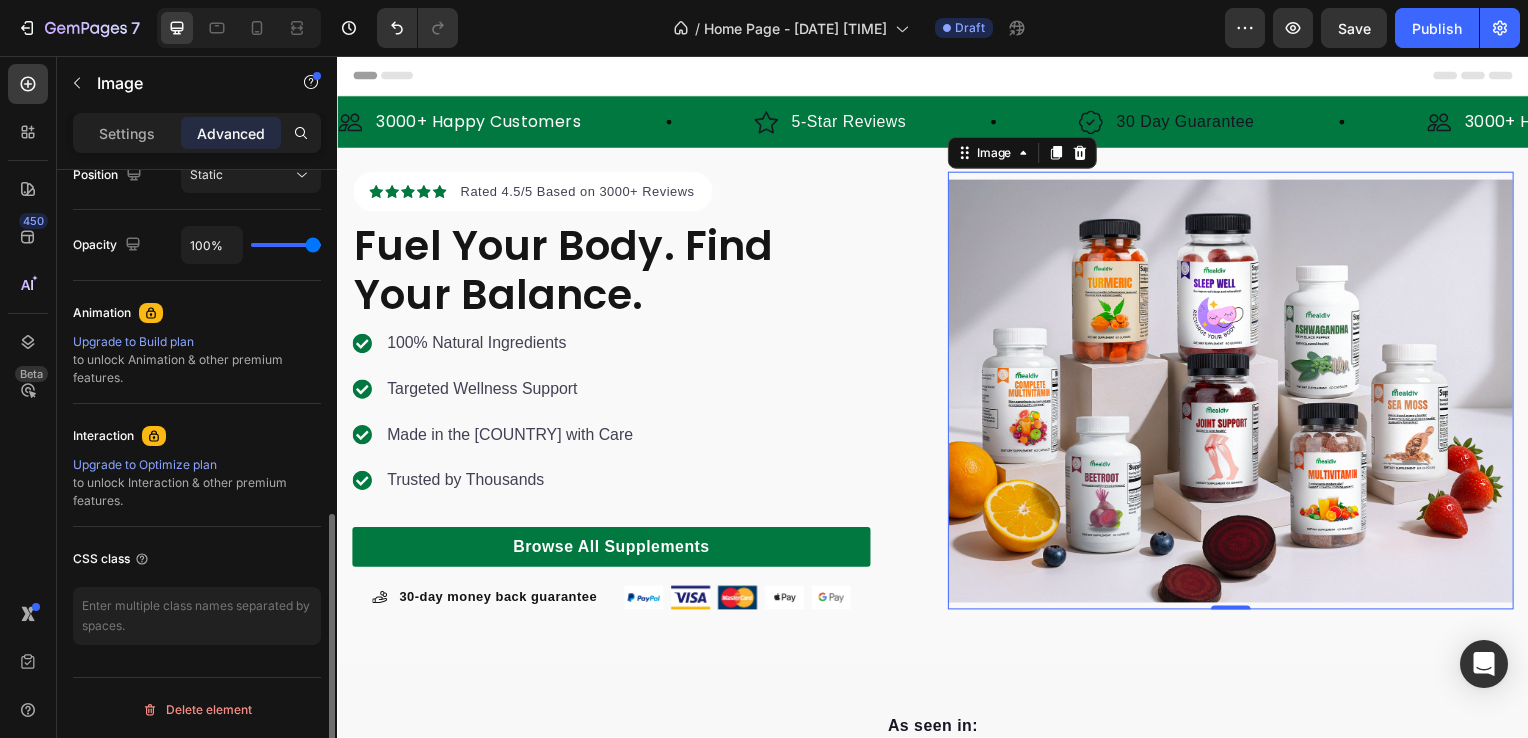 scroll, scrollTop: 360, scrollLeft: 0, axis: vertical 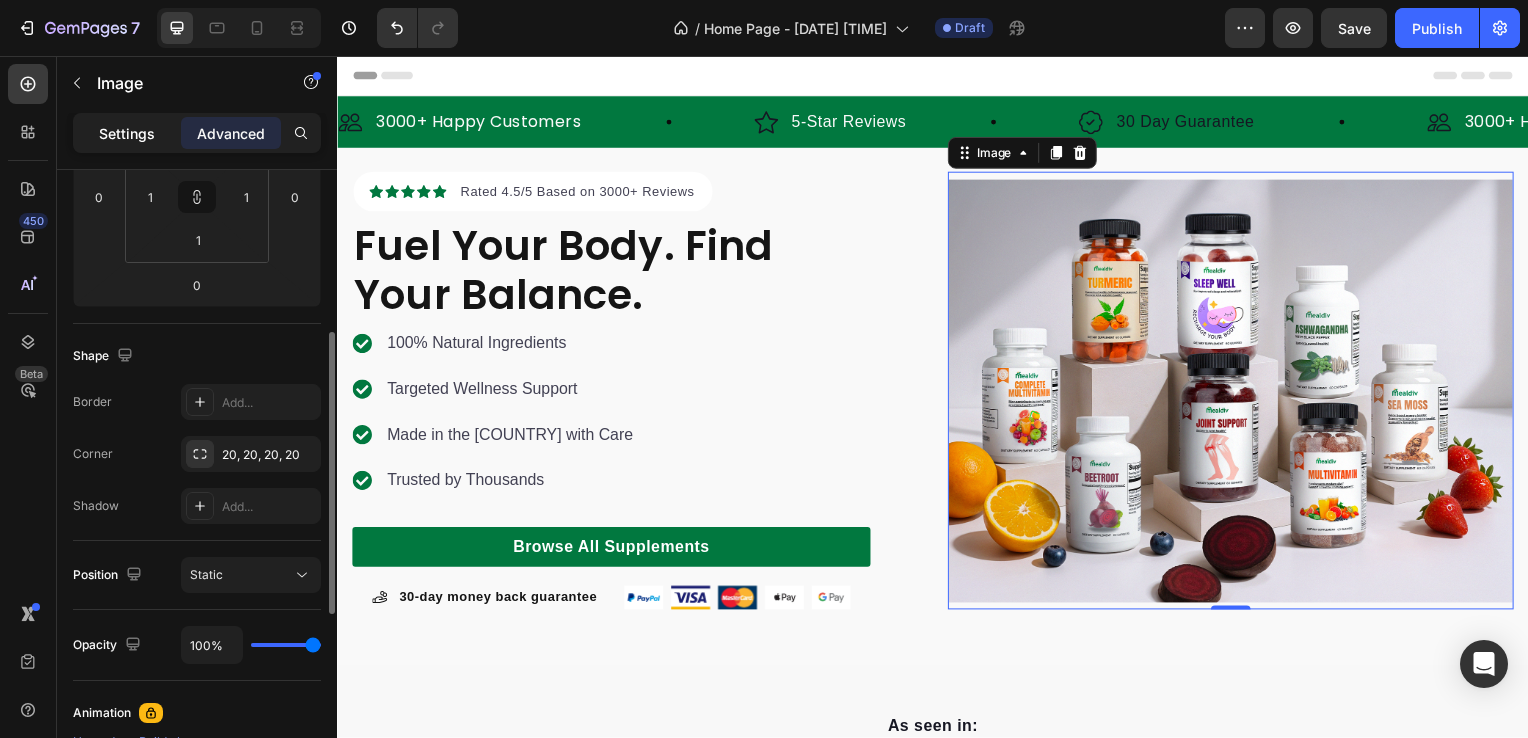 click on "Settings" at bounding box center [127, 133] 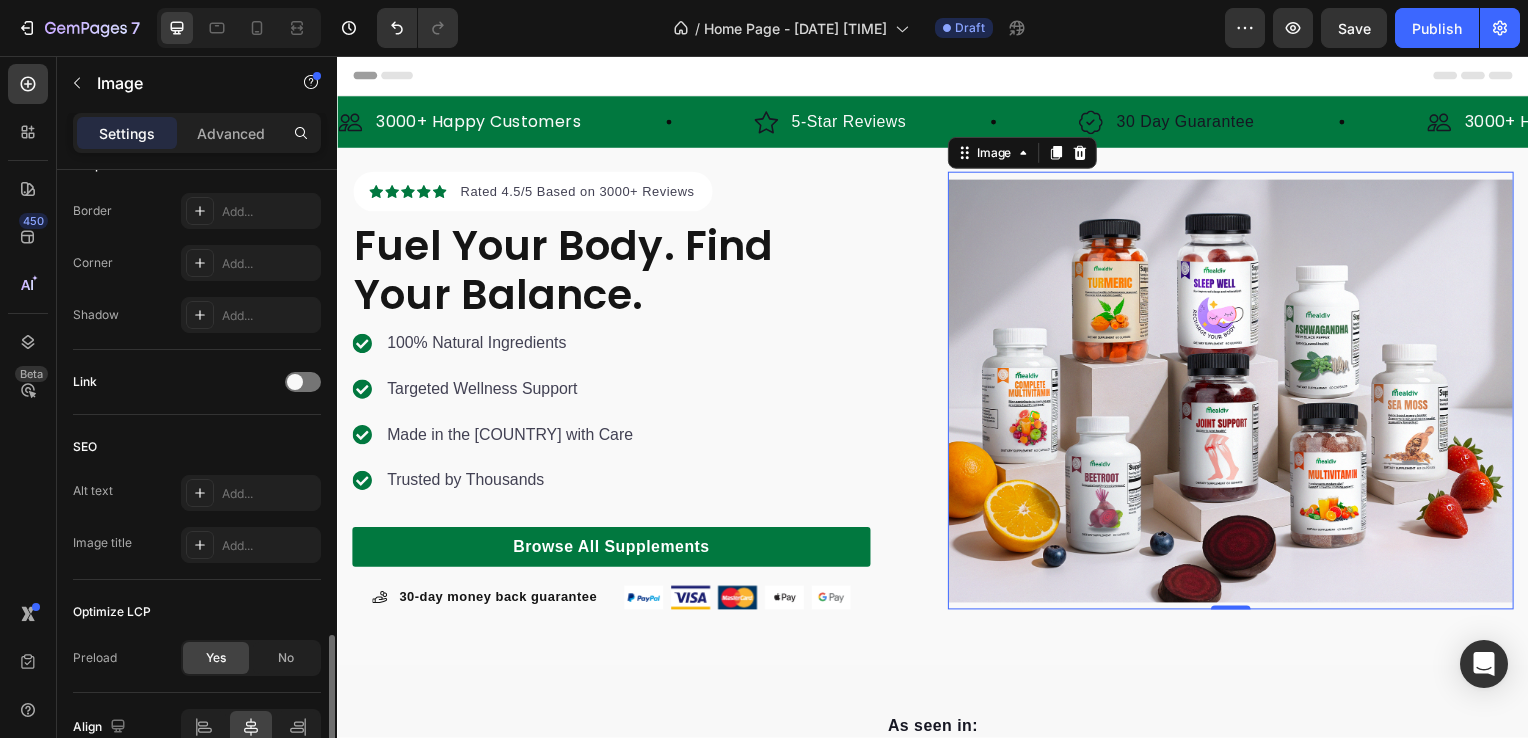 scroll, scrollTop: 880, scrollLeft: 0, axis: vertical 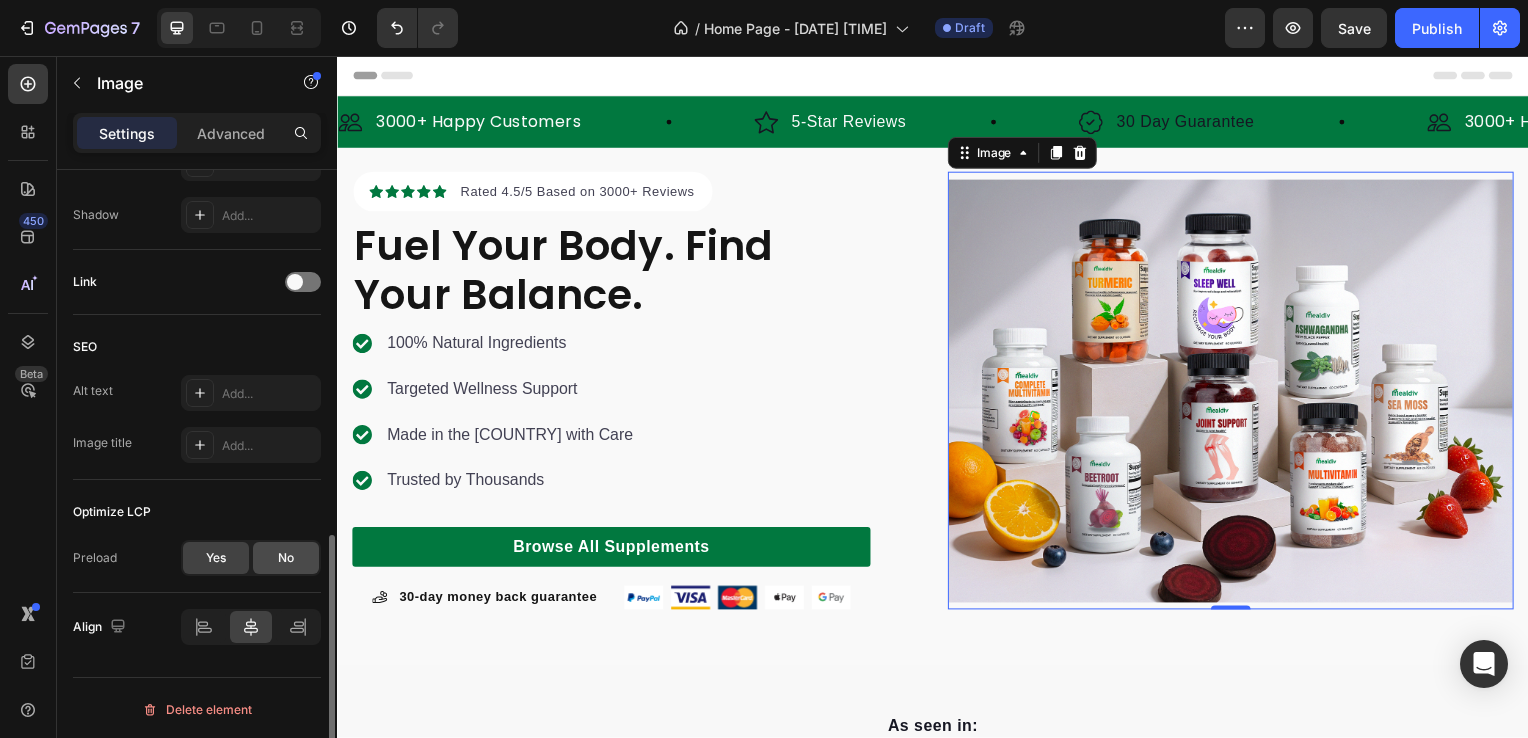 click on "No" 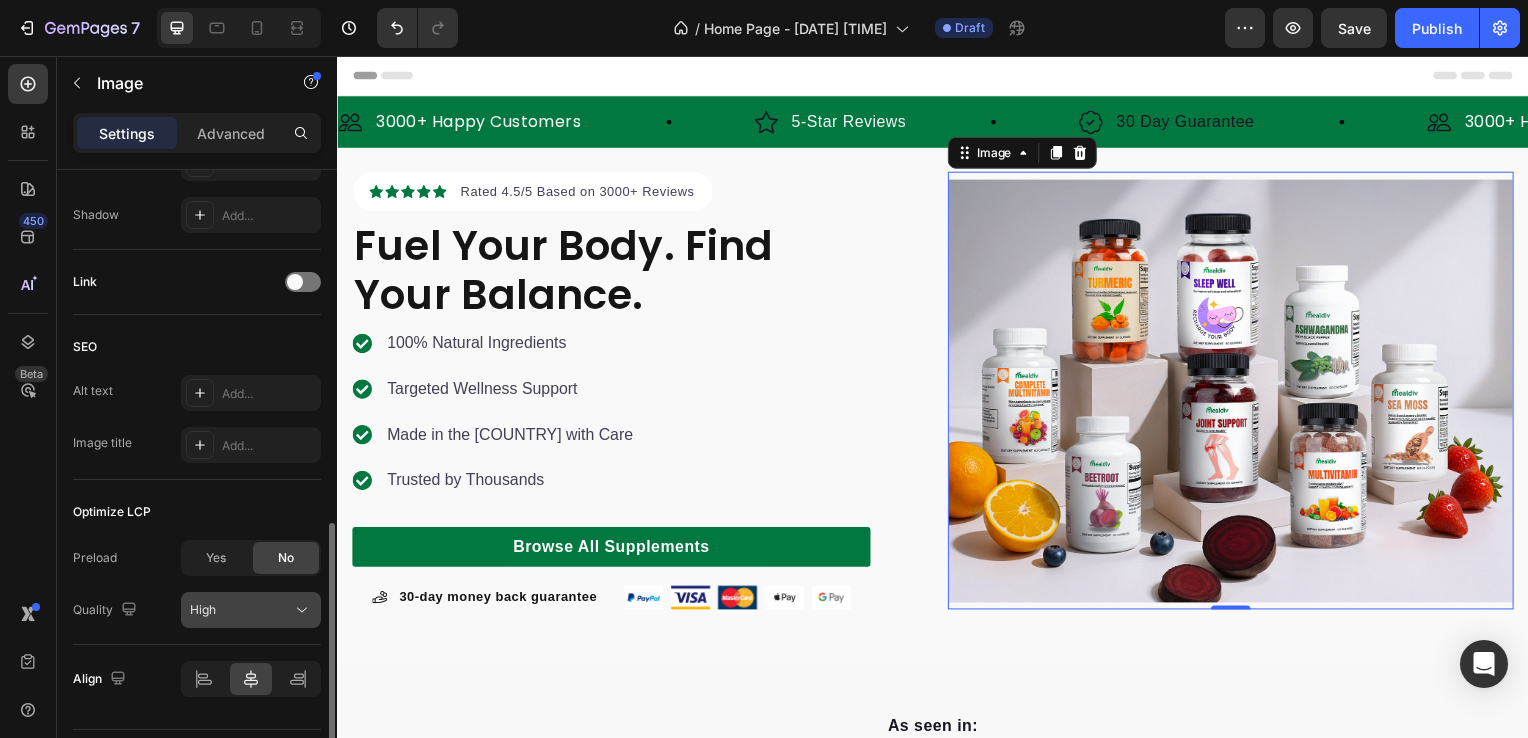 click on "High" 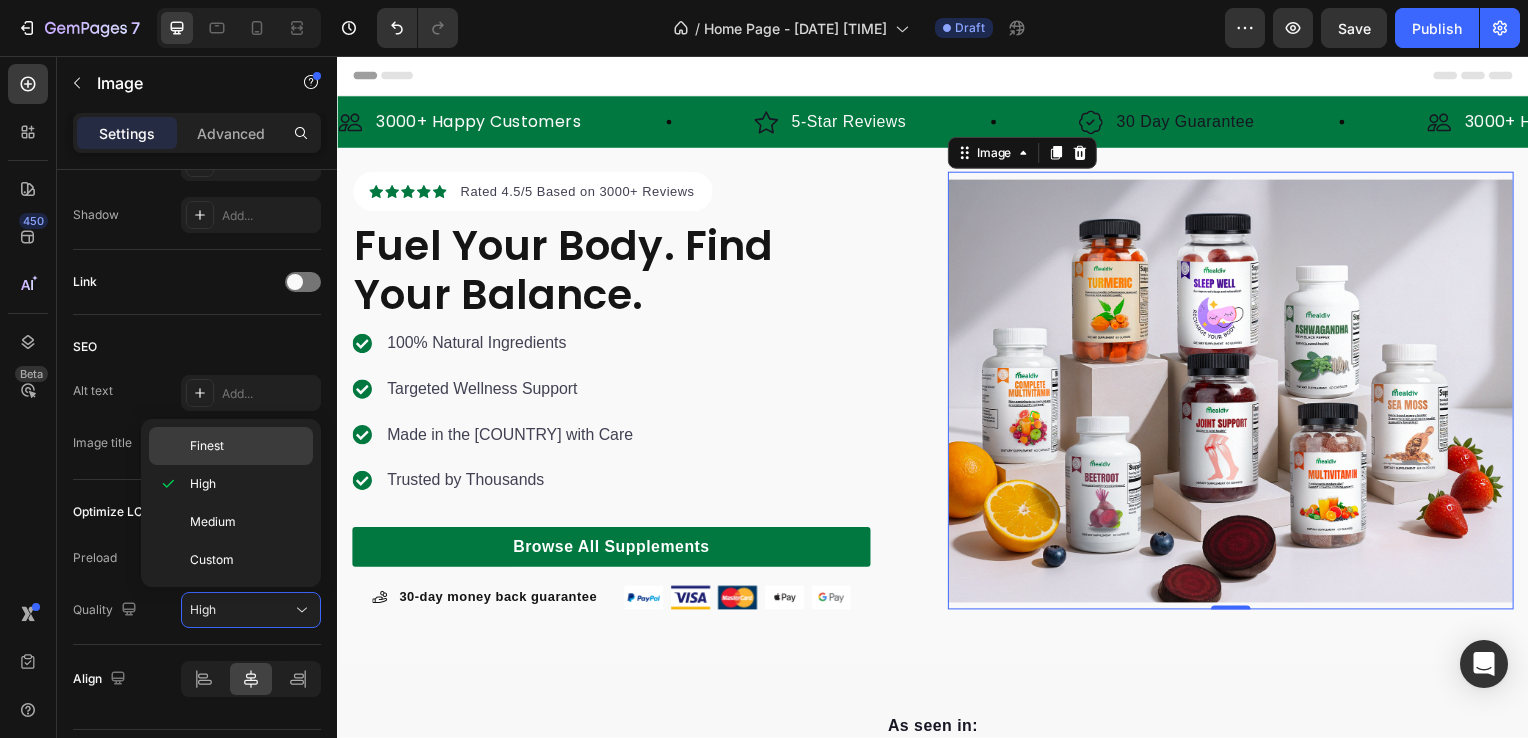 click on "Finest" 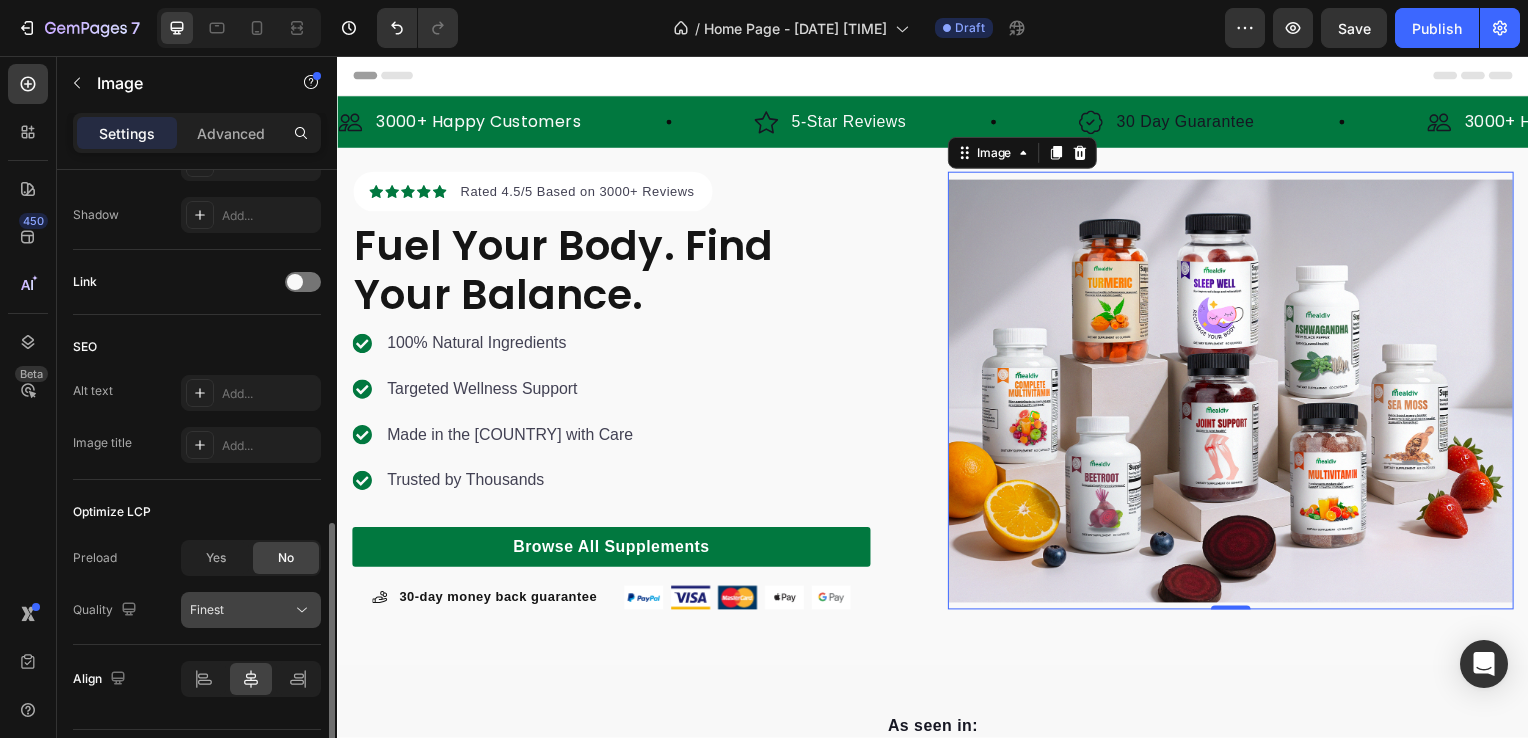 click on "Finest" at bounding box center (241, 610) 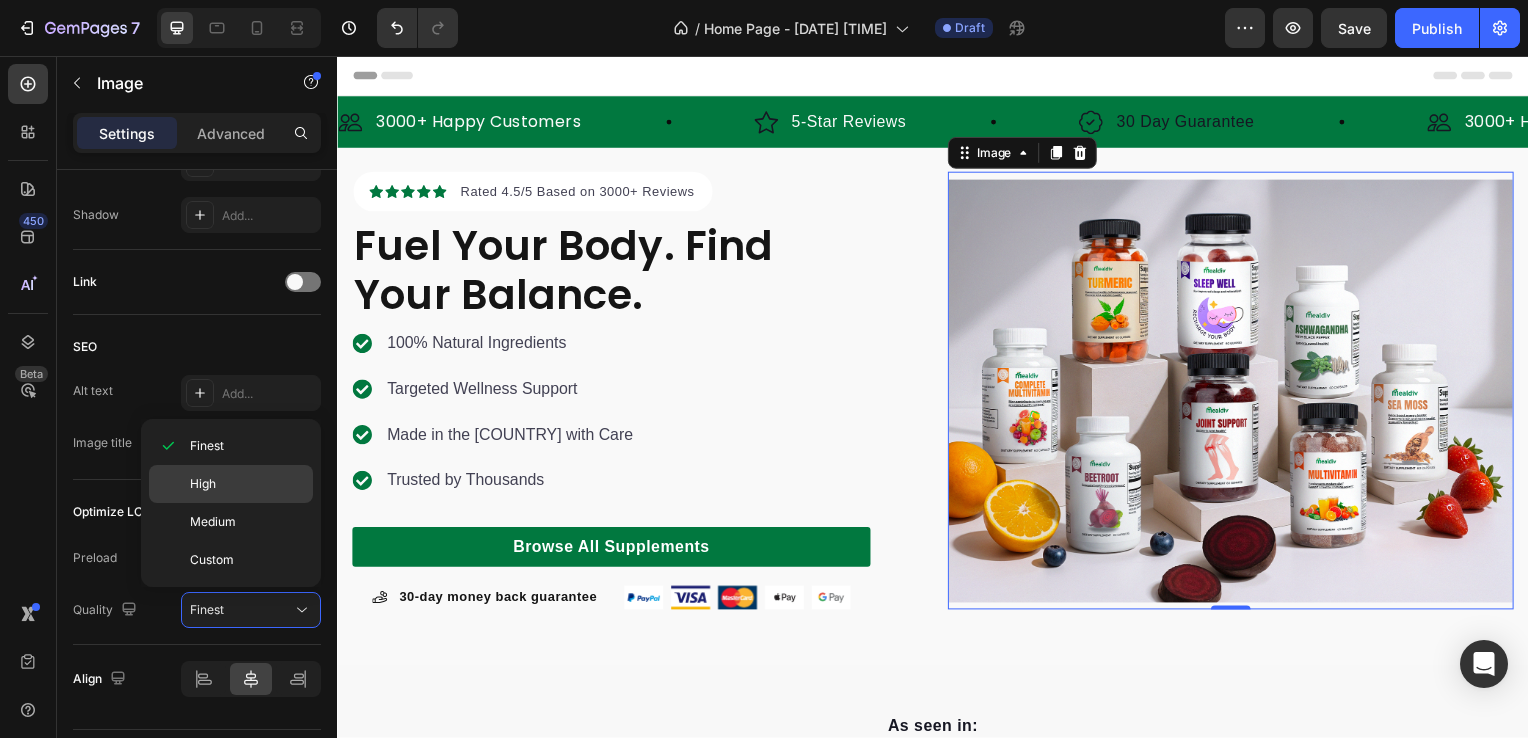 click on "High" at bounding box center (247, 484) 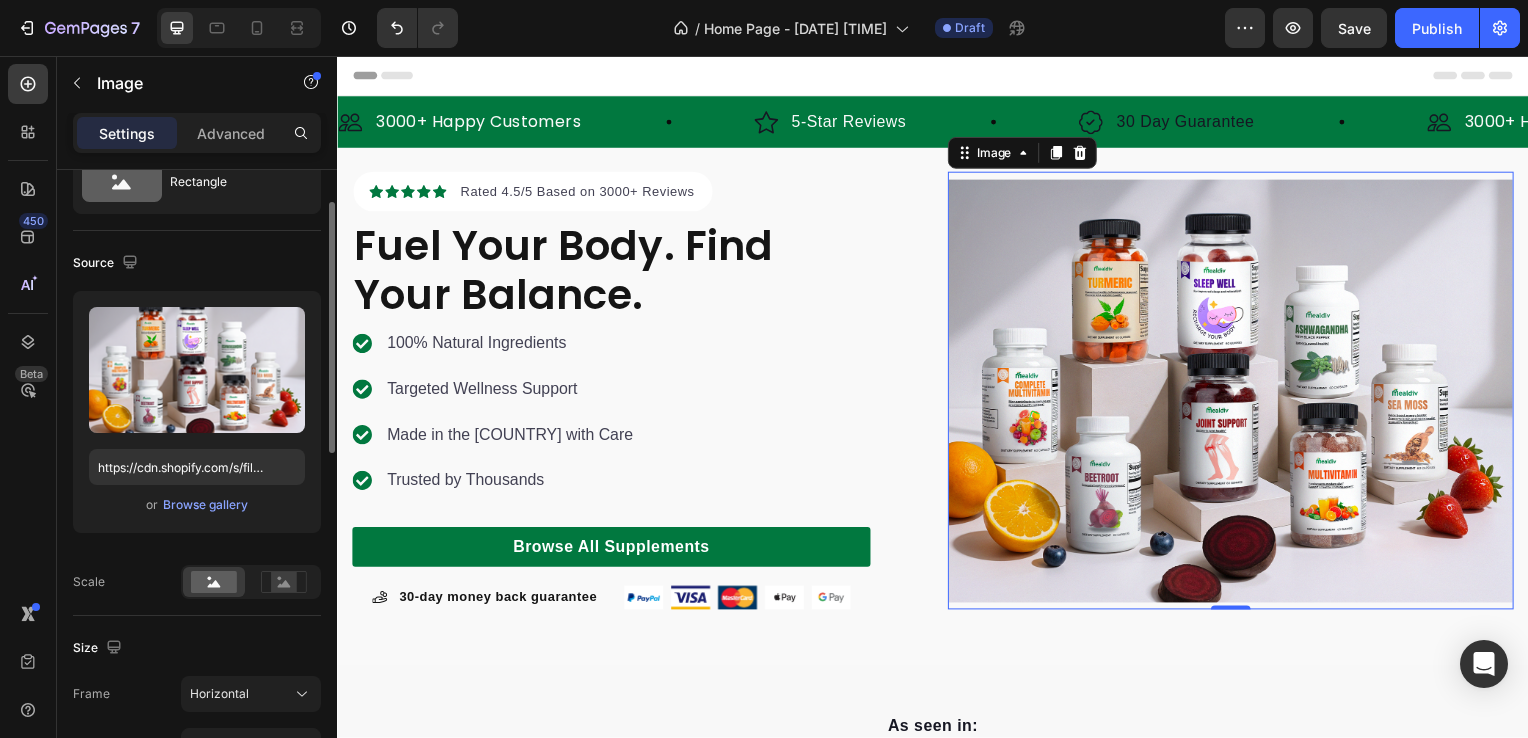 scroll, scrollTop: 0, scrollLeft: 0, axis: both 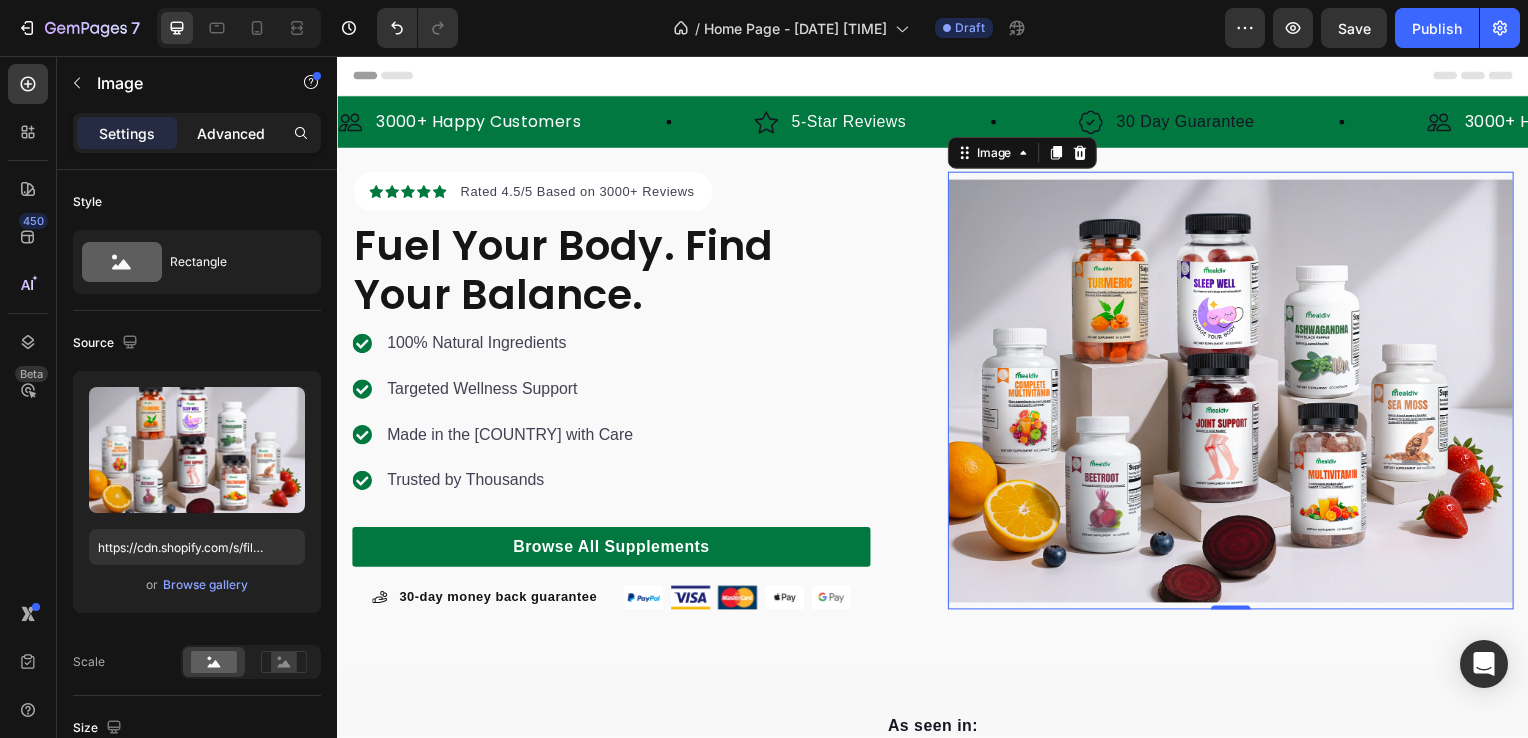 click on "Advanced" at bounding box center (231, 133) 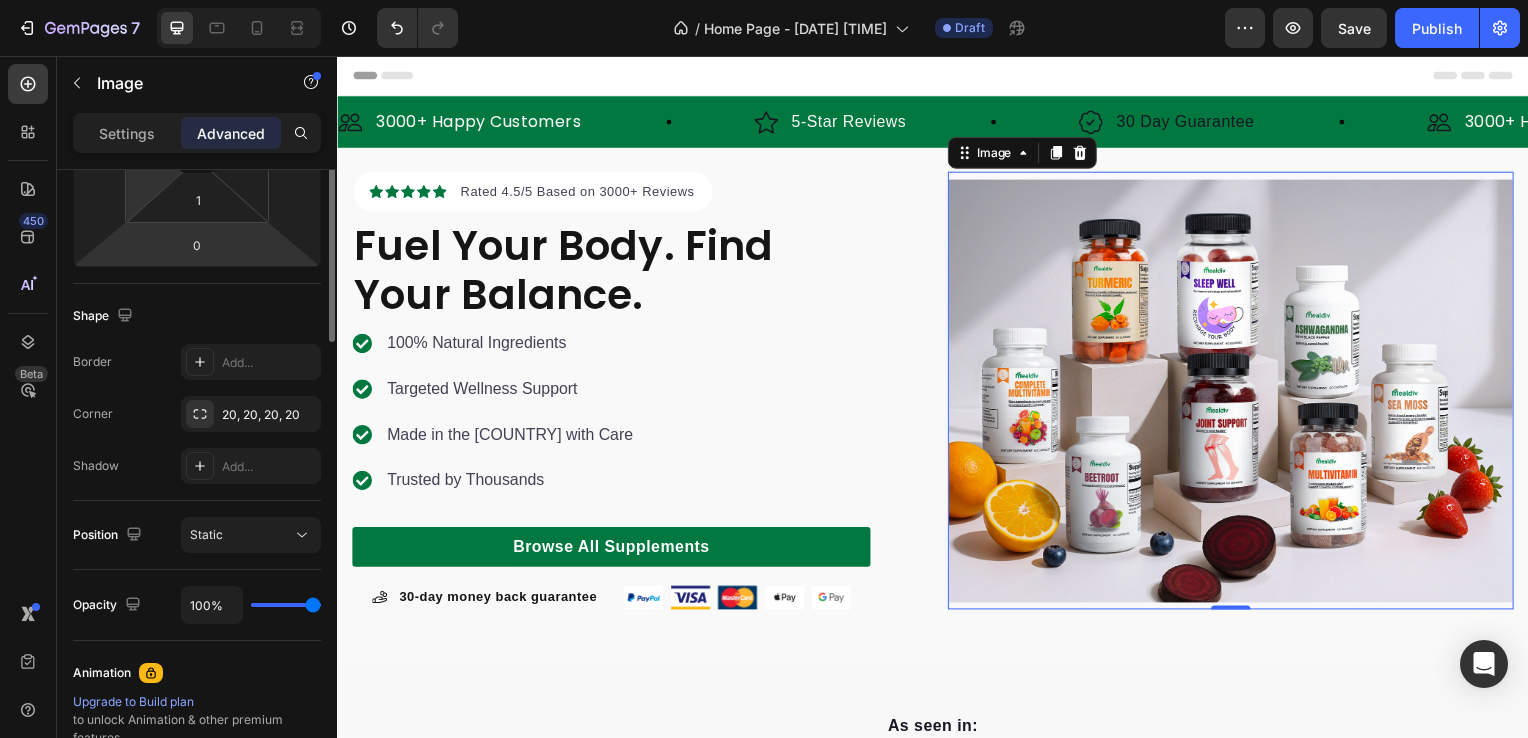 scroll, scrollTop: 200, scrollLeft: 0, axis: vertical 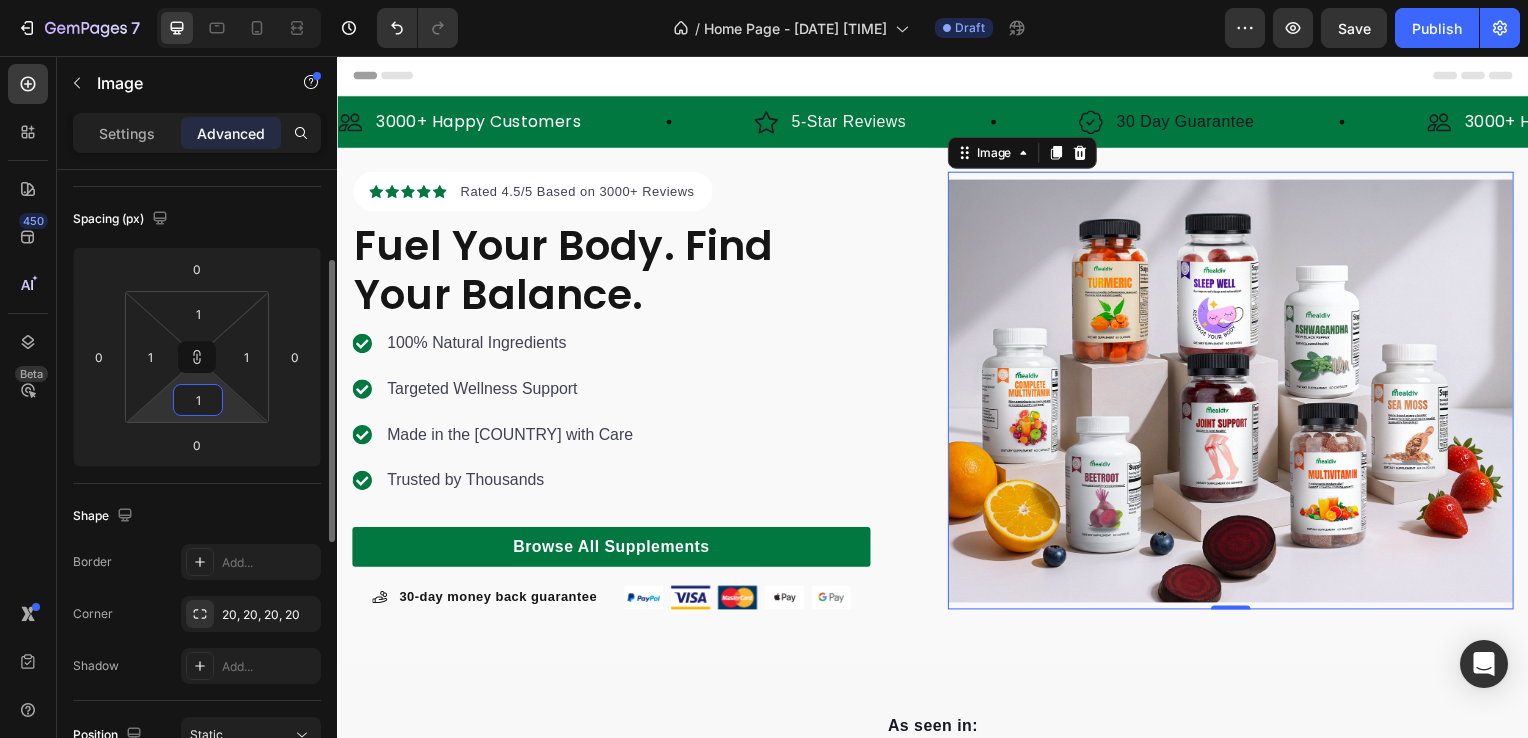 click on "1" at bounding box center (198, 400) 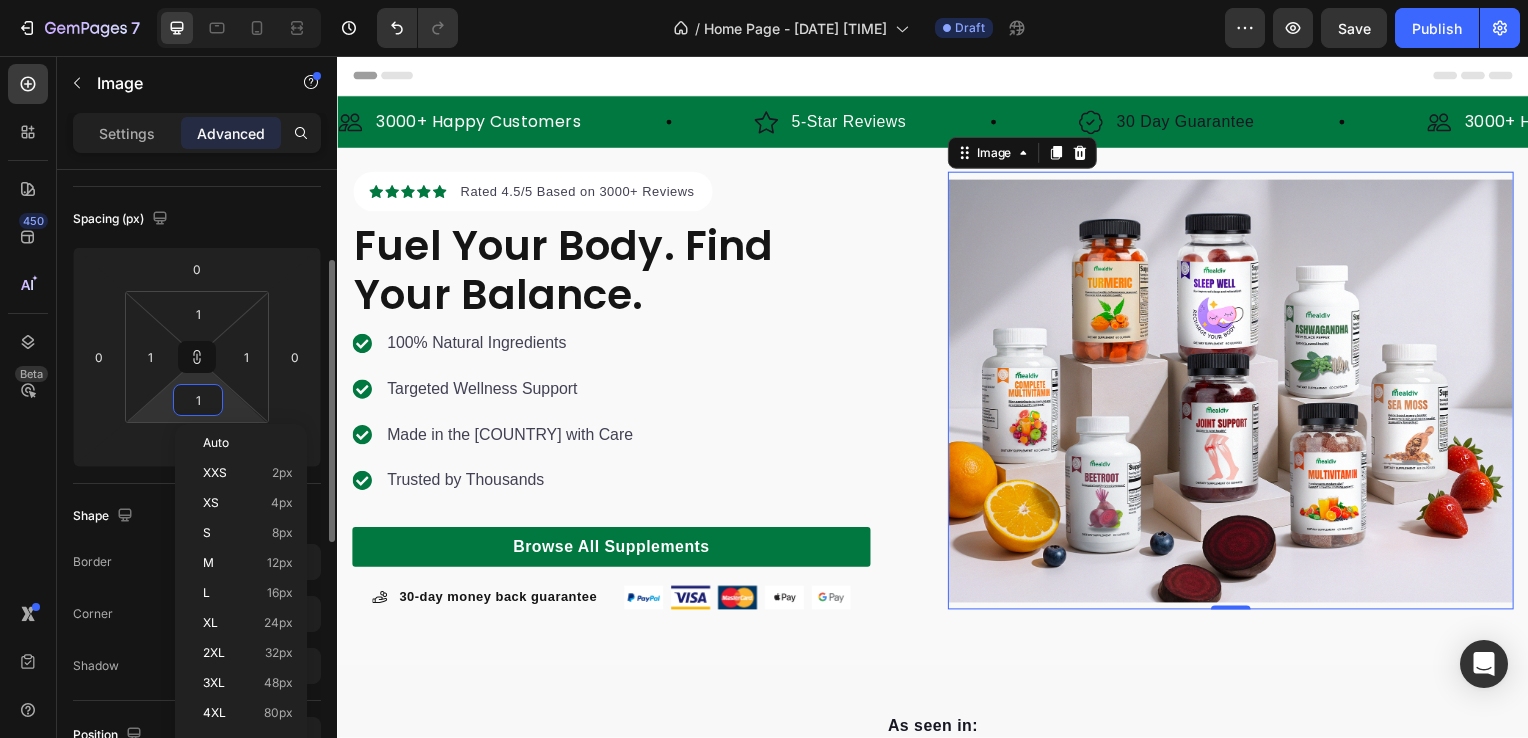 type on "0" 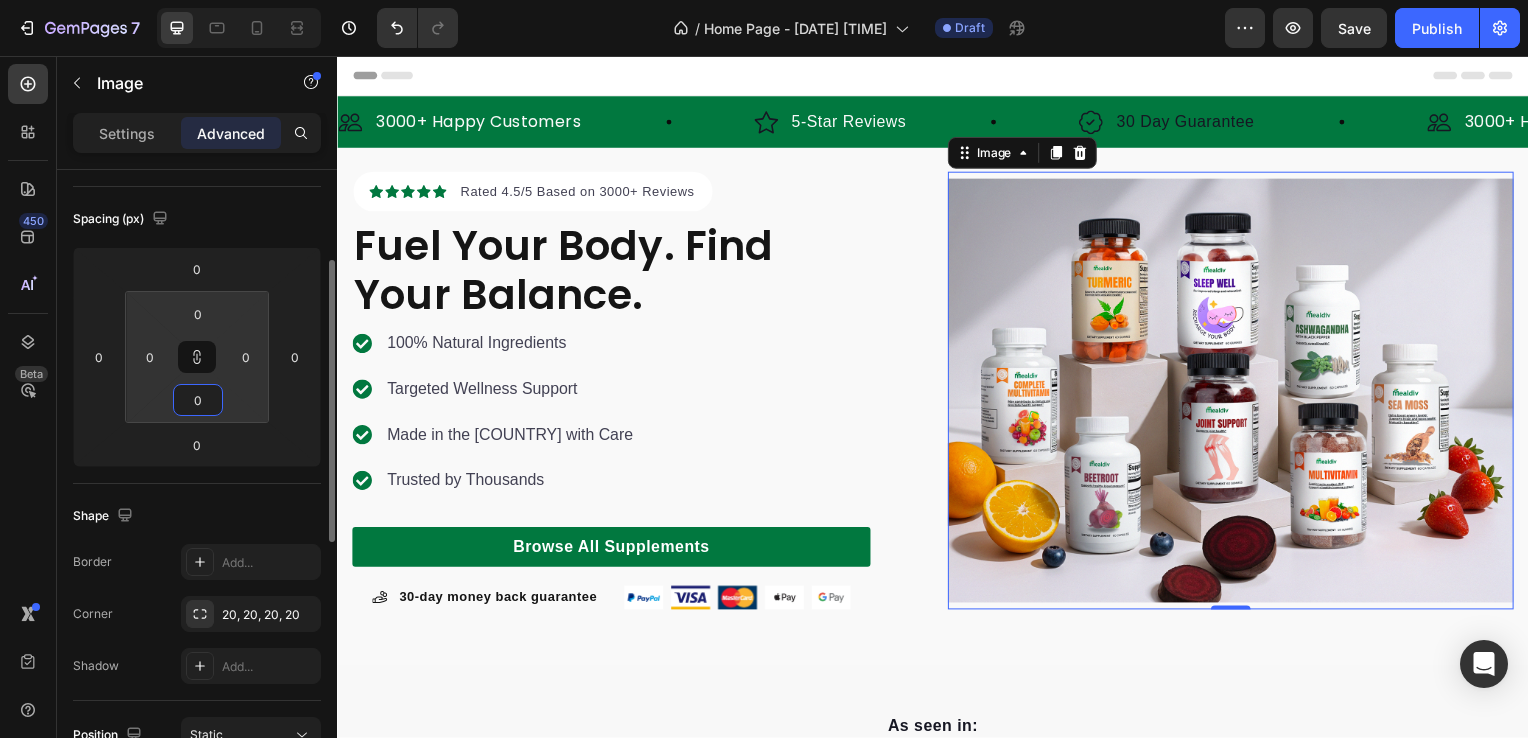 type on "0" 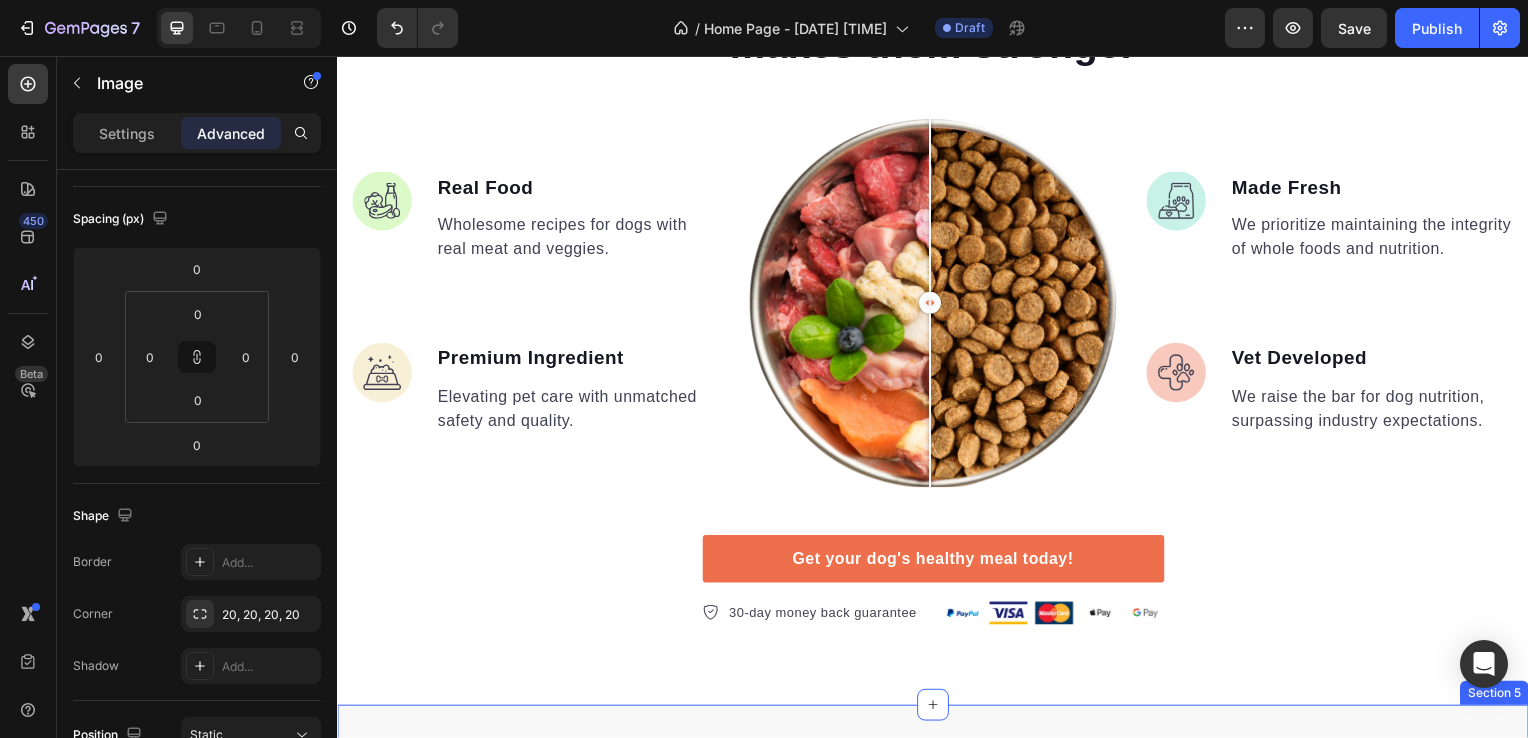 scroll, scrollTop: 1600, scrollLeft: 0, axis: vertical 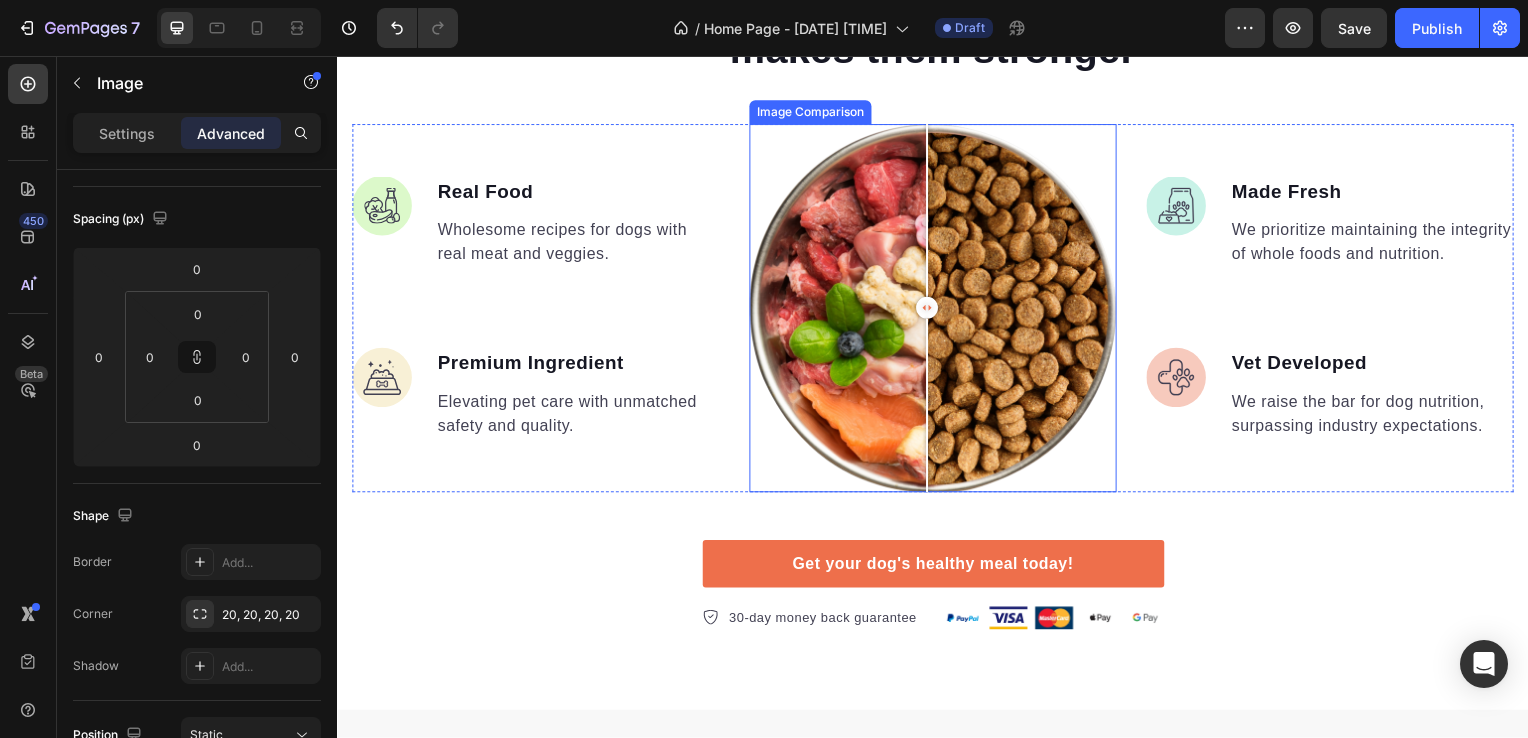 drag, startPoint x: 933, startPoint y: 307, endPoint x: 926, endPoint y: 319, distance: 13.892444 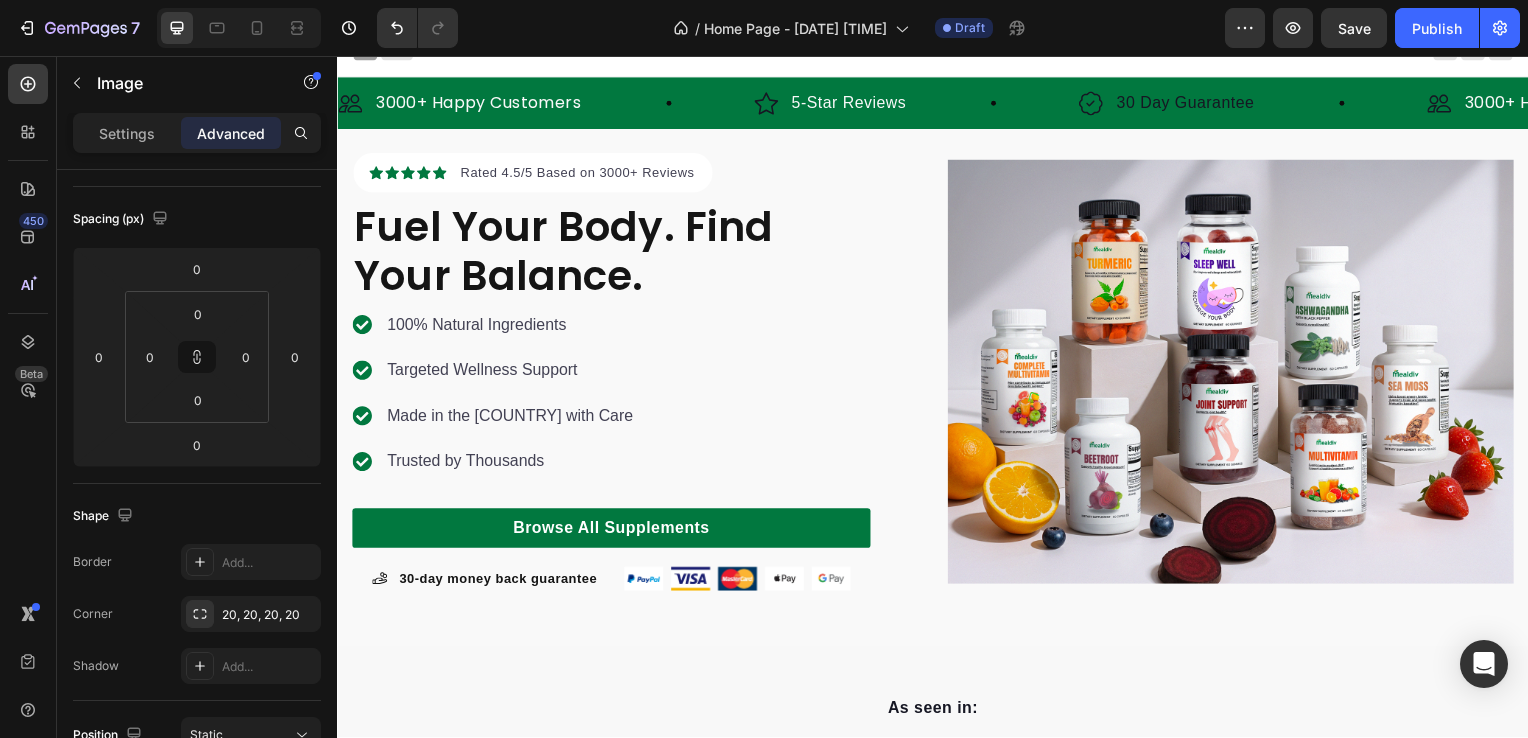 scroll, scrollTop: 0, scrollLeft: 0, axis: both 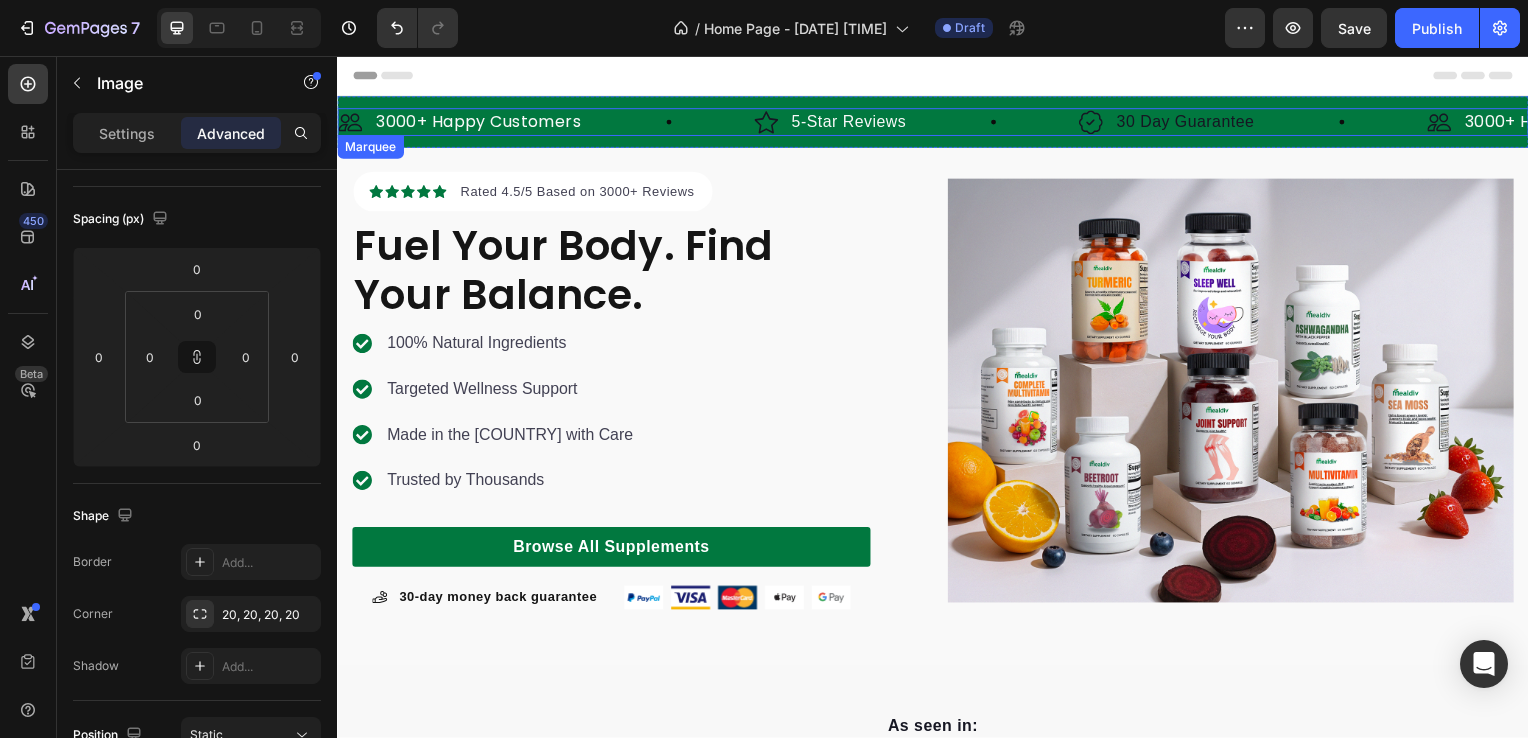 click on "Image 5-Star Reviews Text Block Row" at bounding box center (920, 123) 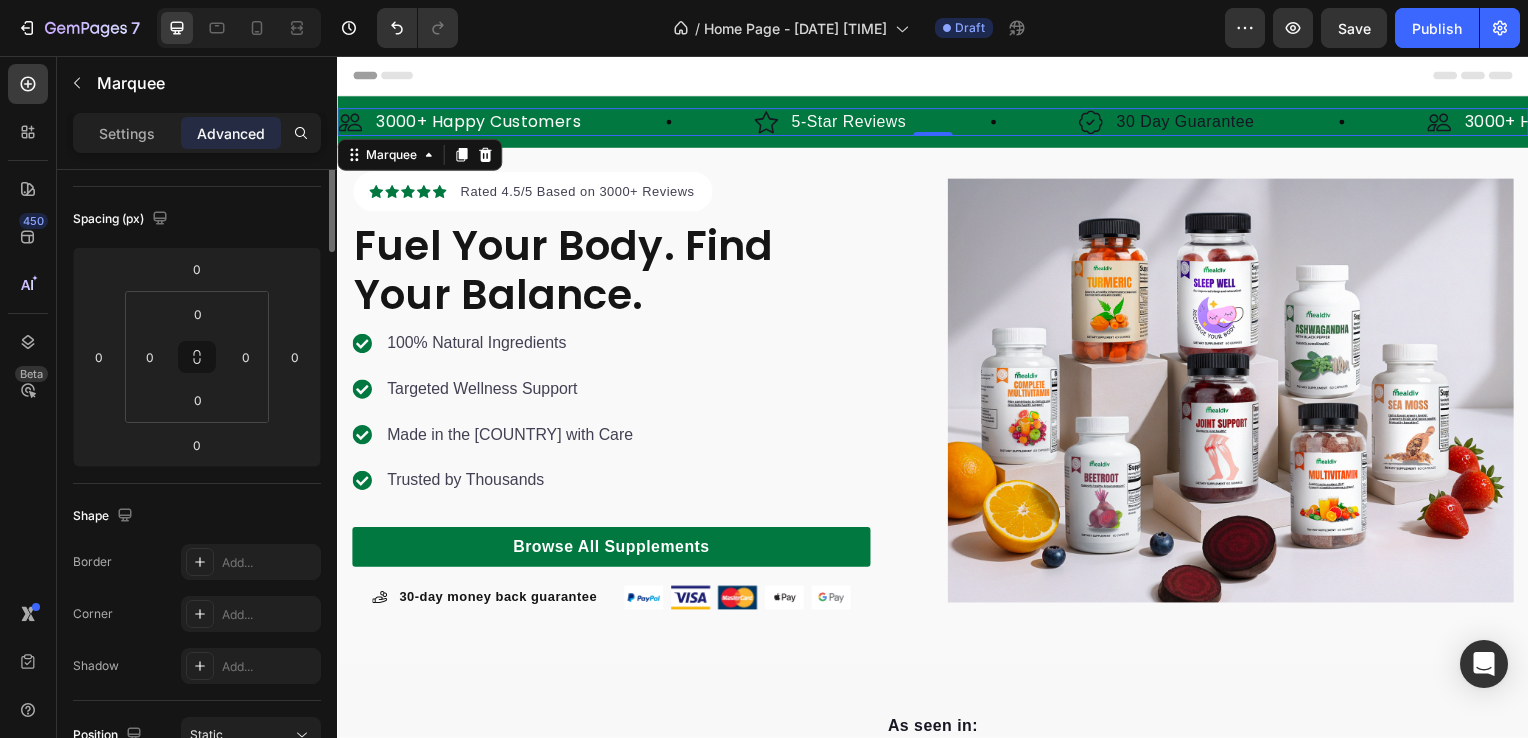 scroll, scrollTop: 0, scrollLeft: 0, axis: both 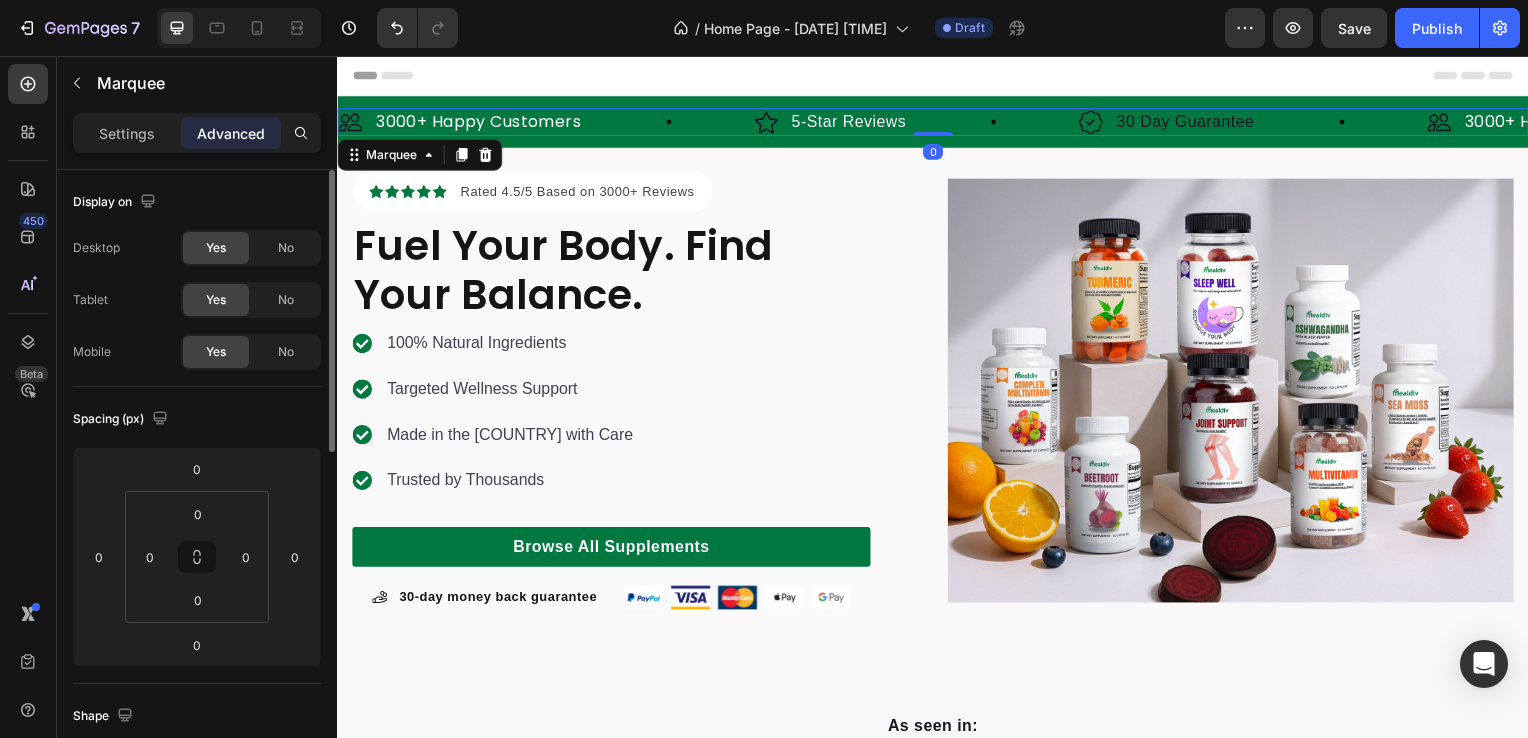 click 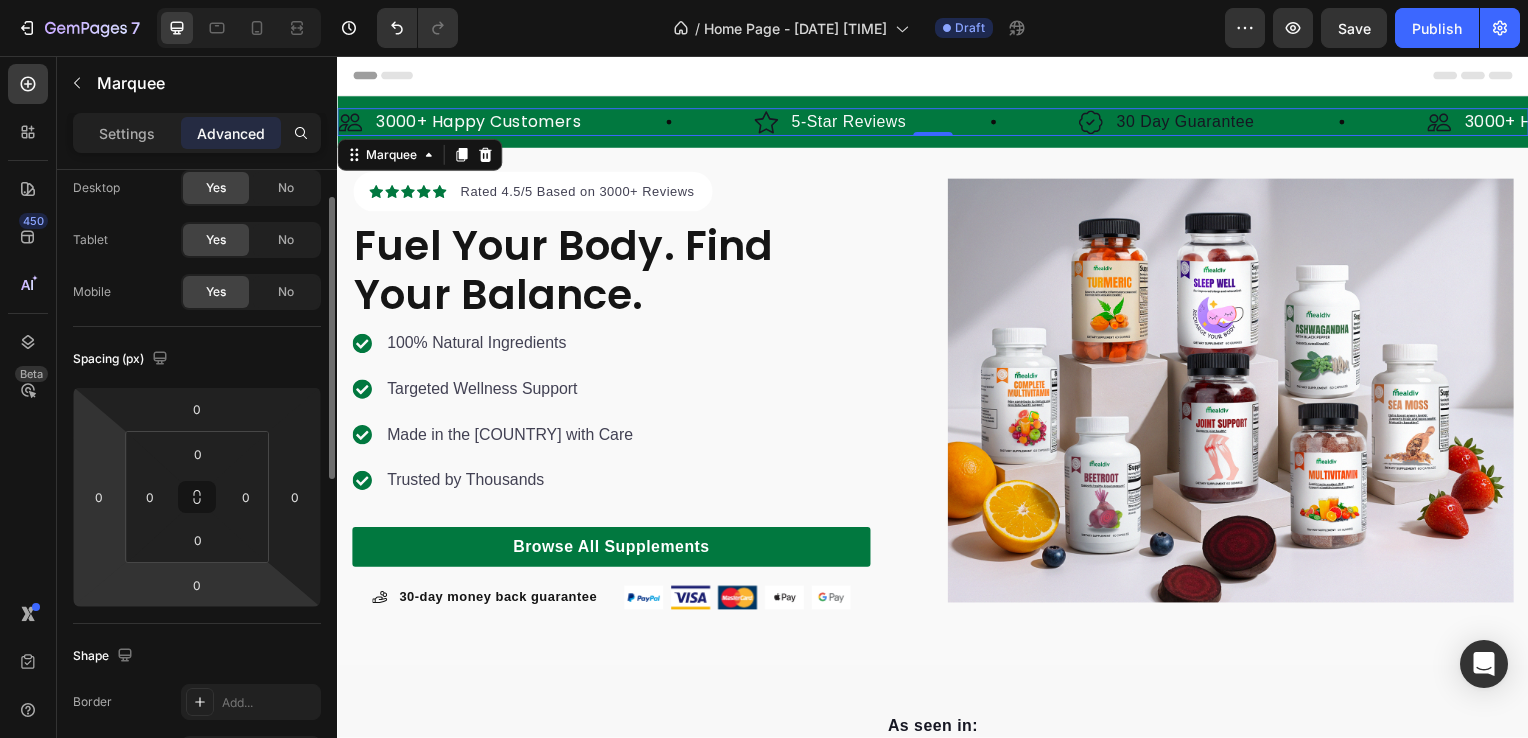 scroll, scrollTop: 0, scrollLeft: 0, axis: both 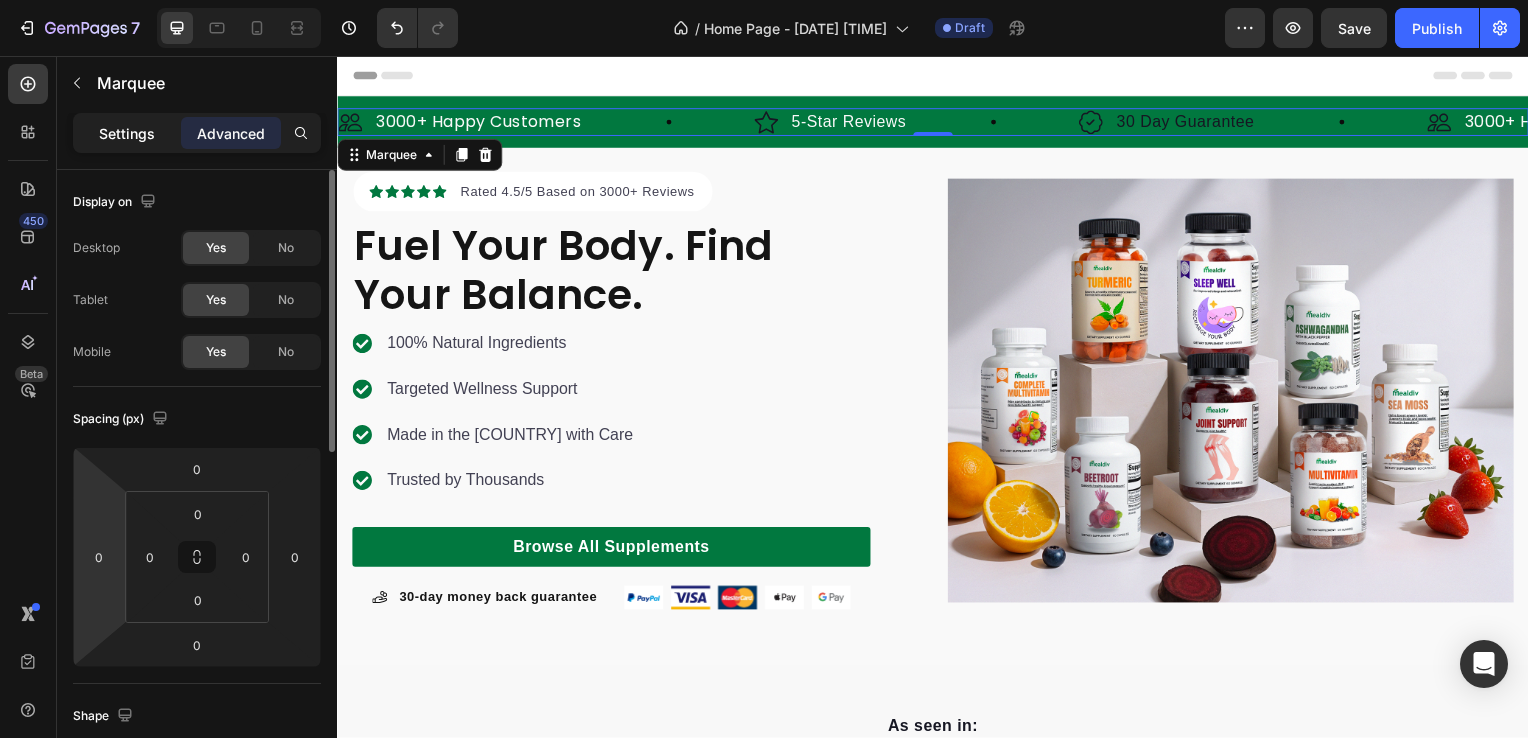 click on "Settings" at bounding box center [127, 133] 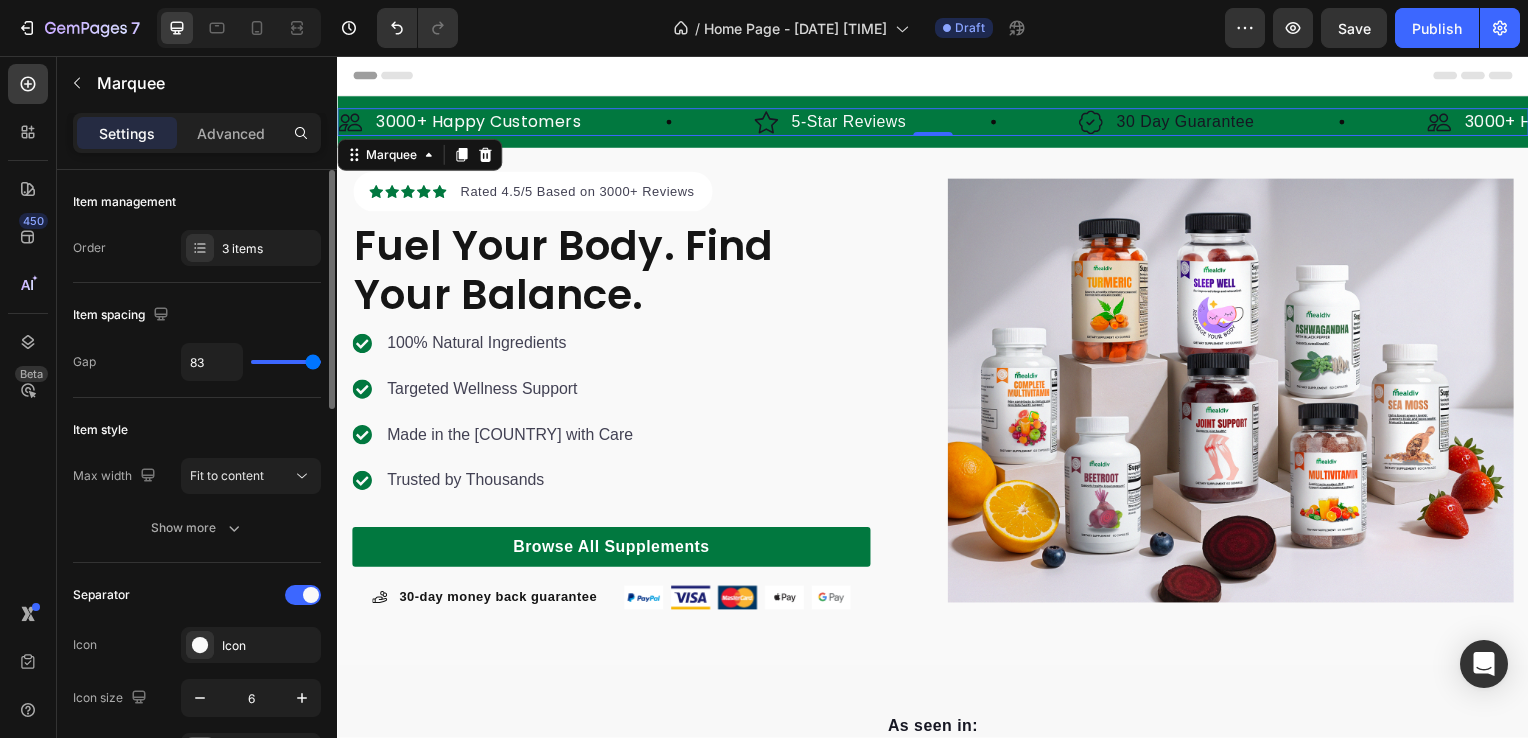 scroll, scrollTop: 200, scrollLeft: 0, axis: vertical 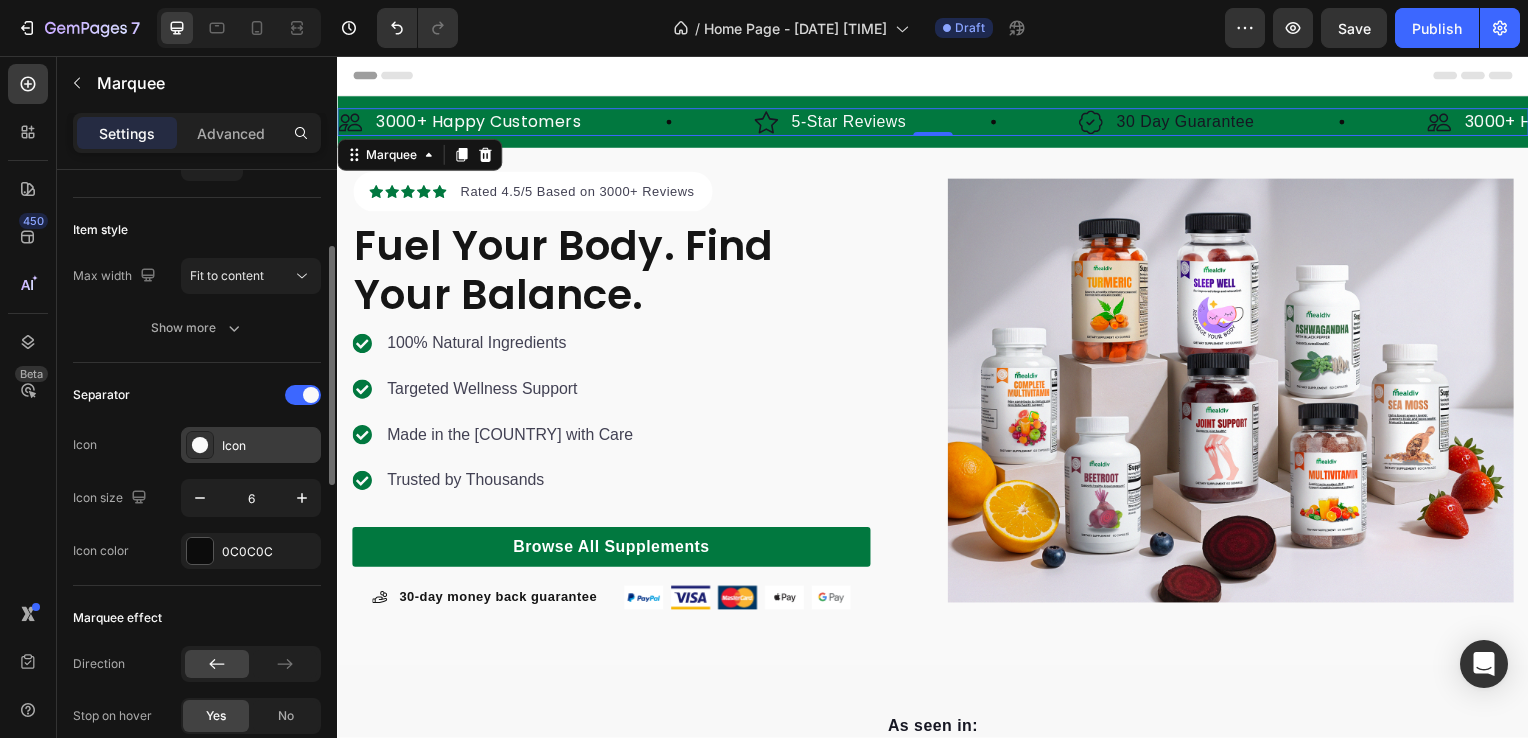 click 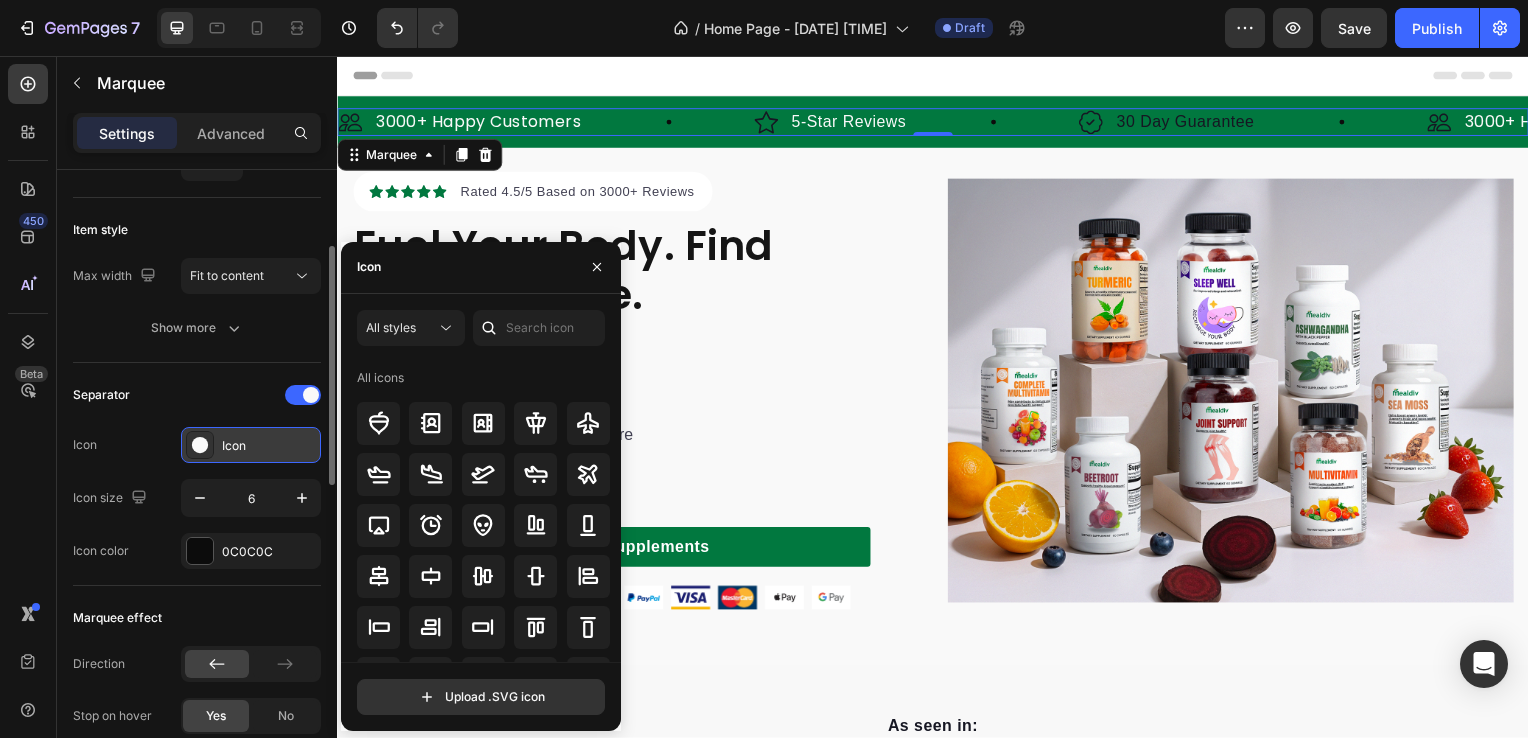 click 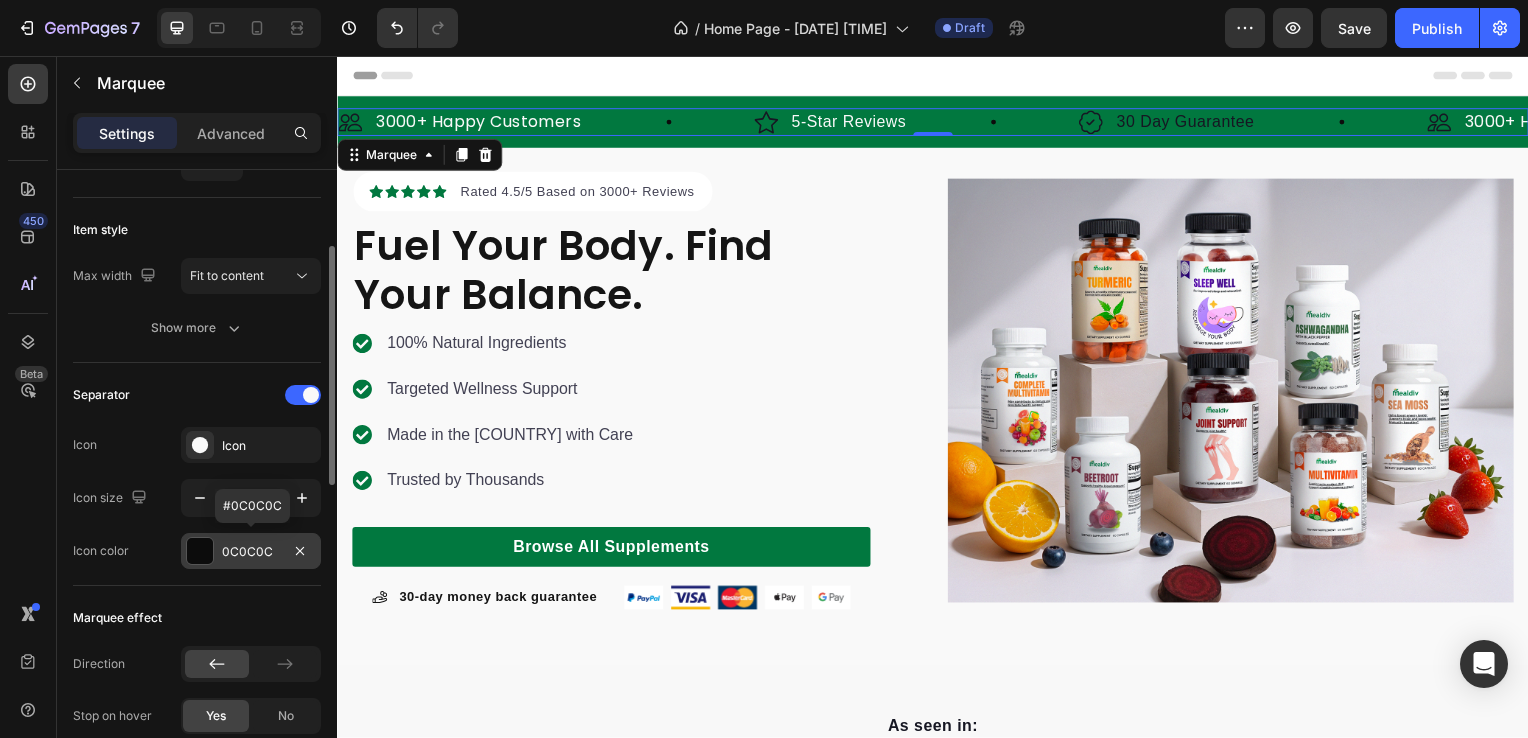 click at bounding box center (200, 551) 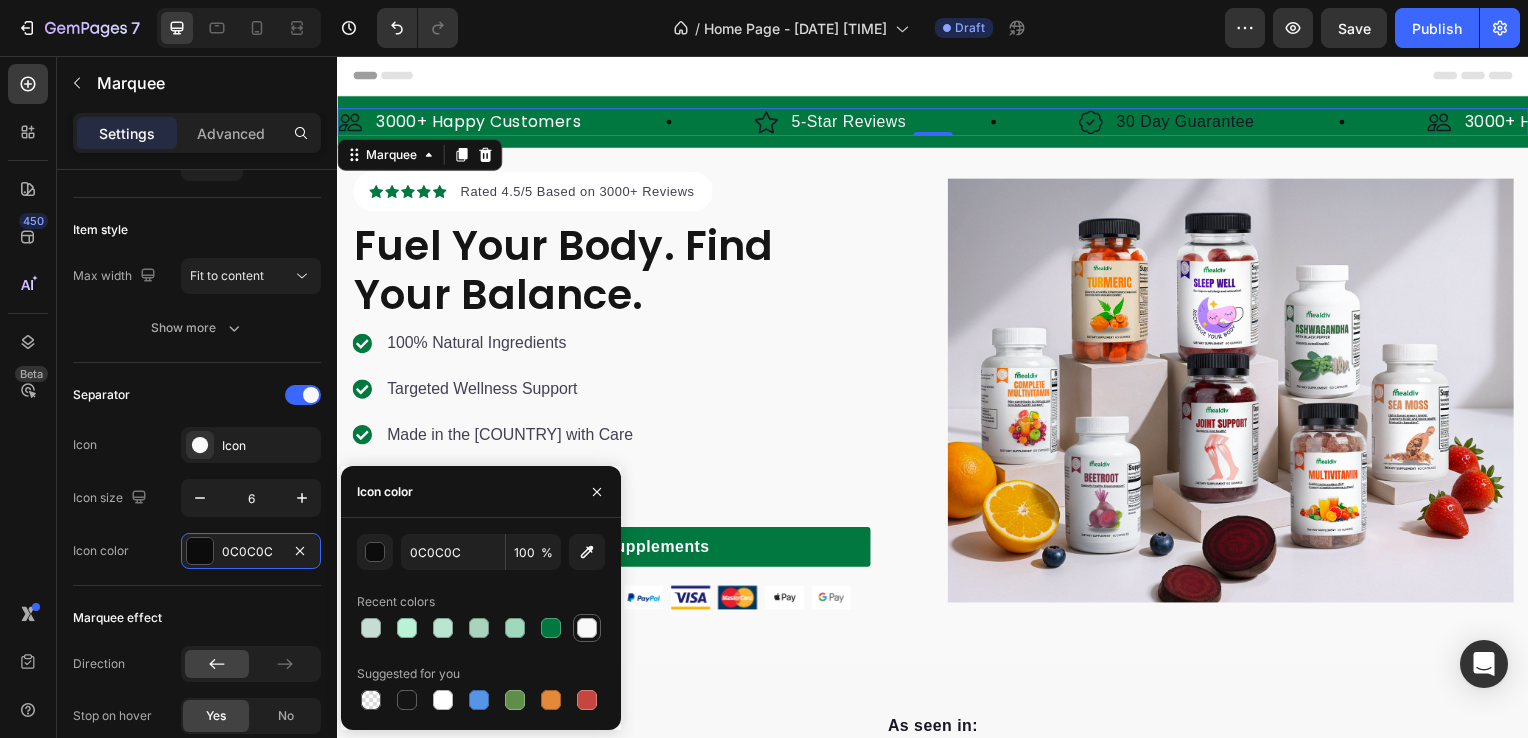 click at bounding box center (587, 628) 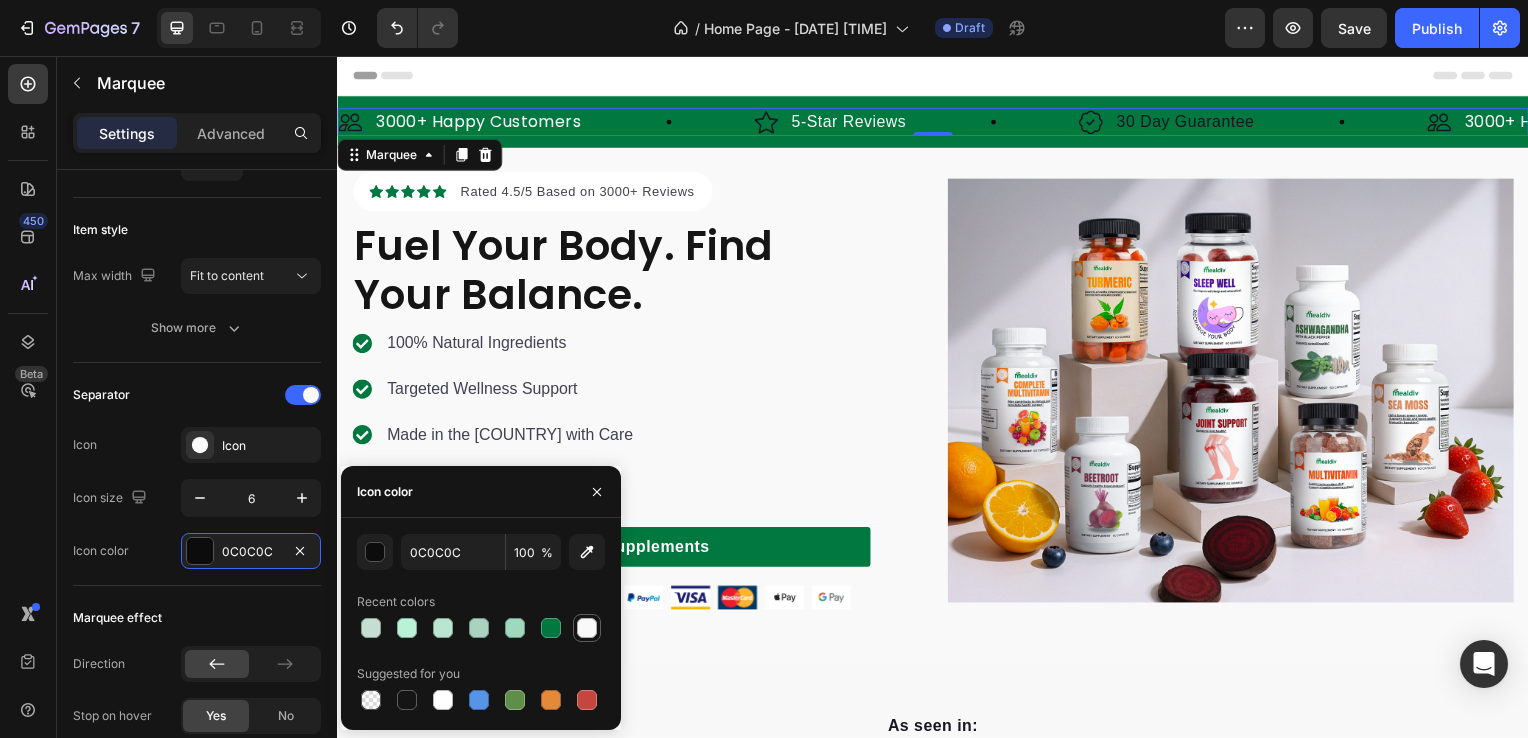 type on "F9F9F9" 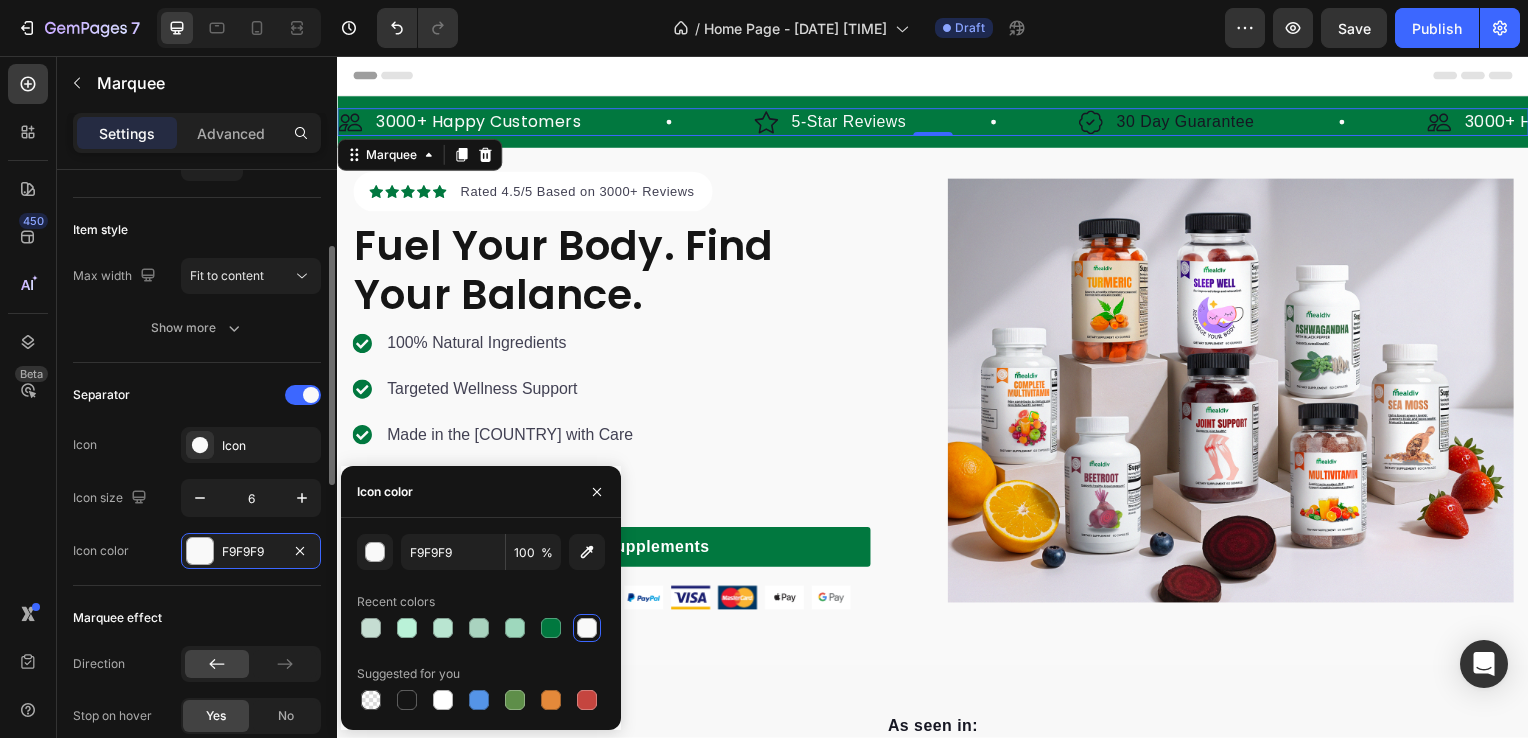 scroll, scrollTop: 600, scrollLeft: 0, axis: vertical 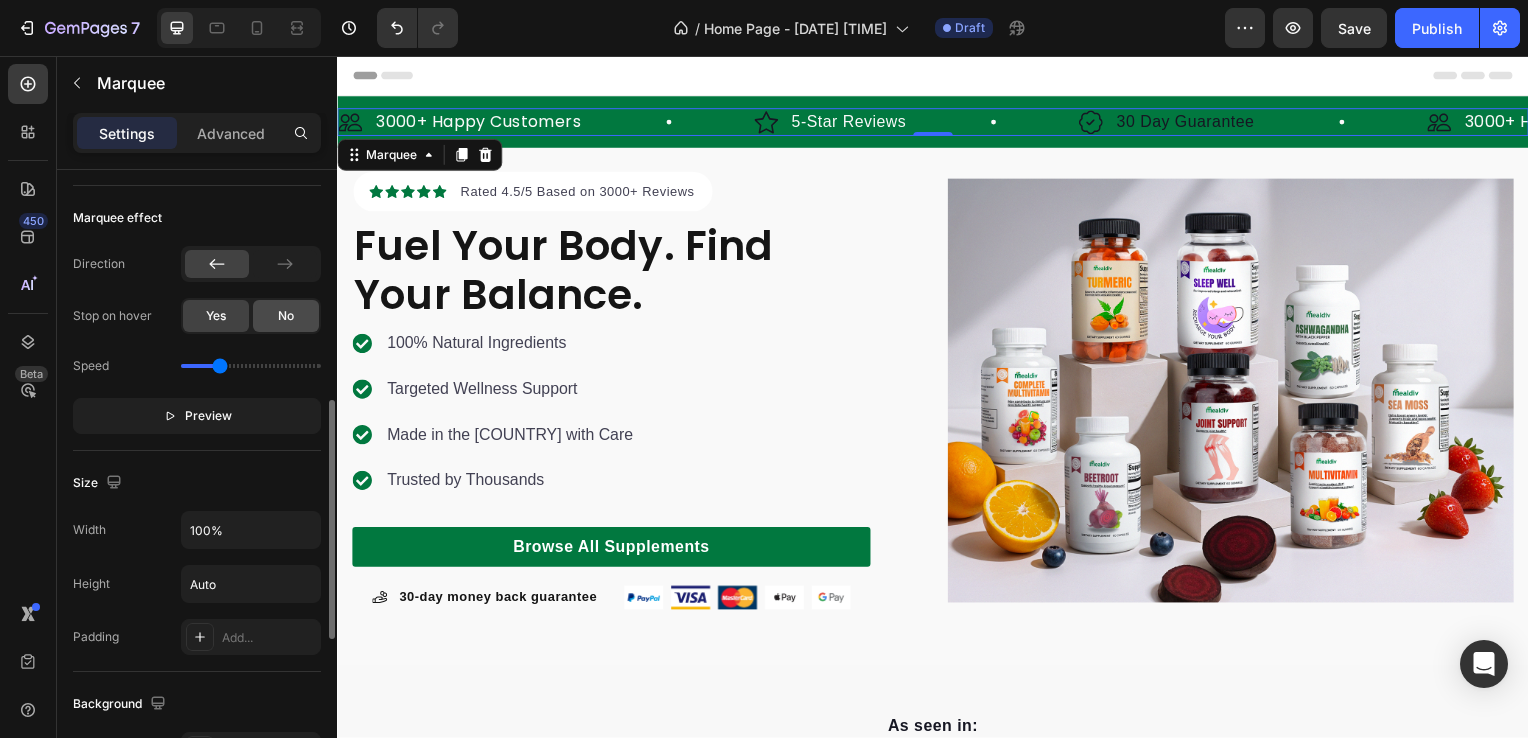 click on "No" 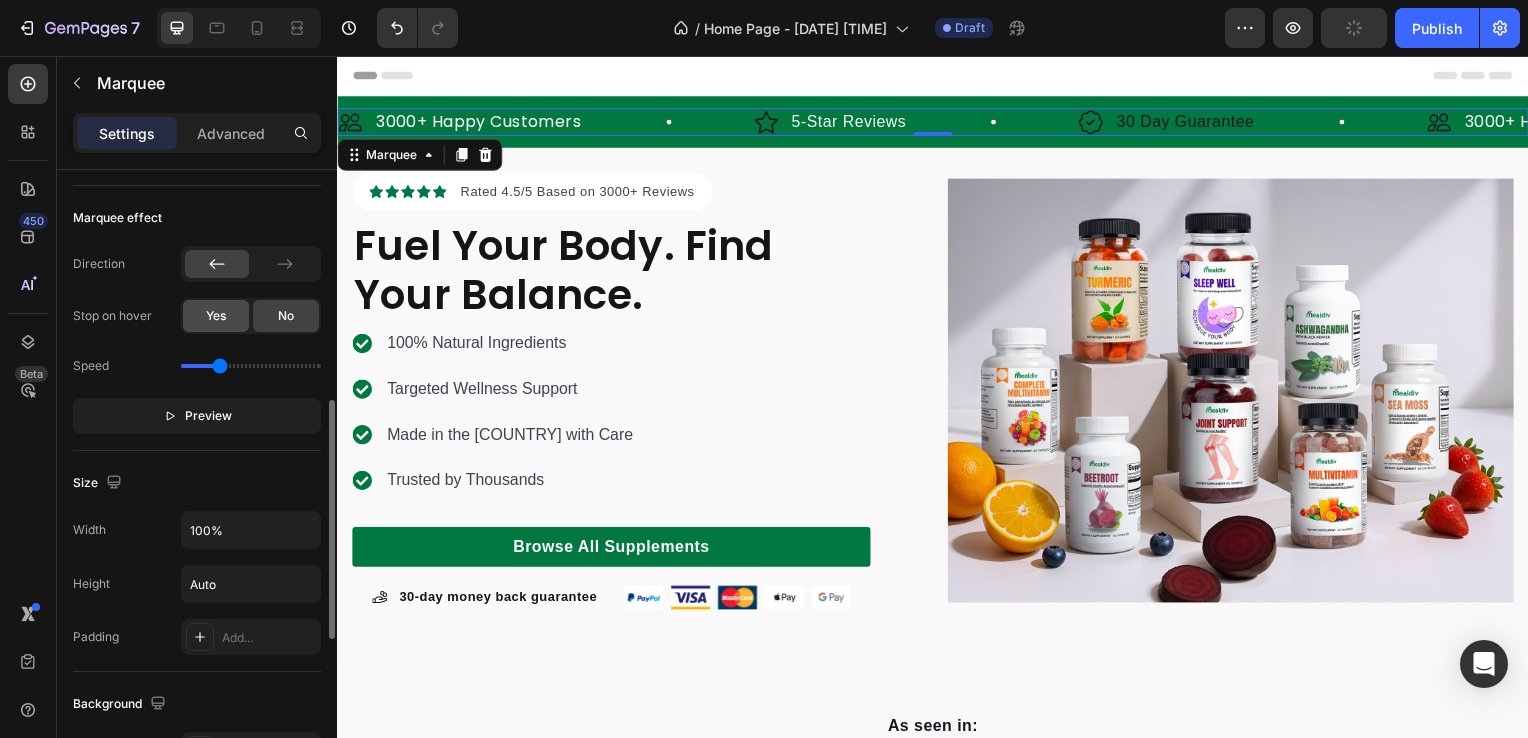 click on "Yes" 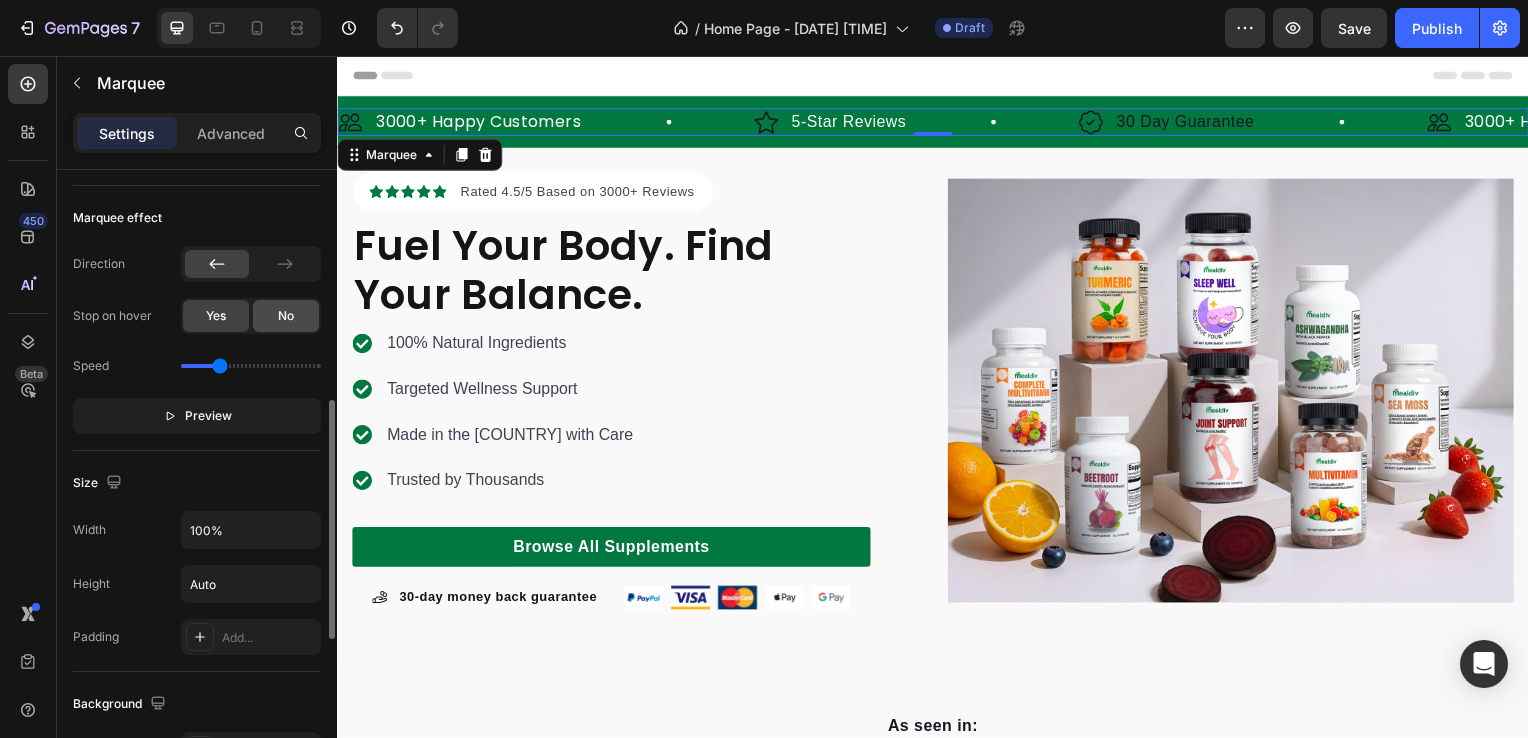 click on "No" 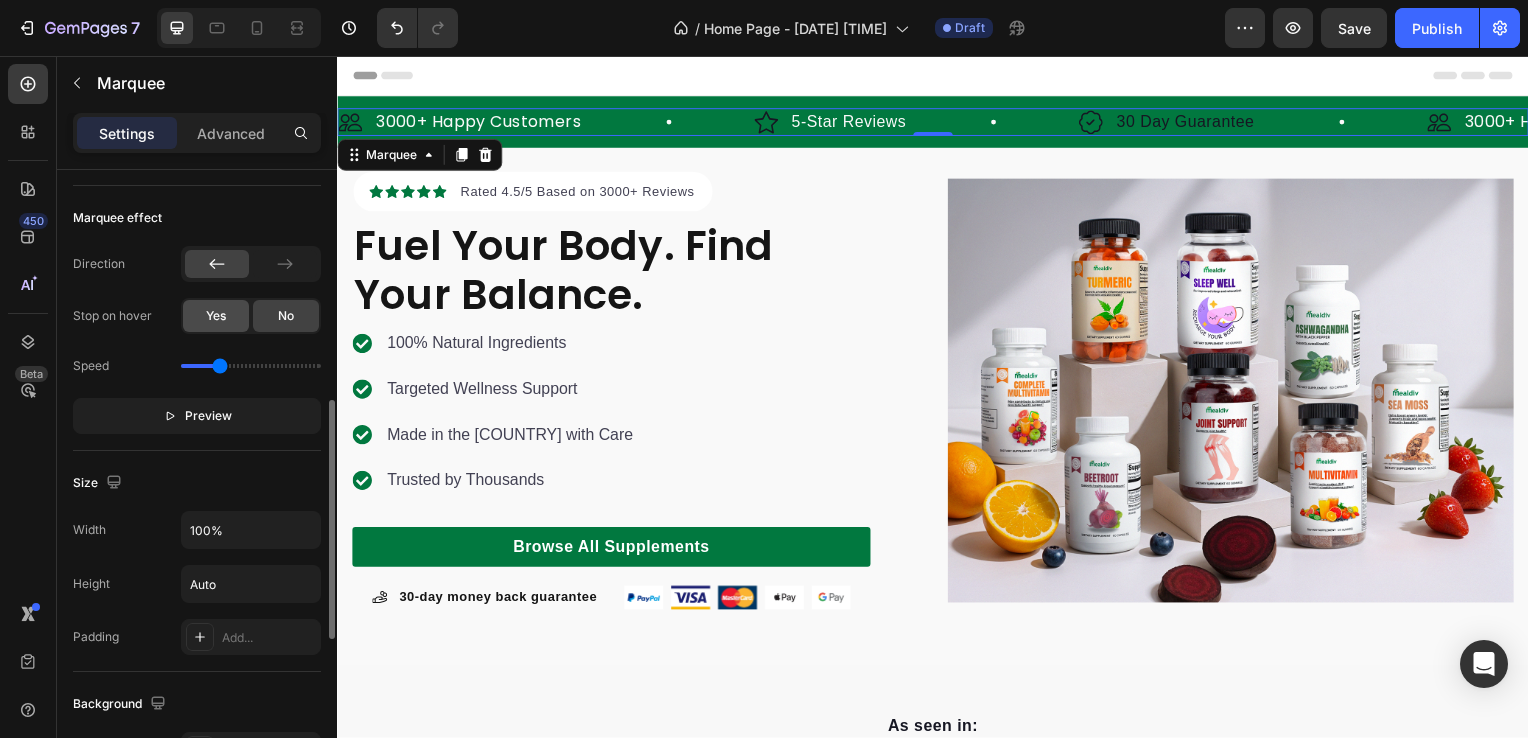 click on "Yes" 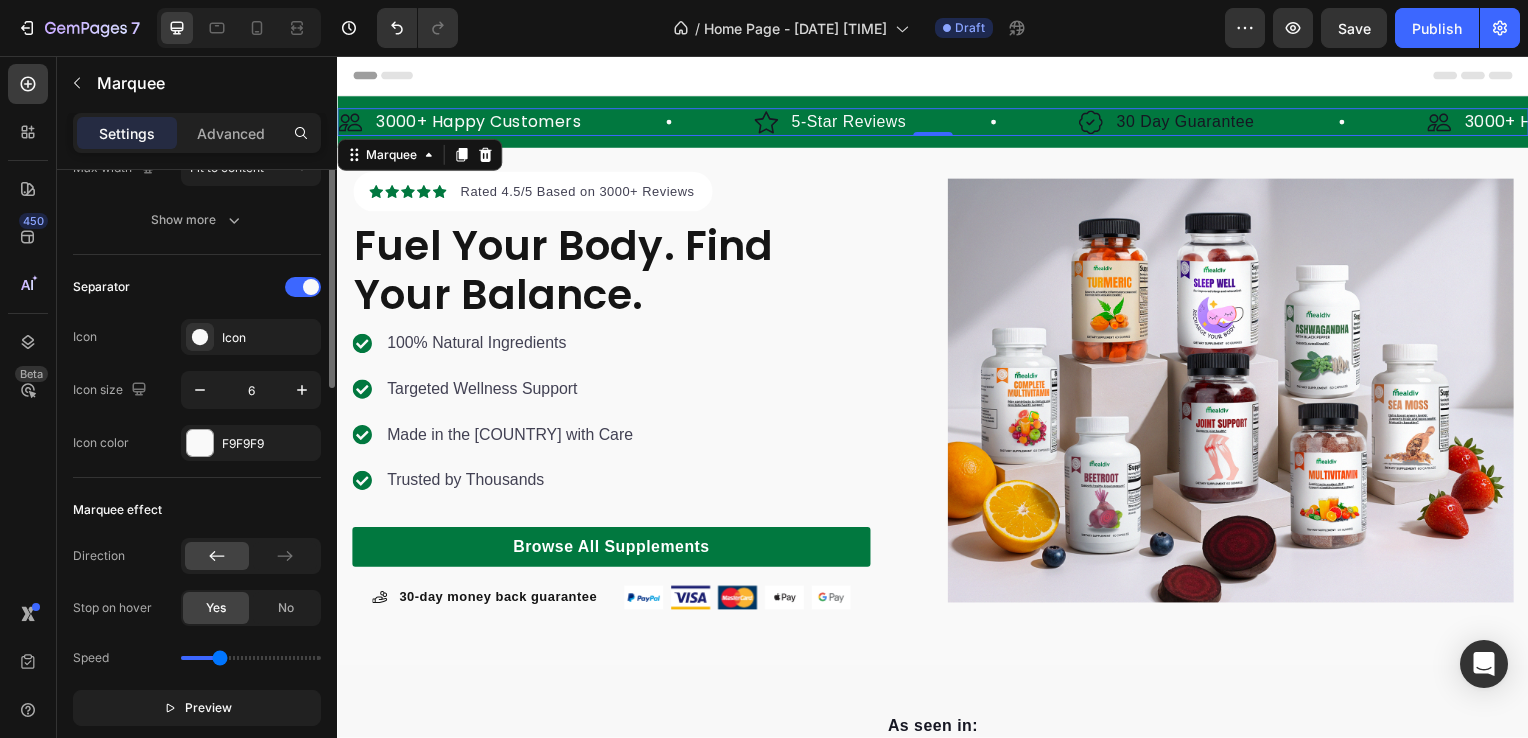 scroll, scrollTop: 208, scrollLeft: 0, axis: vertical 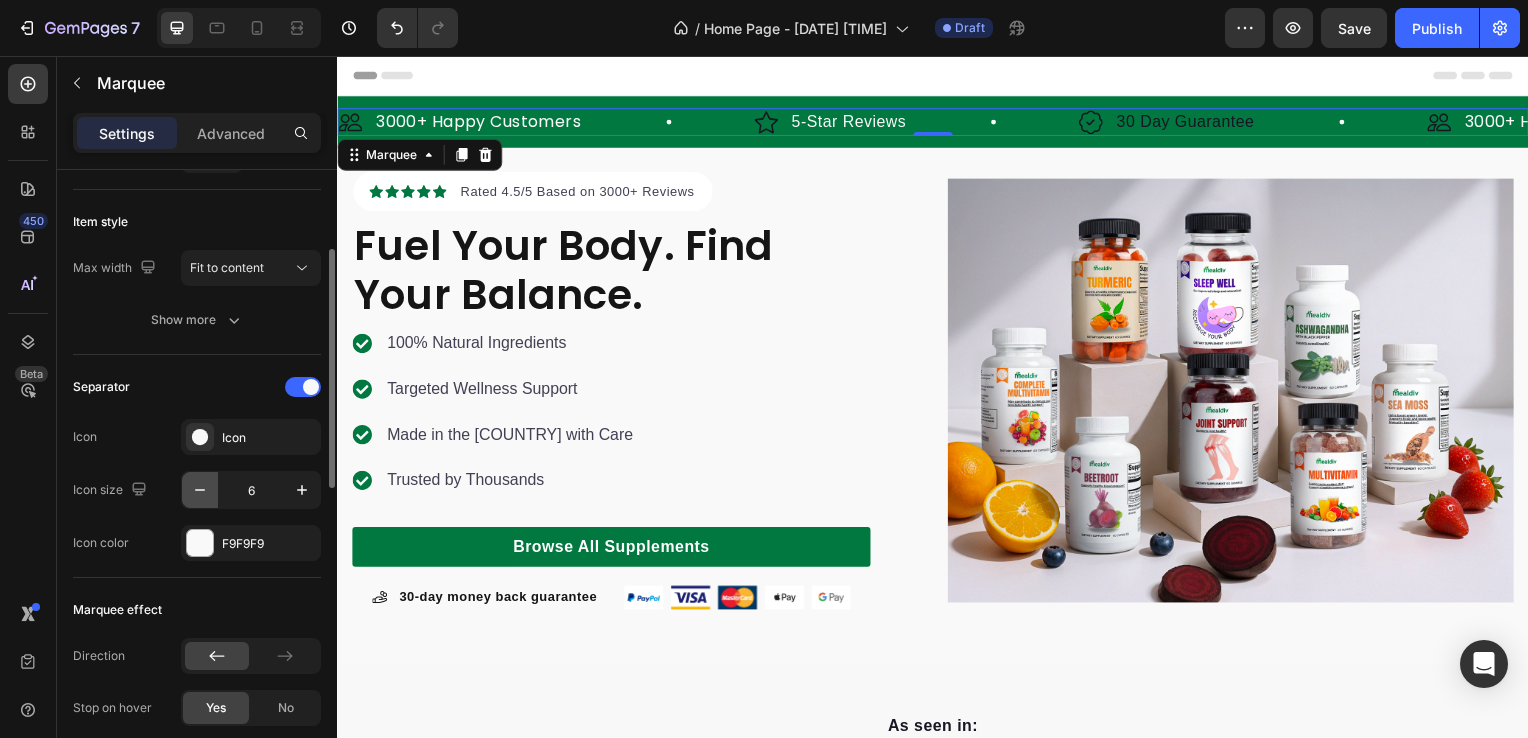 click 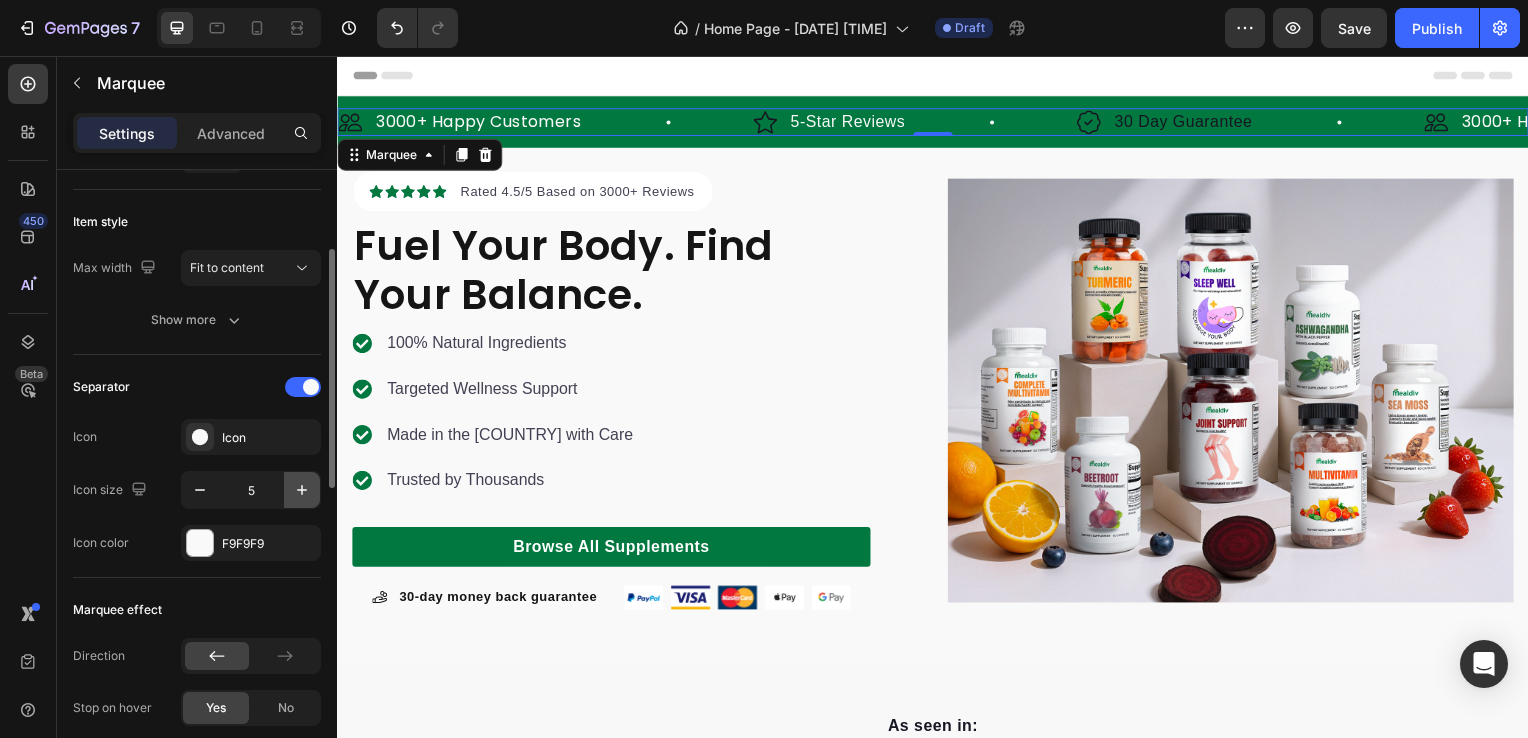 click 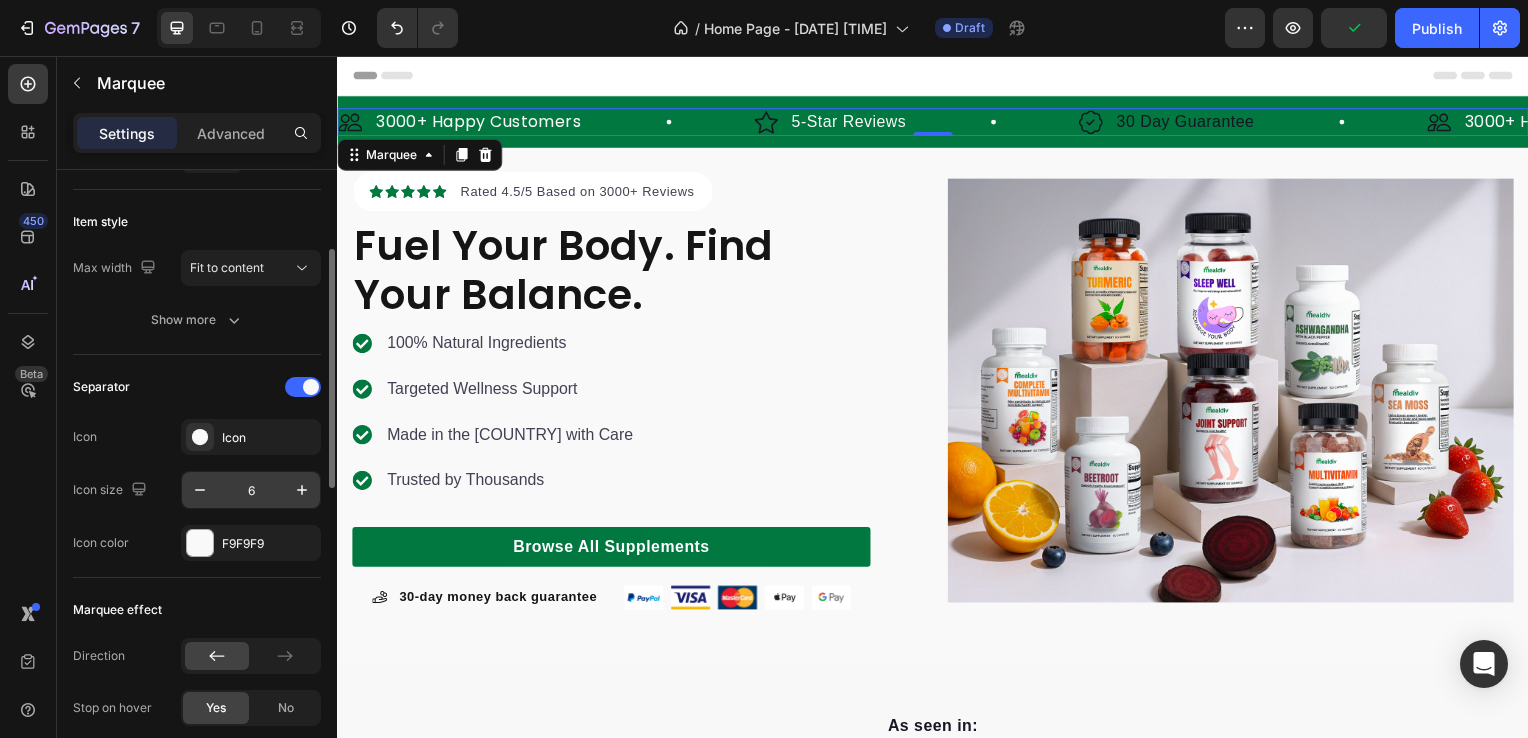 scroll, scrollTop: 8, scrollLeft: 0, axis: vertical 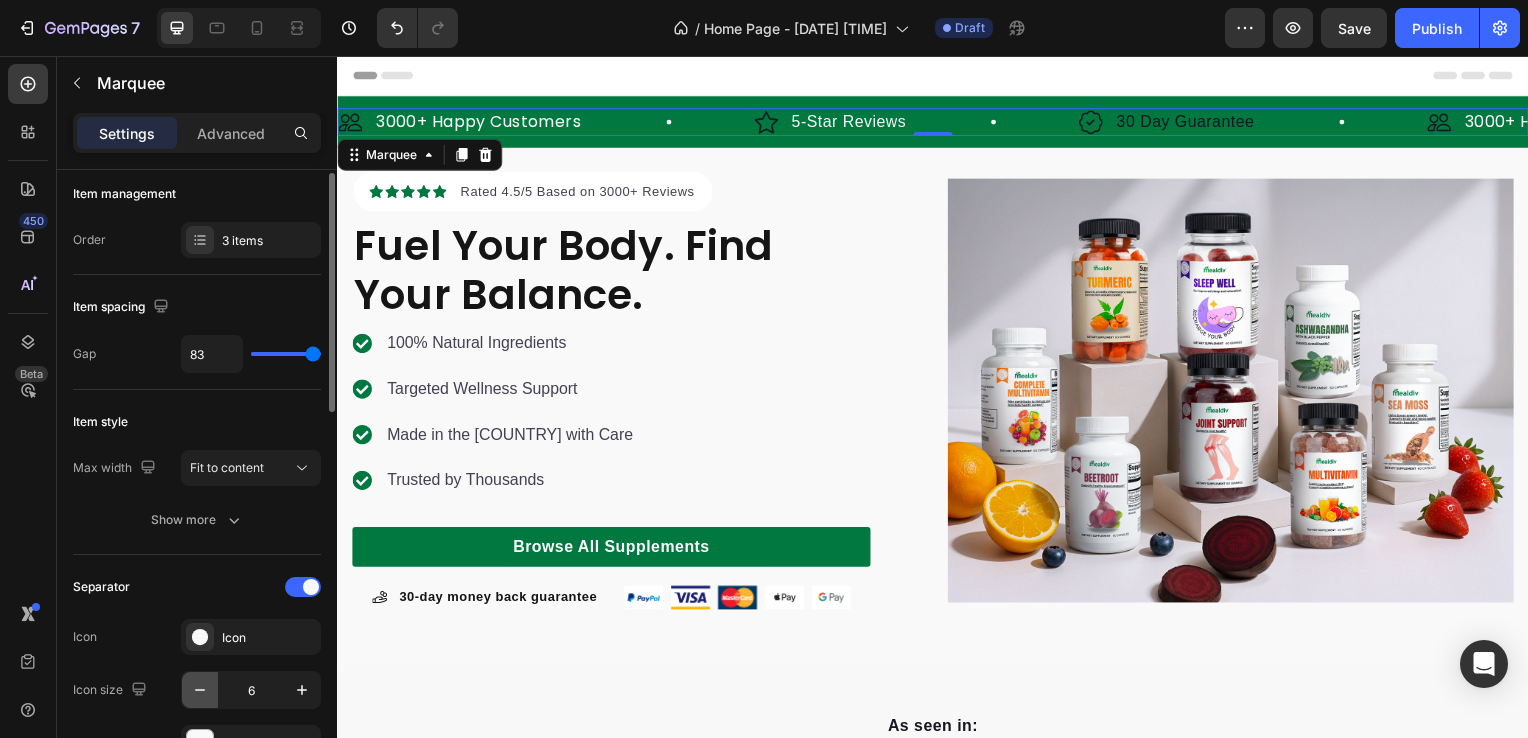click 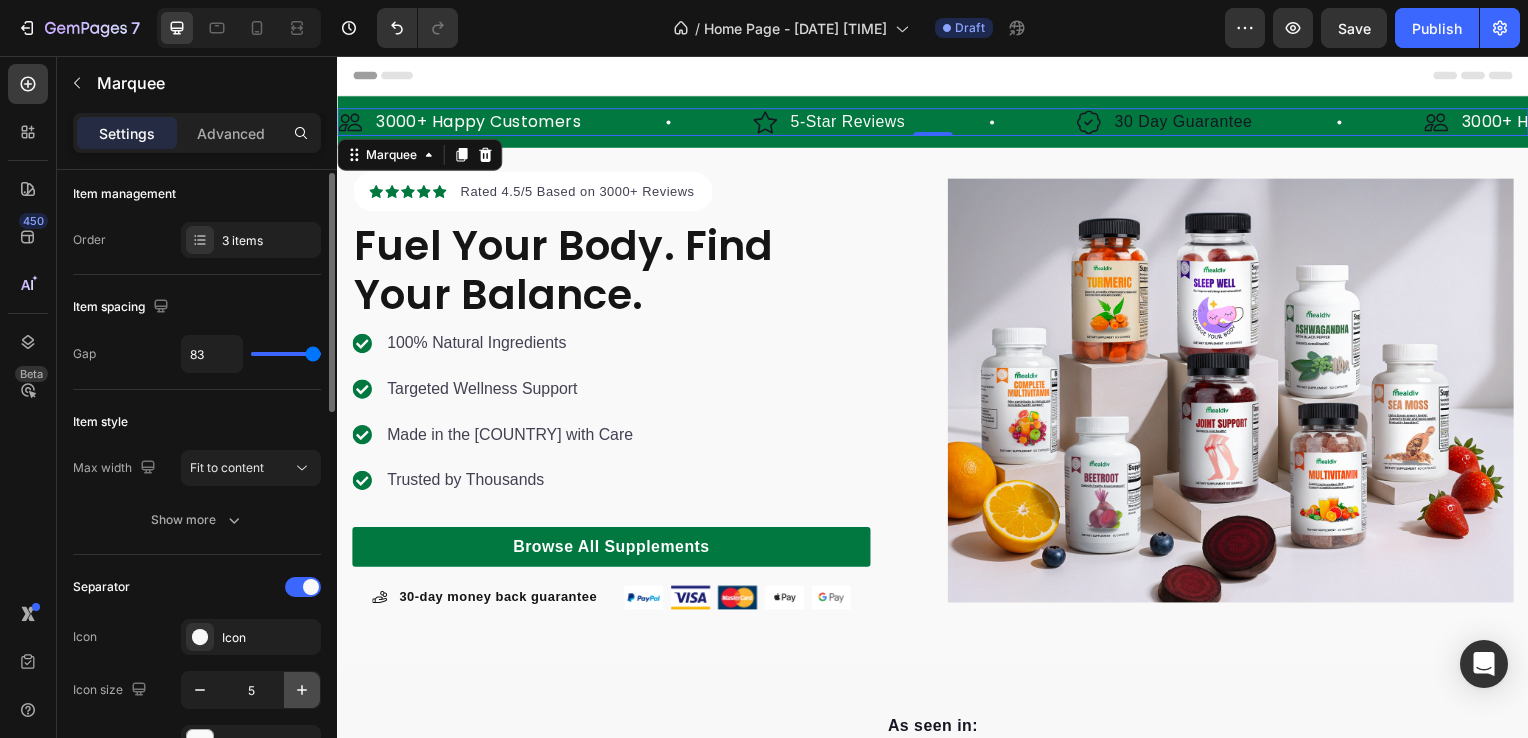 click 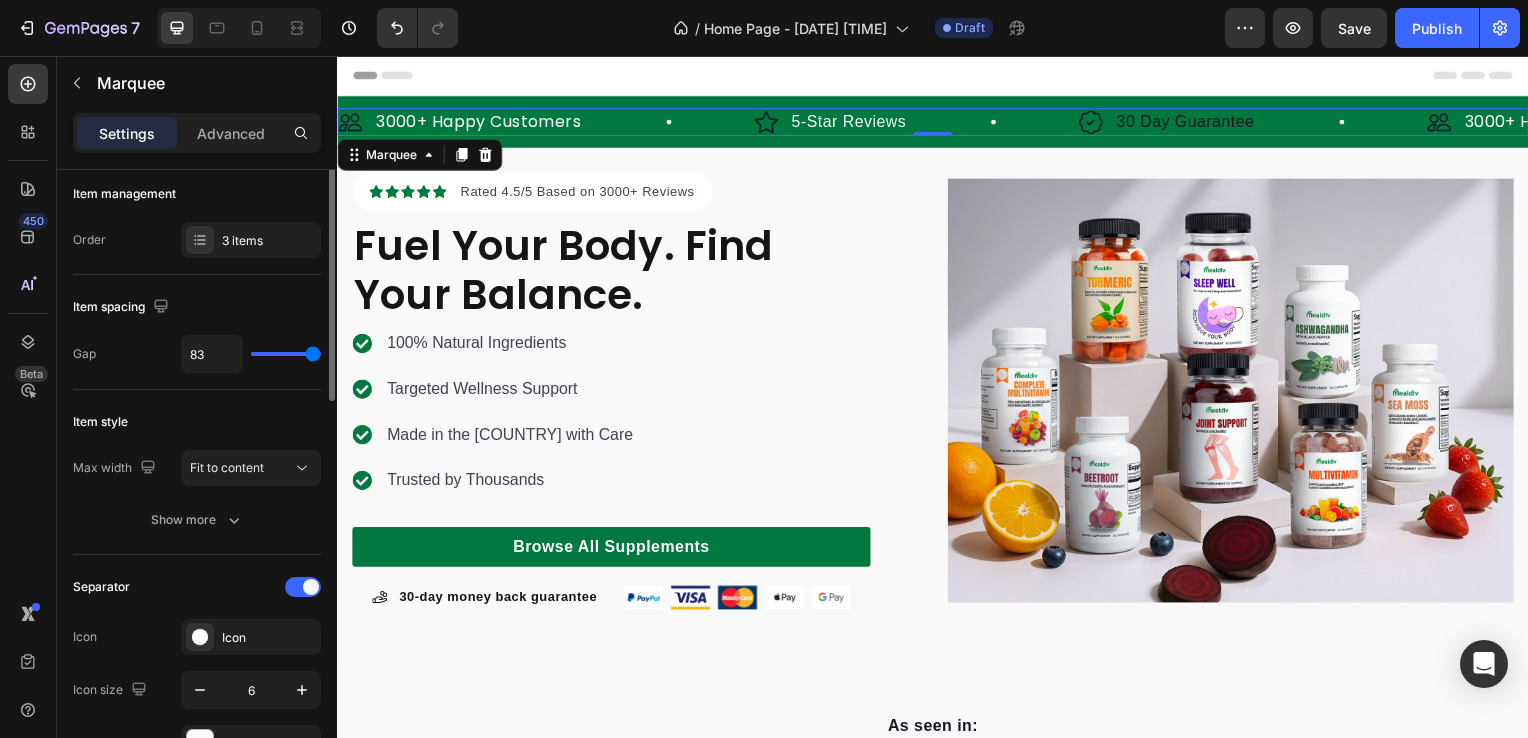 scroll, scrollTop: 0, scrollLeft: 0, axis: both 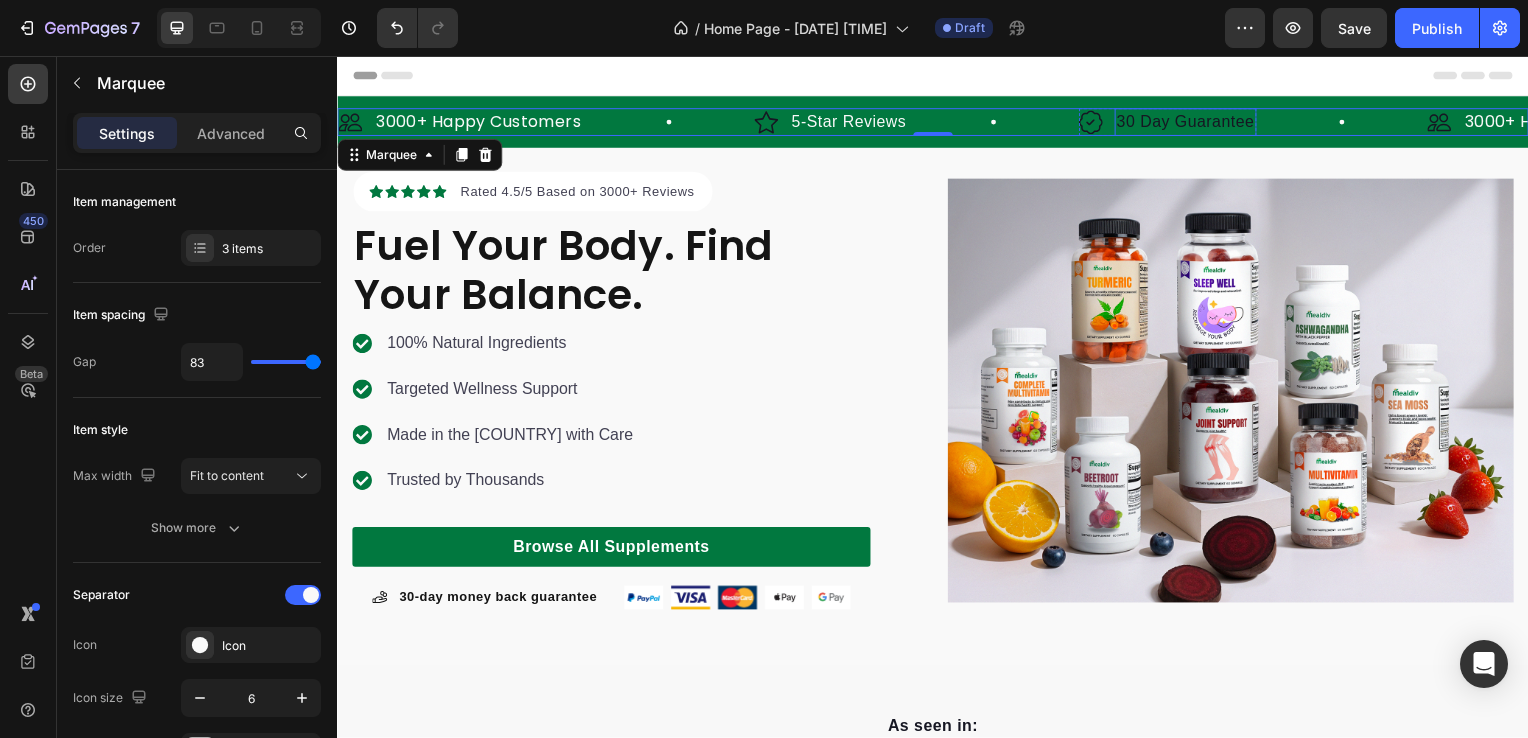 click on "30 Day Guarantee" at bounding box center (1191, 123) 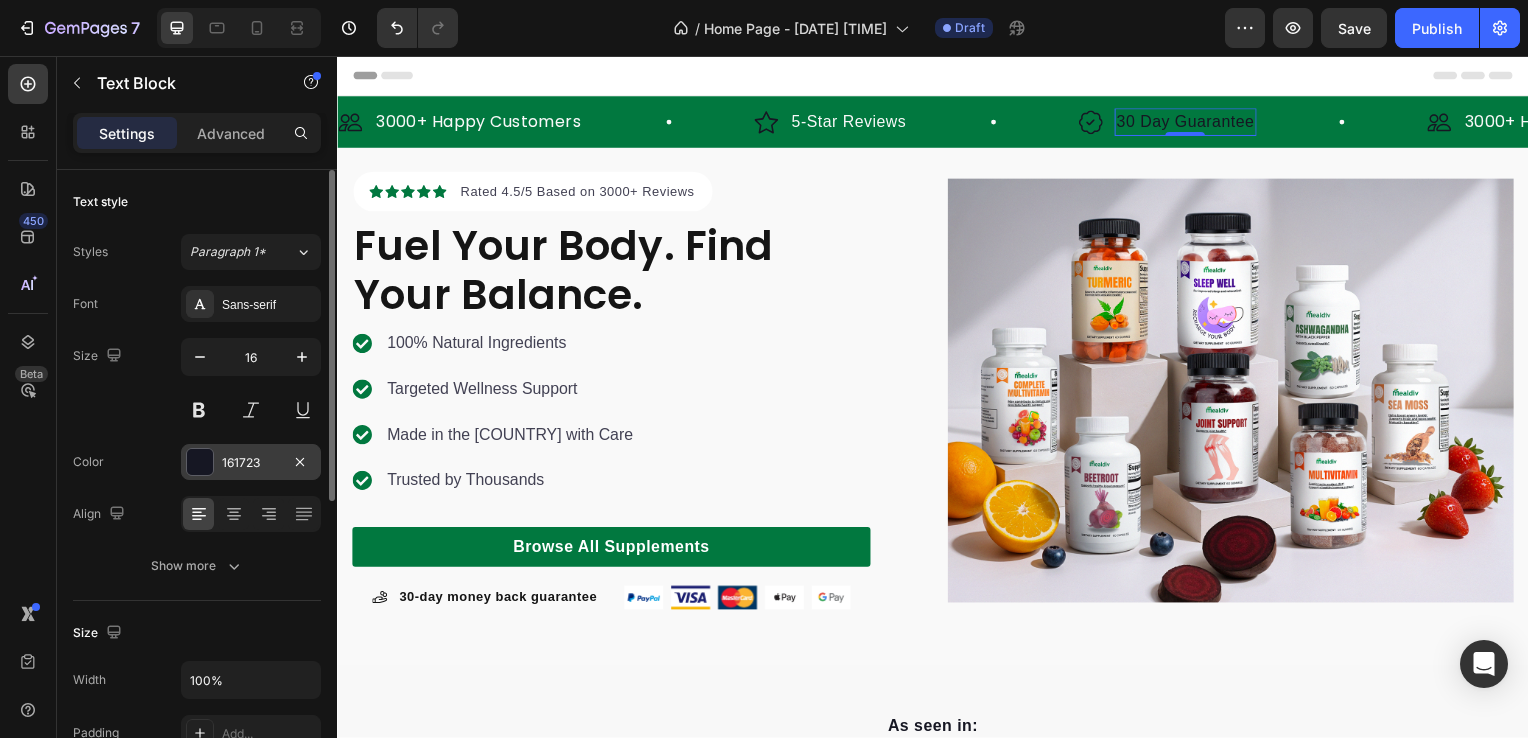 click at bounding box center (200, 462) 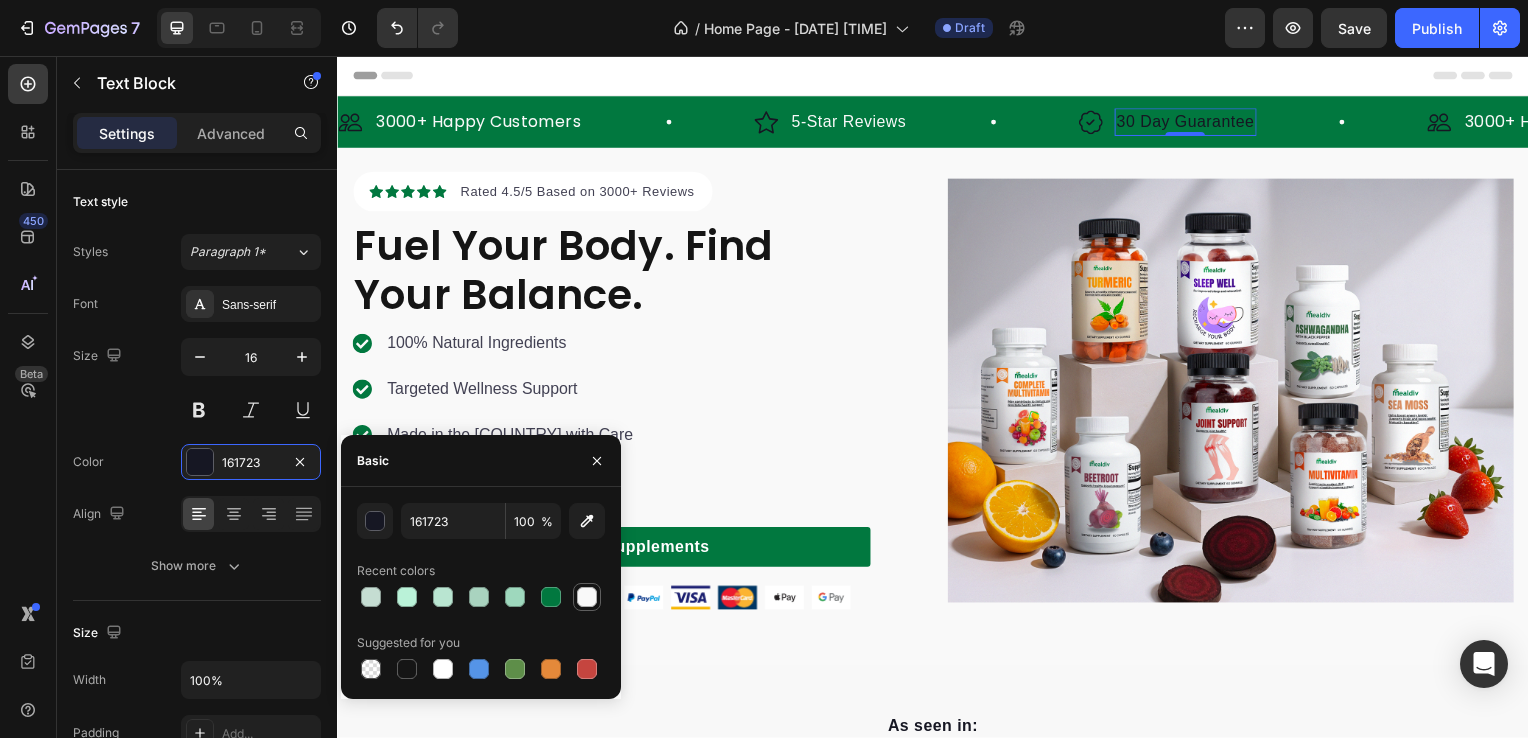click at bounding box center (587, 597) 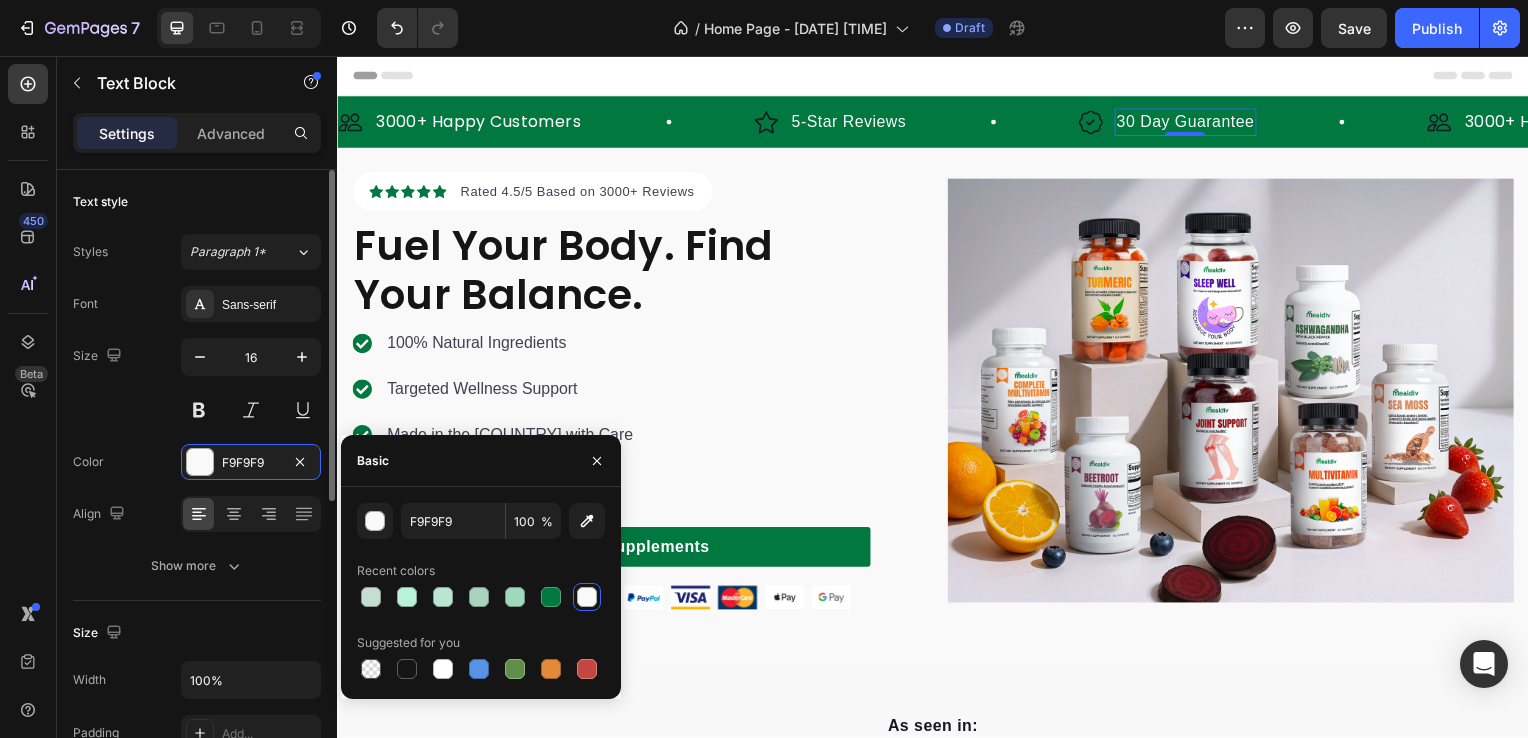 click on "Size 16" at bounding box center [197, 383] 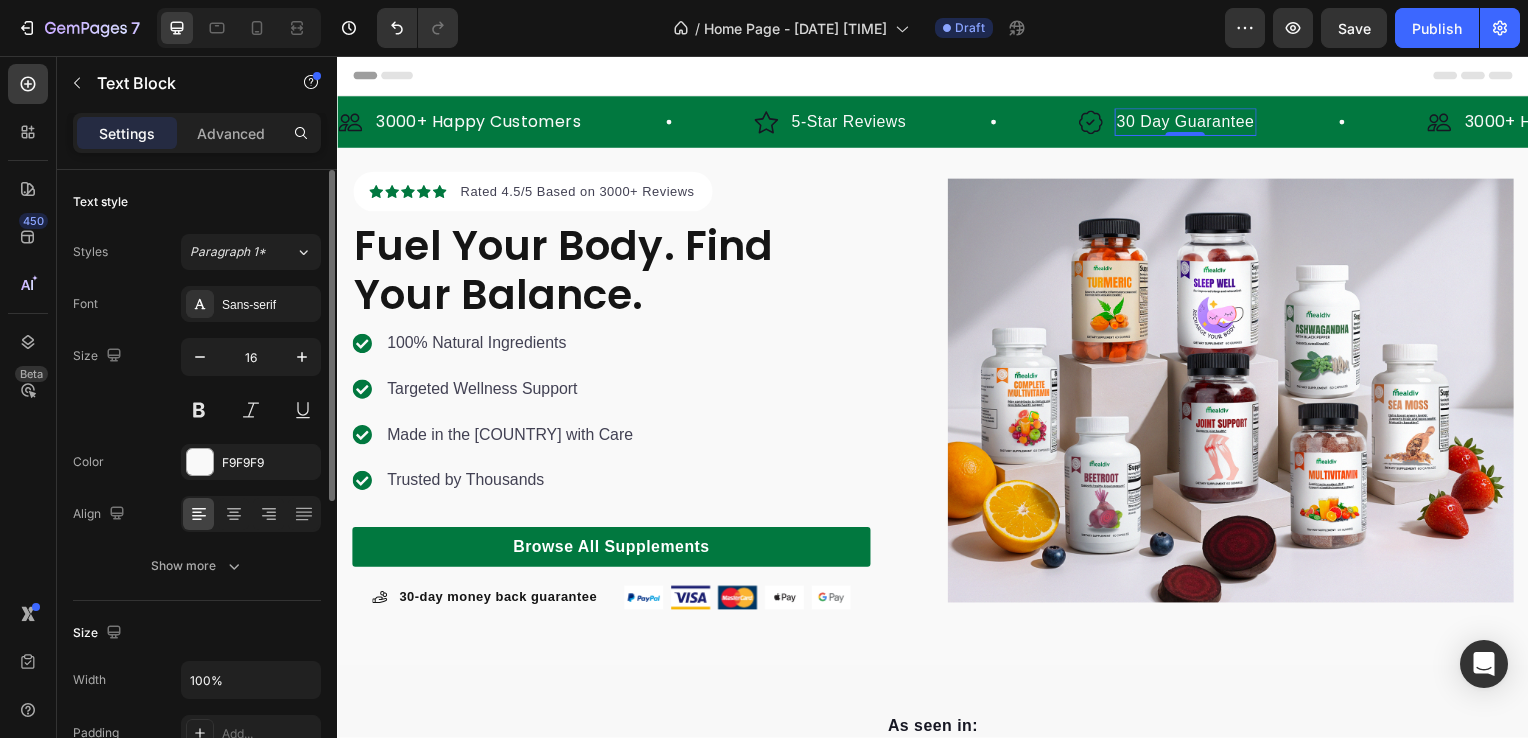 click on "Size 16" at bounding box center [197, 383] 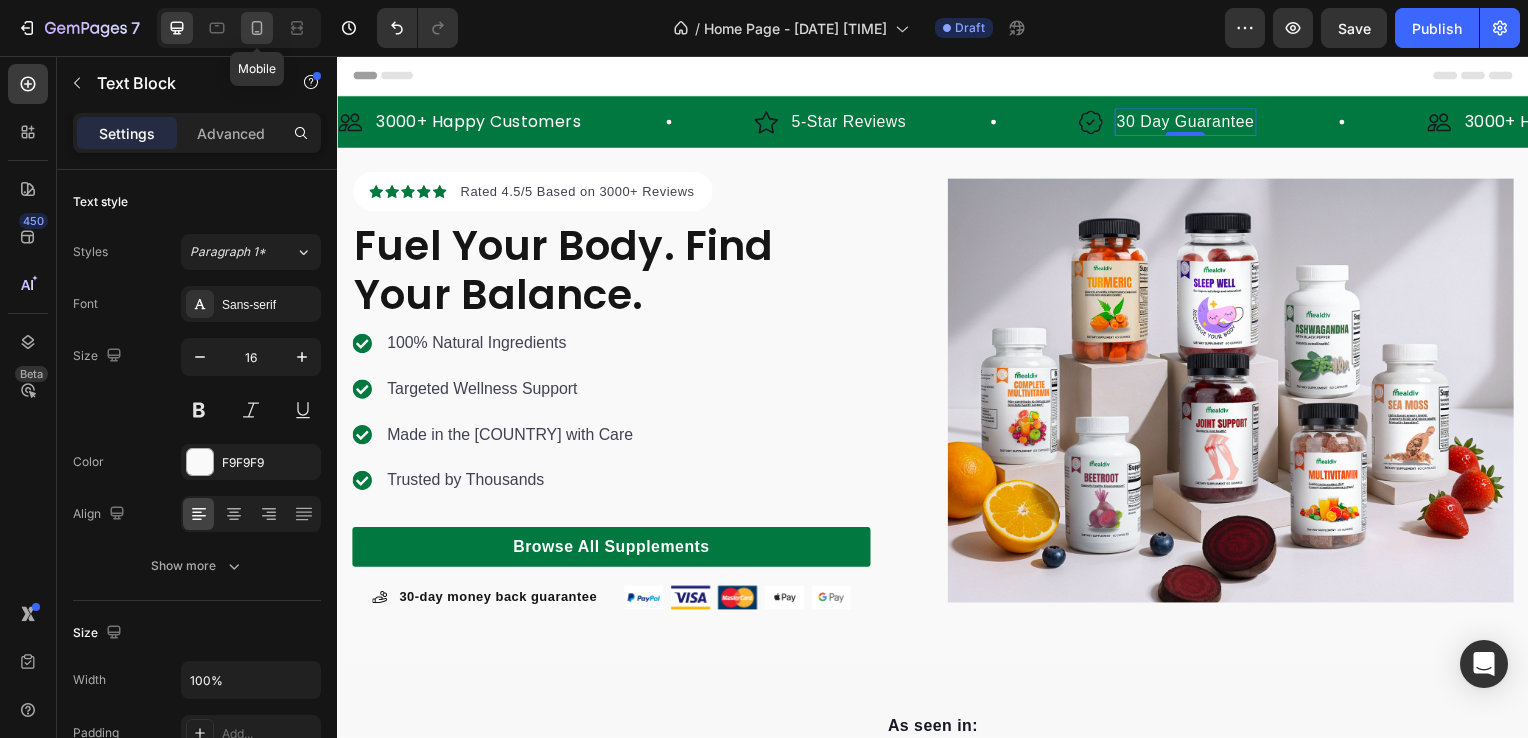 click 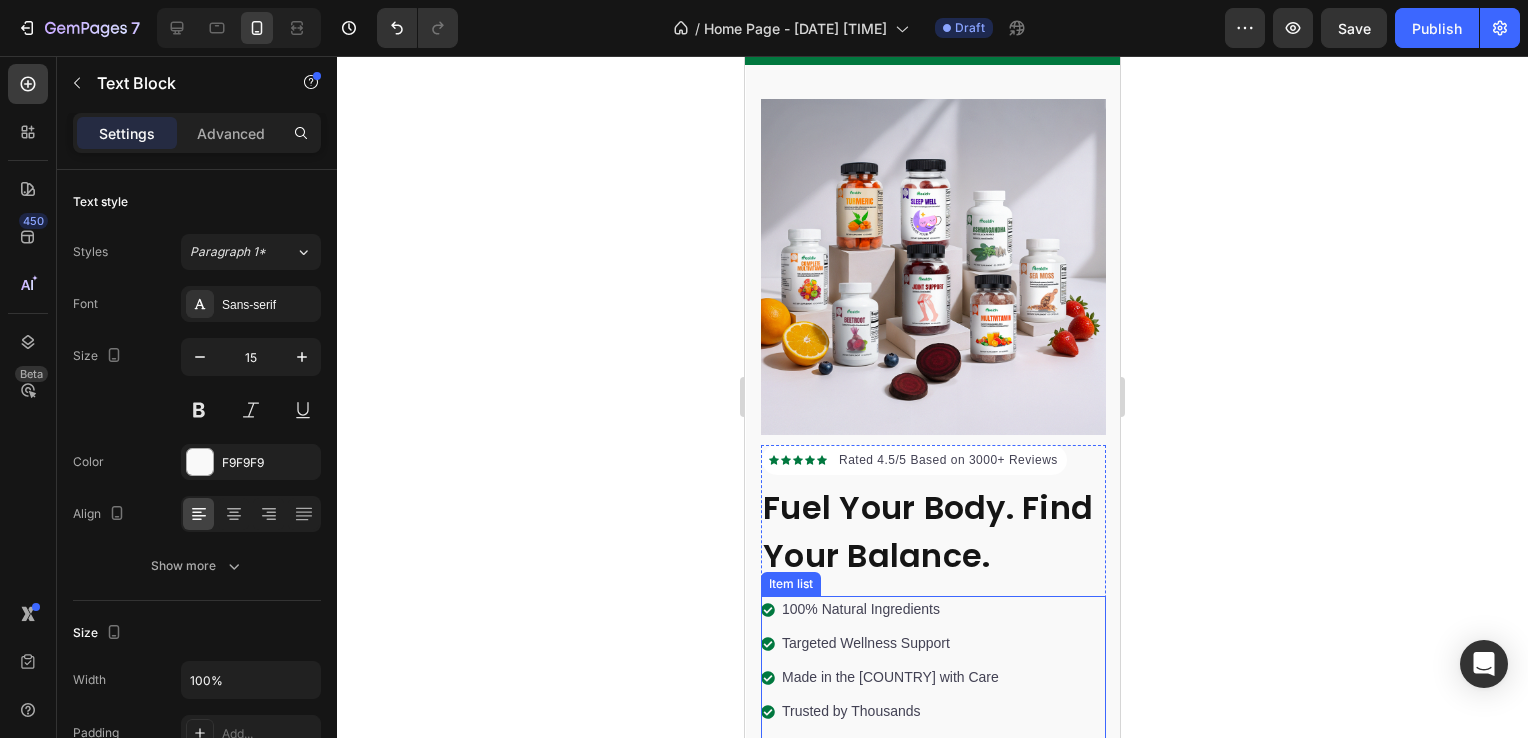 scroll, scrollTop: 0, scrollLeft: 0, axis: both 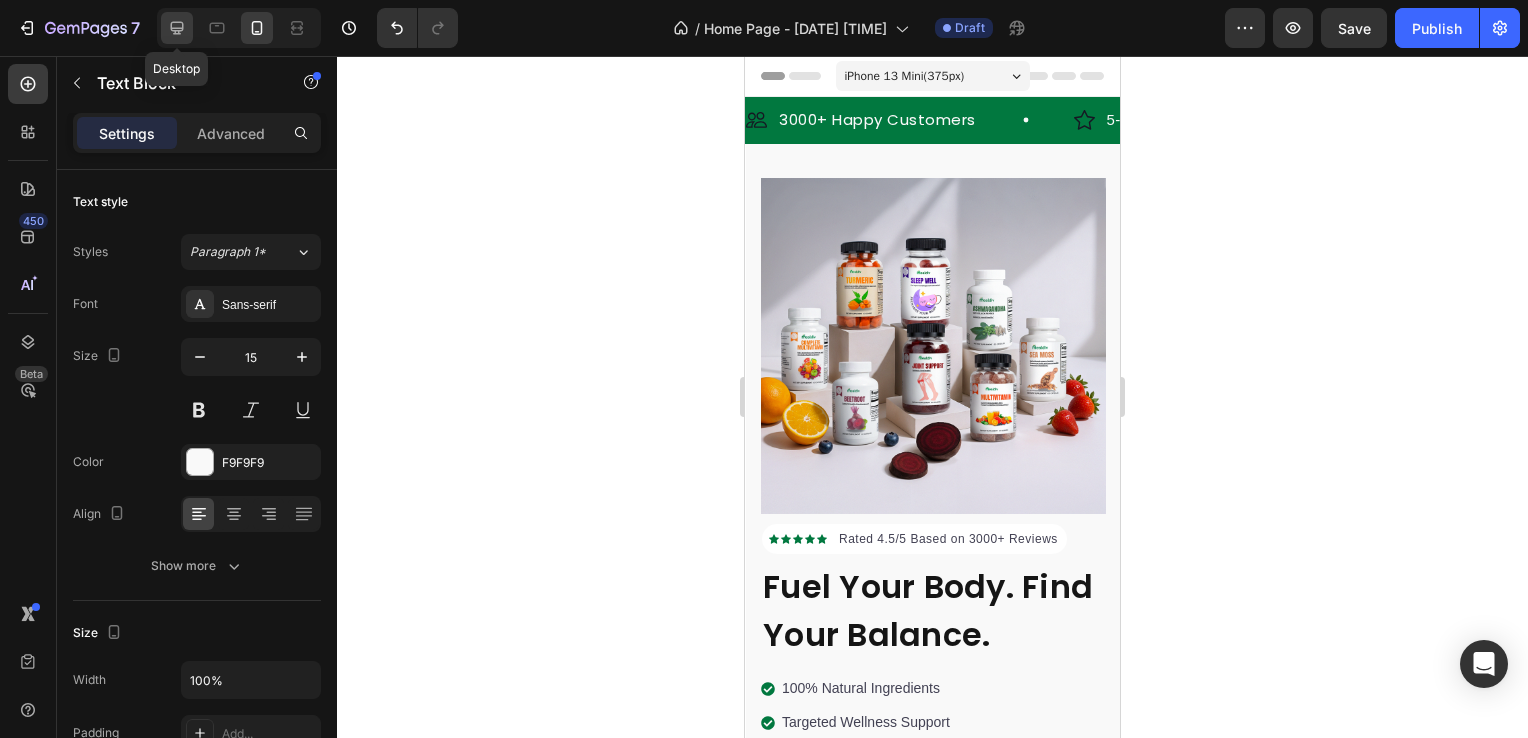 click 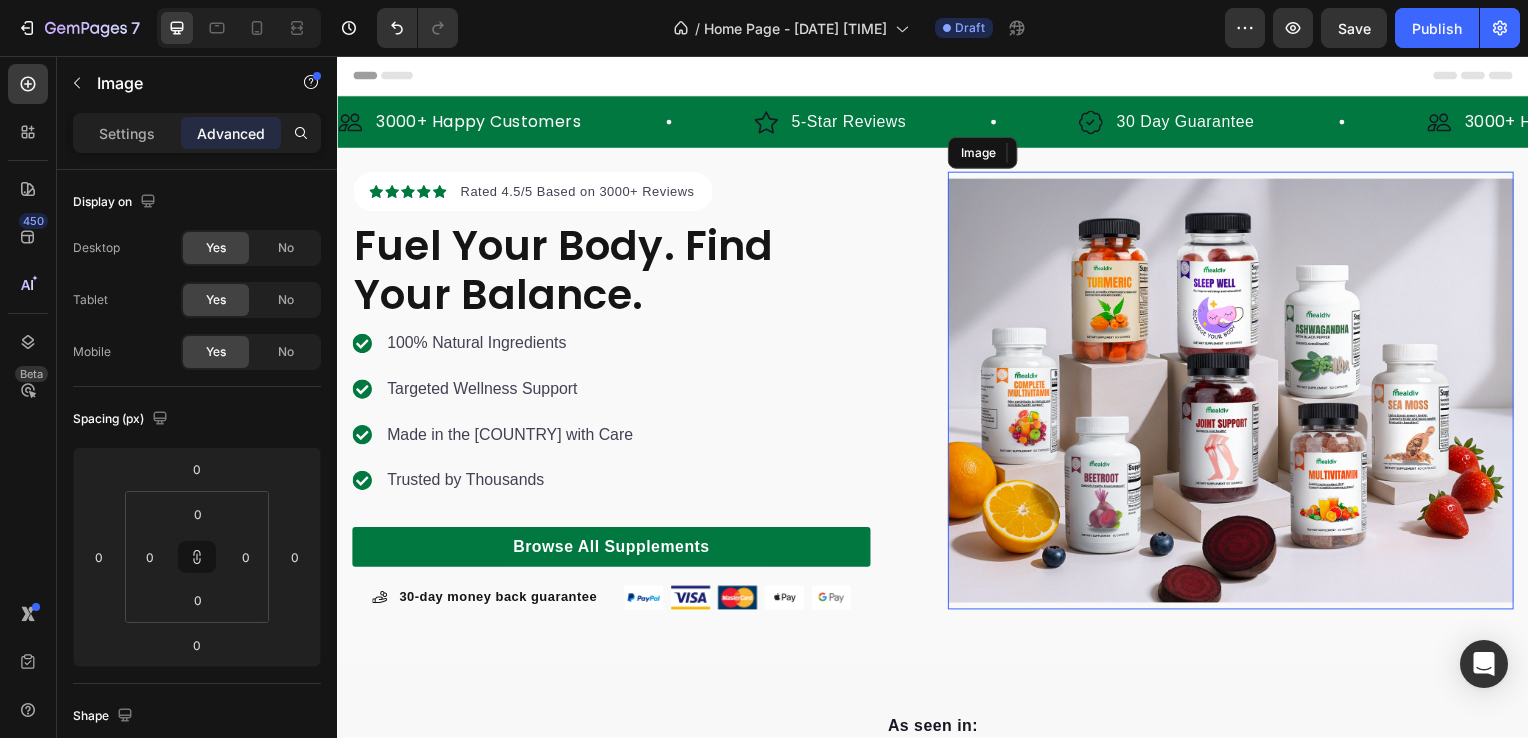click at bounding box center [1237, 394] 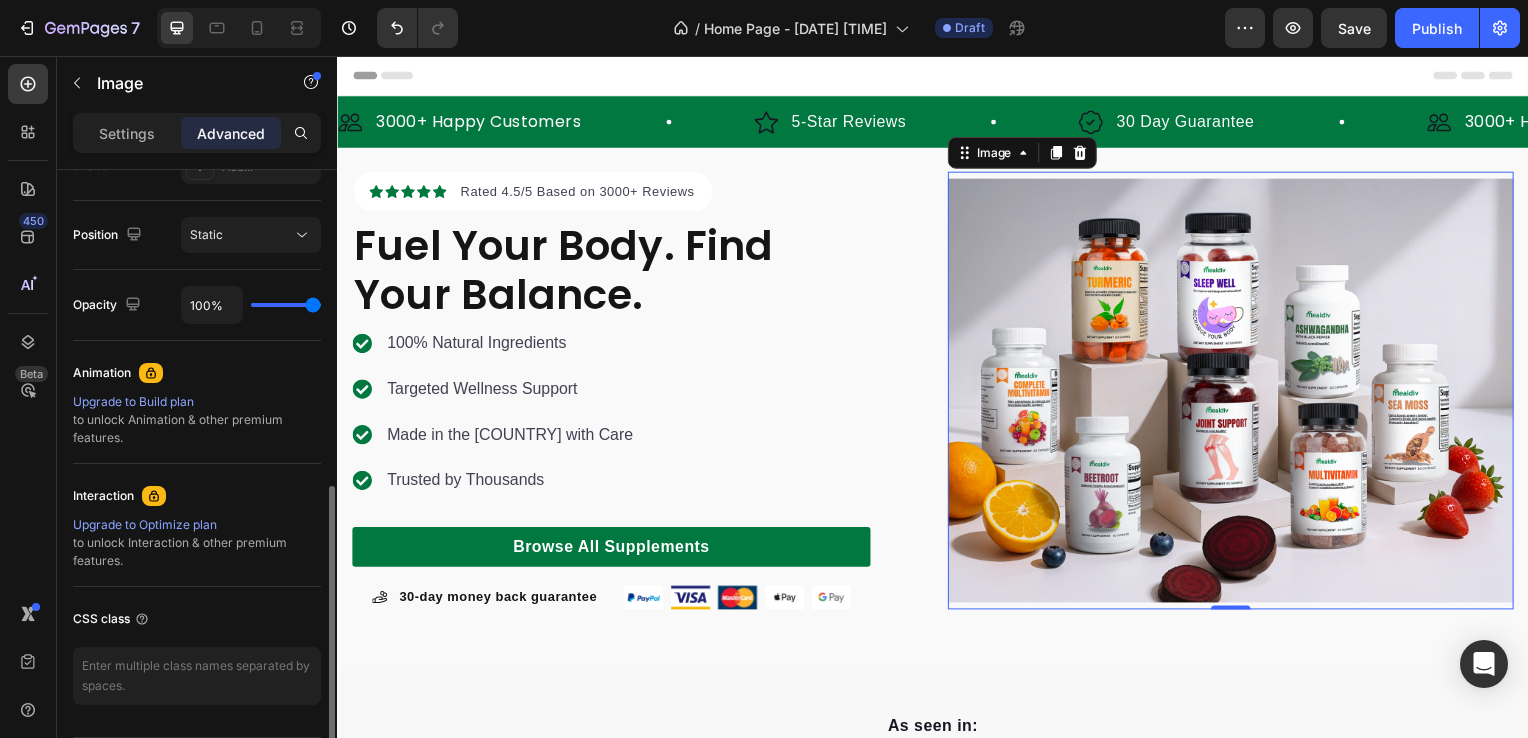 scroll, scrollTop: 500, scrollLeft: 0, axis: vertical 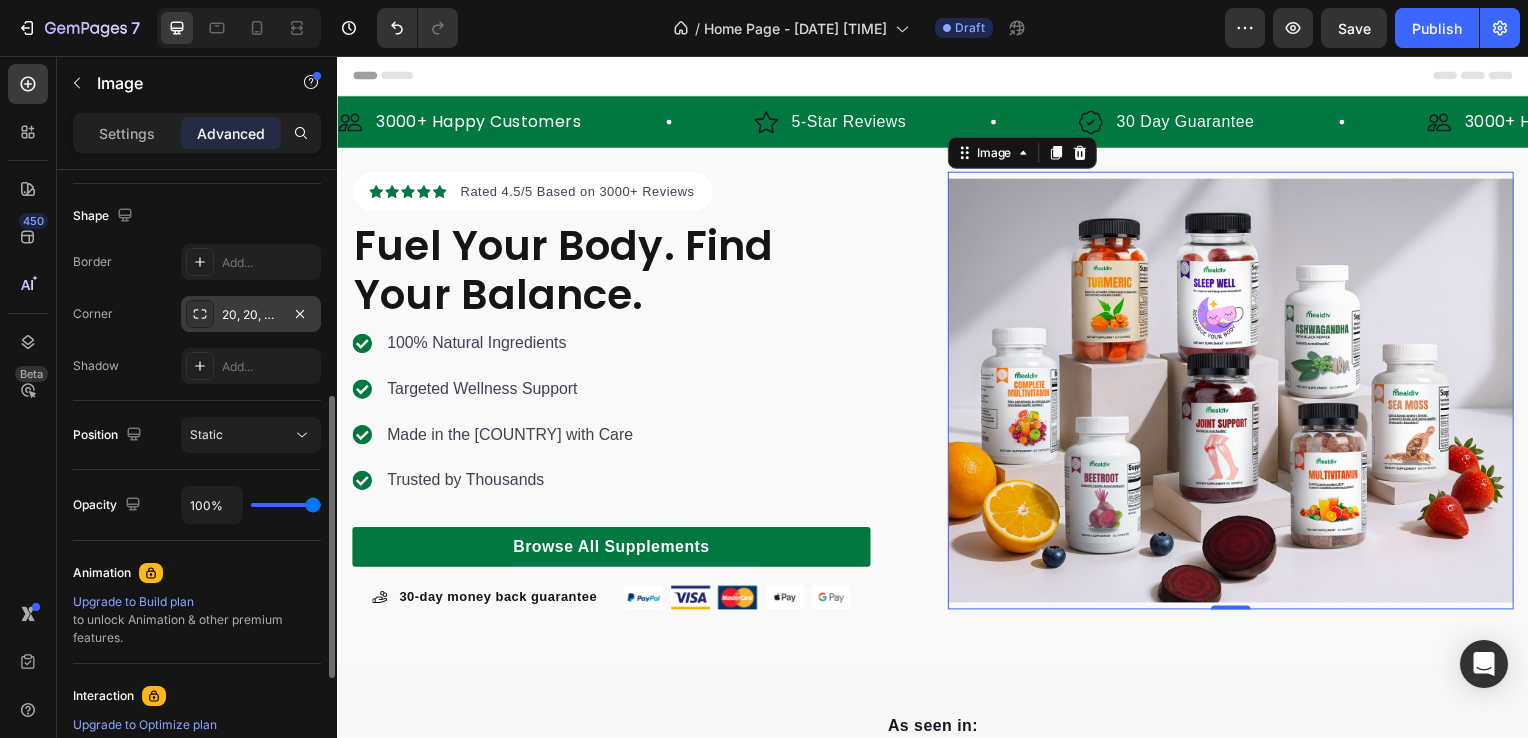 click on "20, 20, 20, 20" at bounding box center (251, 314) 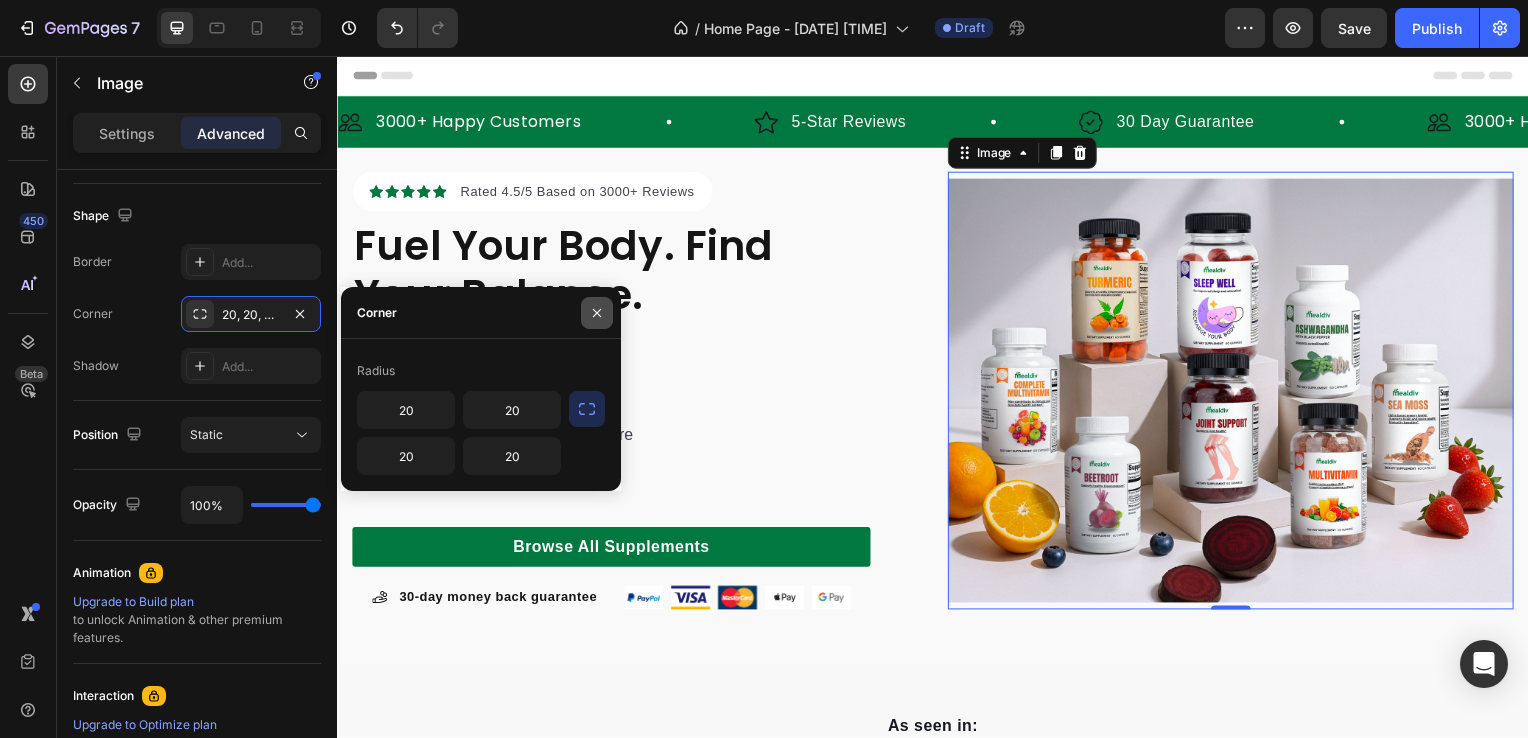 click at bounding box center [597, 313] 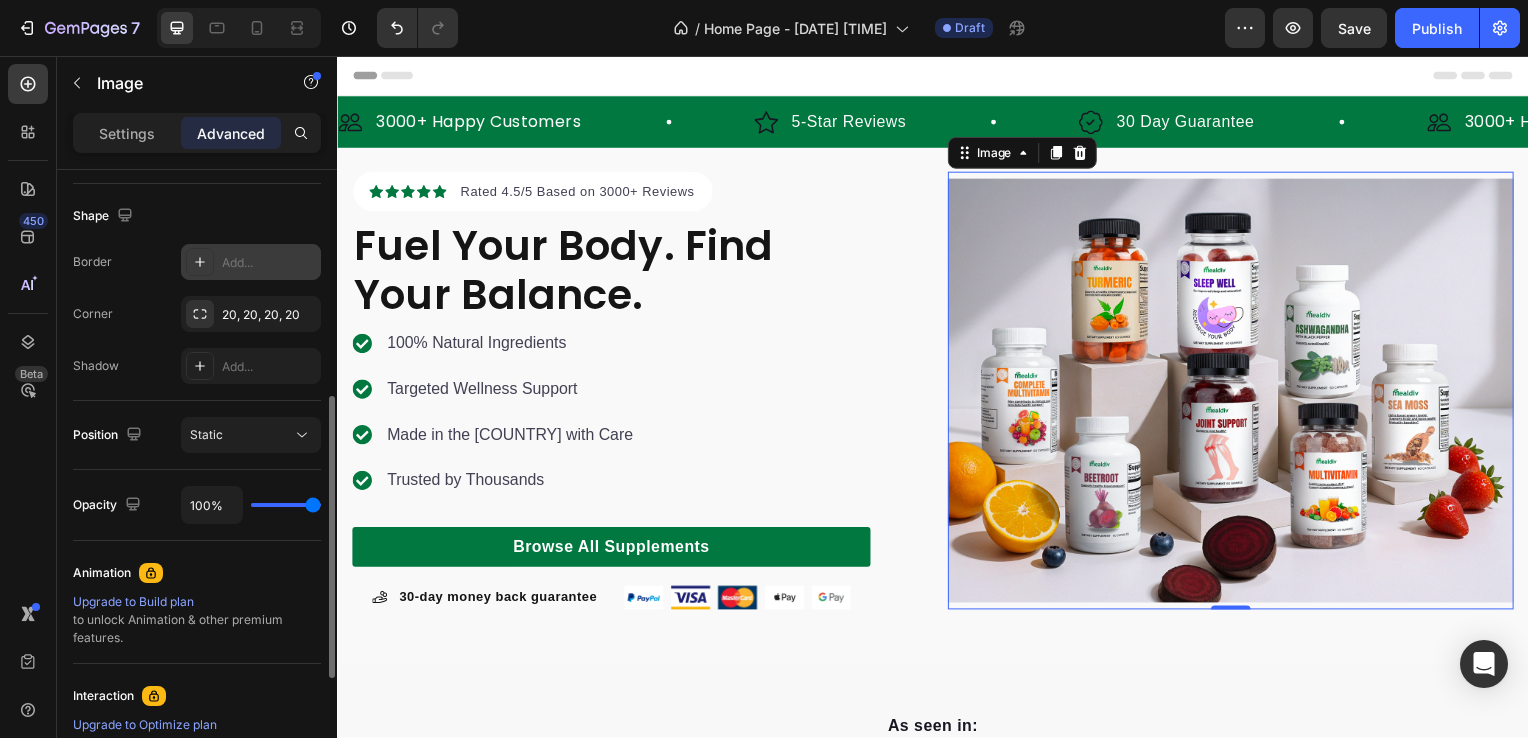 click on "Add..." at bounding box center [251, 262] 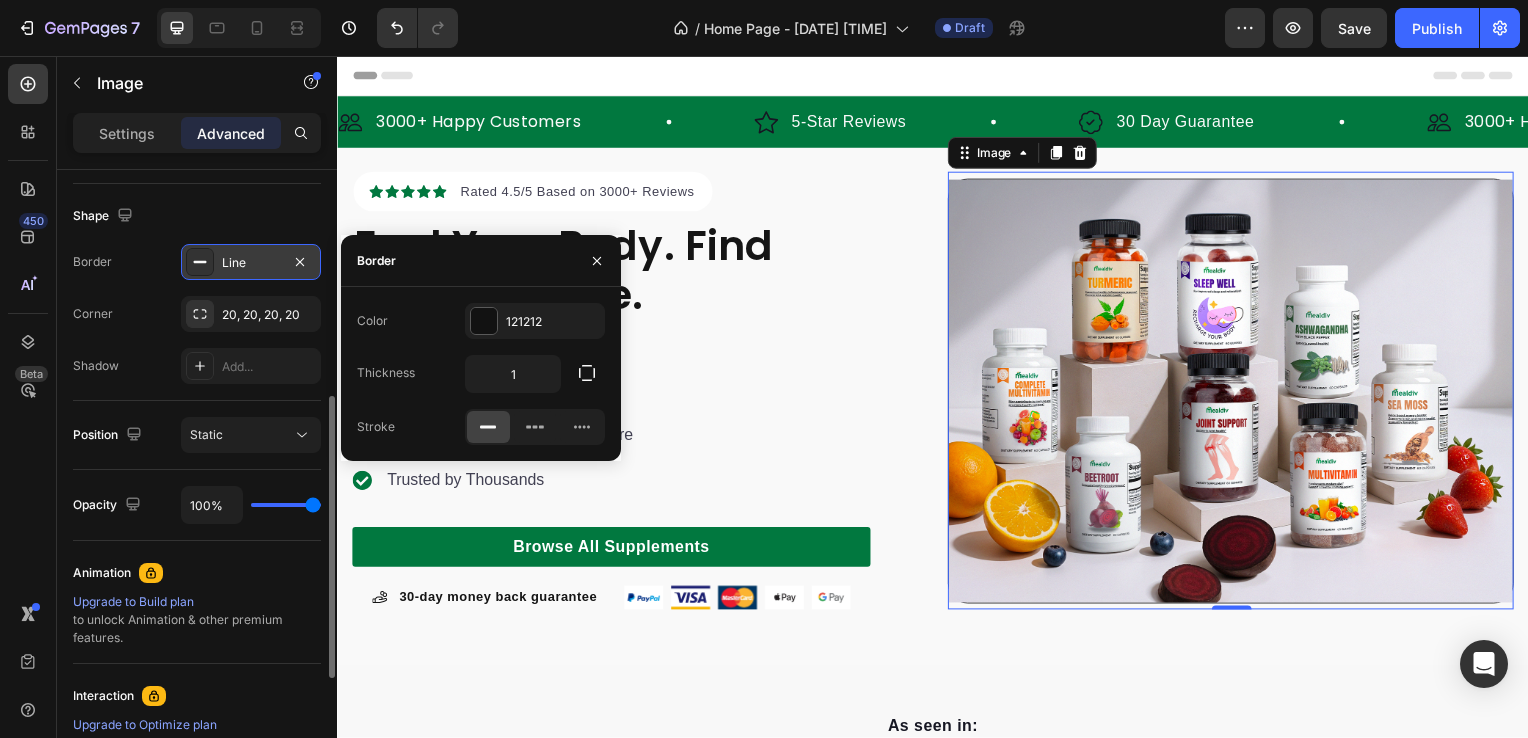 click 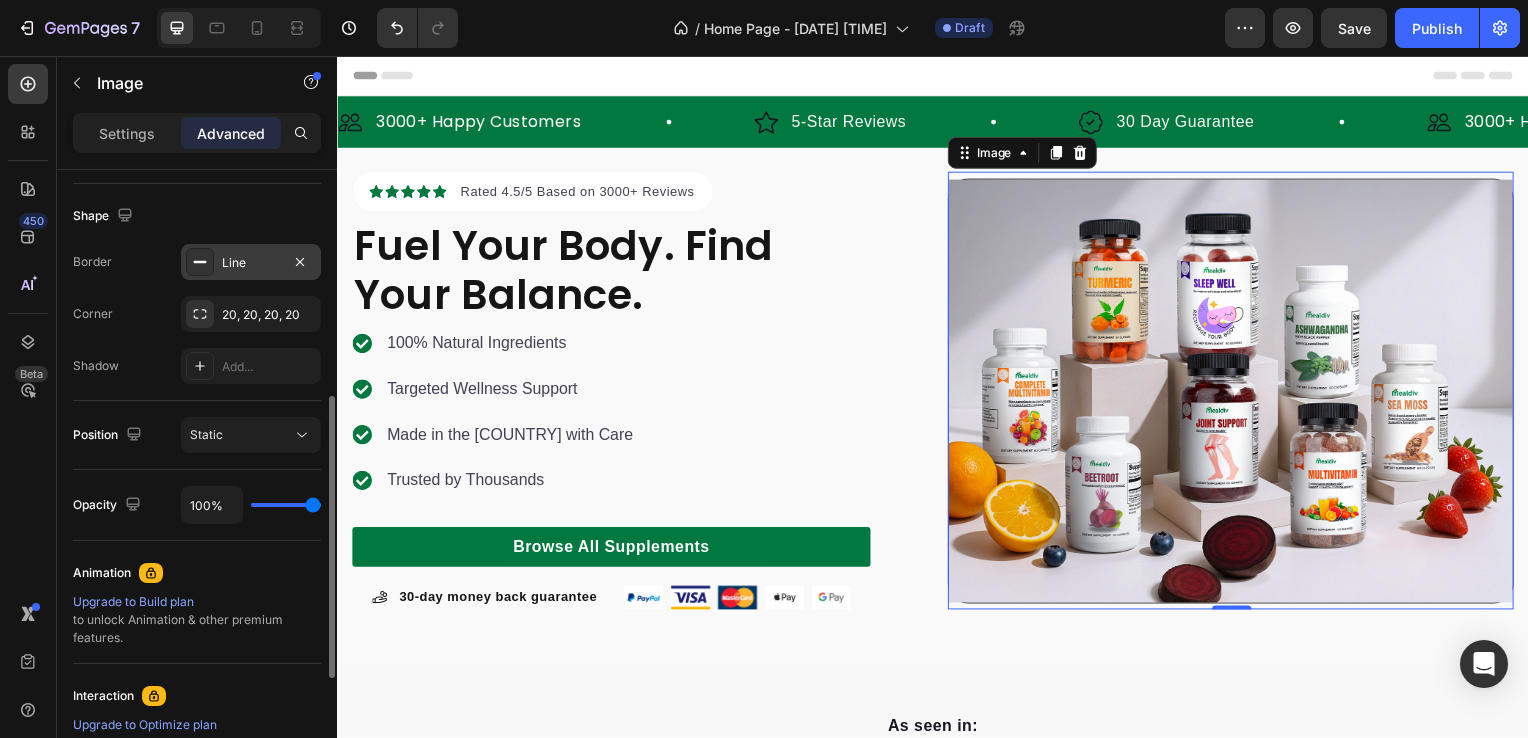 click 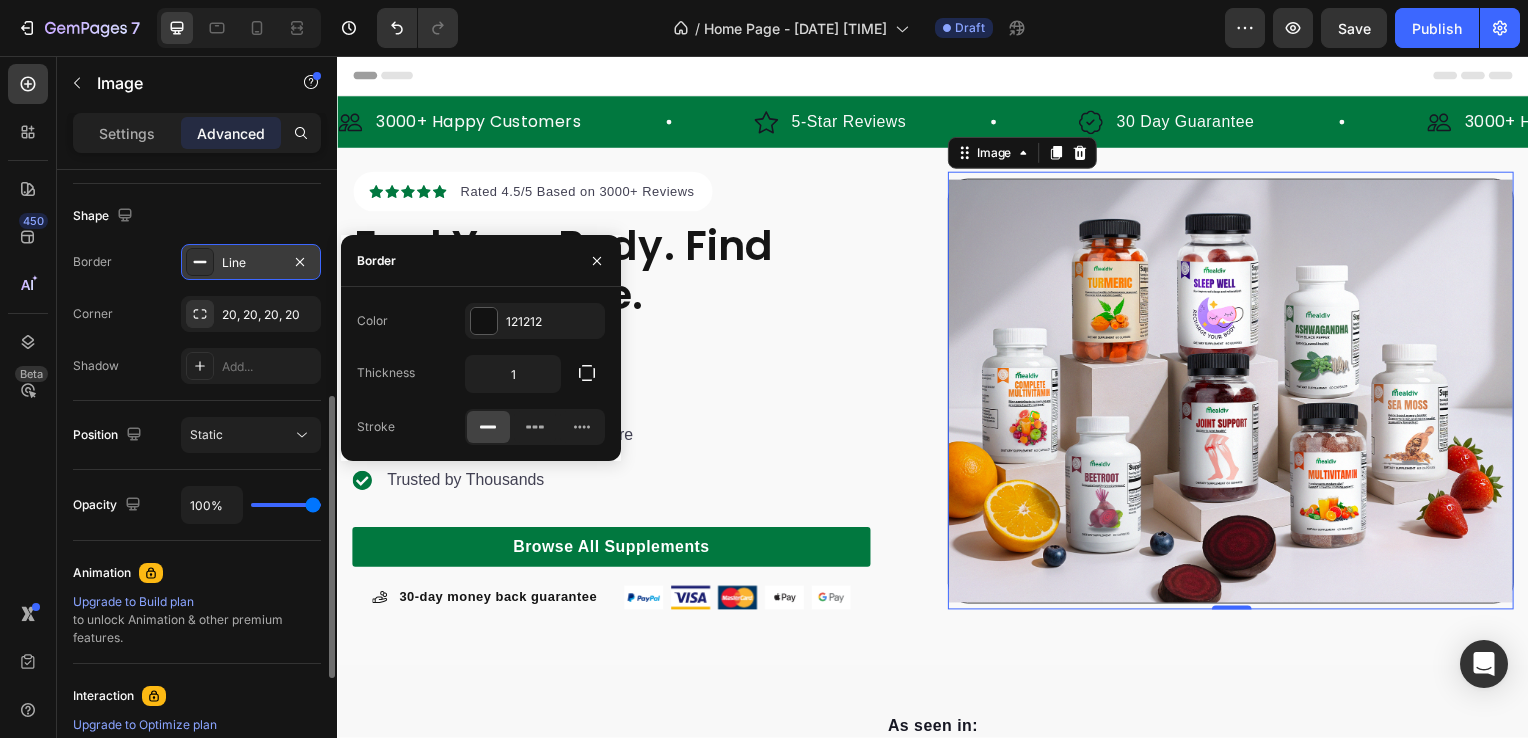 click on "Line" at bounding box center (251, 263) 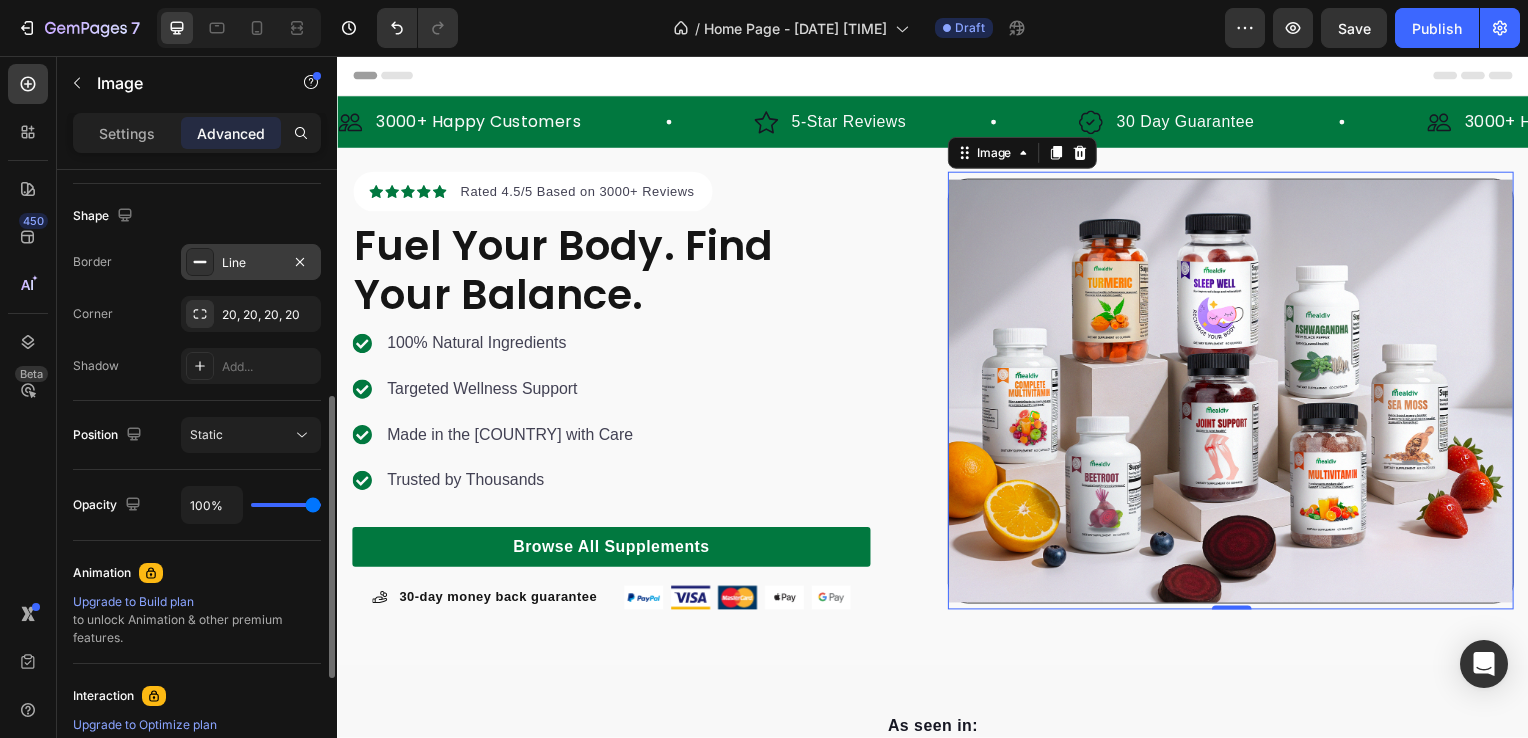 click on "Line" at bounding box center (251, 263) 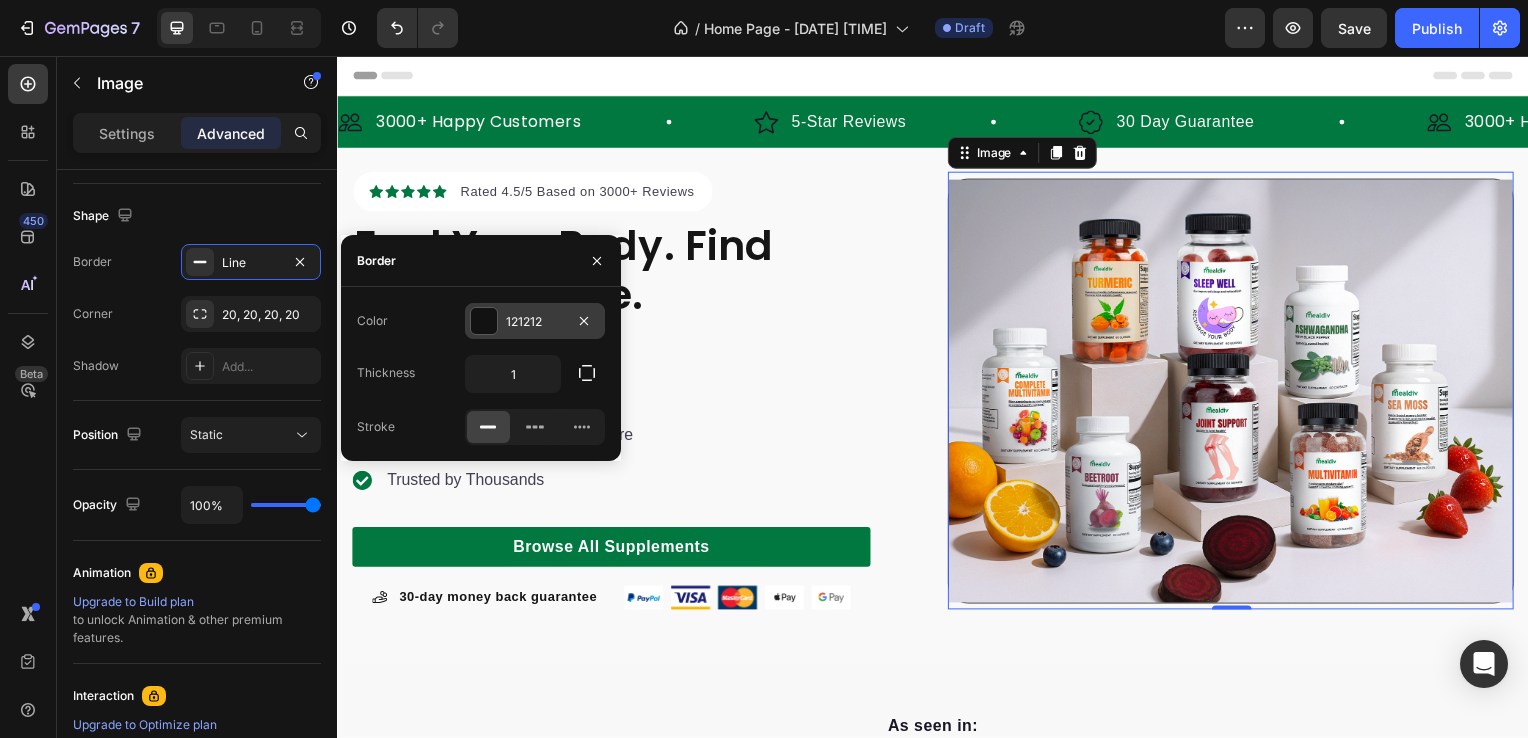 click at bounding box center (484, 321) 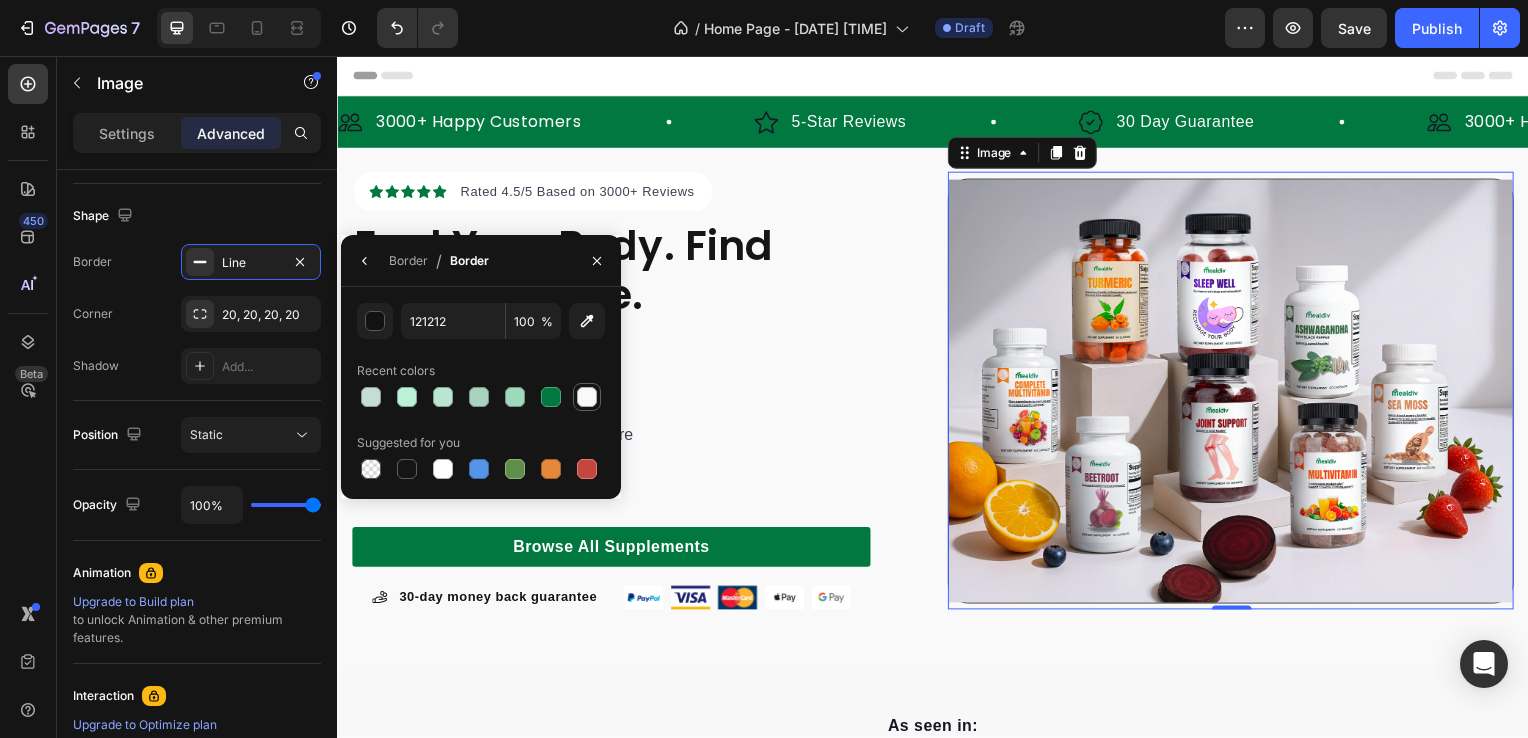 click at bounding box center (587, 397) 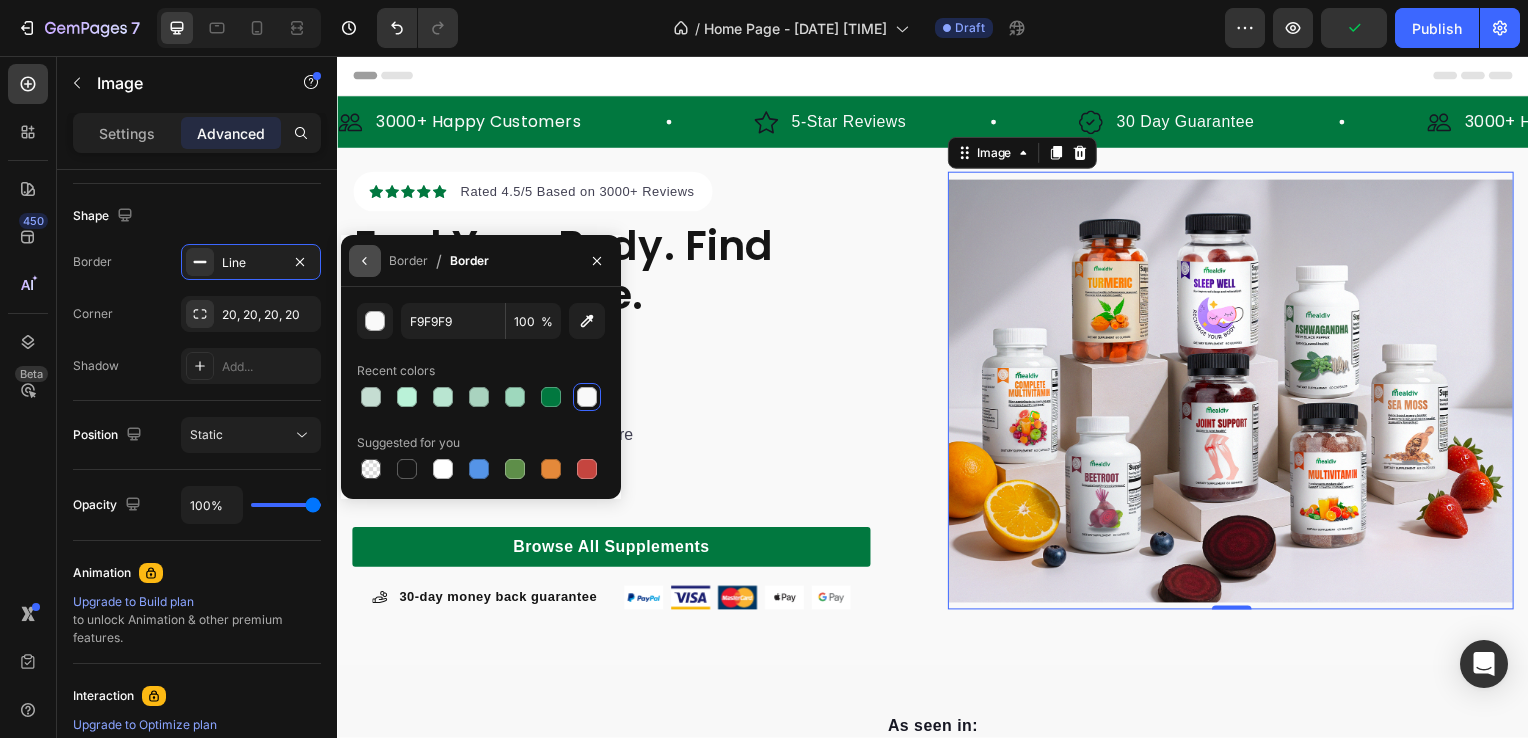 click at bounding box center (365, 261) 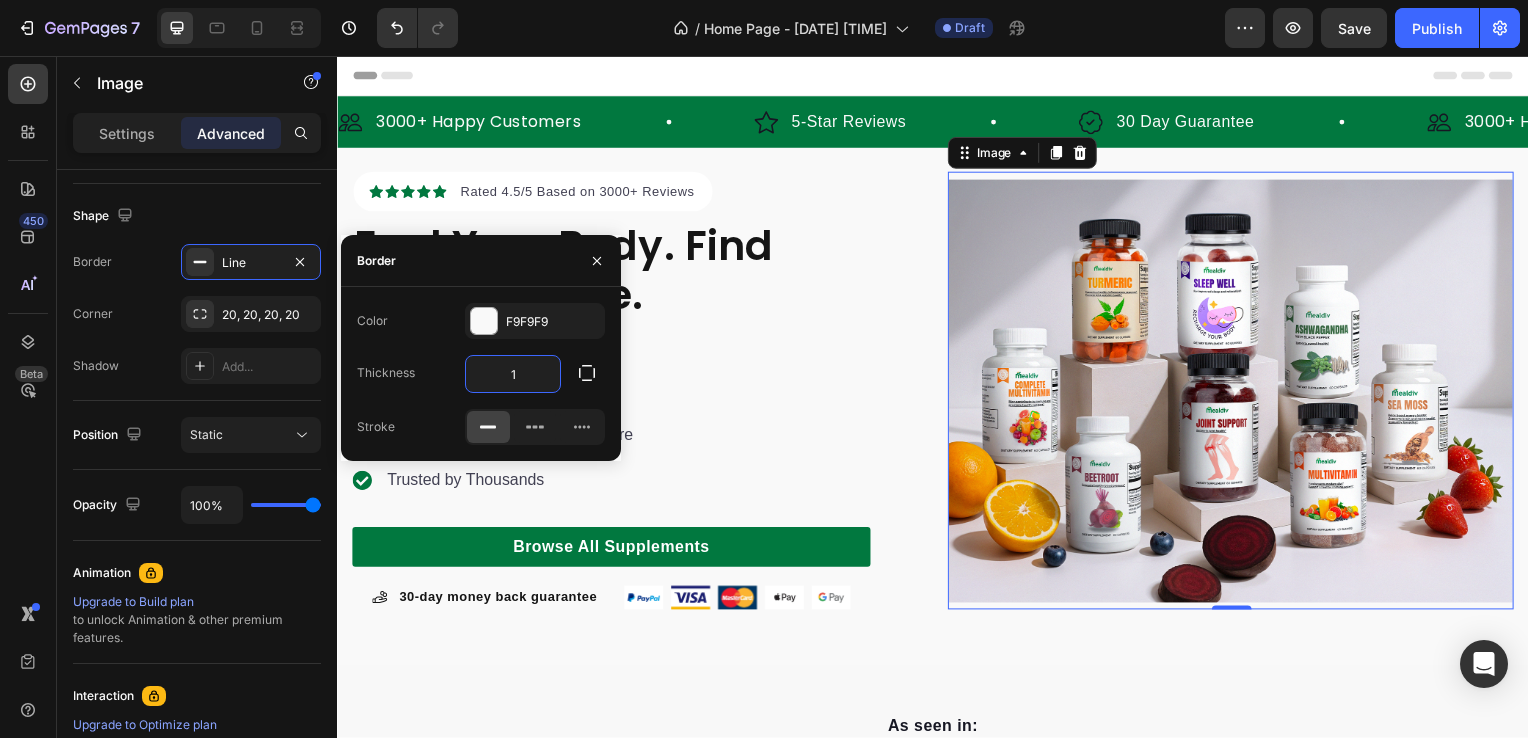 click on "1" at bounding box center [513, 374] 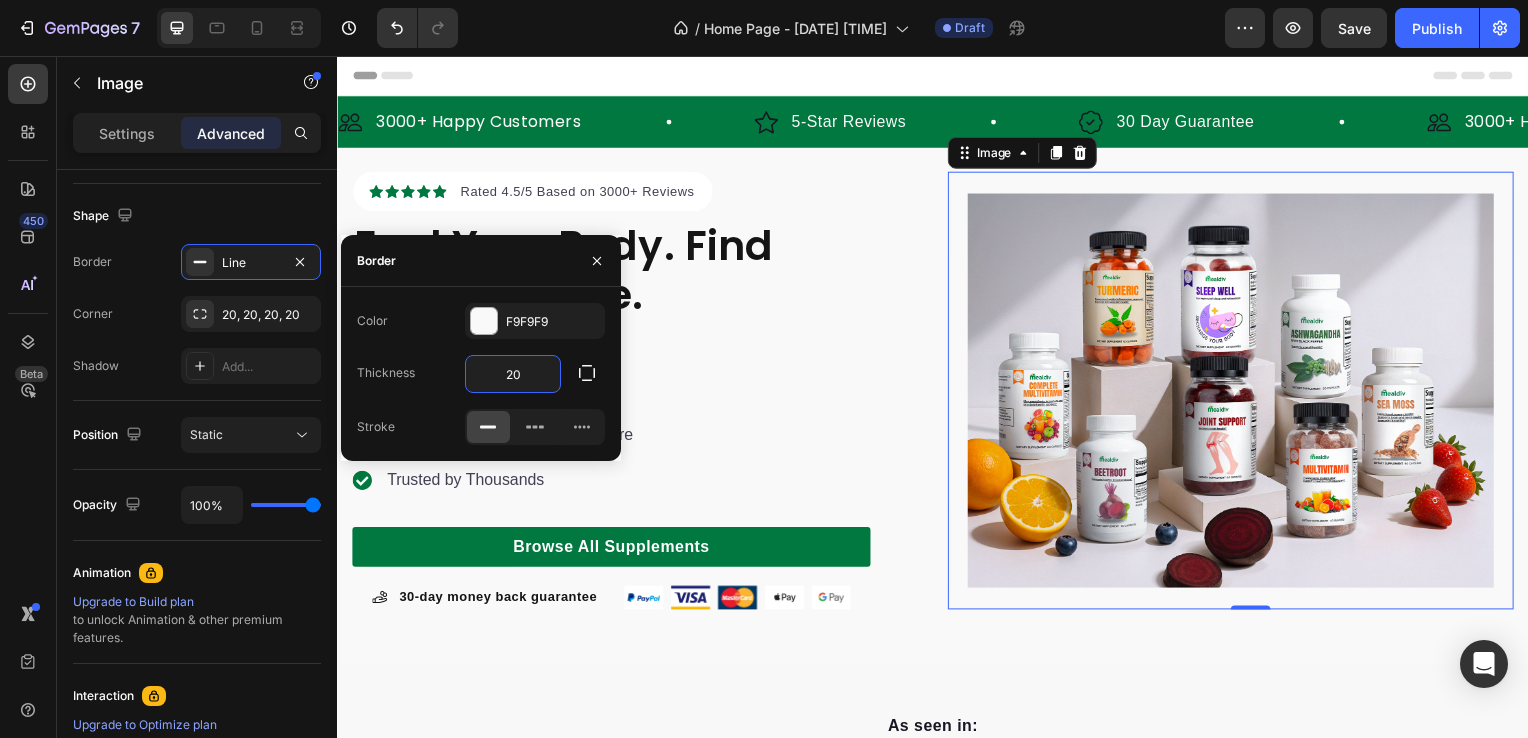 type on "2" 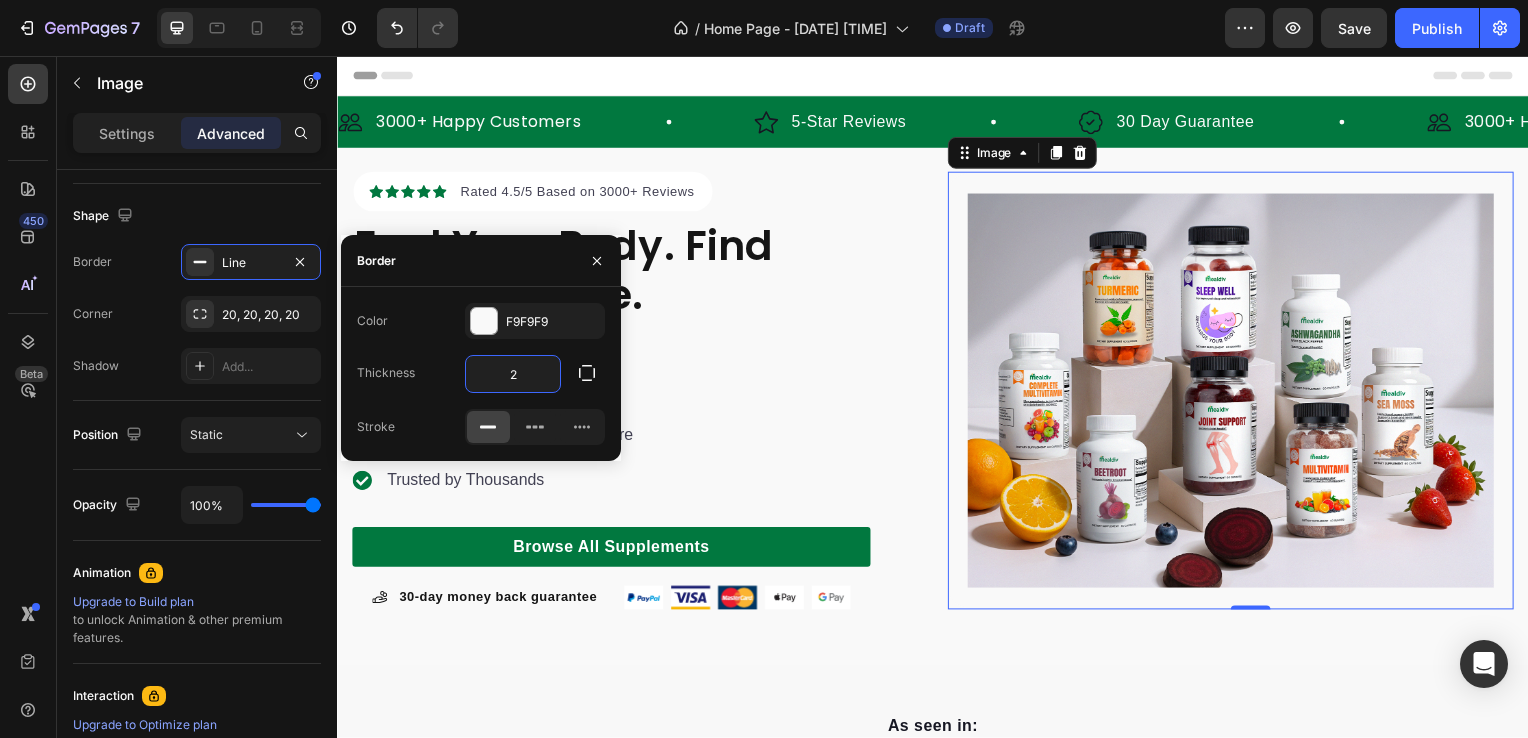 type 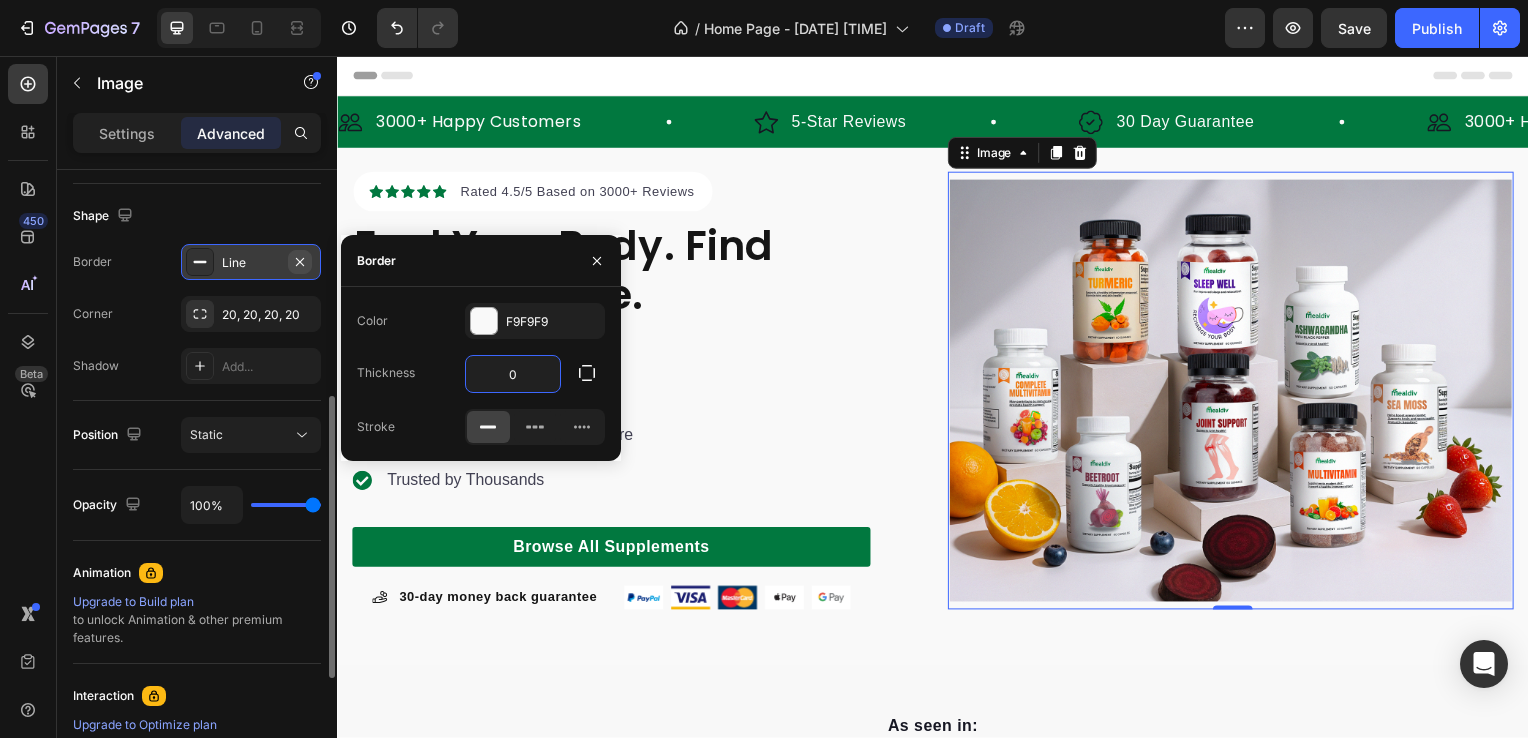 click 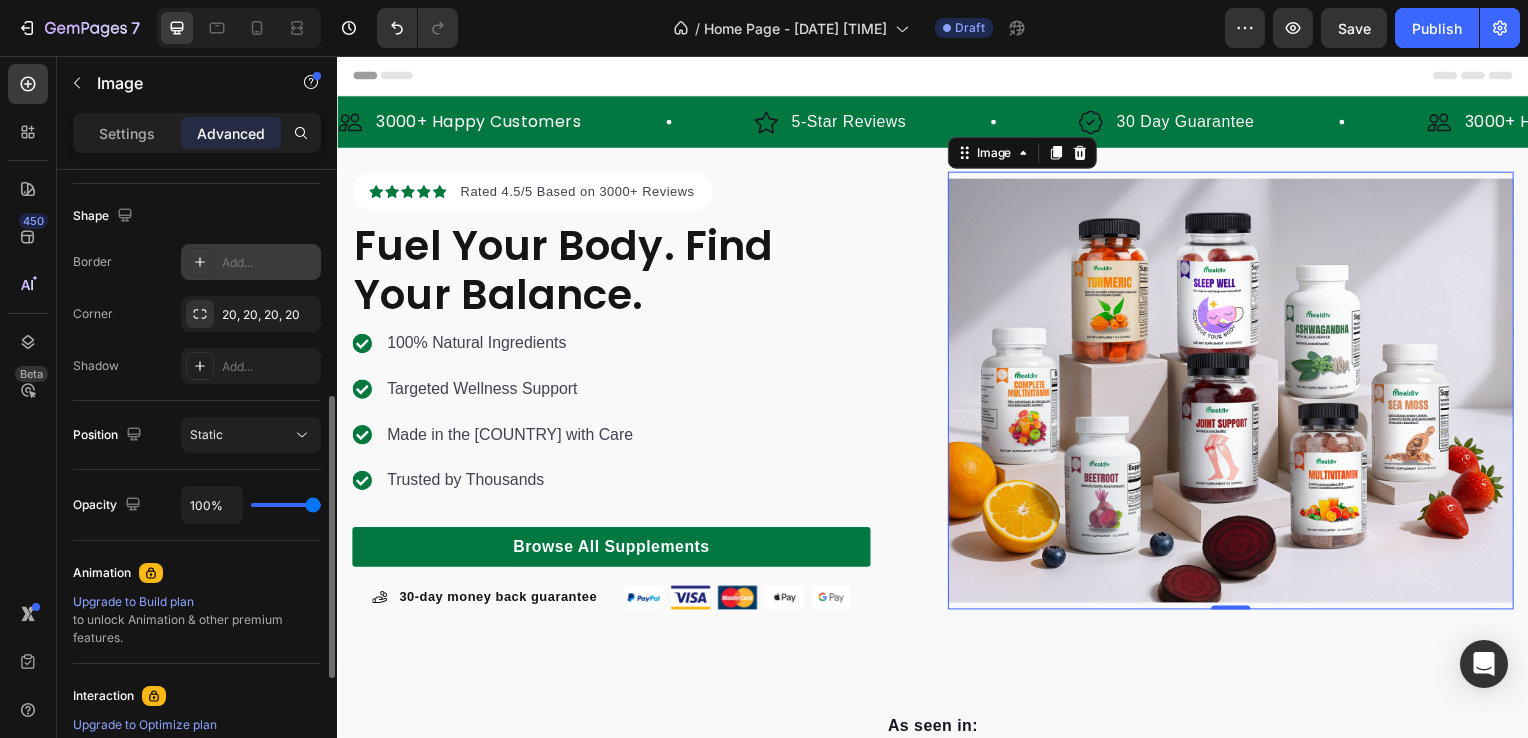 click on "Shape" at bounding box center (197, 216) 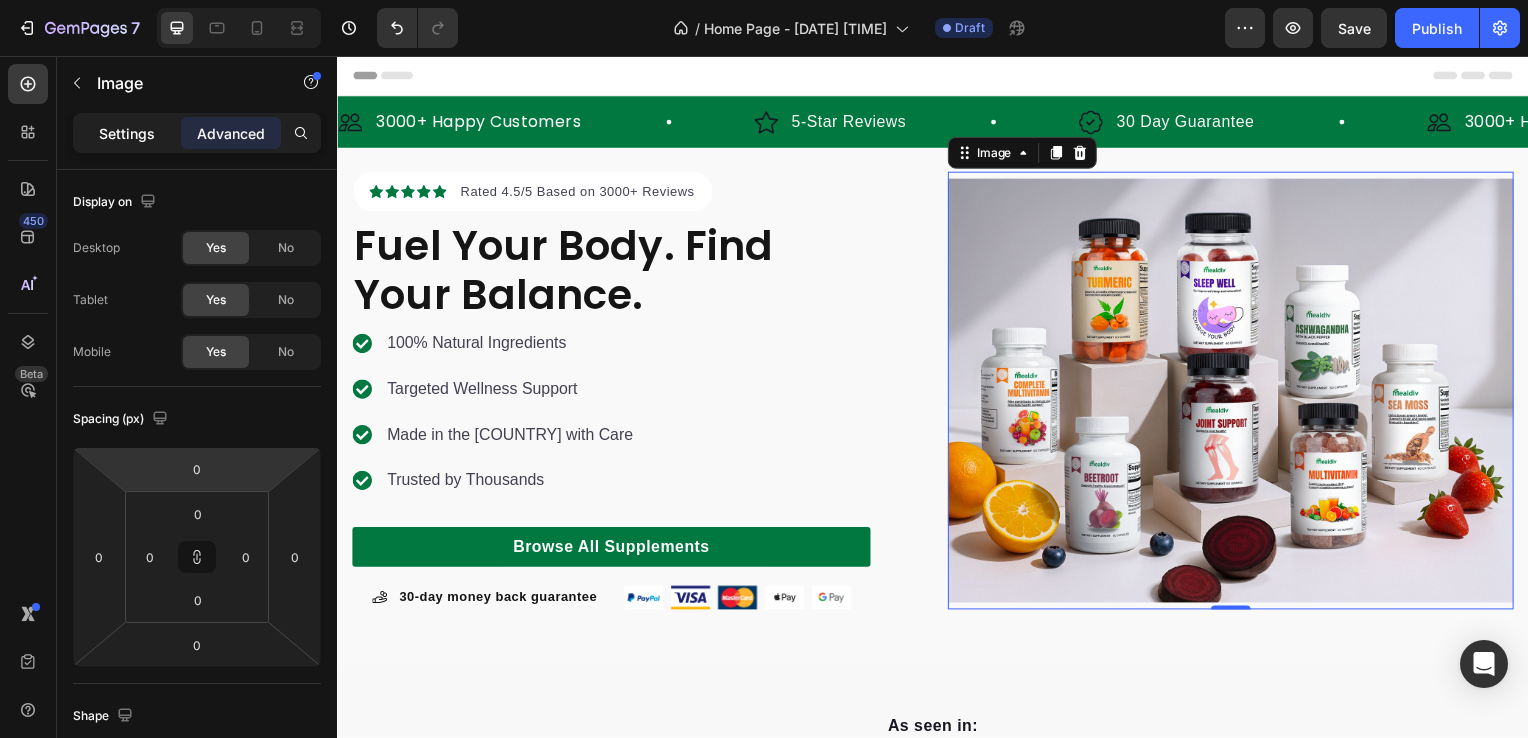 click on "Settings" 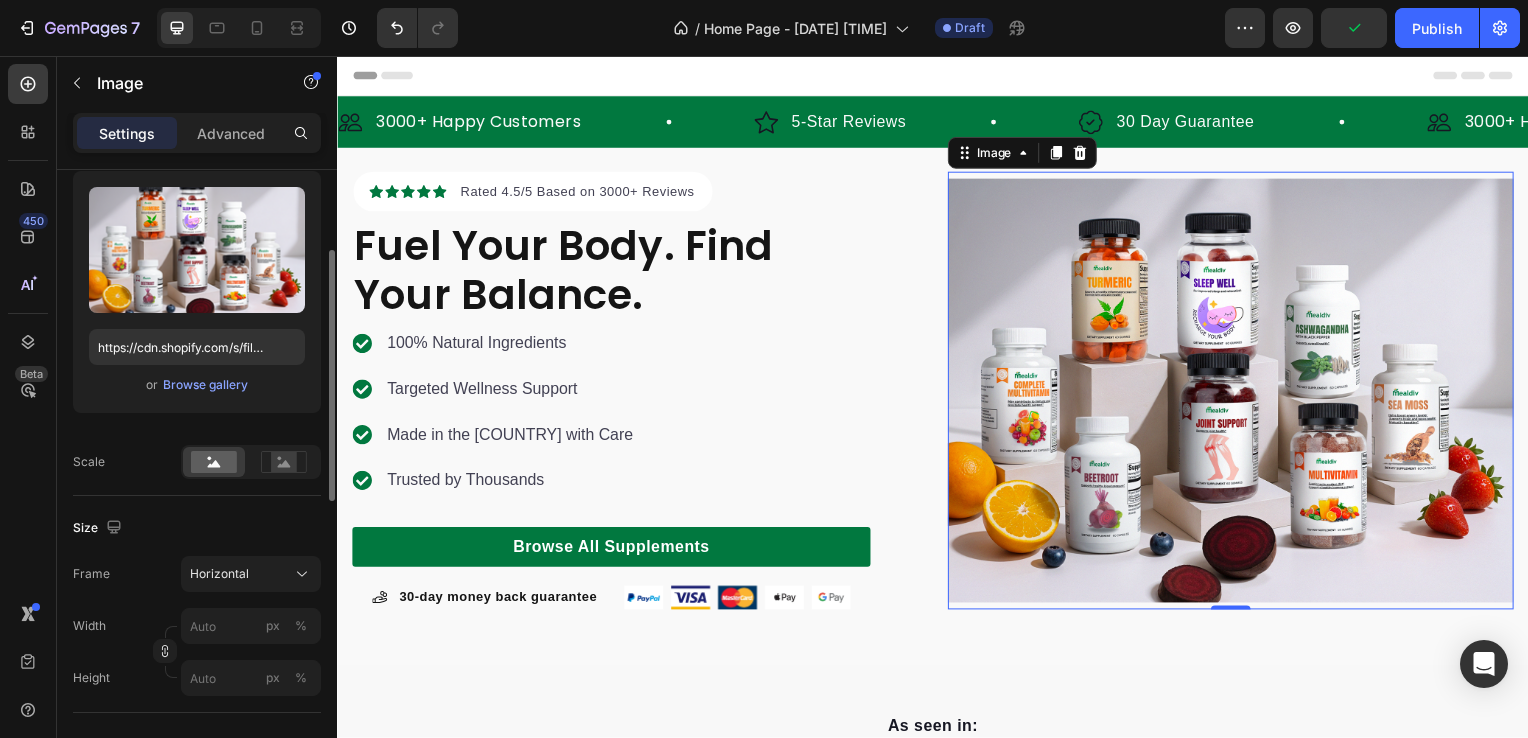 scroll, scrollTop: 300, scrollLeft: 0, axis: vertical 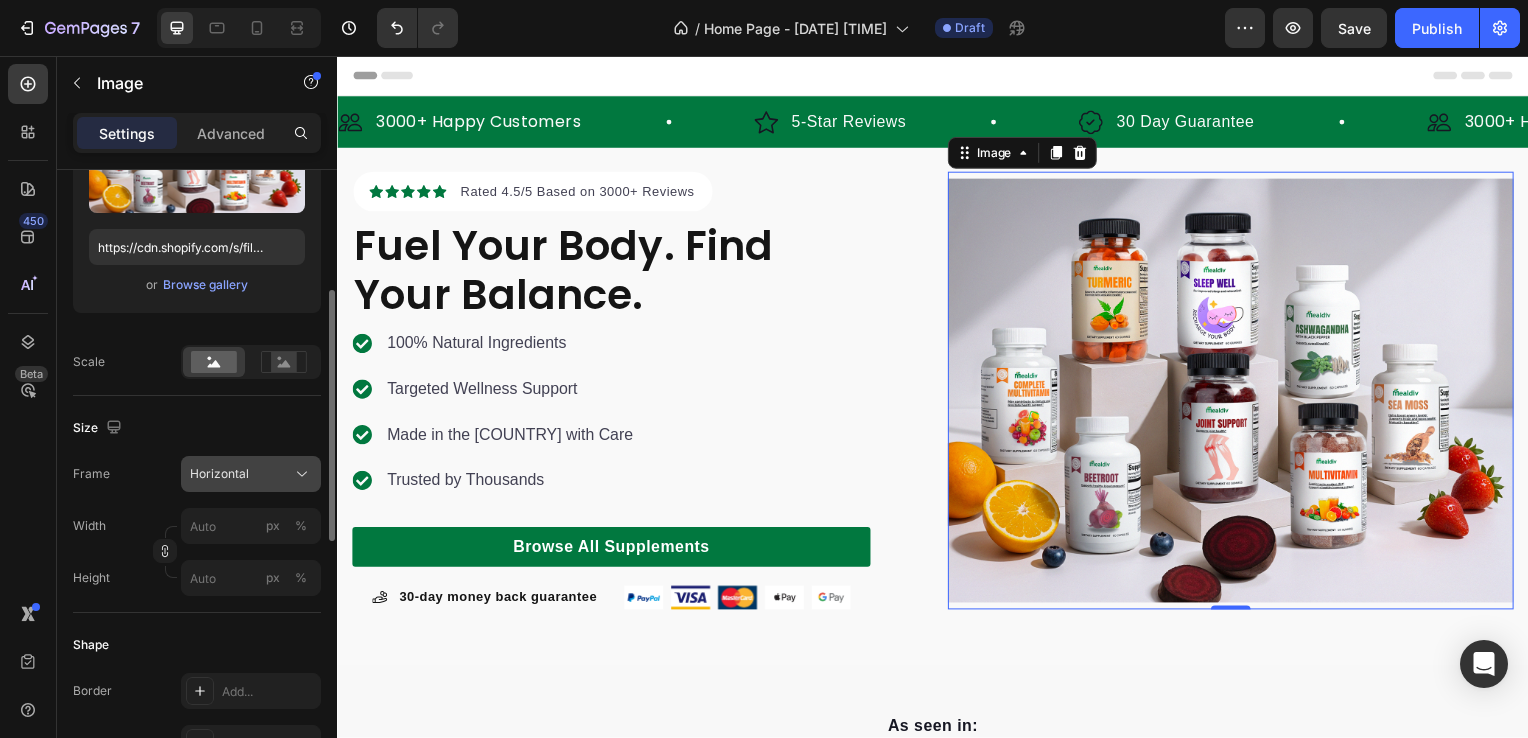 click on "Horizontal" 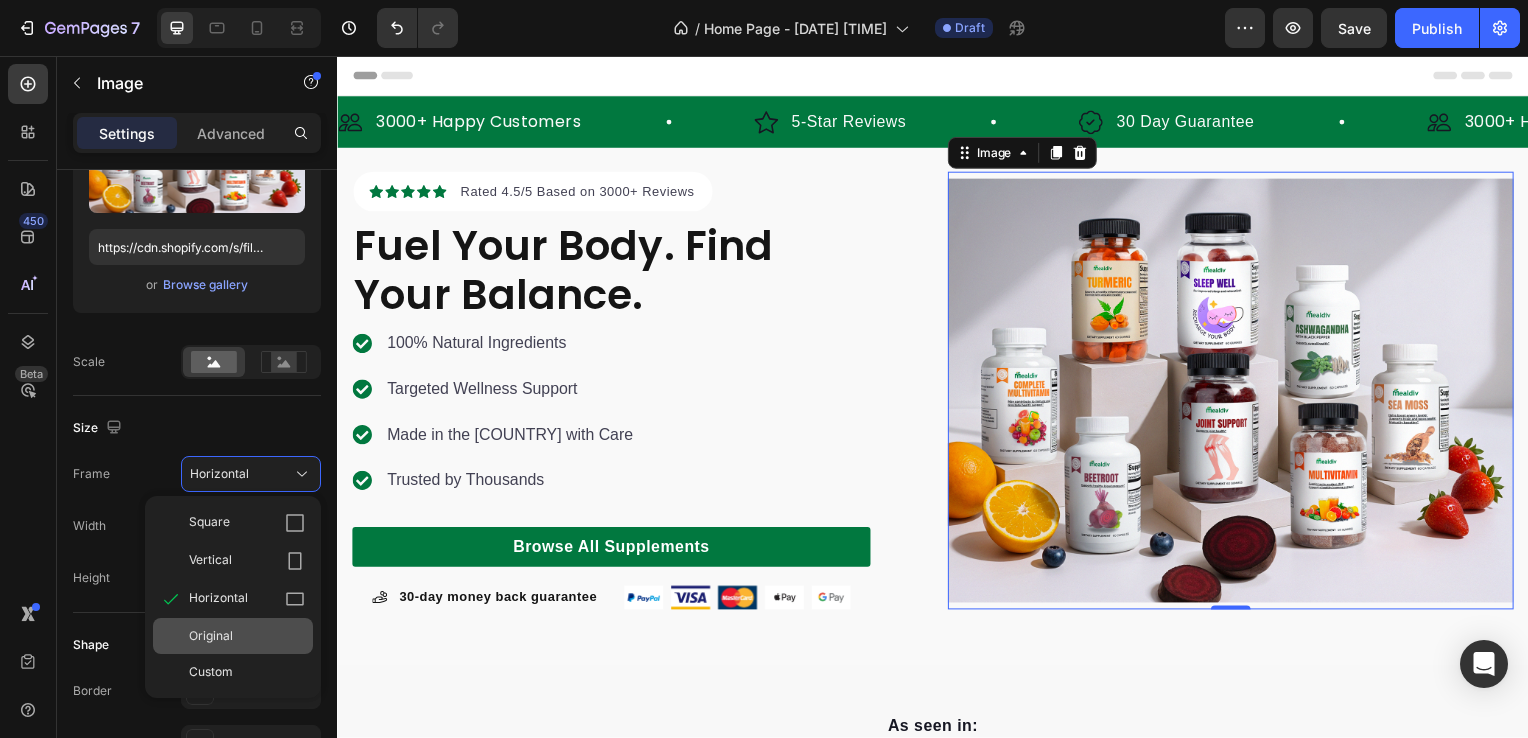 click on "Original" at bounding box center (211, 636) 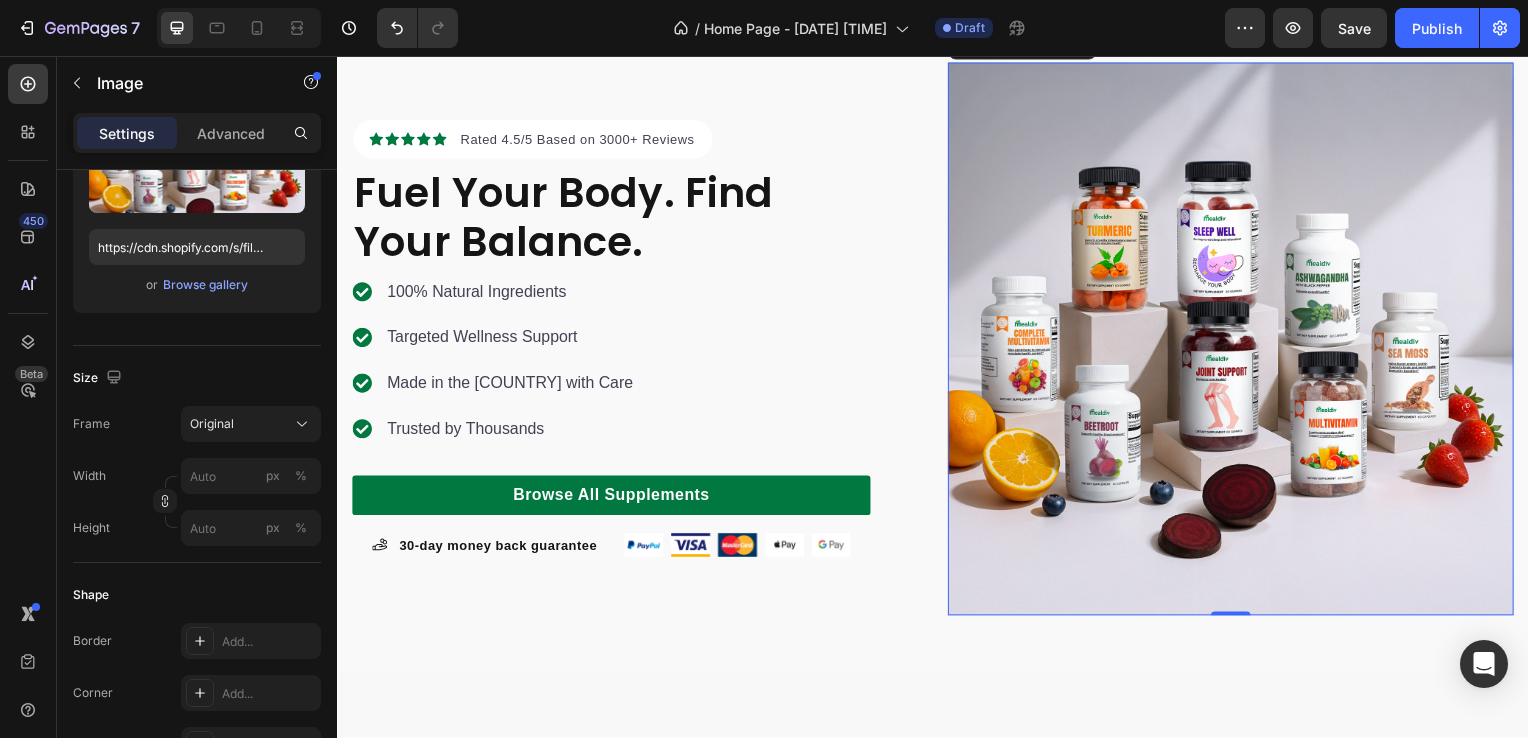 scroll, scrollTop: 0, scrollLeft: 0, axis: both 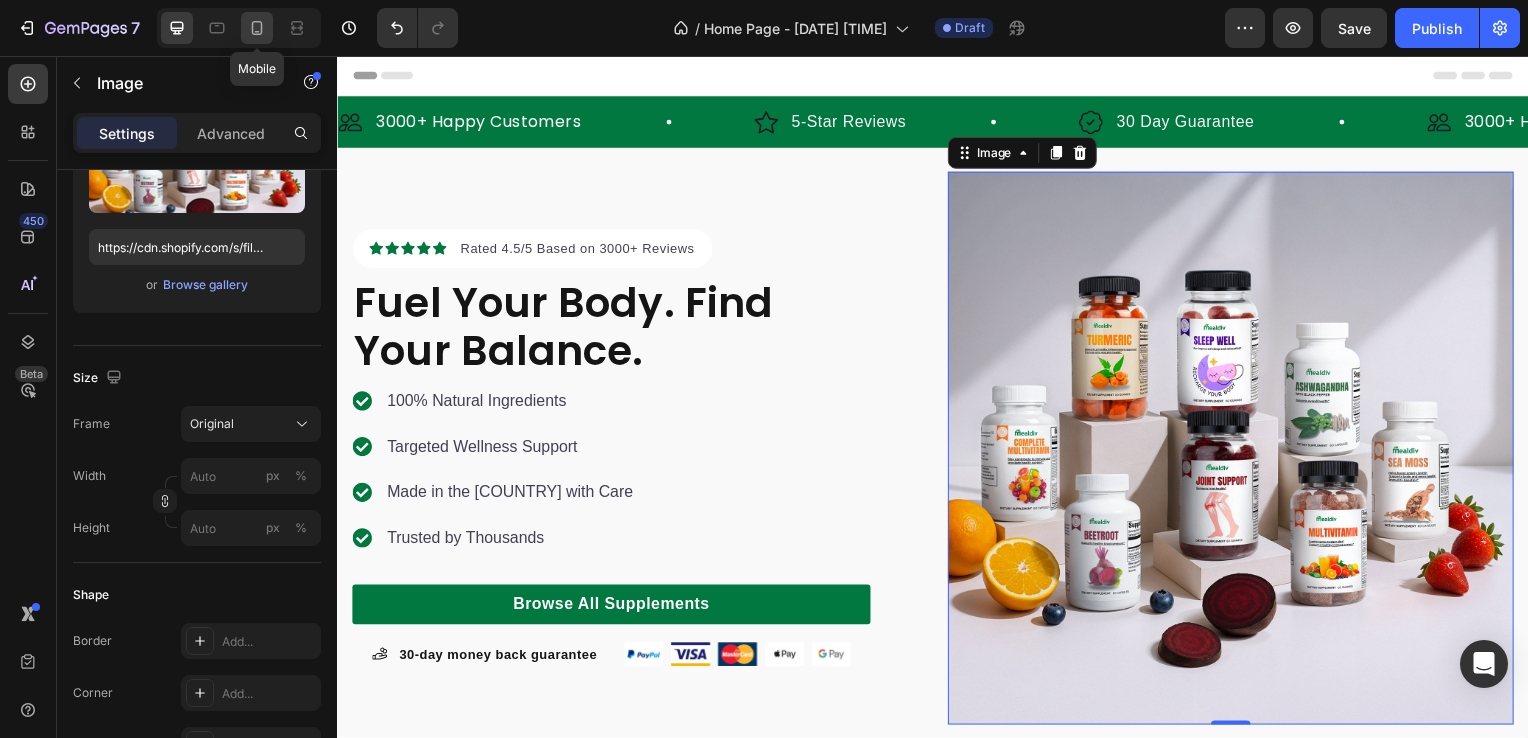 click 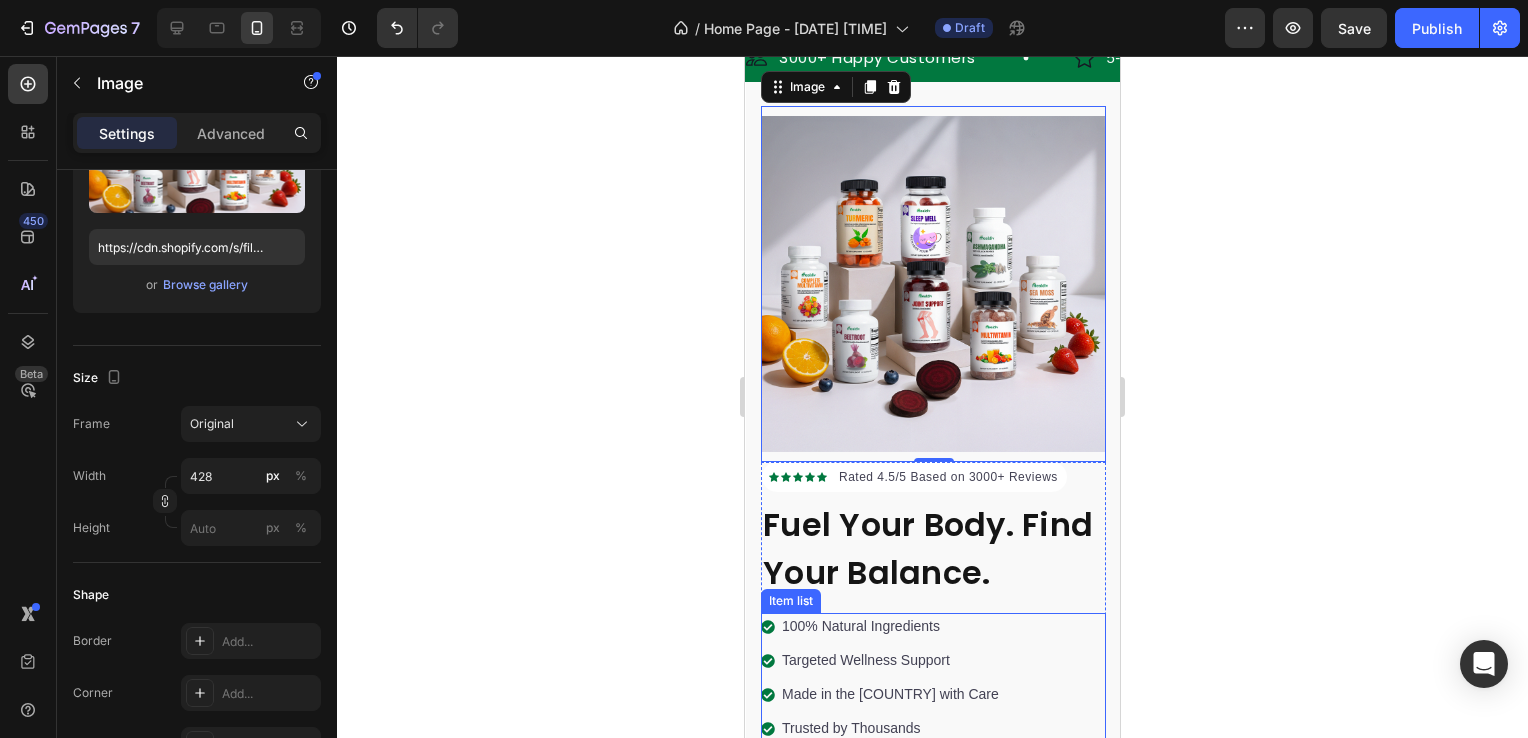 scroll, scrollTop: 51, scrollLeft: 0, axis: vertical 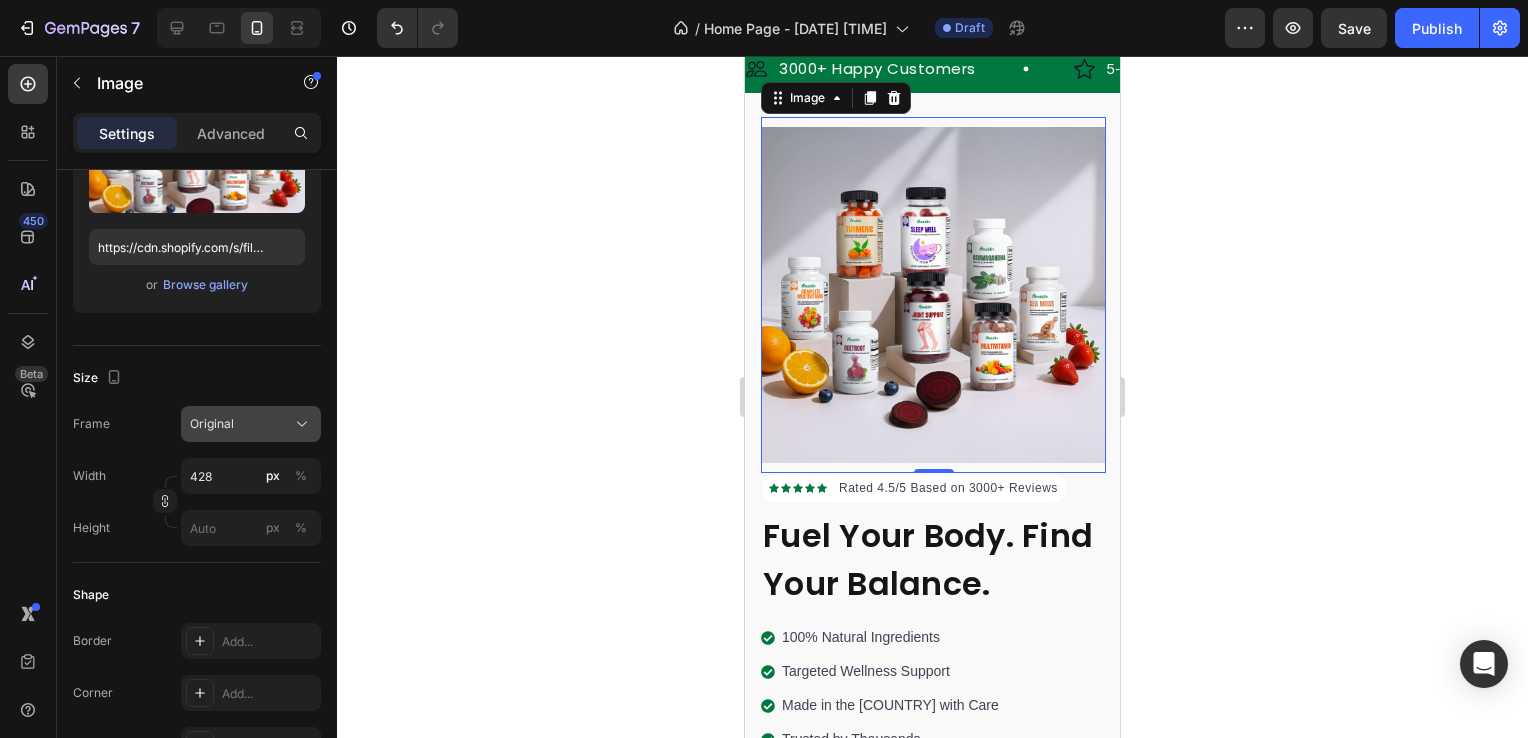click on "Original" 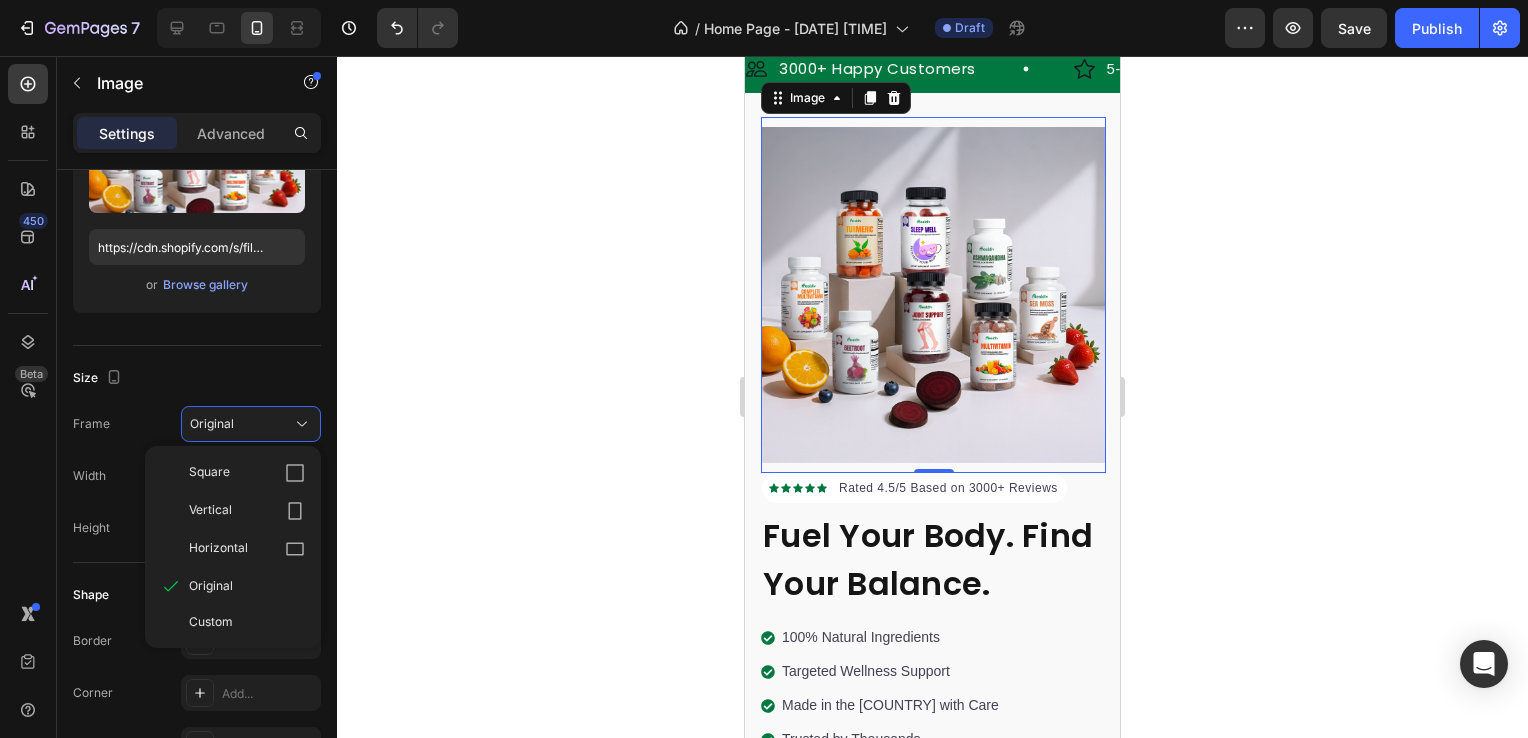 click on "Horizontal" at bounding box center (247, 549) 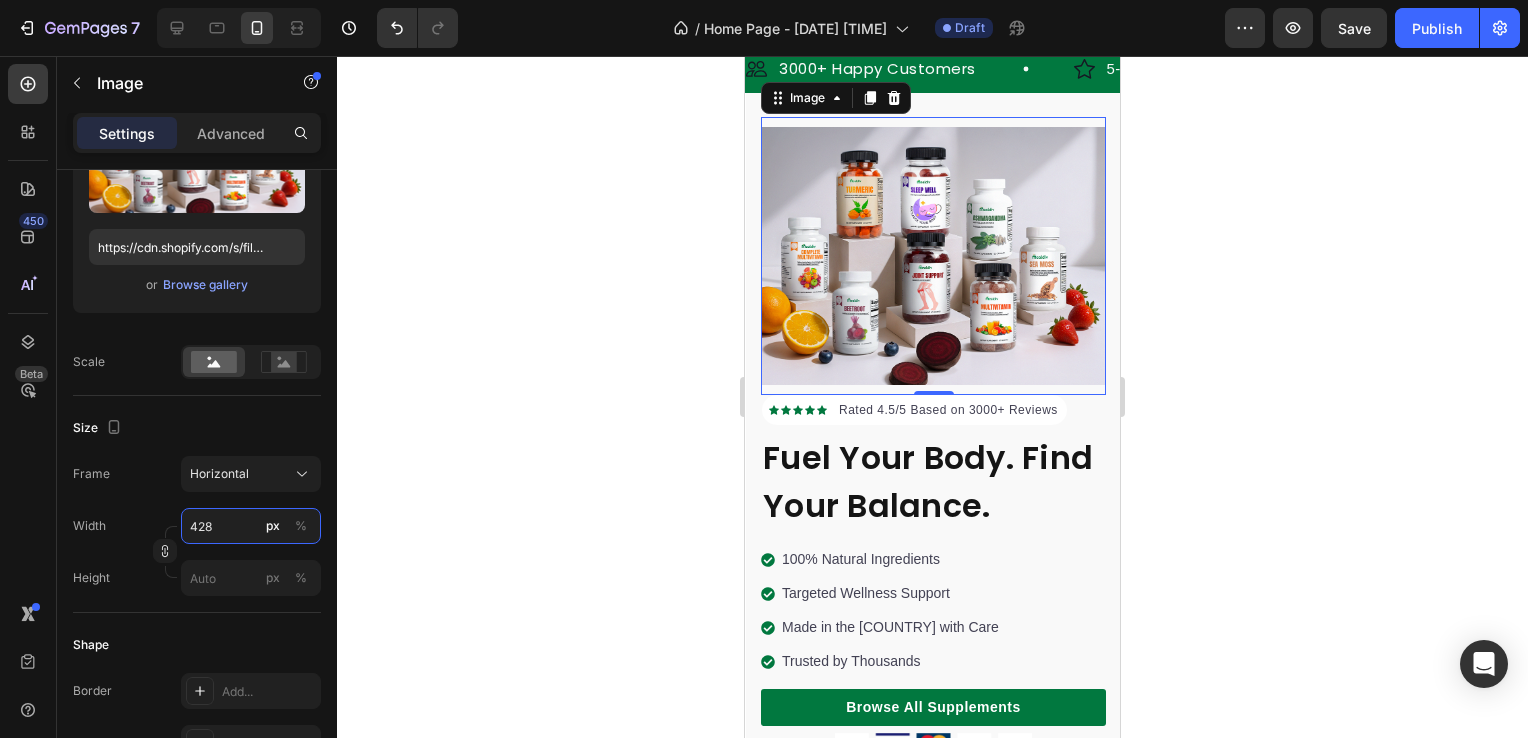 click on "428" at bounding box center (251, 526) 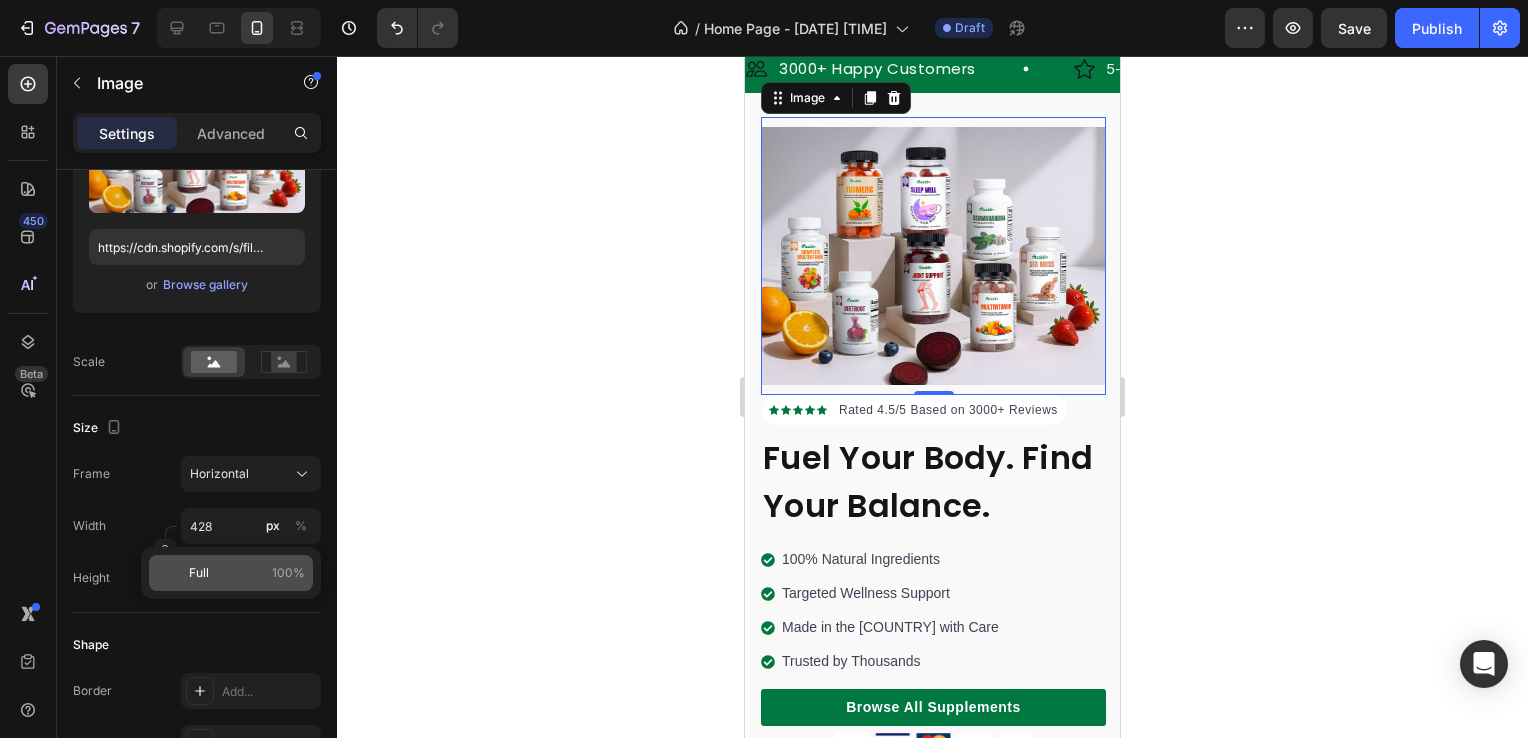 click on "Full 100%" at bounding box center [247, 573] 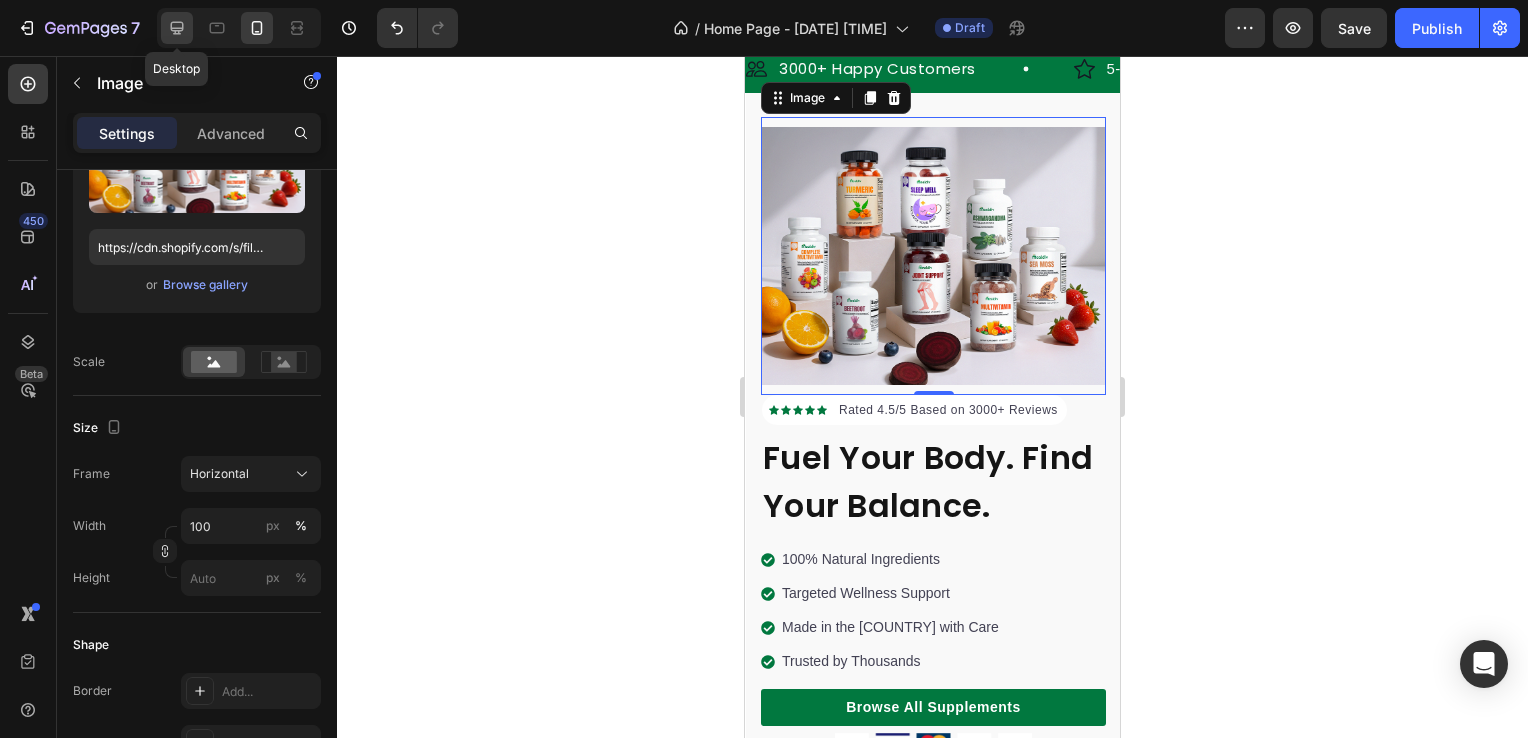 click 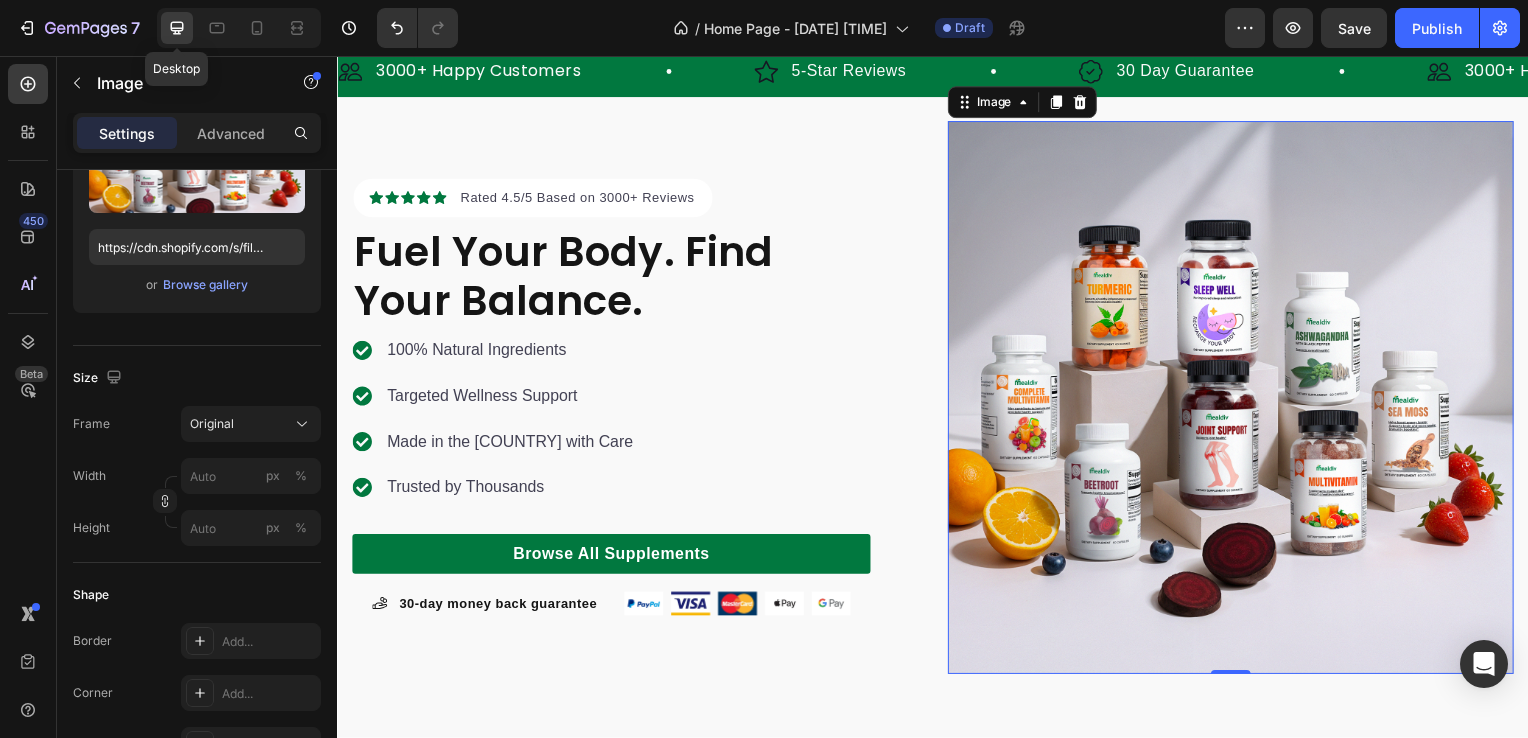 scroll, scrollTop: 47, scrollLeft: 0, axis: vertical 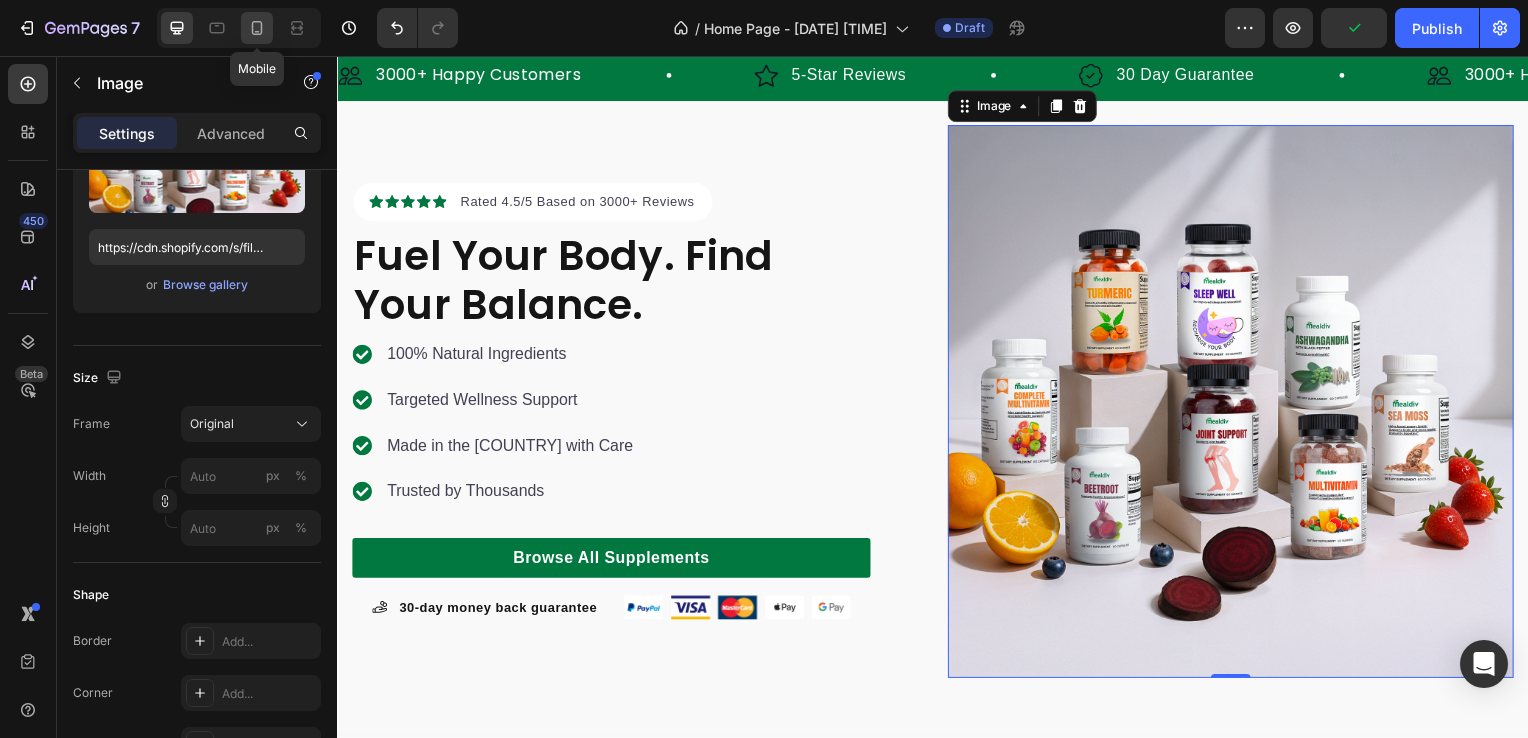 click 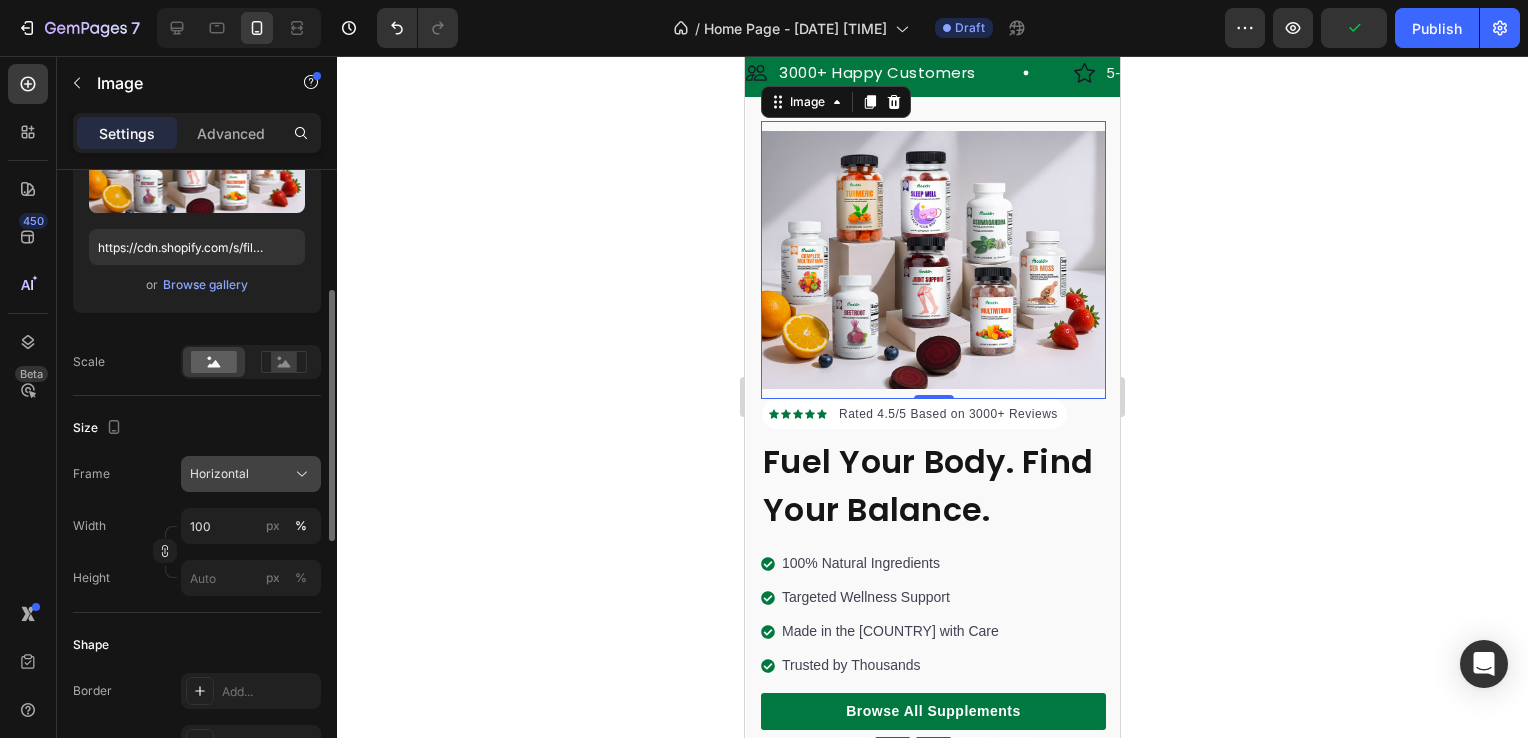 scroll, scrollTop: 51, scrollLeft: 0, axis: vertical 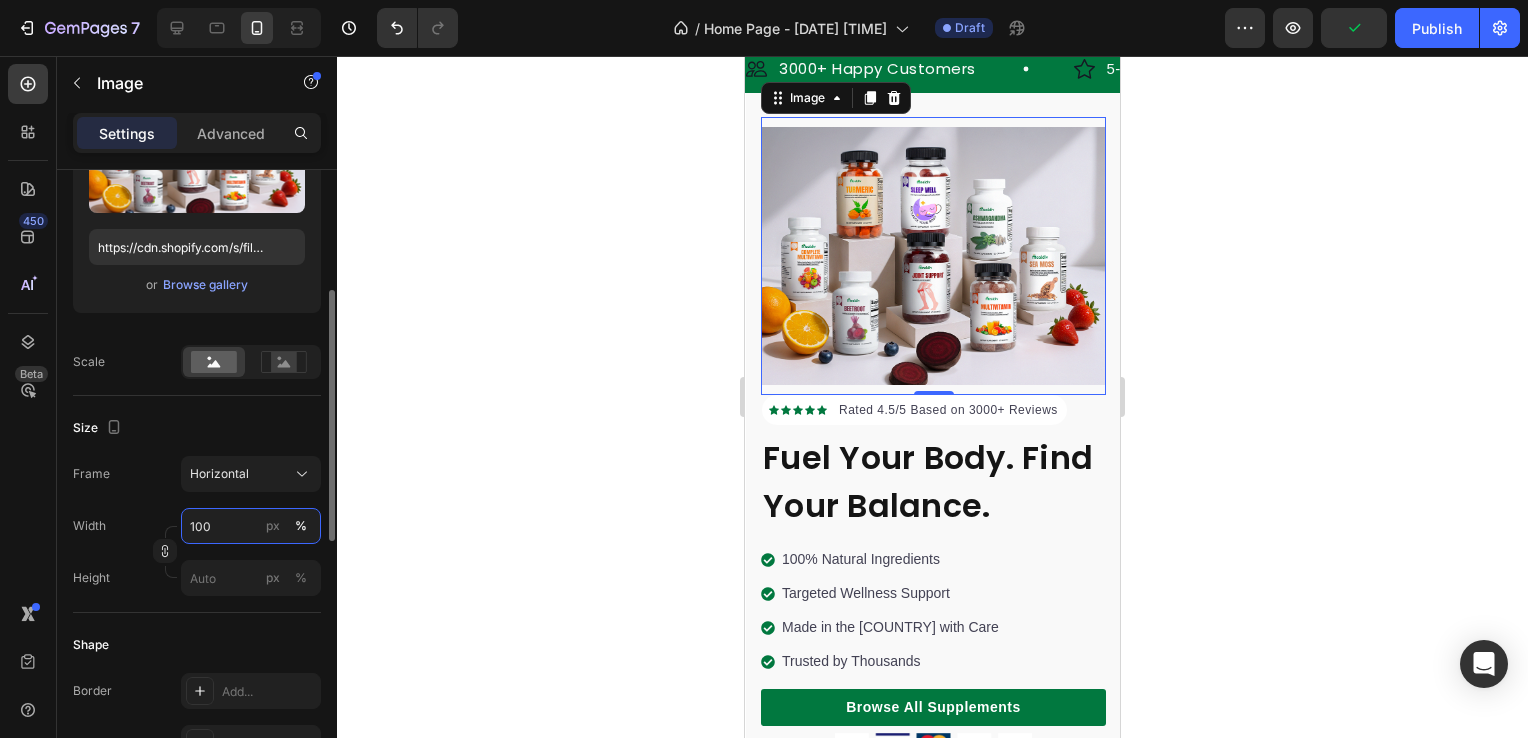 click on "100" at bounding box center [251, 526] 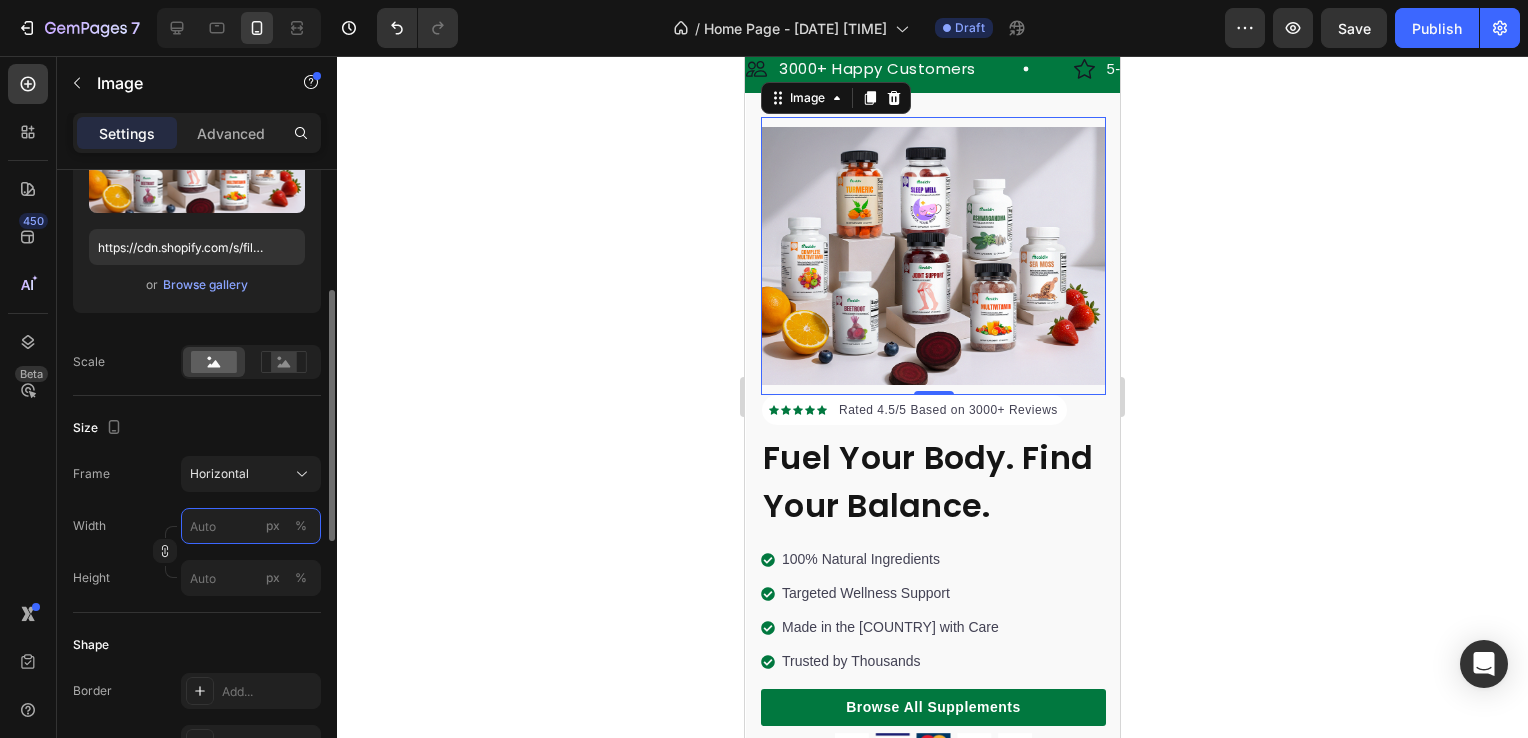 type 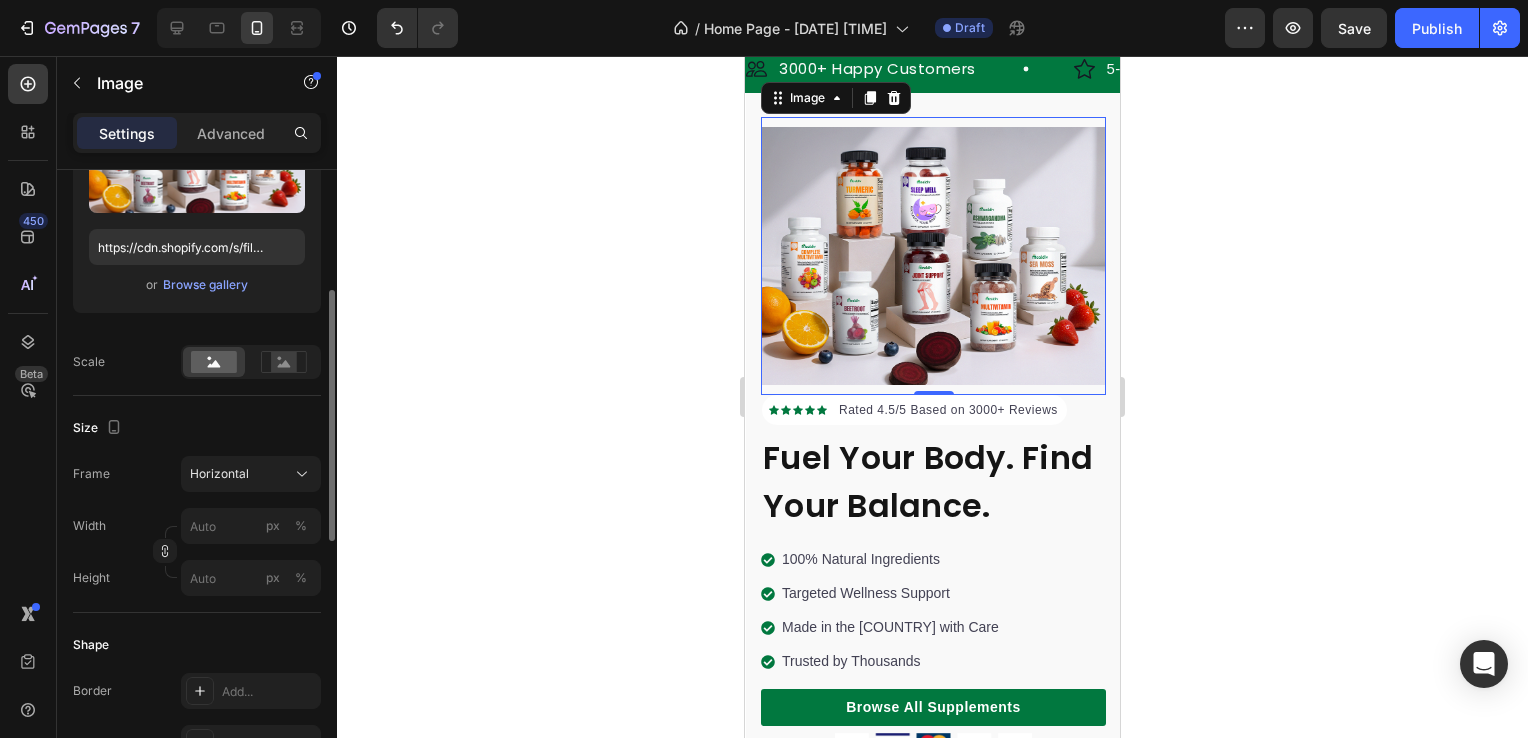 click on "Frame Horizontal Width px % Height px %" 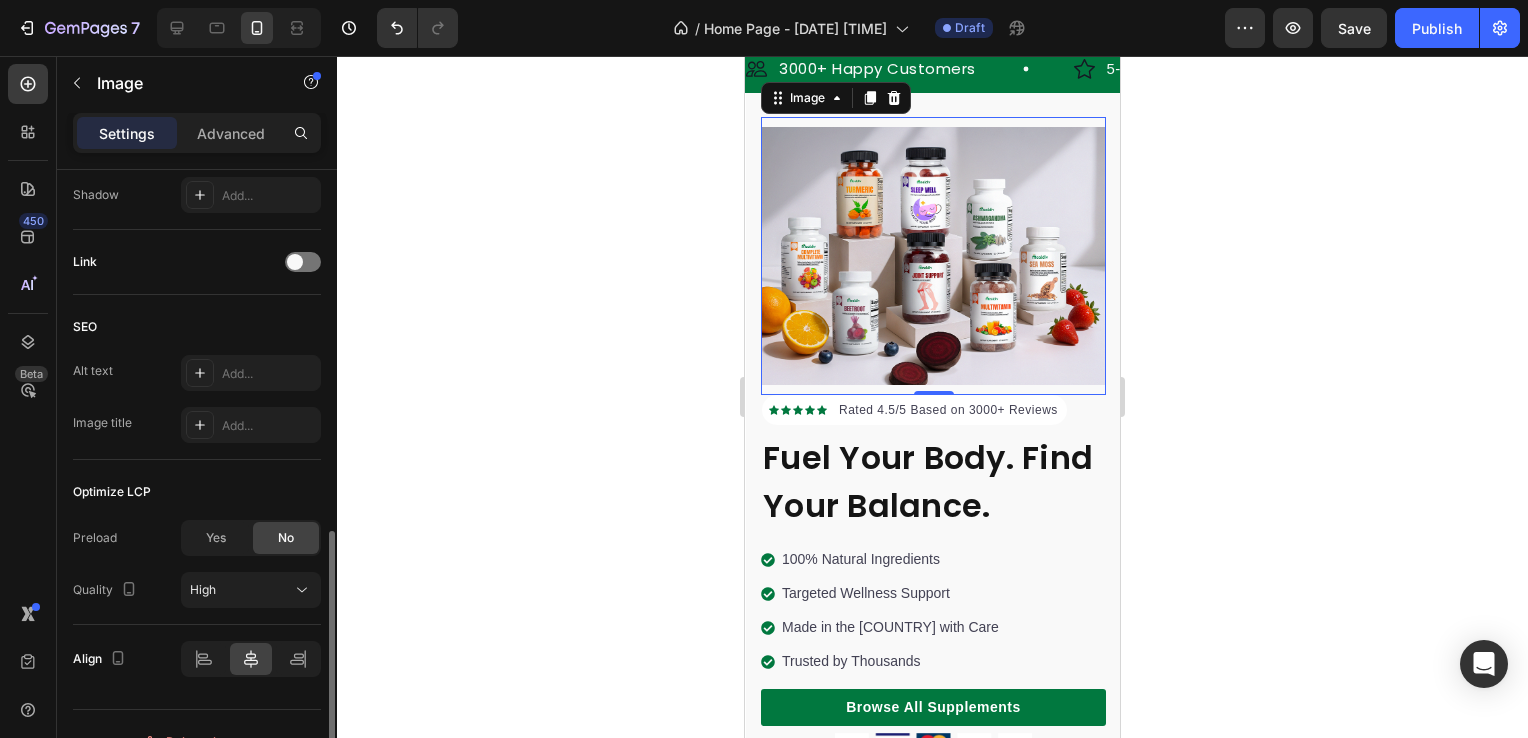 scroll, scrollTop: 932, scrollLeft: 0, axis: vertical 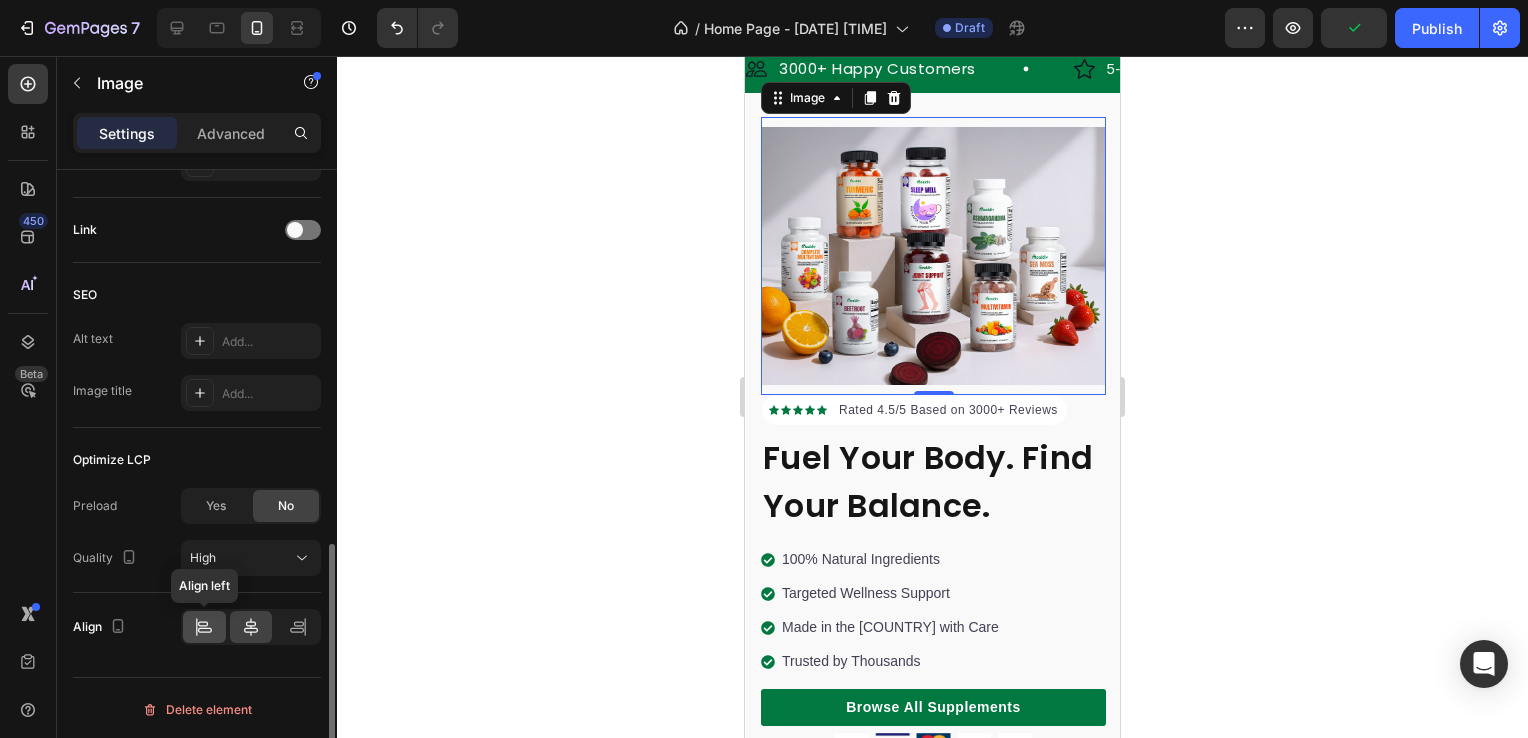 click 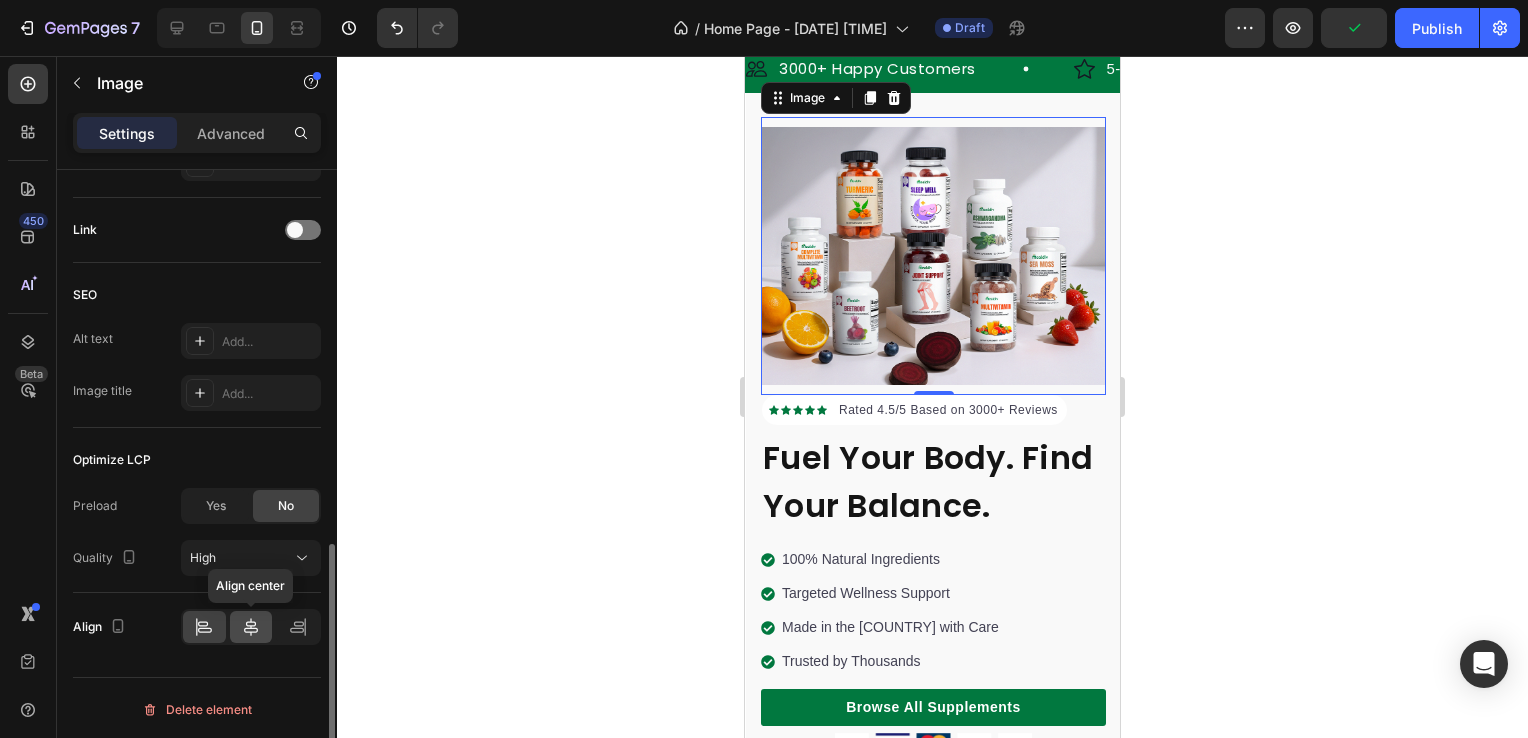 click 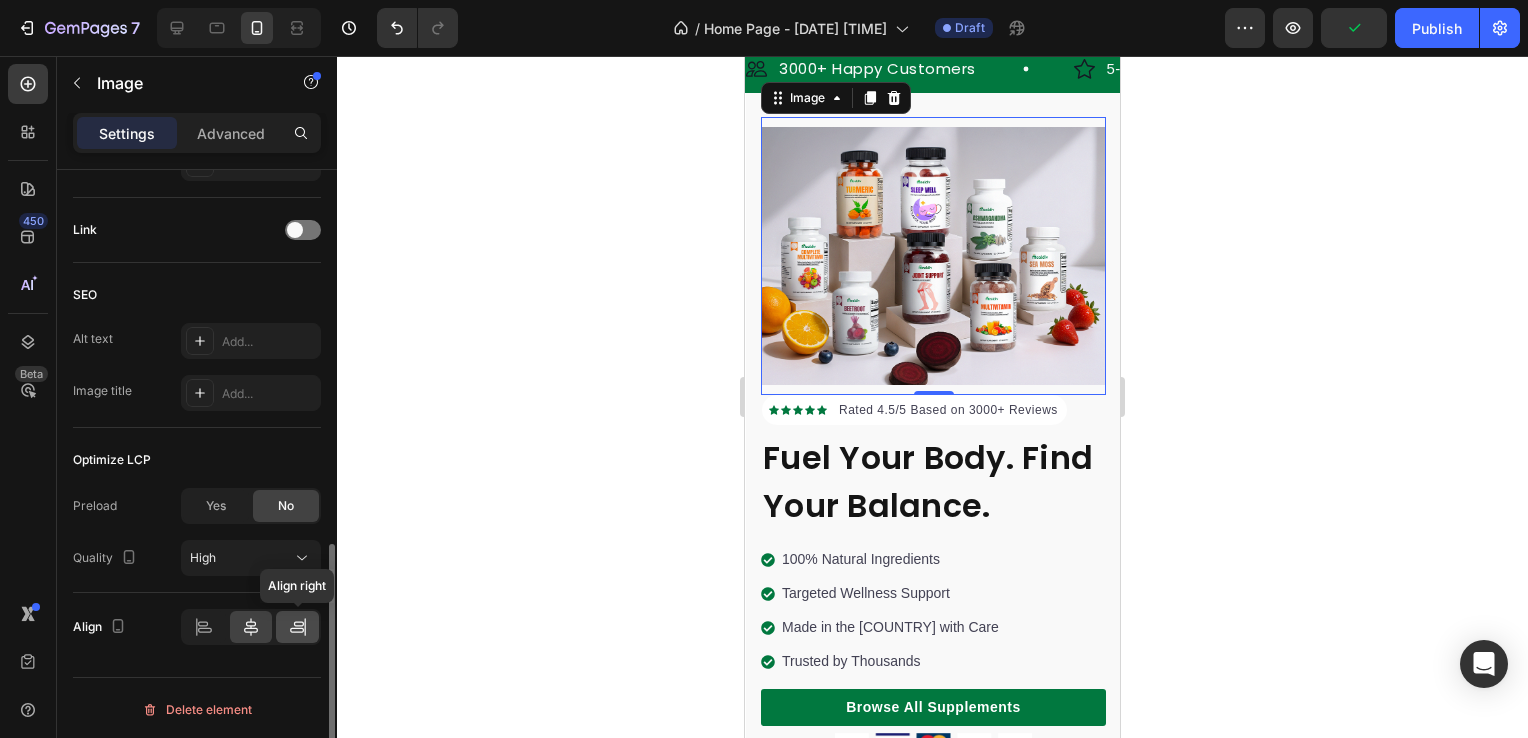 click 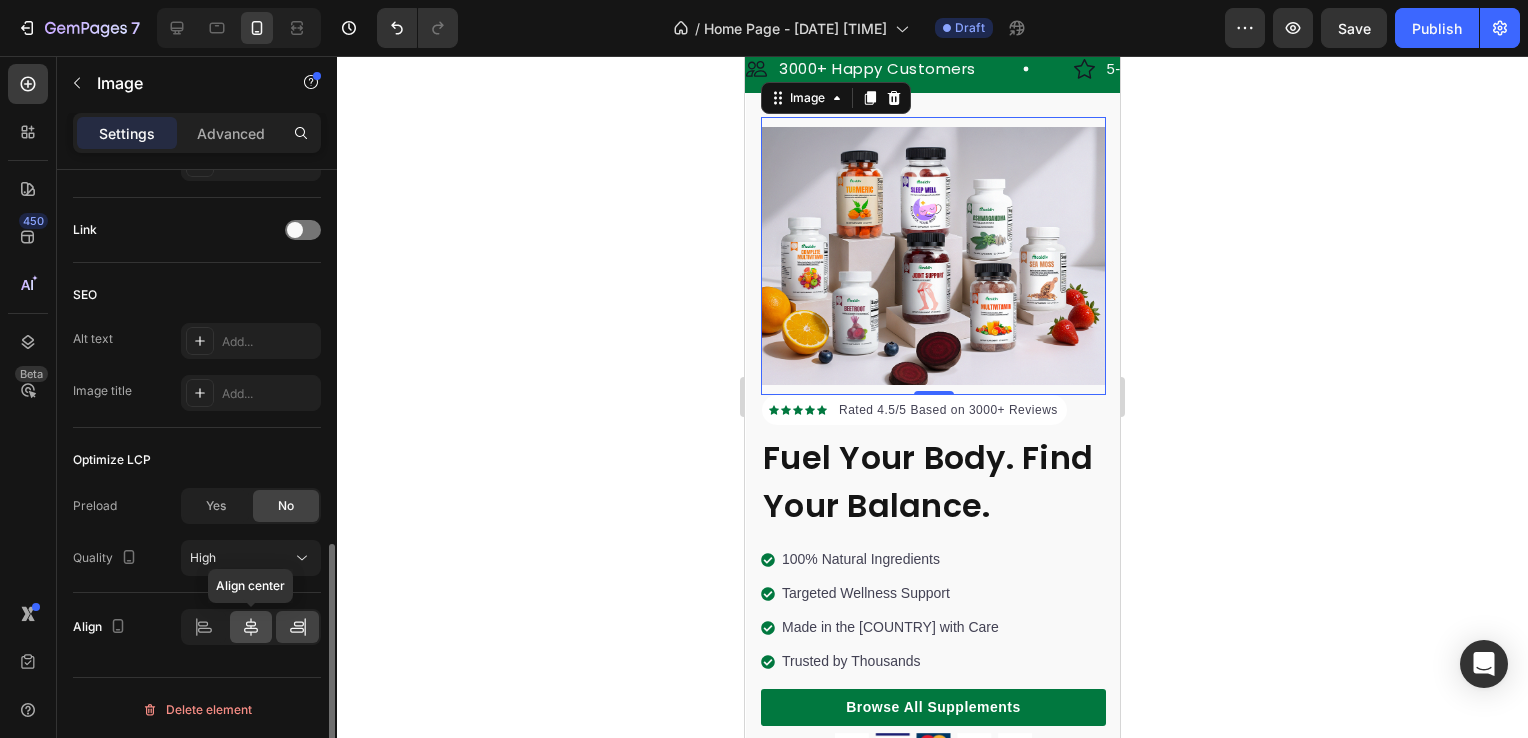 click 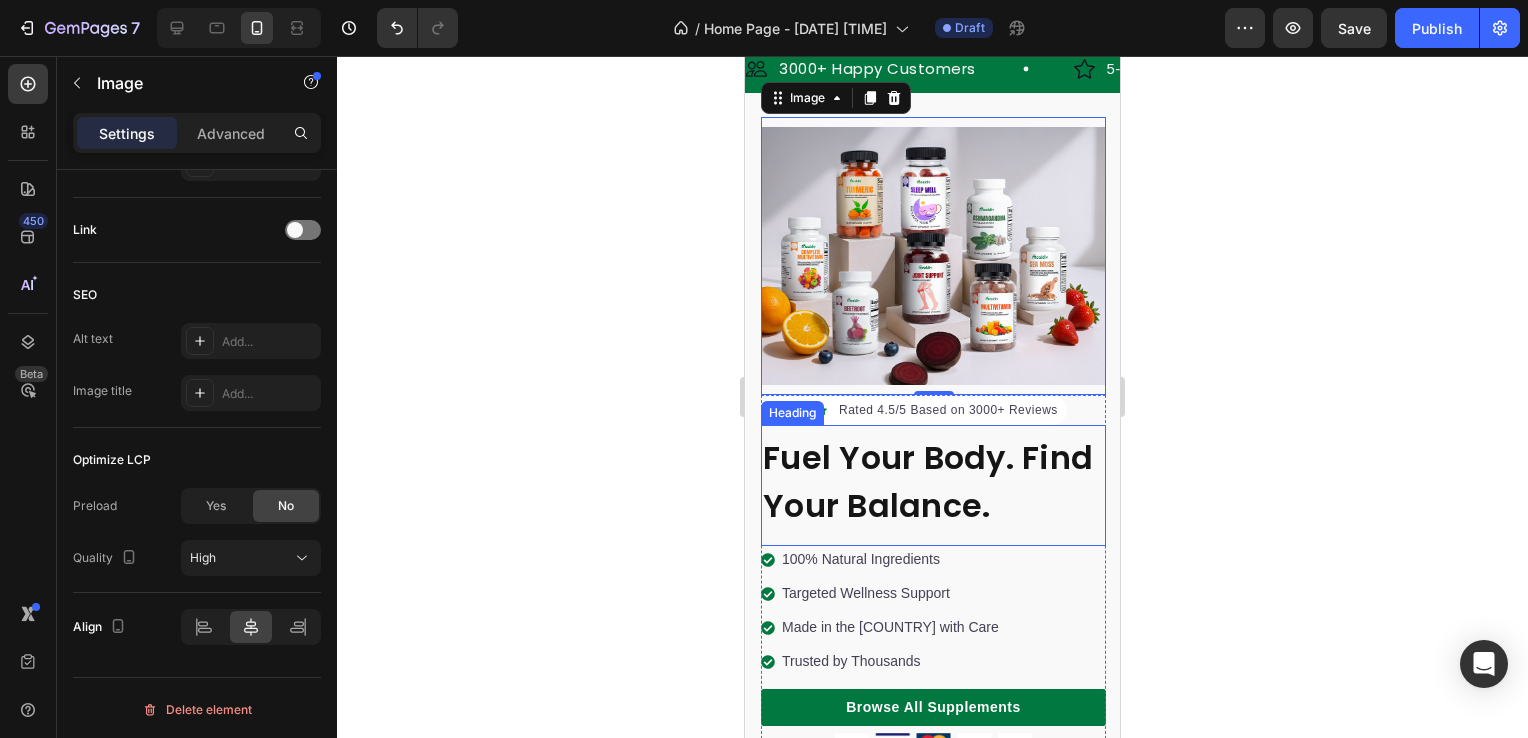 scroll, scrollTop: 0, scrollLeft: 0, axis: both 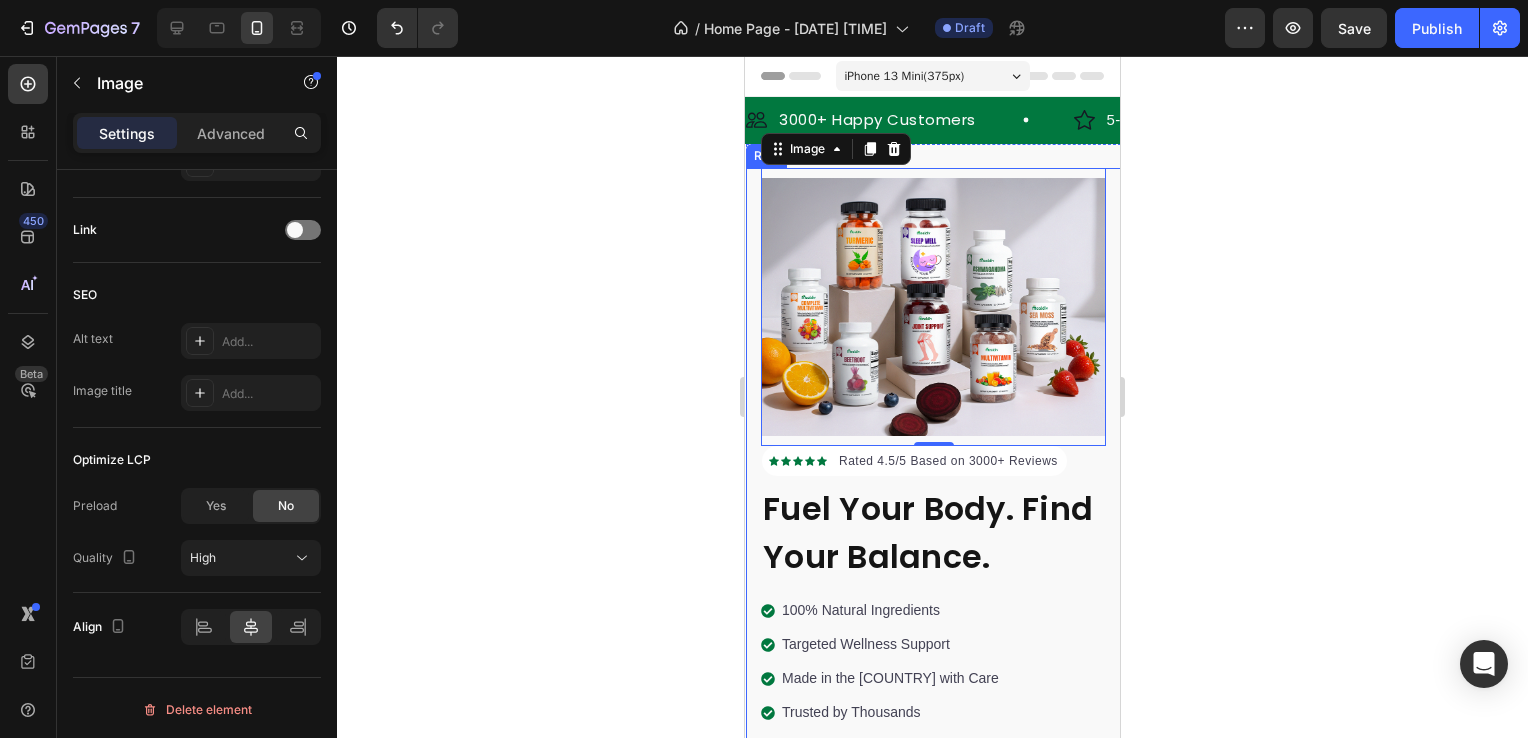 click 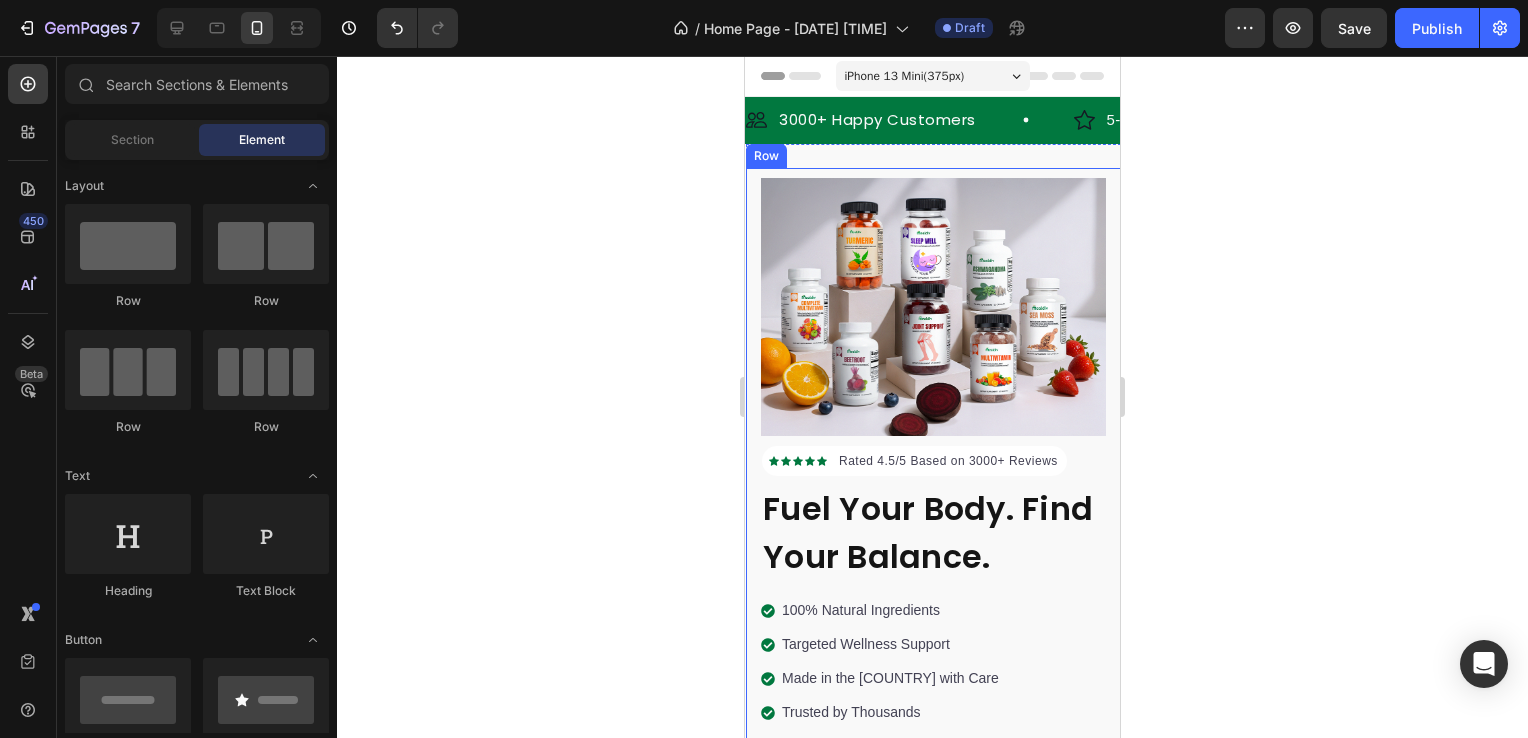 click 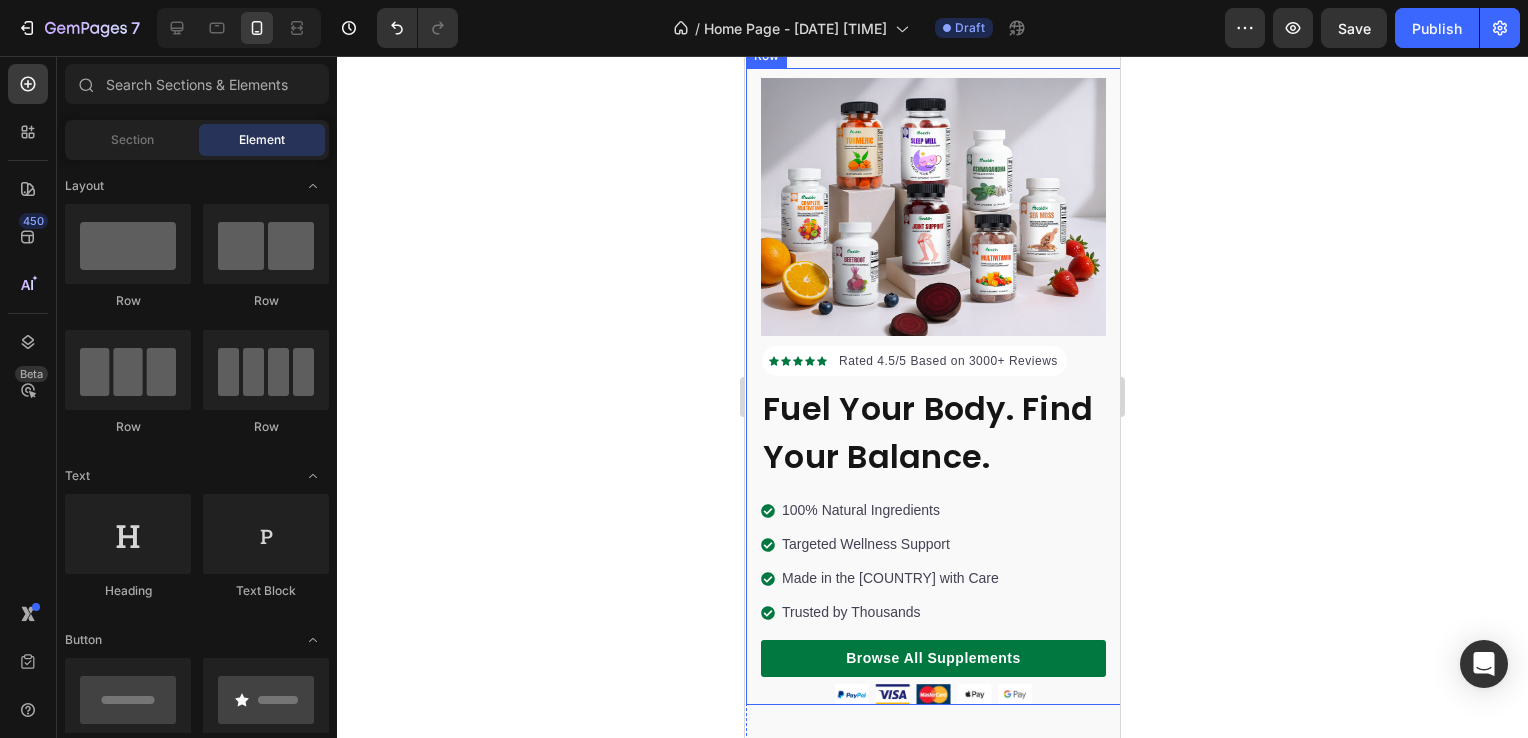 scroll, scrollTop: 0, scrollLeft: 0, axis: both 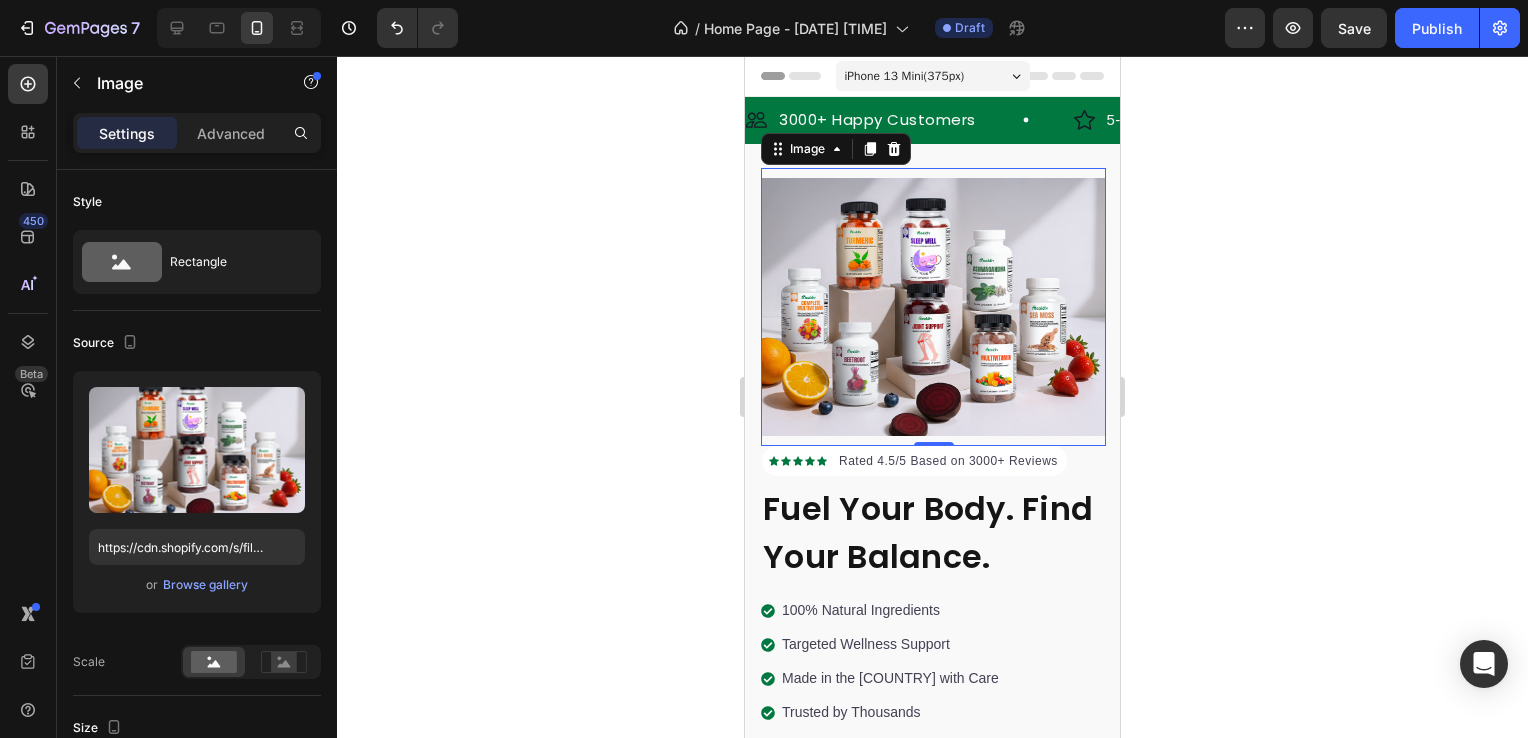click at bounding box center (933, 307) 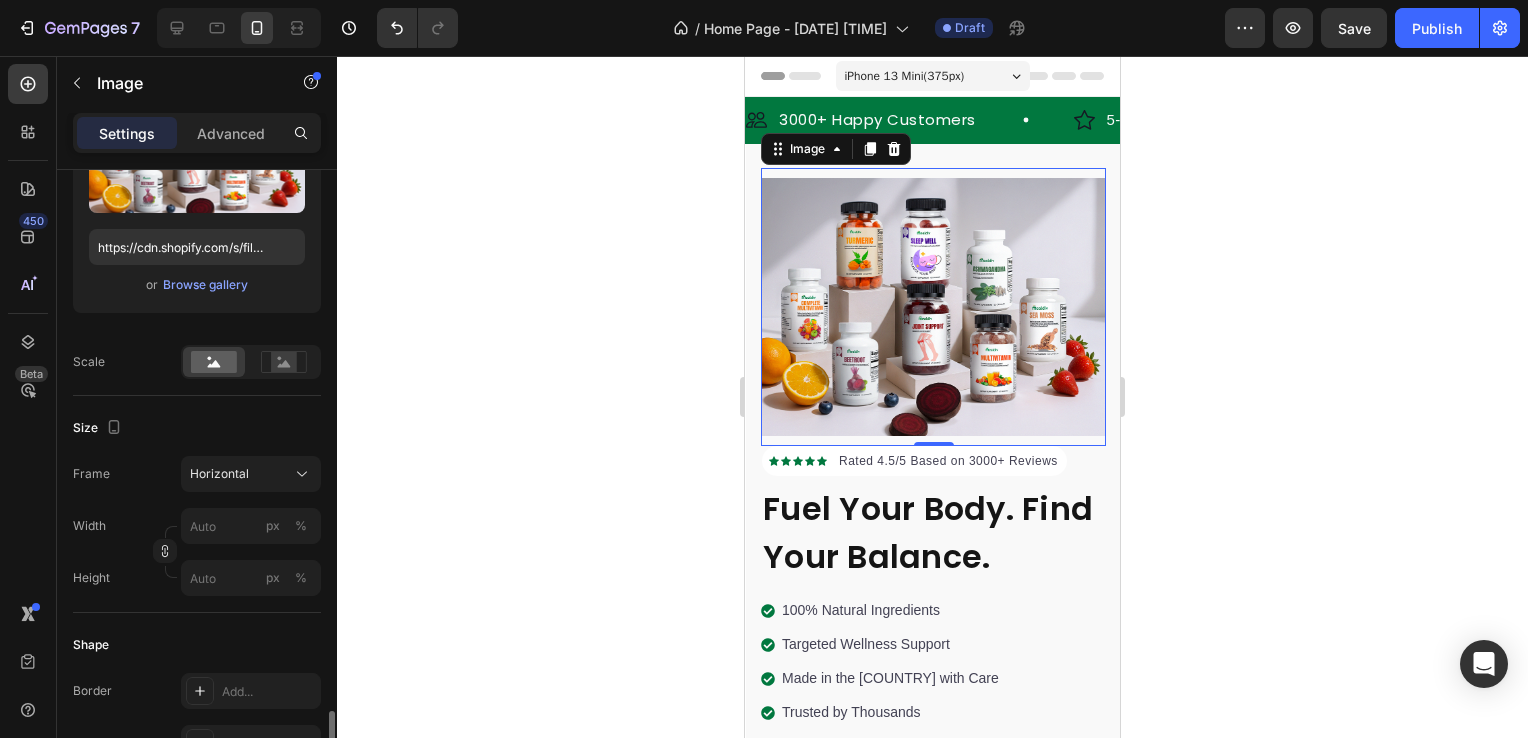 scroll, scrollTop: 600, scrollLeft: 0, axis: vertical 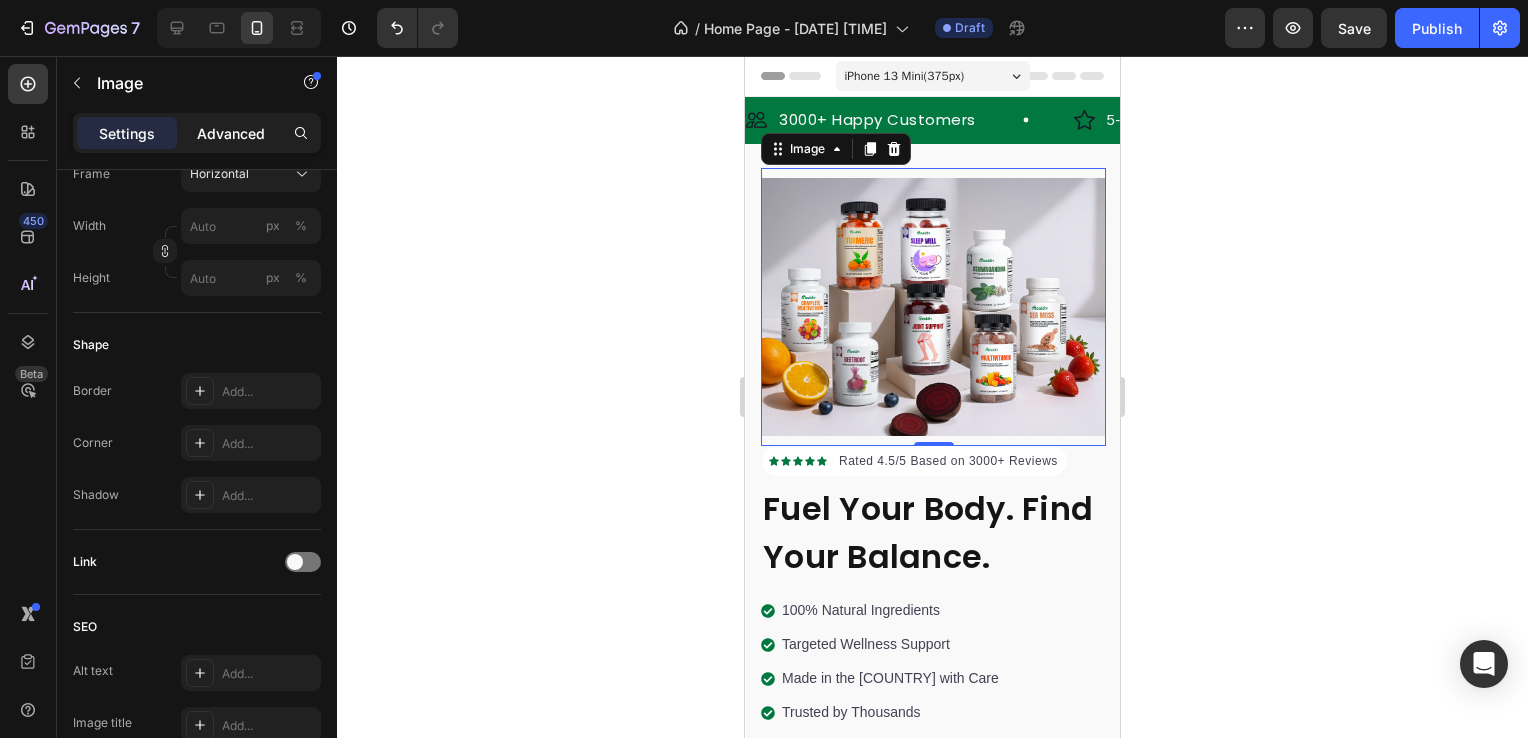 click on "Advanced" at bounding box center (231, 133) 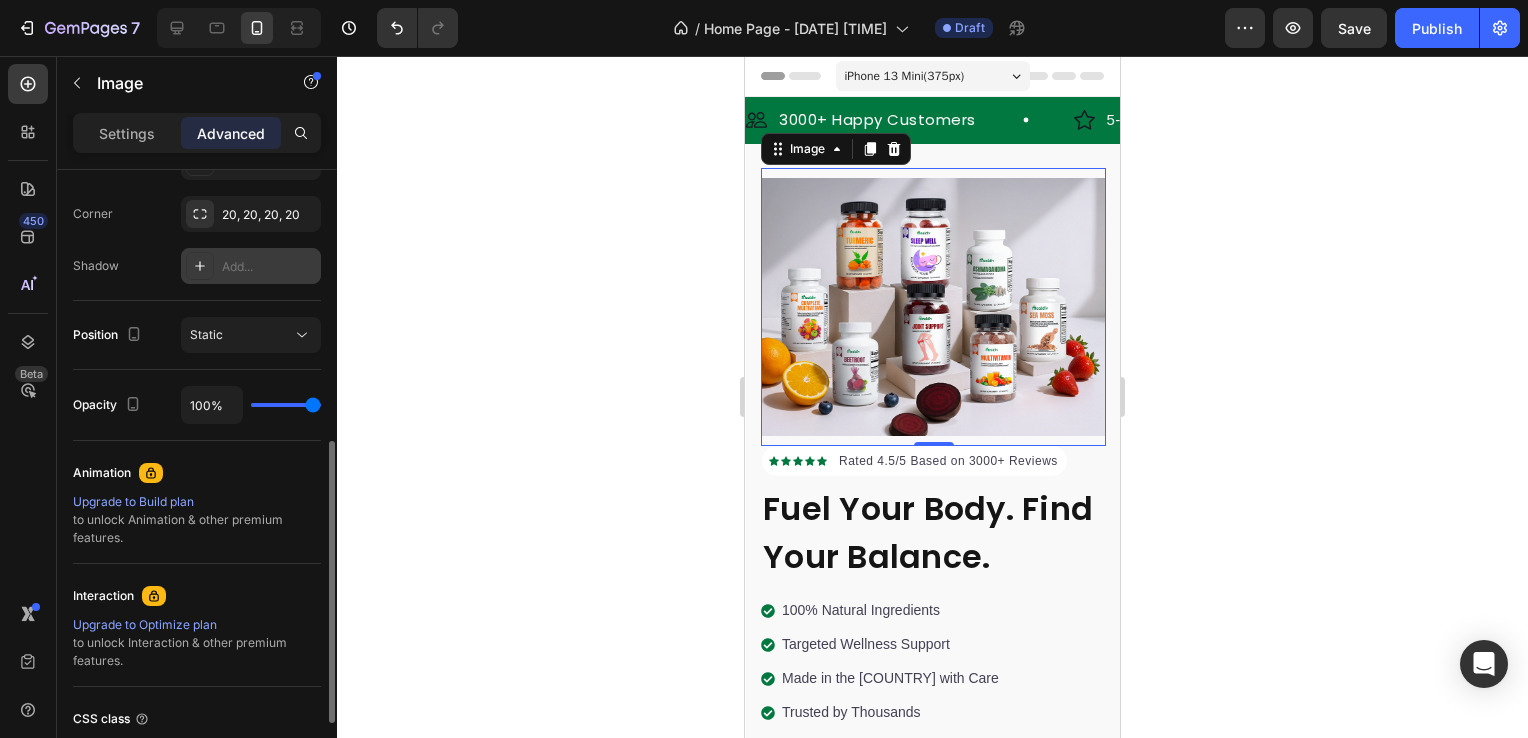 scroll, scrollTop: 400, scrollLeft: 0, axis: vertical 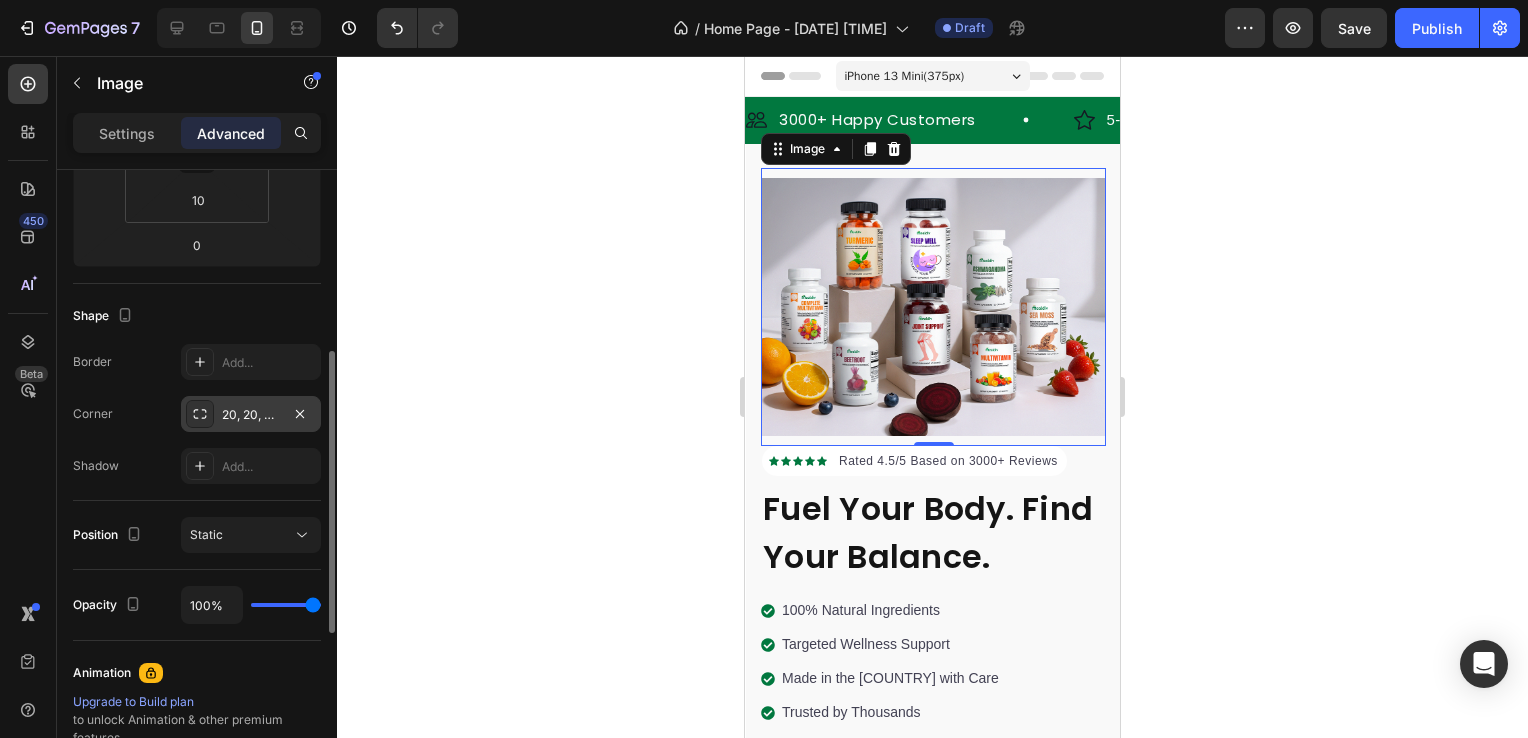 click on "20, 20, 20, 20" at bounding box center [251, 414] 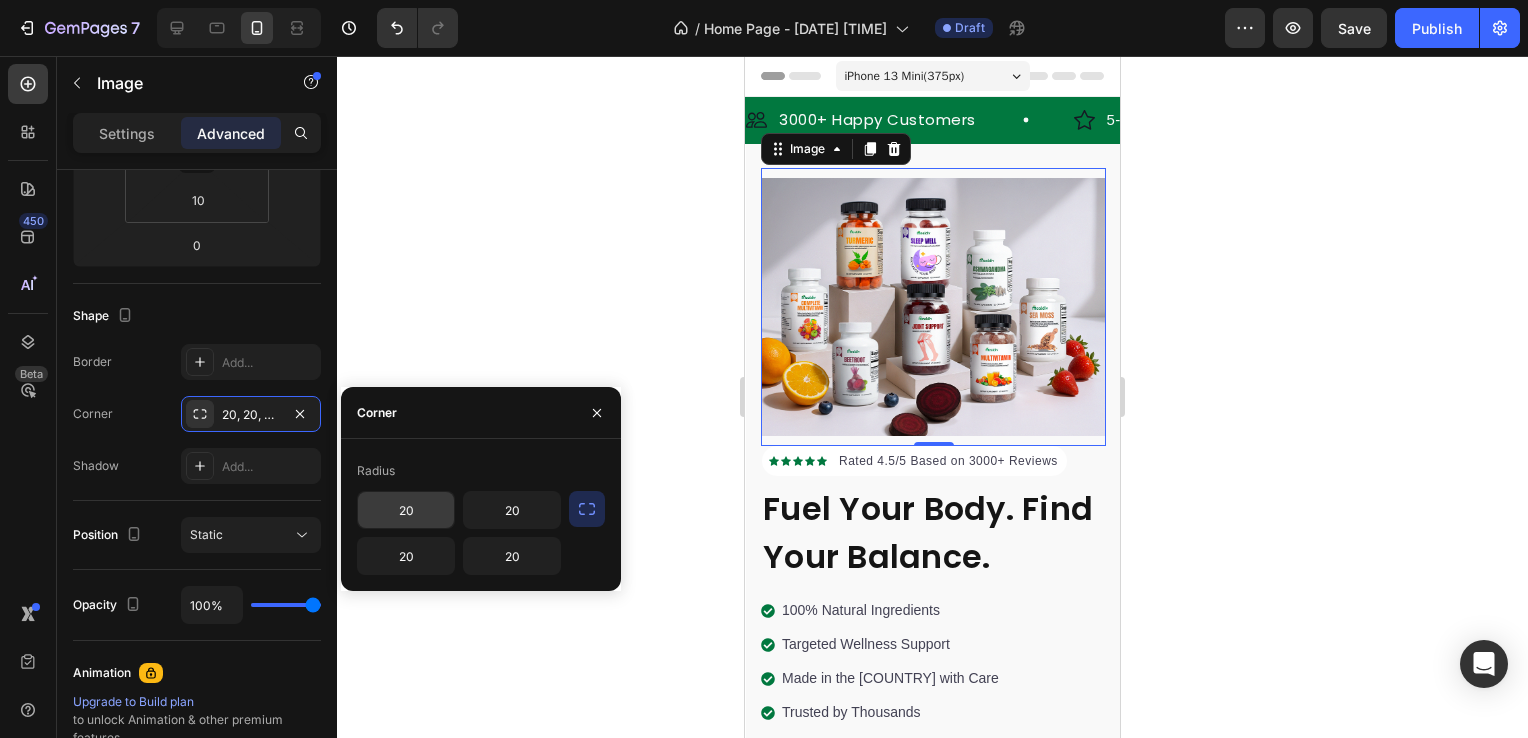 click on "20" at bounding box center [406, 510] 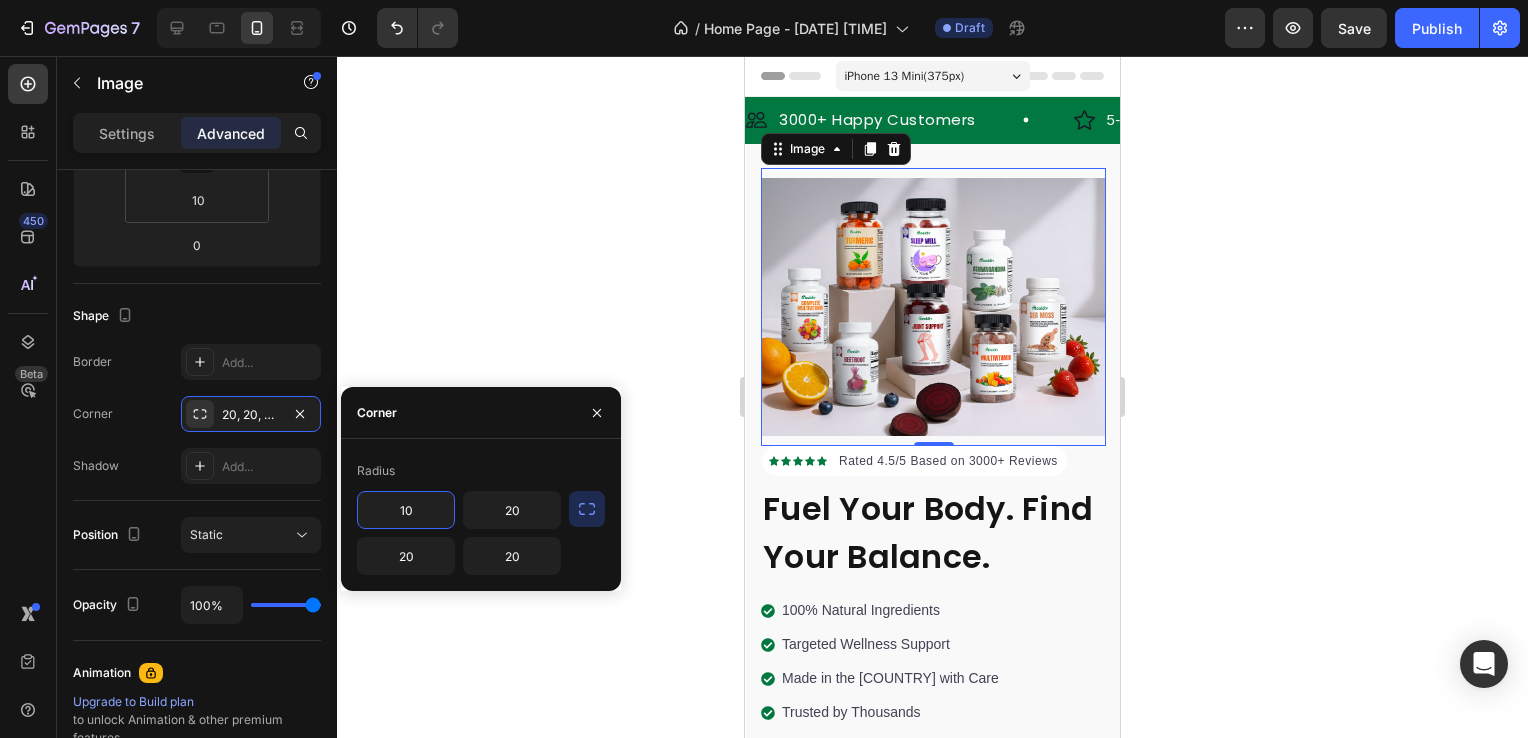 type on "10" 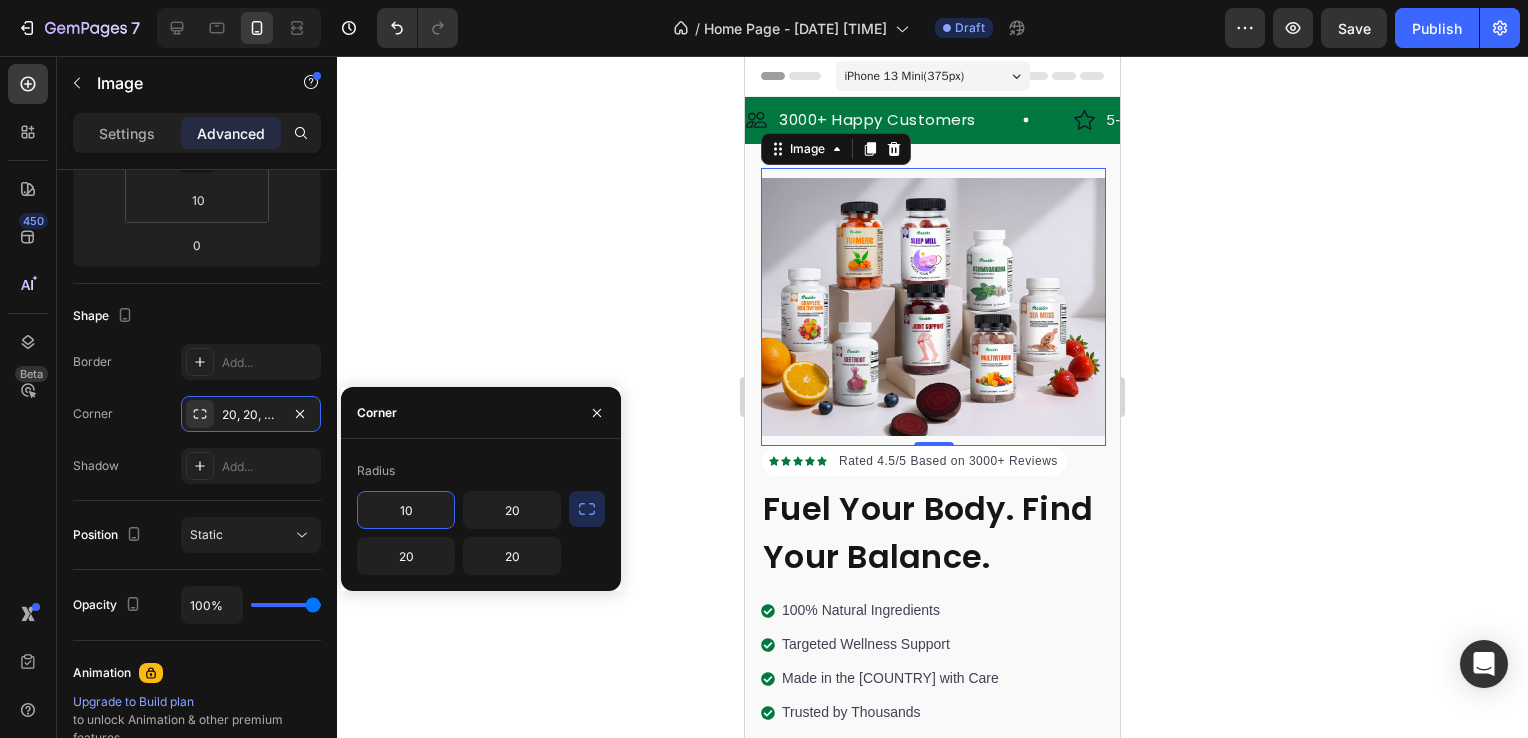 click on "Radius" at bounding box center [481, 471] 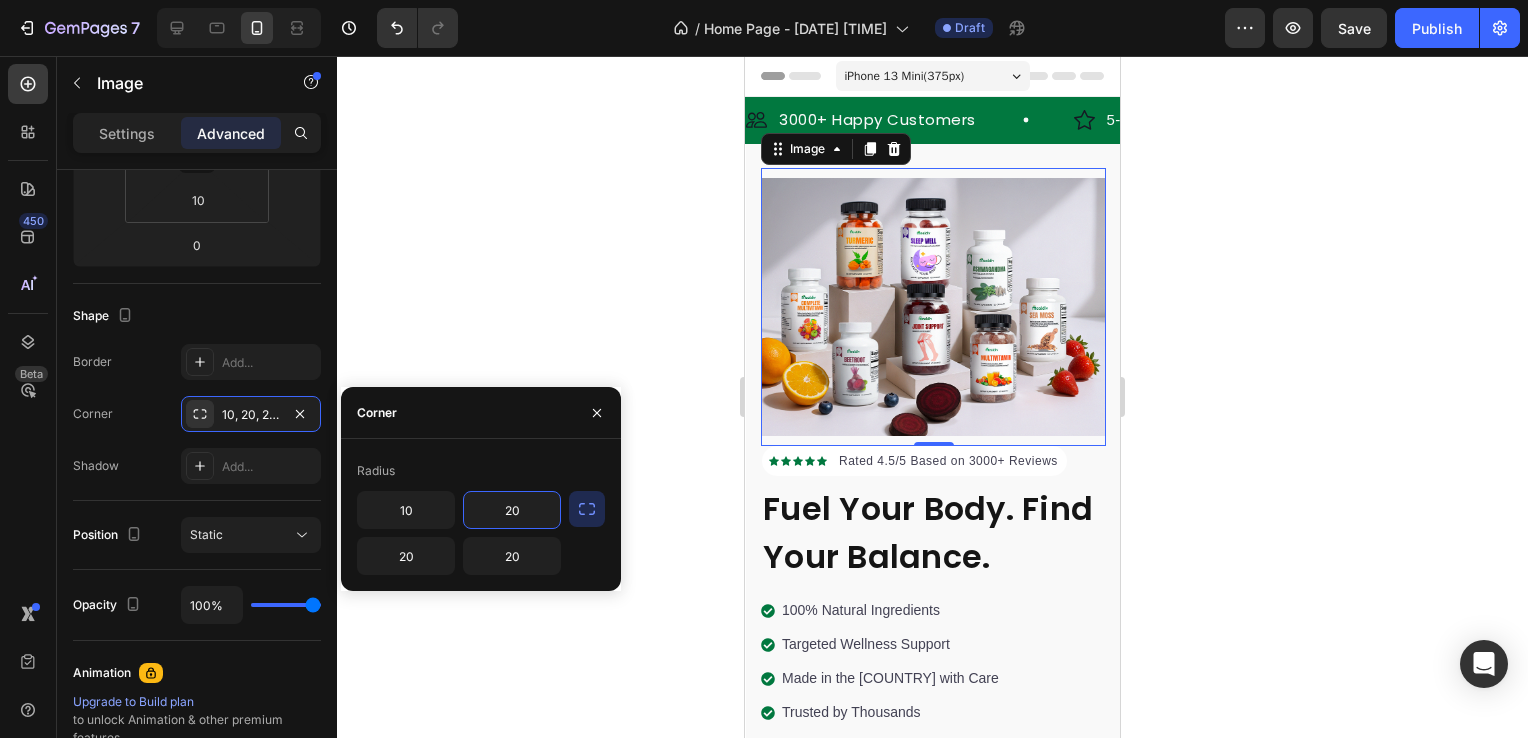 click on "20" at bounding box center [512, 510] 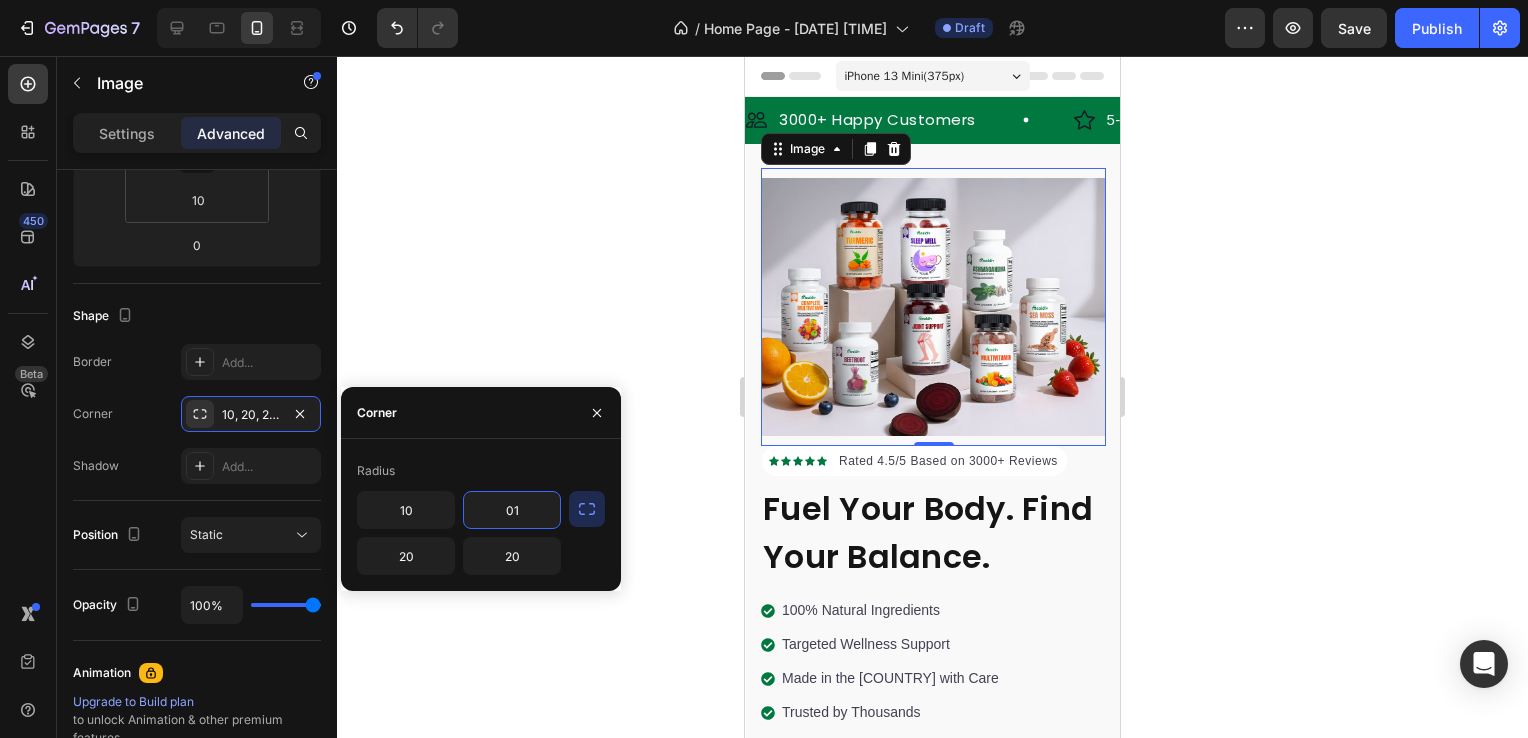 type on "0" 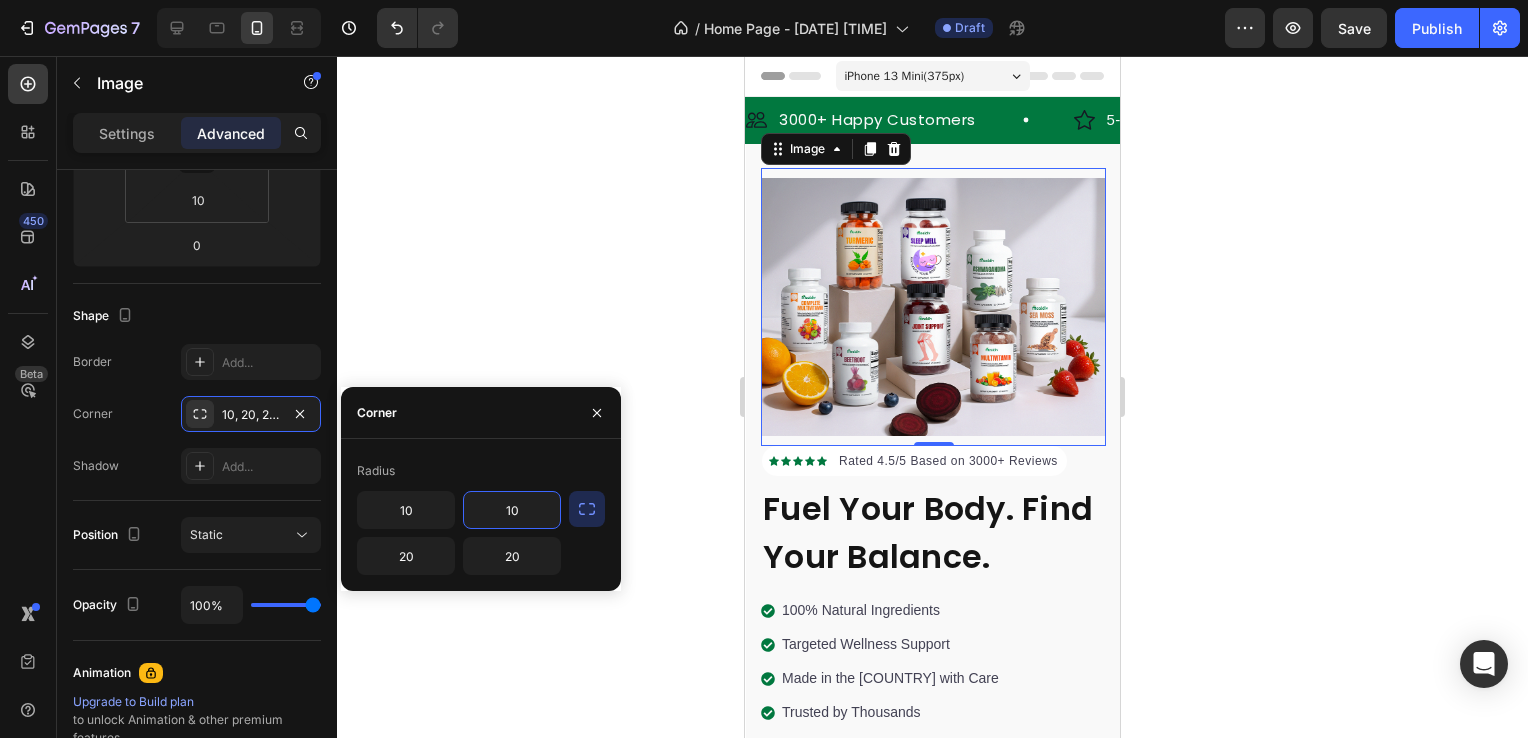 type on "10" 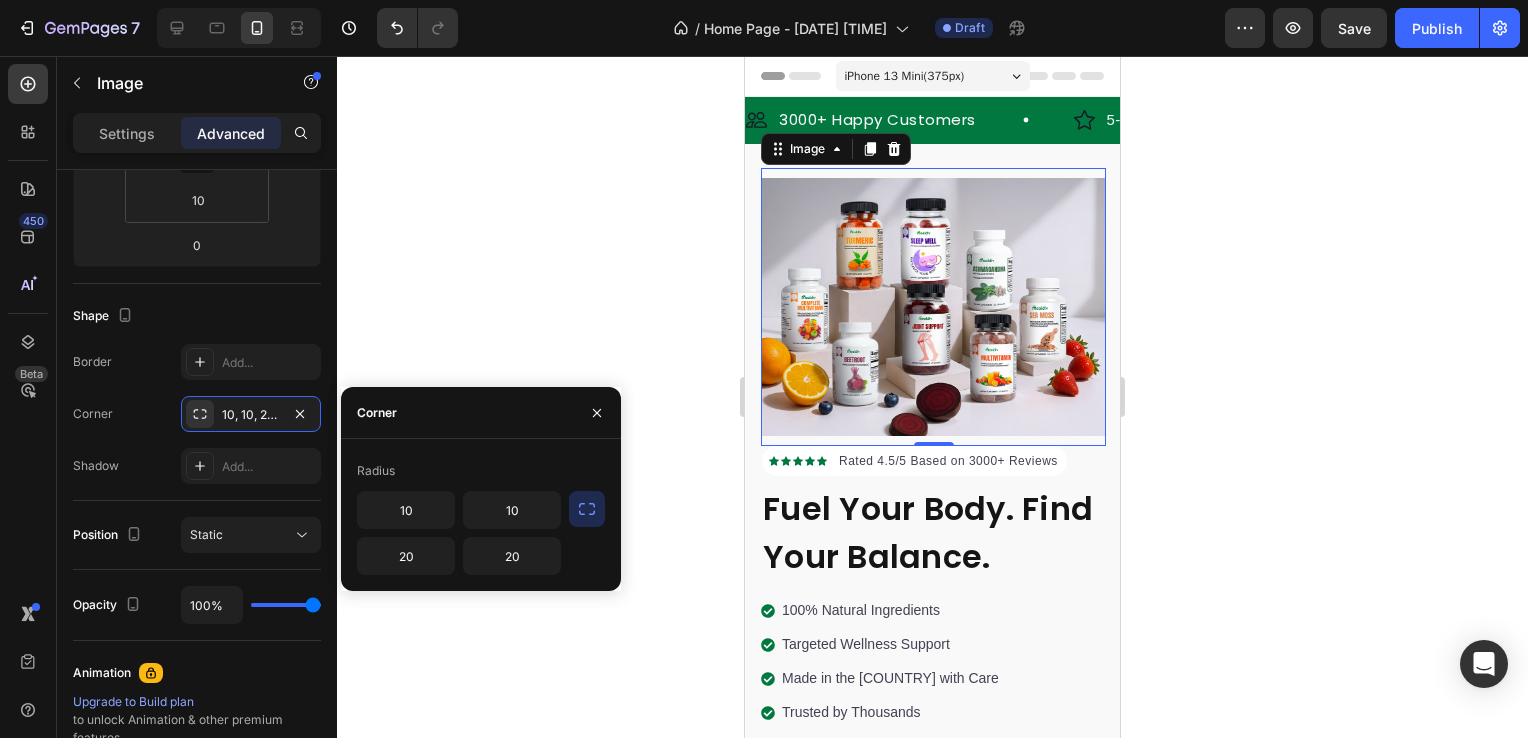 click on "10 10 20 20" at bounding box center [459, 533] 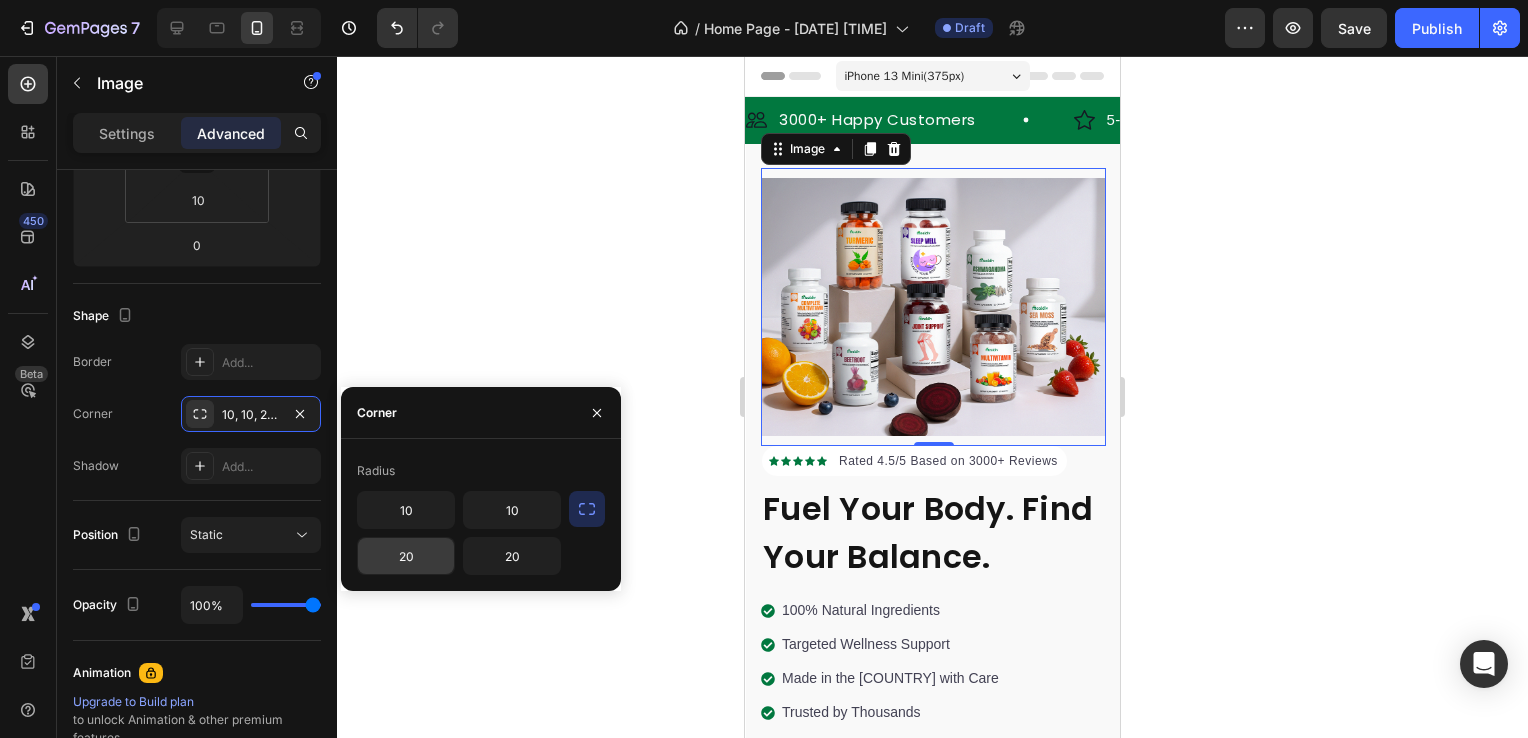 click on "20" at bounding box center [406, 556] 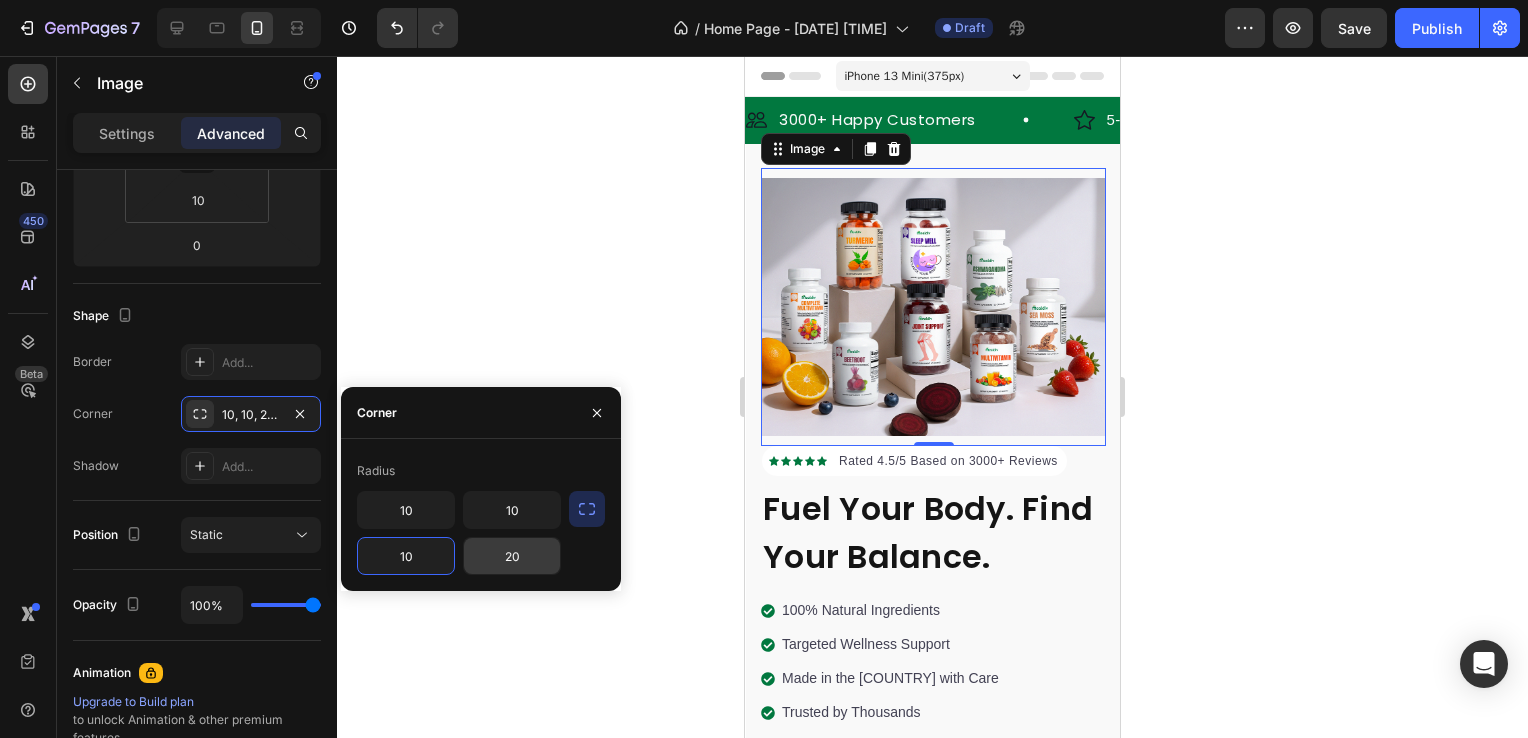 type on "10" 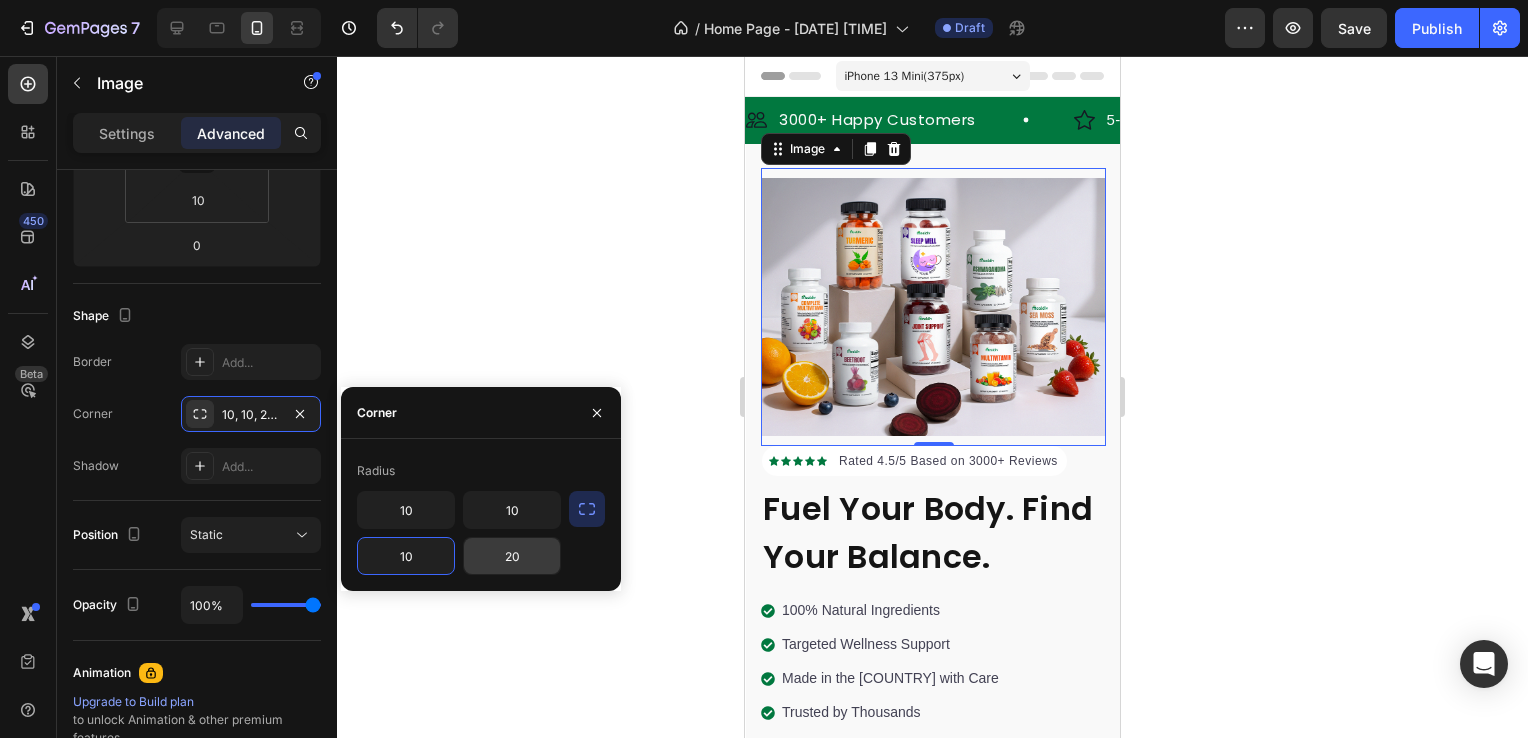 click on "20" at bounding box center [512, 556] 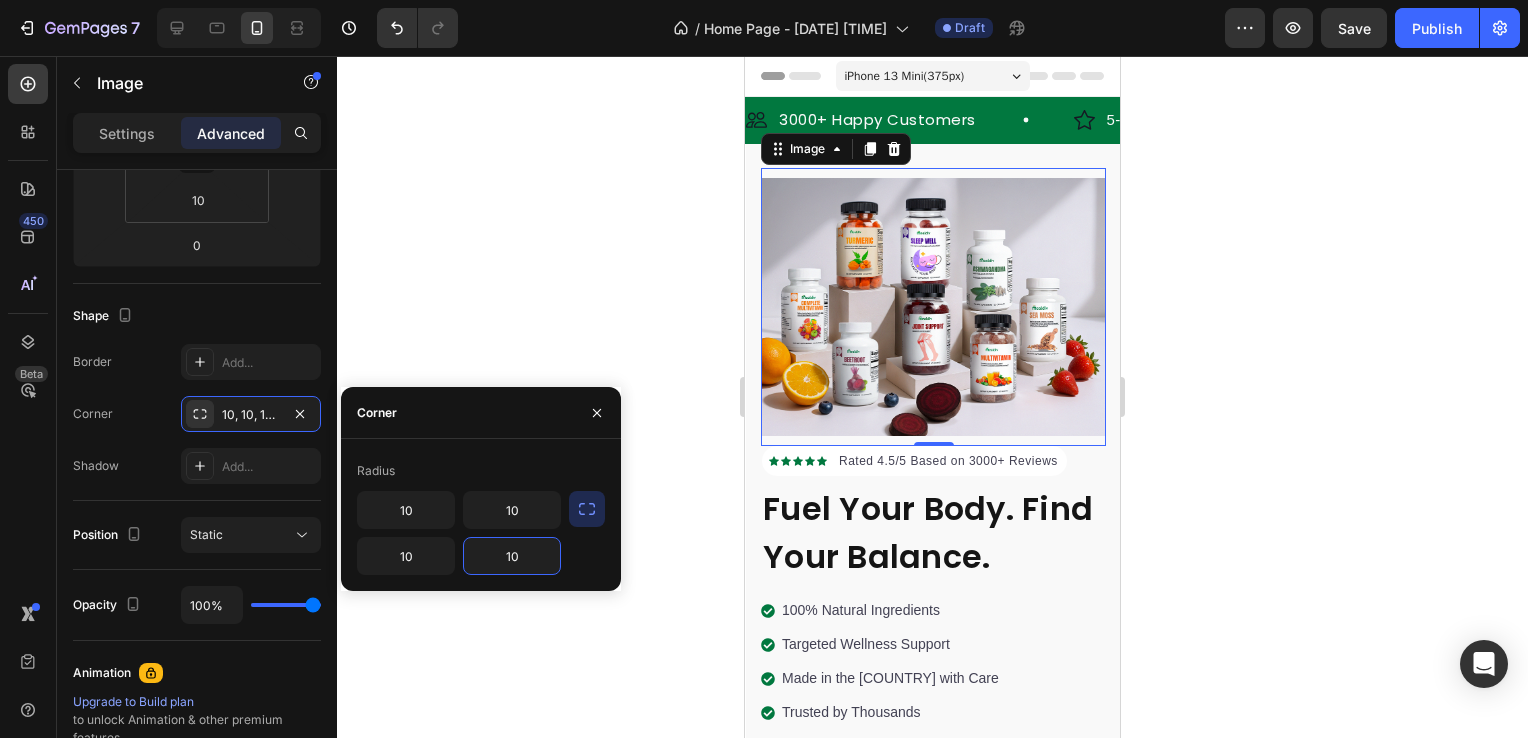 type on "10" 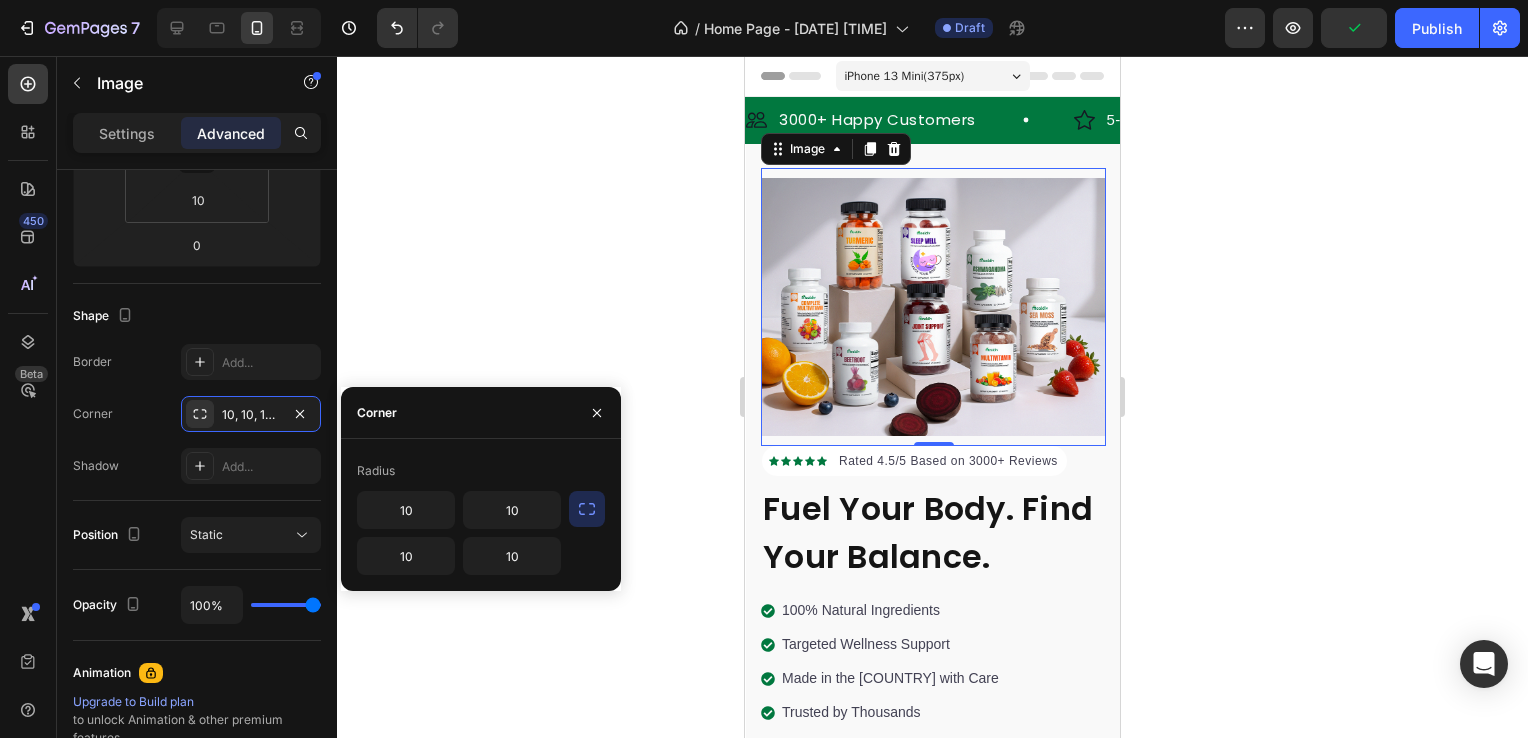 click 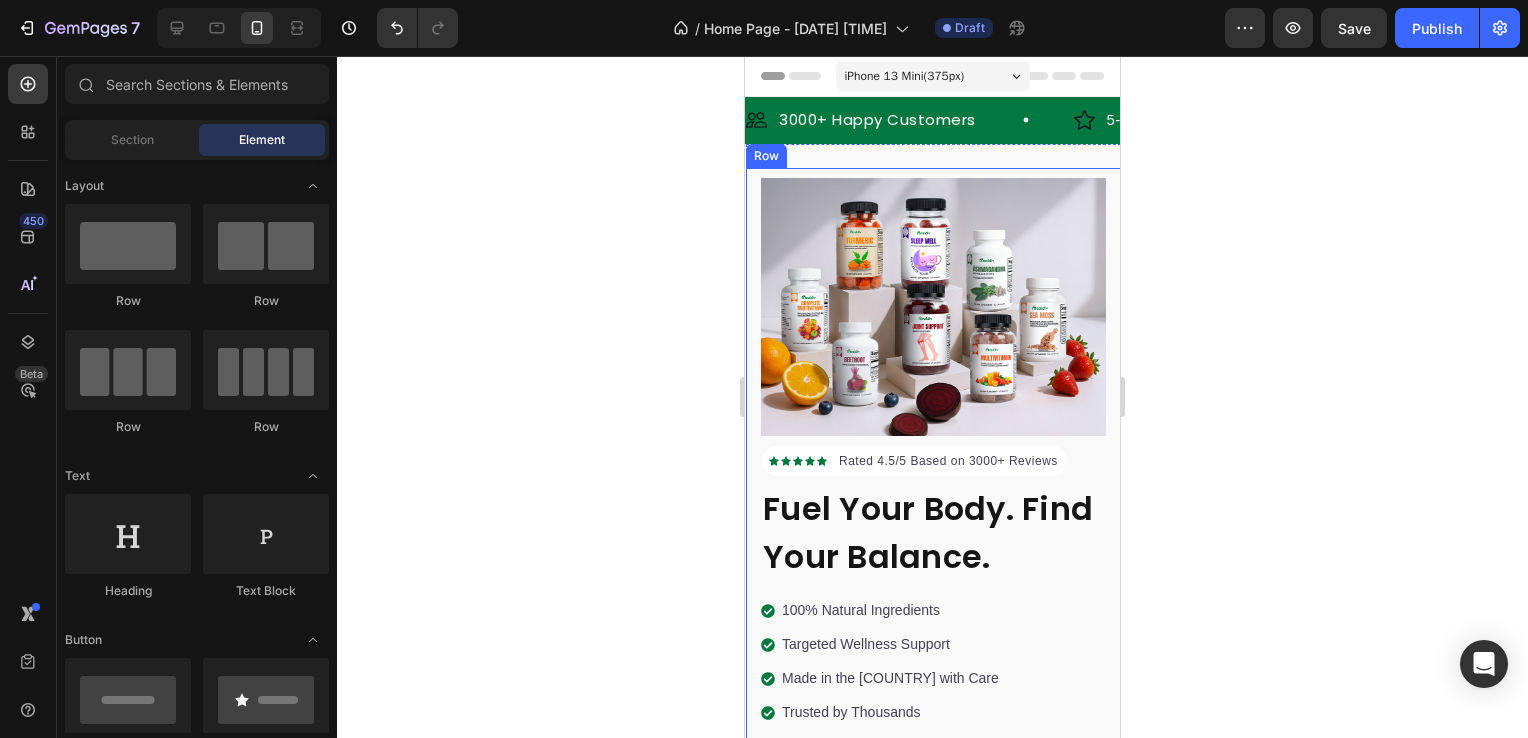 click on "Image" at bounding box center (933, 307) 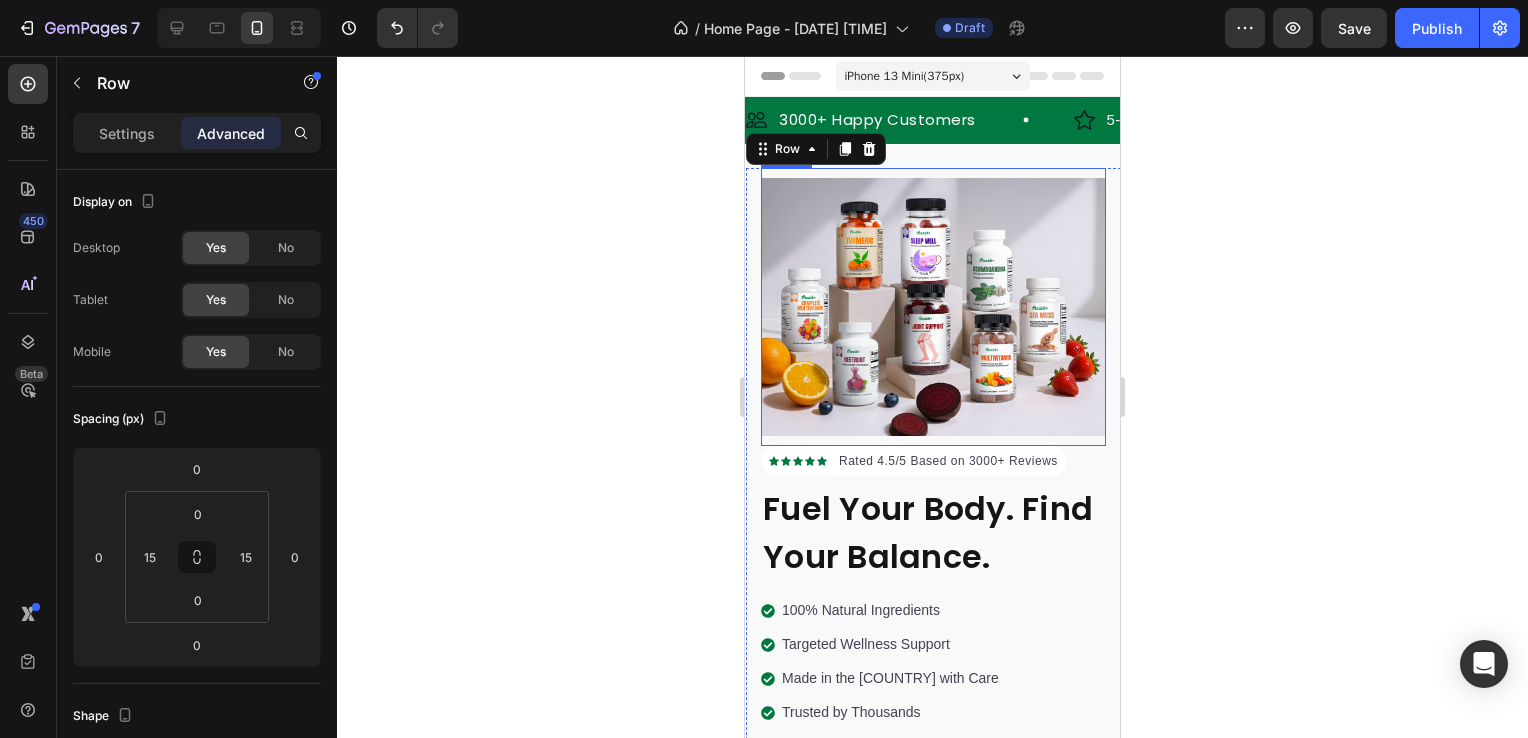 click at bounding box center (933, 307) 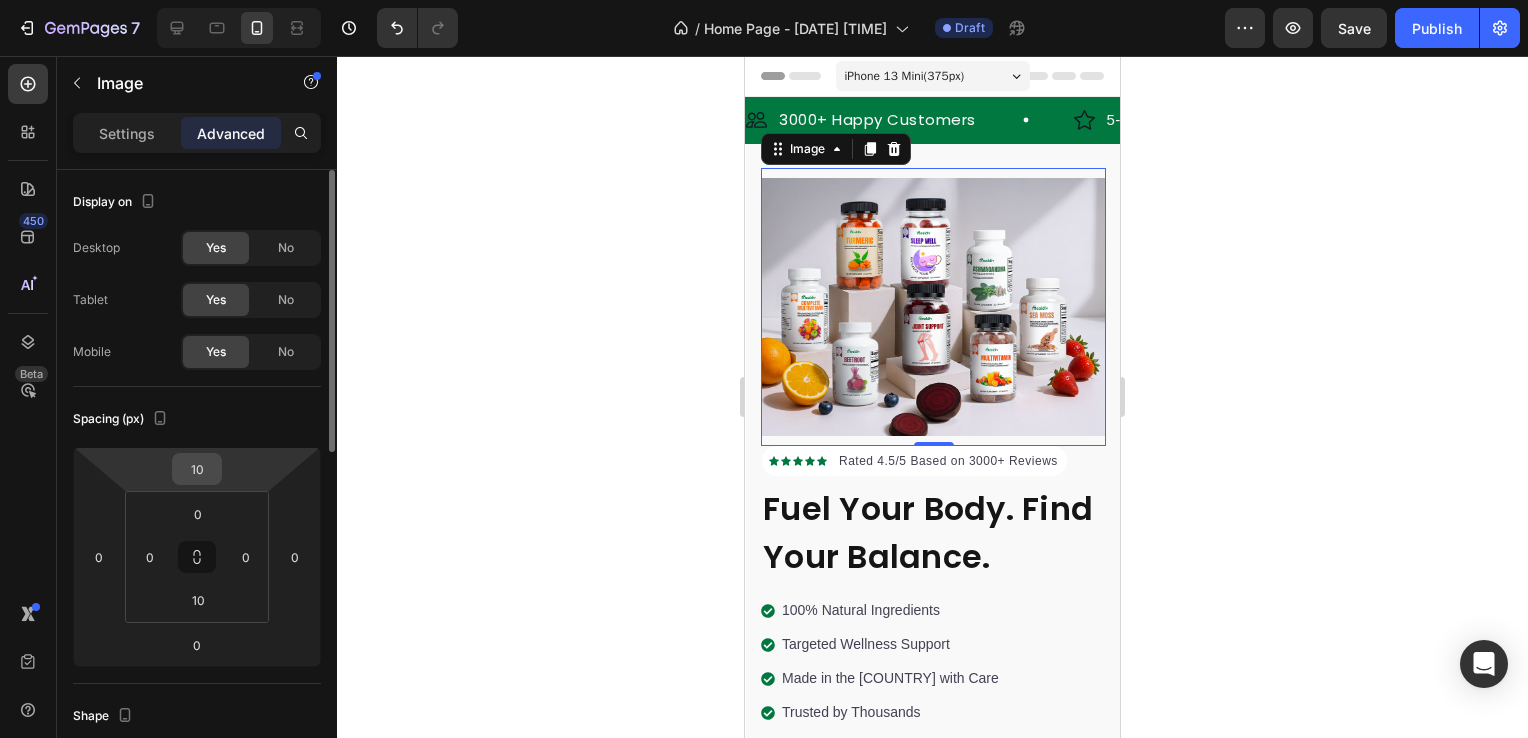 click on "10" at bounding box center [197, 469] 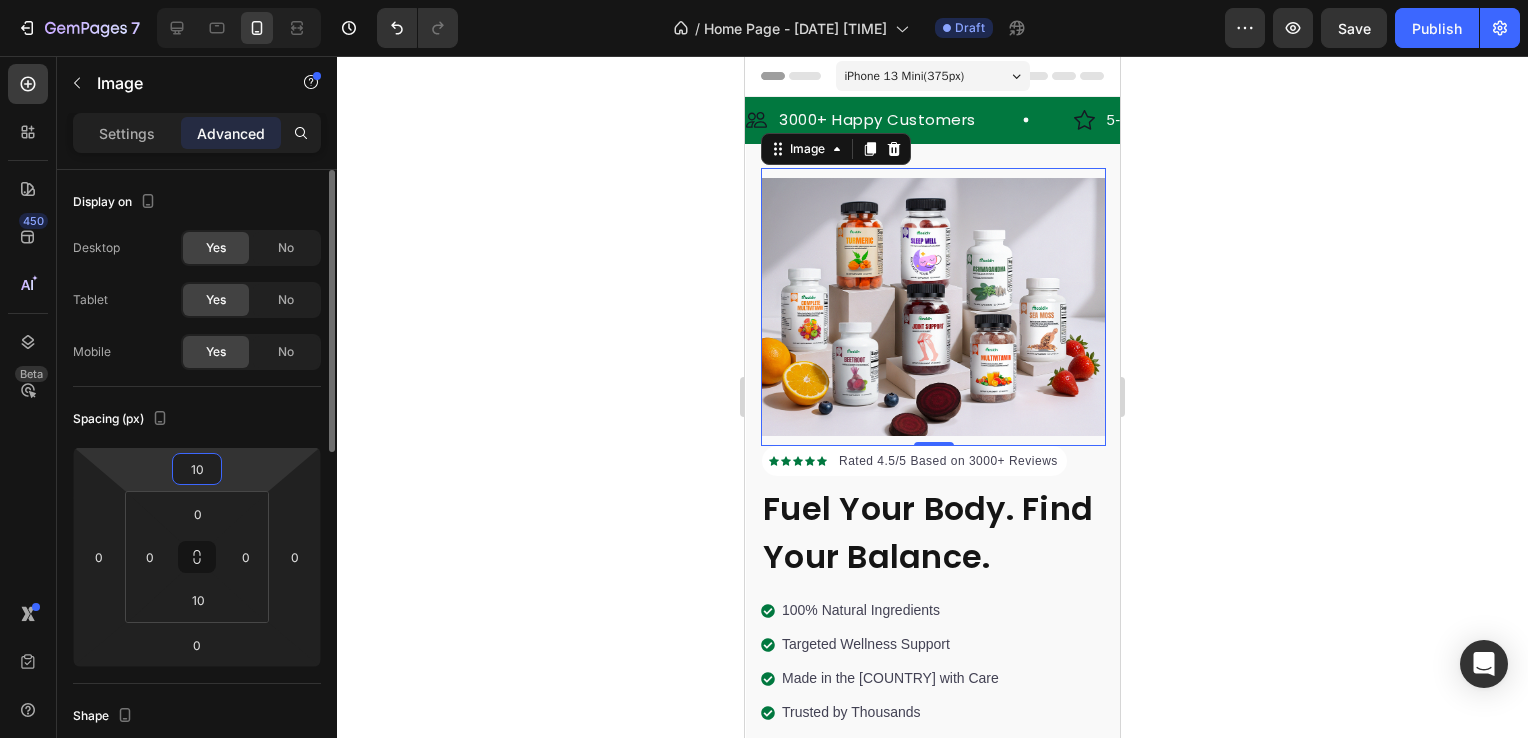 click on "10" at bounding box center (197, 469) 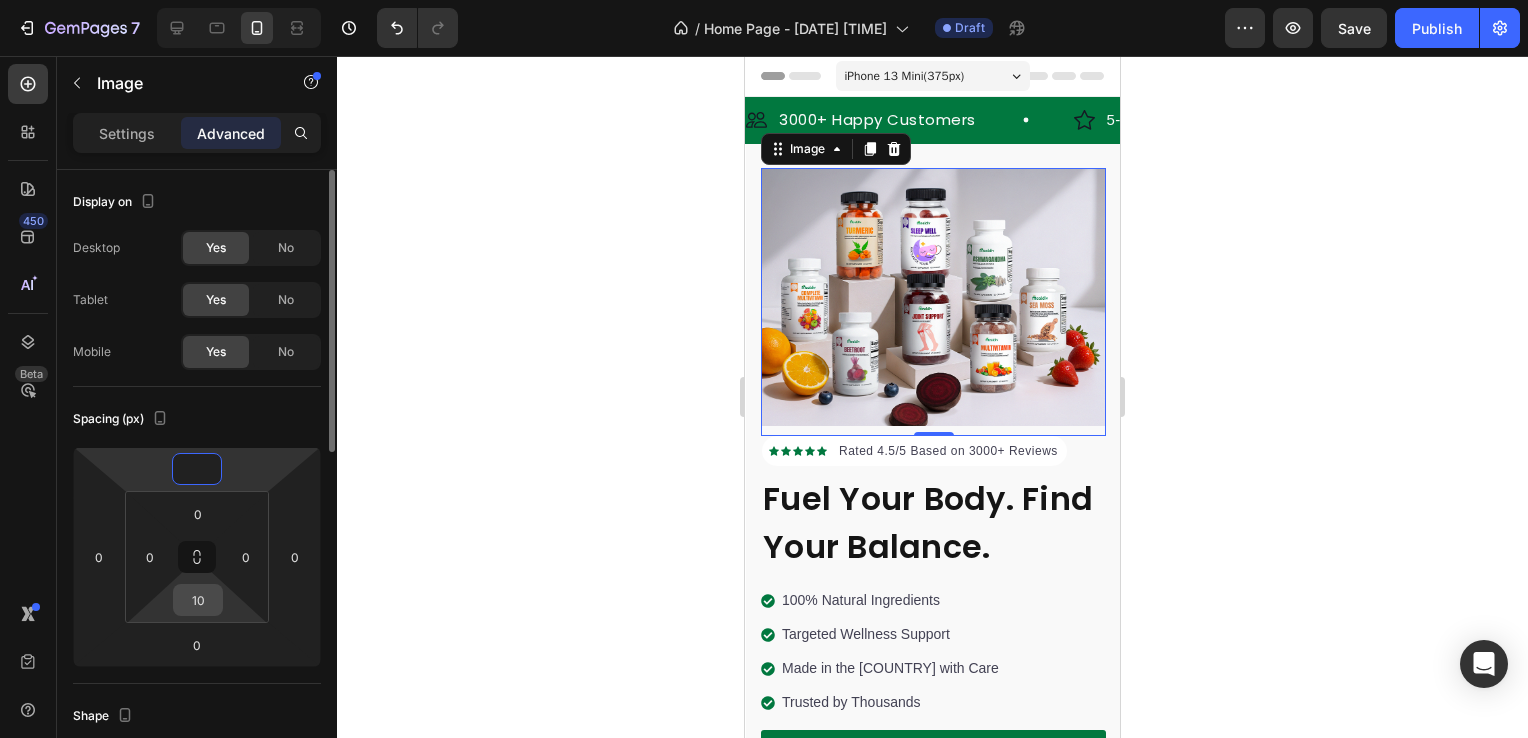 type on "0" 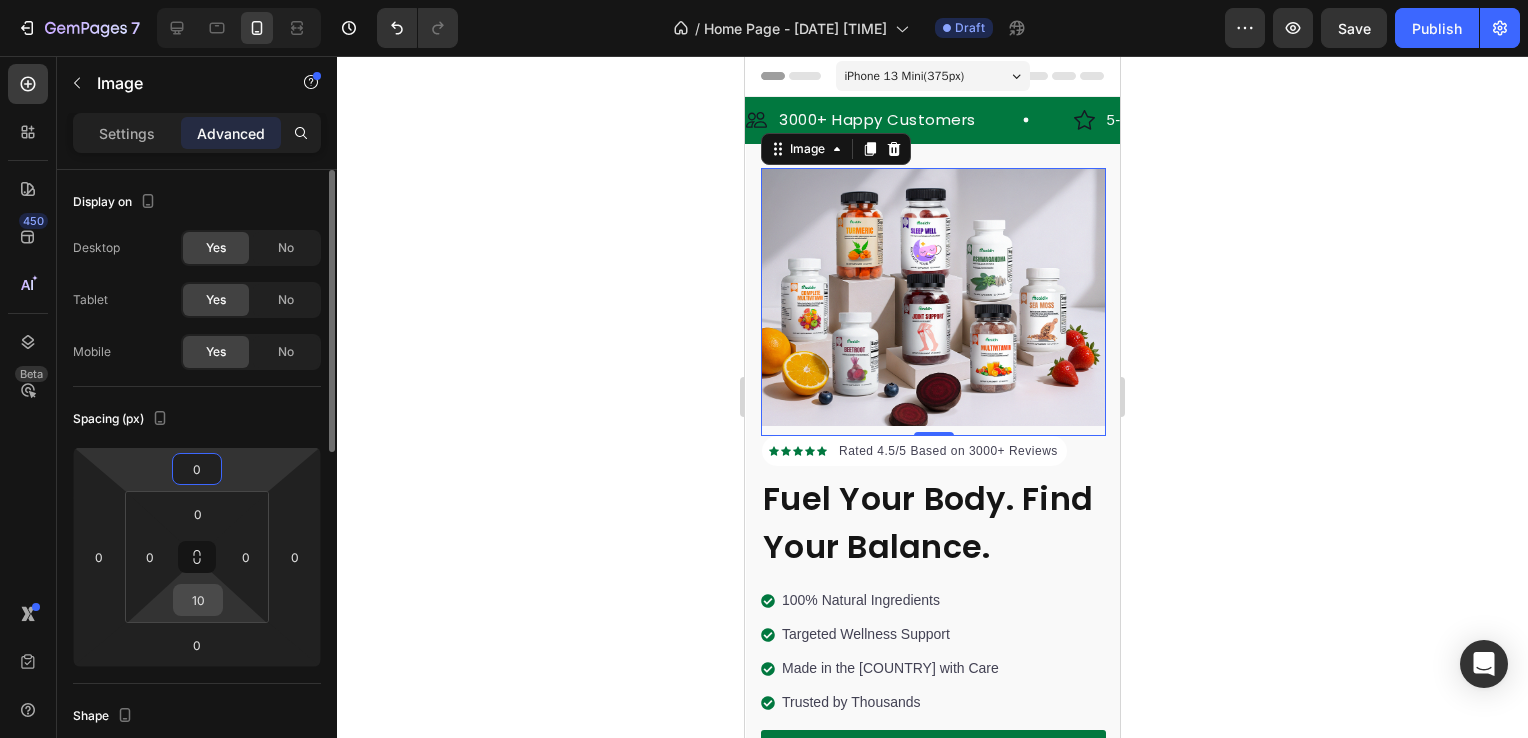 click on "10" at bounding box center (198, 600) 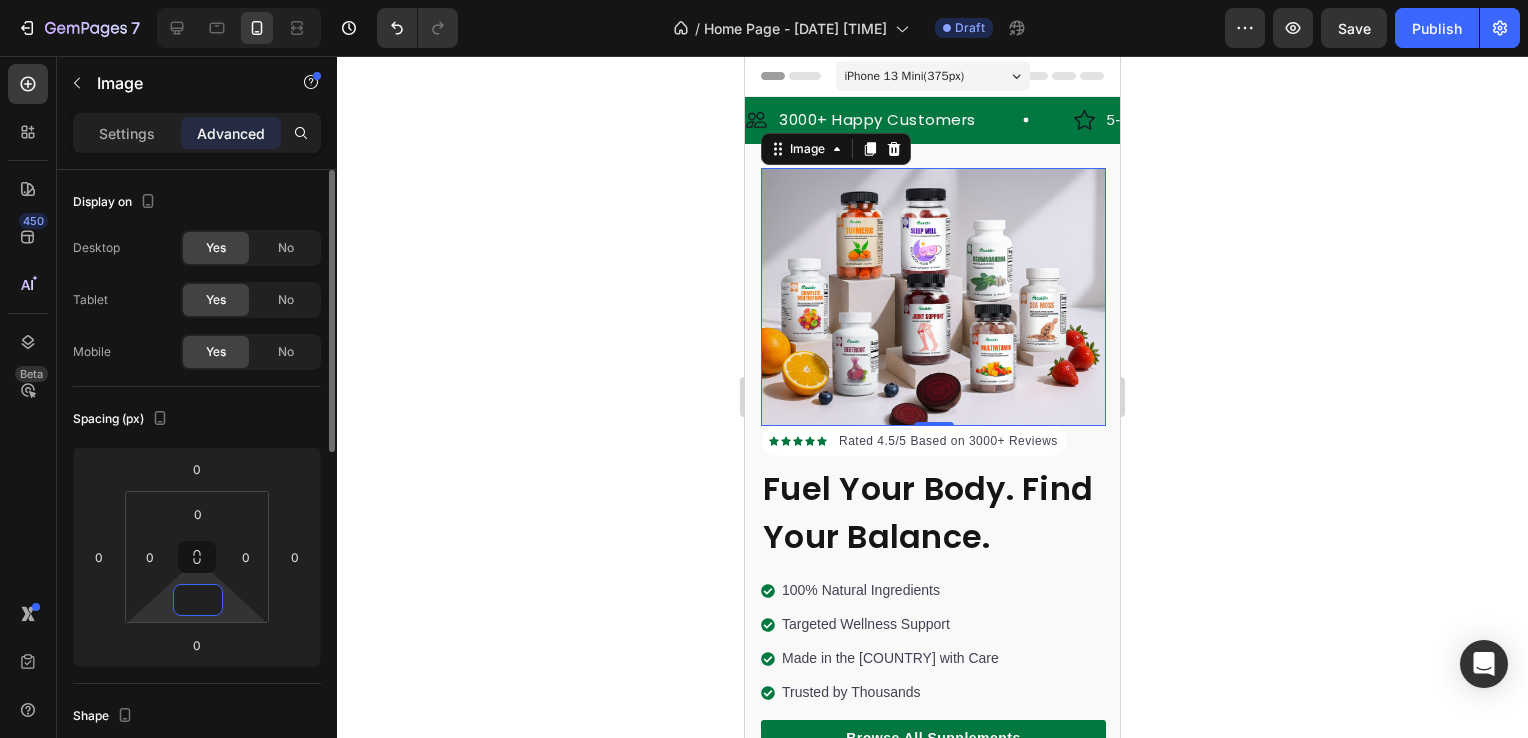 type on "0" 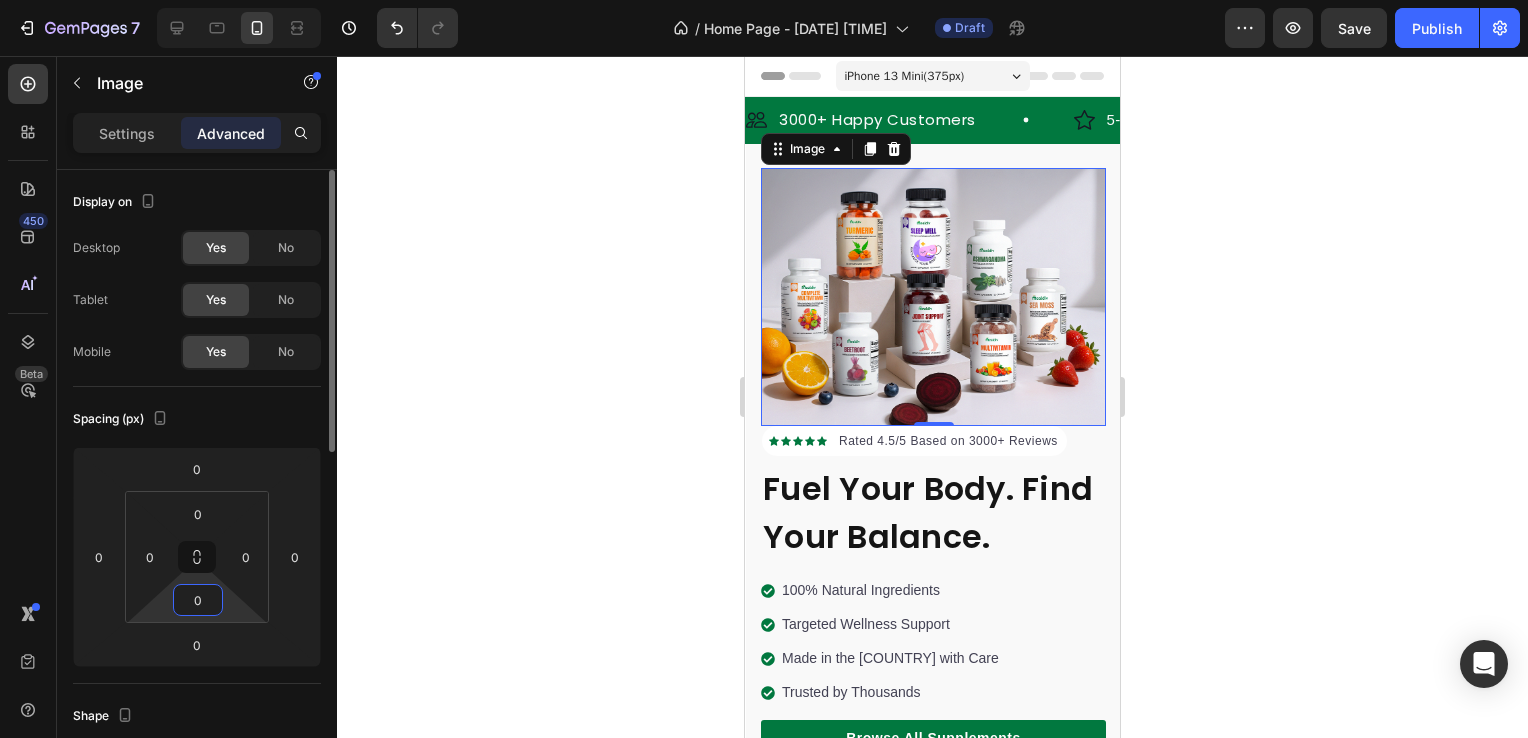 click on "Spacing (px)" at bounding box center (197, 419) 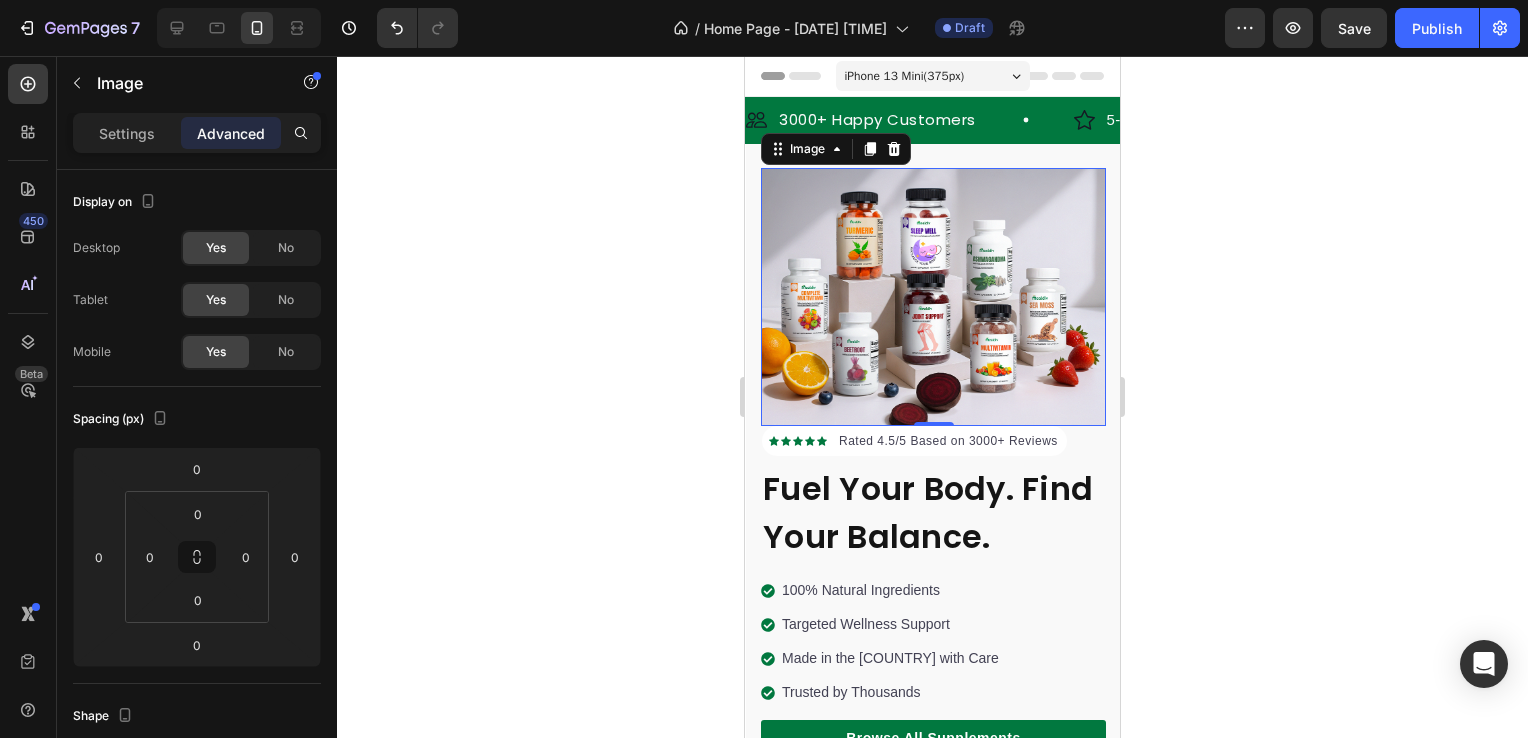click 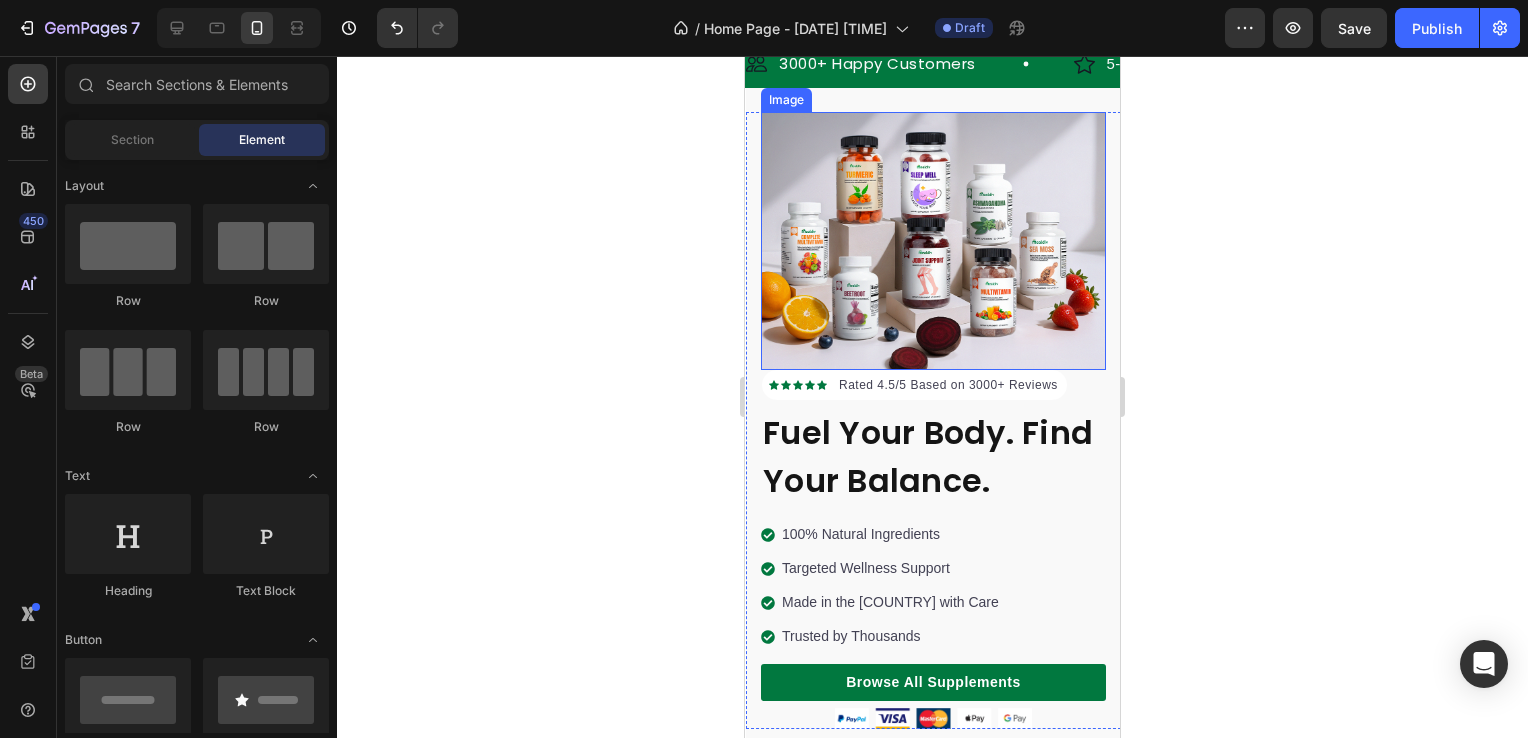 scroll, scrollTop: 100, scrollLeft: 0, axis: vertical 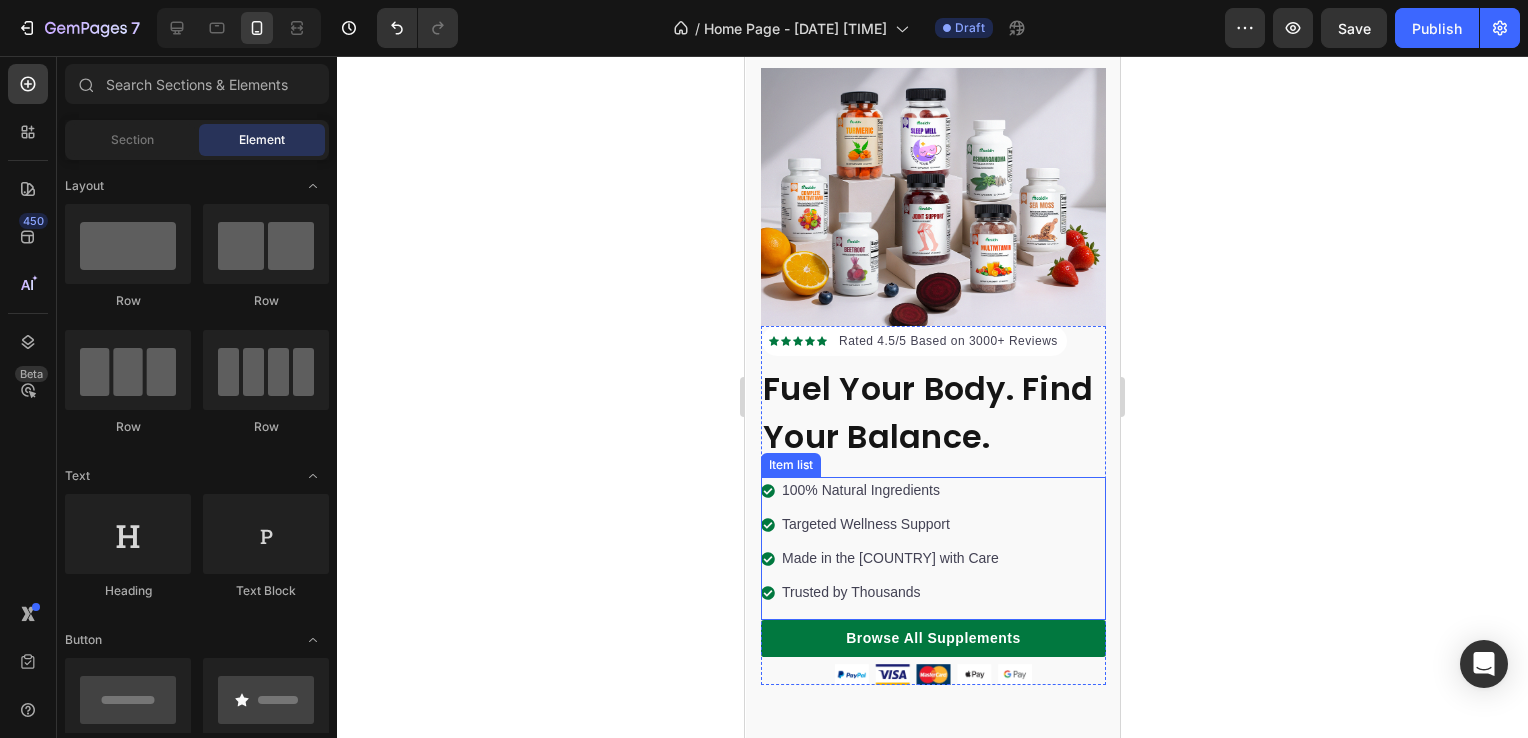 click on "100% Natural Ingredients Targeted Wellness Support Made in the USA with Care Trusted by Thousands" at bounding box center [933, 548] 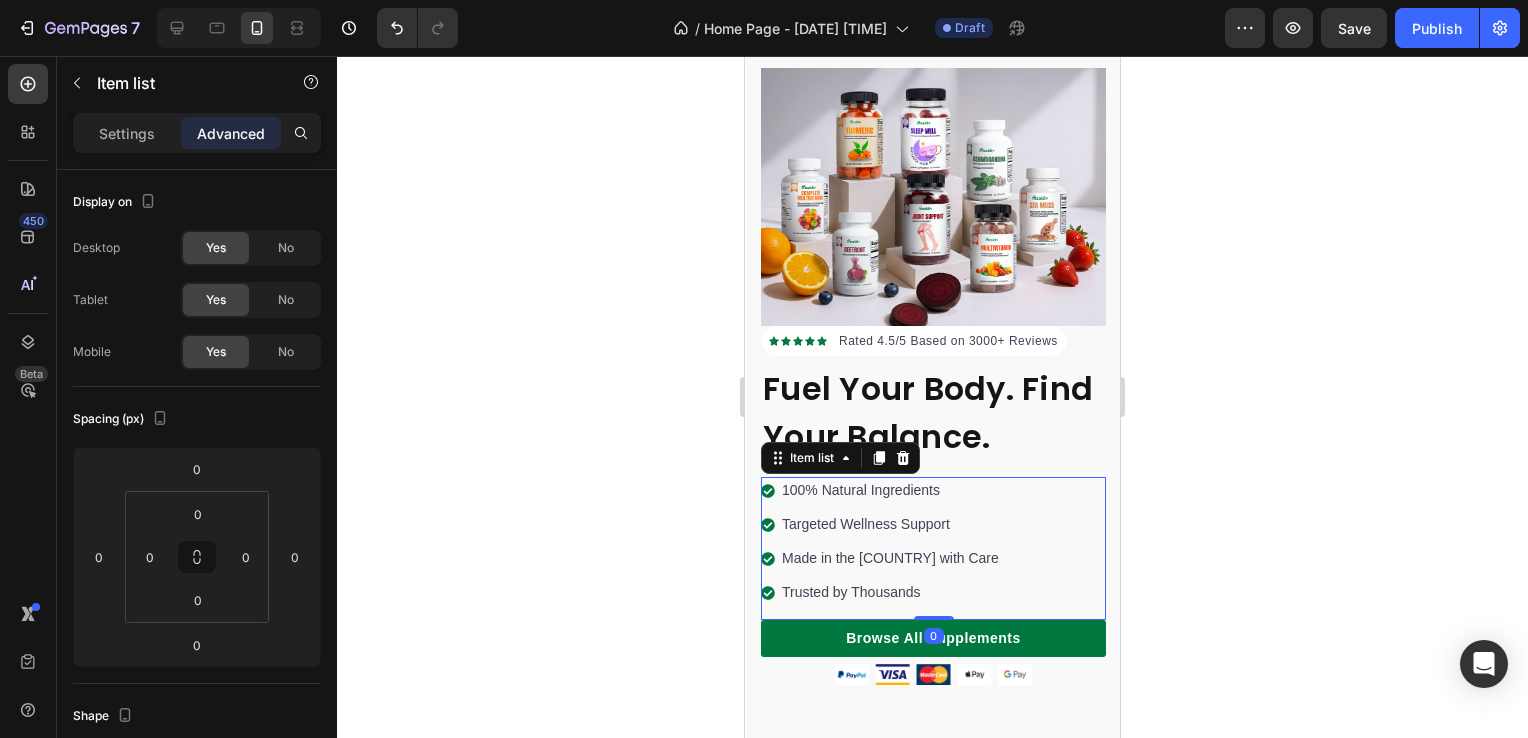 click 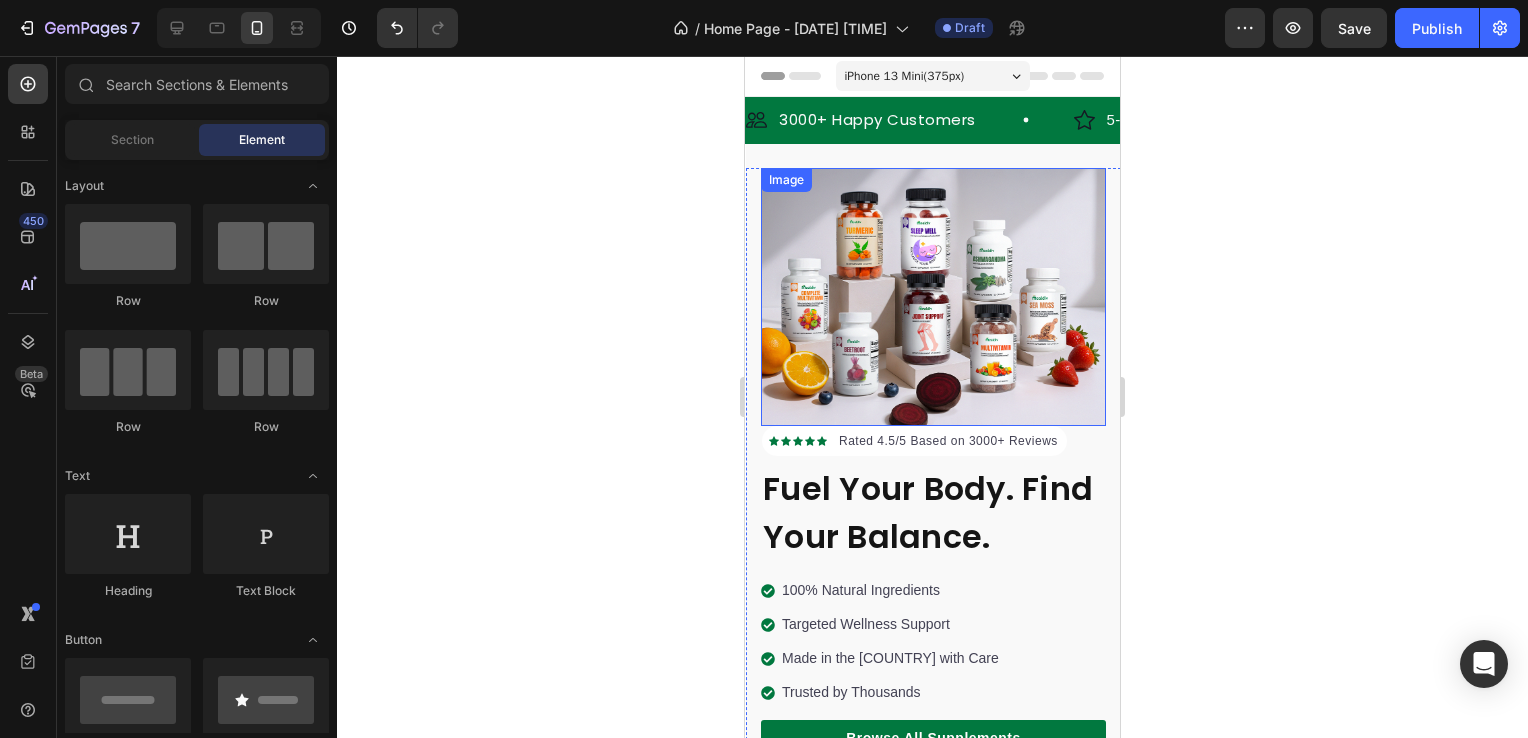 scroll, scrollTop: 0, scrollLeft: 0, axis: both 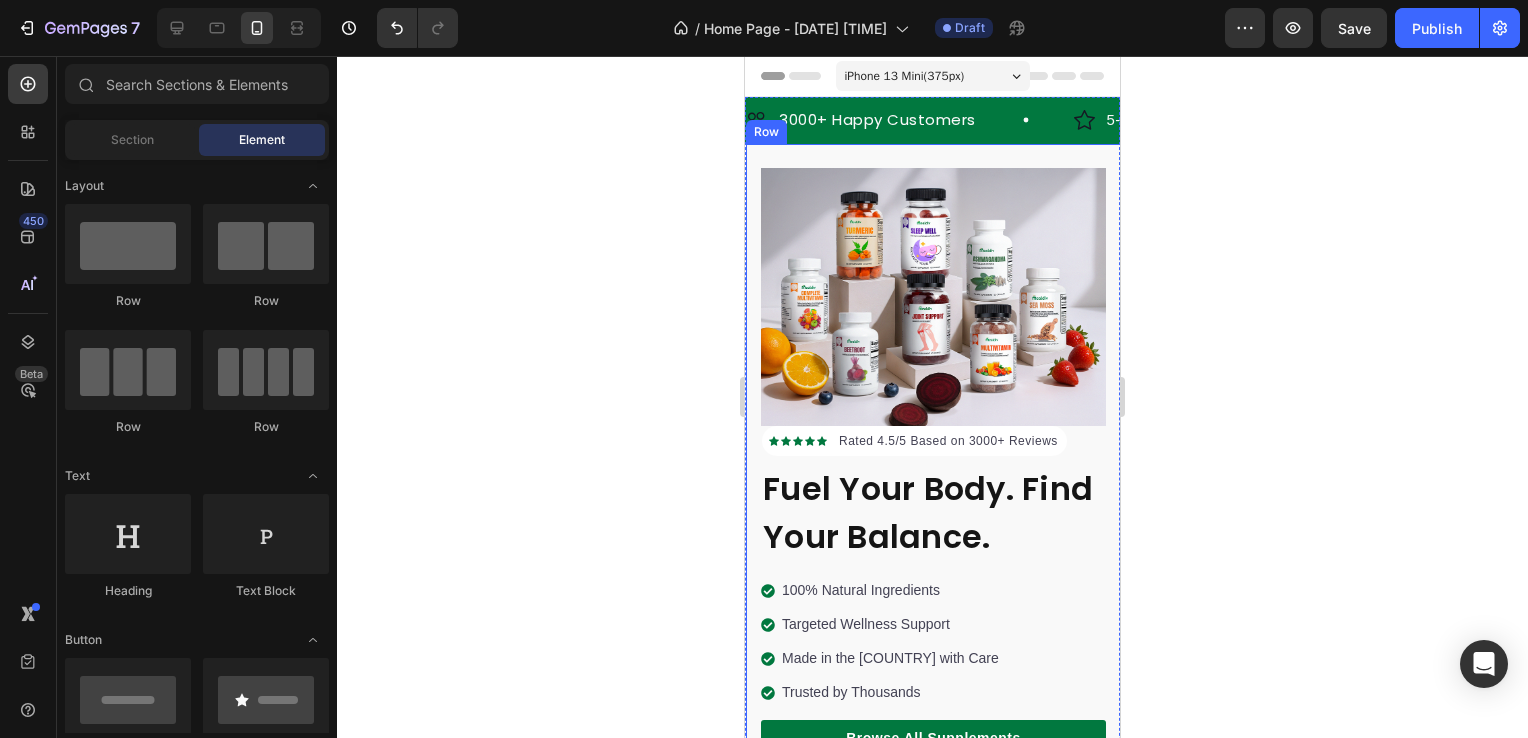click 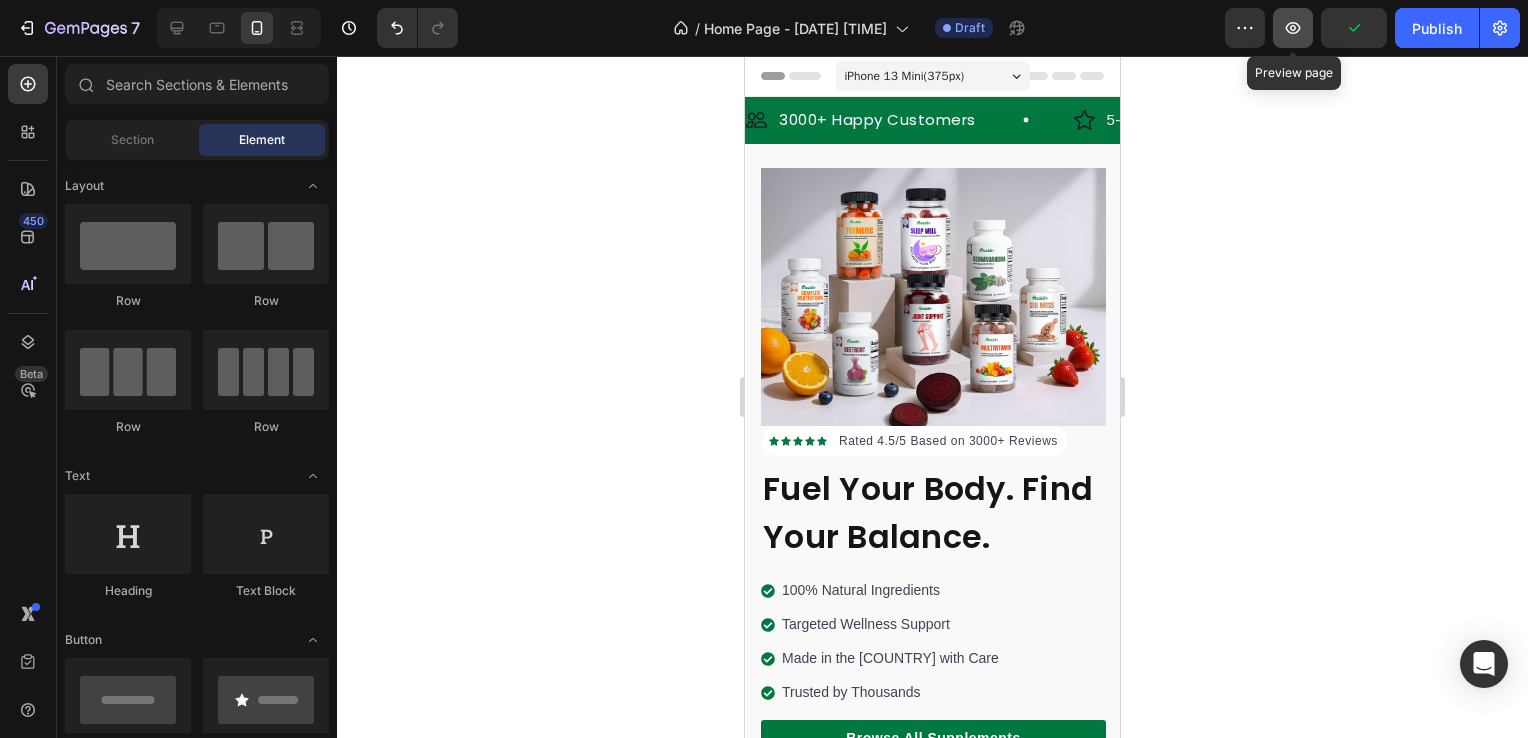 click 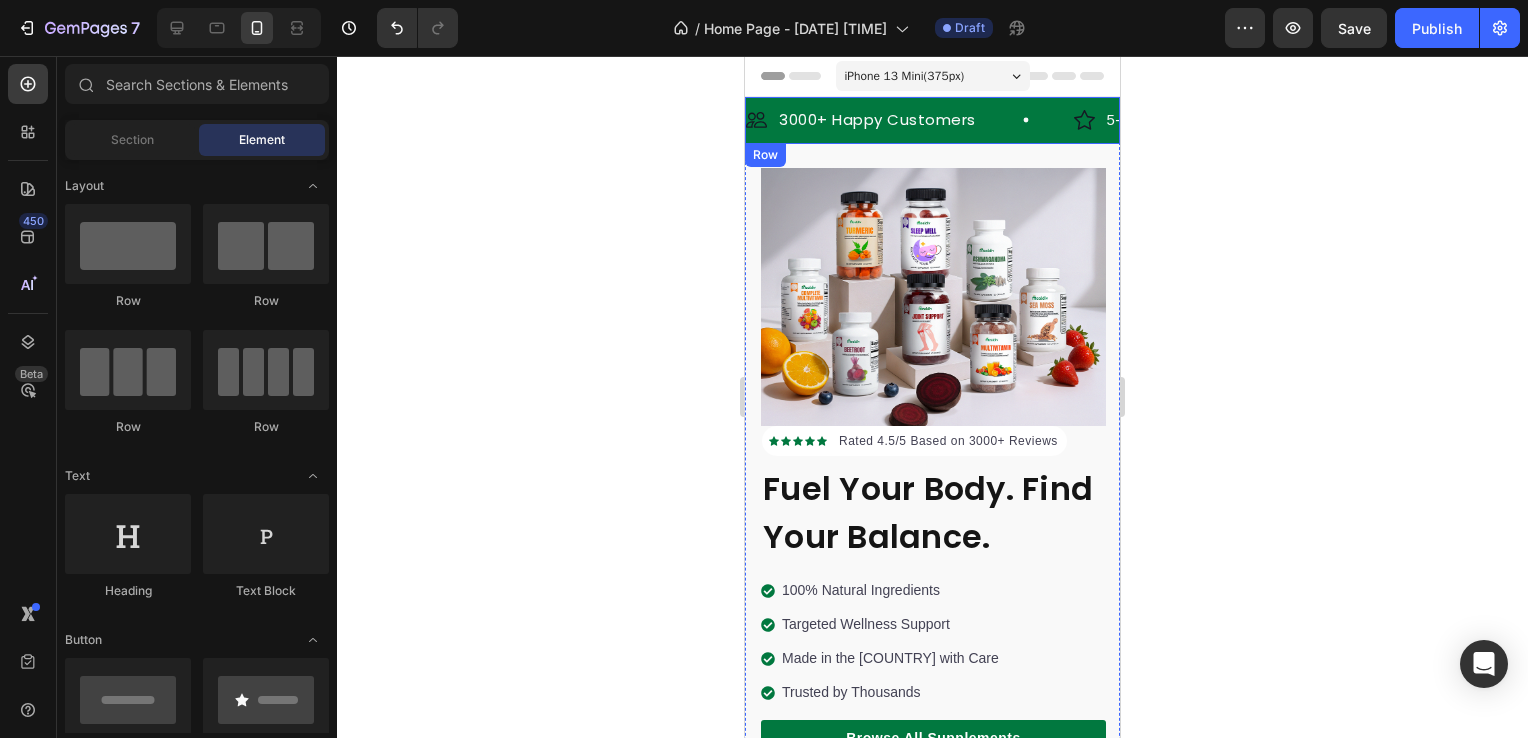 click on "Image 3000+ Happy Customers Text Block Row
Image 5-Star Reviews Text Block Row
Image 30 Day Guarantee Text Block Row
Image 3000+ Happy Customers Text Block Row
Image 5-Star Reviews Text Block Row
Image 30 Day Guarantee Text Block Row
Marquee Row" at bounding box center [932, 120] 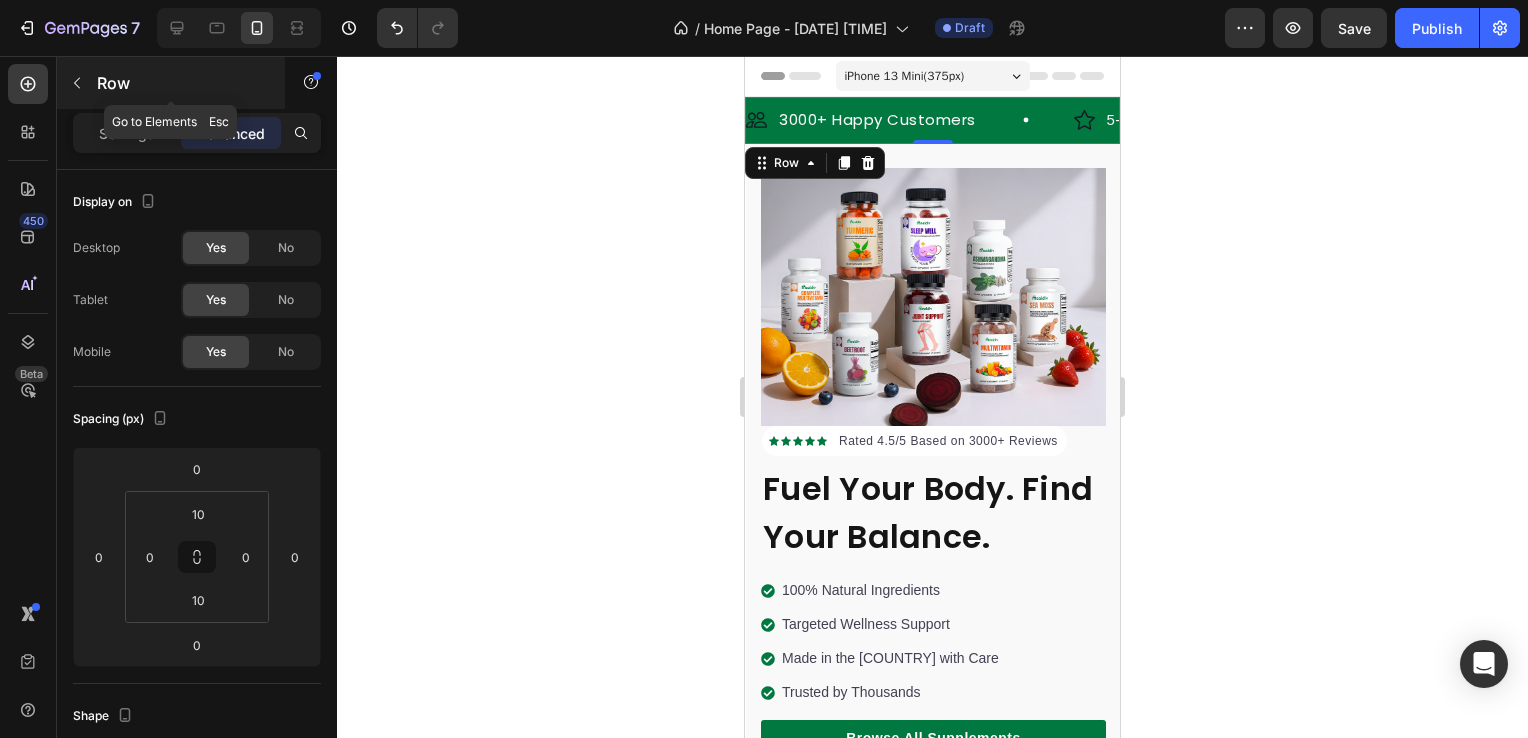 click 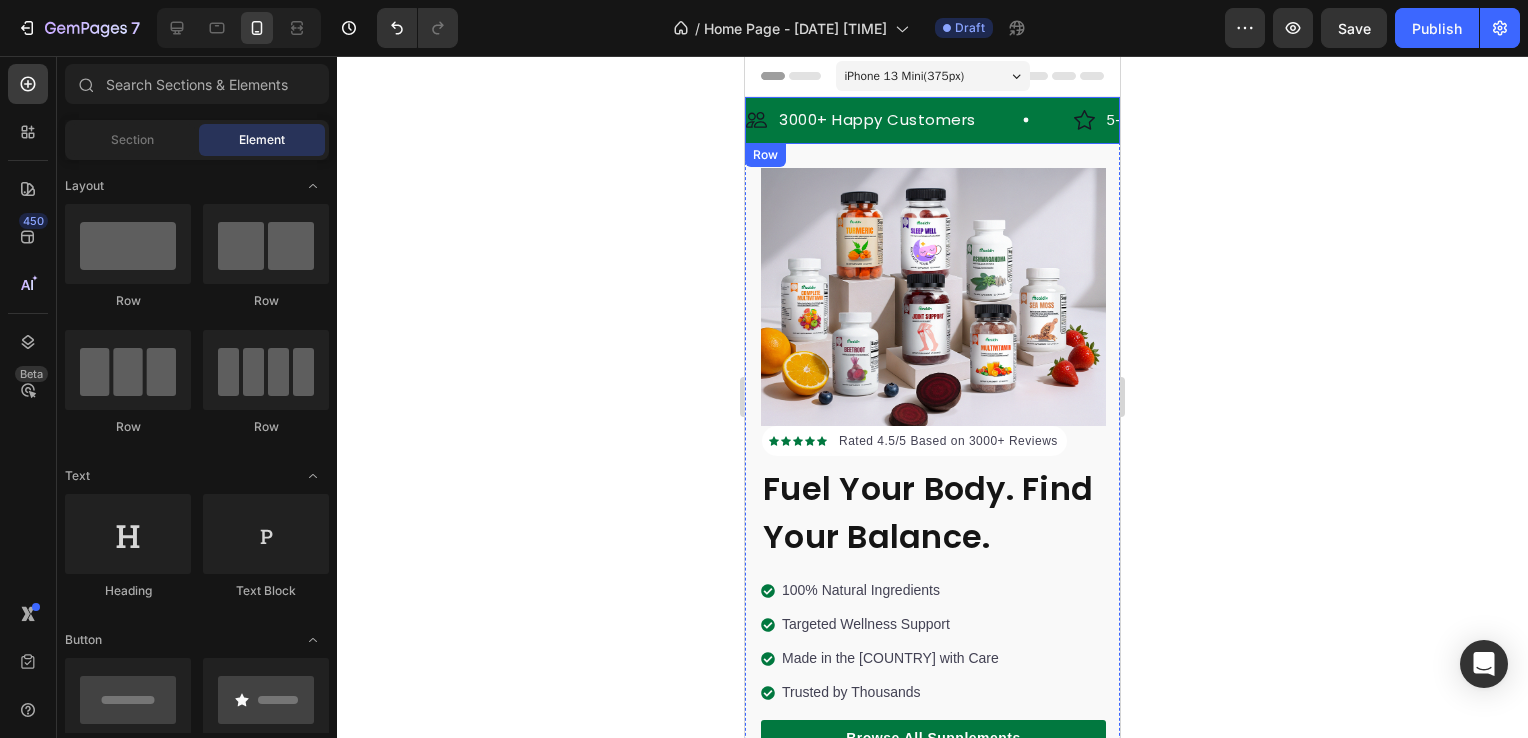 click on "Image 3000+ Happy Customers Text Block Row
Image 5-Star Reviews Text Block Row
Image 30 Day Guarantee Text Block Row
Image 3000+ Happy Customers Text Block Row
Image 5-Star Reviews Text Block Row
Image 30 Day Guarantee Text Block Row
Marquee Row" at bounding box center (932, 120) 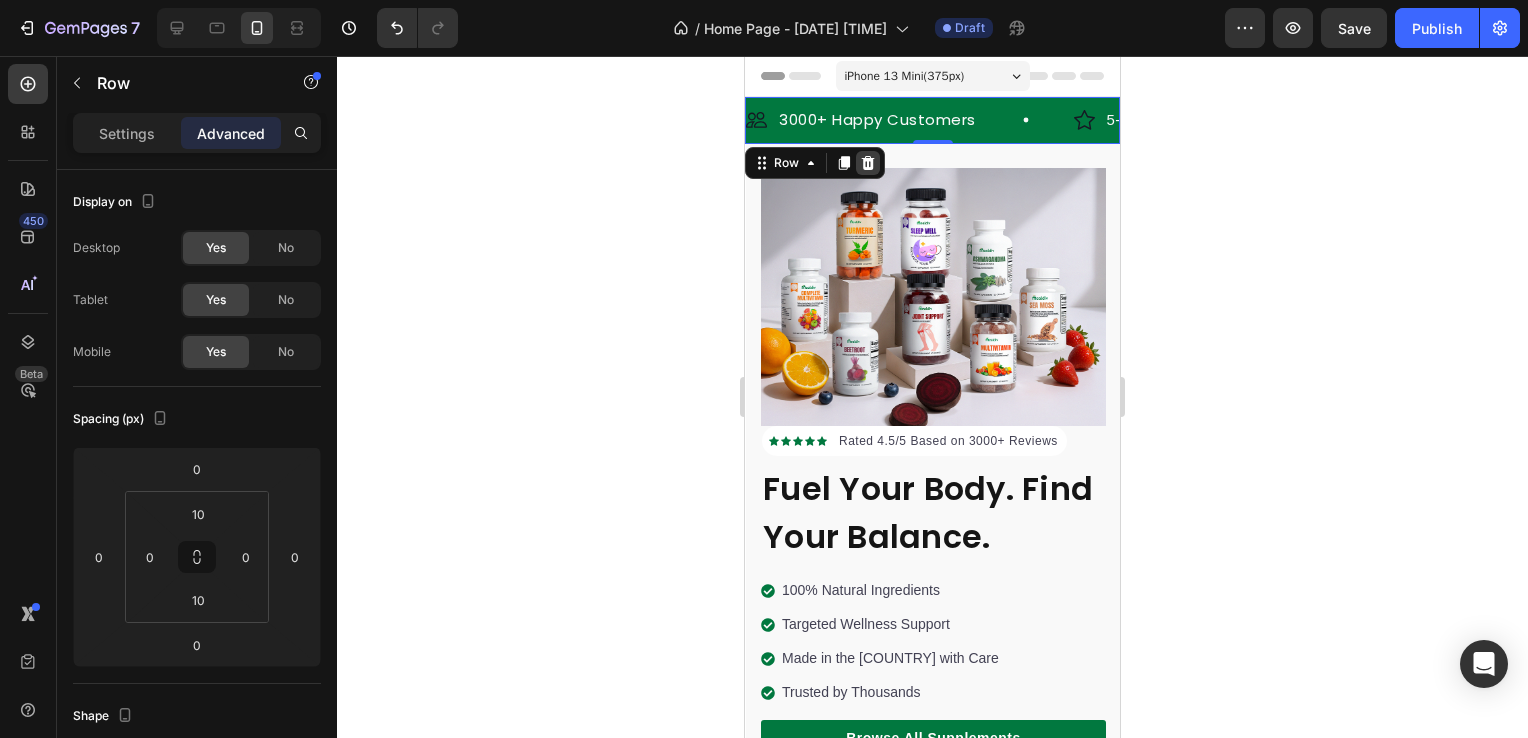 click 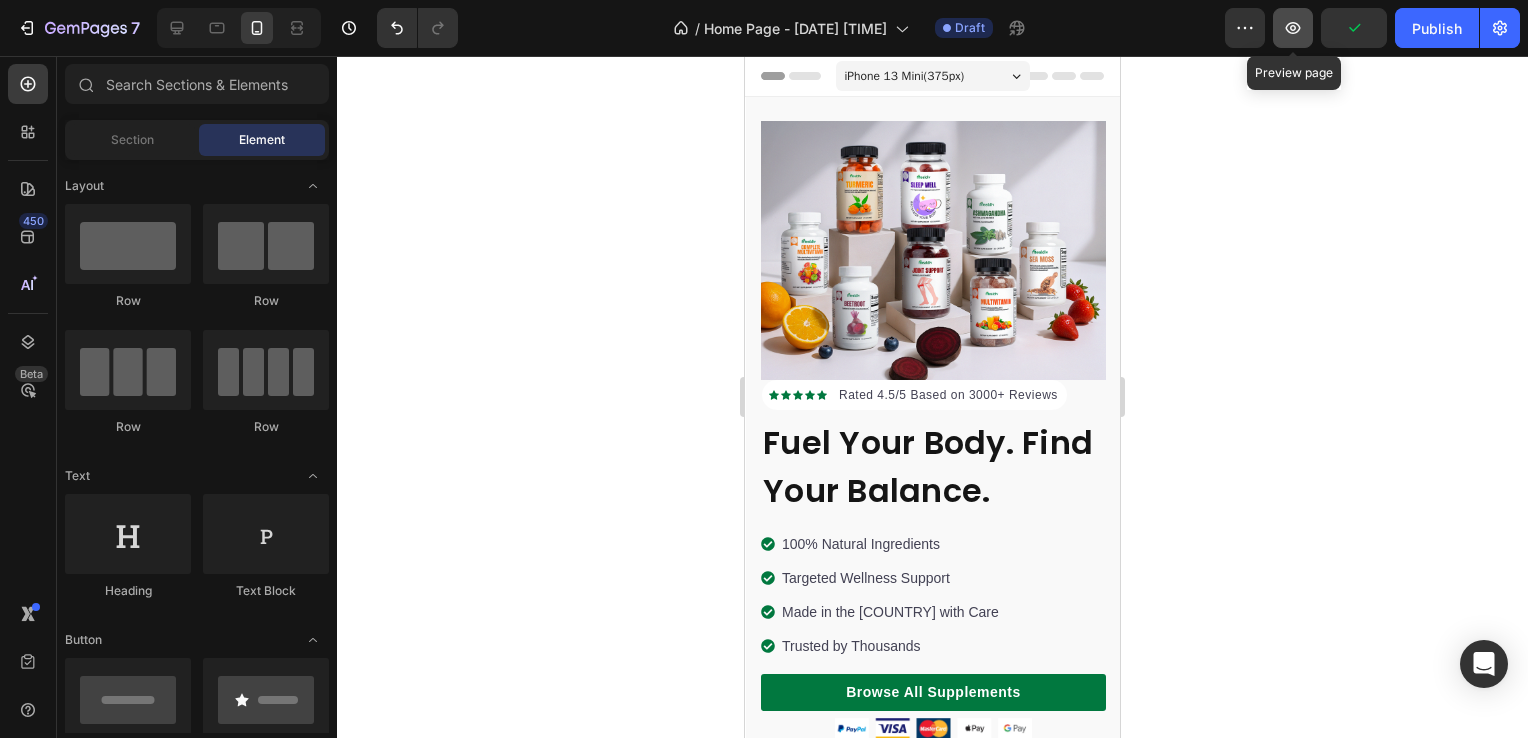 click 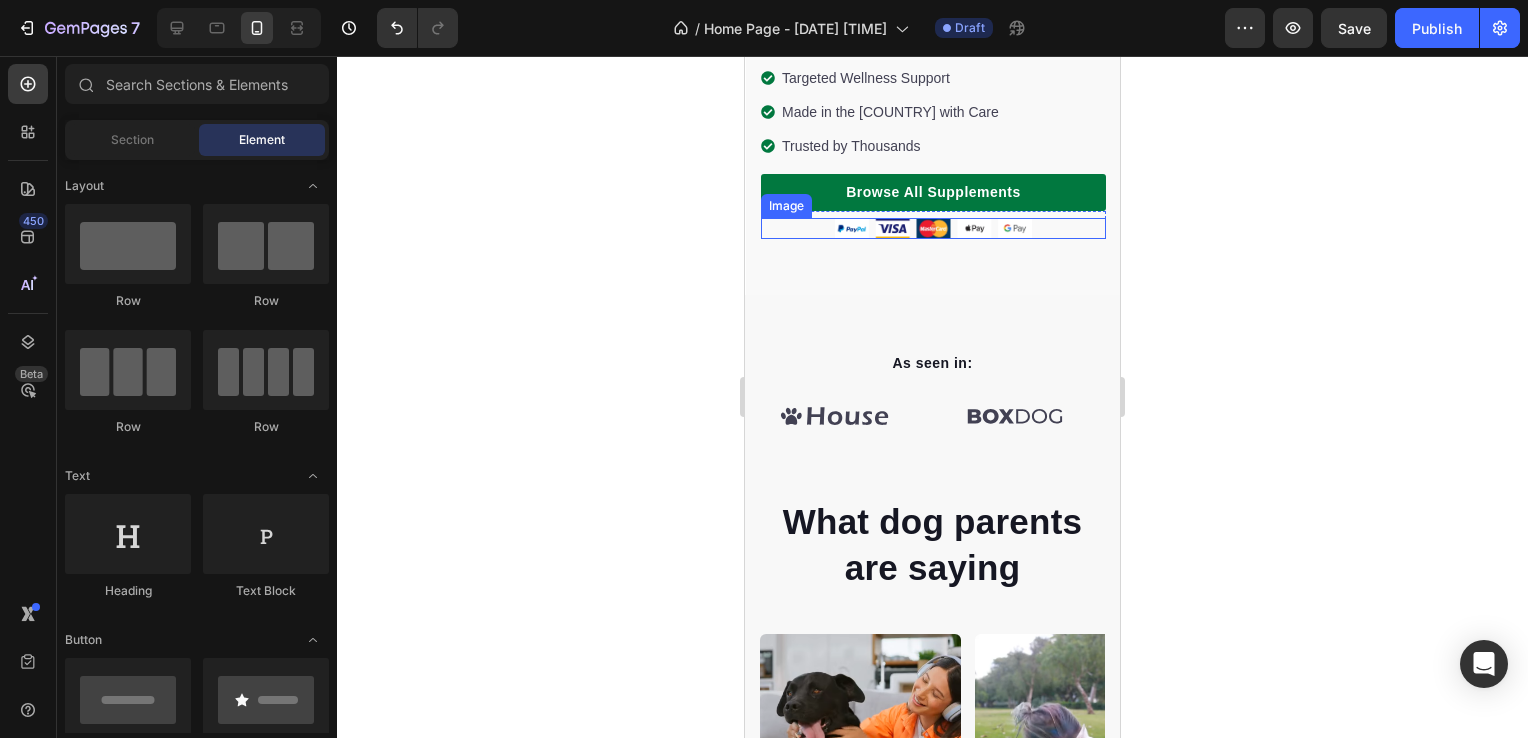 scroll, scrollTop: 0, scrollLeft: 0, axis: both 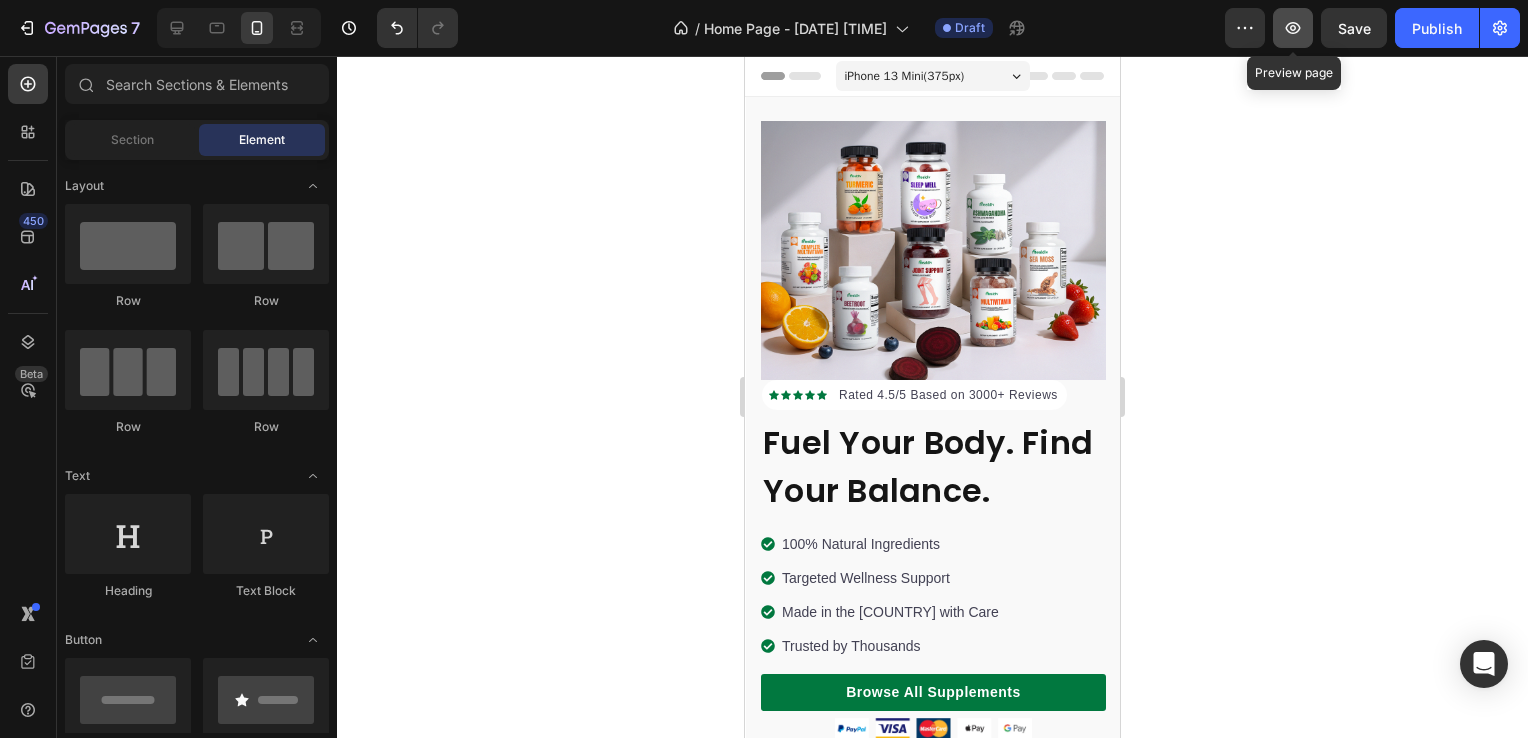 click 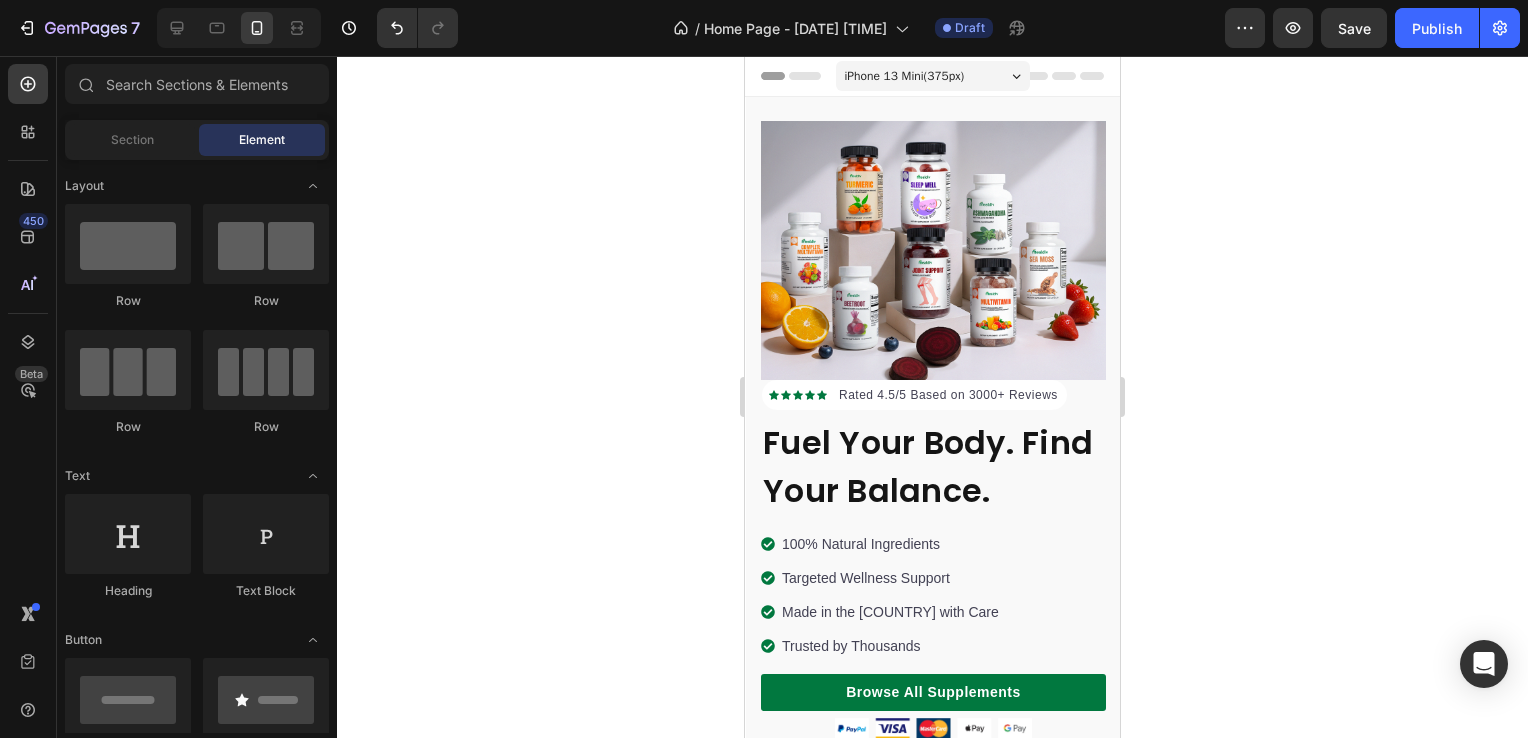 click on "Layout
Row
Row
Row
Row Text
Heading
Text Block Button
Button
Button Media
Image
Image
Video" at bounding box center (764, 11) 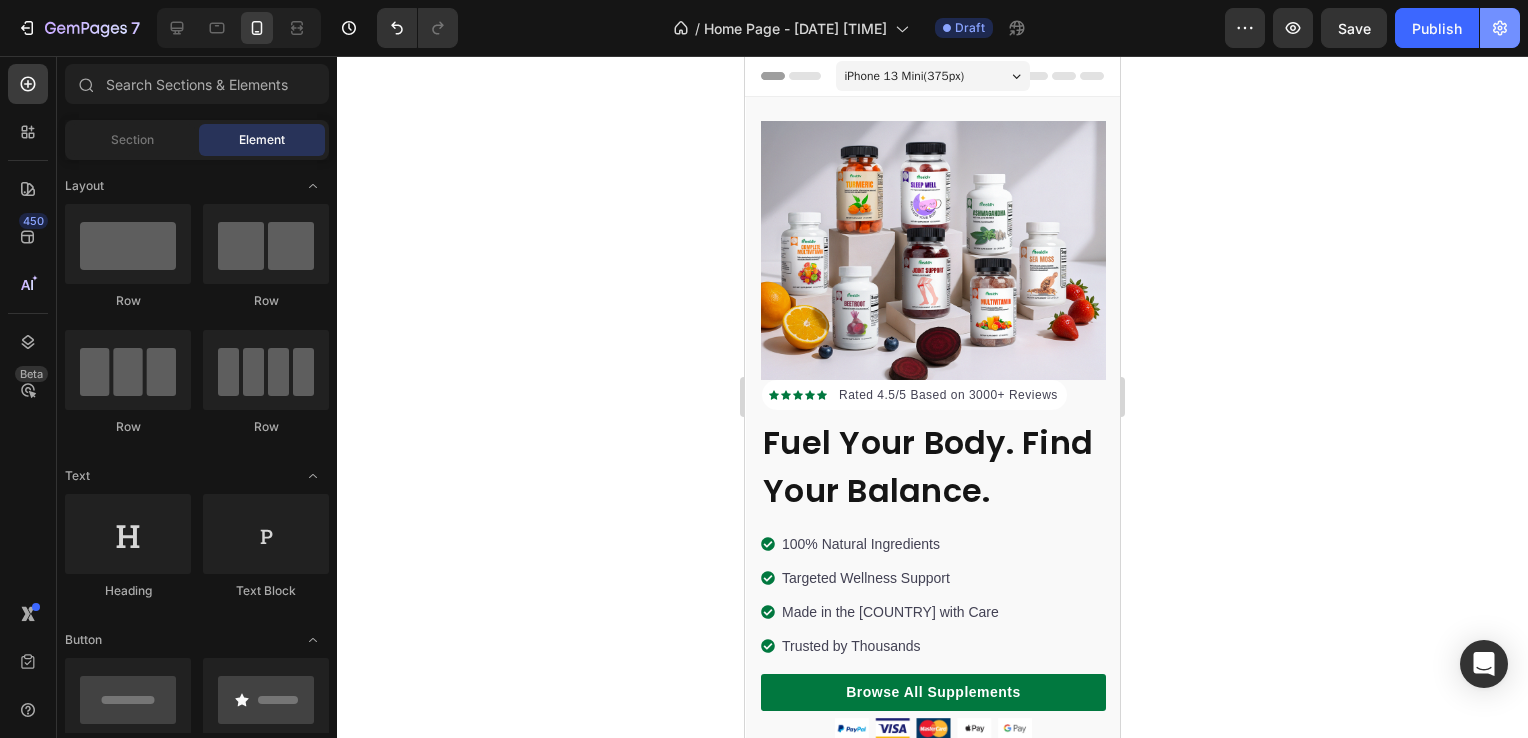 click 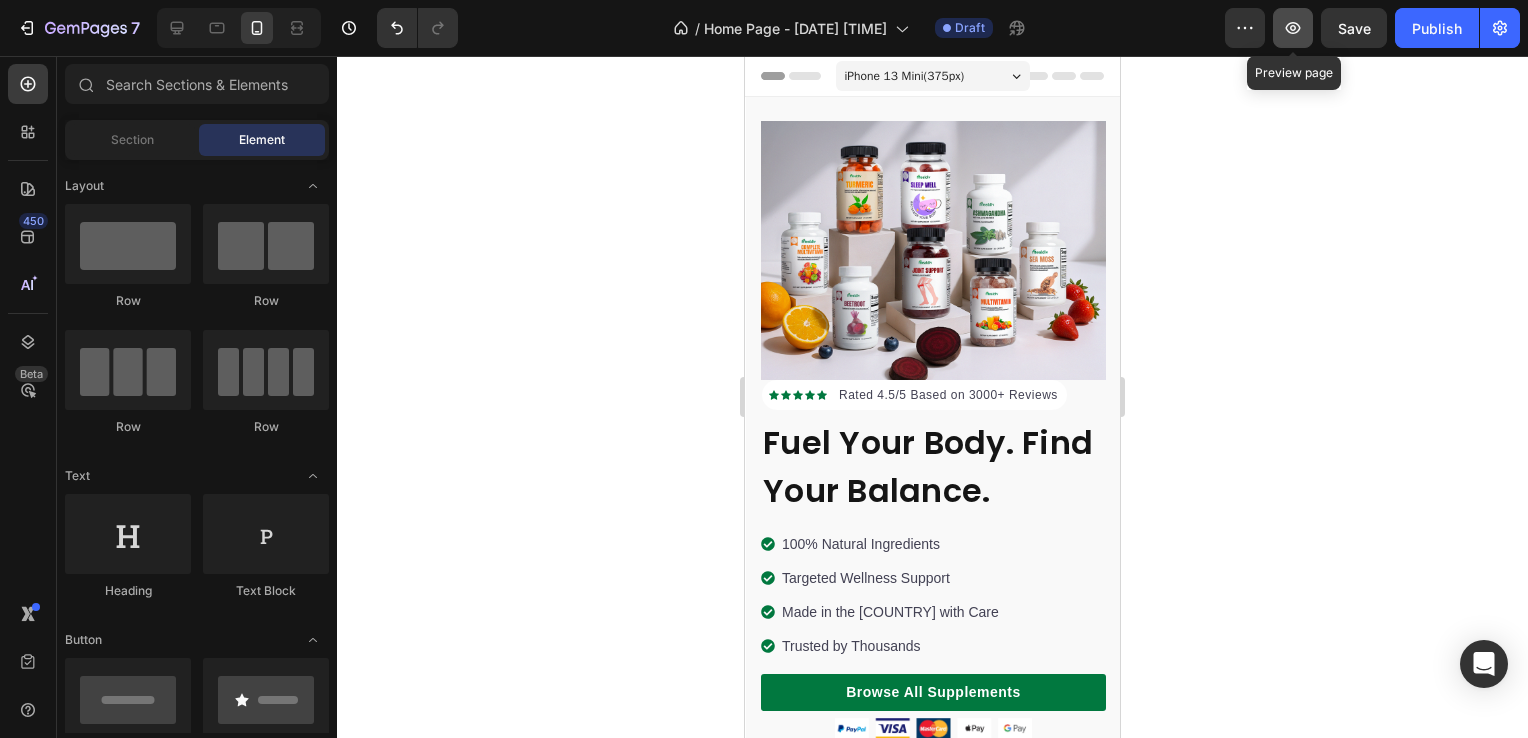 click 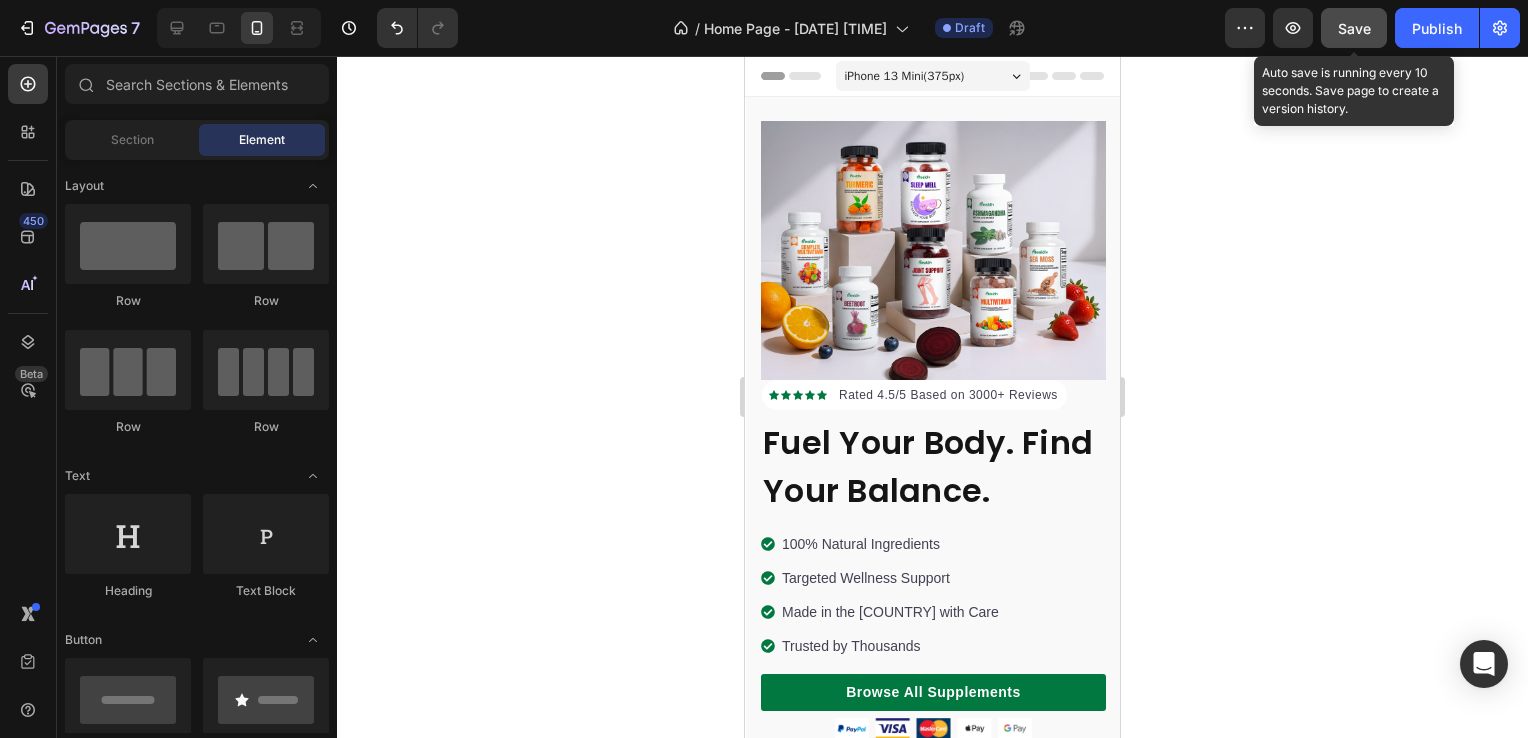 click on "Save" 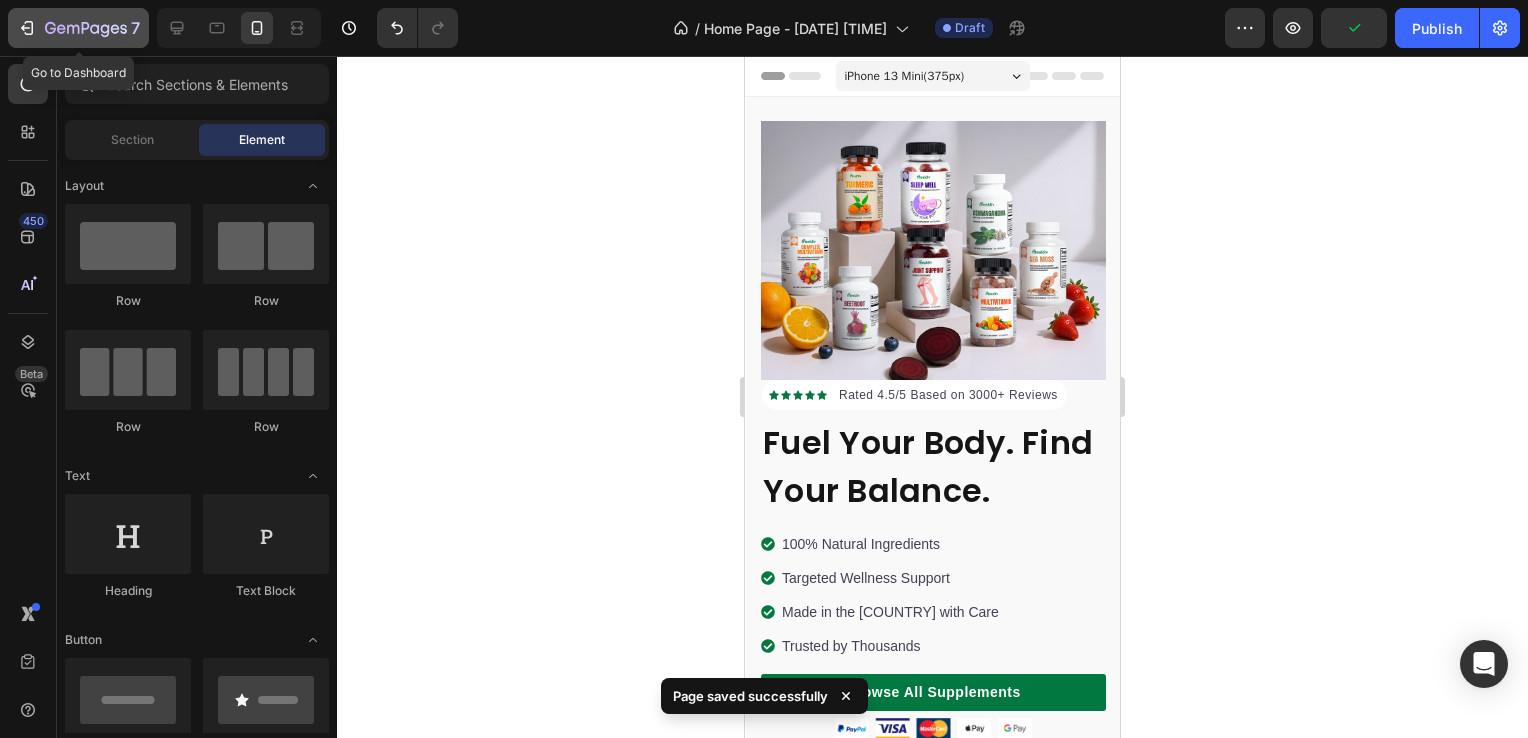 click on "7" 